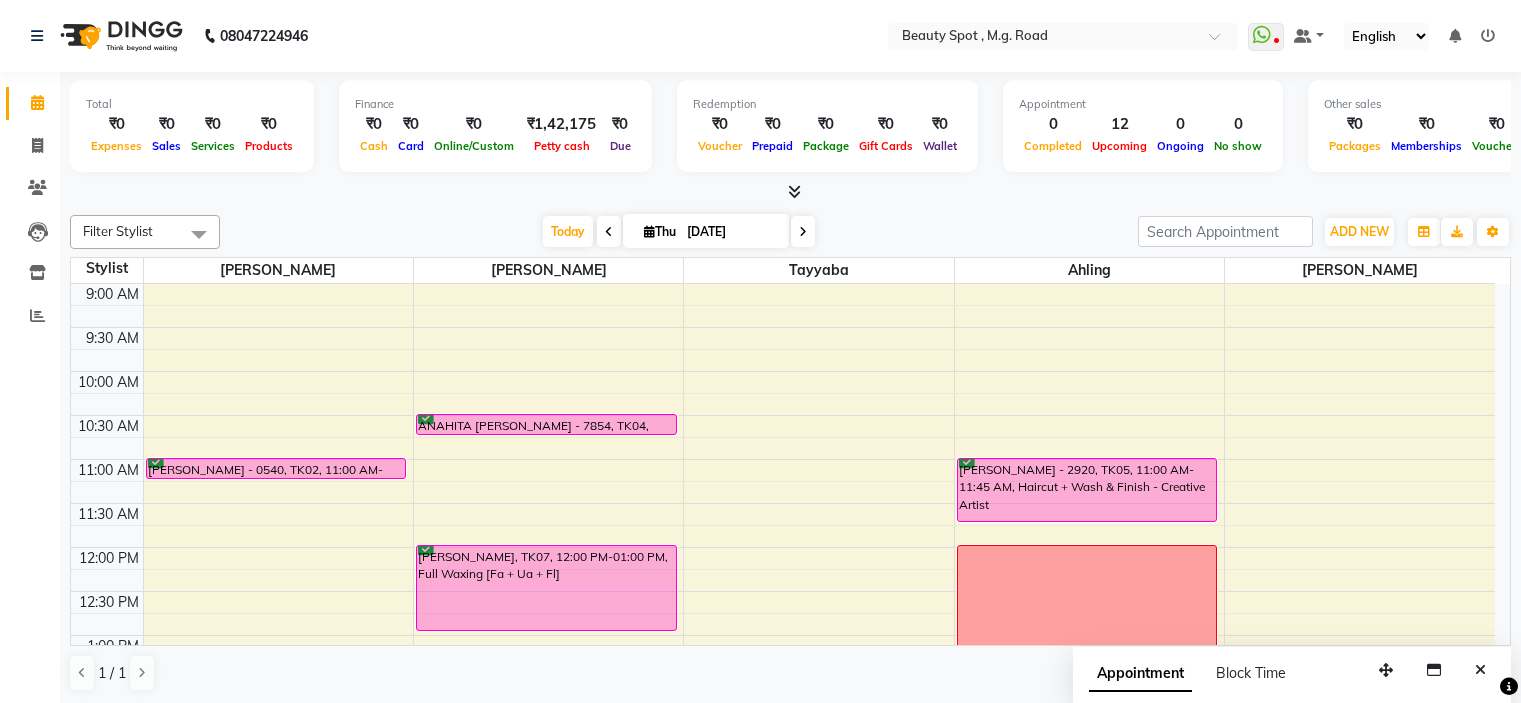 scroll, scrollTop: 0, scrollLeft: 0, axis: both 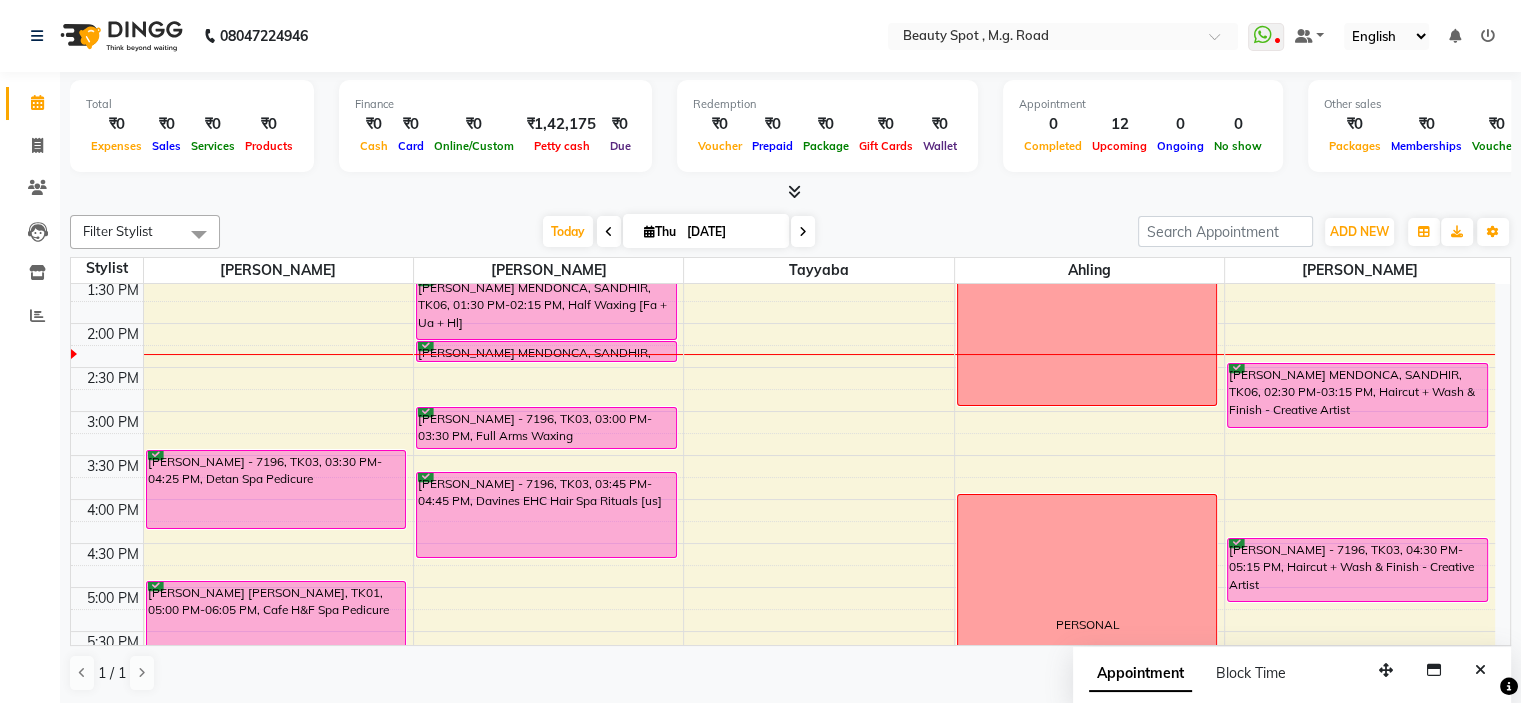 click on "9:00 AM 9:30 AM 10:00 AM 10:30 AM 11:00 AM 11:30 AM 12:00 PM 12:30 PM 1:00 PM 1:30 PM 2:00 PM 2:30 PM 3:00 PM 3:30 PM 4:00 PM 4:30 PM 5:00 PM 5:30 PM 6:00 PM 6:30 PM 7:00 PM 7:30 PM     [PERSON_NAME] - 0540, TK02, 11:00 AM-11:15 AM, Hair Wash + Cond + Blast Dry [Uw]     [PERSON_NAME] - 7196, TK03, 03:30 PM-04:25 PM, Detan Spa Pedicure     [PERSON_NAME] [PERSON_NAME], TK01, 05:00 PM-06:05 PM, Cafe H&F Spa Pedicure     ANAHITA [PERSON_NAME] - 7854, TK04, 10:30 AM-10:45 AM, Upper Lip Threading     [PERSON_NAME], TK07, 12:00 PM-01:00 PM, Full Waxing [Fa + Ua + Fl]     [PERSON_NAME] MENDONCA,  SANDHIR, TK06, 01:30 PM-02:15 PM, Half Waxing [Fa + Ua + Hl]     [PERSON_NAME] MENDONCA,  SANDHIR, TK06, 02:15 PM-02:30 PM, Eyebrows + U Lip Threading     [PERSON_NAME] - 7196, TK03, 03:00 PM-03:30 PM, Full Arms Waxing     [PERSON_NAME] - 7196, TK03, 03:45 PM-04:45 PM, Davines EHC Hair Spa Rituals [us]     [PERSON_NAME] - 2920, TK05, 11:00 AM-11:45 AM, Haircut + Wash & Finish - Creative Artist  personal   PERSONAL" at bounding box center [783, 367] 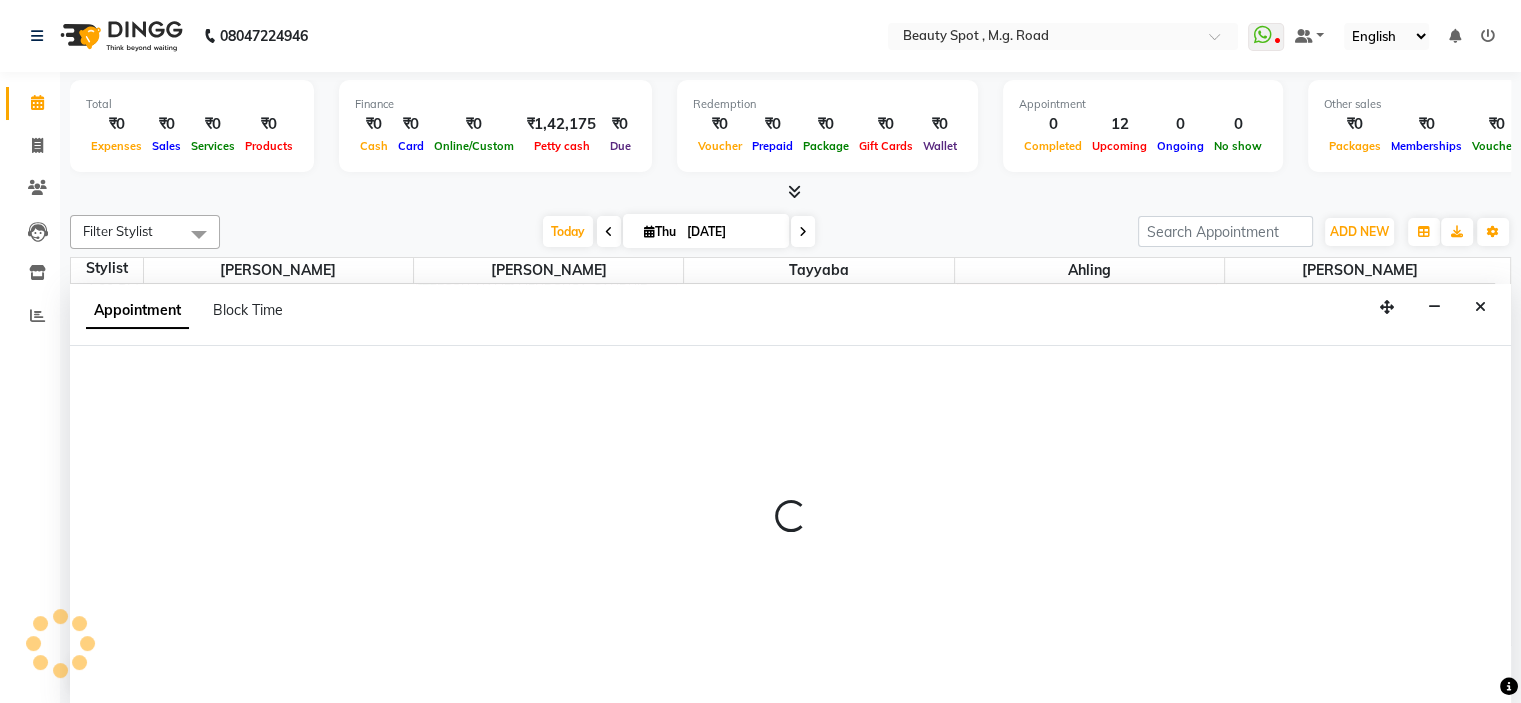 select on "70086" 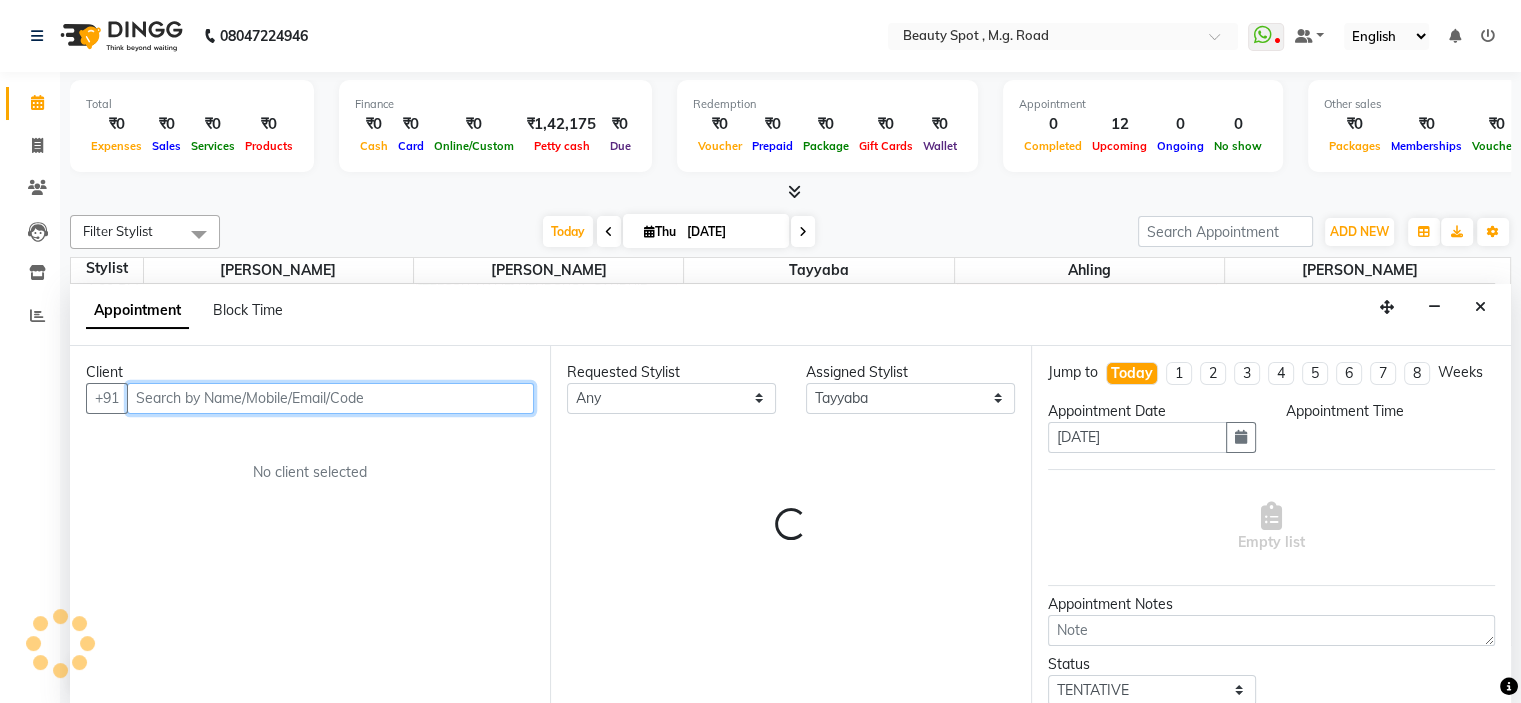 select on "960" 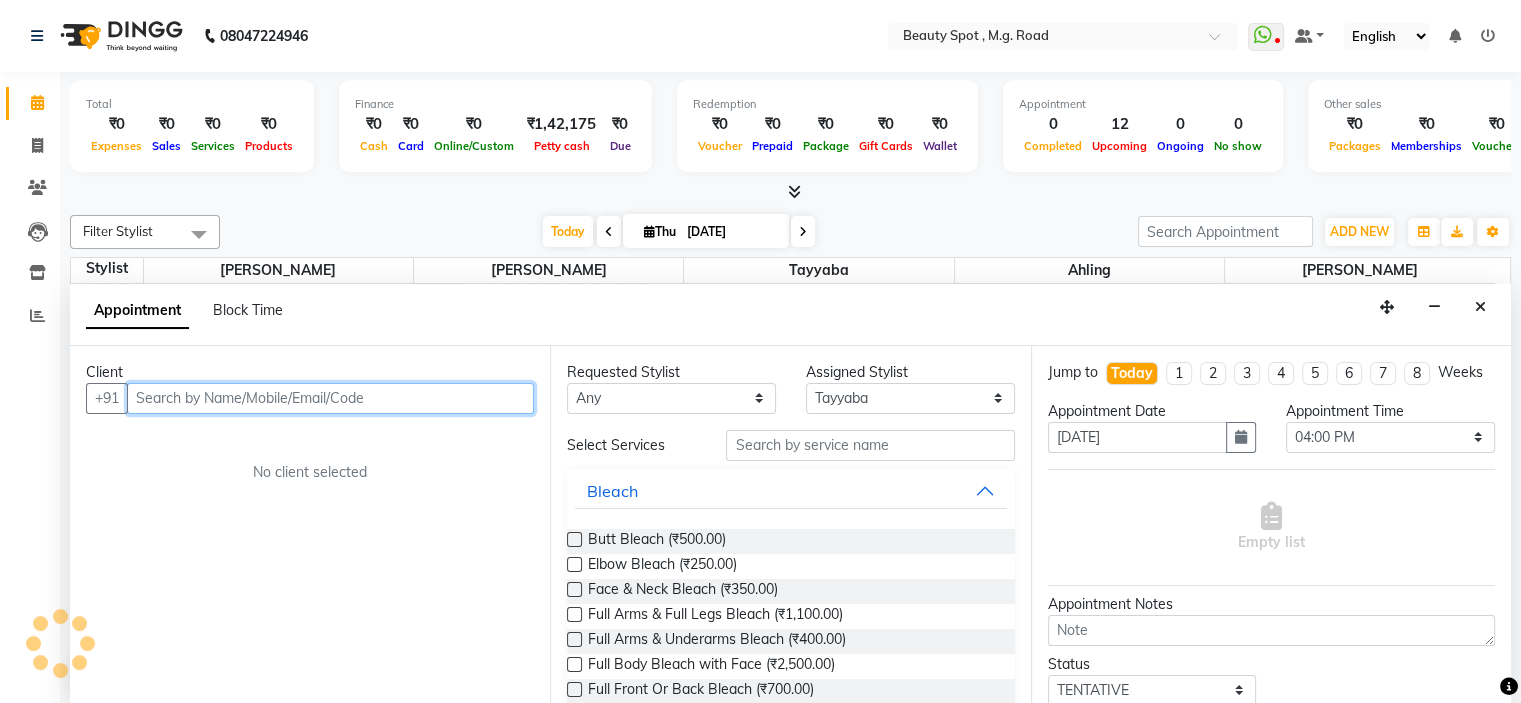 scroll, scrollTop: 0, scrollLeft: 0, axis: both 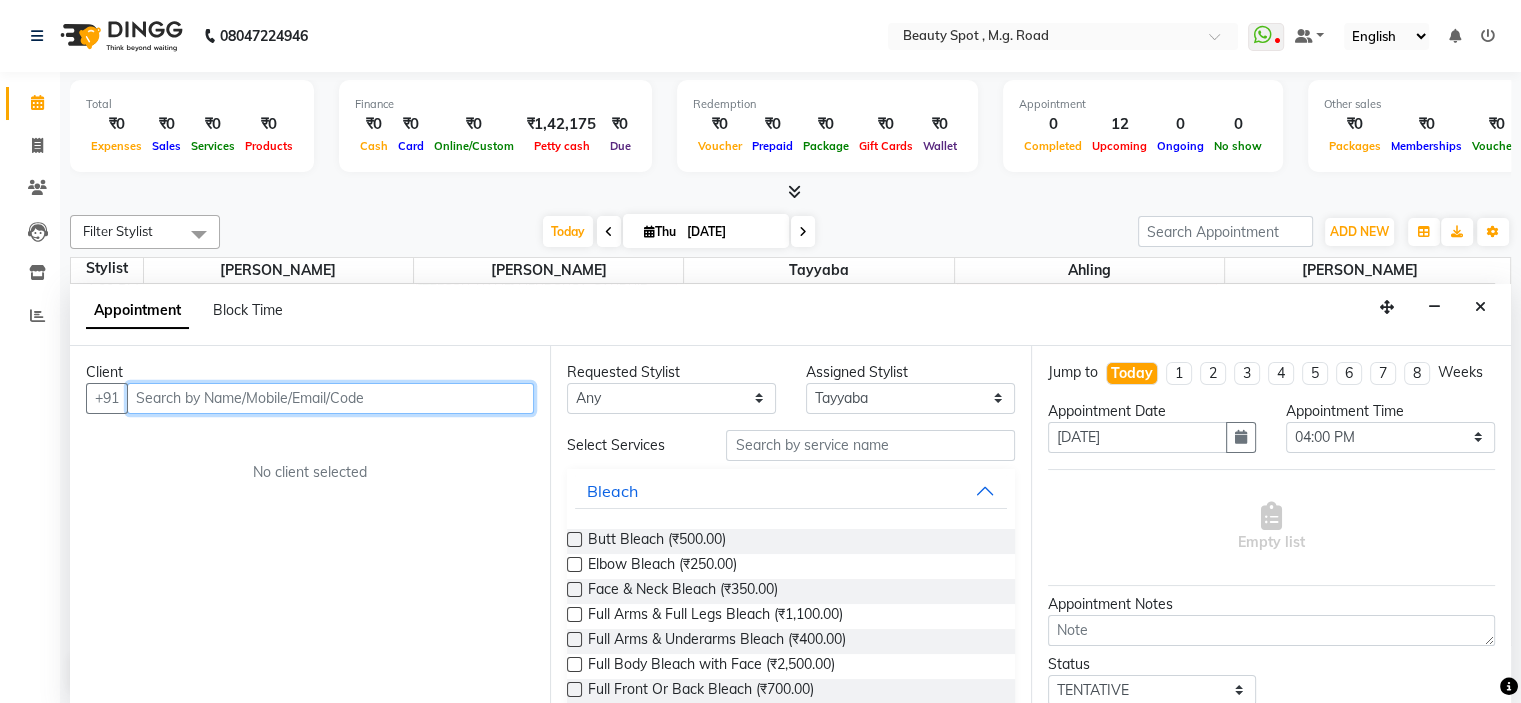 click at bounding box center [330, 398] 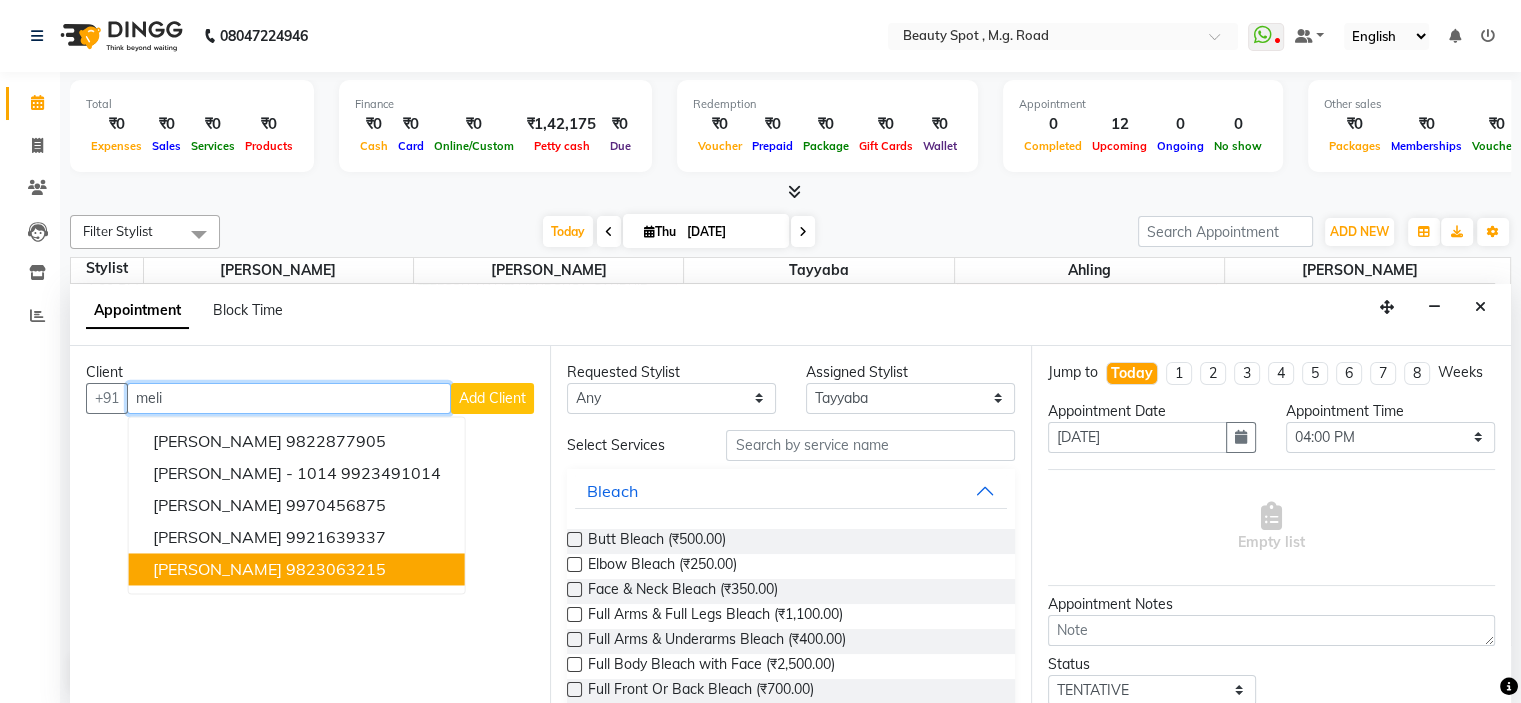click on "MELISHA FERNANDES" at bounding box center [217, 569] 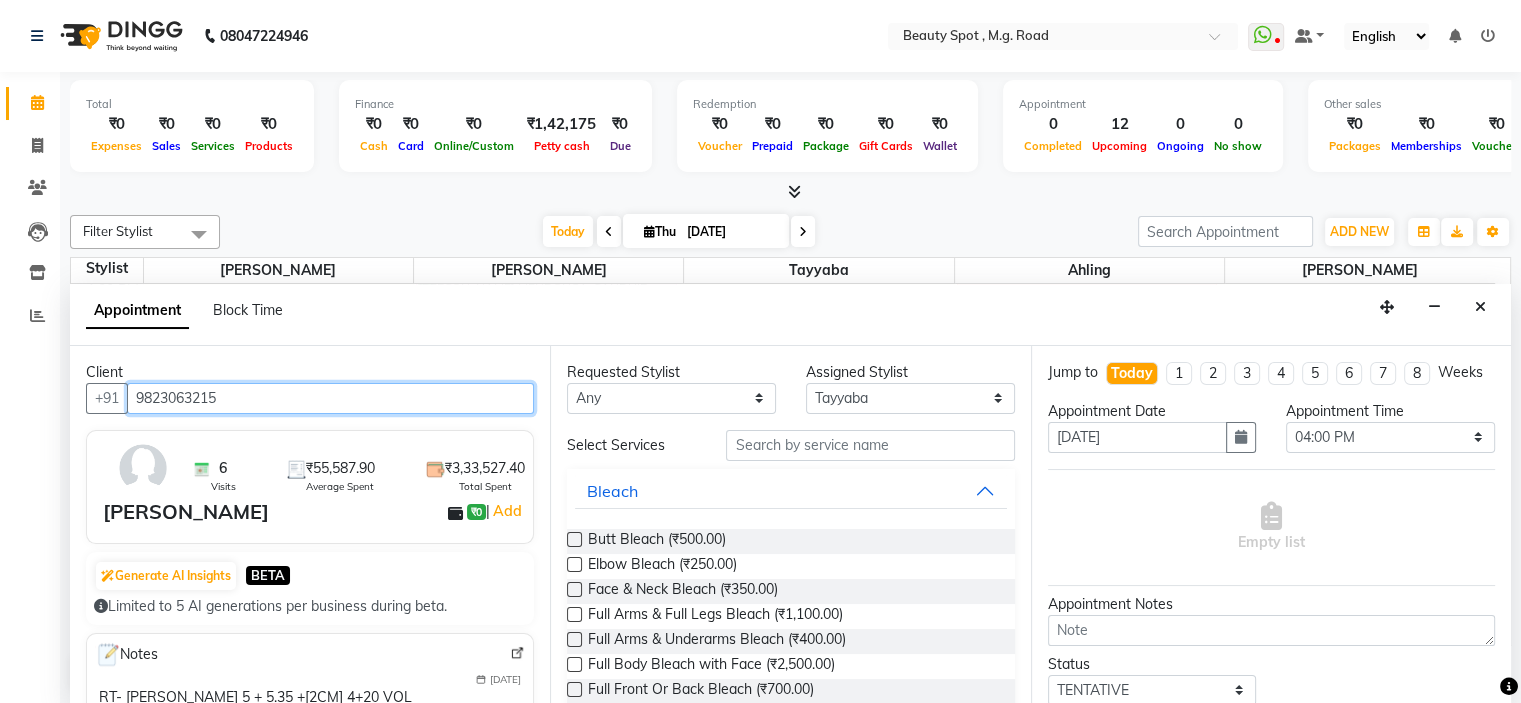 type on "9823063215" 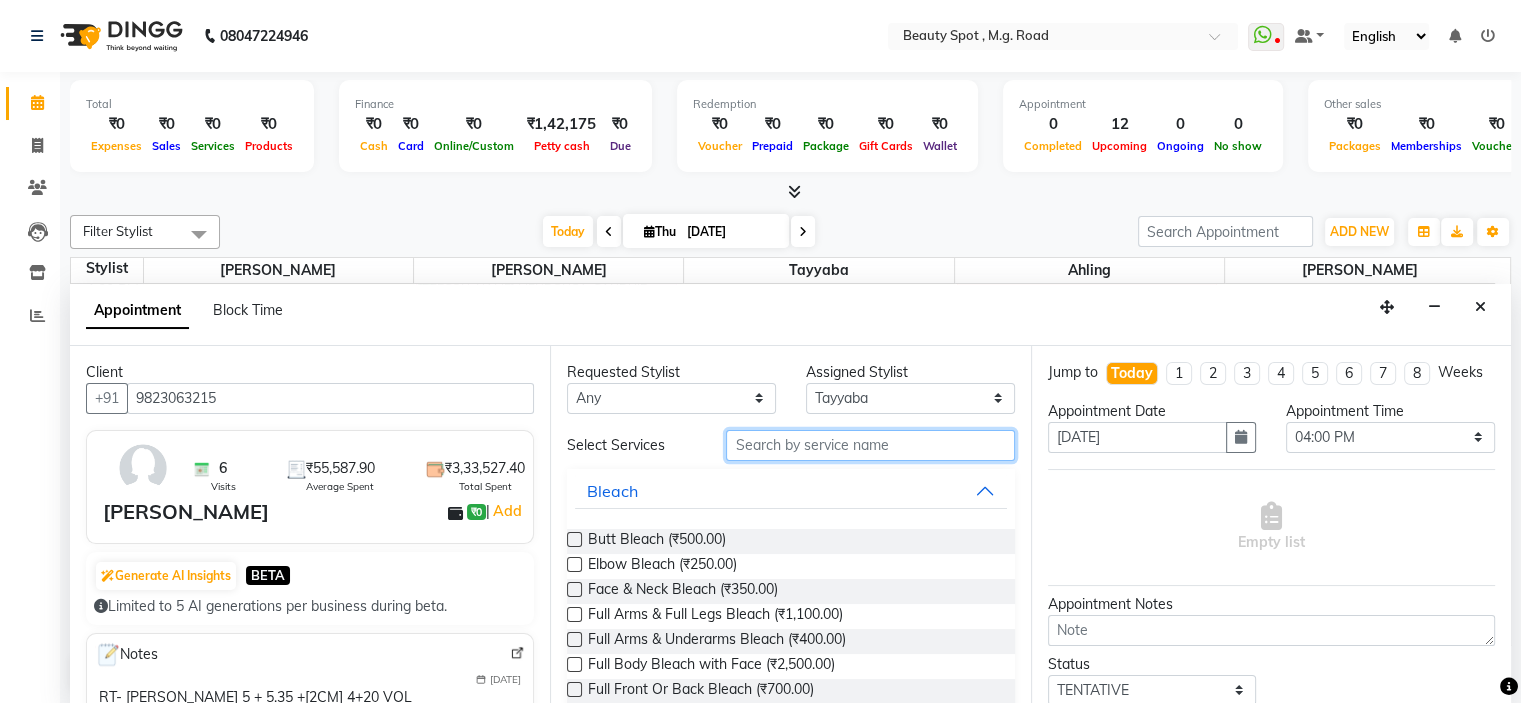 click at bounding box center (870, 445) 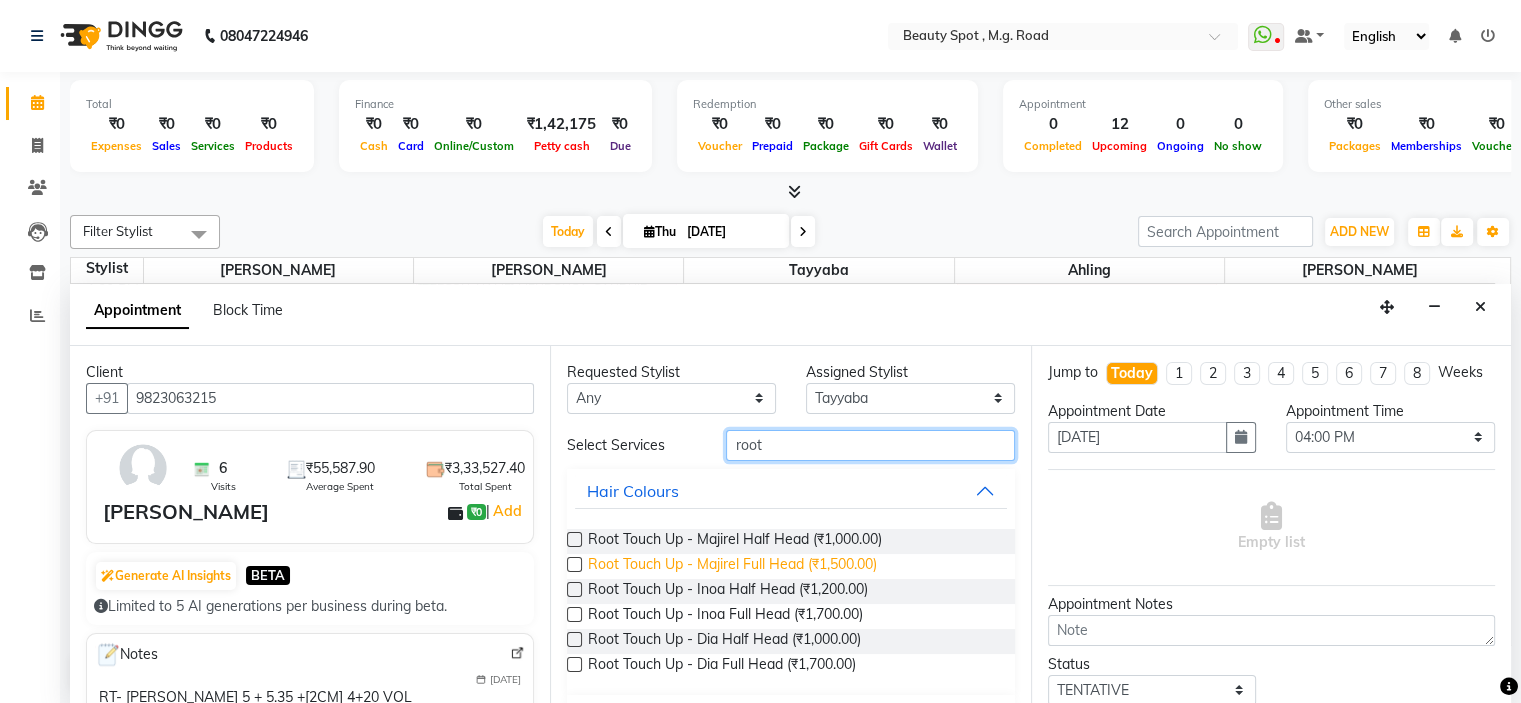 type on "root" 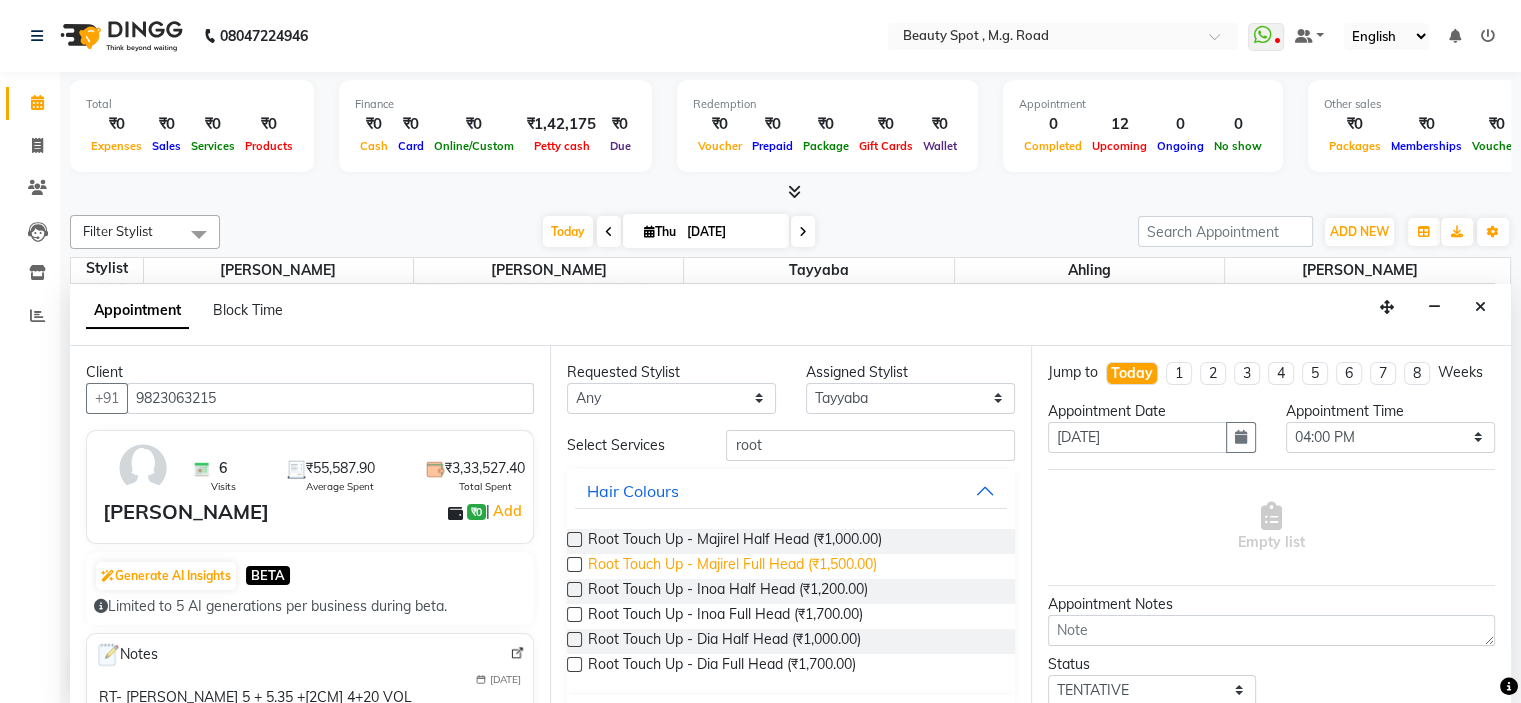 click on "Root Touch Up - Majirel Full Head (₹1,500.00)" at bounding box center [732, 566] 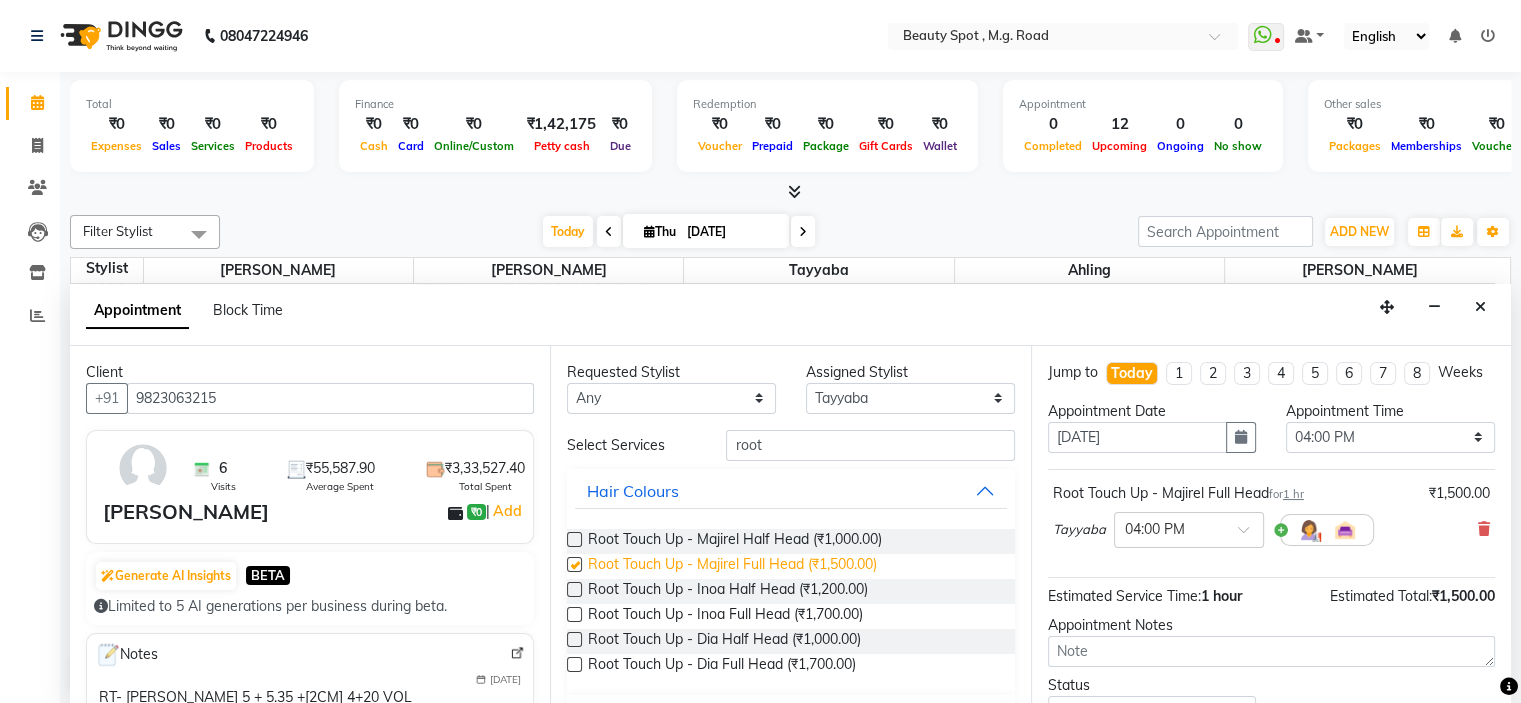 checkbox on "false" 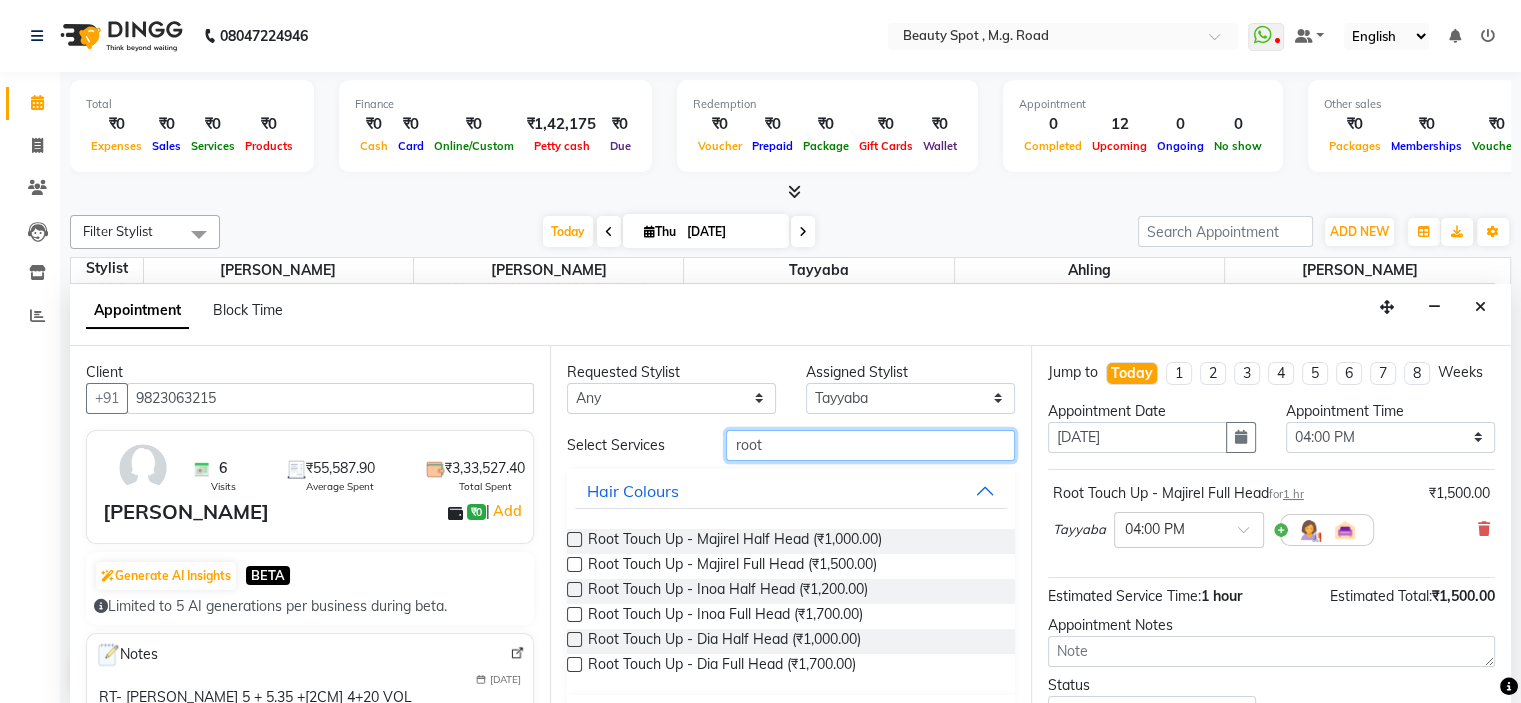 click on "root" at bounding box center (870, 445) 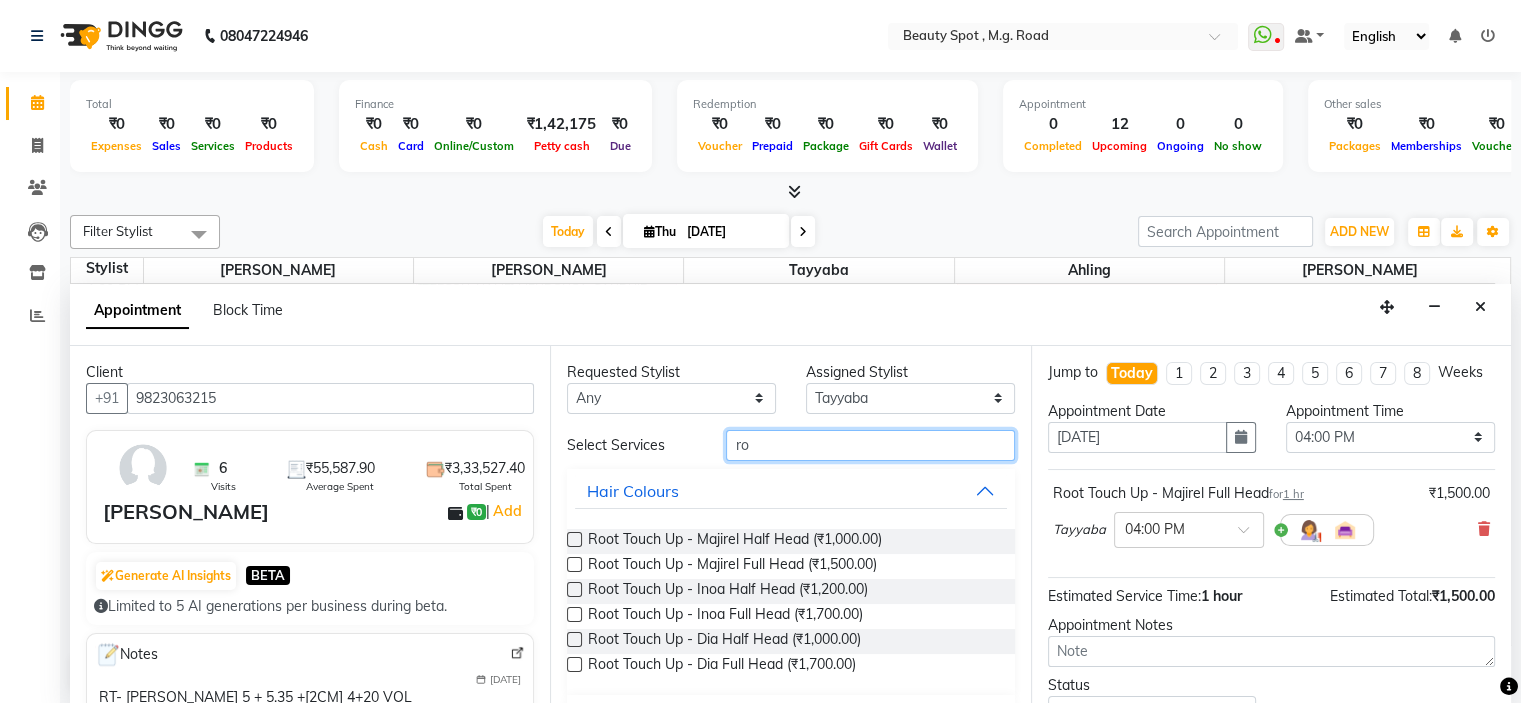 type on "r" 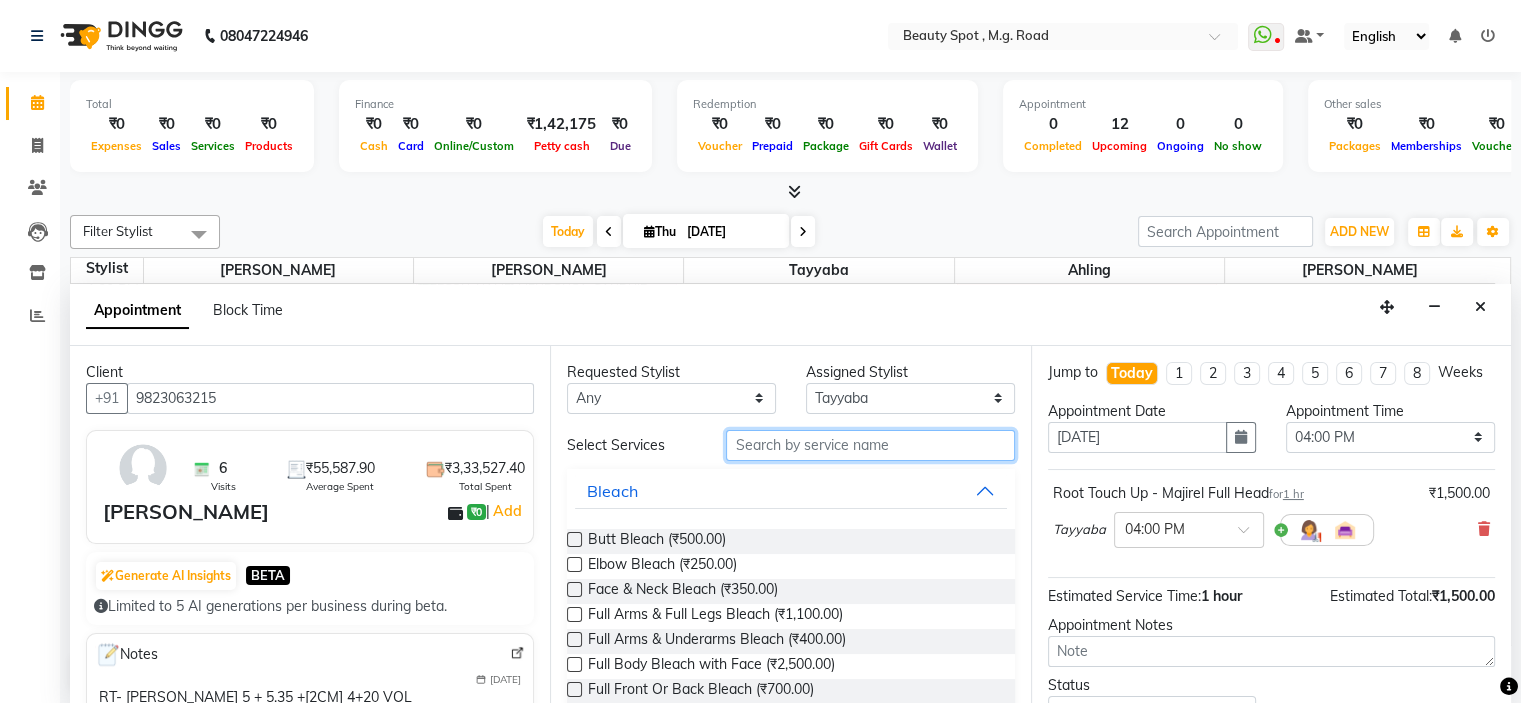 type 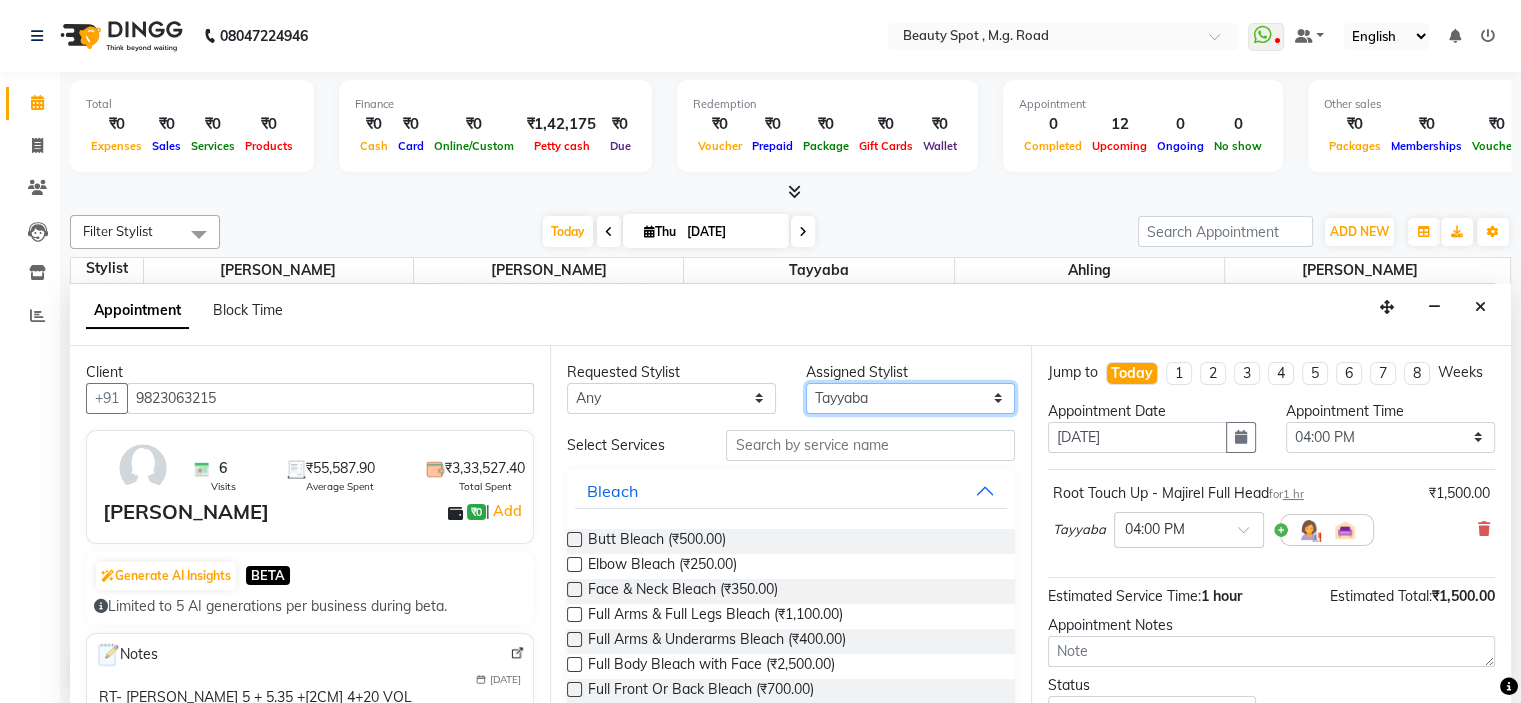 click on "Select [PERSON_NAME]  [PERSON_NAME]  [PERSON_NAME]" at bounding box center (910, 398) 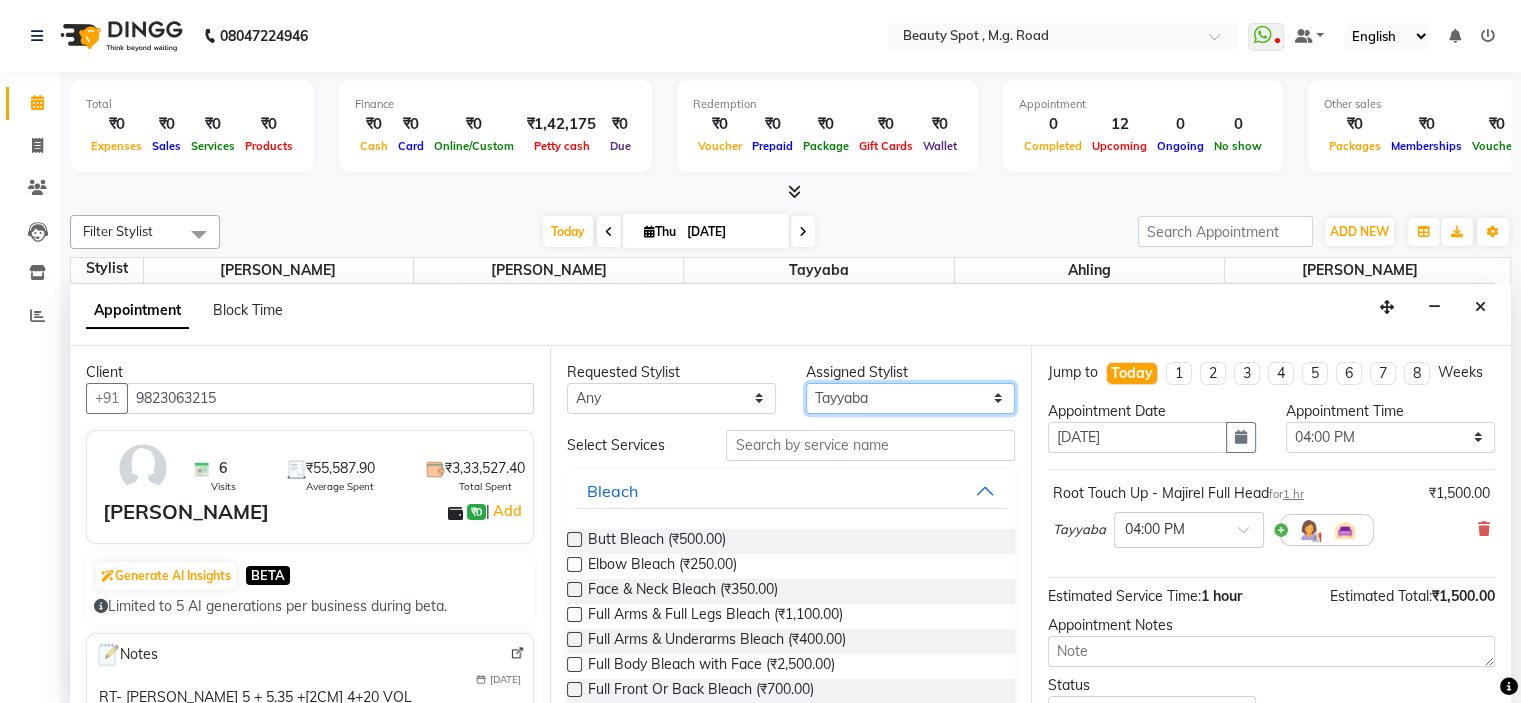 select on "70085" 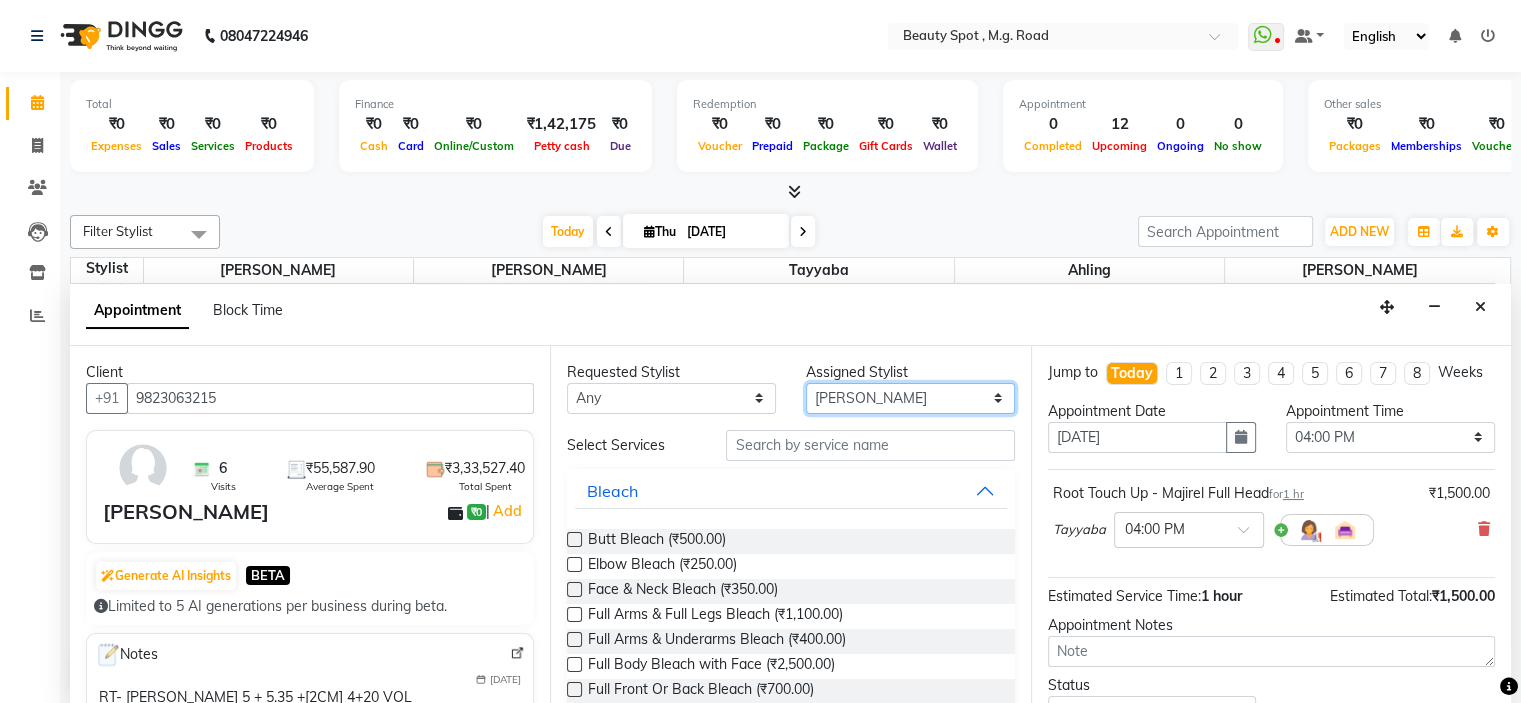 click on "Select [PERSON_NAME]  [PERSON_NAME]  [PERSON_NAME]" at bounding box center [910, 398] 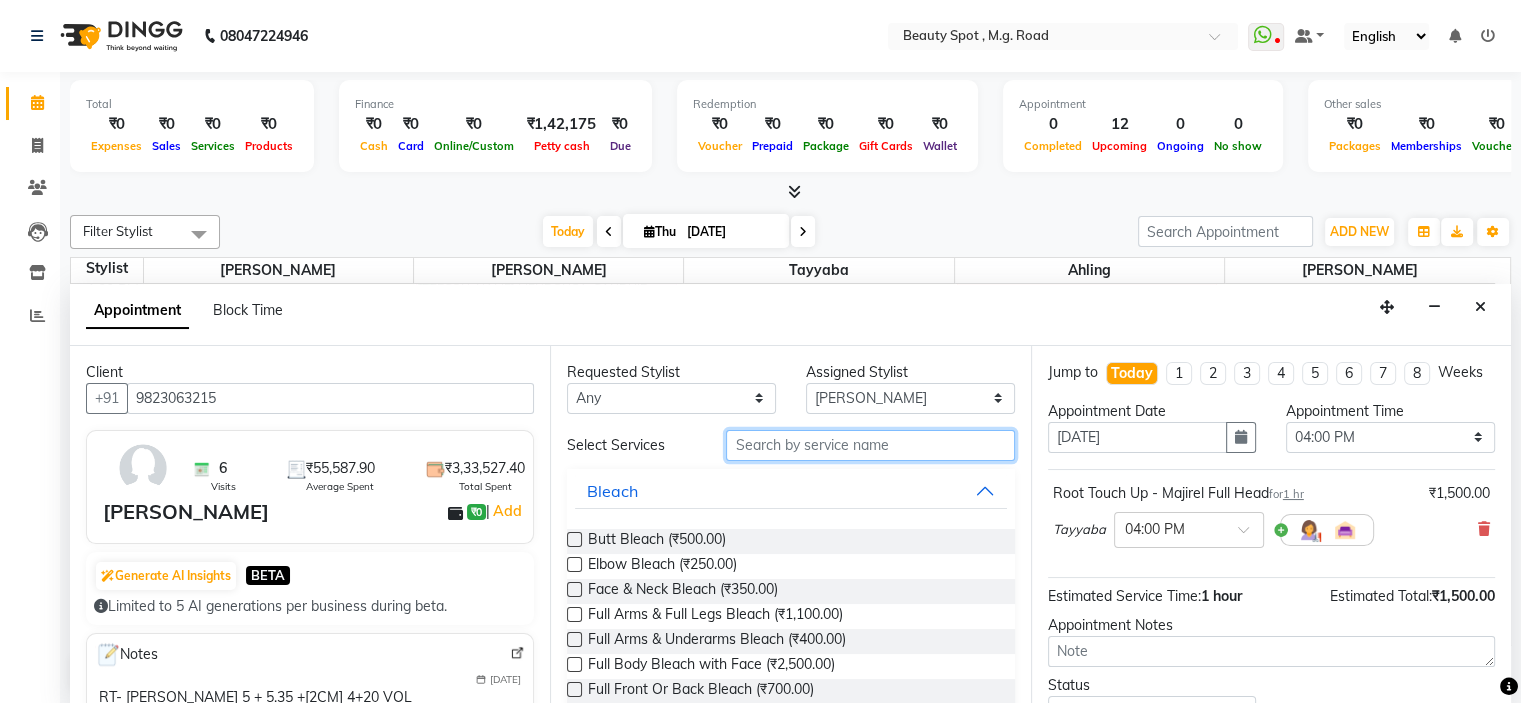 click at bounding box center (870, 445) 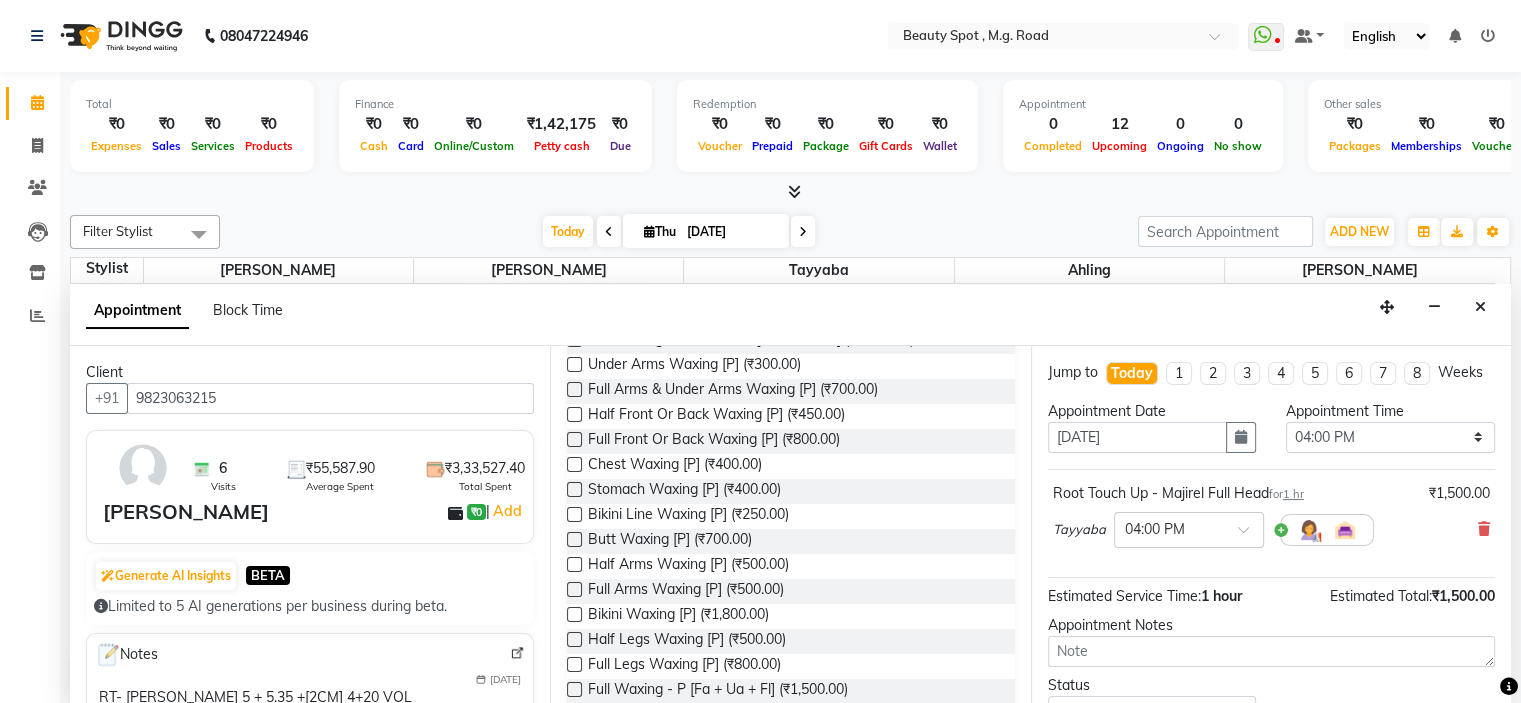 scroll, scrollTop: 400, scrollLeft: 0, axis: vertical 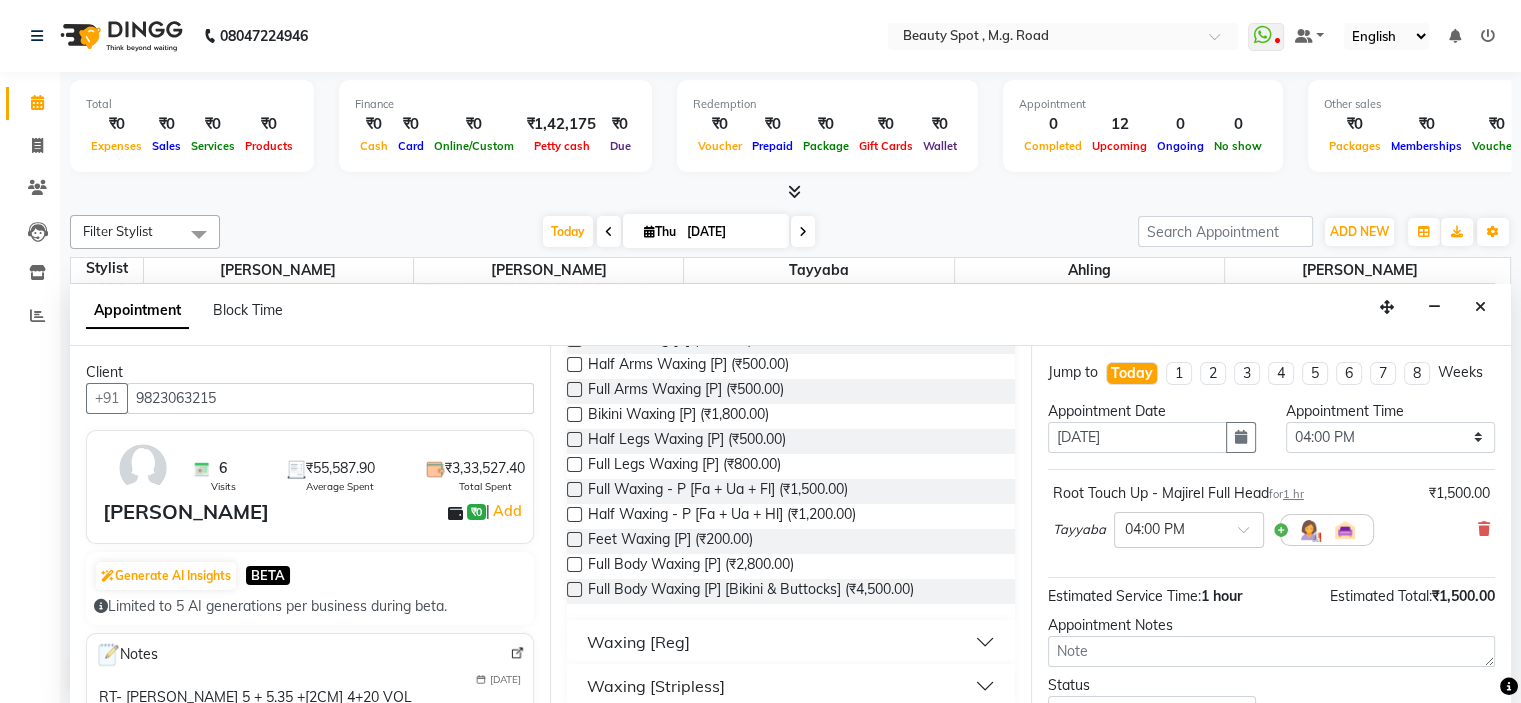 type on "wax" 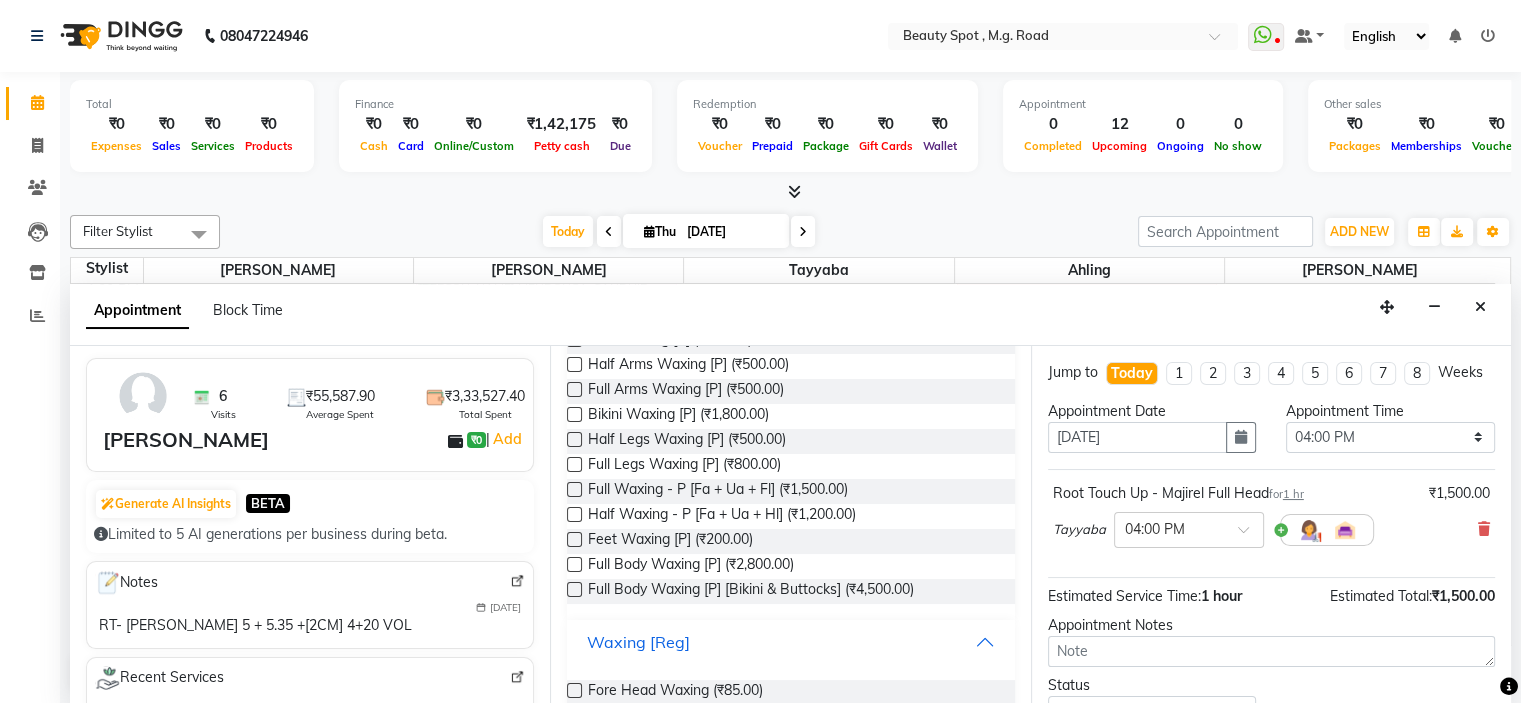 scroll, scrollTop: 300, scrollLeft: 0, axis: vertical 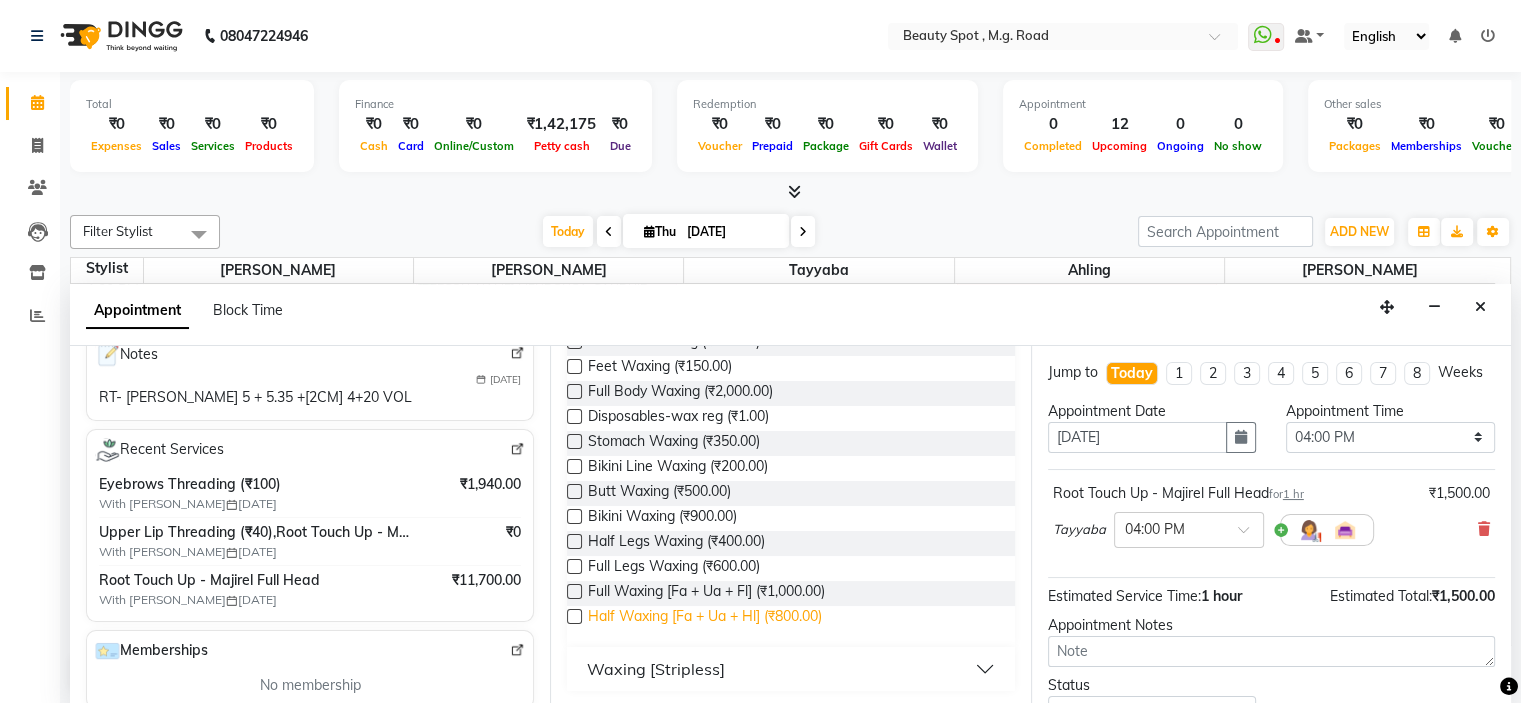 click on "Half Waxing [Fa + Ua + Hl] (₹800.00)" at bounding box center [705, 618] 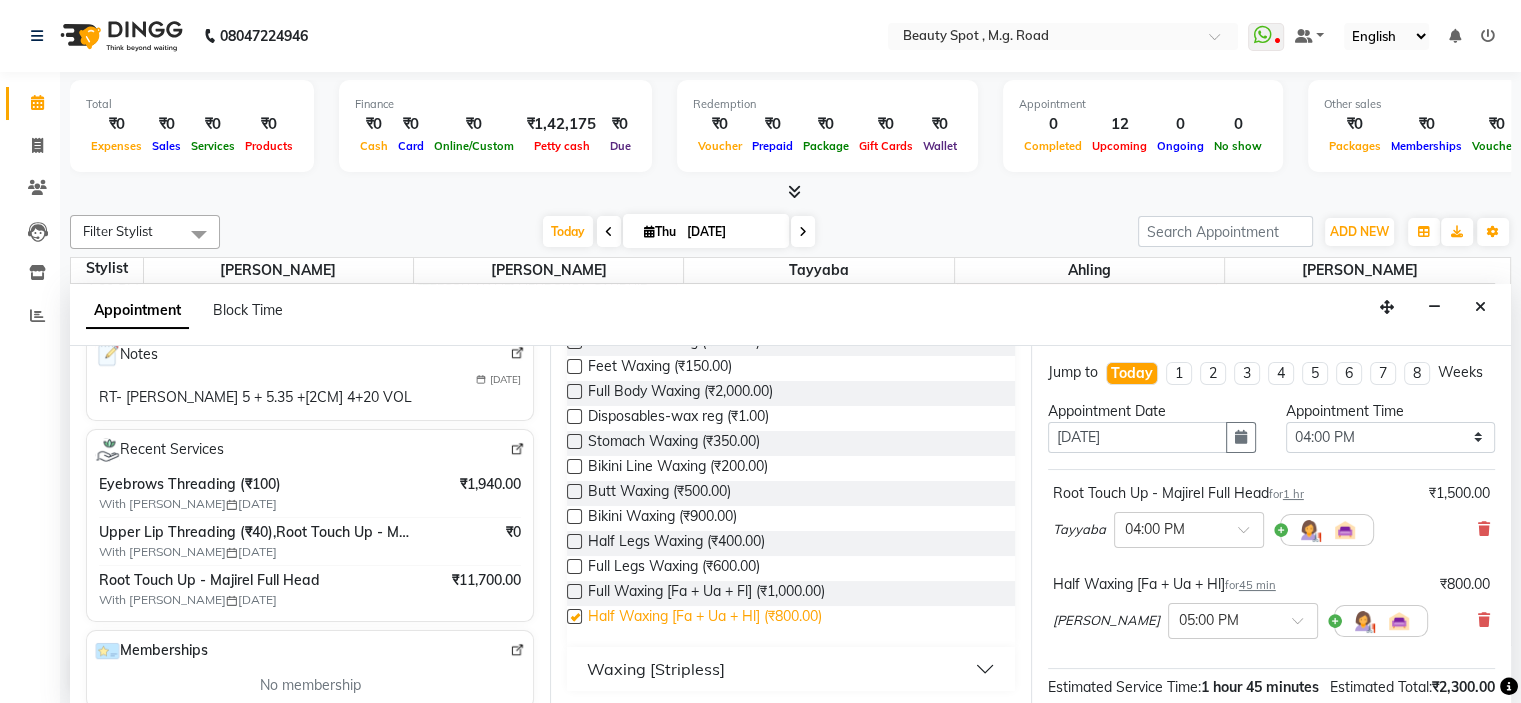 checkbox on "false" 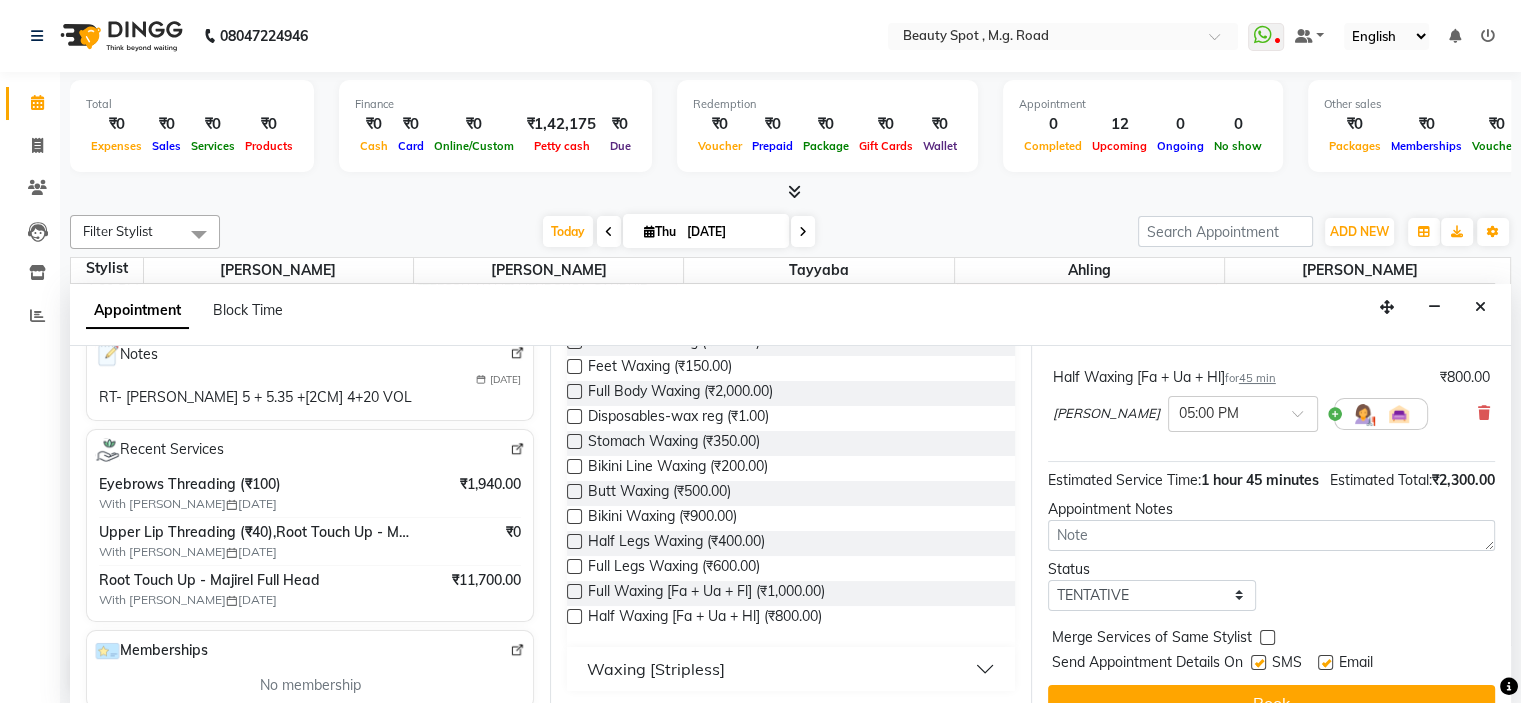 scroll, scrollTop: 277, scrollLeft: 0, axis: vertical 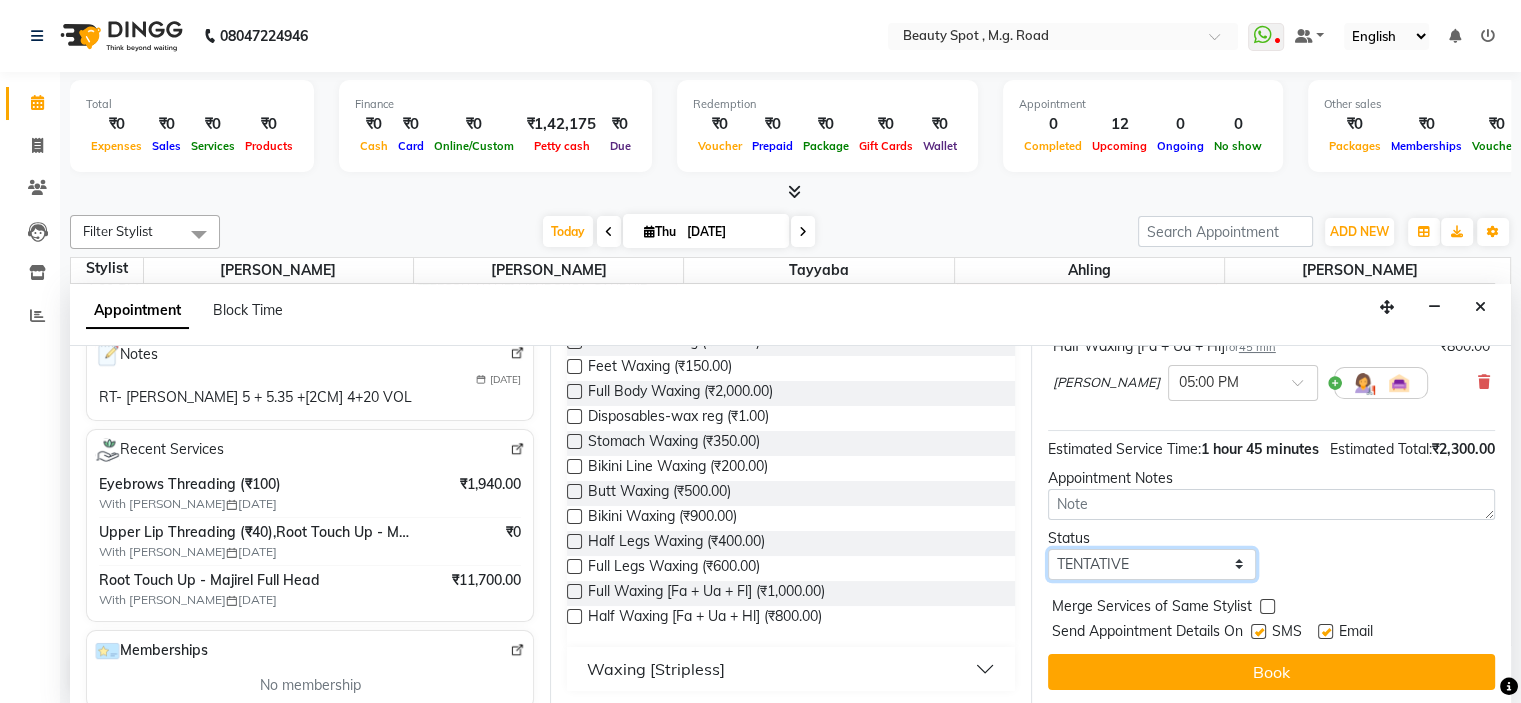 click on "Select TENTATIVE CONFIRM CHECK-IN UPCOMING" at bounding box center [1152, 564] 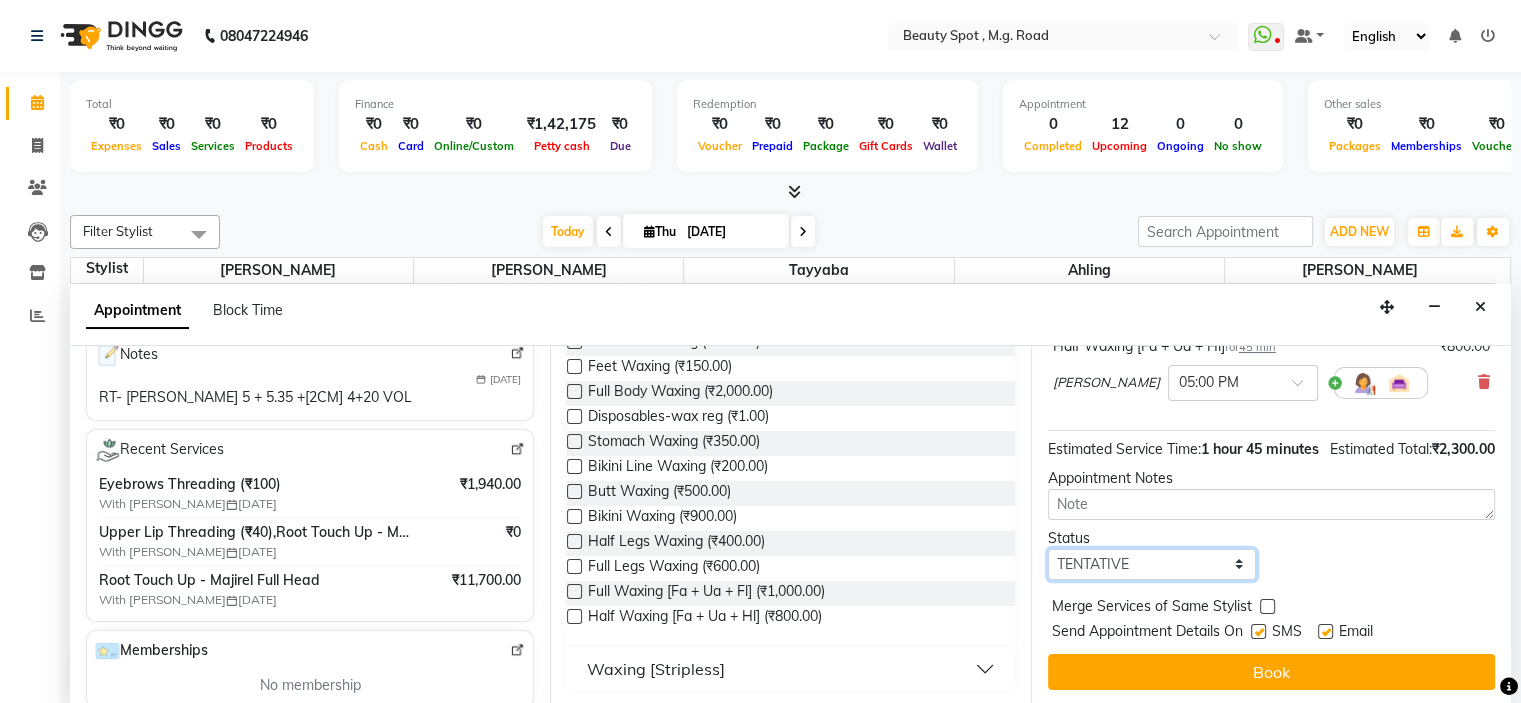 select on "confirm booking" 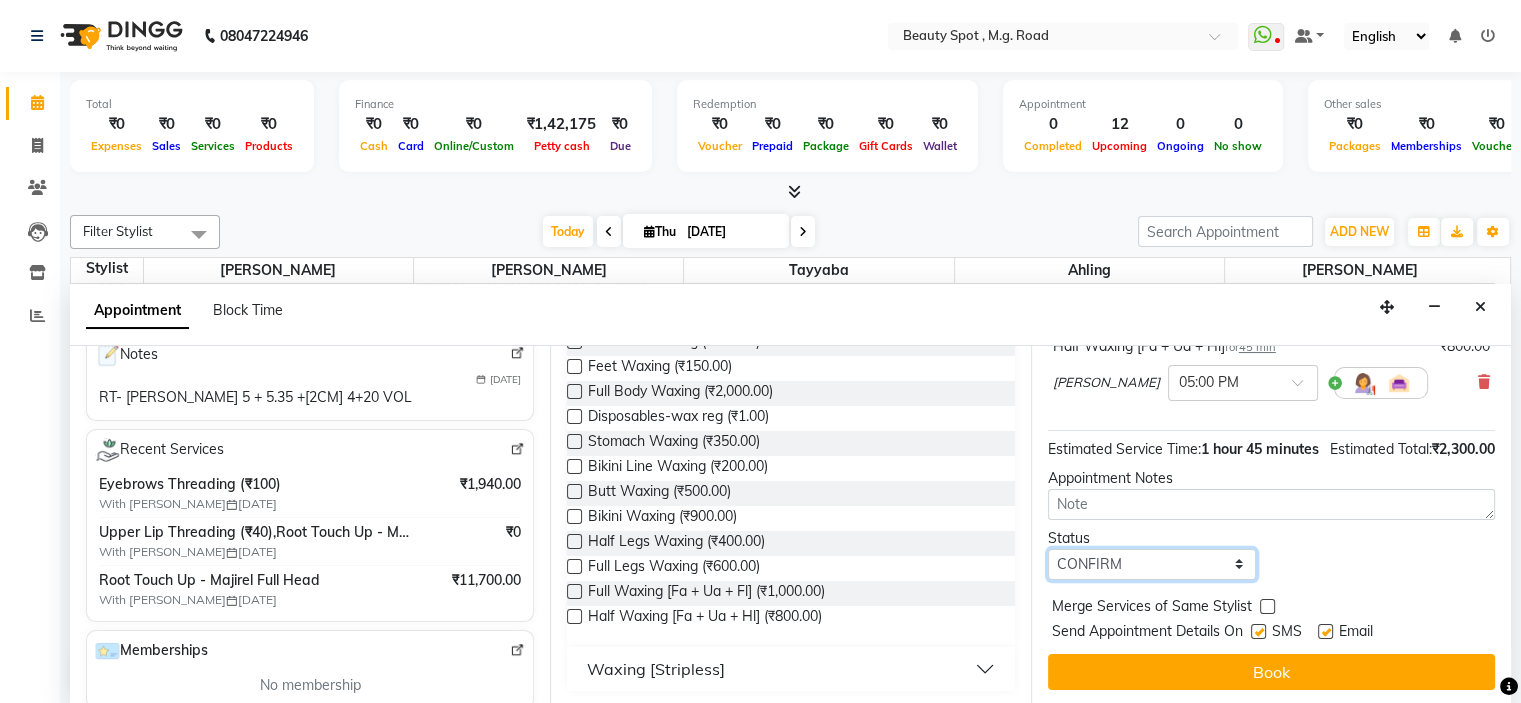 click on "Select TENTATIVE CONFIRM CHECK-IN UPCOMING" at bounding box center (1152, 564) 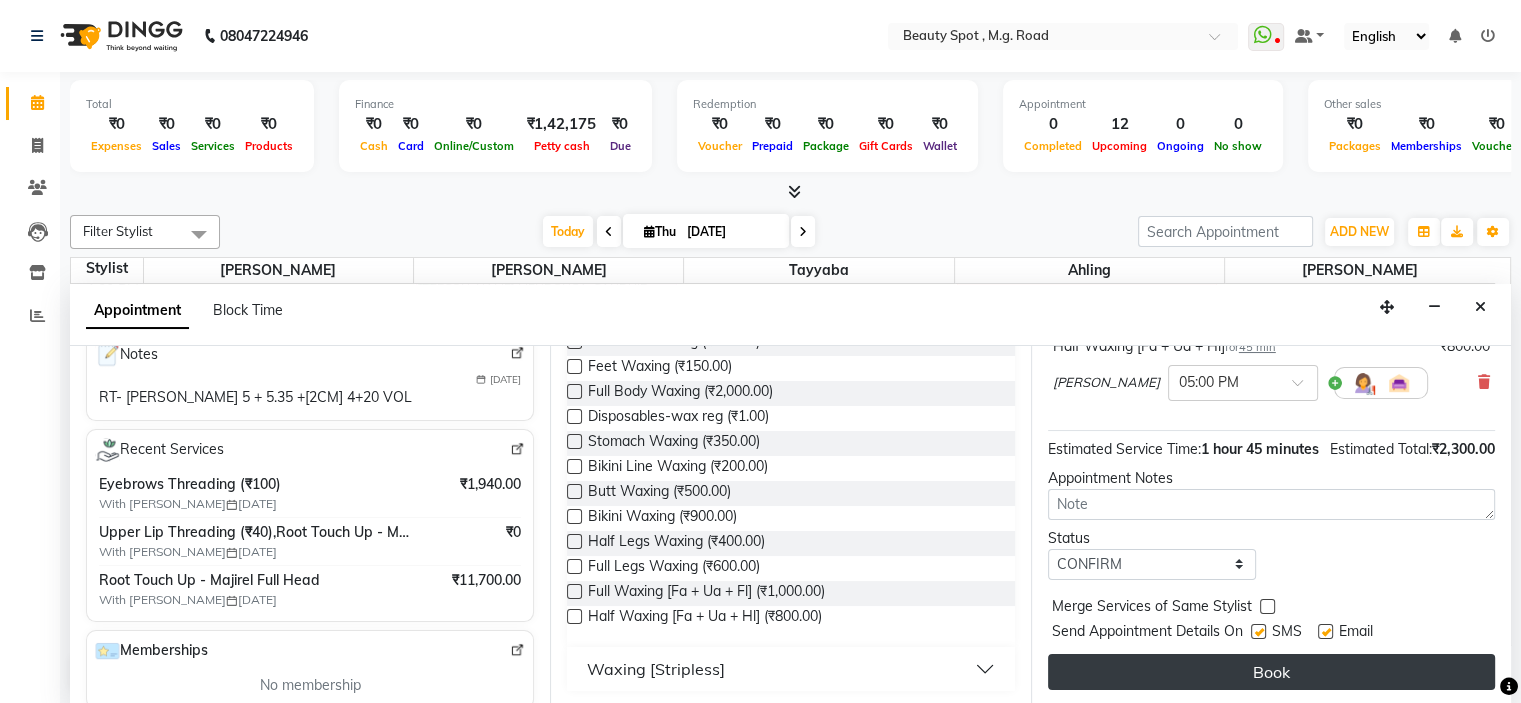 click on "Book" at bounding box center (1271, 672) 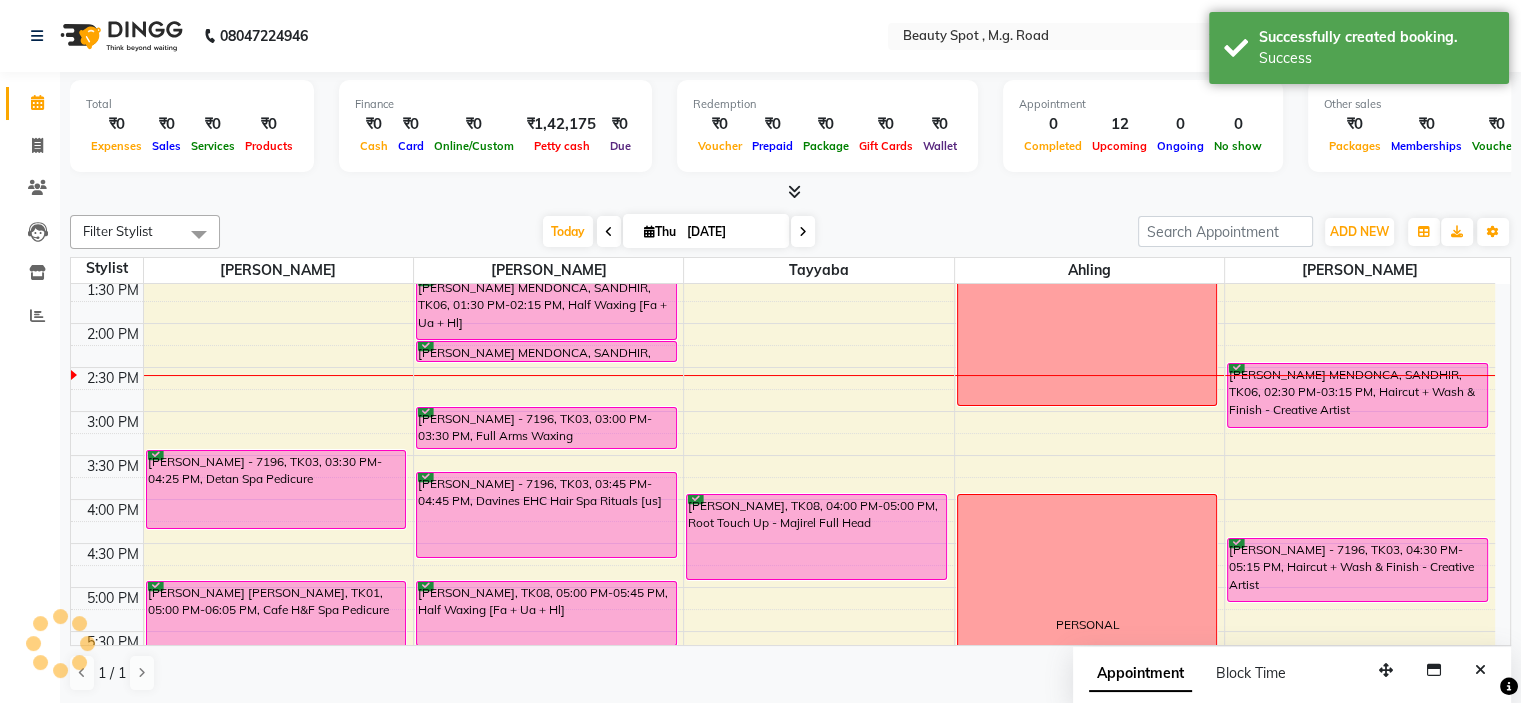 scroll, scrollTop: 0, scrollLeft: 0, axis: both 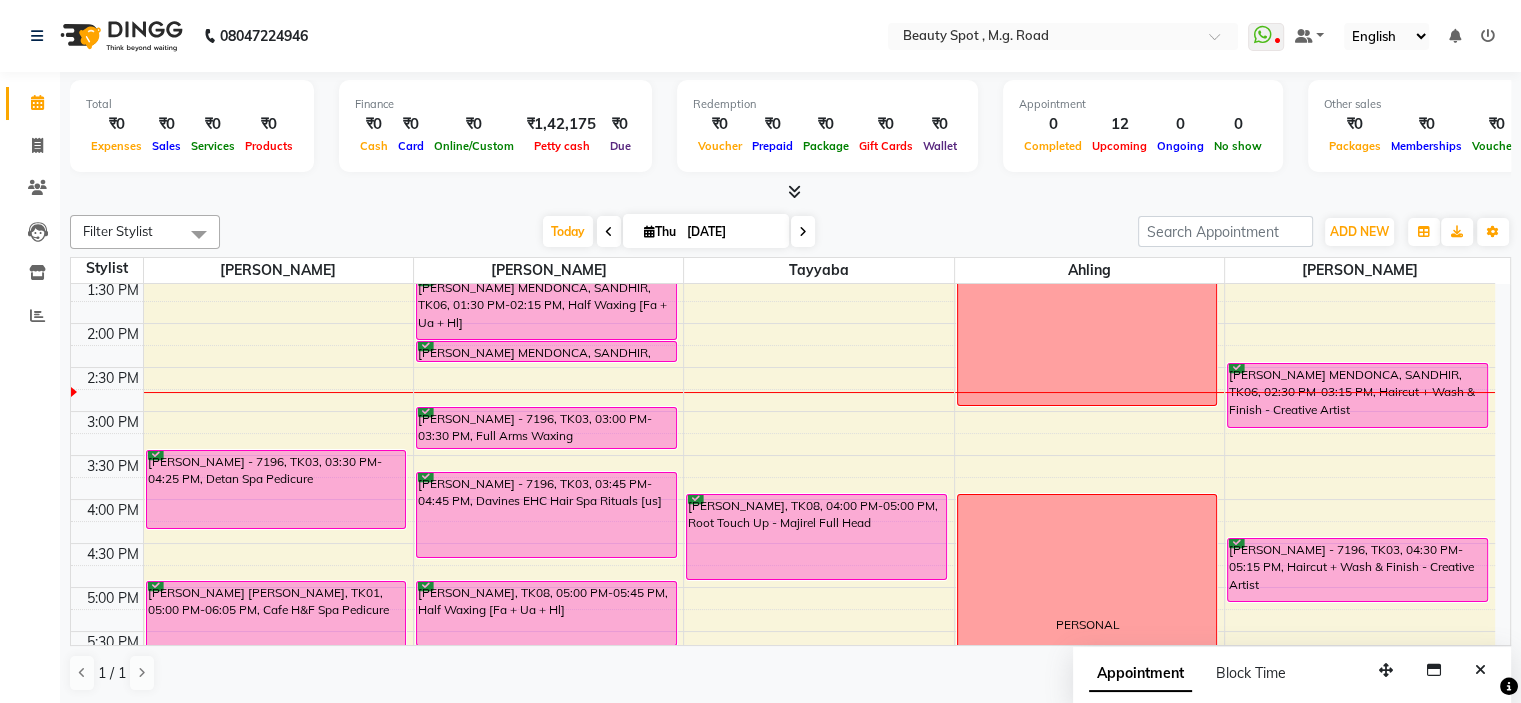 click at bounding box center [803, 232] 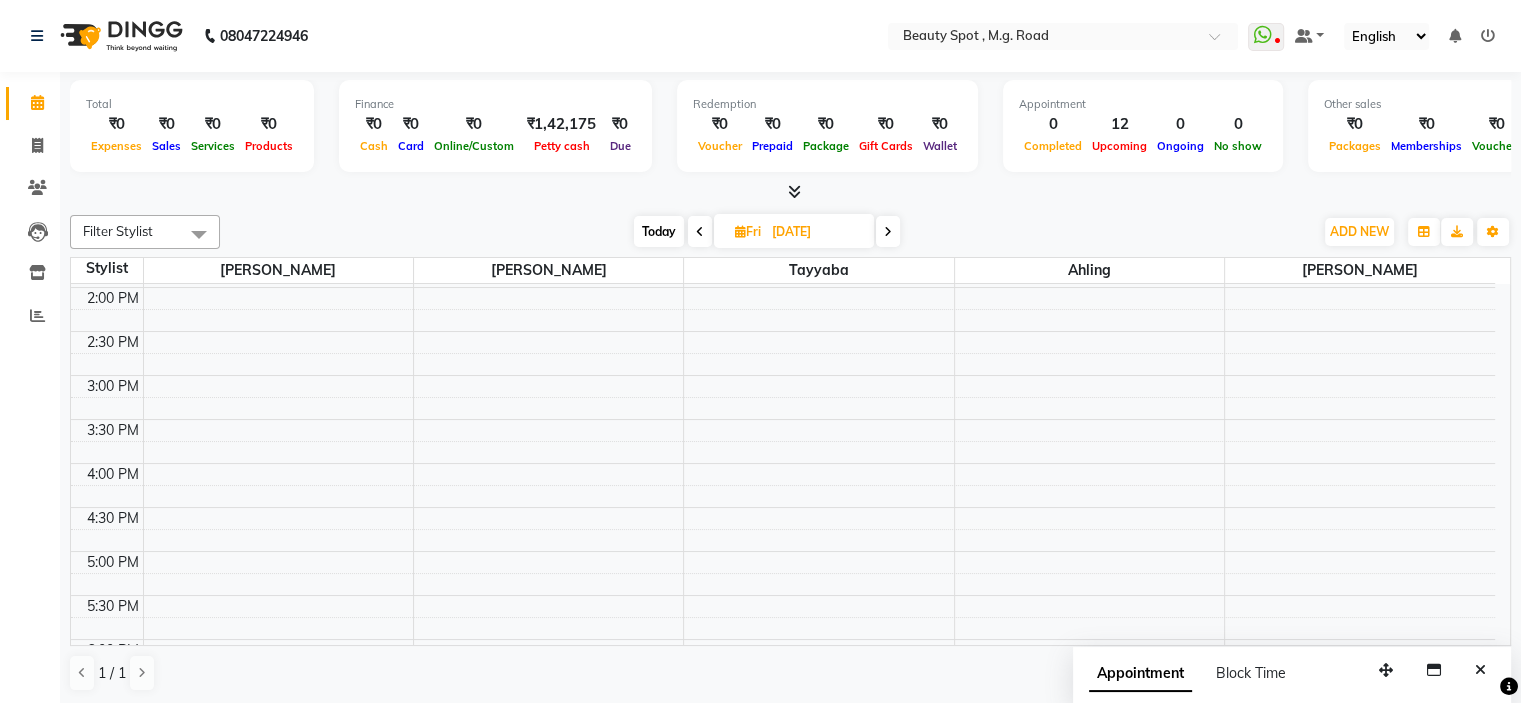 click on "11-07-2025" at bounding box center (816, 232) 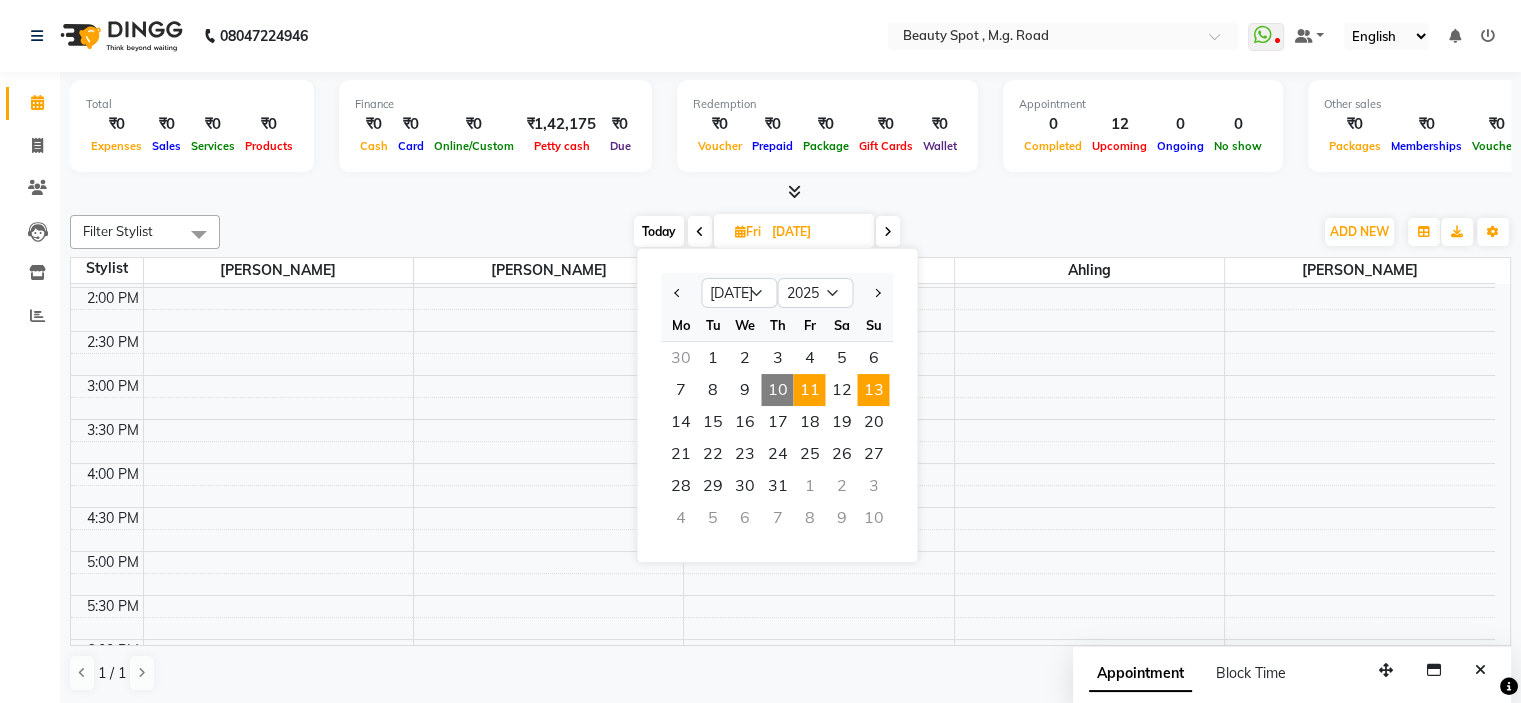 click on "13" at bounding box center (873, 390) 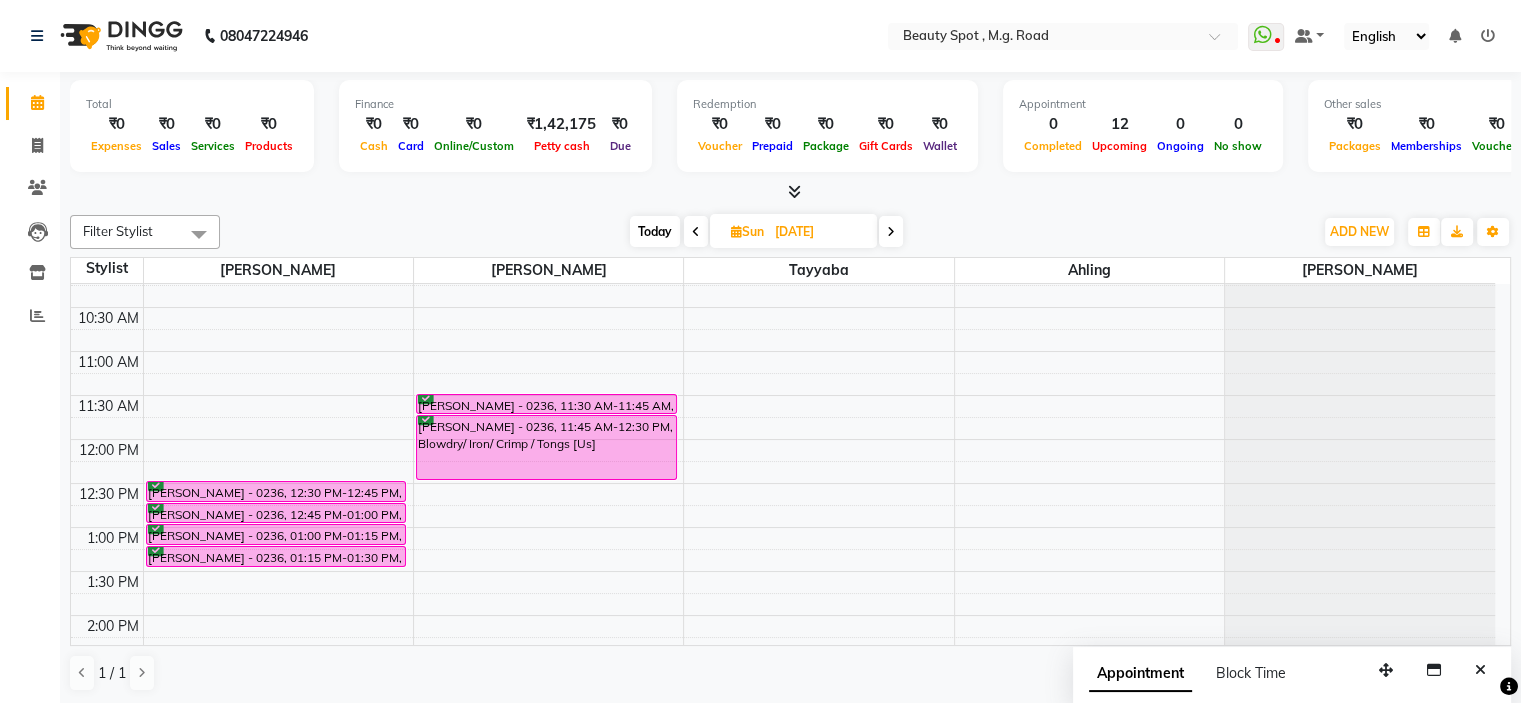 scroll, scrollTop: 96, scrollLeft: 0, axis: vertical 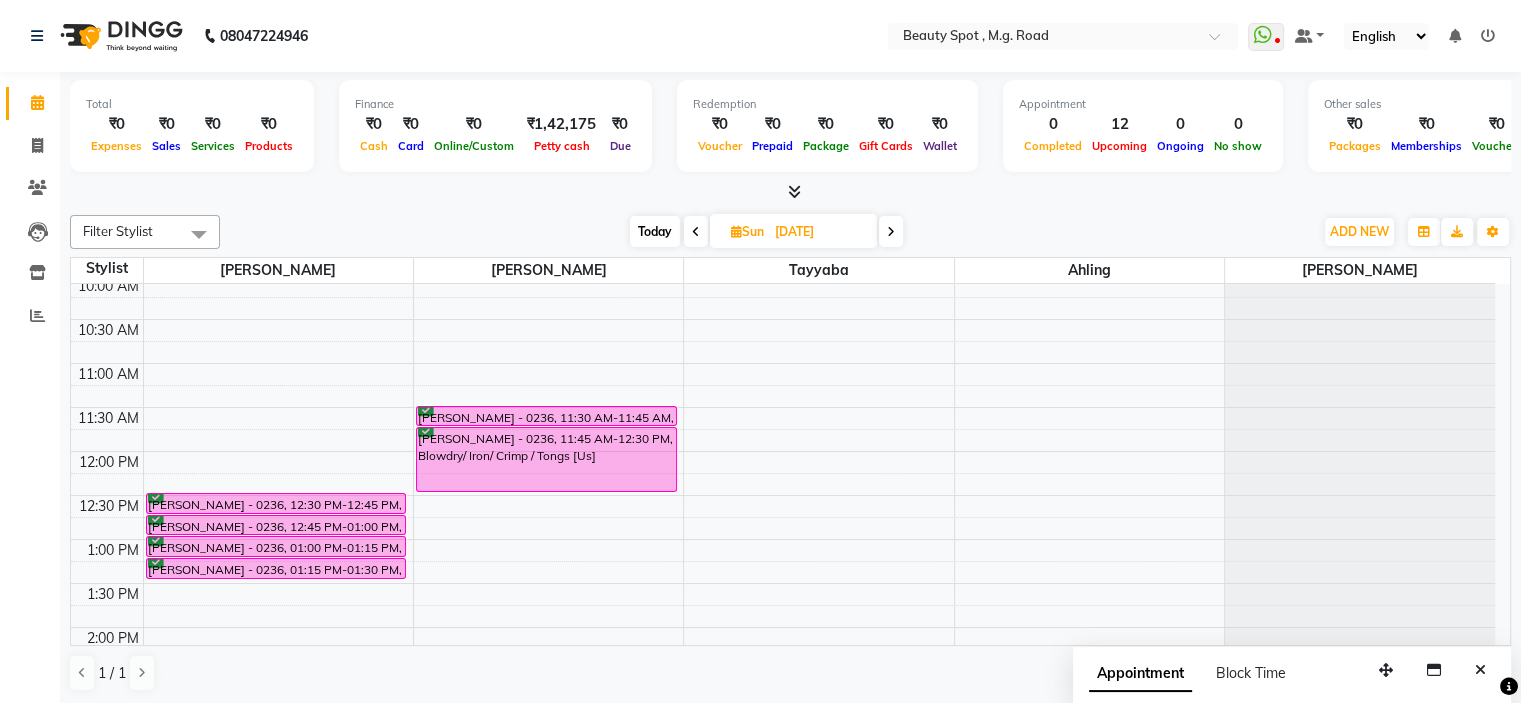 click at bounding box center (696, 232) 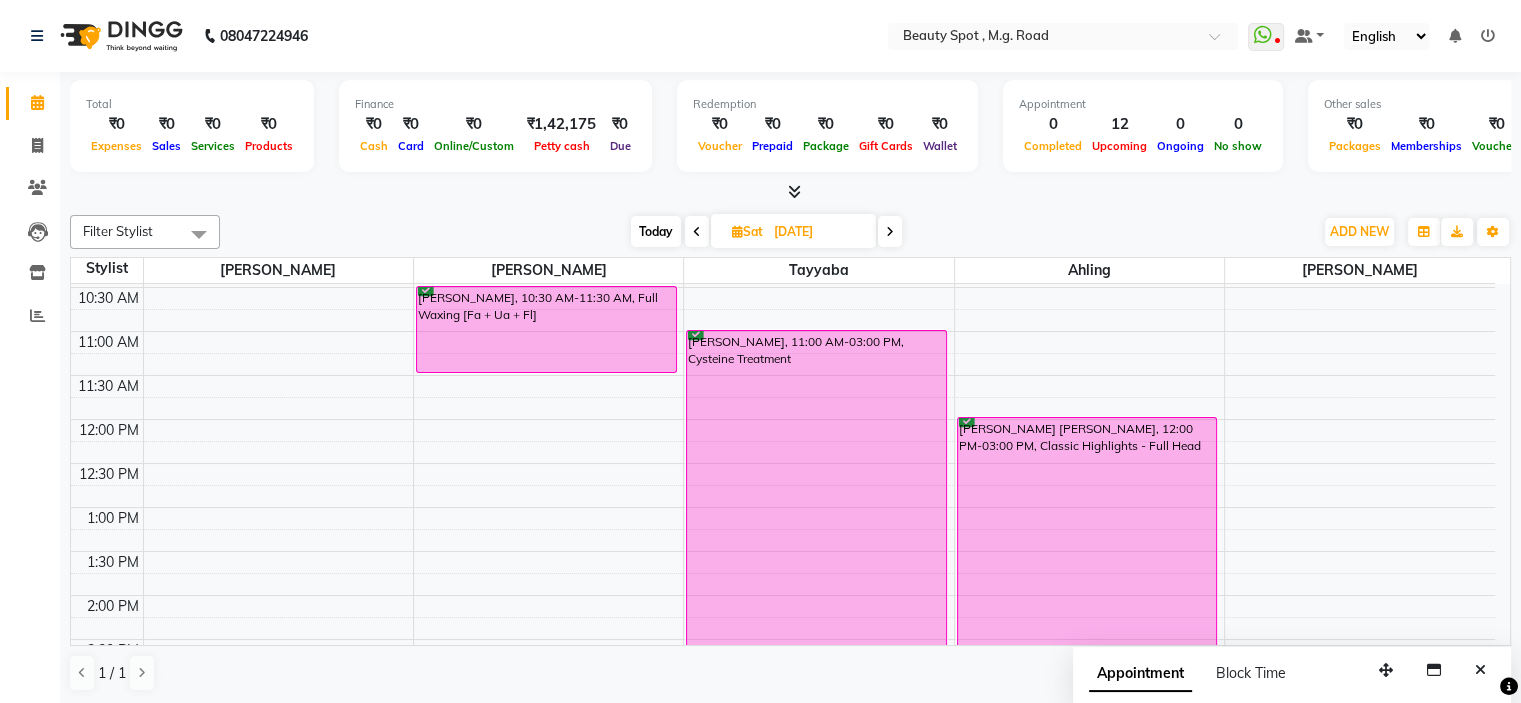 scroll, scrollTop: 336, scrollLeft: 0, axis: vertical 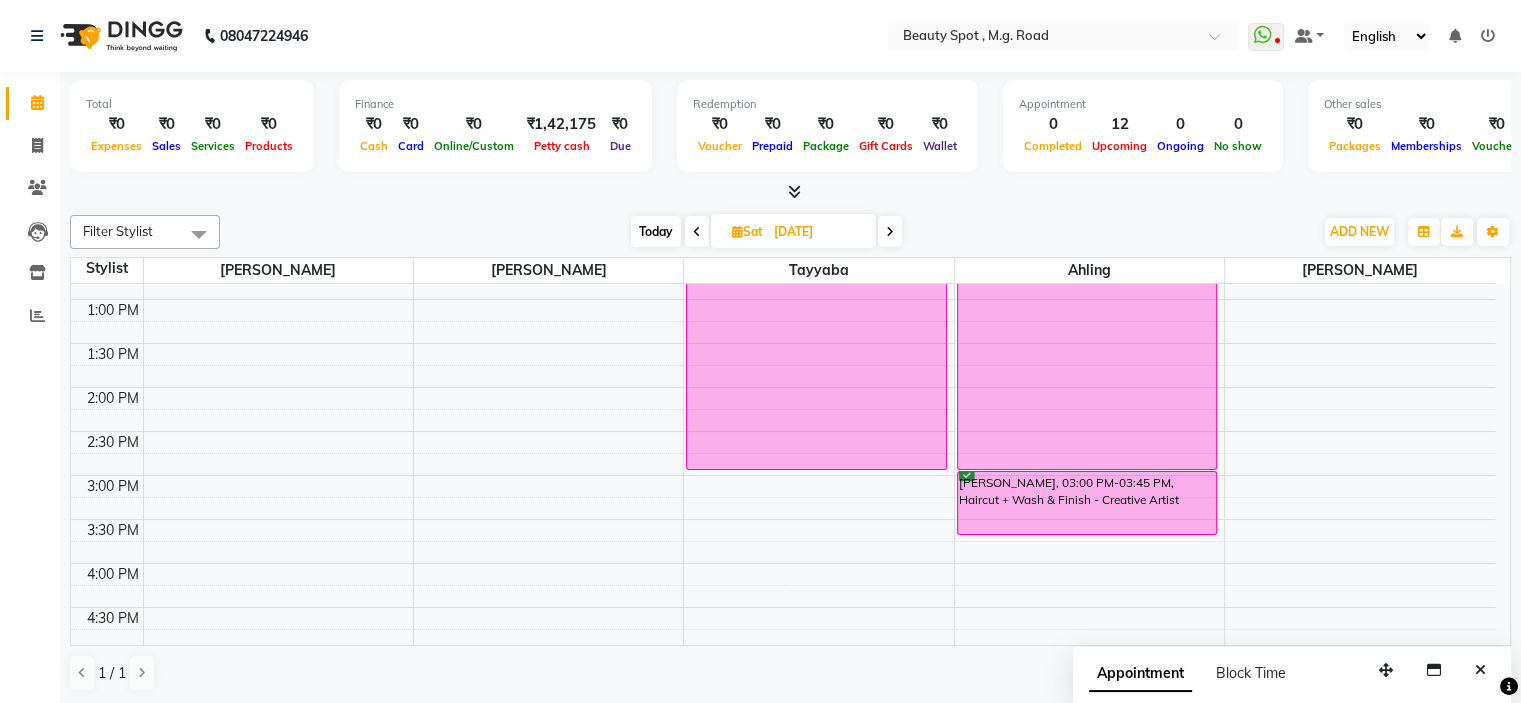 click on "12-07-2025" at bounding box center (818, 232) 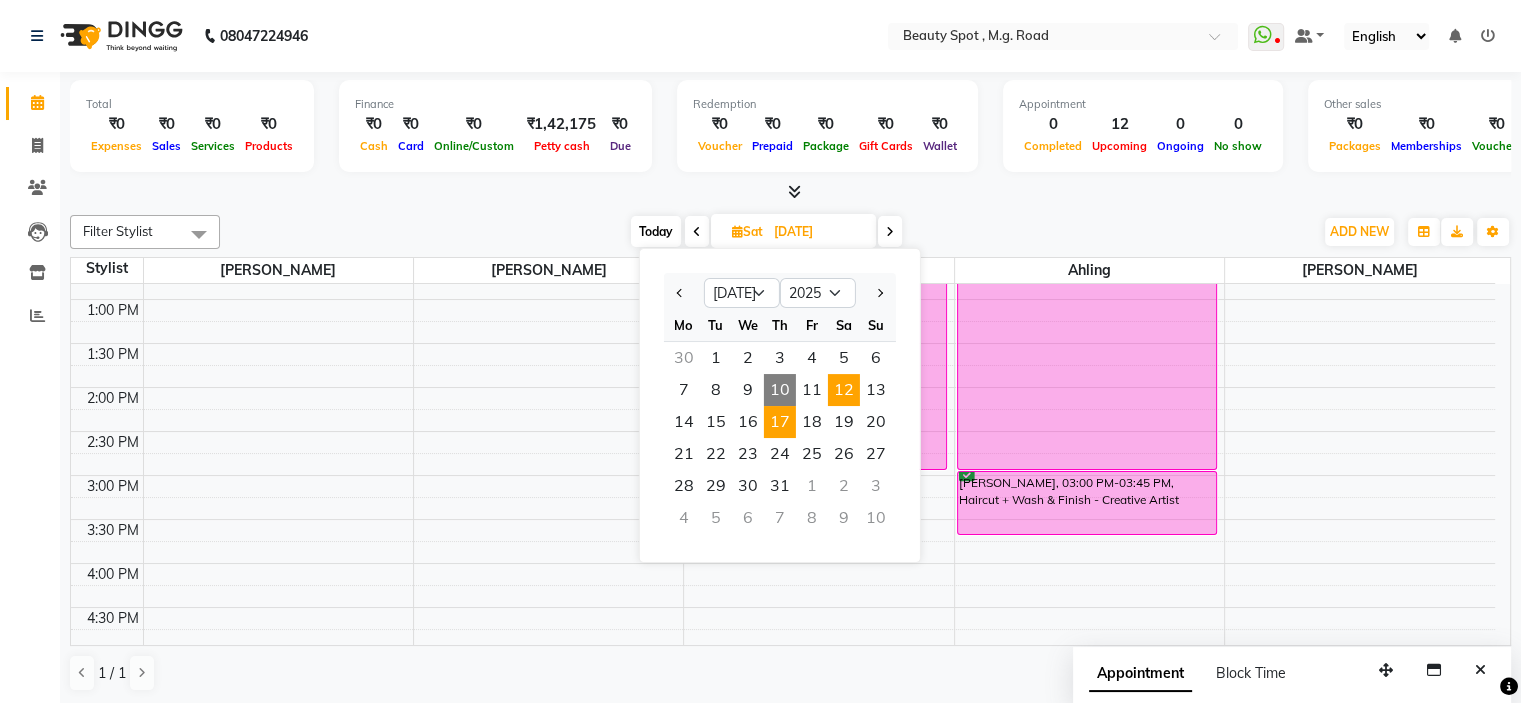 click on "17" at bounding box center (780, 422) 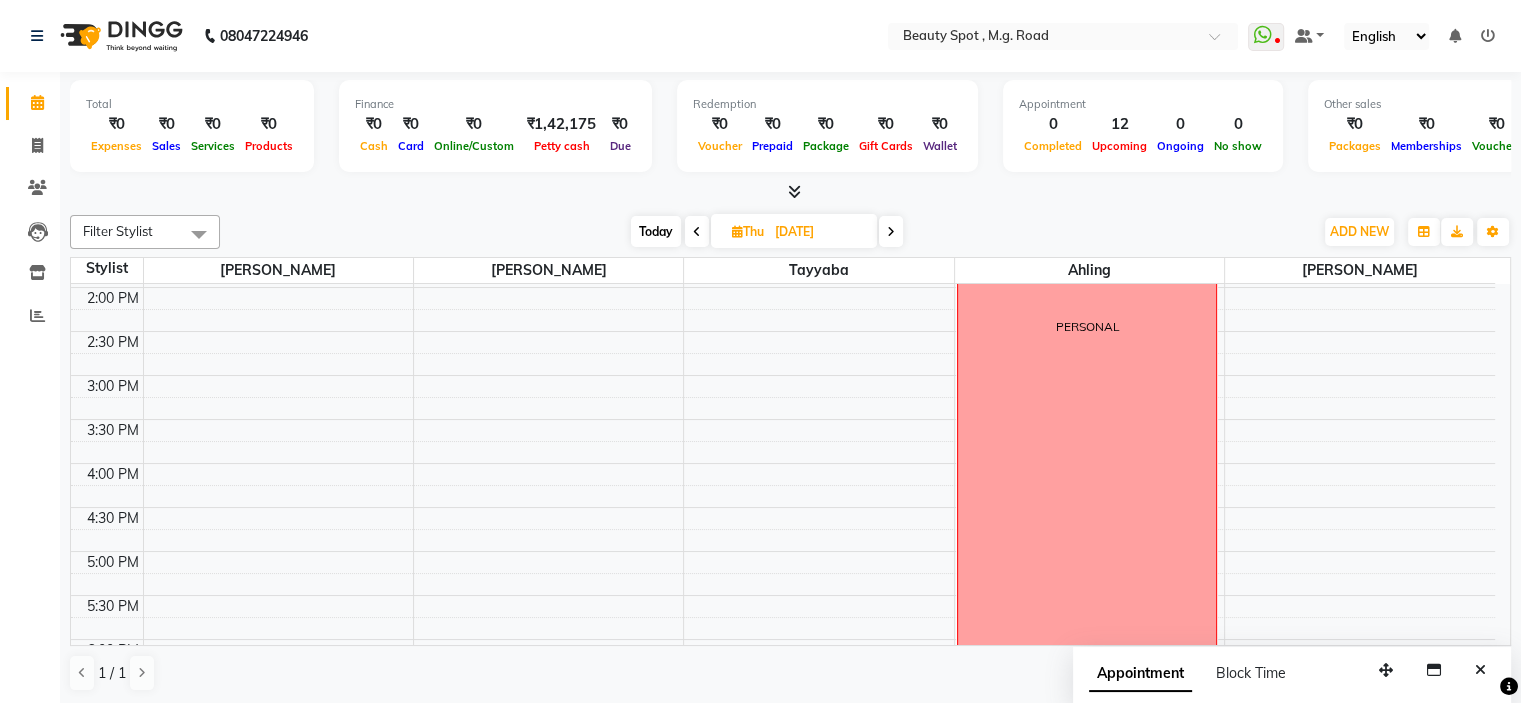 scroll, scrollTop: 0, scrollLeft: 0, axis: both 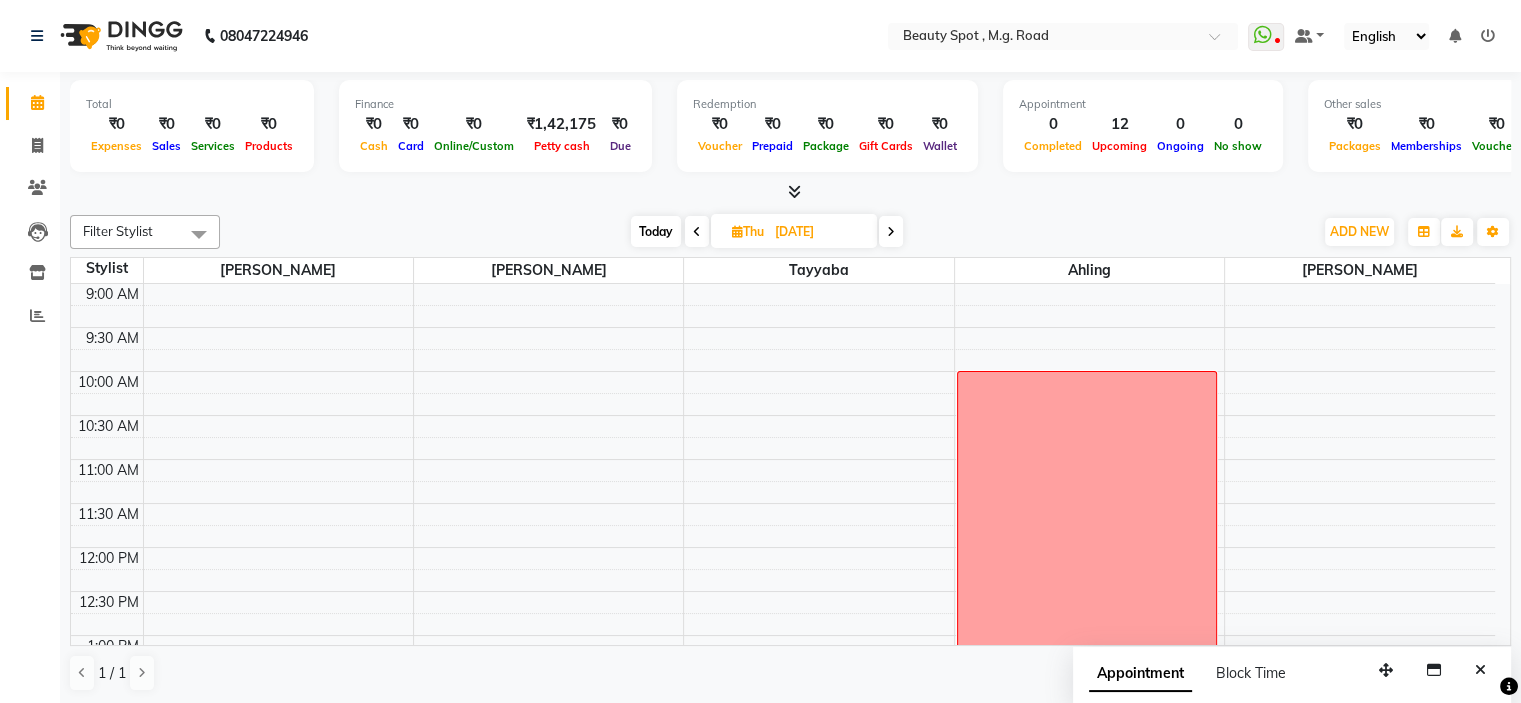 click at bounding box center (891, 232) 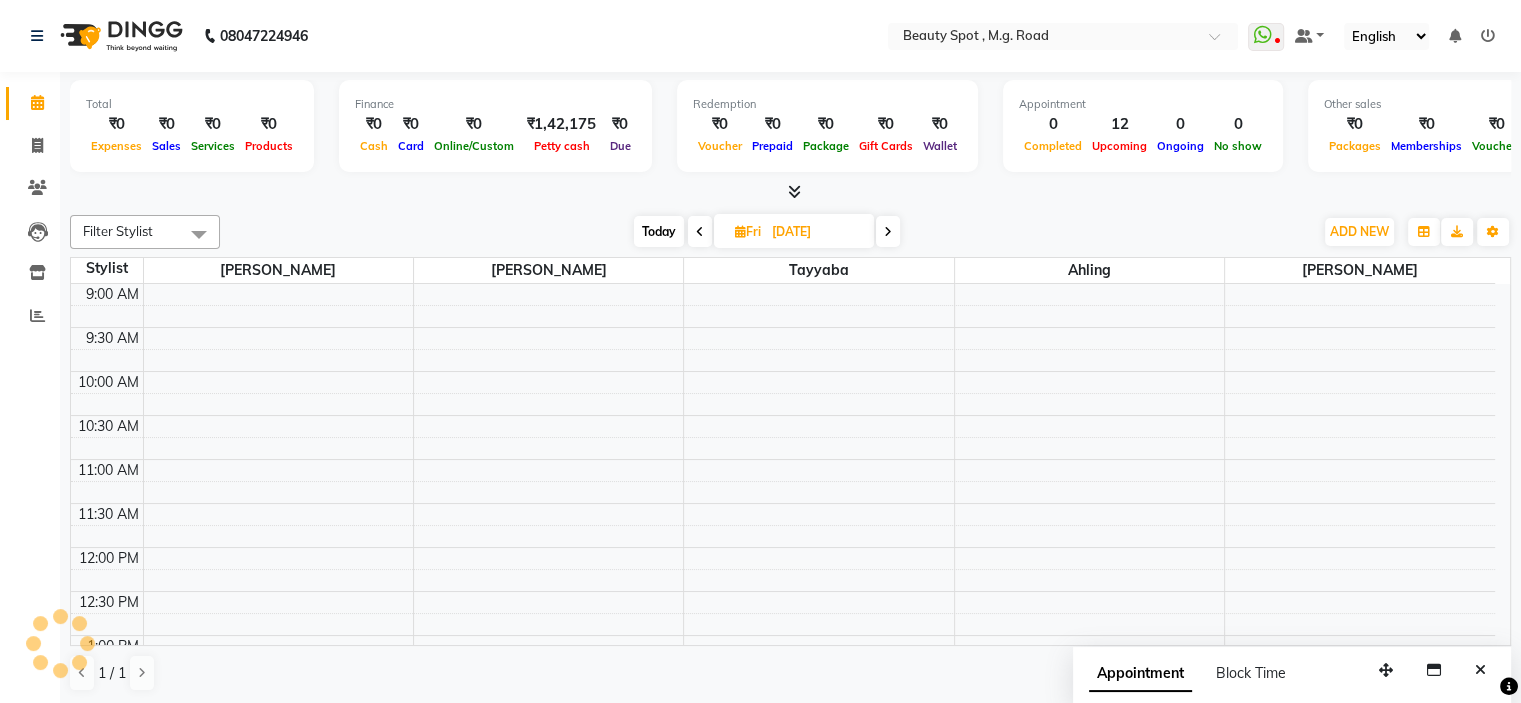 scroll, scrollTop: 436, scrollLeft: 0, axis: vertical 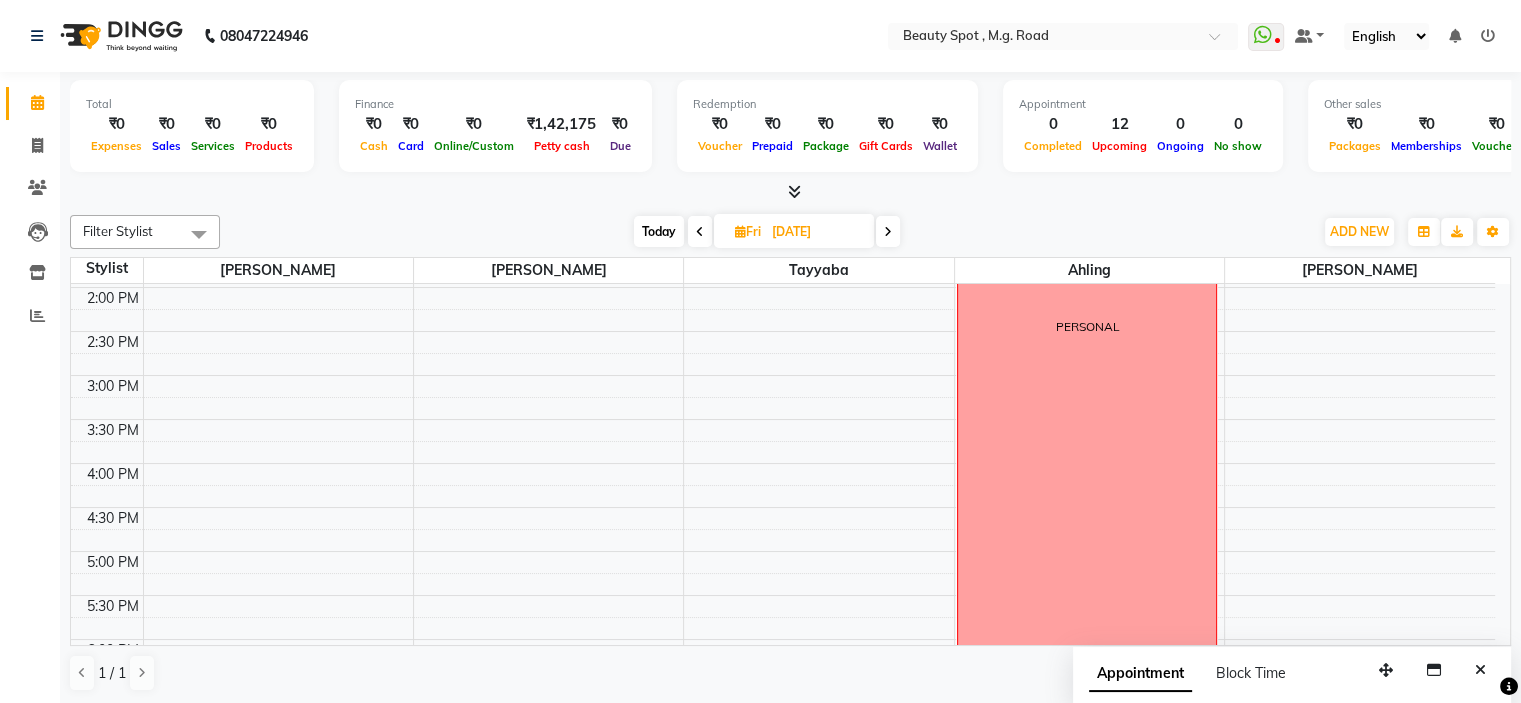 click at bounding box center [888, 232] 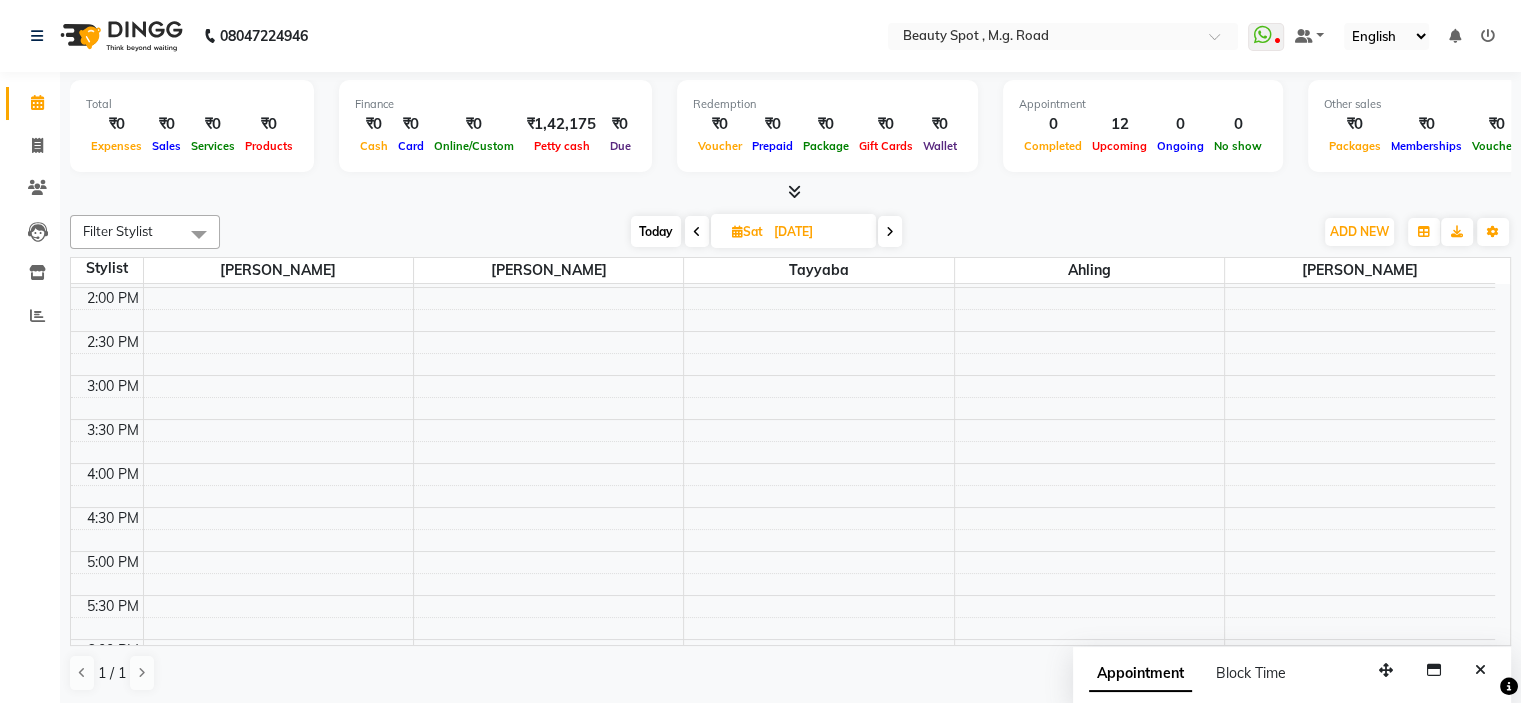 click on "Today" at bounding box center (656, 231) 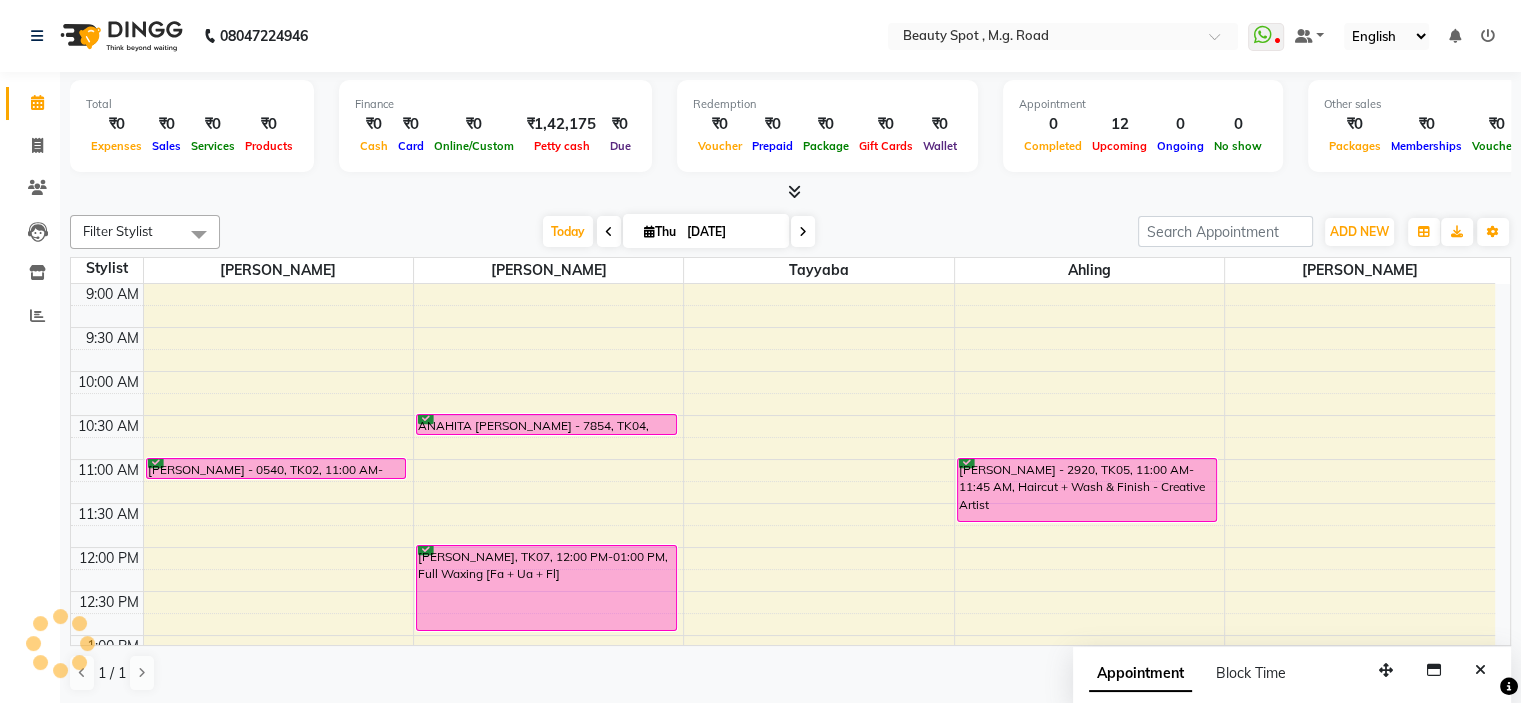 scroll, scrollTop: 436, scrollLeft: 0, axis: vertical 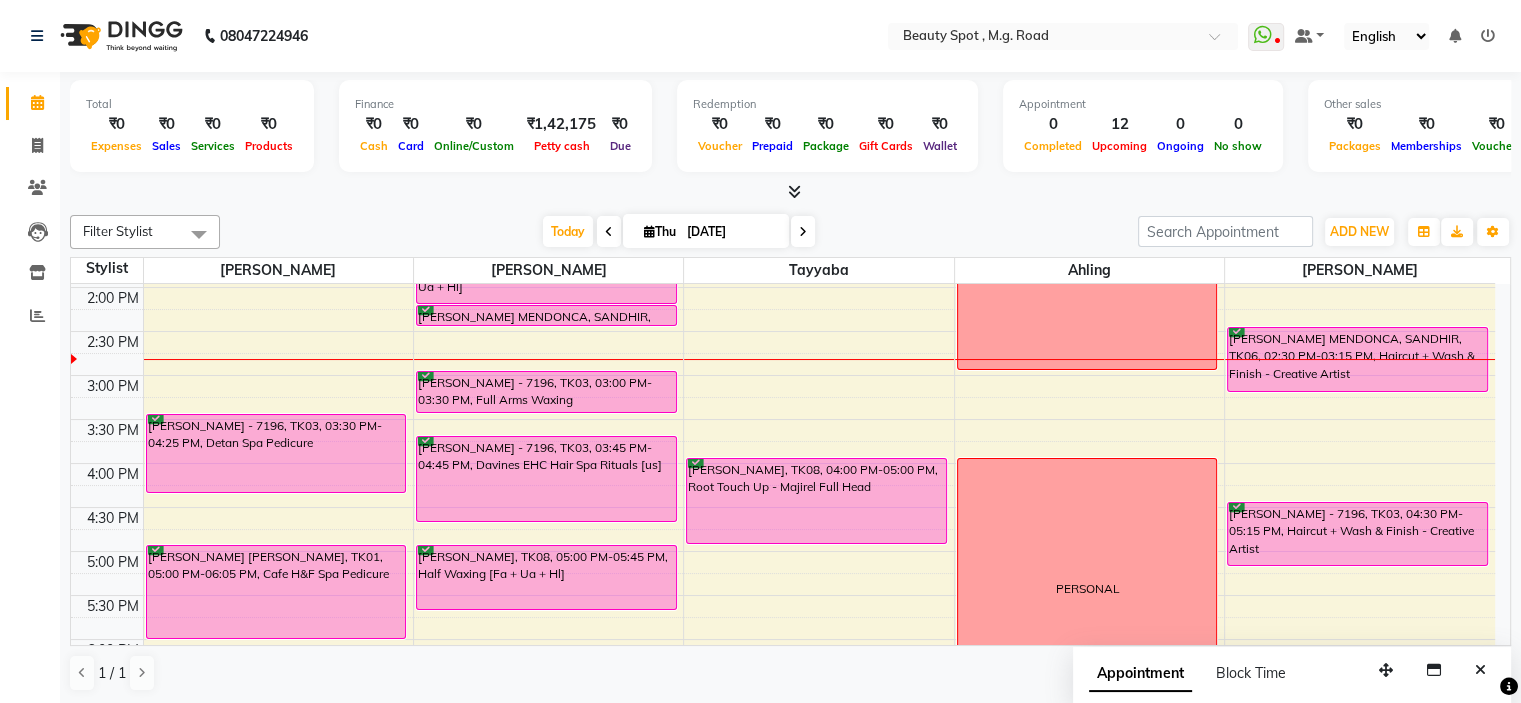 click on "[DATE]" at bounding box center (731, 232) 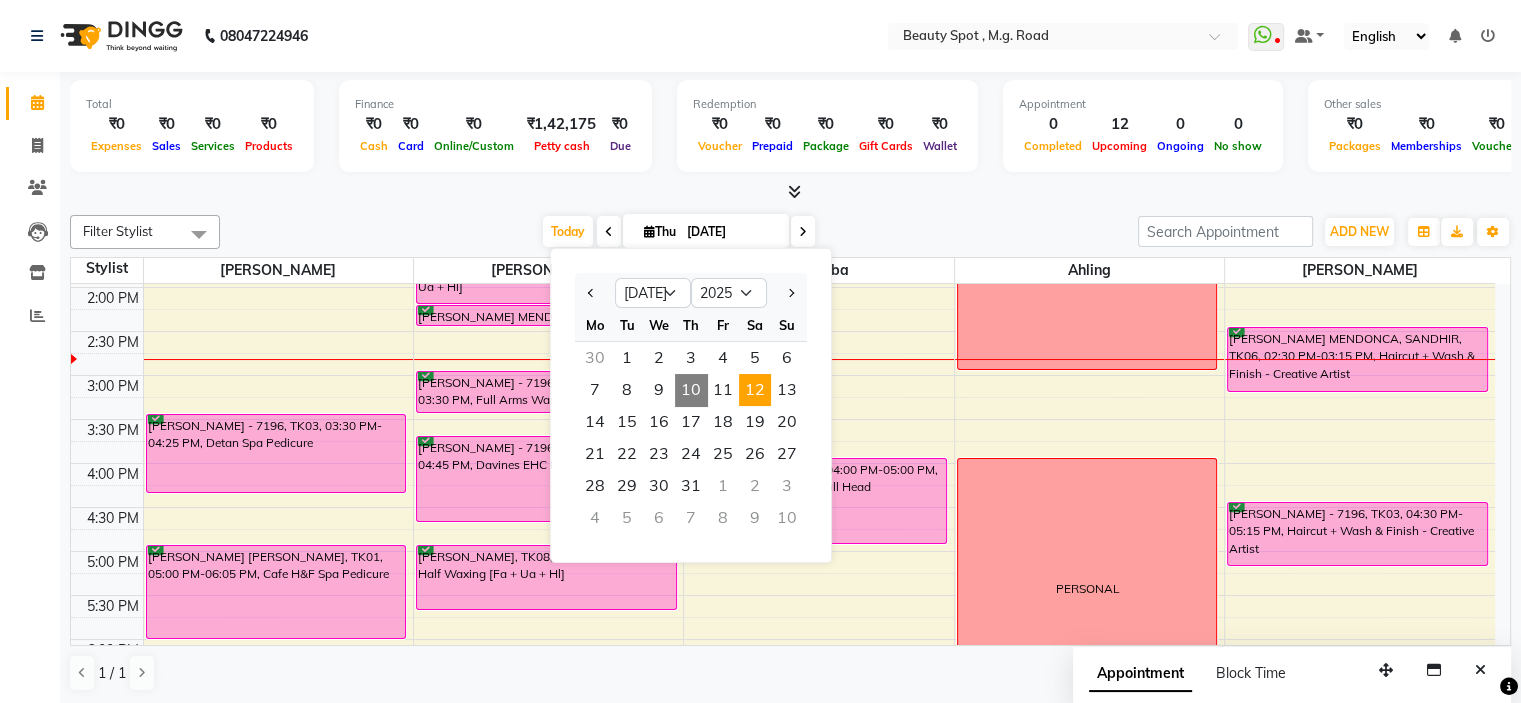click on "12" at bounding box center [755, 390] 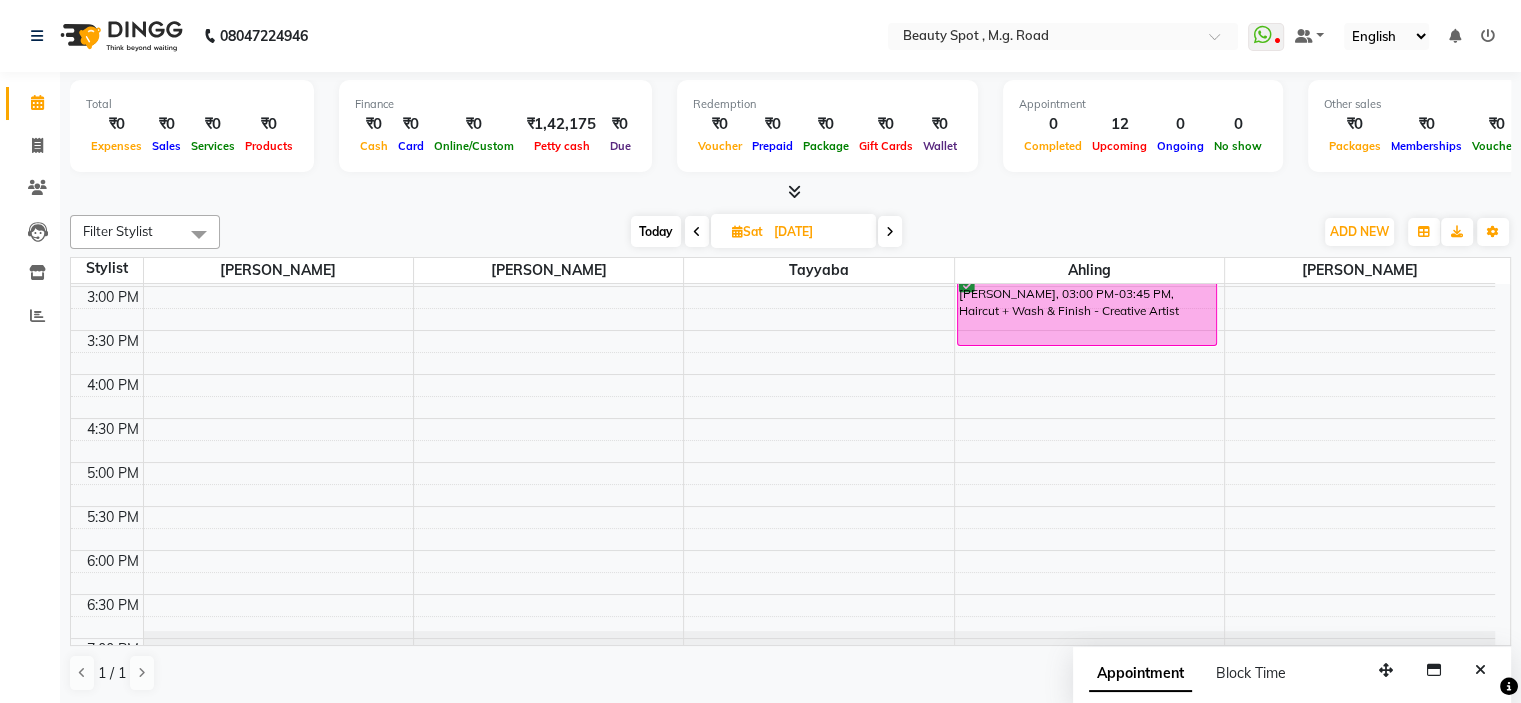scroll, scrollTop: 596, scrollLeft: 0, axis: vertical 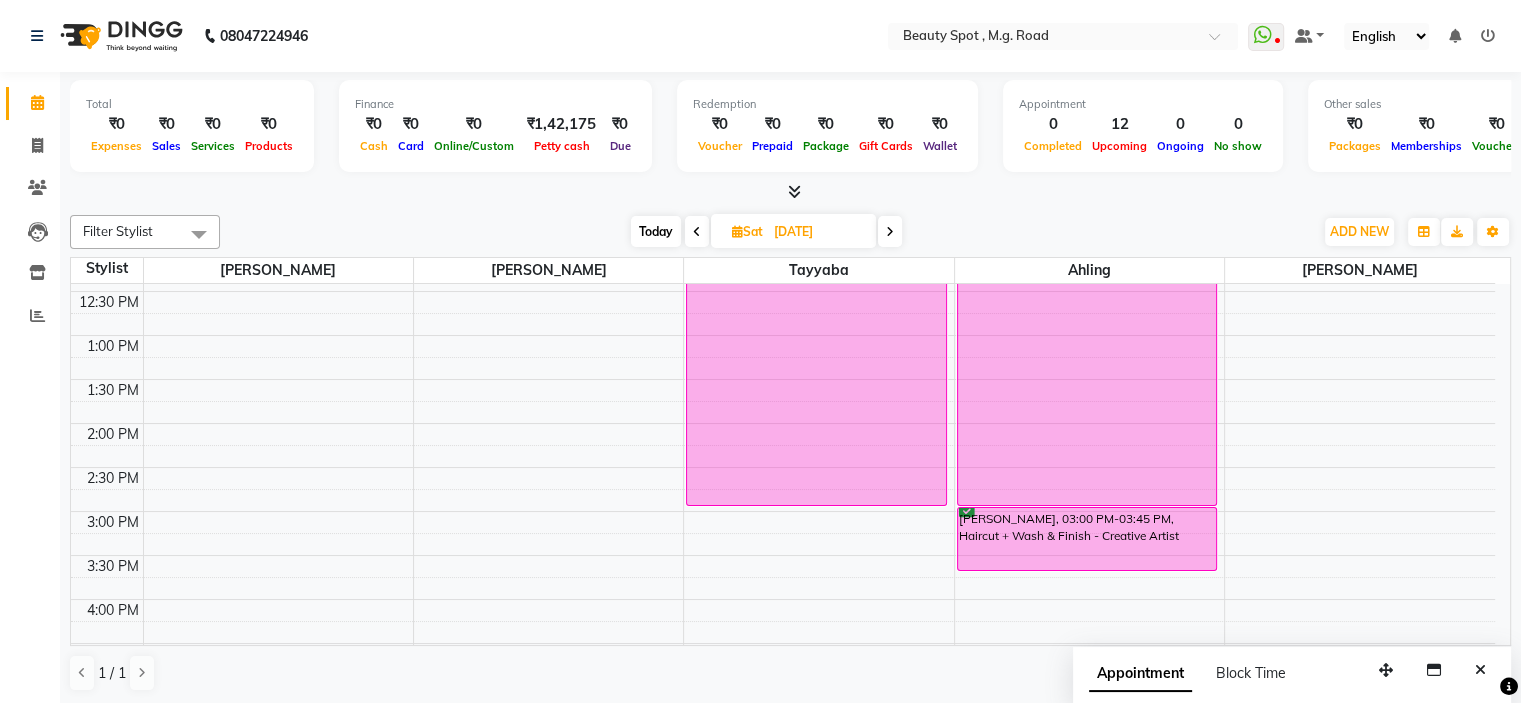 click at bounding box center (697, 232) 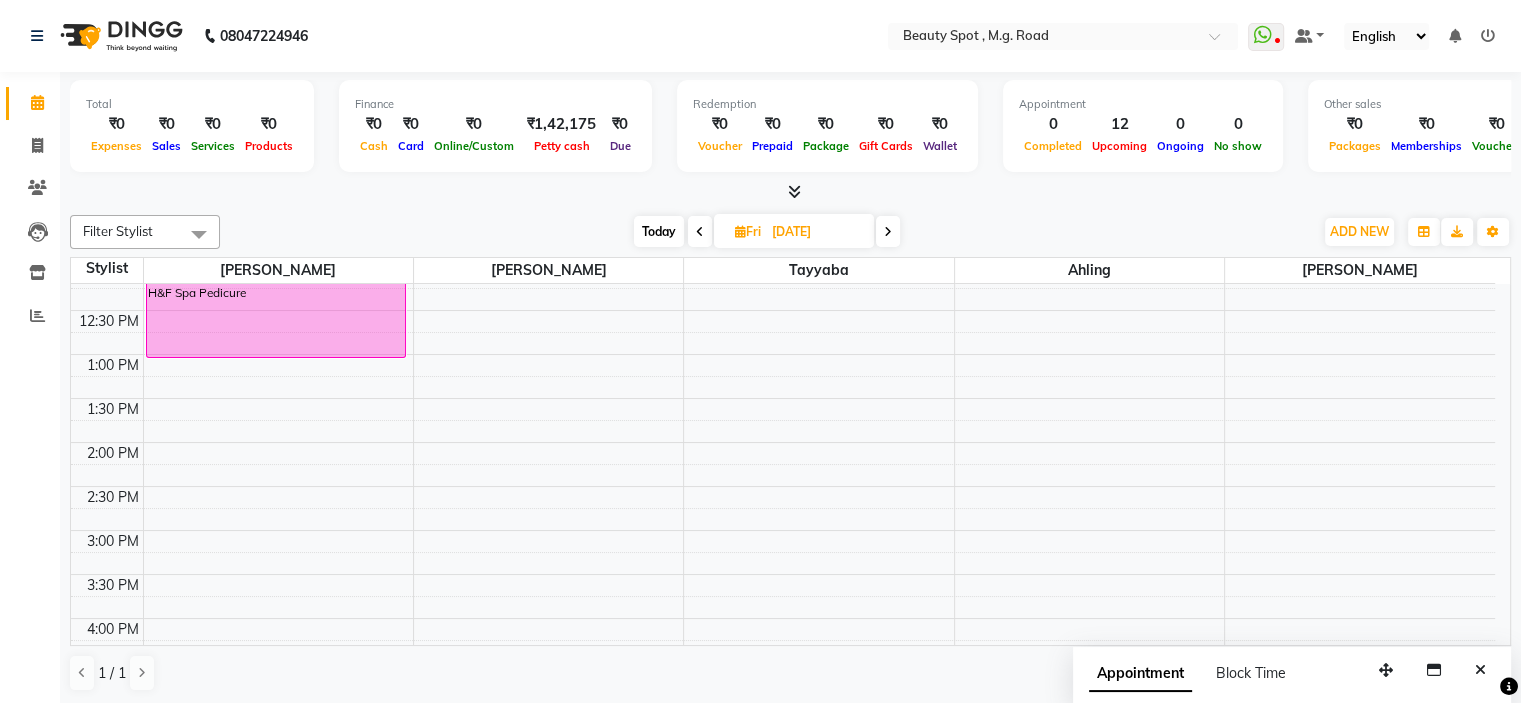 scroll, scrollTop: 300, scrollLeft: 0, axis: vertical 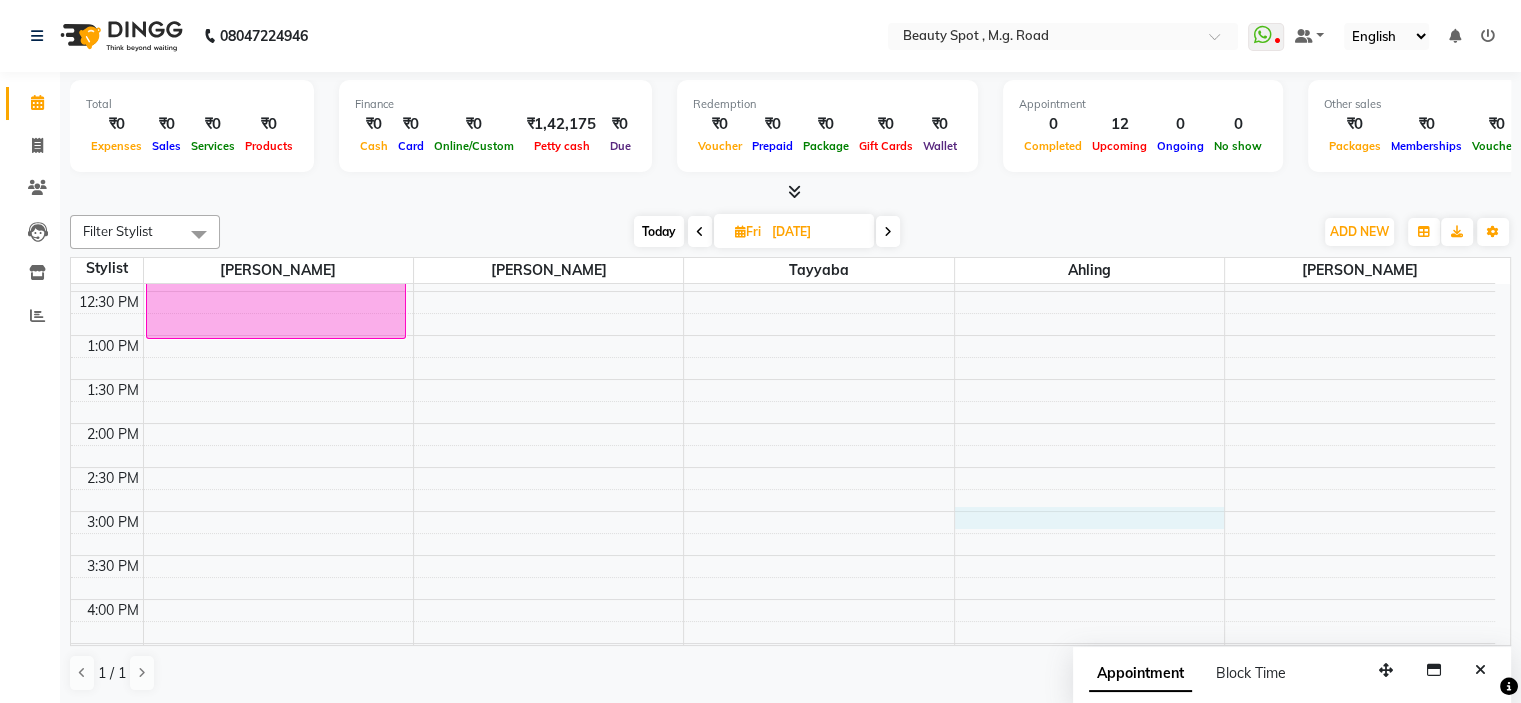 click on "9:00 AM 9:30 AM 10:00 AM 10:30 AM 11:00 AM 11:30 AM 12:00 PM 12:30 PM 1:00 PM 1:30 PM 2:00 PM 2:30 PM 3:00 PM 3:30 PM 4:00 PM 4:30 PM 5:00 PM 5:30 PM 6:00 PM 6:30 PM 7:00 PM 7:30 PM     DEEPTI  SULAKHE, 12:00 PM-01:05 PM, Cafe H&F Spa Pedicure     DEEPTI  SULAKHE, 10:30 AM-11:30 AM, Full Waxing [Fa + Ua + Fl]     DEEPTI  SULAKHE, 11:30 AM-11:45 AM, Eyebrows Threading     GEETALI PRANAV WAGHCHAVARE, 11:45 AM-12:00 PM, Eyebrows + U Lip + Chin Threading     DEEPTI  SULAKHE, 10:30 AM-10:45 AM, Davines Solu Scalp Sea Salt Scrub Add On     DEEPTI  SULAKHE, 10:45 AM-11:05 AM, Davines Hair wash + Cond + Blast Dry [Uw]     GEETALI PRANAV WAGHCHAVARE, 11:00 AM-11:45 AM, Haircut + Wash & Finish - Creative Artist" at bounding box center [783, 467] 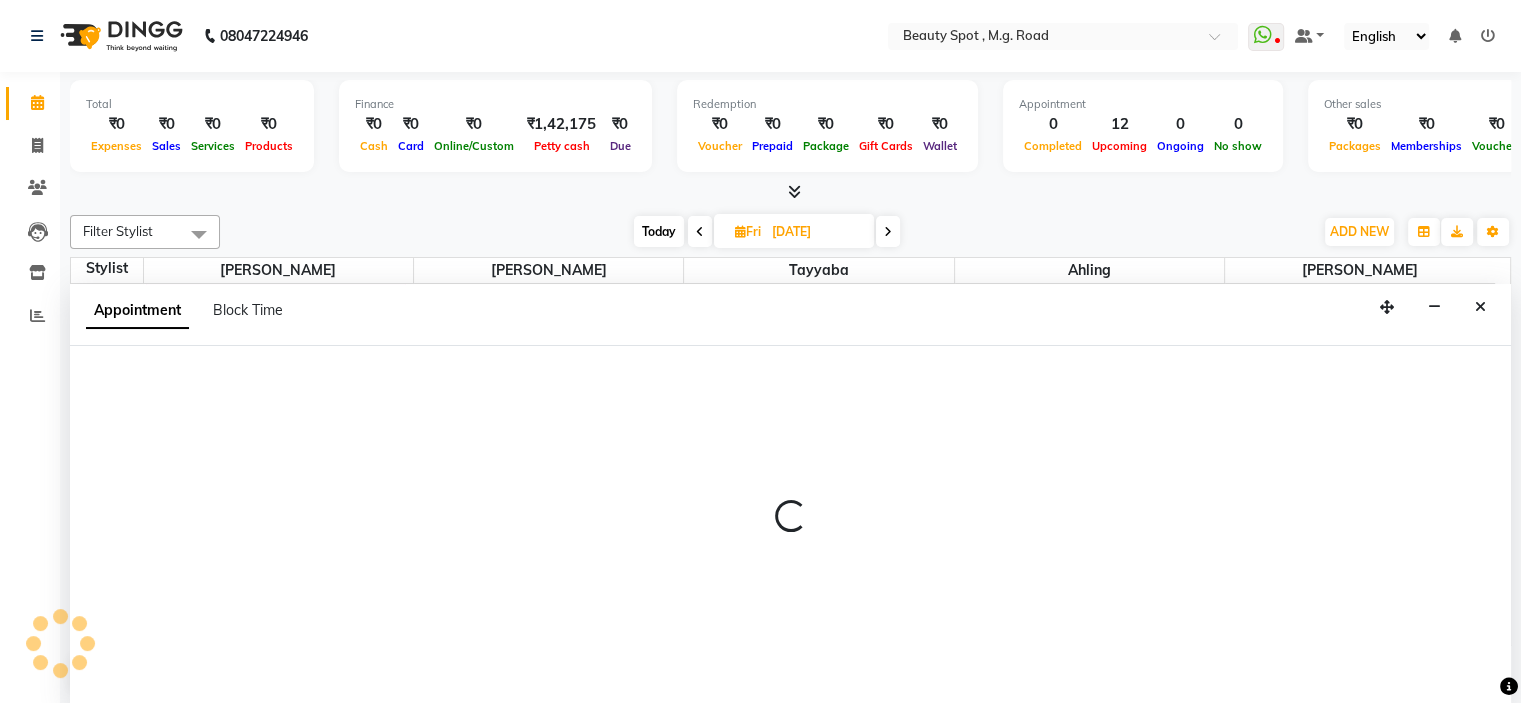 select on "71897" 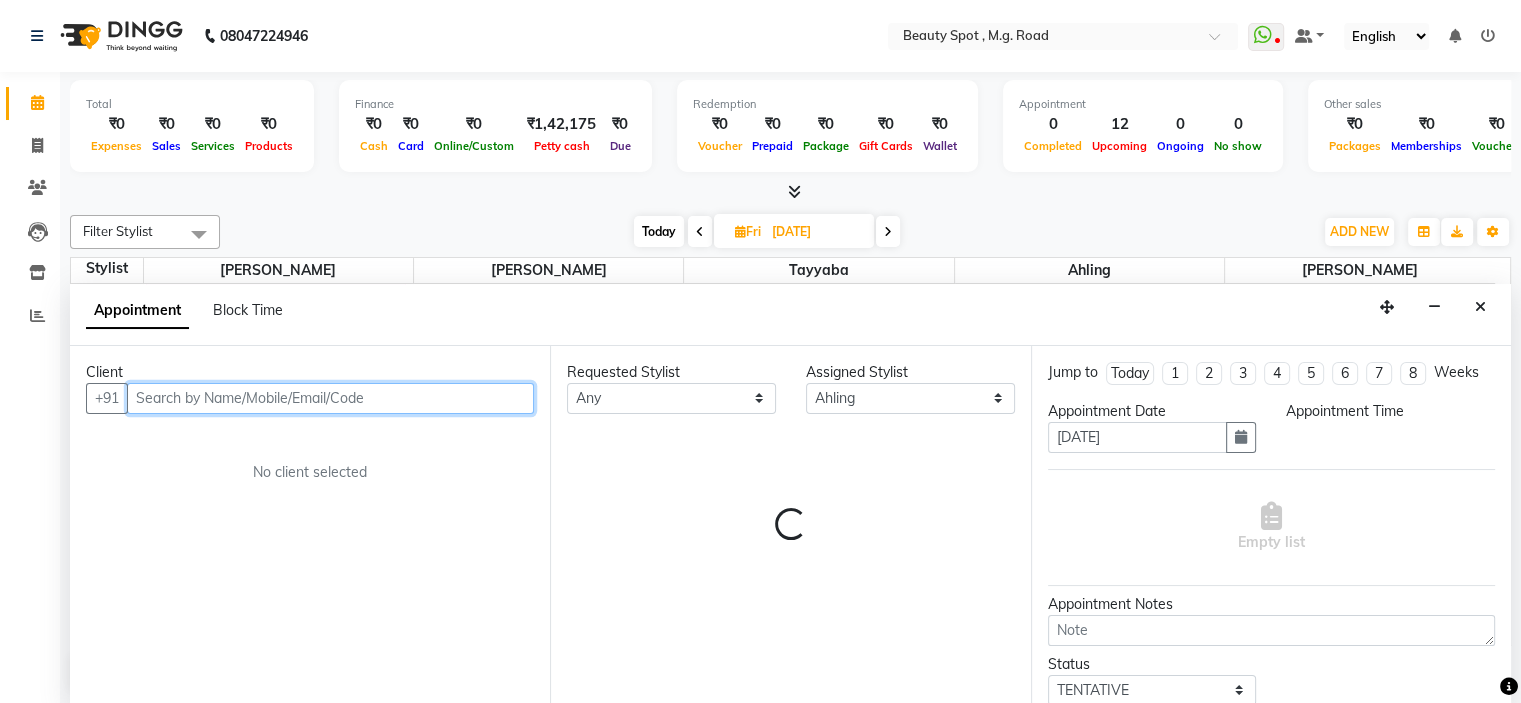 scroll, scrollTop: 0, scrollLeft: 0, axis: both 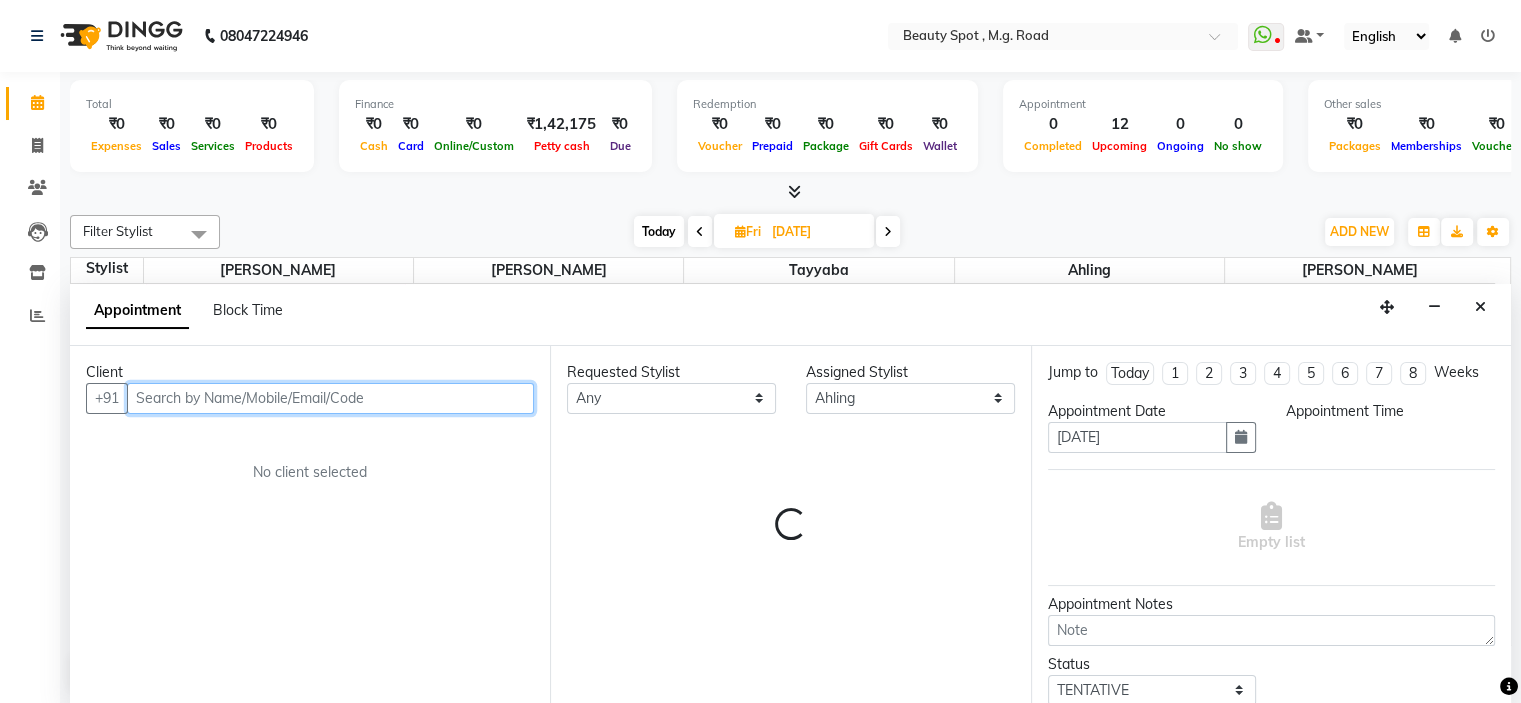 select on "900" 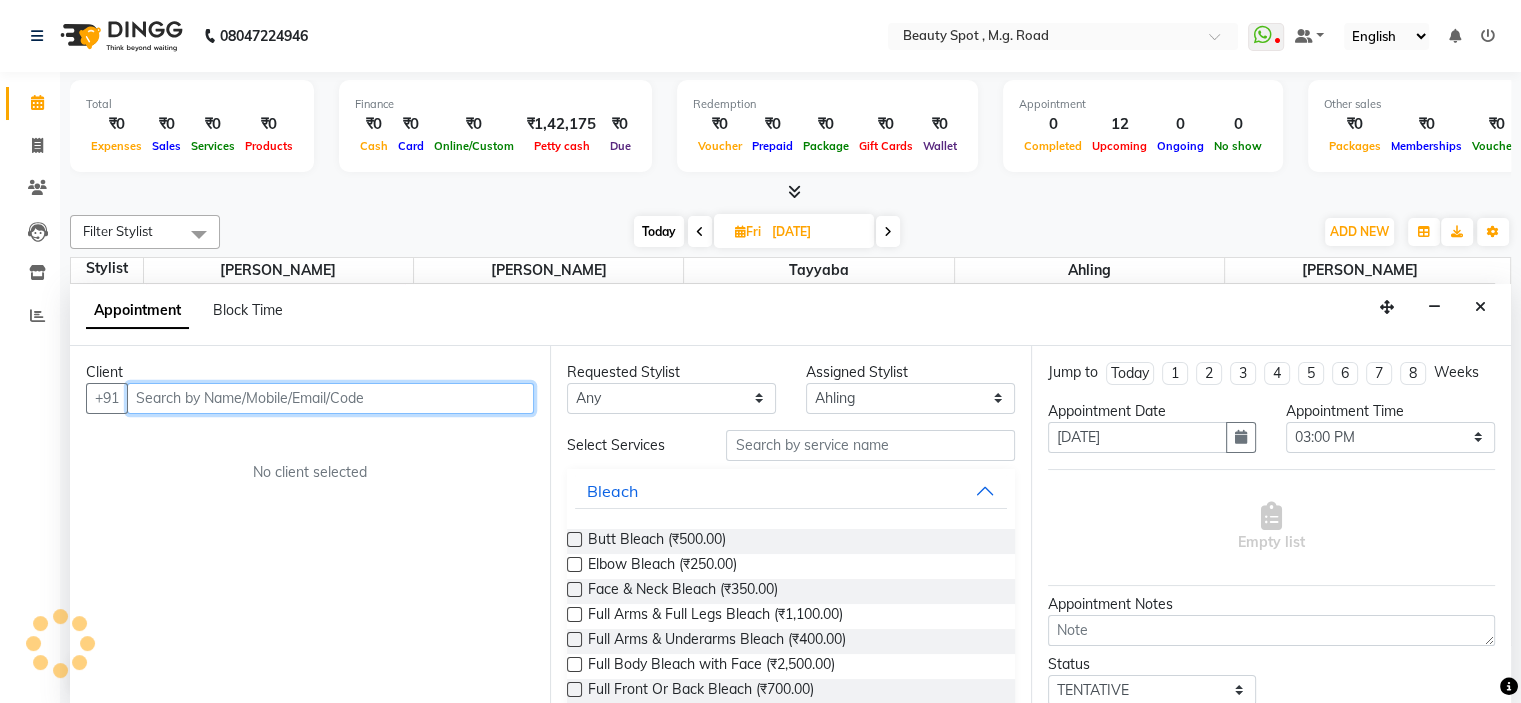 click at bounding box center [330, 398] 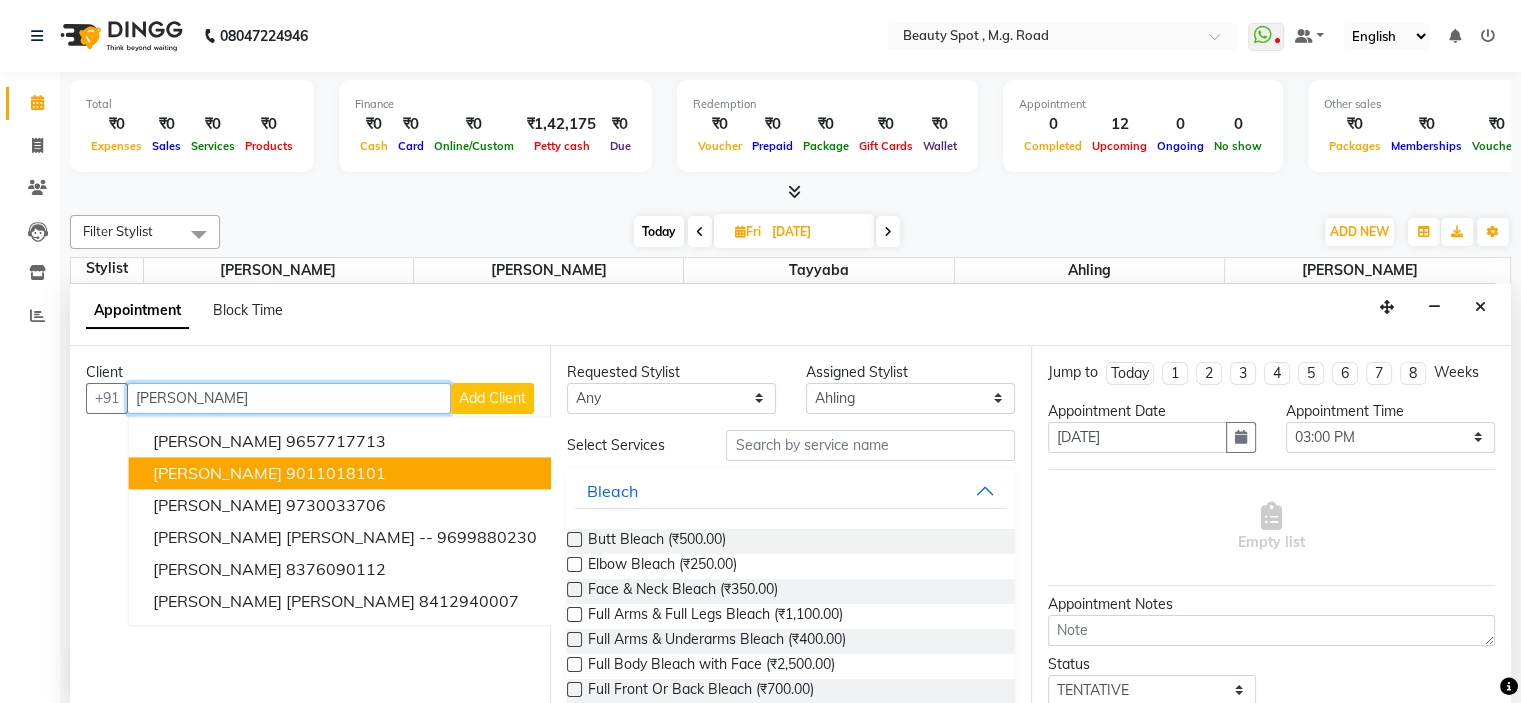 click on "DARSHANA GODAMBE" at bounding box center [217, 473] 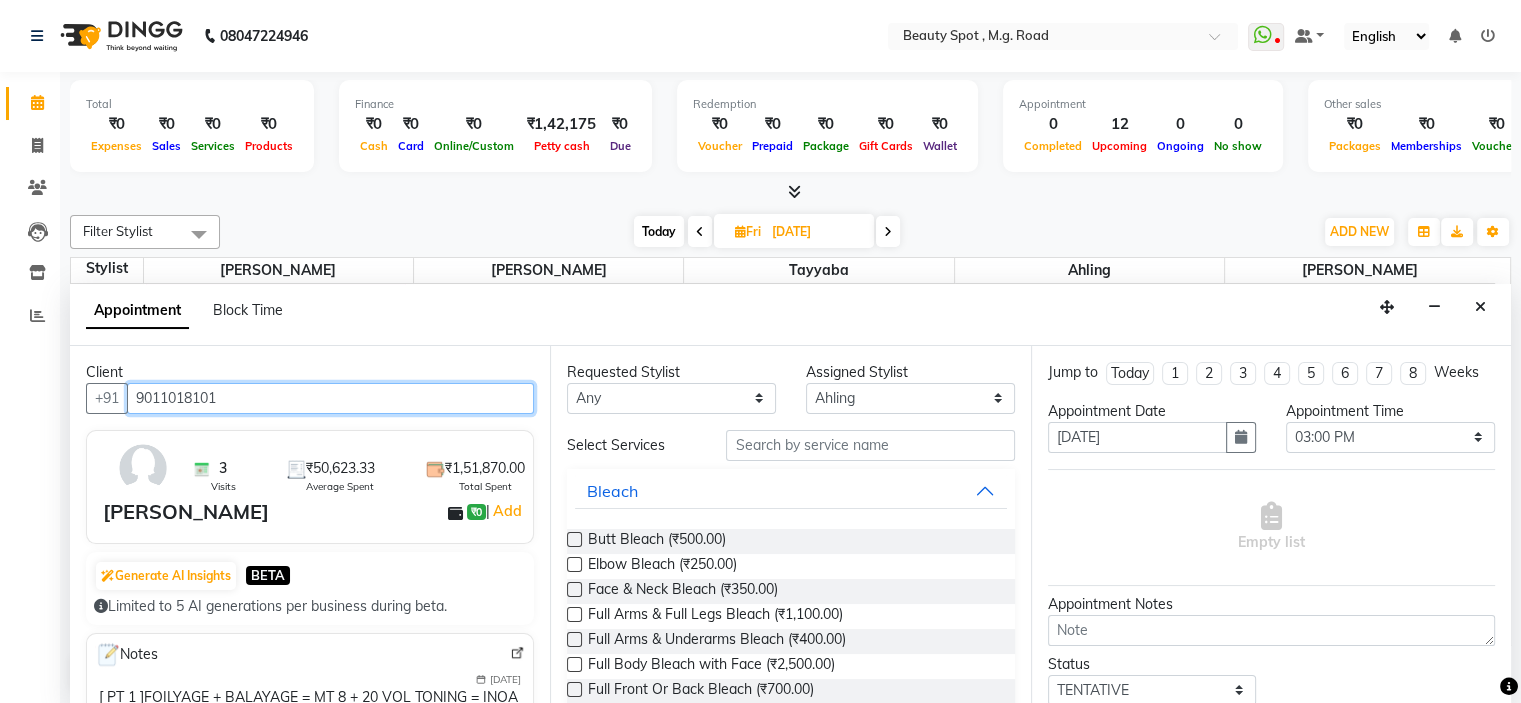 type on "9011018101" 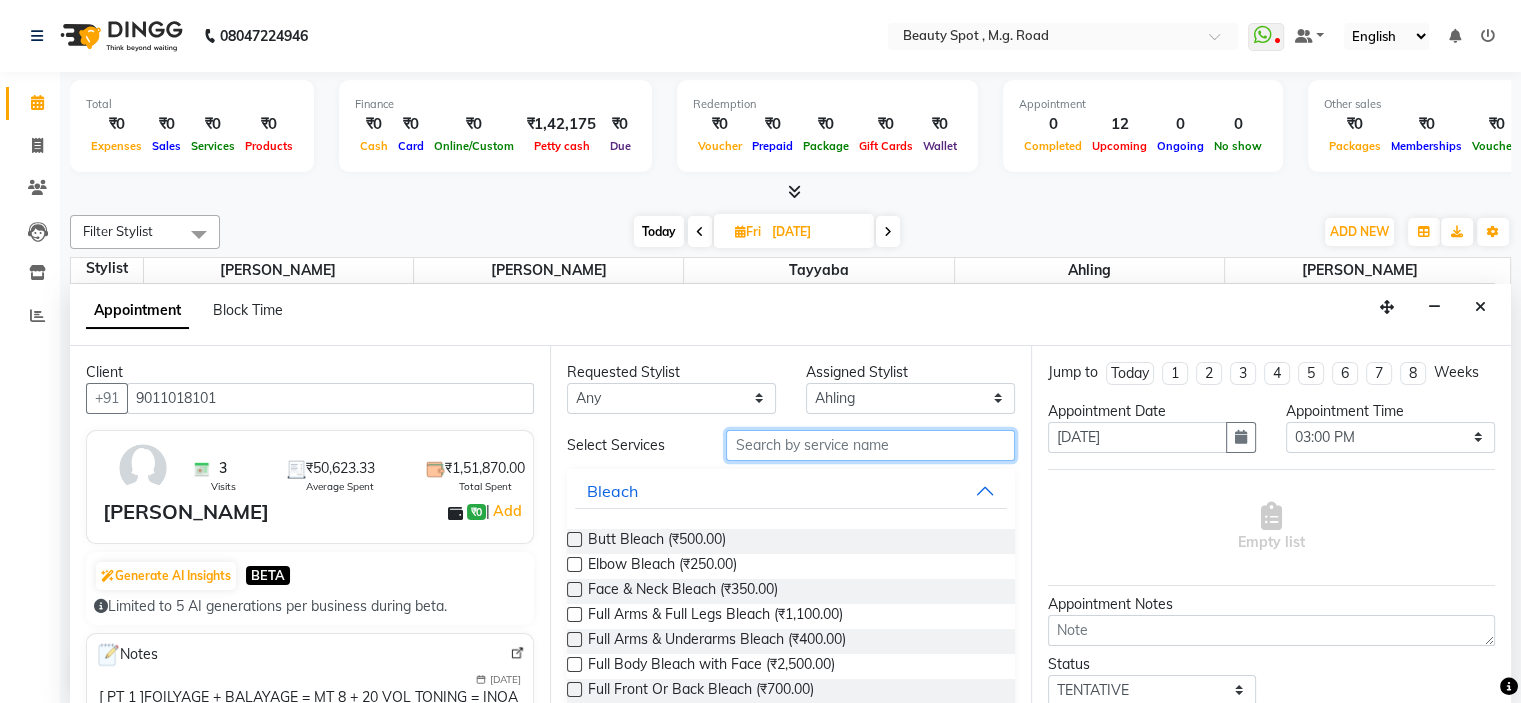 click at bounding box center [870, 445] 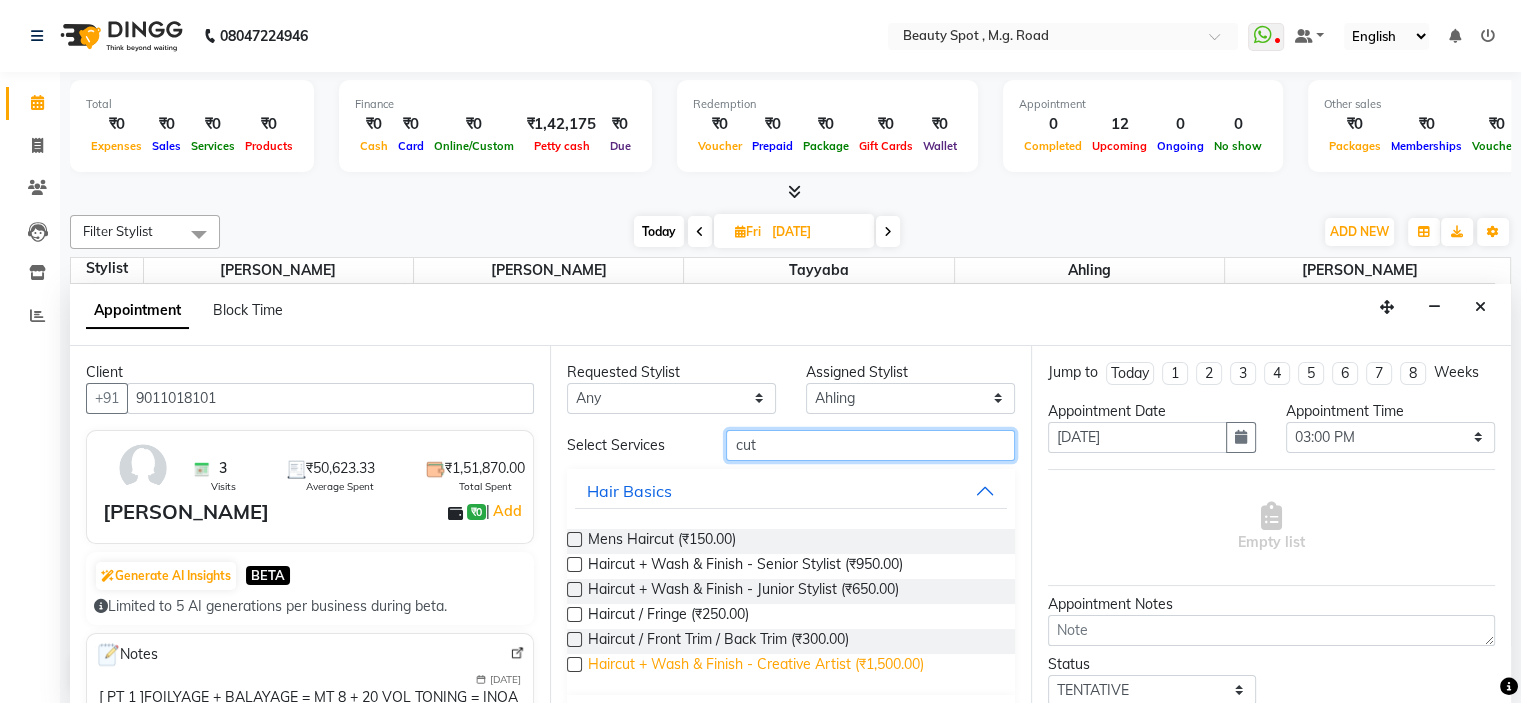 type on "cut" 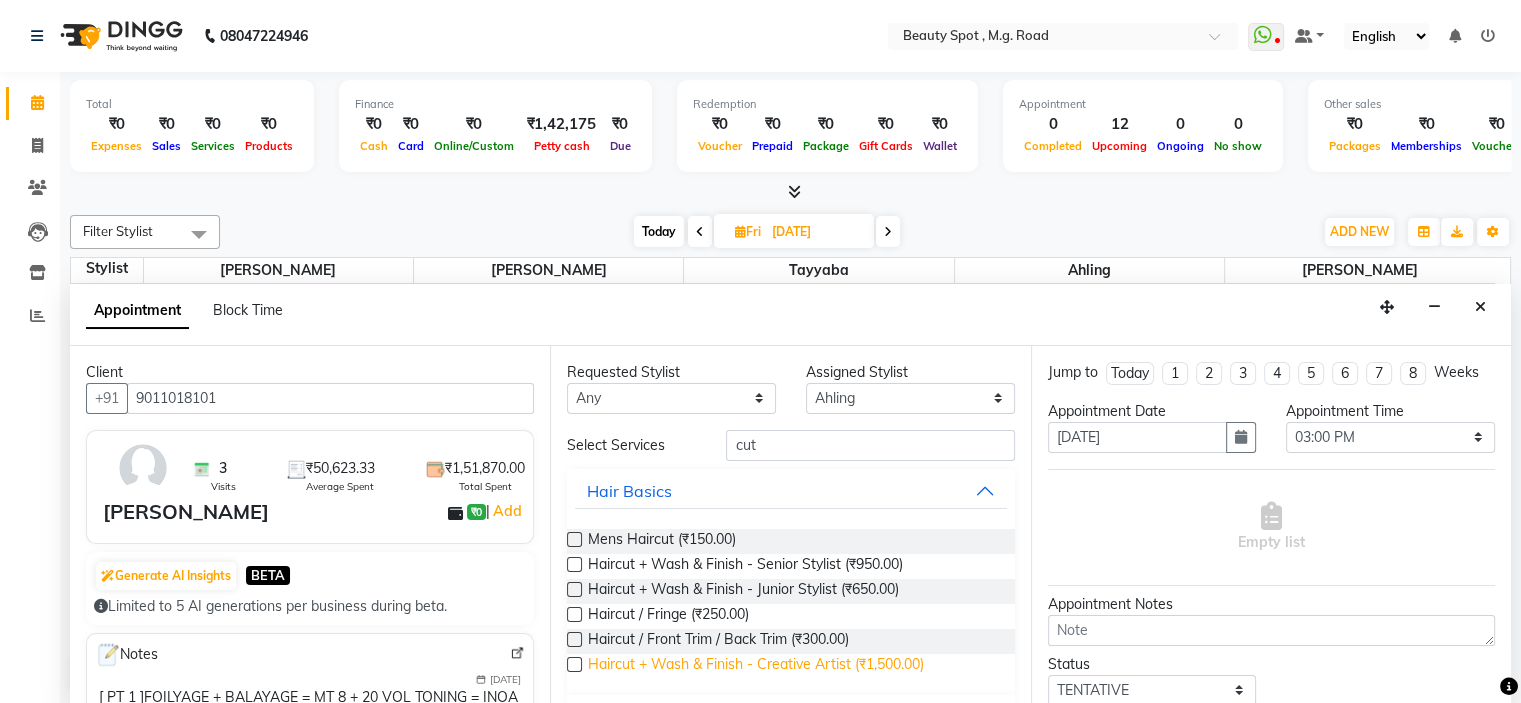 click on "Haircut + Wash & Finish - Creative Artist (₹1,500.00)" at bounding box center (756, 666) 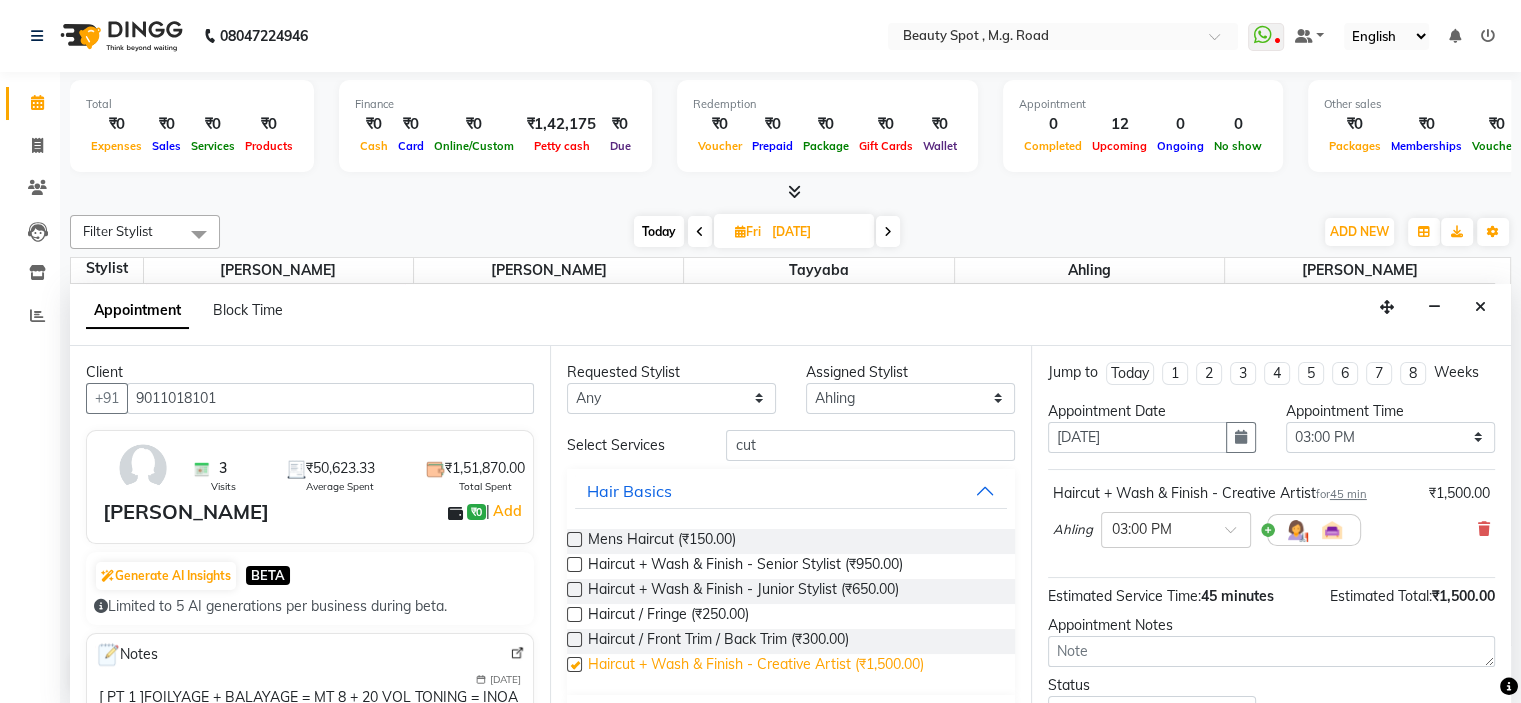 checkbox on "false" 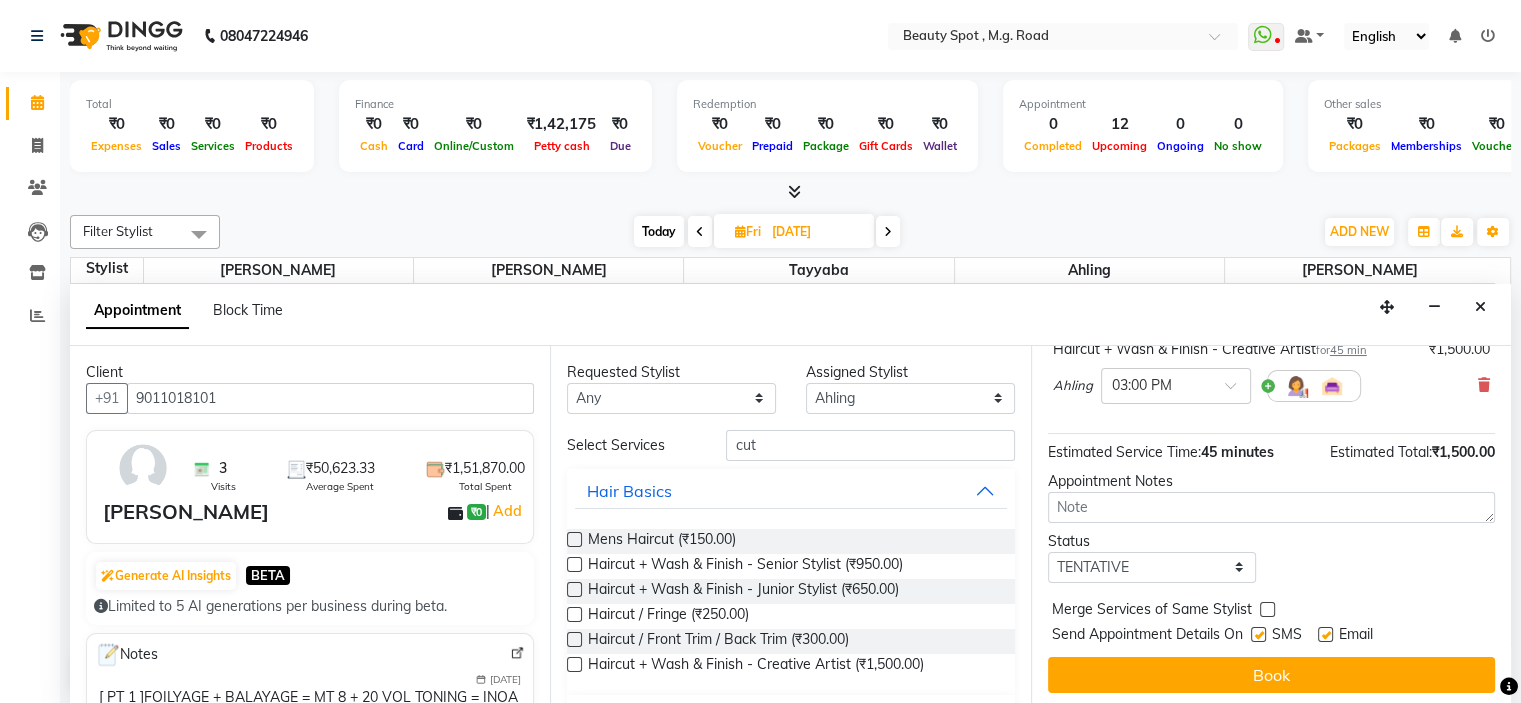 scroll, scrollTop: 146, scrollLeft: 0, axis: vertical 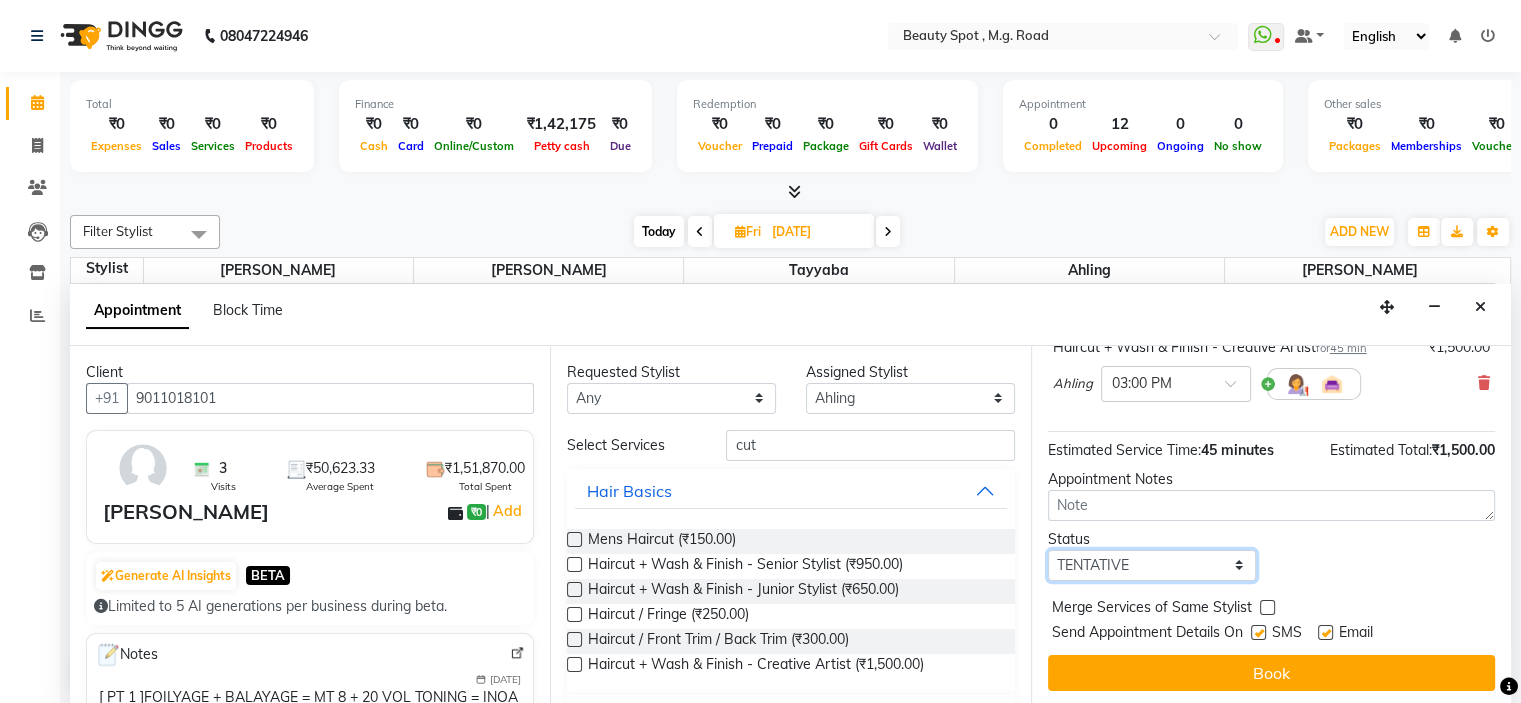 click on "Select TENTATIVE CONFIRM UPCOMING" at bounding box center [1152, 565] 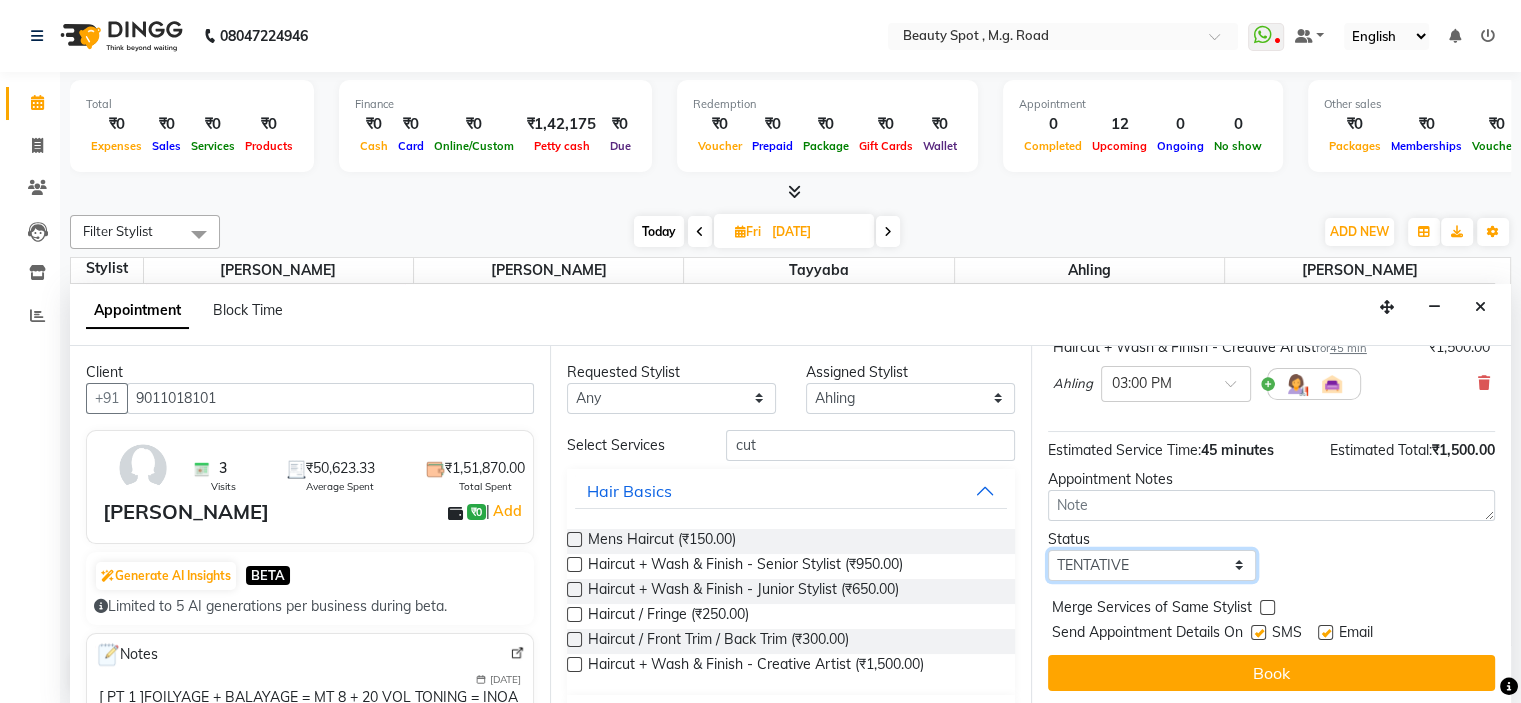 select on "confirm booking" 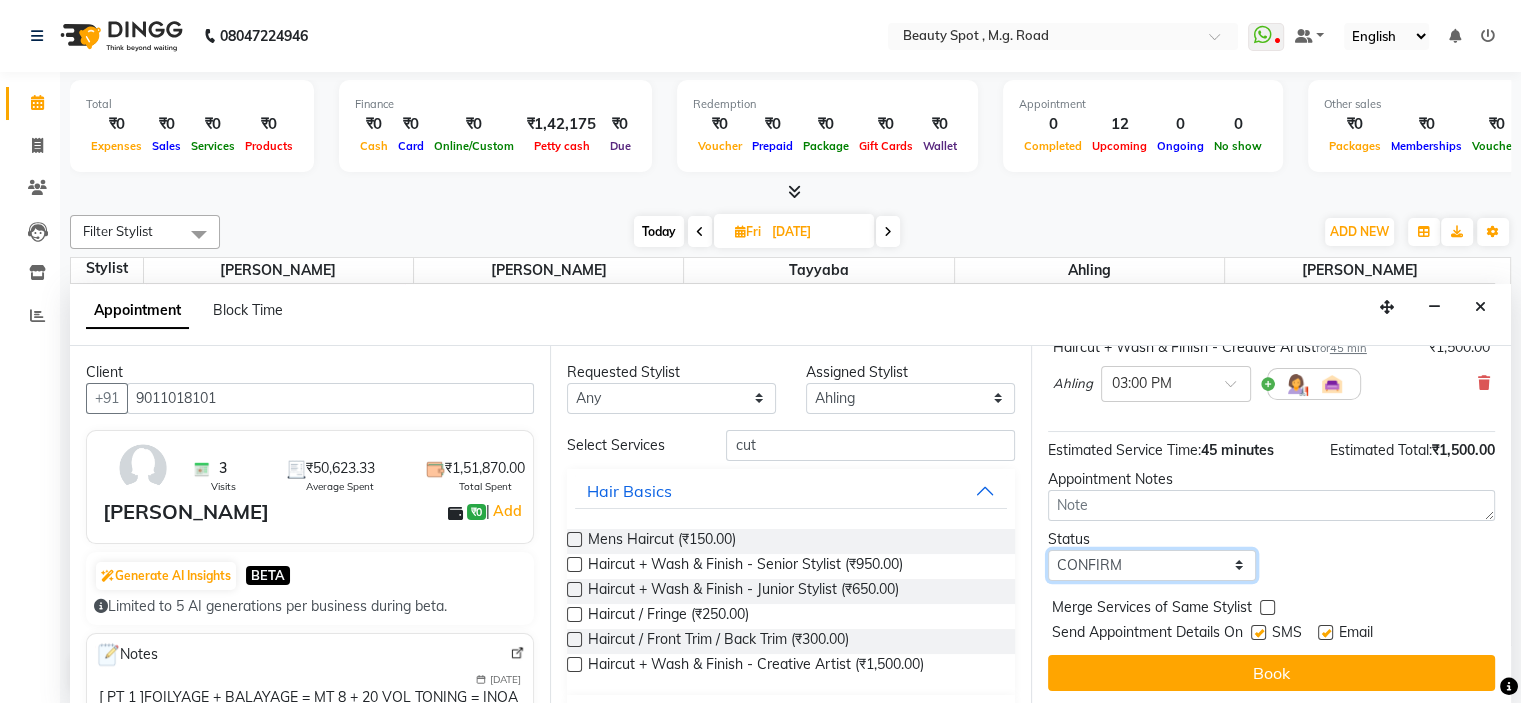 click on "Select TENTATIVE CONFIRM UPCOMING" at bounding box center [1152, 565] 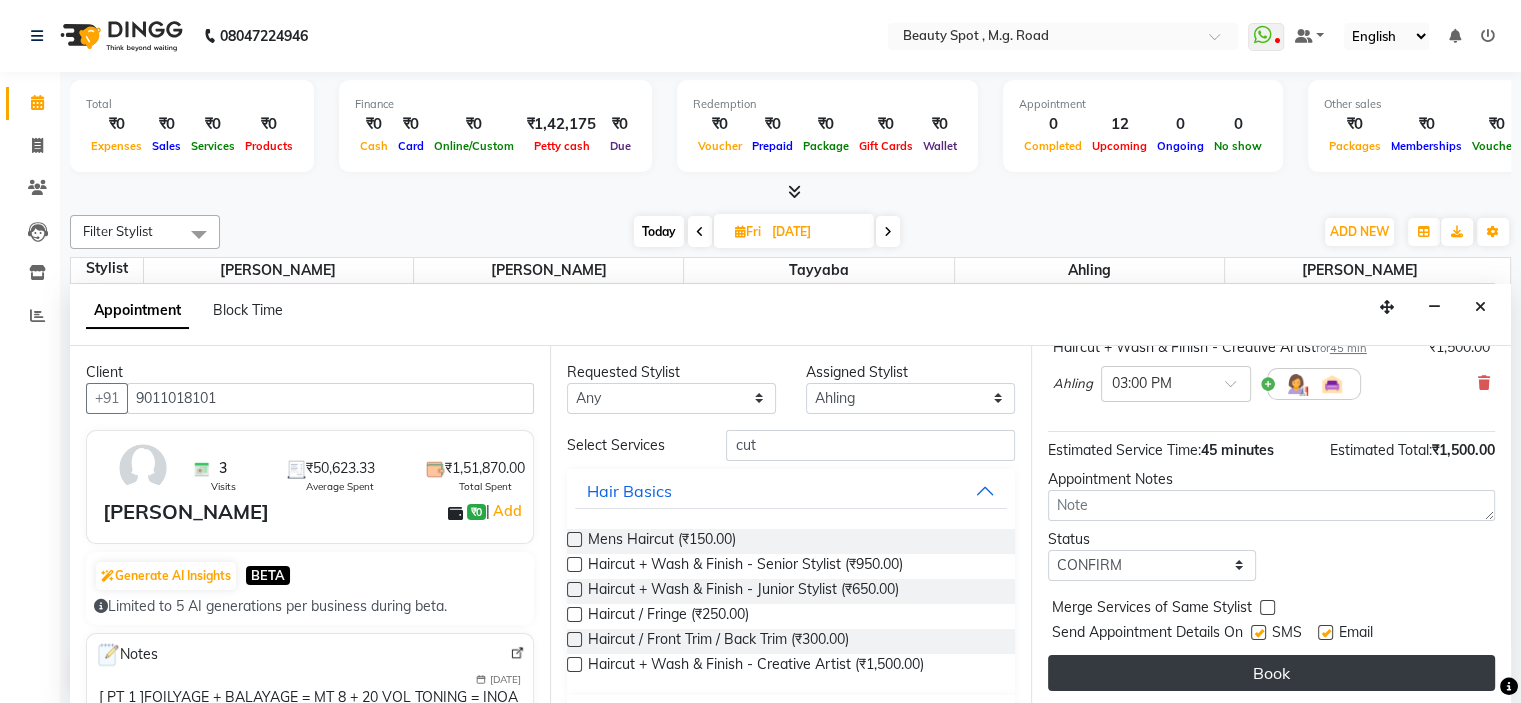 click on "Book" at bounding box center (1271, 673) 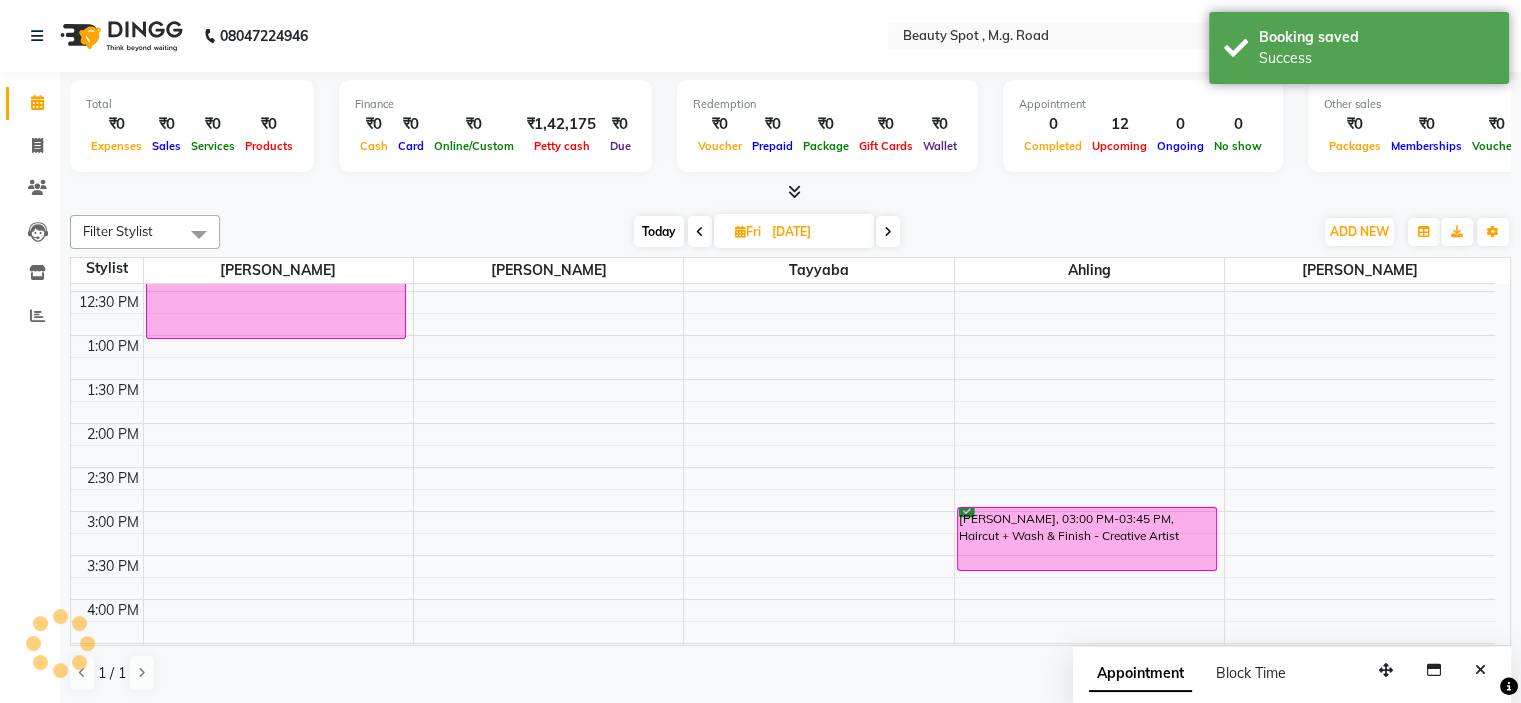 scroll, scrollTop: 0, scrollLeft: 0, axis: both 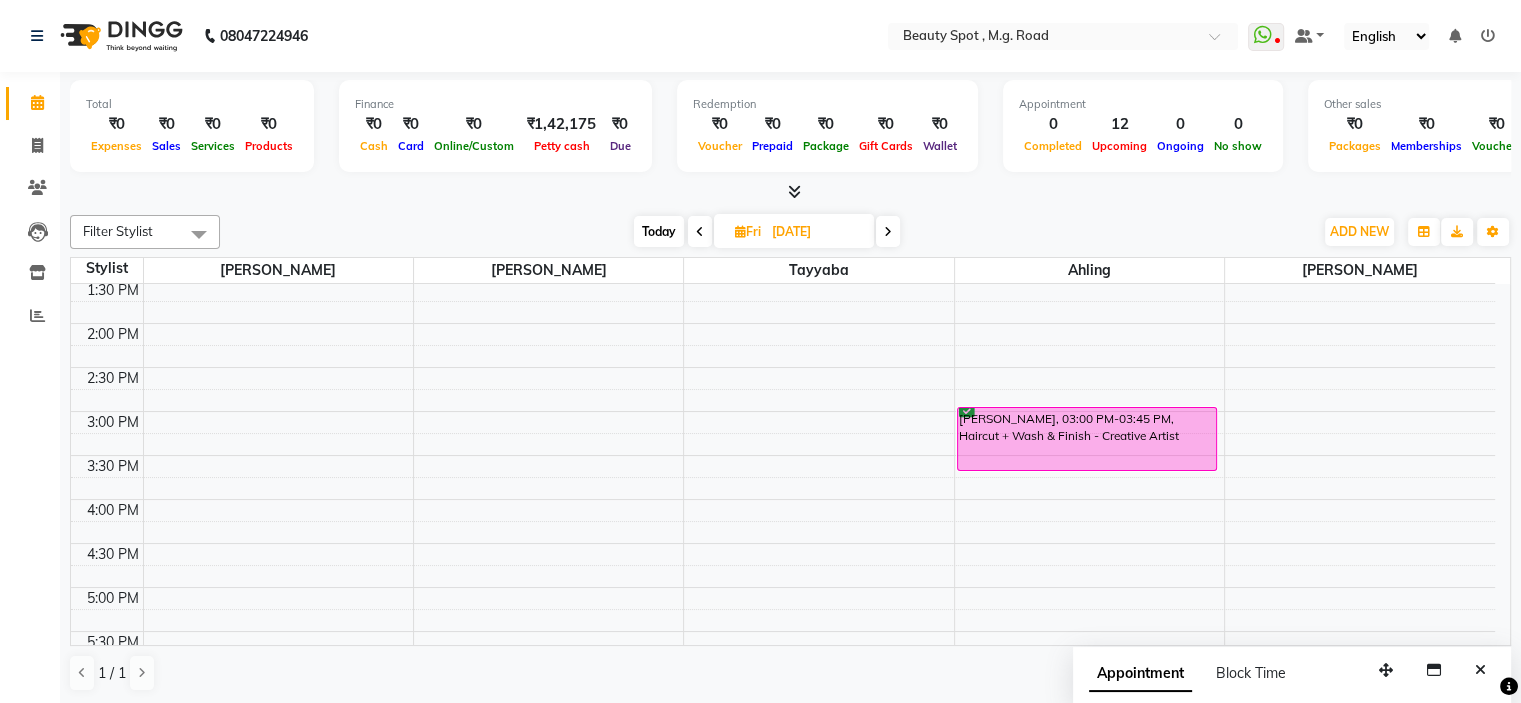 click on "Today" at bounding box center [659, 231] 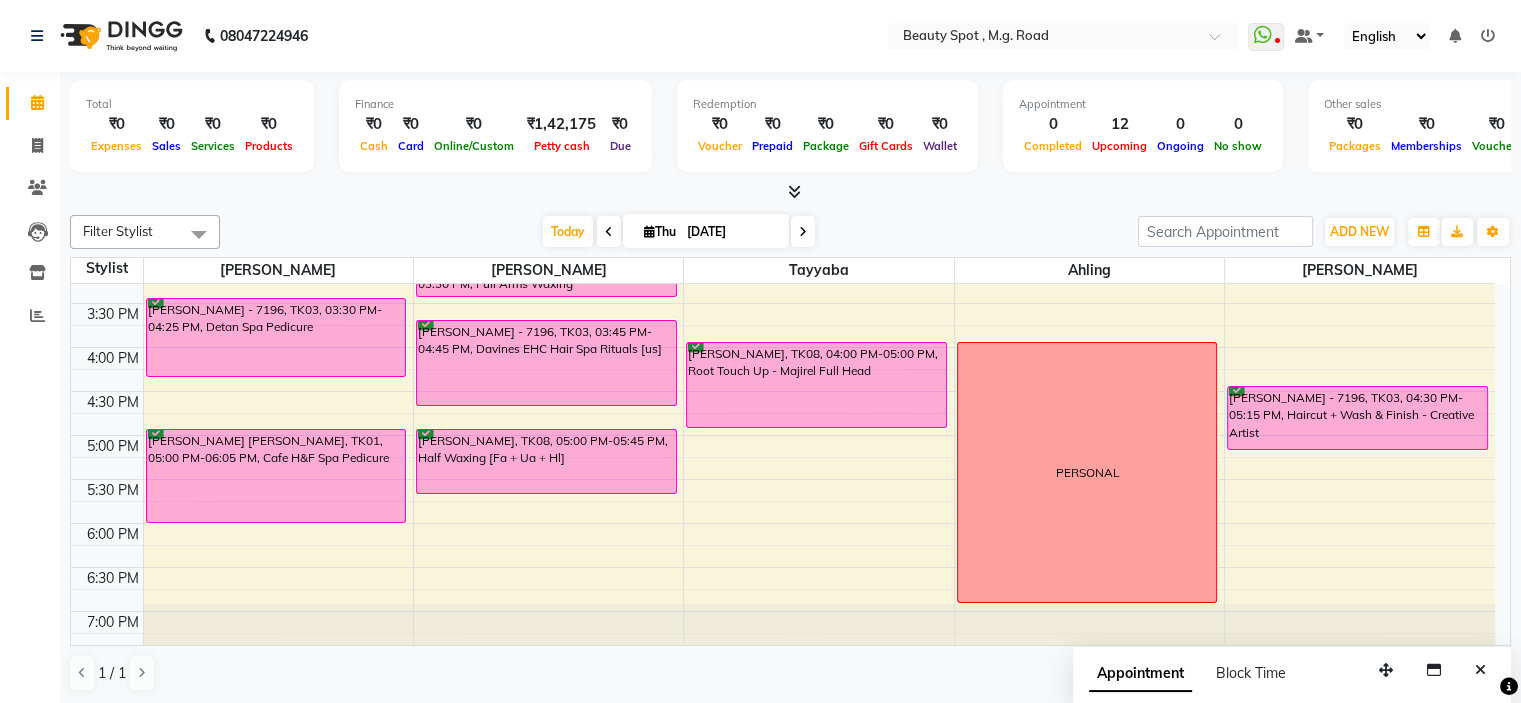 scroll, scrollTop: 596, scrollLeft: 0, axis: vertical 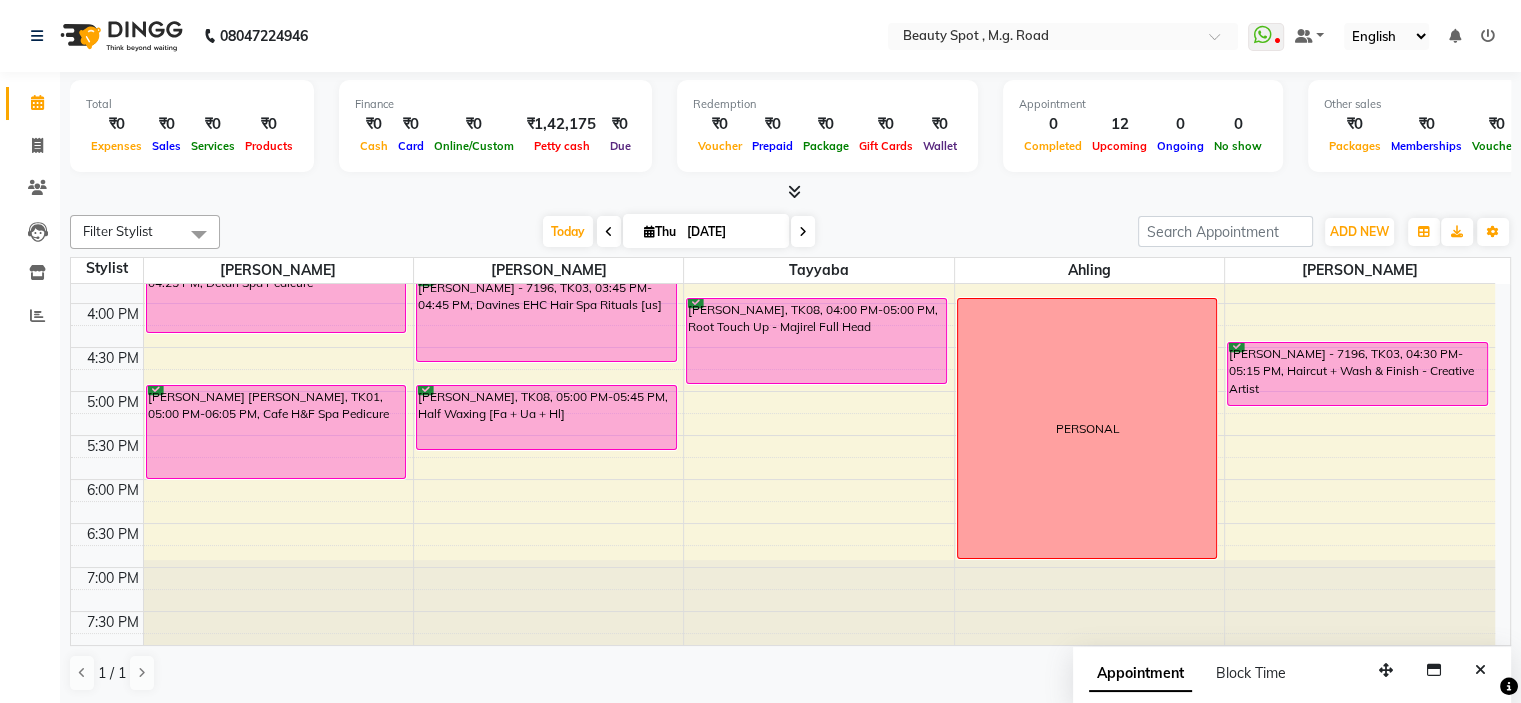 click on "[DATE]" at bounding box center (731, 232) 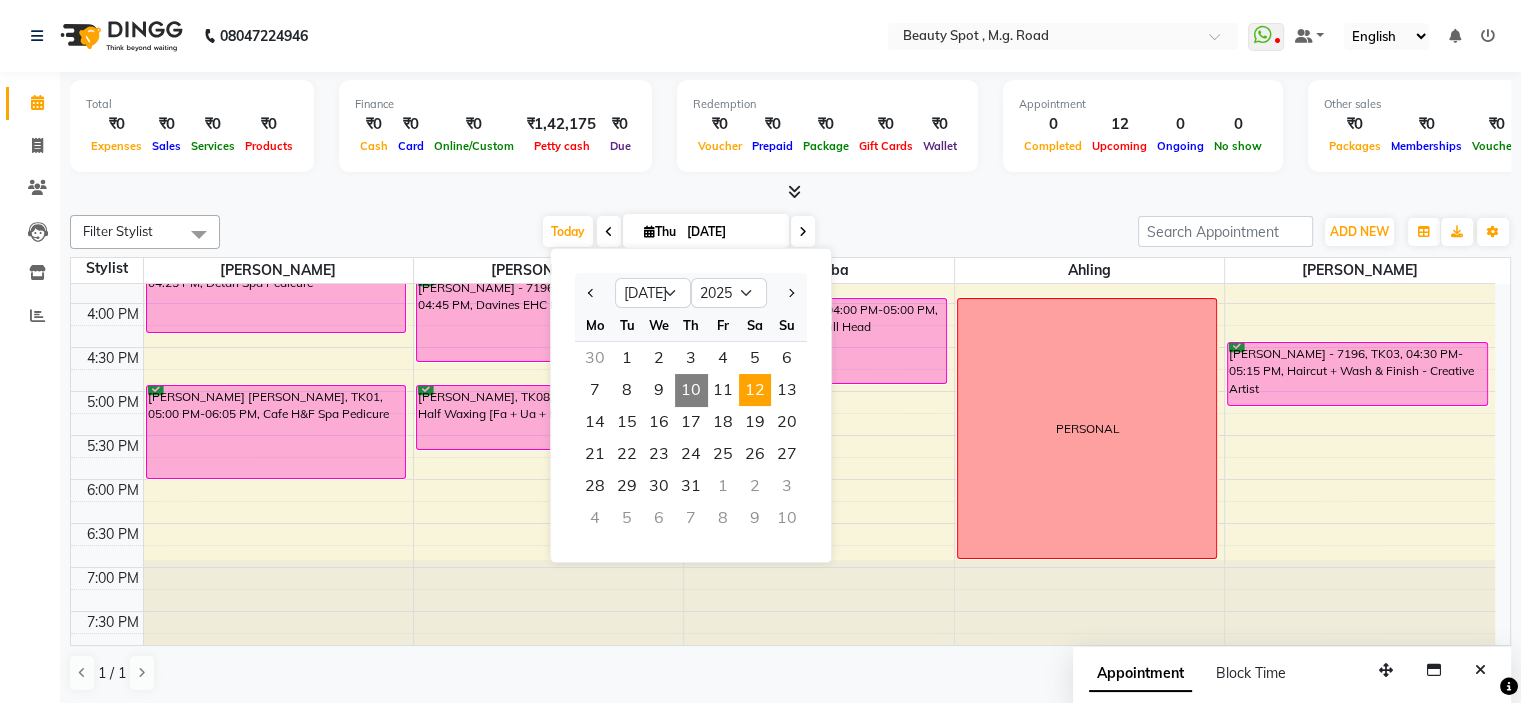 click on "12" at bounding box center (755, 390) 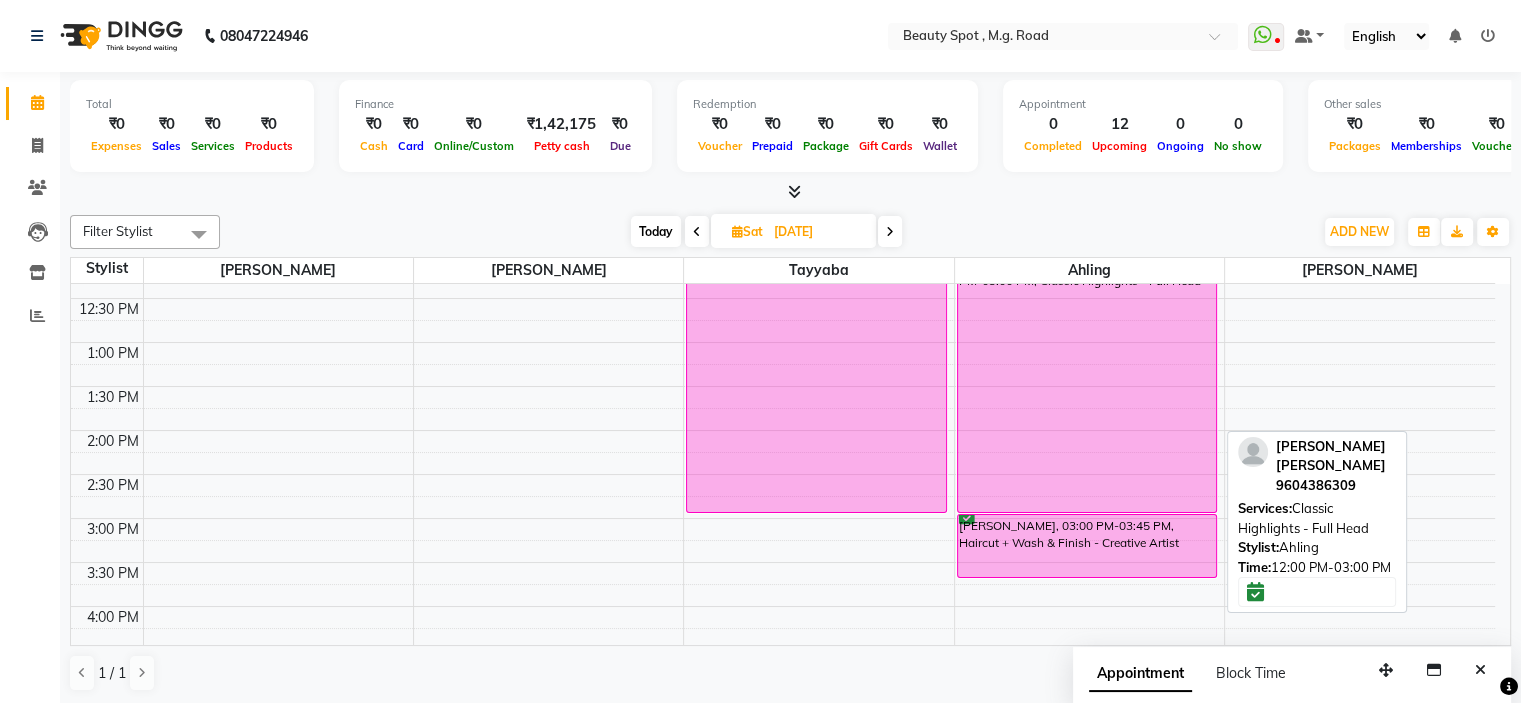 scroll, scrollTop: 296, scrollLeft: 0, axis: vertical 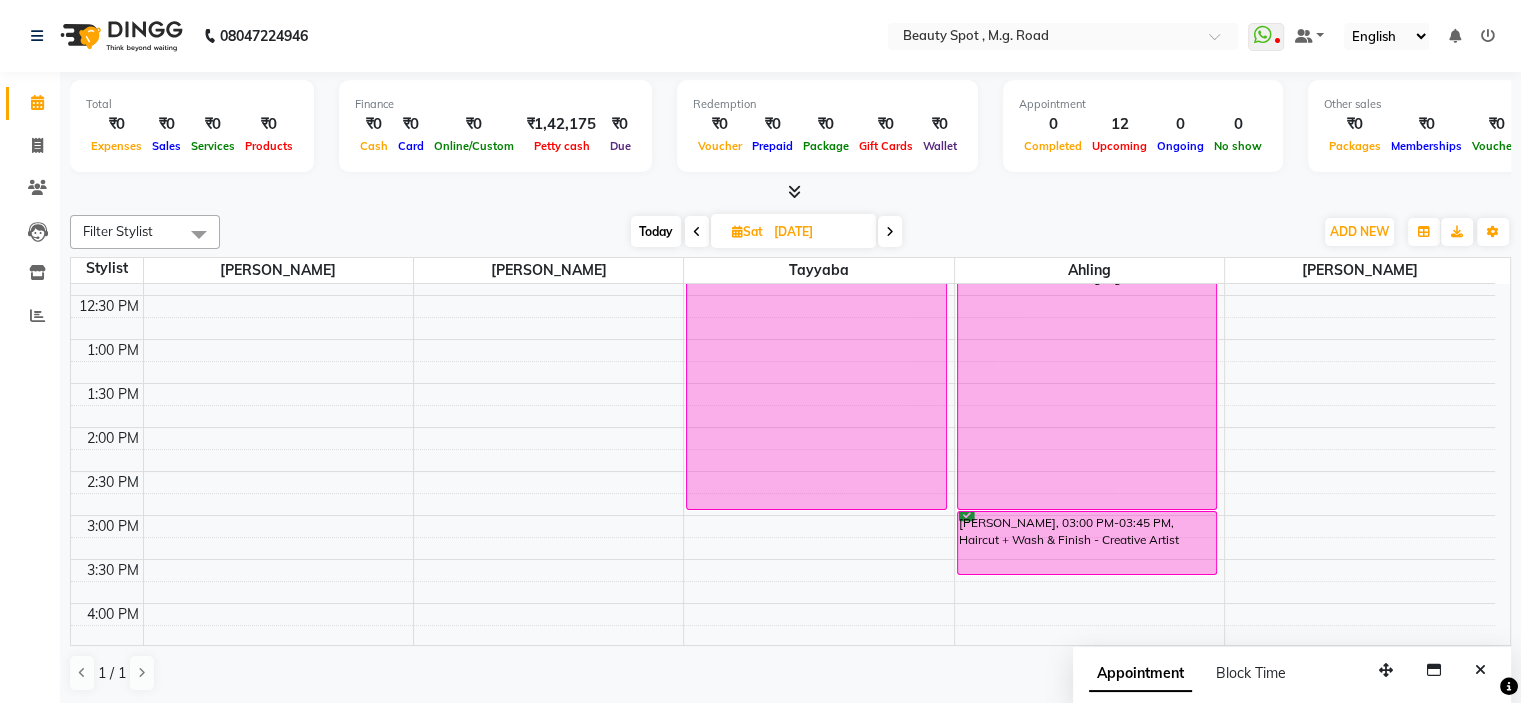click on "Today" at bounding box center [656, 231] 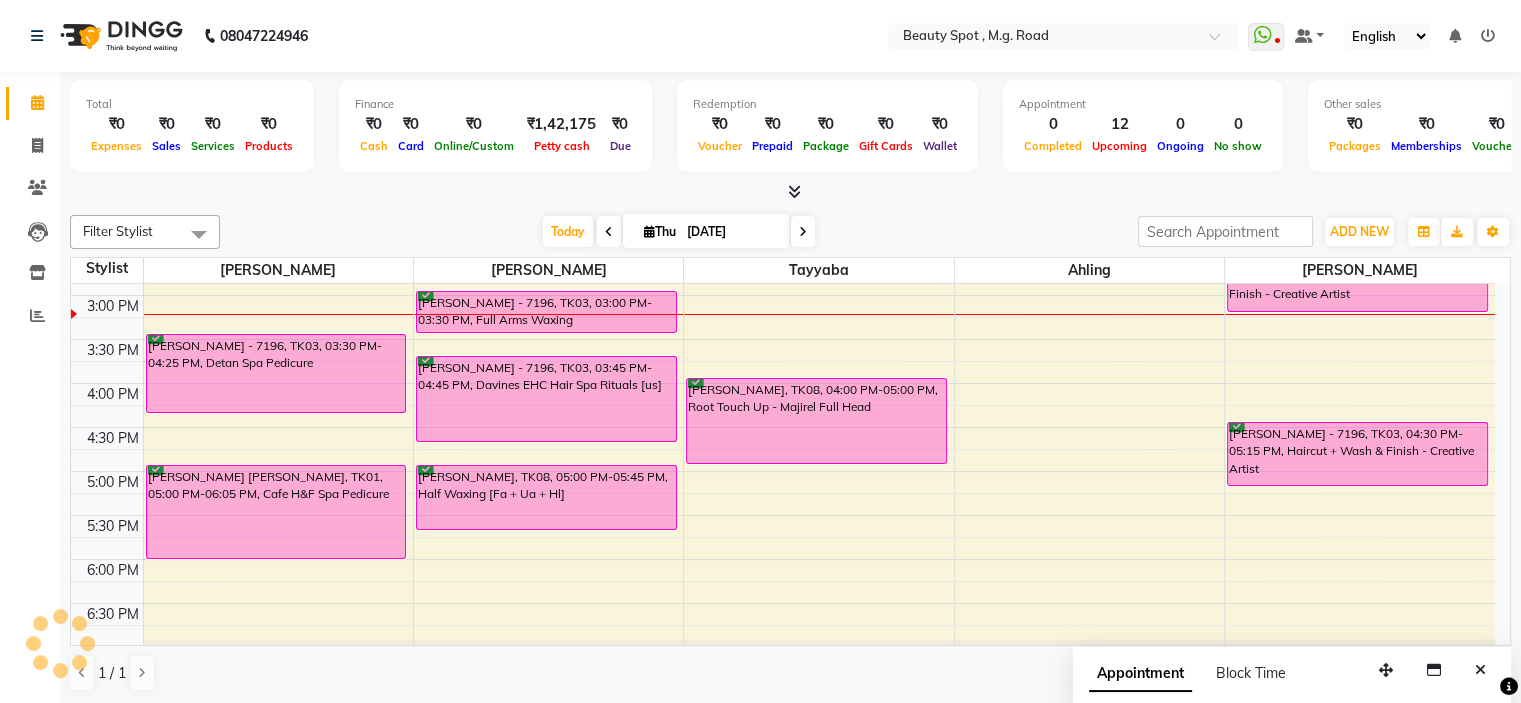 scroll, scrollTop: 496, scrollLeft: 0, axis: vertical 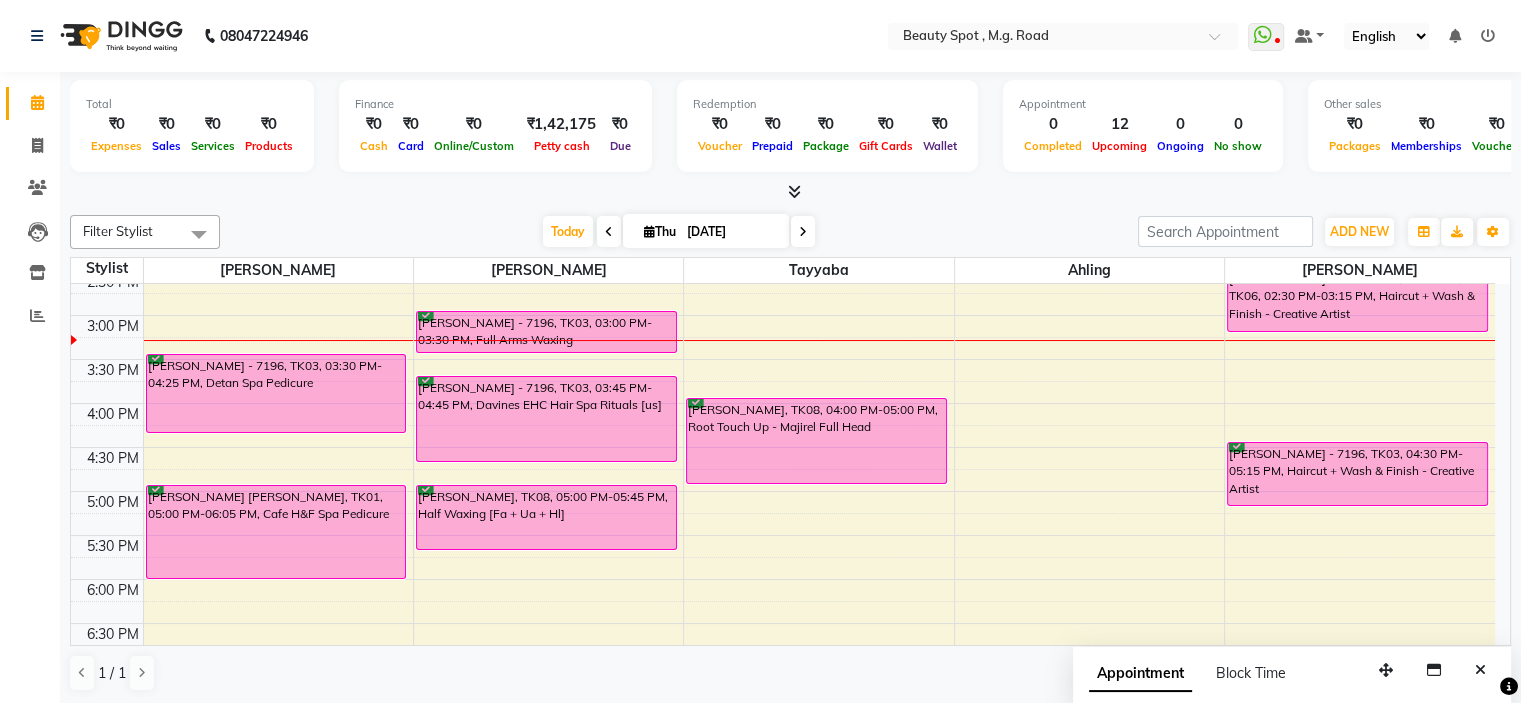 click at bounding box center (803, 231) 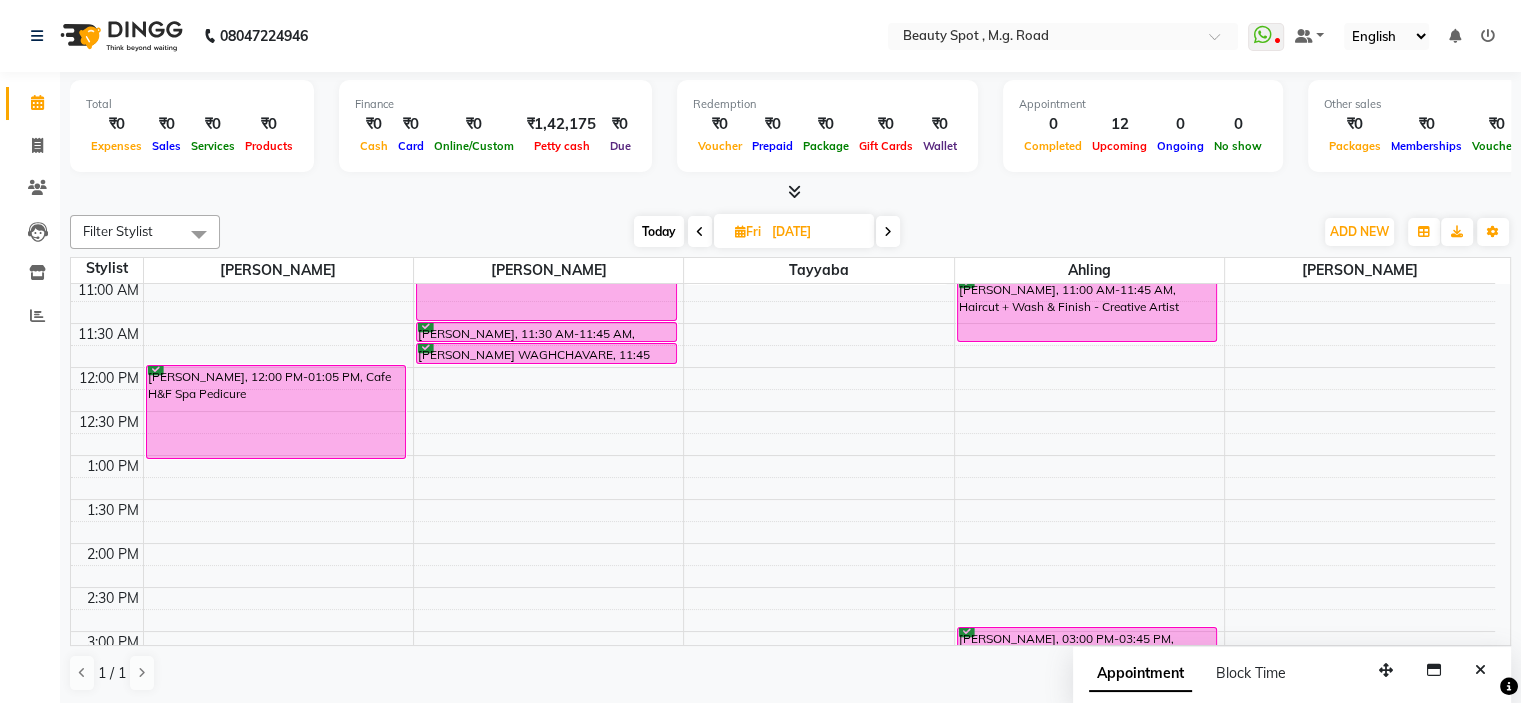 scroll, scrollTop: 224, scrollLeft: 0, axis: vertical 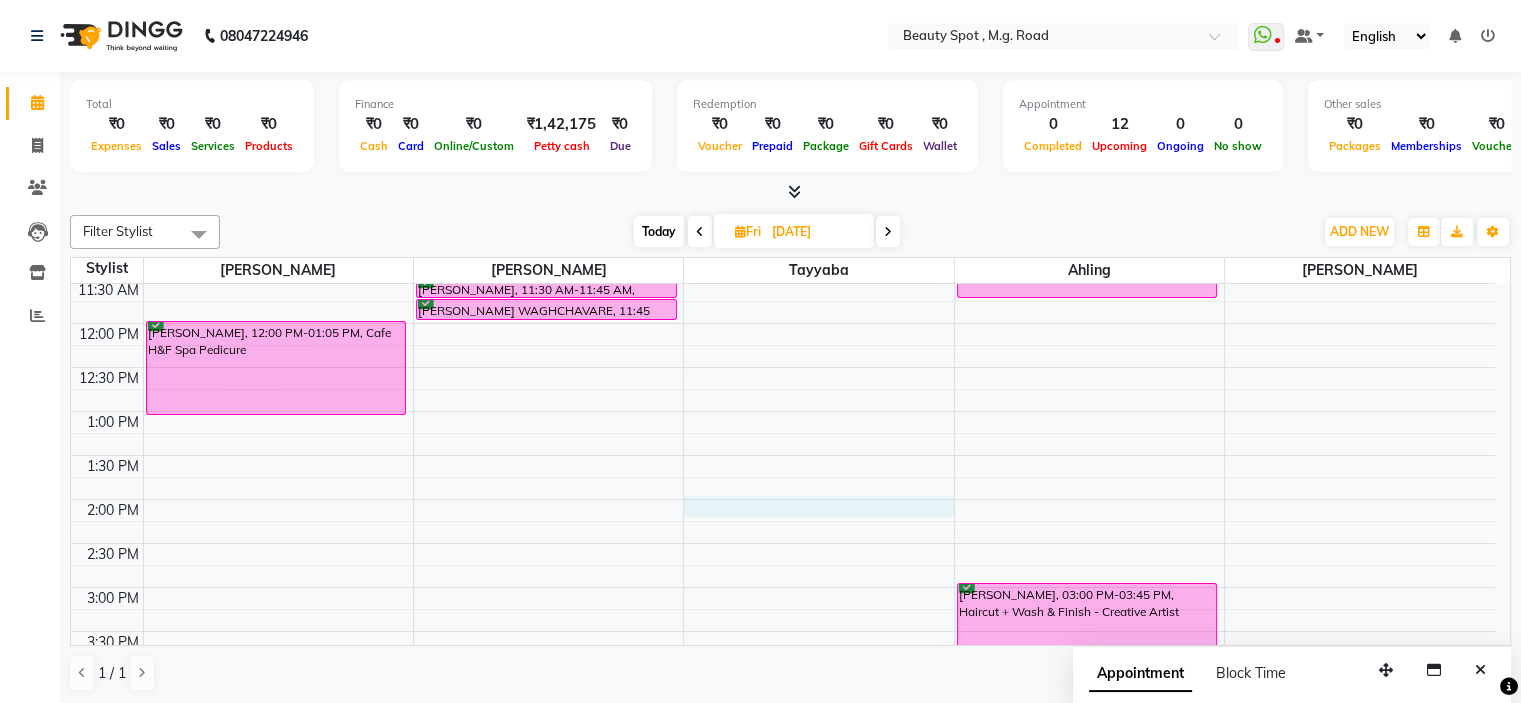 click on "9:00 AM 9:30 AM 10:00 AM 10:30 AM 11:00 AM 11:30 AM 12:00 PM 12:30 PM 1:00 PM 1:30 PM 2:00 PM 2:30 PM 3:00 PM 3:30 PM 4:00 PM 4:30 PM 5:00 PM 5:30 PM 6:00 PM 6:30 PM 7:00 PM 7:30 PM     DEEPTI  SULAKHE, 12:00 PM-01:05 PM, Cafe H&F Spa Pedicure     DEEPTI  SULAKHE, 10:30 AM-11:30 AM, Full Waxing [Fa + Ua + Fl]     DEEPTI  SULAKHE, 11:30 AM-11:45 AM, Eyebrows Threading     GEETALI PRANAV WAGHCHAVARE, 11:45 AM-12:00 PM, Eyebrows + U Lip + Chin Threading     DEEPTI  SULAKHE, 10:30 AM-10:45 AM, Davines Solu Scalp Sea Salt Scrub Add On     DEEPTI  SULAKHE, 10:45 AM-11:05 AM, Davines Hair wash + Cond + Blast Dry [Uw]     GEETALI PRANAV WAGHCHAVARE, 11:00 AM-11:45 AM, Haircut + Wash & Finish - Creative Artist     DARSHANA GODAMBE, 03:00 PM-03:45 PM, Haircut + Wash & Finish - Creative Artist" at bounding box center [783, 543] 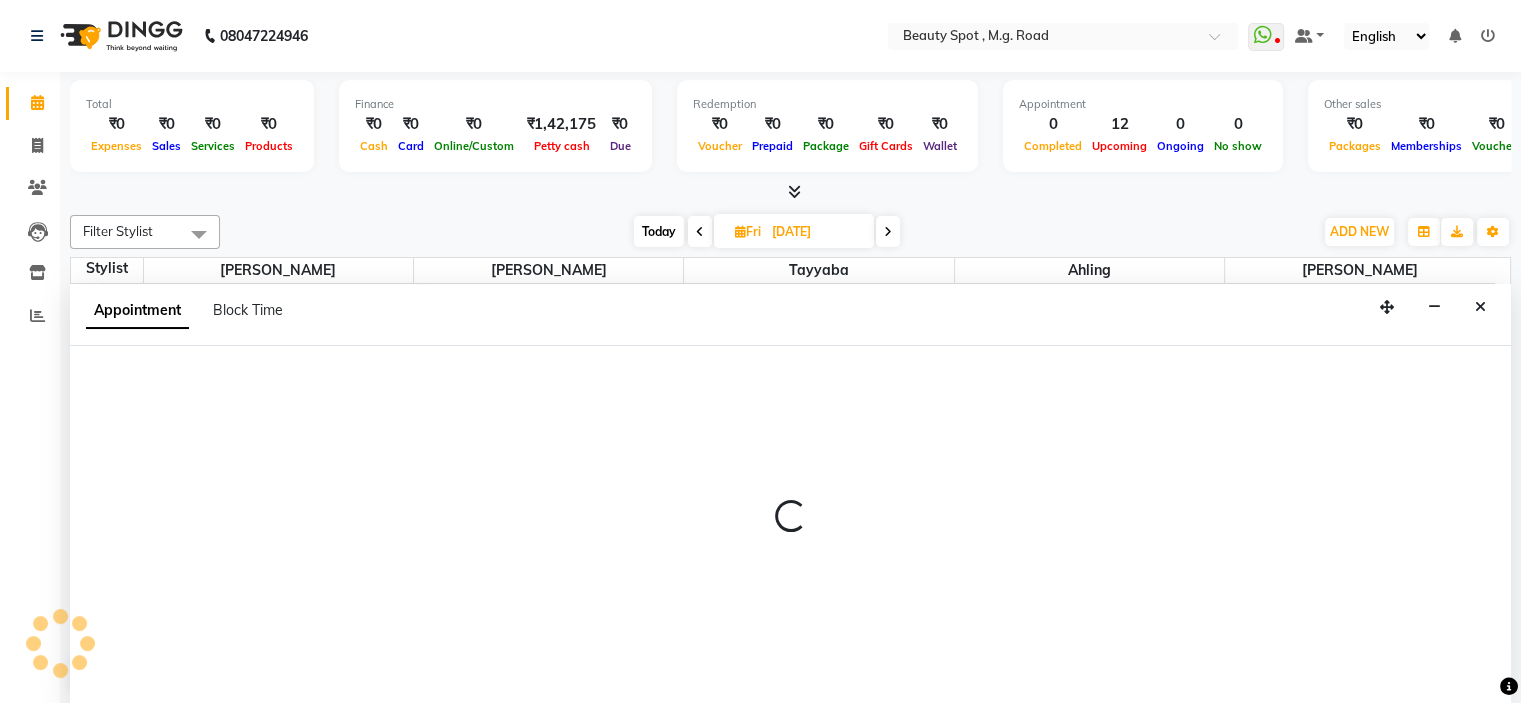 select on "70086" 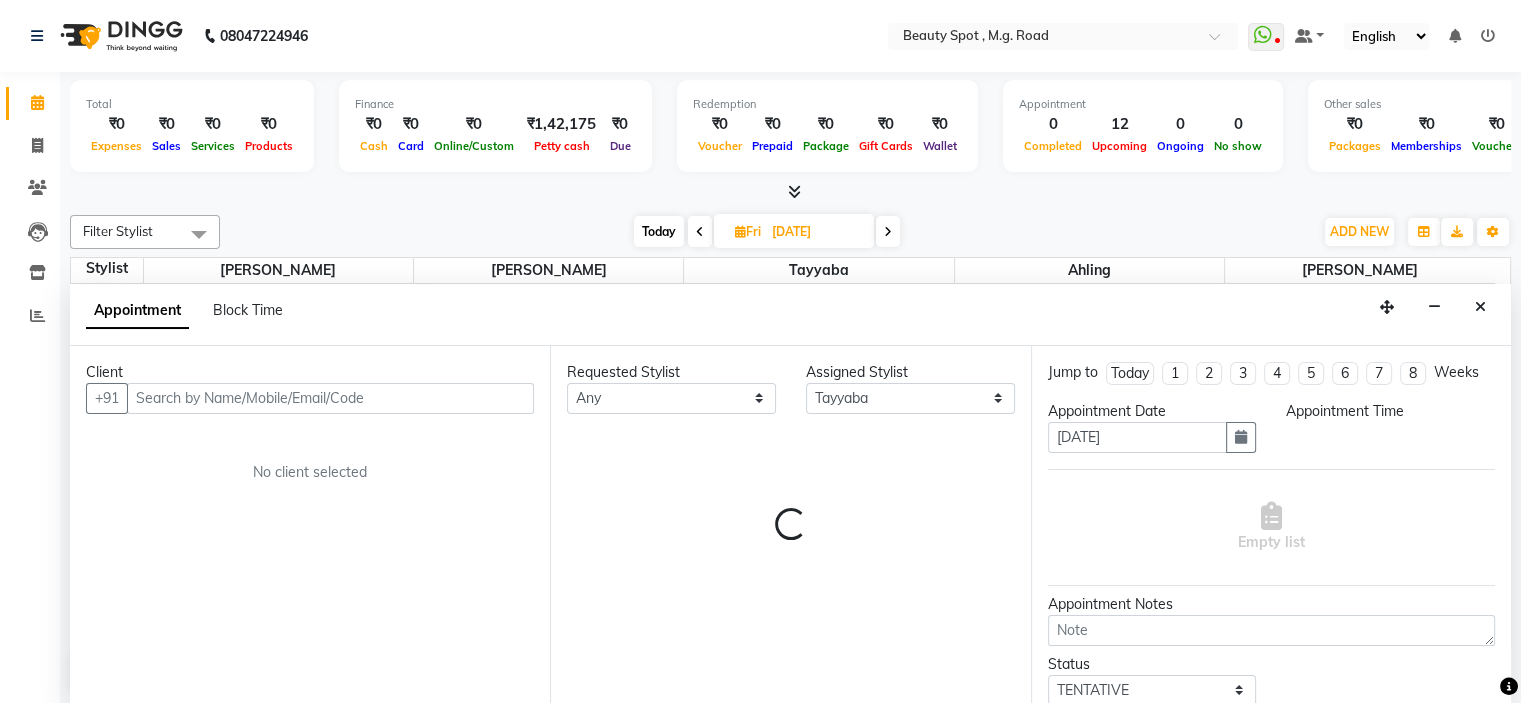 scroll, scrollTop: 0, scrollLeft: 0, axis: both 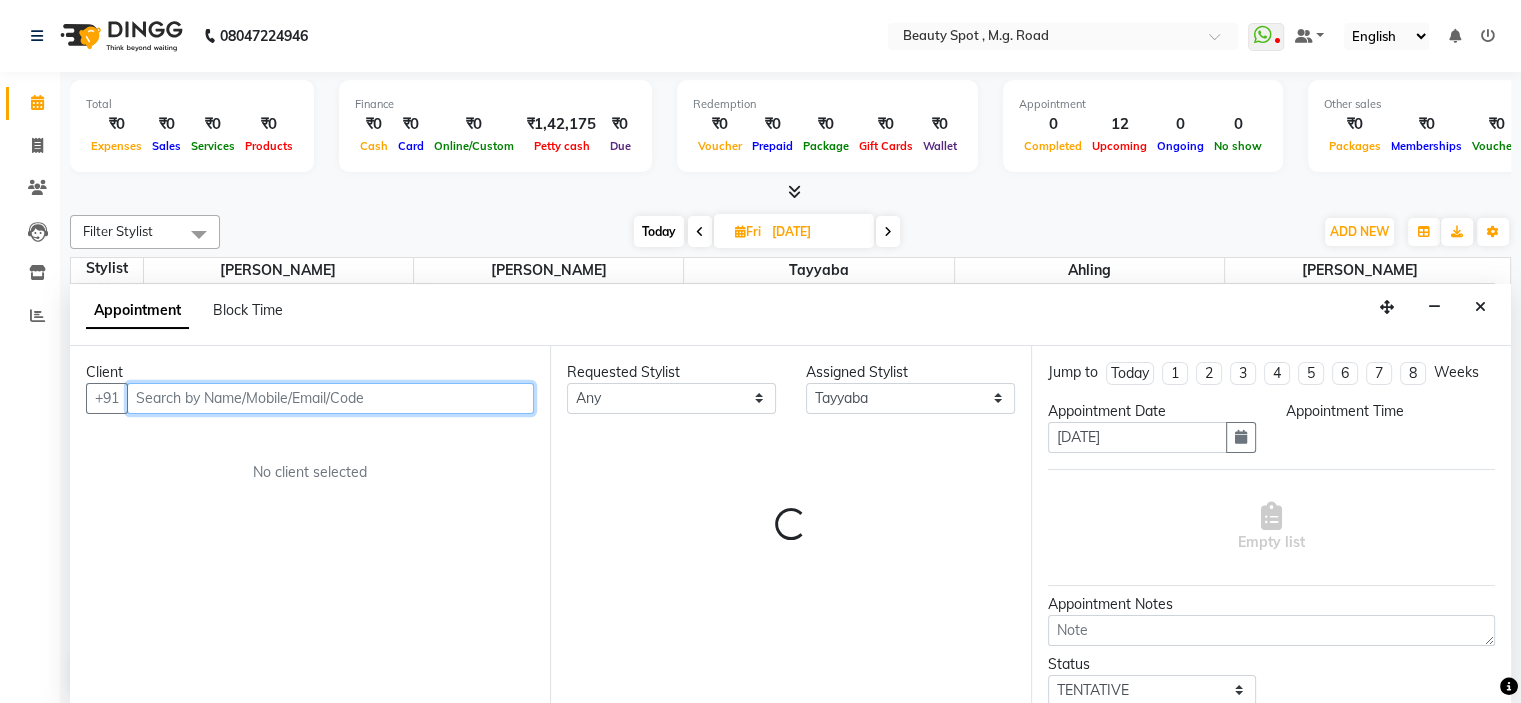 select on "840" 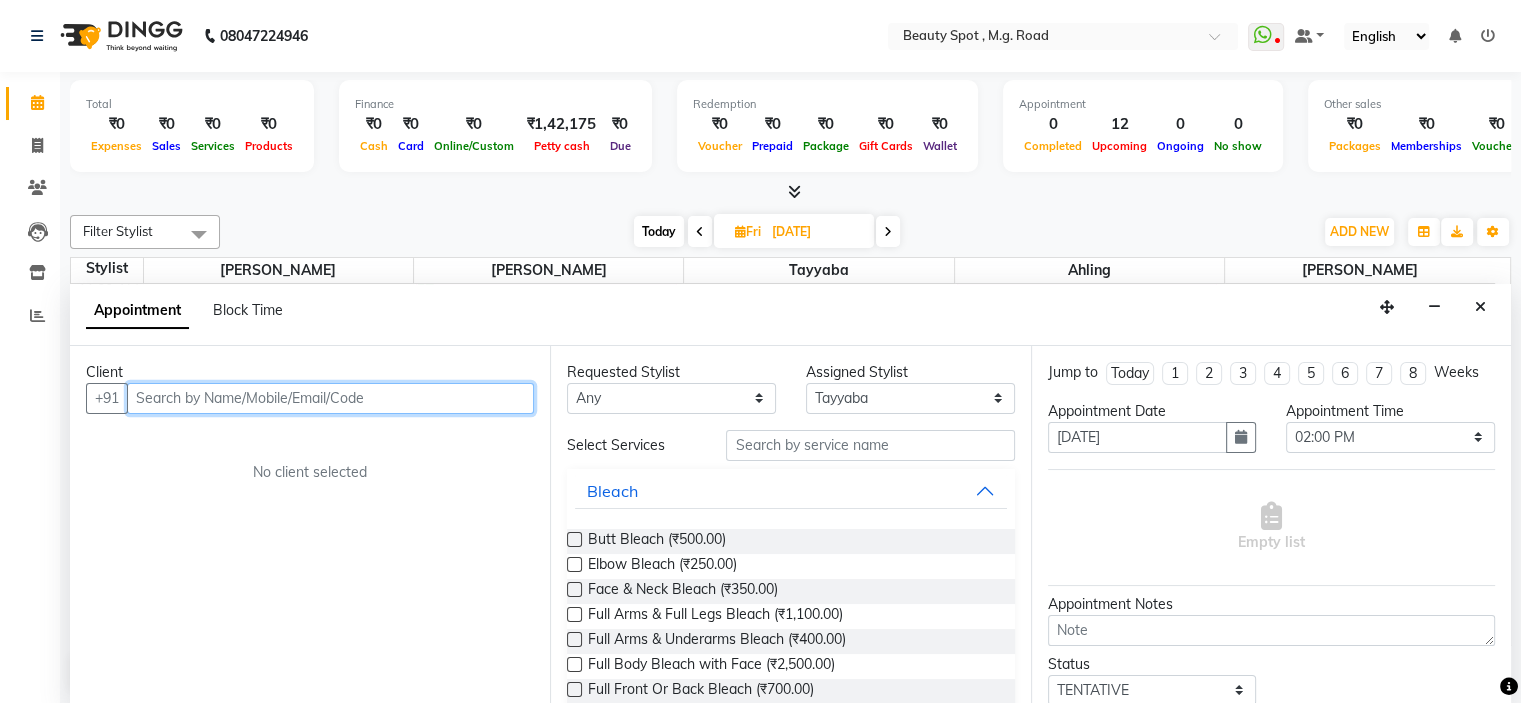 click at bounding box center [330, 398] 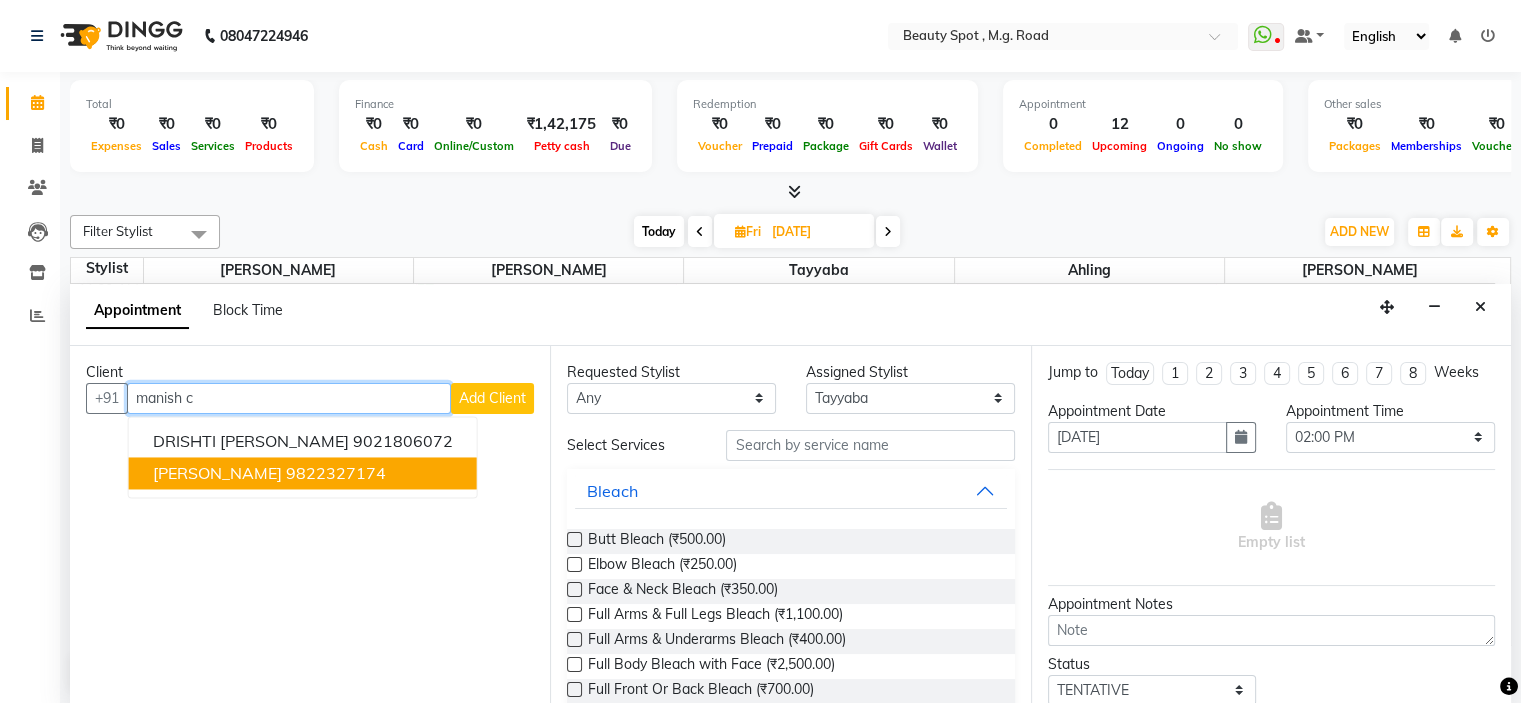 click on "MANISH CHANDAN" at bounding box center (217, 473) 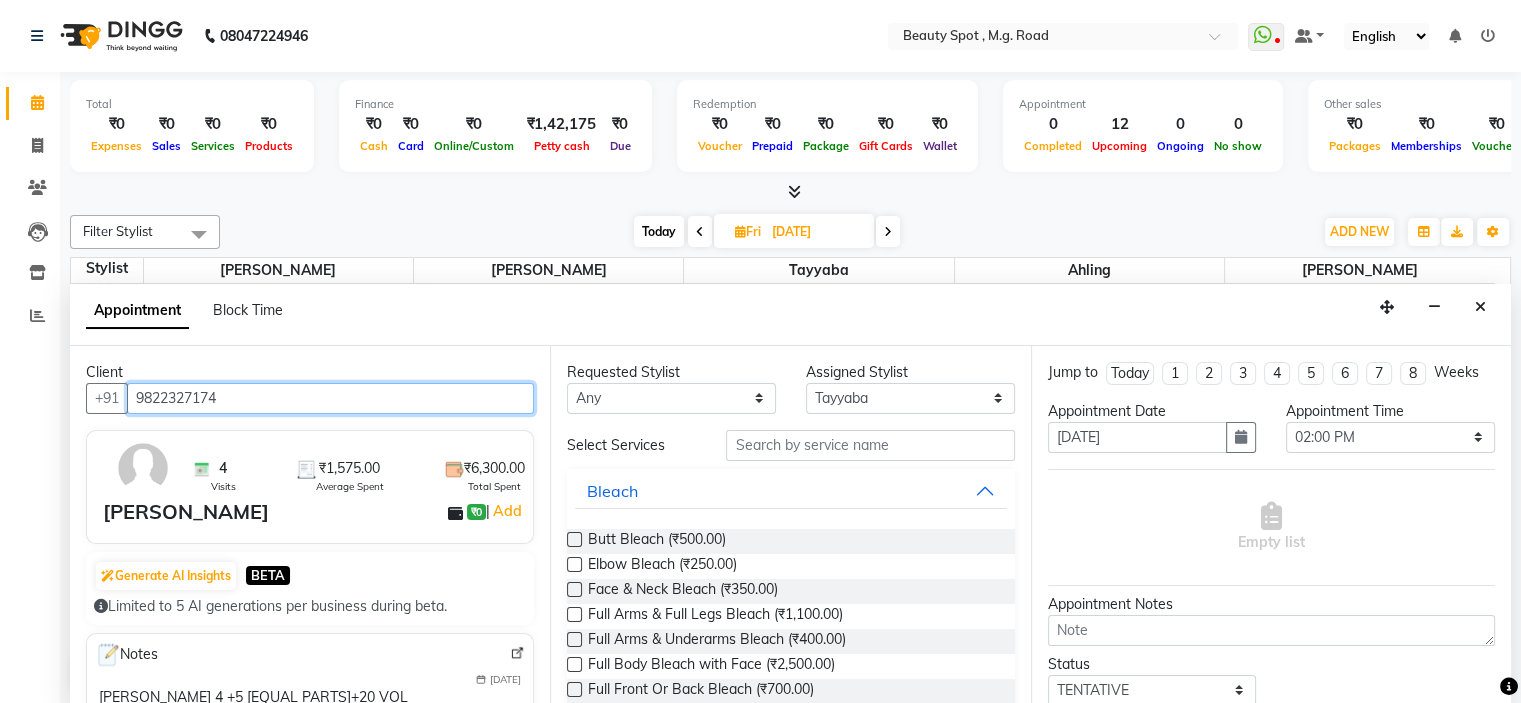 type on "9822327174" 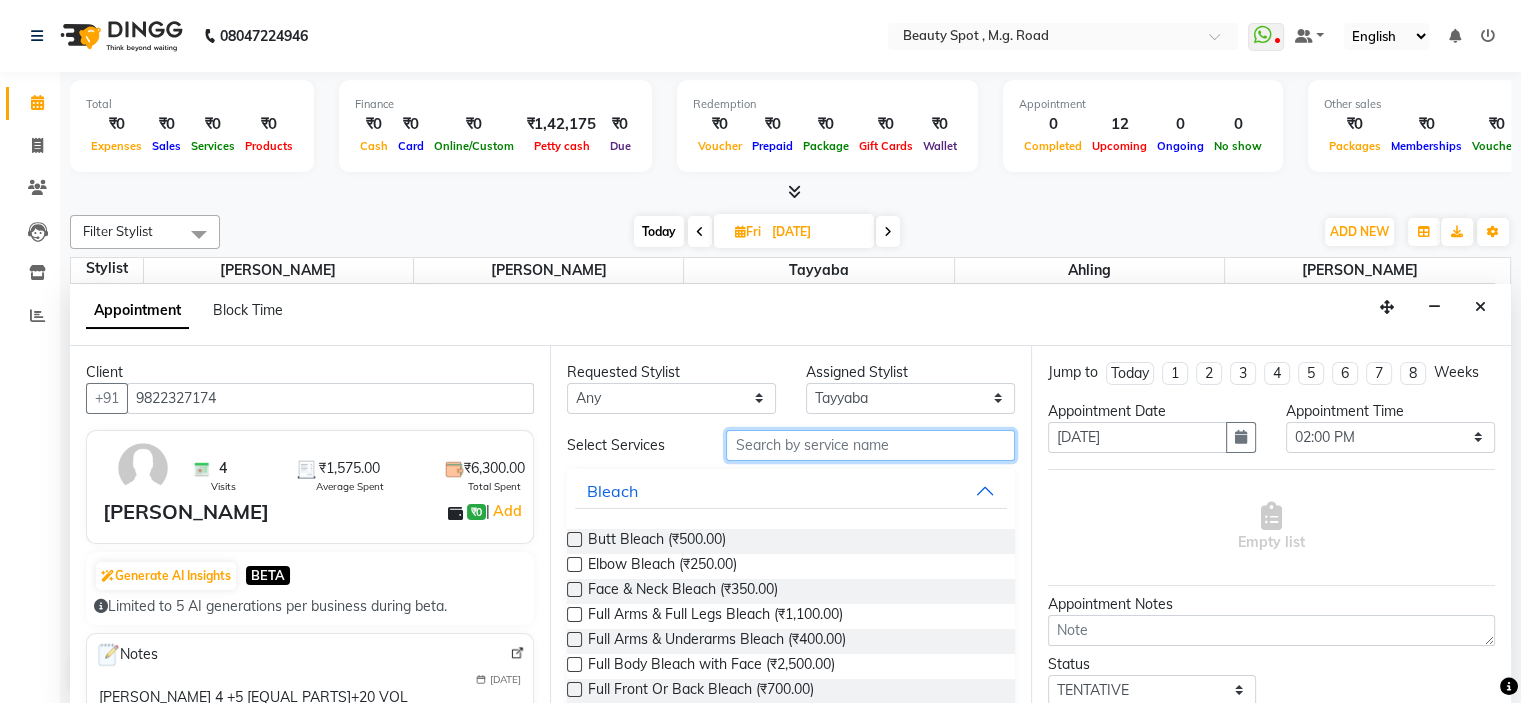 click at bounding box center [870, 445] 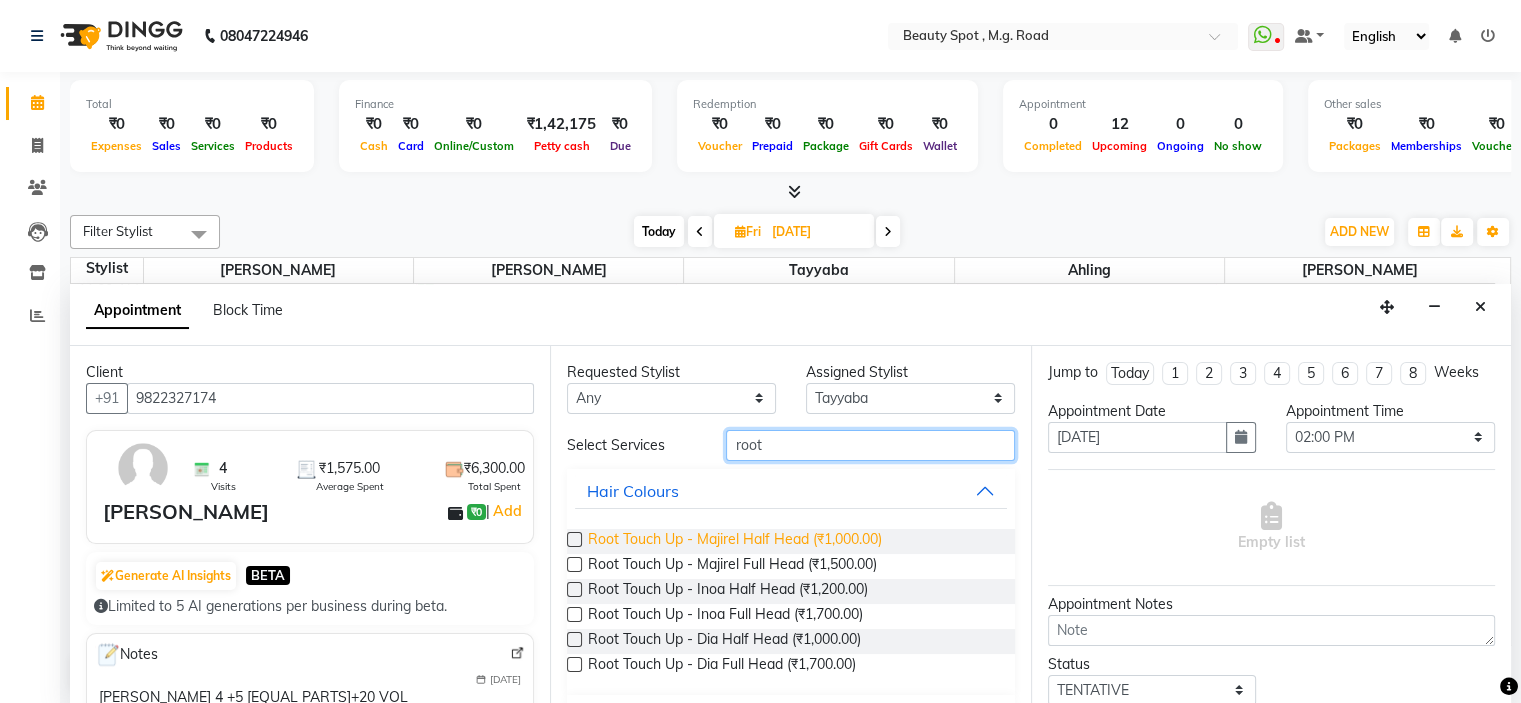 type on "root" 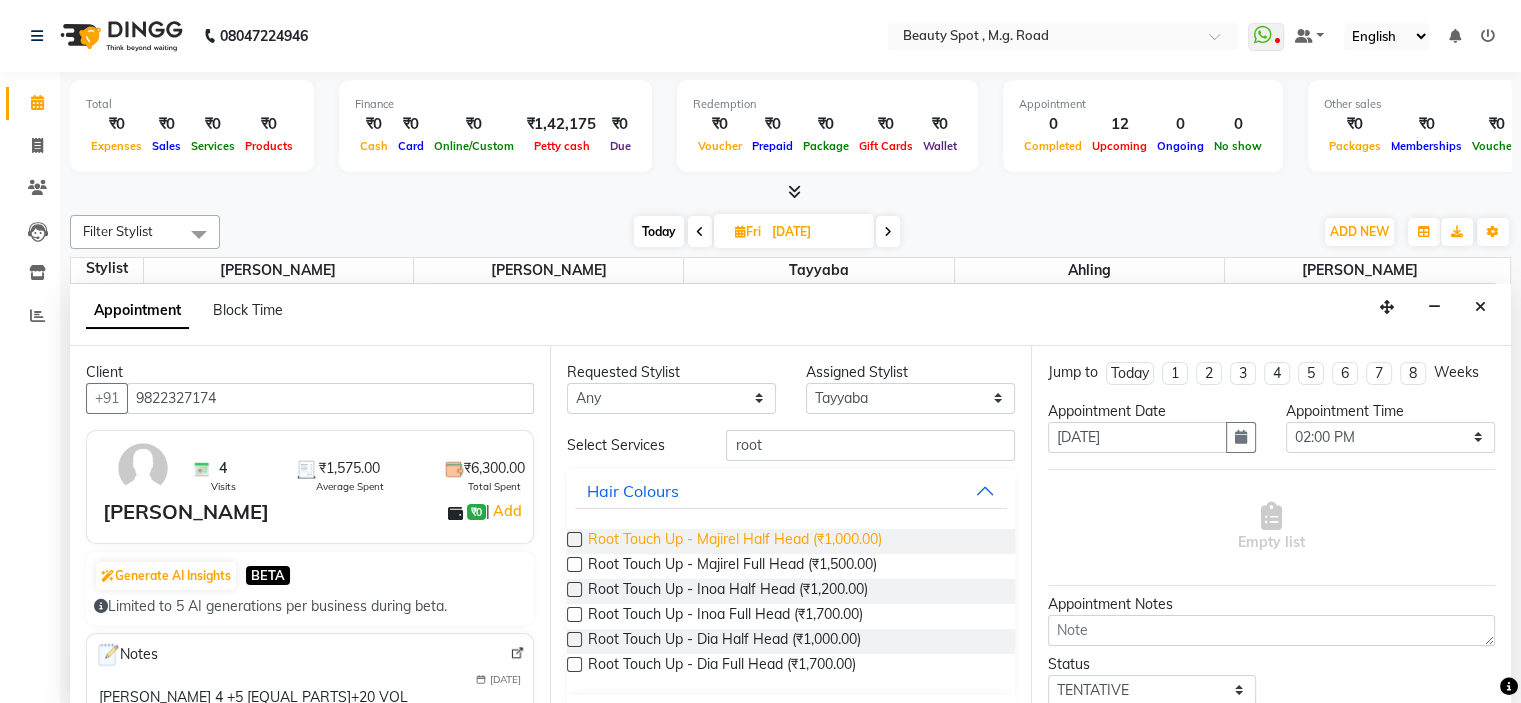 click on "Root Touch Up - Majirel Half Head (₹1,000.00)" at bounding box center (735, 541) 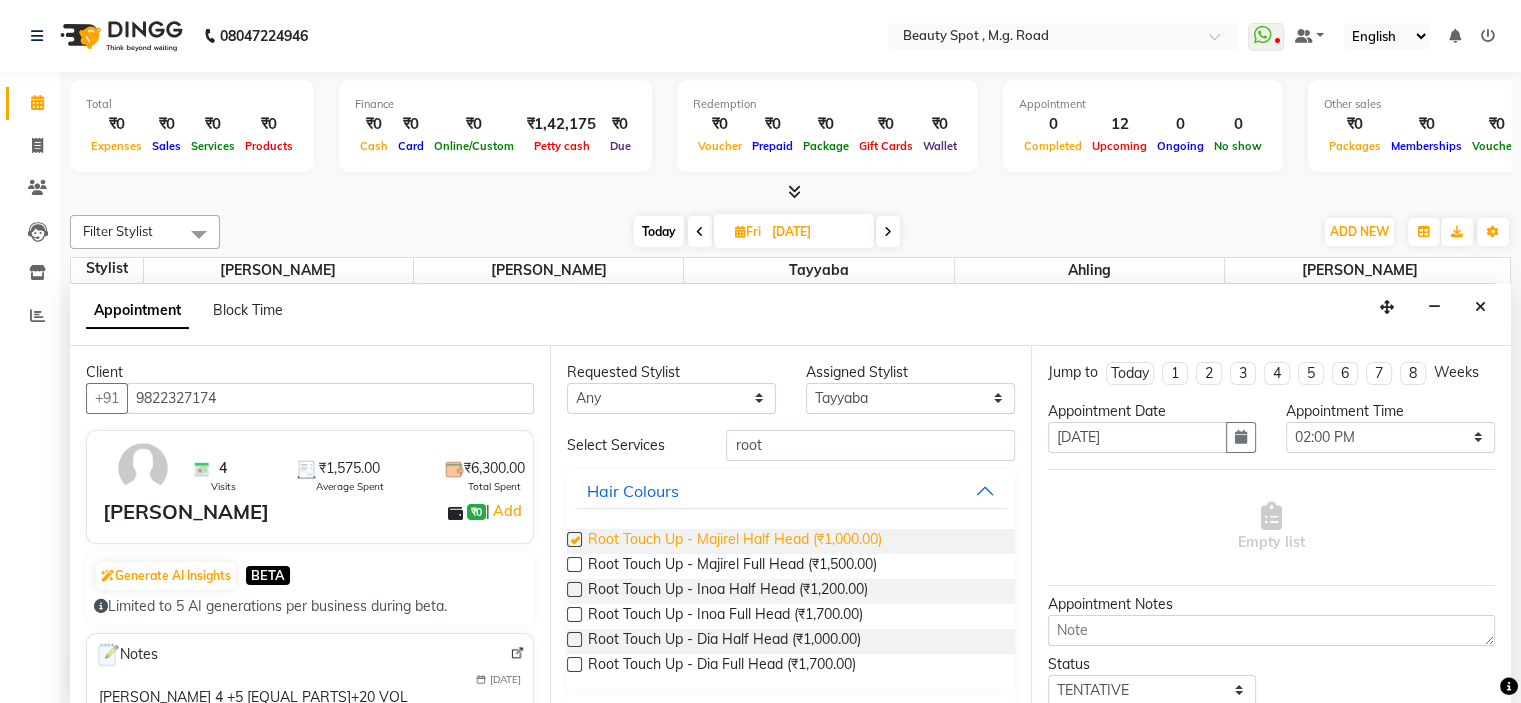 checkbox on "false" 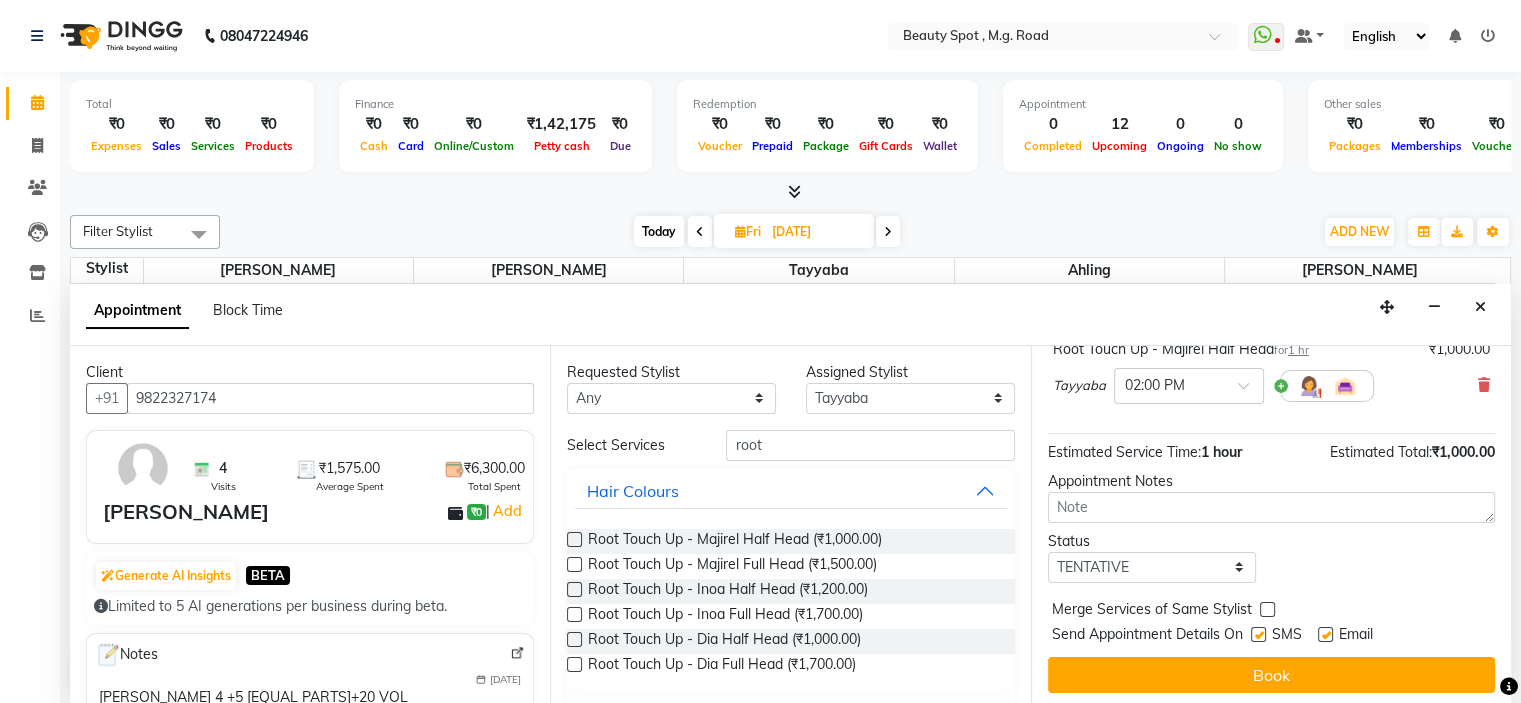 scroll, scrollTop: 146, scrollLeft: 0, axis: vertical 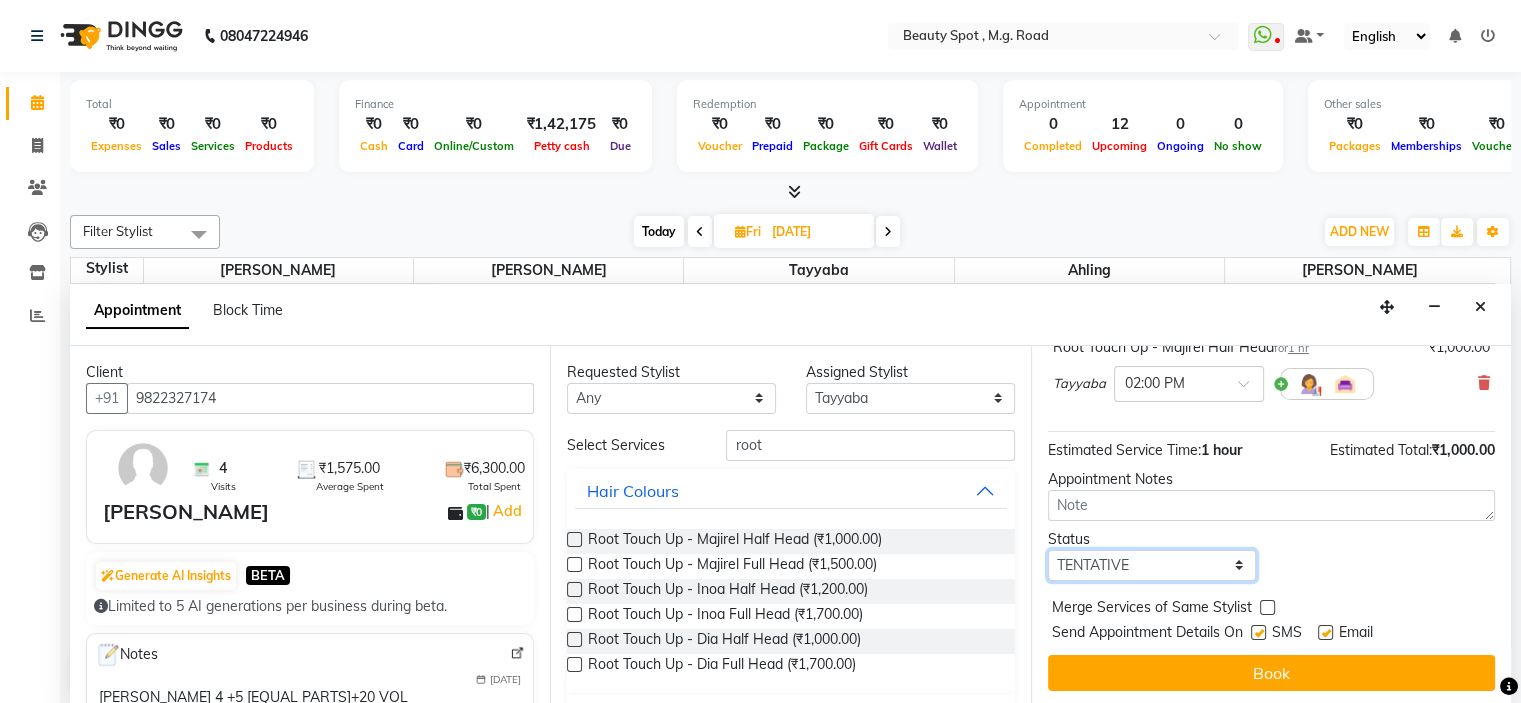 click on "Select TENTATIVE CONFIRM UPCOMING" at bounding box center (1152, 565) 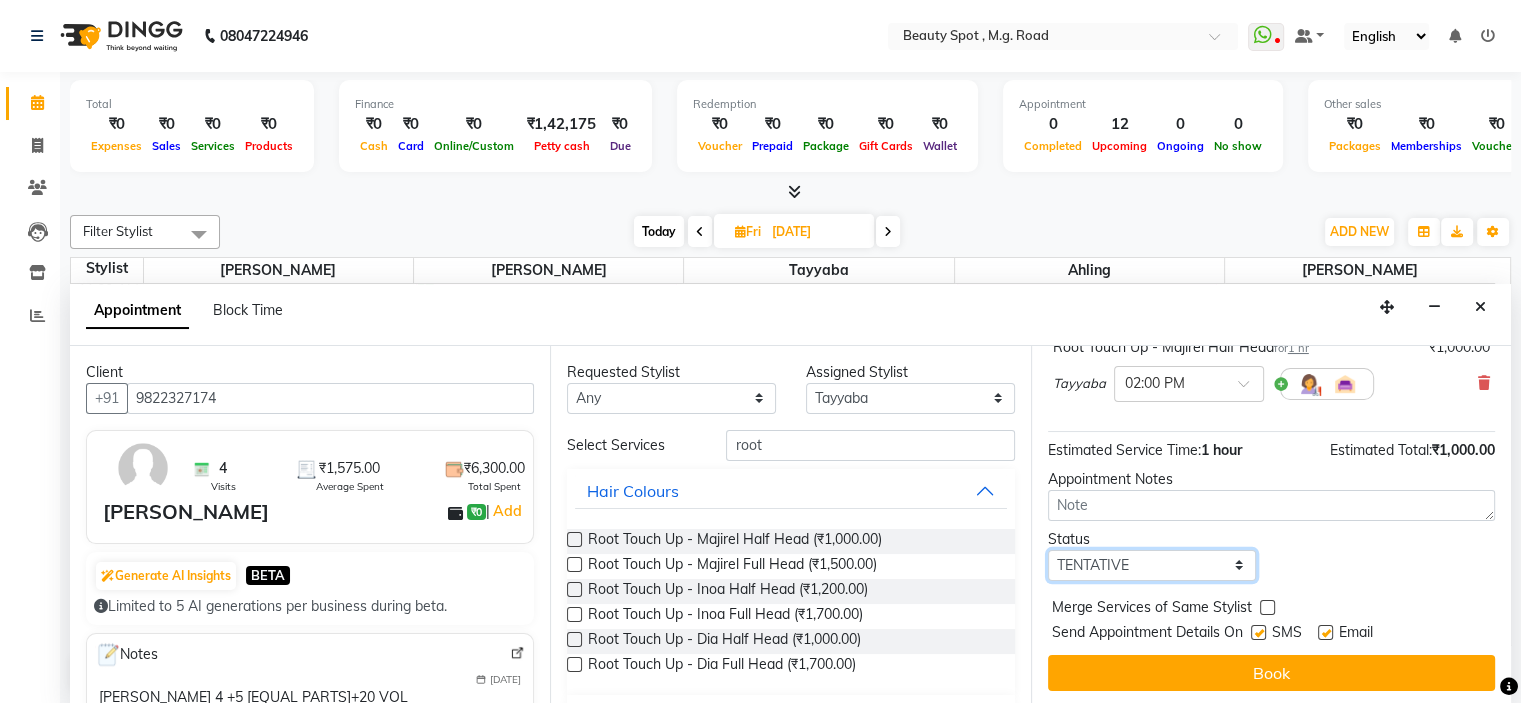 select on "confirm booking" 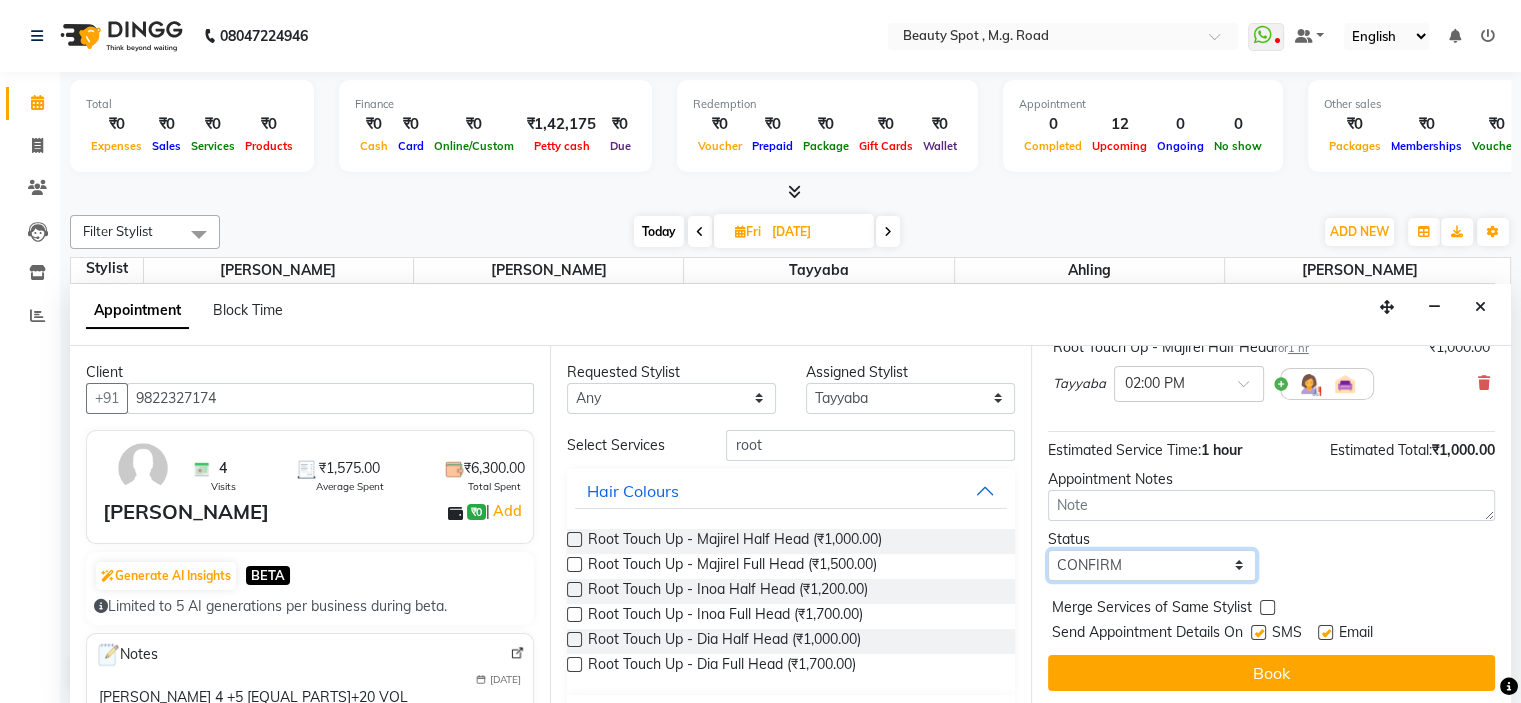 click on "Select TENTATIVE CONFIRM UPCOMING" at bounding box center [1152, 565] 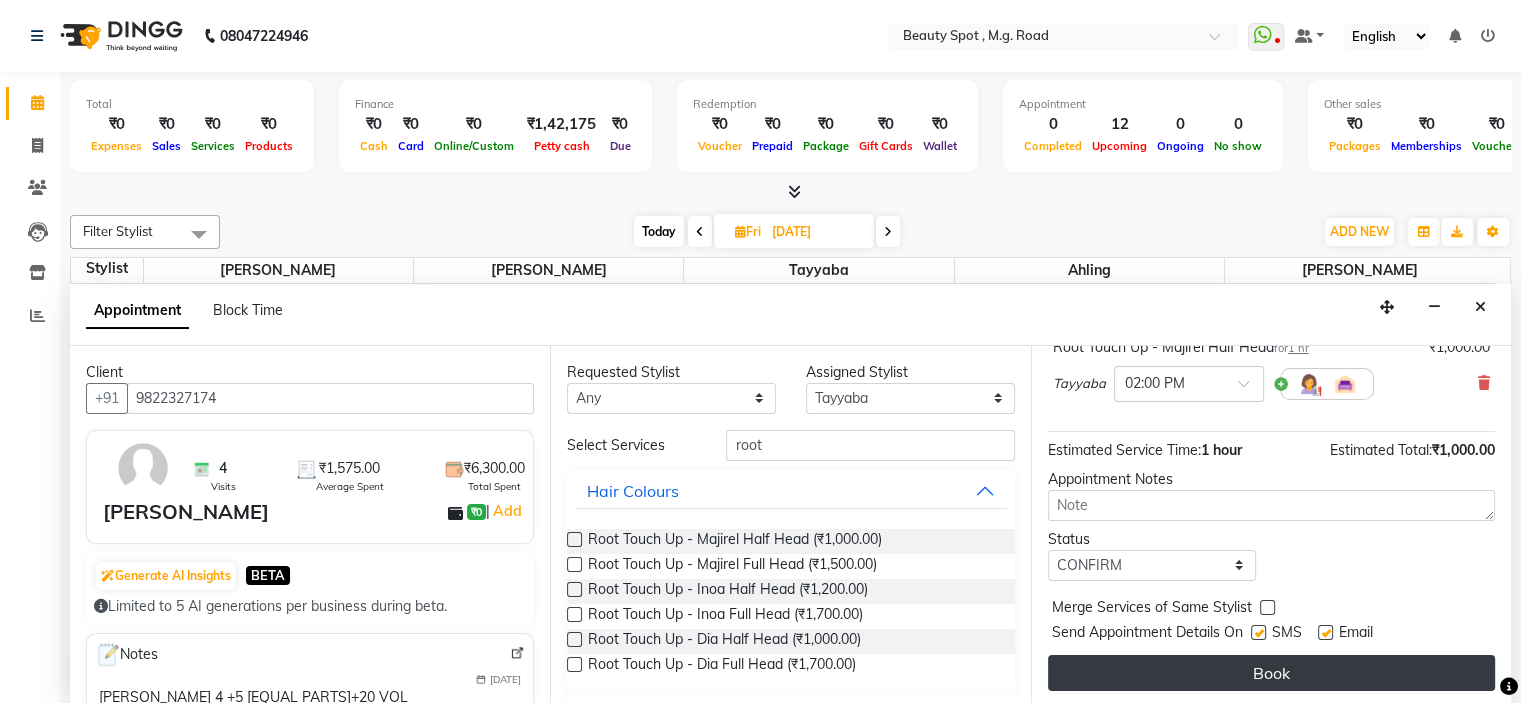 click on "Book" at bounding box center (1271, 673) 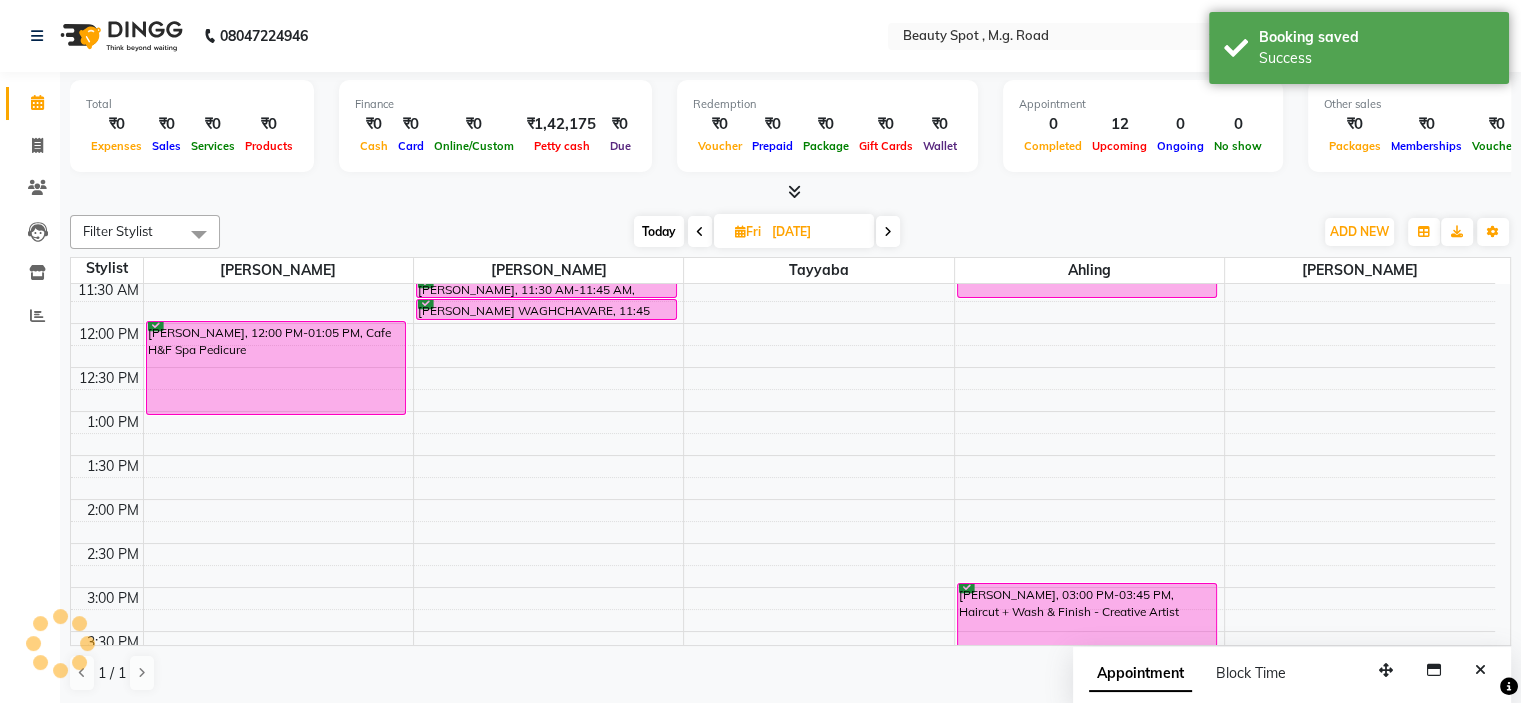 scroll, scrollTop: 0, scrollLeft: 0, axis: both 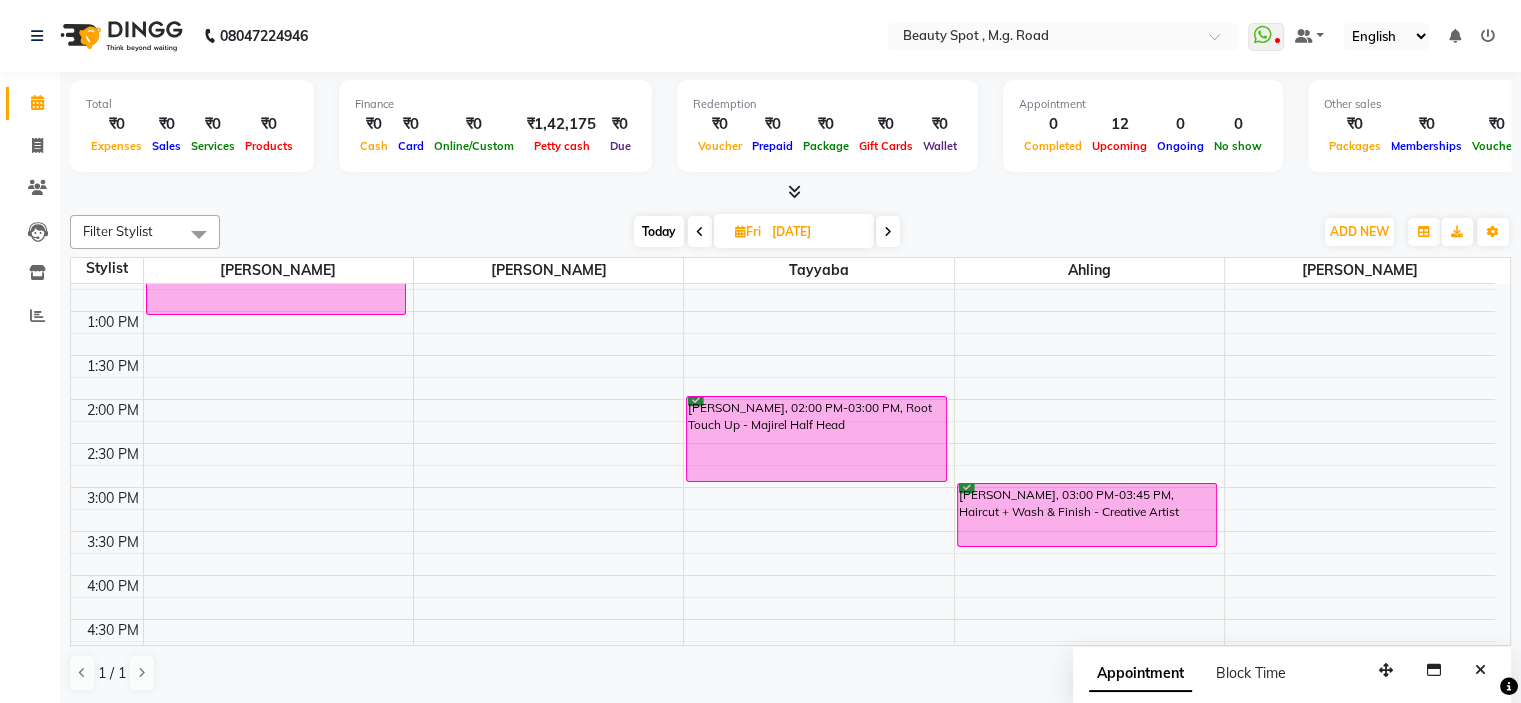 click on "Today" at bounding box center (659, 231) 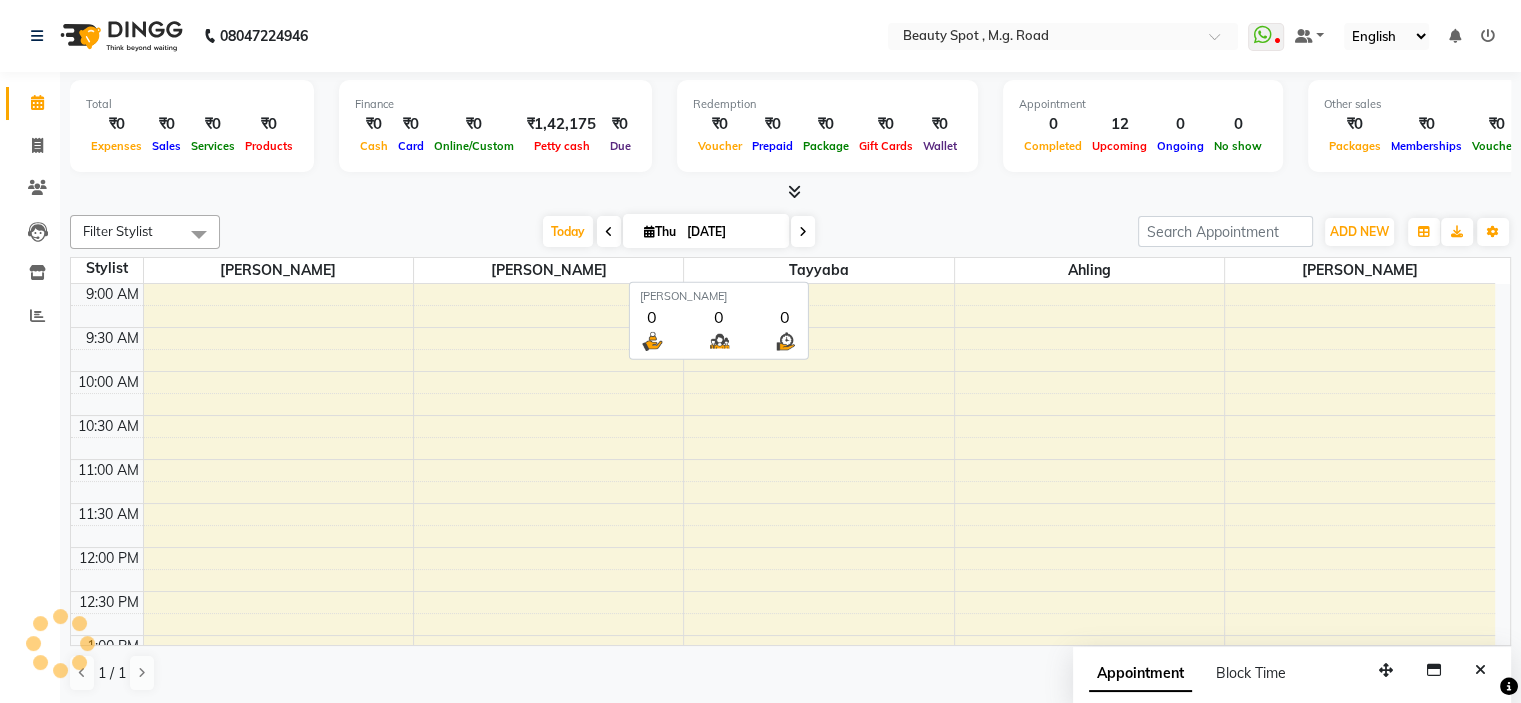 scroll, scrollTop: 524, scrollLeft: 0, axis: vertical 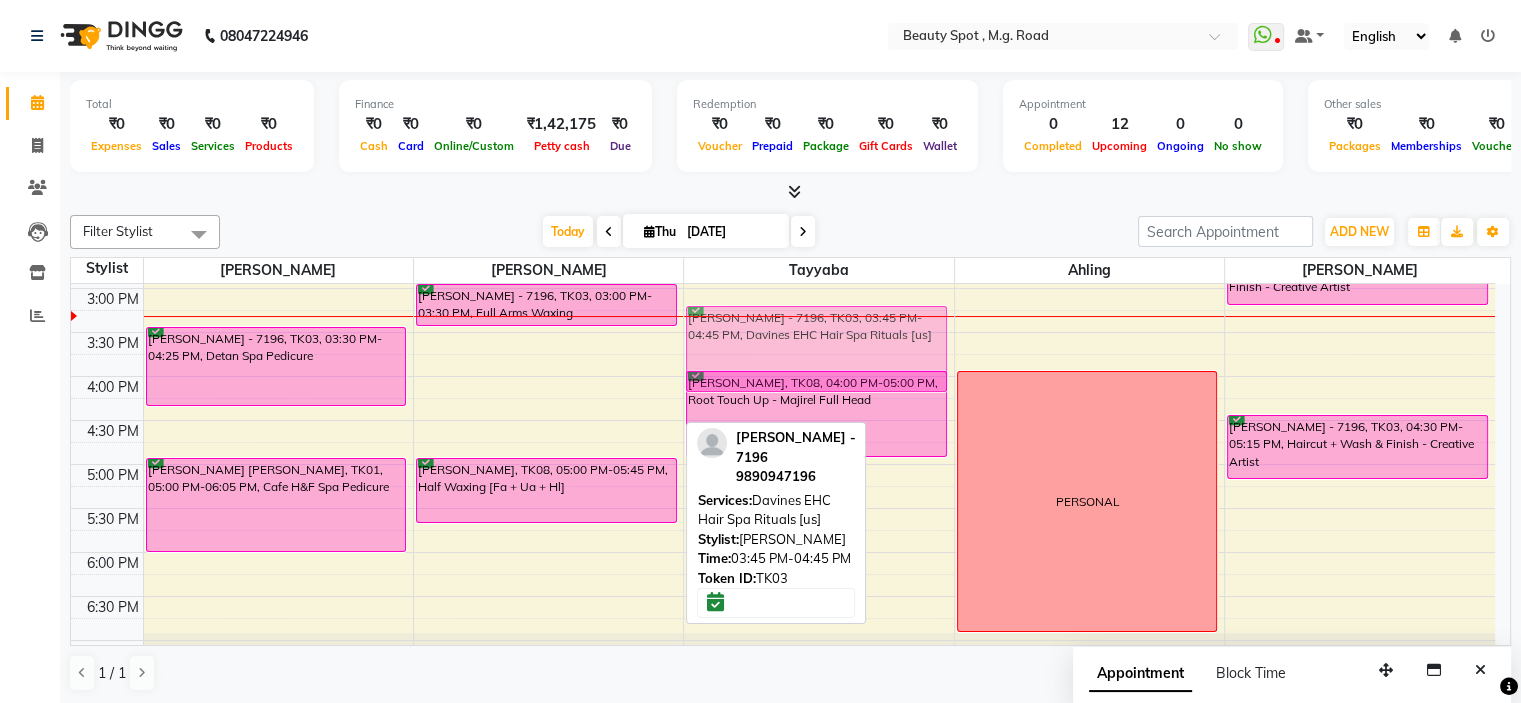 drag, startPoint x: 640, startPoint y: 372, endPoint x: 832, endPoint y: 334, distance: 195.72429 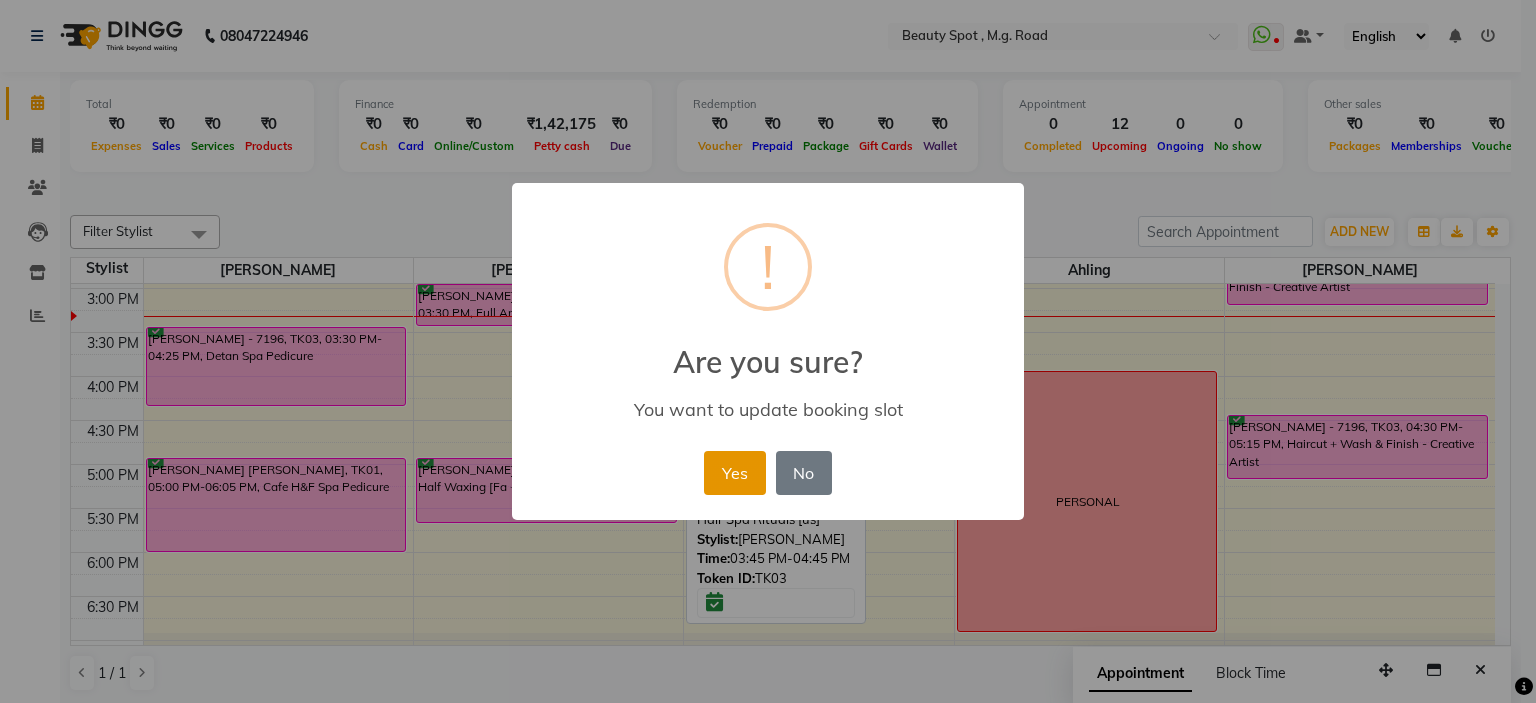 click on "Yes" at bounding box center [734, 473] 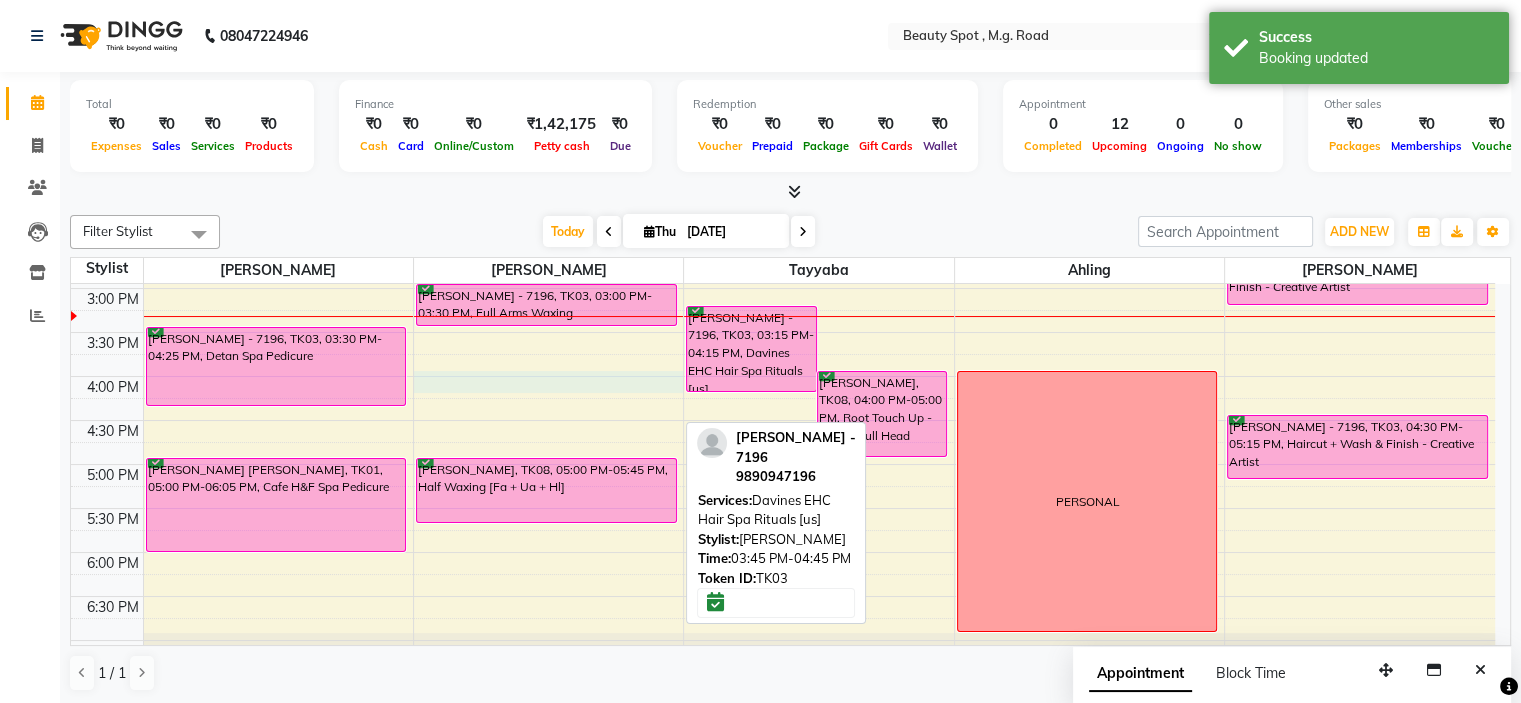 click on "9:00 AM 9:30 AM 10:00 AM 10:30 AM 11:00 AM 11:30 AM 12:00 PM 12:30 PM 1:00 PM 1:30 PM 2:00 PM 2:30 PM 3:00 PM 3:30 PM 4:00 PM 4:30 PM 5:00 PM 5:30 PM 6:00 PM 6:30 PM 7:00 PM 7:30 PM     APOORVA MAHENDRA PAGARE - 0540, TK02, 11:00 AM-11:15 AM, Hair Wash + Cond + Blast Dry [Uw]     NAZIMA  HARIYANI - 7196, TK03, 03:30 PM-04:25 PM, Detan Spa Pedicure     SHARDA RAMESH GUPTA, TK01, 05:00 PM-06:05 PM, Cafe H&F Spa Pedicure     ANAHITA ADI KHAMBATTA - 7854, TK04, 10:30 AM-10:45 AM, Upper Lip Threading     YOGITA R PATIL, TK07, 12:00 PM-01:00 PM, Full Waxing [Fa + Ua + Fl]     ASSUNTA MENDONCA,  SANDHIR, TK06, 01:30 PM-02:15 PM, Half Waxing [Fa + Ua + Hl]     ASSUNTA MENDONCA,  SANDHIR, TK06, 02:15 PM-02:30 PM, Eyebrows + U Lip Threading     NAZIMA  HARIYANI - 7196, TK03, 03:00 PM-03:30 PM, Full Arms Waxing     MELISHA FERNANDES, TK08, 05:00 PM-05:45 PM, Half Waxing [Fa + Ua + Hl]     NAZIMA  HARIYANI - 7196, TK03, 03:15 PM-04:15 PM, Davines EHC Hair Spa Rituals [us]          personal   PERSONAL" at bounding box center (783, 244) 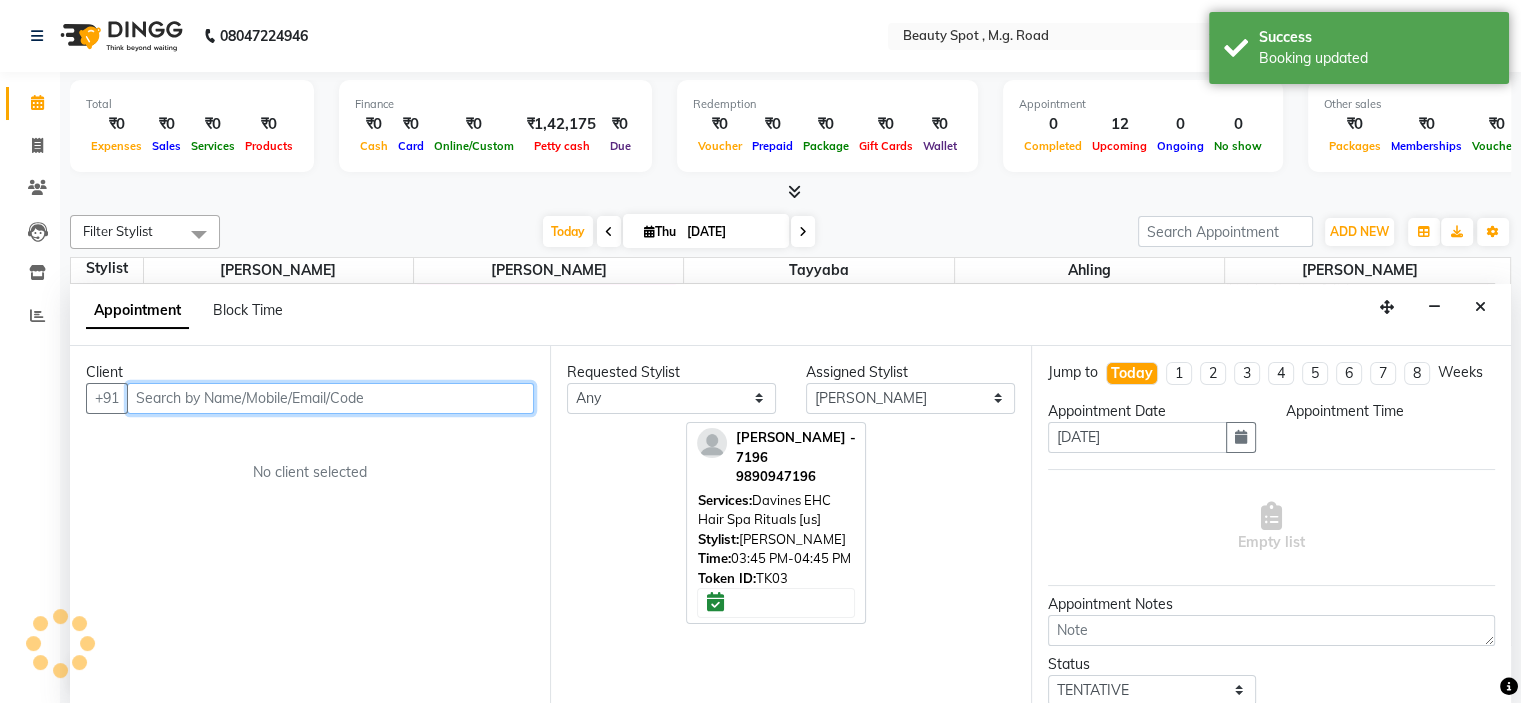 scroll, scrollTop: 0, scrollLeft: 0, axis: both 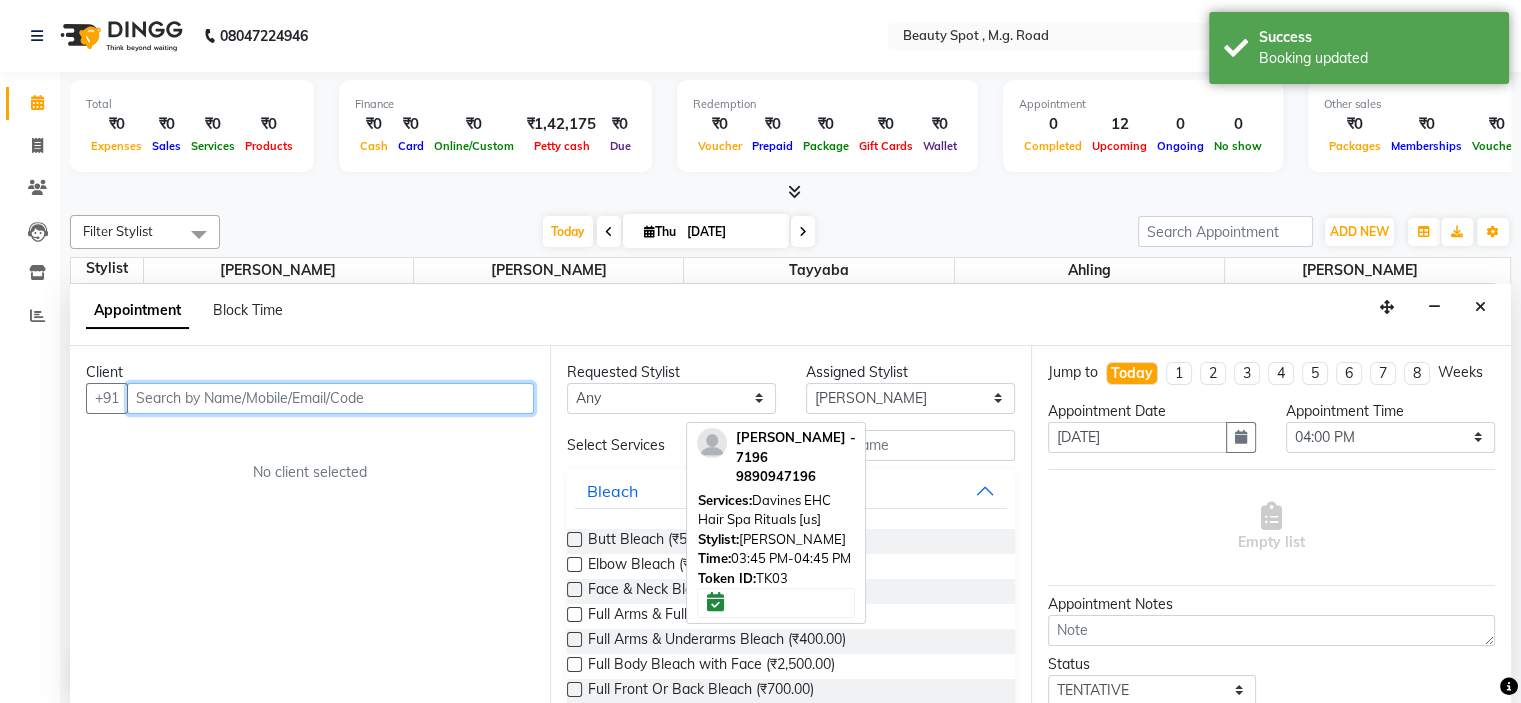 click at bounding box center (330, 398) 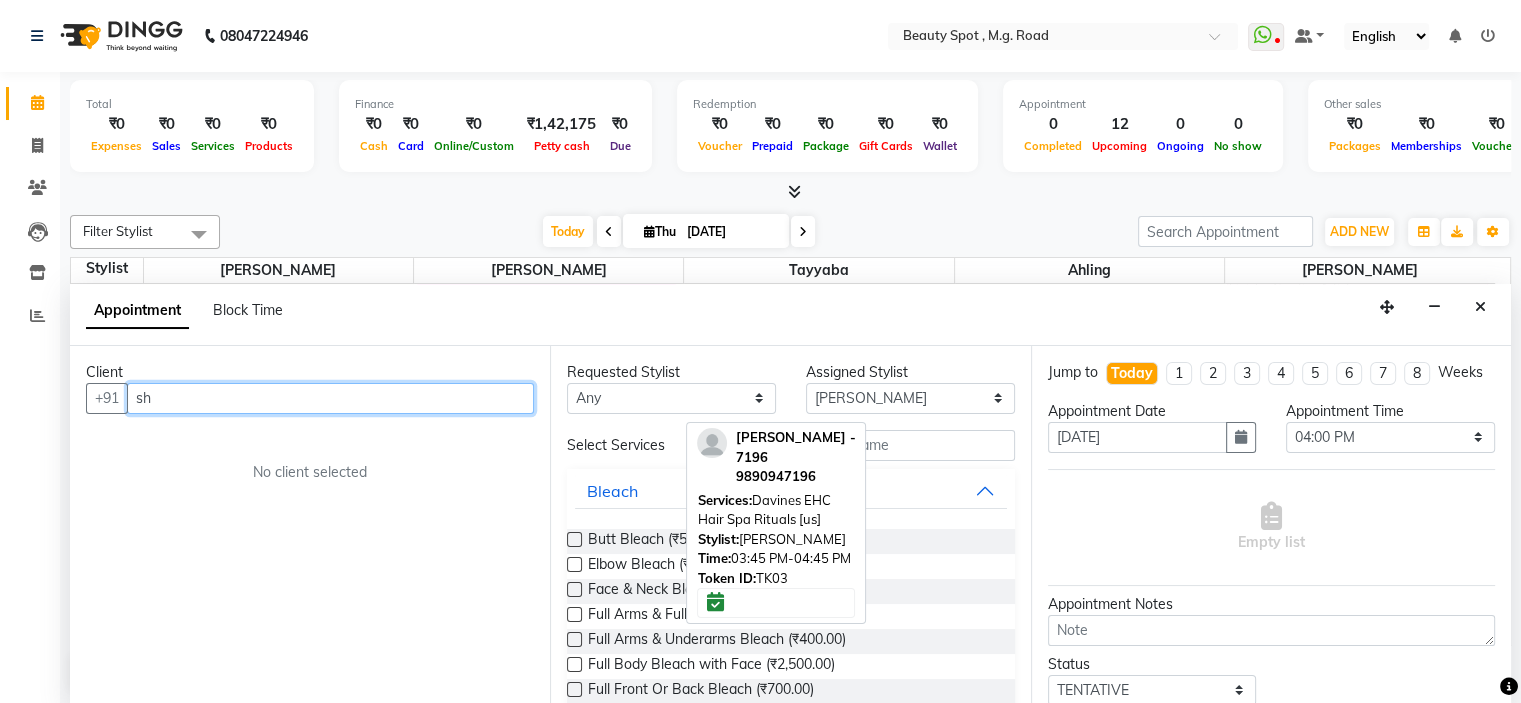 type on "s" 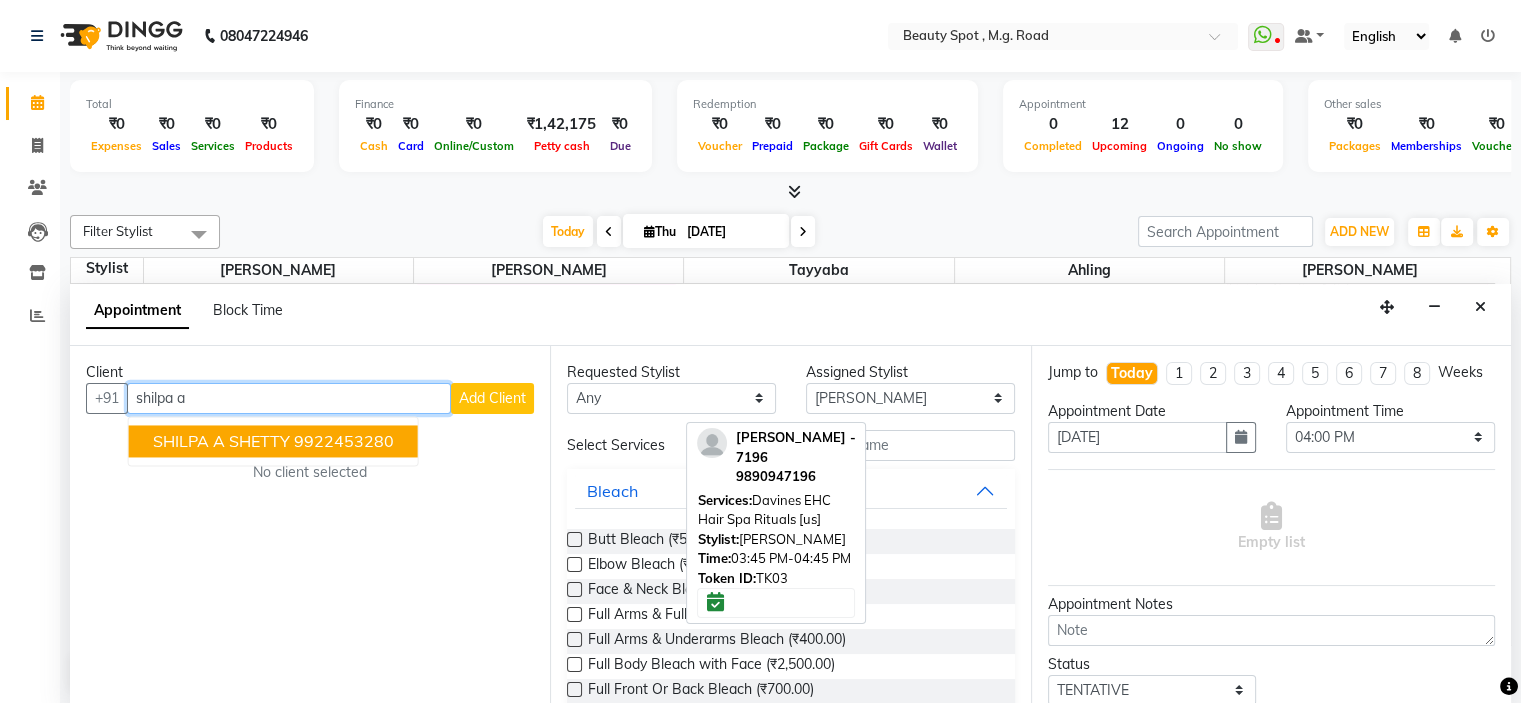 click on "SHILPA A SHETTY" at bounding box center [221, 441] 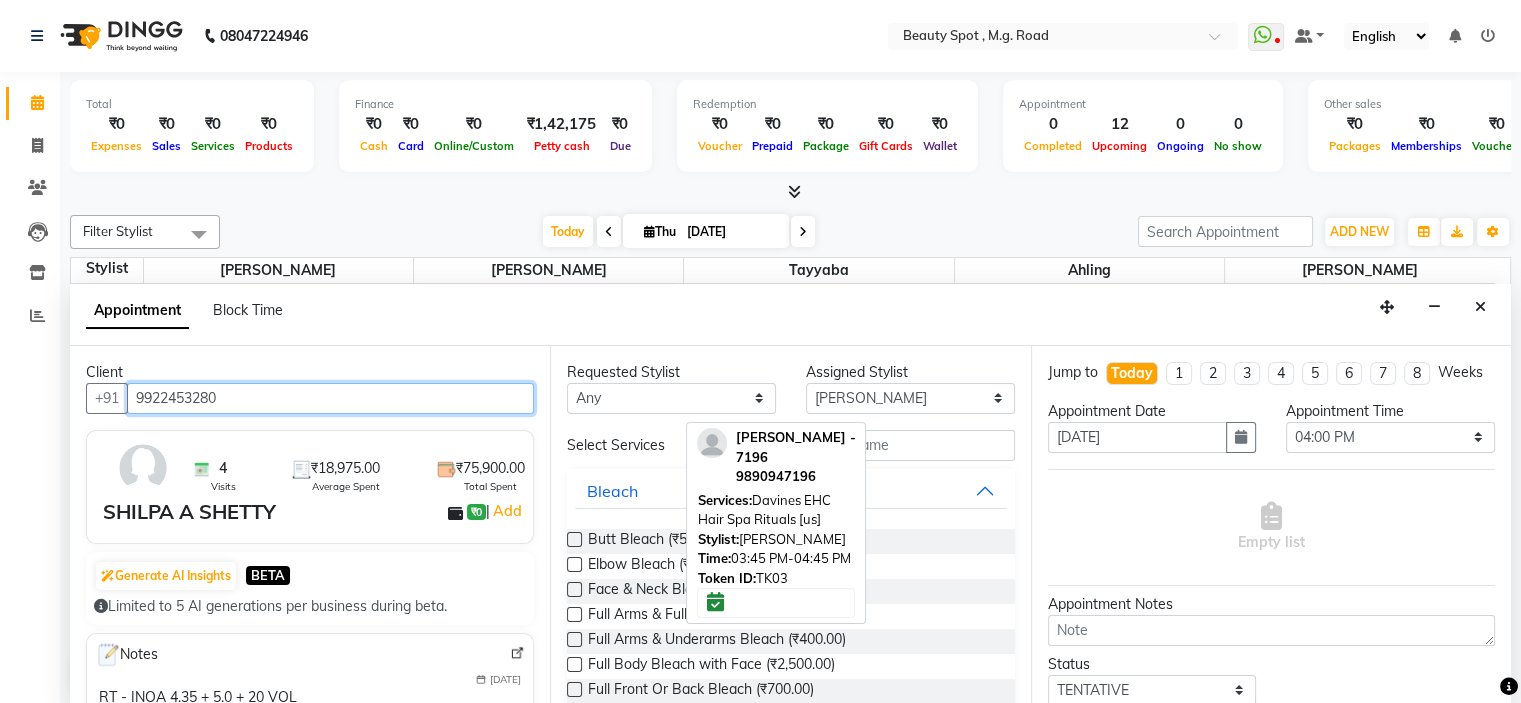 type on "9922453280" 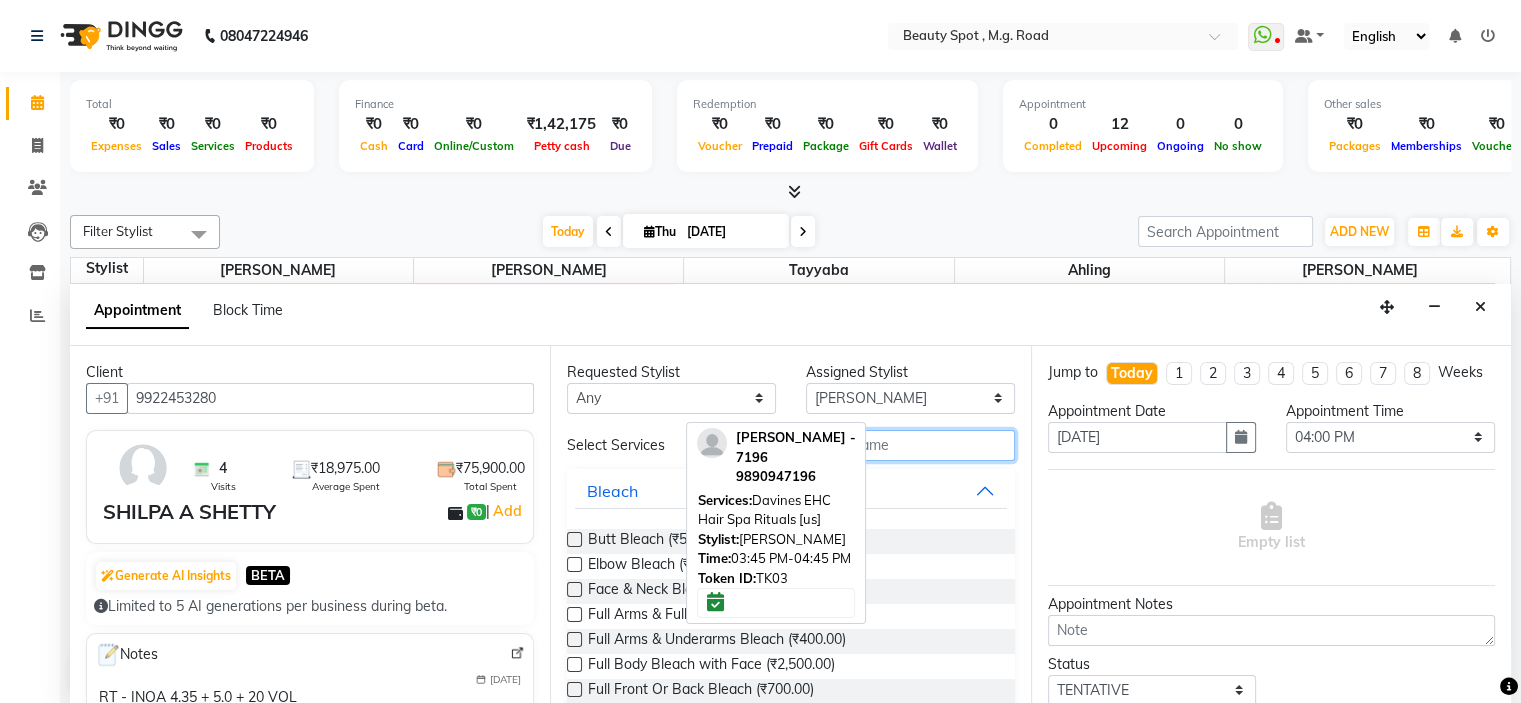 click at bounding box center (870, 445) 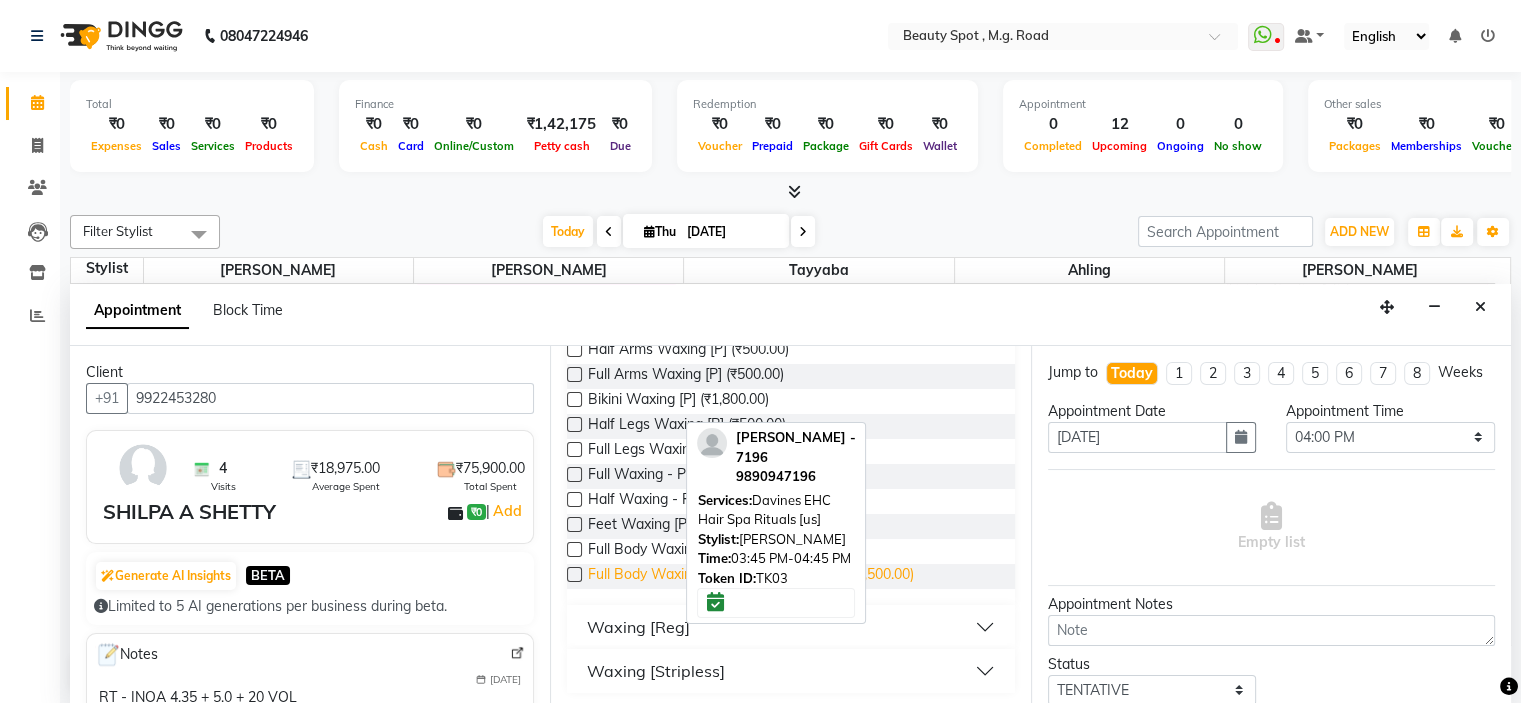 scroll, scrollTop: 417, scrollLeft: 0, axis: vertical 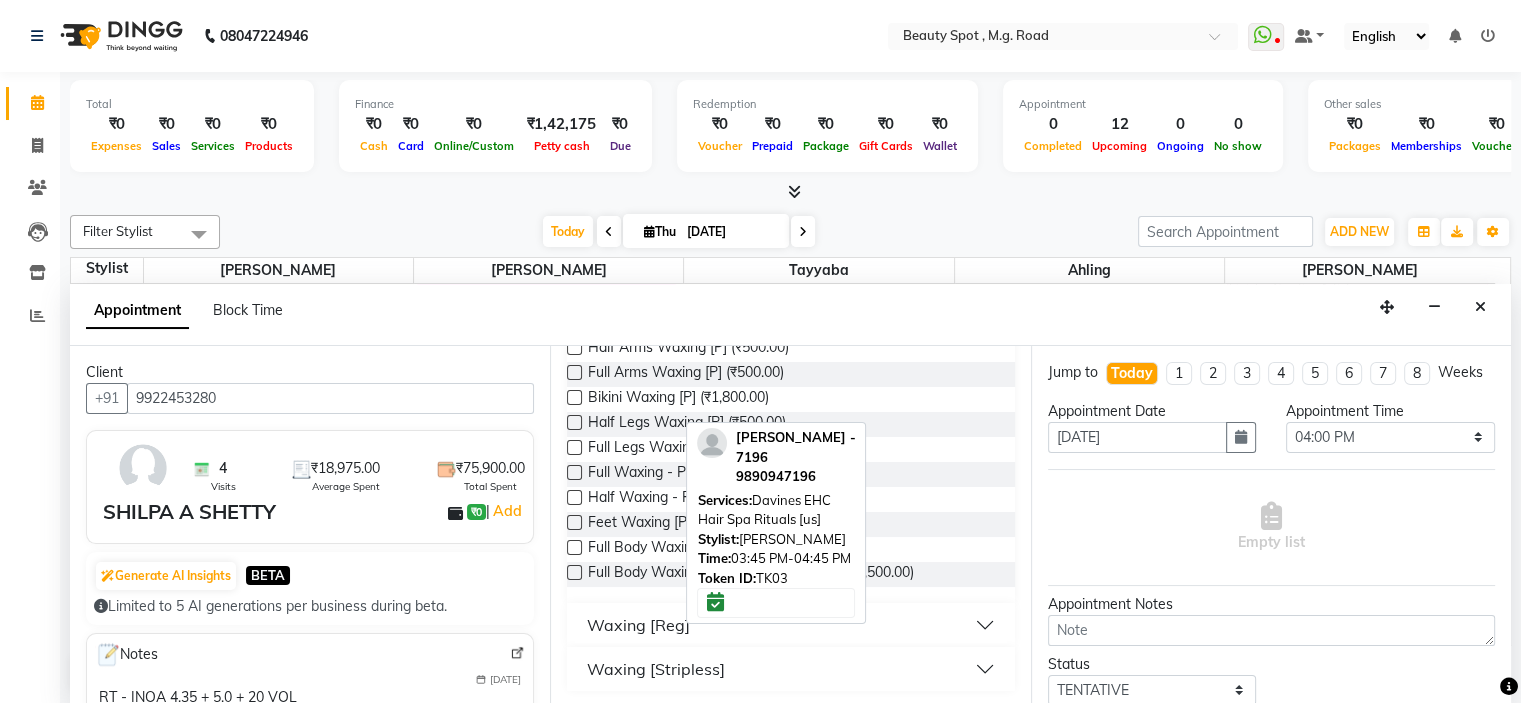 type on "wax" 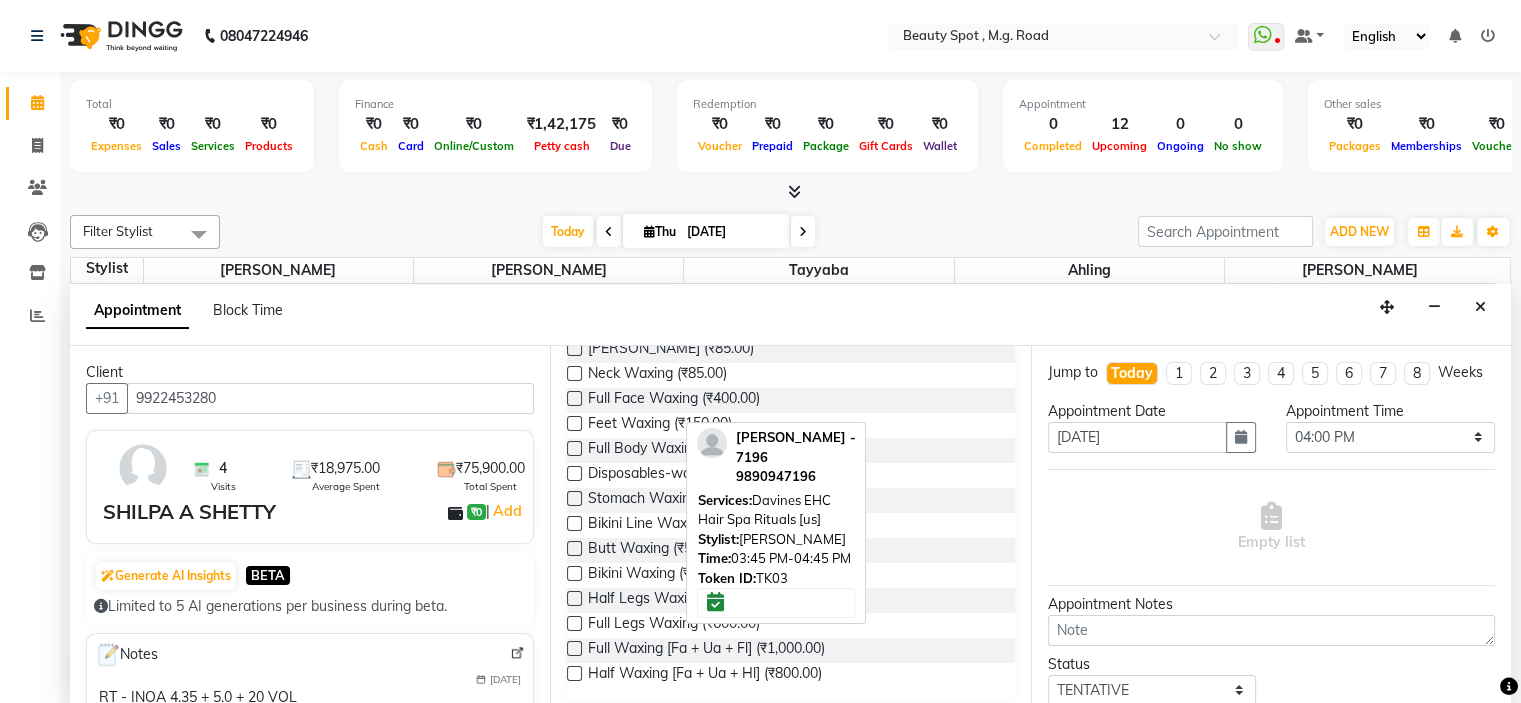 scroll, scrollTop: 1049, scrollLeft: 0, axis: vertical 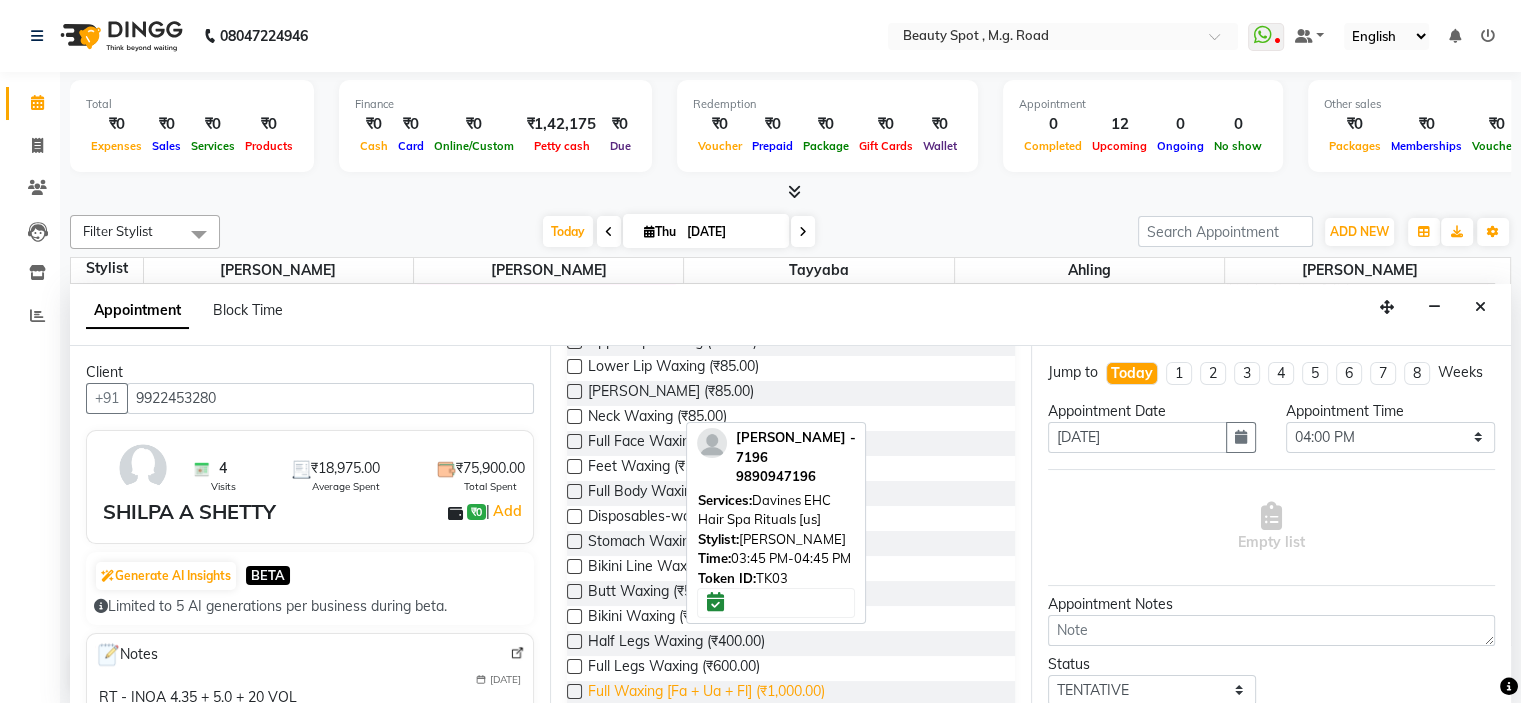 click on "Full Waxing [Fa + Ua + Fl] (₹1,000.00)" at bounding box center (706, 693) 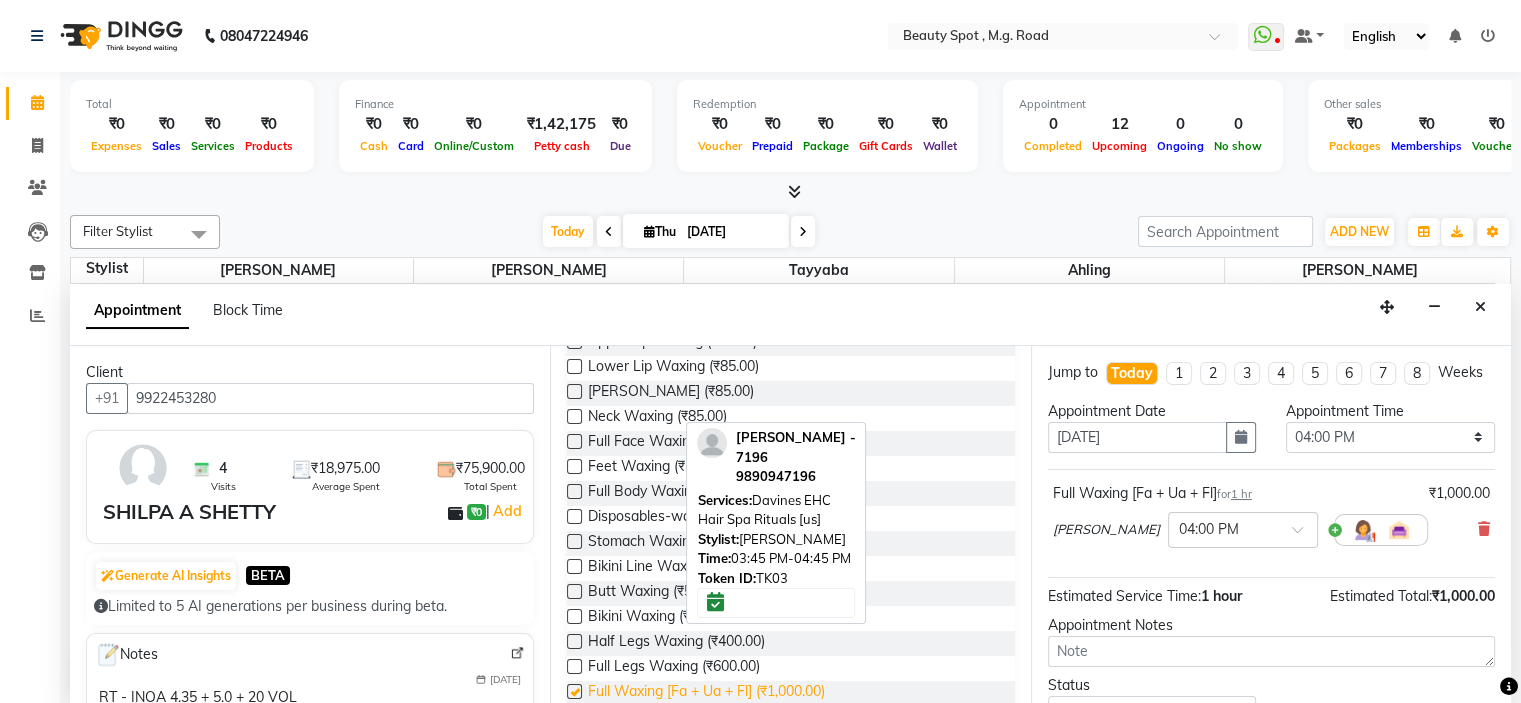 checkbox on "false" 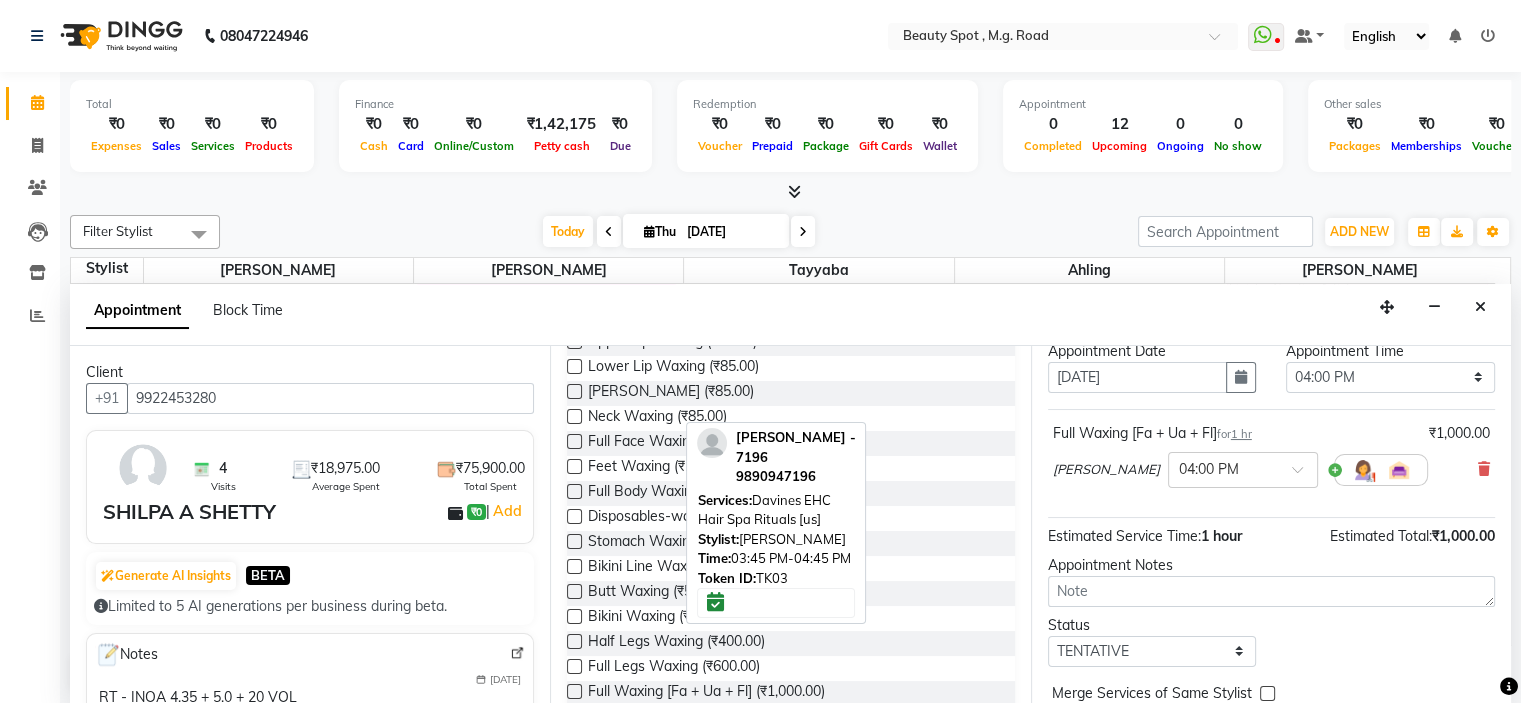 scroll, scrollTop: 165, scrollLeft: 0, axis: vertical 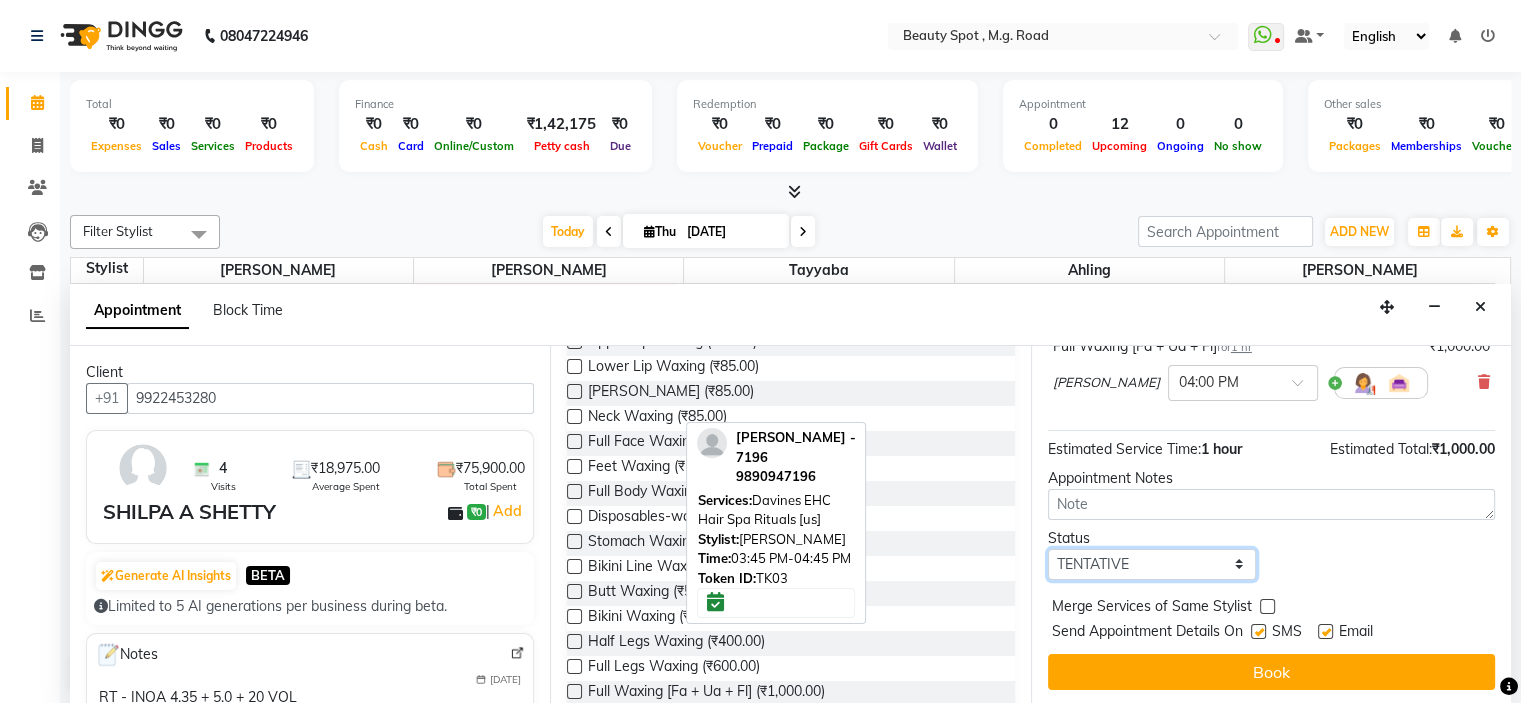 click on "Select TENTATIVE CONFIRM CHECK-IN UPCOMING" at bounding box center (1152, 564) 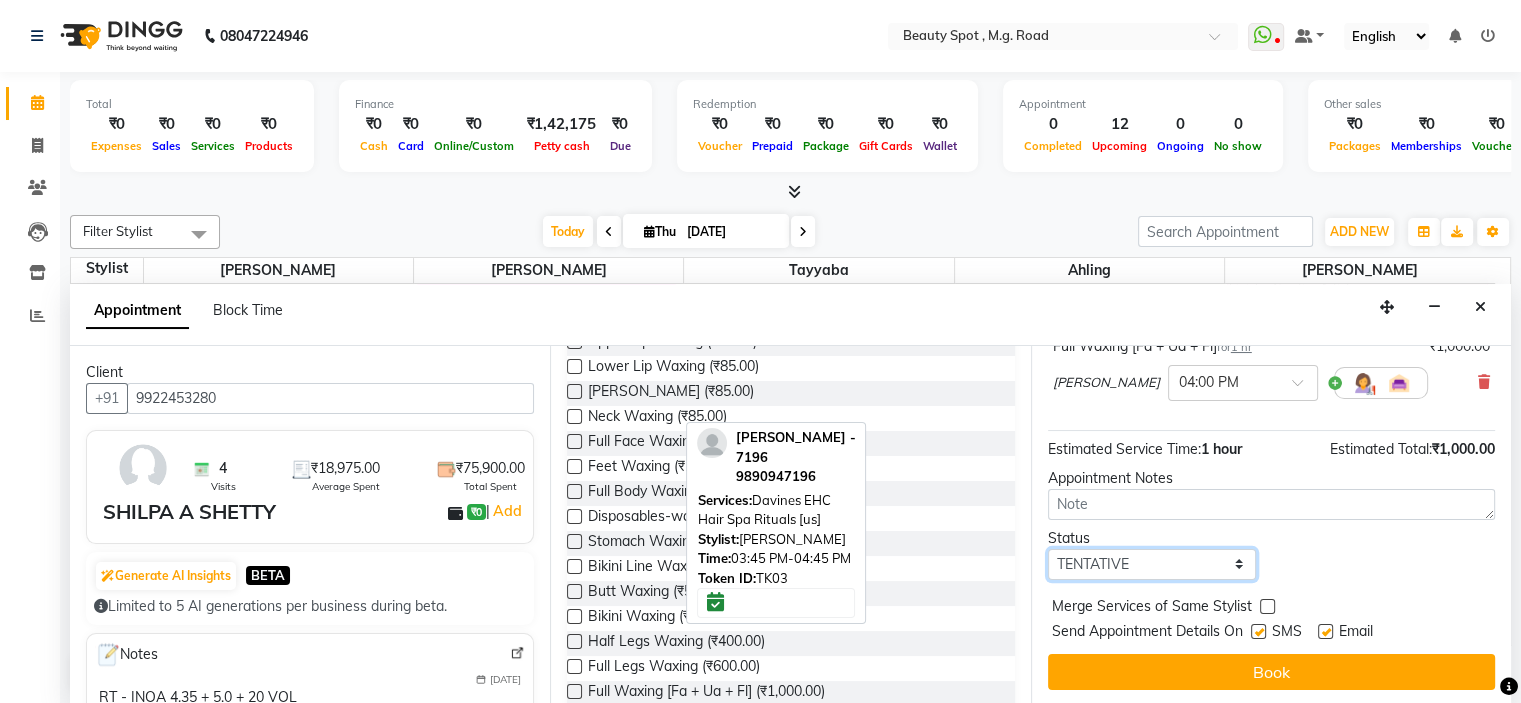 select on "confirm booking" 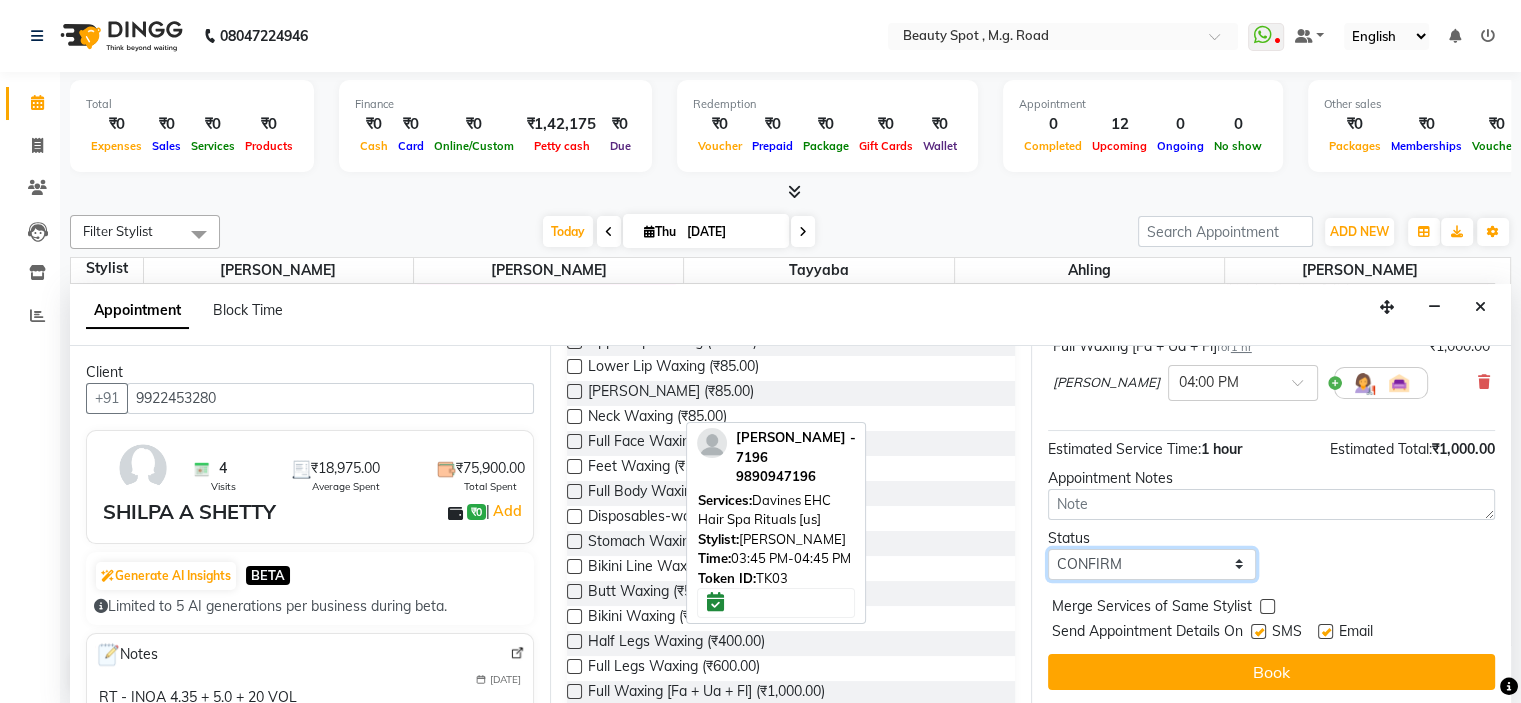 click on "Select TENTATIVE CONFIRM CHECK-IN UPCOMING" at bounding box center [1152, 564] 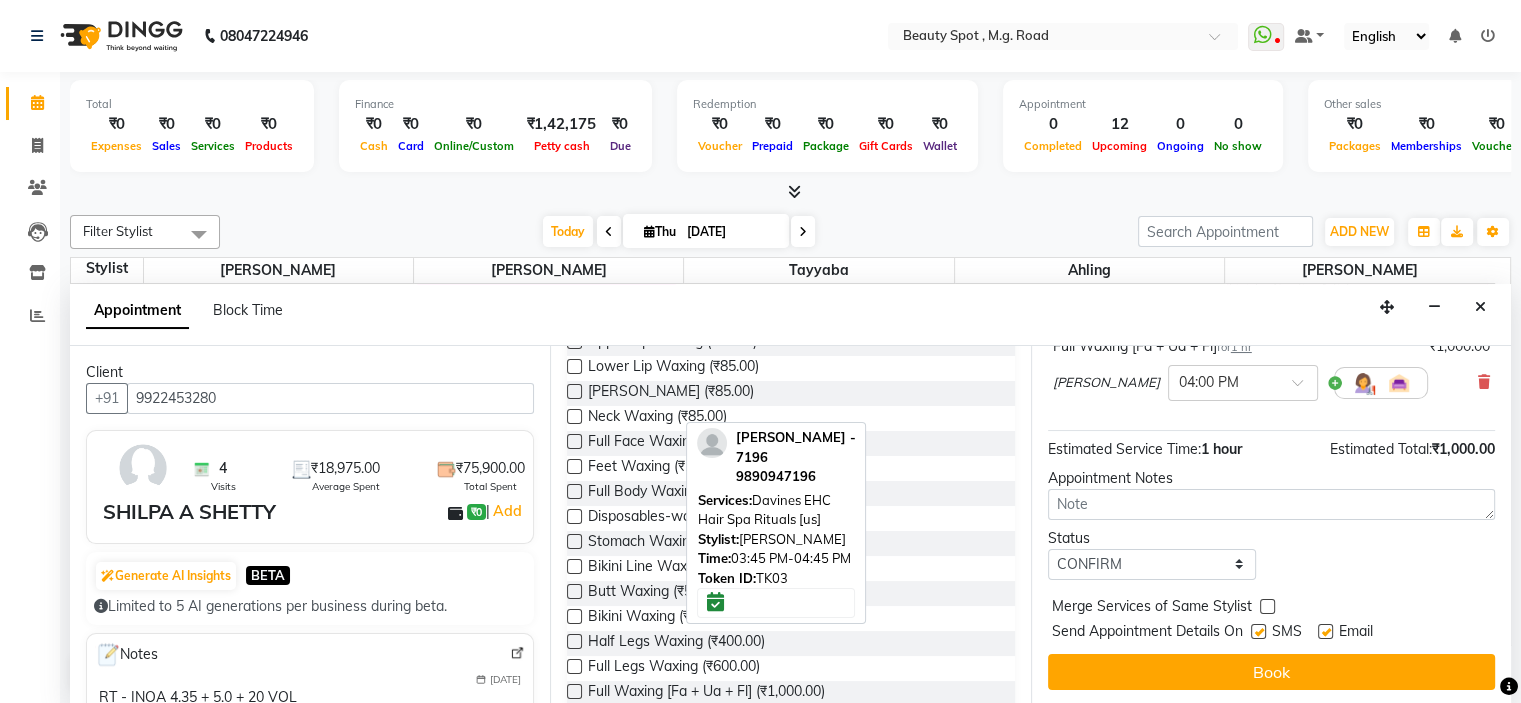 click on "Book" at bounding box center [1271, 672] 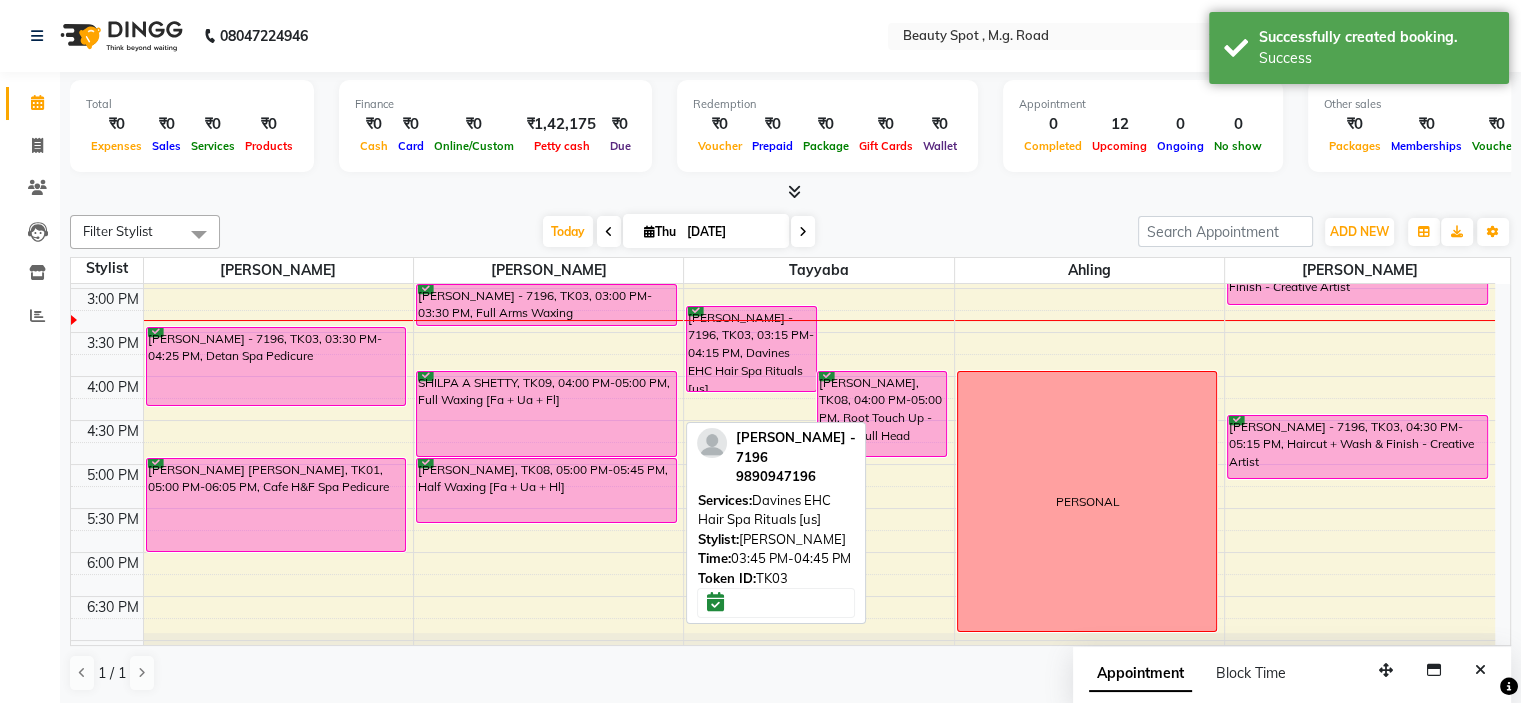 scroll, scrollTop: 0, scrollLeft: 0, axis: both 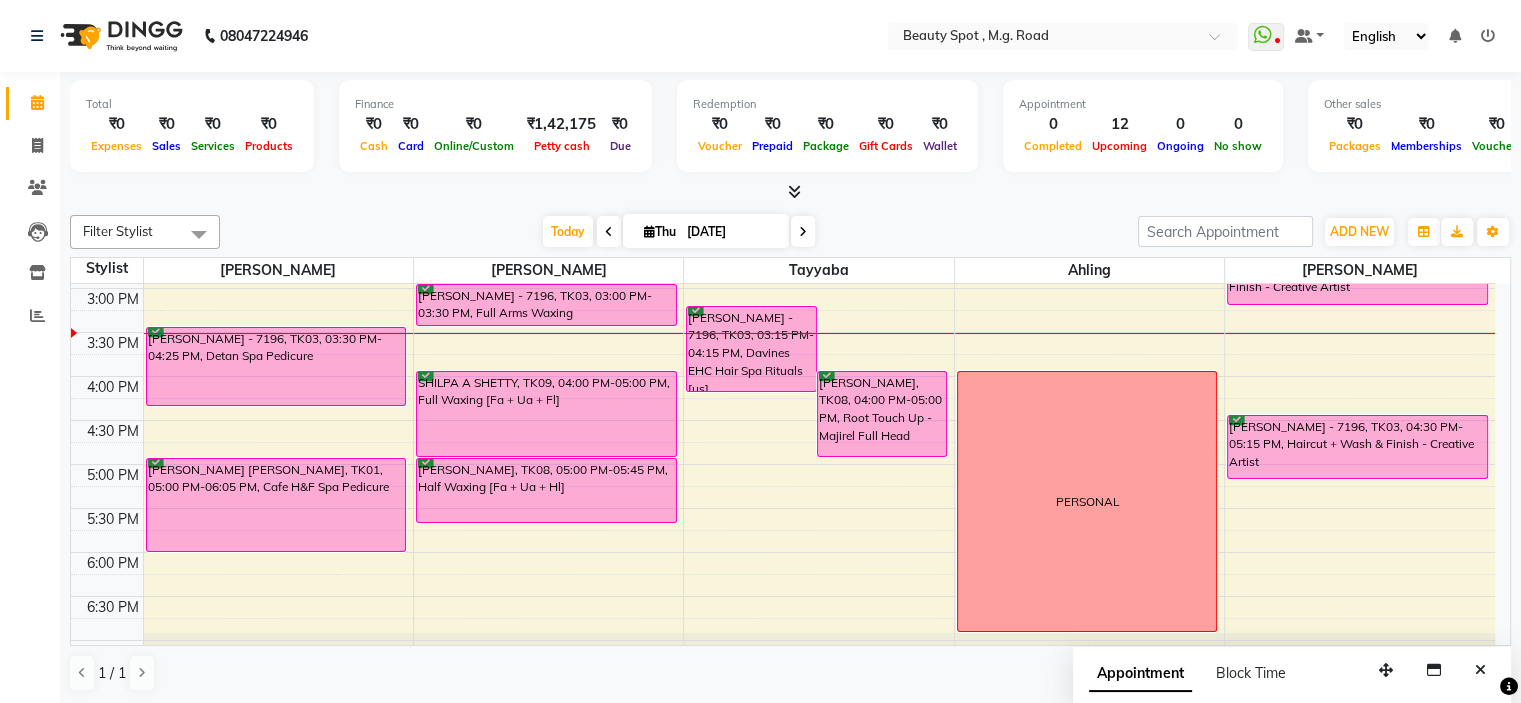 click at bounding box center [803, 232] 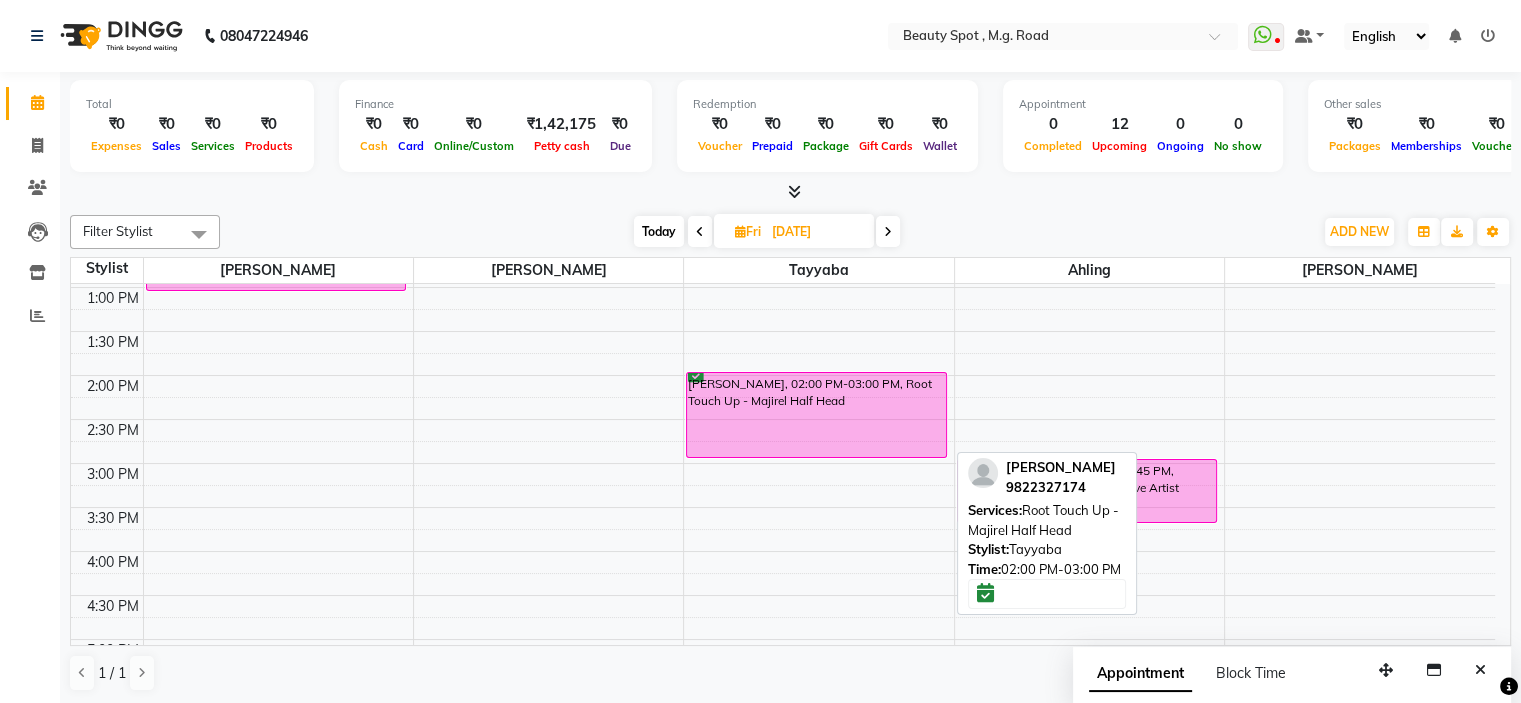 scroll, scrollTop: 200, scrollLeft: 0, axis: vertical 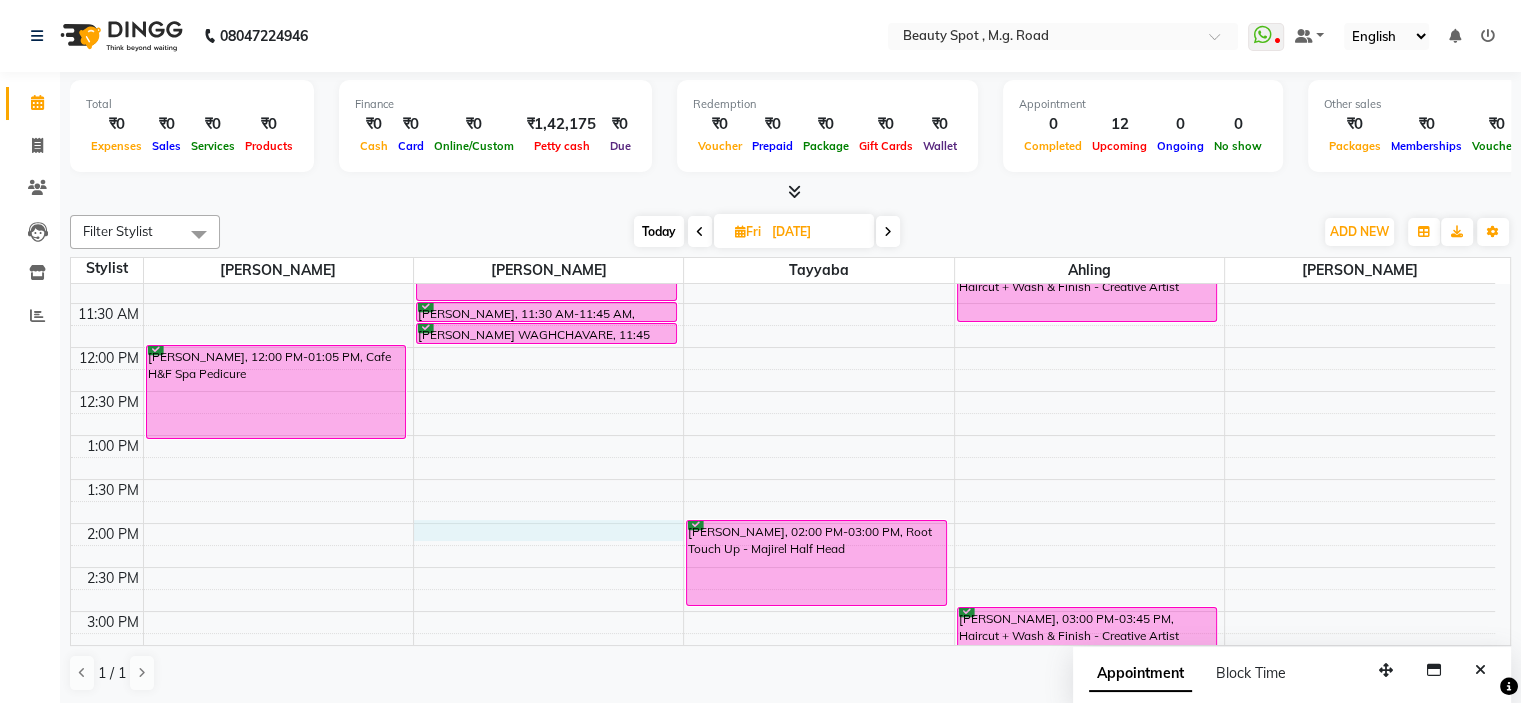 click on "9:00 AM 9:30 AM 10:00 AM 10:30 AM 11:00 AM 11:30 AM 12:00 PM 12:30 PM 1:00 PM 1:30 PM 2:00 PM 2:30 PM 3:00 PM 3:30 PM 4:00 PM 4:30 PM 5:00 PM 5:30 PM 6:00 PM 6:30 PM 7:00 PM 7:30 PM     DEEPTI  SULAKHE, 12:00 PM-01:05 PM, Cafe H&F Spa Pedicure     DEEPTI  SULAKHE, 10:30 AM-11:30 AM, Full Waxing [Fa + Ua + Fl]     DEEPTI  SULAKHE, 11:30 AM-11:45 AM, Eyebrows Threading     GEETALI PRANAV WAGHCHAVARE, 11:45 AM-12:00 PM, Eyebrows + U Lip + Chin Threading     DEEPTI  SULAKHE, 10:30 AM-10:45 AM, Davines Solu Scalp Sea Salt Scrub Add On     DEEPTI  SULAKHE, 10:45 AM-11:05 AM, Davines Hair wash + Cond + Blast Dry [Uw]     MANISH CHANDAN, 02:00 PM-03:00 PM, Root Touch Up - Majirel Half Head     GEETALI PRANAV WAGHCHAVARE, 11:00 AM-11:45 AM, Haircut + Wash & Finish - Creative Artist     DARSHANA GODAMBE, 03:00 PM-03:45 PM, Haircut + Wash & Finish - Creative Artist" at bounding box center (783, 567) 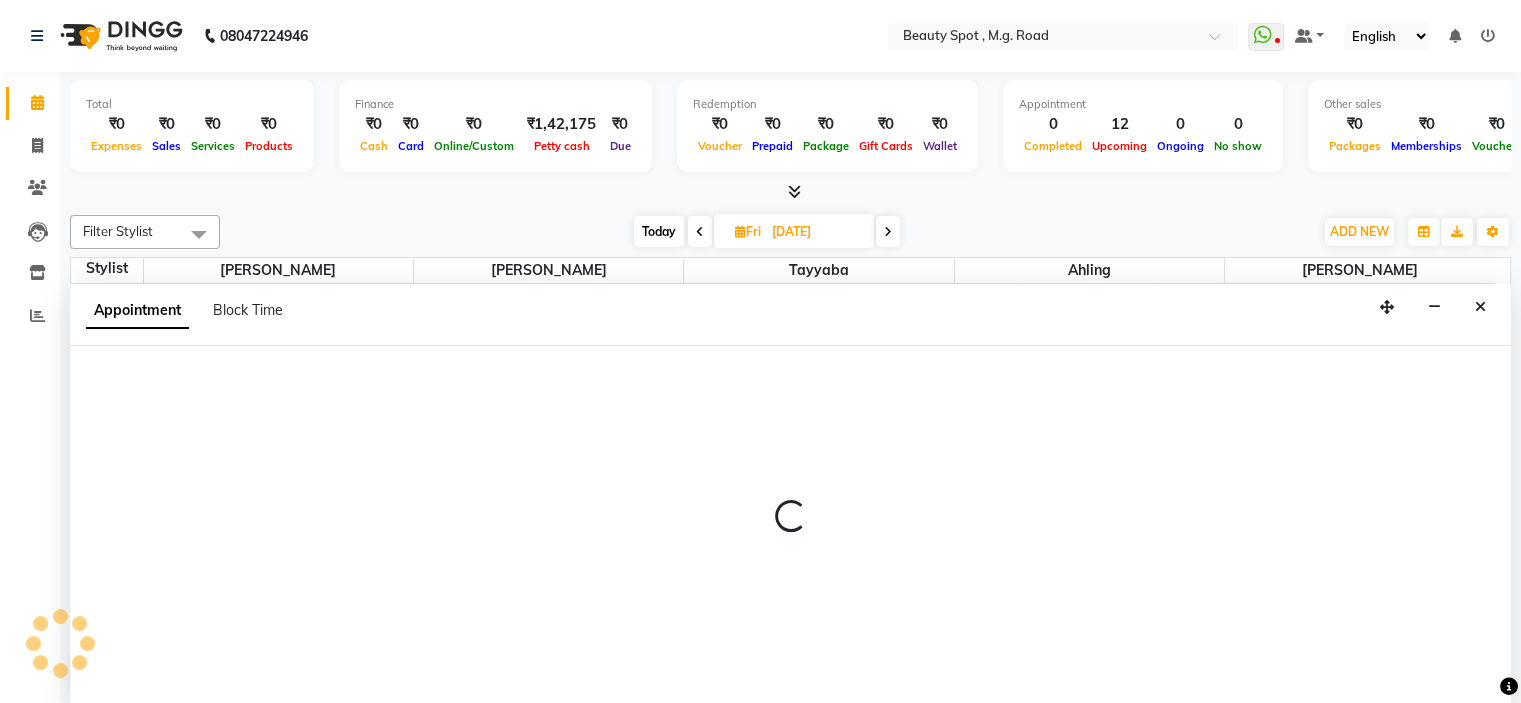 select on "70085" 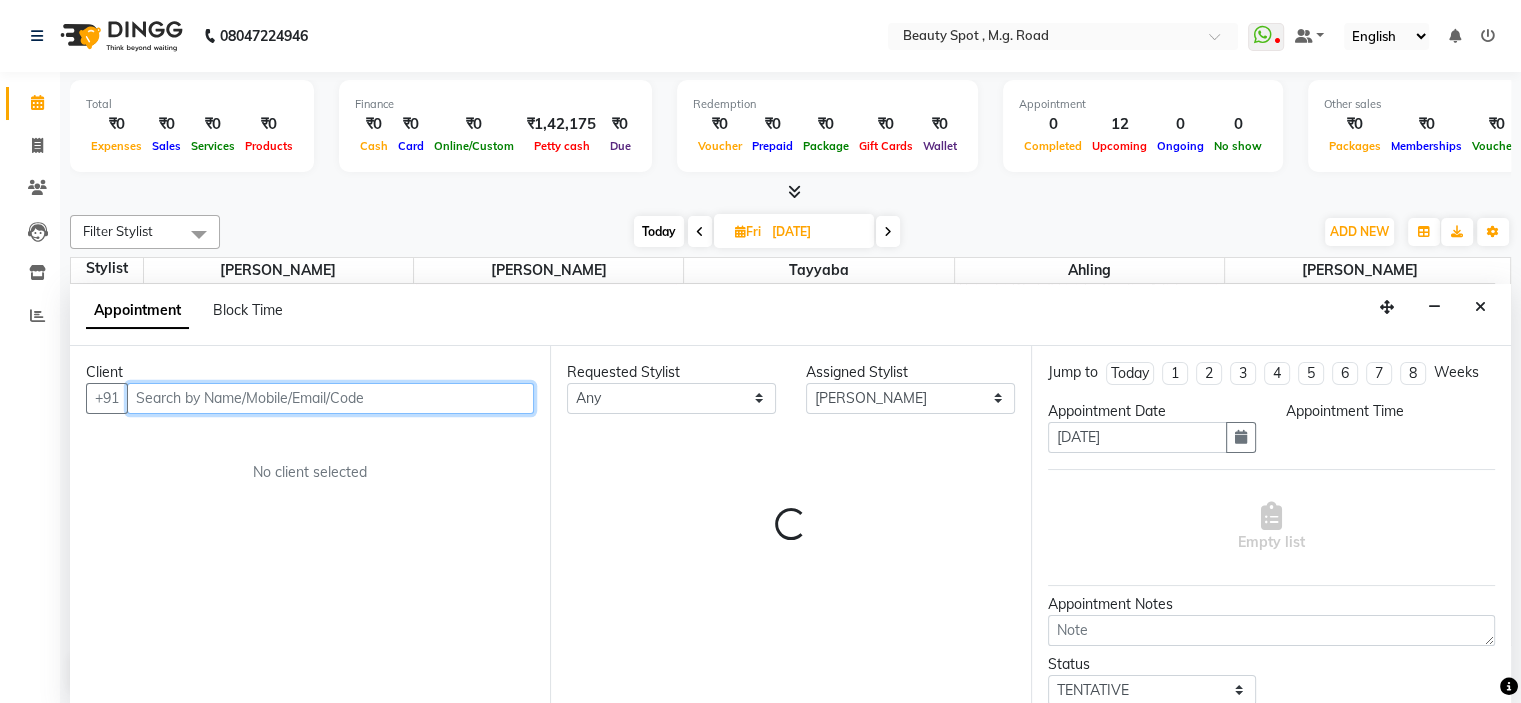 scroll, scrollTop: 0, scrollLeft: 0, axis: both 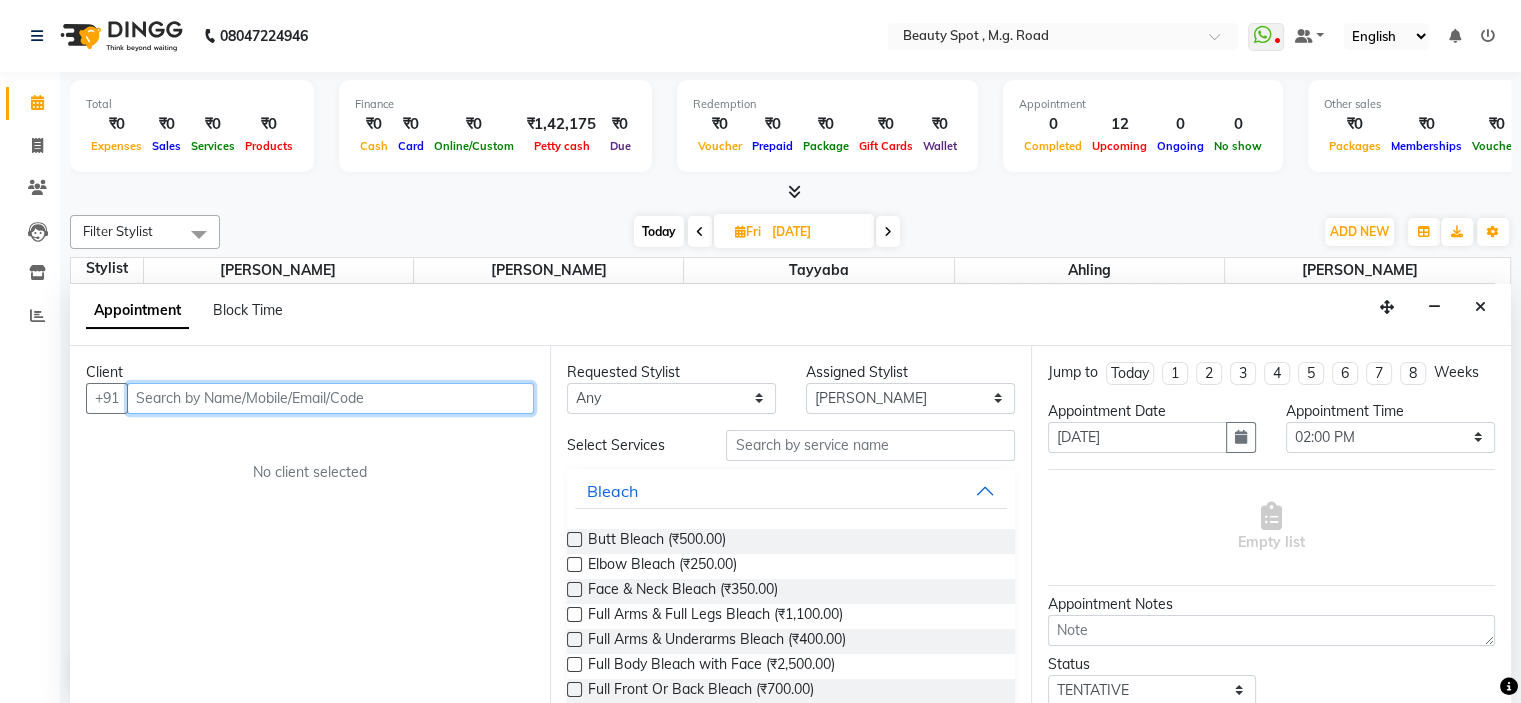 click at bounding box center [330, 398] 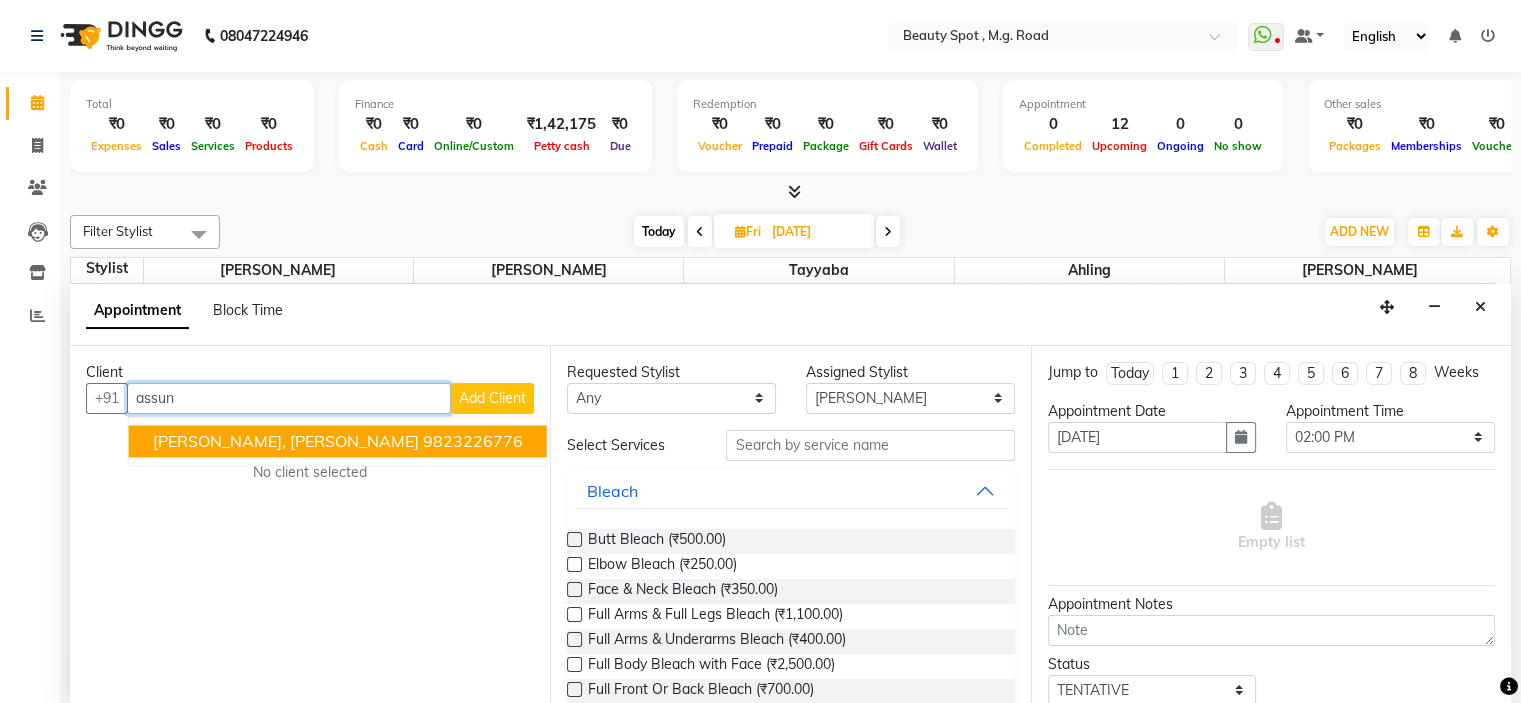 click on "[PERSON_NAME],  [PERSON_NAME]" at bounding box center [286, 441] 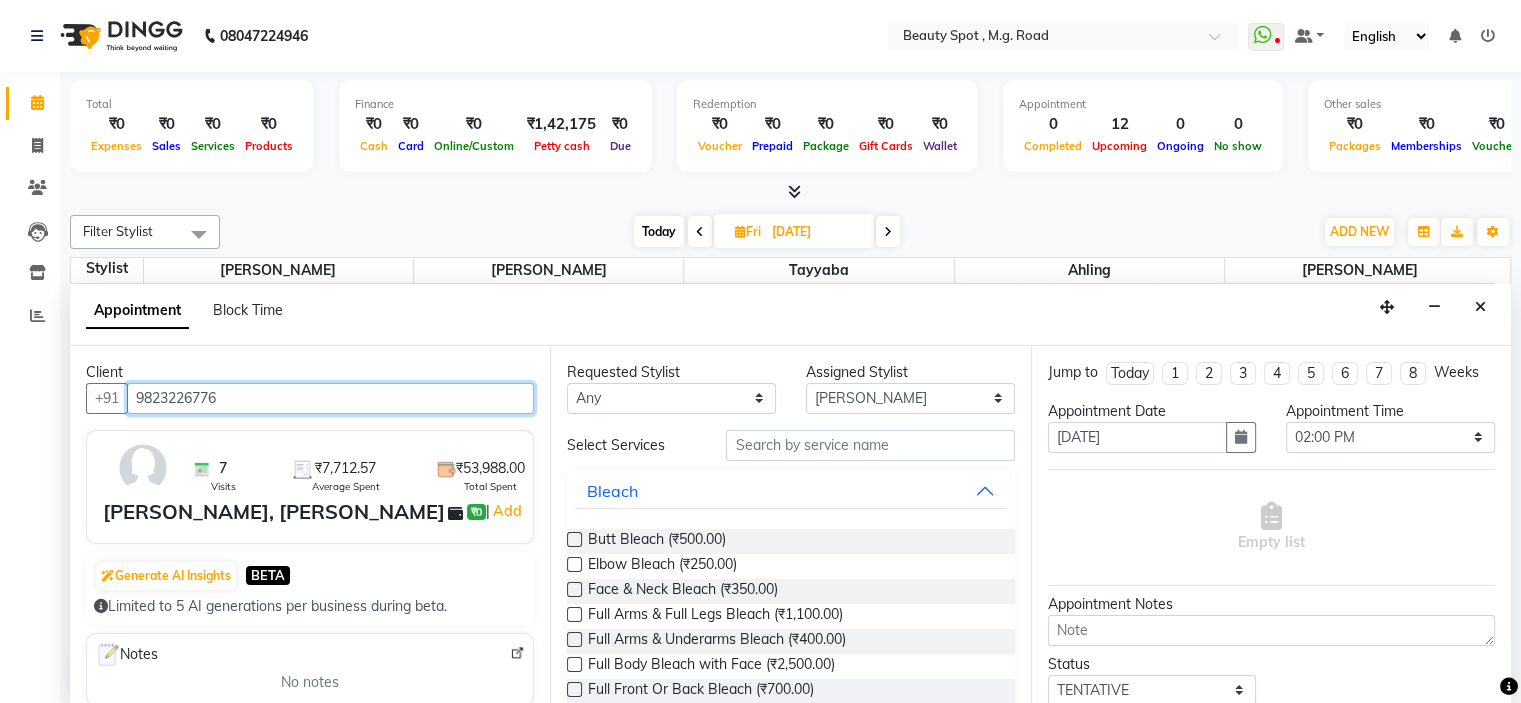 type on "9823226776" 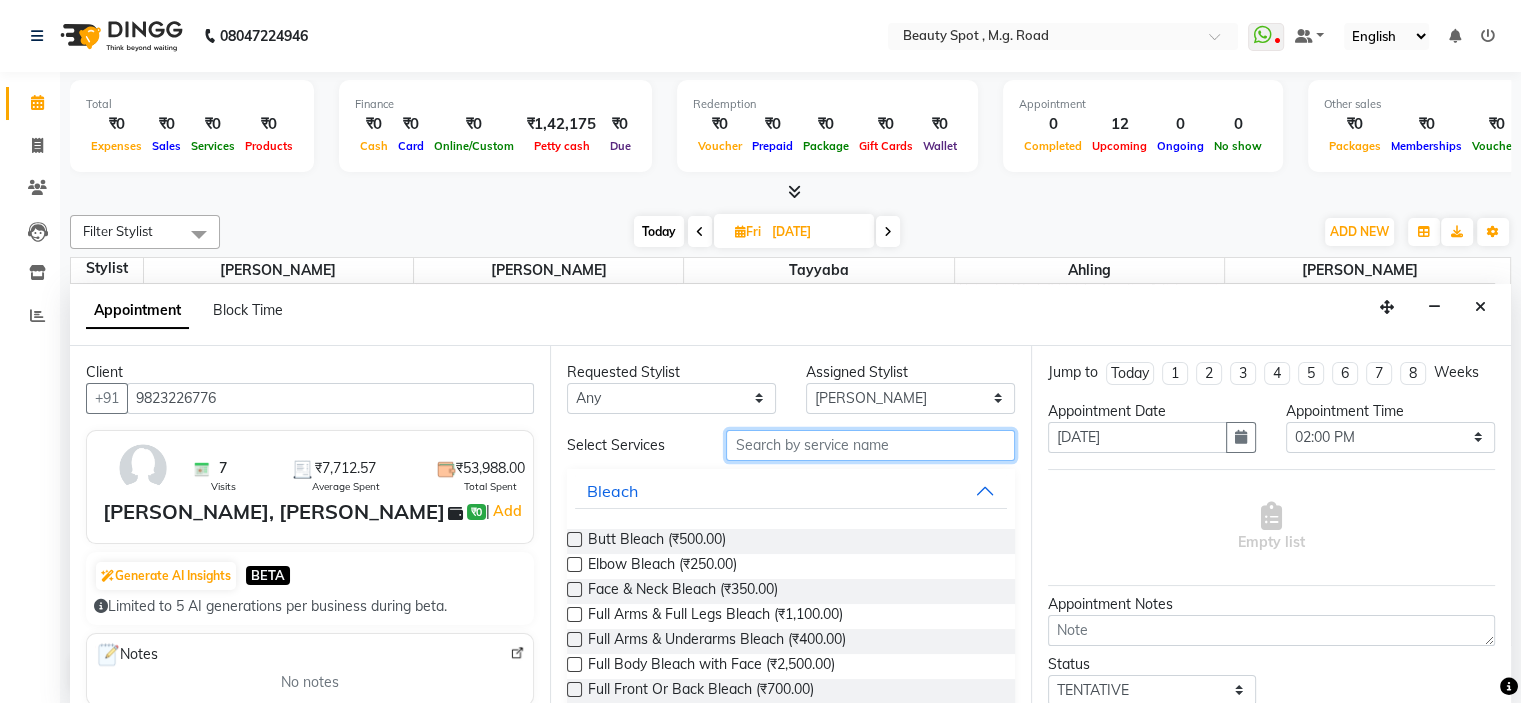 click at bounding box center [870, 445] 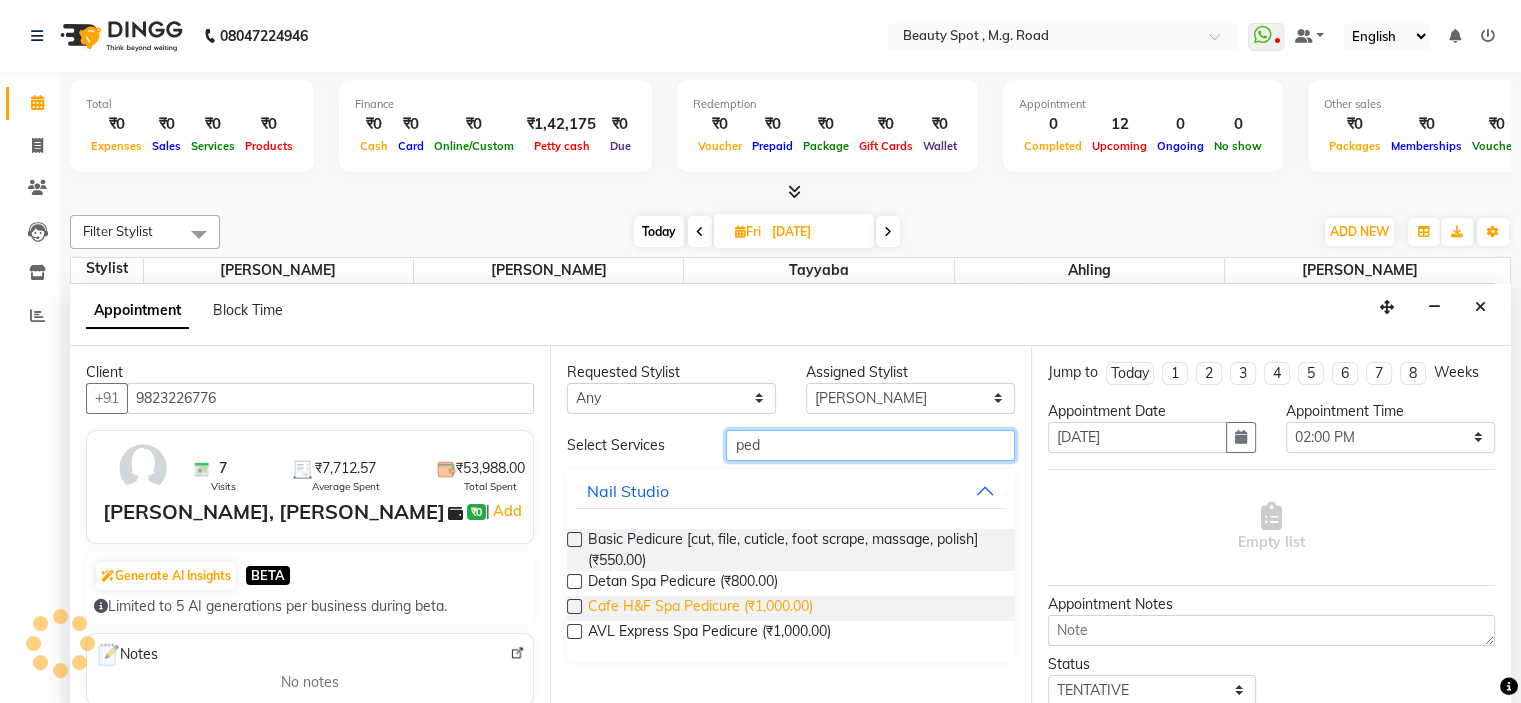 type on "ped" 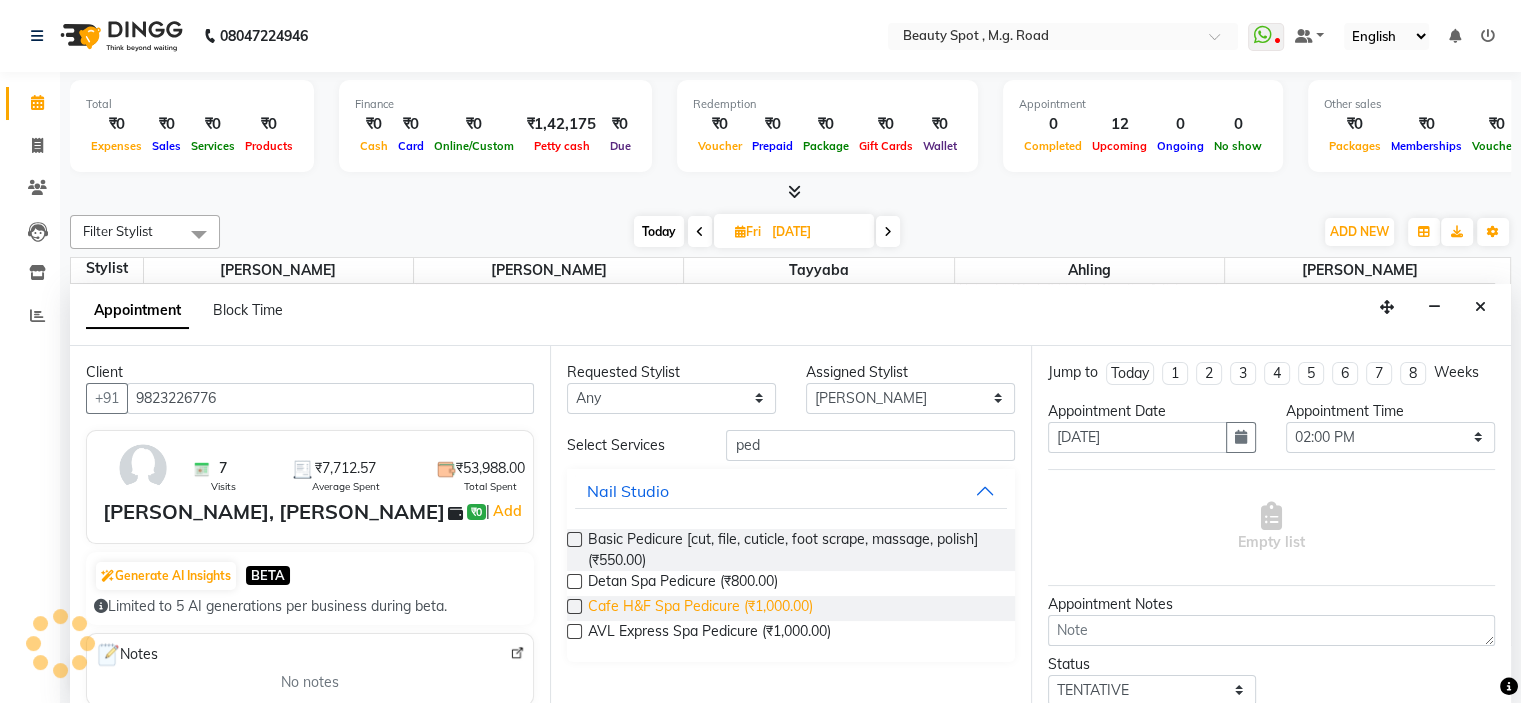 click on "Cafe H&F Spa Pedicure (₹1,000.00)" at bounding box center [700, 608] 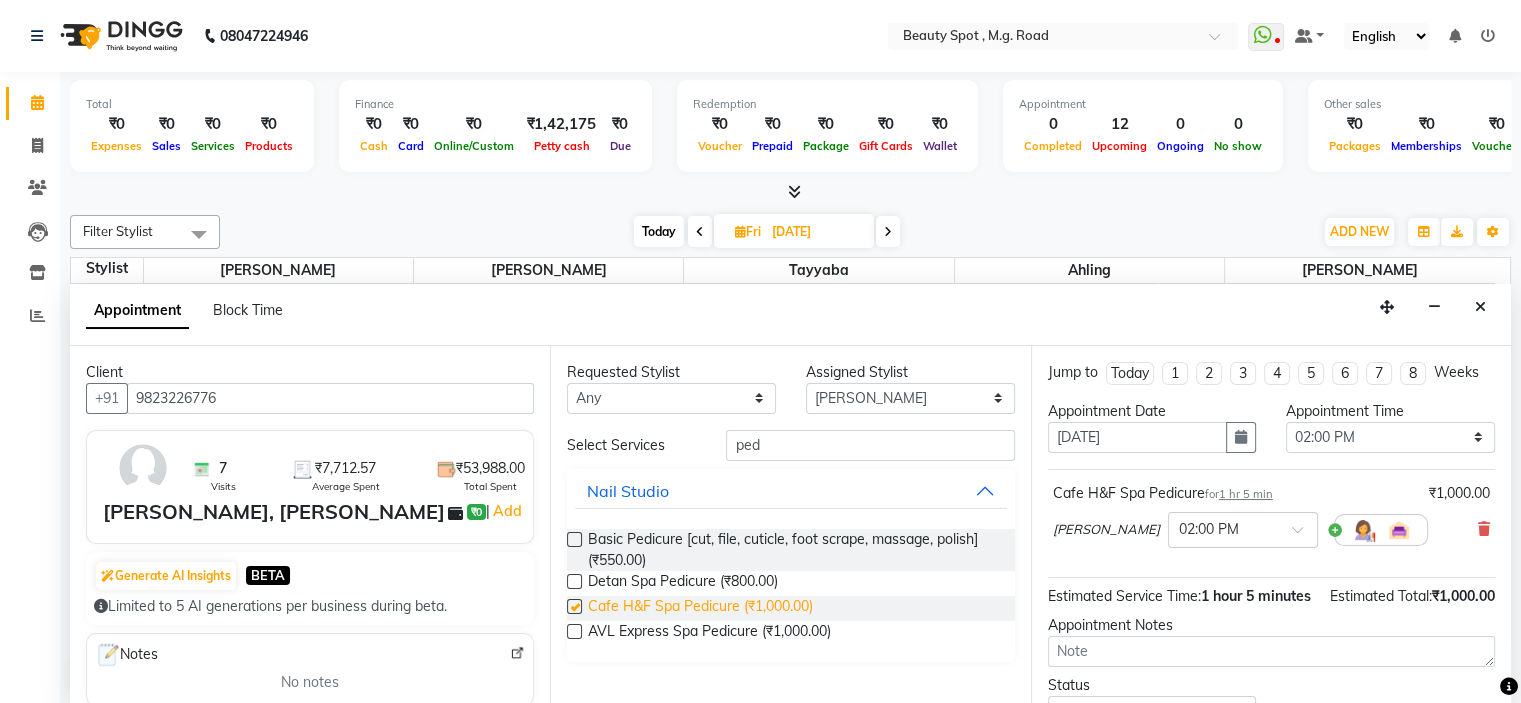checkbox on "false" 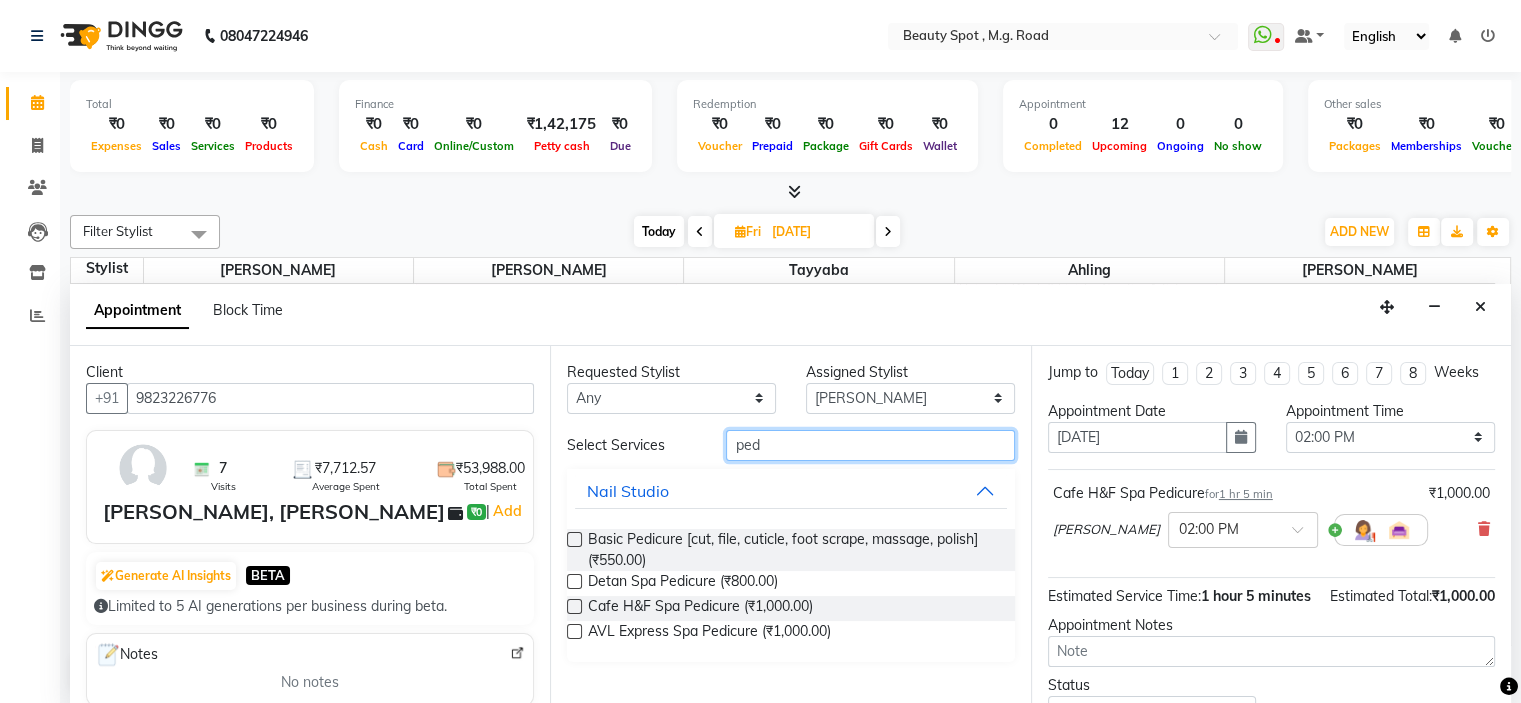 click on "ped" at bounding box center [870, 445] 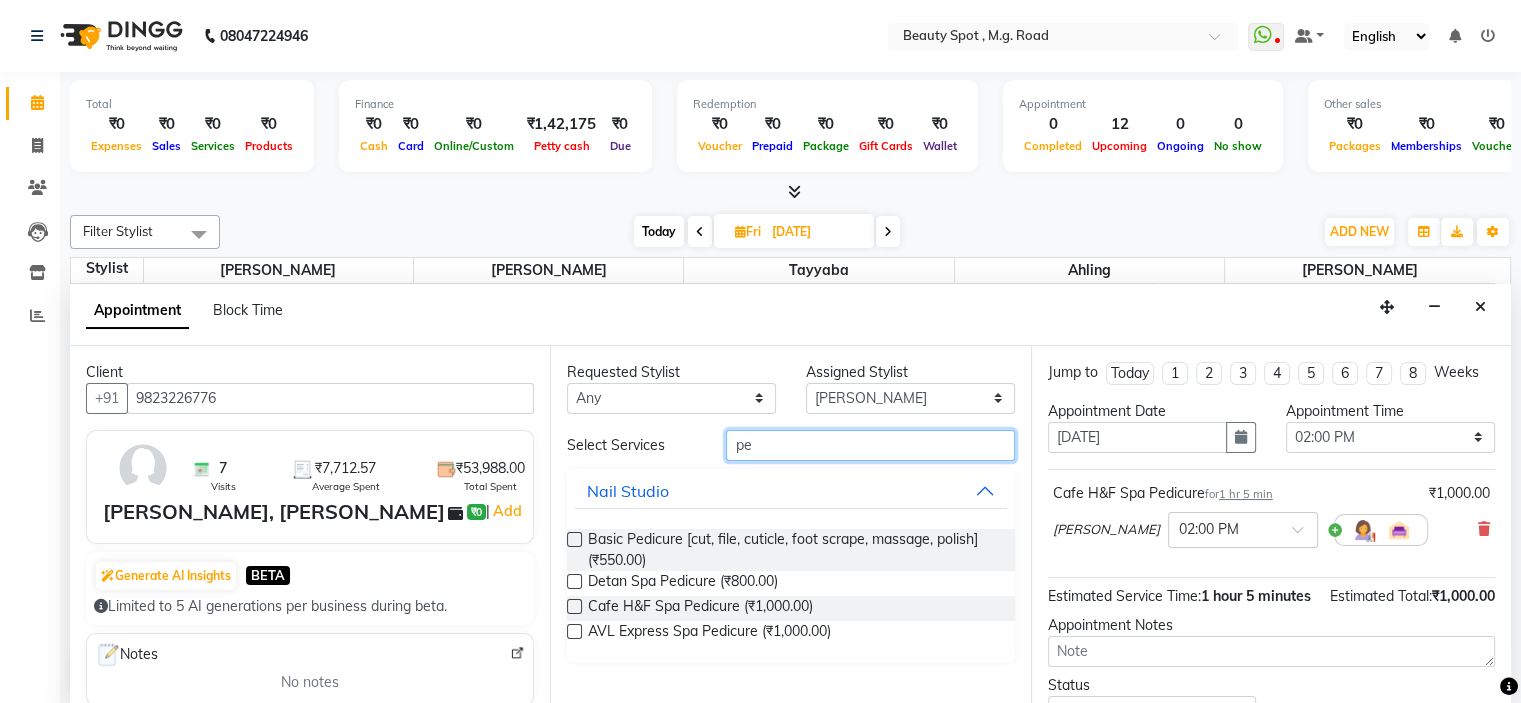 type on "p" 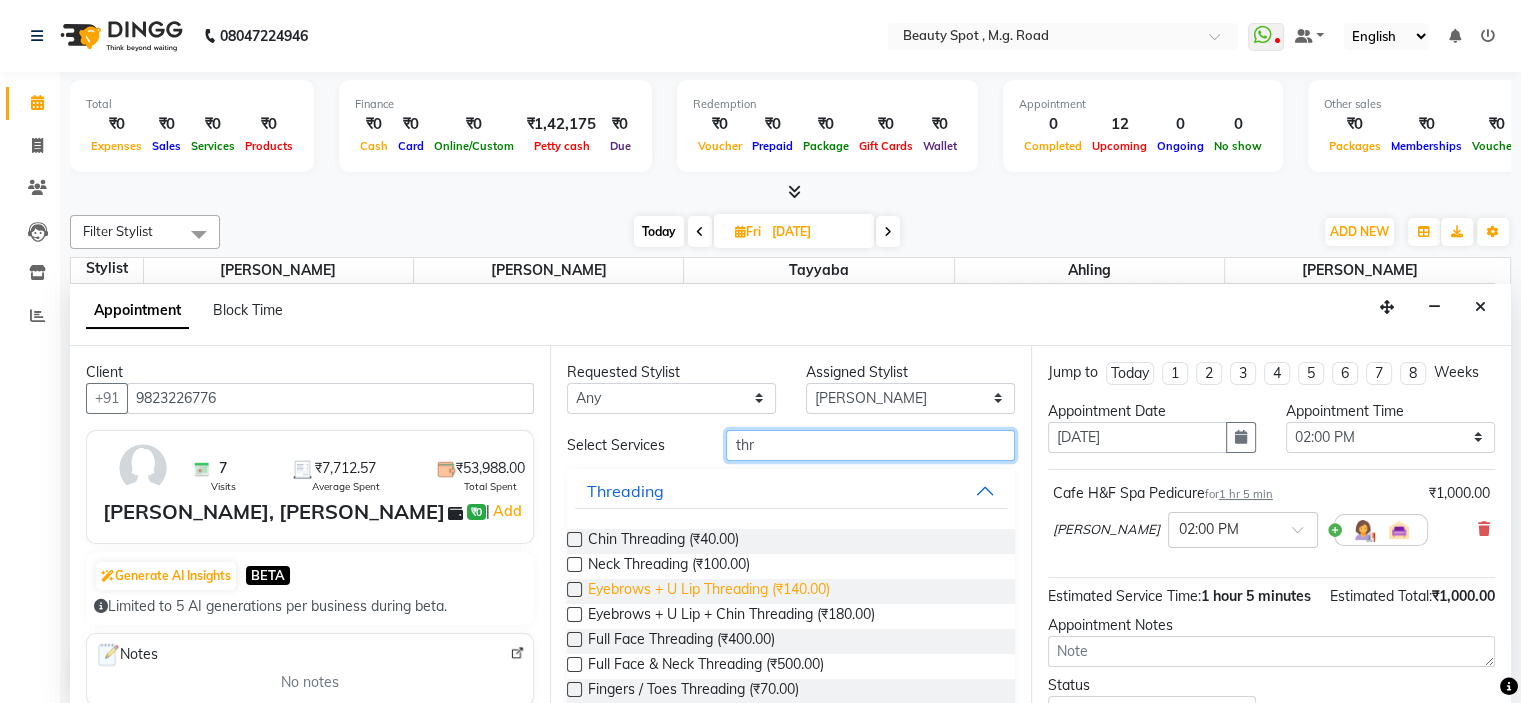 type on "thr" 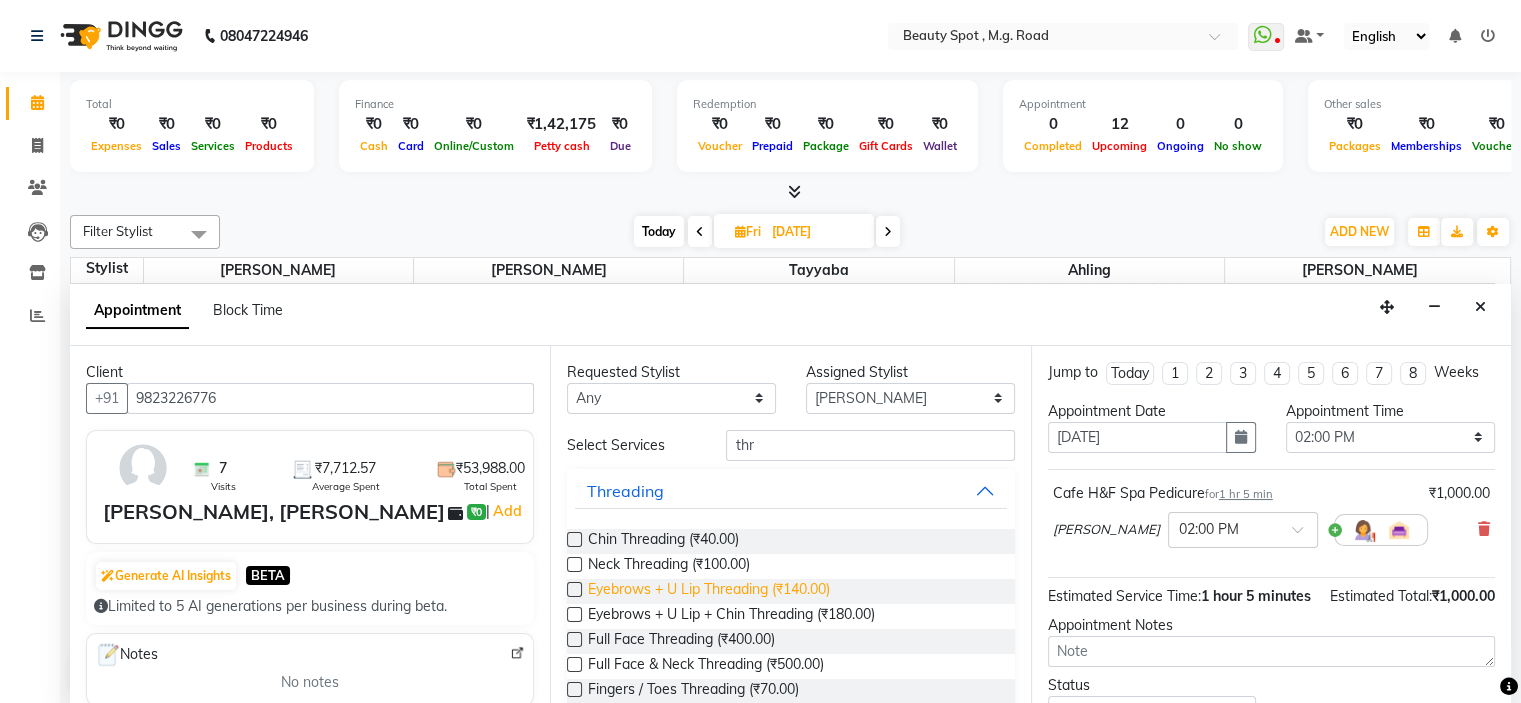 click on "Eyebrows + U Lip Threading (₹140.00)" at bounding box center [709, 591] 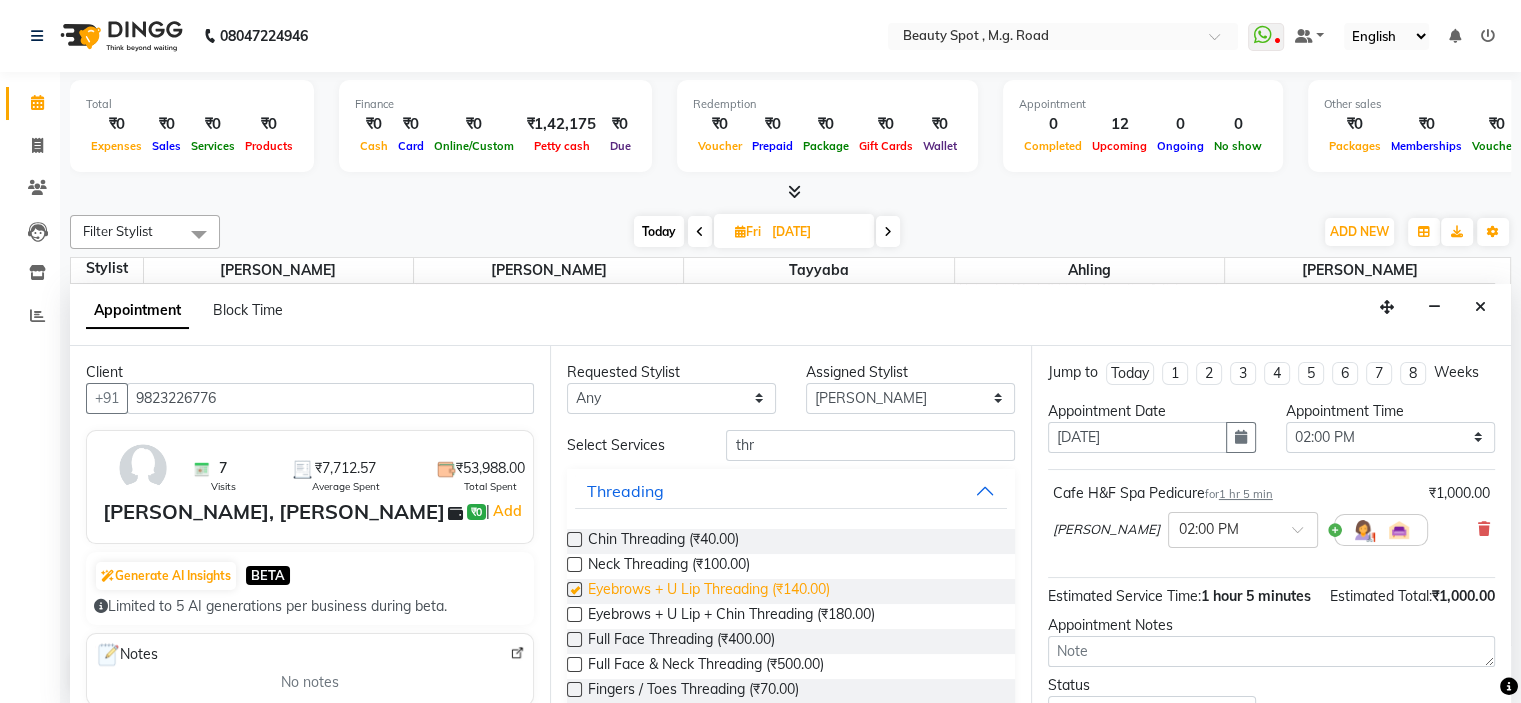 checkbox on "false" 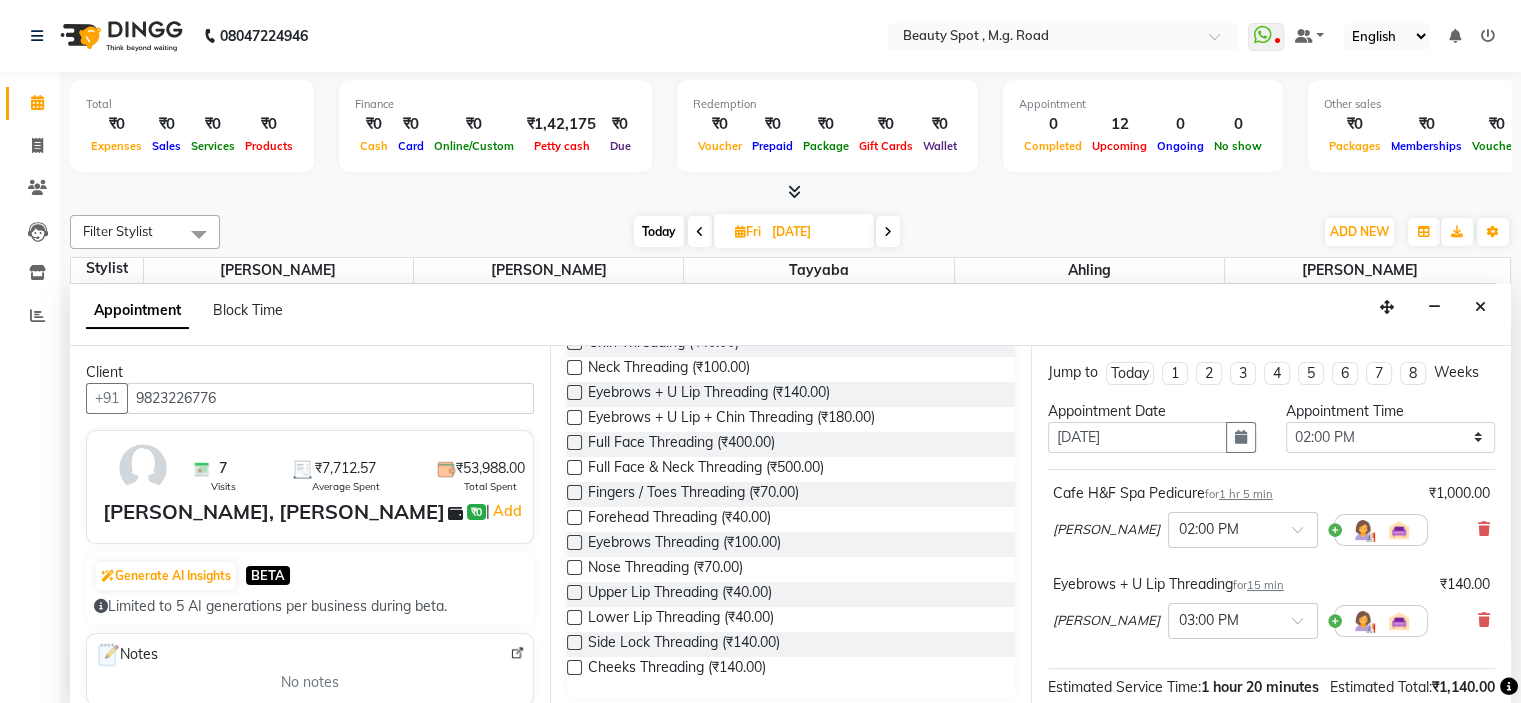 scroll, scrollTop: 204, scrollLeft: 0, axis: vertical 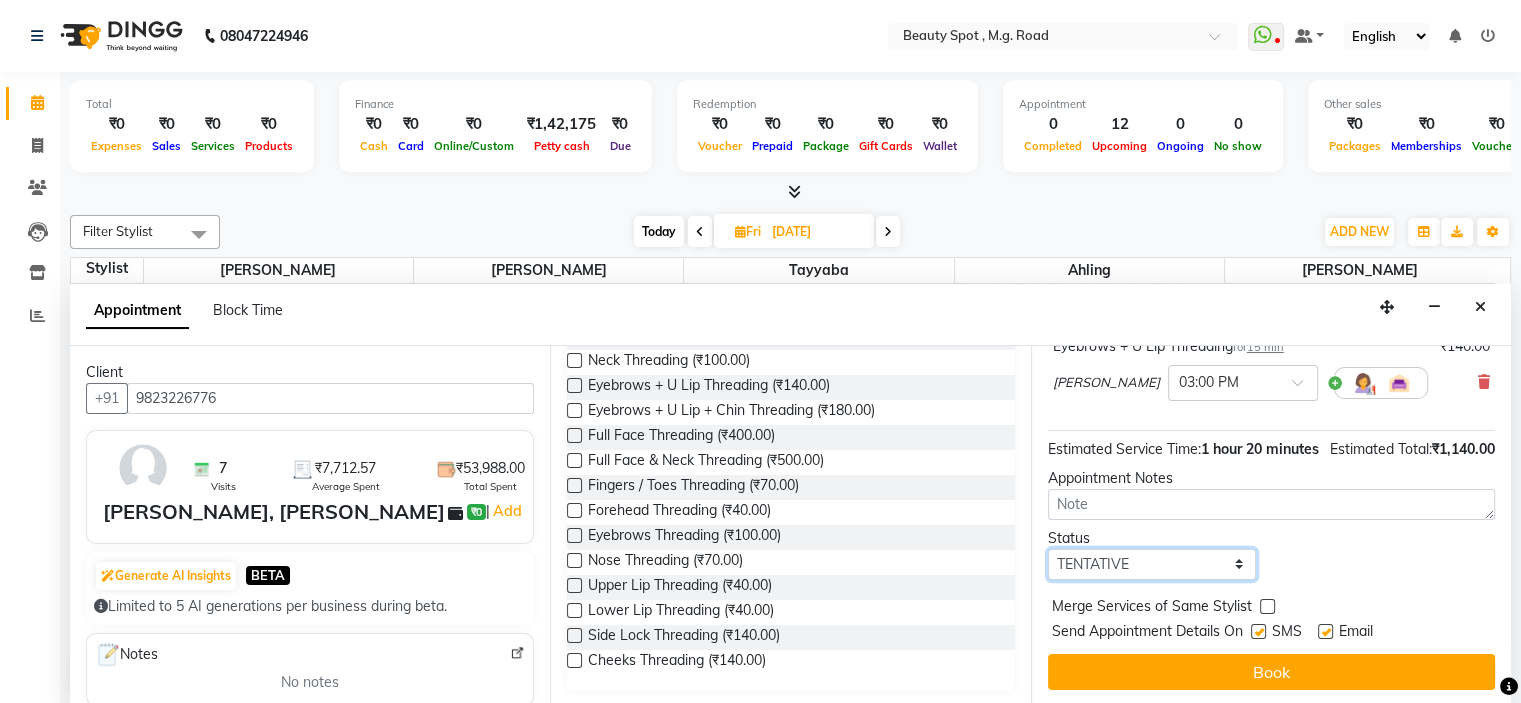 click on "Select TENTATIVE CONFIRM UPCOMING" at bounding box center [1152, 564] 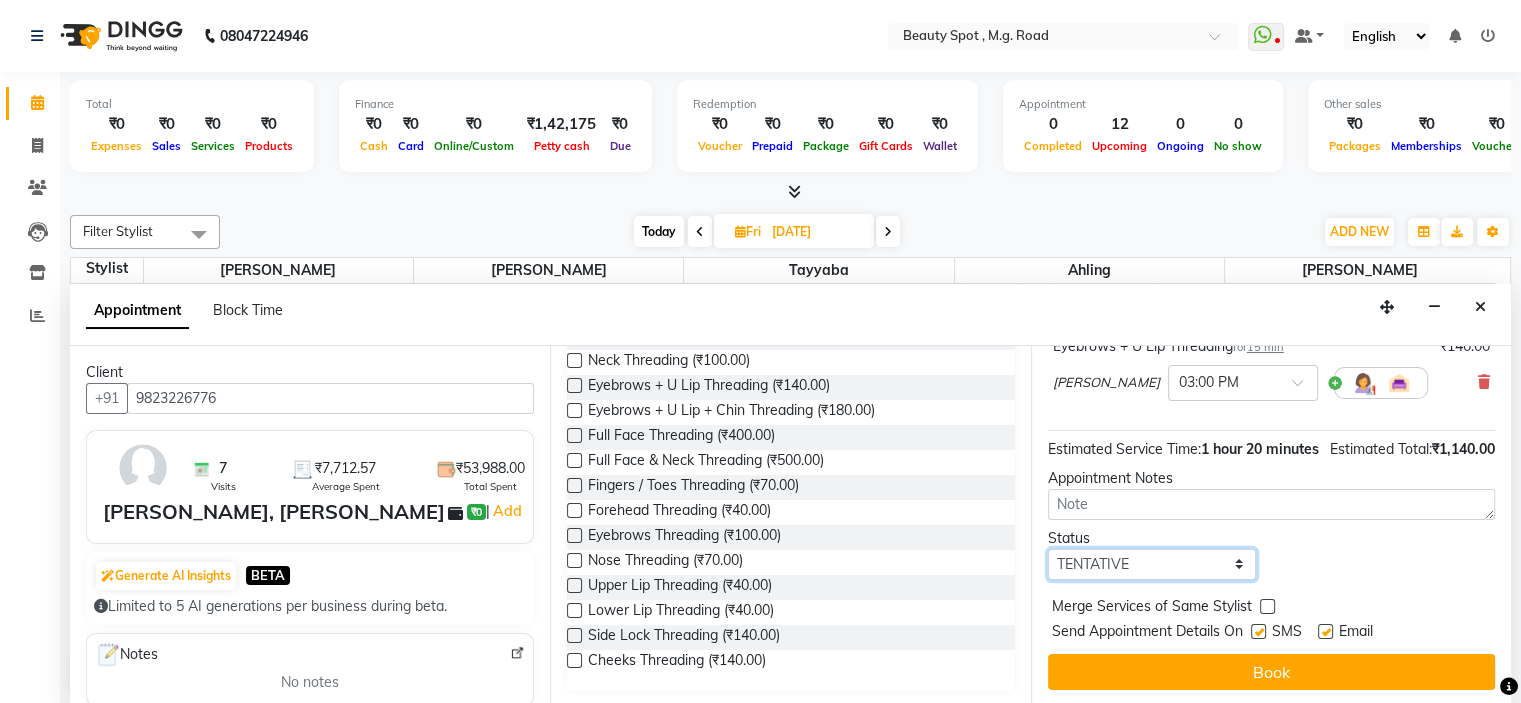 select on "confirm booking" 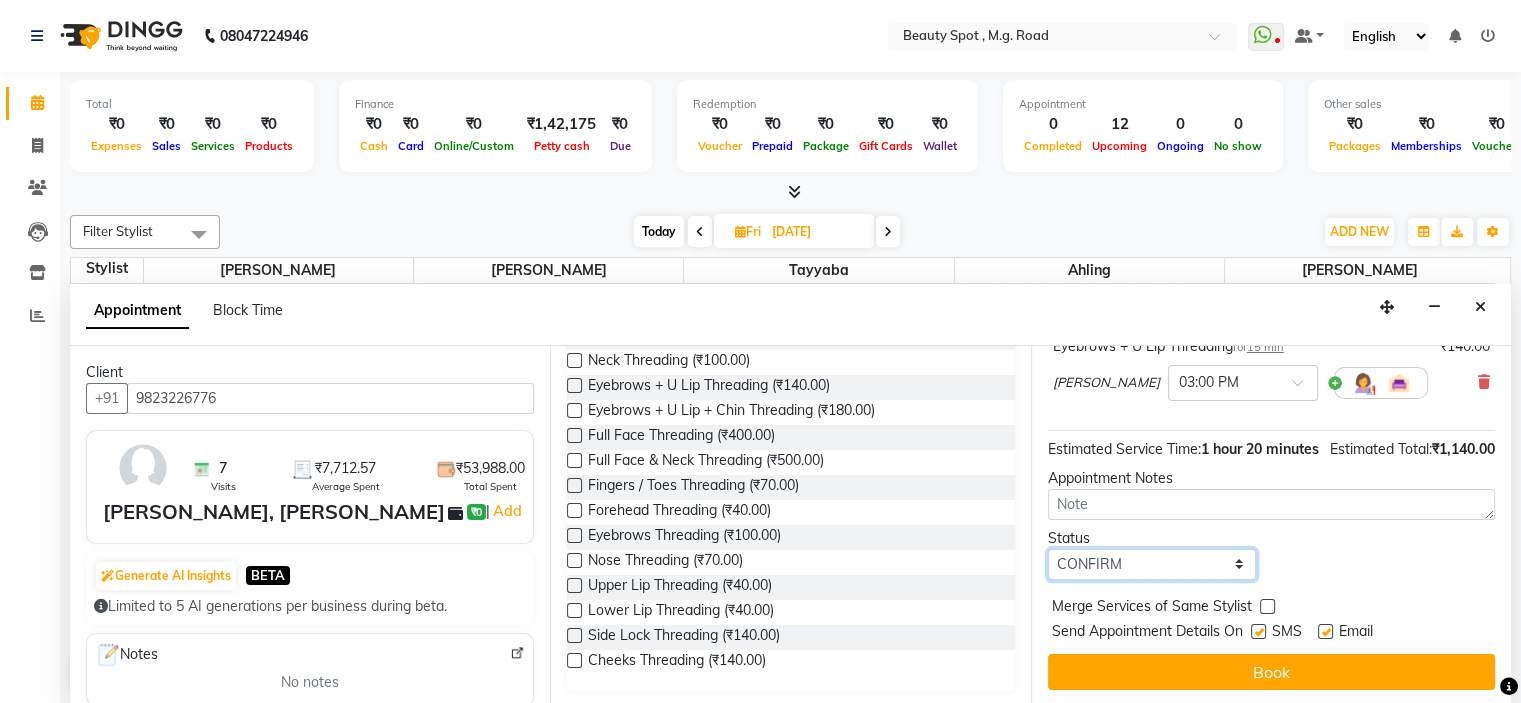 click on "Select TENTATIVE CONFIRM UPCOMING" at bounding box center [1152, 564] 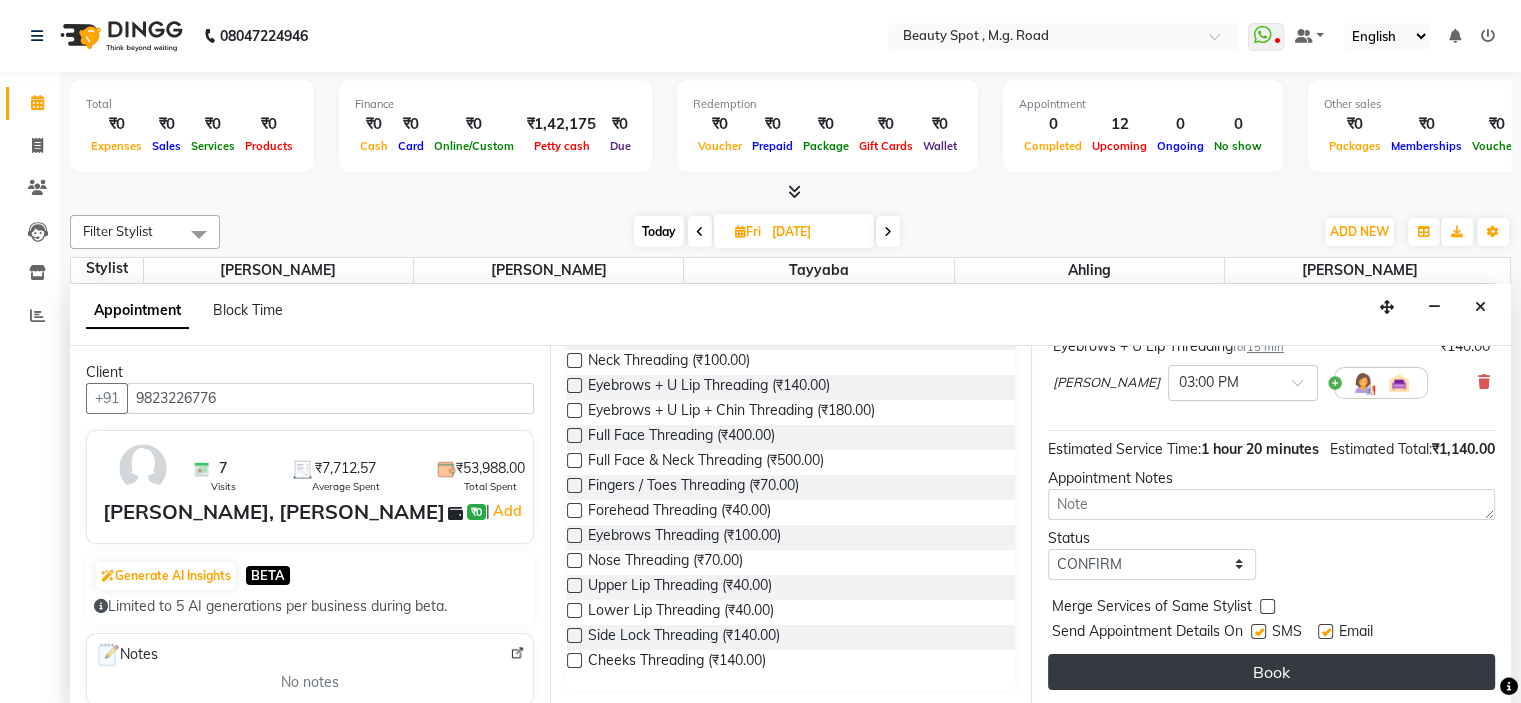 click on "Book" at bounding box center [1271, 672] 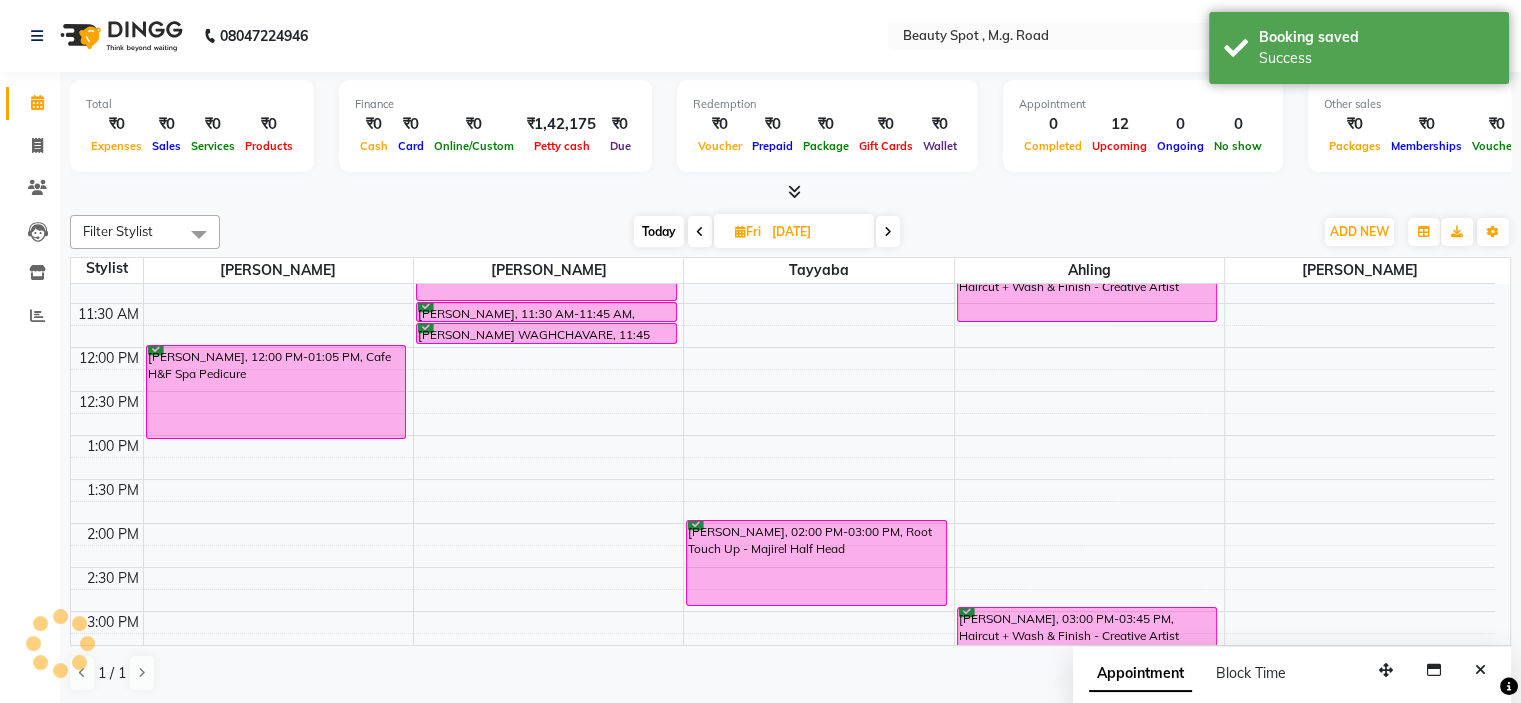 scroll, scrollTop: 0, scrollLeft: 0, axis: both 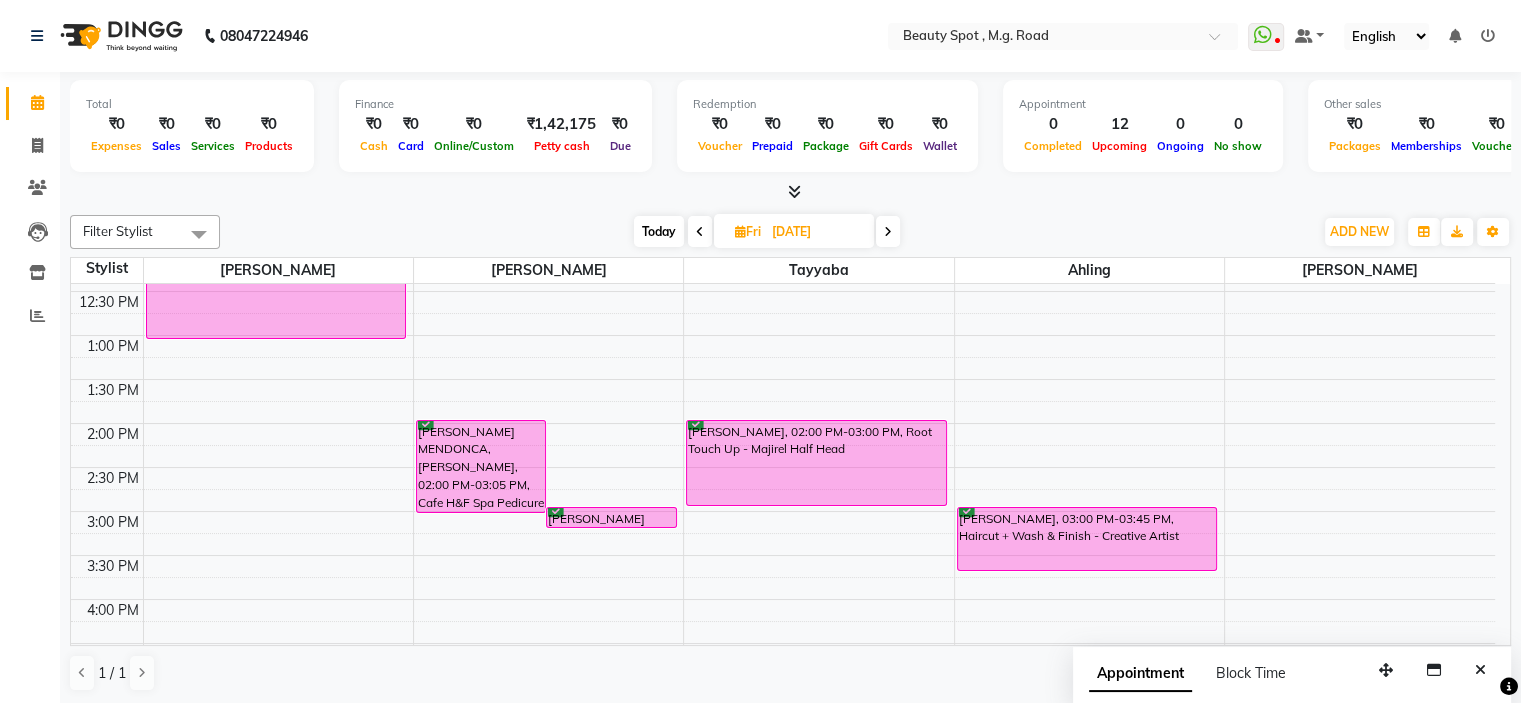 click on "Today" at bounding box center (659, 231) 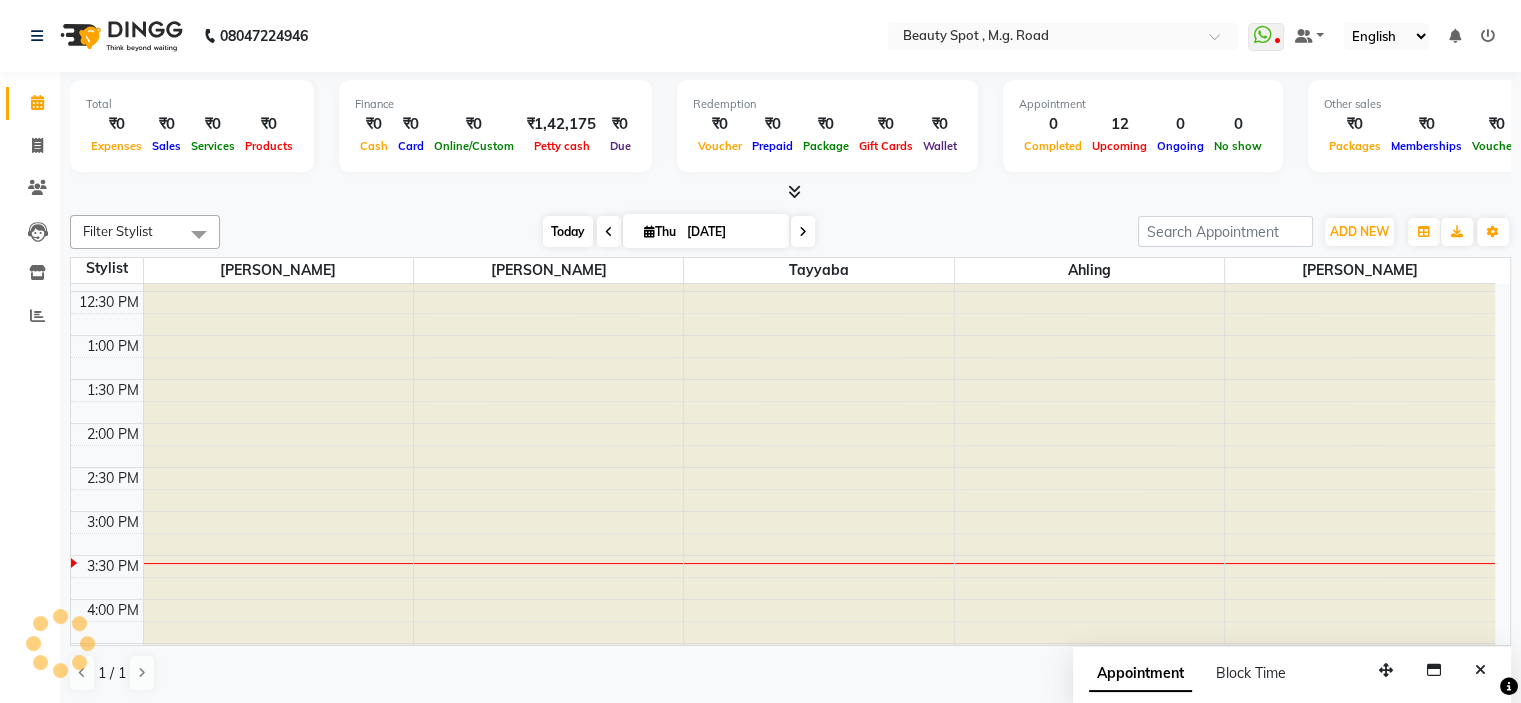 scroll, scrollTop: 0, scrollLeft: 0, axis: both 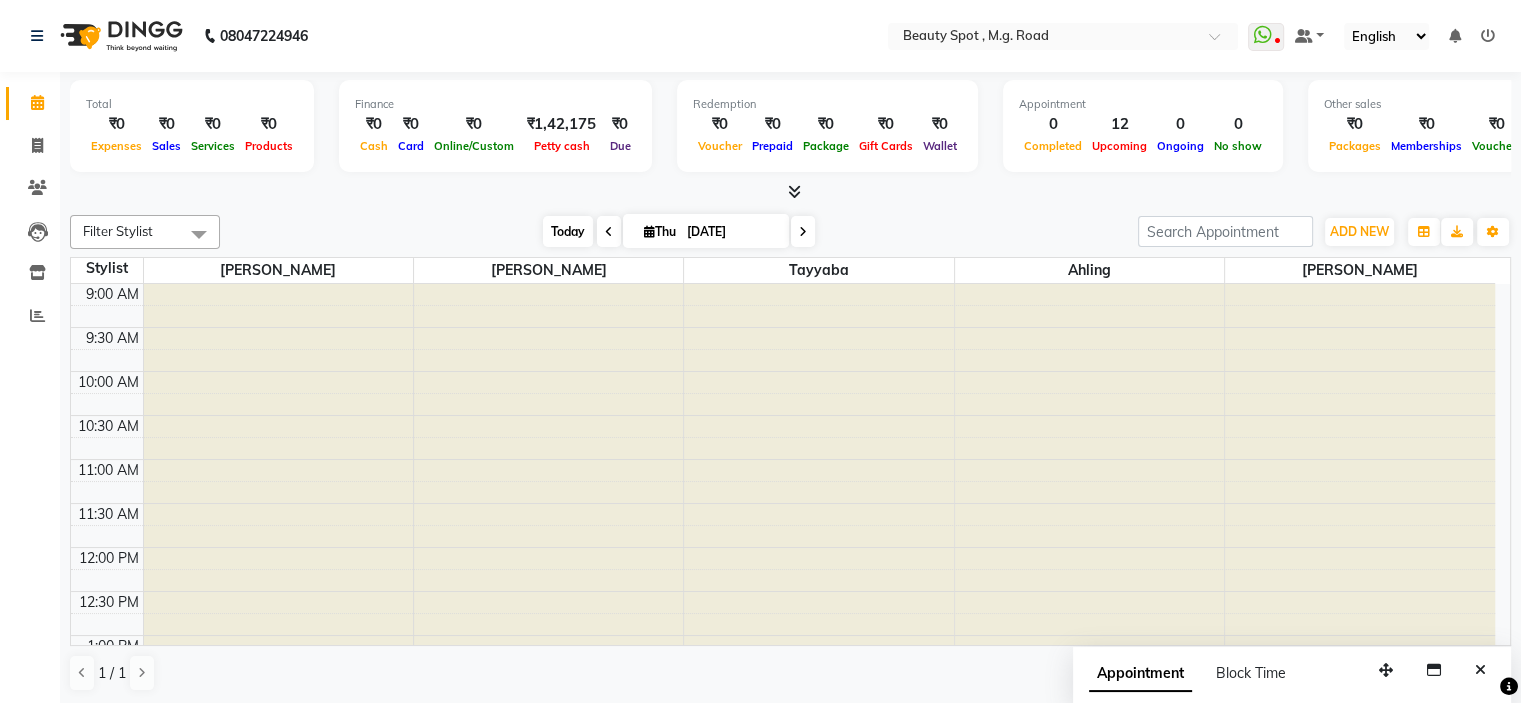 click on "Today" at bounding box center (568, 231) 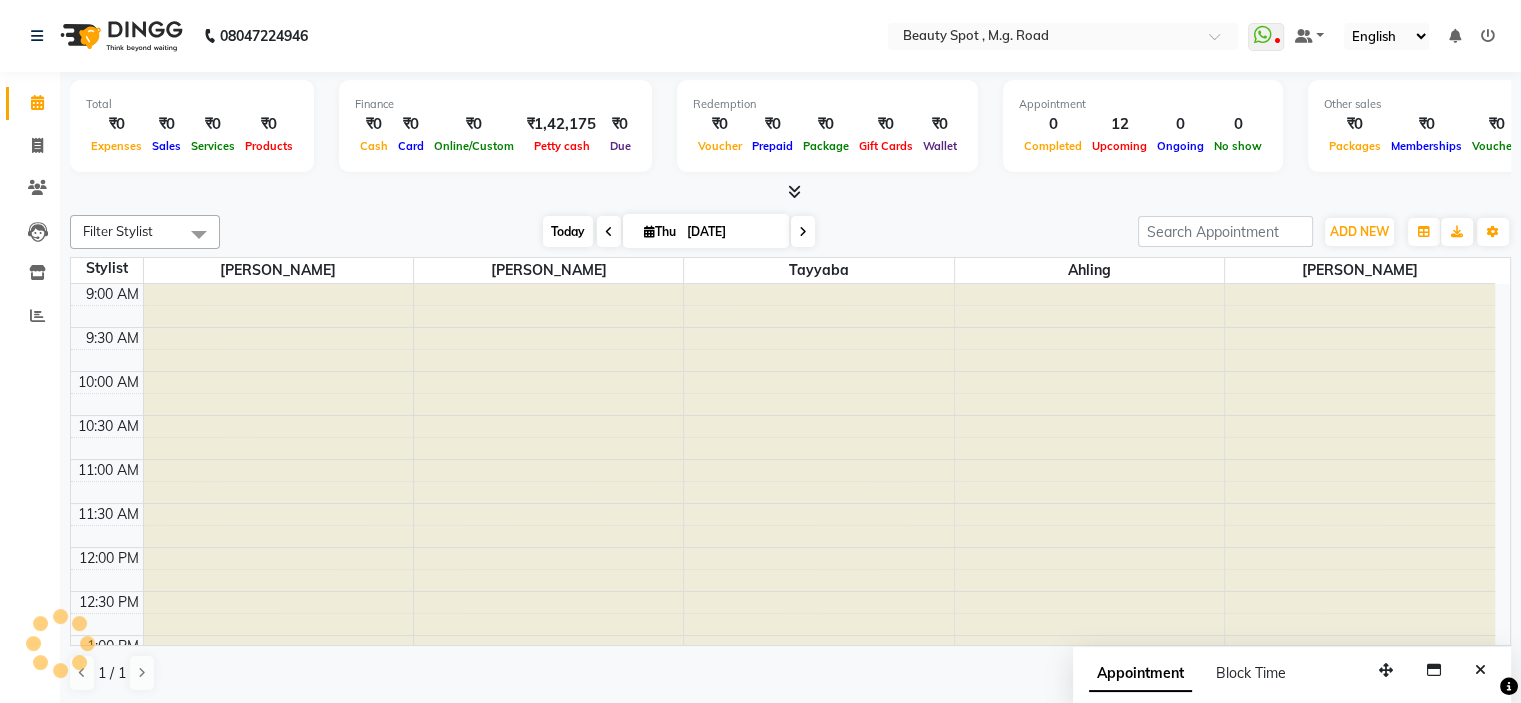 scroll, scrollTop: 524, scrollLeft: 0, axis: vertical 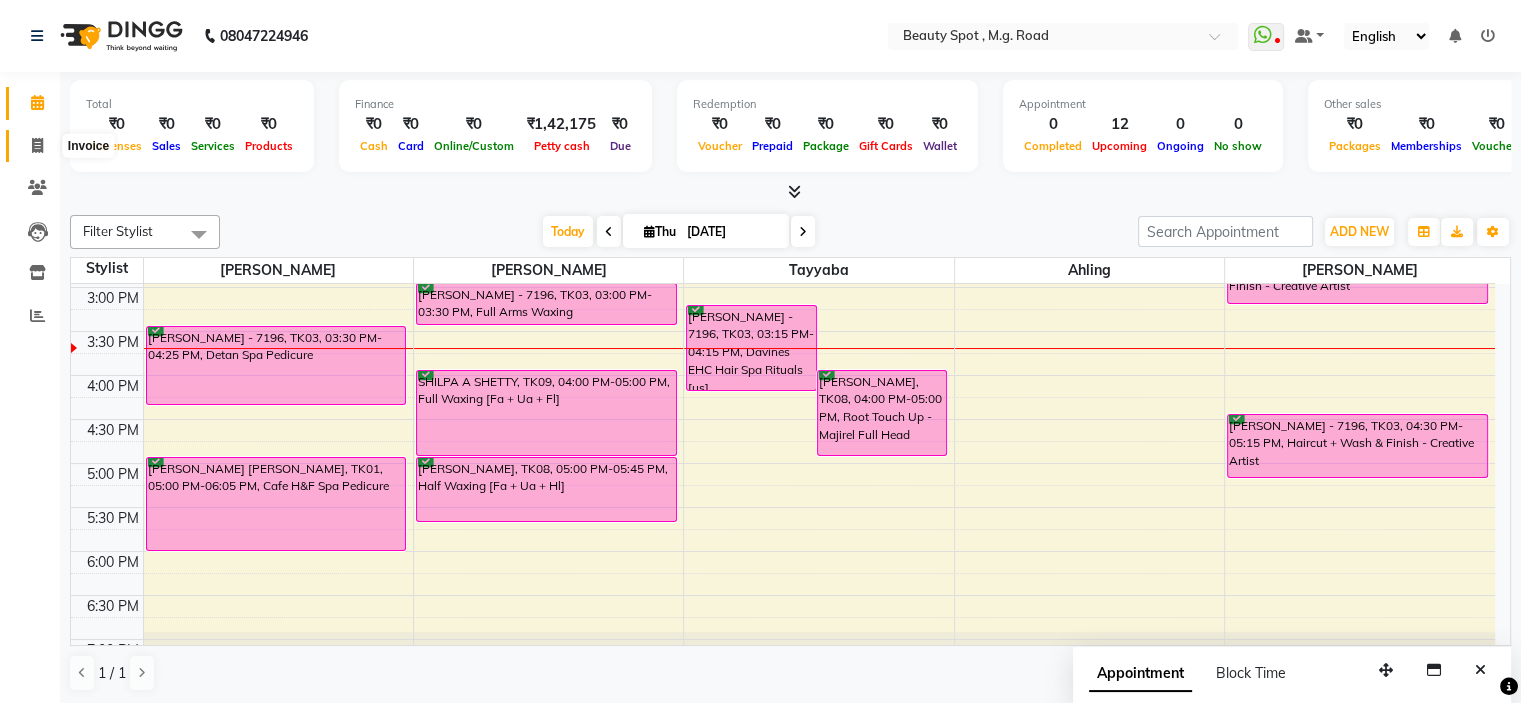 click 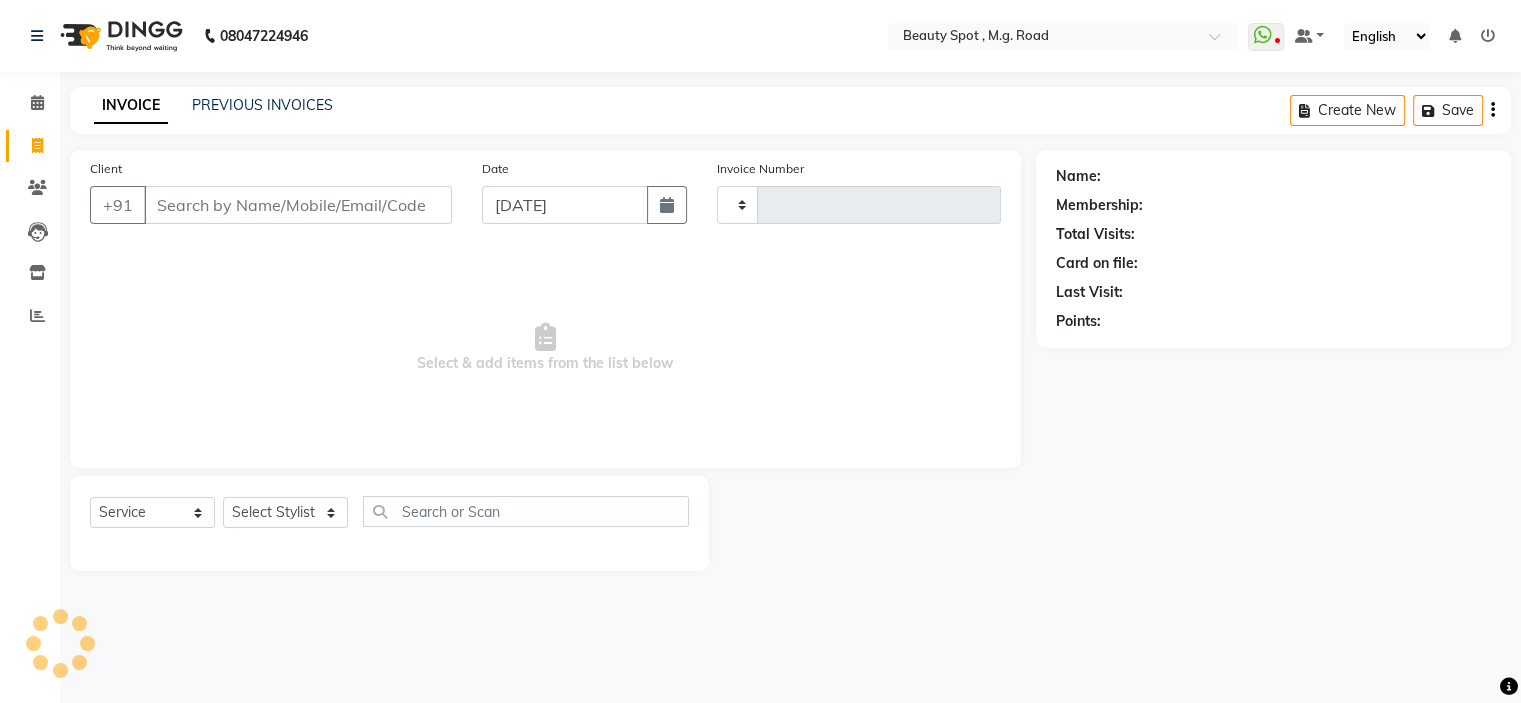 type on "0450" 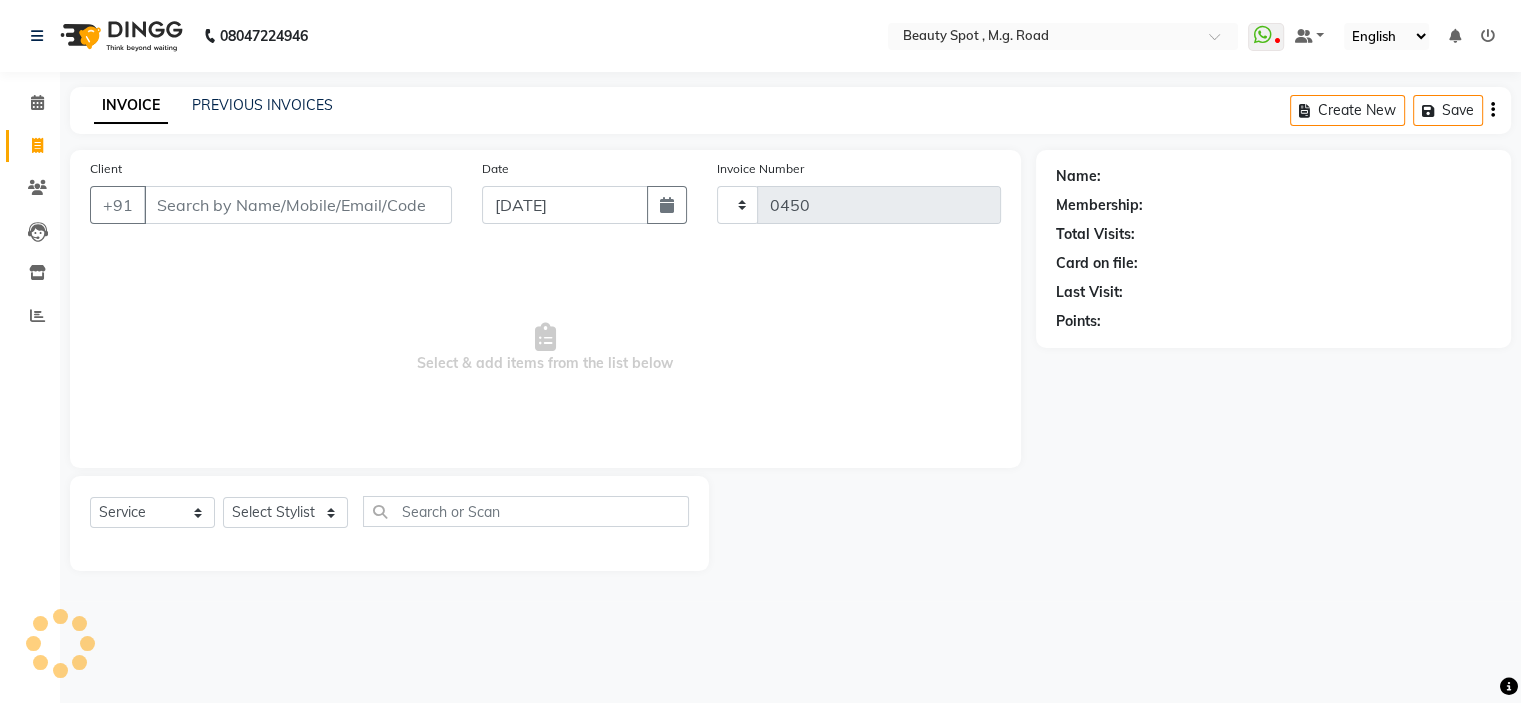select on "7357" 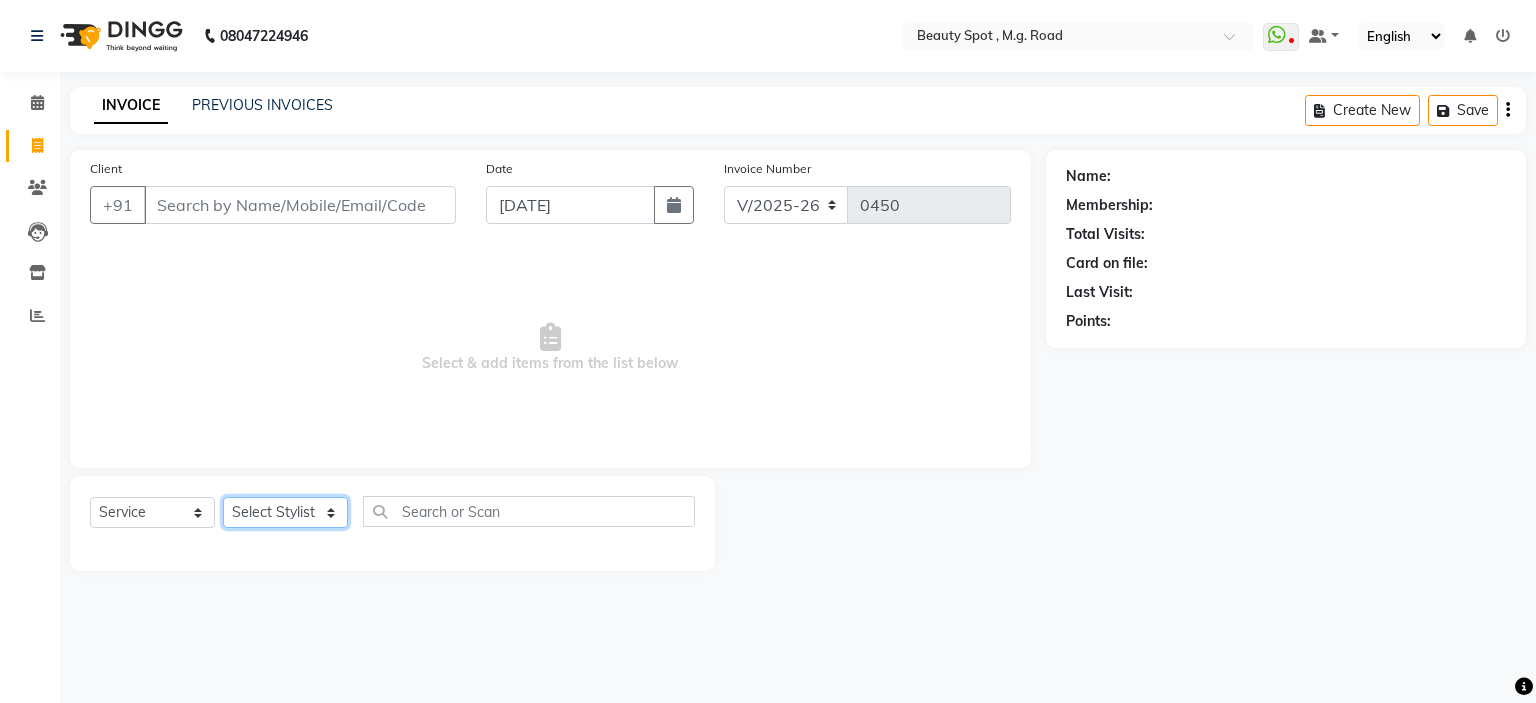 click on "Select Stylist [PERSON_NAME]  Manager [PERSON_NAME]  [PERSON_NAME]" 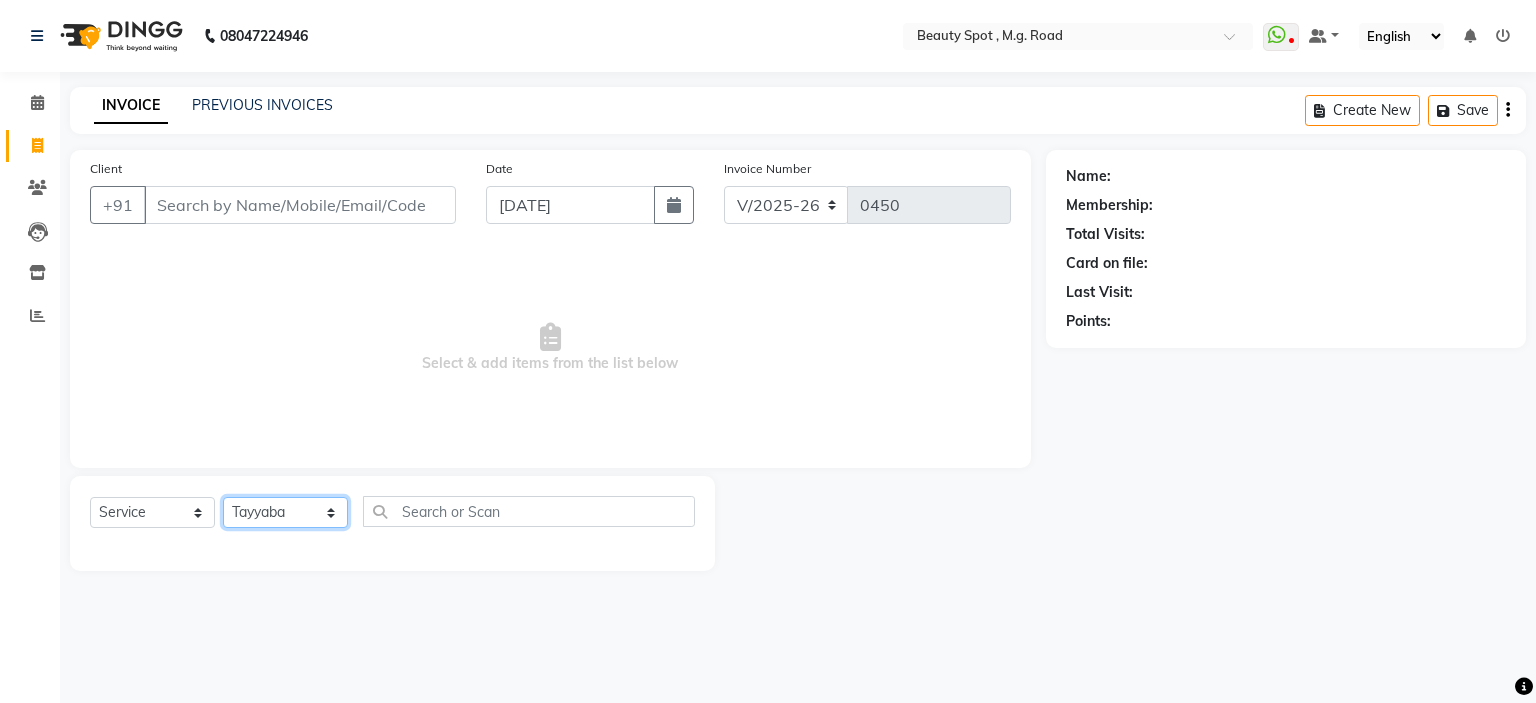 click on "Select Stylist [PERSON_NAME]  Manager [PERSON_NAME]  [PERSON_NAME]" 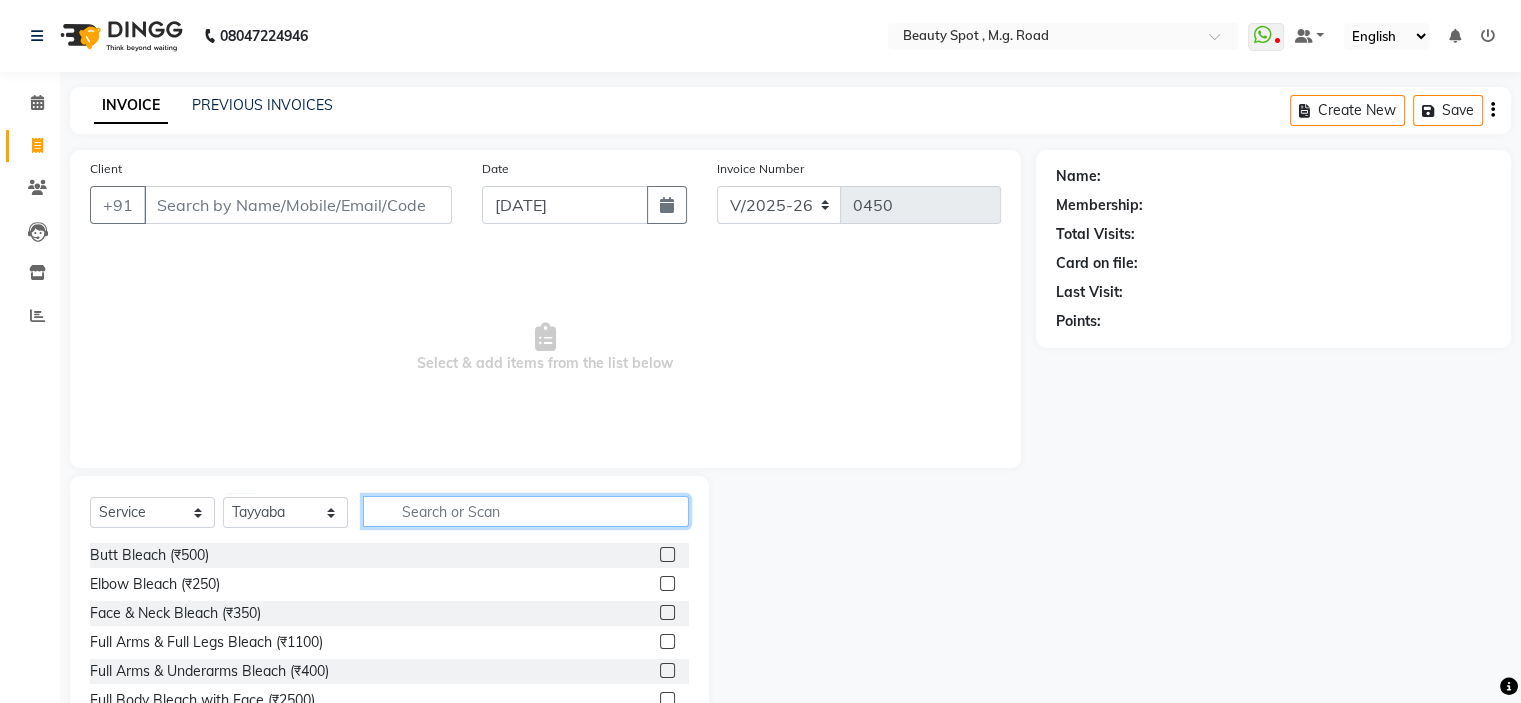 click 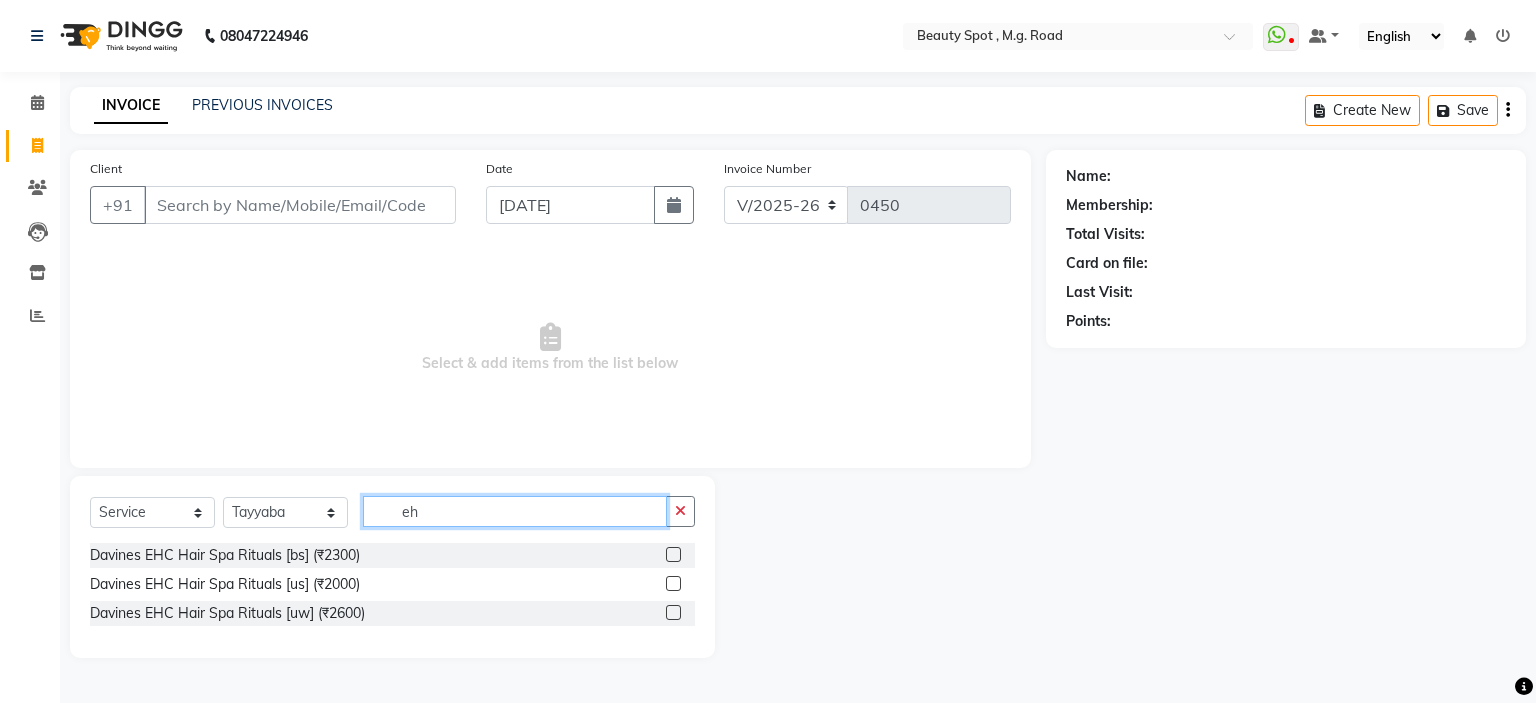 type on "e" 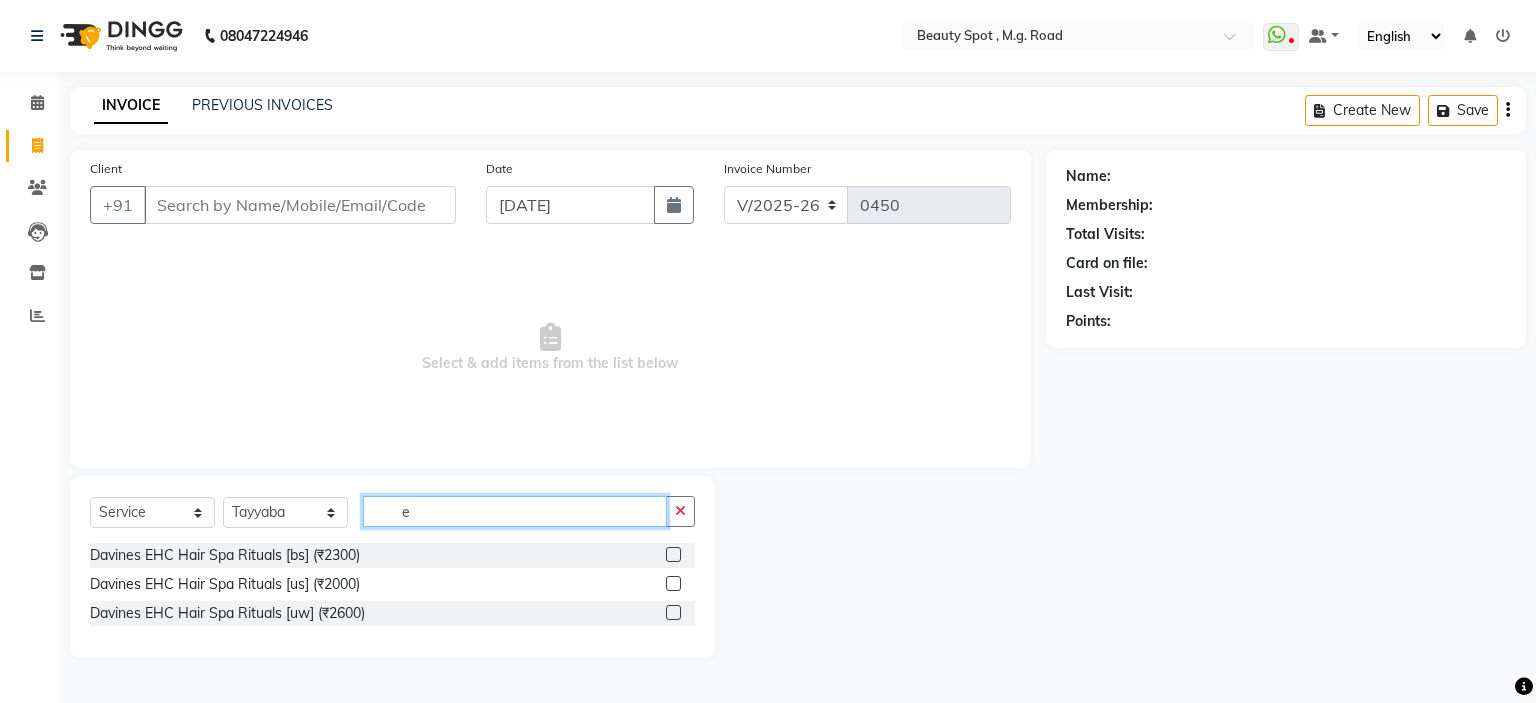 type 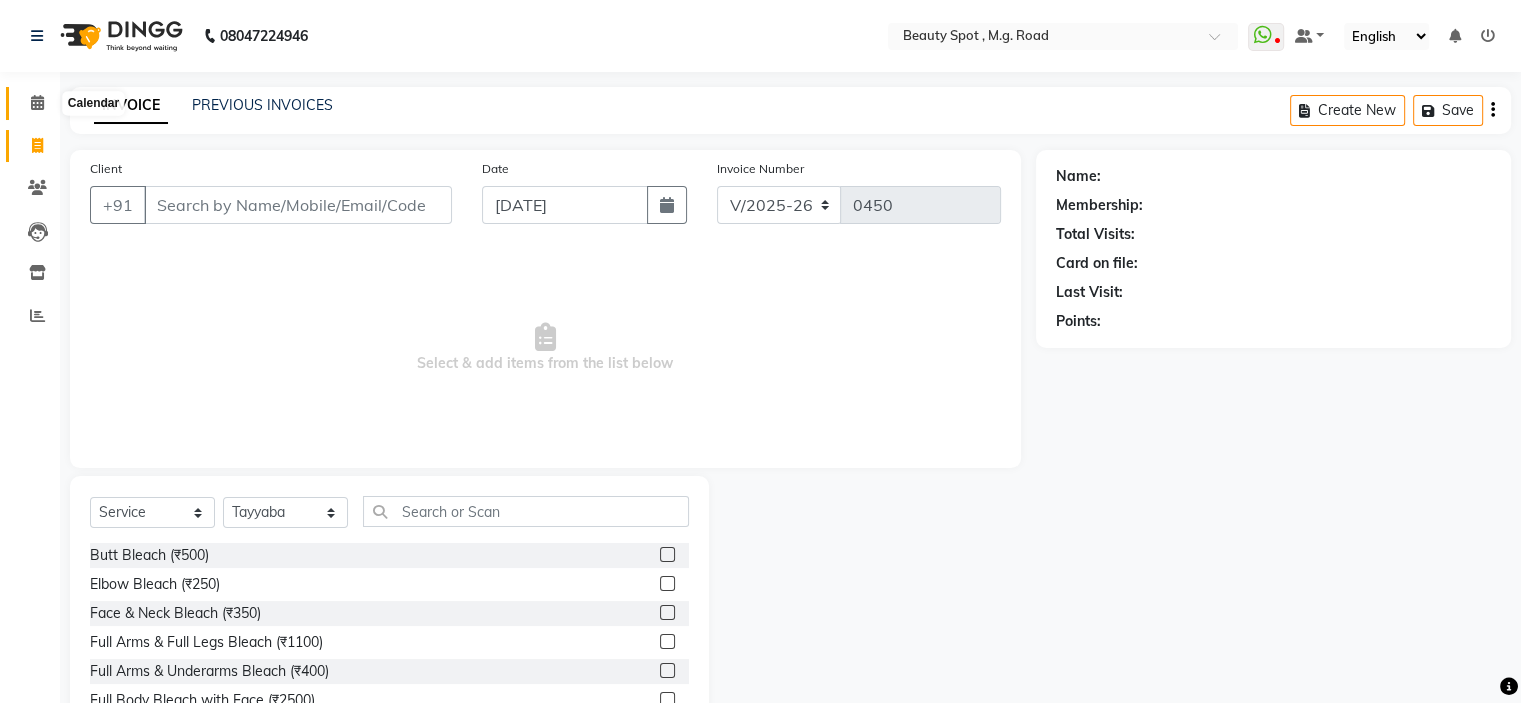 click 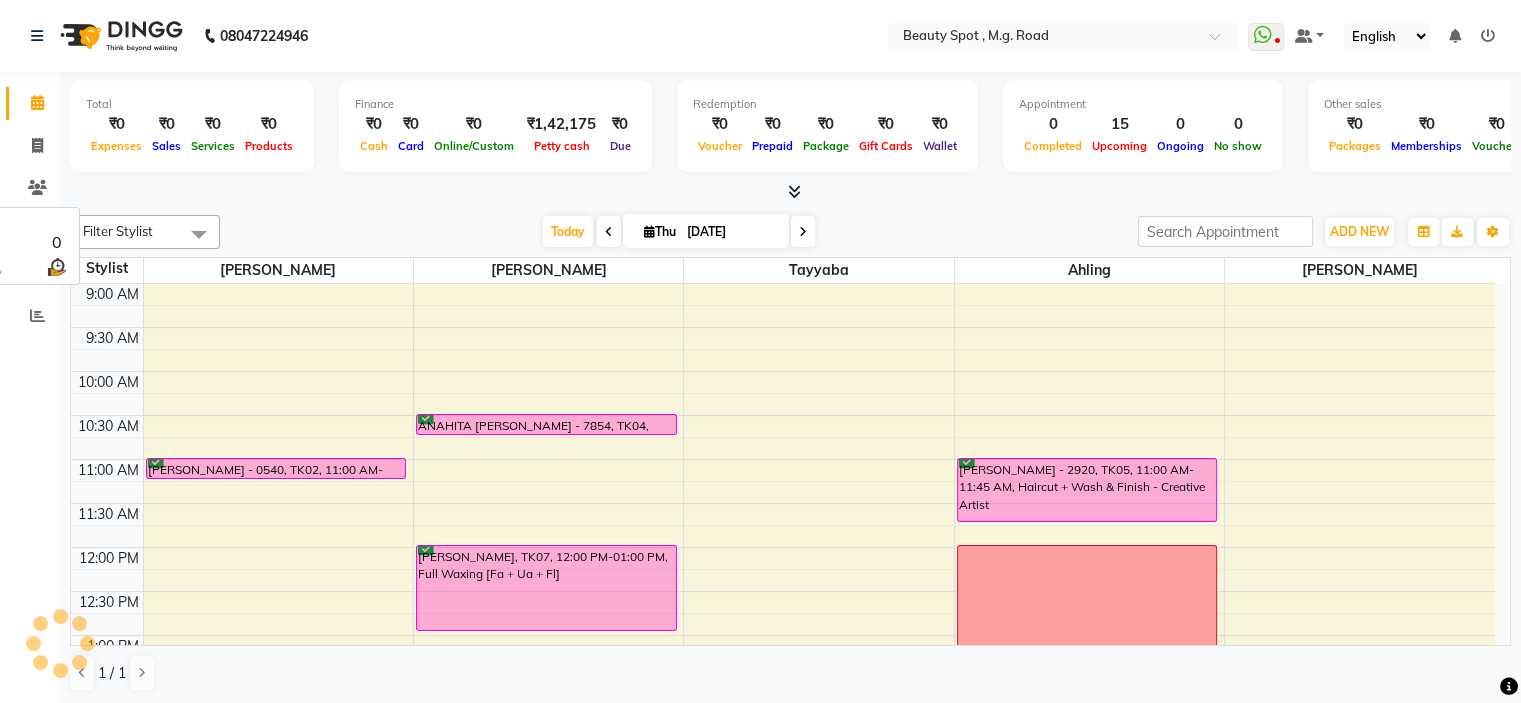scroll, scrollTop: 524, scrollLeft: 0, axis: vertical 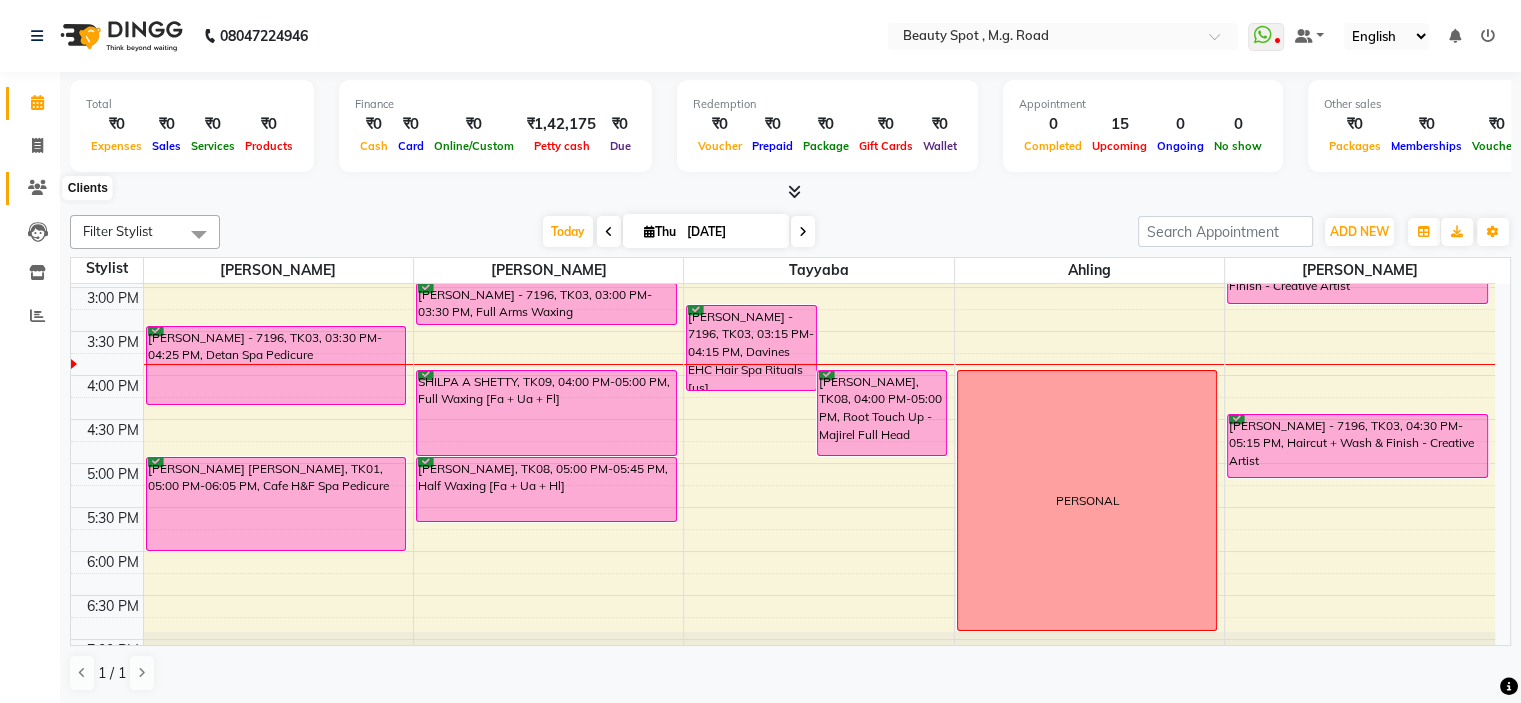 click 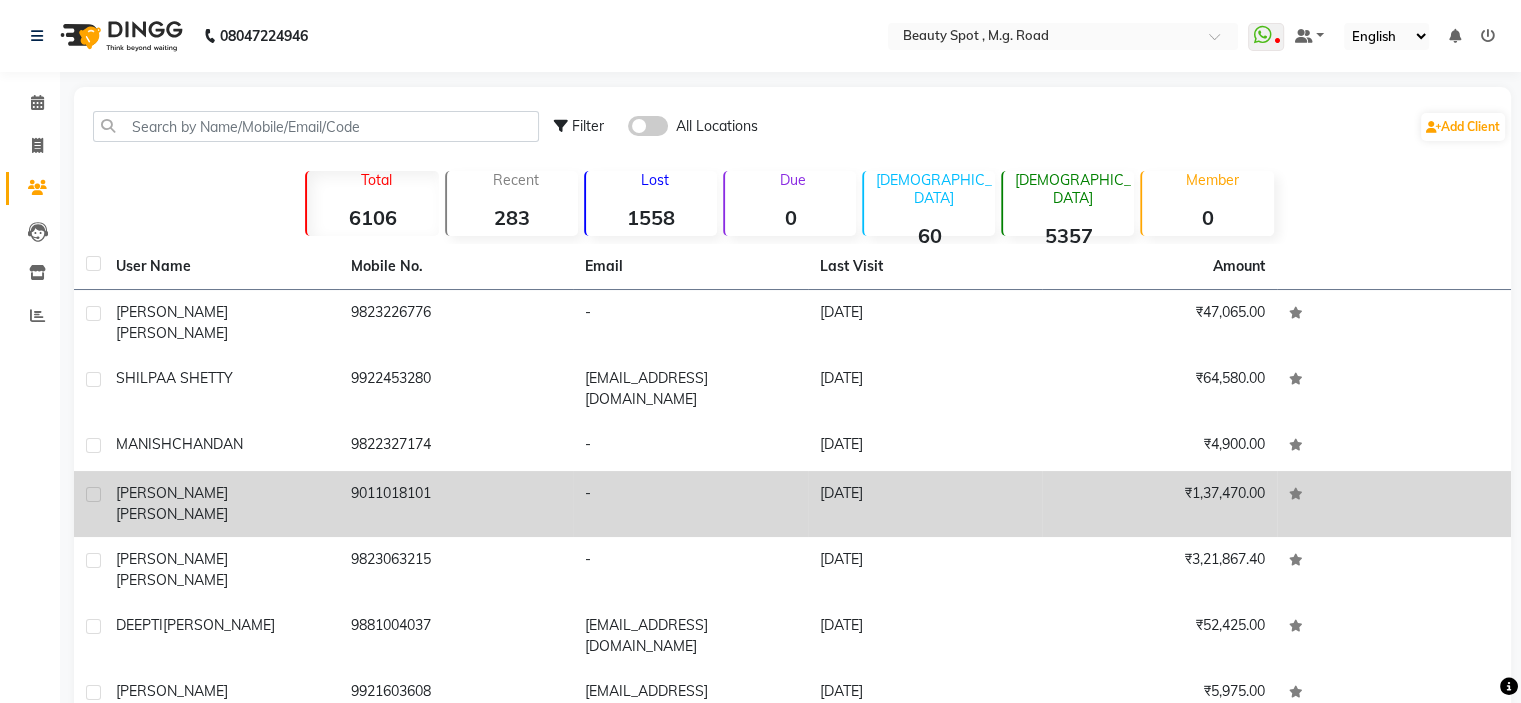 click on "FERNANDES" 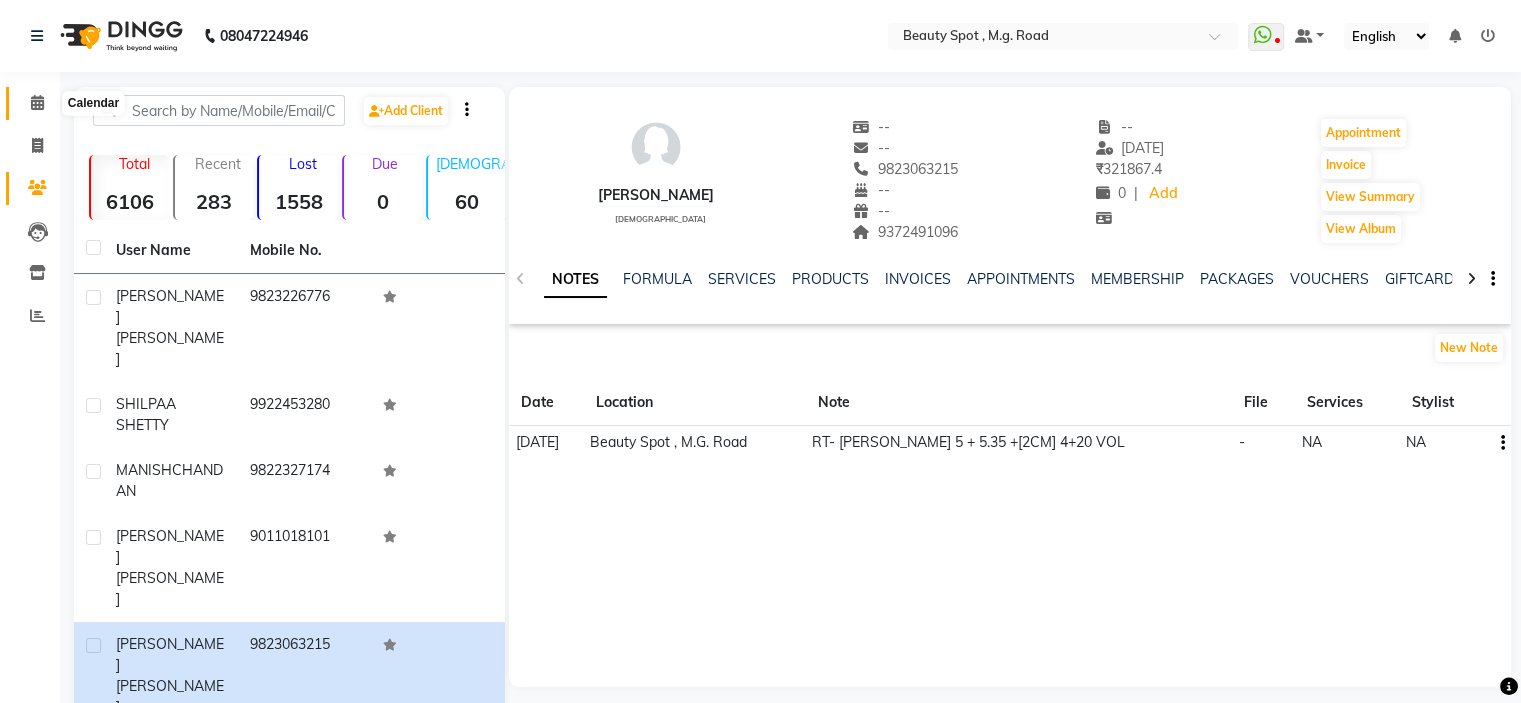 click 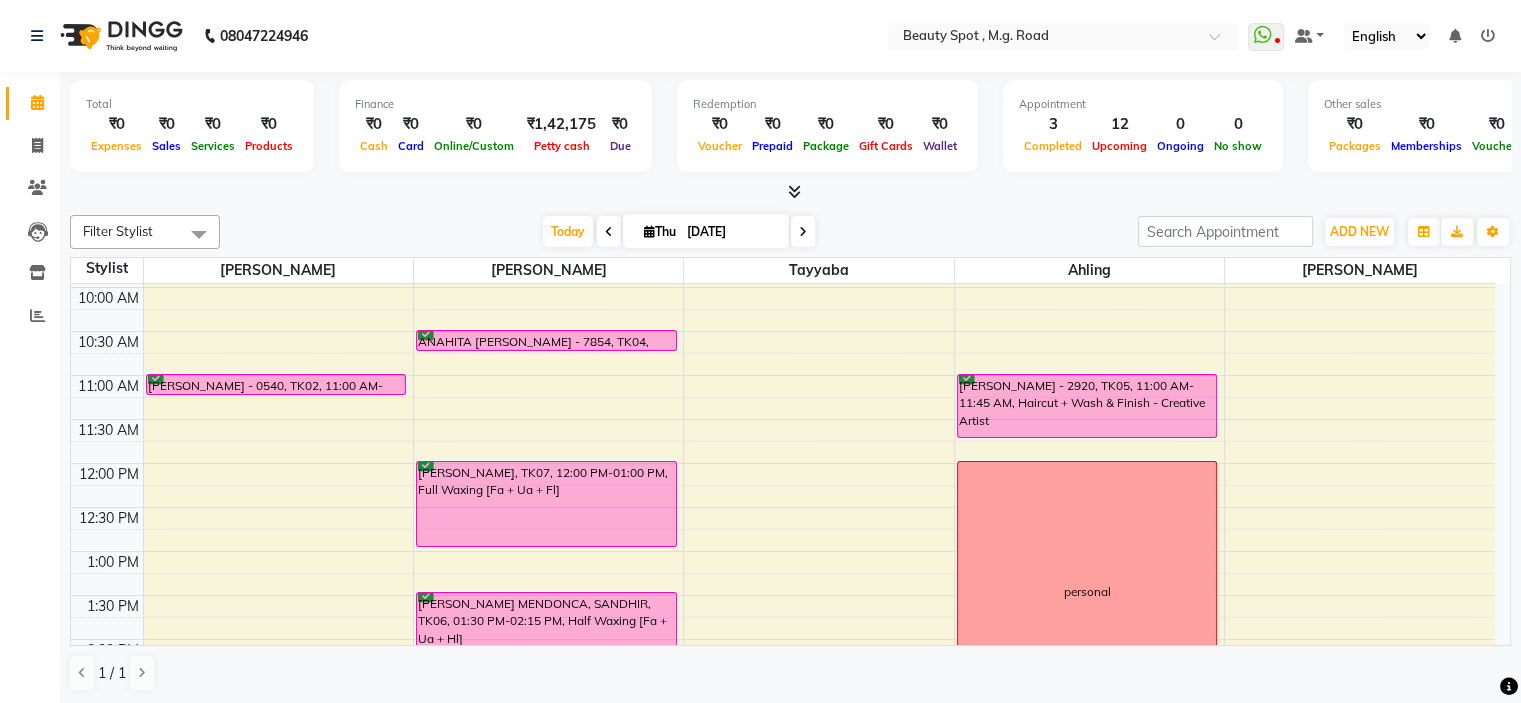 scroll, scrollTop: 300, scrollLeft: 0, axis: vertical 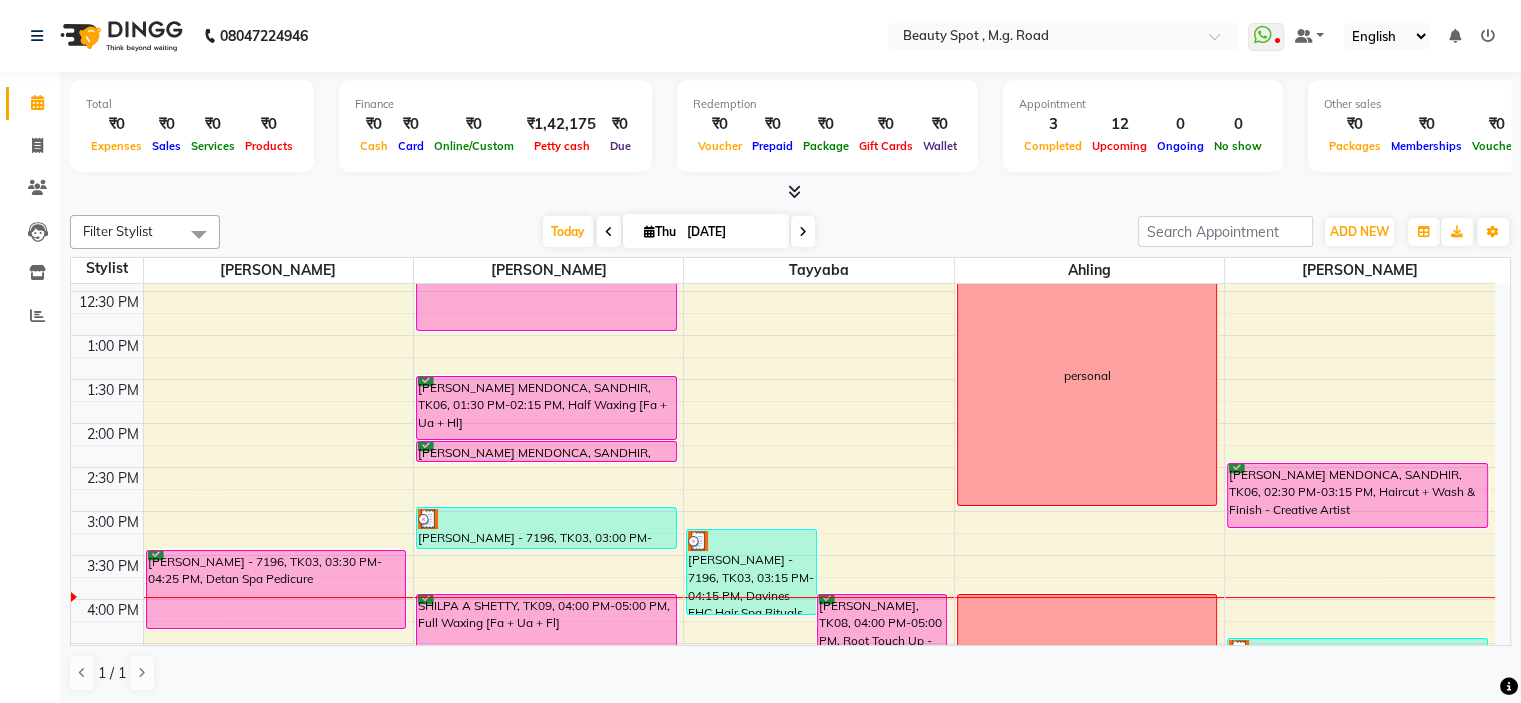 click on "[DATE]" at bounding box center (731, 232) 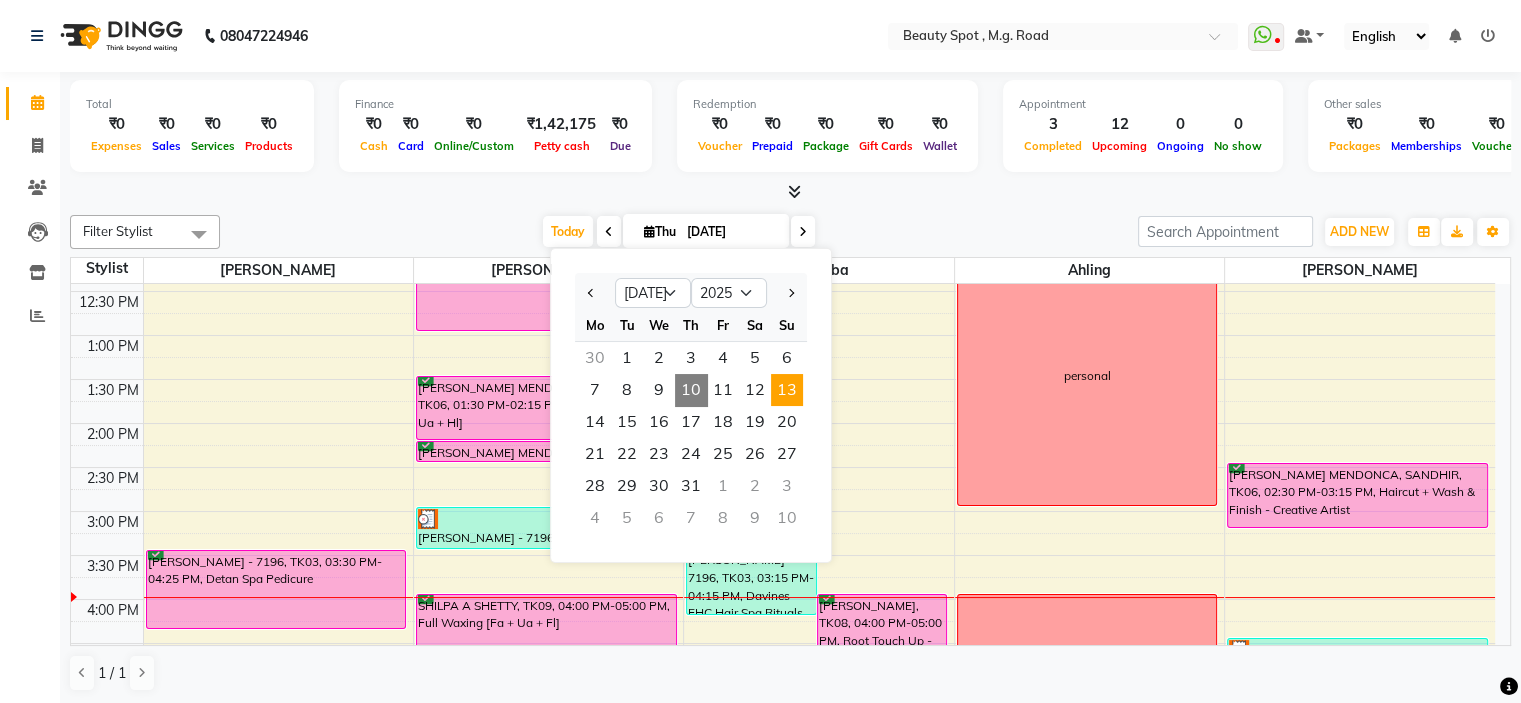 click on "13" at bounding box center (787, 390) 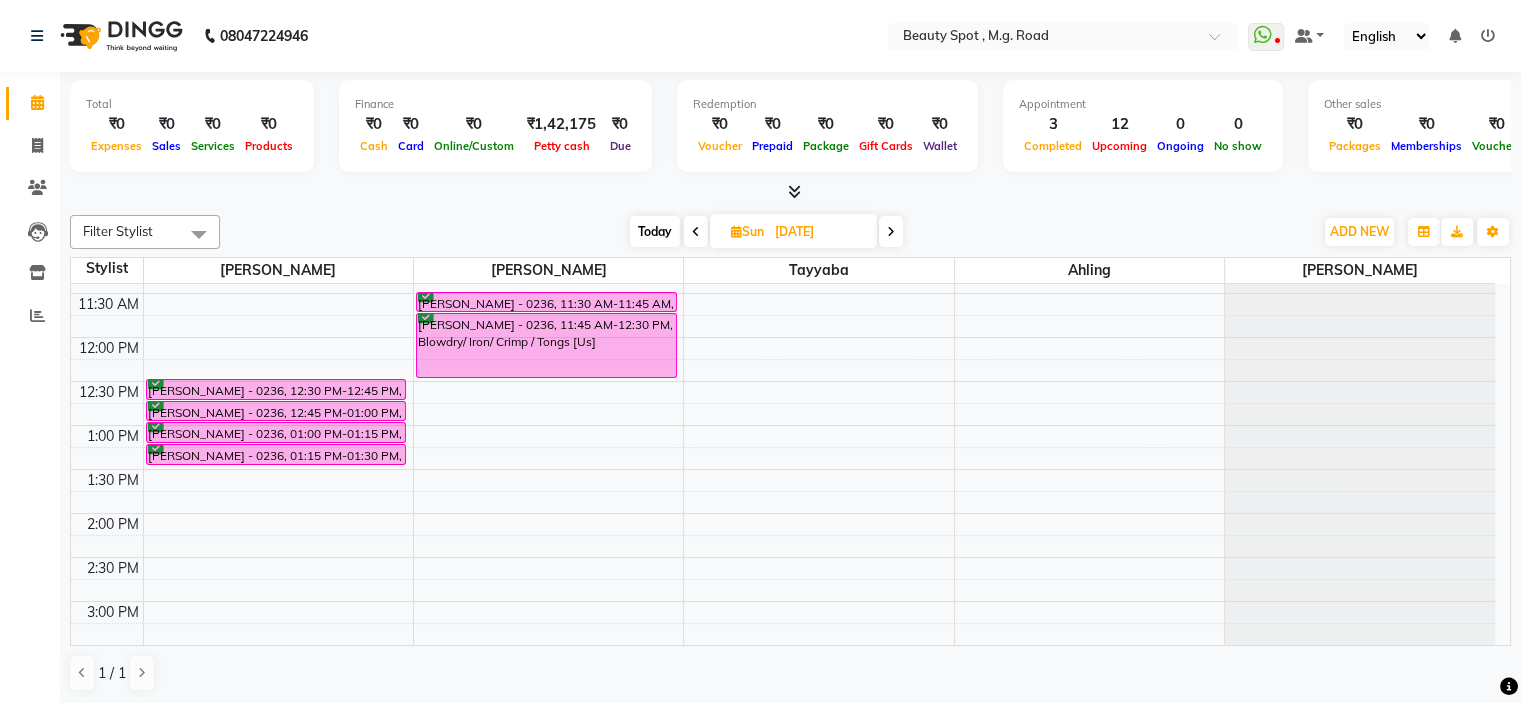 scroll, scrollTop: 96, scrollLeft: 0, axis: vertical 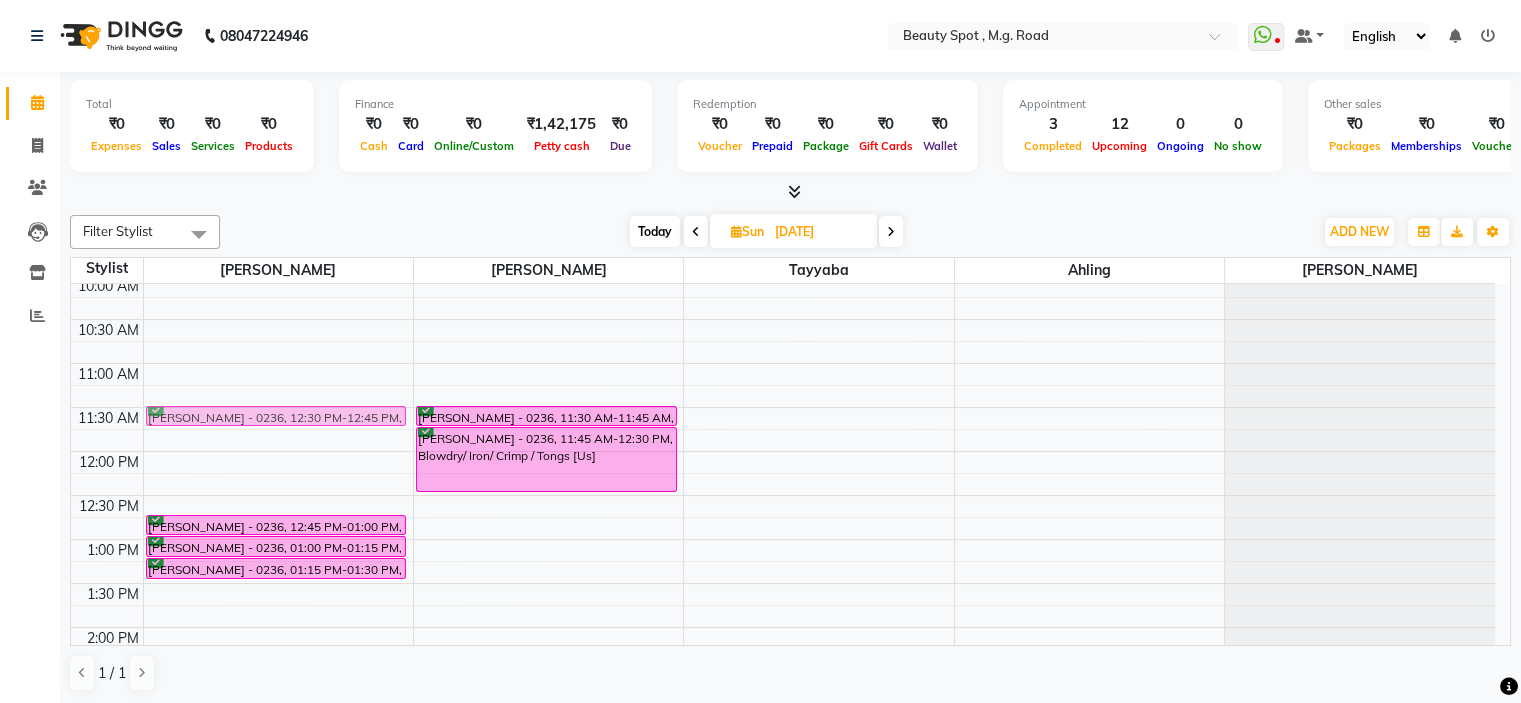 drag, startPoint x: 253, startPoint y: 492, endPoint x: 275, endPoint y: 415, distance: 80.08121 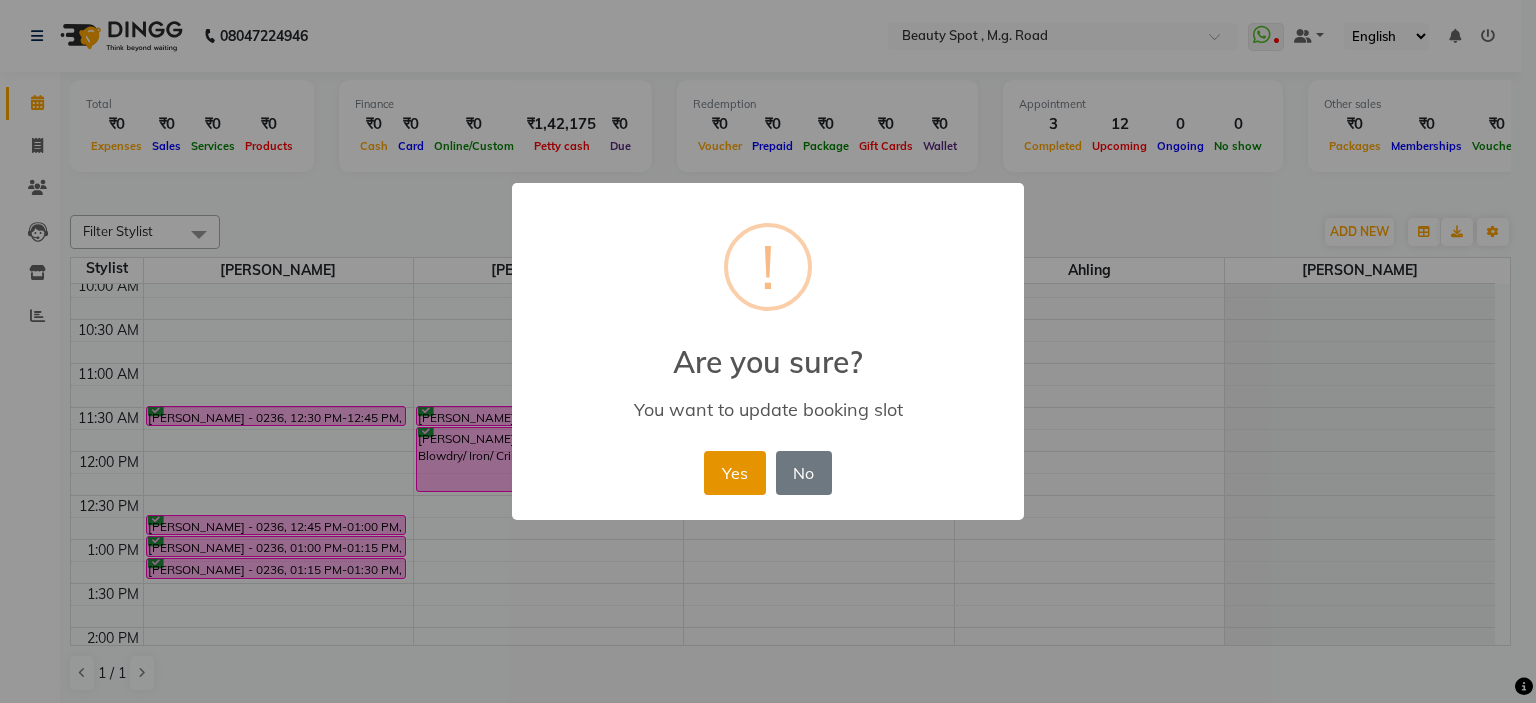 click on "Yes" at bounding box center (734, 473) 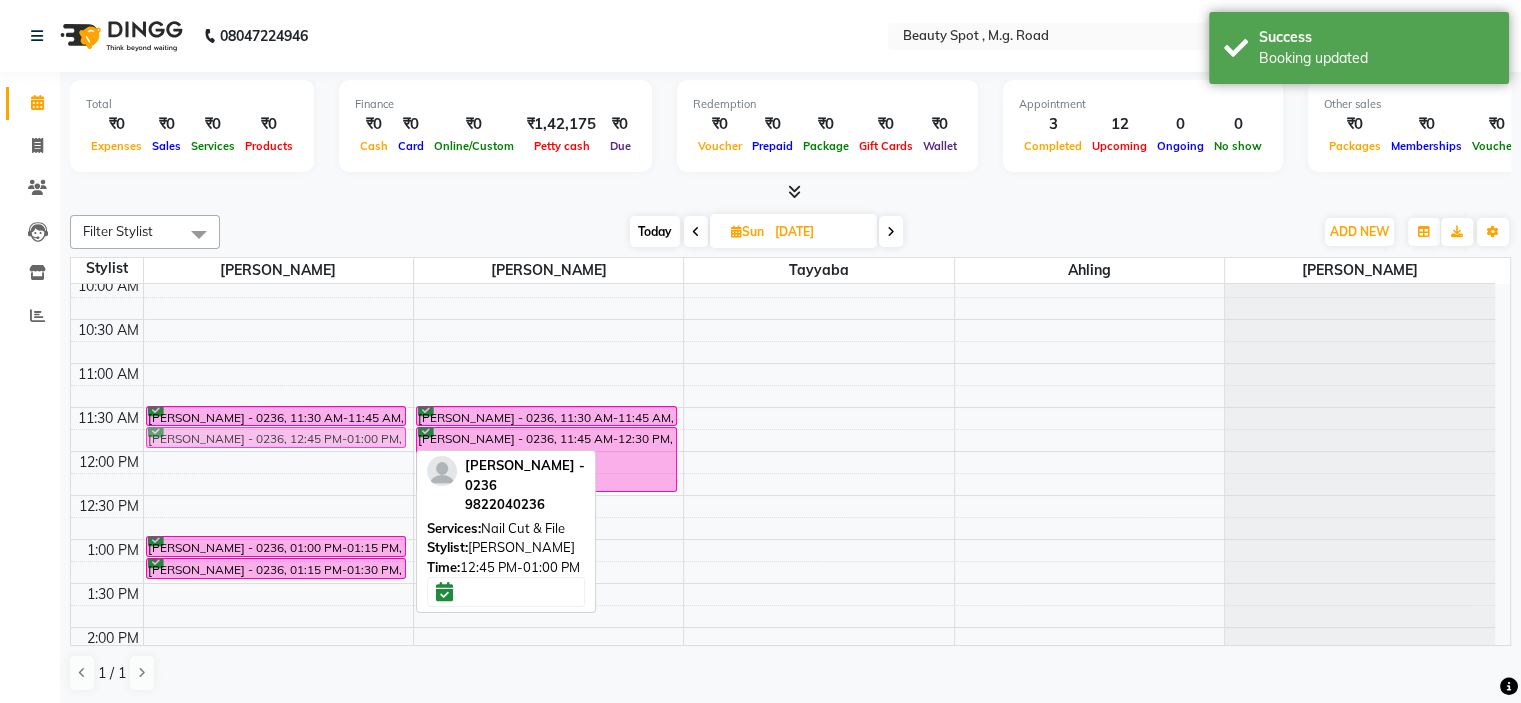 drag, startPoint x: 273, startPoint y: 520, endPoint x: 293, endPoint y: 439, distance: 83.43261 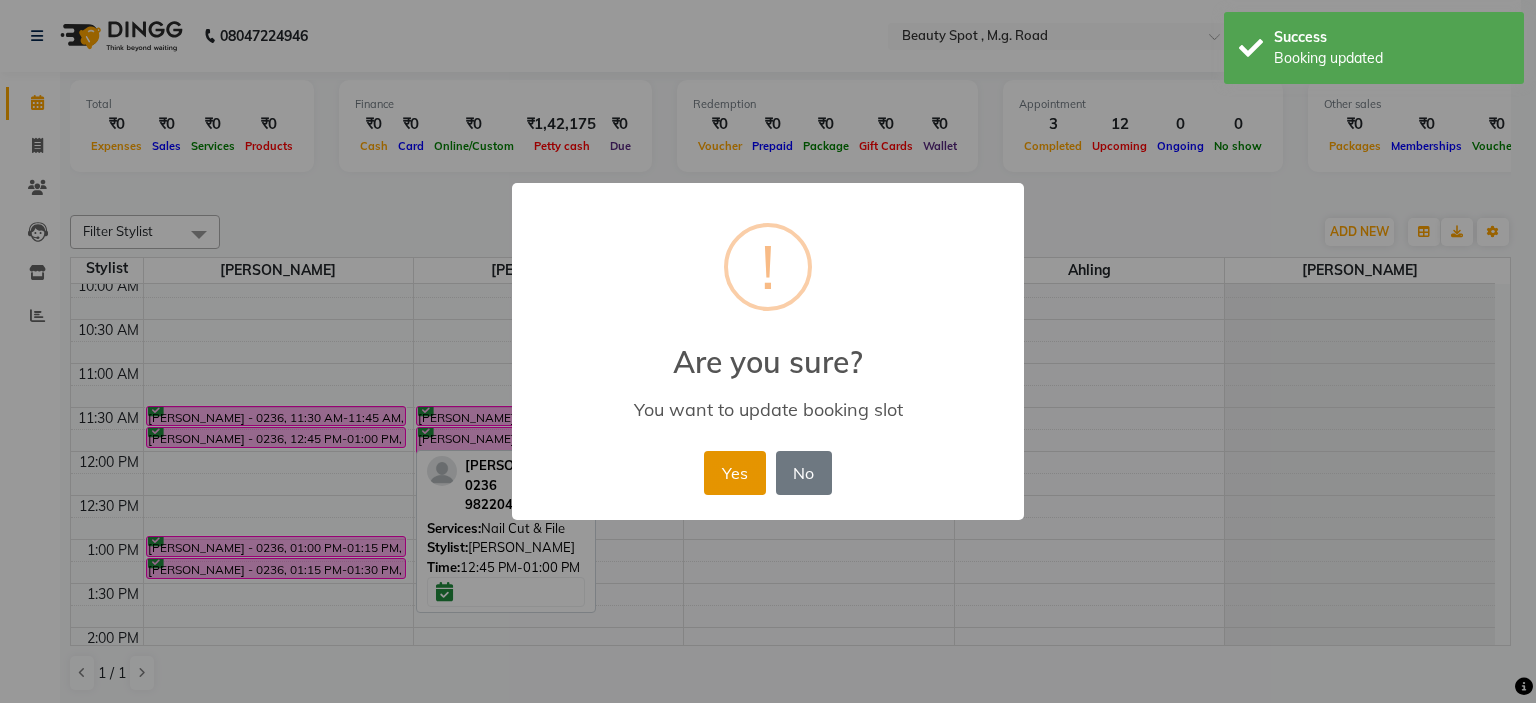 click on "Yes" at bounding box center [734, 473] 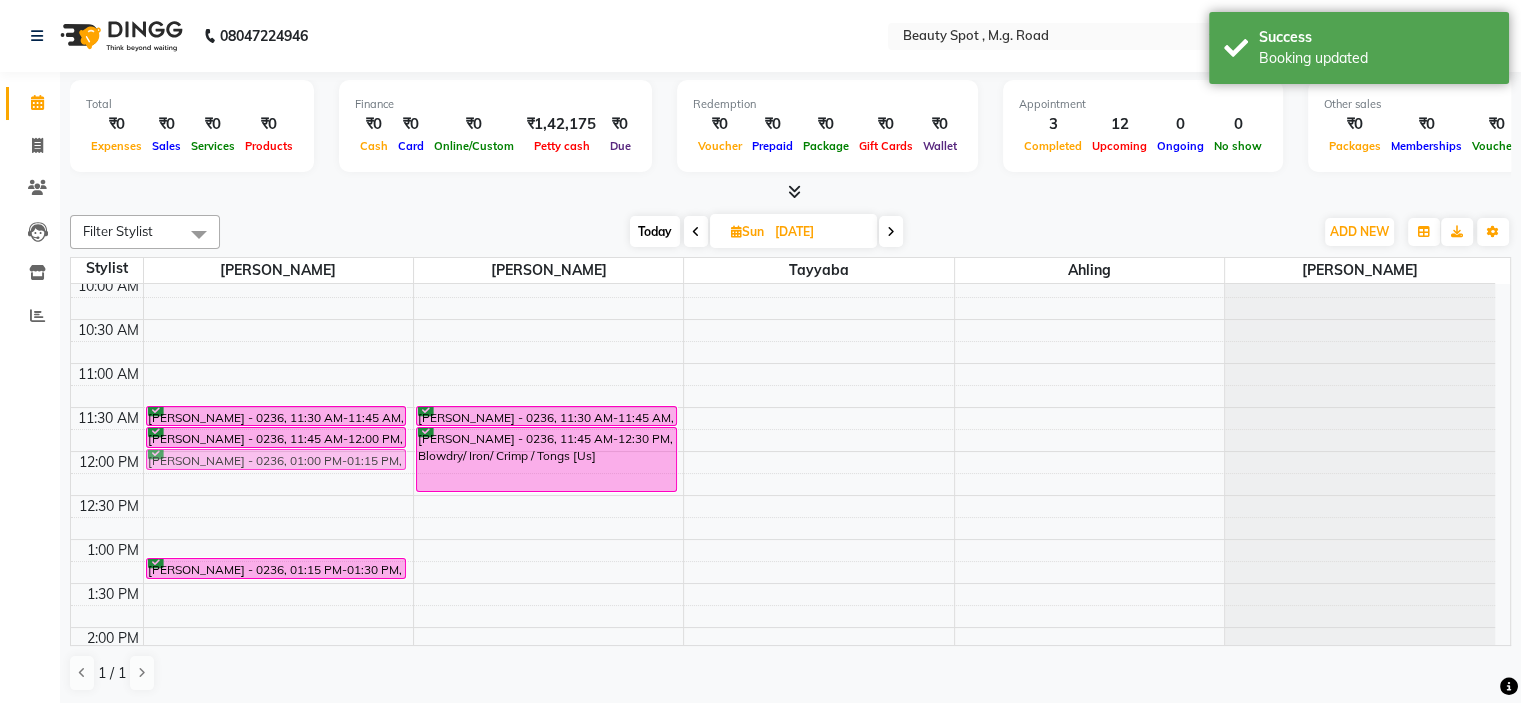 drag, startPoint x: 270, startPoint y: 538, endPoint x: 288, endPoint y: 459, distance: 81.02469 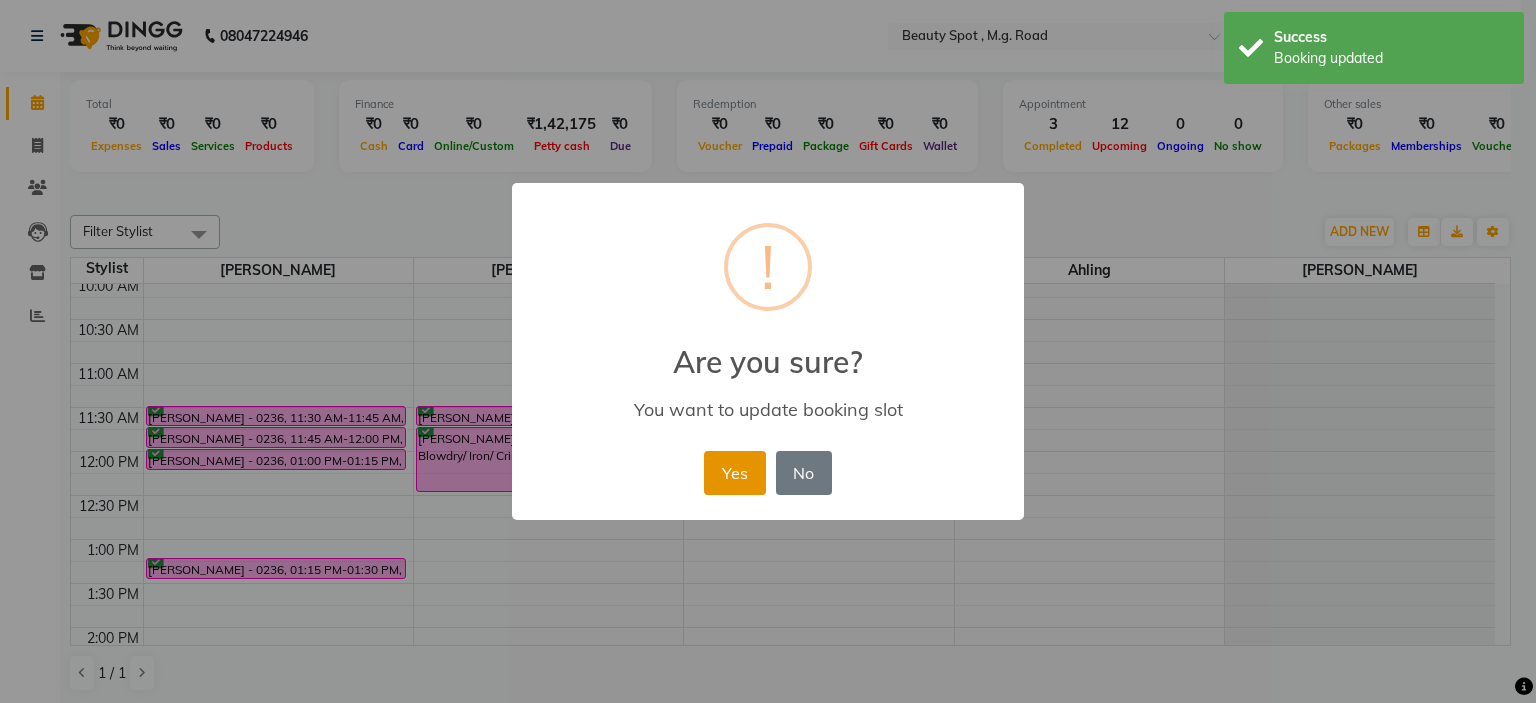 click on "Yes" at bounding box center (734, 473) 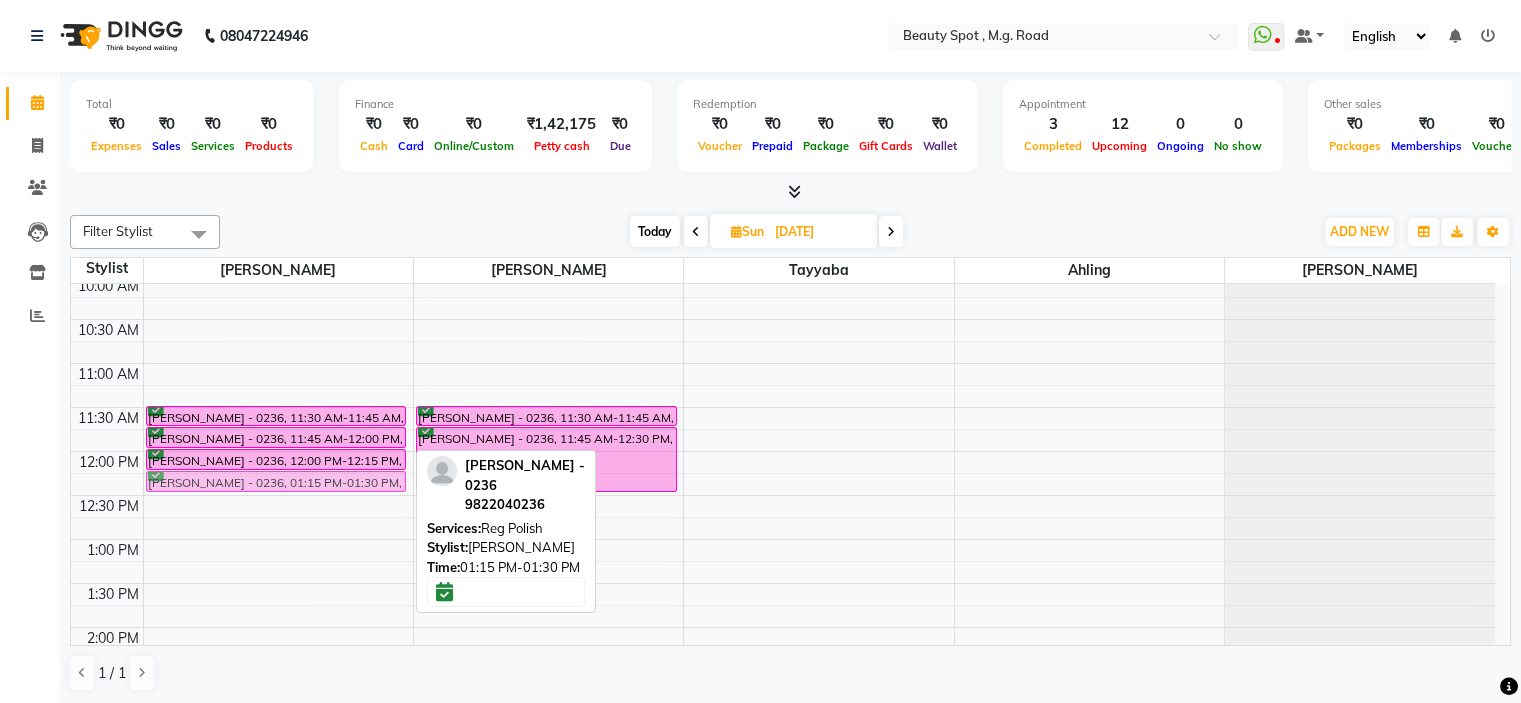 drag, startPoint x: 265, startPoint y: 567, endPoint x: 292, endPoint y: 483, distance: 88.23265 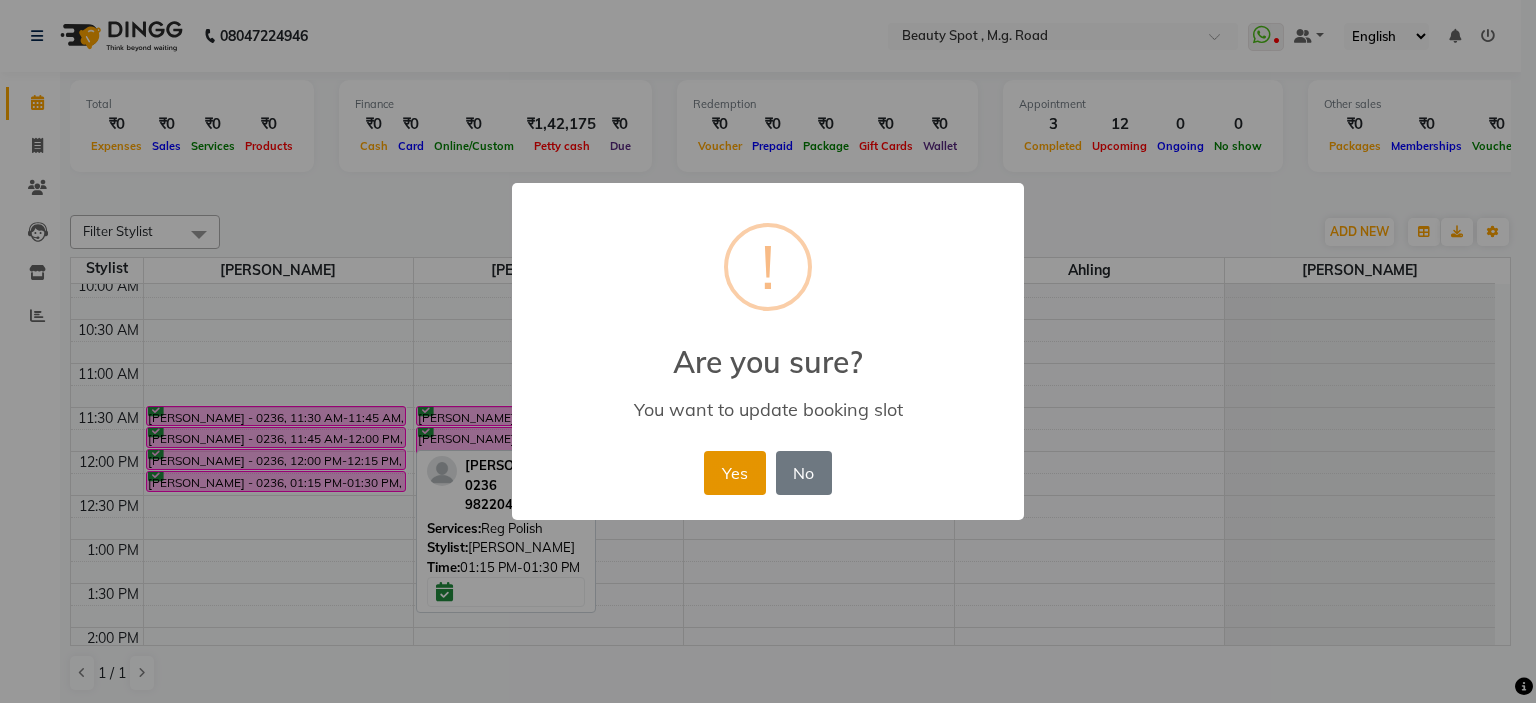 click on "Yes" at bounding box center (734, 473) 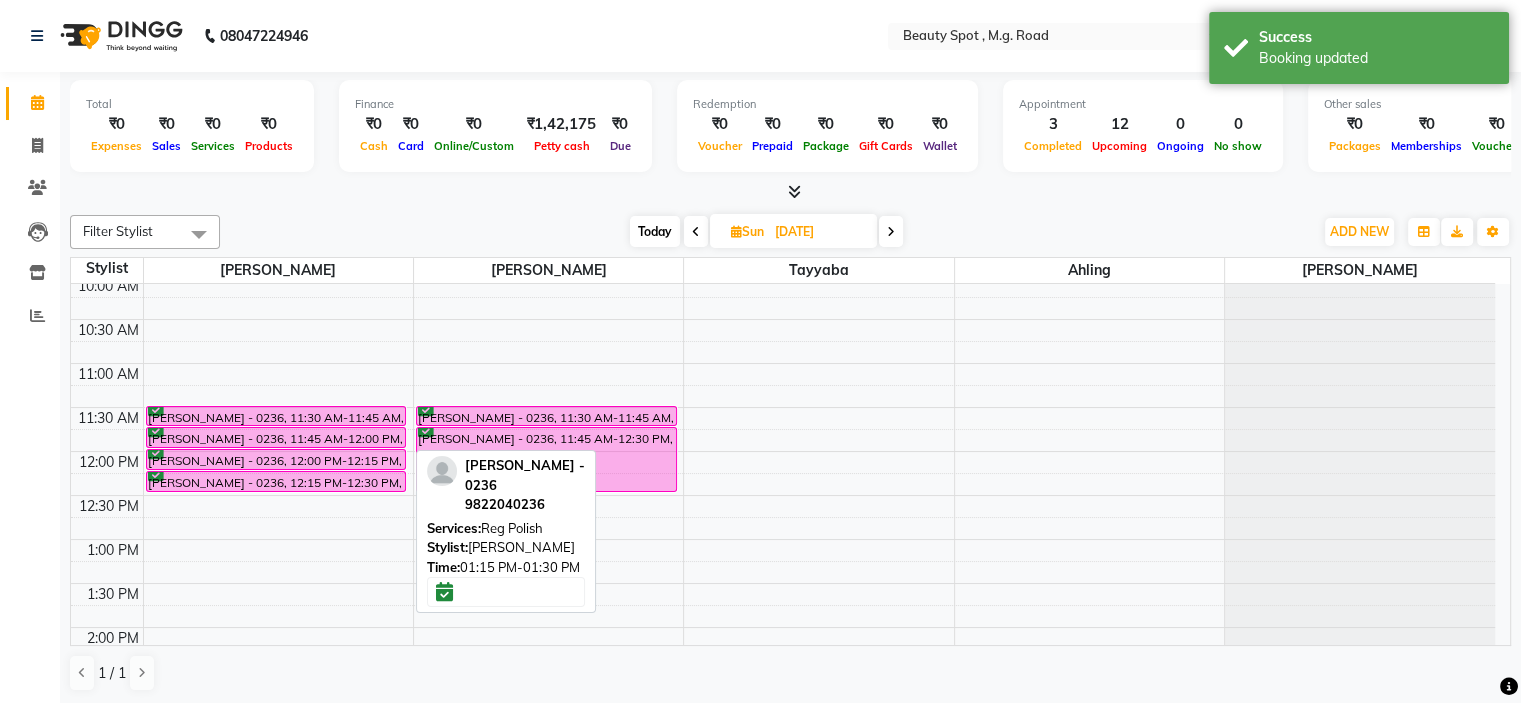 scroll, scrollTop: 0, scrollLeft: 0, axis: both 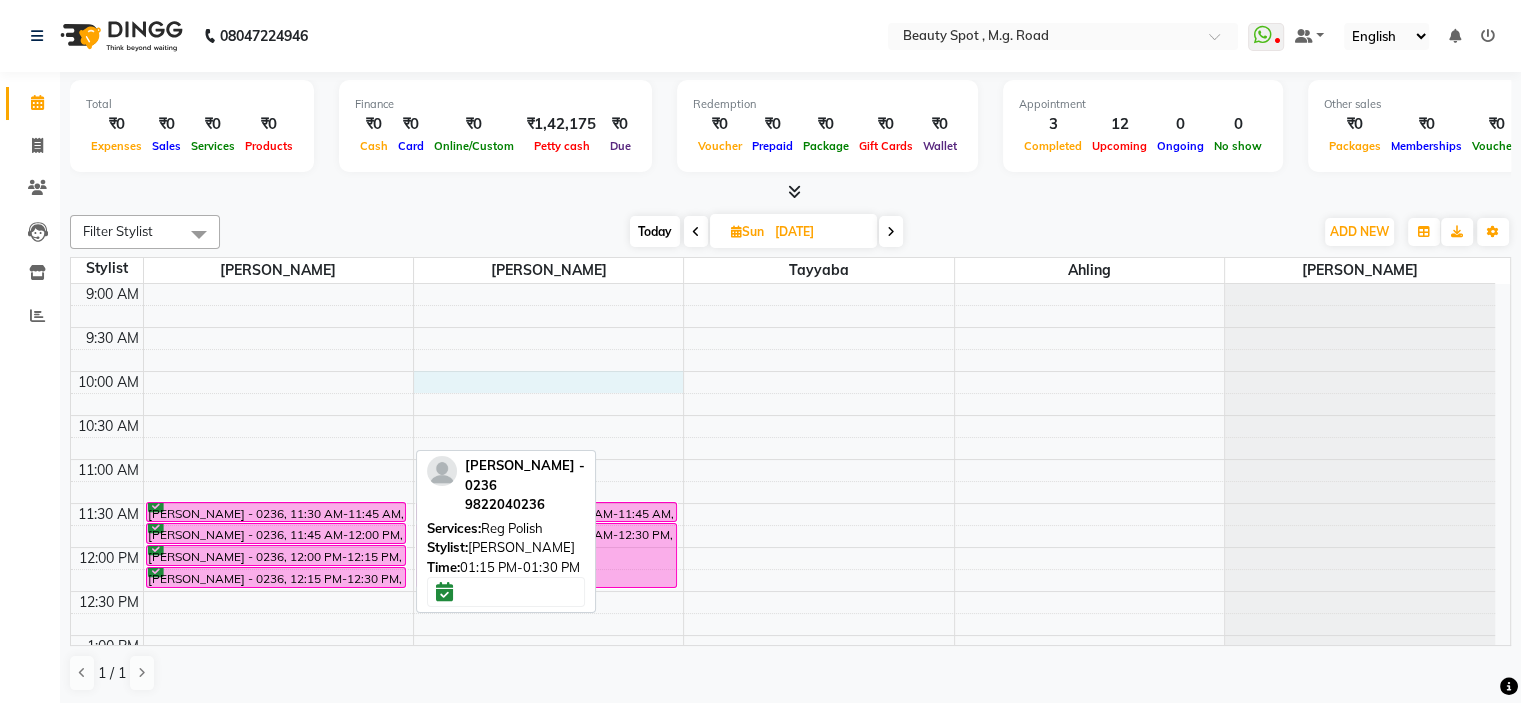 click on "9:00 AM 9:30 AM 10:00 AM 10:30 AM 11:00 AM 11:30 AM 12:00 PM 12:30 PM 1:00 PM 1:30 PM 2:00 PM 2:30 PM 3:00 PM 3:30 PM 4:00 PM 4:30 PM 5:00 PM 5:30 PM 6:00 PM 6:30 PM 7:00 PM 7:30 PM     MEHER  SETHNA - 0236, 11:30 AM-11:45 AM, Nail Cut & File     MEHER  SETHNA - 0236, 11:45 AM-12:00 PM, Nail Cut & File     MEHER  SETHNA - 0236, 12:00 PM-12:15 PM, Reg Polish     MEHER  SETHNA - 0236, 12:15 PM-12:30 PM, Reg Polish     MEHER  SETHNA - 0236, 11:30 AM-11:45 AM, Hair Wash + Cond + Blast Dry [Us]     MEHER  SETHNA - 0236, 11:45 AM-12:30 PM, Blowdry/ Iron/ Crimp / Tongs [Us]     USHA MUKESH KHAITAN, 04:00 PM-05:00 PM, Root Touch Up - Majirel Full Head     USHA MUKESH KHAITAN, 05:00 PM-05:15 PM, Vitamino Colour Sealer     USHA MUKESH KHAITAN, 05:15 PM-06:00 PM, Haircut + Wash & Finish - Creative Artist" at bounding box center (783, 767) 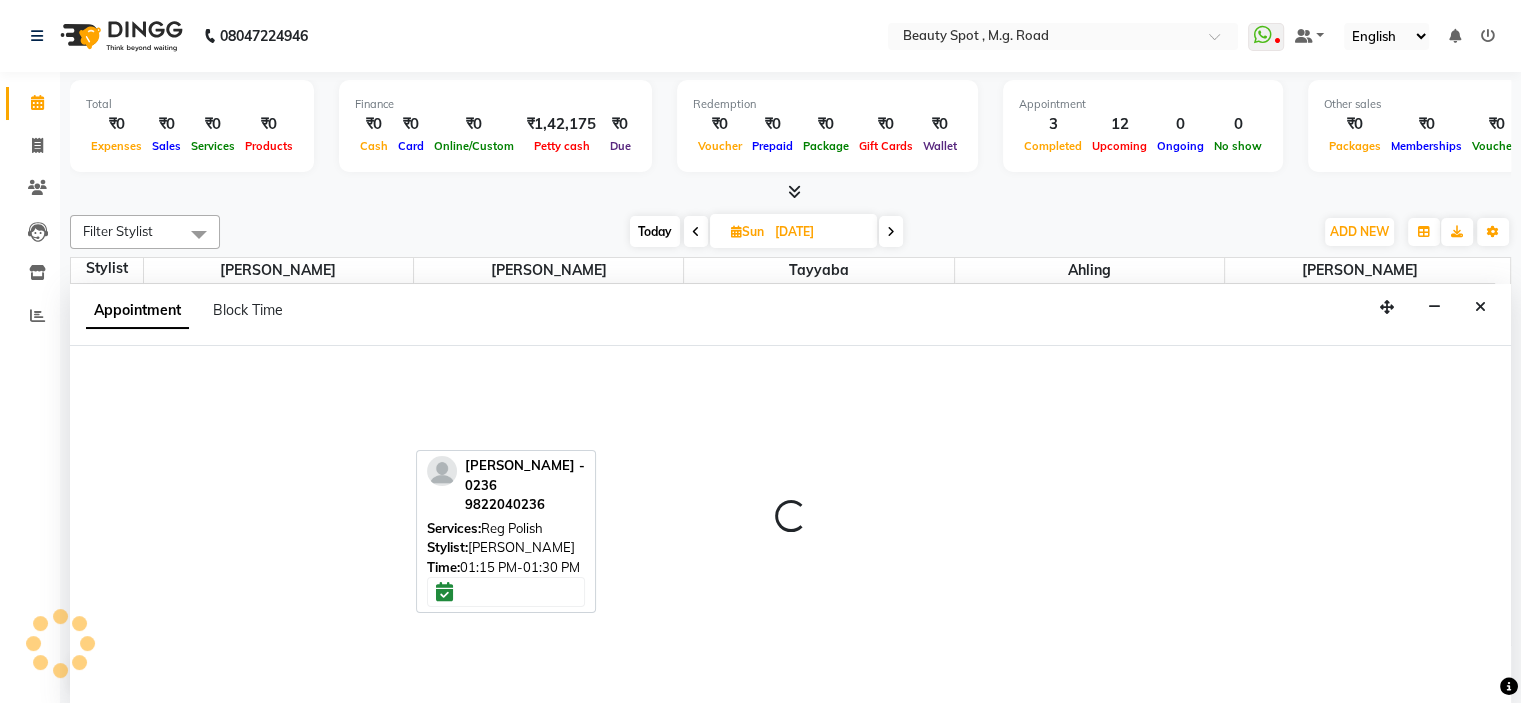 select on "70085" 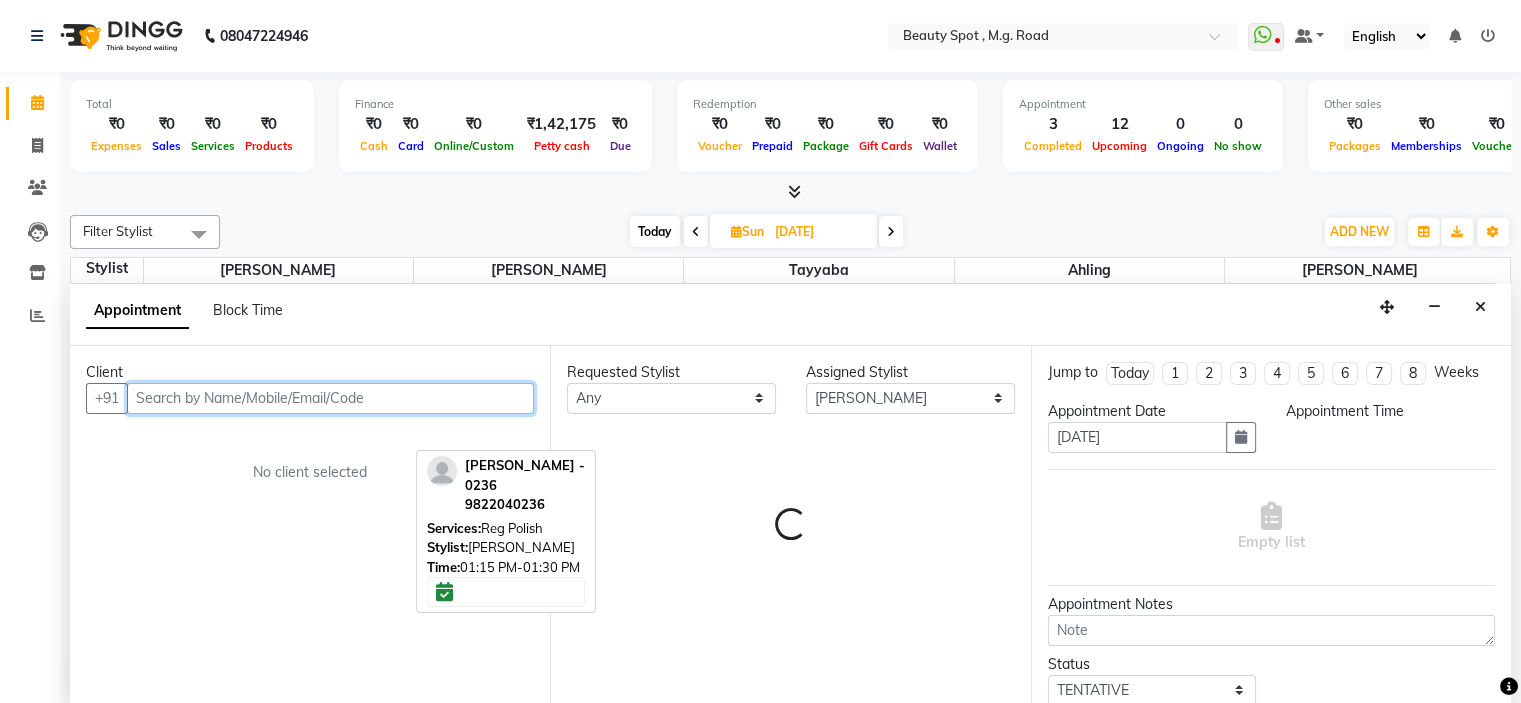 select on "600" 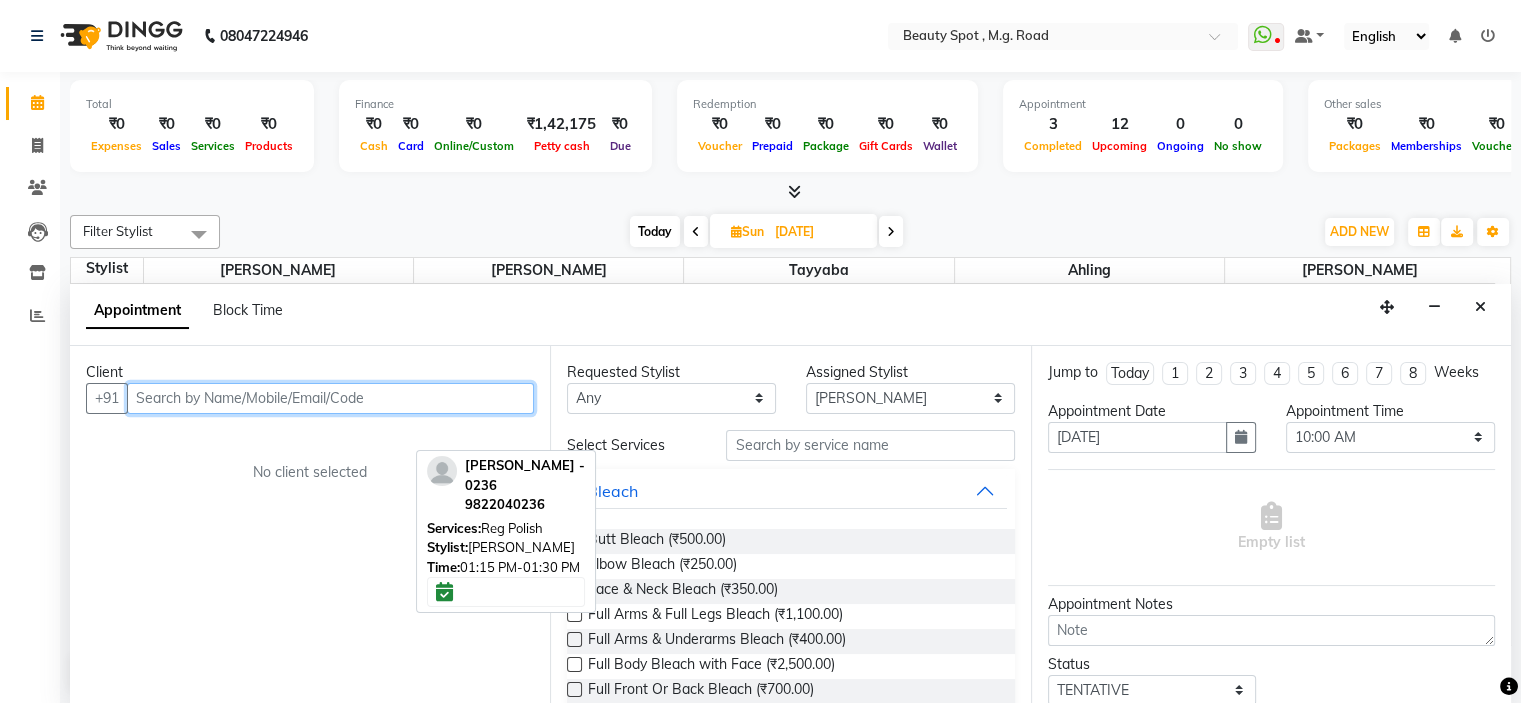 scroll, scrollTop: 0, scrollLeft: 0, axis: both 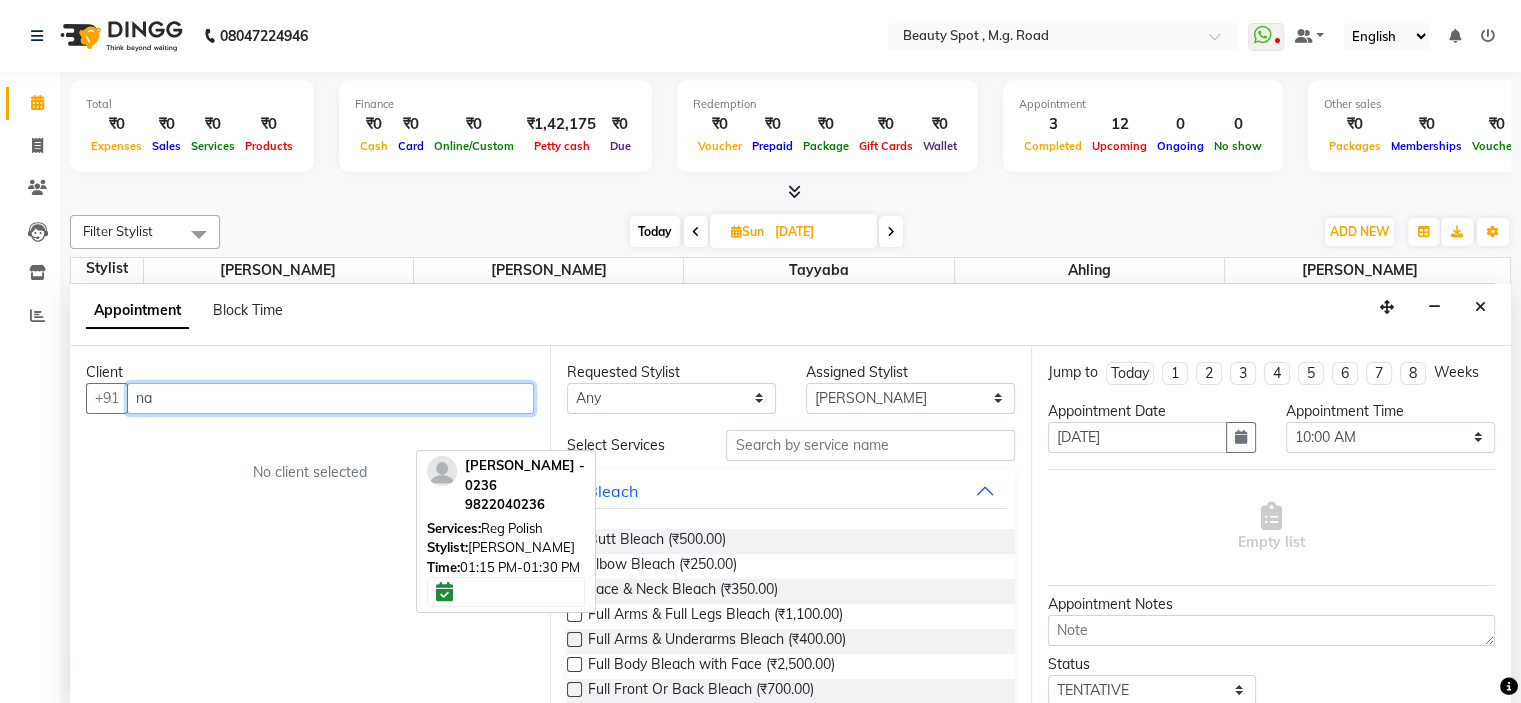 type on "n" 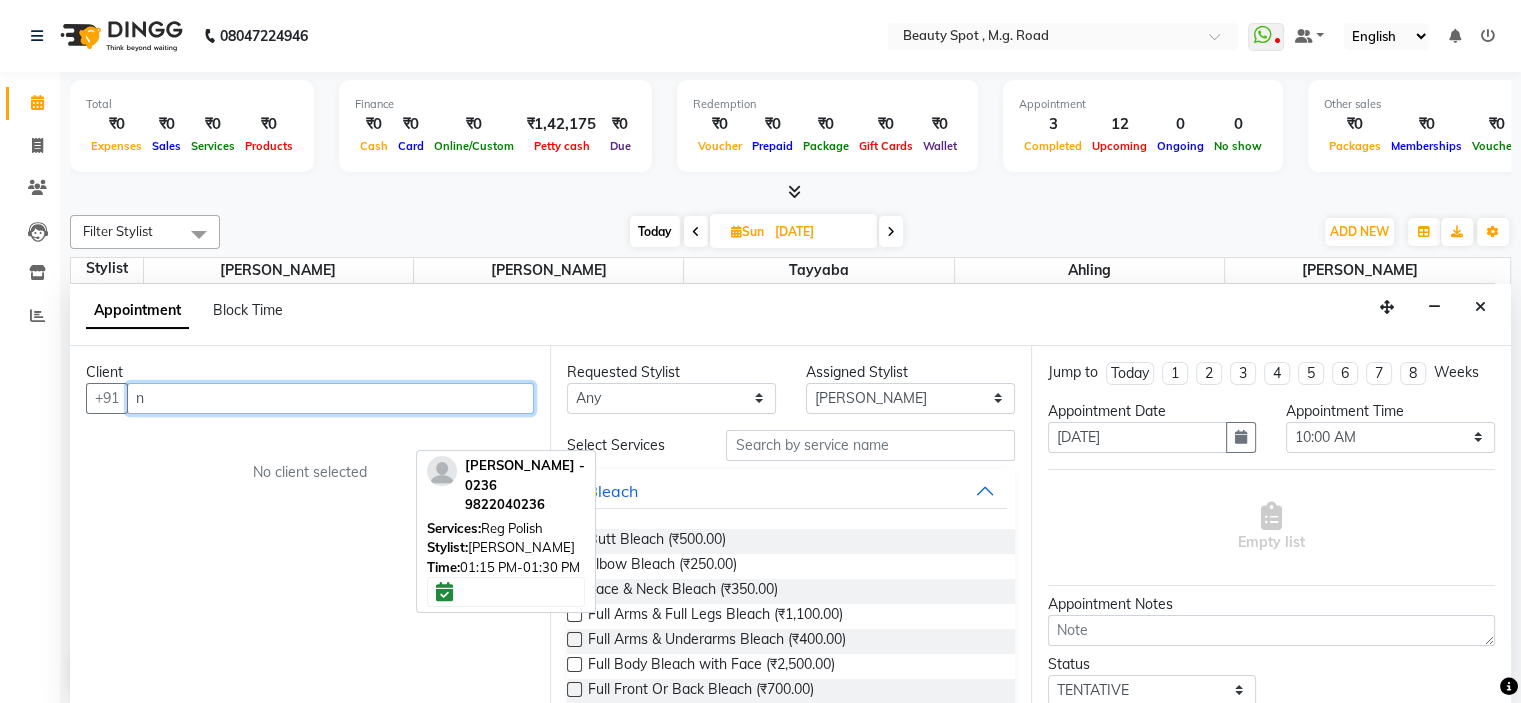 type 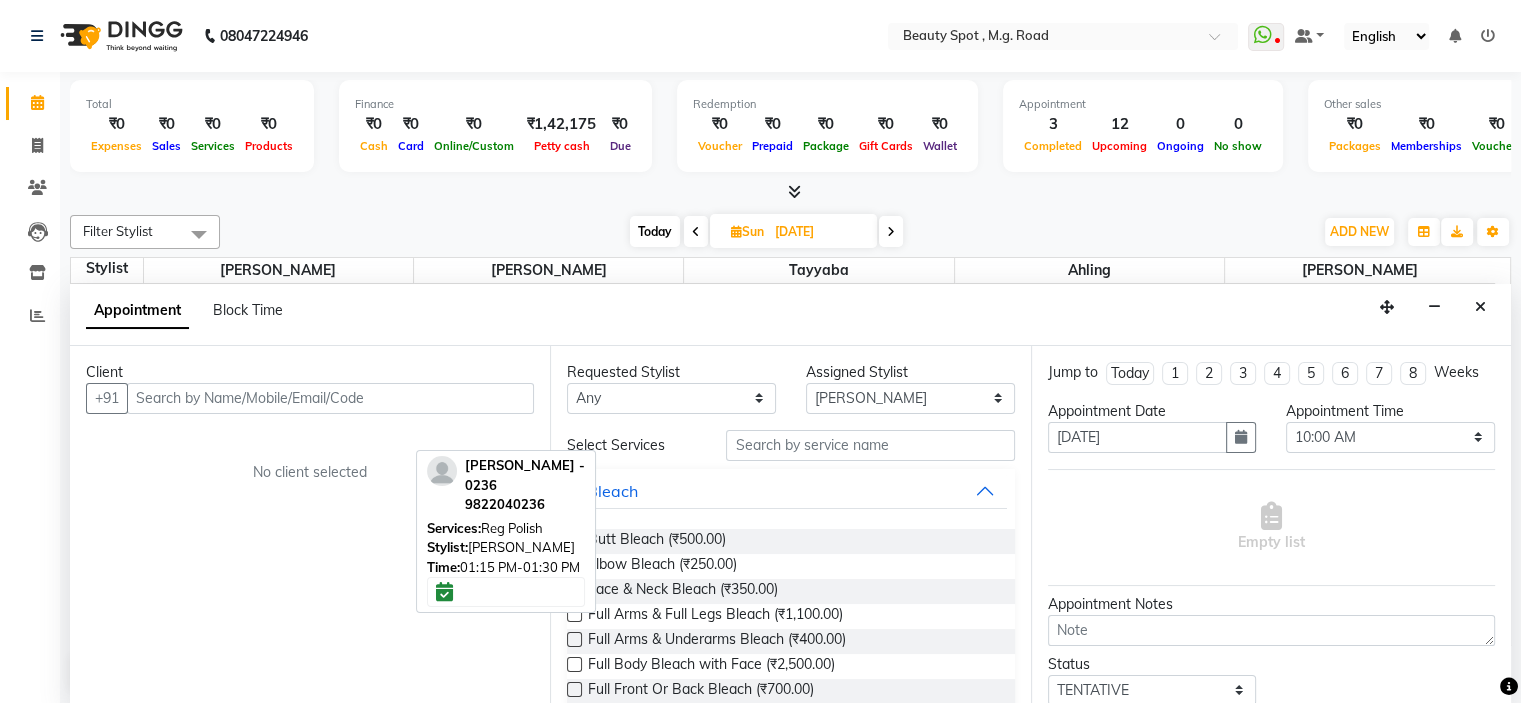 click at bounding box center [696, 231] 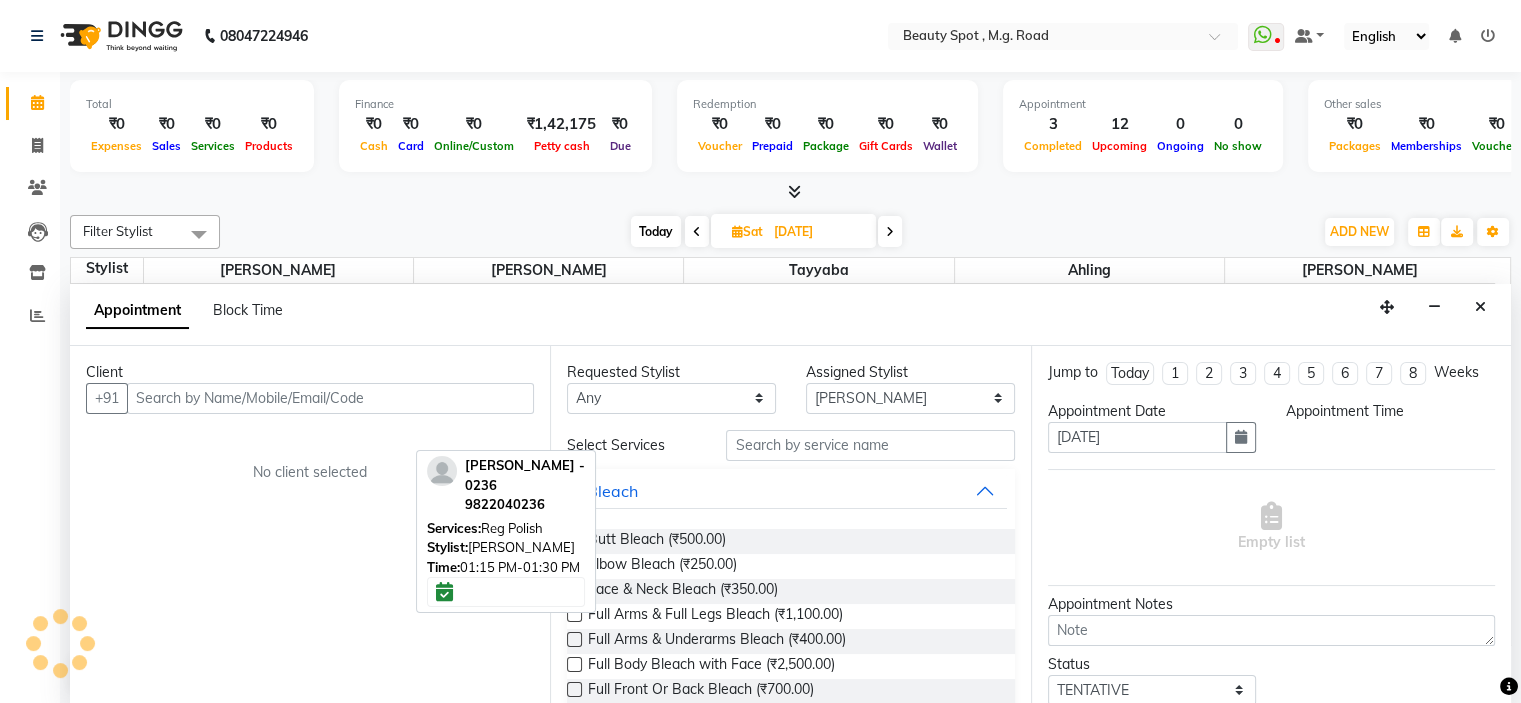 scroll, scrollTop: 596, scrollLeft: 0, axis: vertical 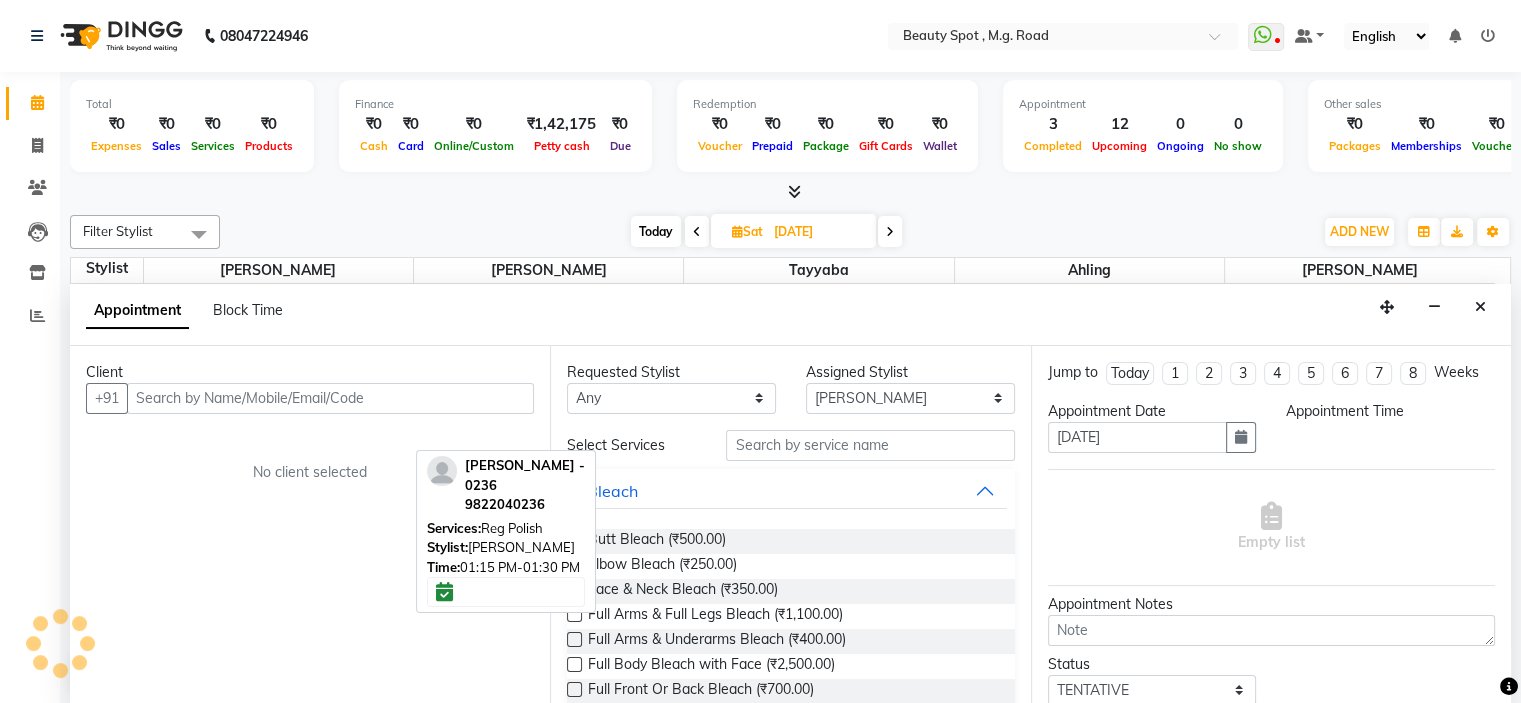 select on "600" 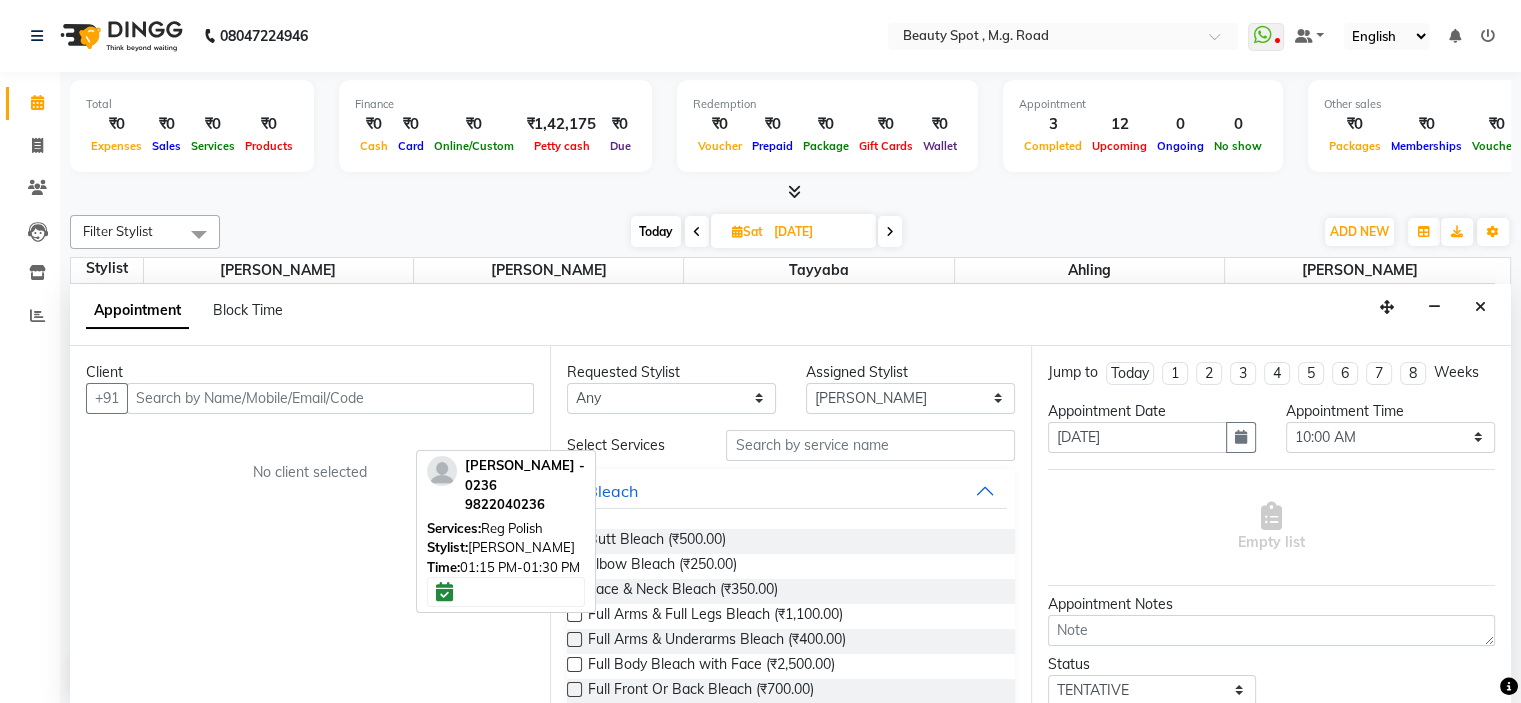 click at bounding box center [697, 232] 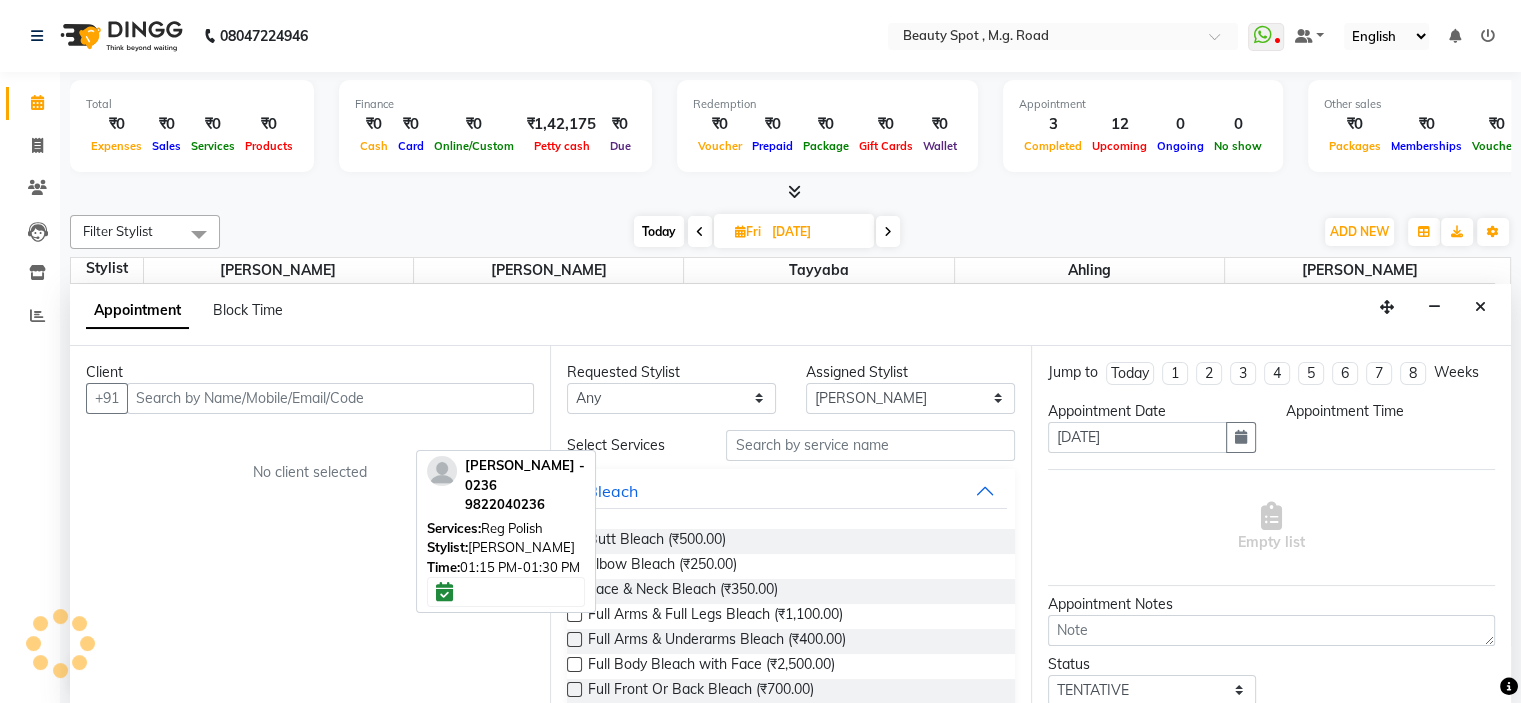 scroll, scrollTop: 596, scrollLeft: 0, axis: vertical 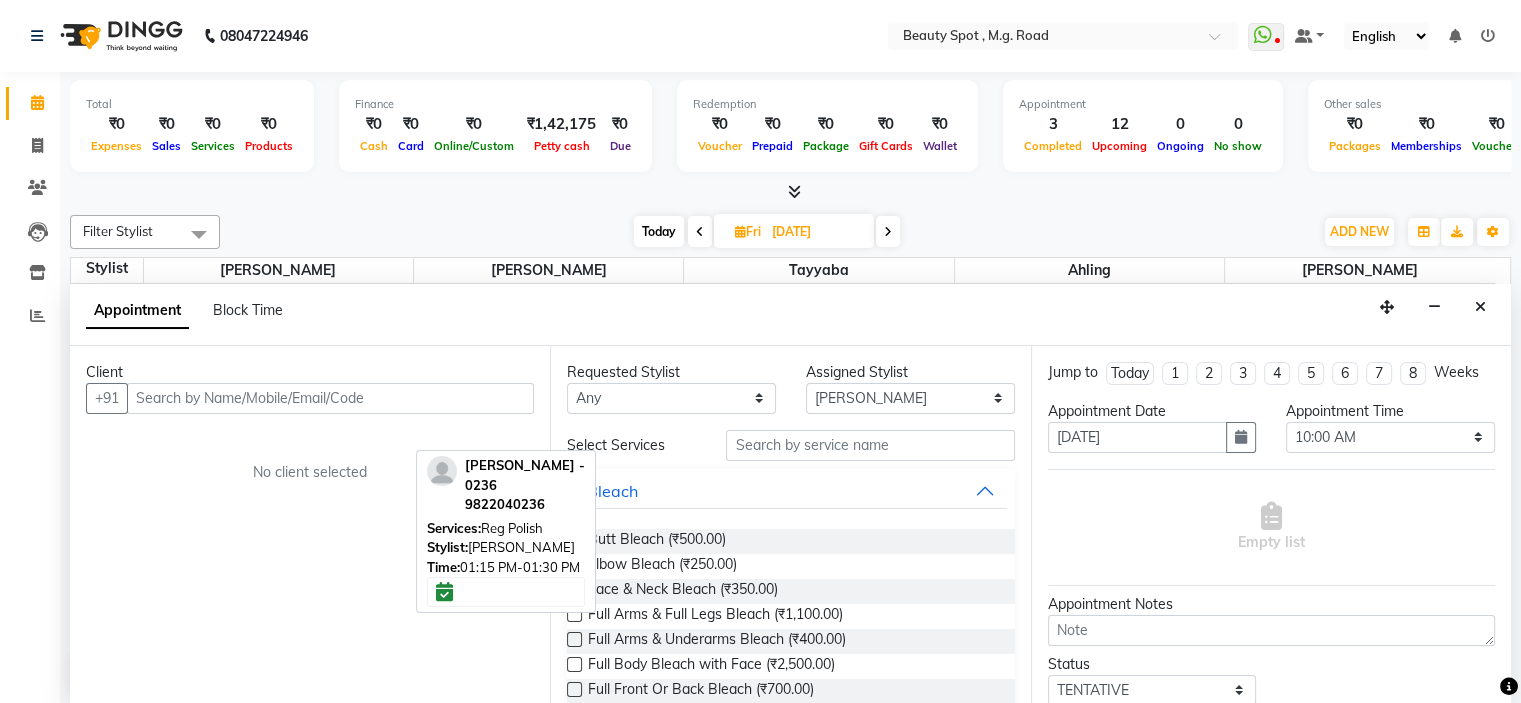 click at bounding box center (888, 232) 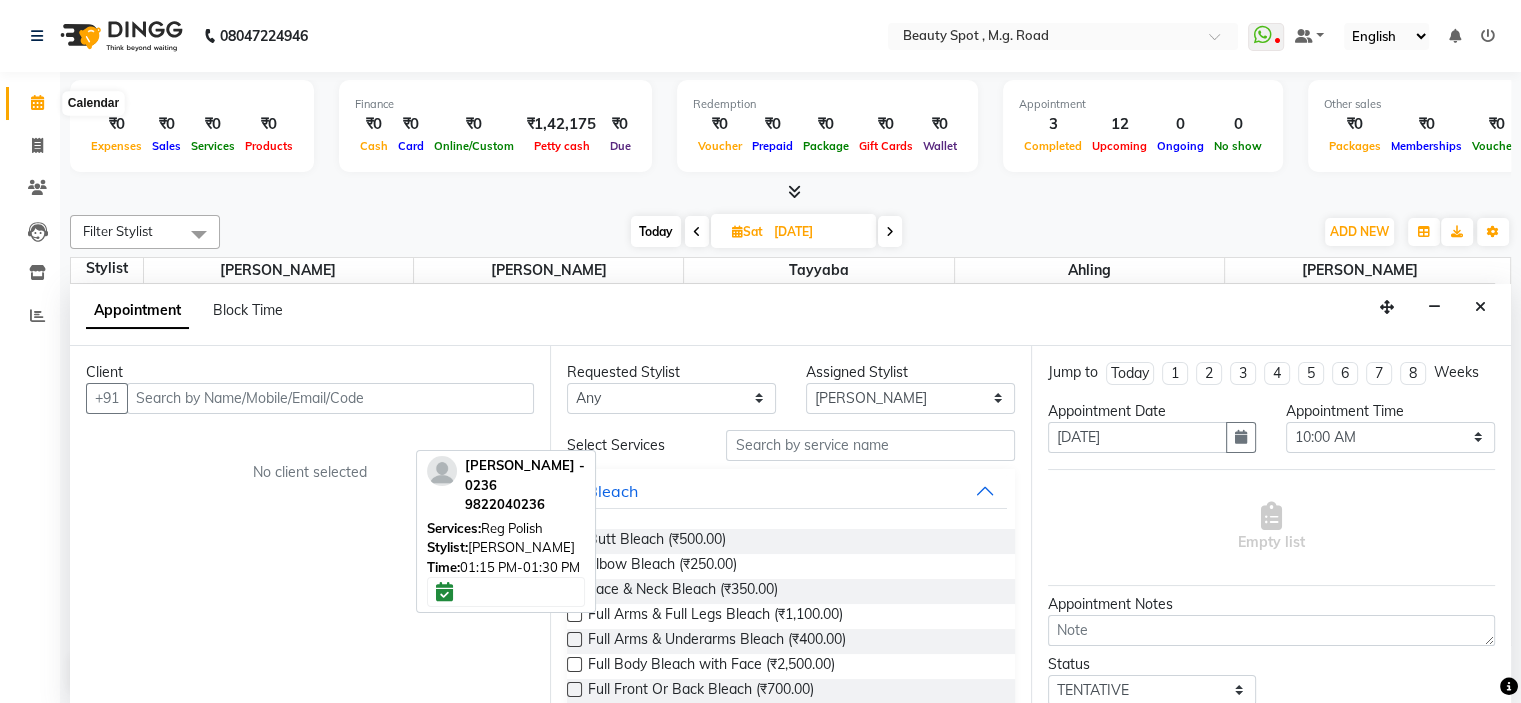 click 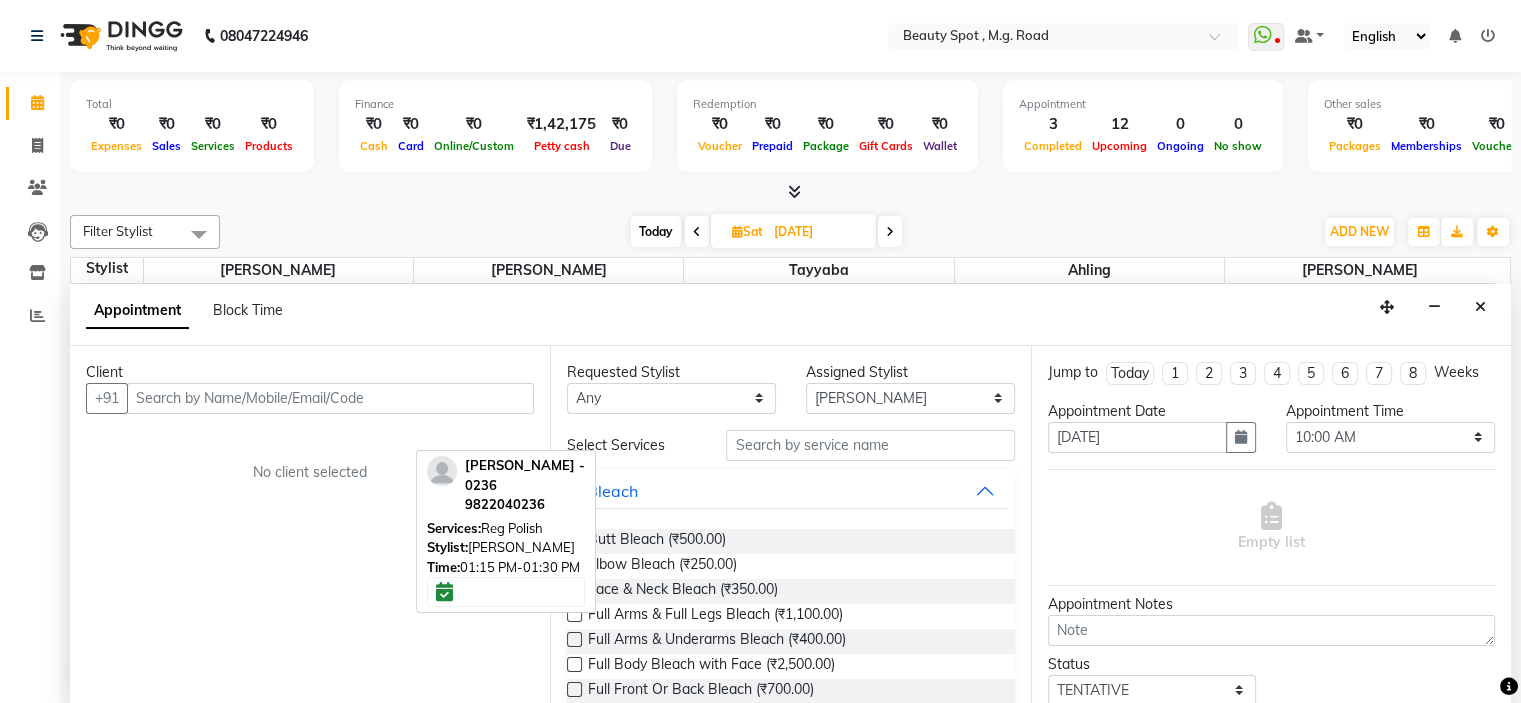 click 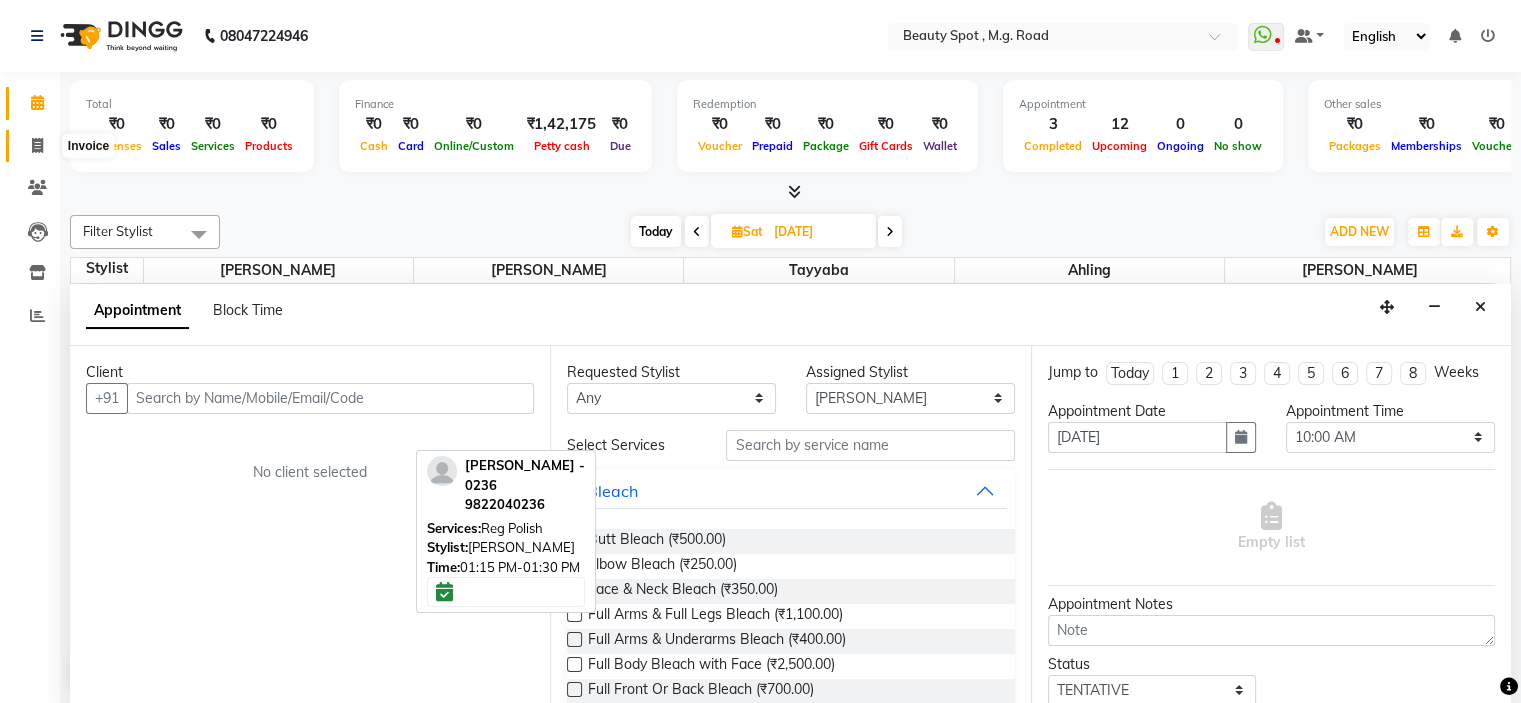 click 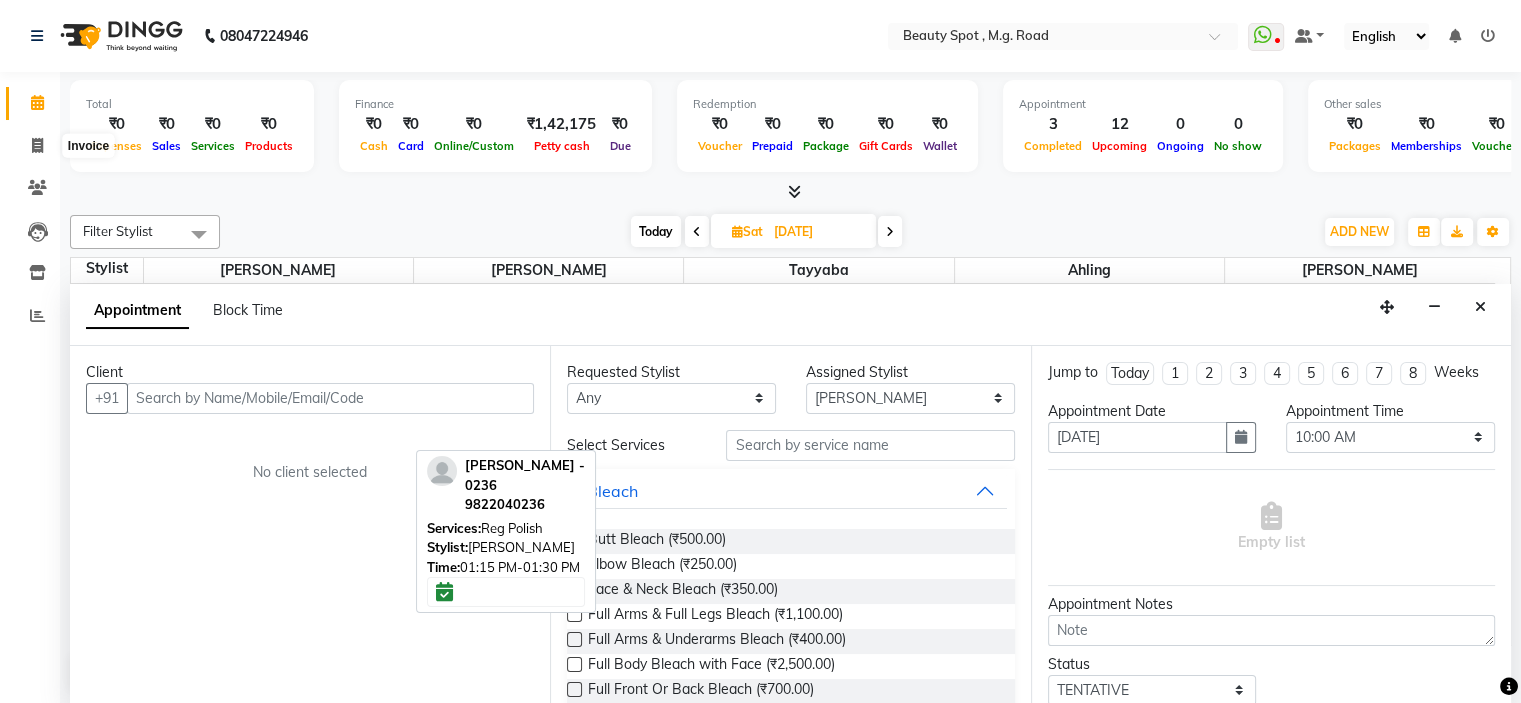 select on "service" 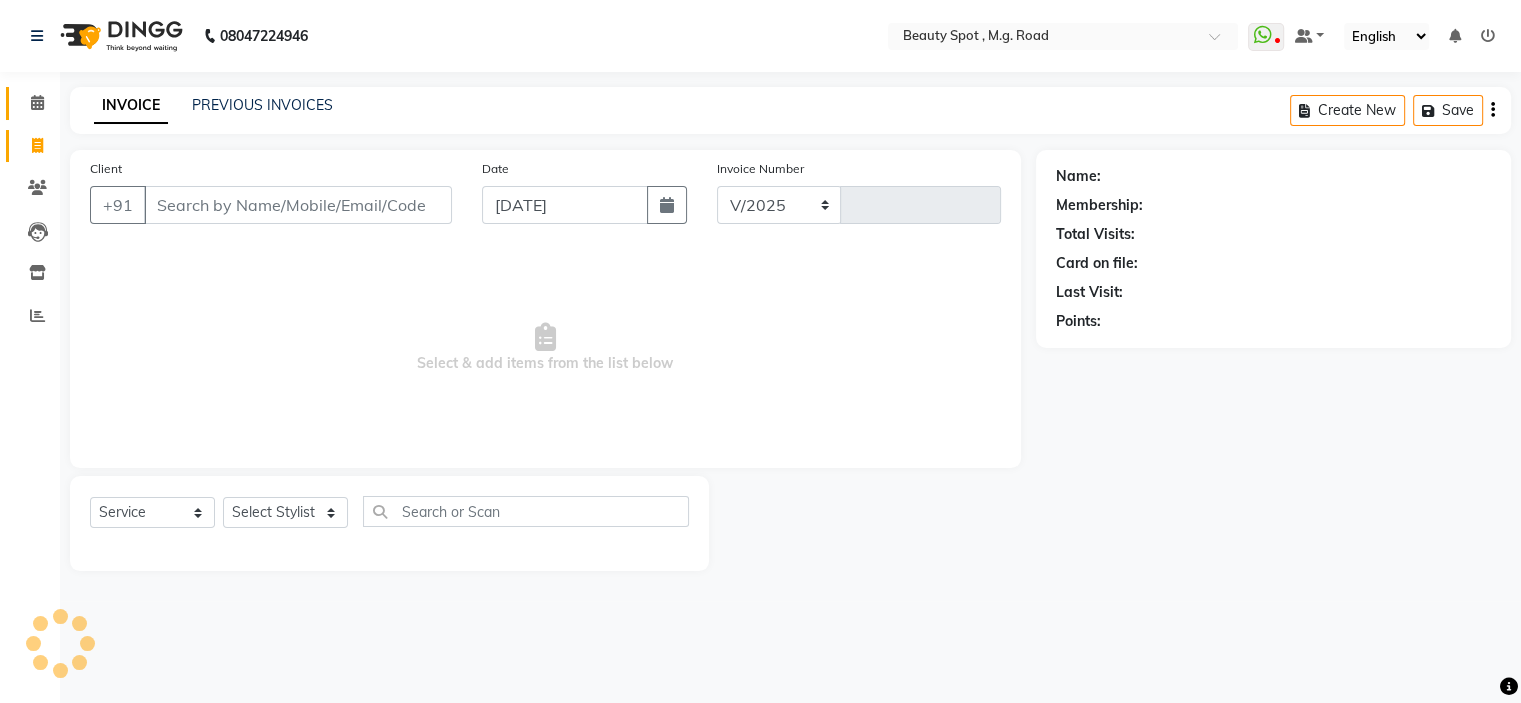 select on "7357" 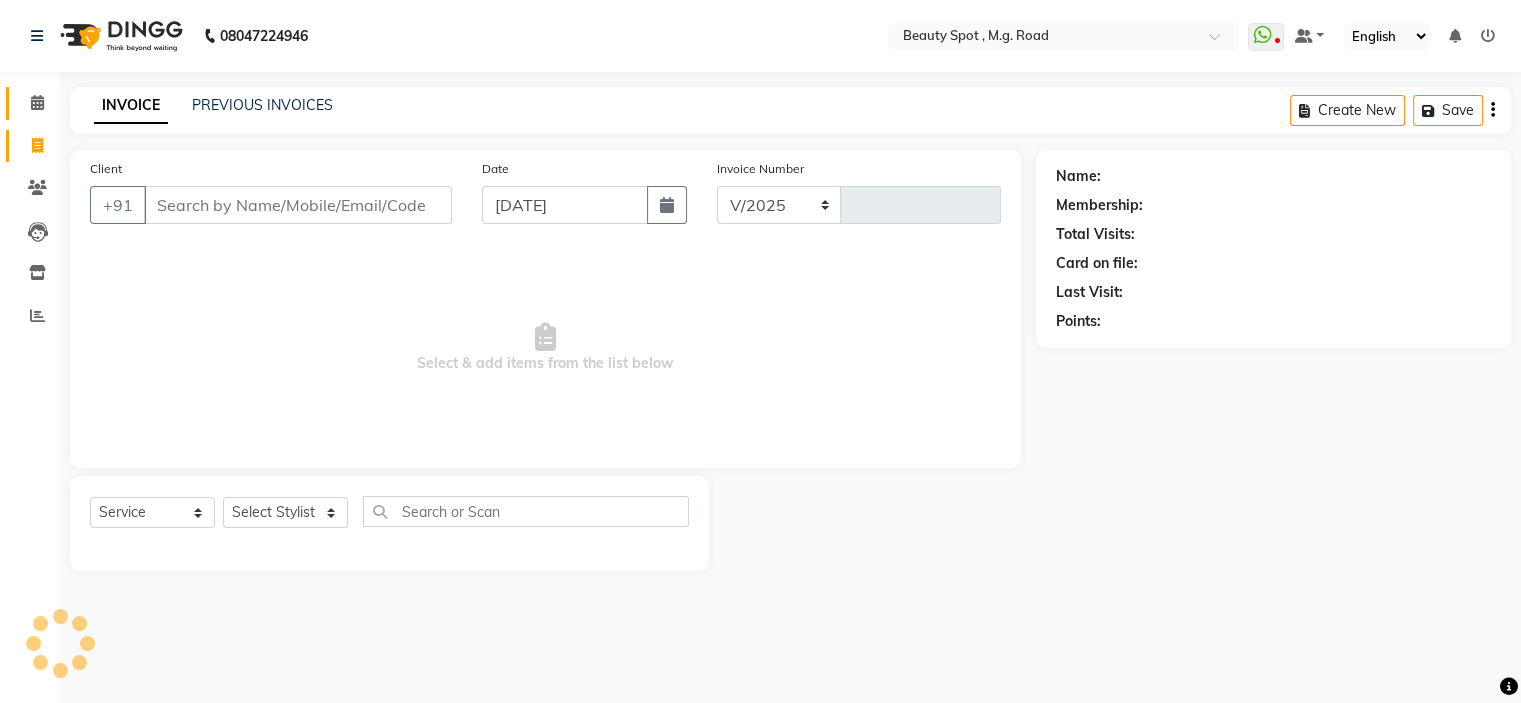 type on "0450" 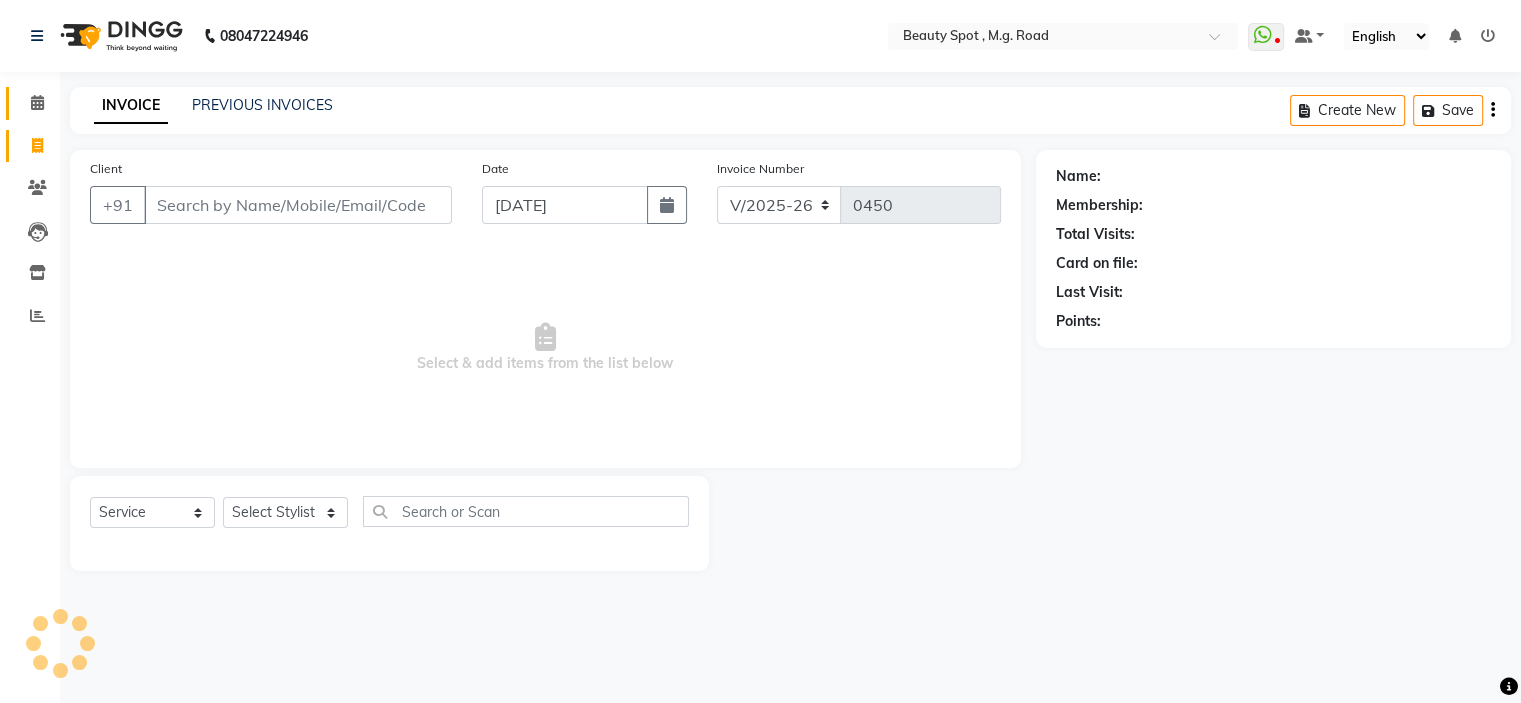 scroll, scrollTop: 0, scrollLeft: 0, axis: both 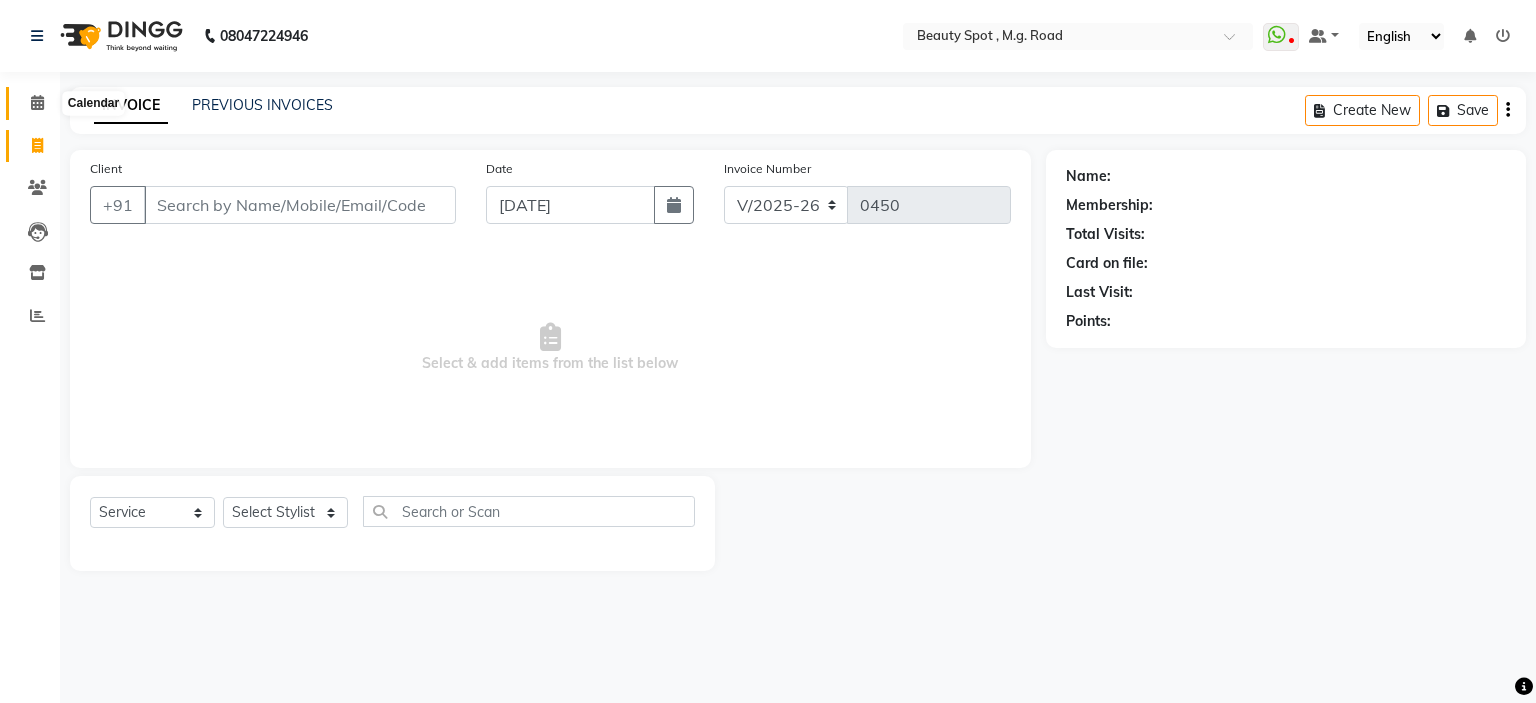 click 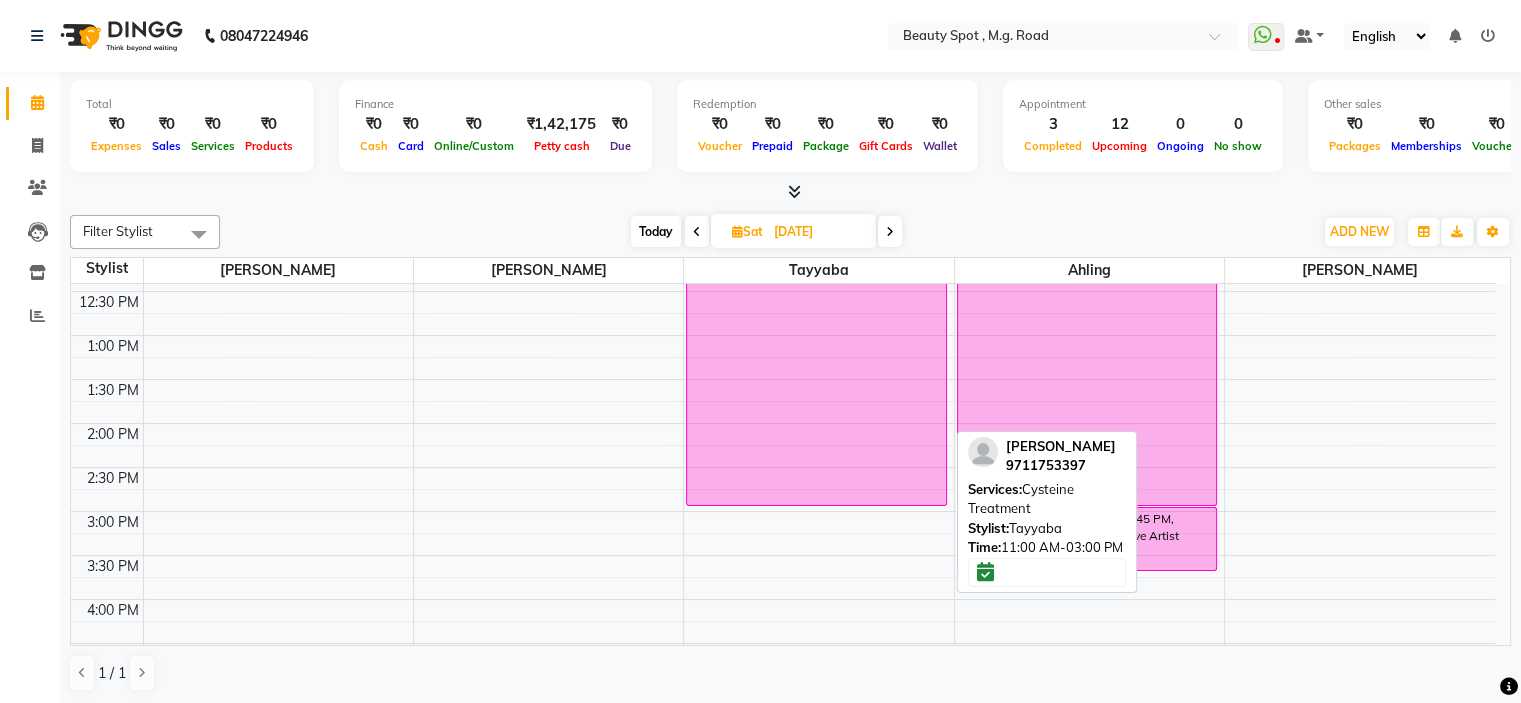 scroll, scrollTop: 100, scrollLeft: 0, axis: vertical 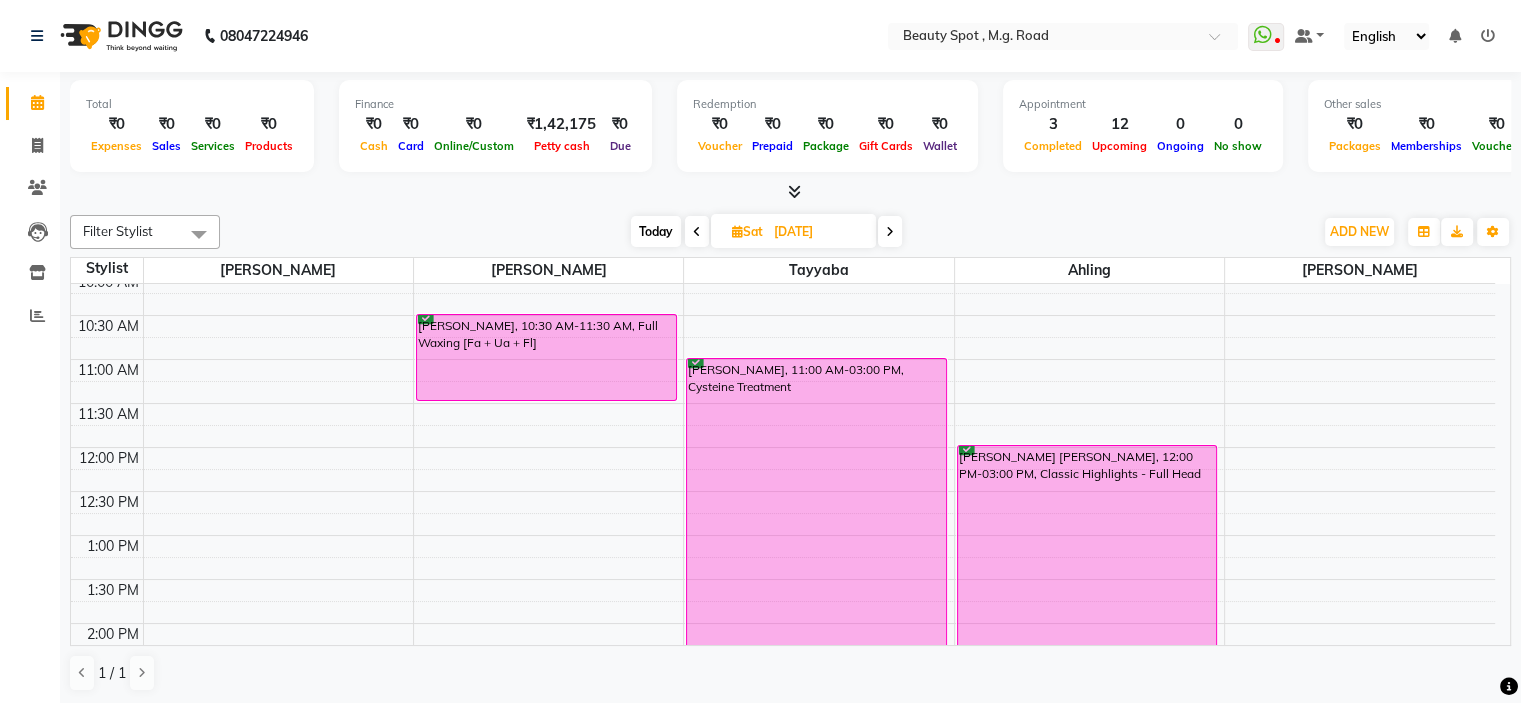 click at bounding box center (890, 232) 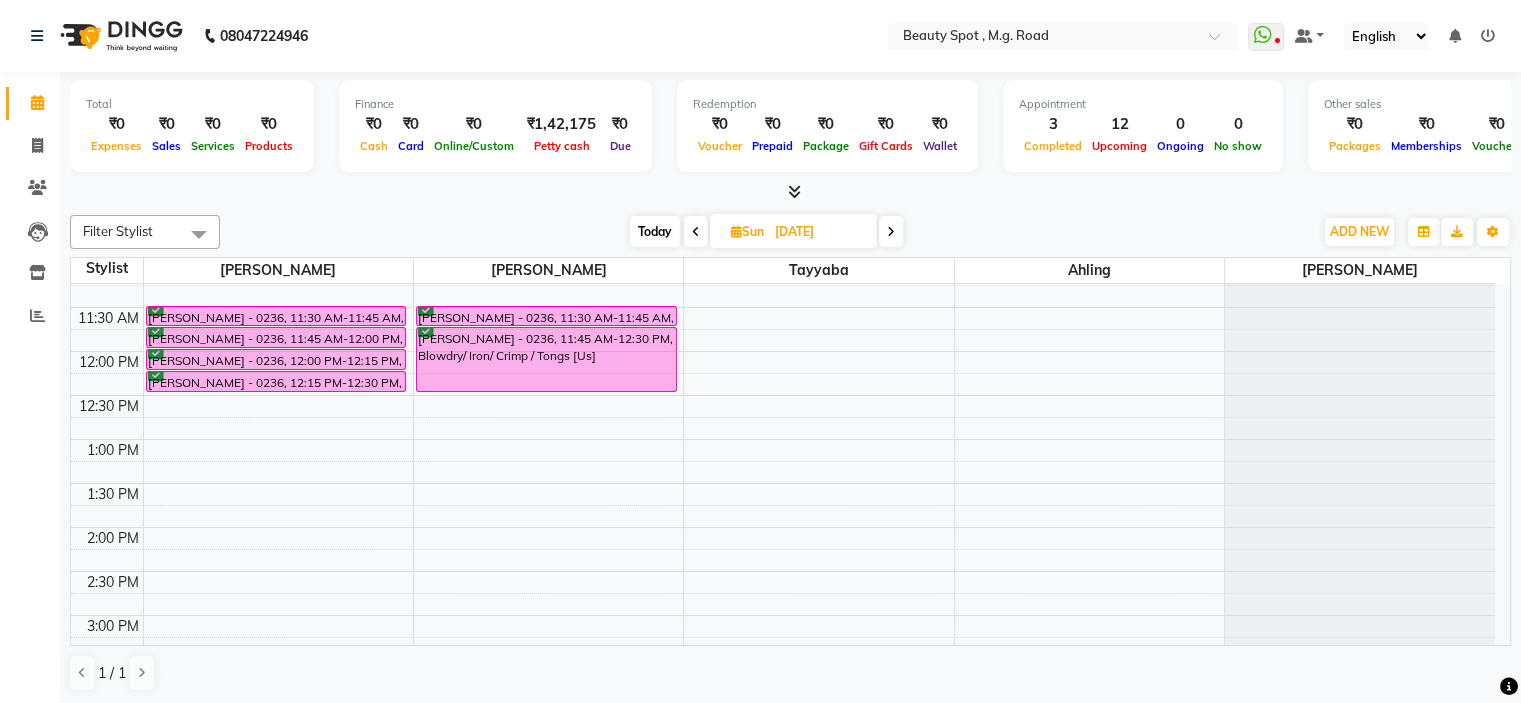 scroll, scrollTop: 0, scrollLeft: 0, axis: both 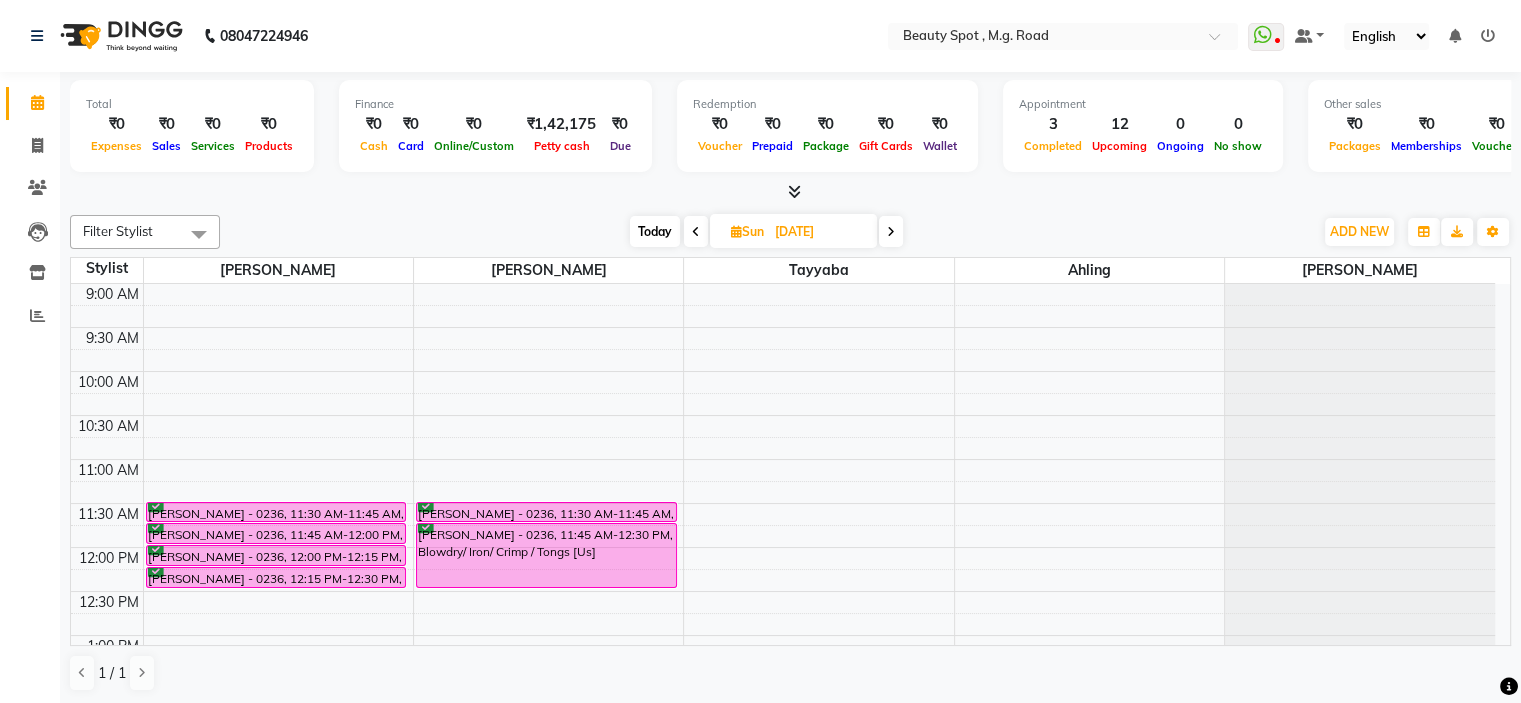 click on "9:00 AM 9:30 AM 10:00 AM 10:30 AM 11:00 AM 11:30 AM 12:00 PM 12:30 PM 1:00 PM 1:30 PM 2:00 PM 2:30 PM 3:00 PM 3:30 PM 4:00 PM 4:30 PM 5:00 PM 5:30 PM 6:00 PM 6:30 PM 7:00 PM 7:30 PM     MEHER  SETHNA - 0236, 11:30 AM-11:45 AM, Nail Cut & File     MEHER  SETHNA - 0236, 11:45 AM-12:00 PM, Nail Cut & File     MEHER  SETHNA - 0236, 12:00 PM-12:15 PM, Reg Polish     MEHER  SETHNA - 0236, 12:15 PM-12:30 PM, Reg Polish     MEHER  SETHNA - 0236, 11:30 AM-11:45 AM, Hair Wash + Cond + Blast Dry [Us]     MEHER  SETHNA - 0236, 11:45 AM-12:30 PM, Blowdry/ Iron/ Crimp / Tongs [Us]     USHA MUKESH KHAITAN, 04:00 PM-05:00 PM, Root Touch Up - Majirel Full Head     USHA MUKESH KHAITAN, 05:00 PM-05:15 PM, Vitamino Colour Sealer     USHA MUKESH KHAITAN, 05:15 PM-06:00 PM, Haircut + Wash & Finish - Creative Artist" at bounding box center (783, 767) 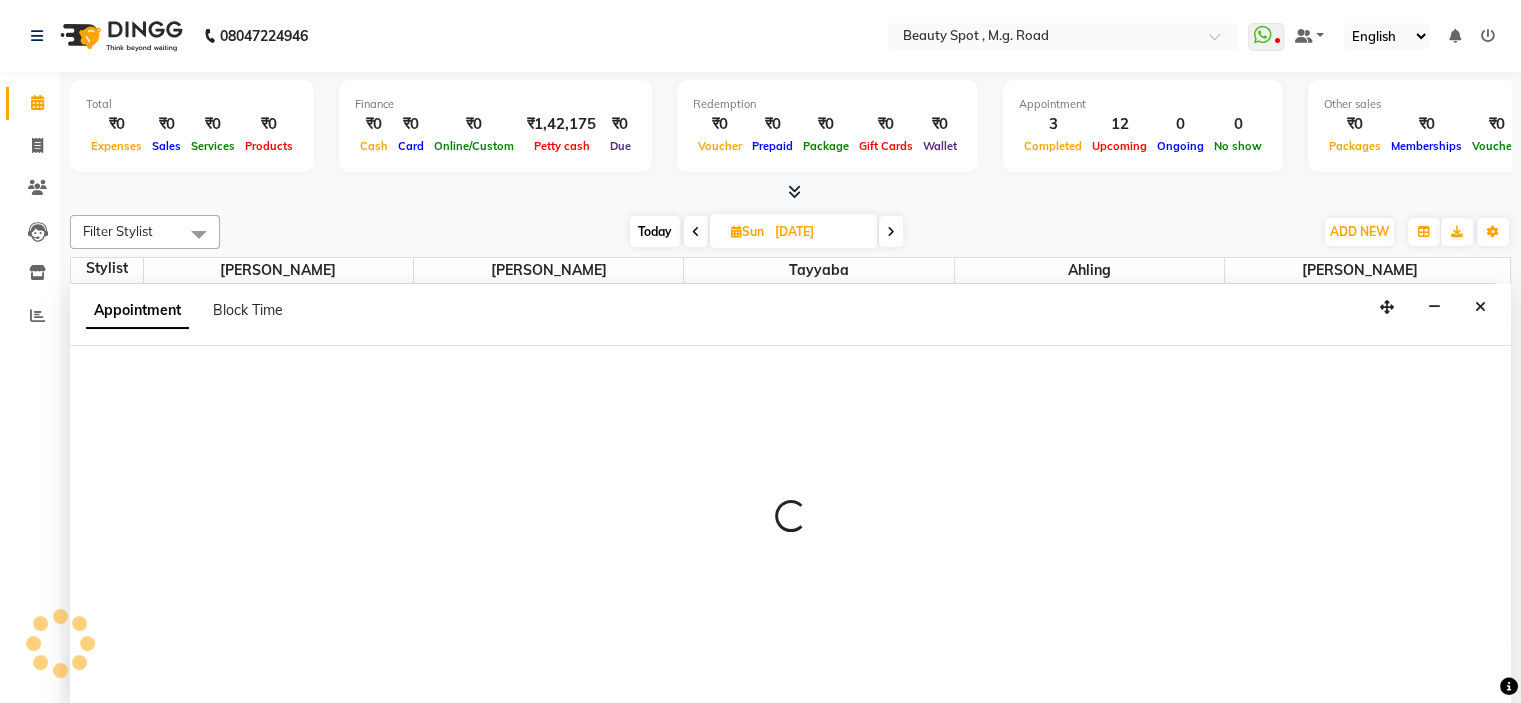 select on "70085" 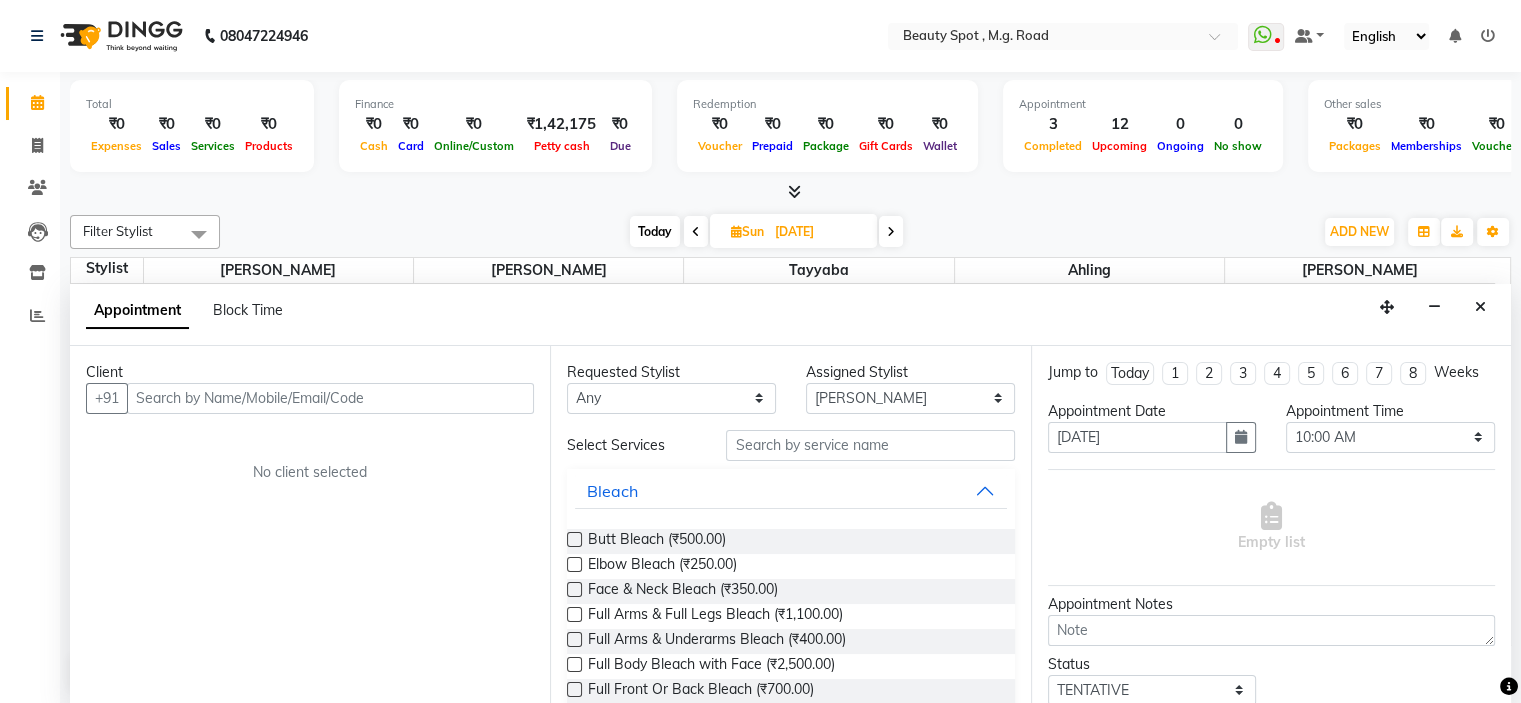 scroll, scrollTop: 0, scrollLeft: 0, axis: both 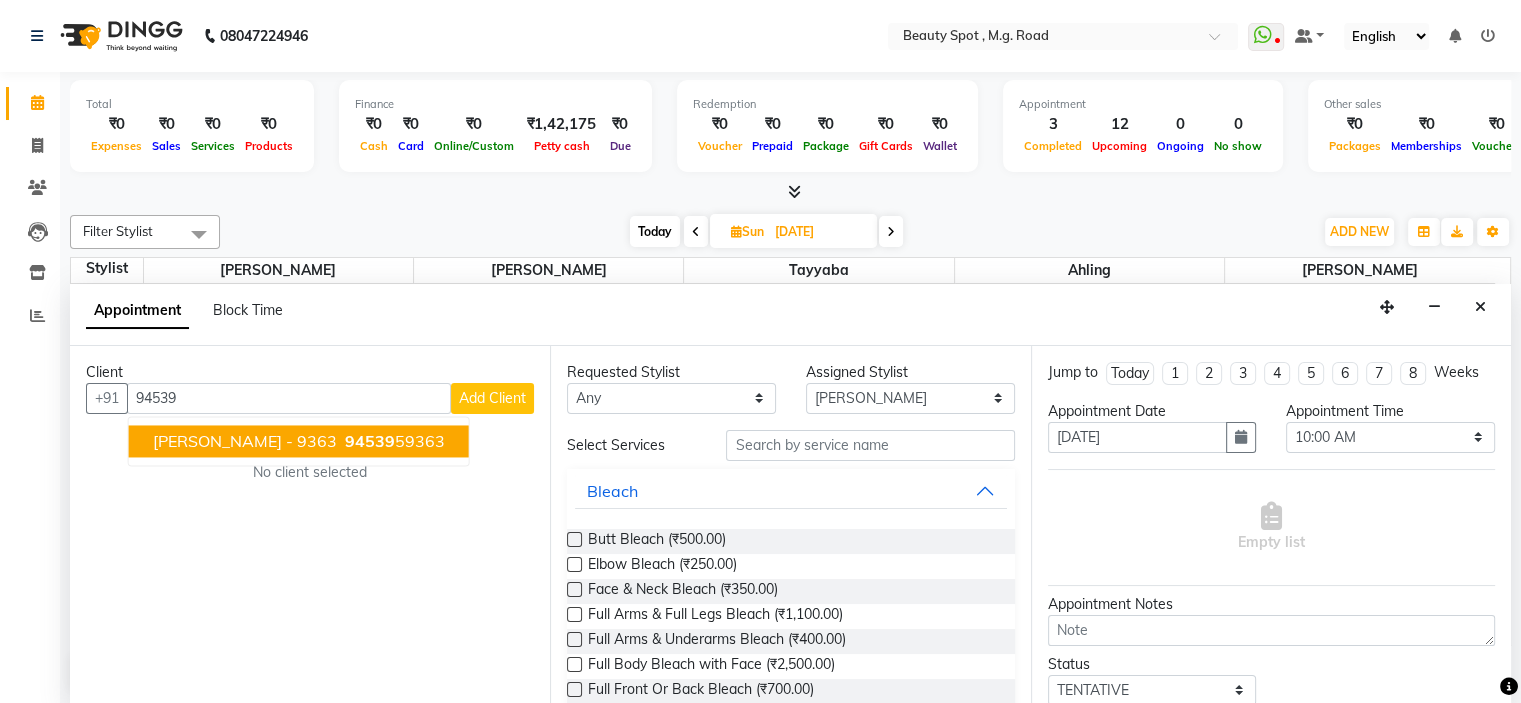 click on "NANDINI PIPLANI - 9363" at bounding box center (245, 441) 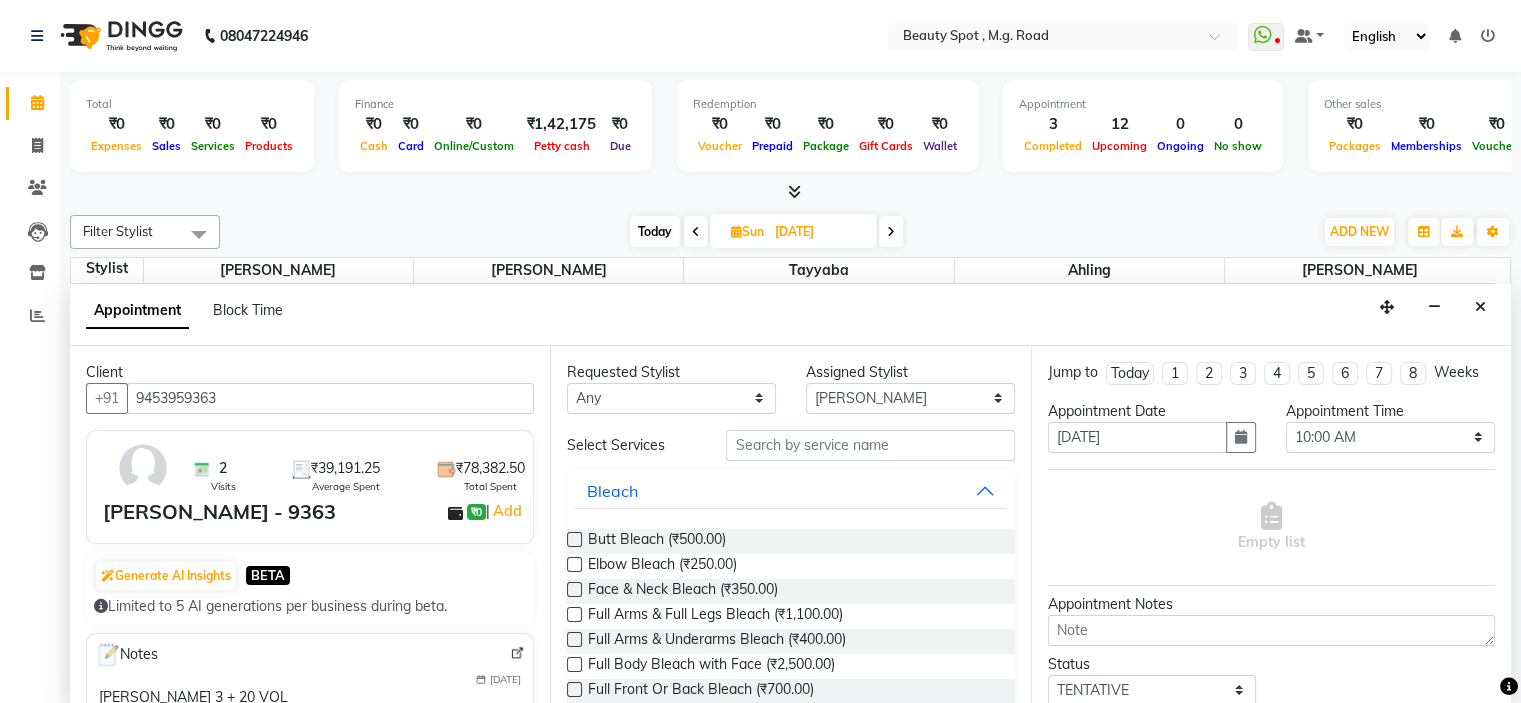 type on "9453959363" 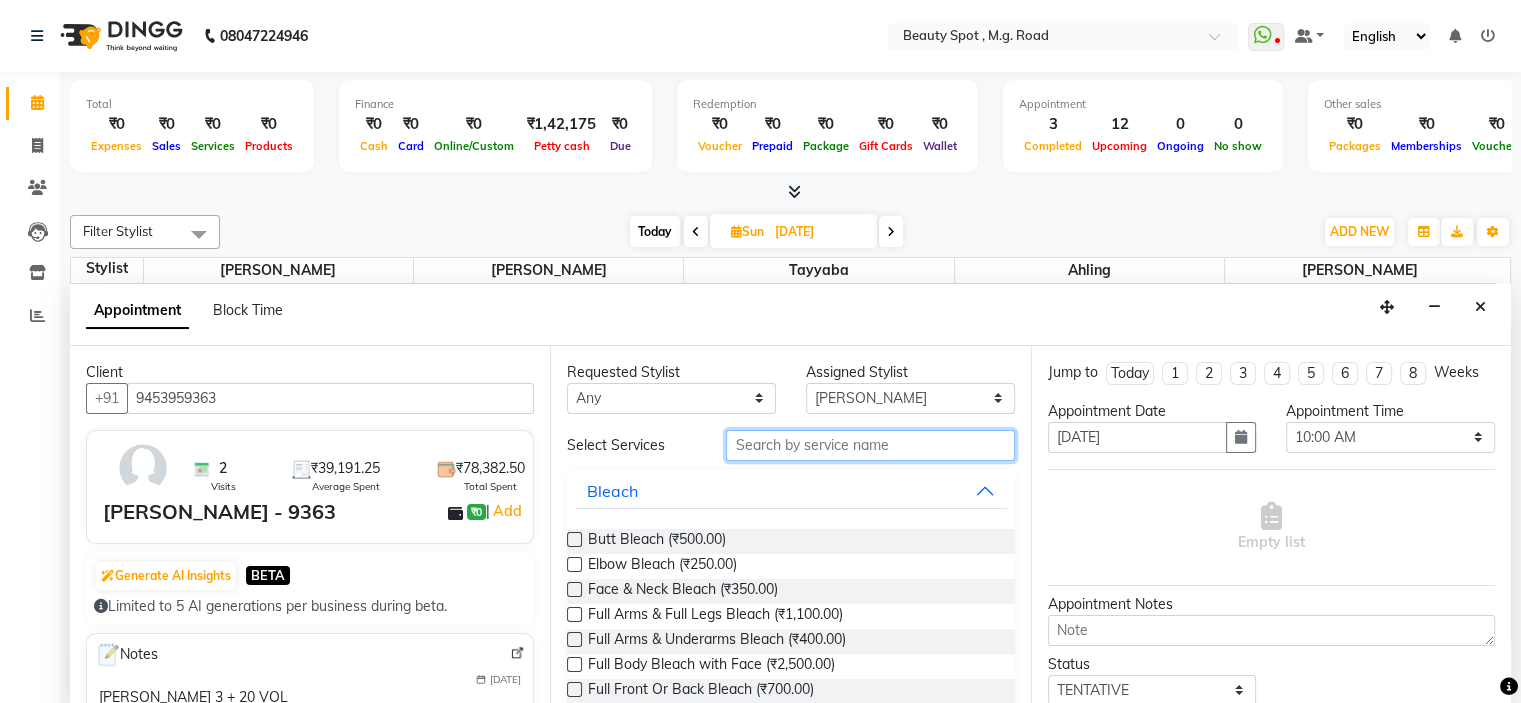 click at bounding box center [870, 445] 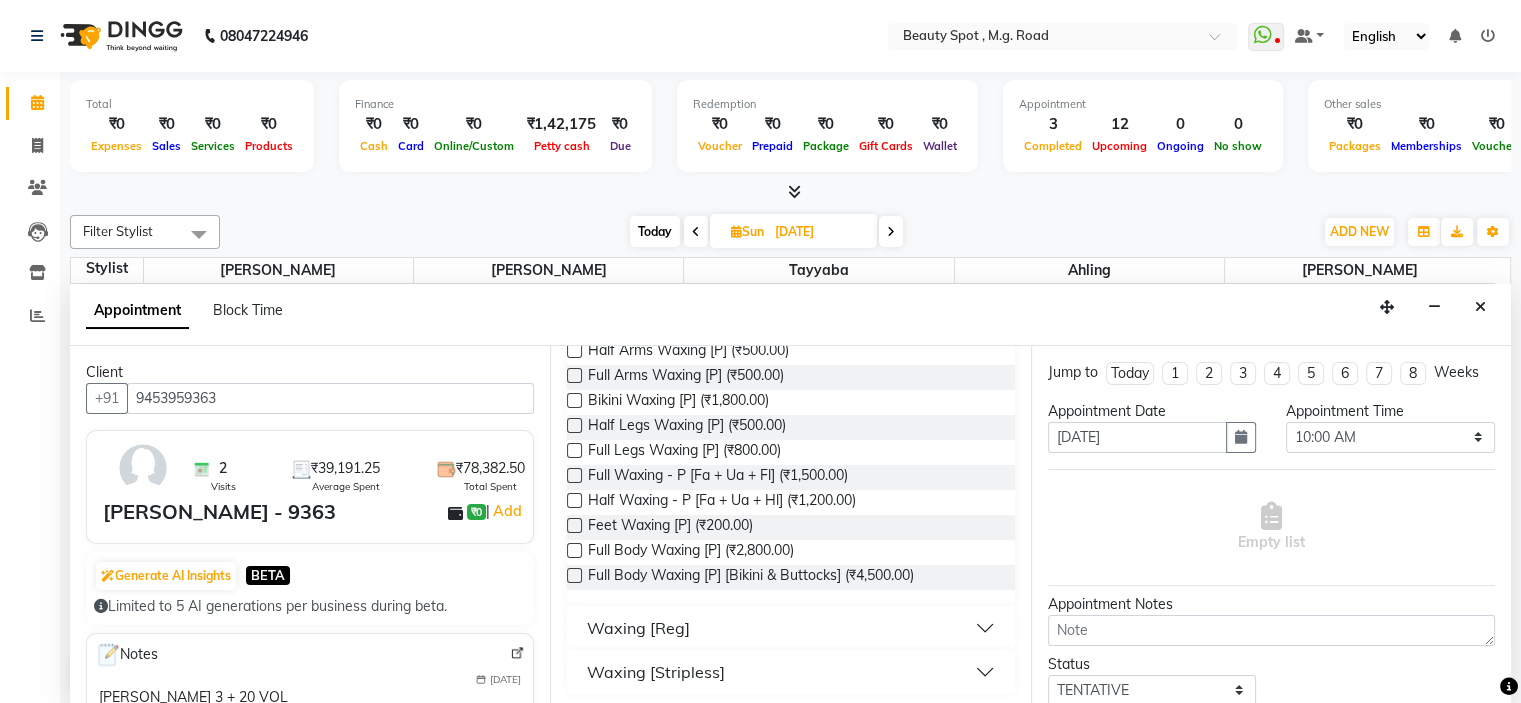 scroll, scrollTop: 417, scrollLeft: 0, axis: vertical 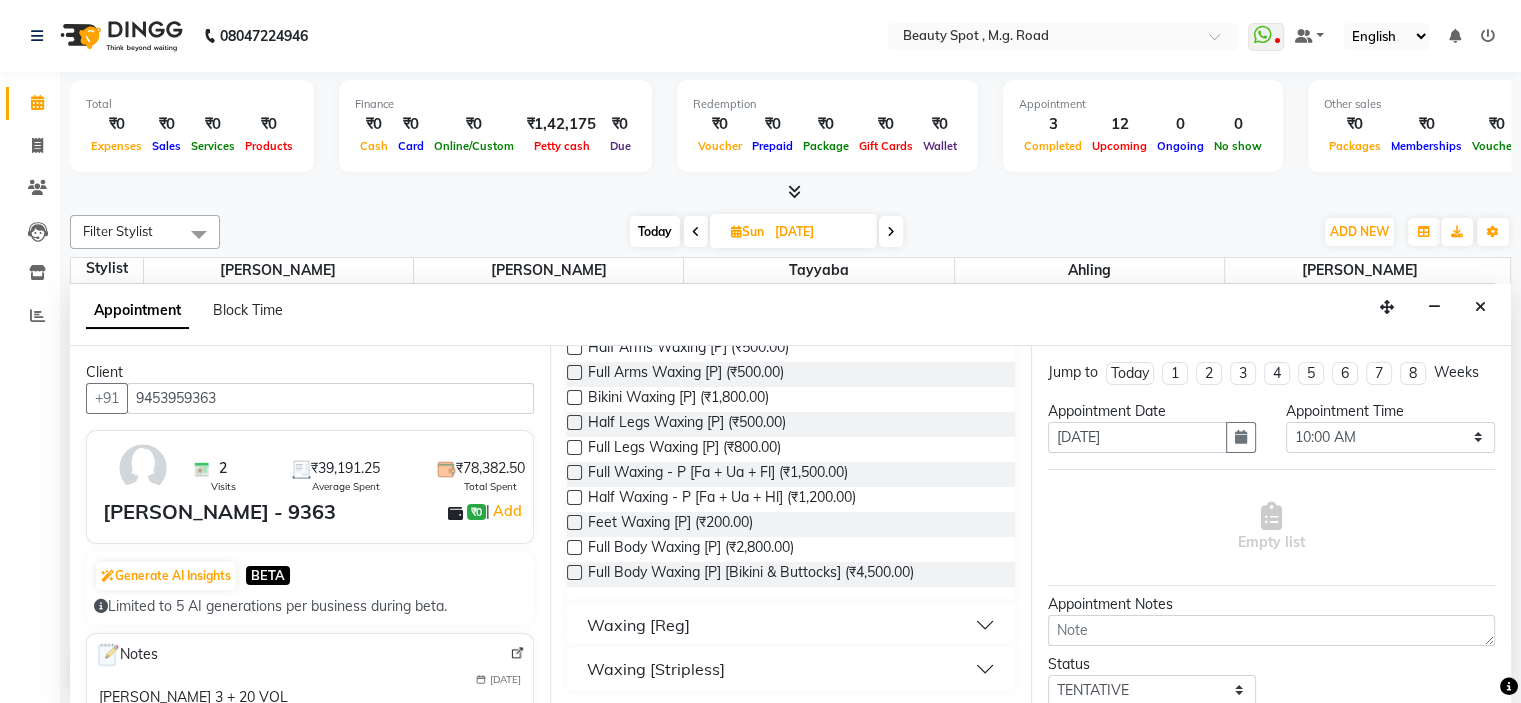 type on "wax" 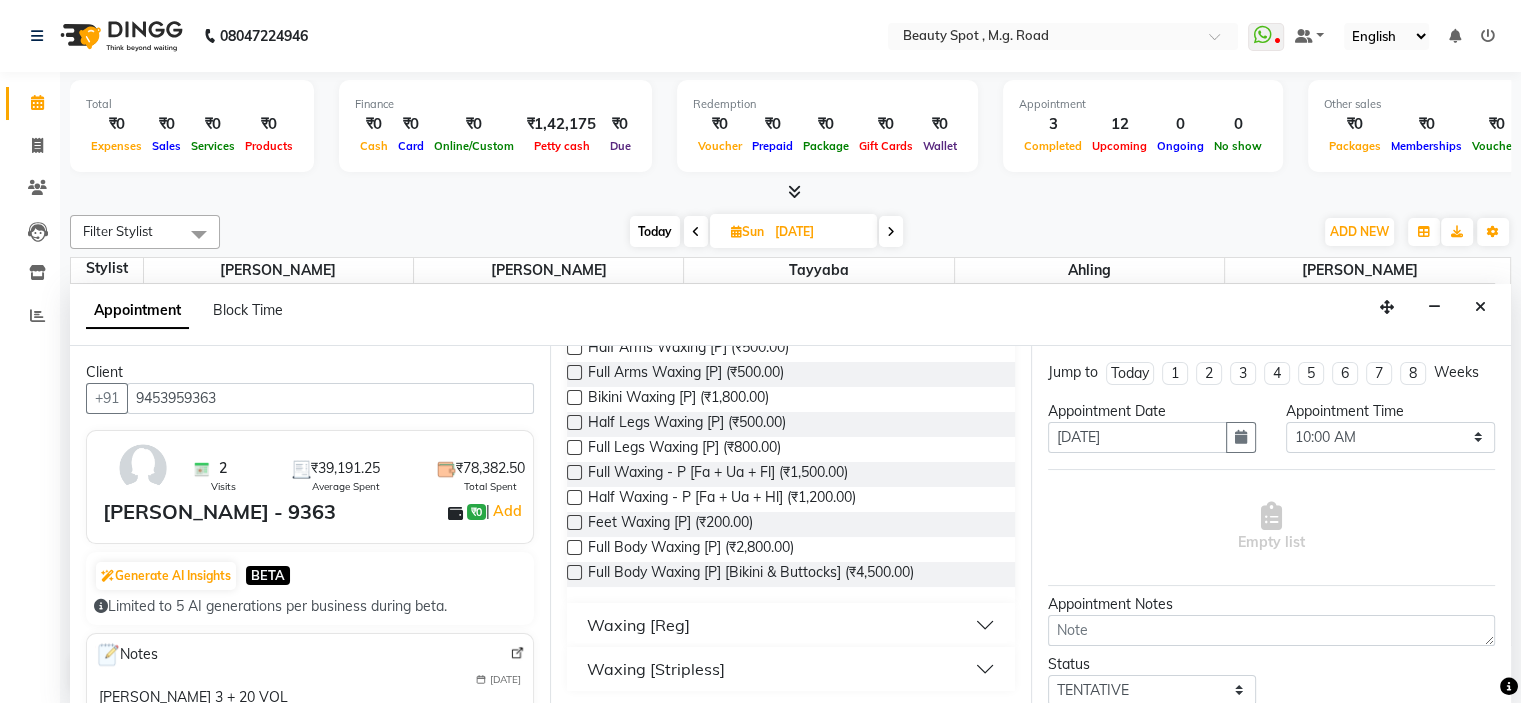 click on "Waxing [Reg]" at bounding box center [790, 625] 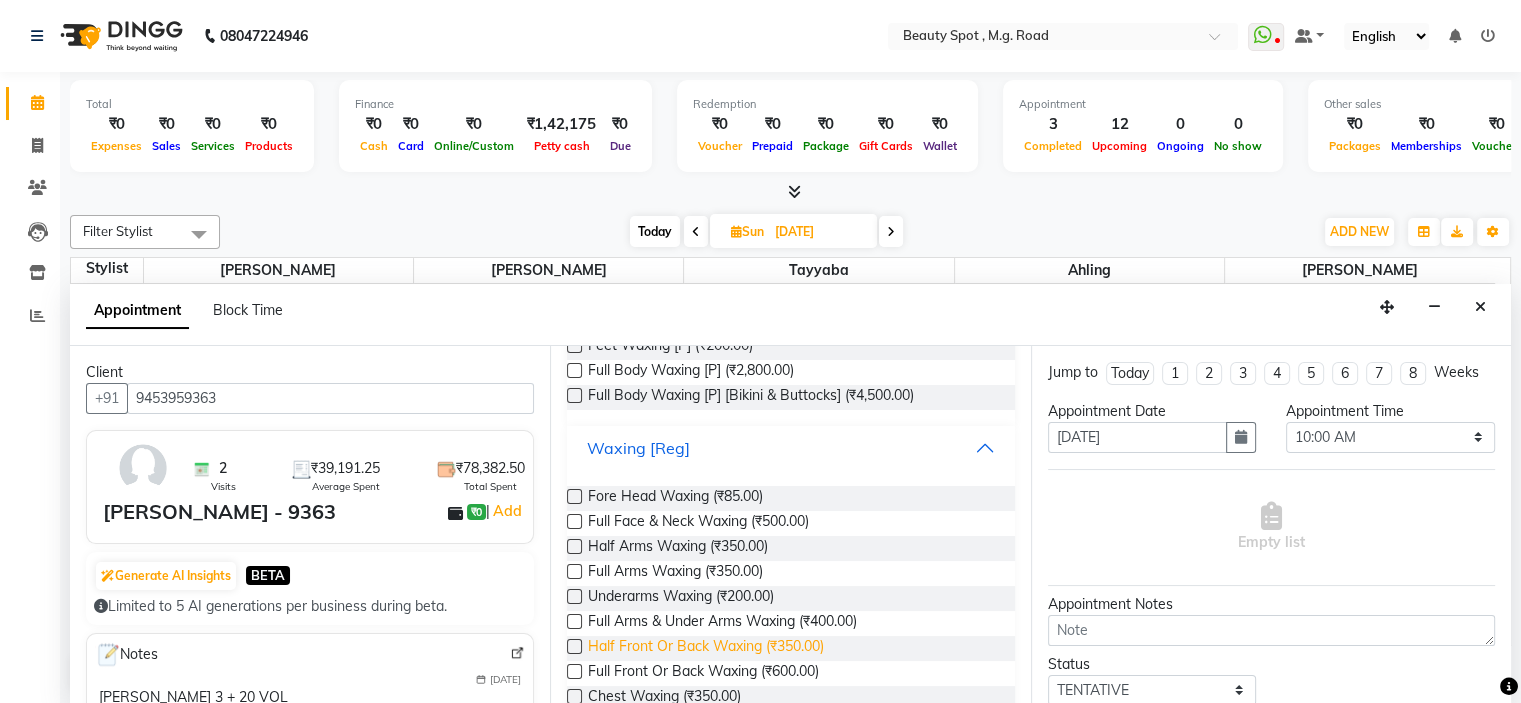 scroll, scrollTop: 617, scrollLeft: 0, axis: vertical 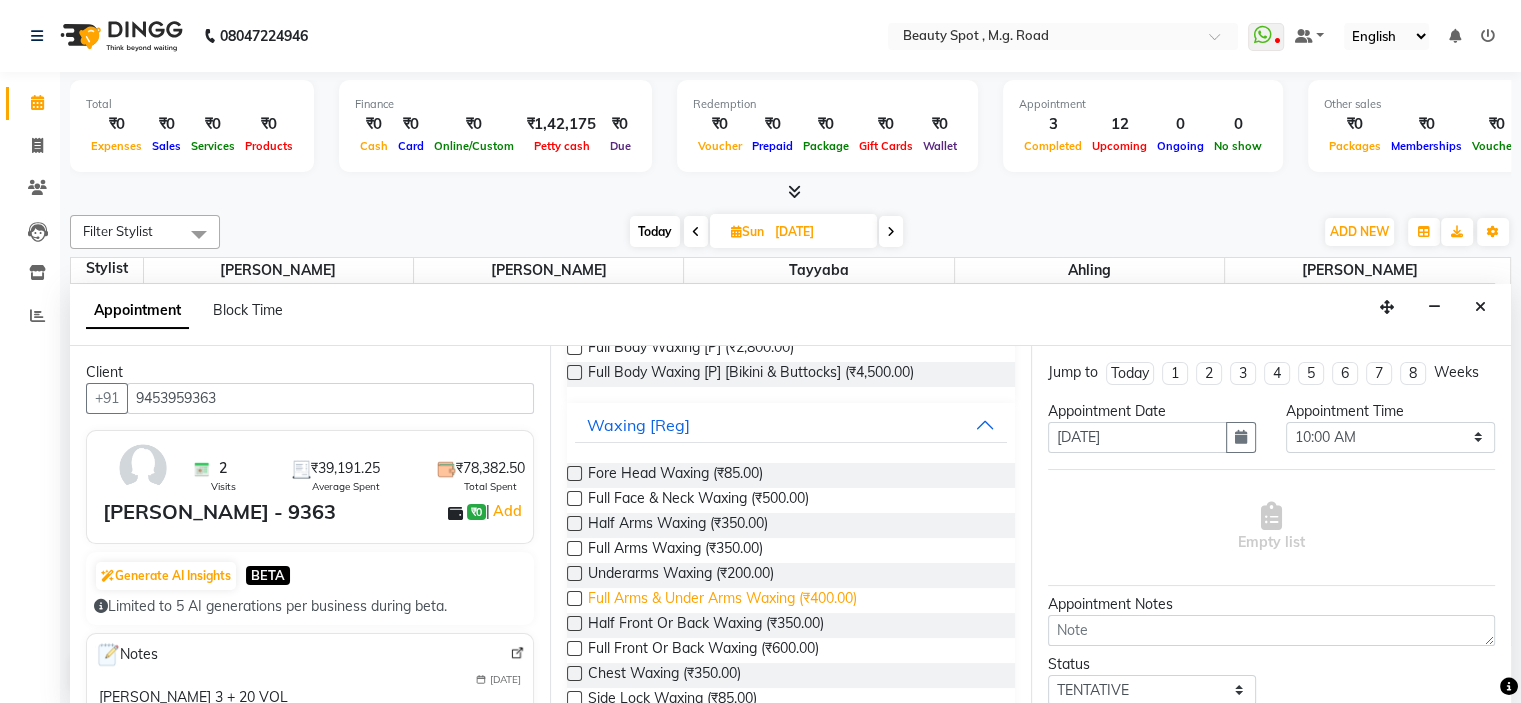 click on "Full Arms & Under Arms Waxing (₹400.00)" at bounding box center (722, 600) 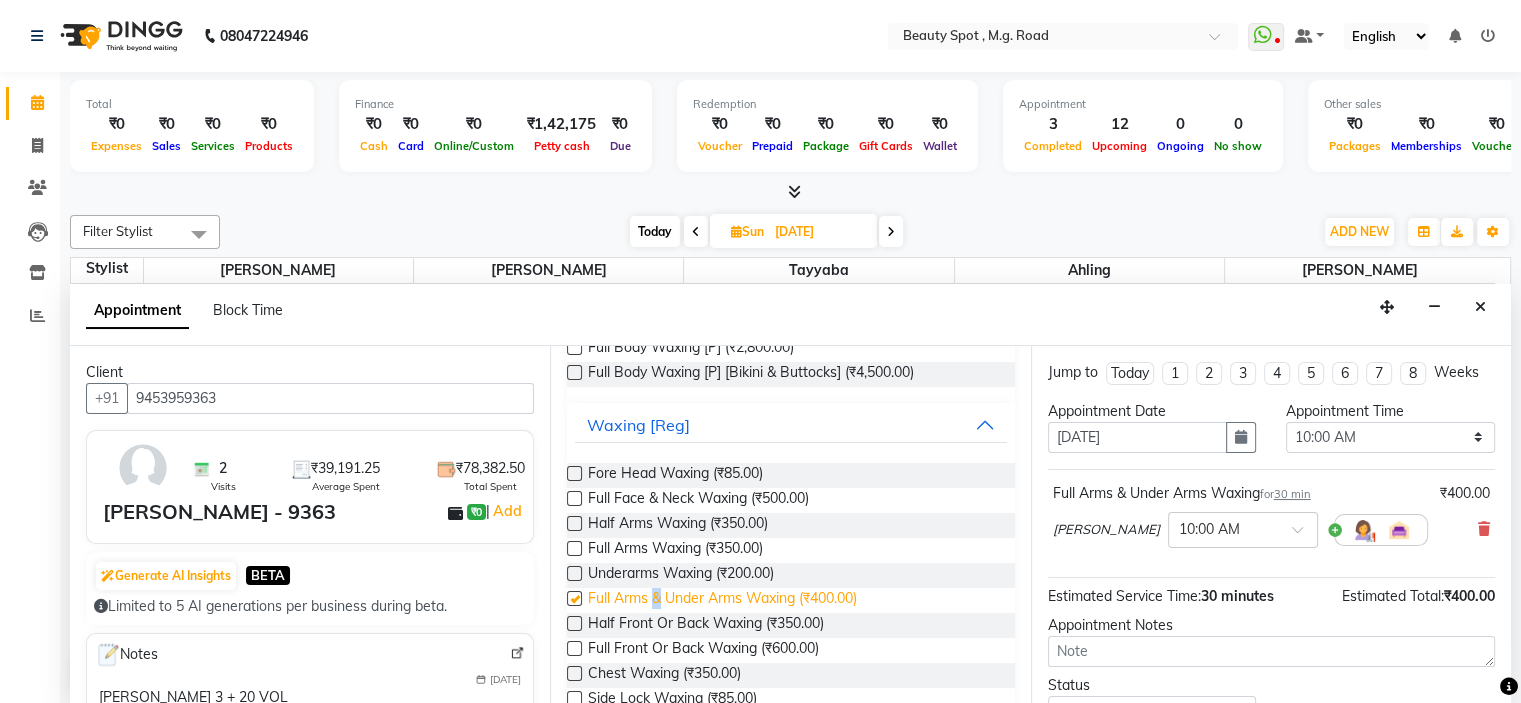 checkbox on "false" 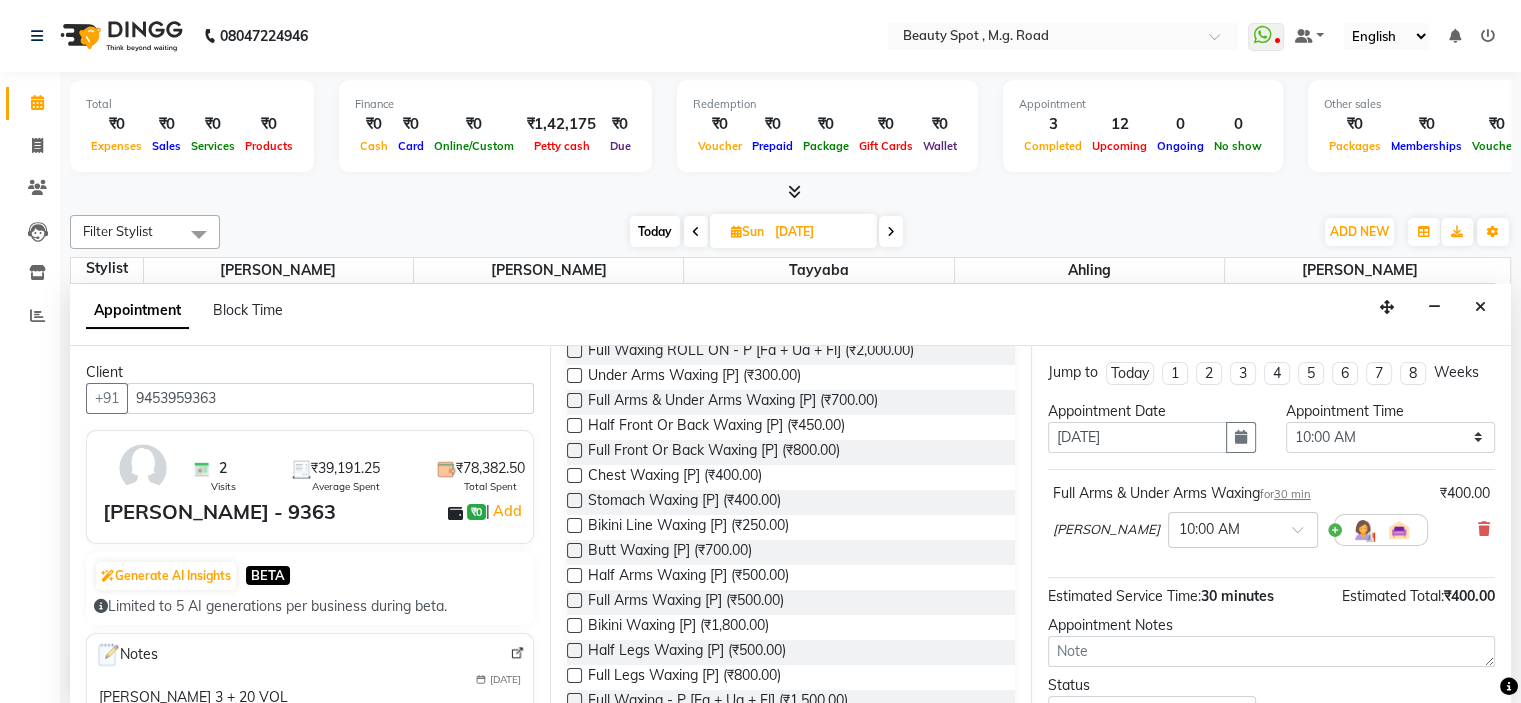 scroll, scrollTop: 0, scrollLeft: 0, axis: both 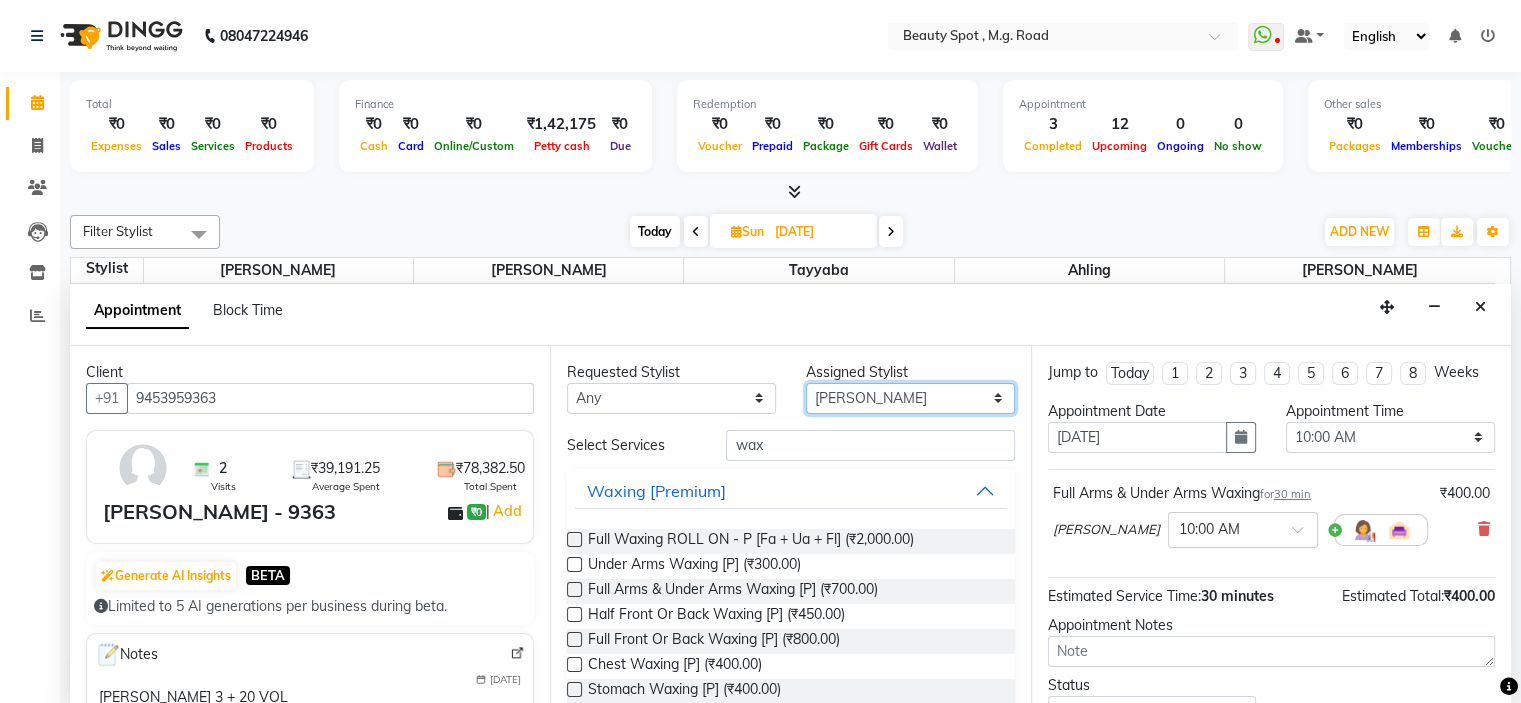 click on "Select Ahling Devika  Sheela  Tayyaba  Yen" at bounding box center [910, 398] 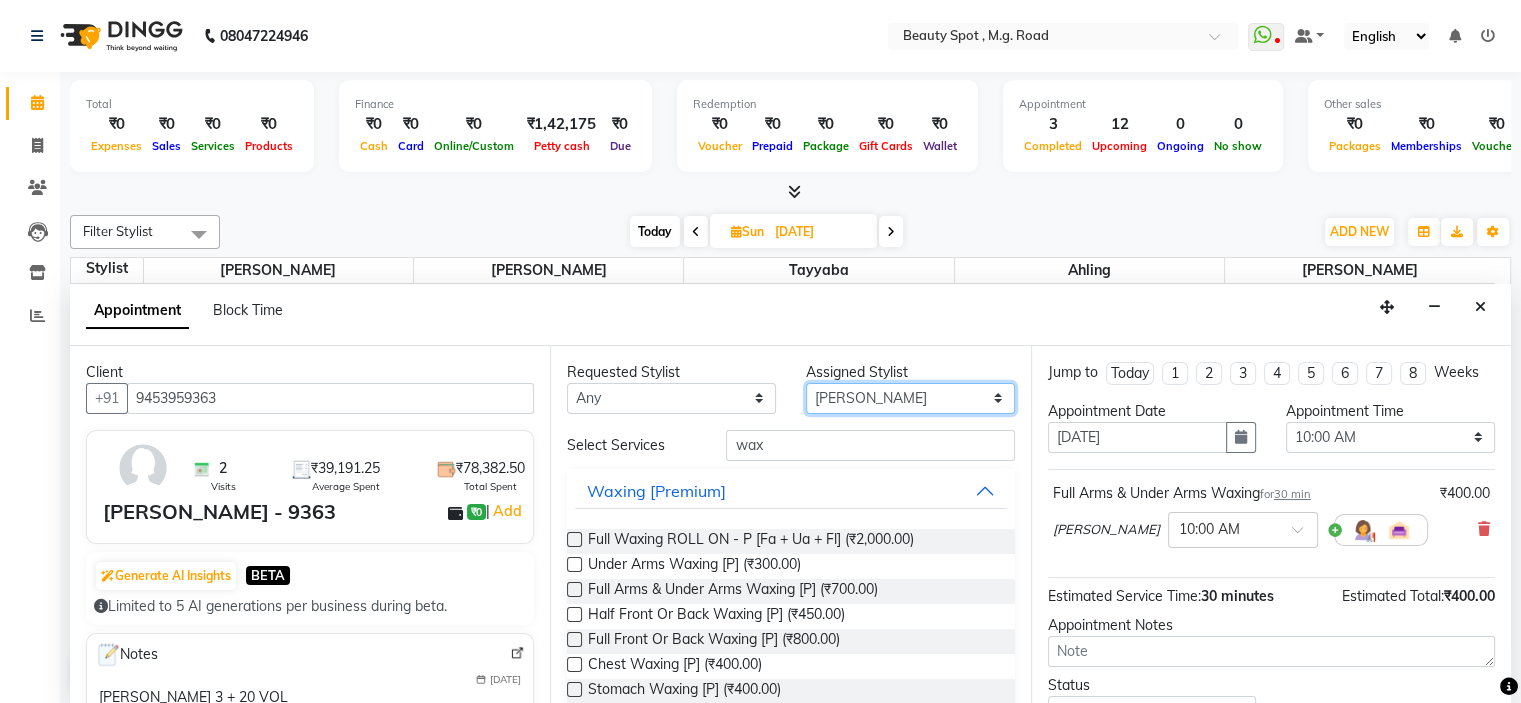 select on "63581" 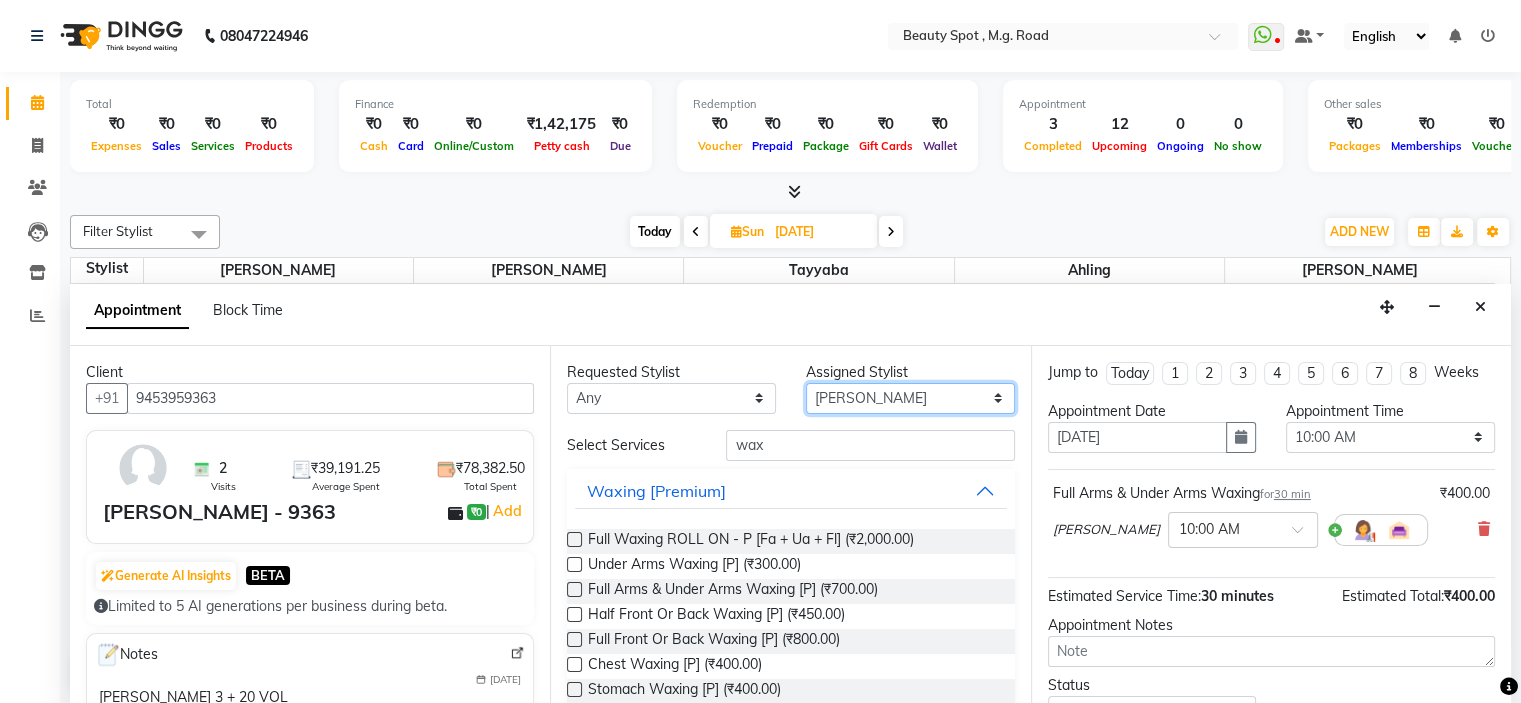 click on "Select Ahling Devika  Sheela  Tayyaba  Yen" at bounding box center (910, 398) 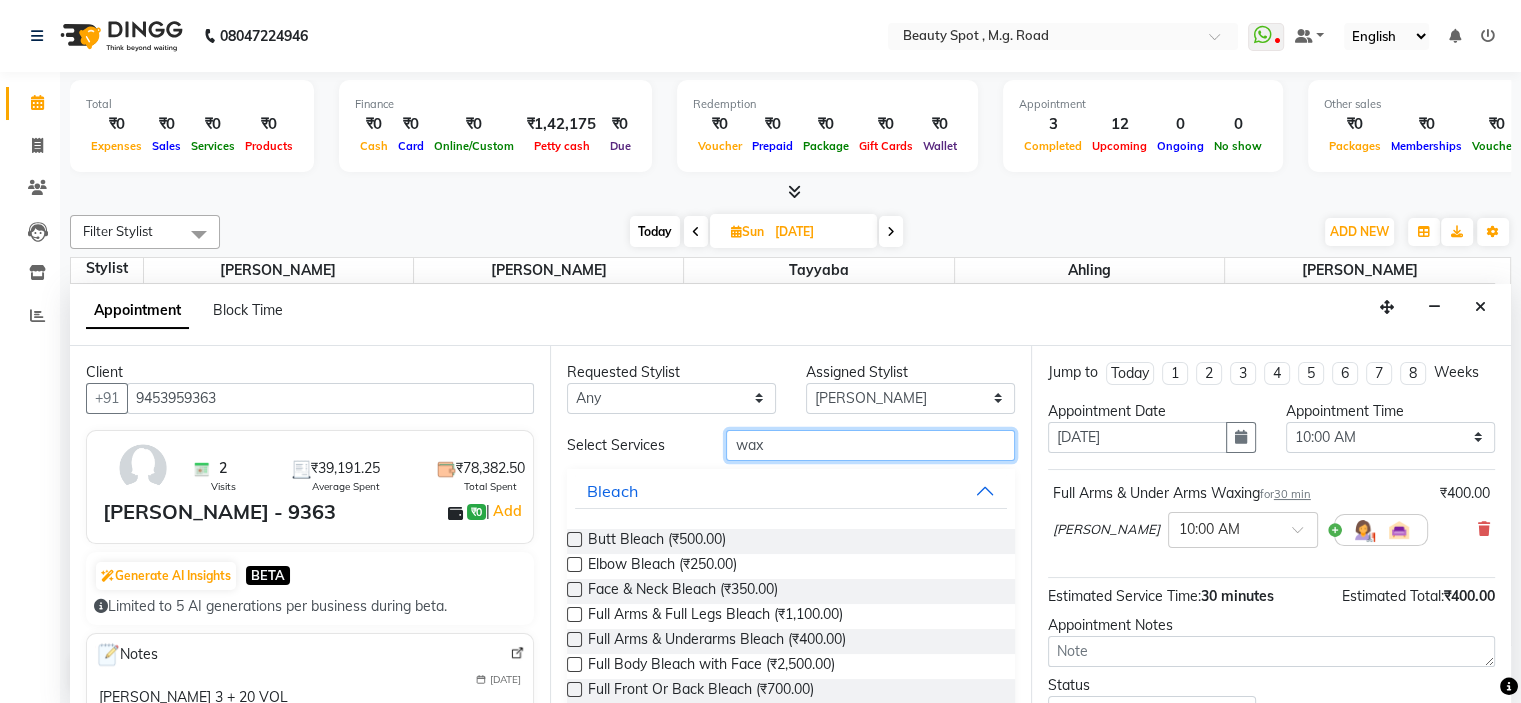 click on "wax" at bounding box center [870, 445] 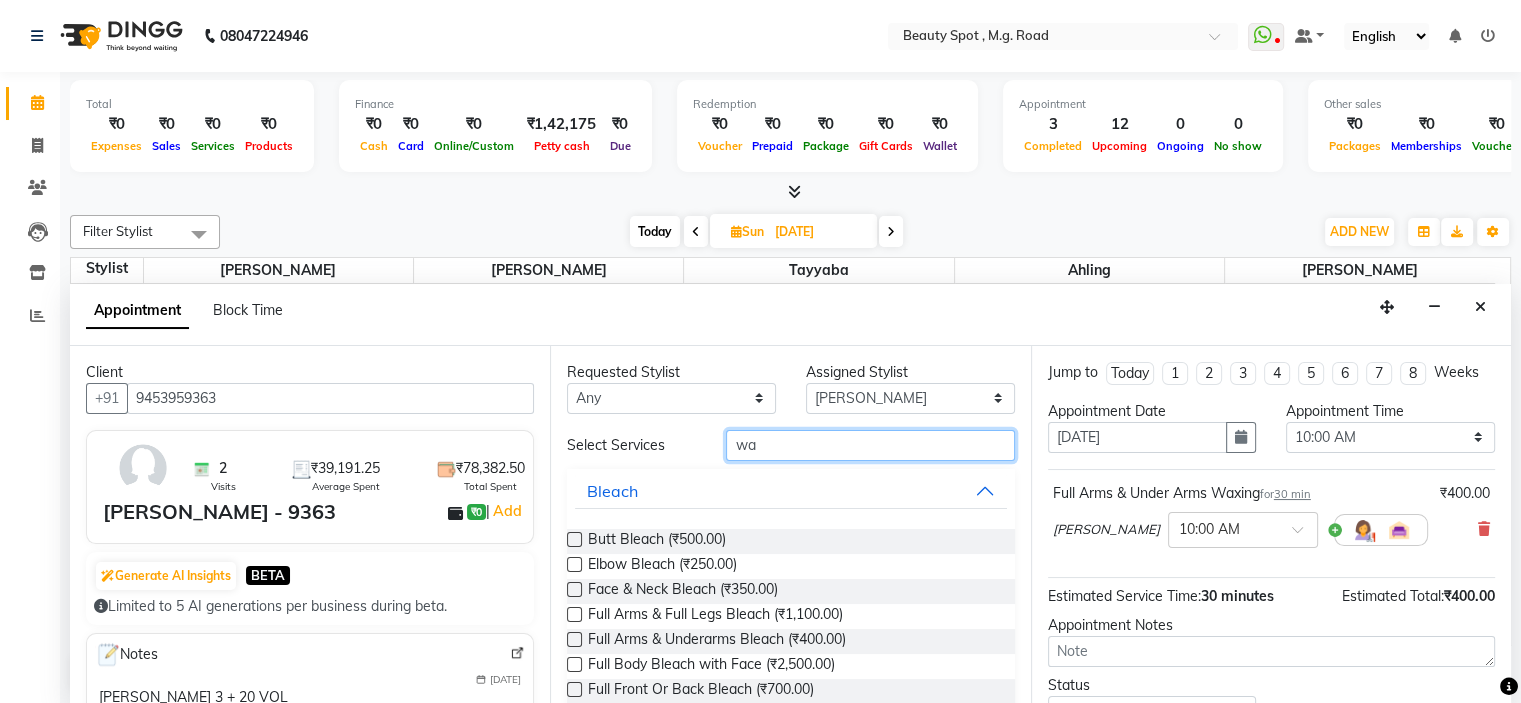 type on "w" 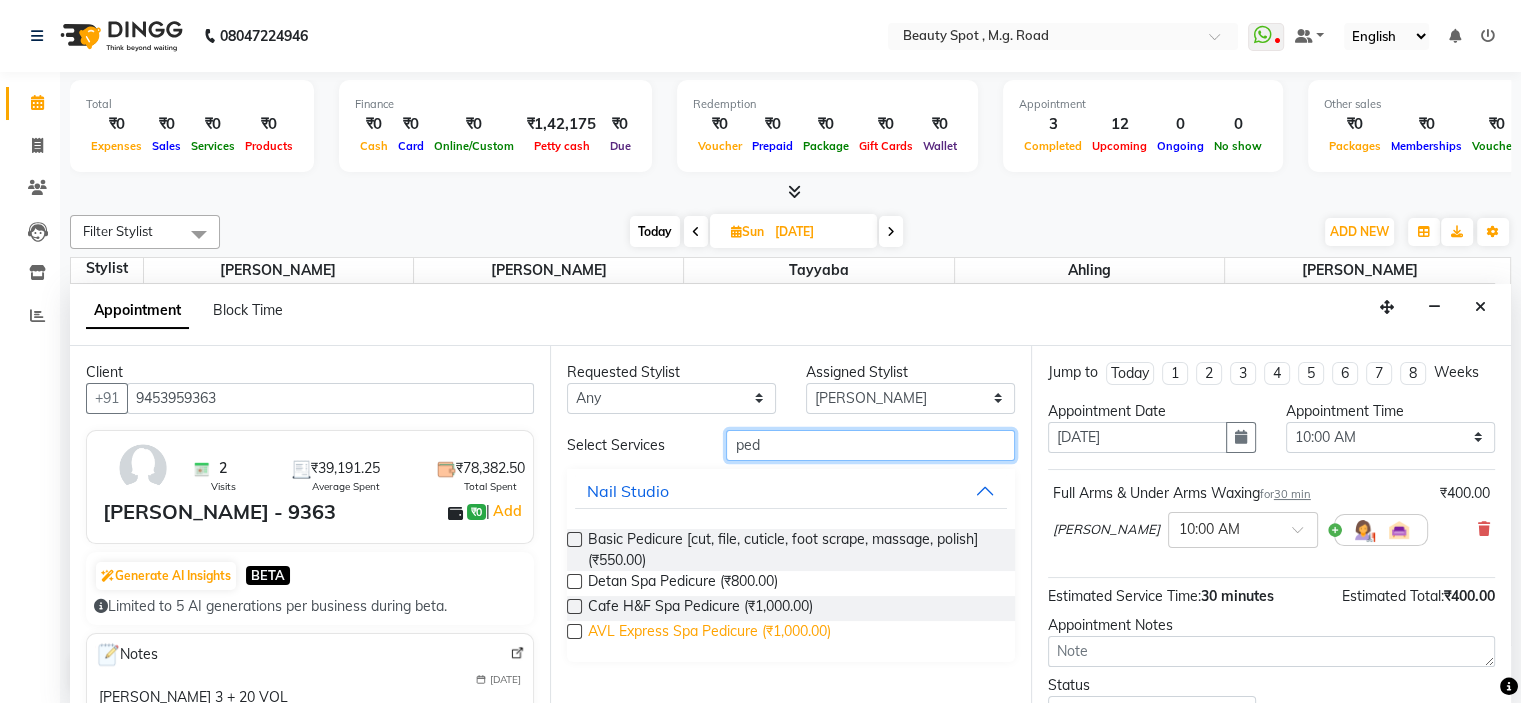 type on "ped" 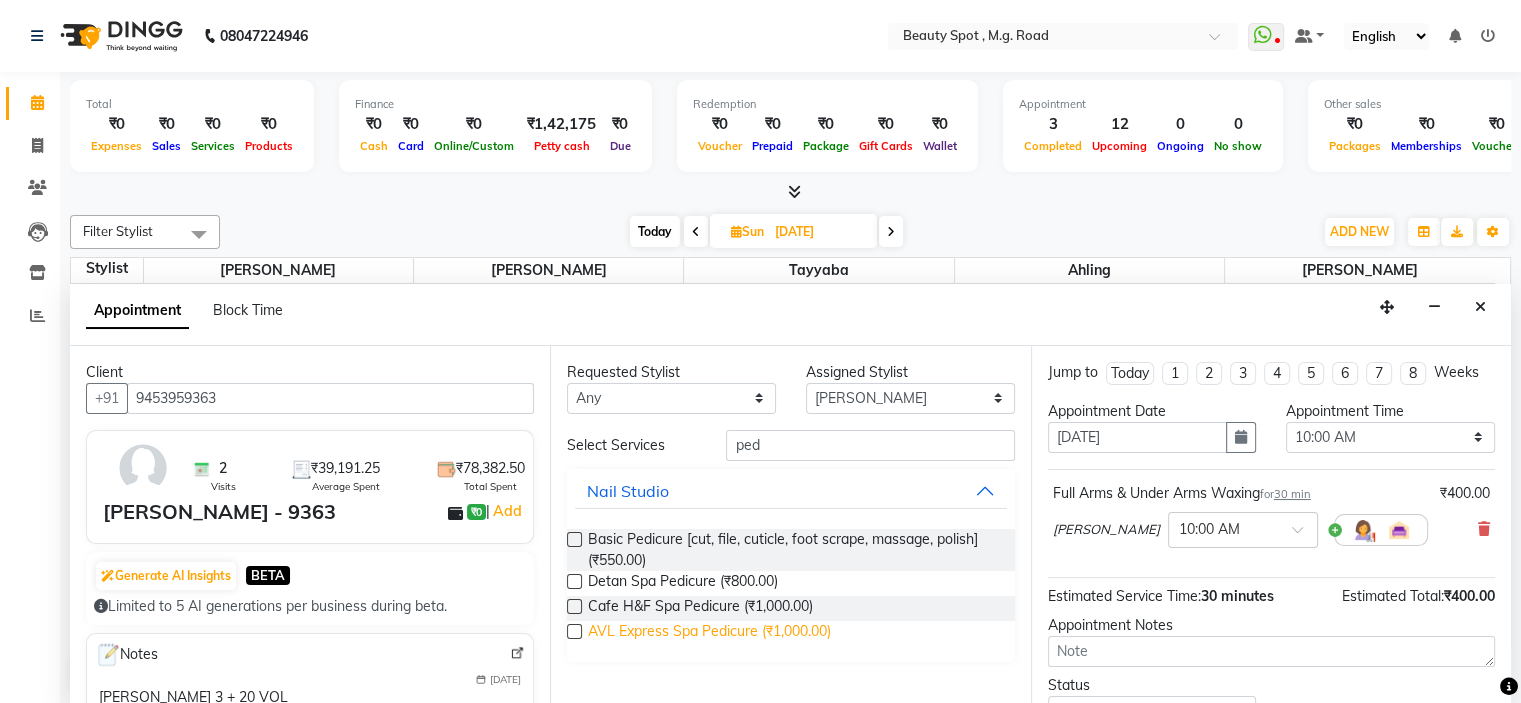 click on "AVL Express Spa Pedicure (₹1,000.00)" at bounding box center [709, 633] 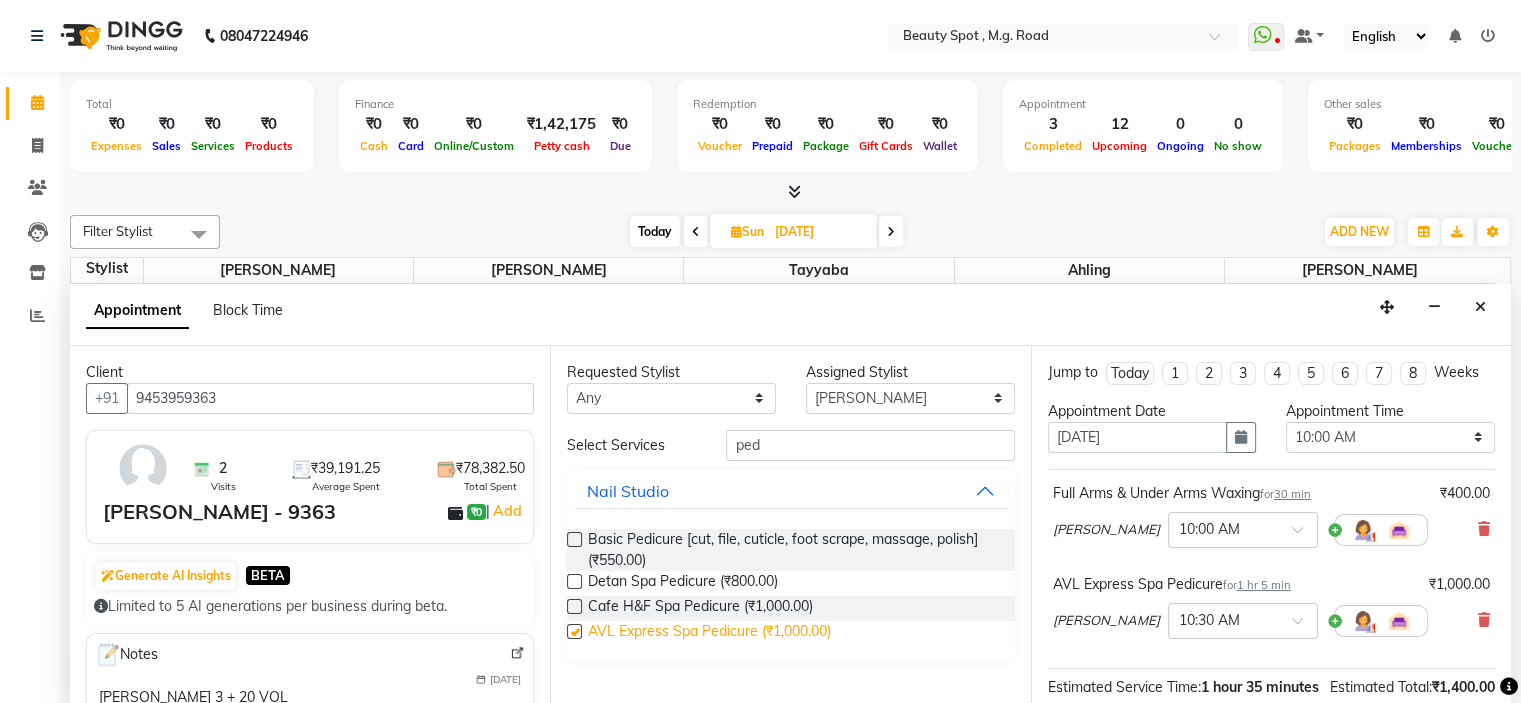 checkbox on "false" 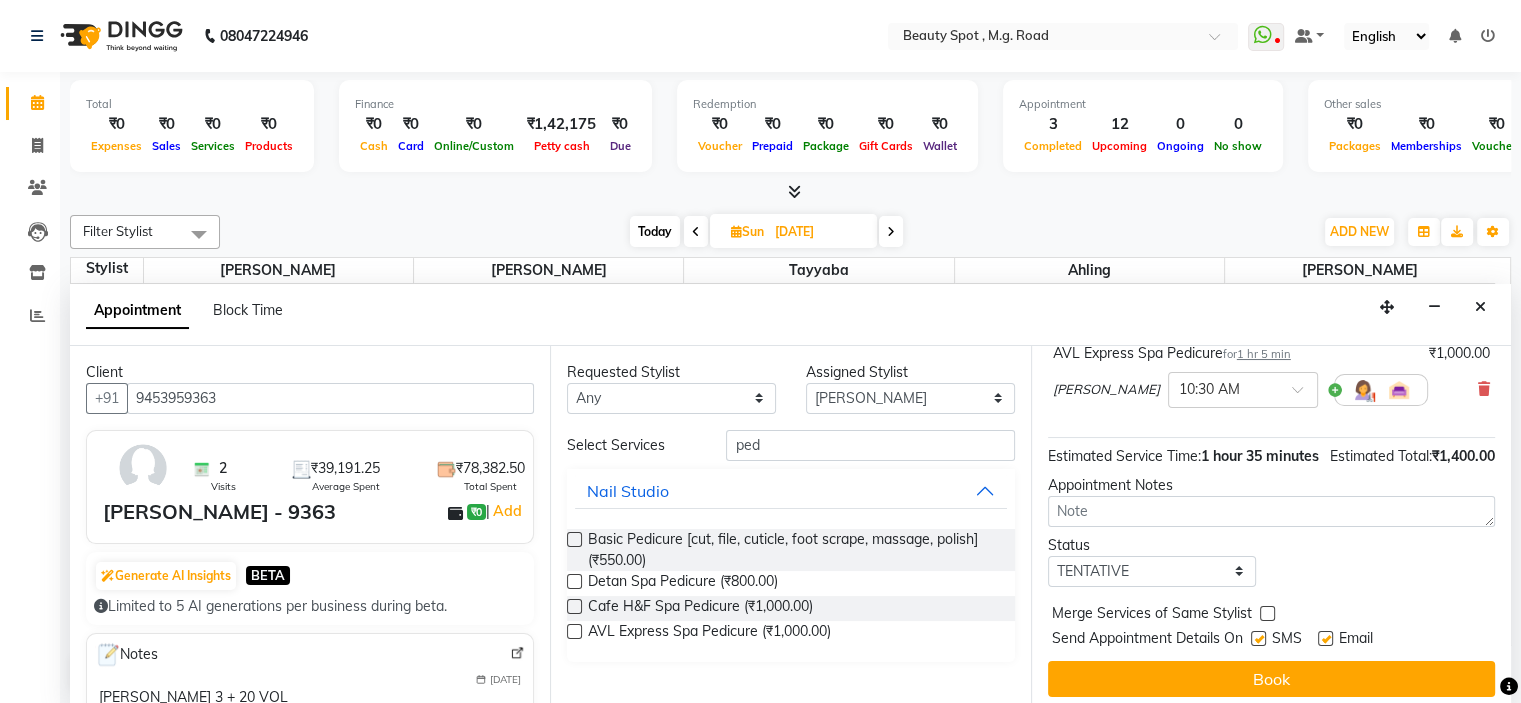scroll, scrollTop: 258, scrollLeft: 0, axis: vertical 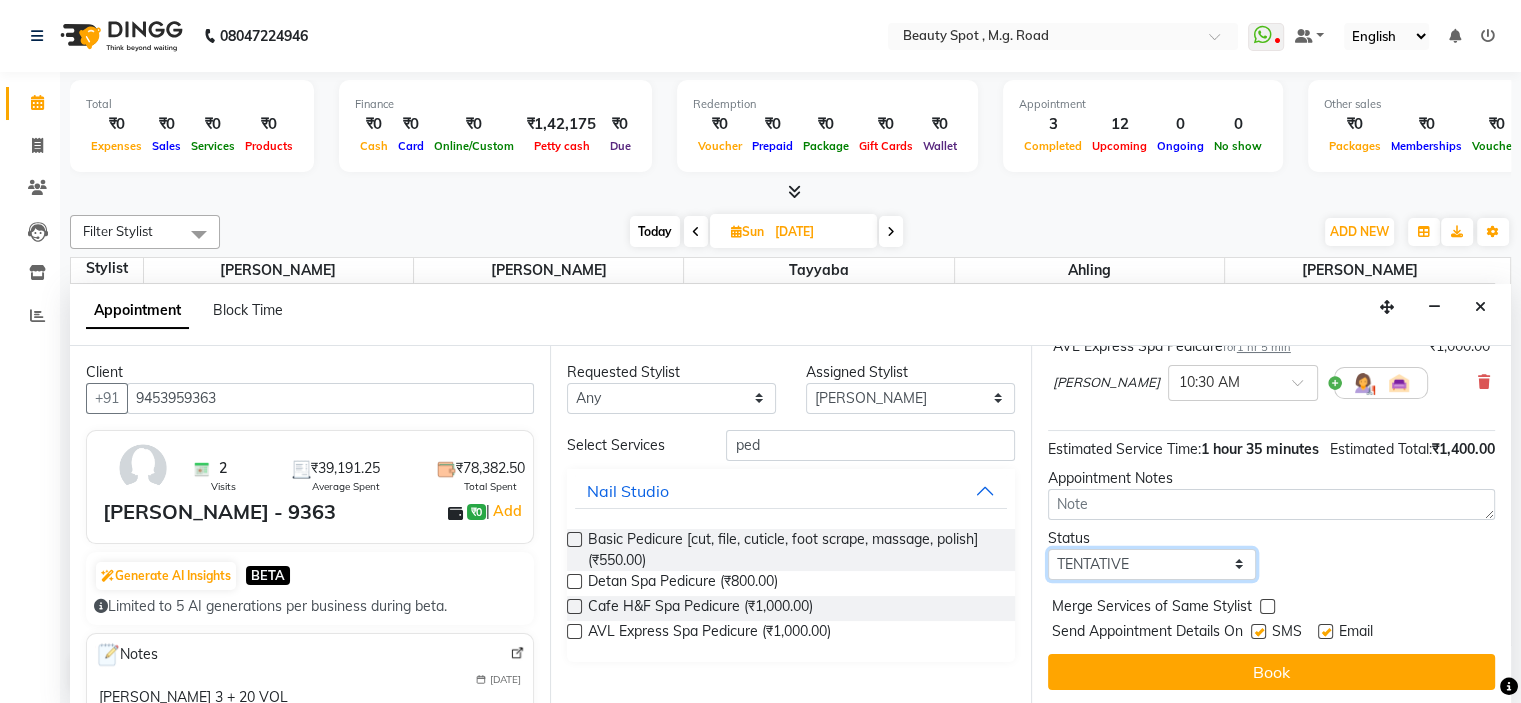 click on "Select TENTATIVE CONFIRM UPCOMING" at bounding box center [1152, 564] 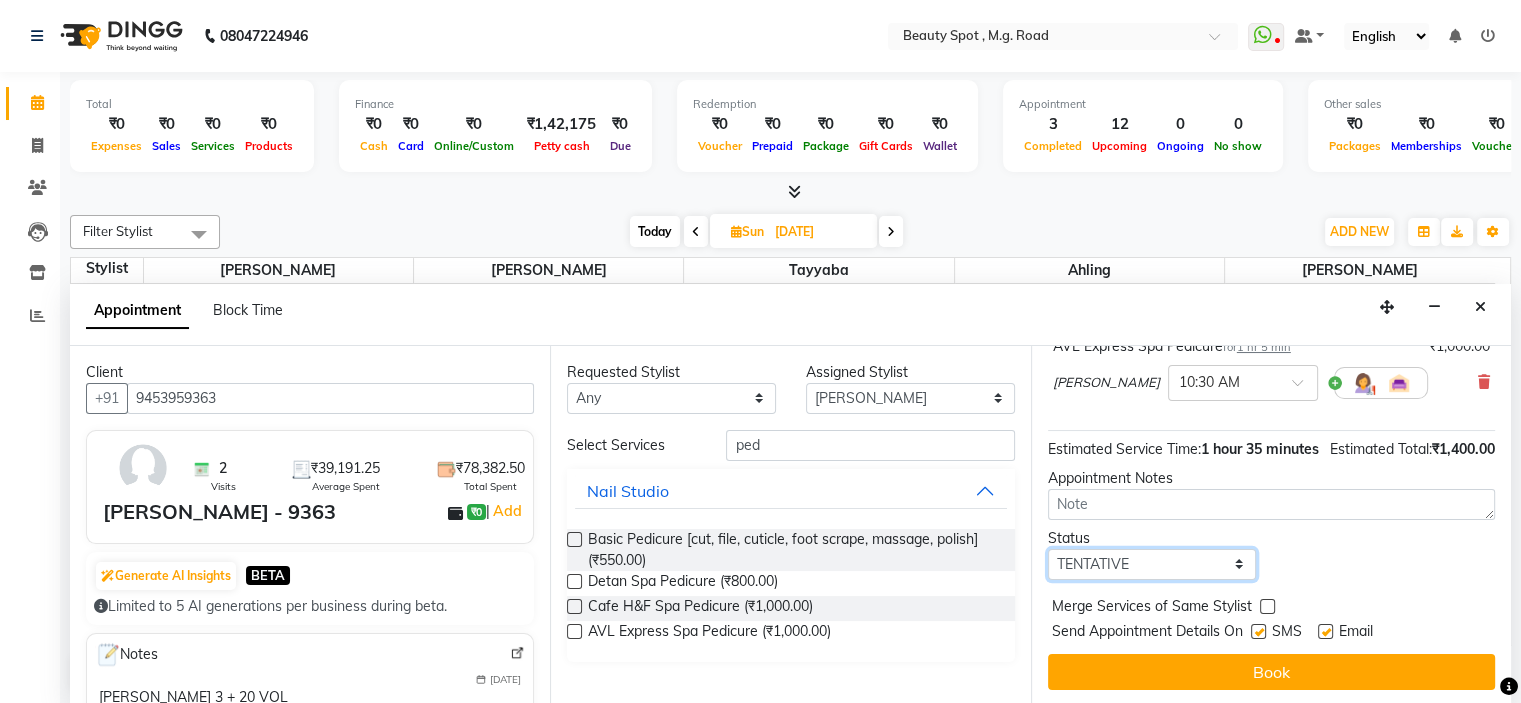 select on "confirm booking" 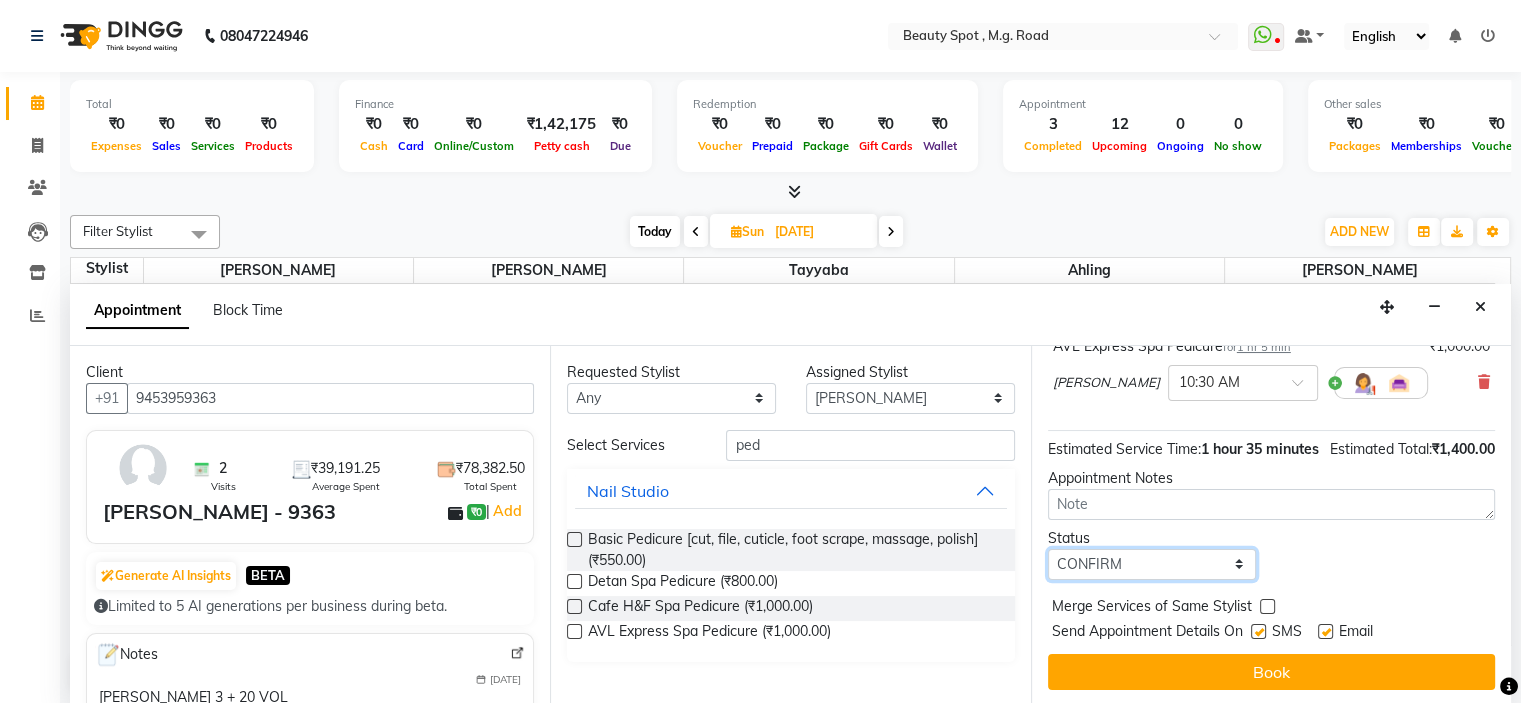 click on "Select TENTATIVE CONFIRM UPCOMING" at bounding box center [1152, 564] 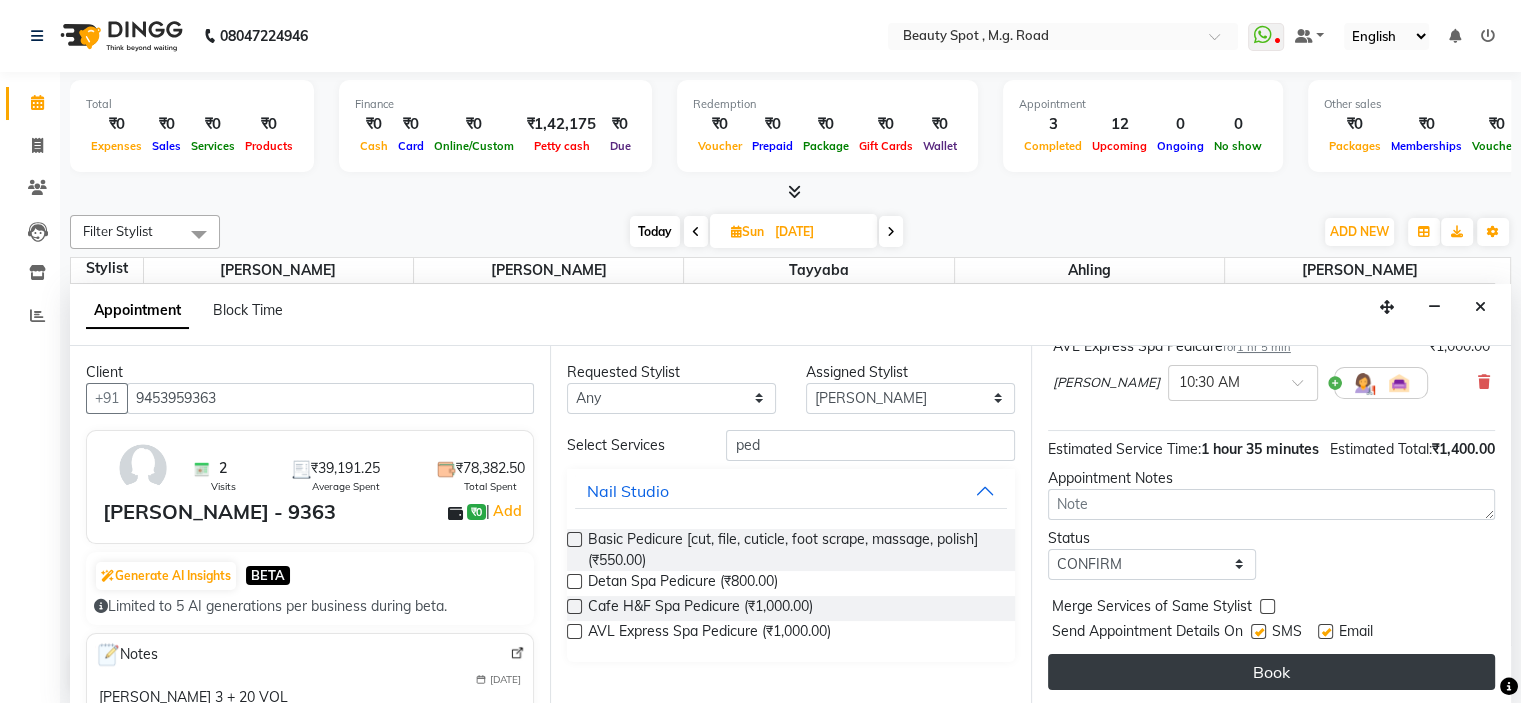 click on "Book" at bounding box center [1271, 672] 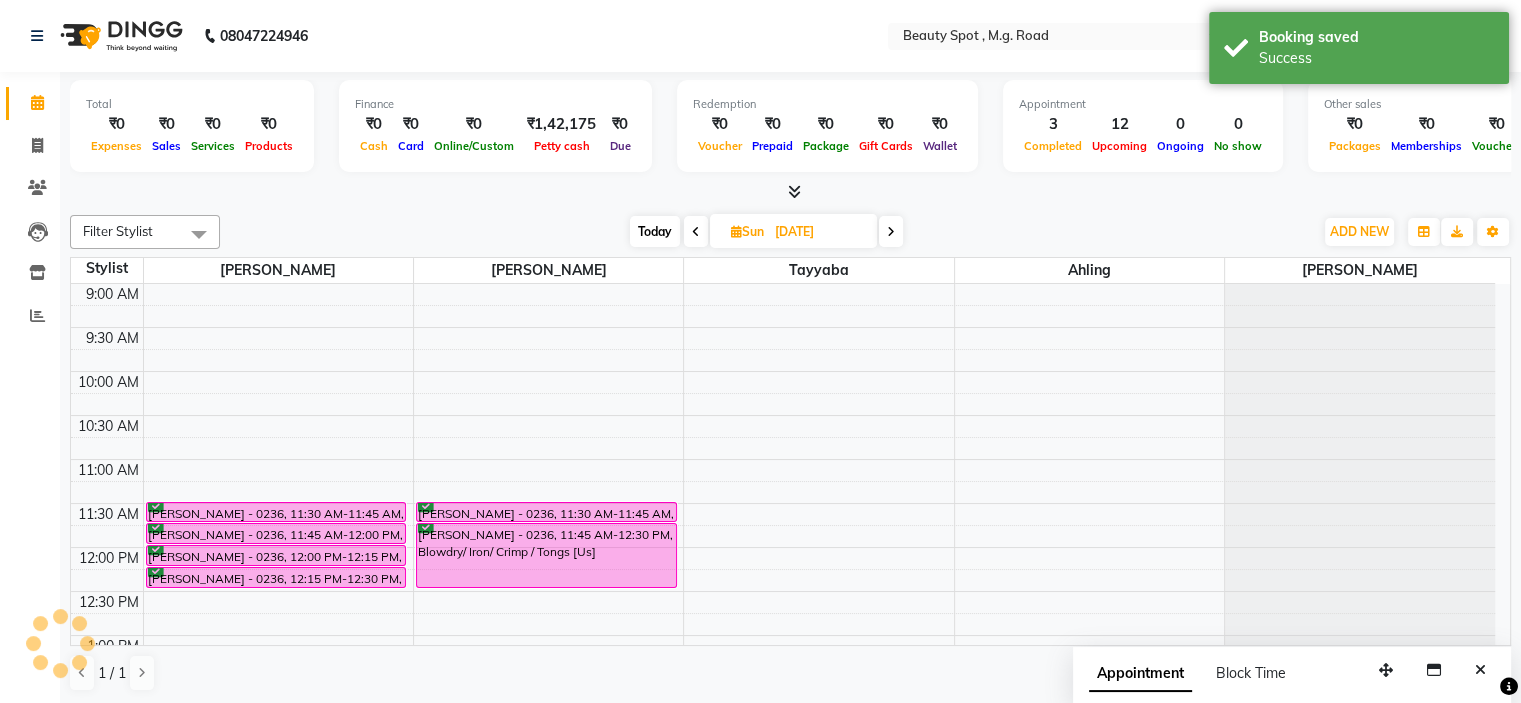 scroll, scrollTop: 0, scrollLeft: 0, axis: both 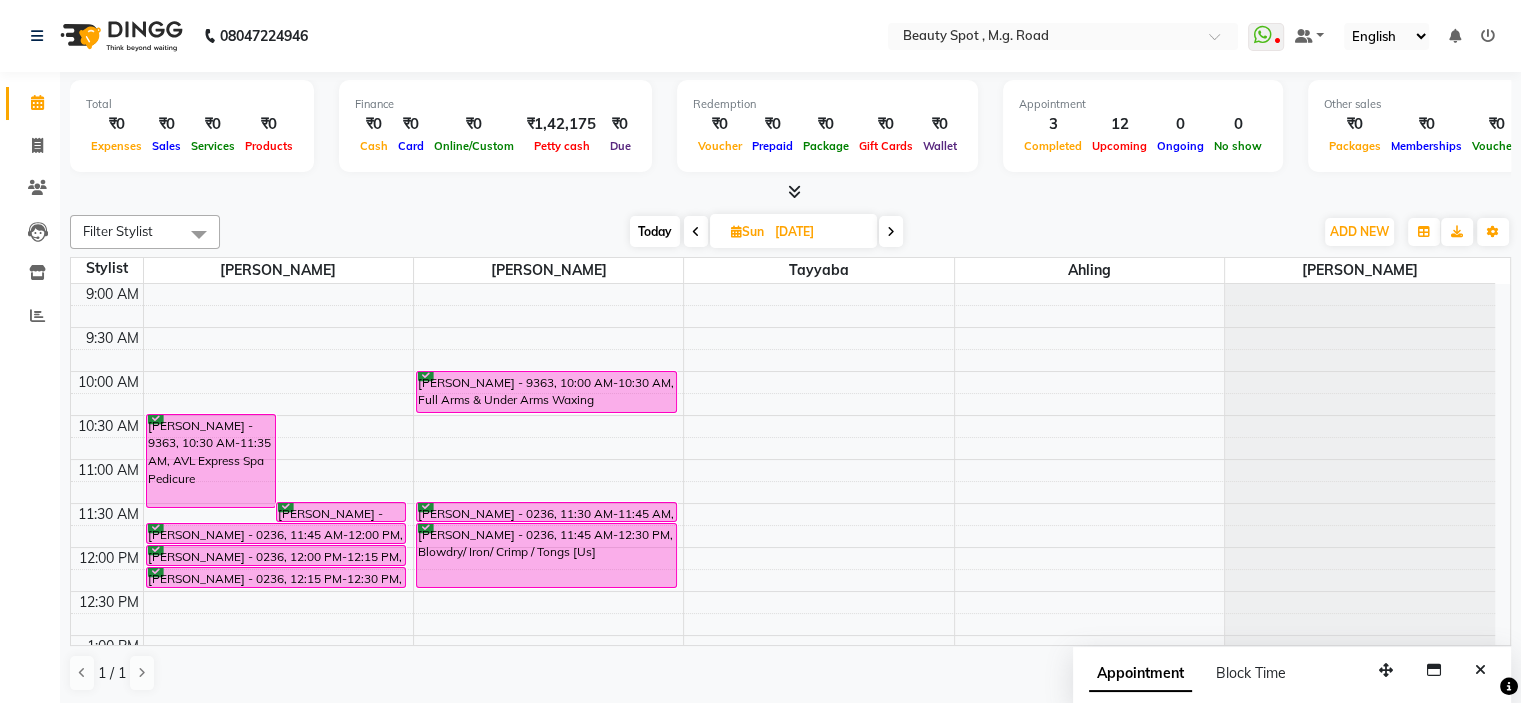 click at bounding box center (696, 232) 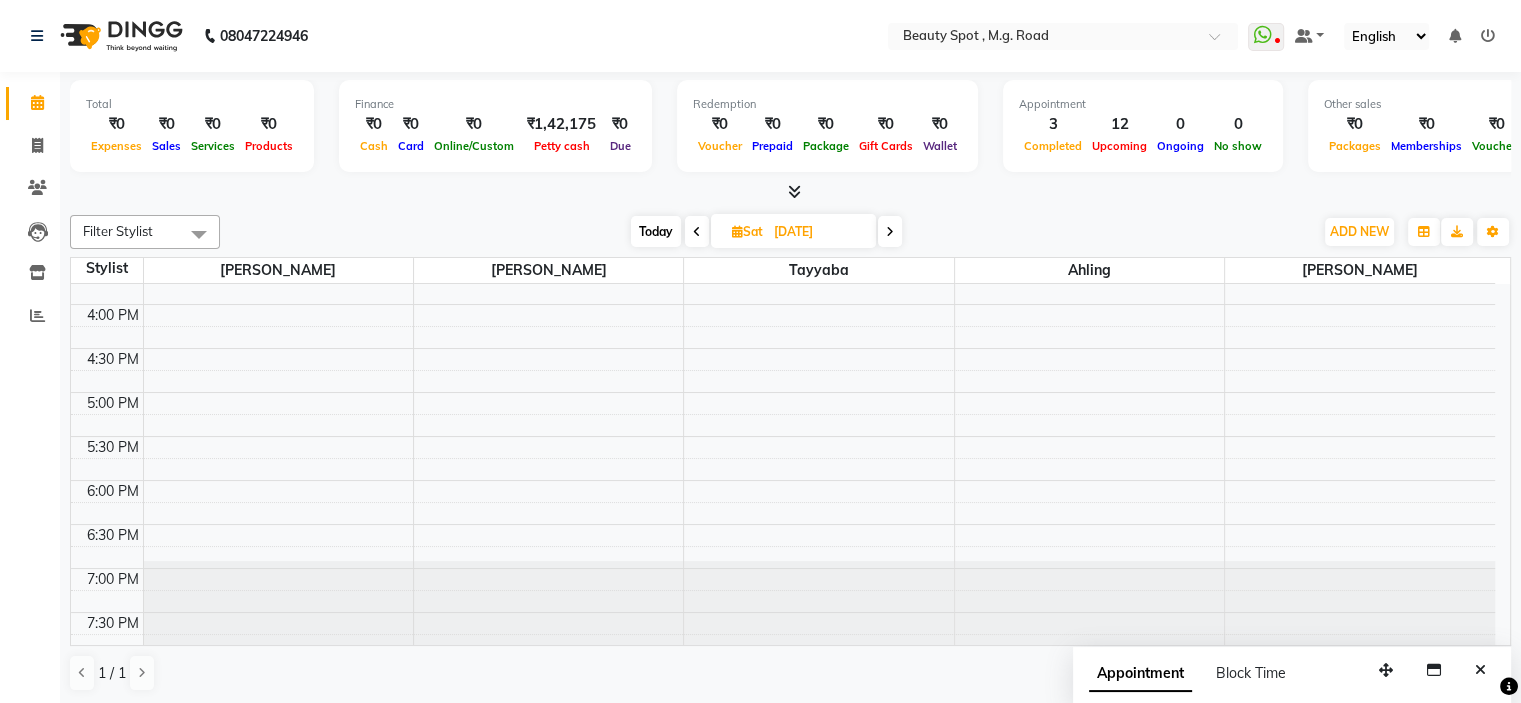 scroll, scrollTop: 596, scrollLeft: 0, axis: vertical 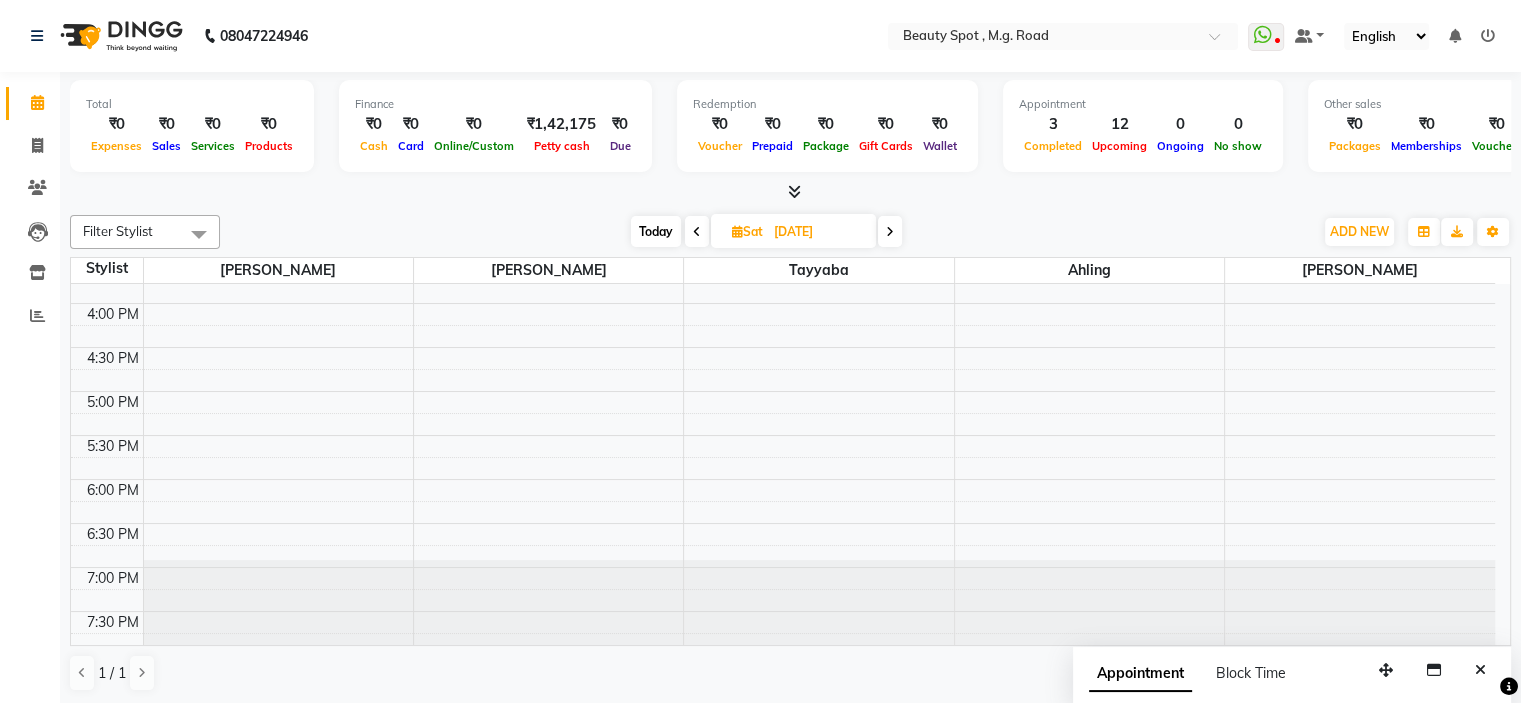 click at bounding box center [697, 232] 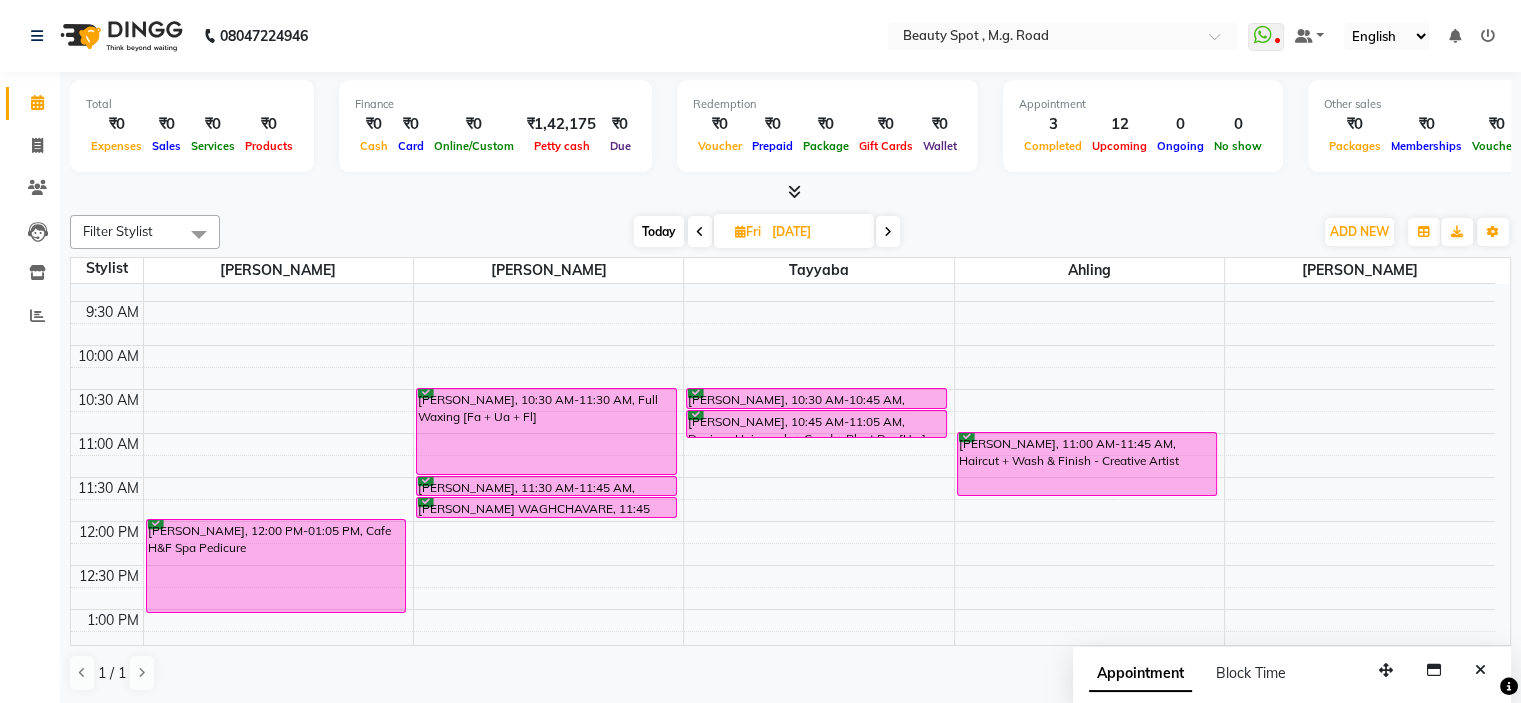 scroll, scrollTop: 0, scrollLeft: 0, axis: both 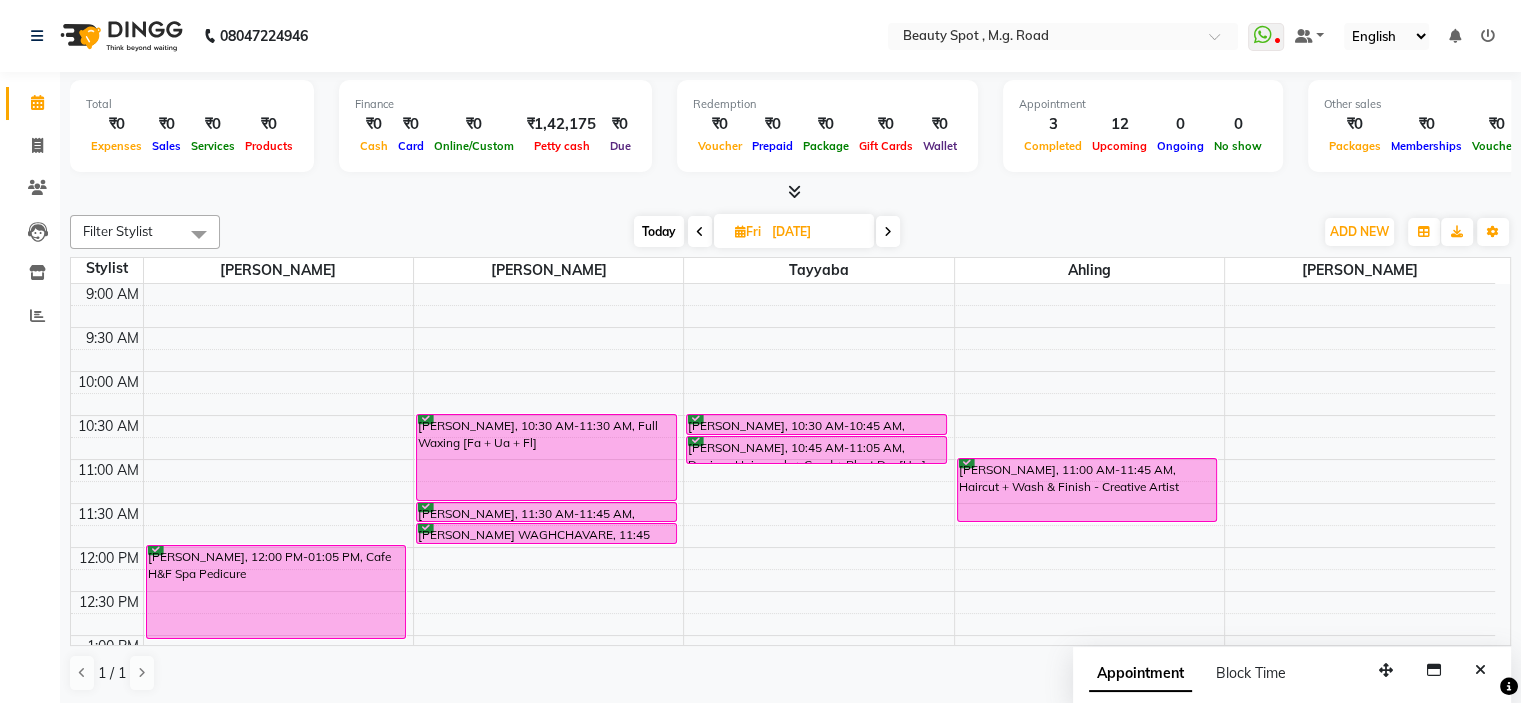 click on "Today" at bounding box center [659, 231] 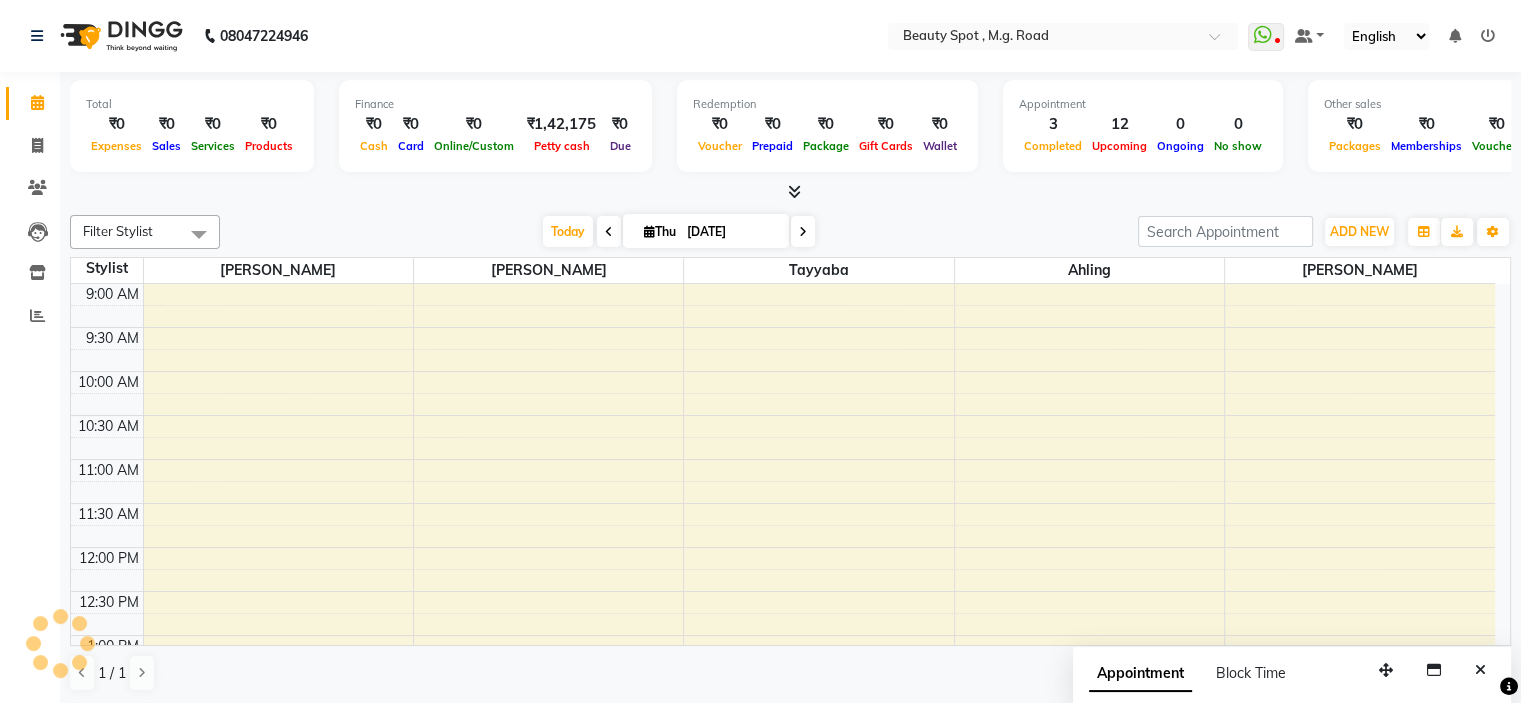 scroll, scrollTop: 596, scrollLeft: 0, axis: vertical 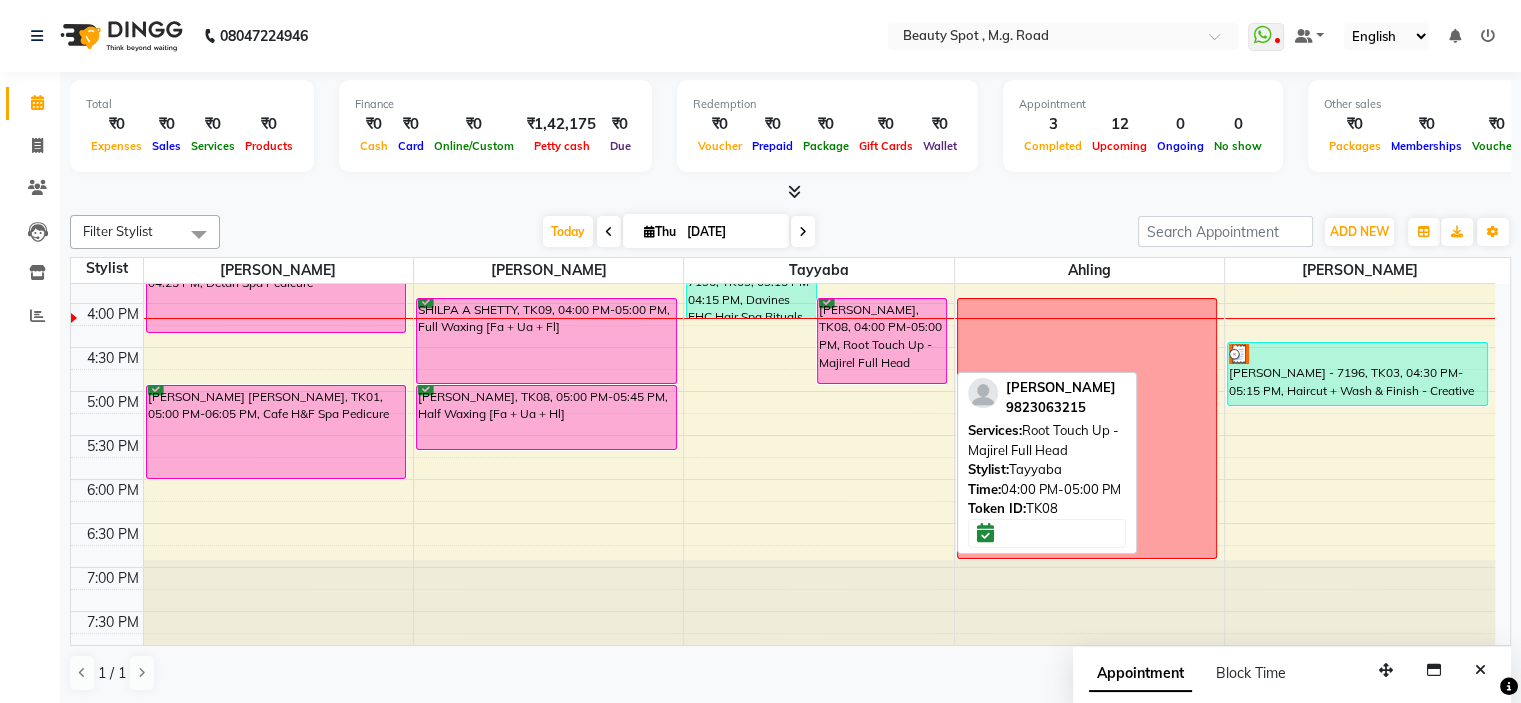 click on "MELISHA FERNANDES, TK08, 04:00 PM-05:00 PM, Root Touch Up - Majirel Full Head" at bounding box center [882, 341] 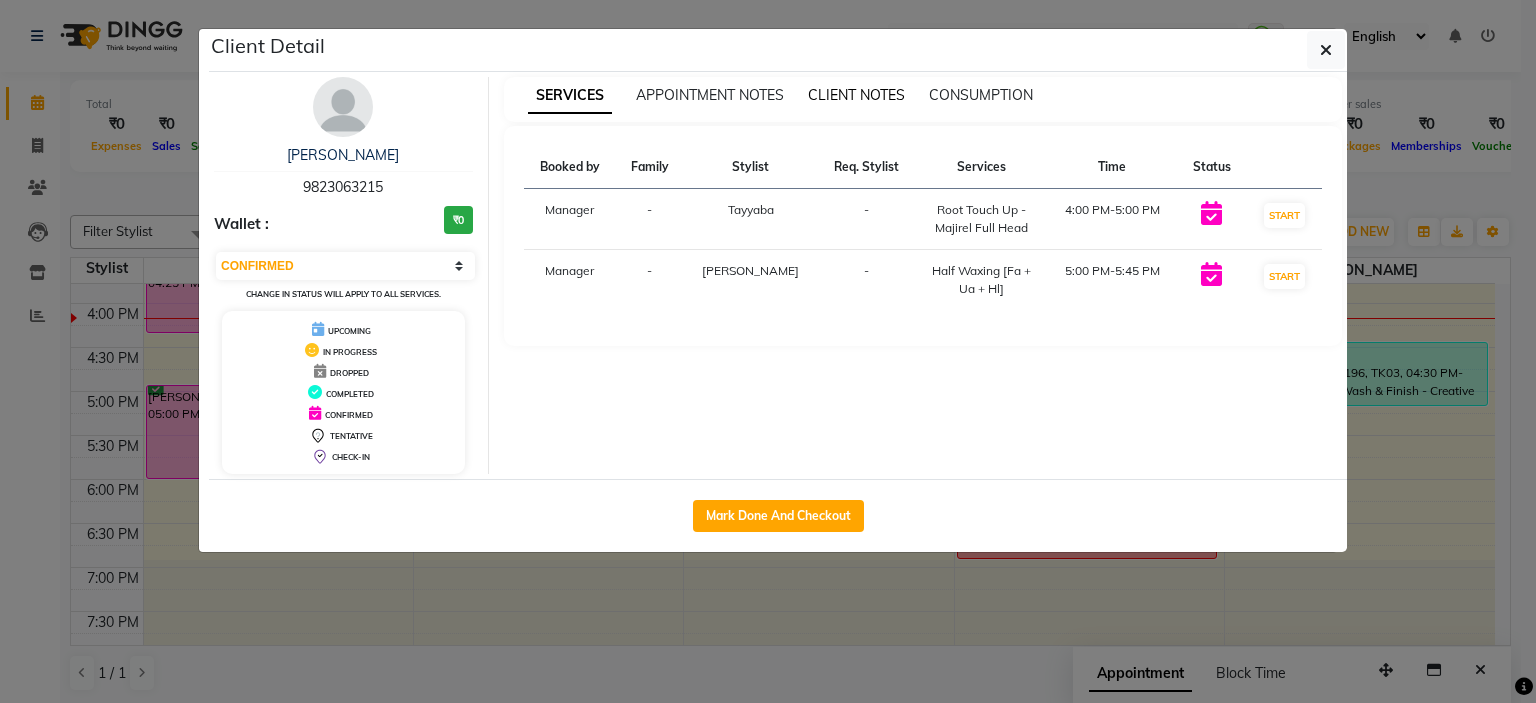 click on "CLIENT NOTES" at bounding box center (856, 95) 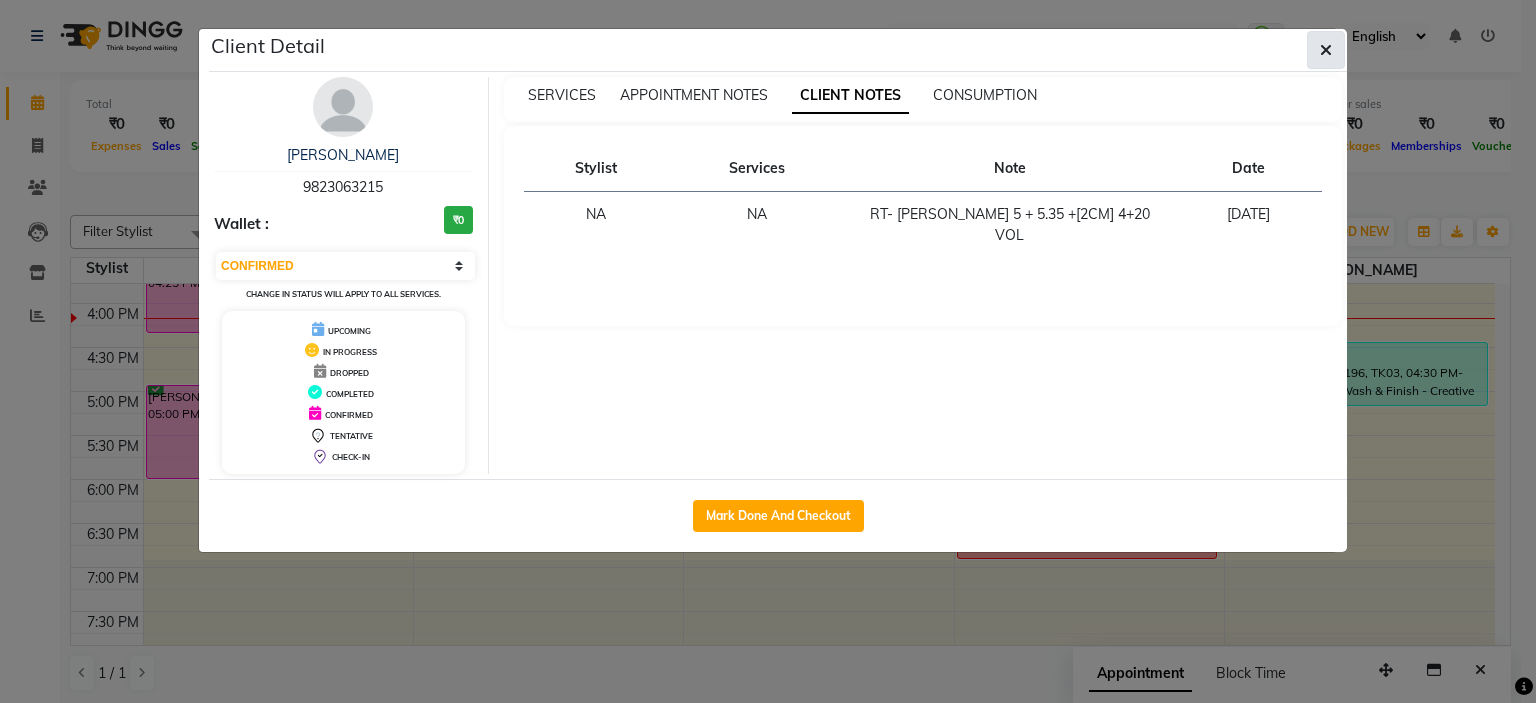 click 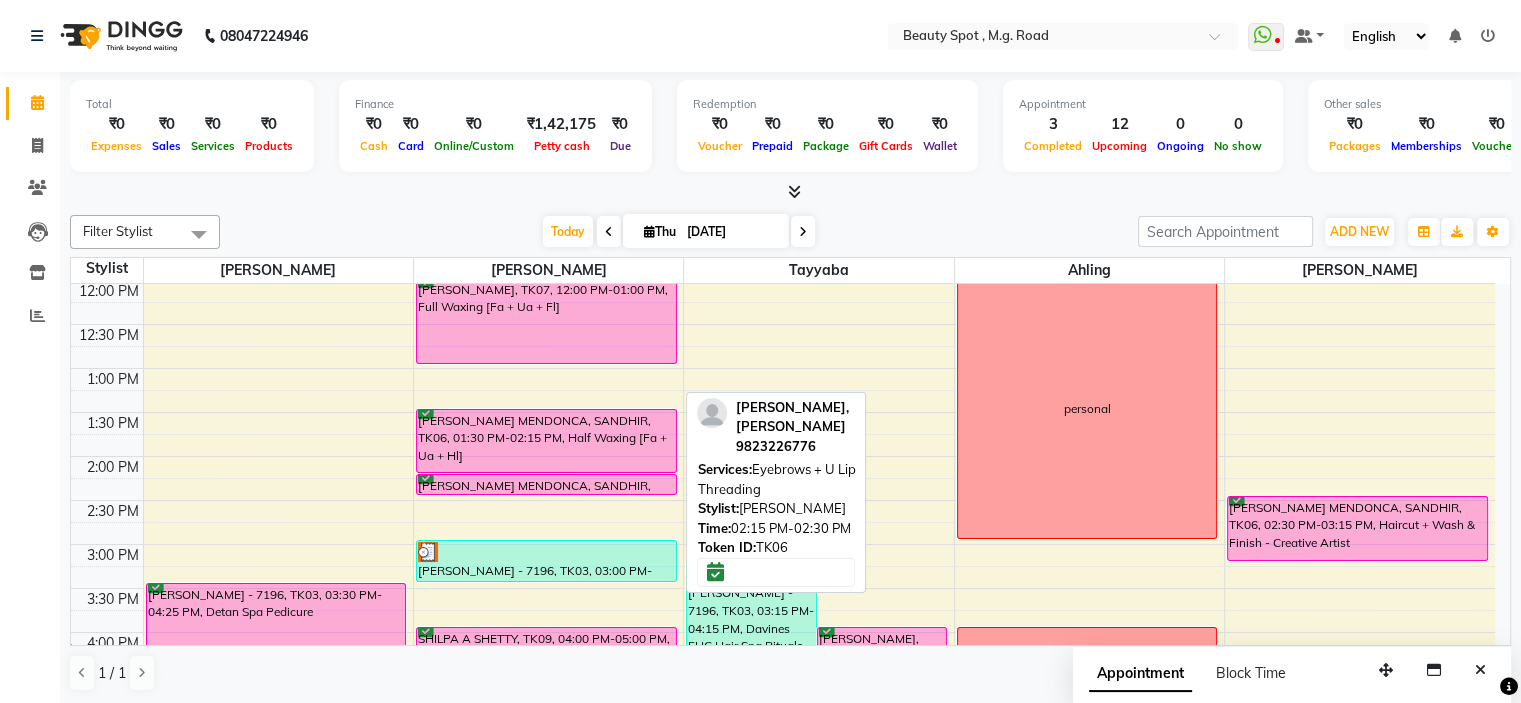 scroll, scrollTop: 288, scrollLeft: 0, axis: vertical 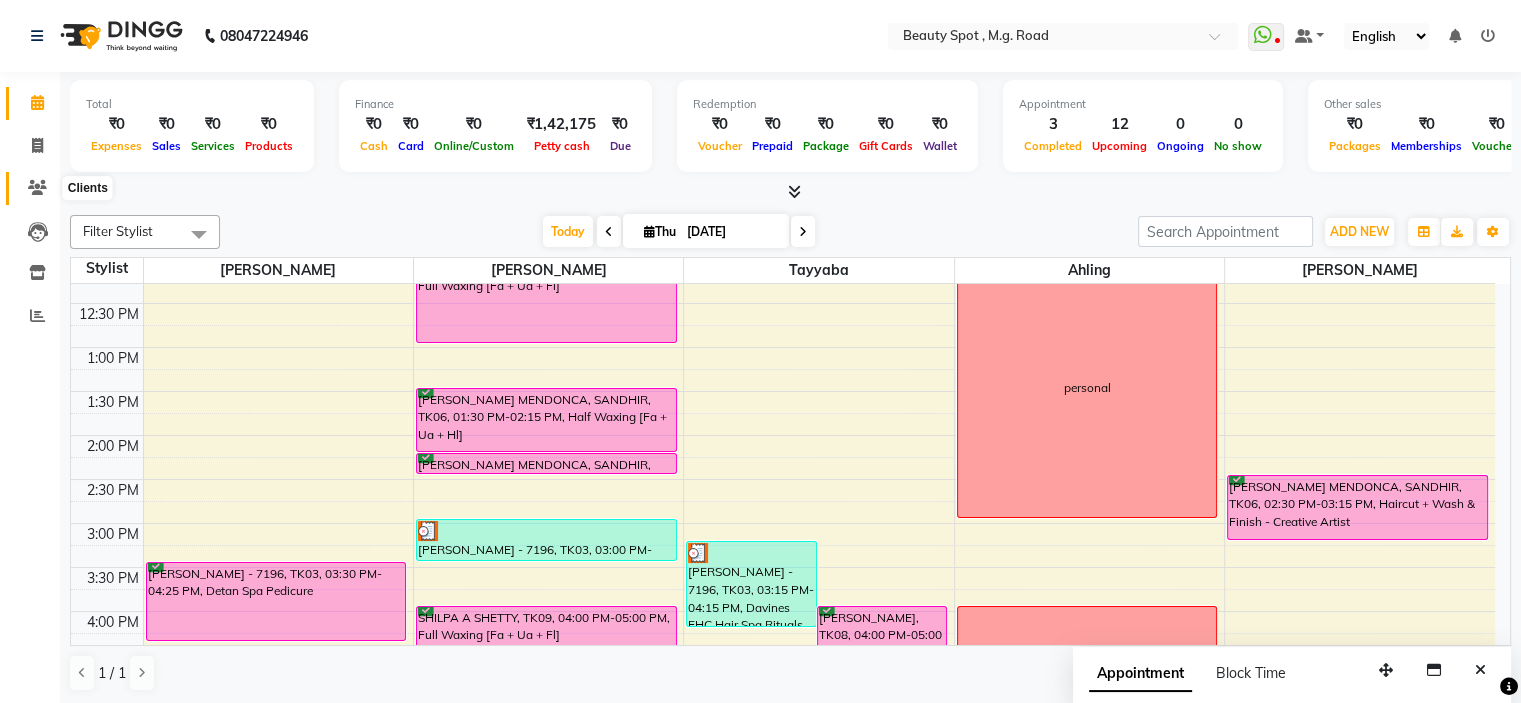 click 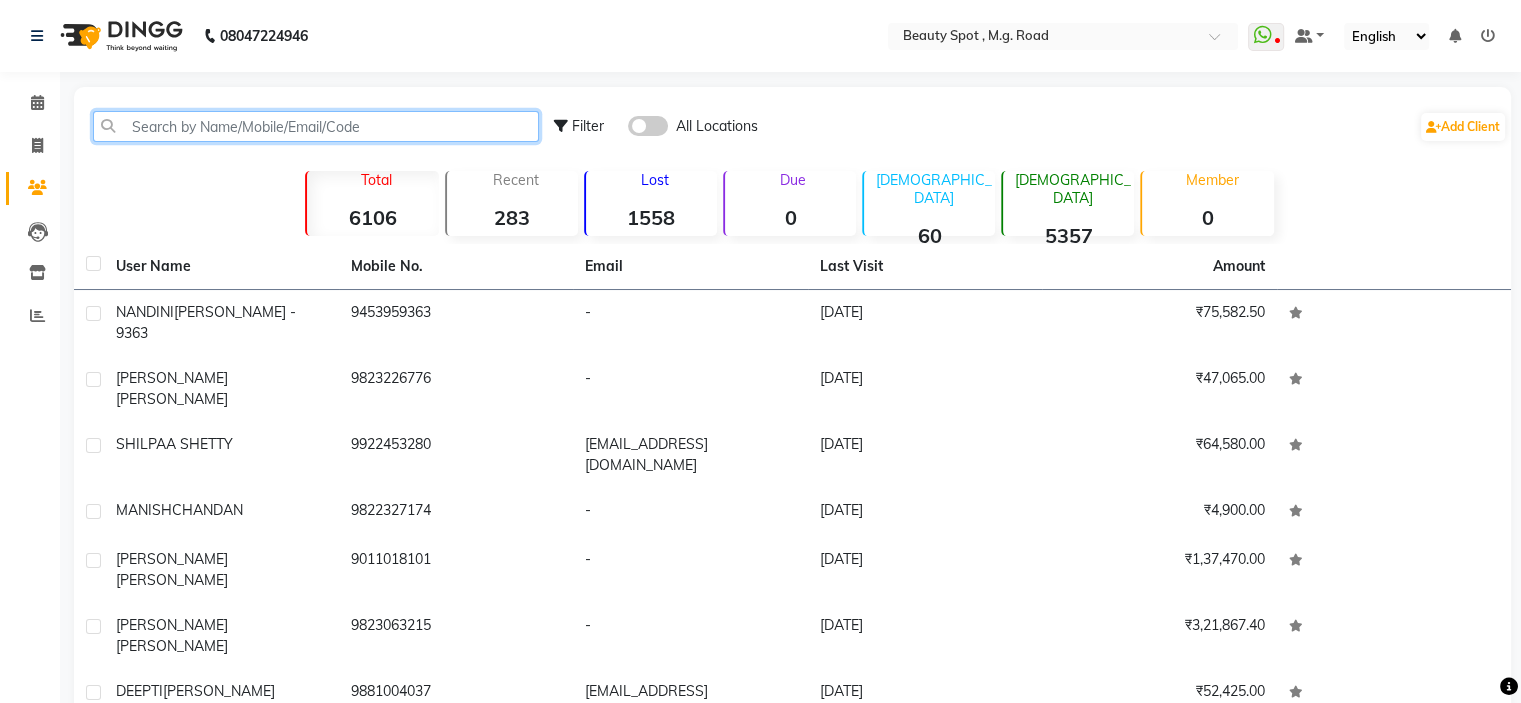 click 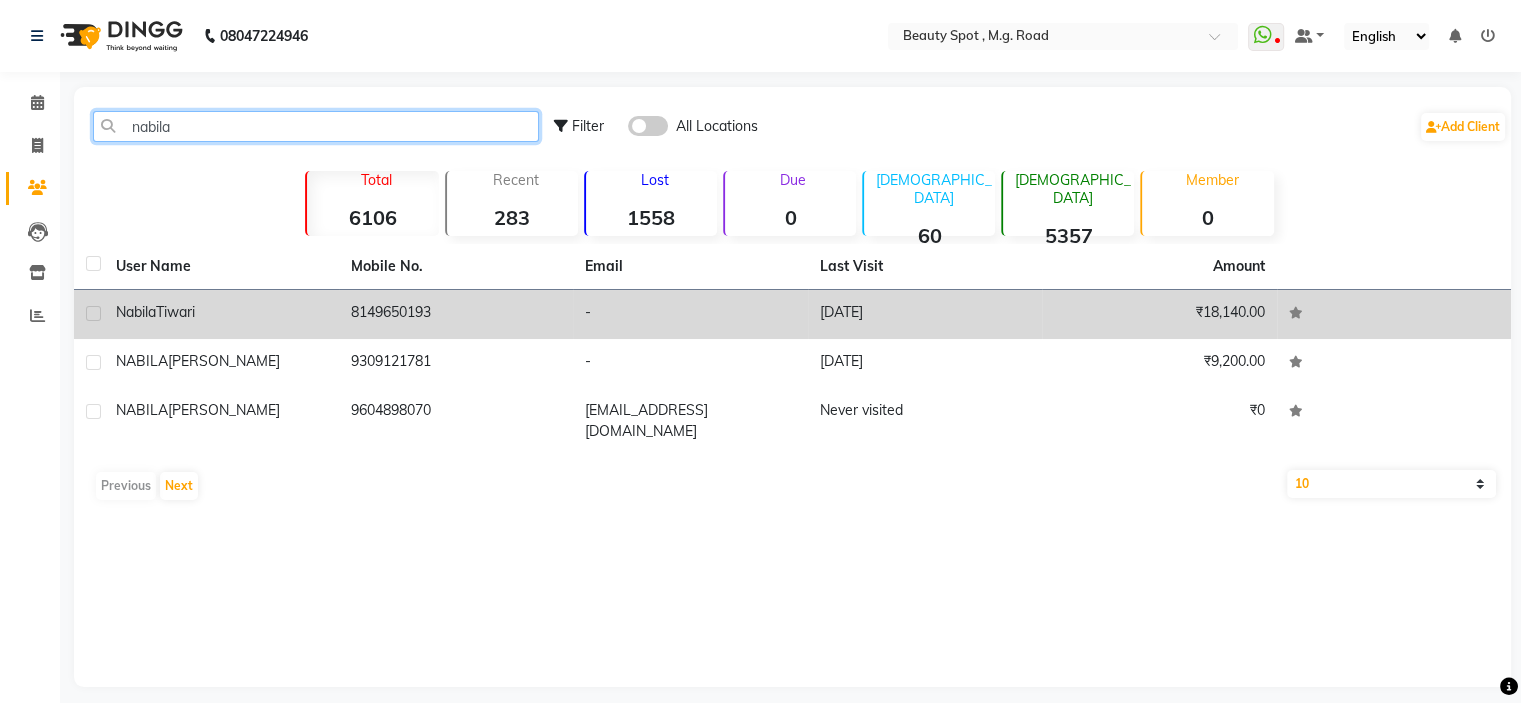 type on "nabila" 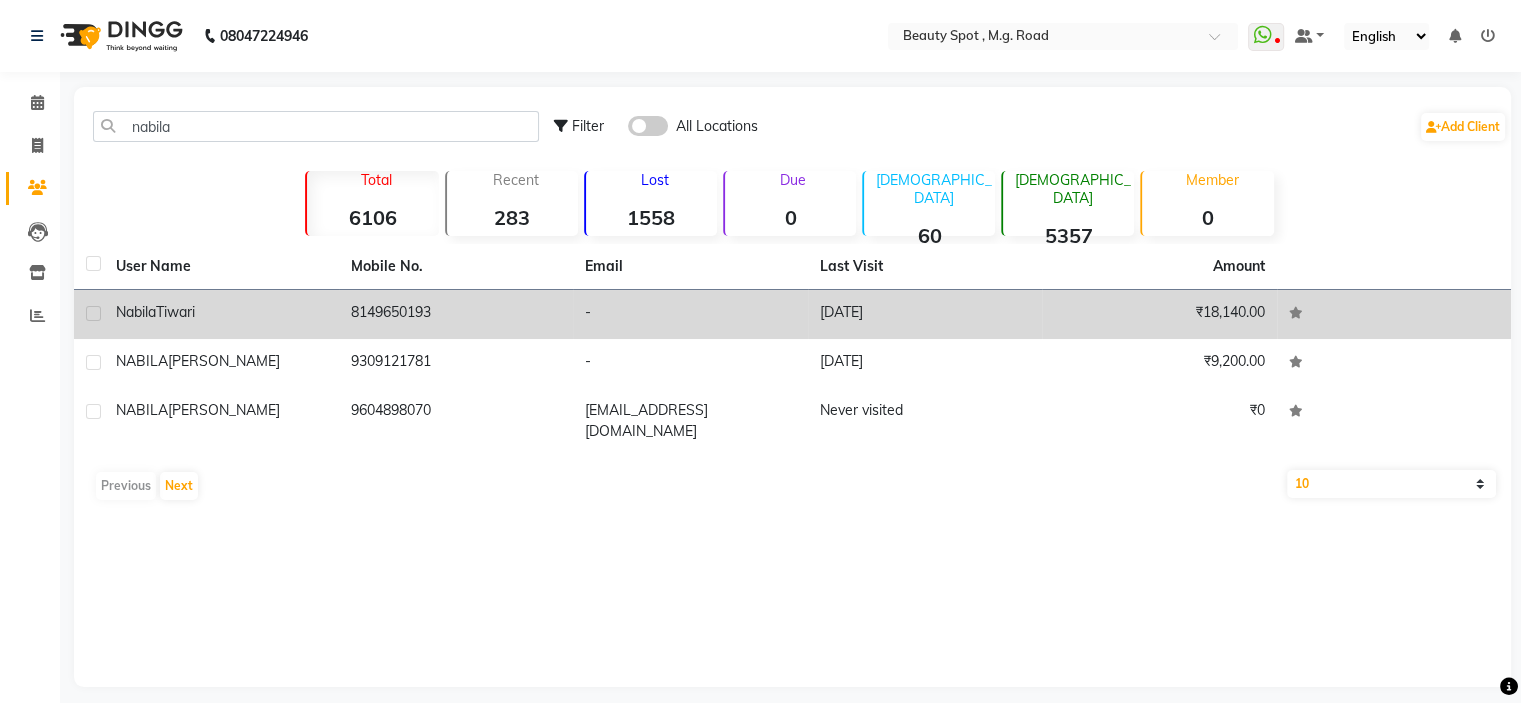 click on "Nabila  Tiwari" 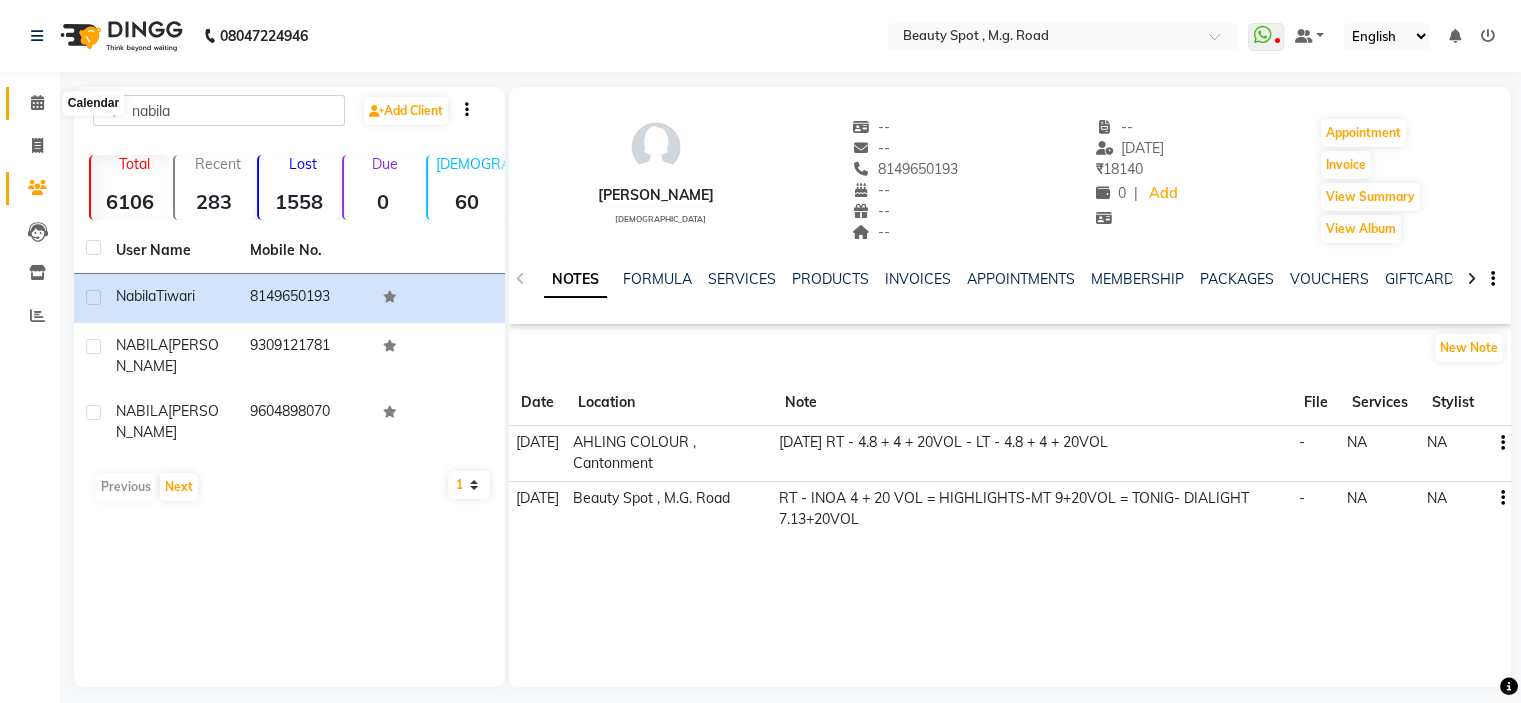 click 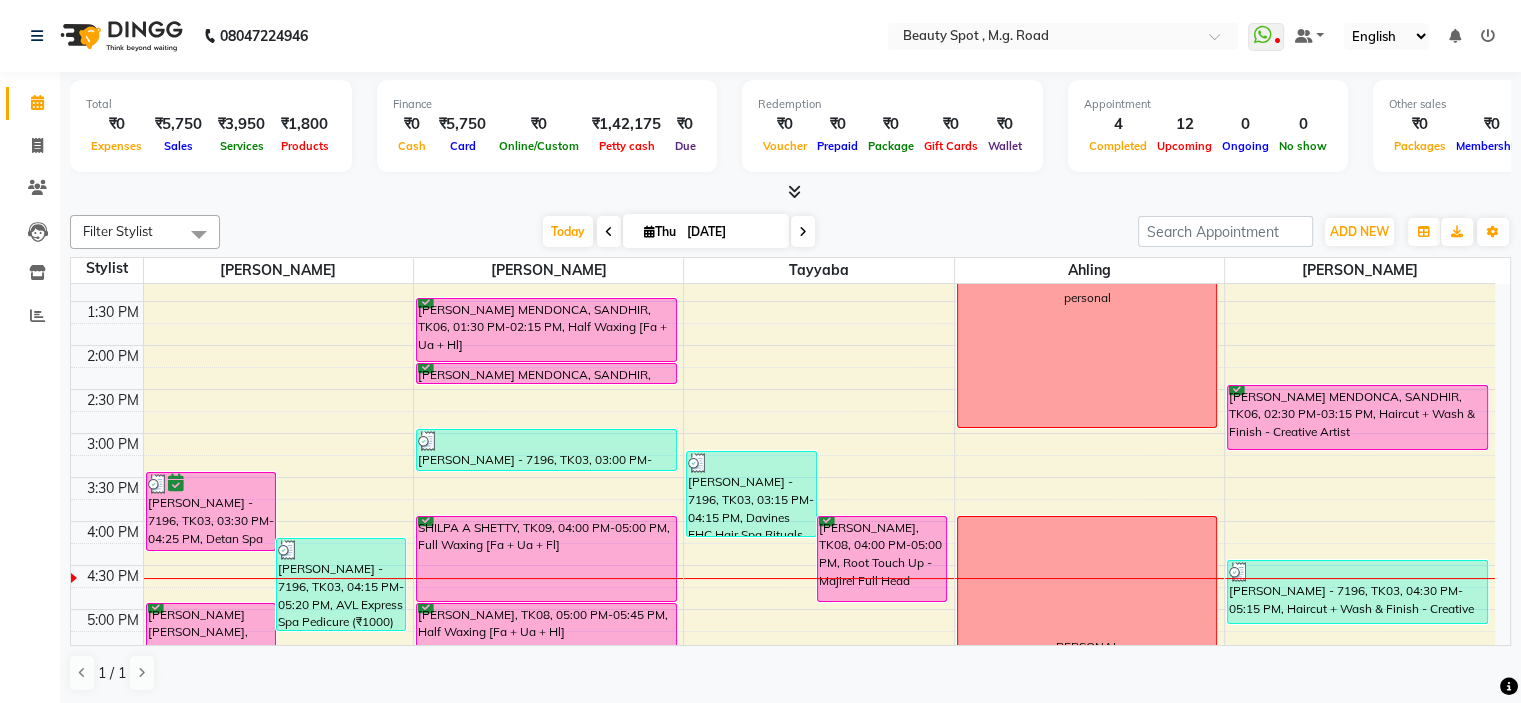 scroll, scrollTop: 358, scrollLeft: 0, axis: vertical 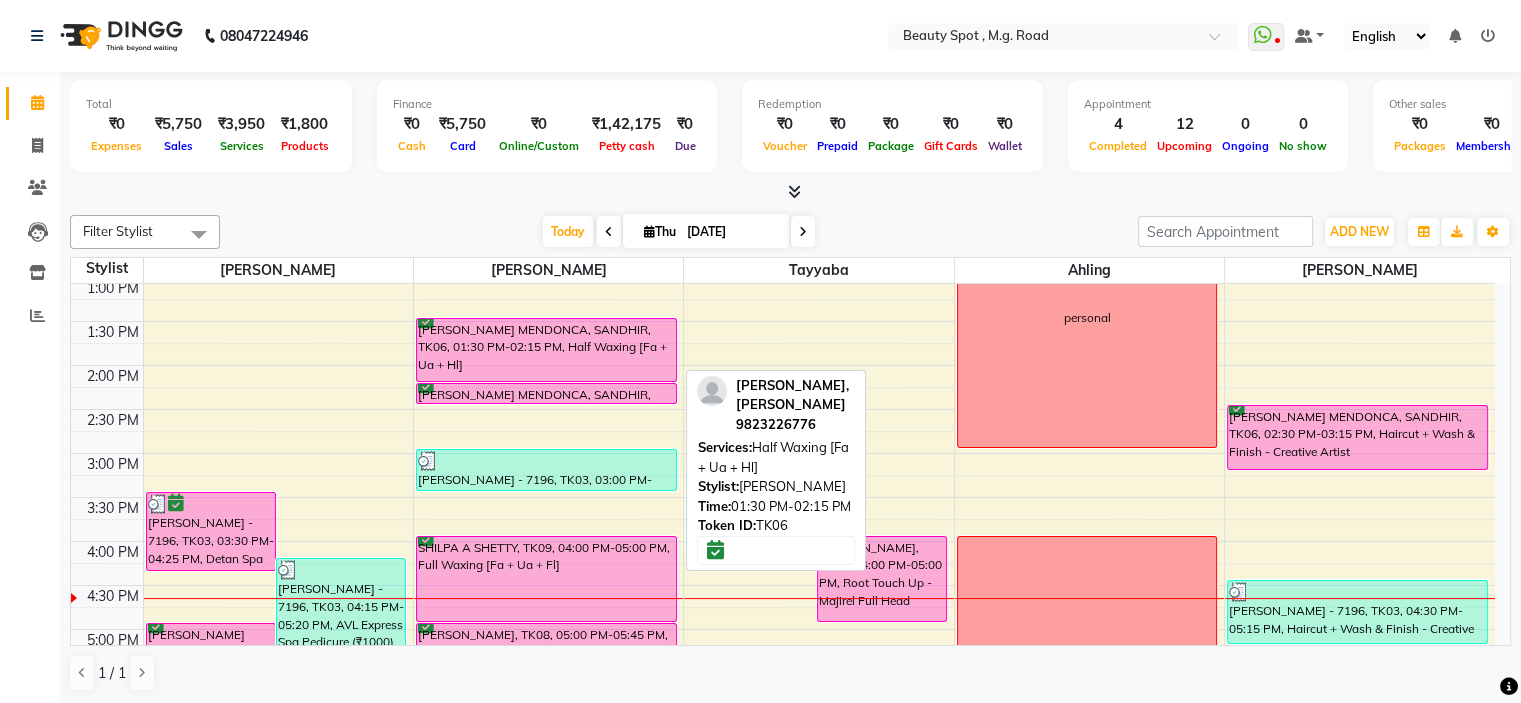 click on "ASSUNTA MENDONCA,  SANDHIR, TK06, 01:30 PM-02:15 PM, Half Waxing [Fa + Ua + Hl]" at bounding box center (546, 350) 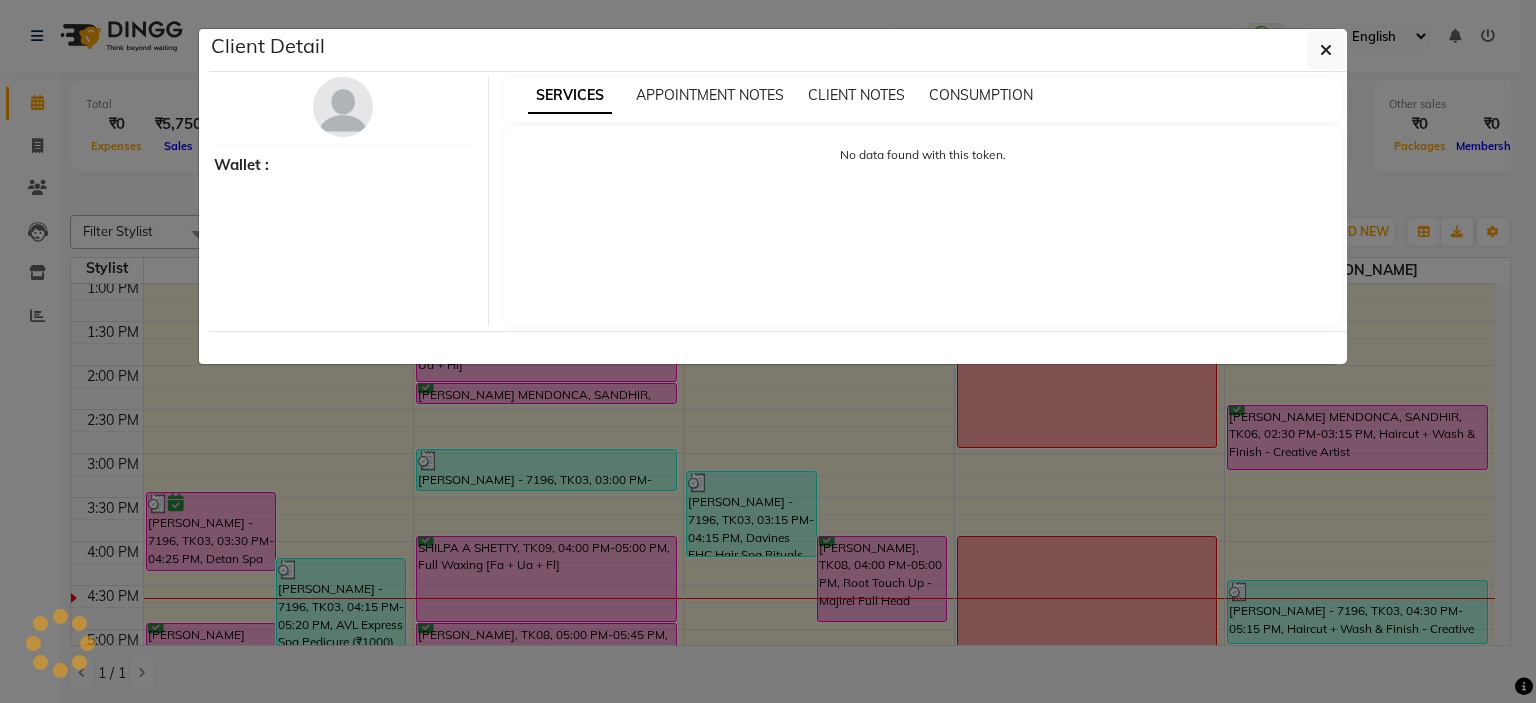 select on "6" 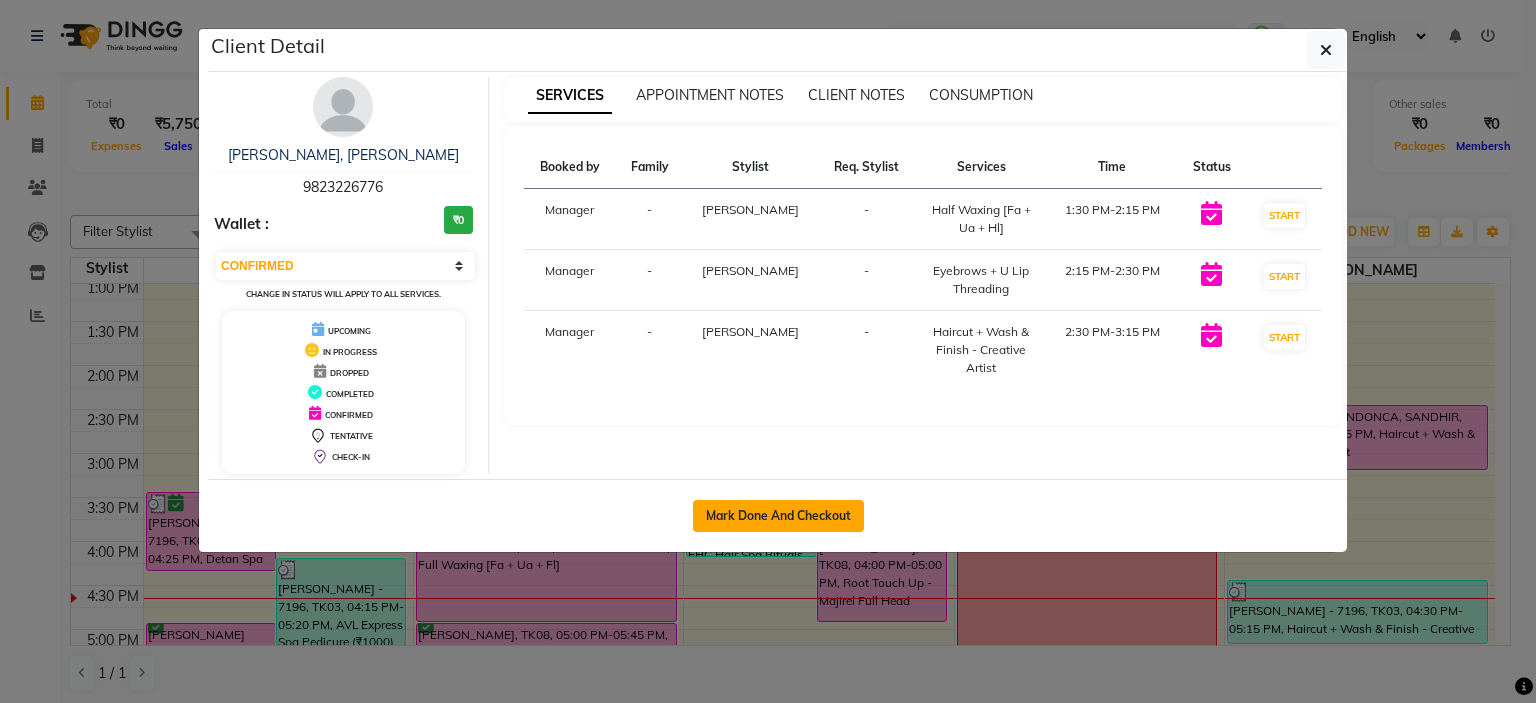 click on "Mark Done And Checkout" 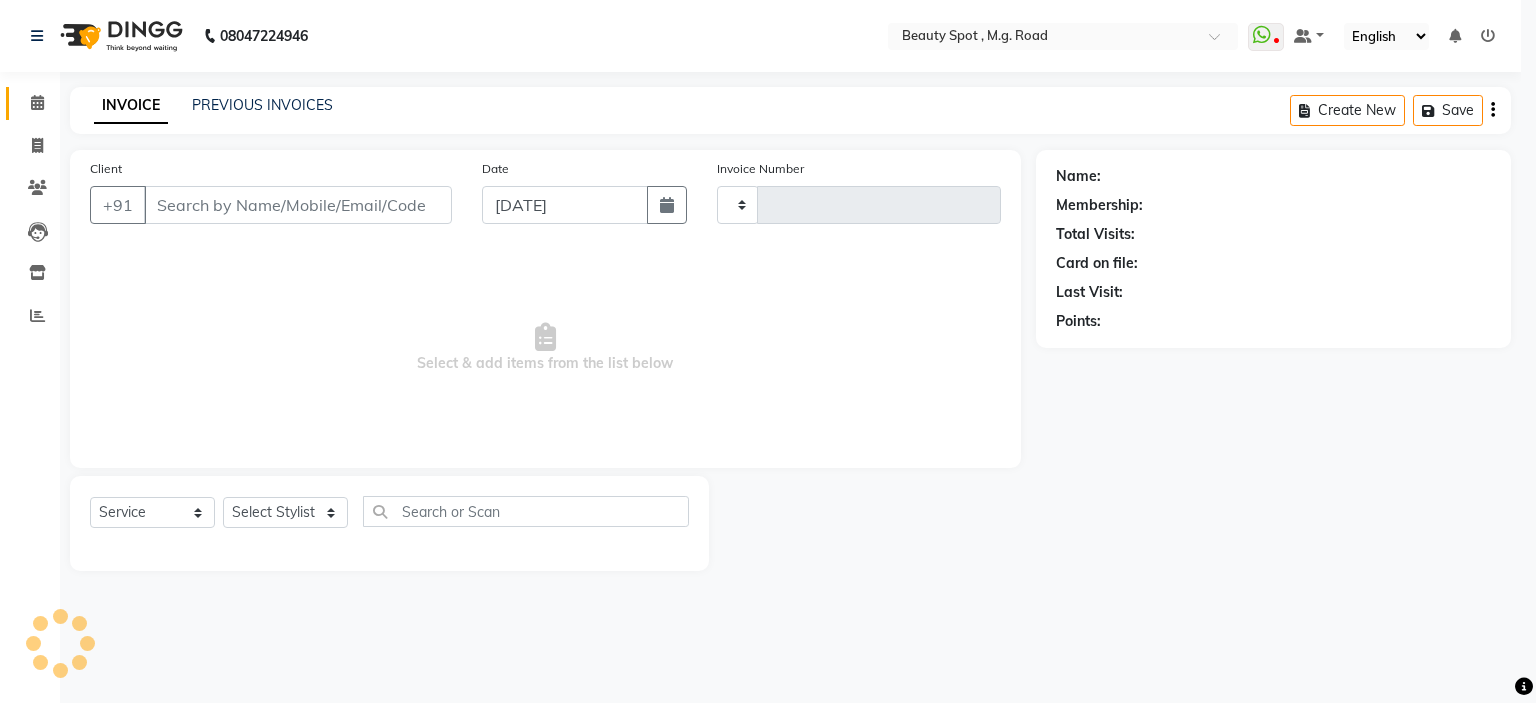 type on "0452" 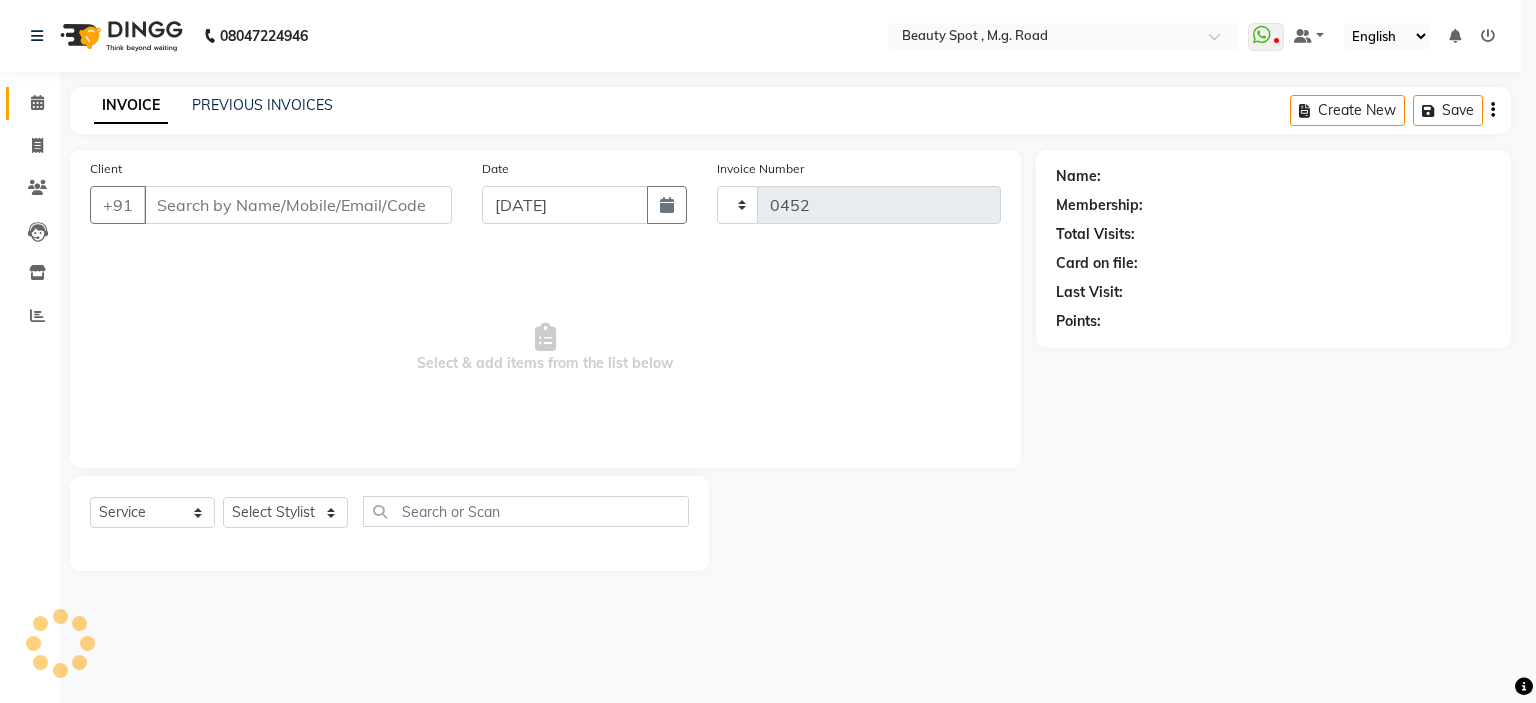 select on "7357" 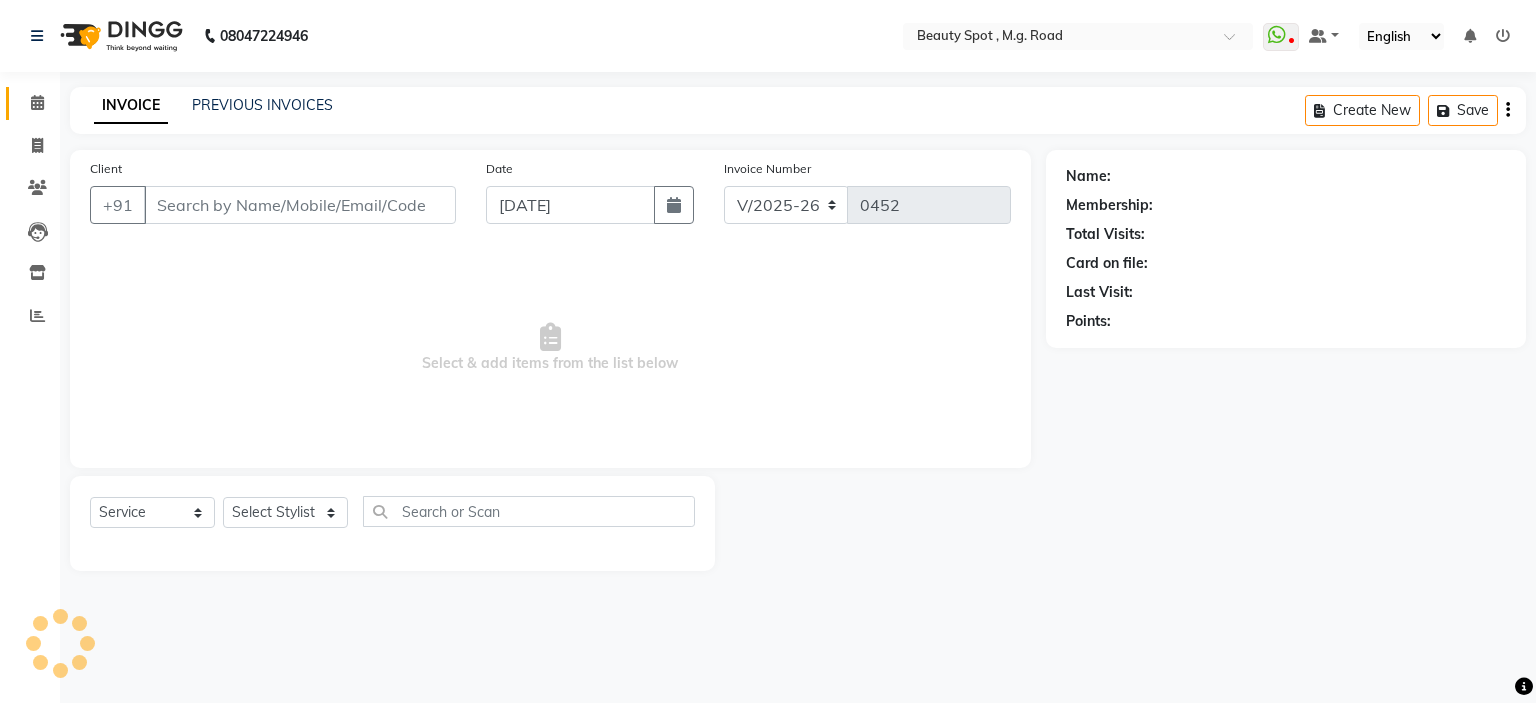 type on "9823226776" 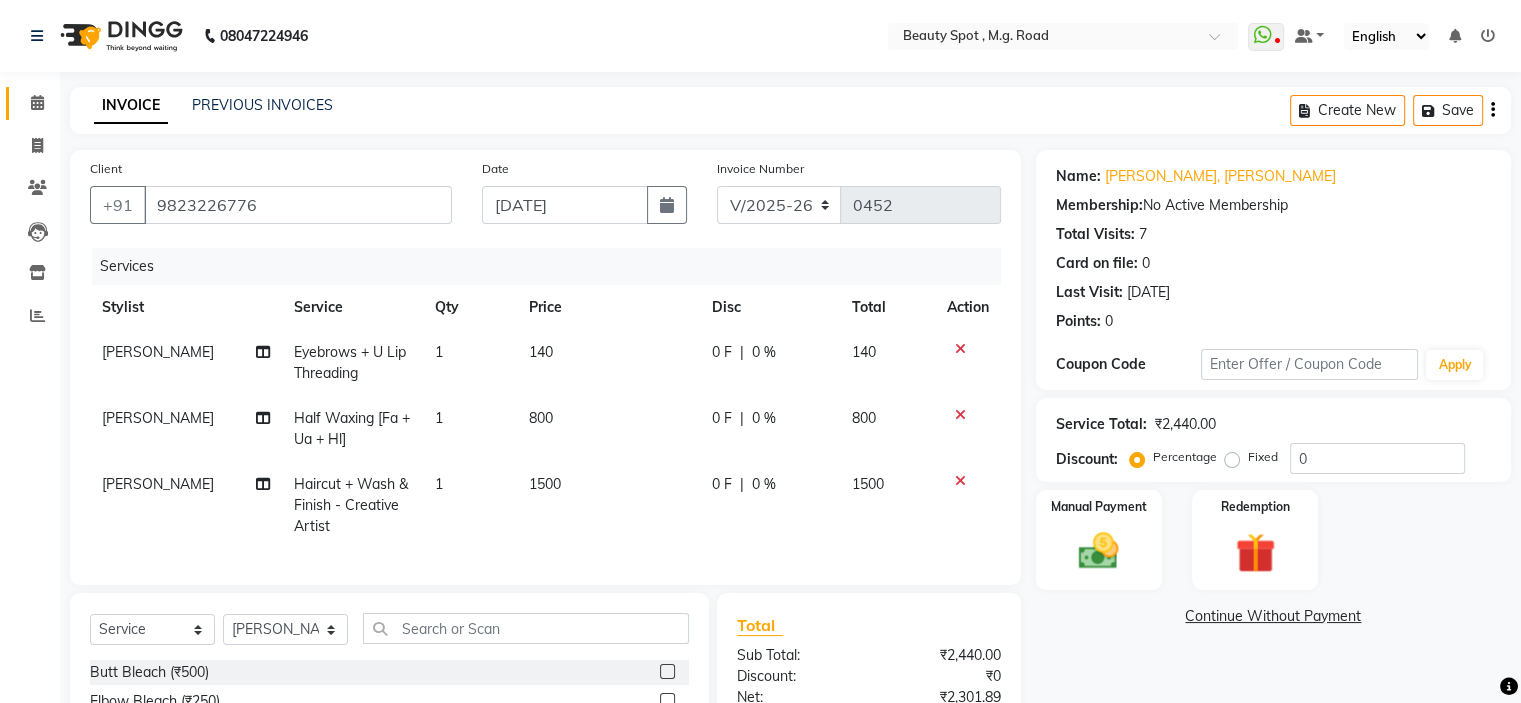 scroll, scrollTop: 200, scrollLeft: 0, axis: vertical 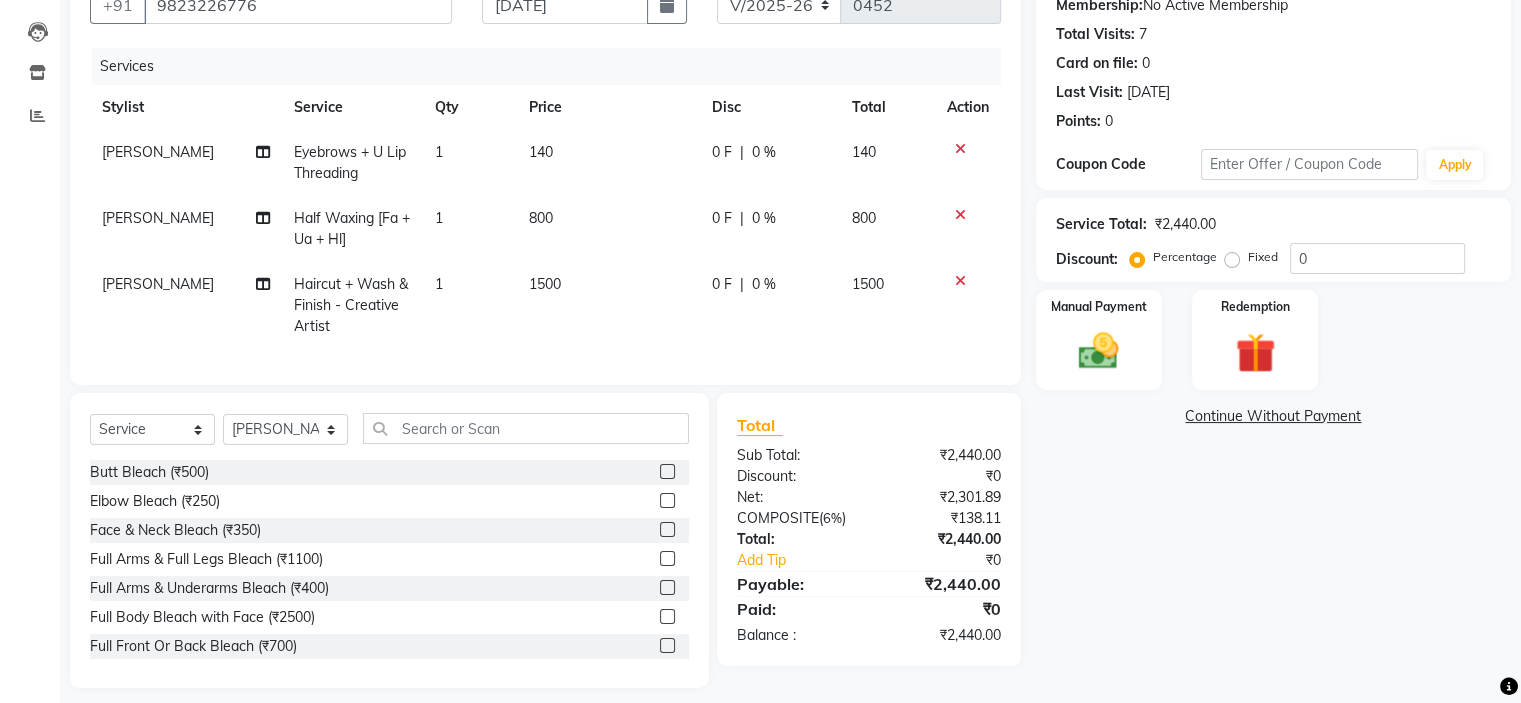click 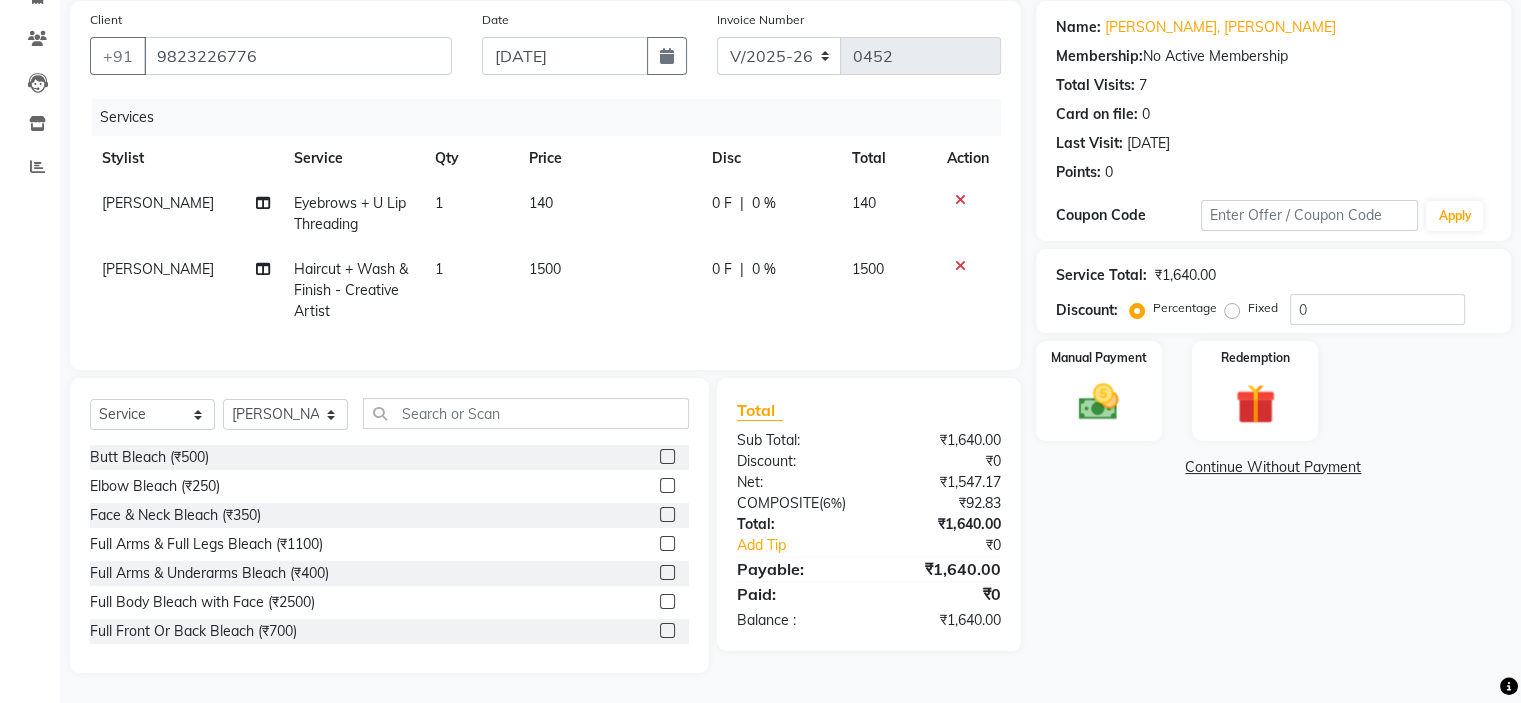 scroll, scrollTop: 164, scrollLeft: 0, axis: vertical 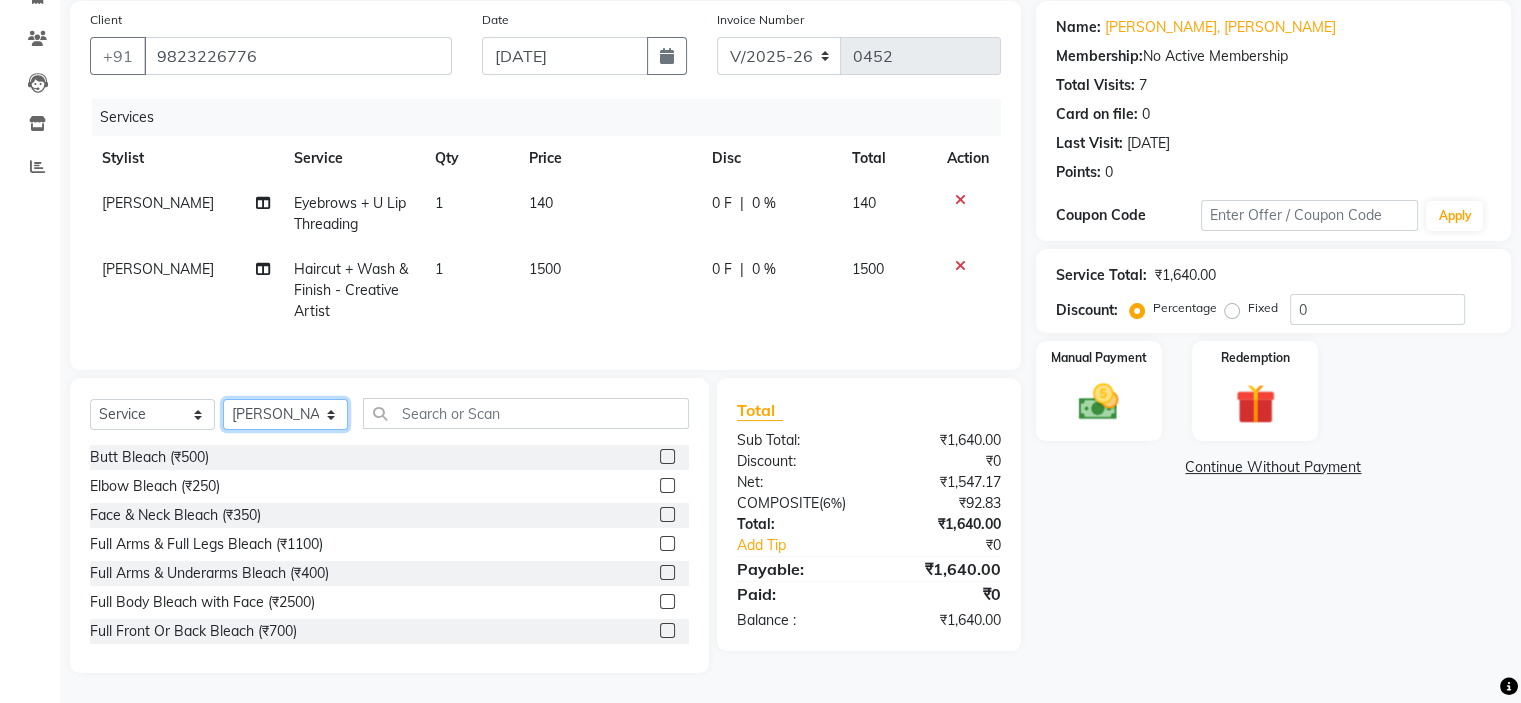 click on "Select Stylist Ahling Devika  Manager Sheela  Tayyaba  Yen" 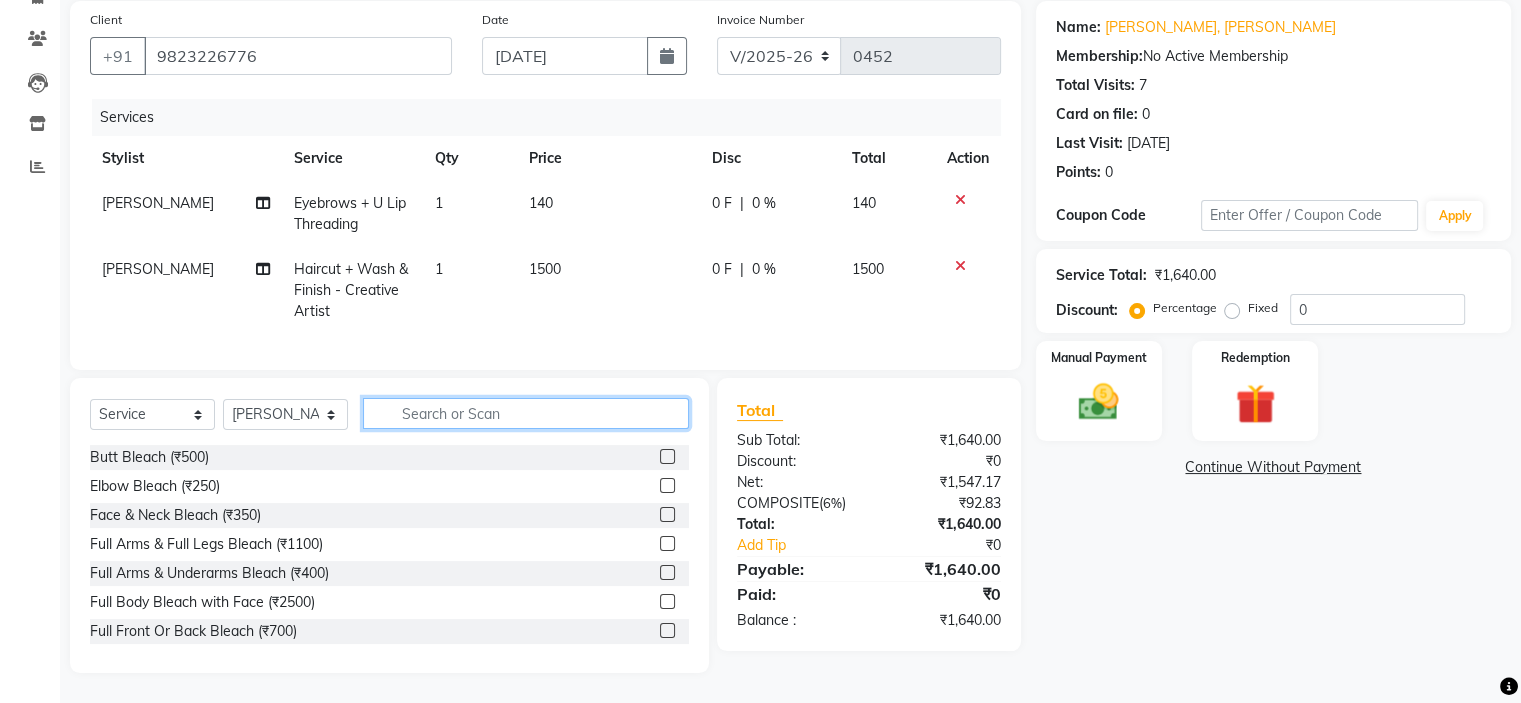 click 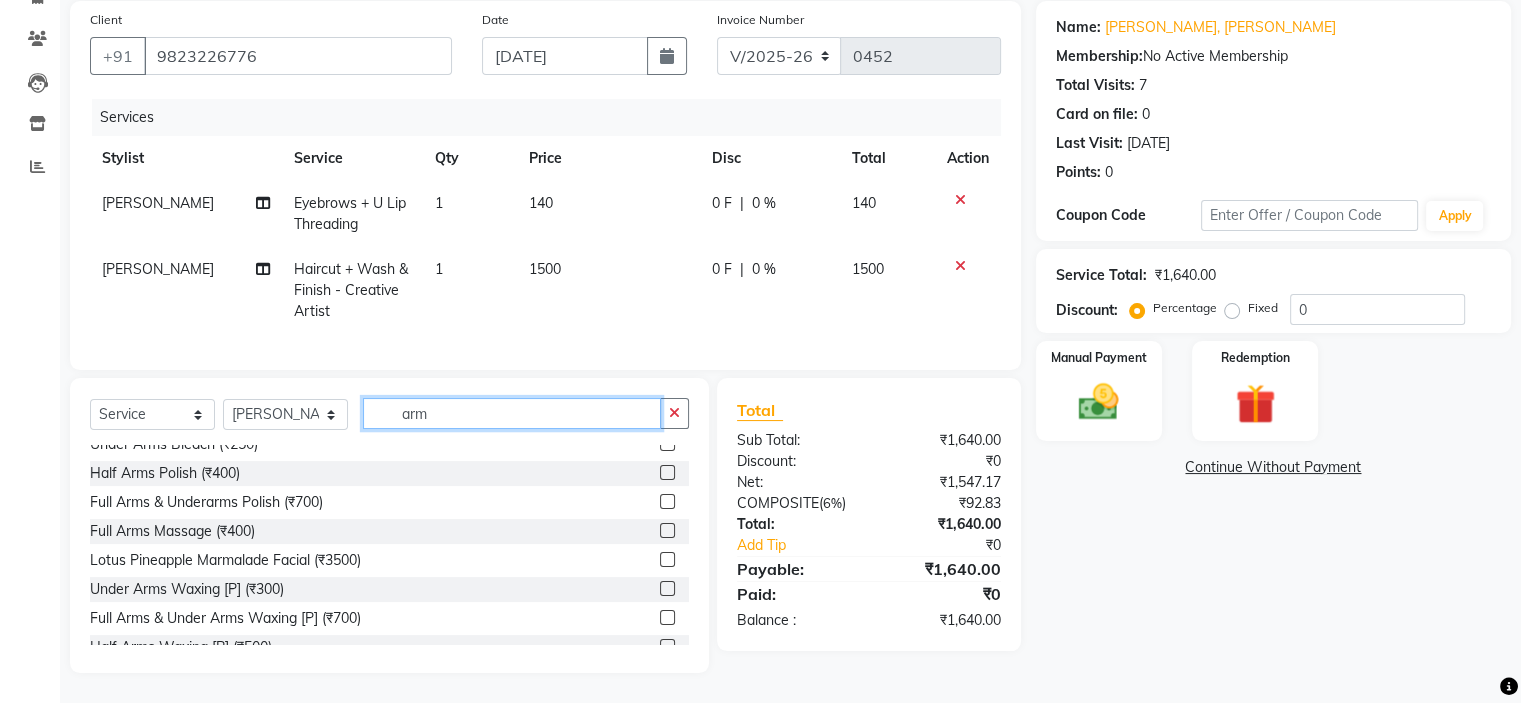 scroll, scrollTop: 200, scrollLeft: 0, axis: vertical 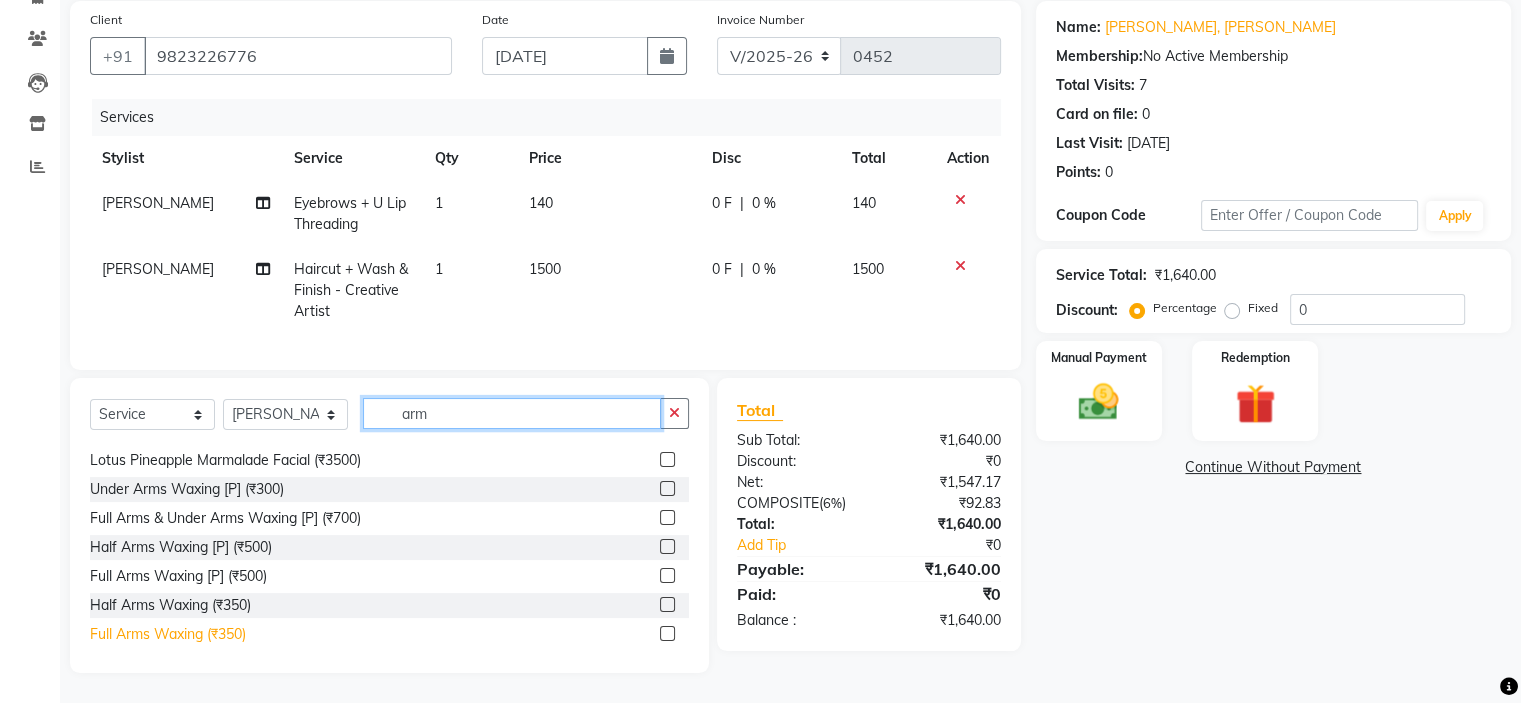 type on "arm" 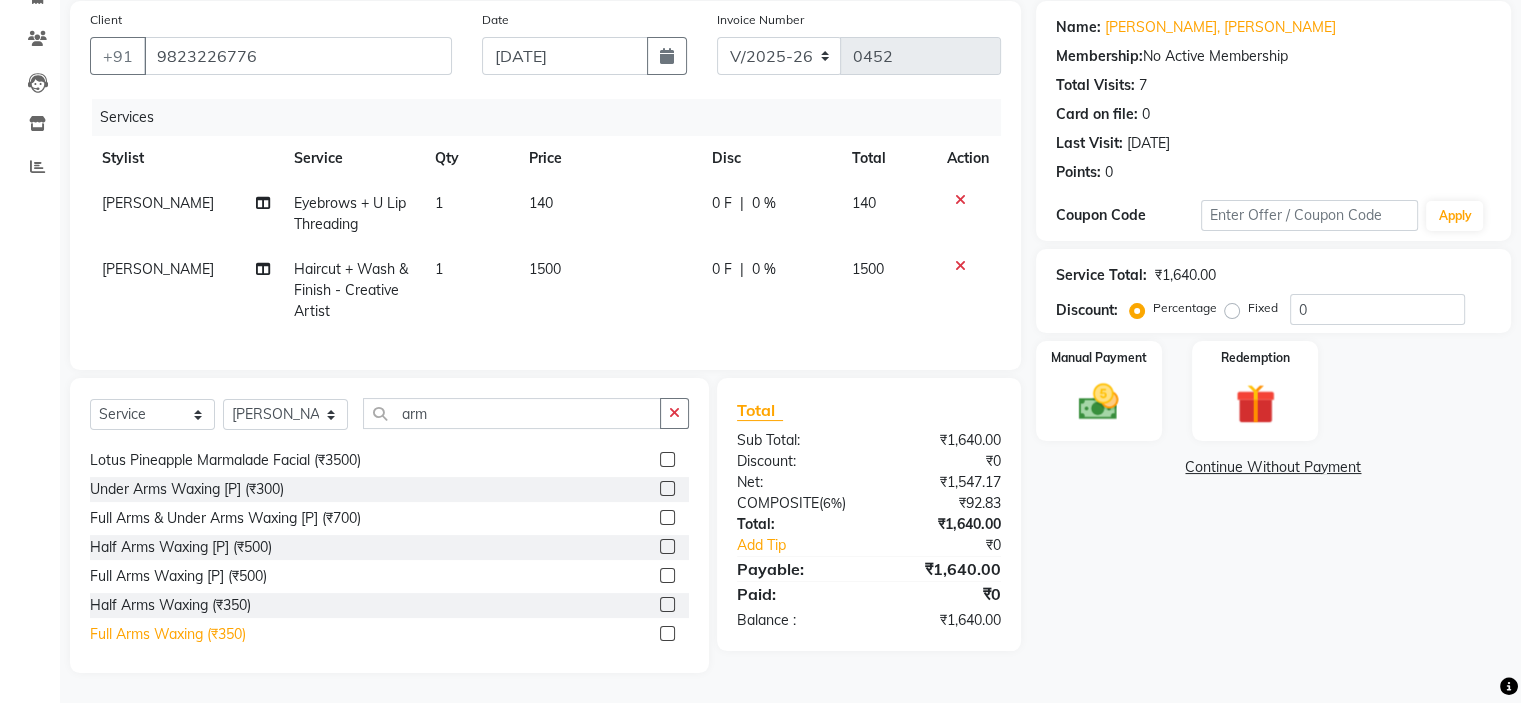 click on "Full Arms Waxing (₹350)" 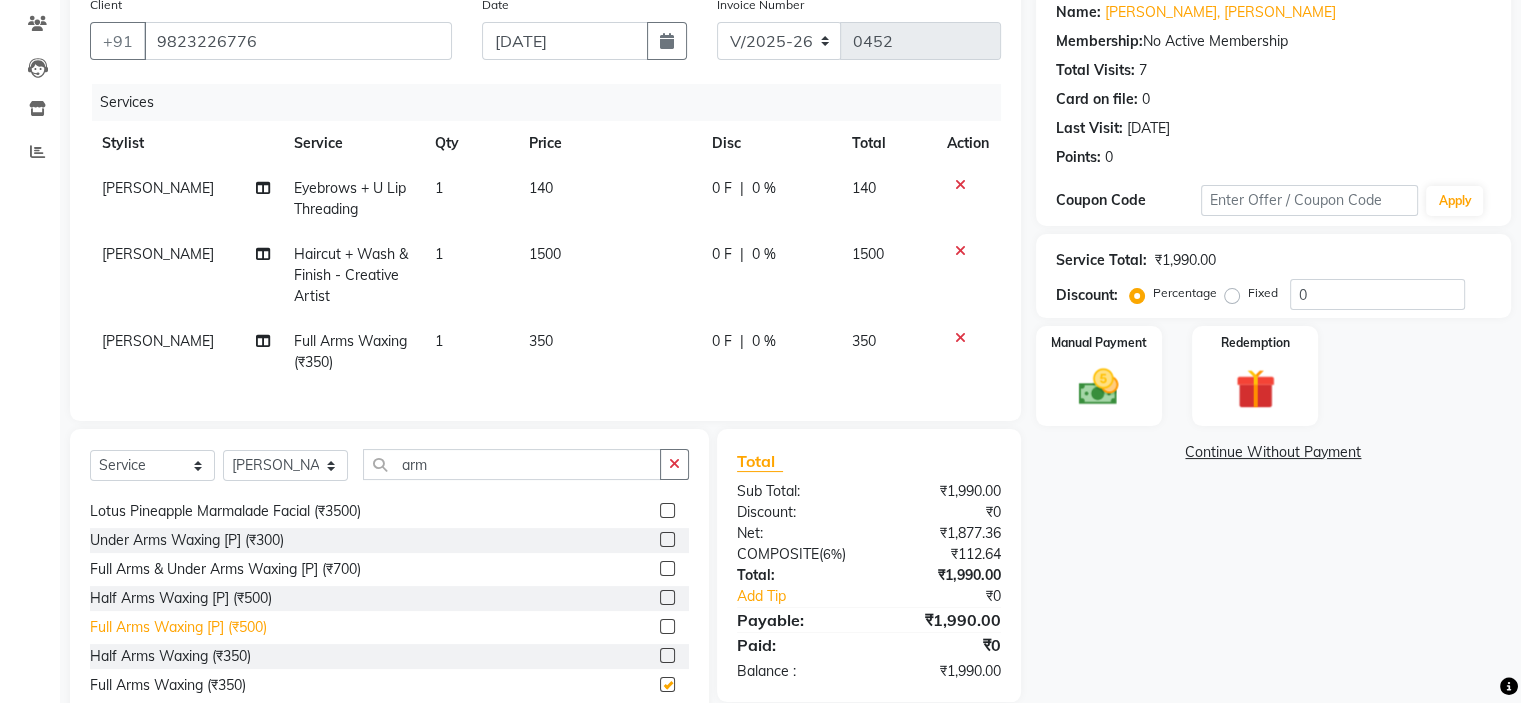 checkbox on "false" 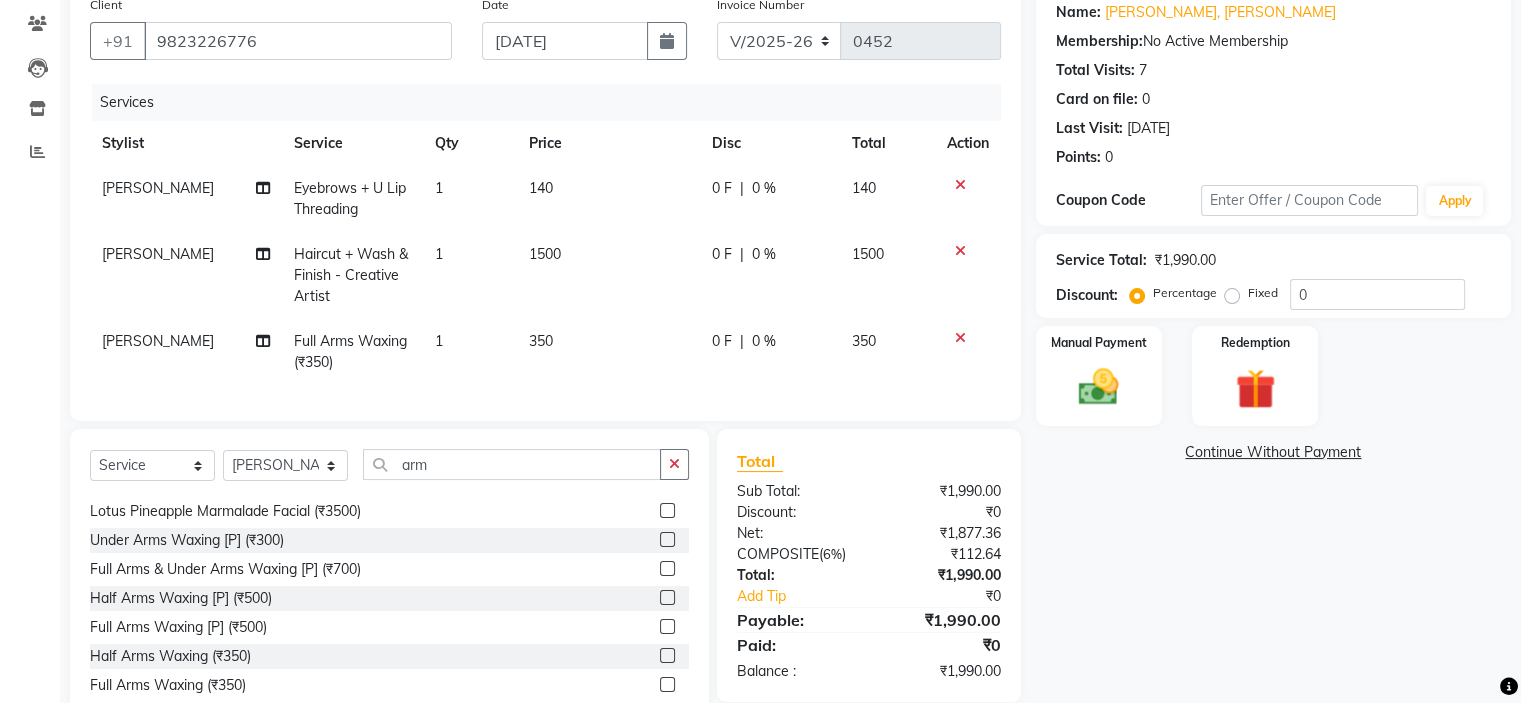 scroll, scrollTop: 231, scrollLeft: 0, axis: vertical 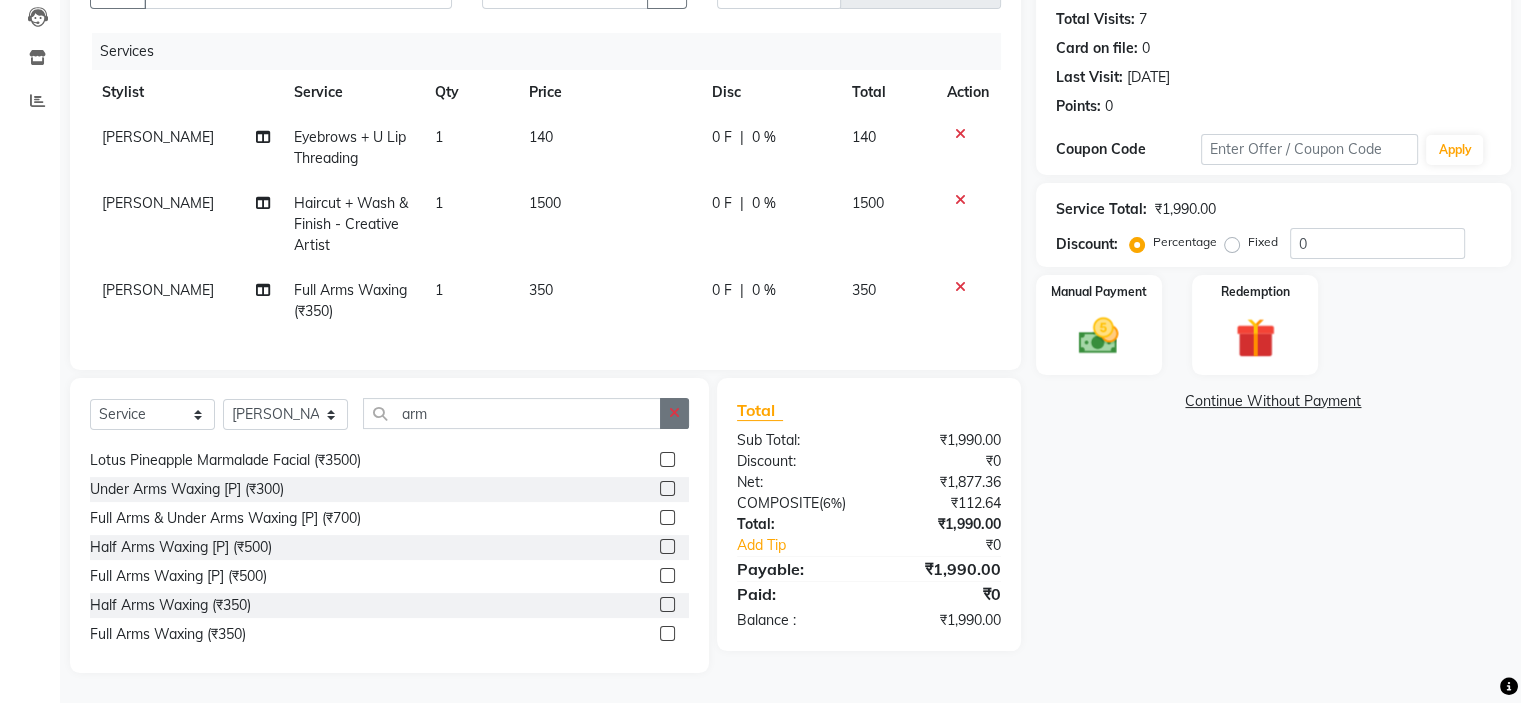click 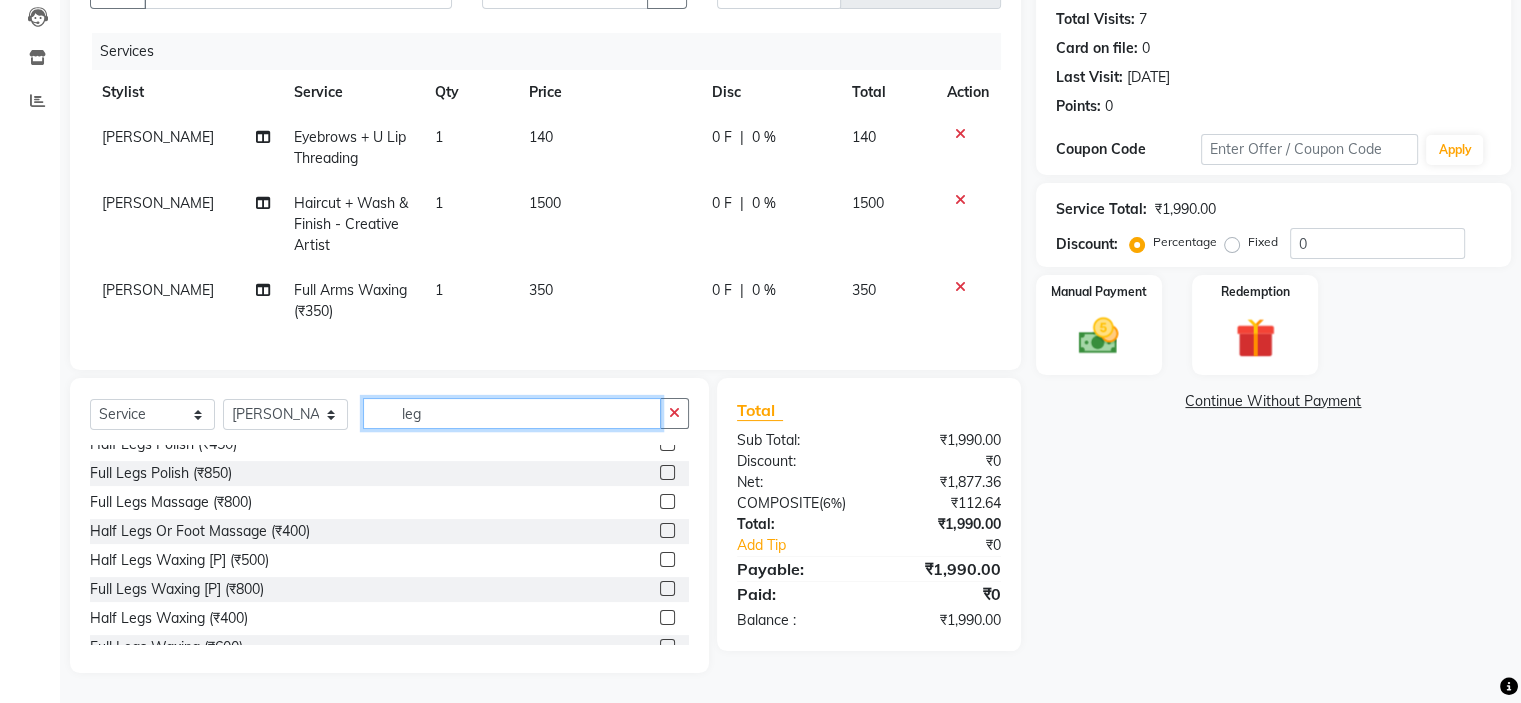 scroll, scrollTop: 119, scrollLeft: 0, axis: vertical 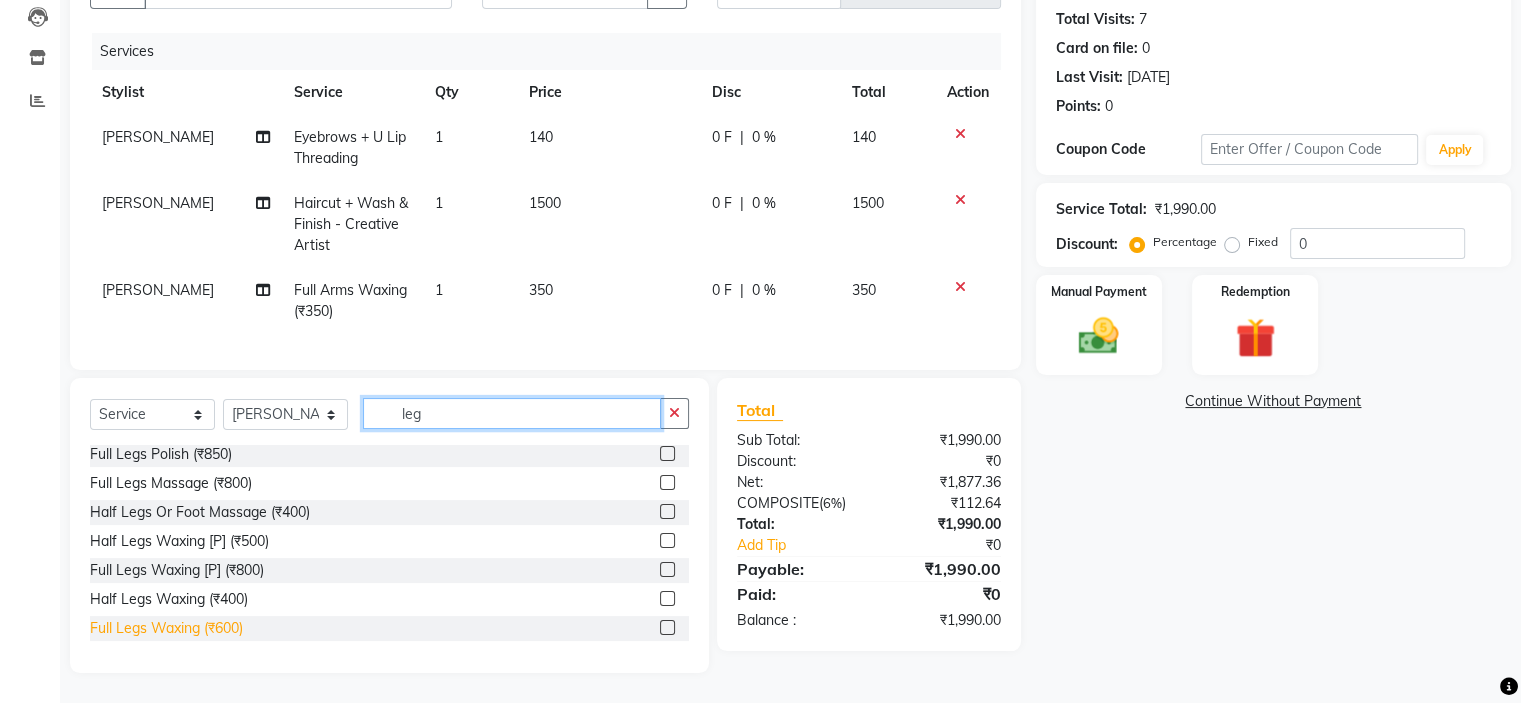 type on "leg" 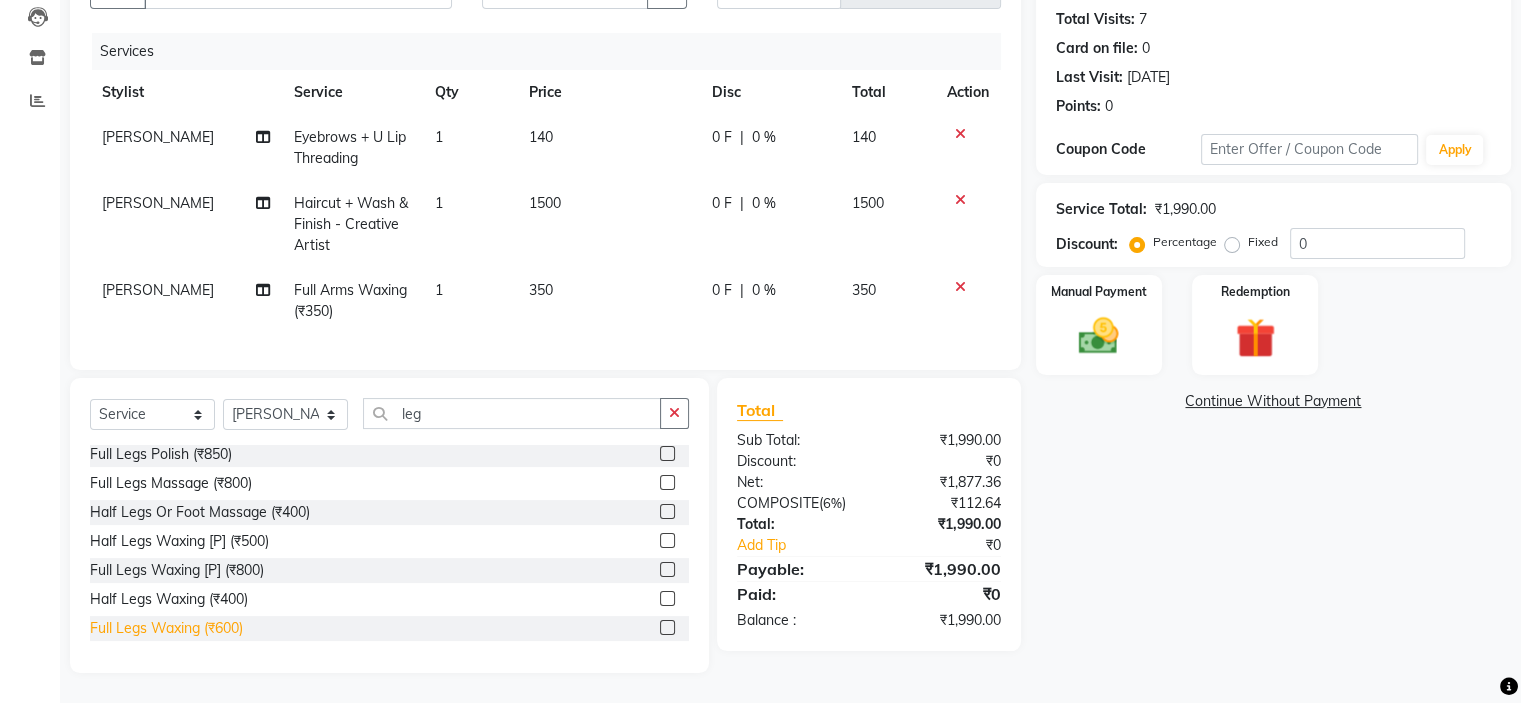 click on "Full Legs Waxing (₹600)" 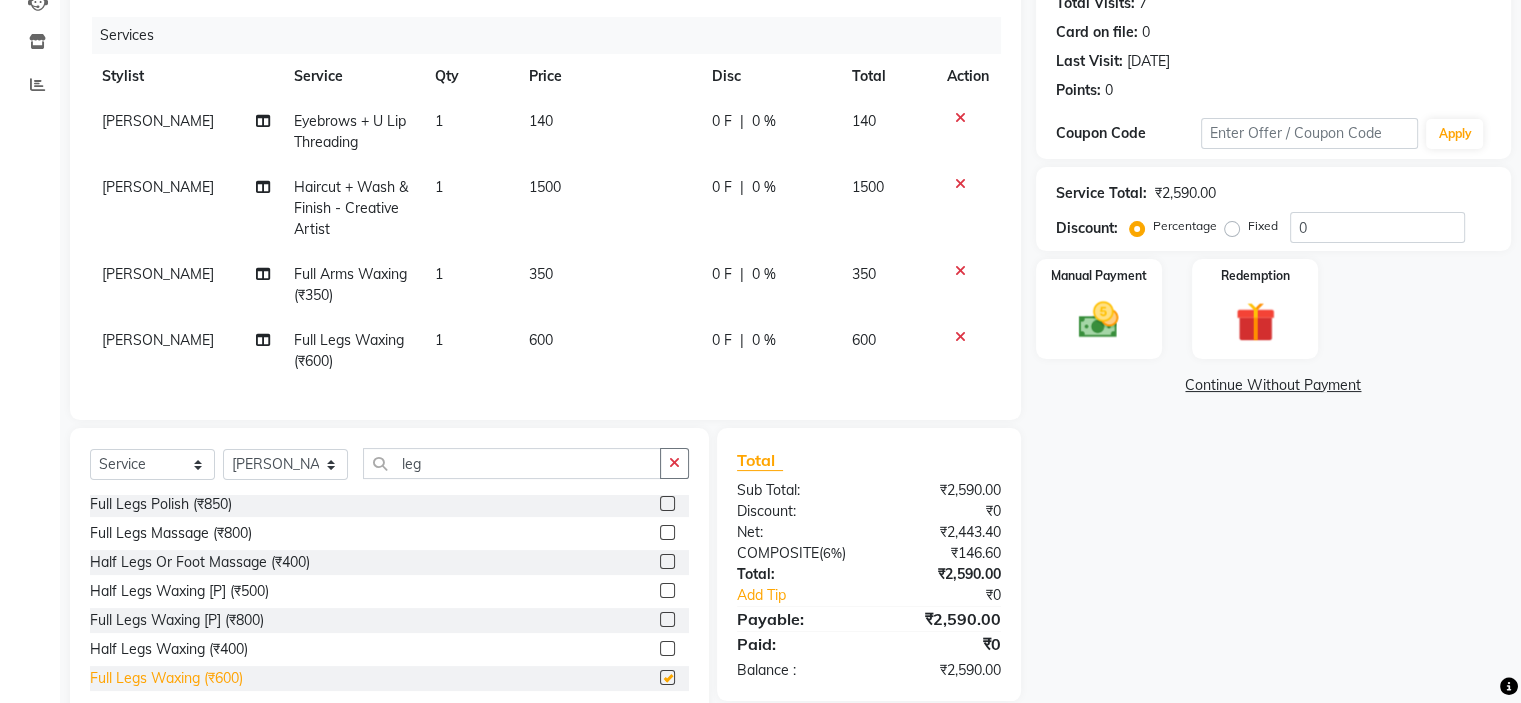 checkbox on "false" 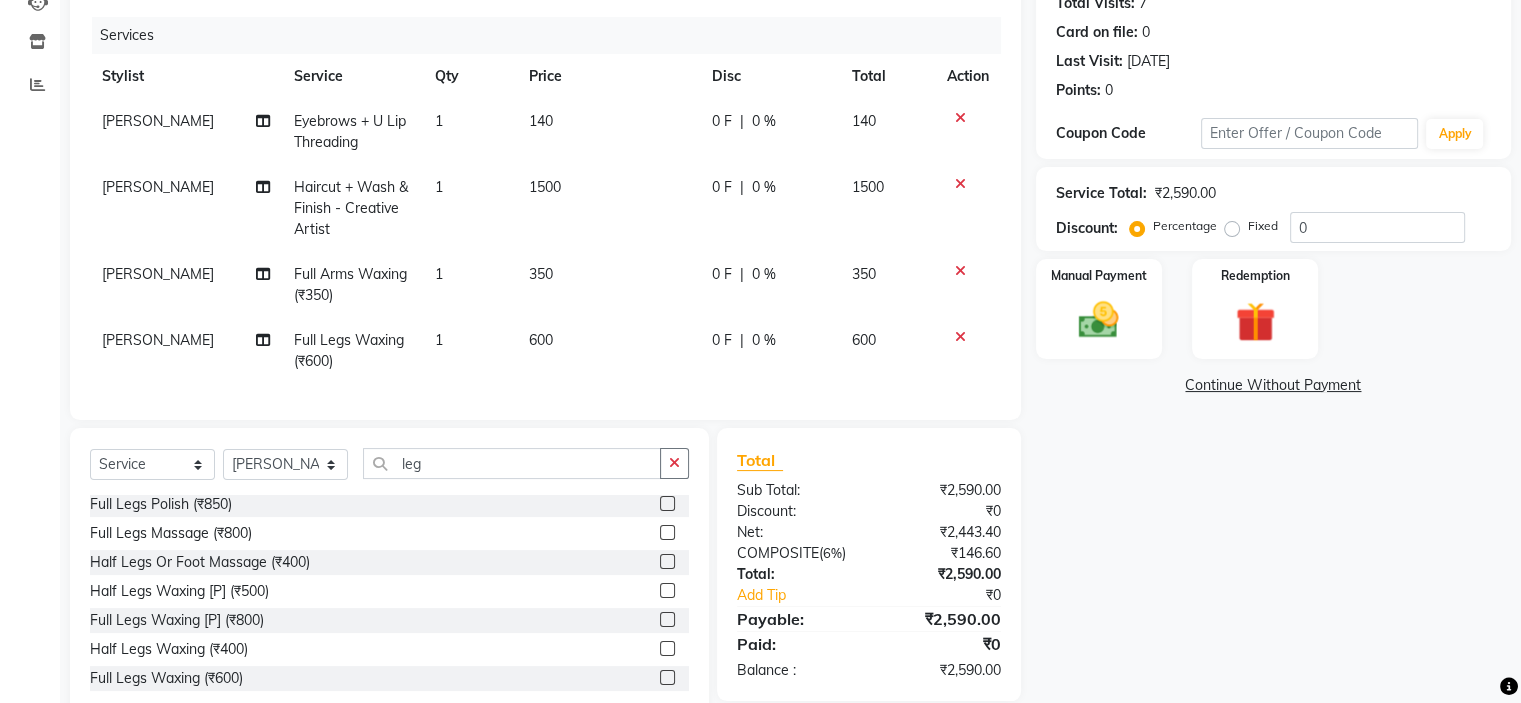 click 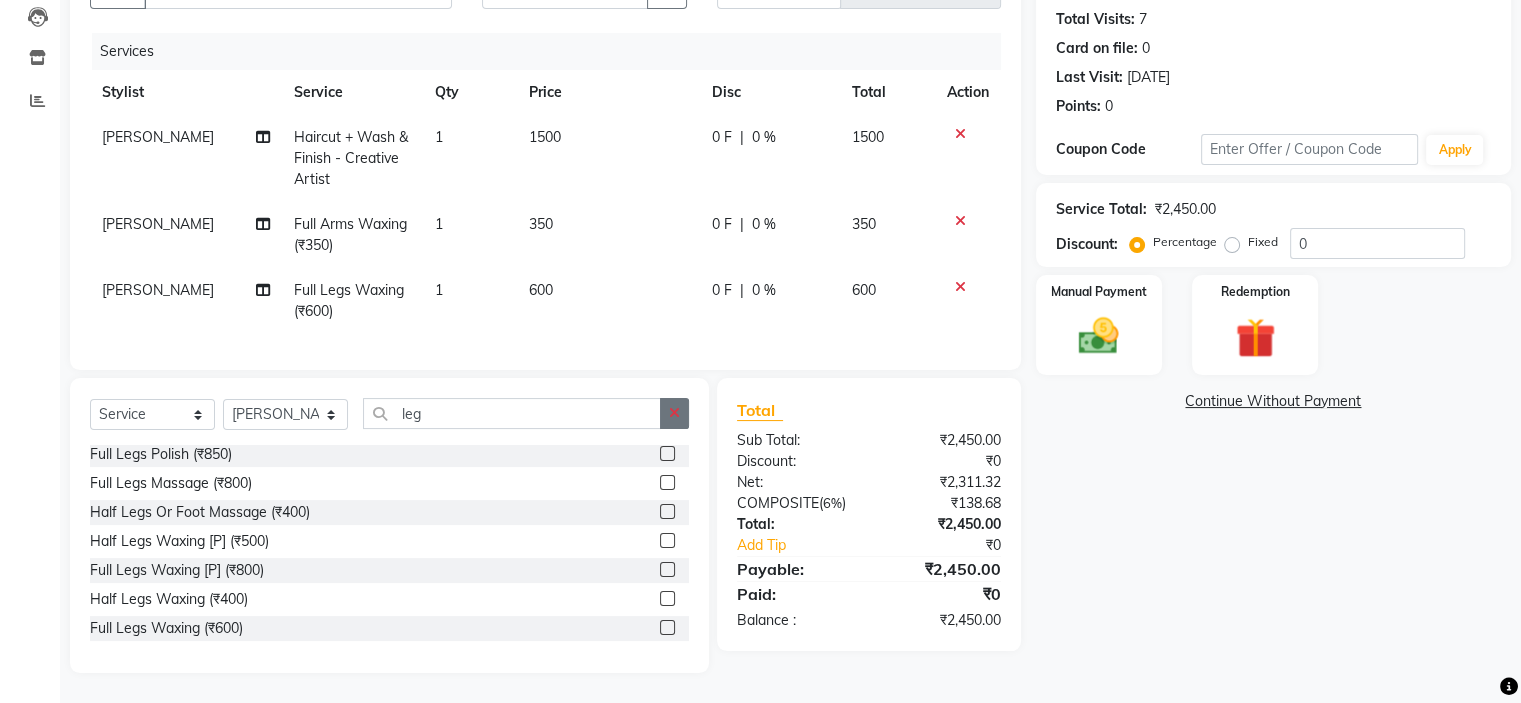 click 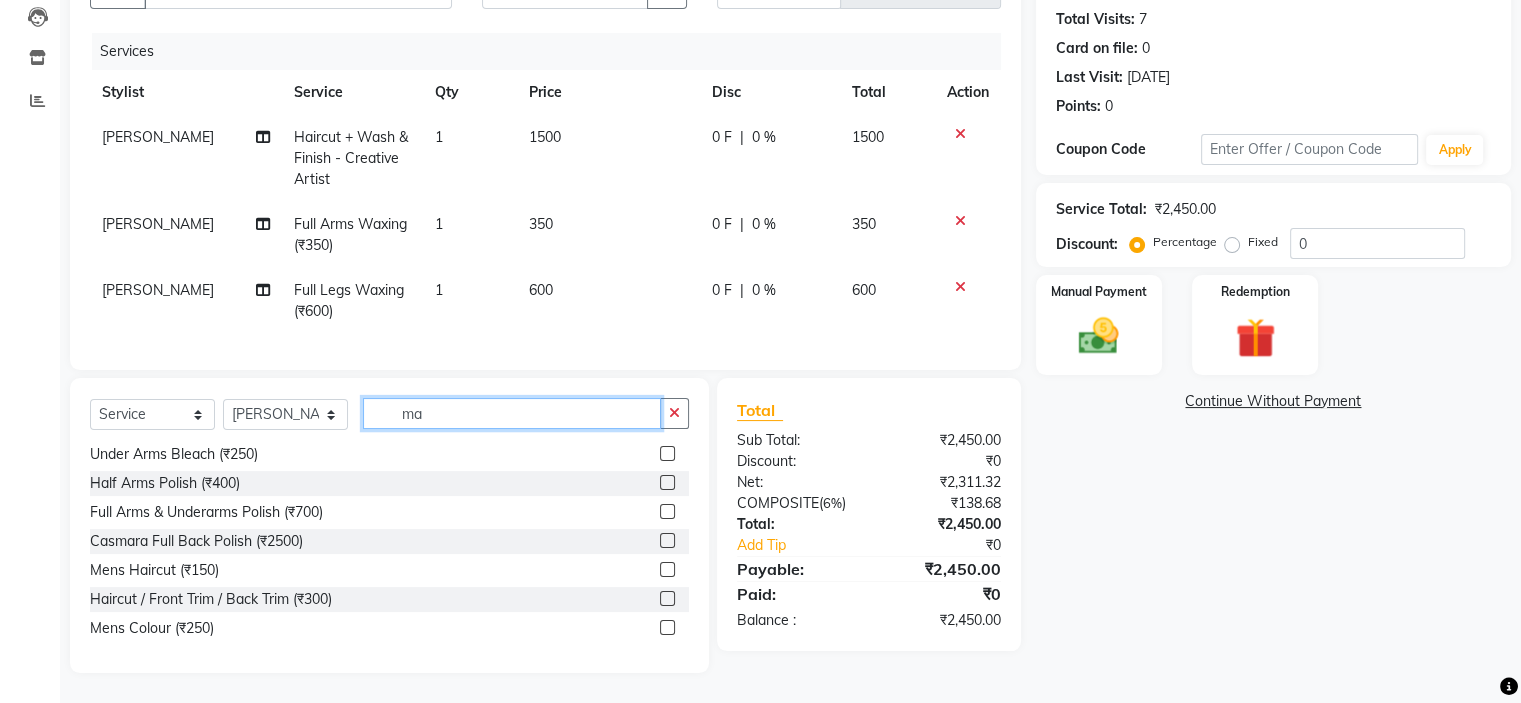 scroll, scrollTop: 0, scrollLeft: 0, axis: both 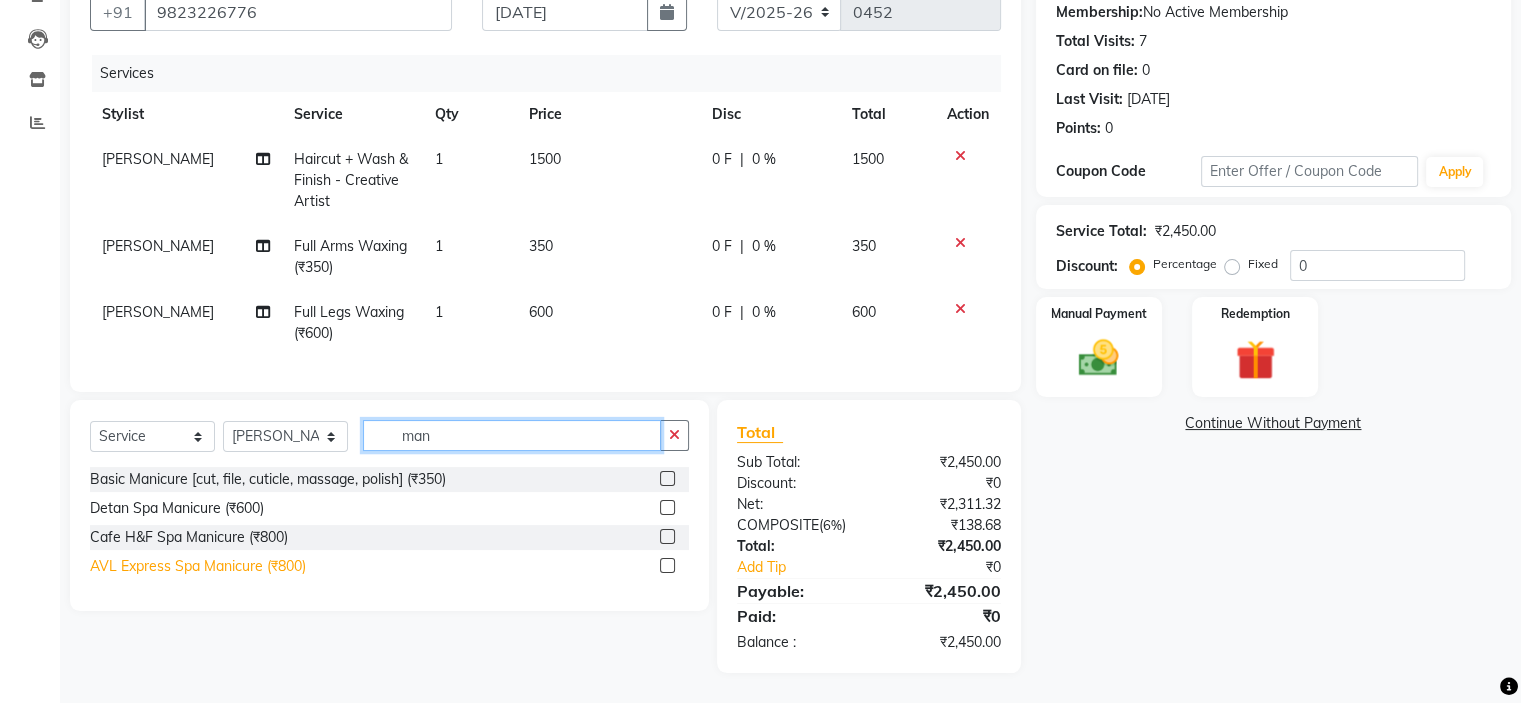 type on "man" 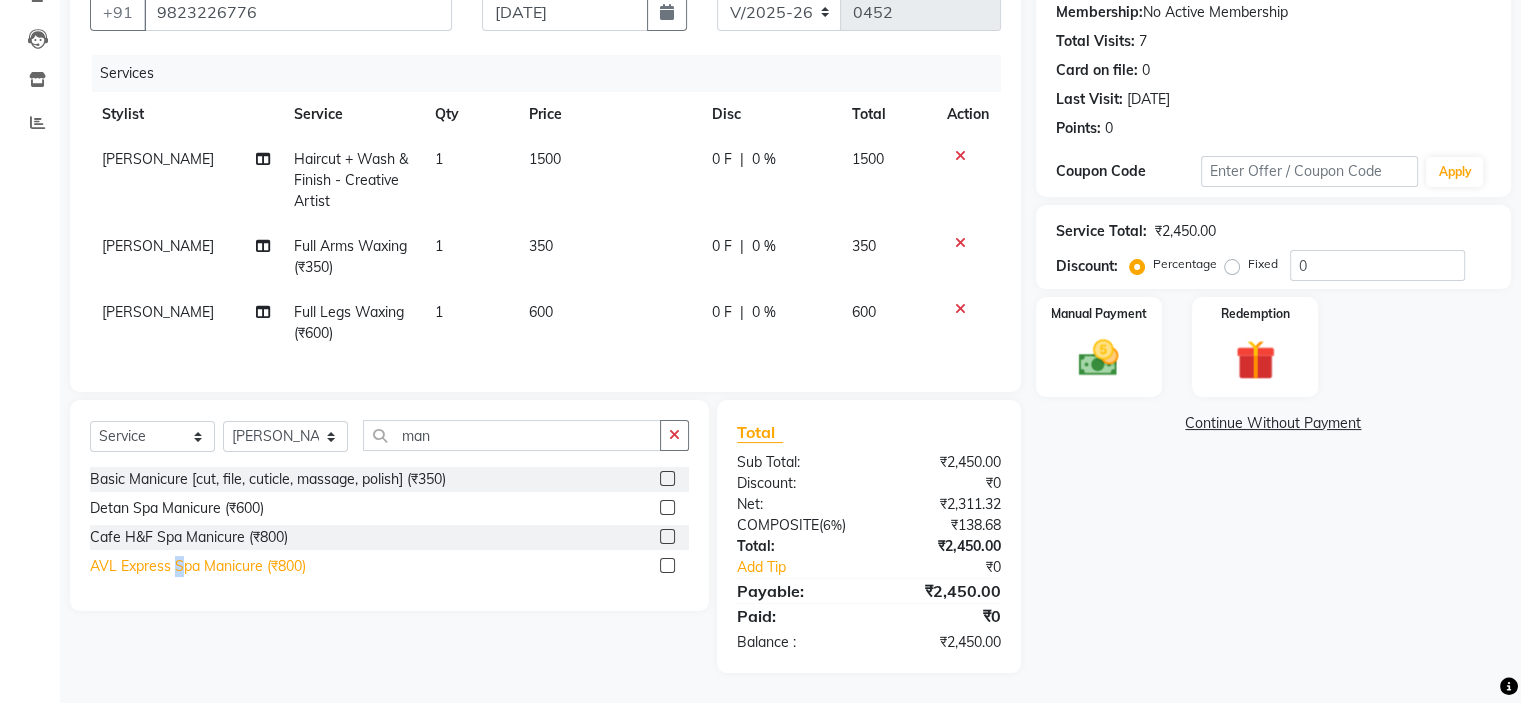 click on "AVL Express Spa Manicure (₹800)" 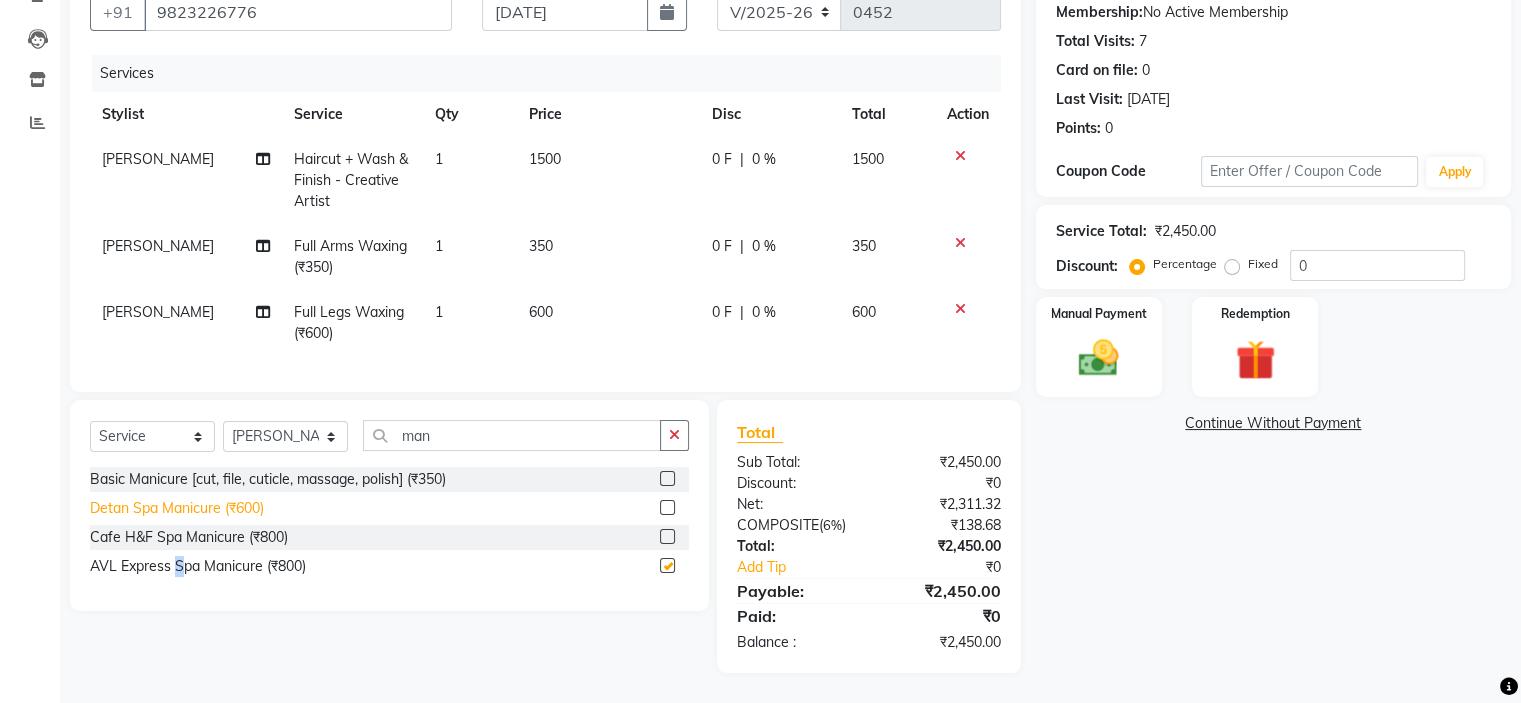 checkbox on "false" 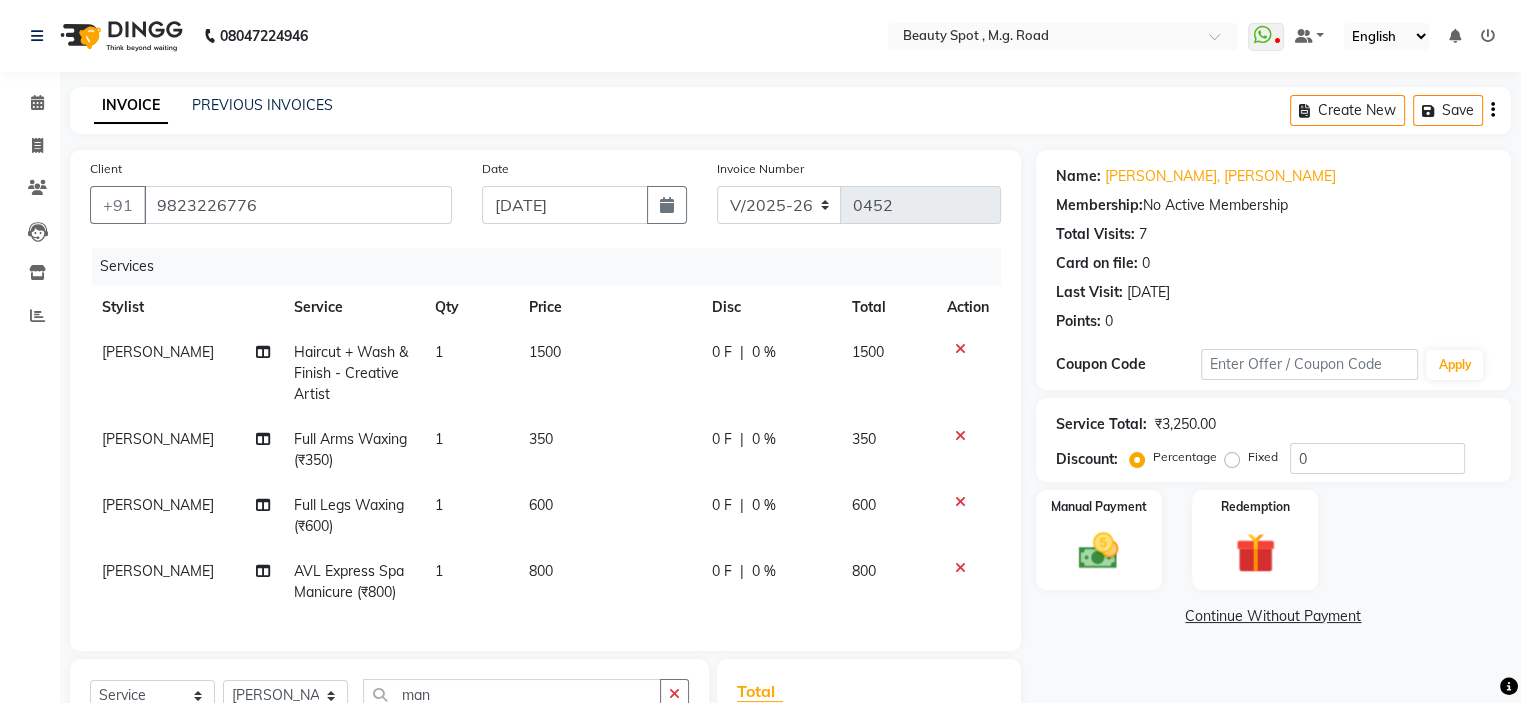 scroll, scrollTop: 274, scrollLeft: 0, axis: vertical 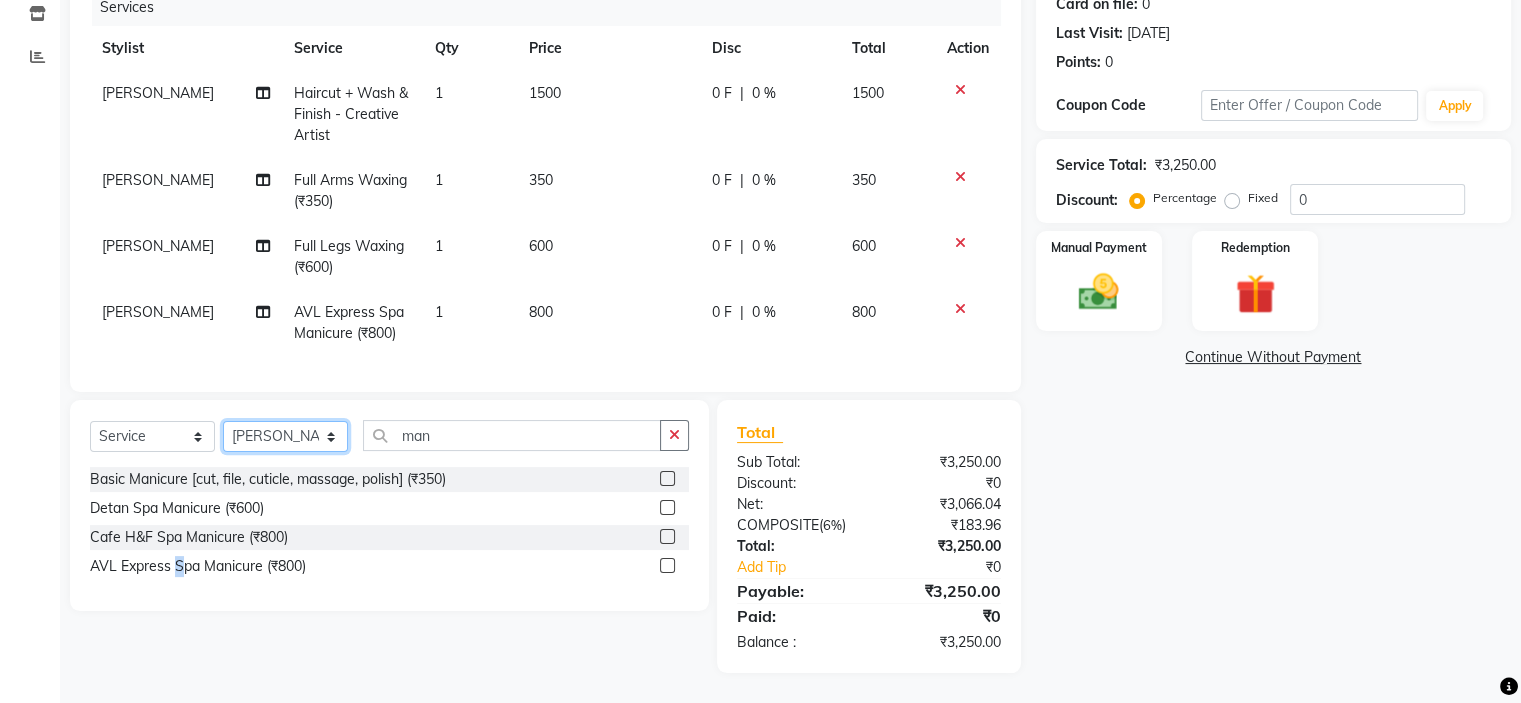 click on "Select Stylist Ahling Devika  Manager Sheela  Tayyaba  Yen" 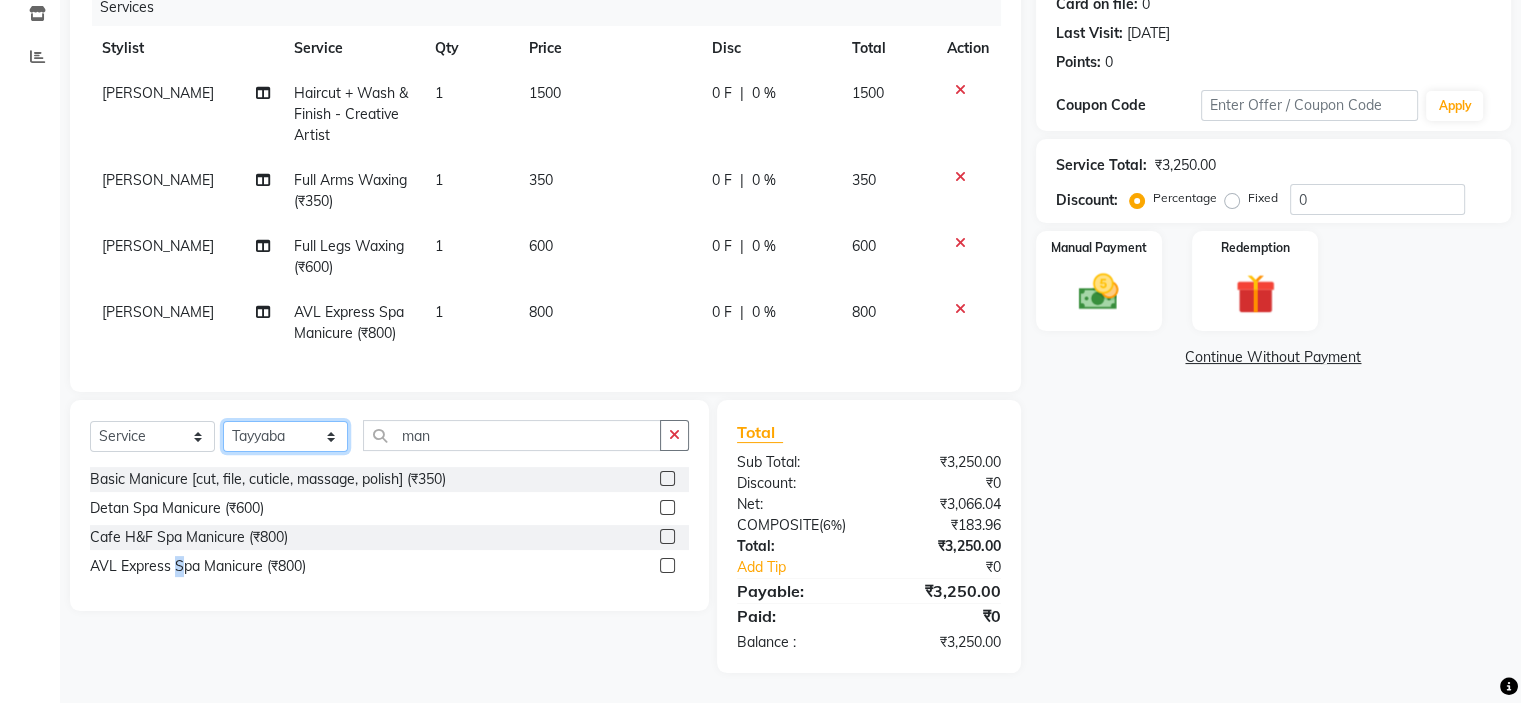 click on "Select Stylist Ahling Devika  Manager Sheela  Tayyaba  Yen" 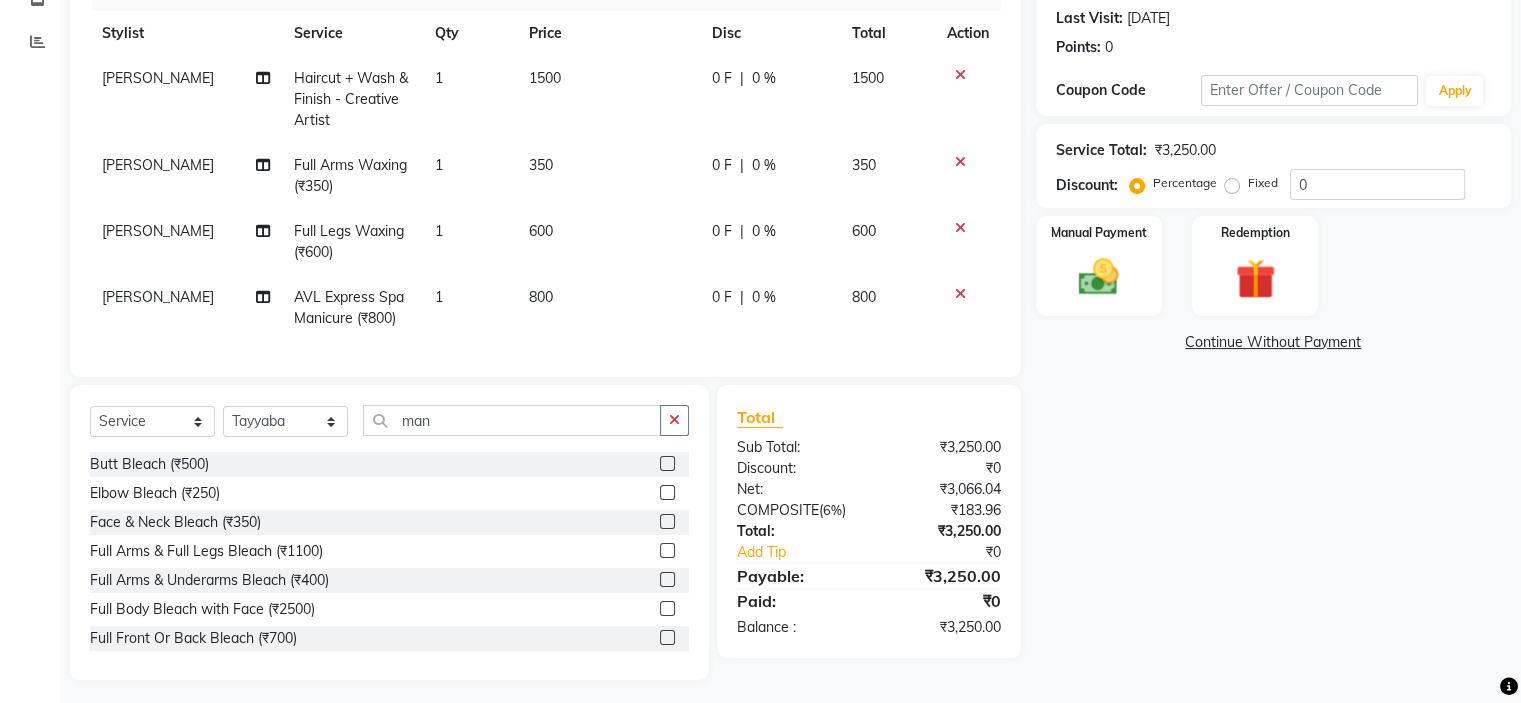 click 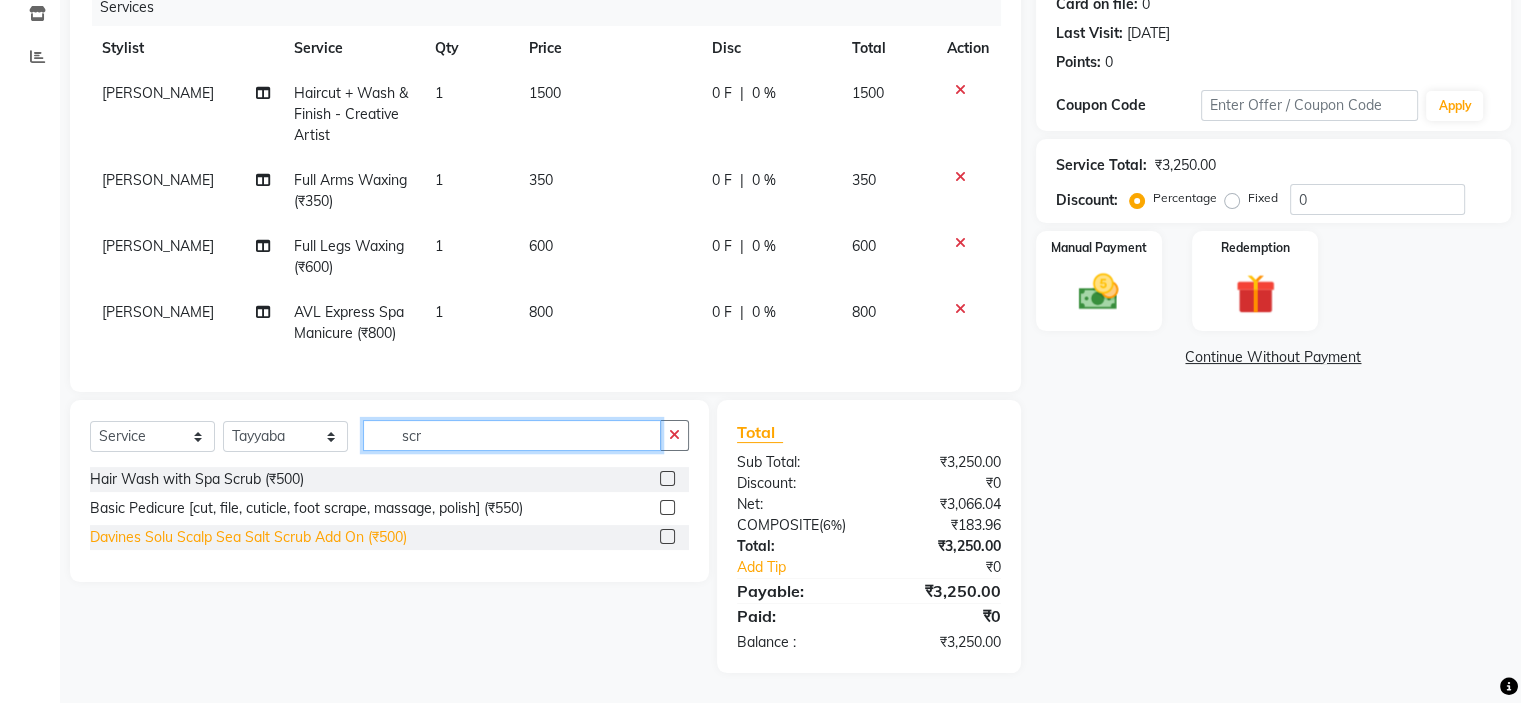type on "scr" 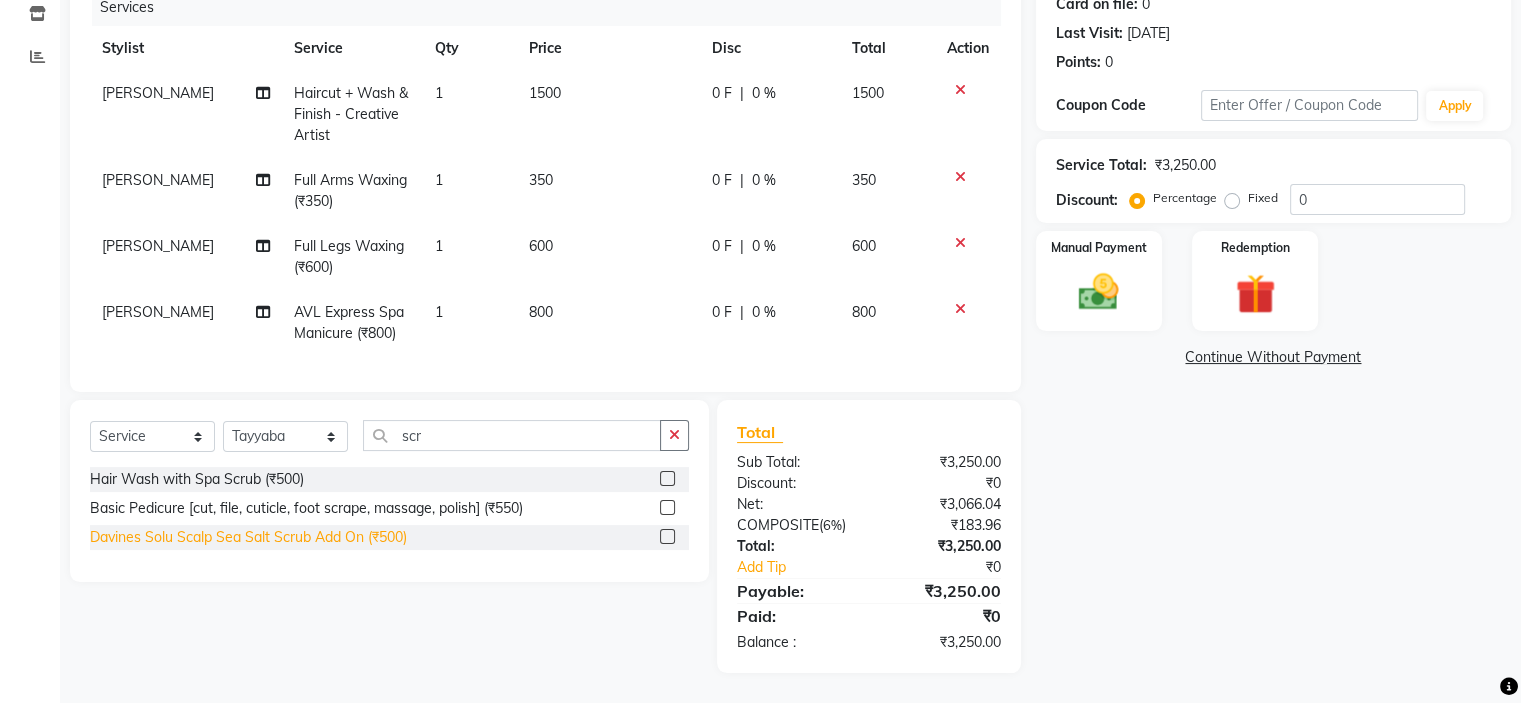 click on "Davines Solu Scalp Sea Salt Scrub Add On (₹500)" 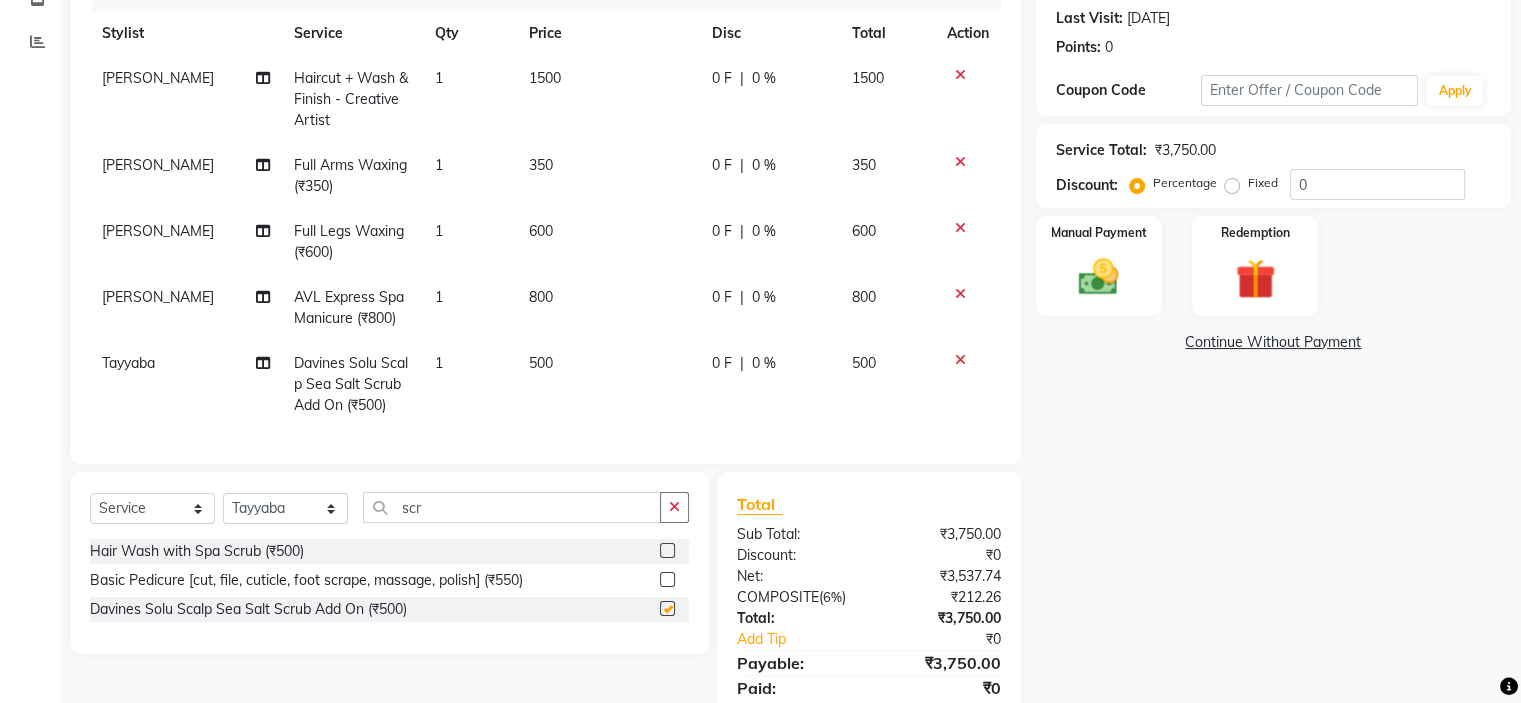 checkbox on "false" 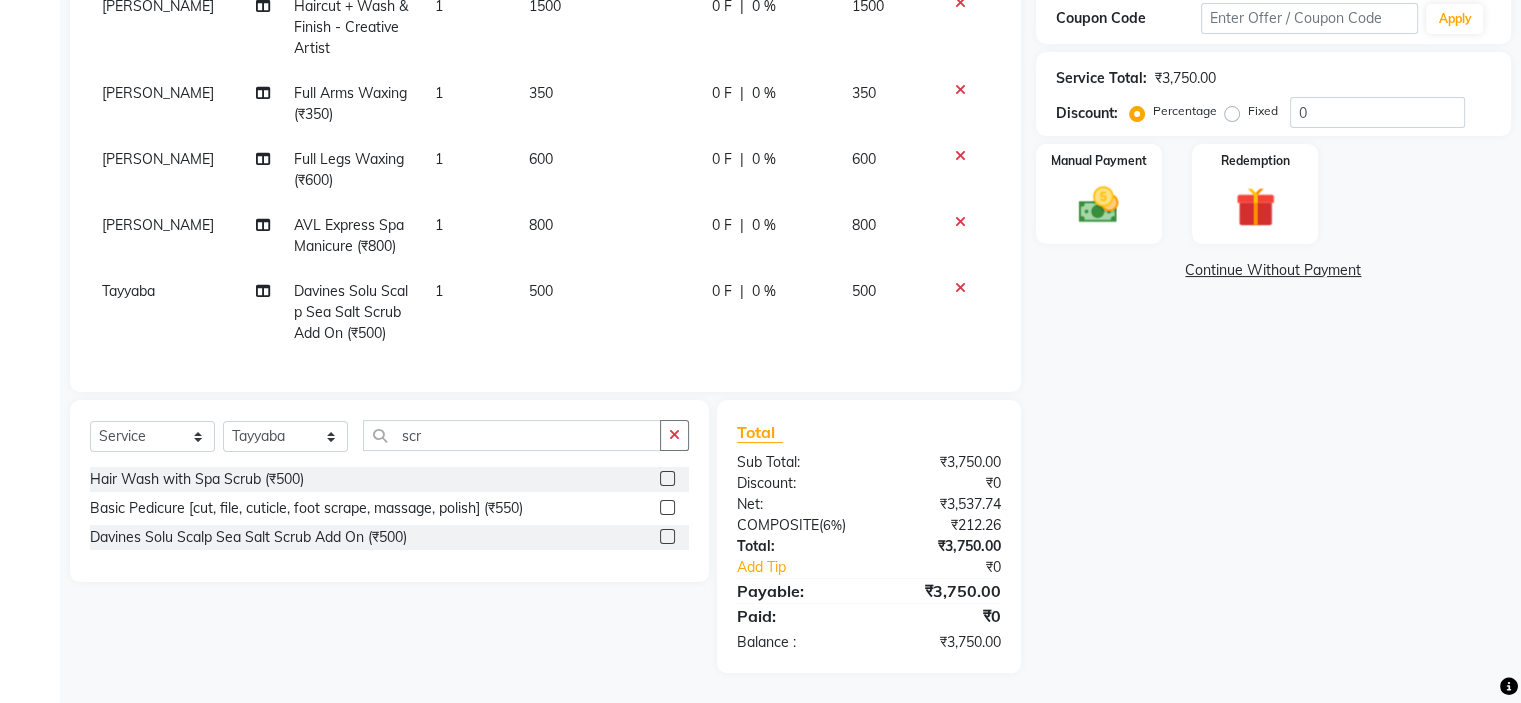 scroll, scrollTop: 261, scrollLeft: 0, axis: vertical 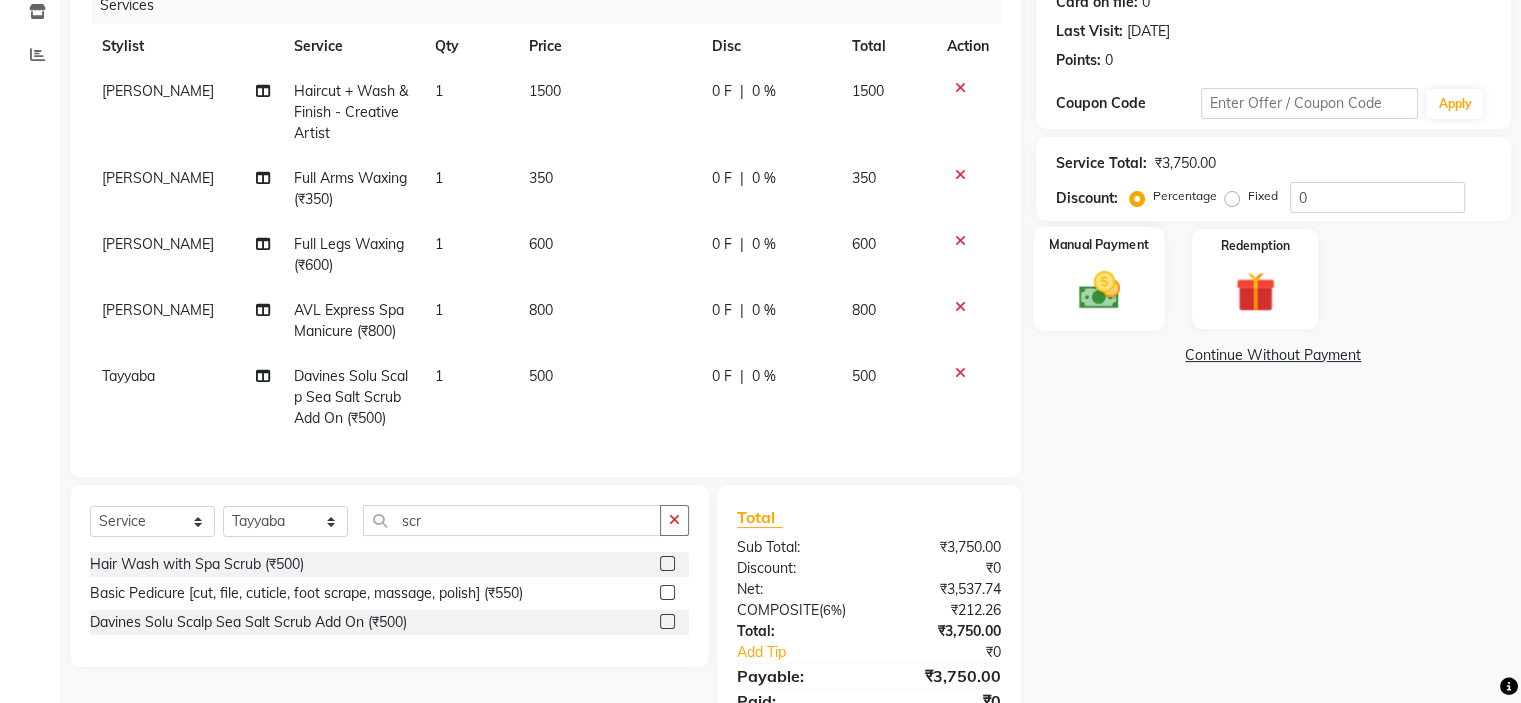 click 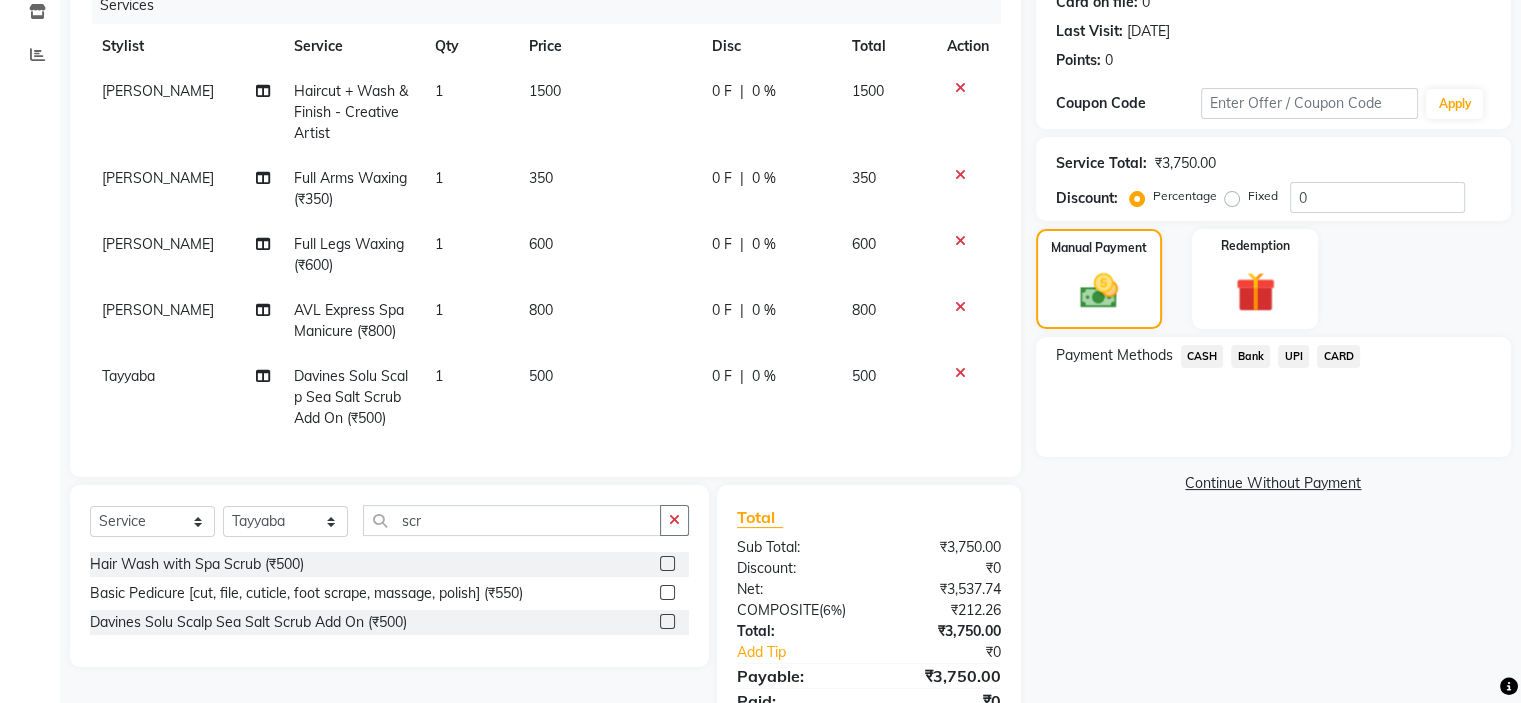 click on "CARD" 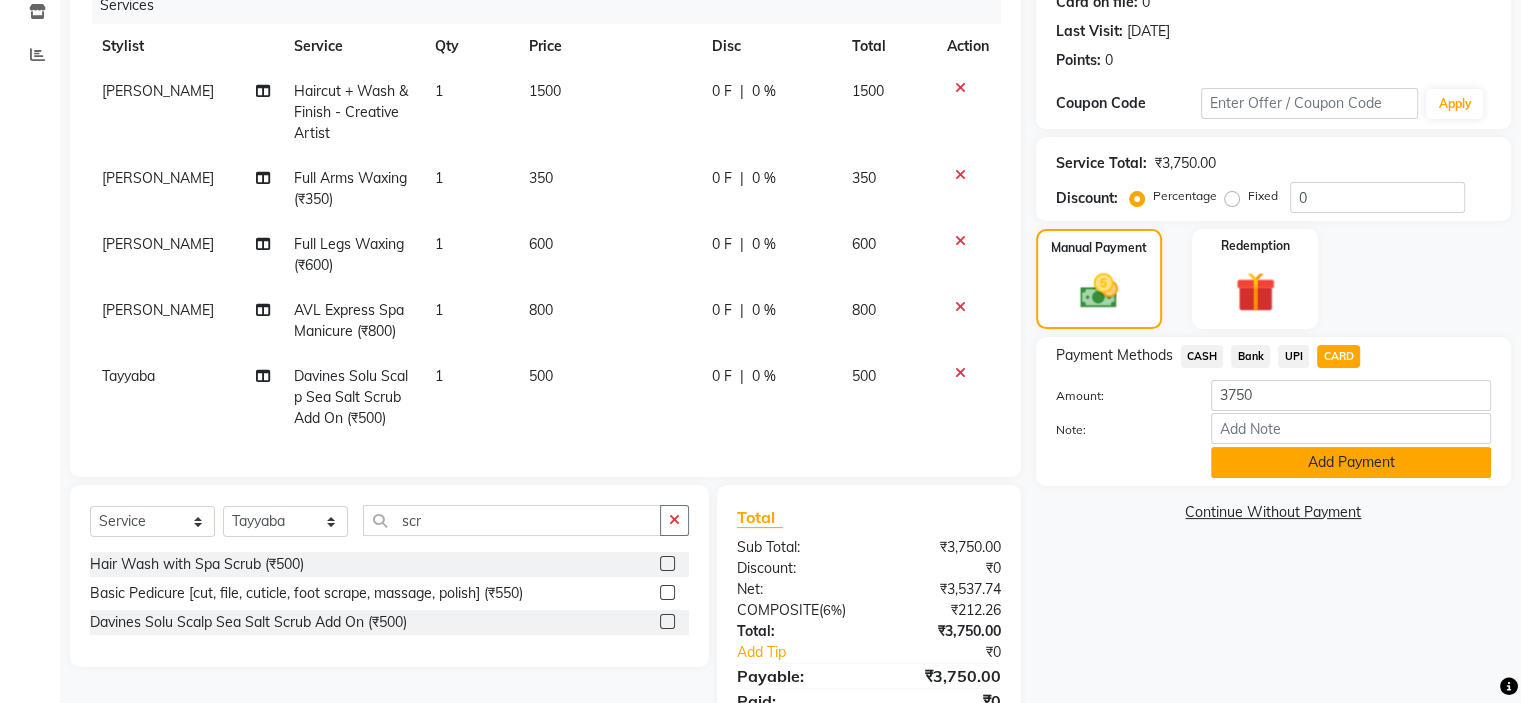 click on "Add Payment" 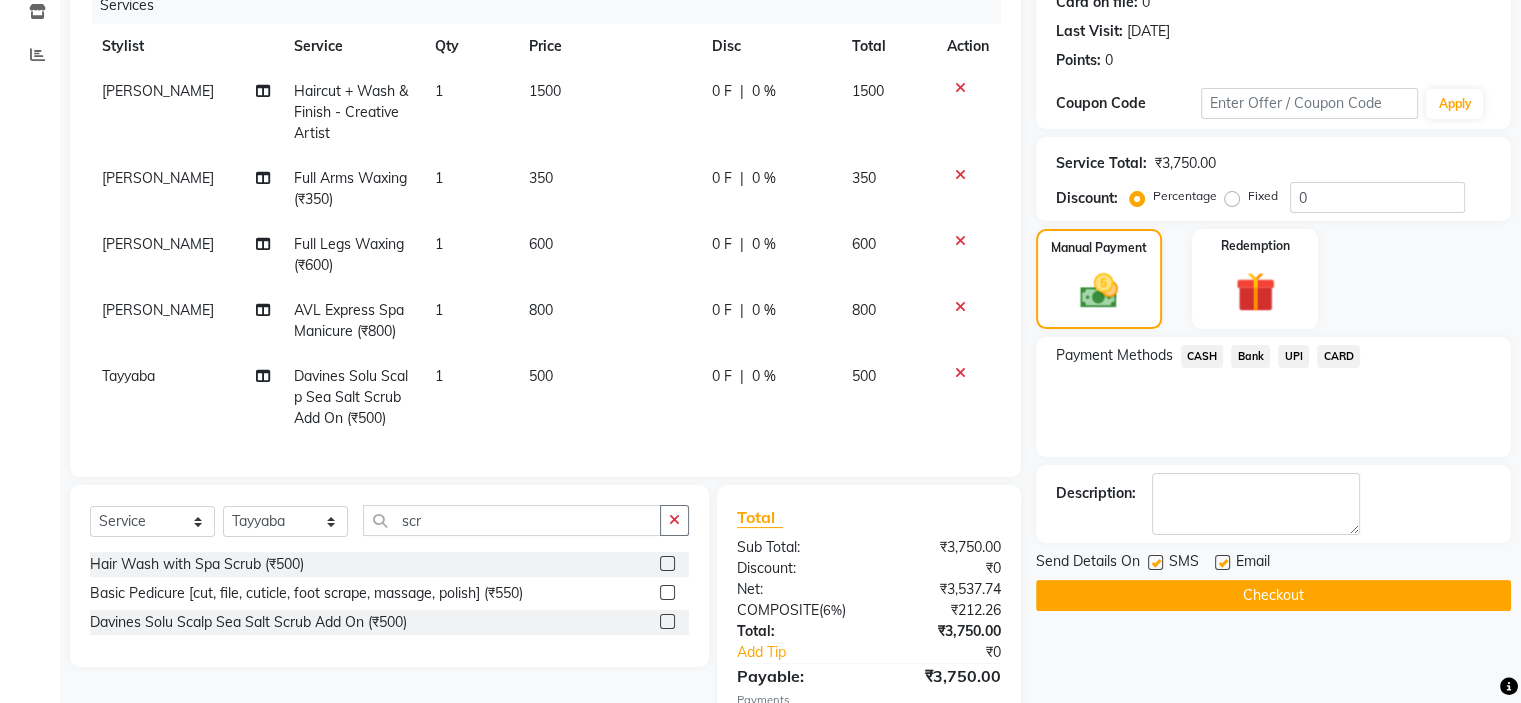 click on "Checkout" 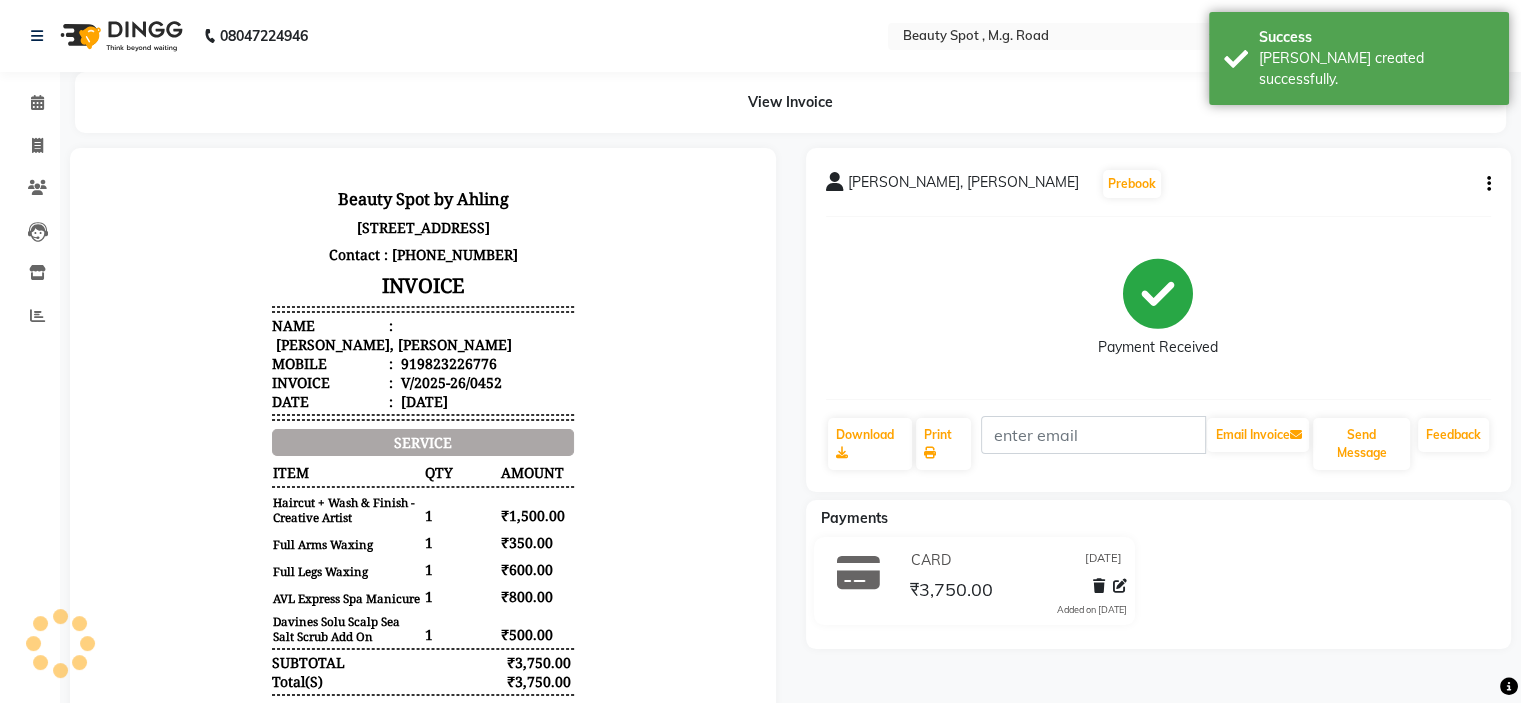 scroll, scrollTop: 0, scrollLeft: 0, axis: both 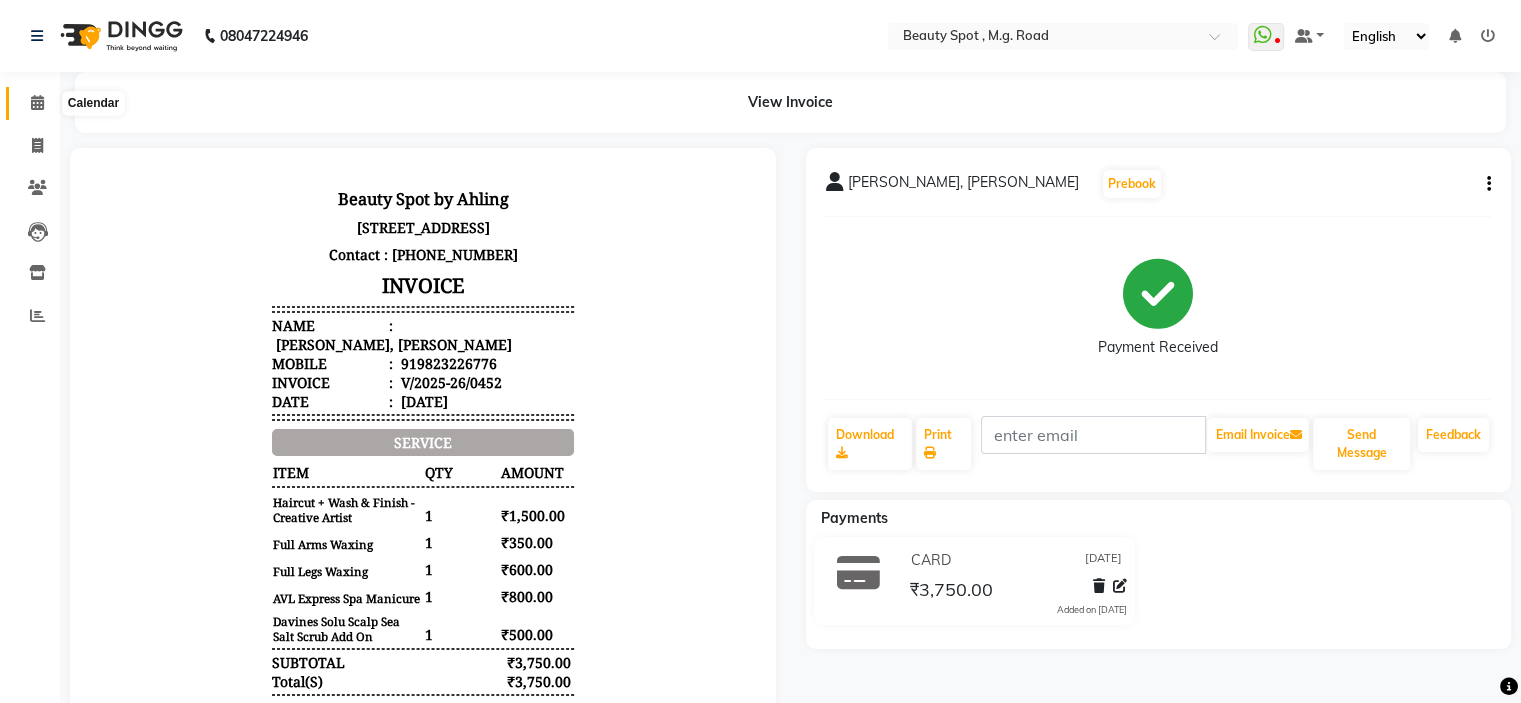 click 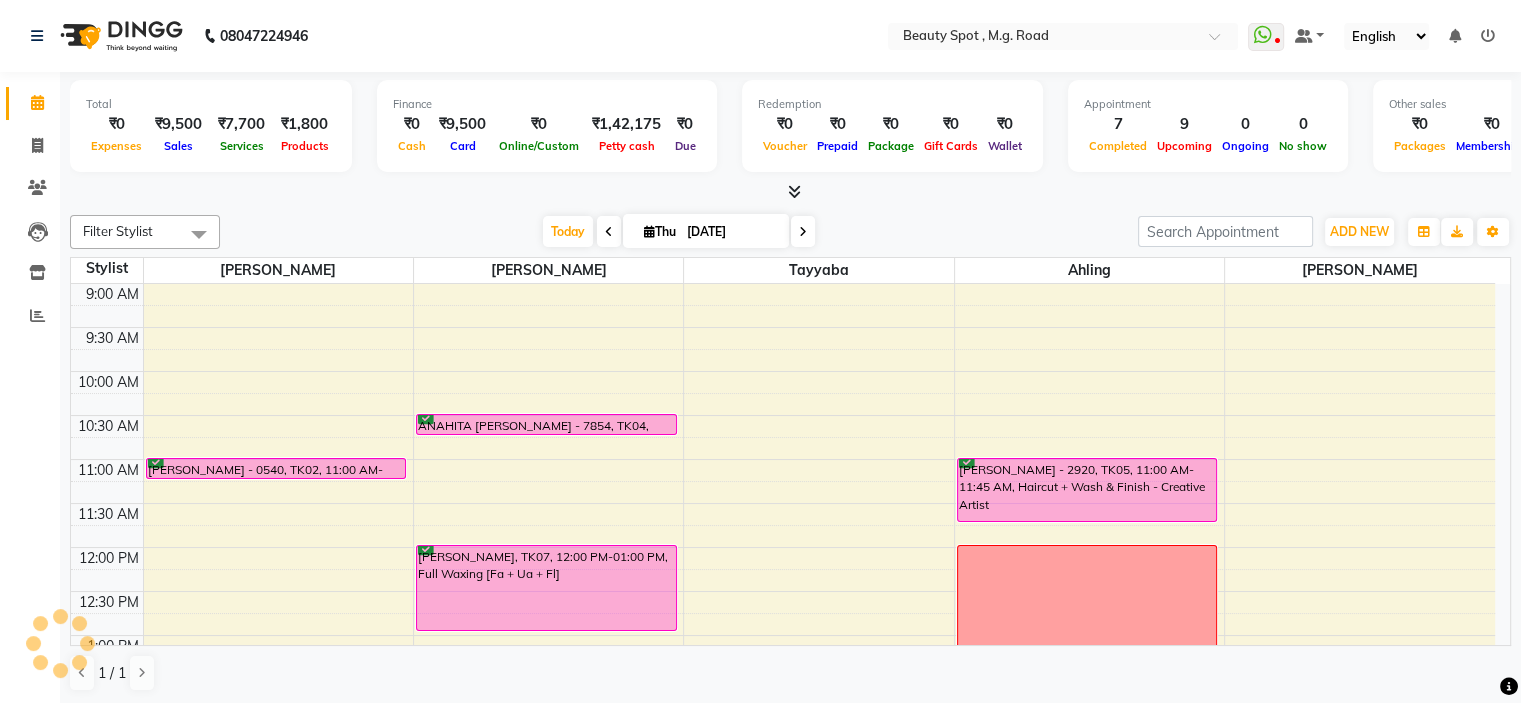 scroll, scrollTop: 0, scrollLeft: 0, axis: both 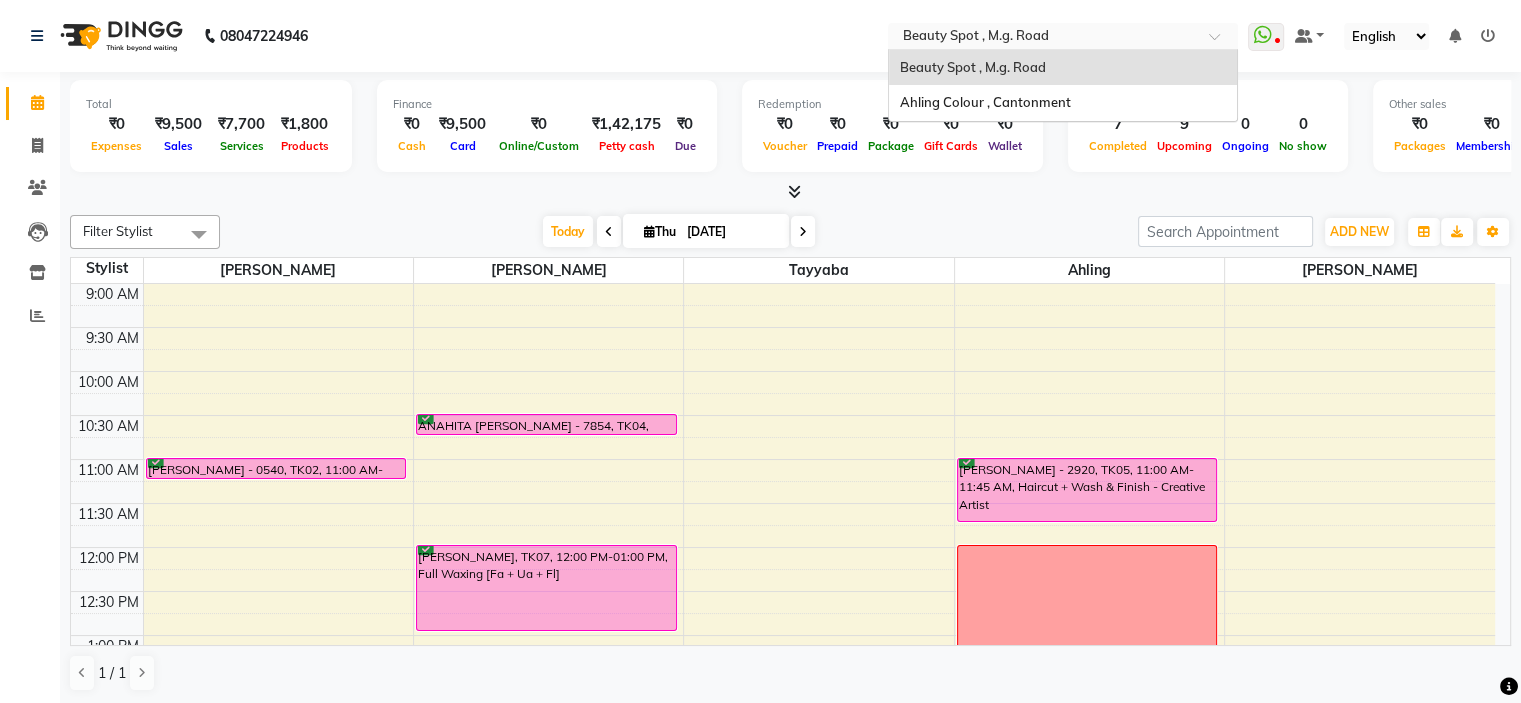 click at bounding box center [1043, 38] 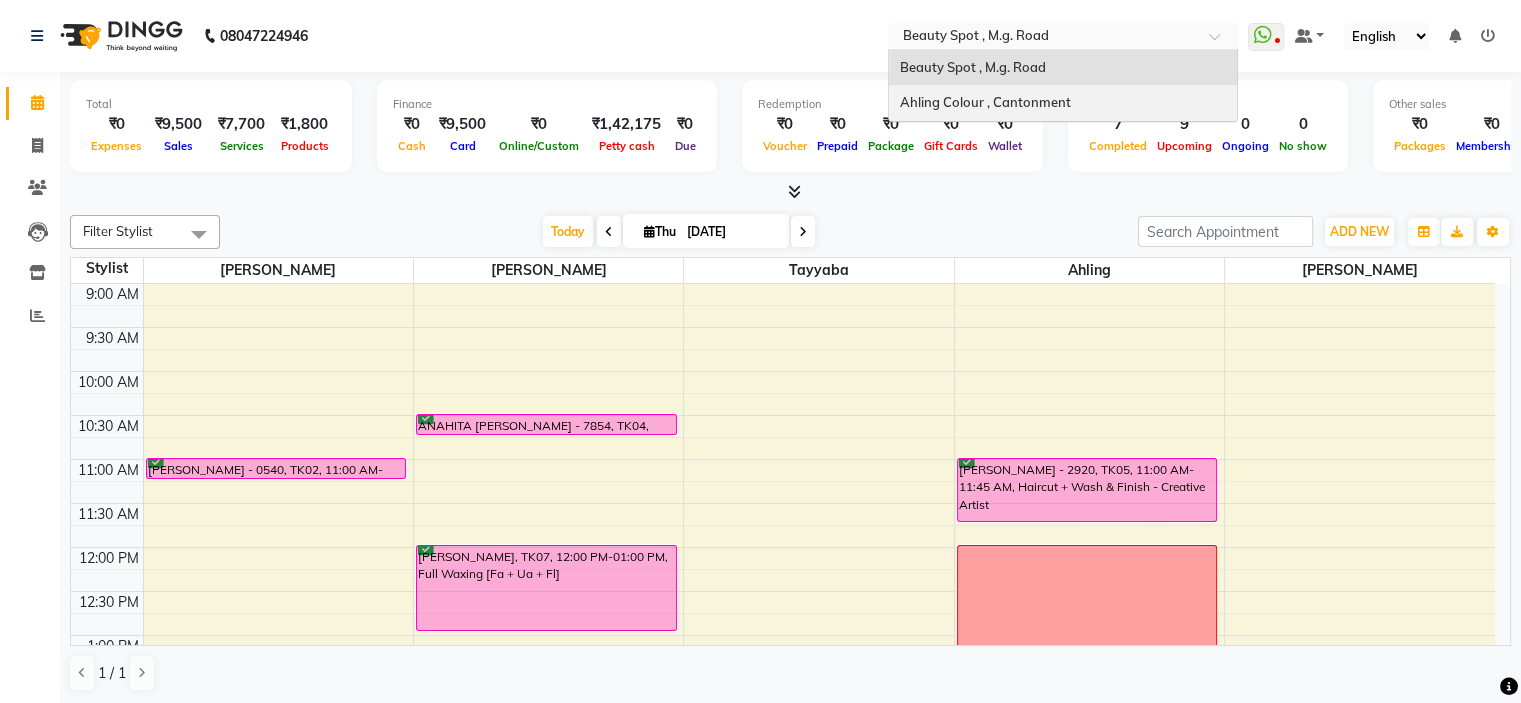 click on "Ahling Colour , Cantonment" at bounding box center [984, 102] 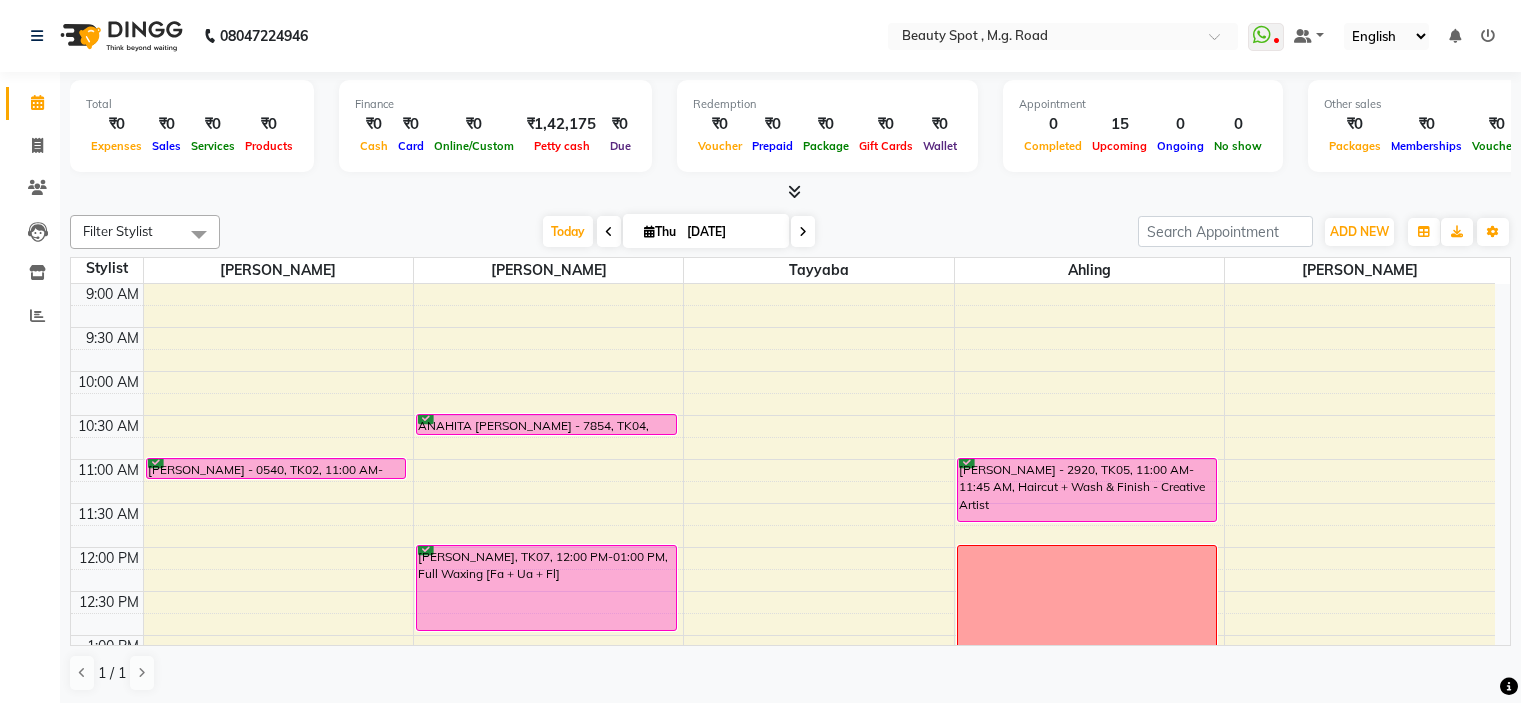 scroll, scrollTop: 0, scrollLeft: 0, axis: both 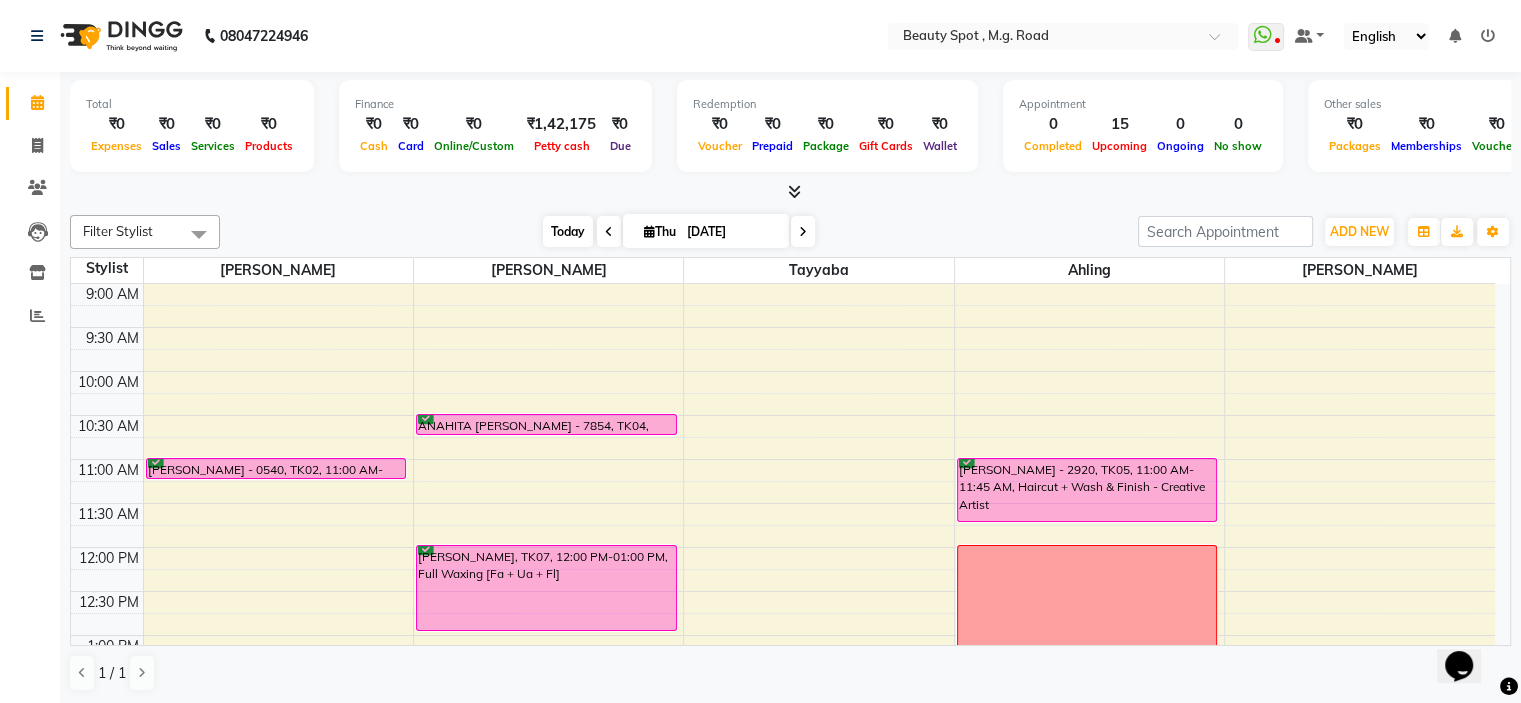 click on "Today" at bounding box center (568, 231) 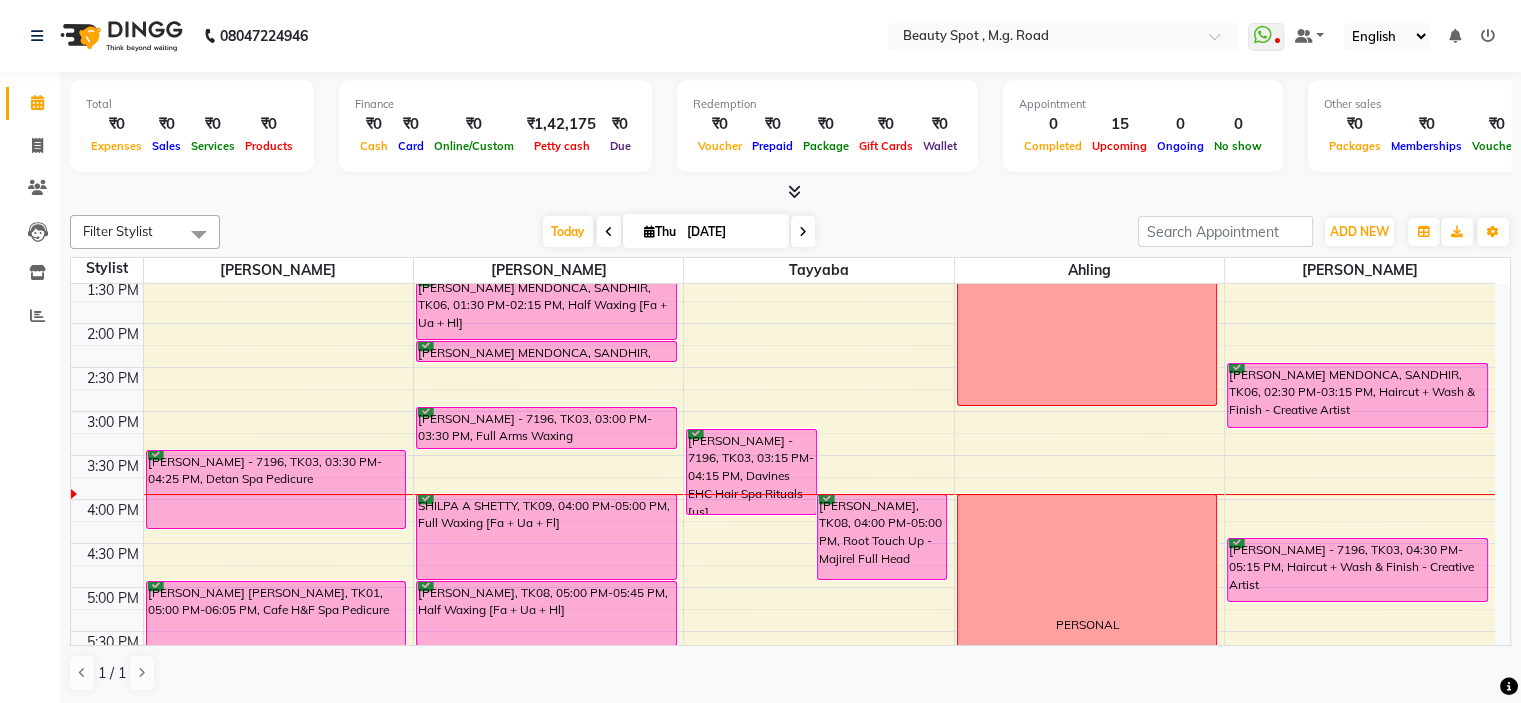 scroll, scrollTop: 396, scrollLeft: 0, axis: vertical 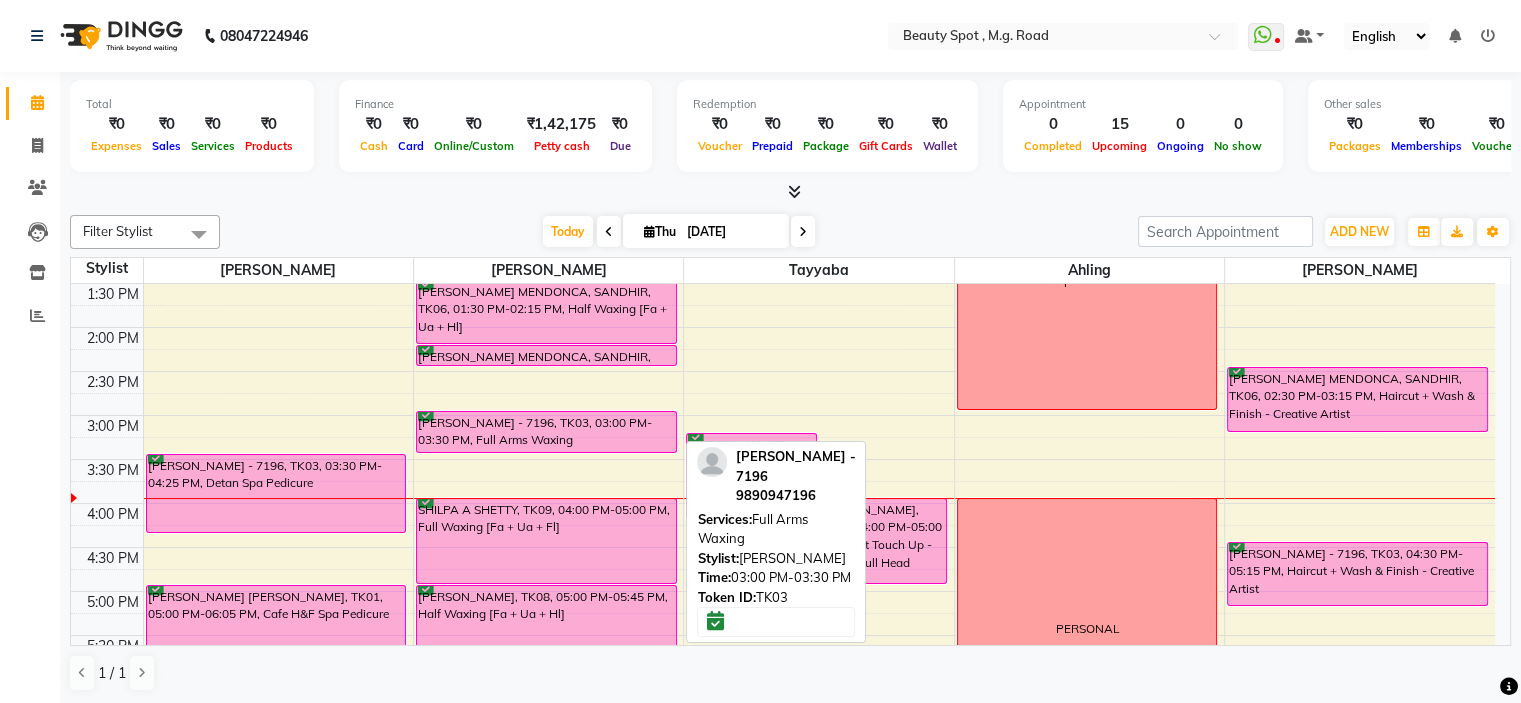 click on "[PERSON_NAME] - 7196, TK03, 03:00 PM-03:30 PM, Full Arms Waxing" at bounding box center [546, 432] 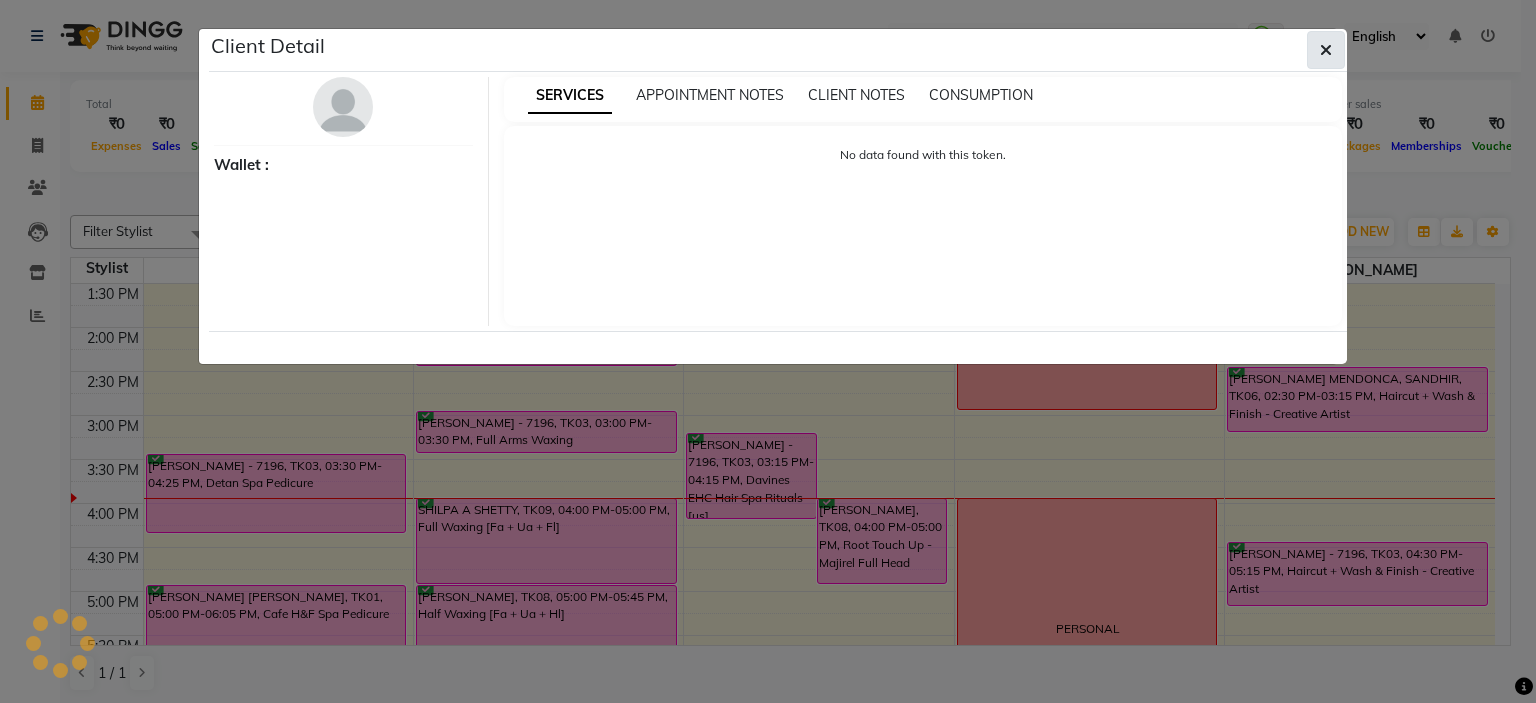 click 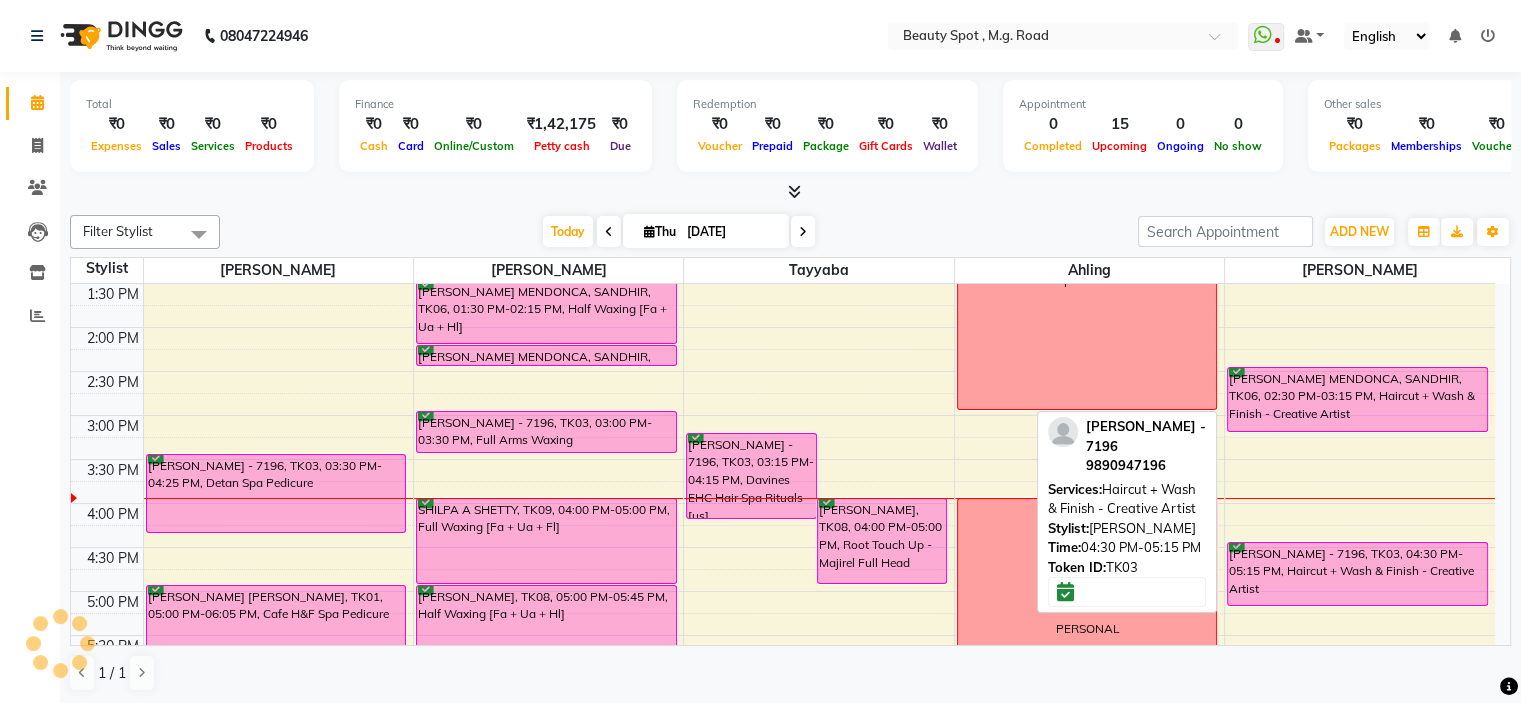 click on "[PERSON_NAME] - 7196, TK03, 04:30 PM-05:15 PM, Haircut + Wash & Finish - Creative Artist" at bounding box center [1357, 574] 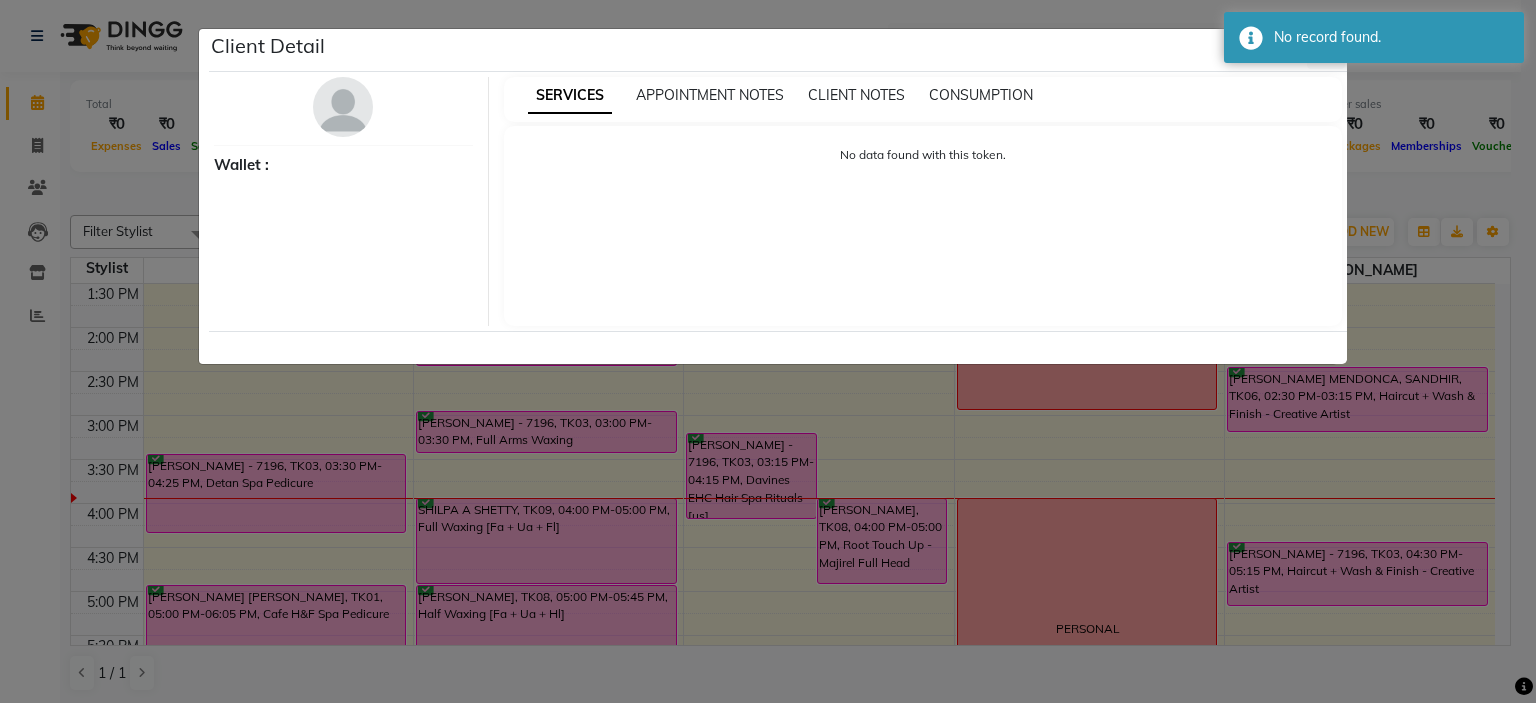 select on "6" 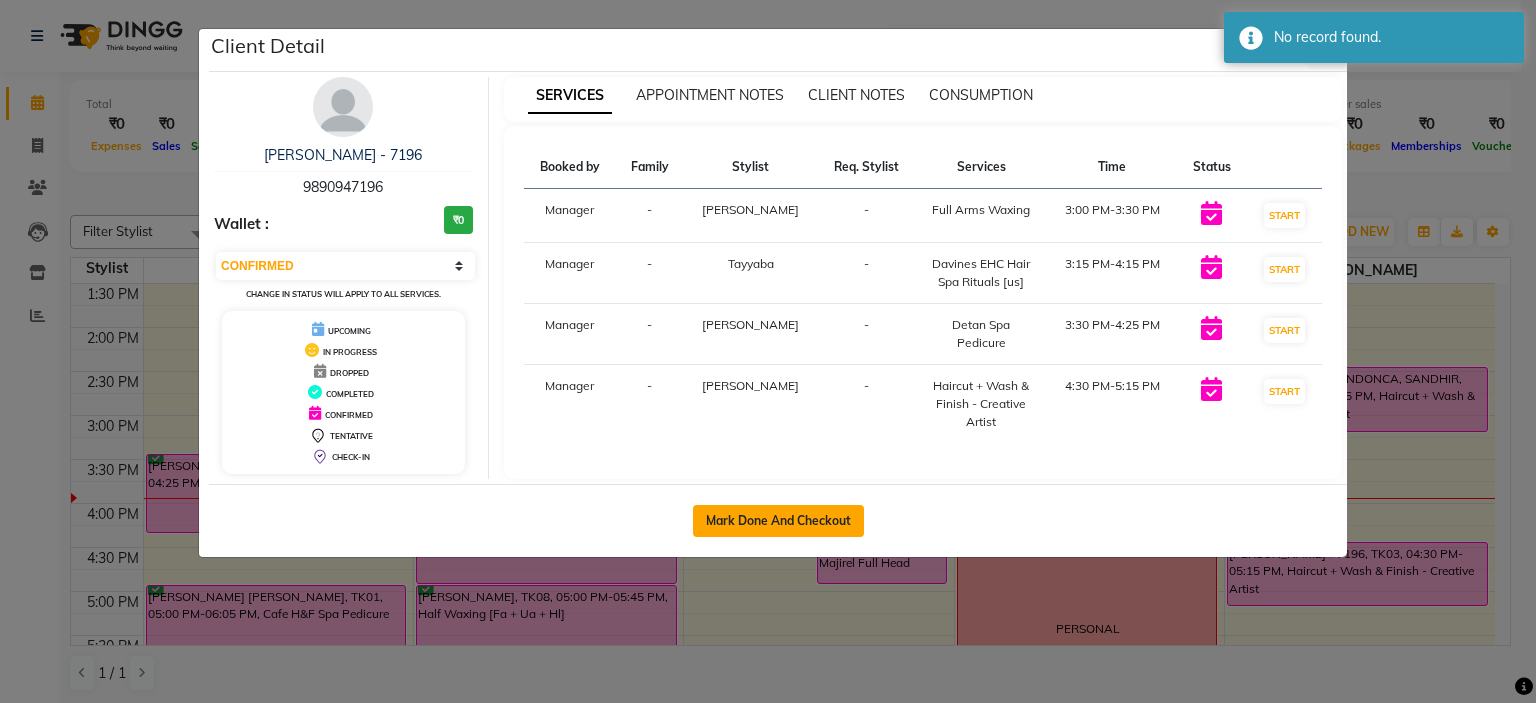 click on "Mark Done And Checkout" 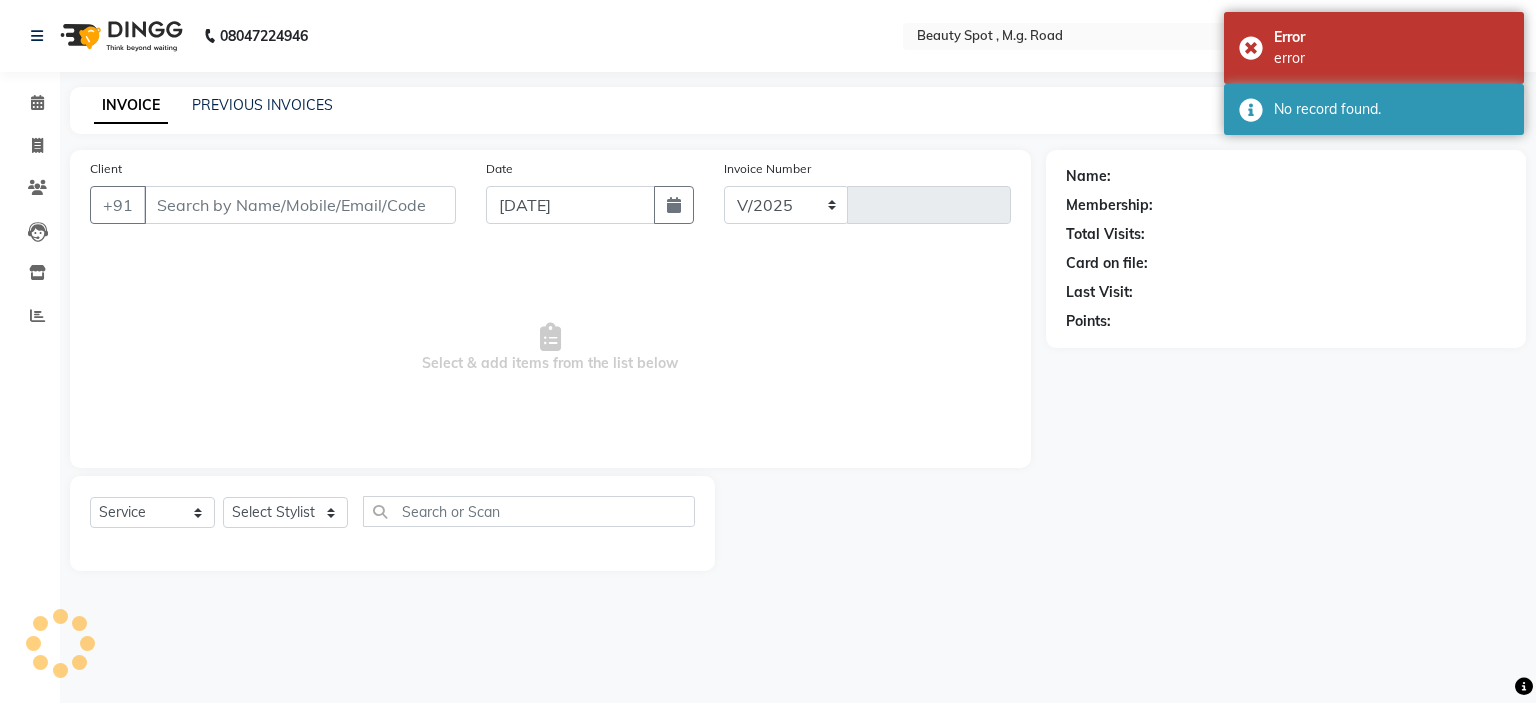 select on "7357" 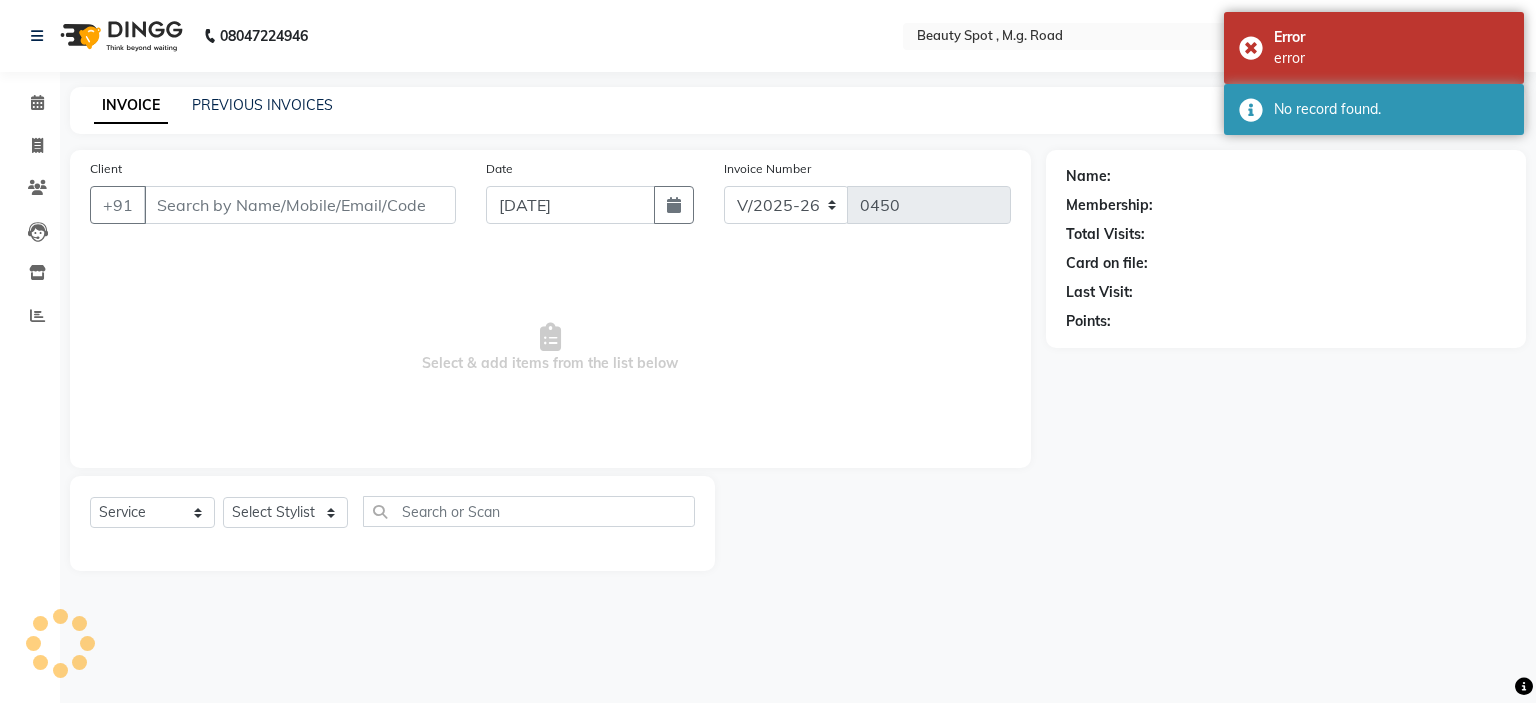 type on "9890947196" 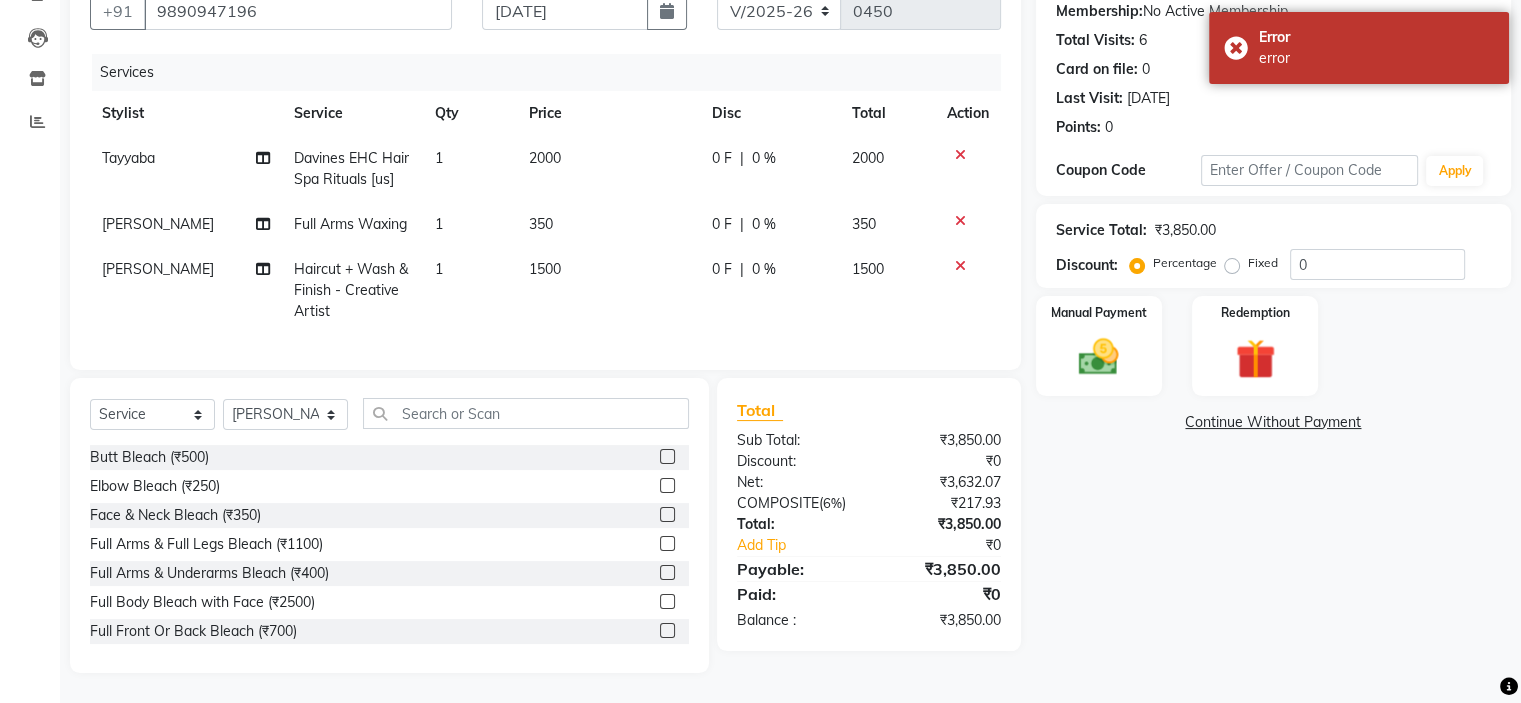 scroll, scrollTop: 209, scrollLeft: 0, axis: vertical 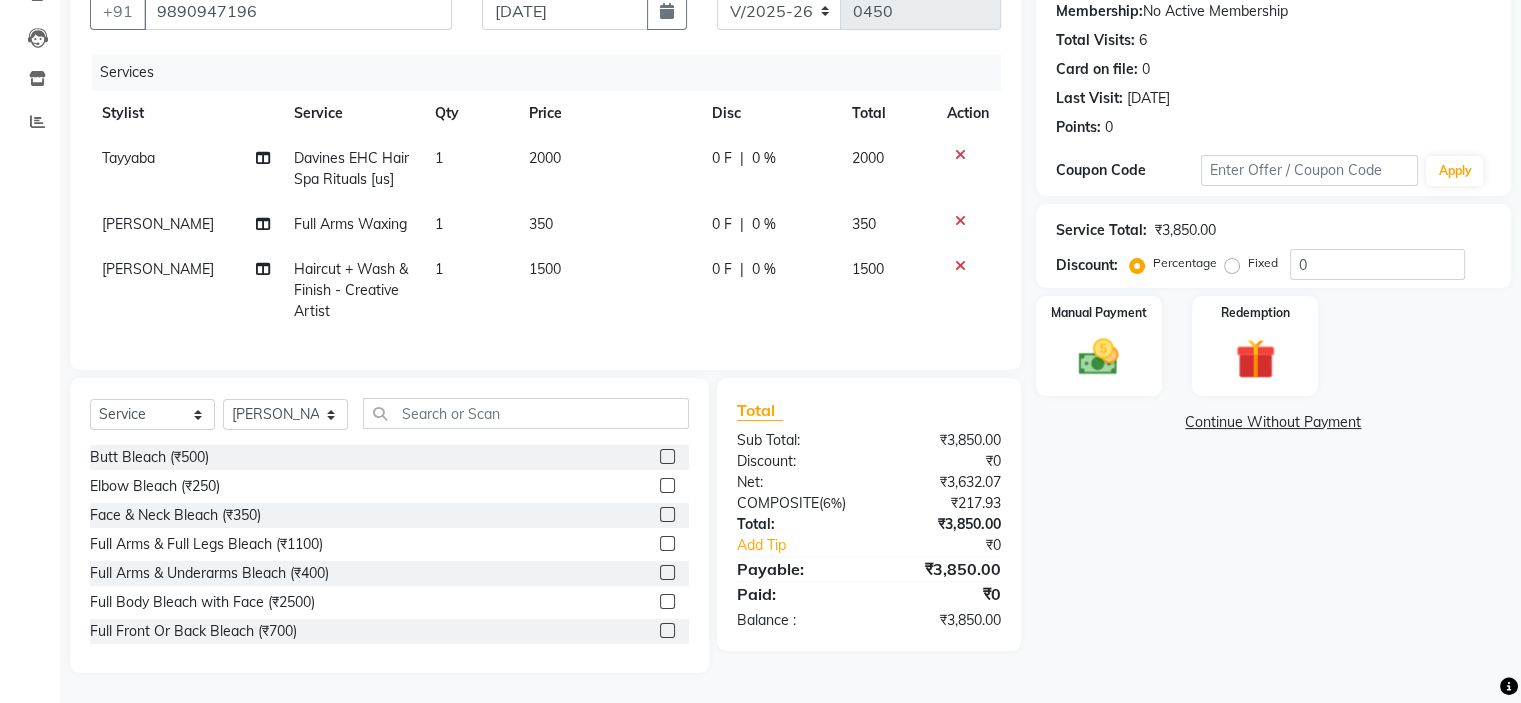 click on "1500" 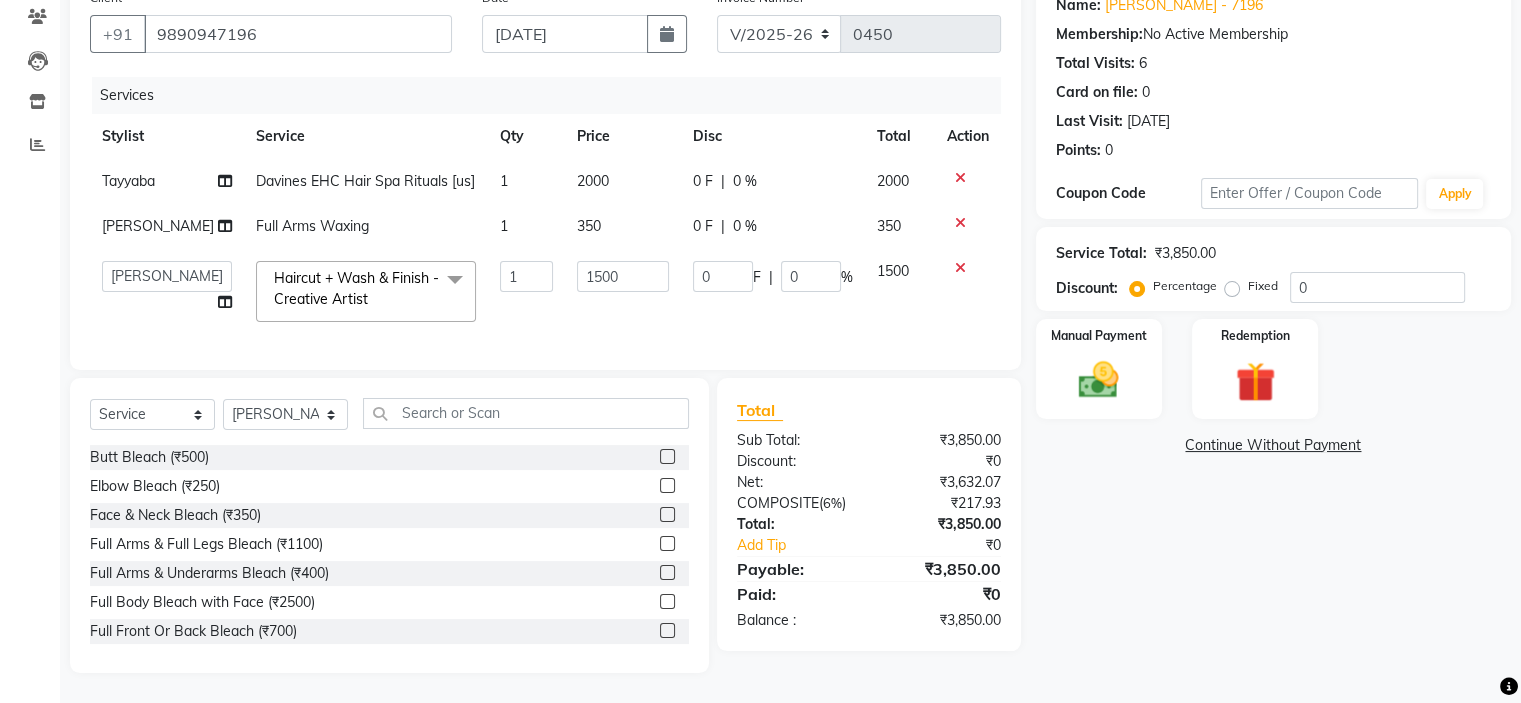 scroll, scrollTop: 207, scrollLeft: 0, axis: vertical 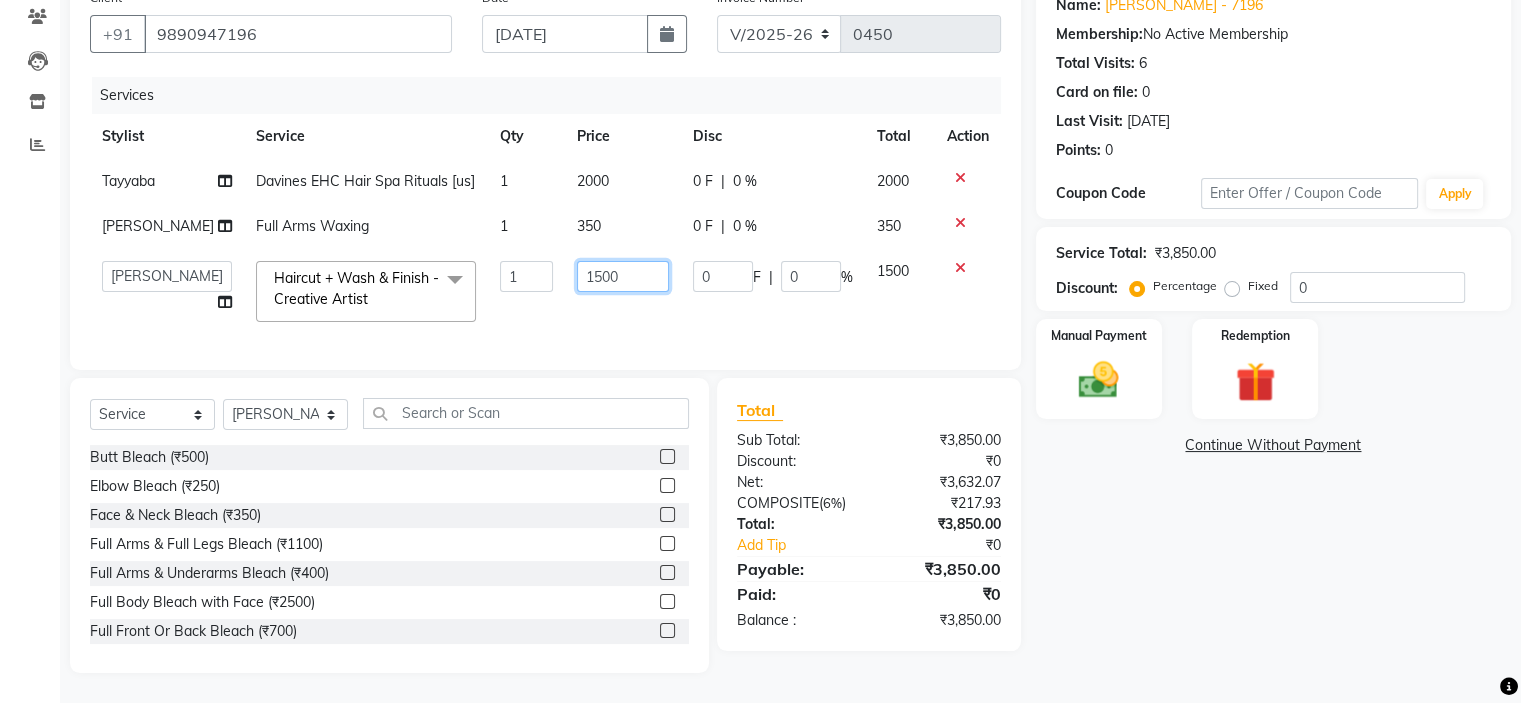 click on "1500" 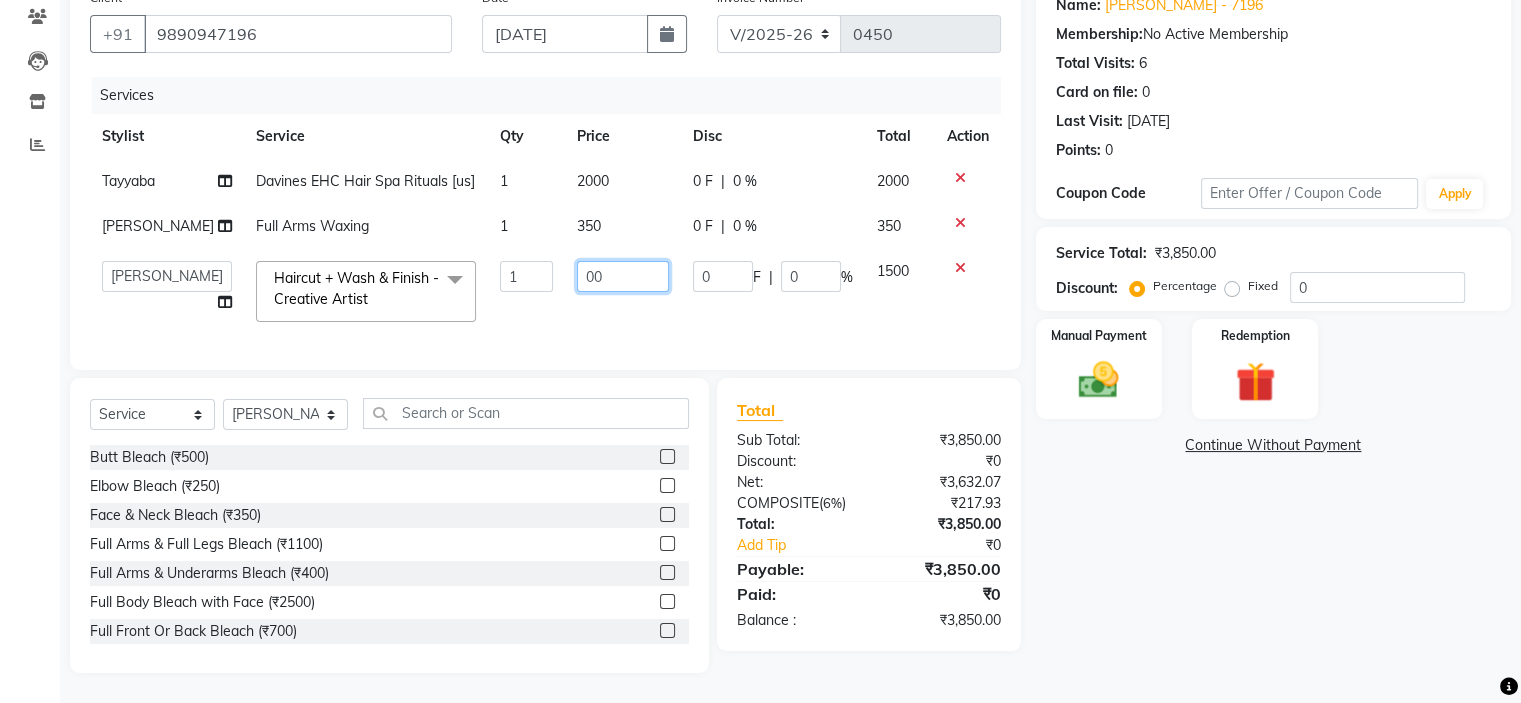 type on "600" 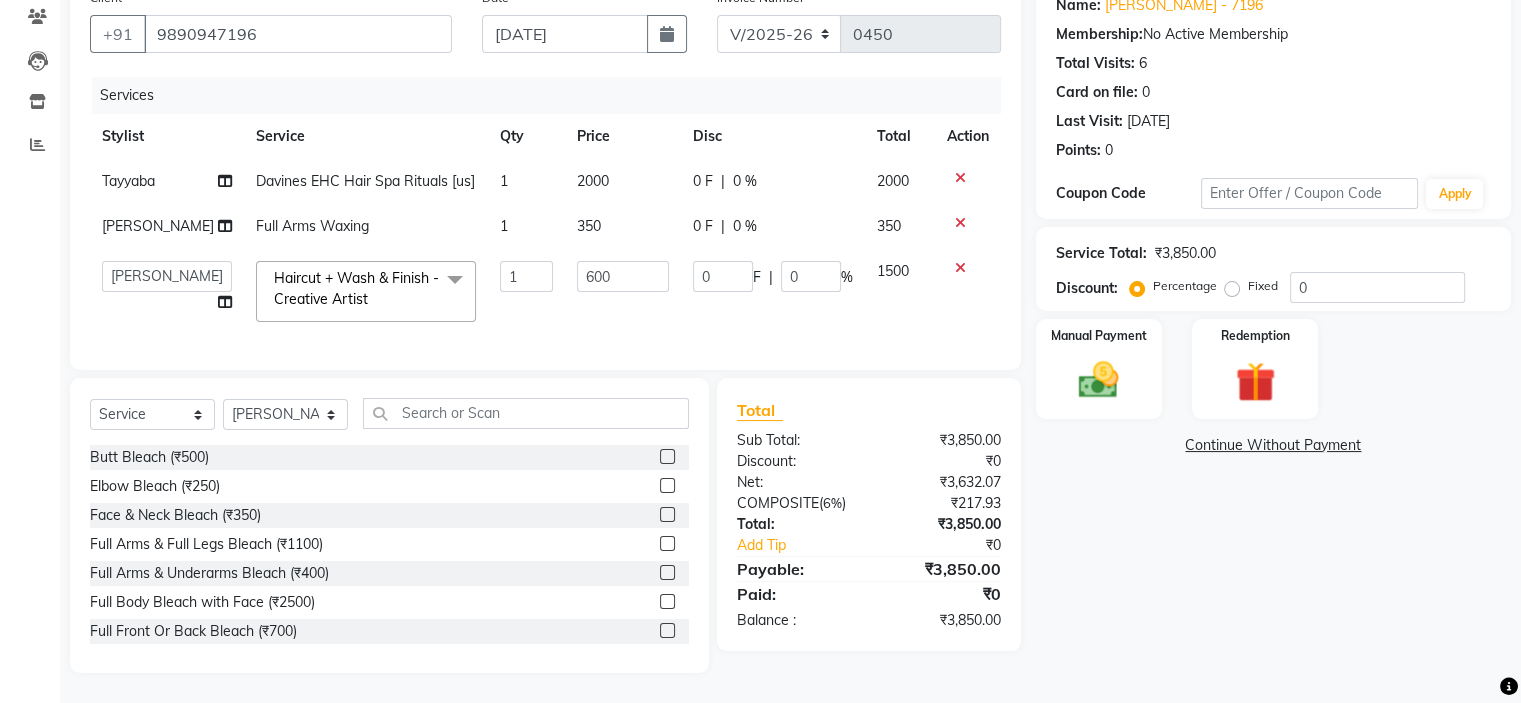 drag, startPoint x: 1224, startPoint y: 471, endPoint x: 1227, endPoint y: 485, distance: 14.3178215 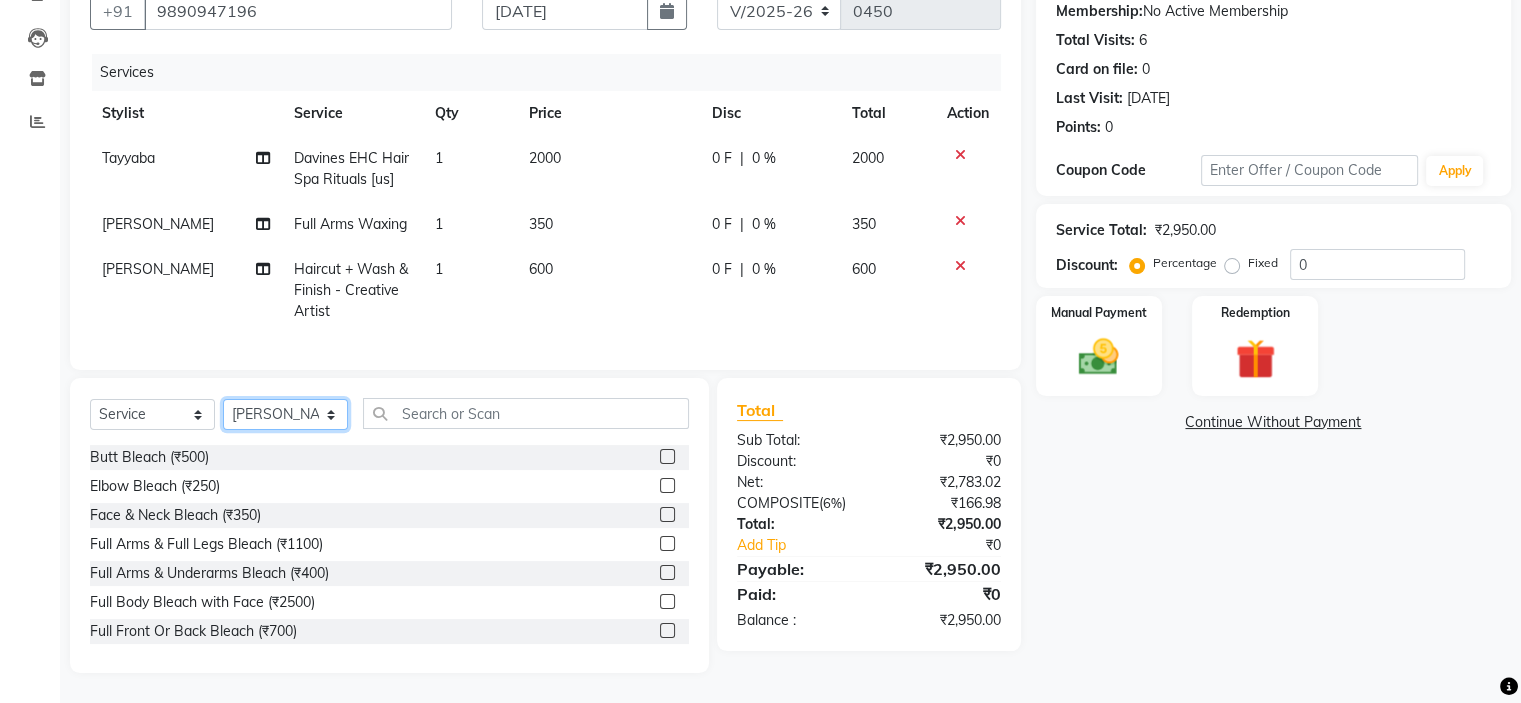 click on "Select Stylist Ahling Devika  Manager Sheela  Tayyaba  Yen" 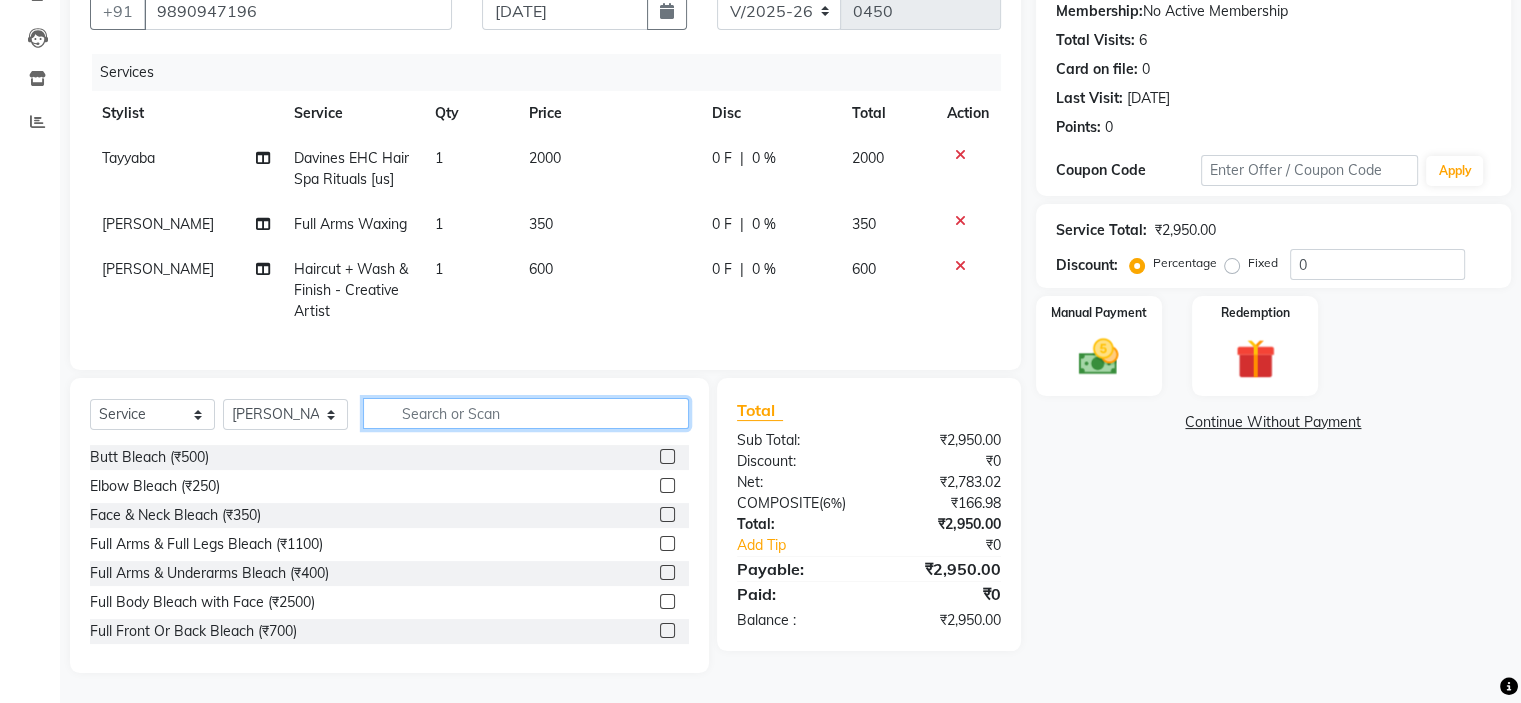 click 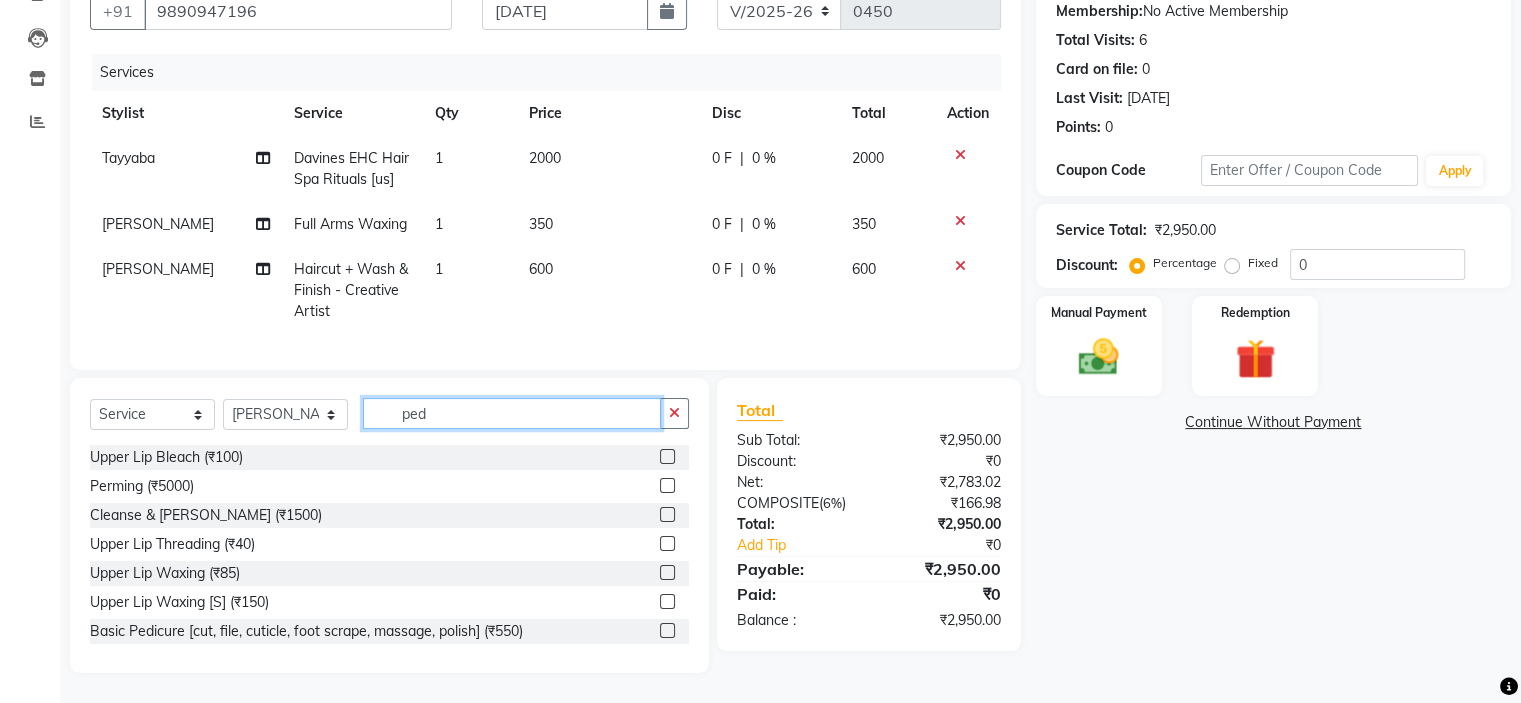 scroll, scrollTop: 187, scrollLeft: 0, axis: vertical 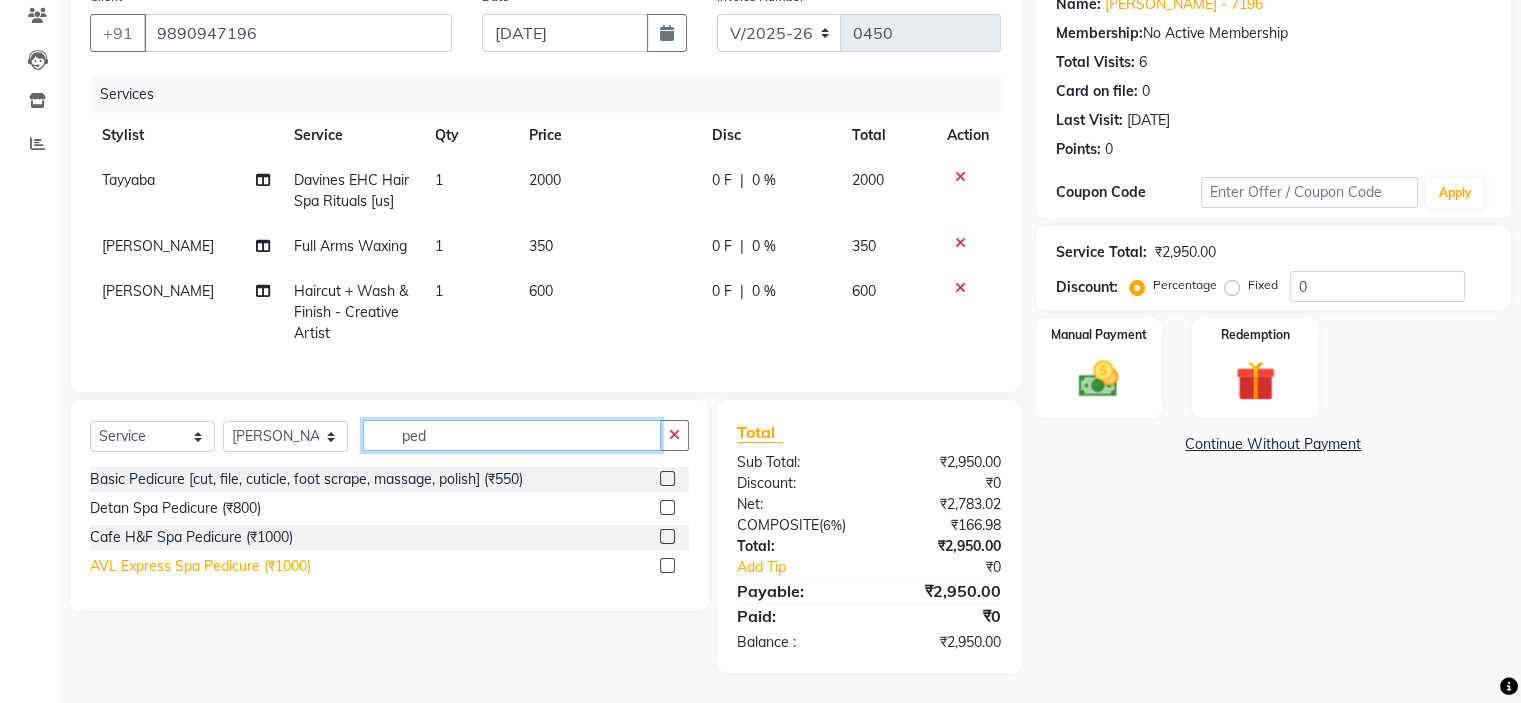 type on "ped" 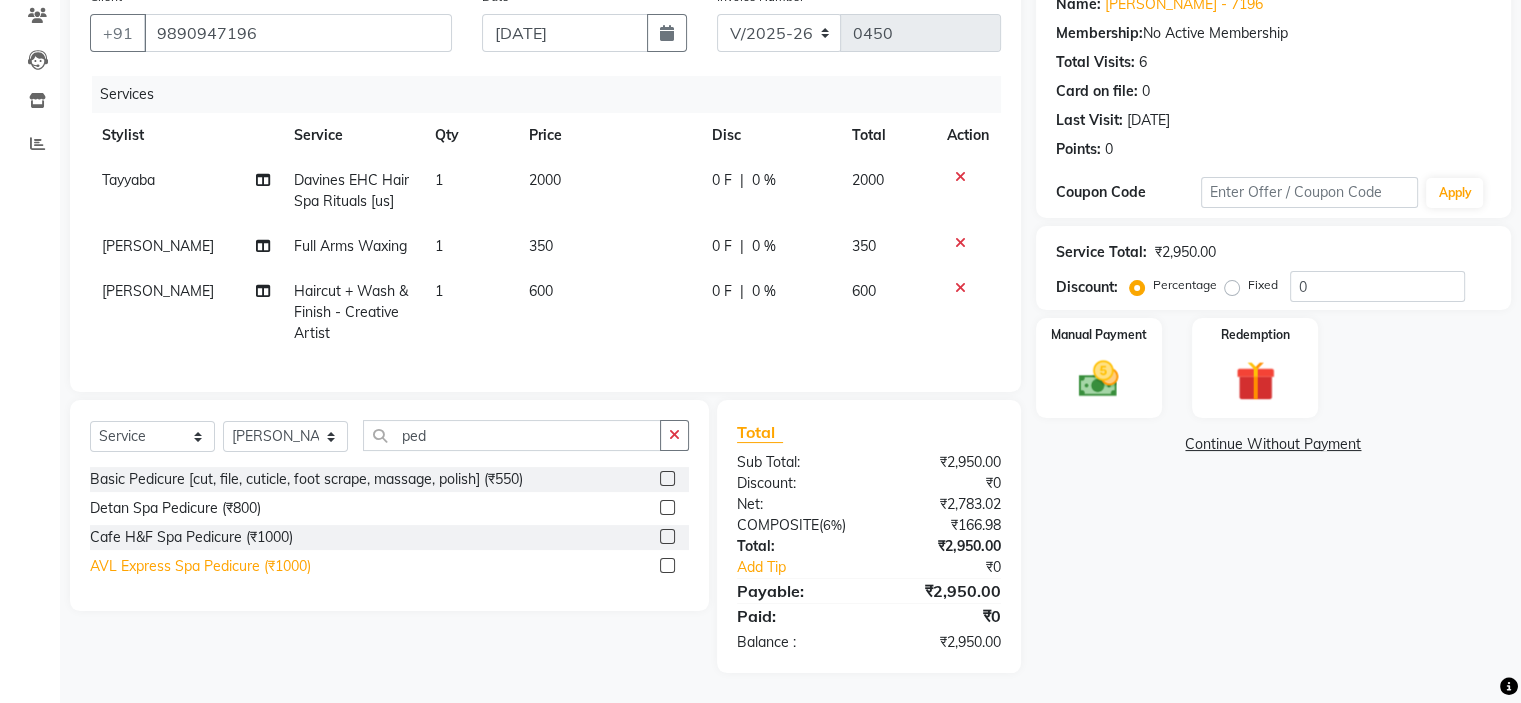 click on "AVL Express Spa Pedicure (₹1000)" 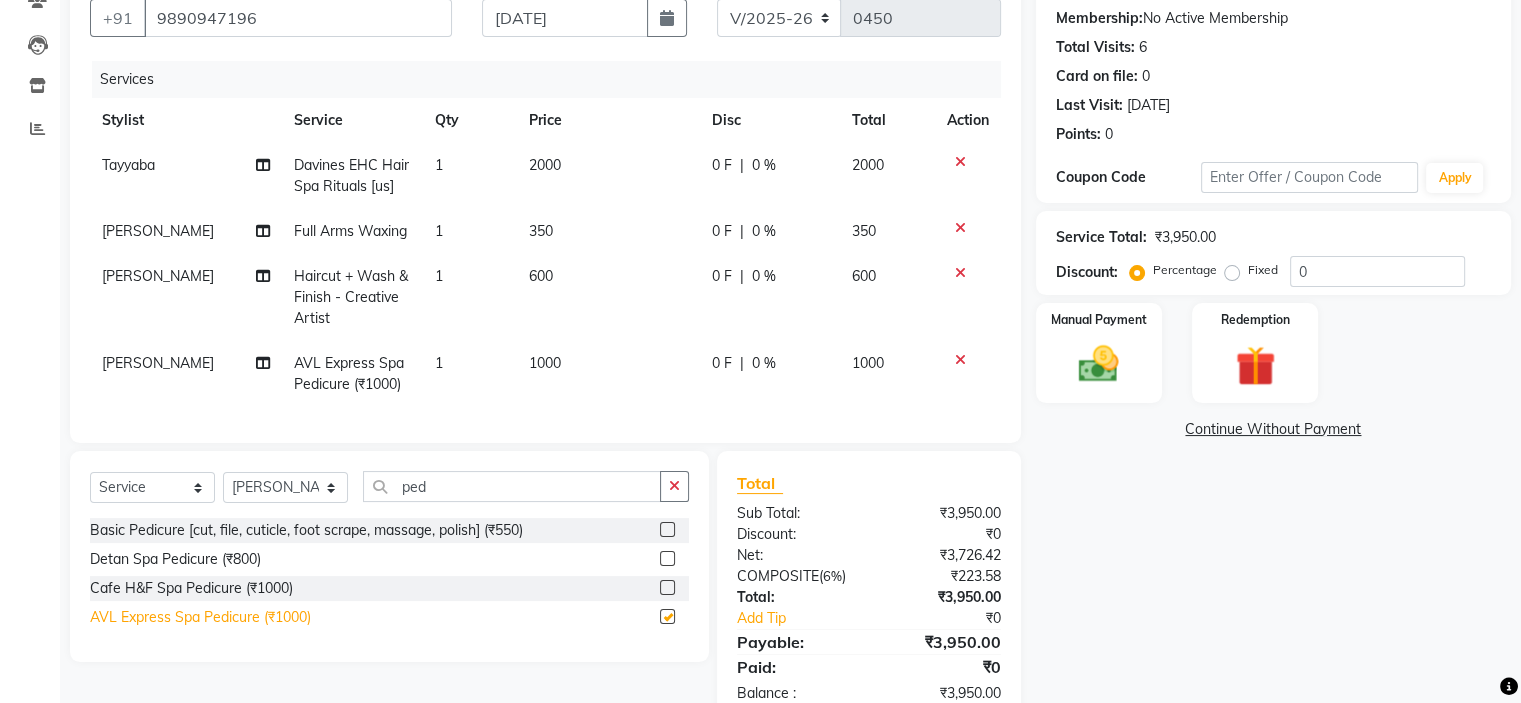checkbox on "false" 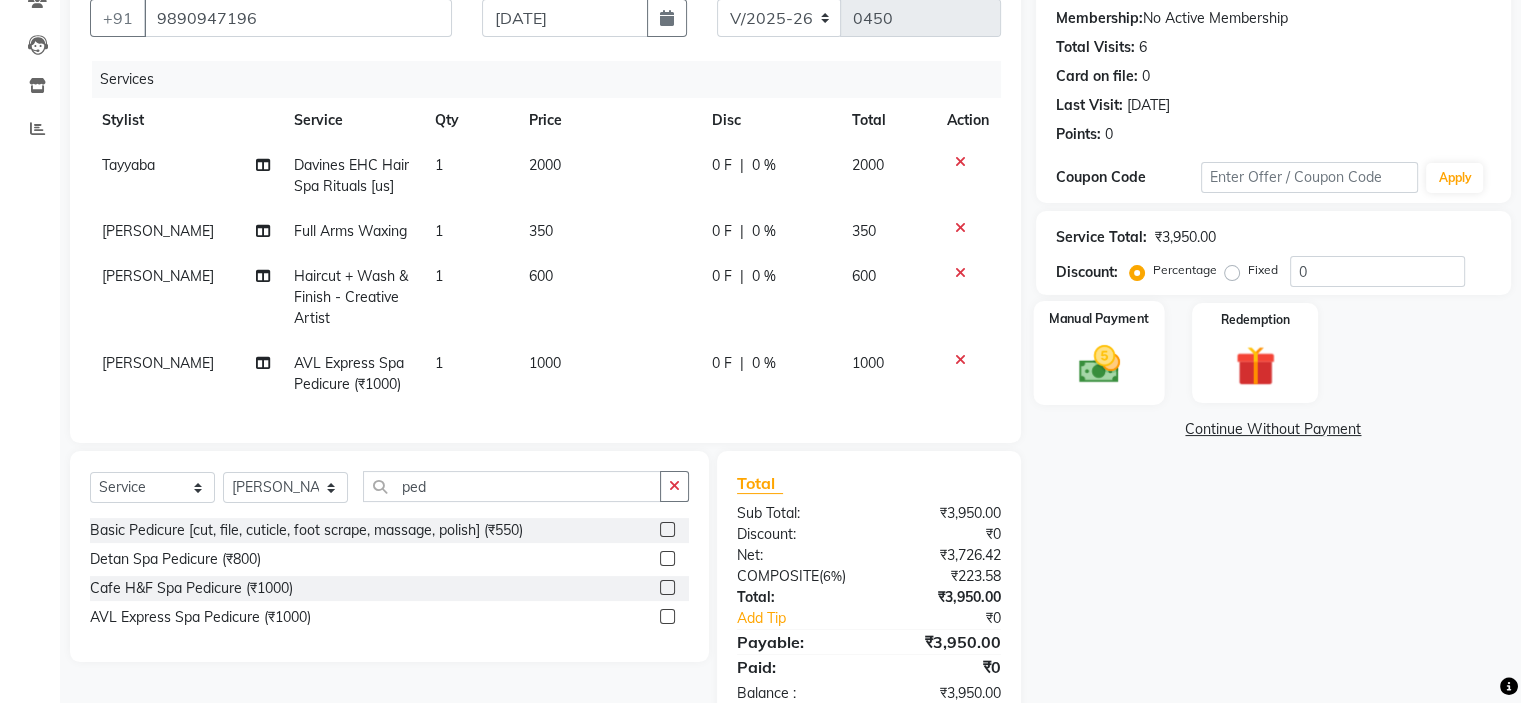 click 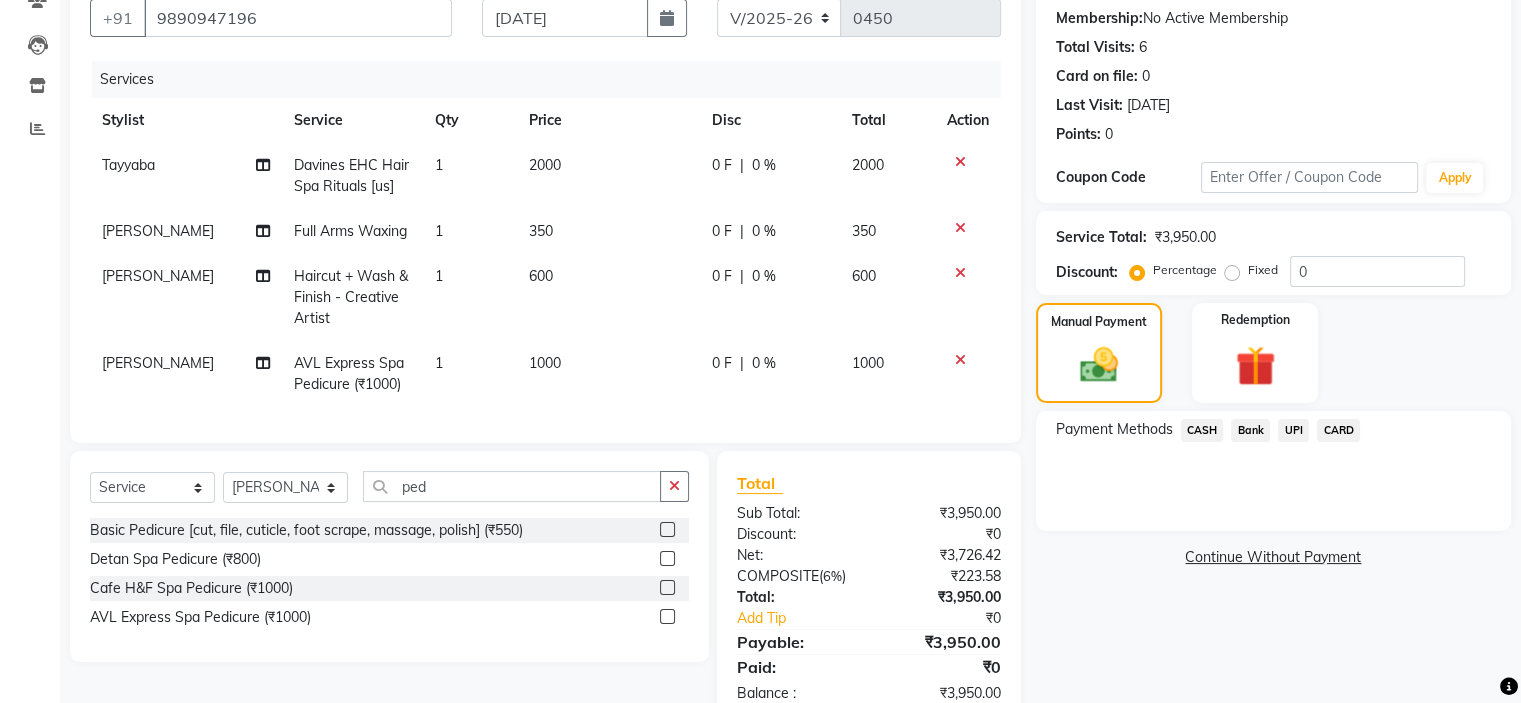 click on "CARD" 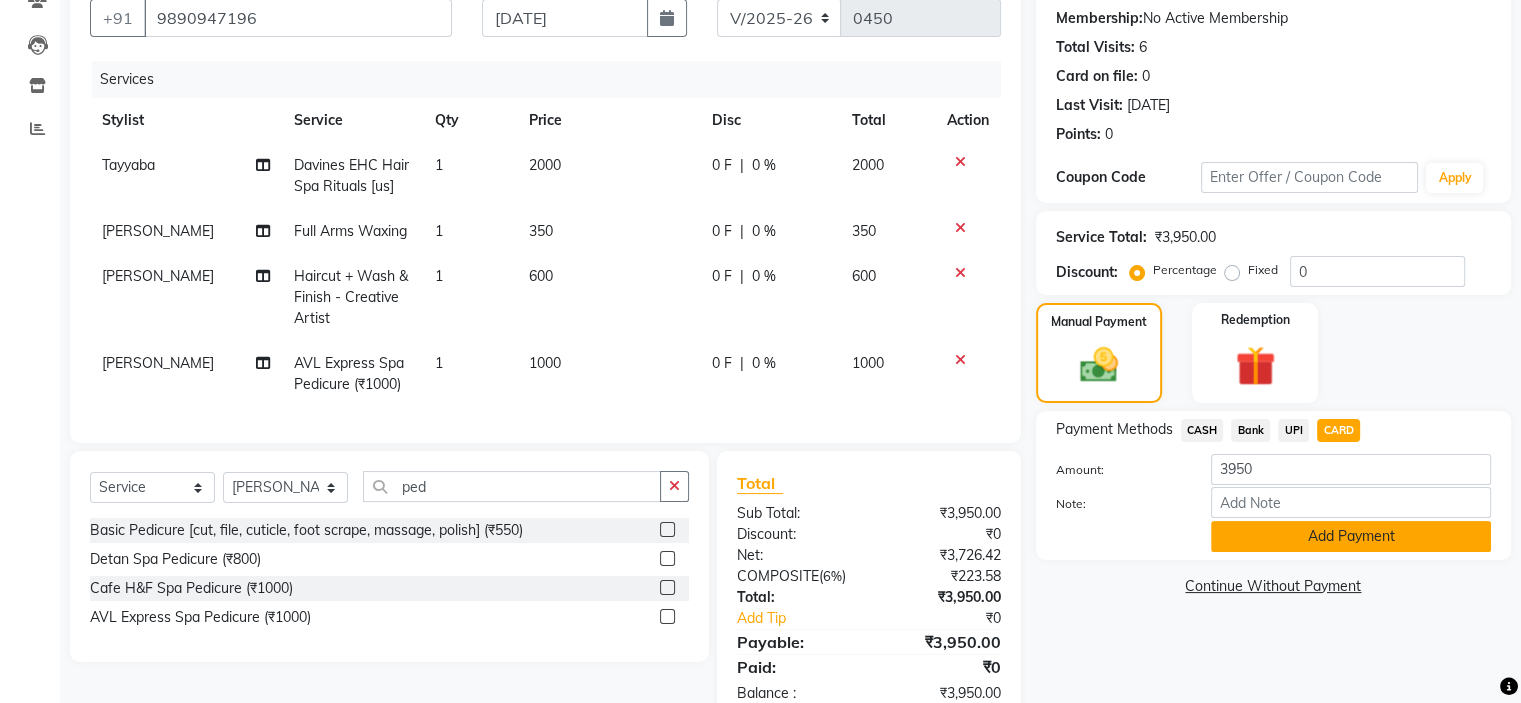 click on "Add Payment" 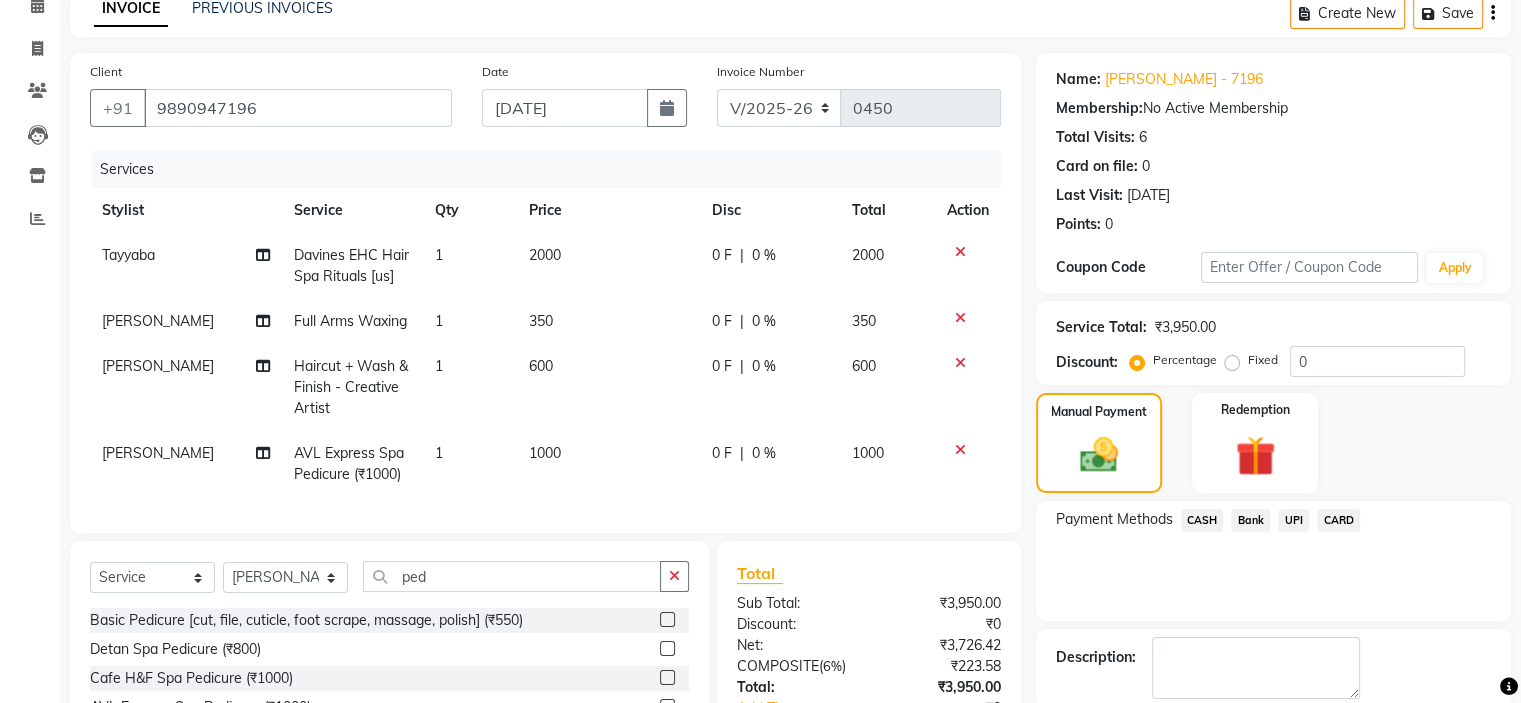 scroll, scrollTop: 200, scrollLeft: 0, axis: vertical 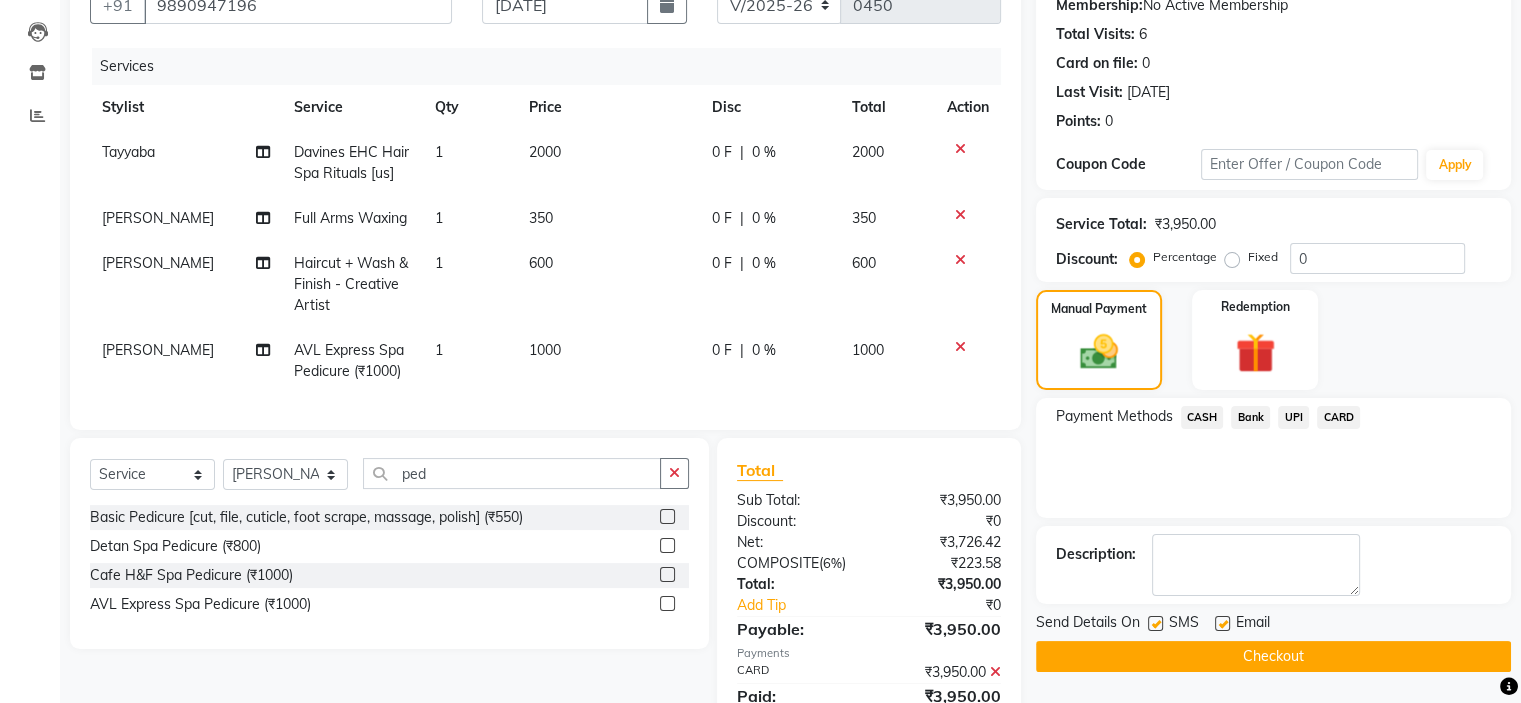 click on "Checkout" 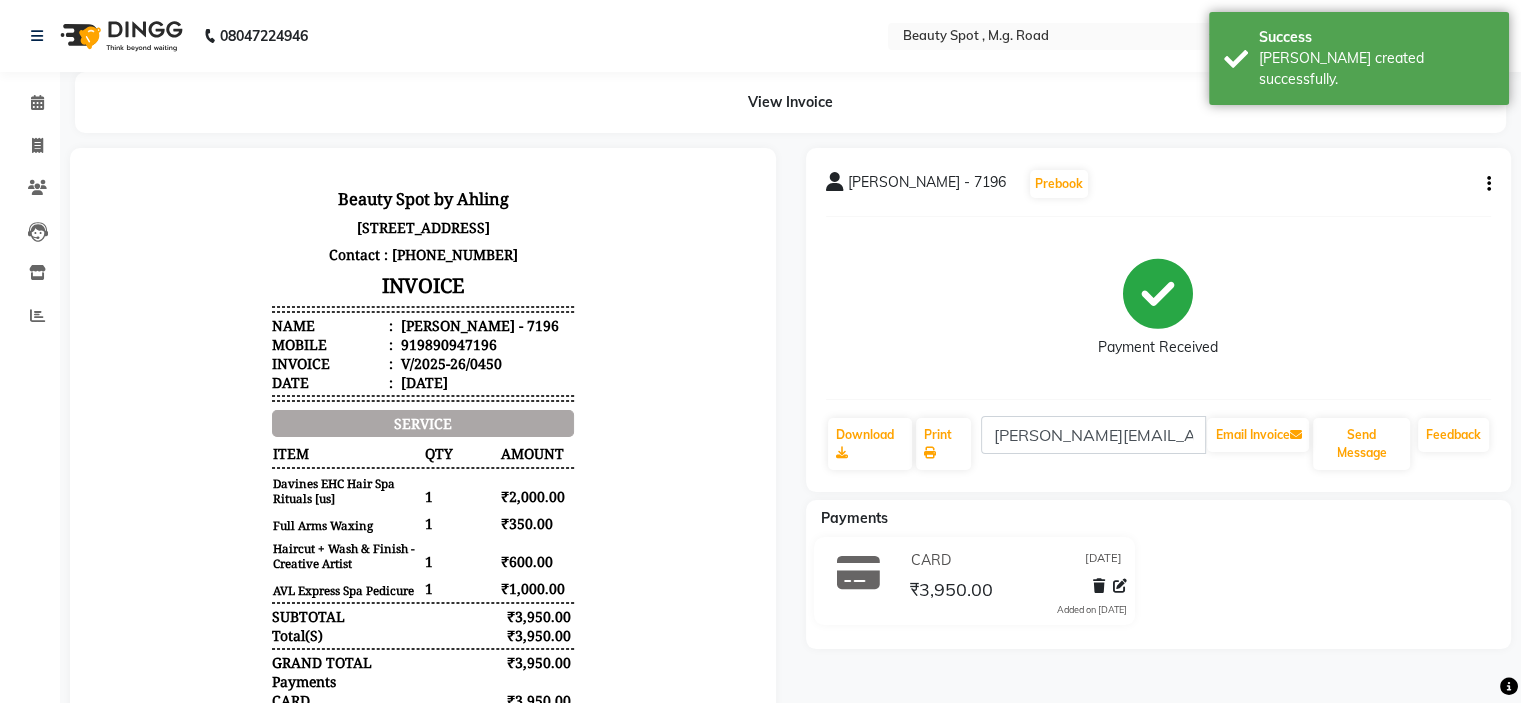 scroll, scrollTop: 0, scrollLeft: 0, axis: both 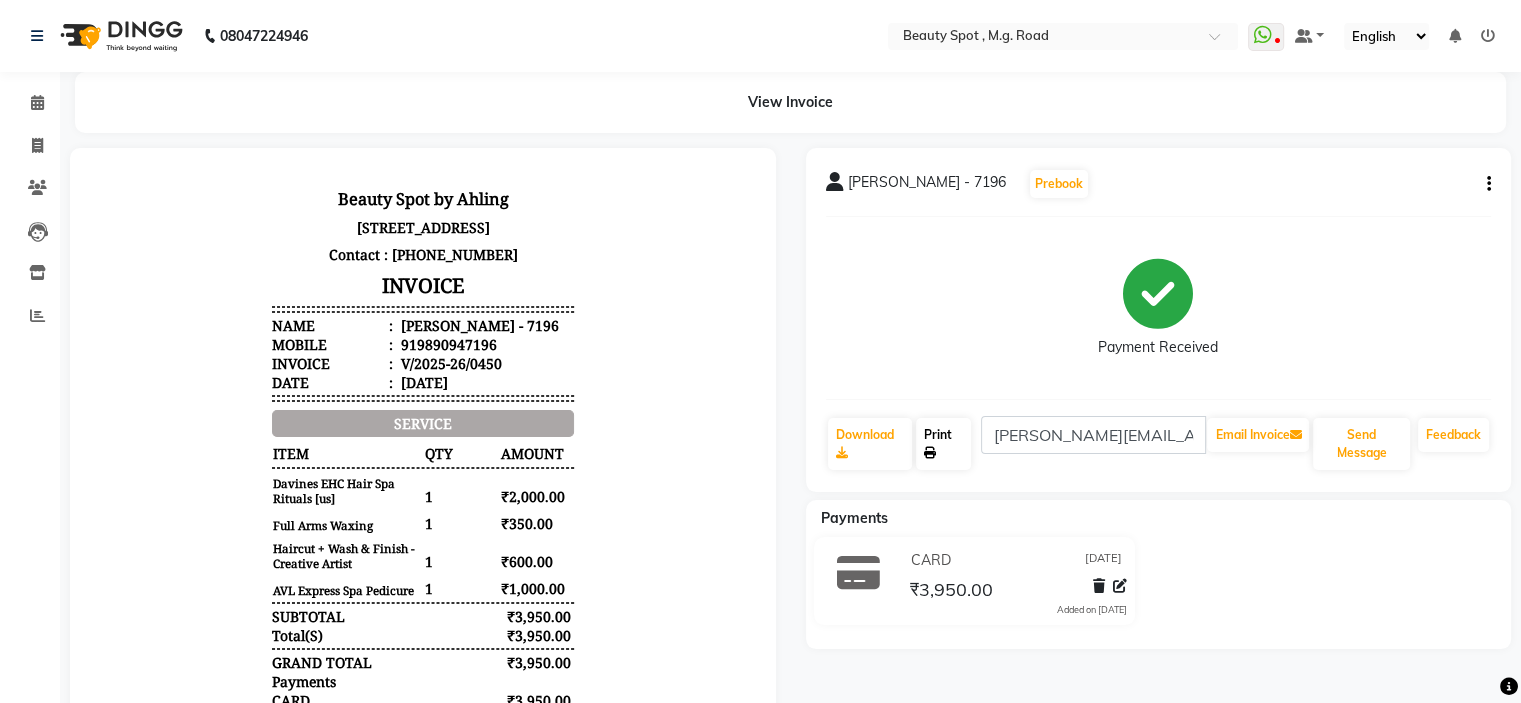 click on "Print" 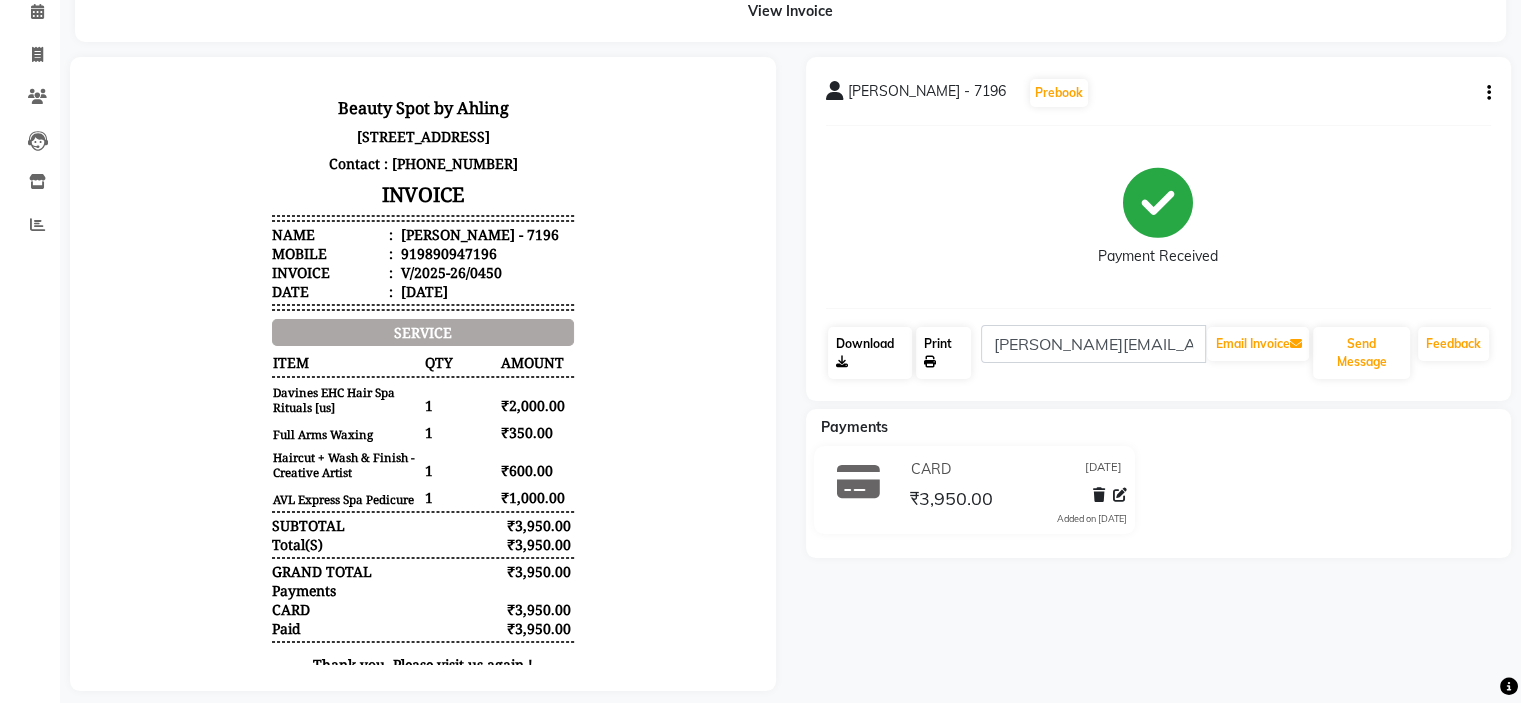 scroll, scrollTop: 123, scrollLeft: 0, axis: vertical 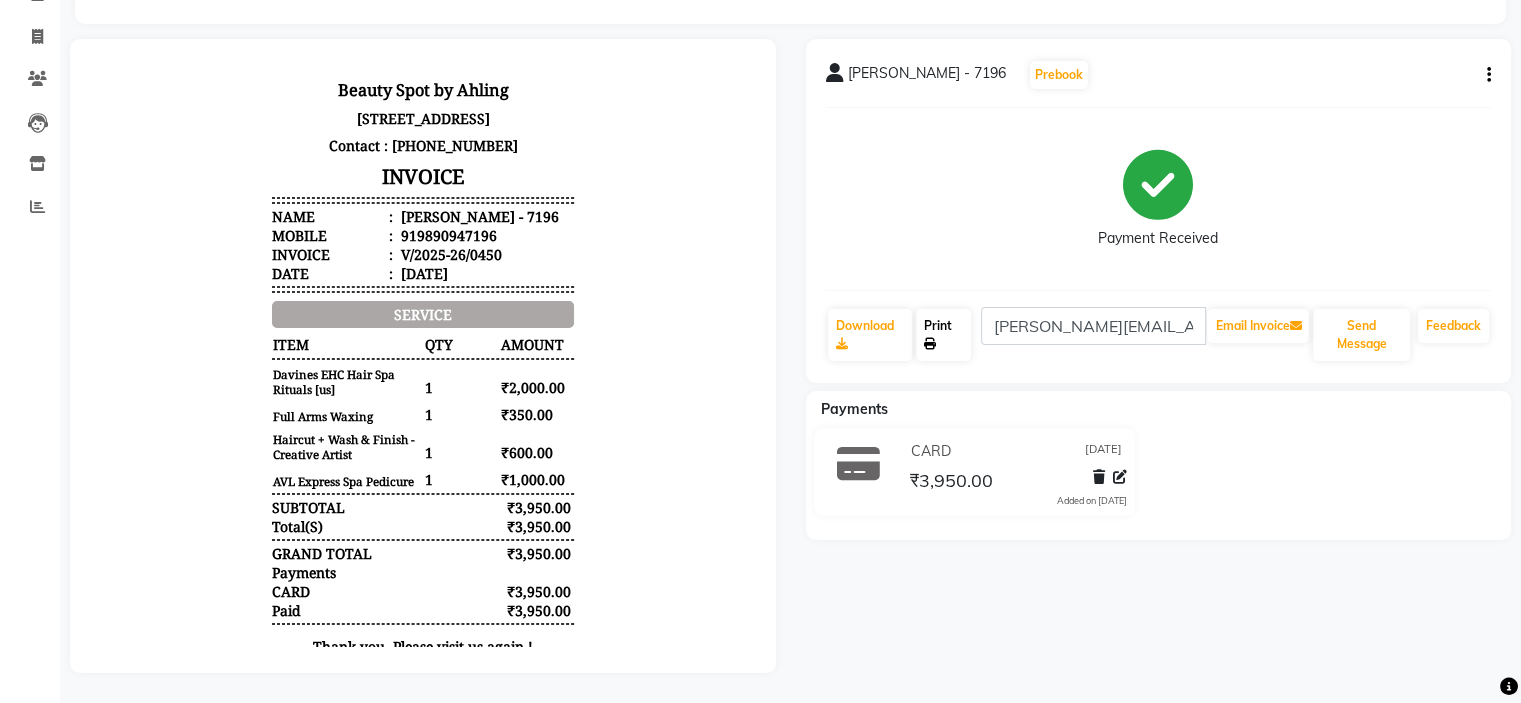 click on "Print" 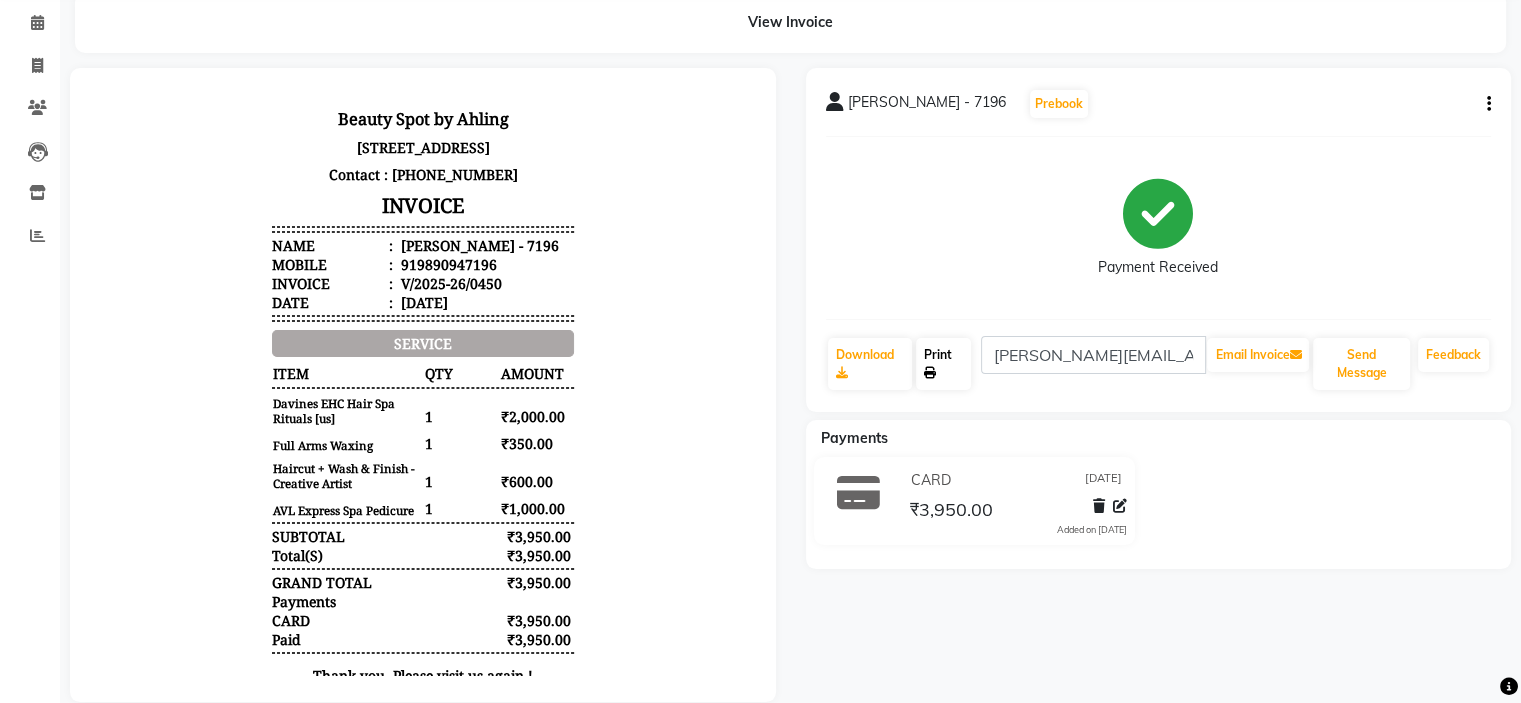 scroll, scrollTop: 123, scrollLeft: 0, axis: vertical 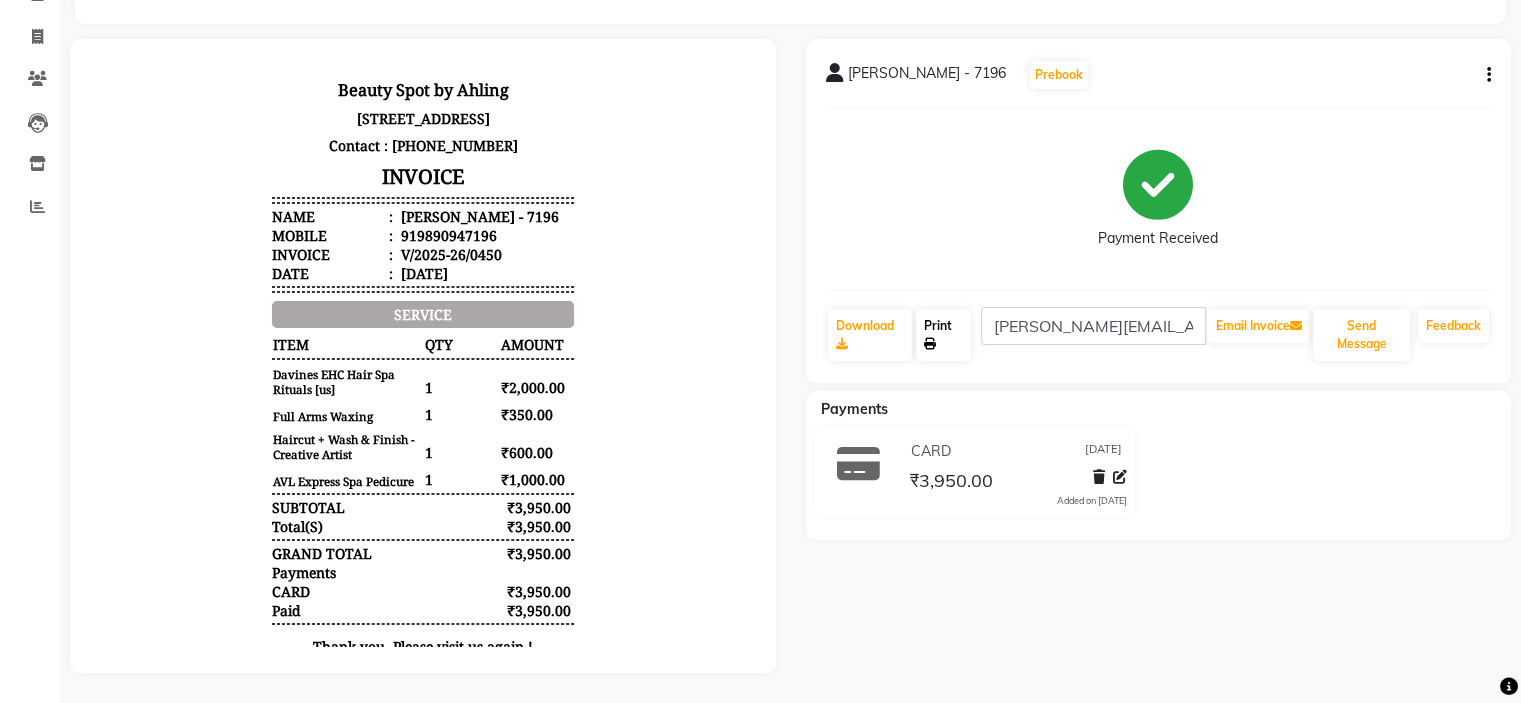 click on "Print" 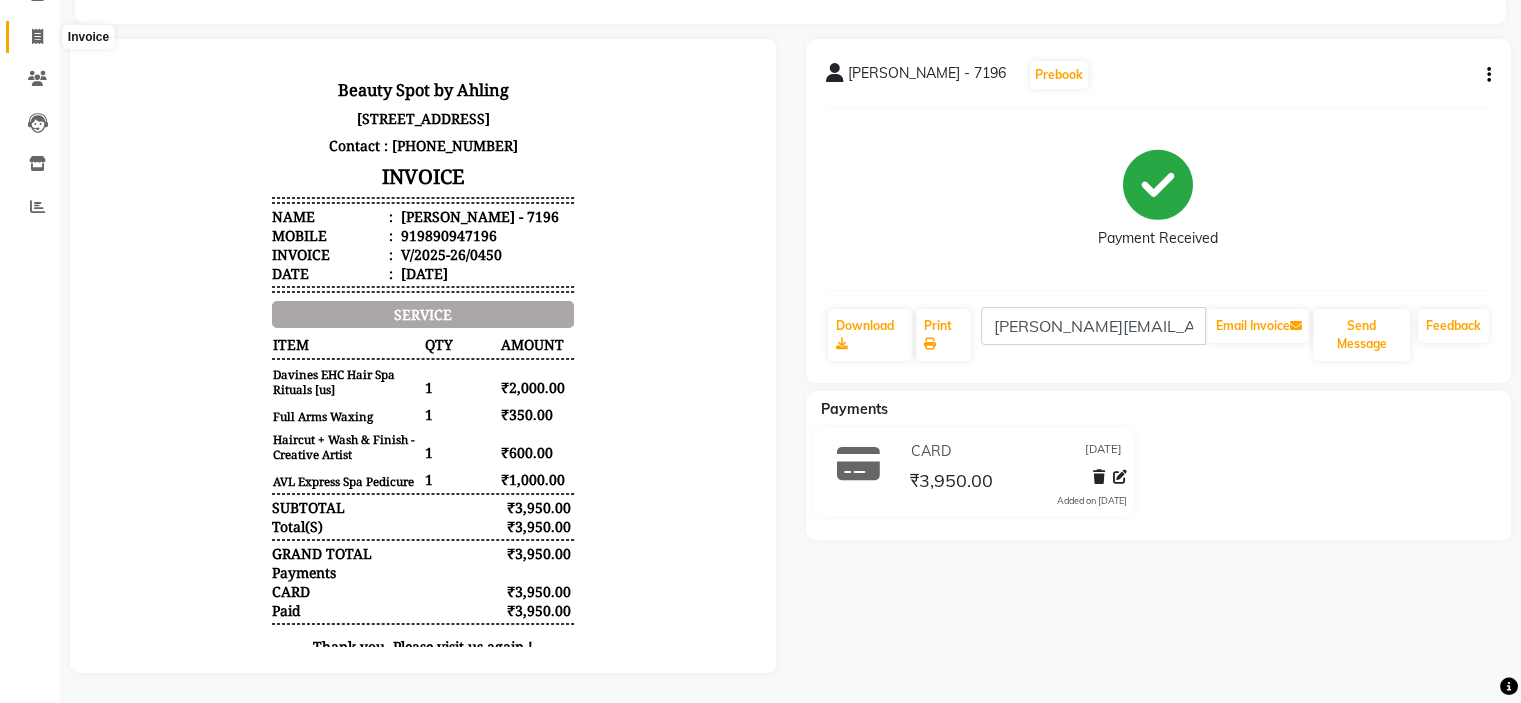 click 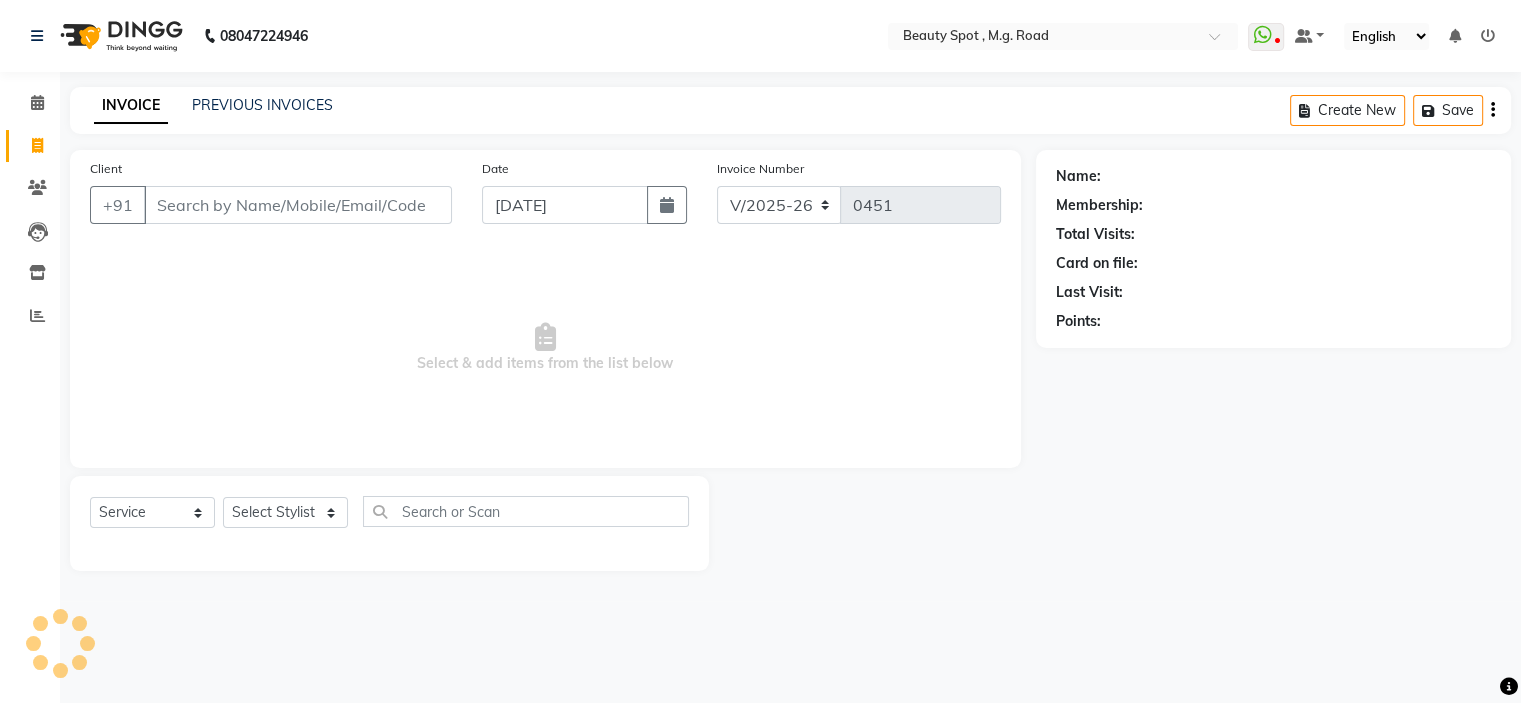 scroll, scrollTop: 0, scrollLeft: 0, axis: both 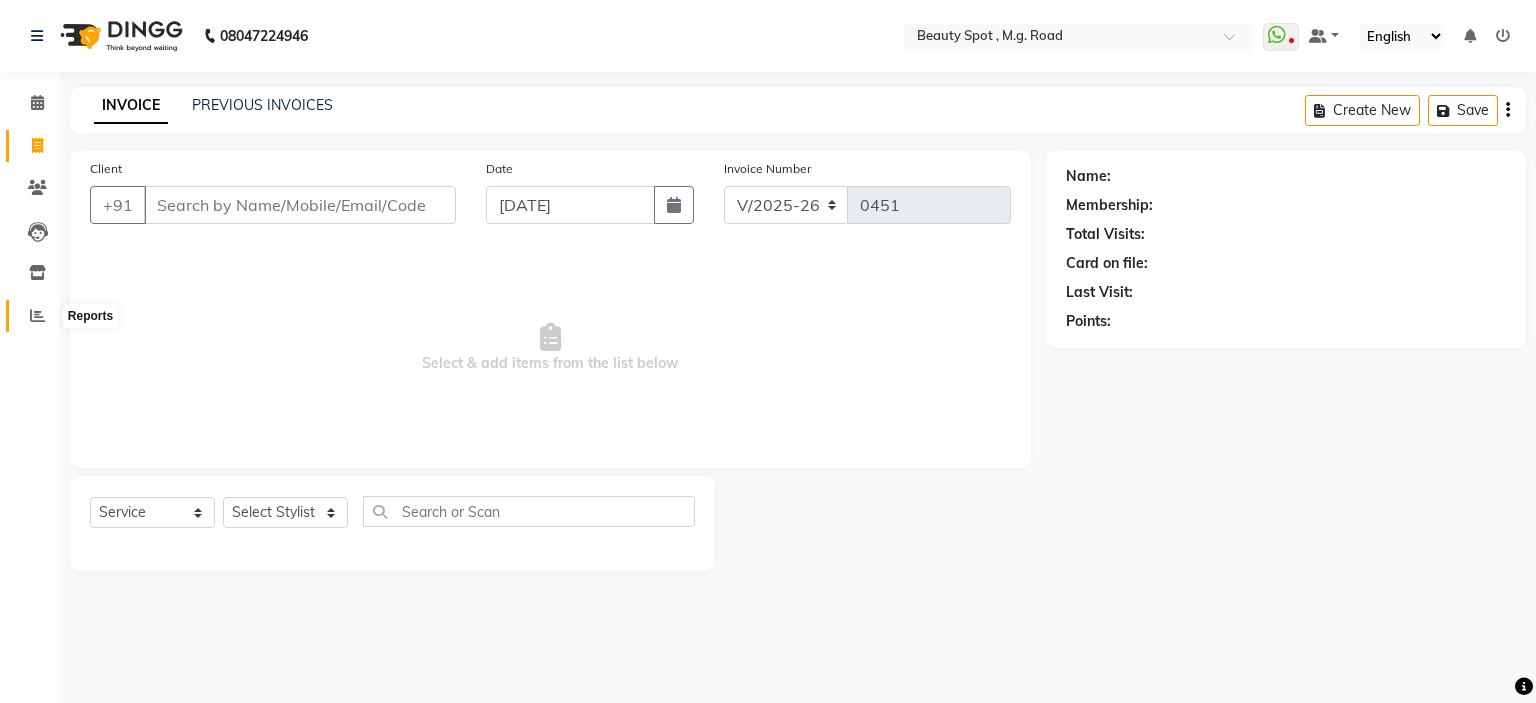 click 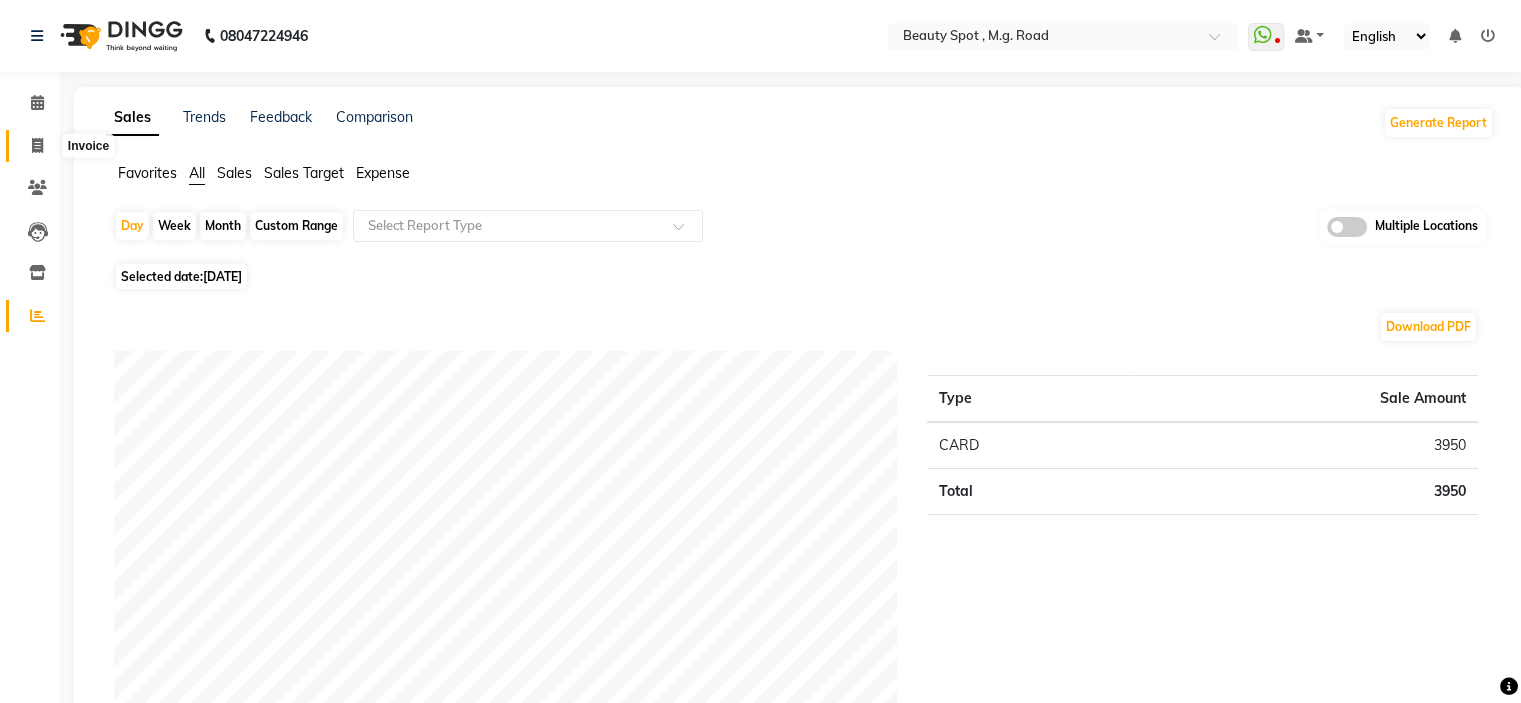click 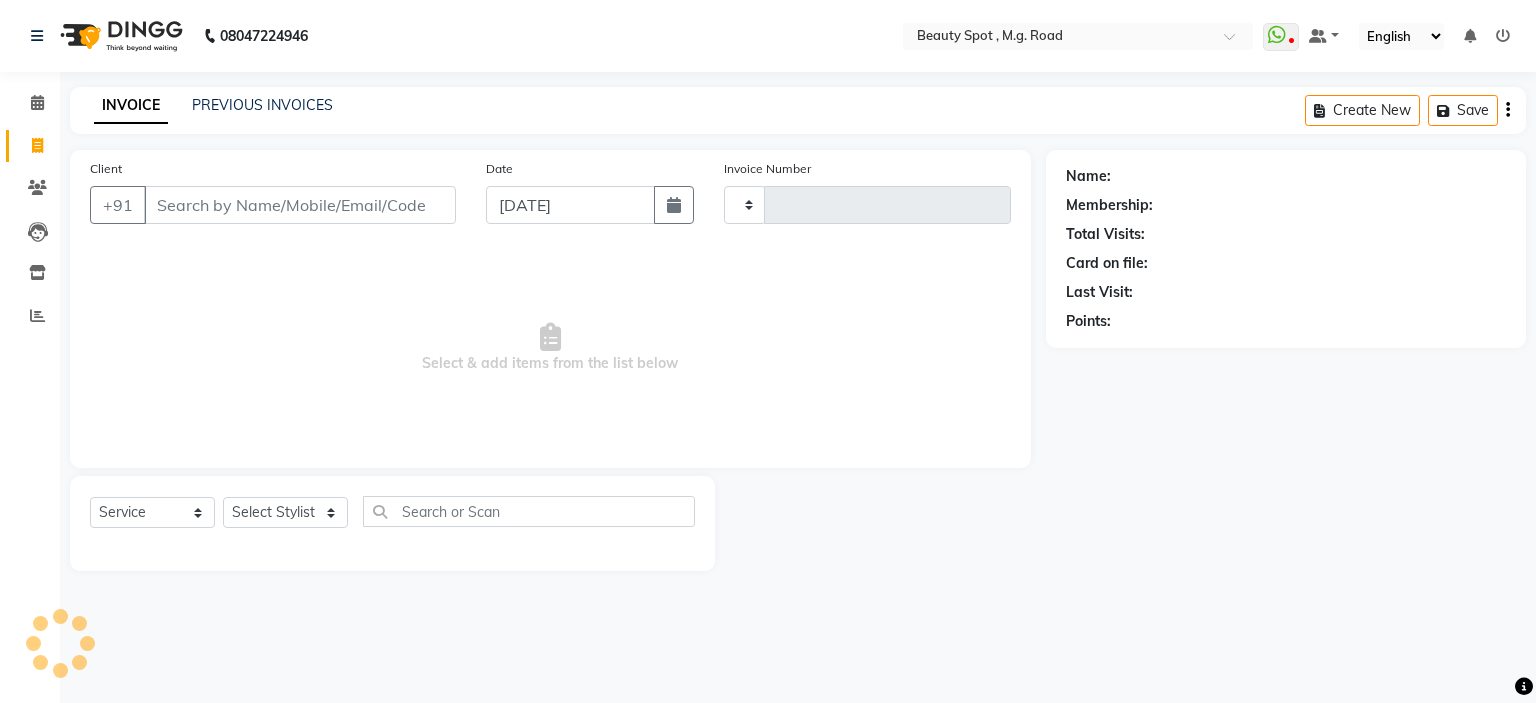 type on "0451" 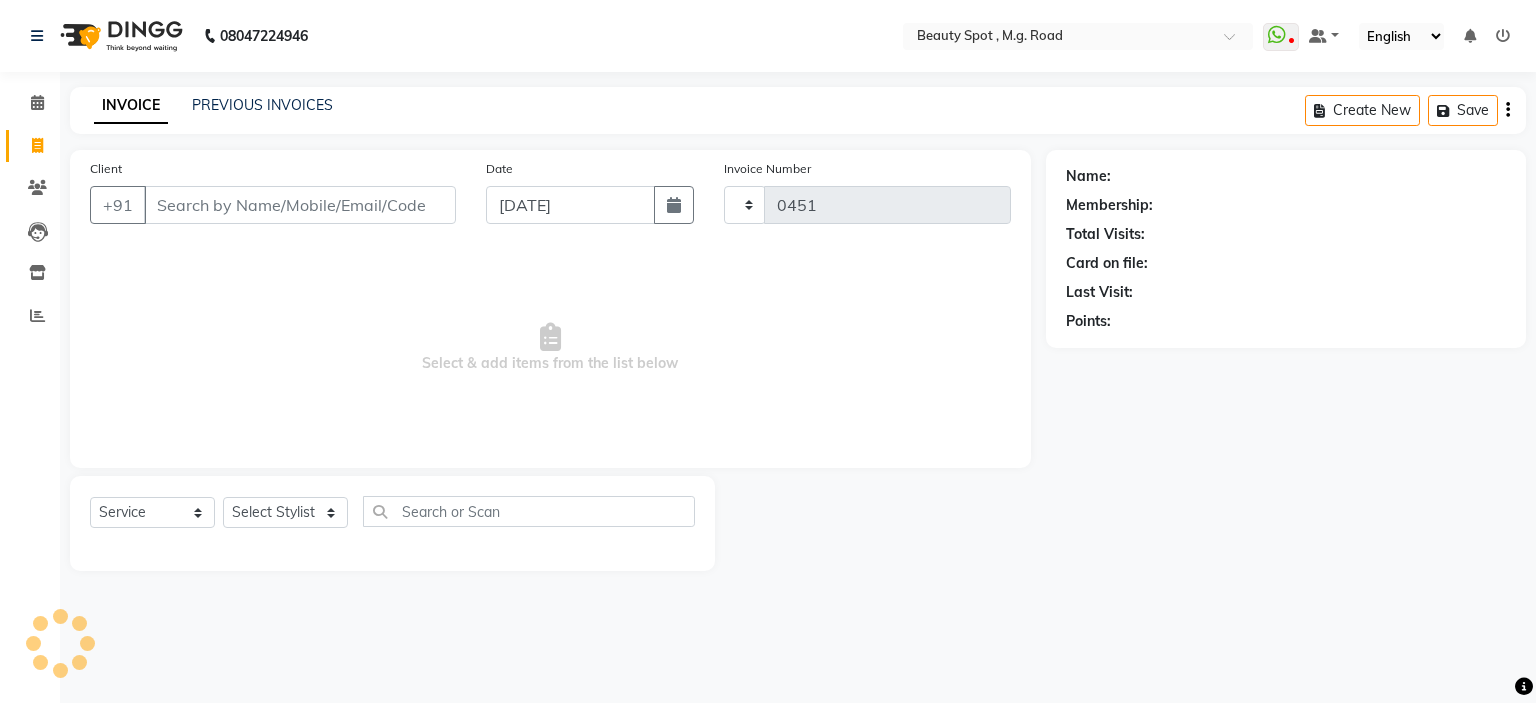 select on "7357" 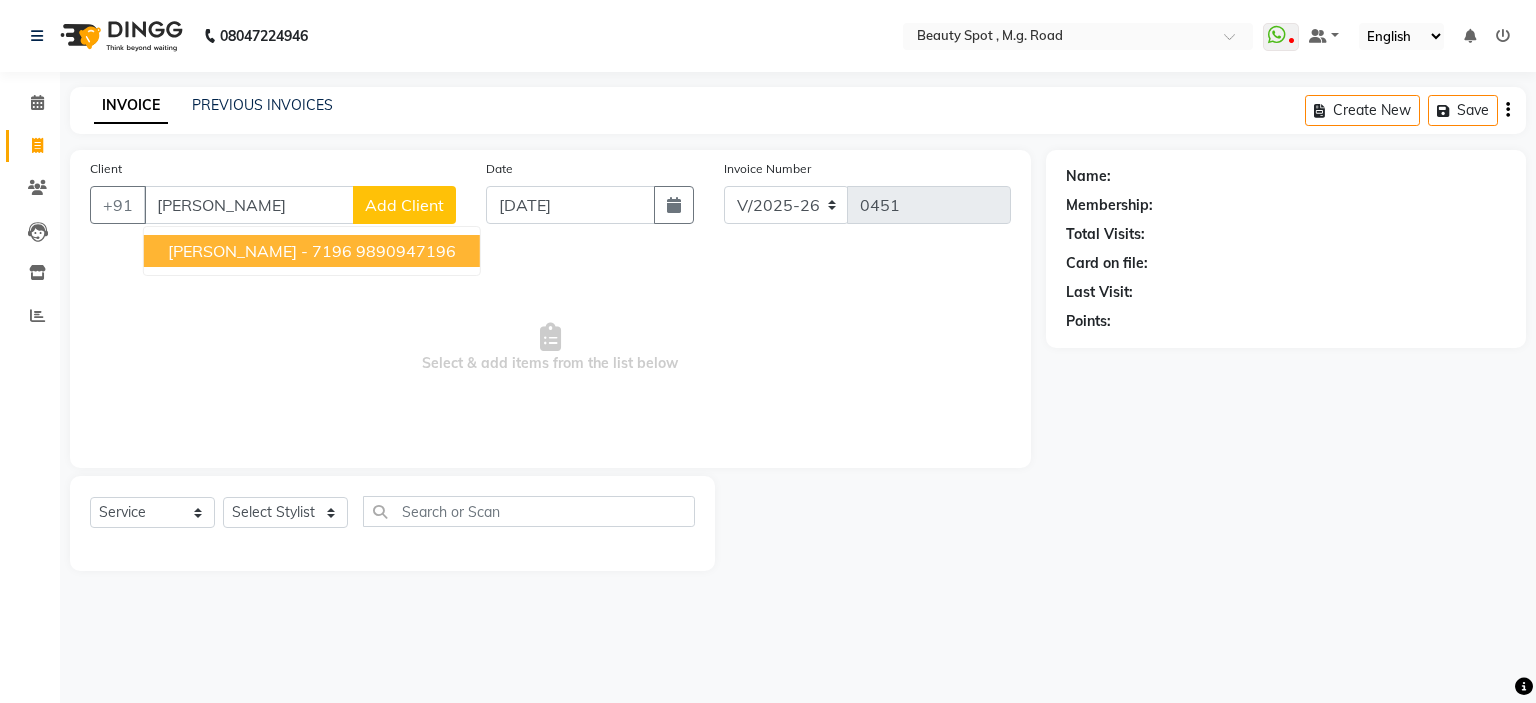 click on "[PERSON_NAME] - 7196" at bounding box center (260, 251) 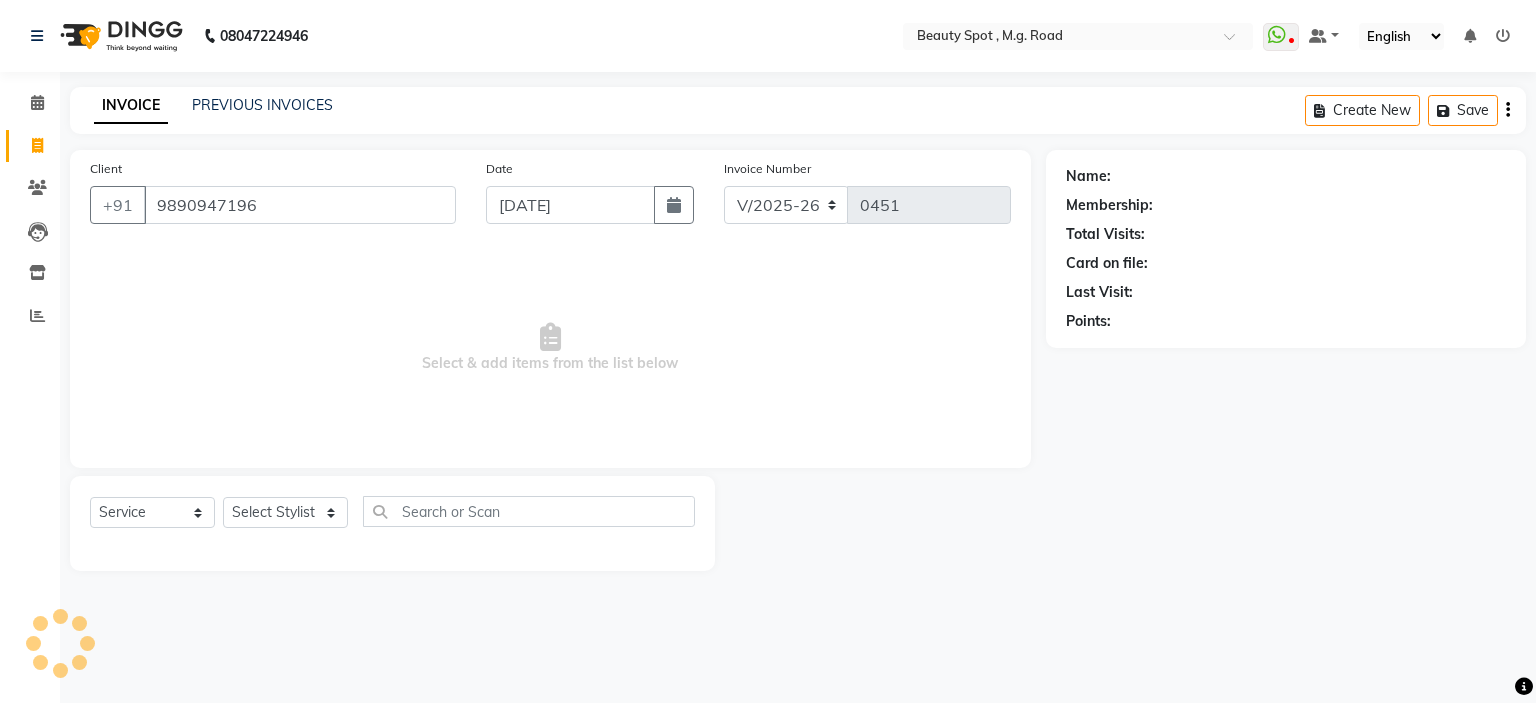 type on "9890947196" 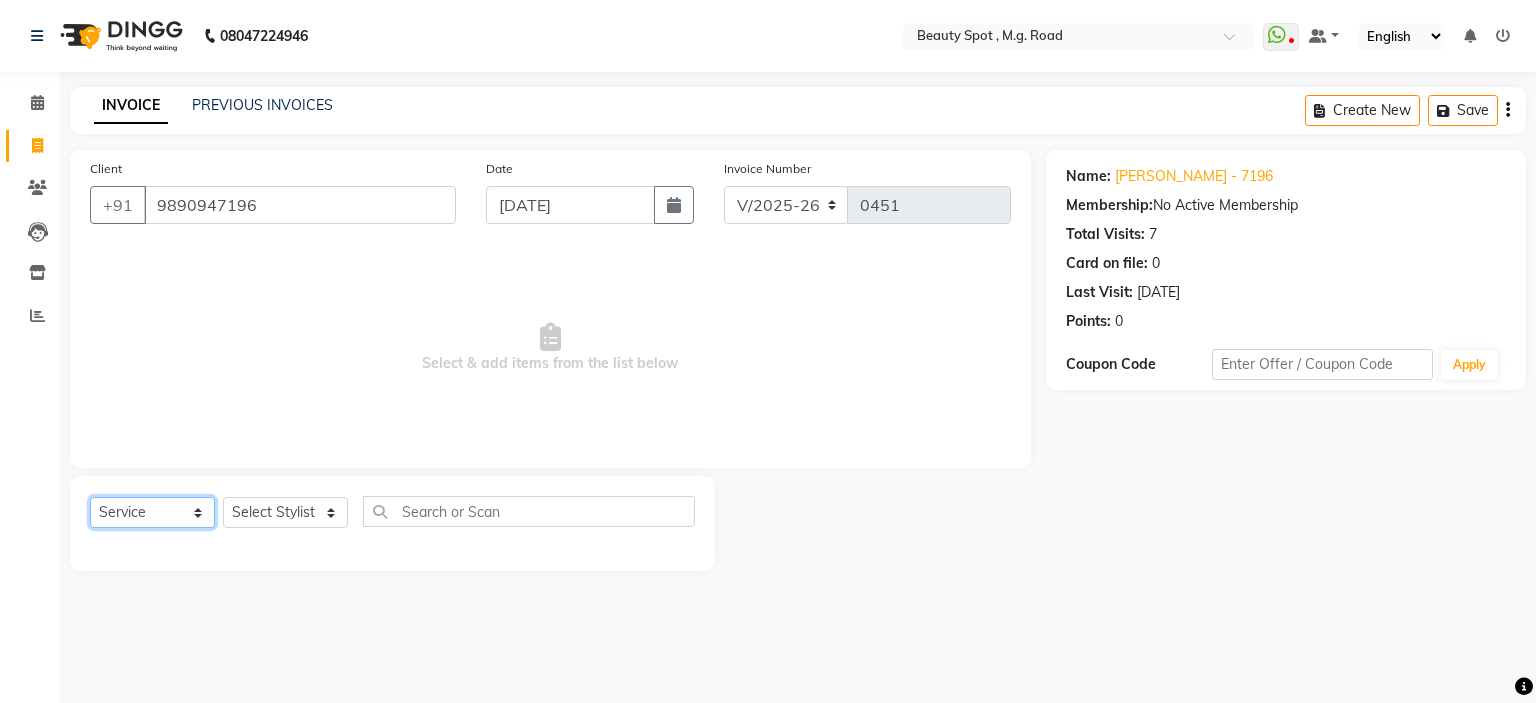 click on "Select  Service  Product  Membership  Package Voucher Prepaid Gift Card" 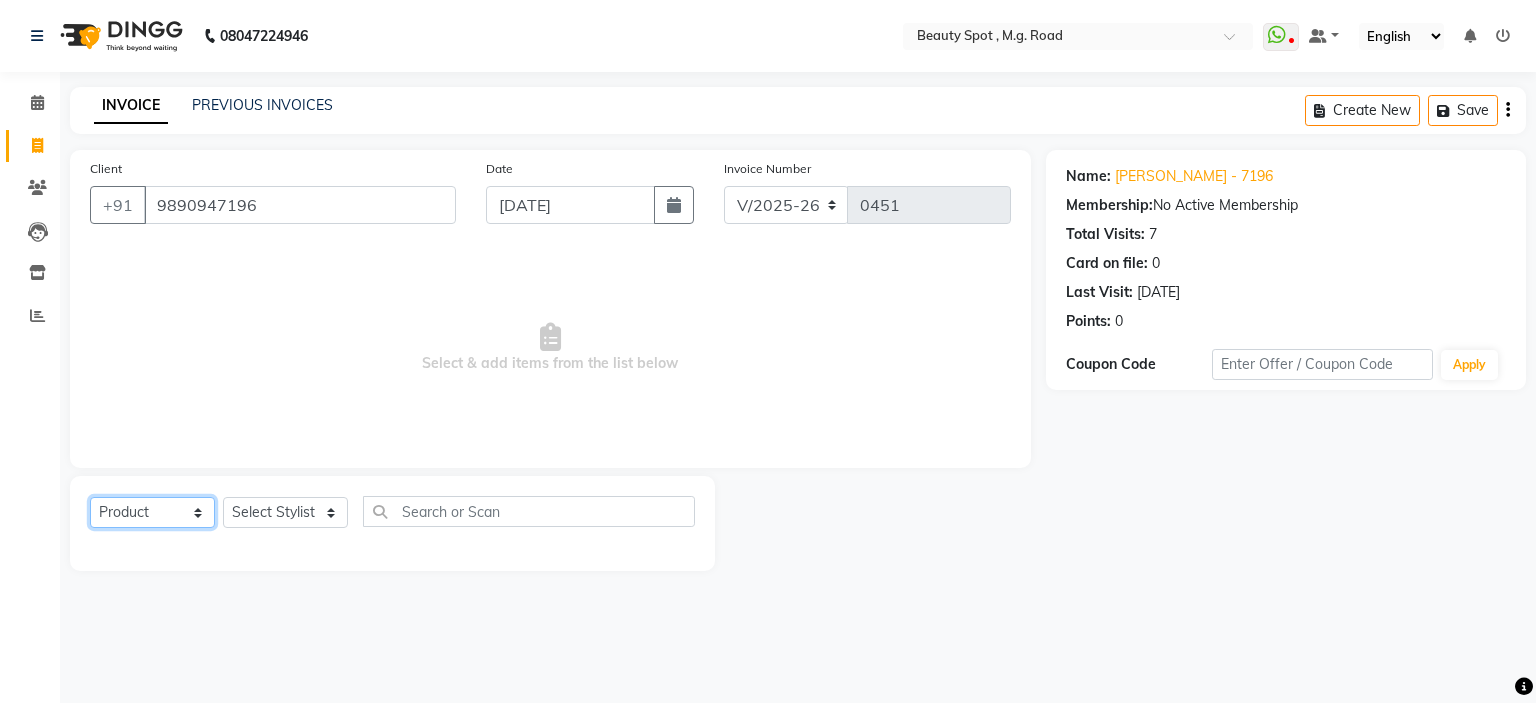 click on "Select  Service  Product  Membership  Package Voucher Prepaid Gift Card" 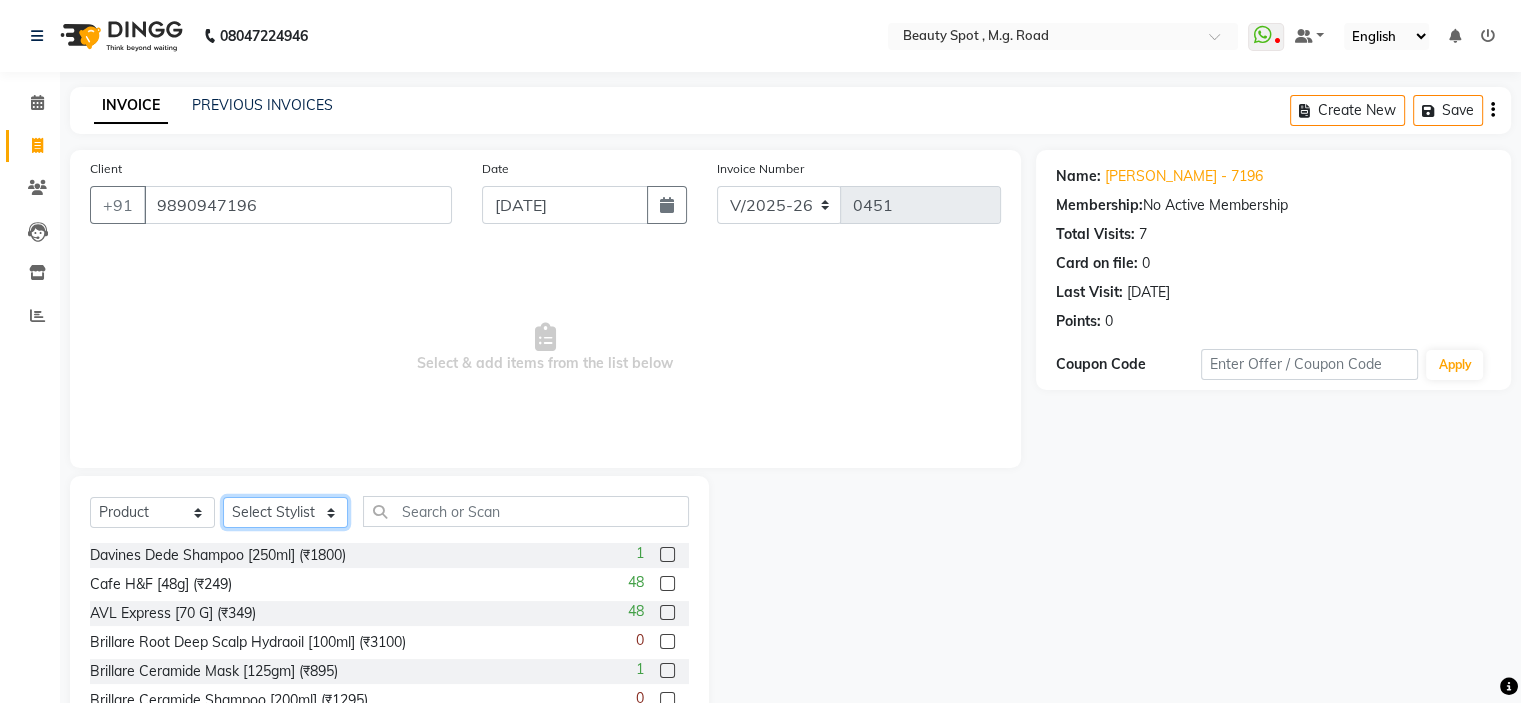 click on "Select Stylist Ahling Devika  Manager Sheela  Tayyaba  Yen" 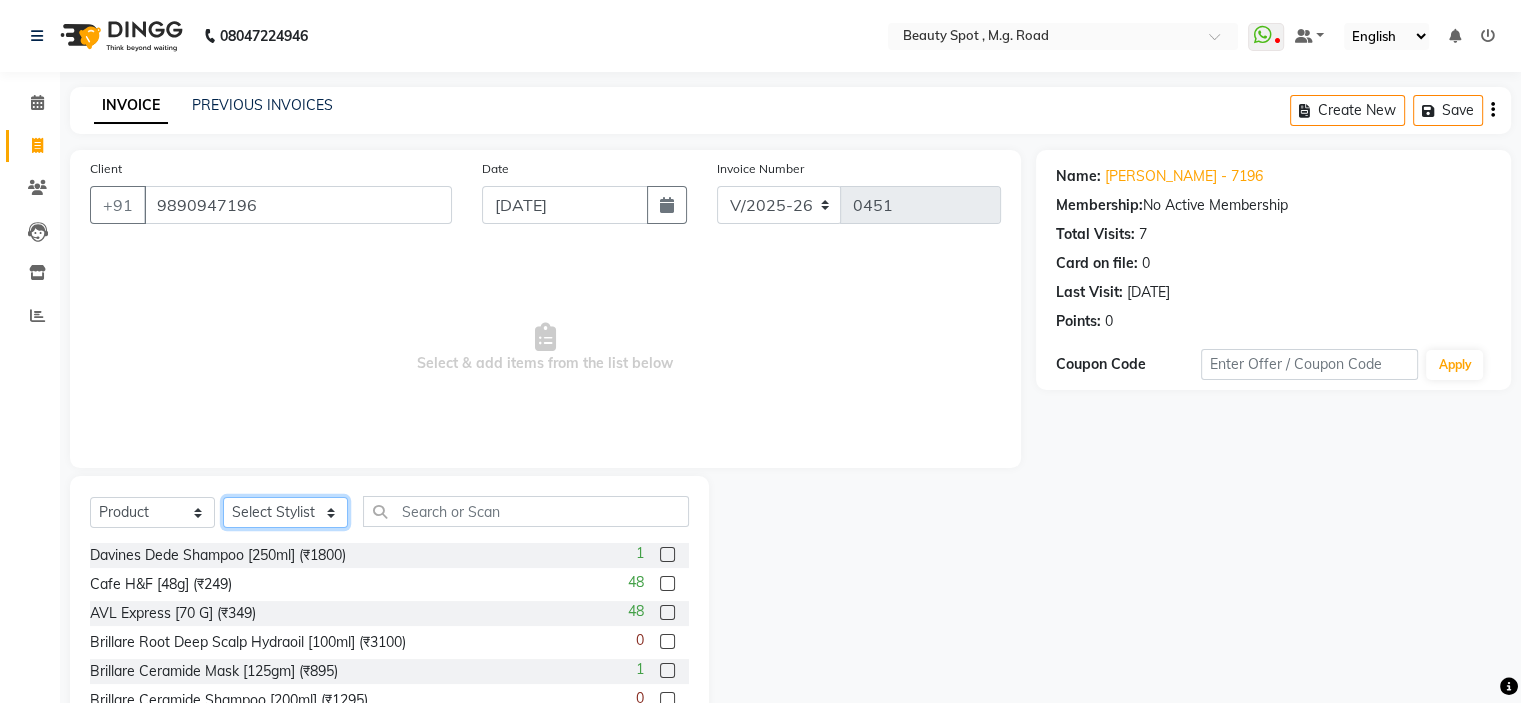 select on "71898" 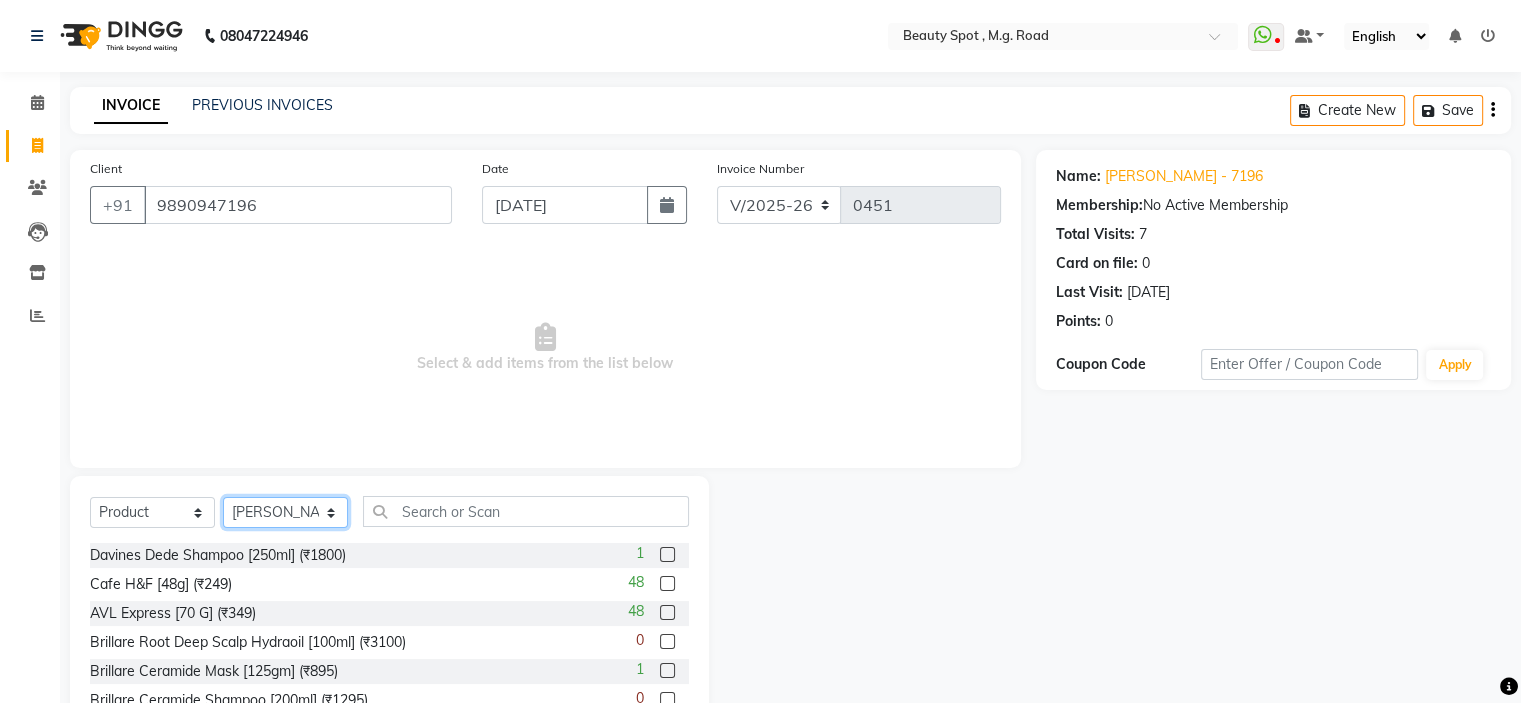 click on "Select Stylist Ahling Devika  Manager Sheela  Tayyaba  Yen" 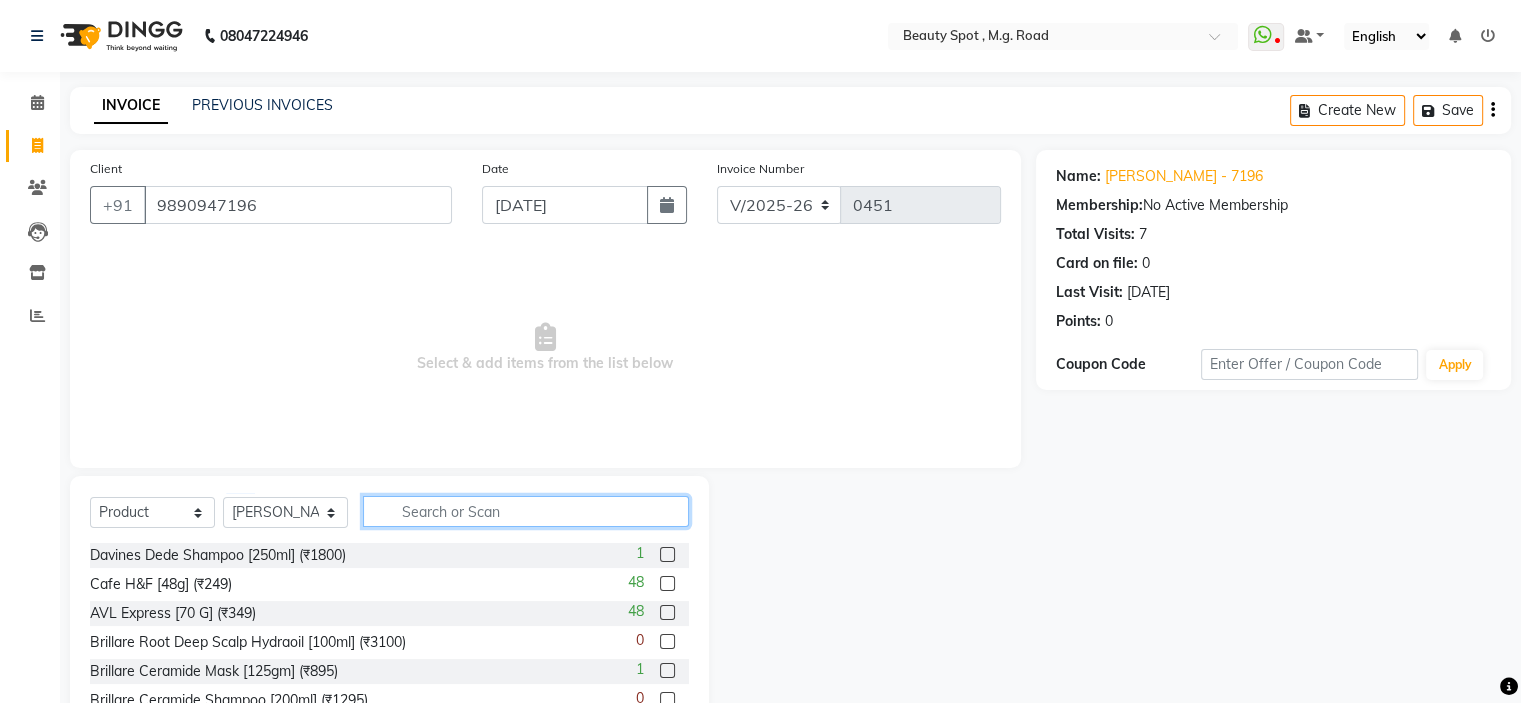 click 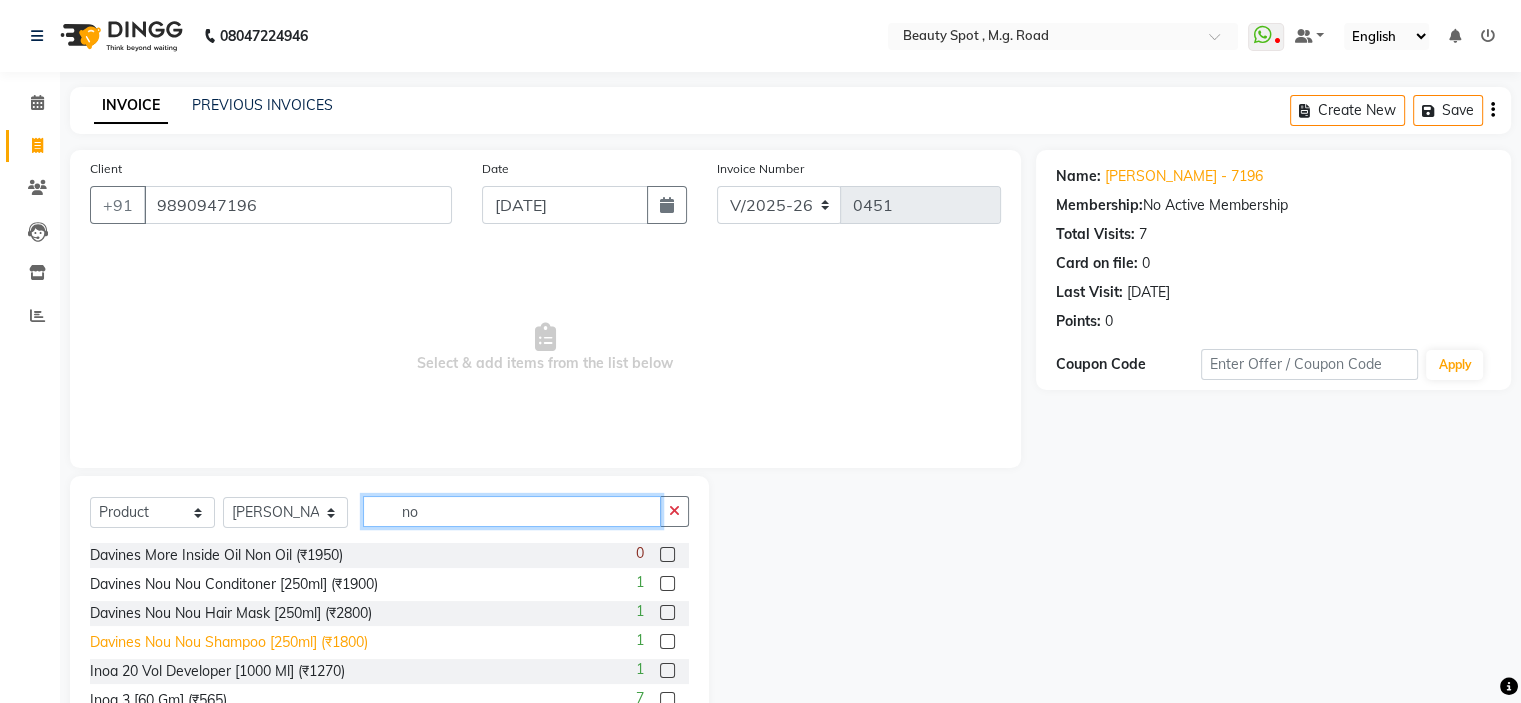 type on "no" 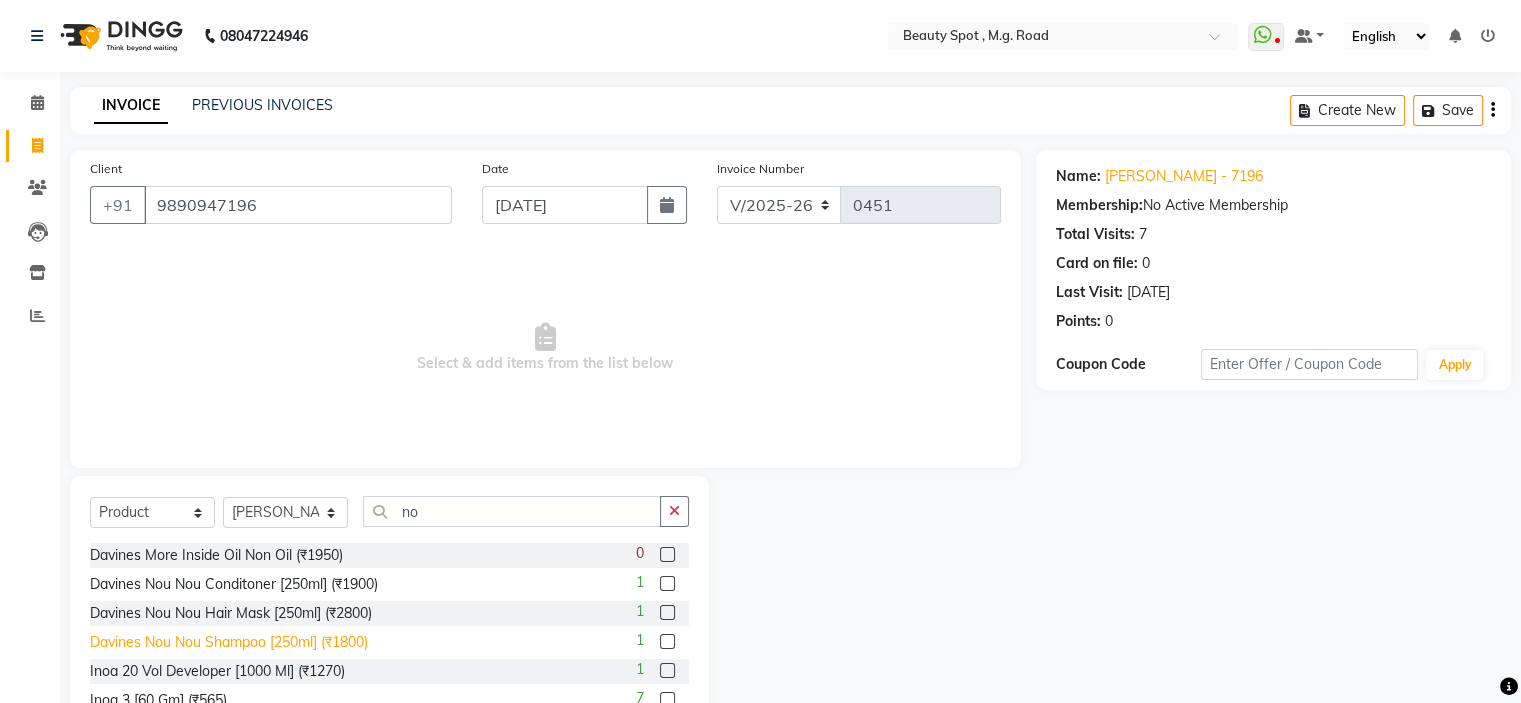 click on "Davines Nou Nou Shampoo [250ml] (₹1800)" 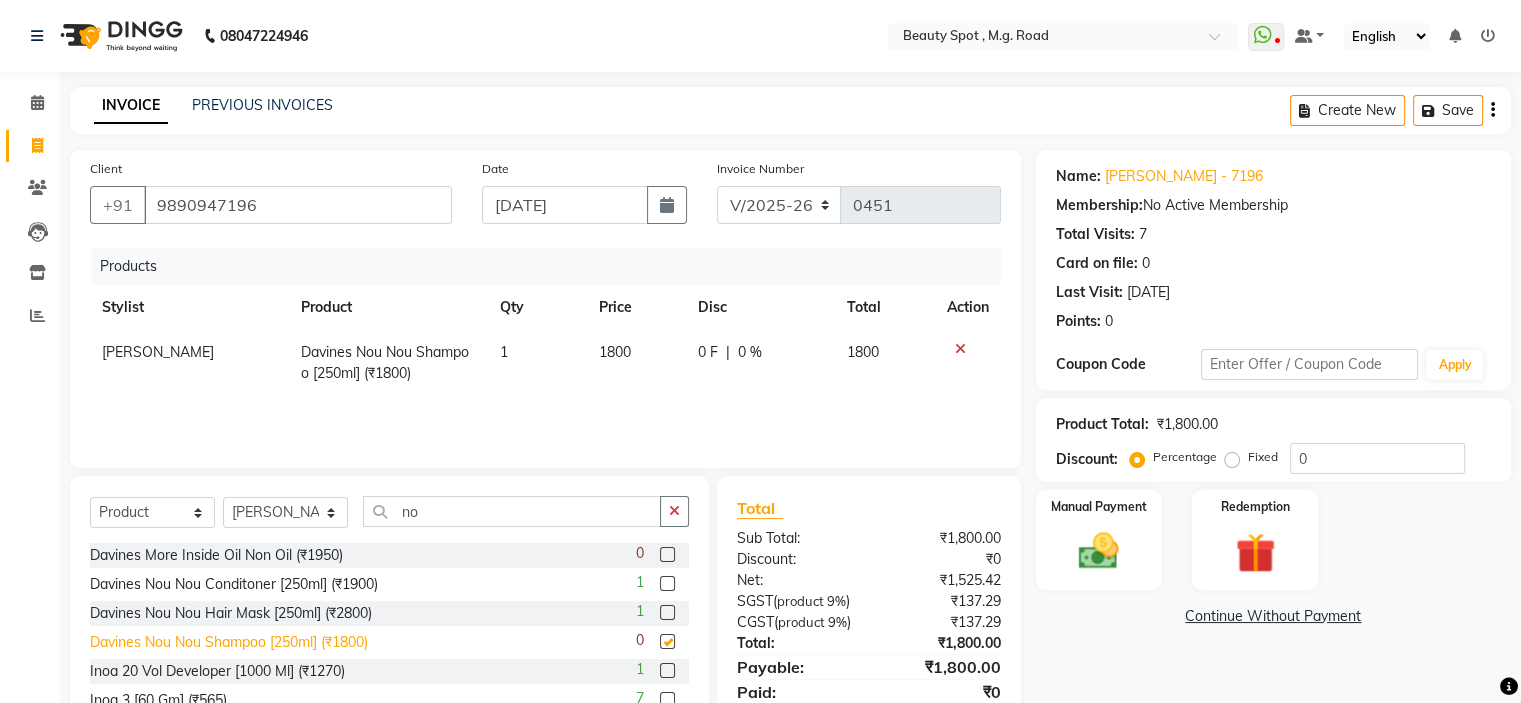 checkbox on "false" 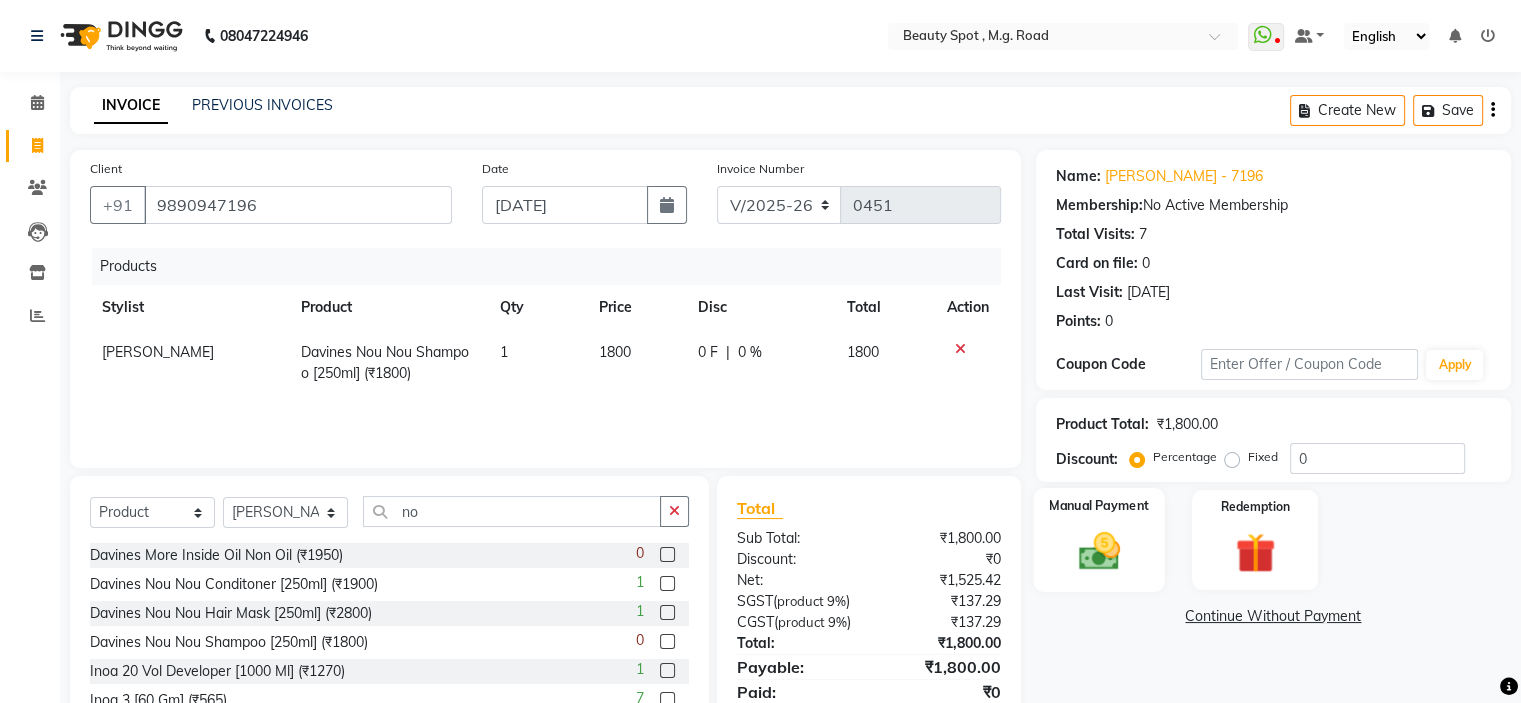 click 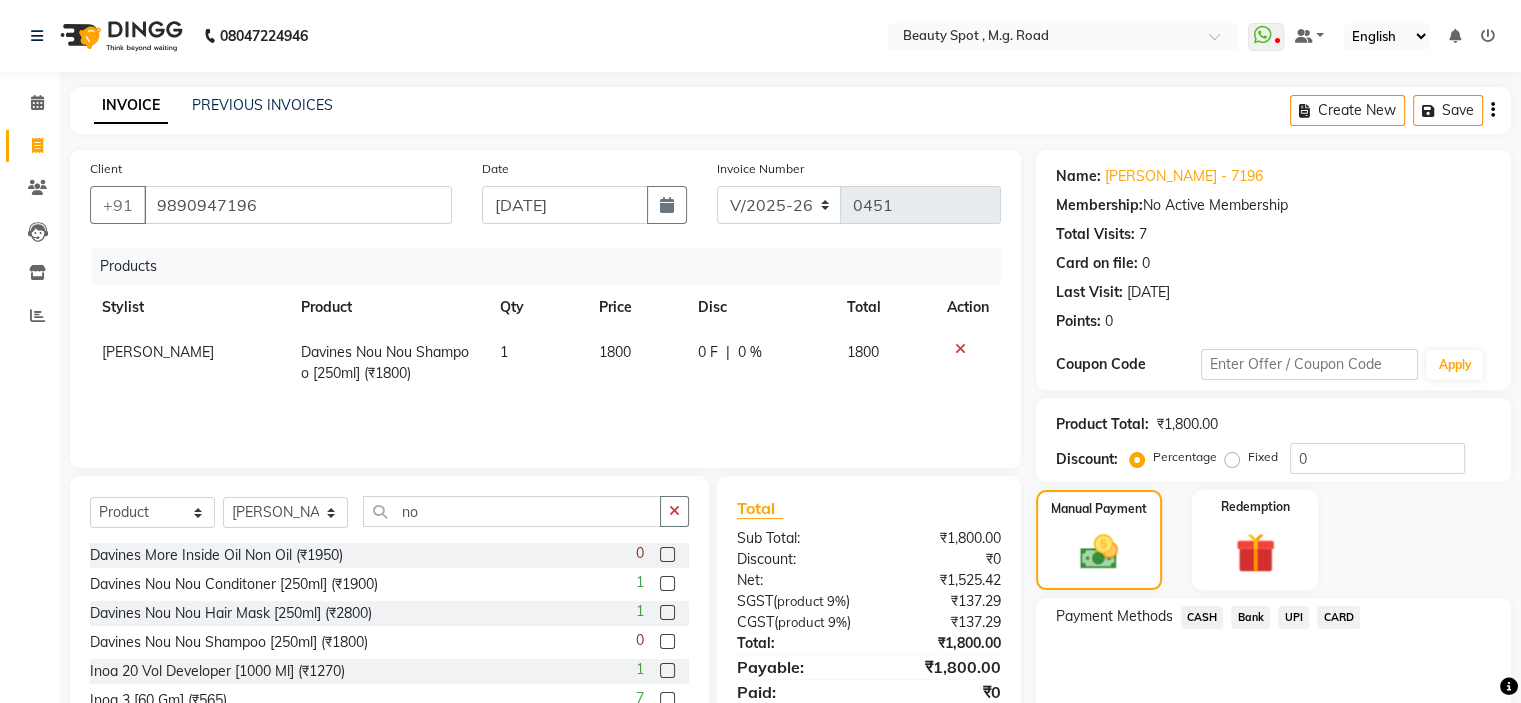 click on "CARD" 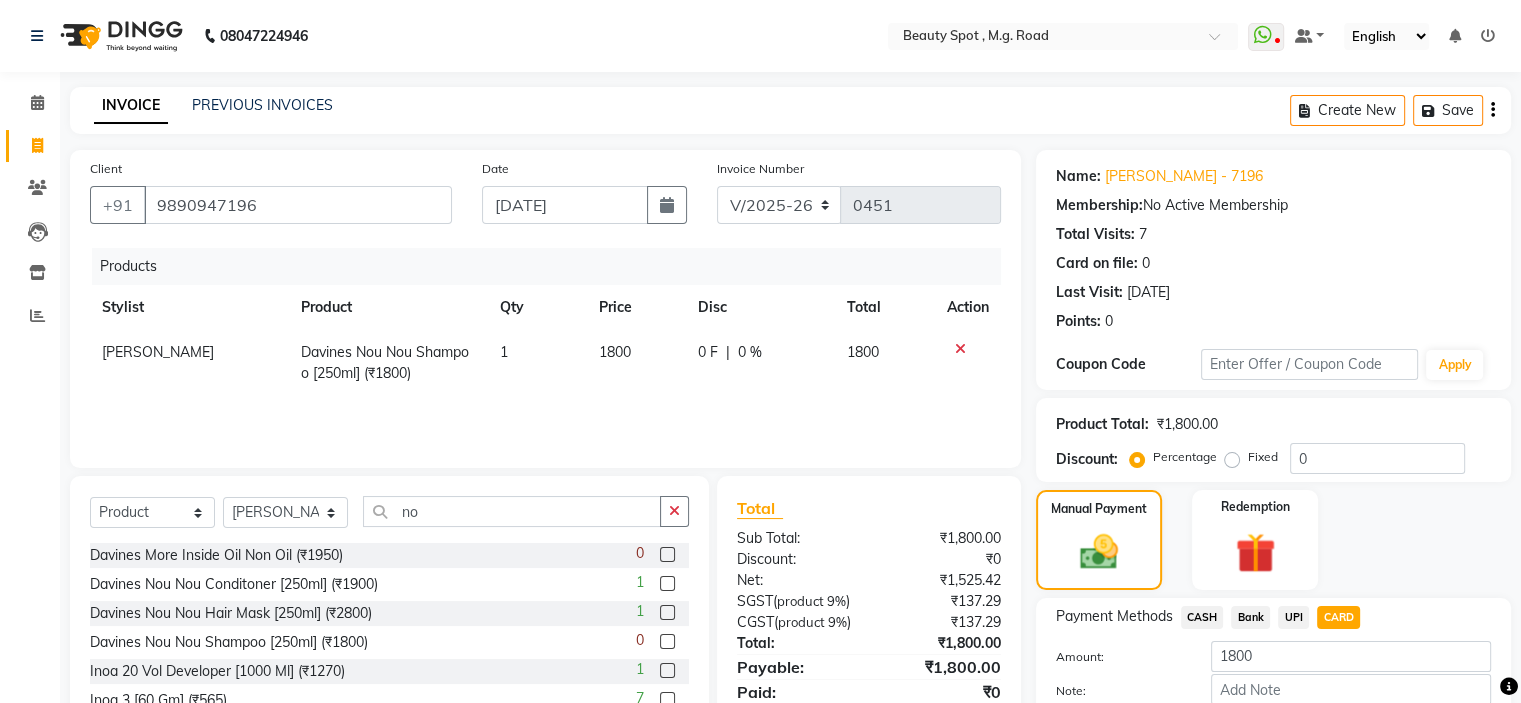 scroll, scrollTop: 116, scrollLeft: 0, axis: vertical 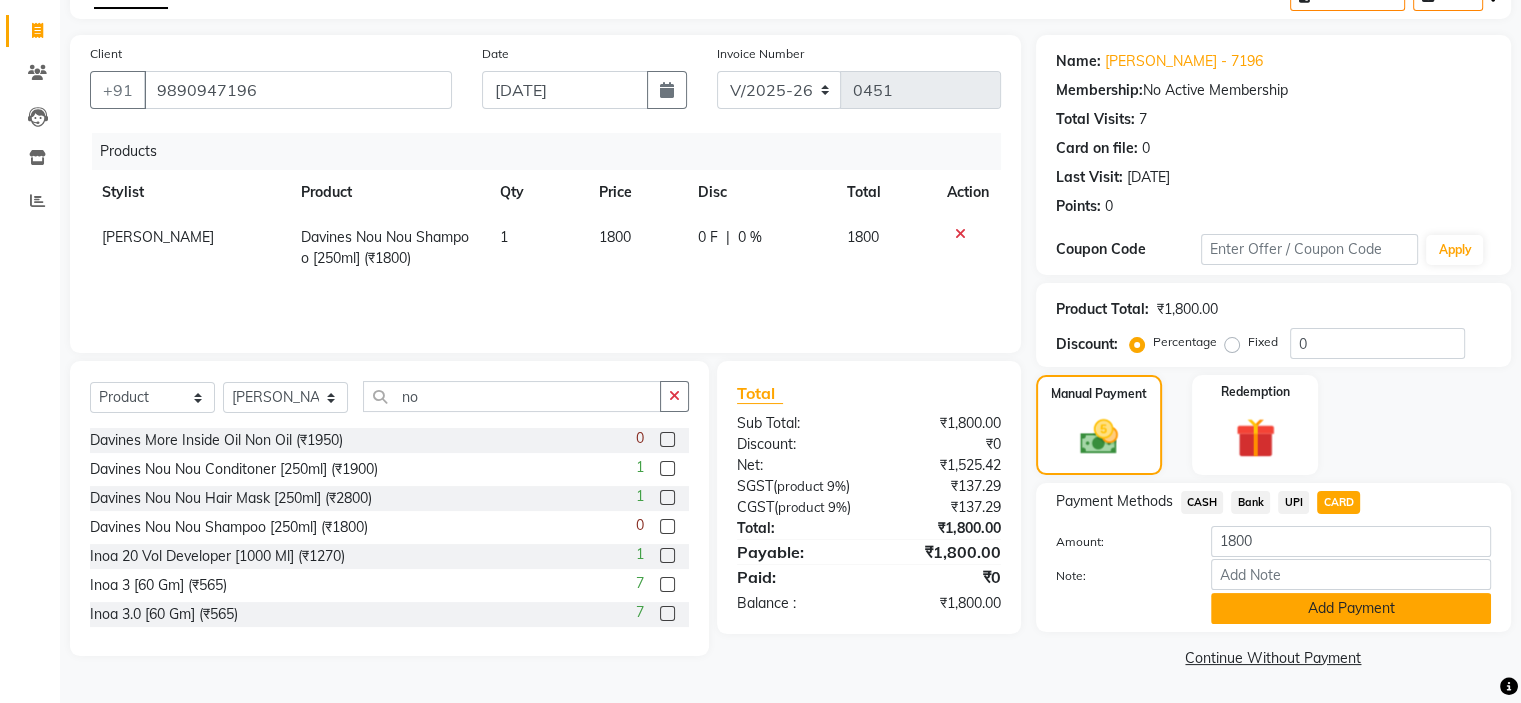 click on "Add Payment" 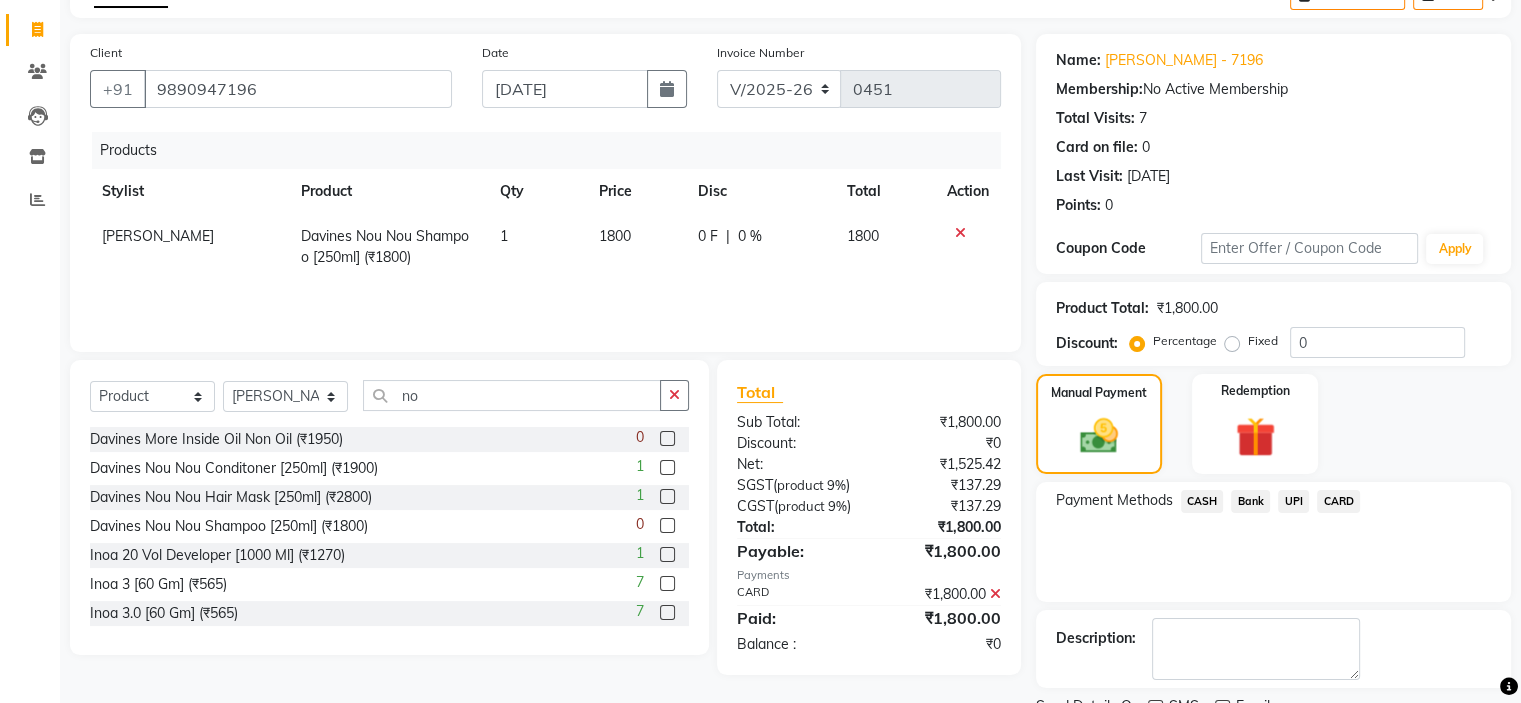 scroll, scrollTop: 197, scrollLeft: 0, axis: vertical 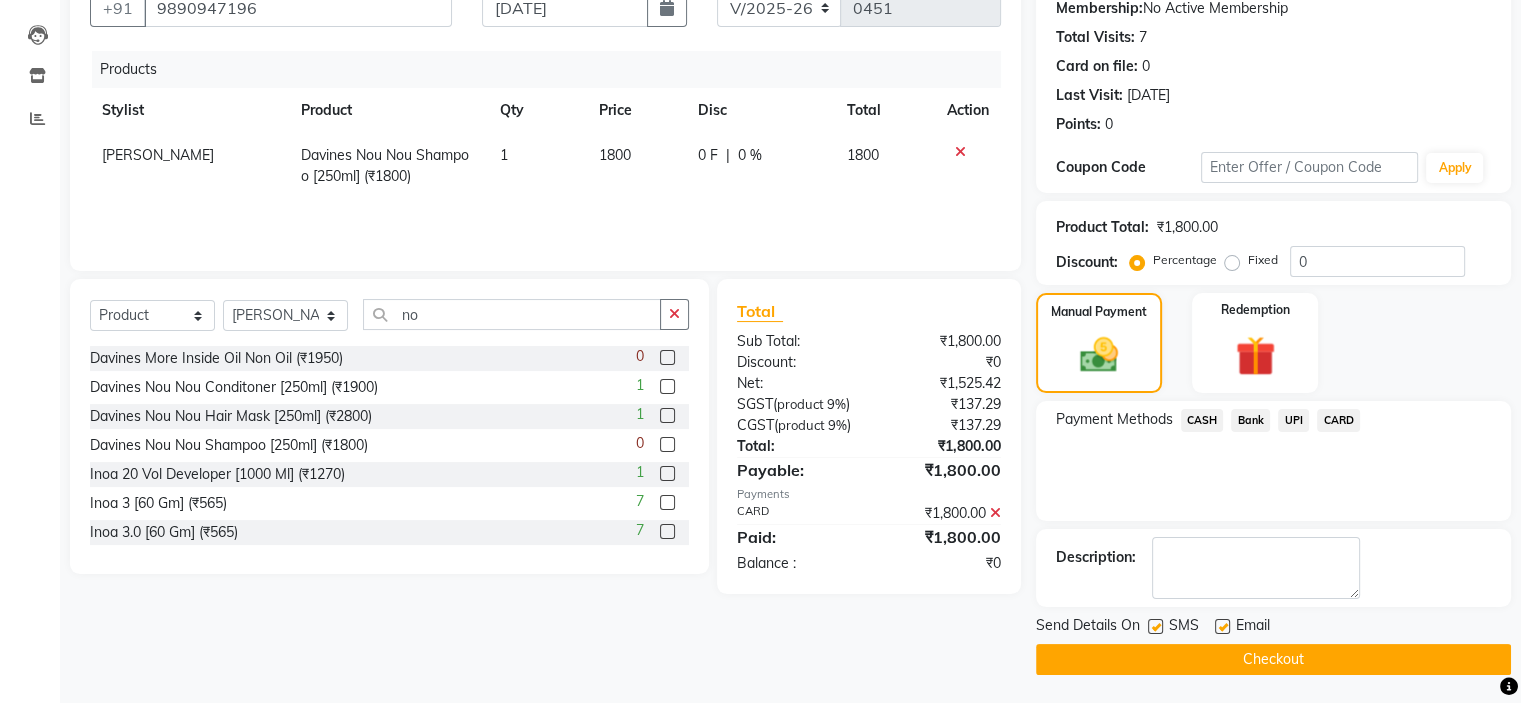 click on "Checkout" 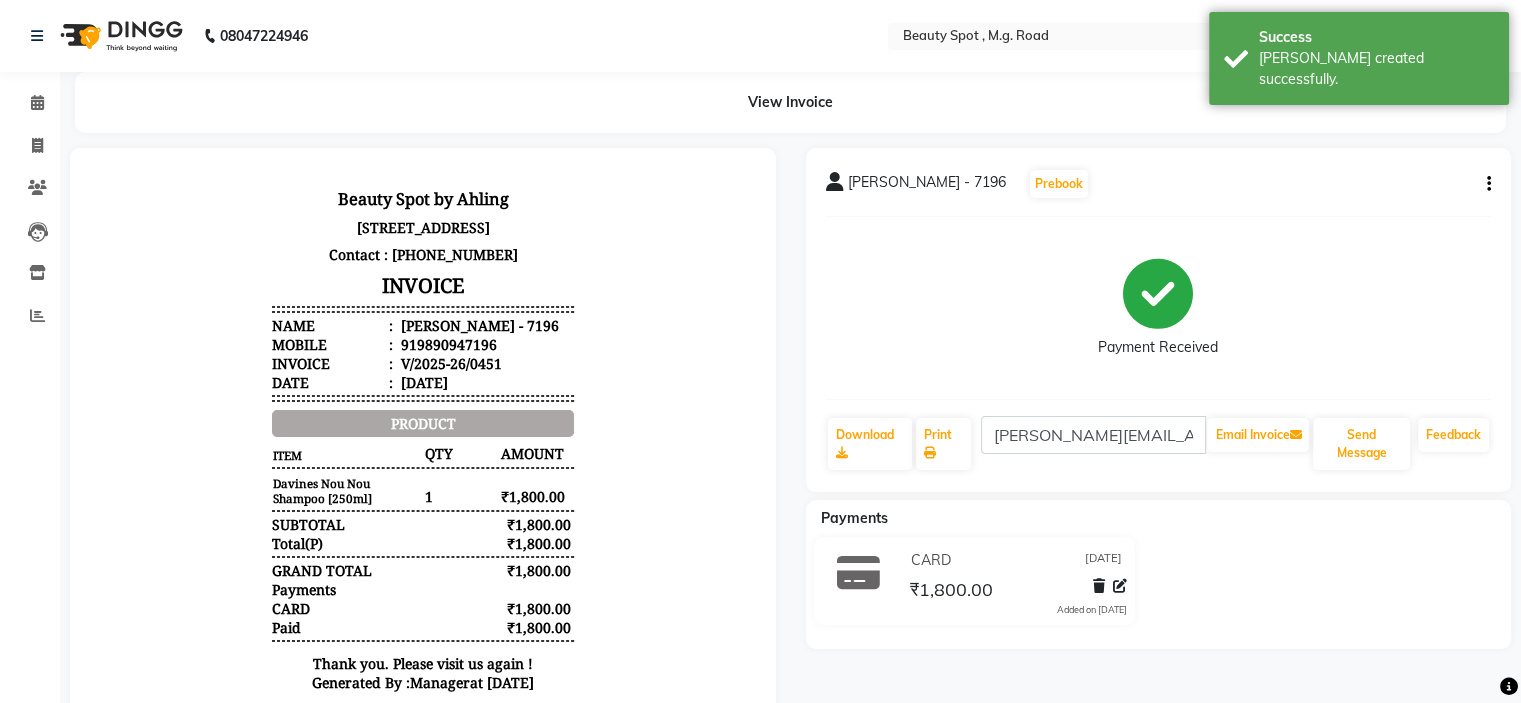 scroll, scrollTop: 0, scrollLeft: 0, axis: both 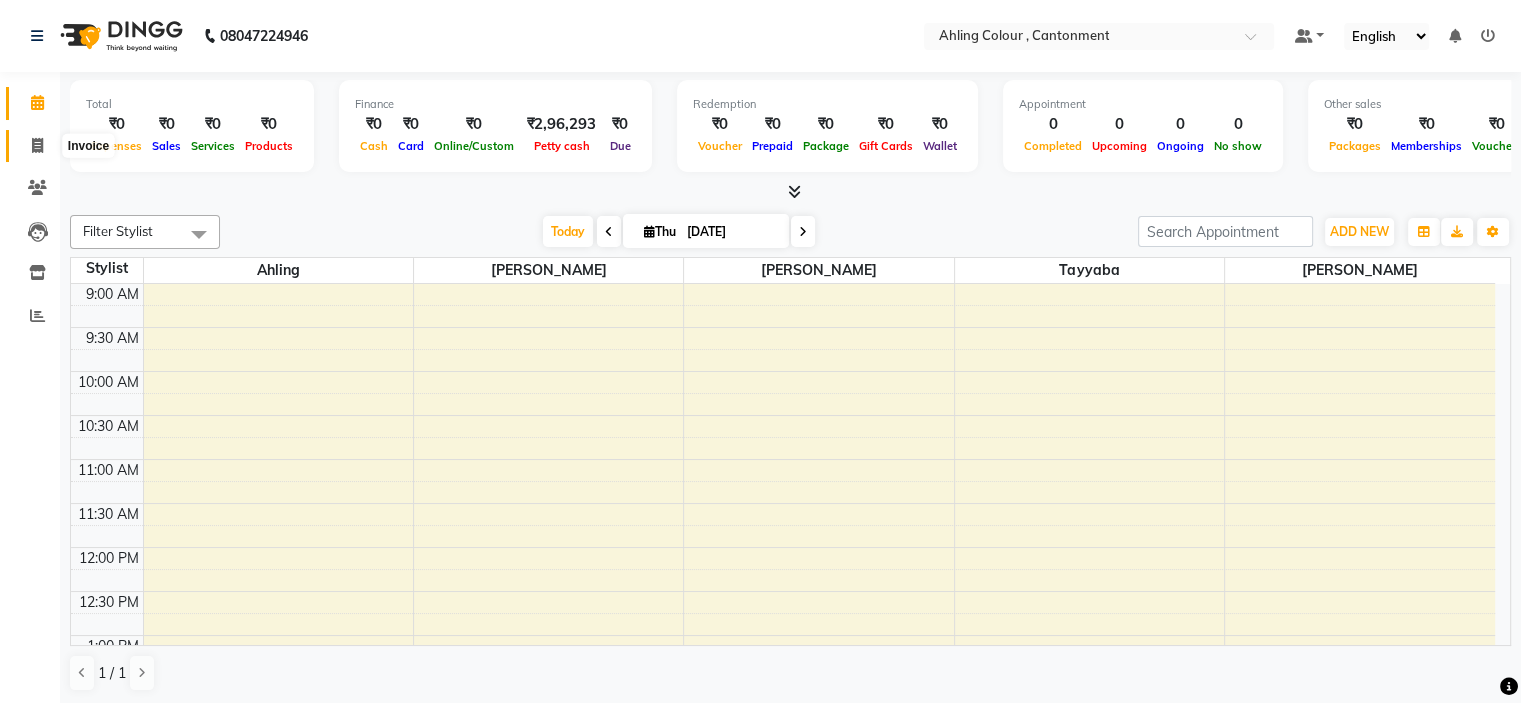 click 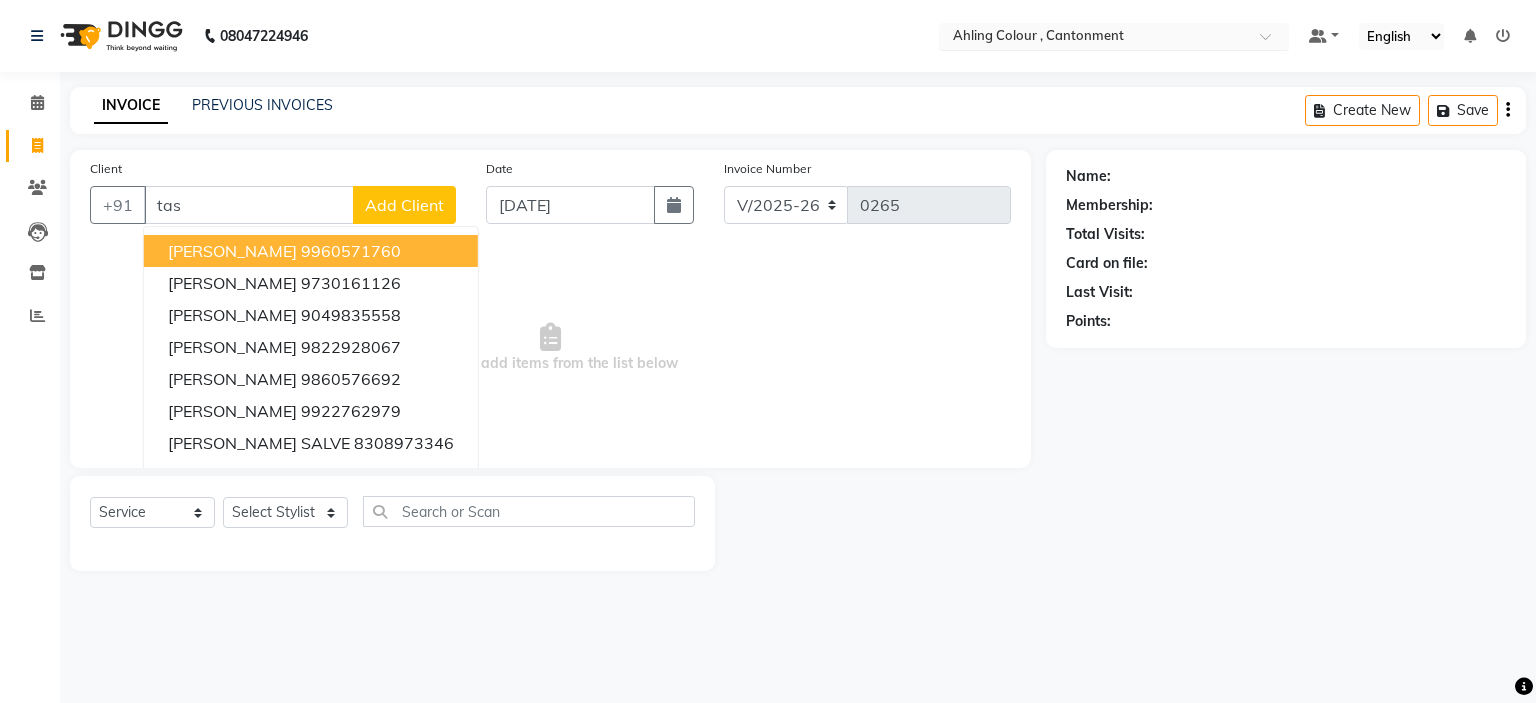 type on "tas" 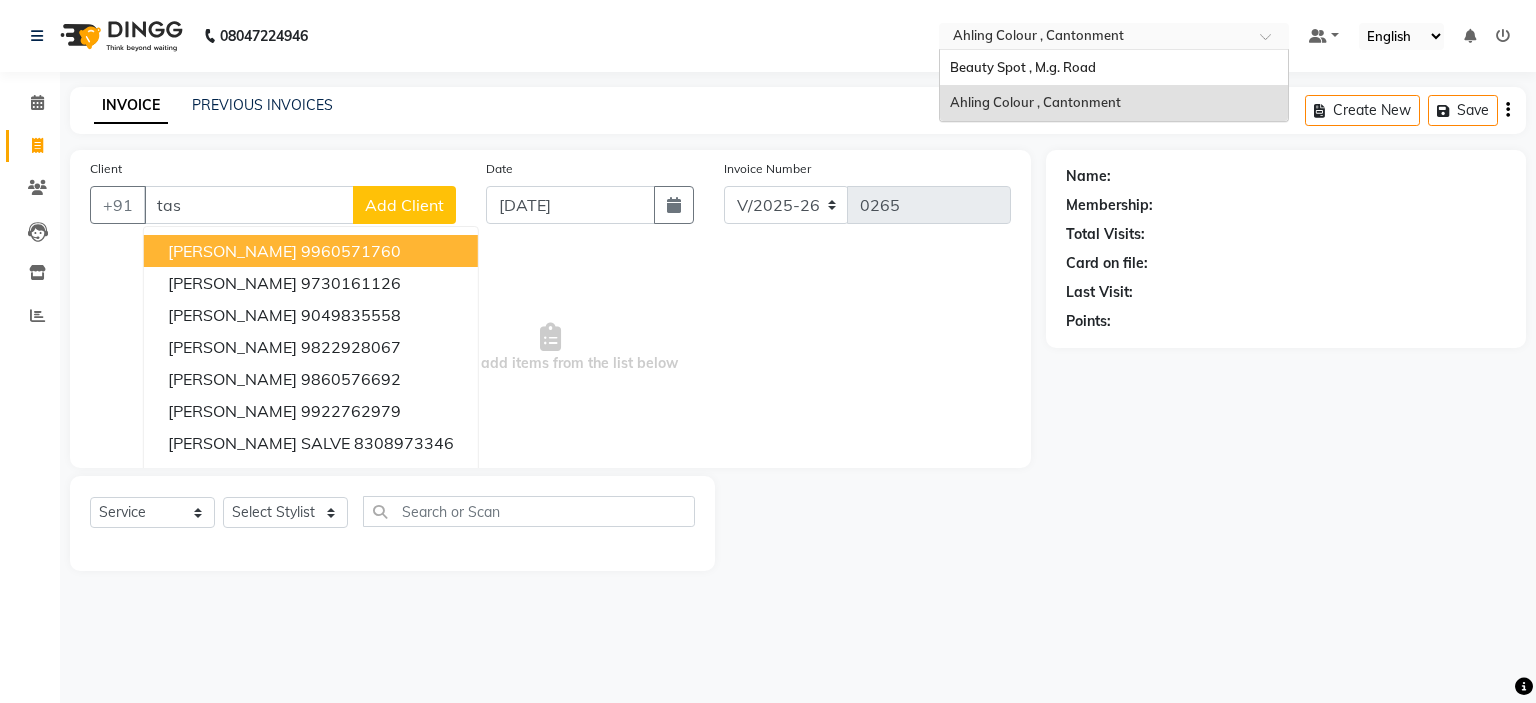 click at bounding box center [1094, 38] 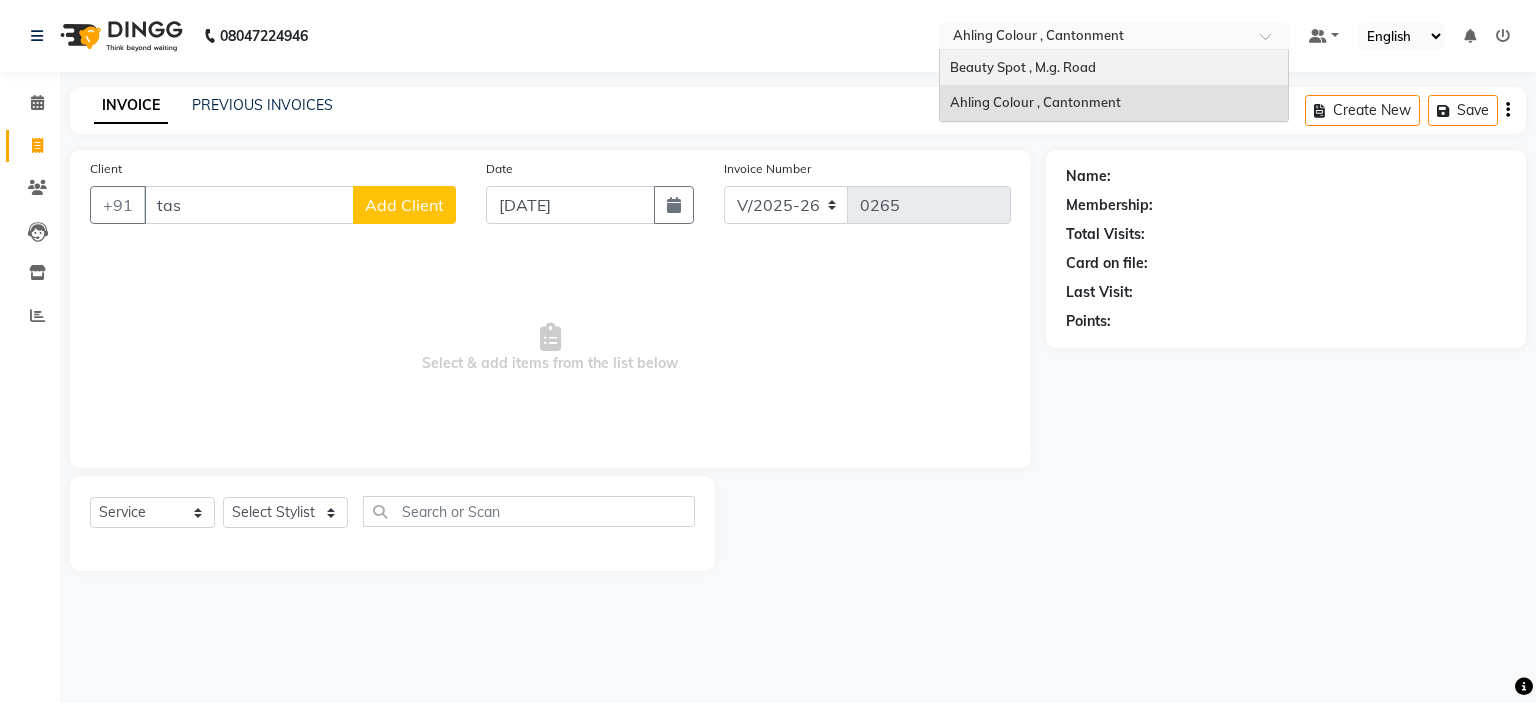 click on "Beauty Spot , M.g. Road" at bounding box center (1023, 67) 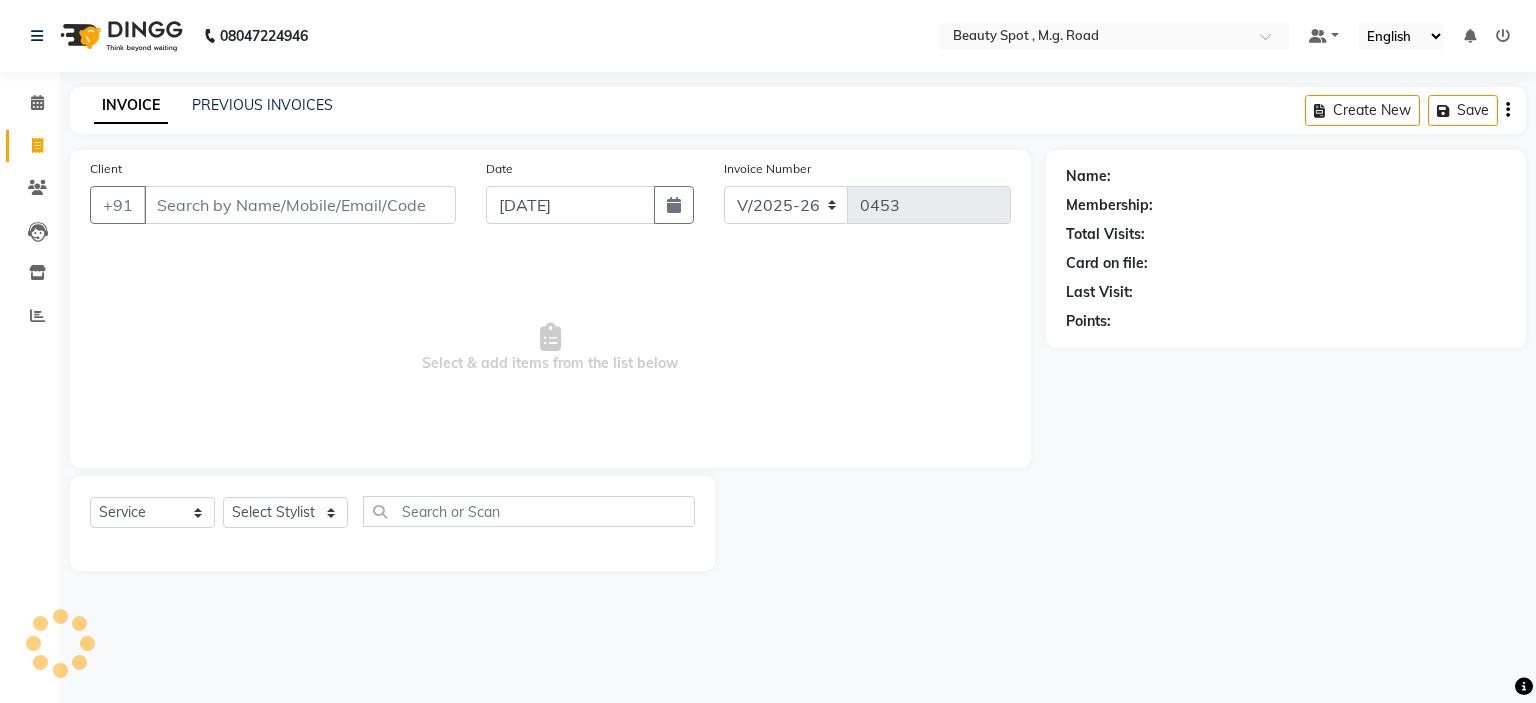 select on "7357" 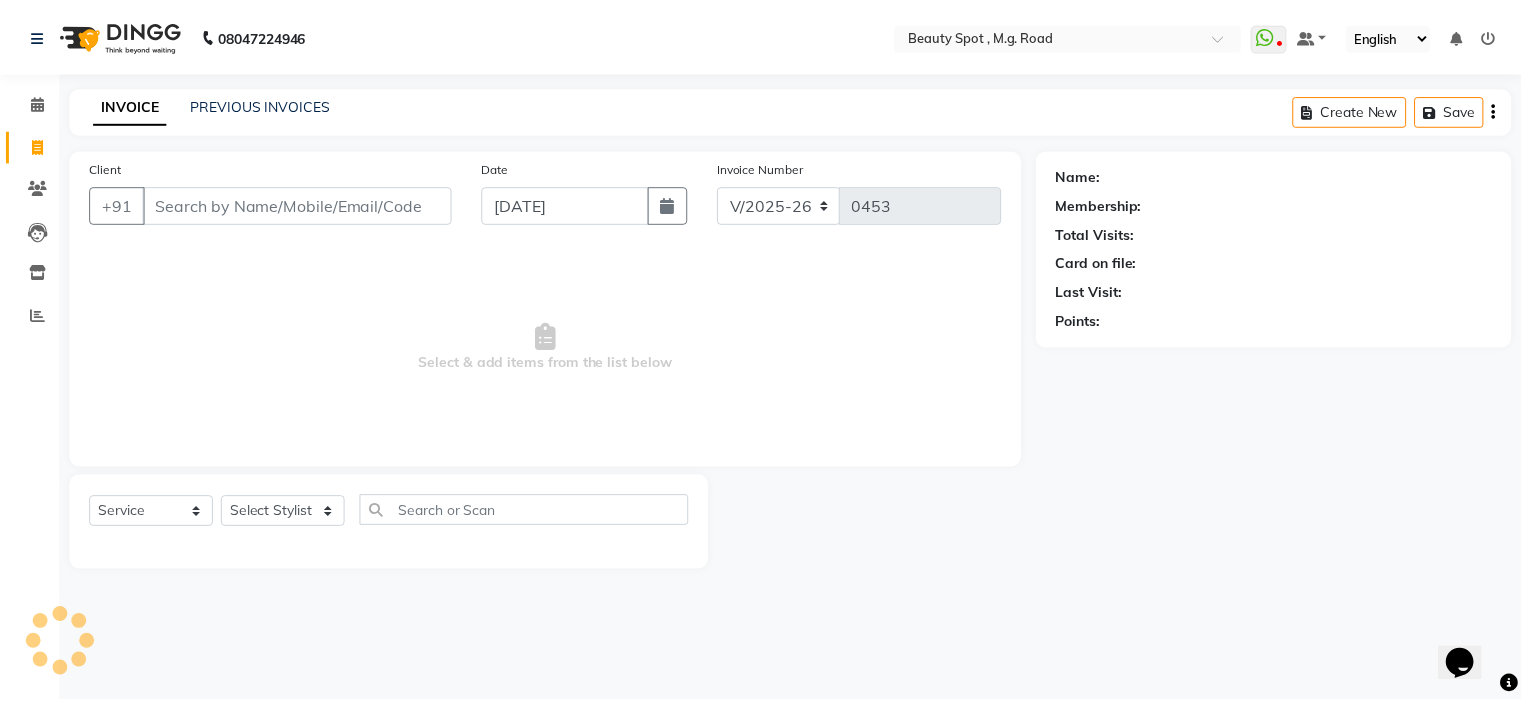 scroll, scrollTop: 0, scrollLeft: 0, axis: both 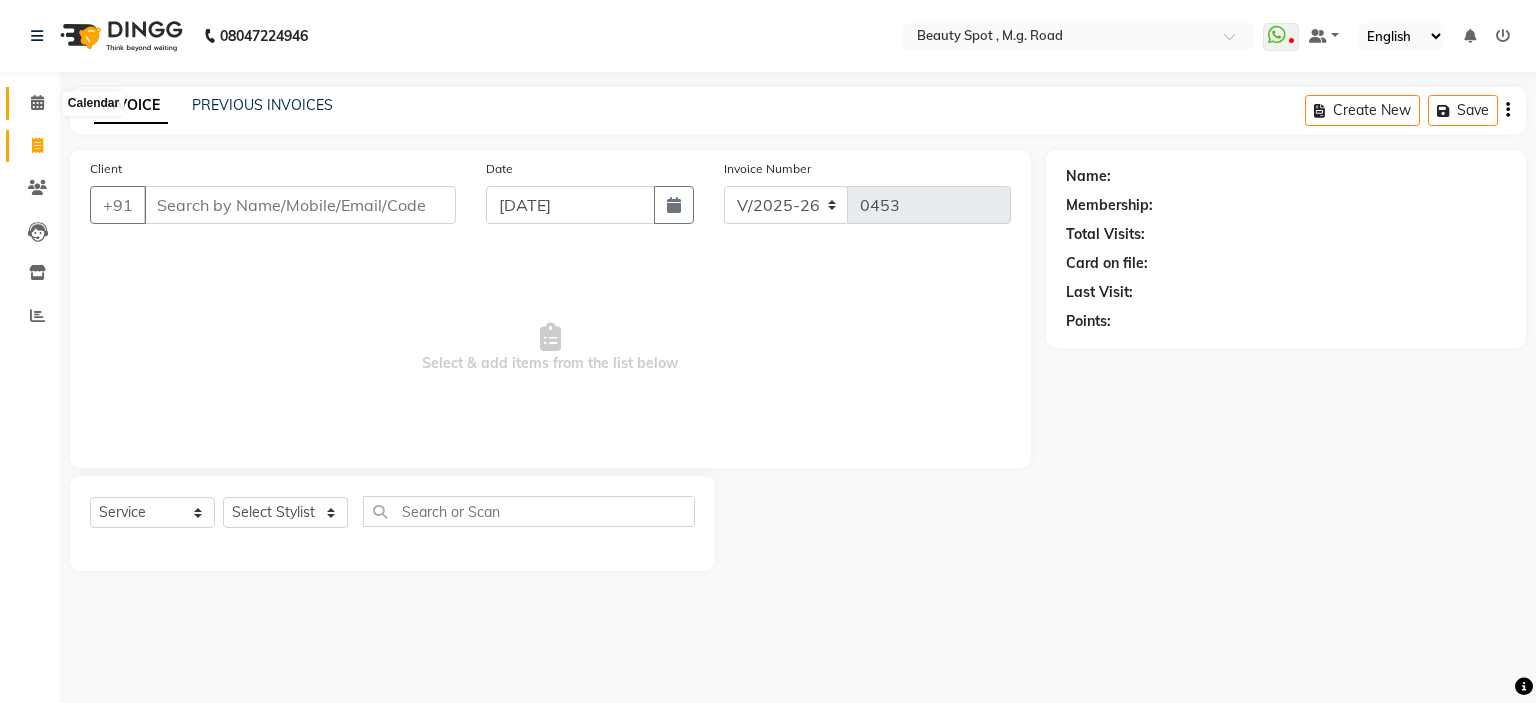 click 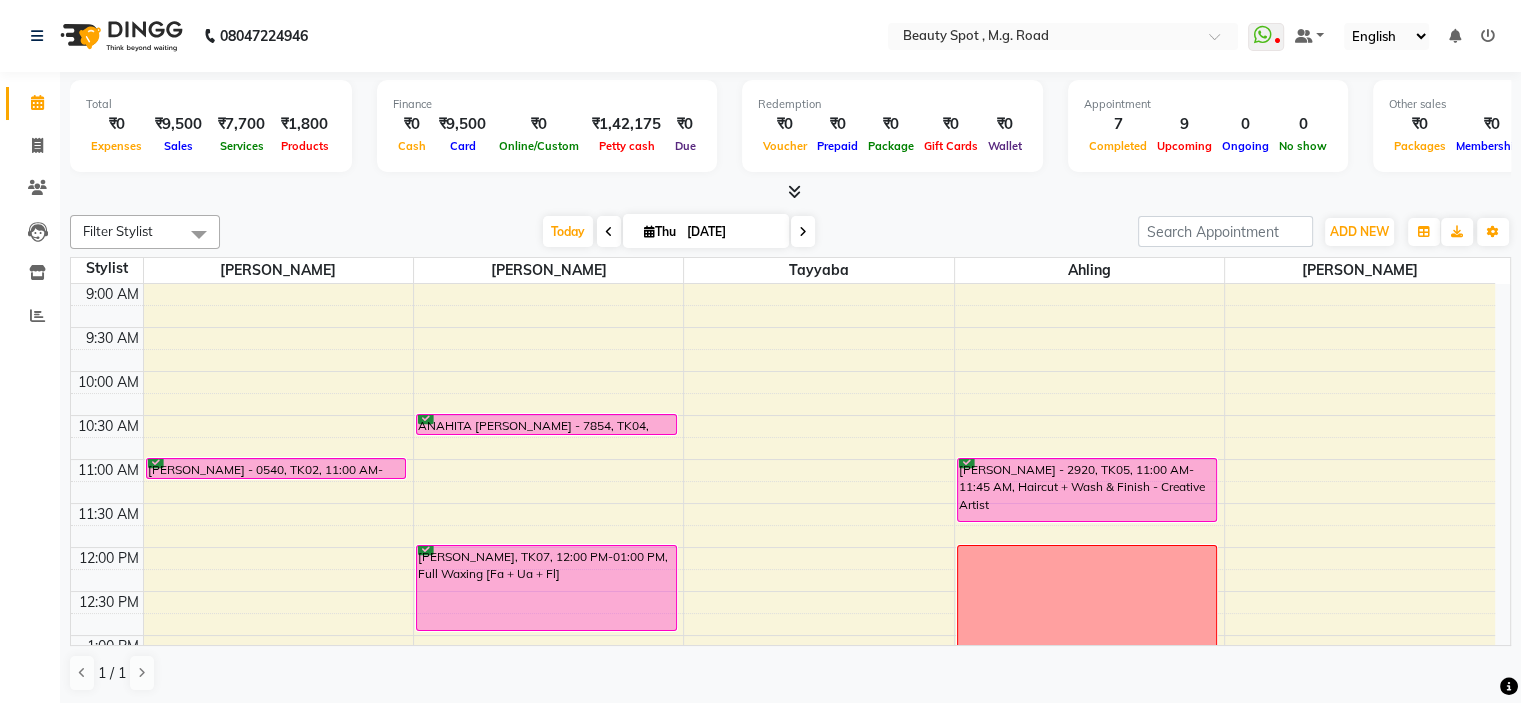 click at bounding box center (609, 232) 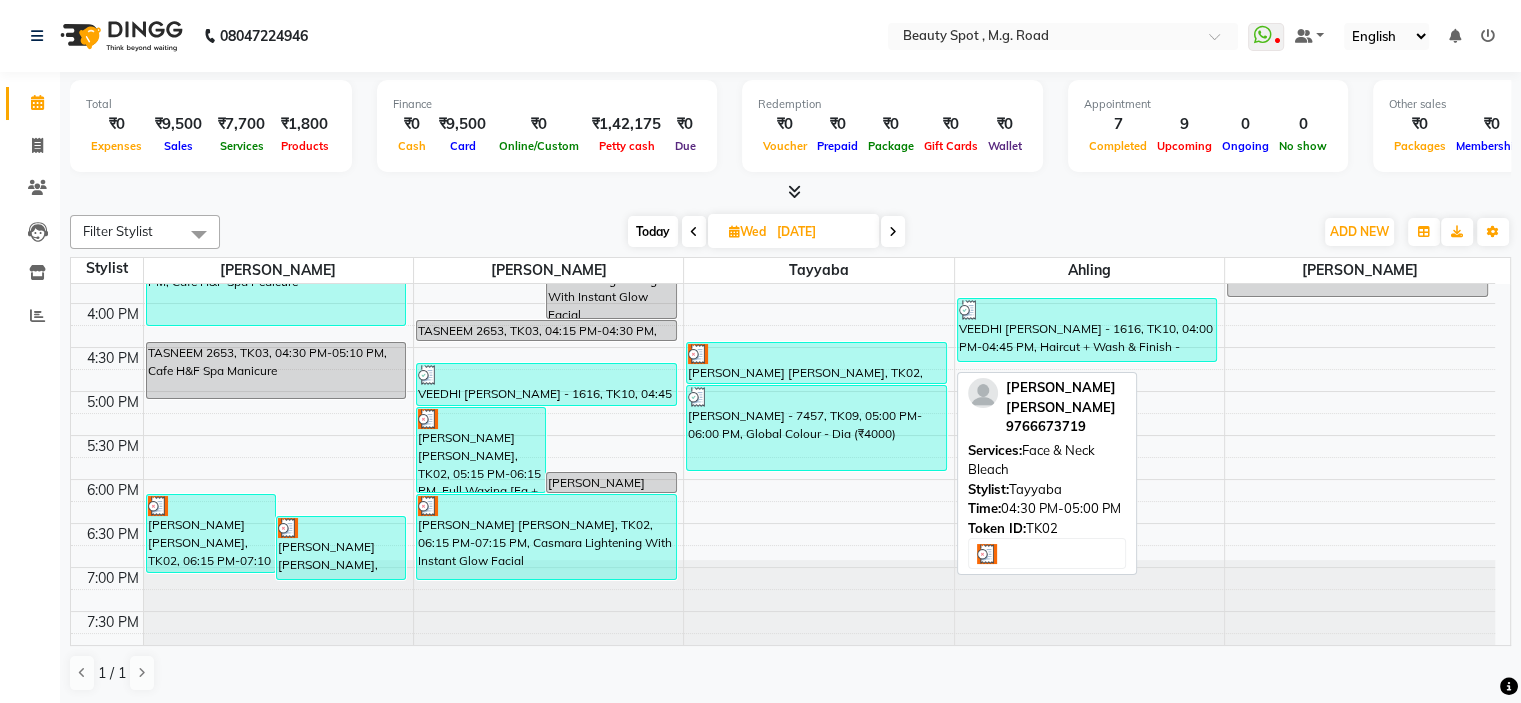 scroll, scrollTop: 396, scrollLeft: 0, axis: vertical 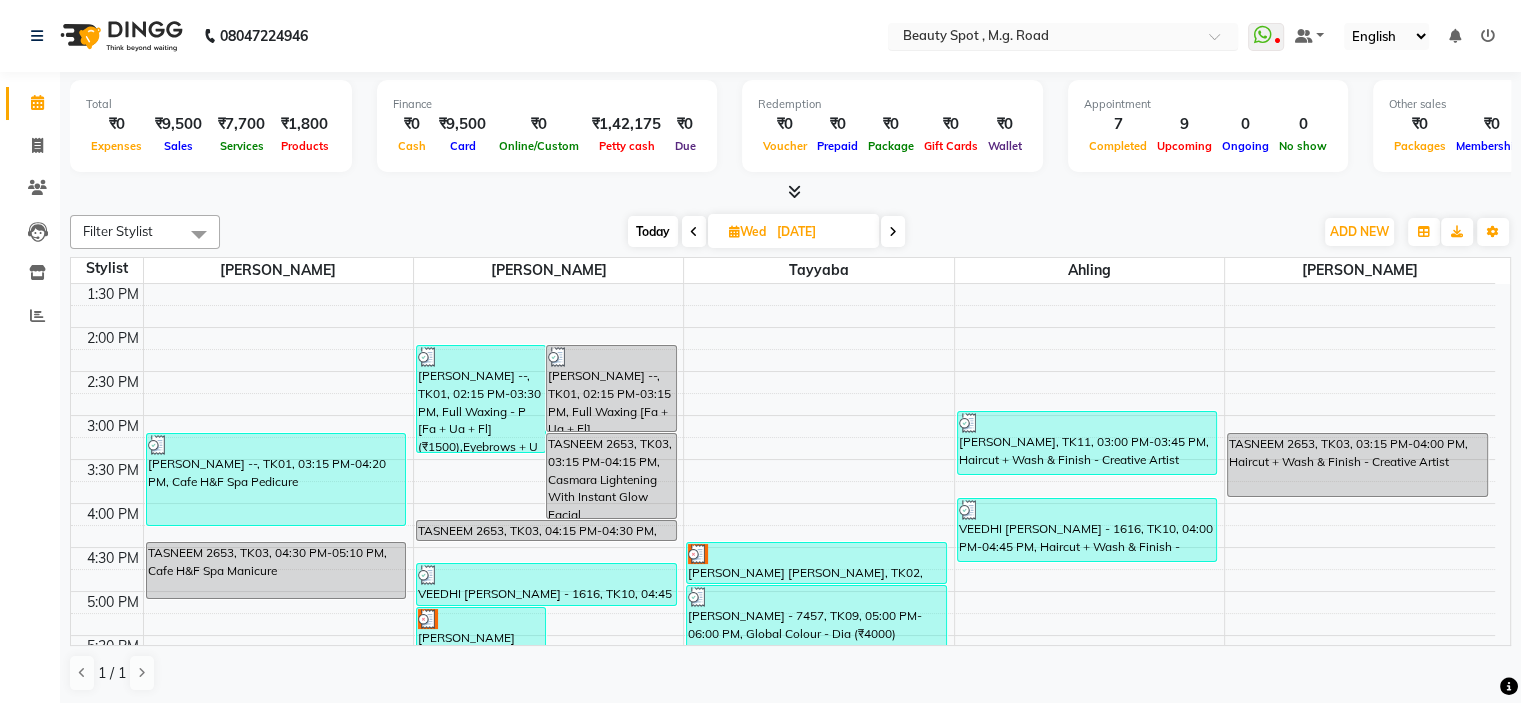 click at bounding box center (1043, 38) 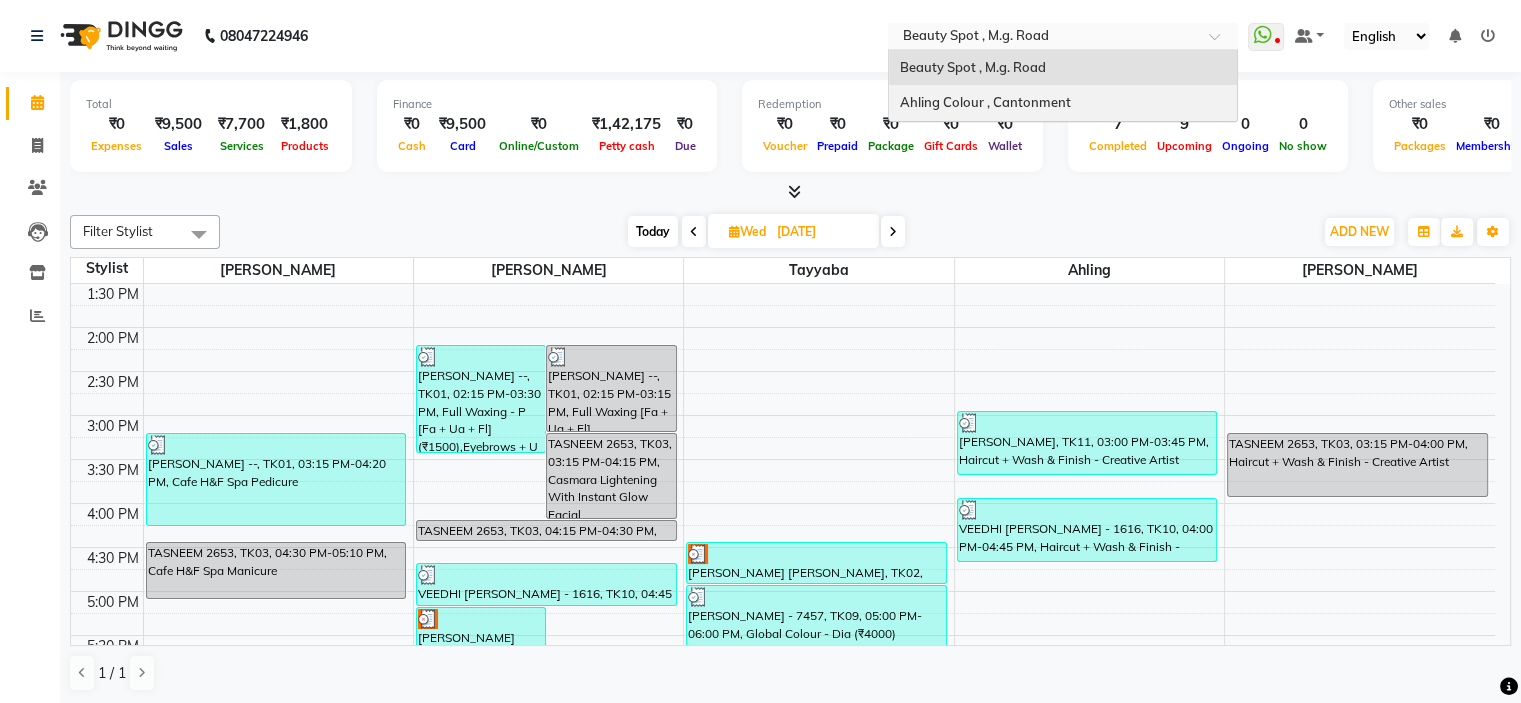 click on "Ahling Colour , Cantonment" at bounding box center [984, 102] 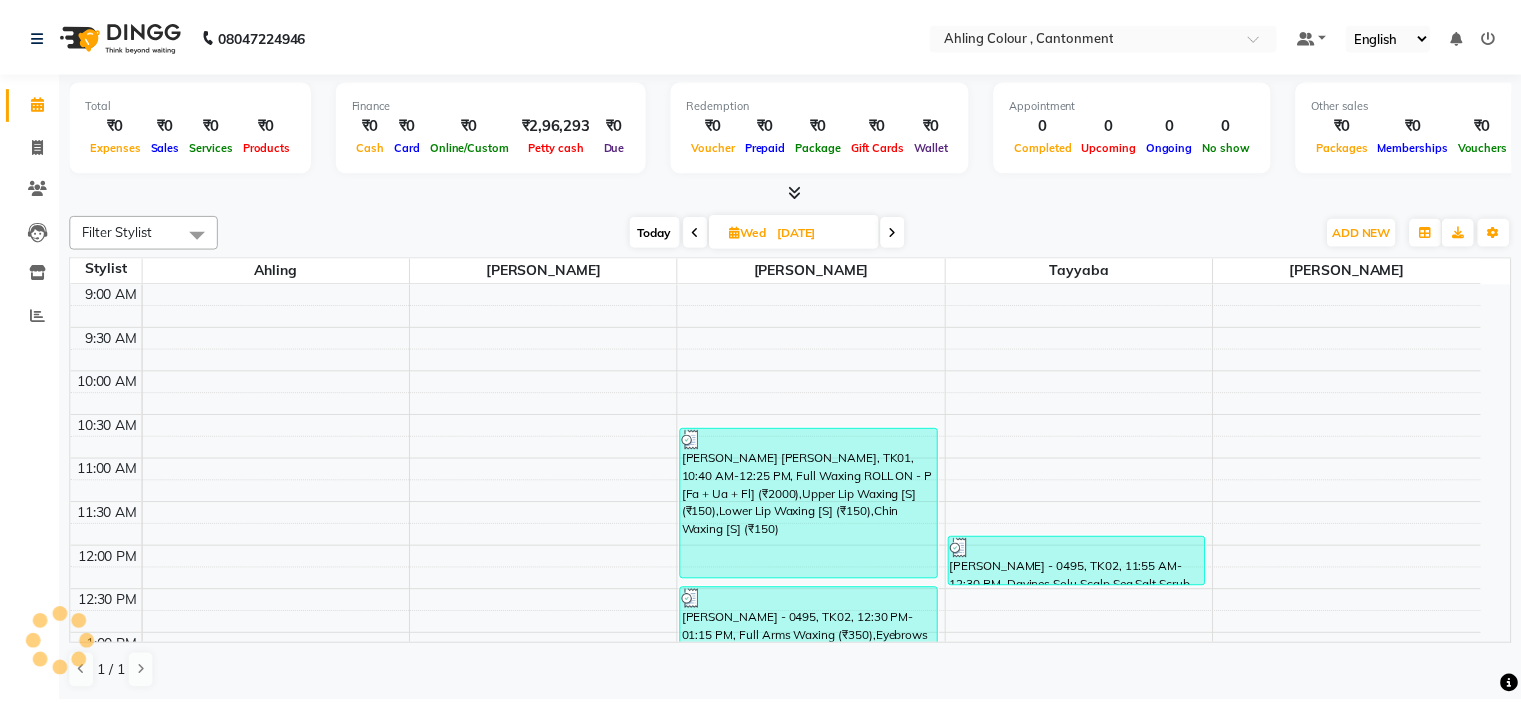 scroll, scrollTop: 0, scrollLeft: 0, axis: both 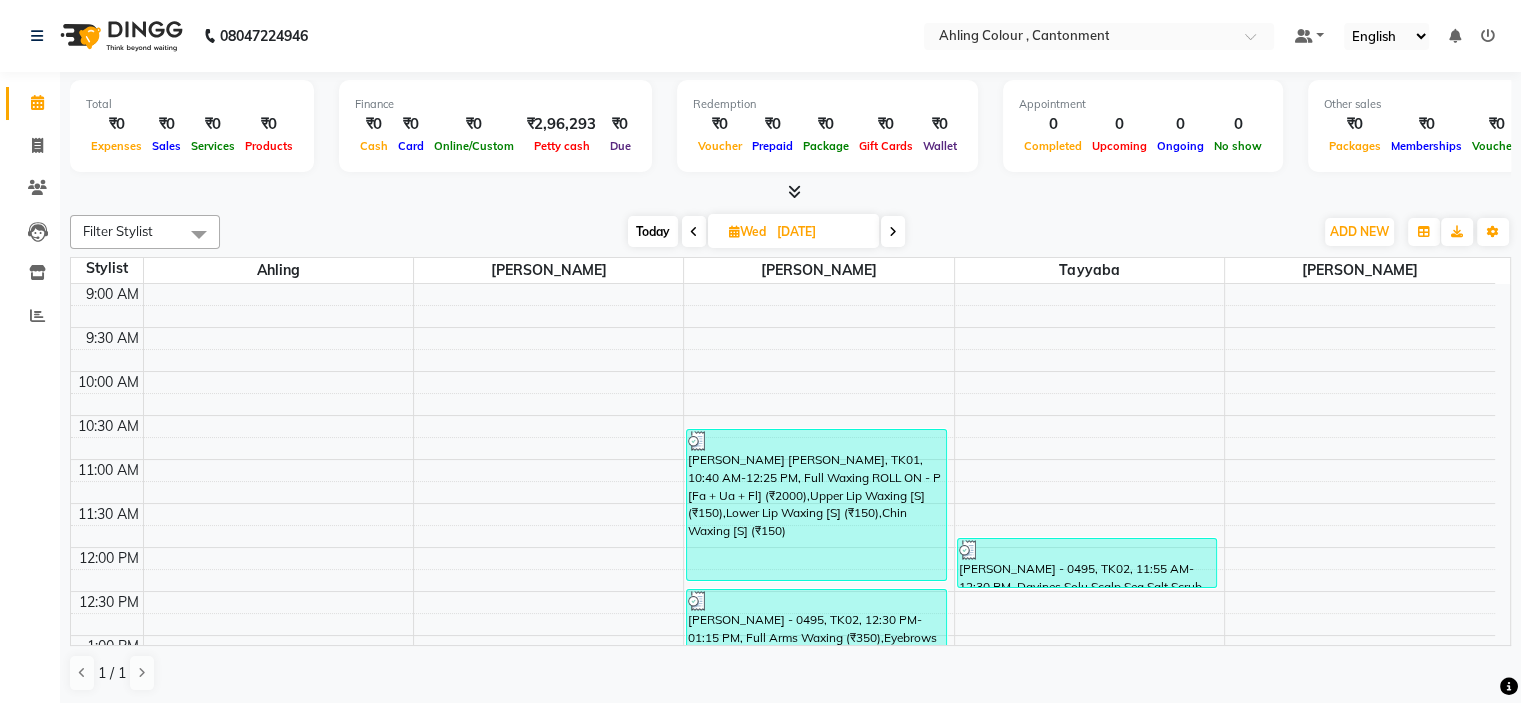 click at bounding box center (893, 231) 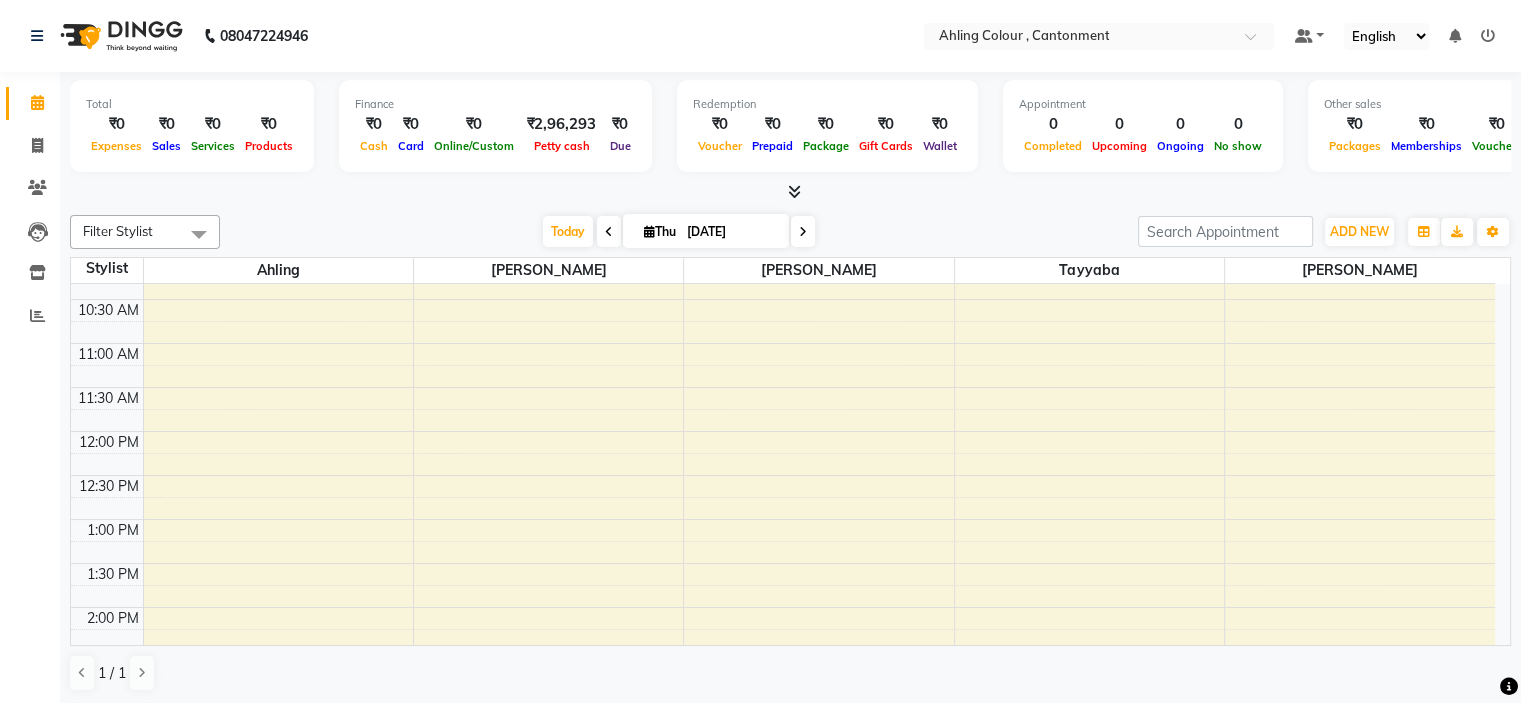 scroll, scrollTop: 96, scrollLeft: 0, axis: vertical 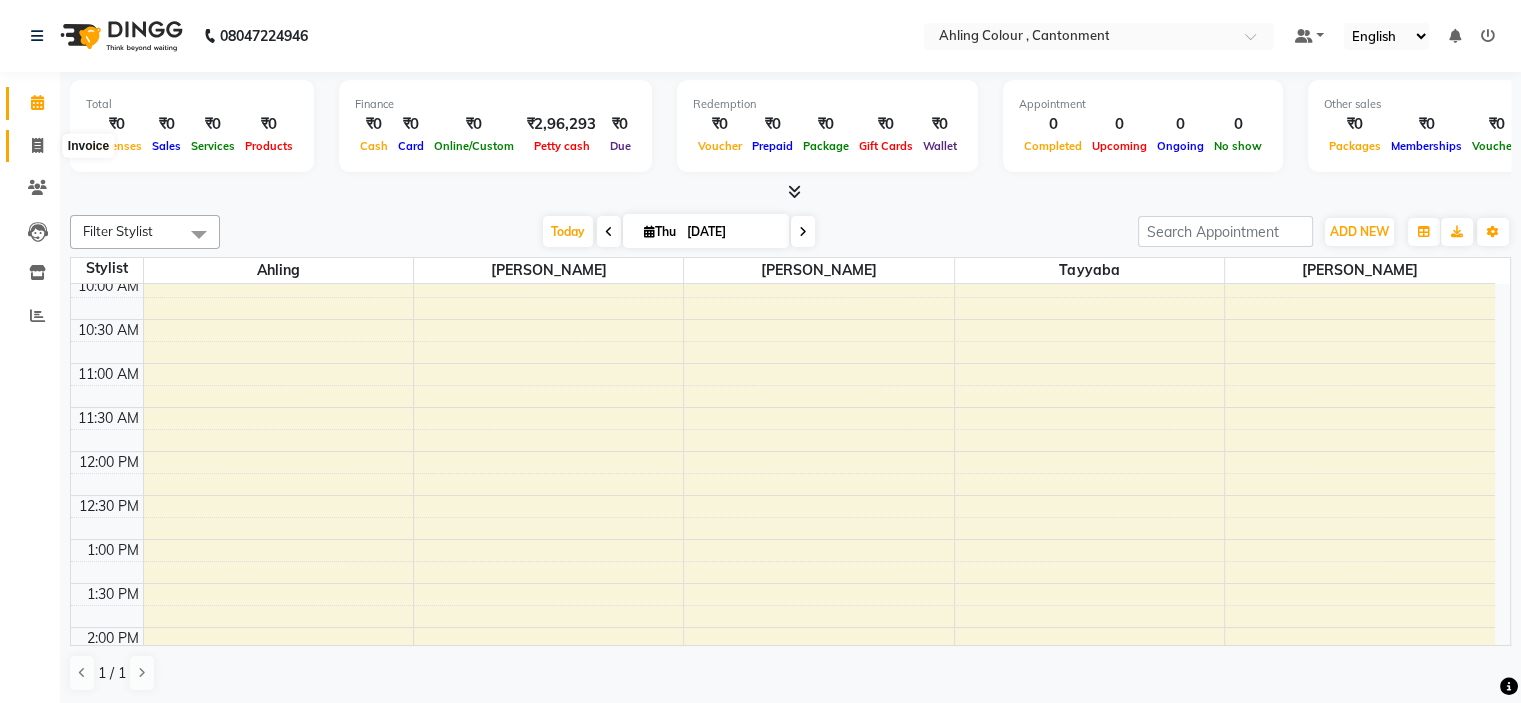click 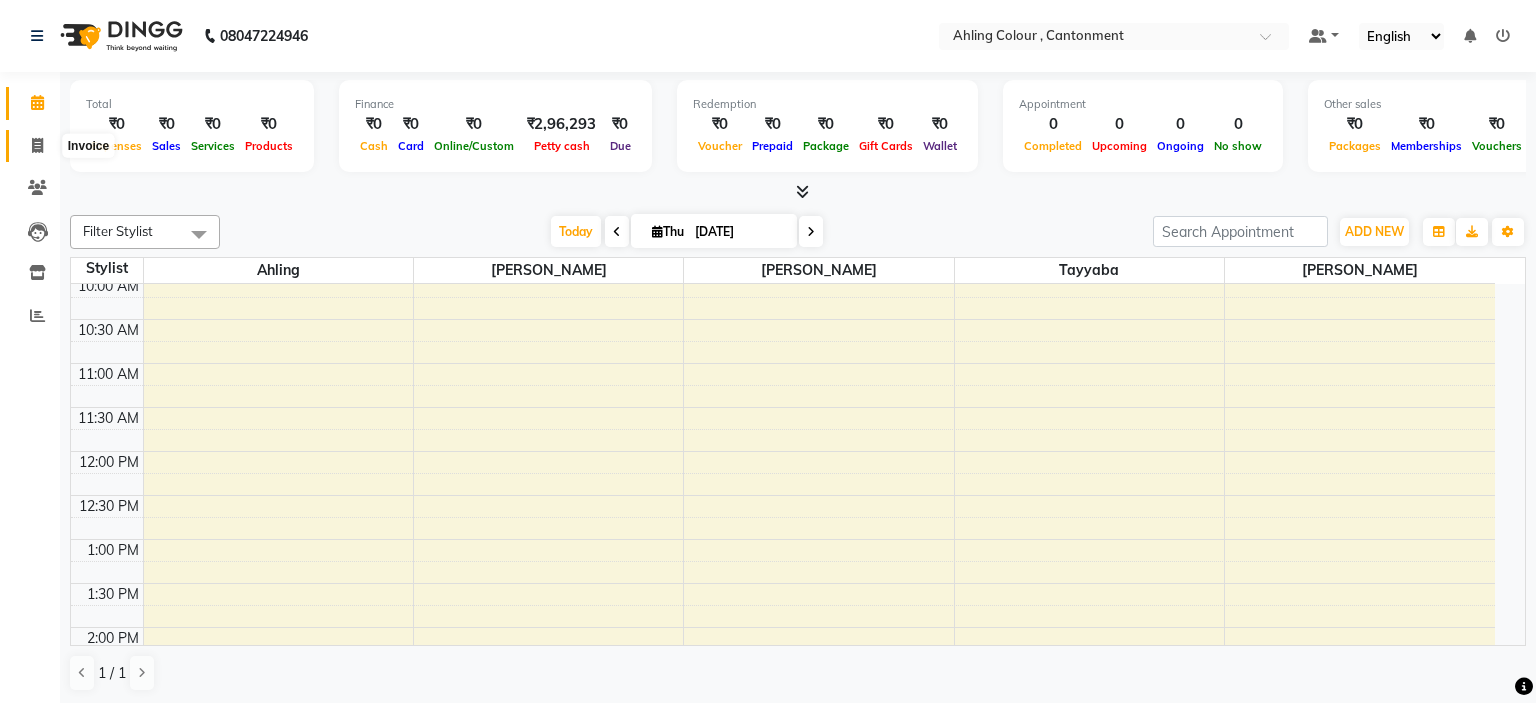 select on "service" 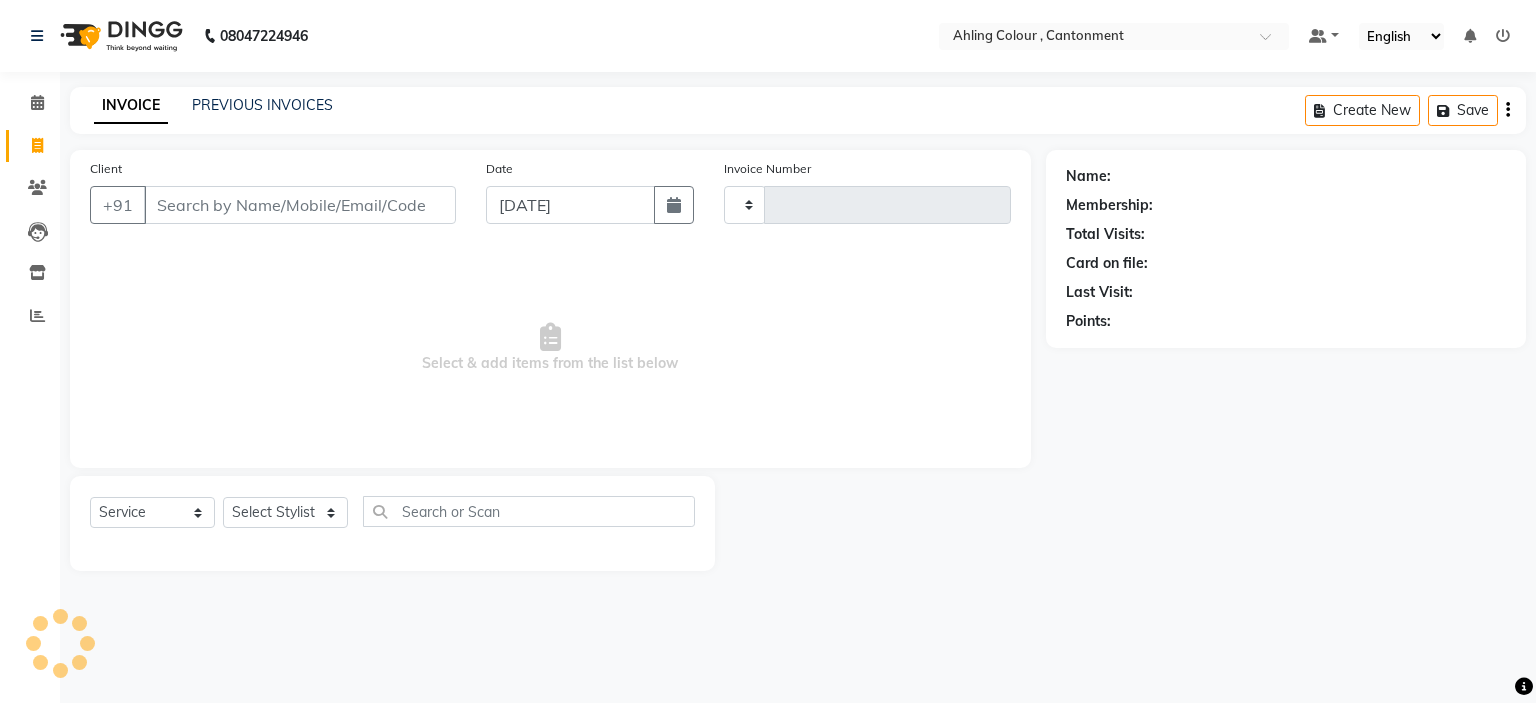 type on "0265" 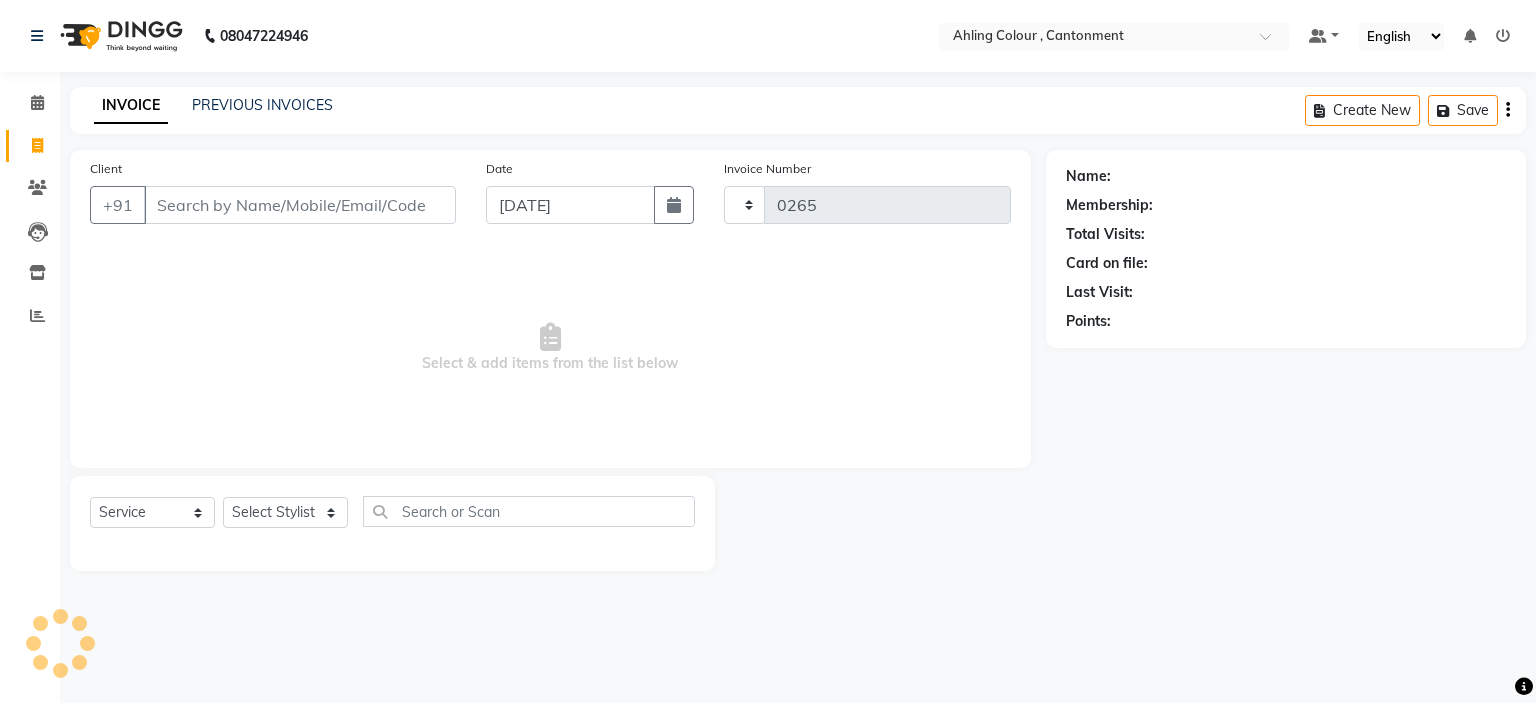 select on "7830" 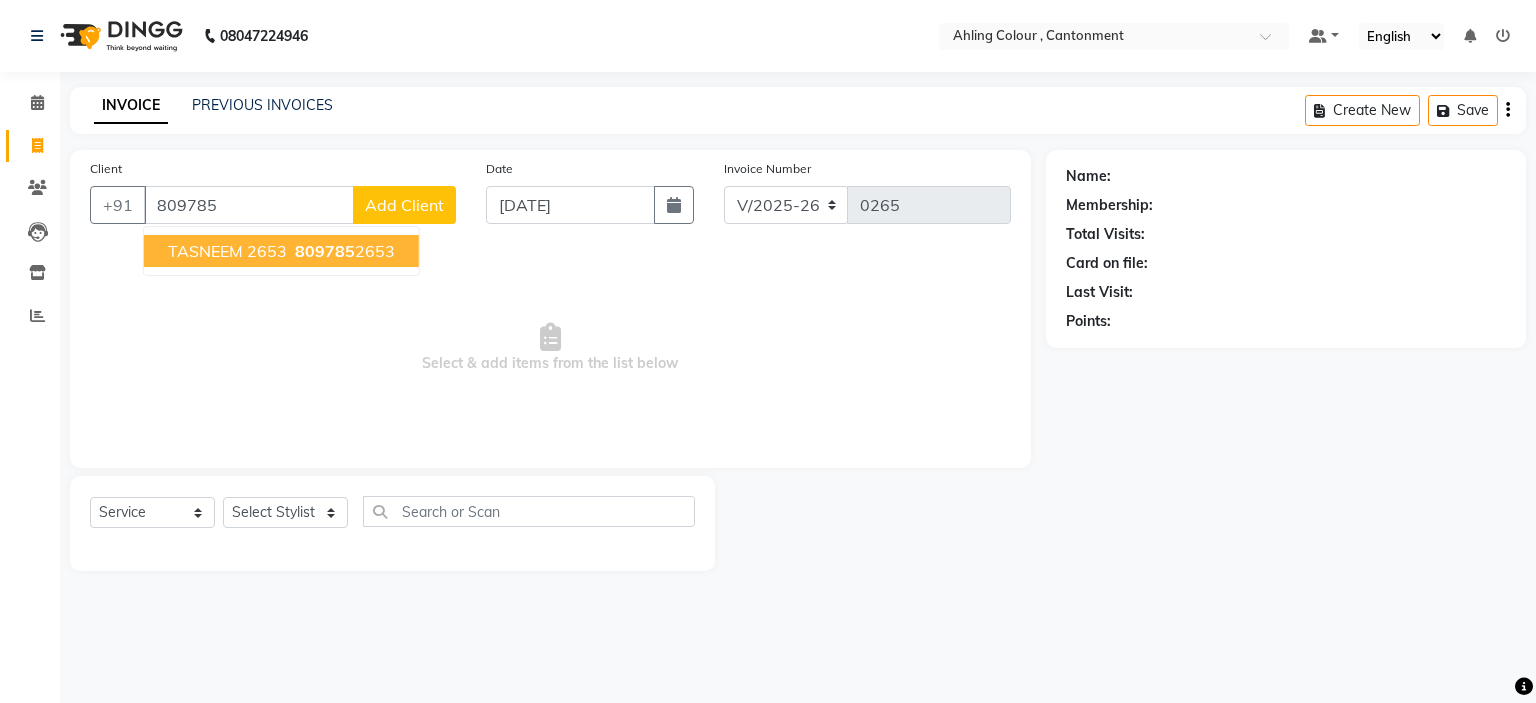 click on "TASNEEM 2653" at bounding box center [227, 251] 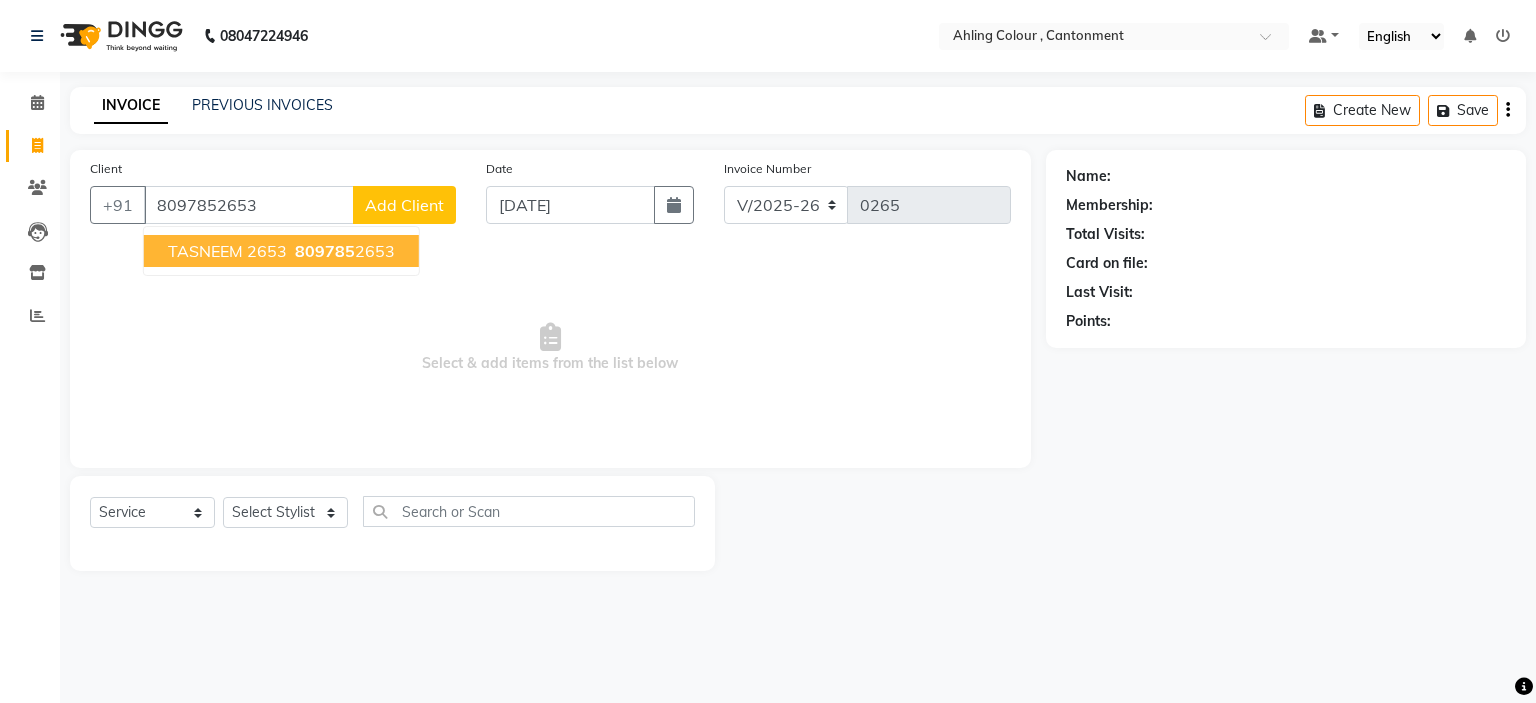 type on "8097852653" 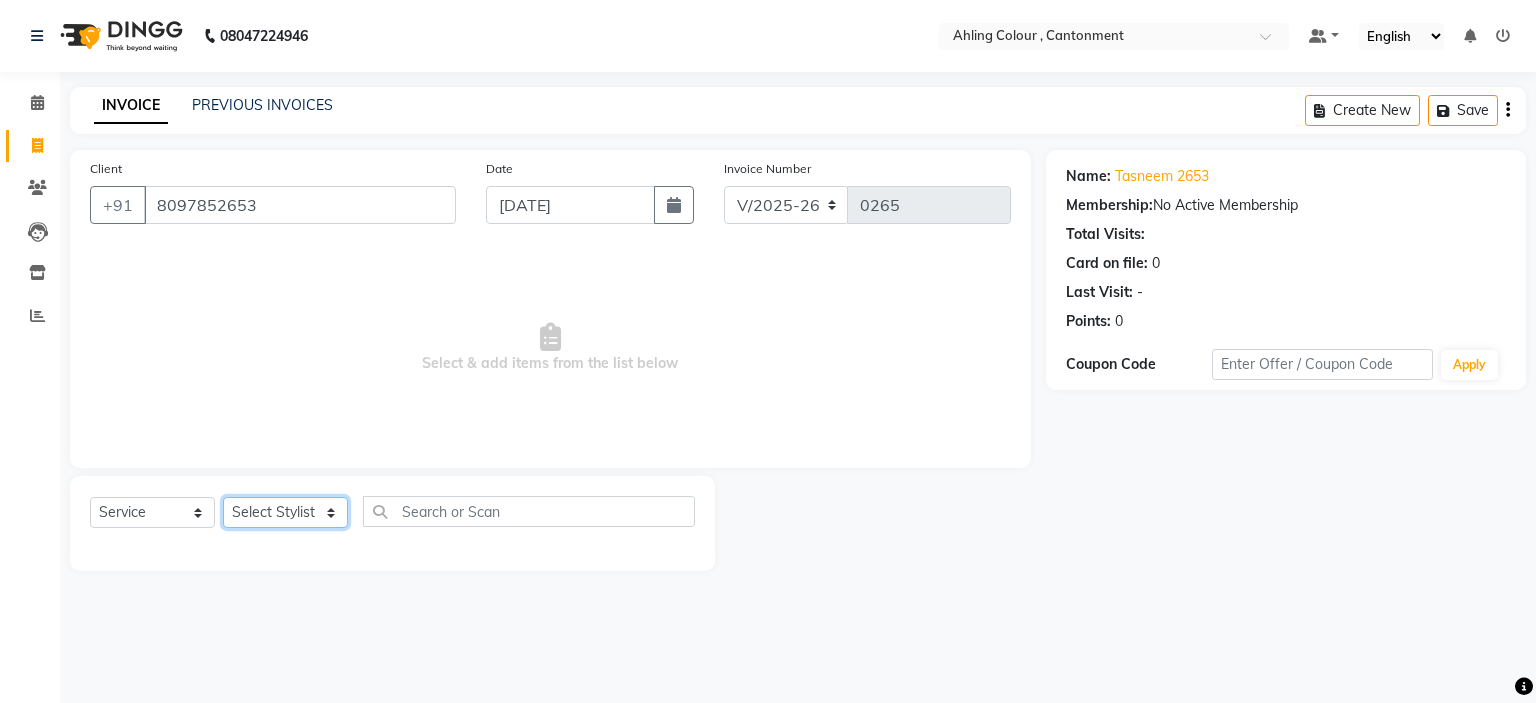 click on "Select Stylist [PERSON_NAME] [PERSON_NAME] [PERSON_NAME]" 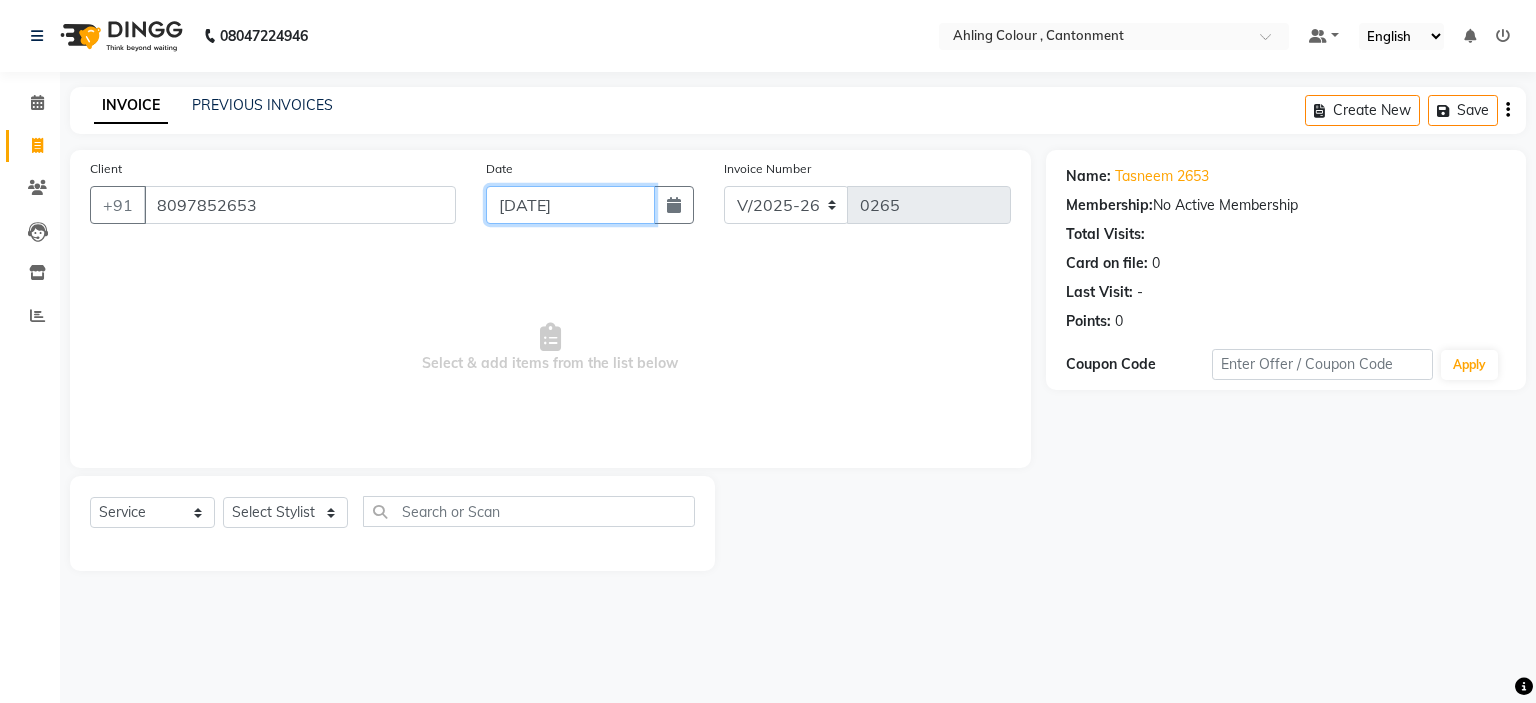 click on "[DATE]" 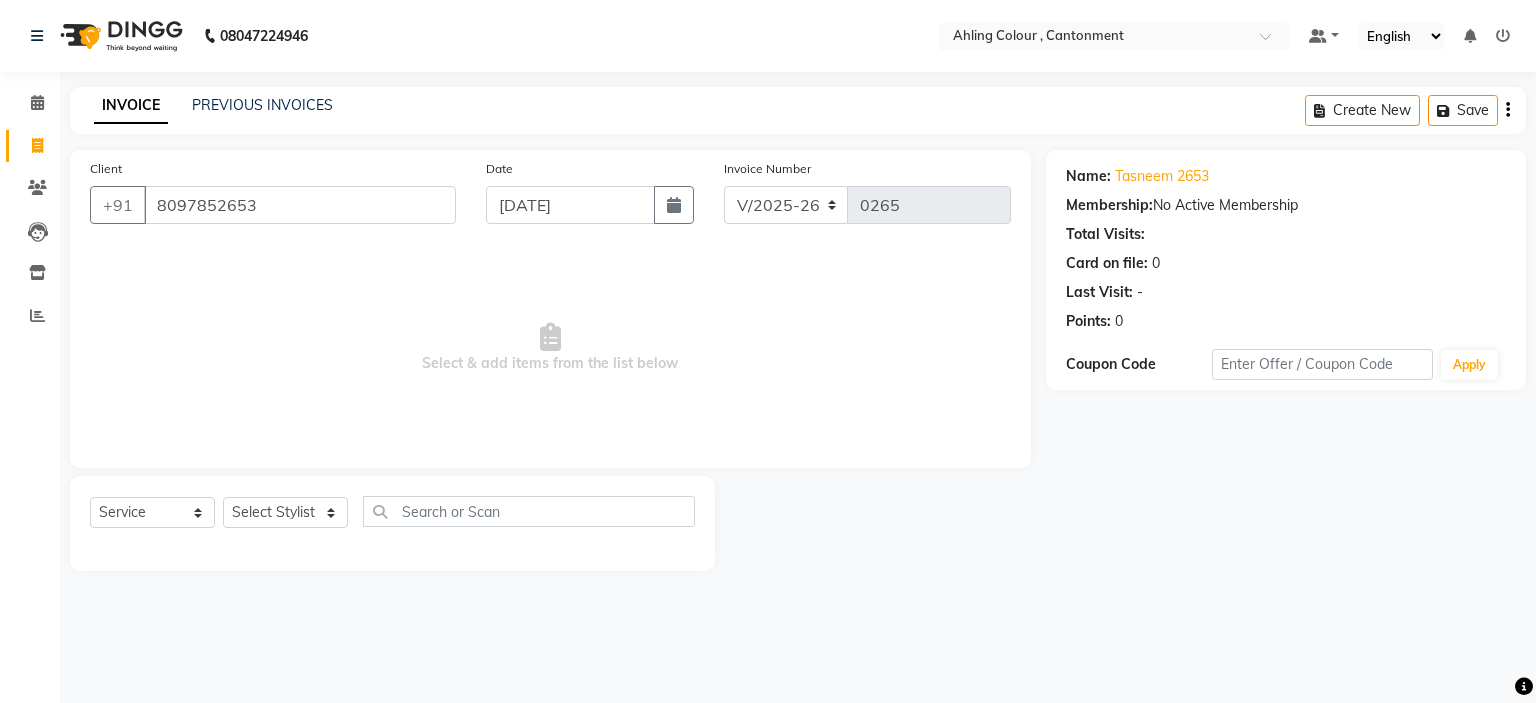 select on "7" 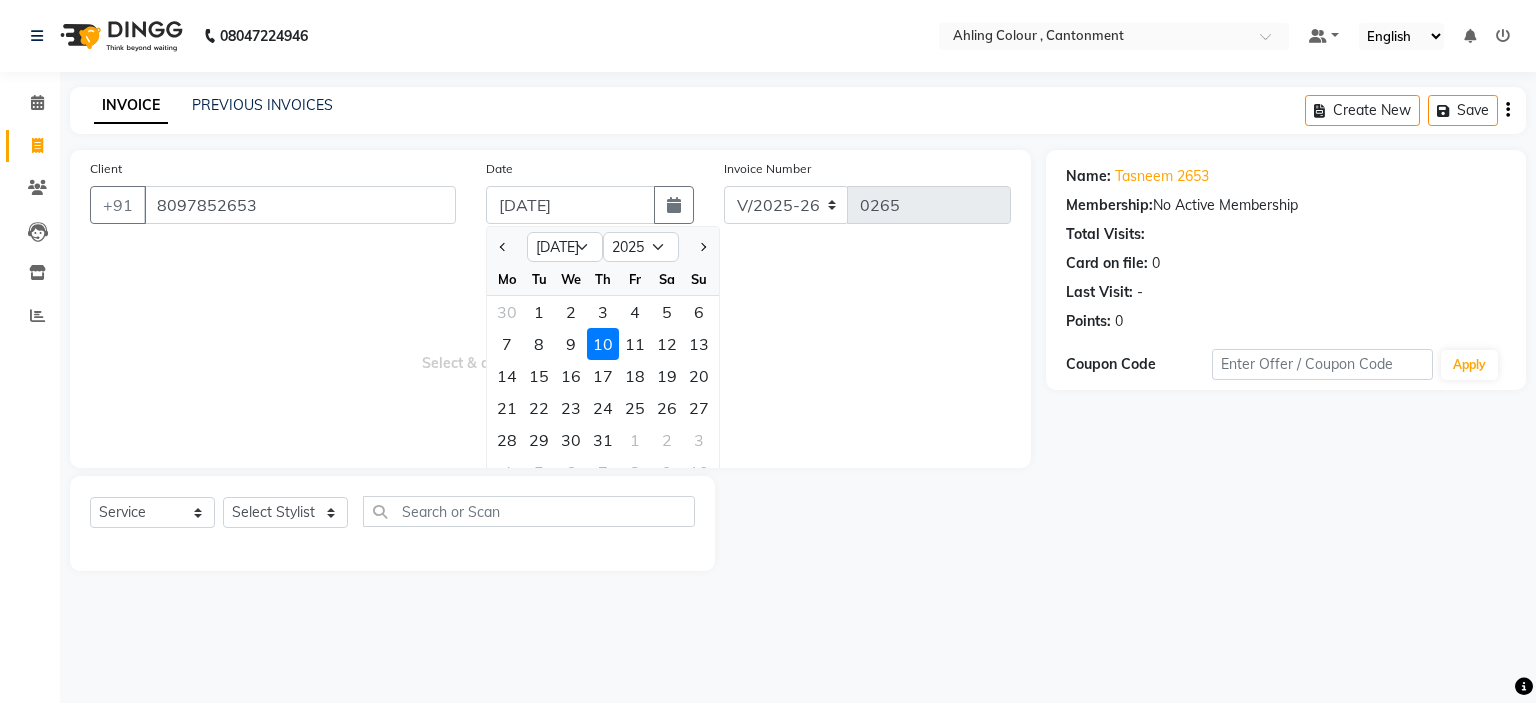 click on "Name: Tasneem 2653  Membership:  No Active Membership  Total Visits:   Card on file:  0 Last Visit:   - Points:   0  Coupon Code Apply" 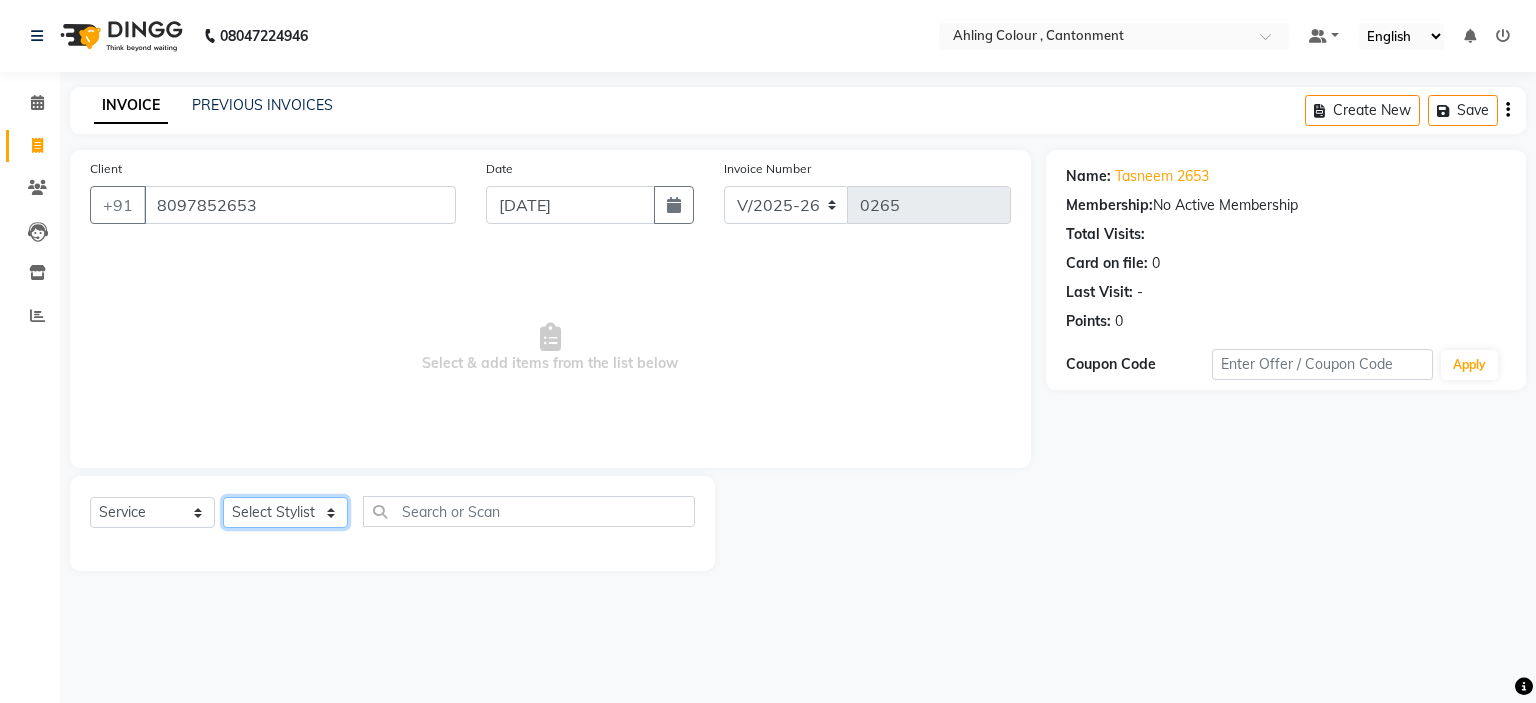 click on "Select Stylist Ahling Devika Sheela Tayyaba Yen" 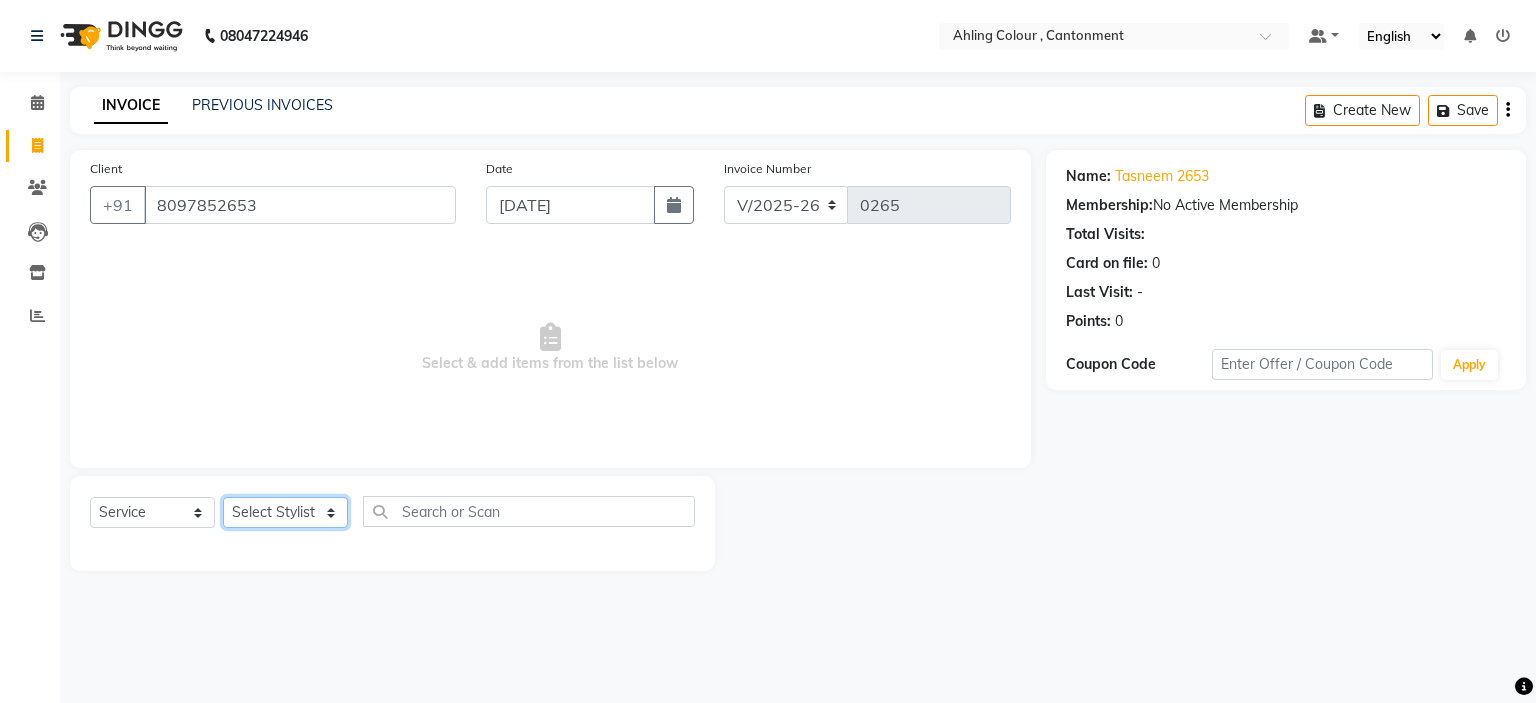 select on "72145" 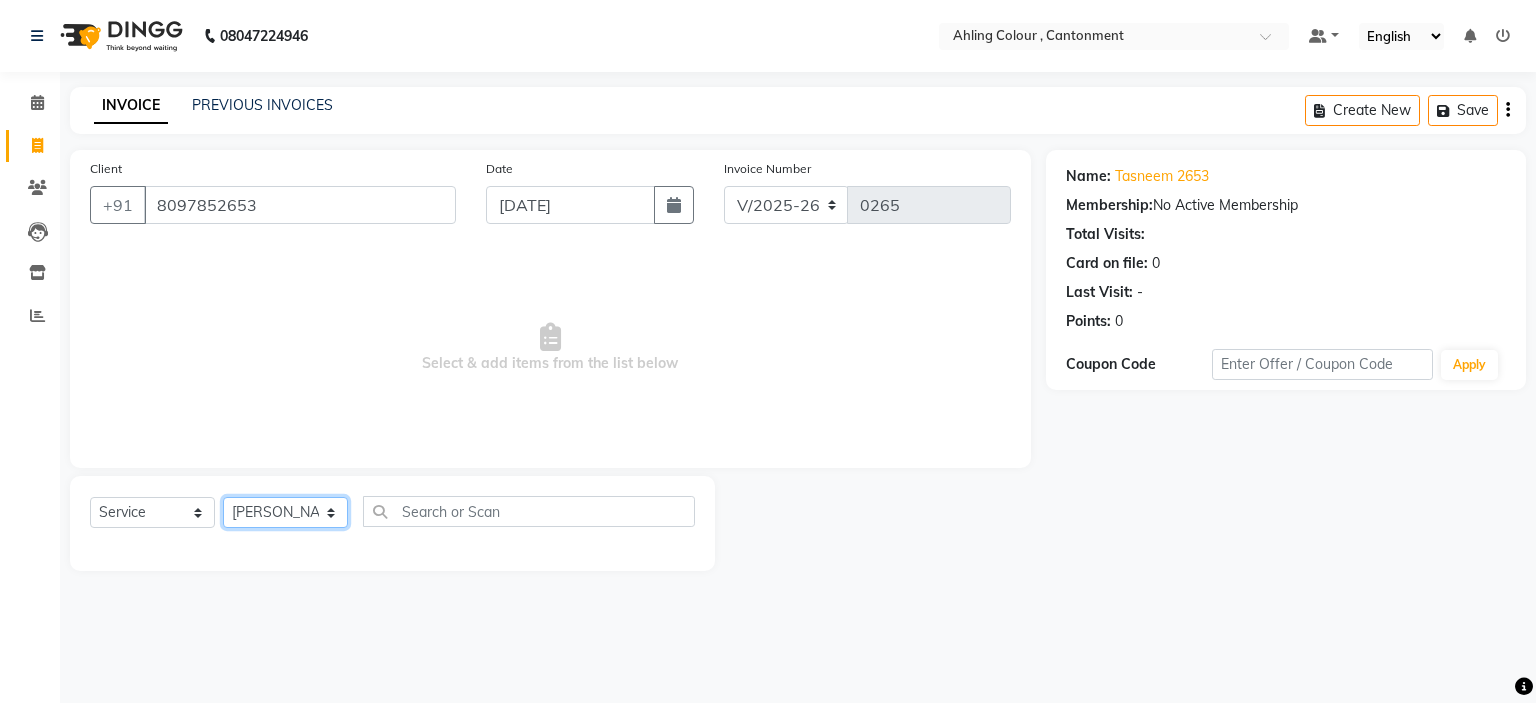 click on "Select Stylist Ahling Devika Sheela Tayyaba Yen" 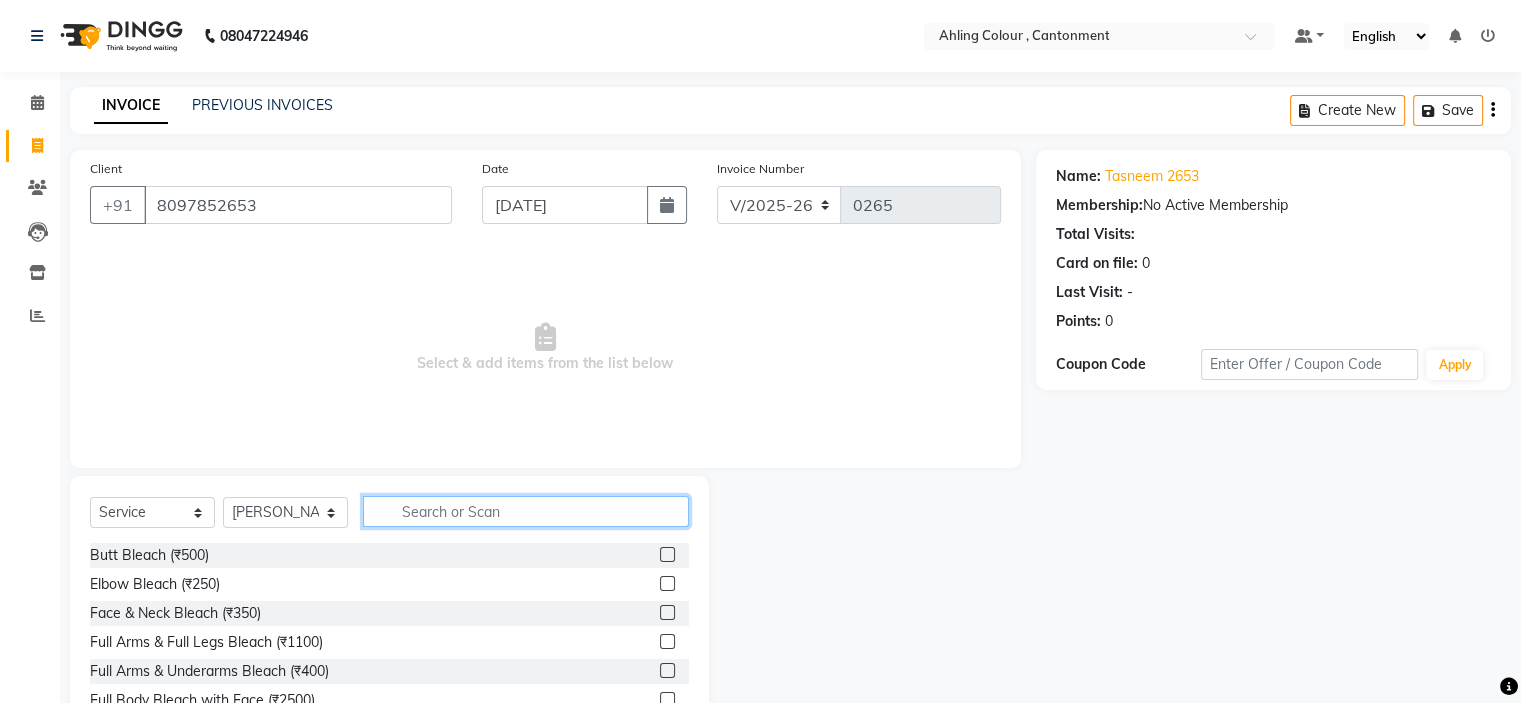 click 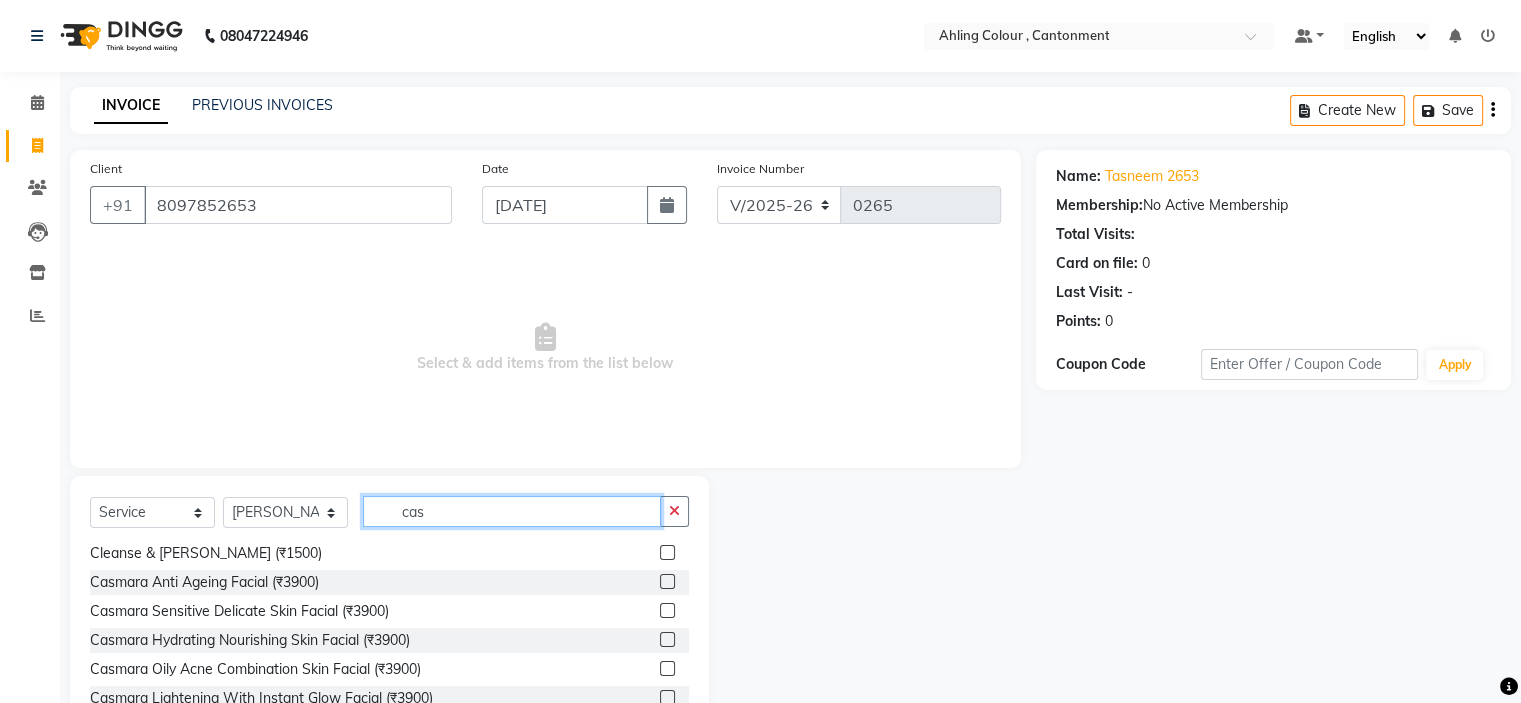 scroll, scrollTop: 264, scrollLeft: 0, axis: vertical 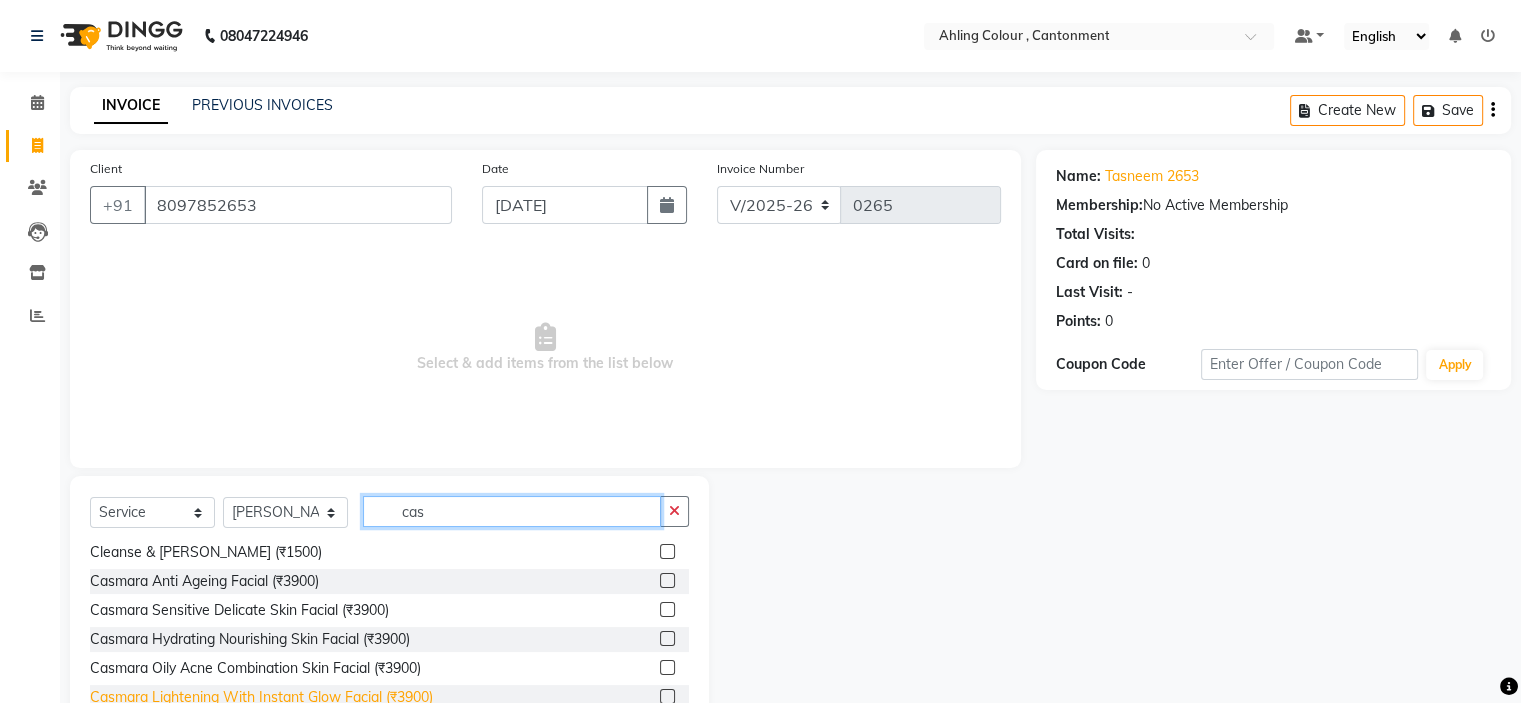 type on "cas" 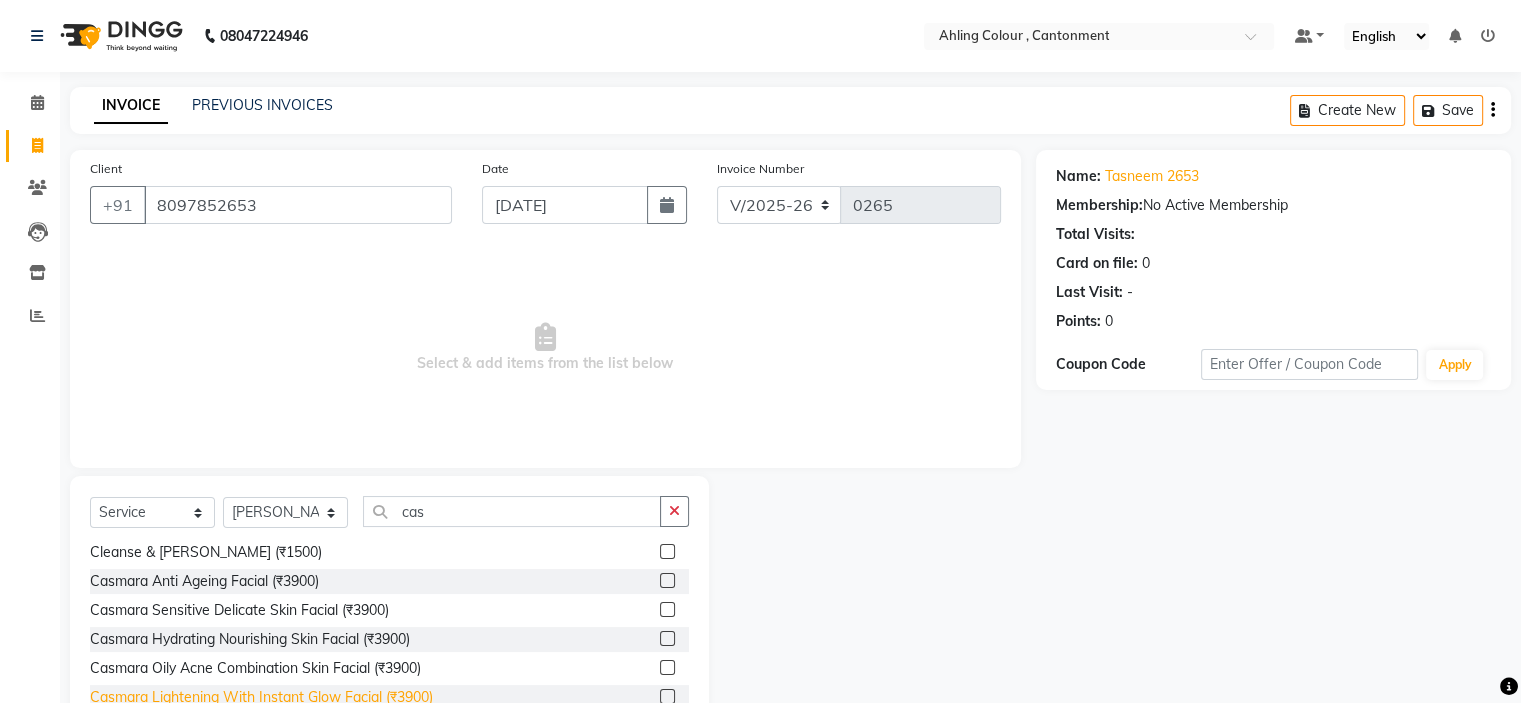 click on "Casmara Lightening With Instant Glow Facial (₹3900)" 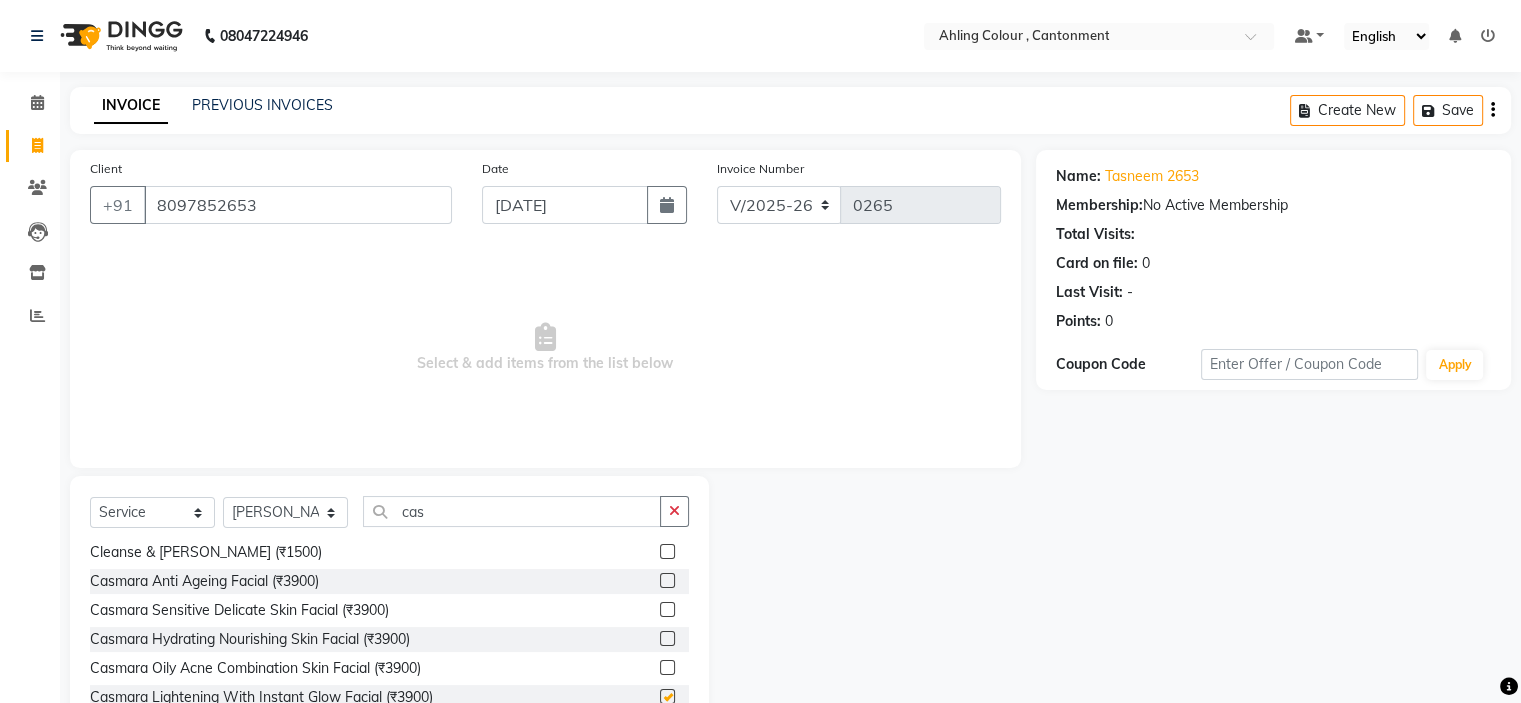 checkbox on "false" 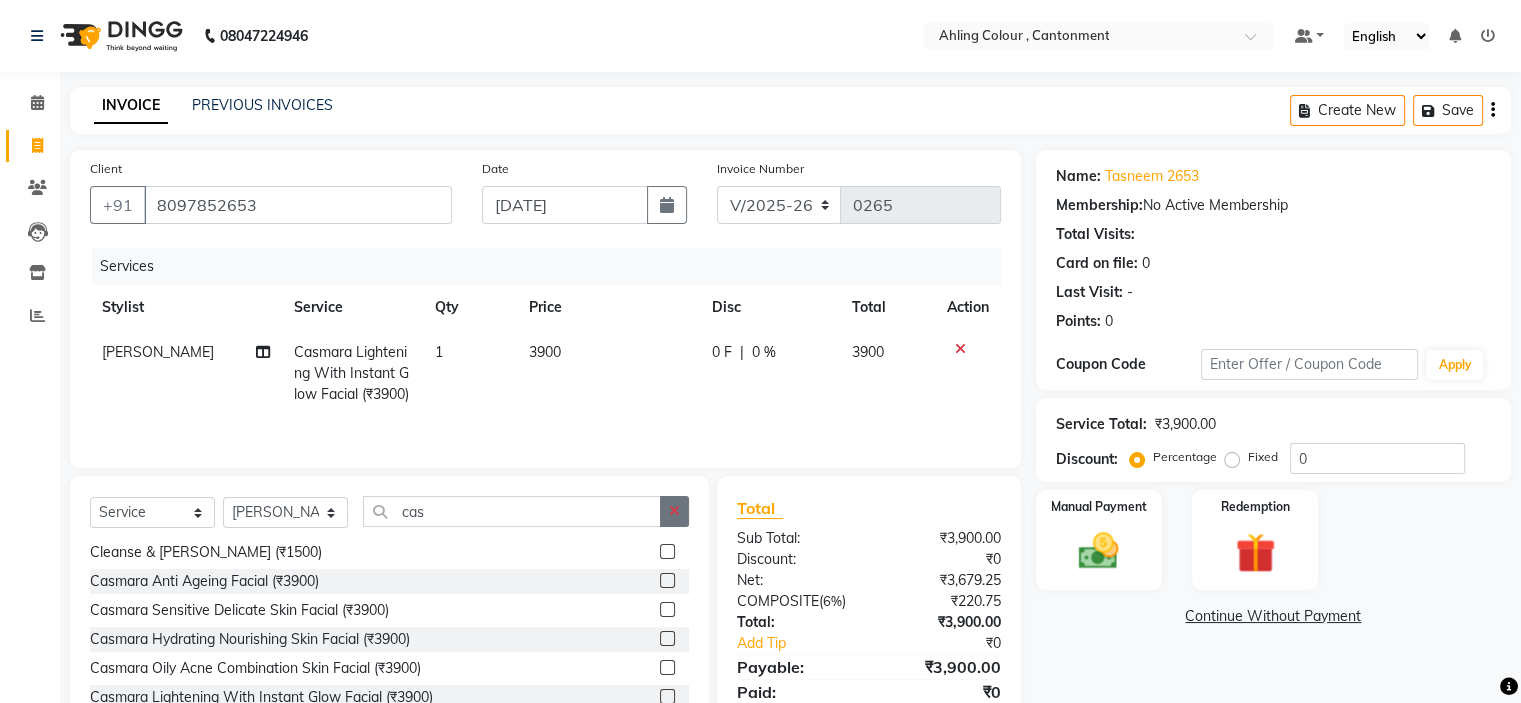 click 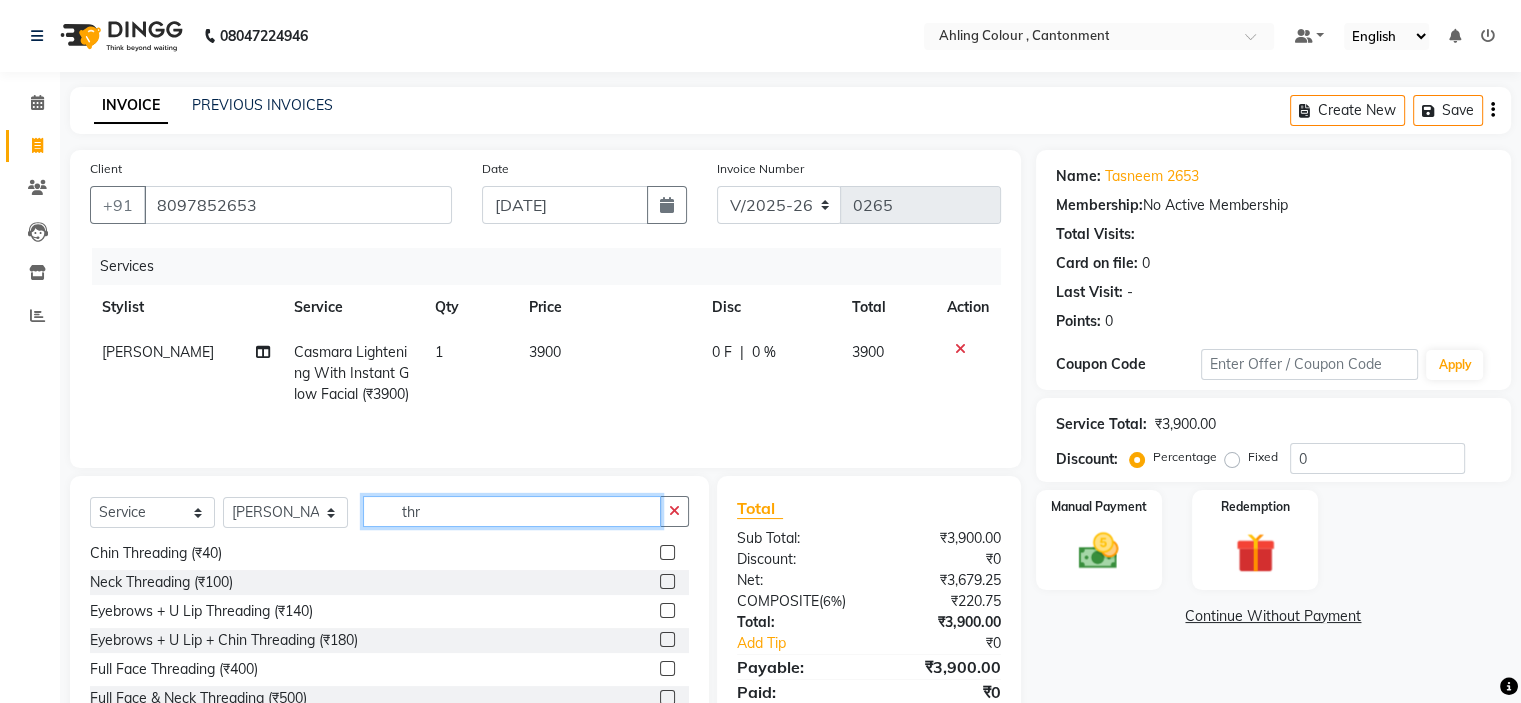 scroll, scrollTop: 3, scrollLeft: 0, axis: vertical 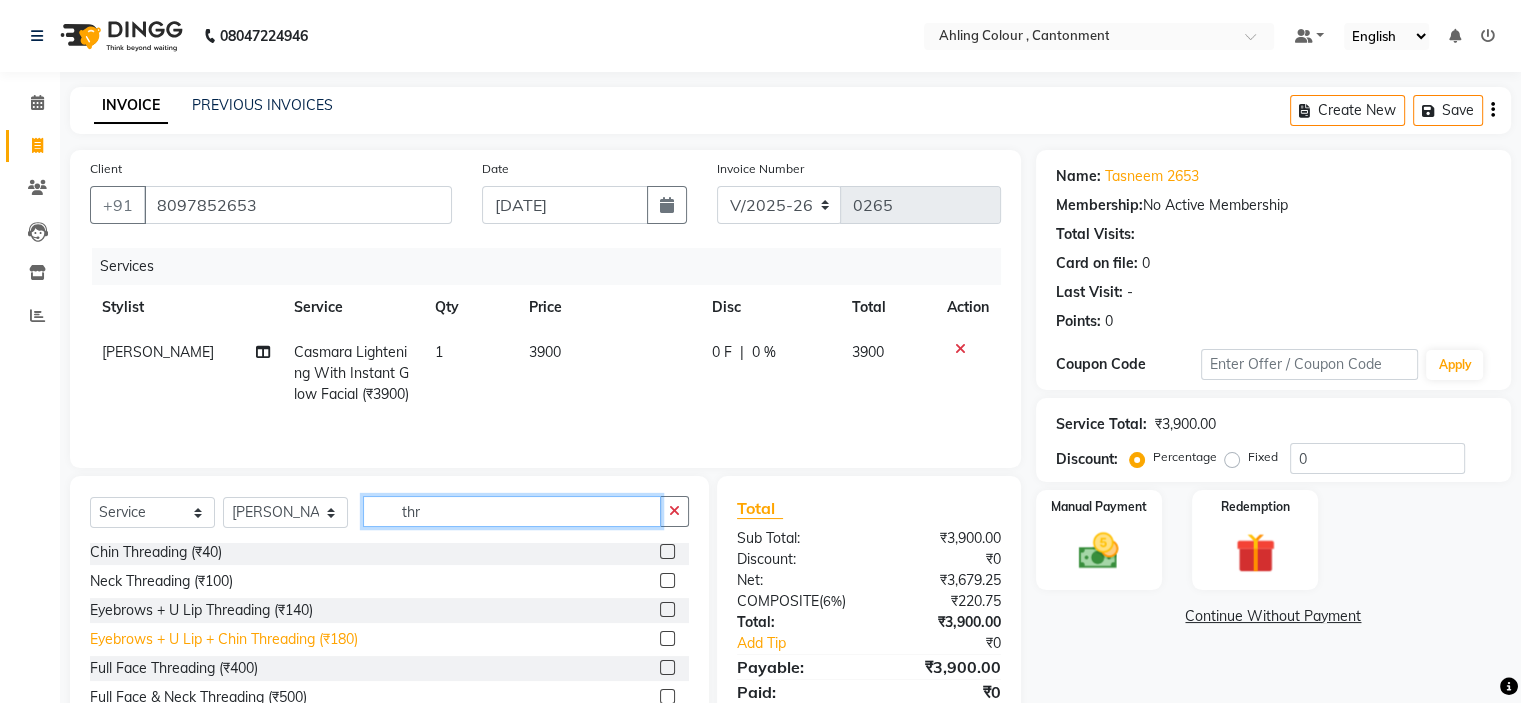 type on "thr" 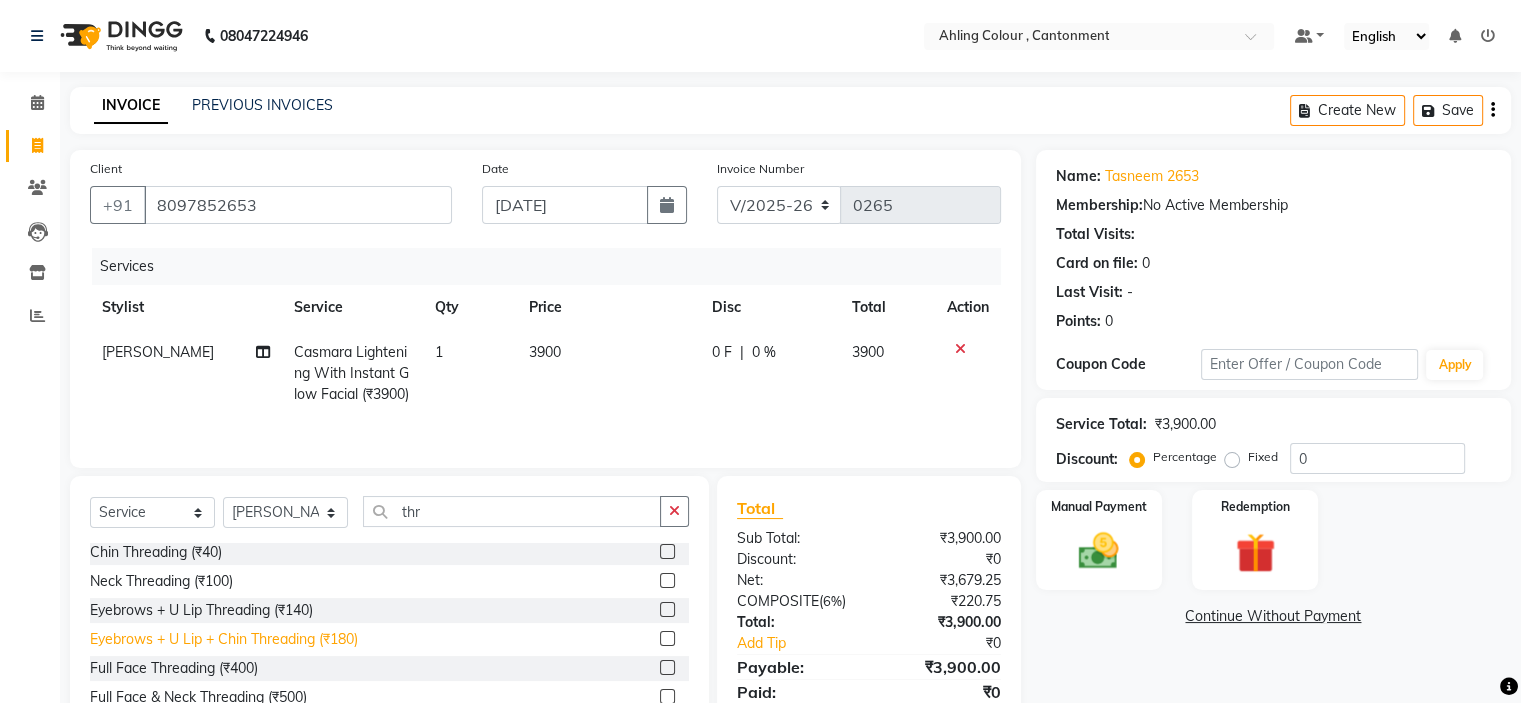 click on "Eyebrows + U Lip + Chin Threading (₹180)" 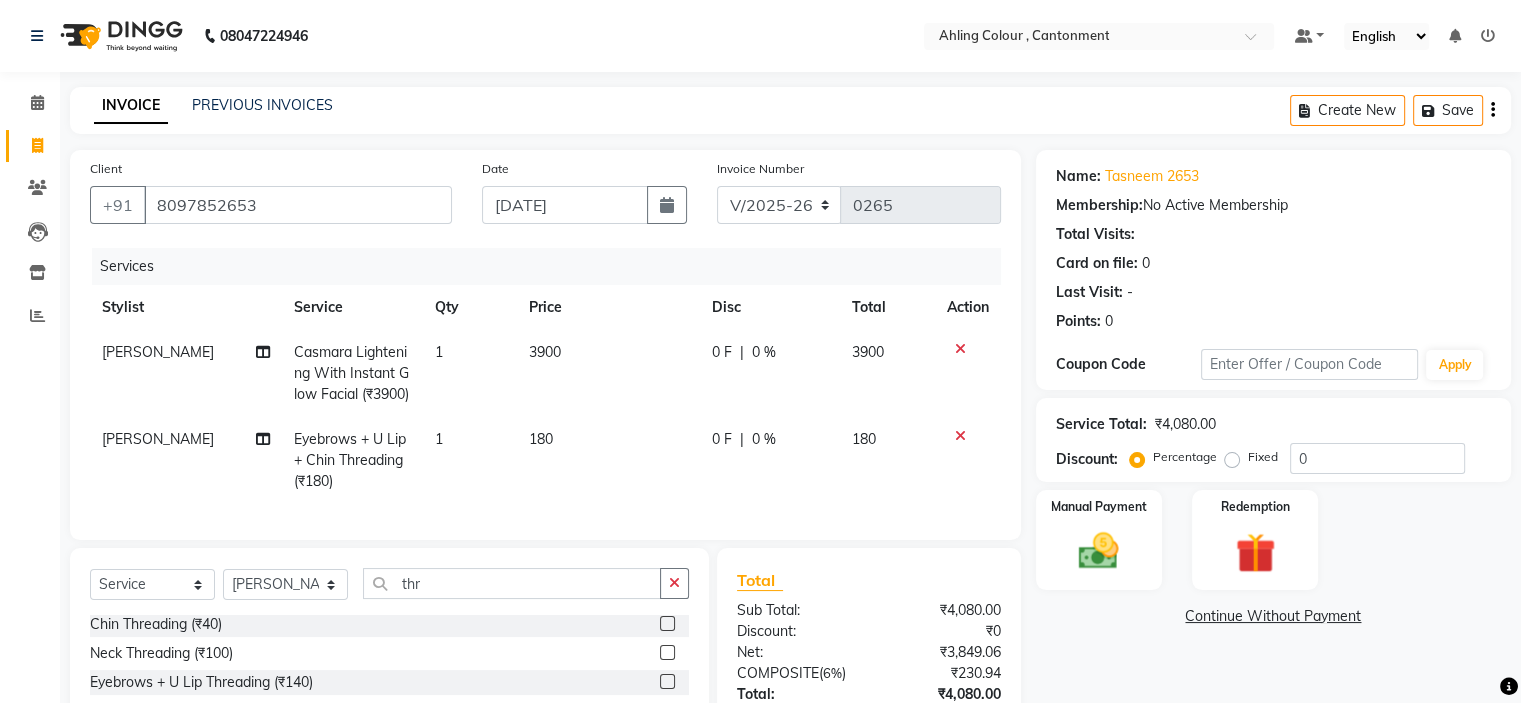 checkbox on "false" 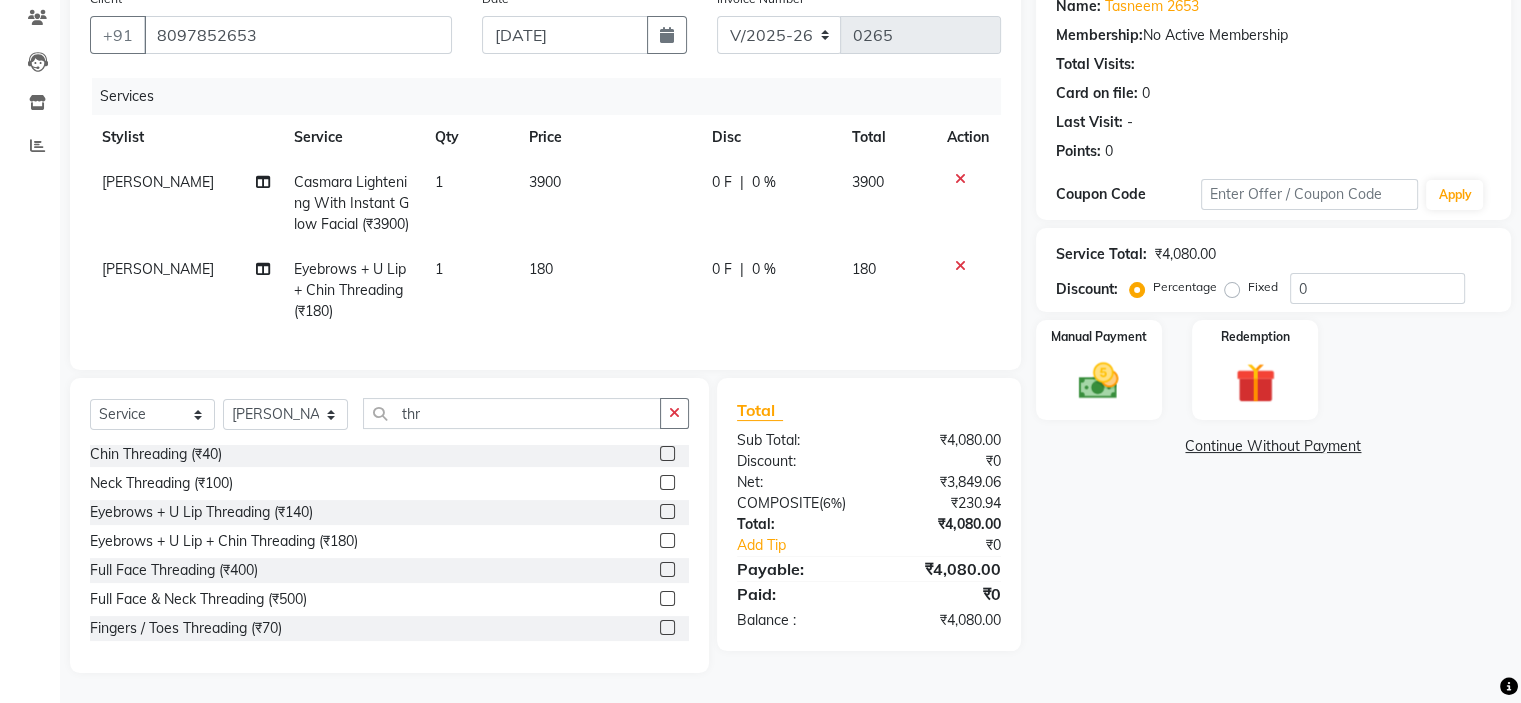 scroll, scrollTop: 200, scrollLeft: 0, axis: vertical 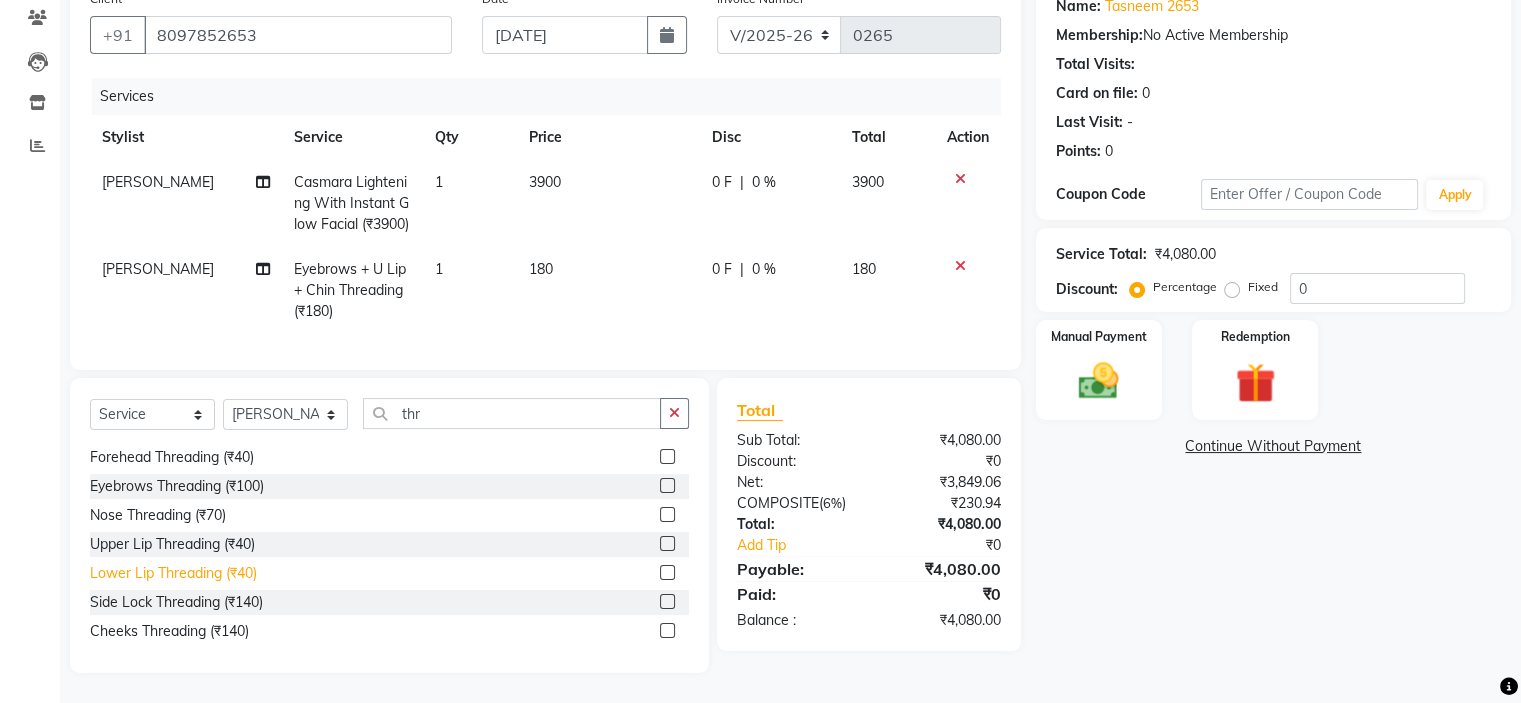 click on "Lower Lip Threading (₹40)" 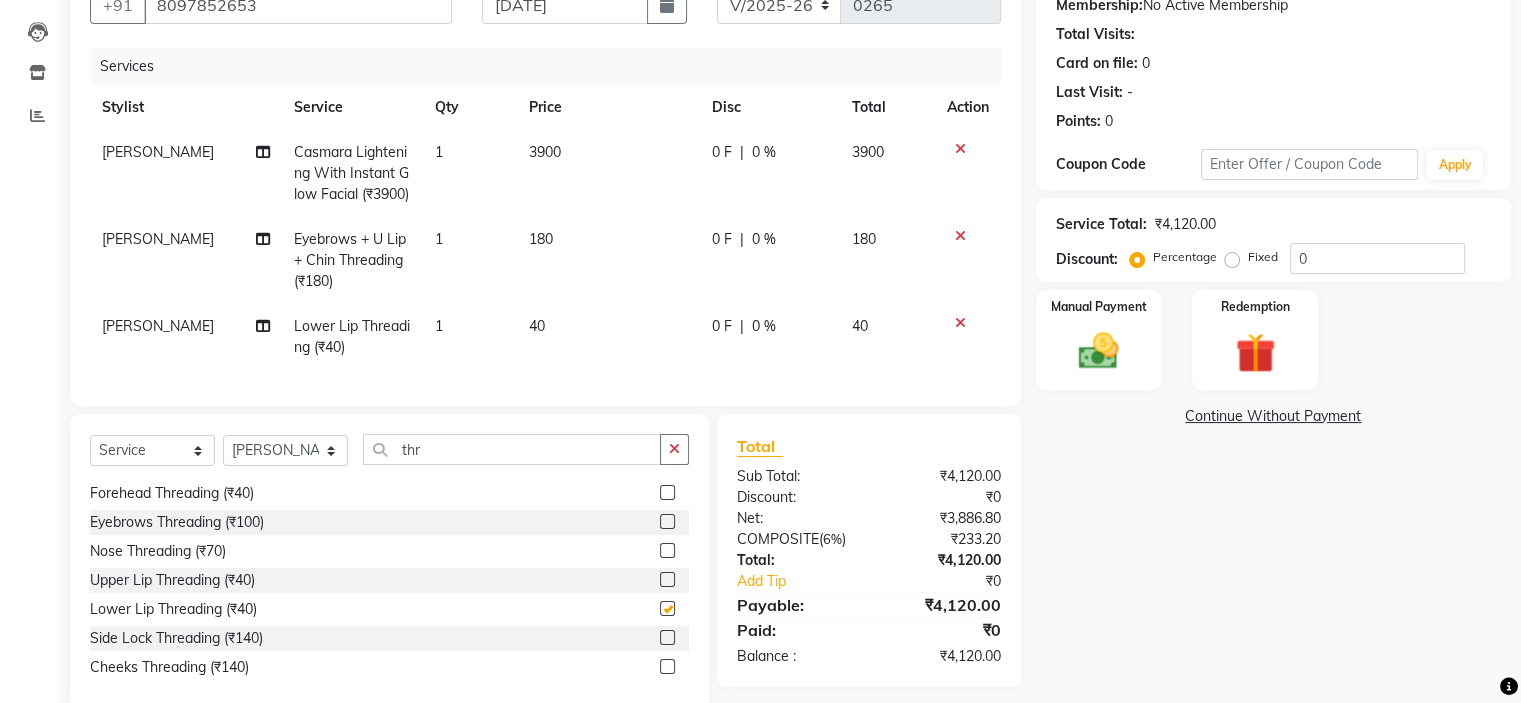 checkbox on "false" 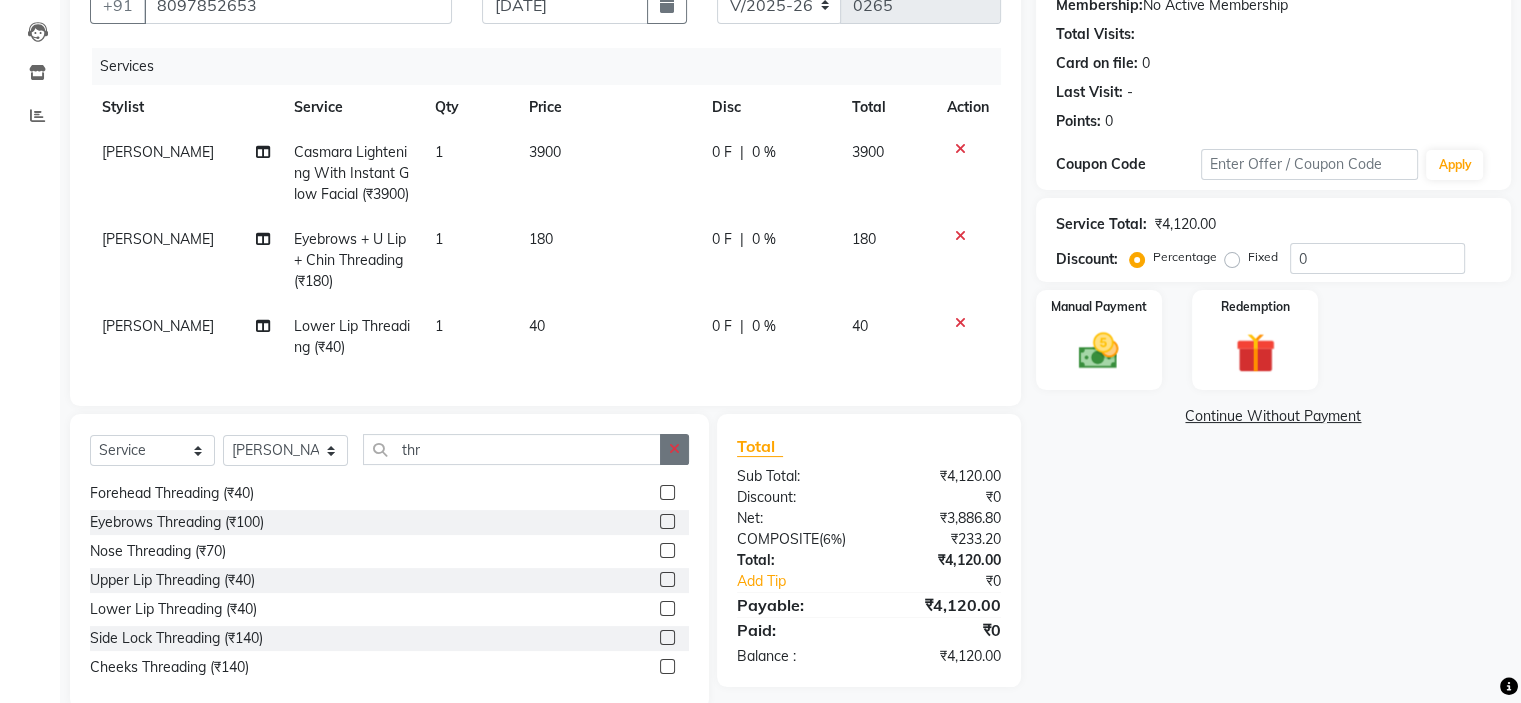 click 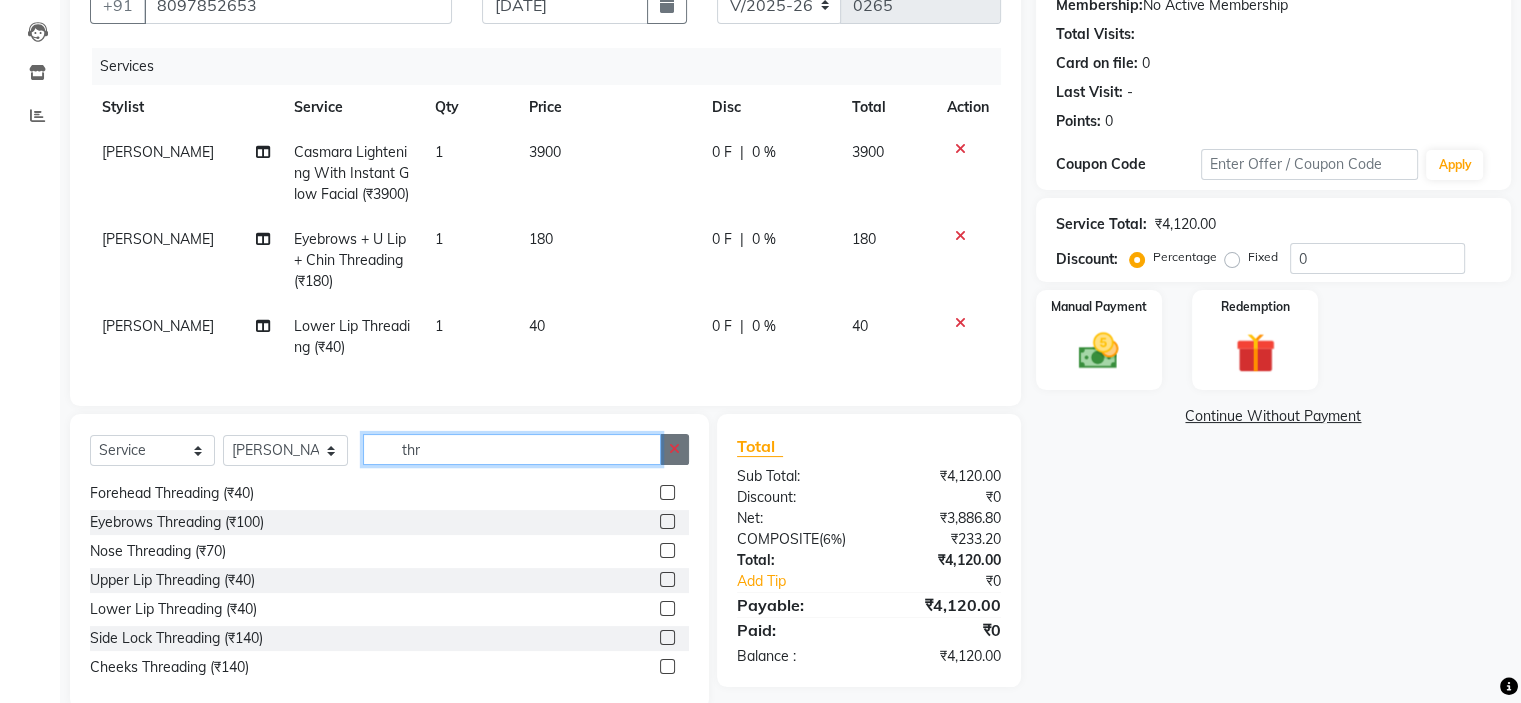 type 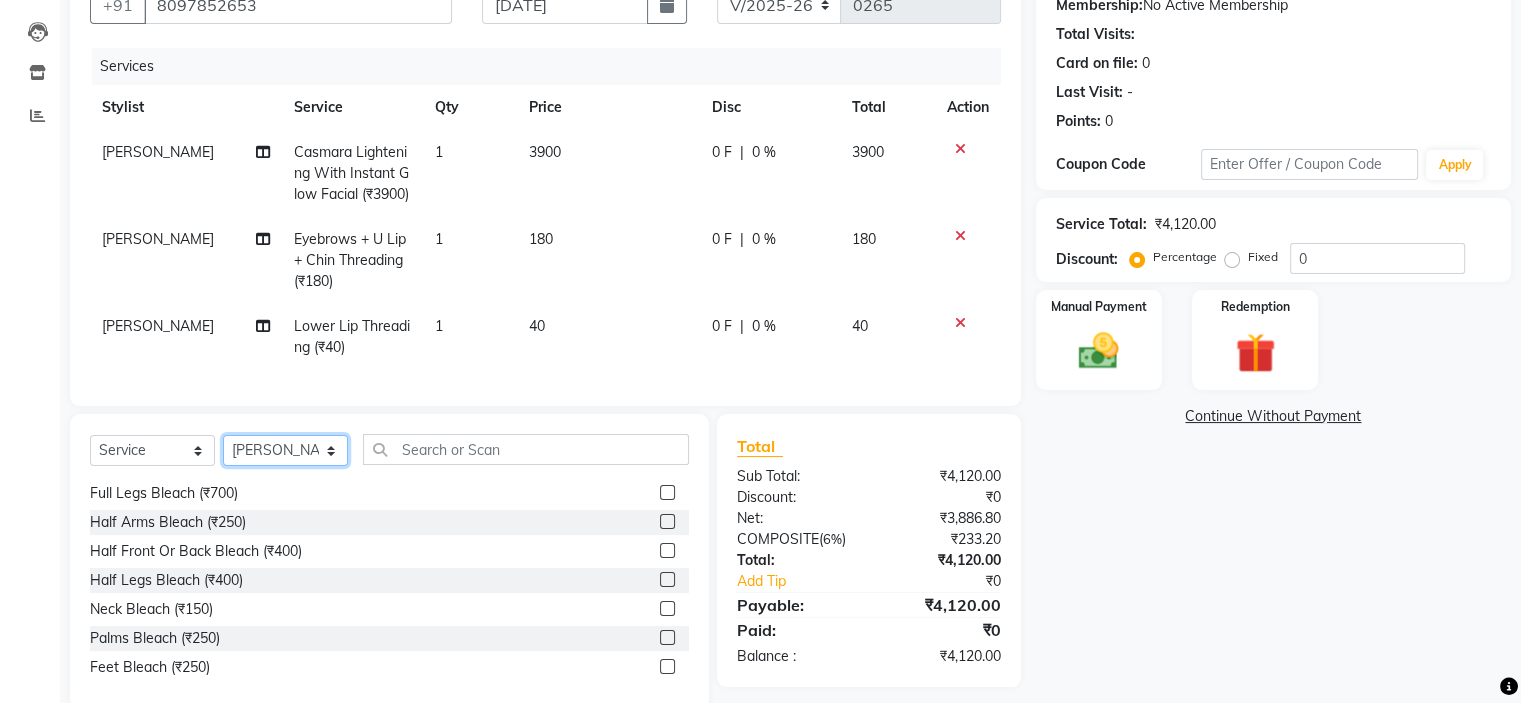 click on "Select Stylist Ahling Devika Sheela Tayyaba Yen" 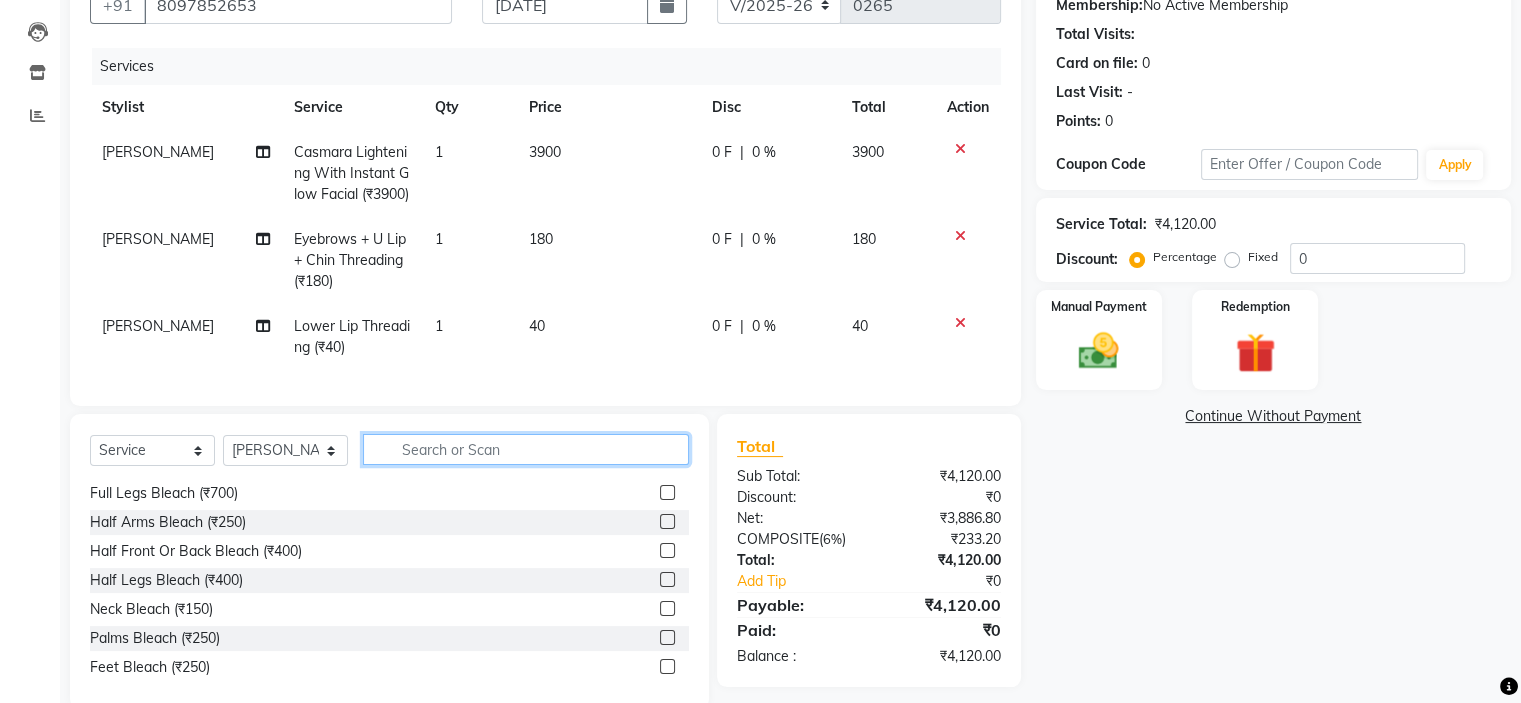click 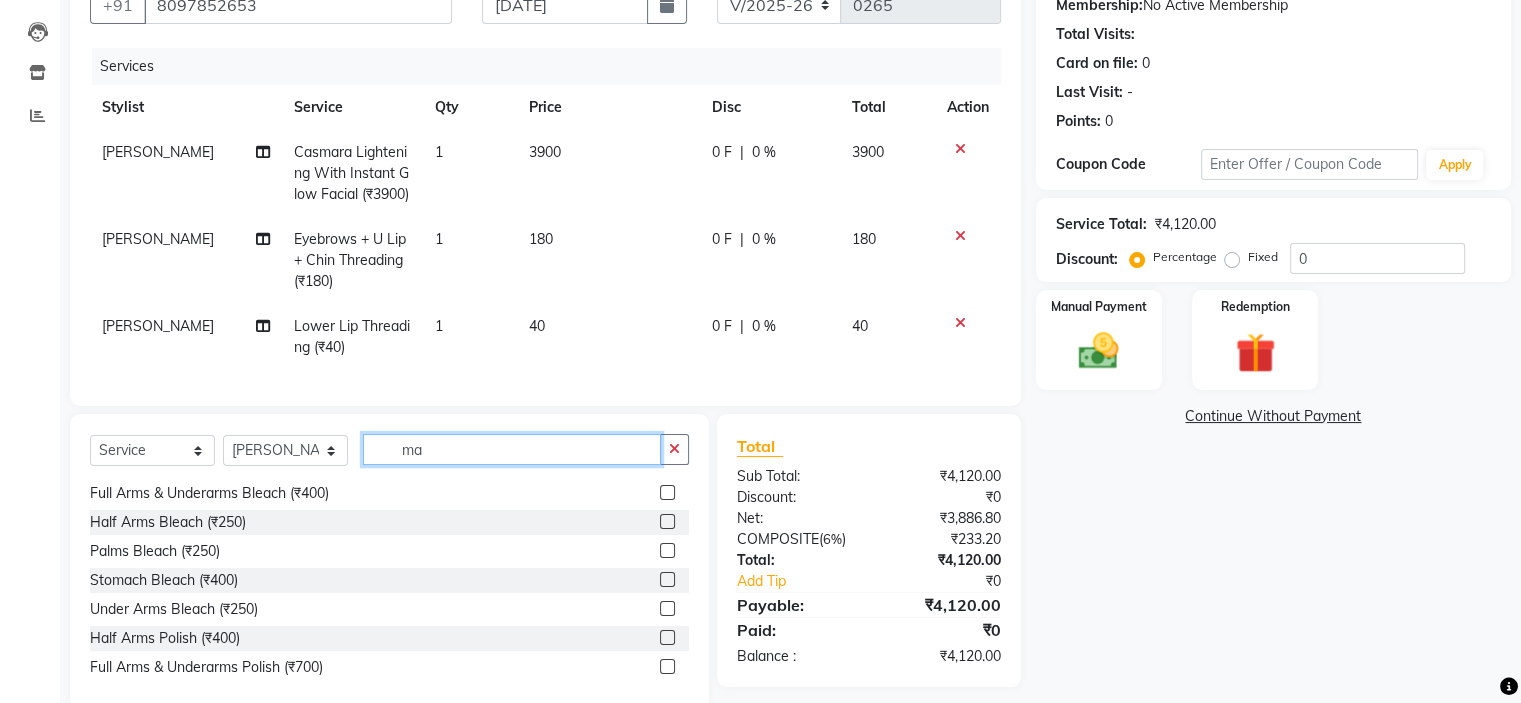 scroll, scrollTop: 0, scrollLeft: 0, axis: both 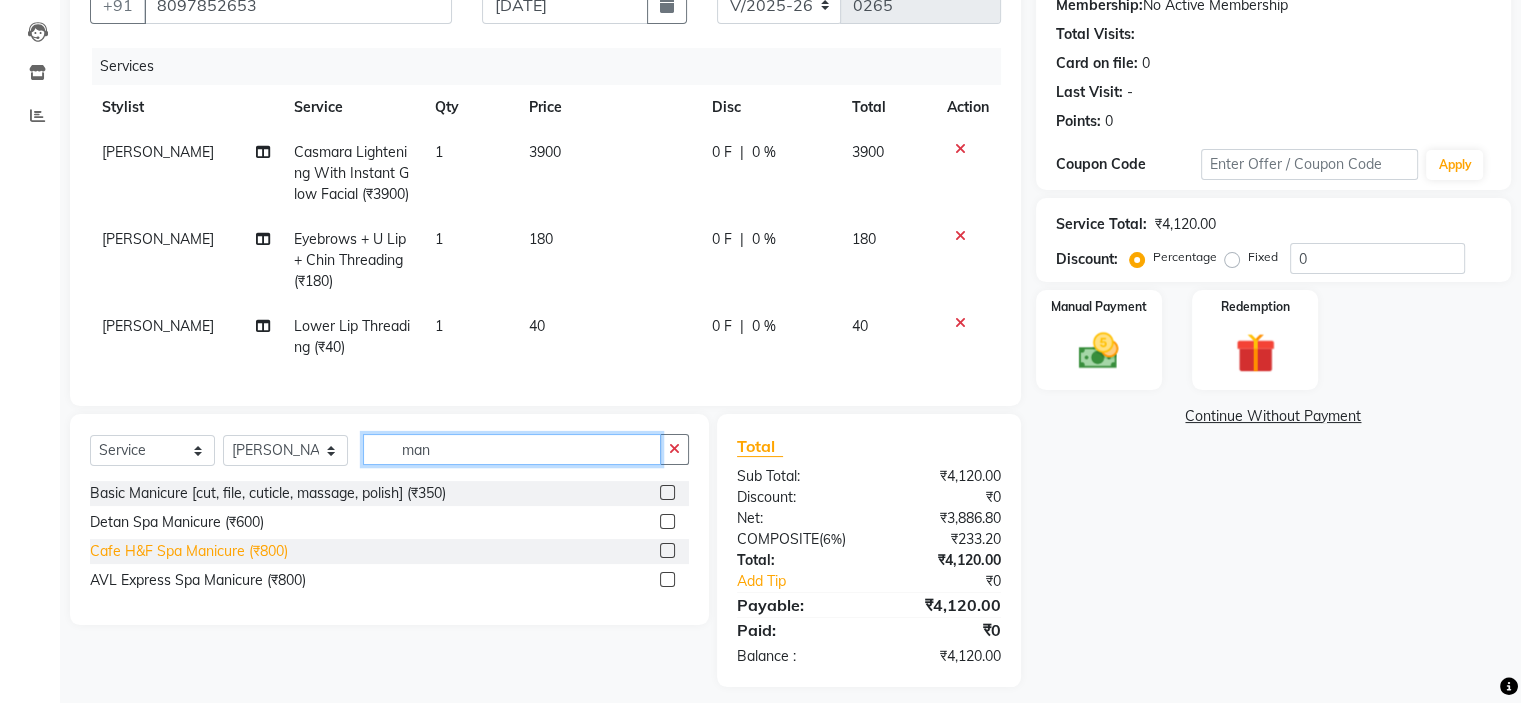 type on "man" 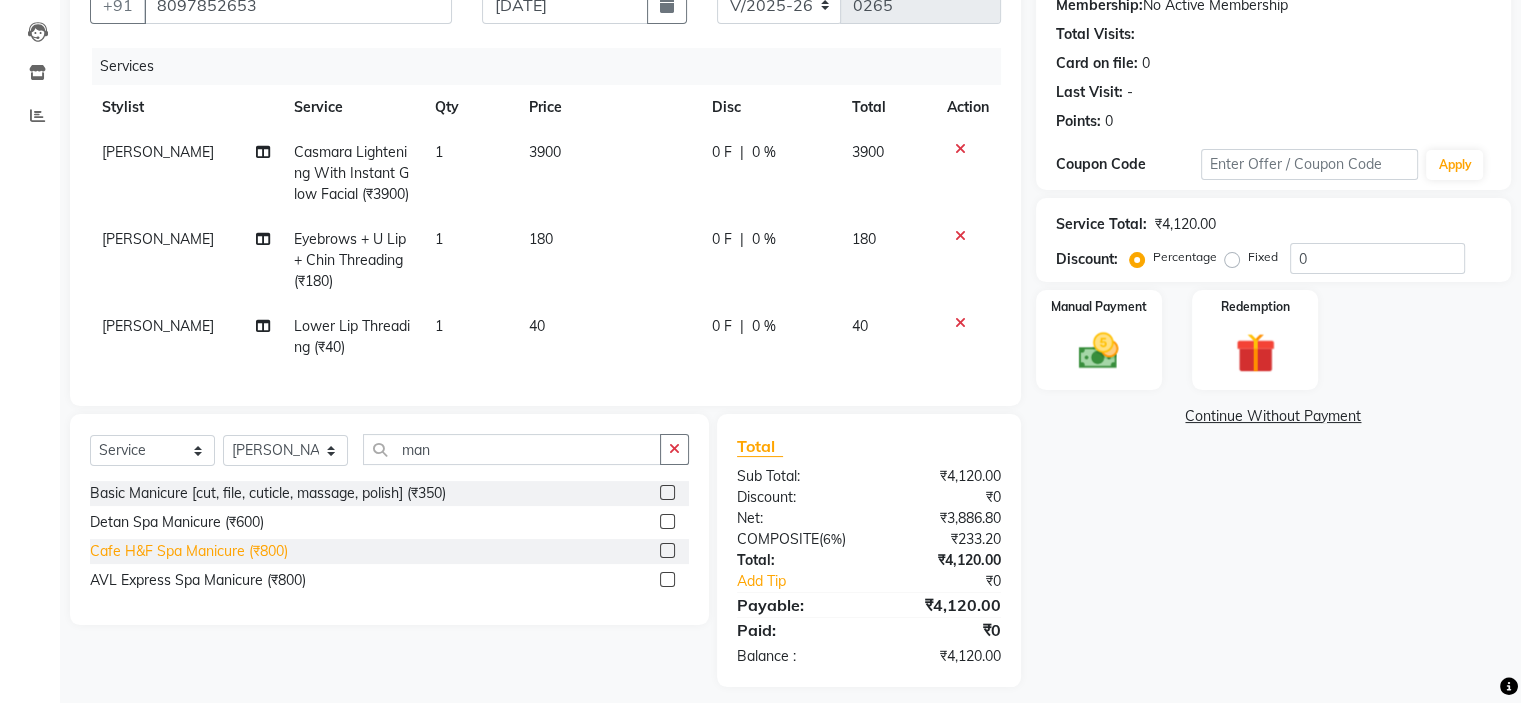 click on "Cafe H&F Spa Manicure (₹800)" 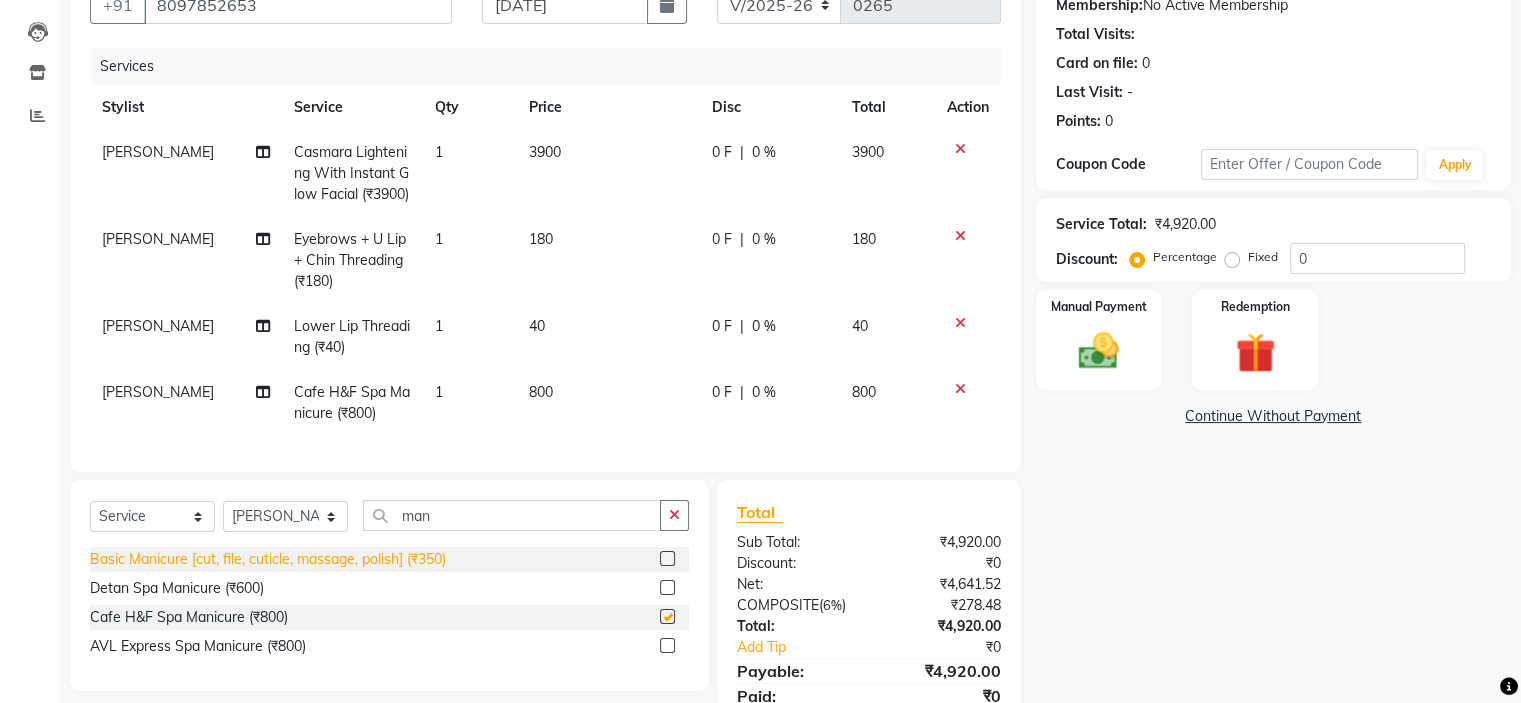 checkbox on "false" 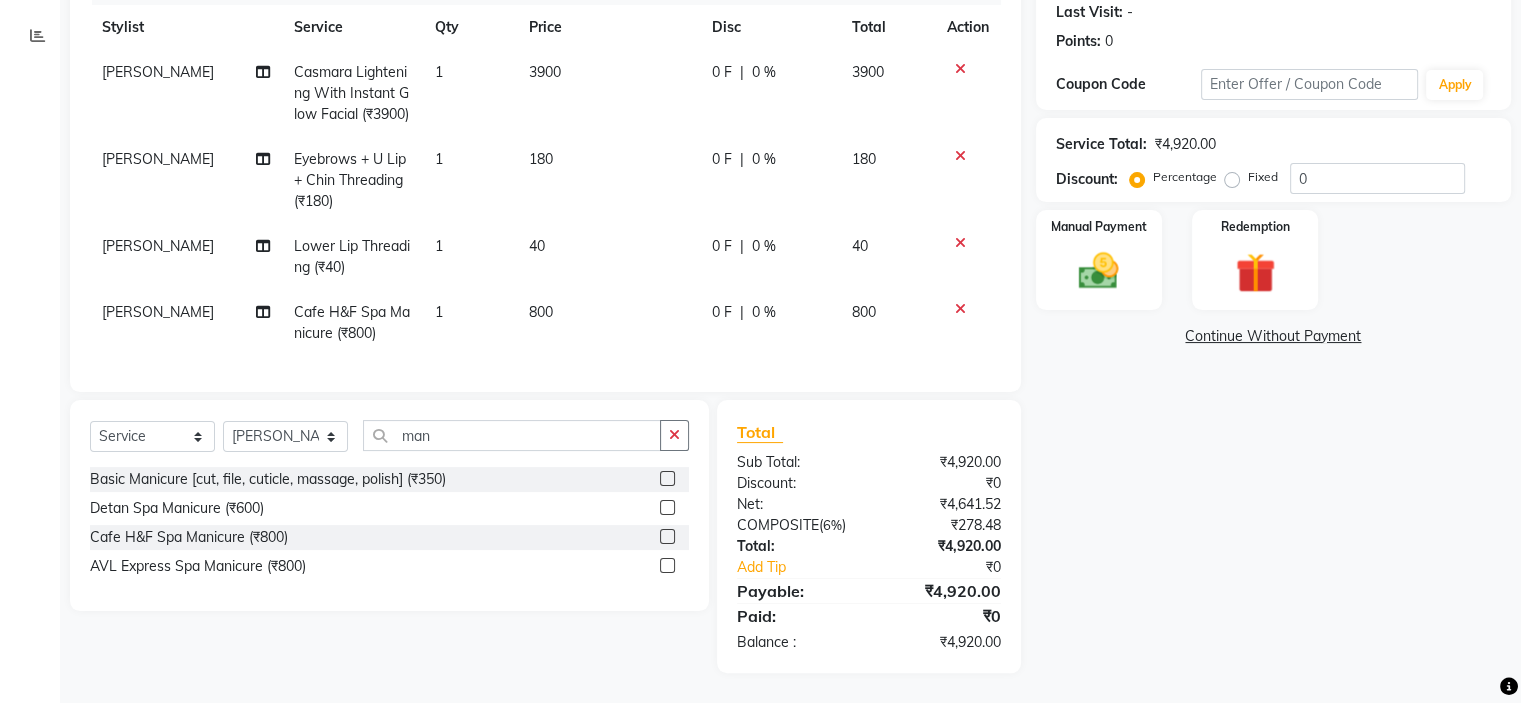 scroll, scrollTop: 300, scrollLeft: 0, axis: vertical 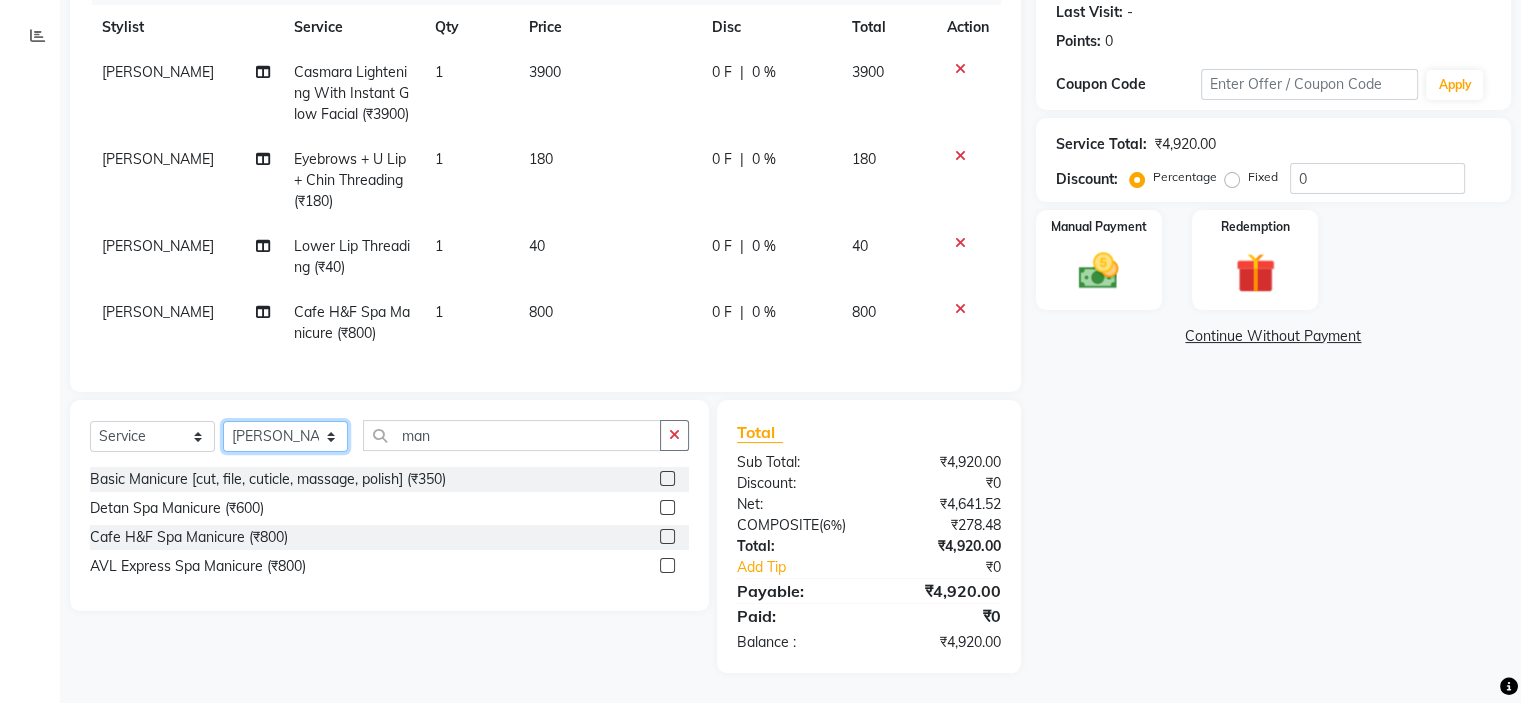 click on "Select Stylist Ahling Devika Sheela Tayyaba Yen" 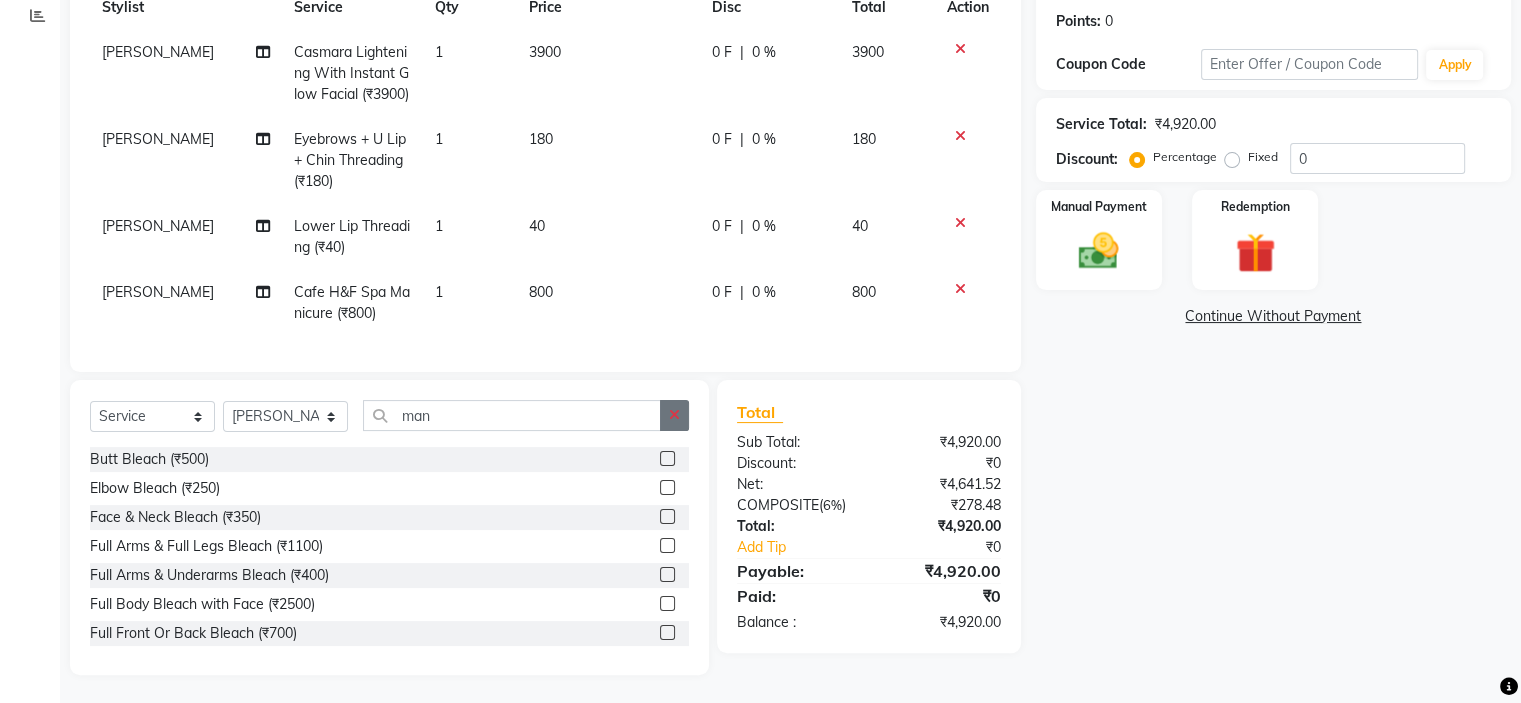 click 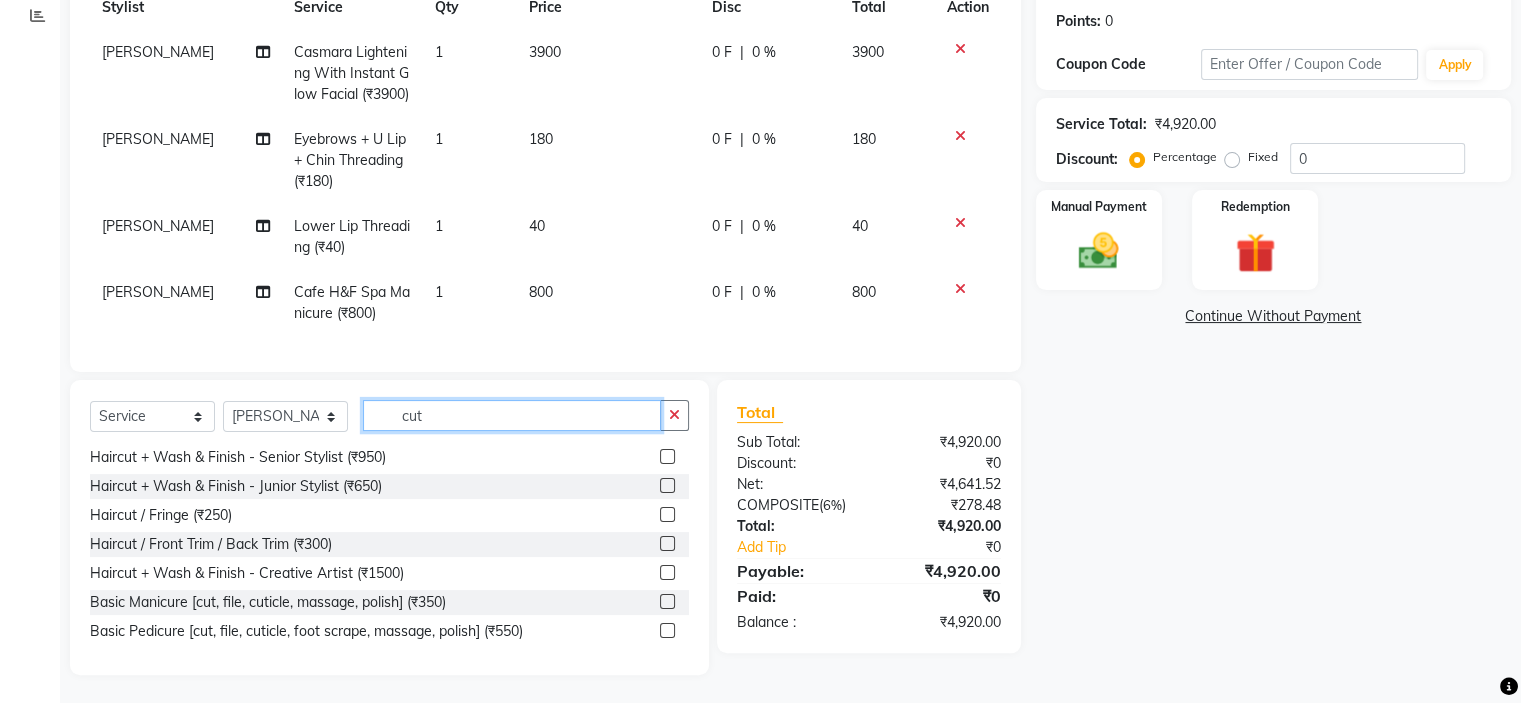 scroll, scrollTop: 60, scrollLeft: 0, axis: vertical 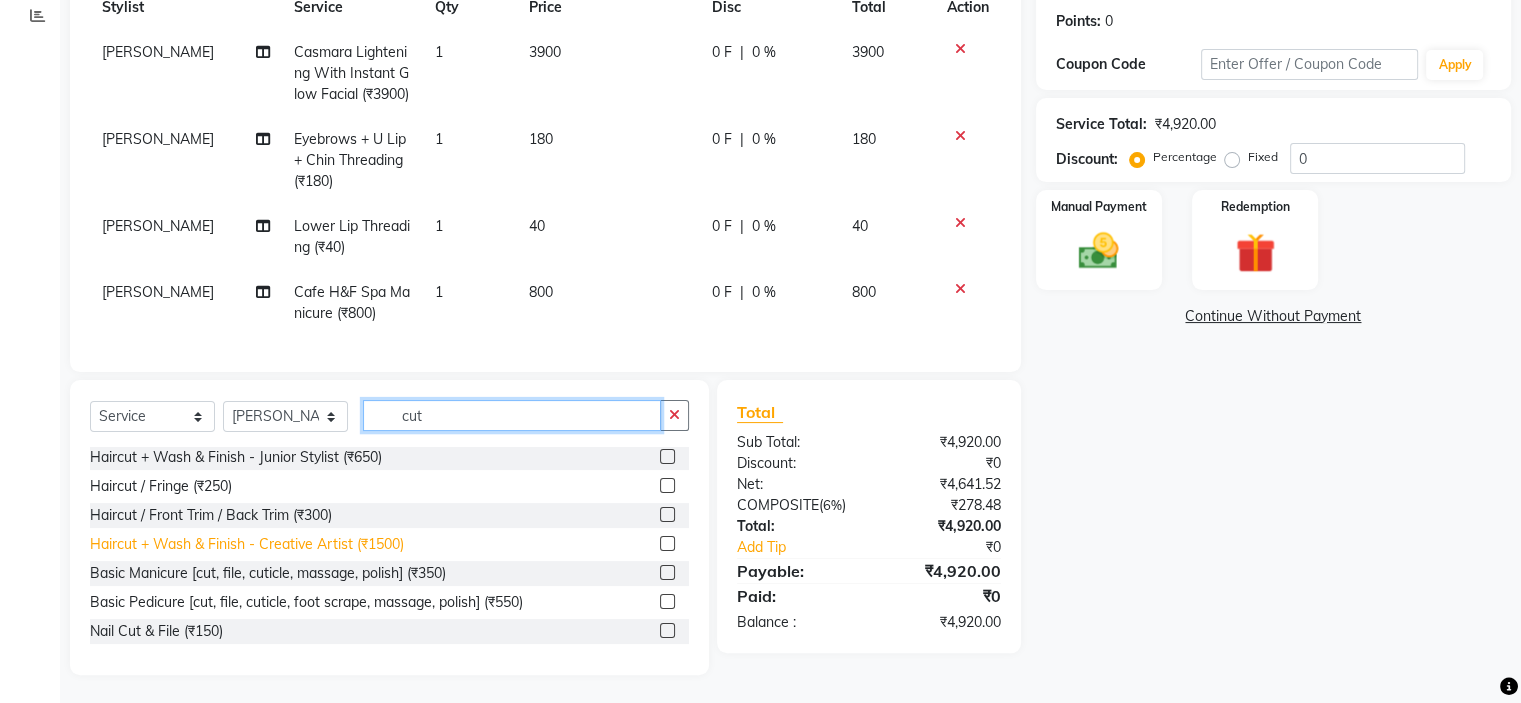 type on "cut" 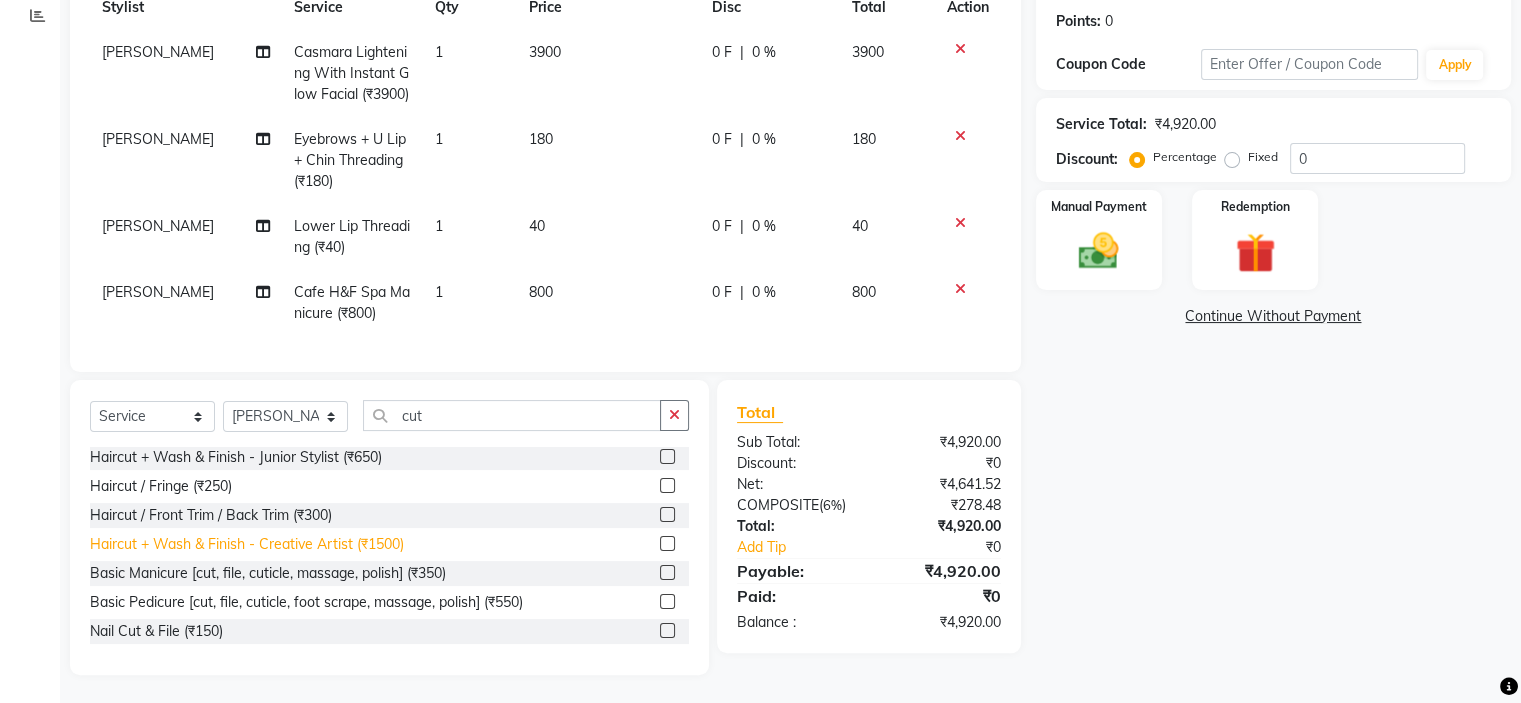 click on "Haircut + Wash & Finish - Creative Artist (₹1500)" 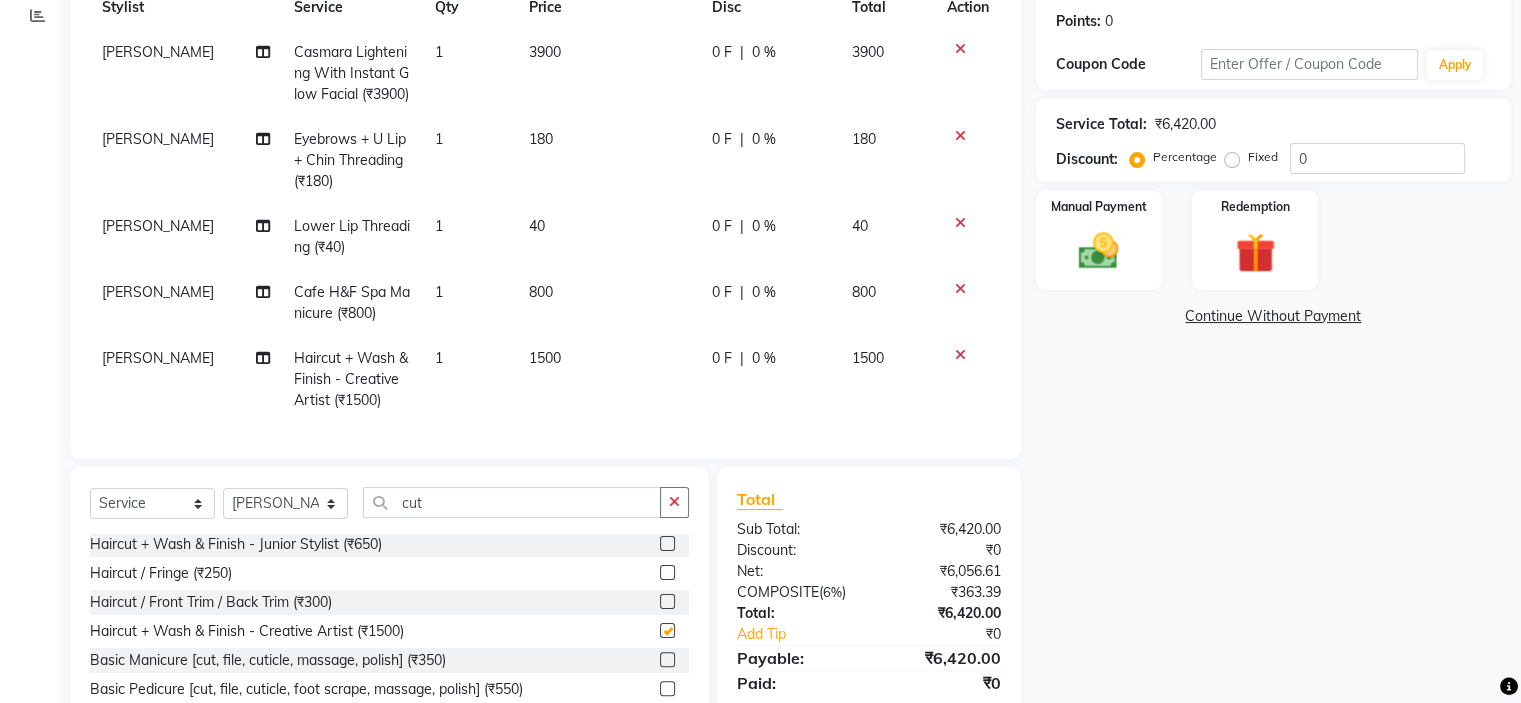 checkbox on "false" 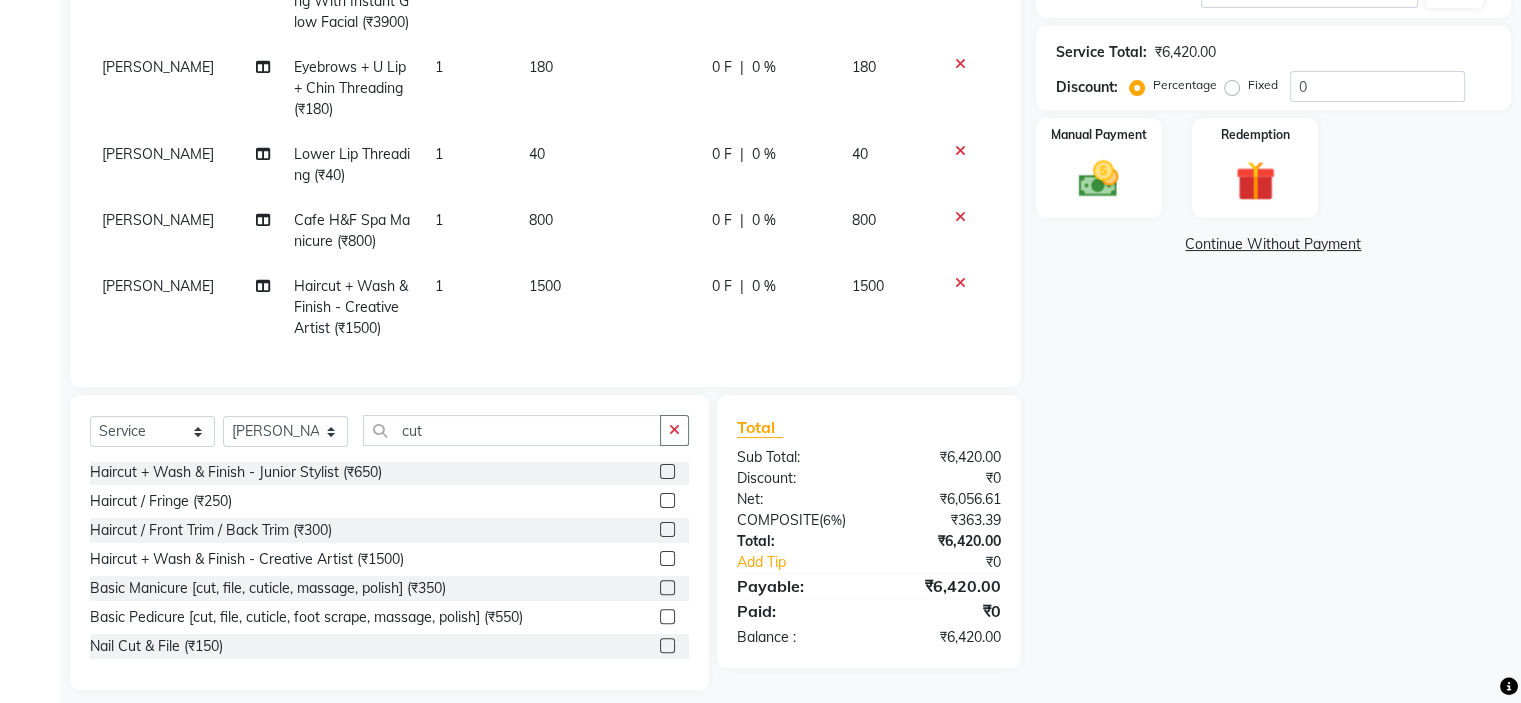 scroll, scrollTop: 398, scrollLeft: 0, axis: vertical 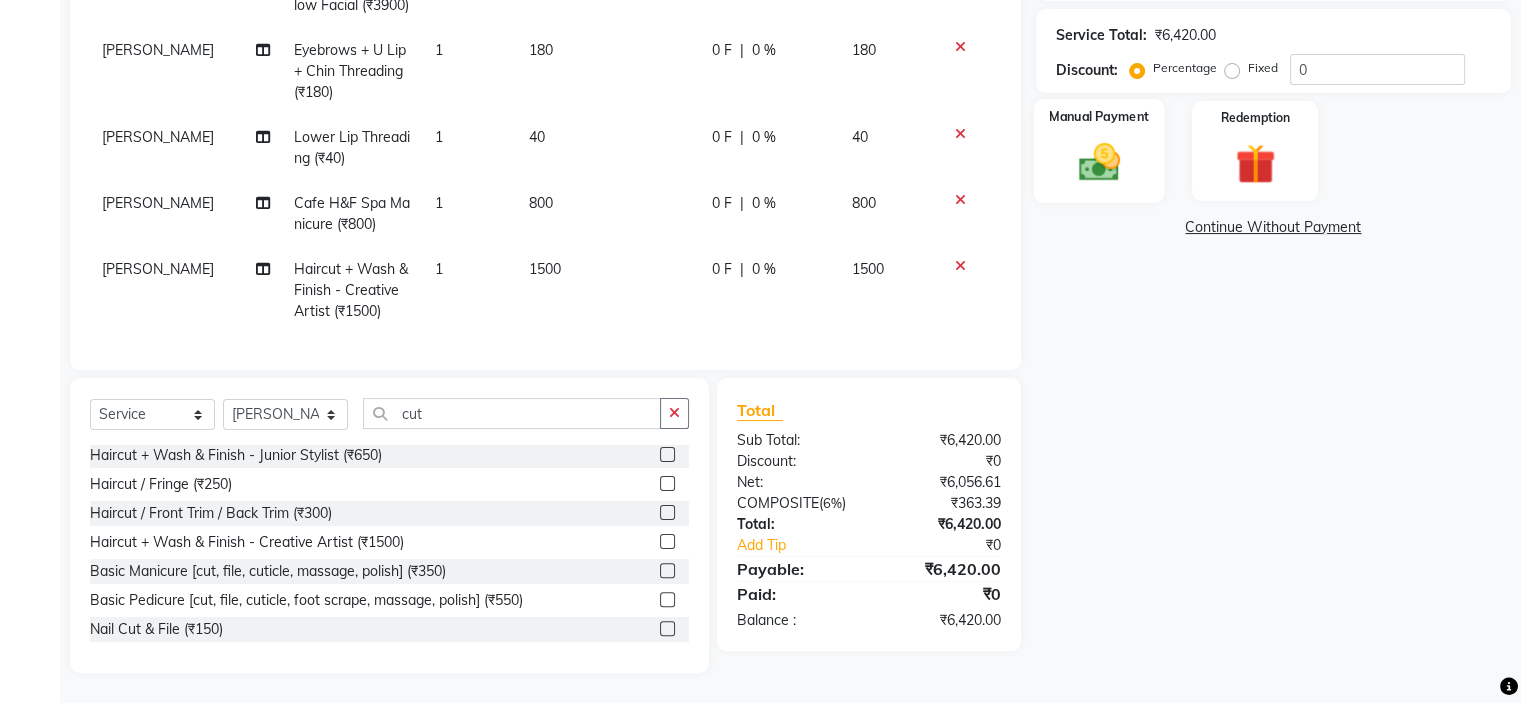 click 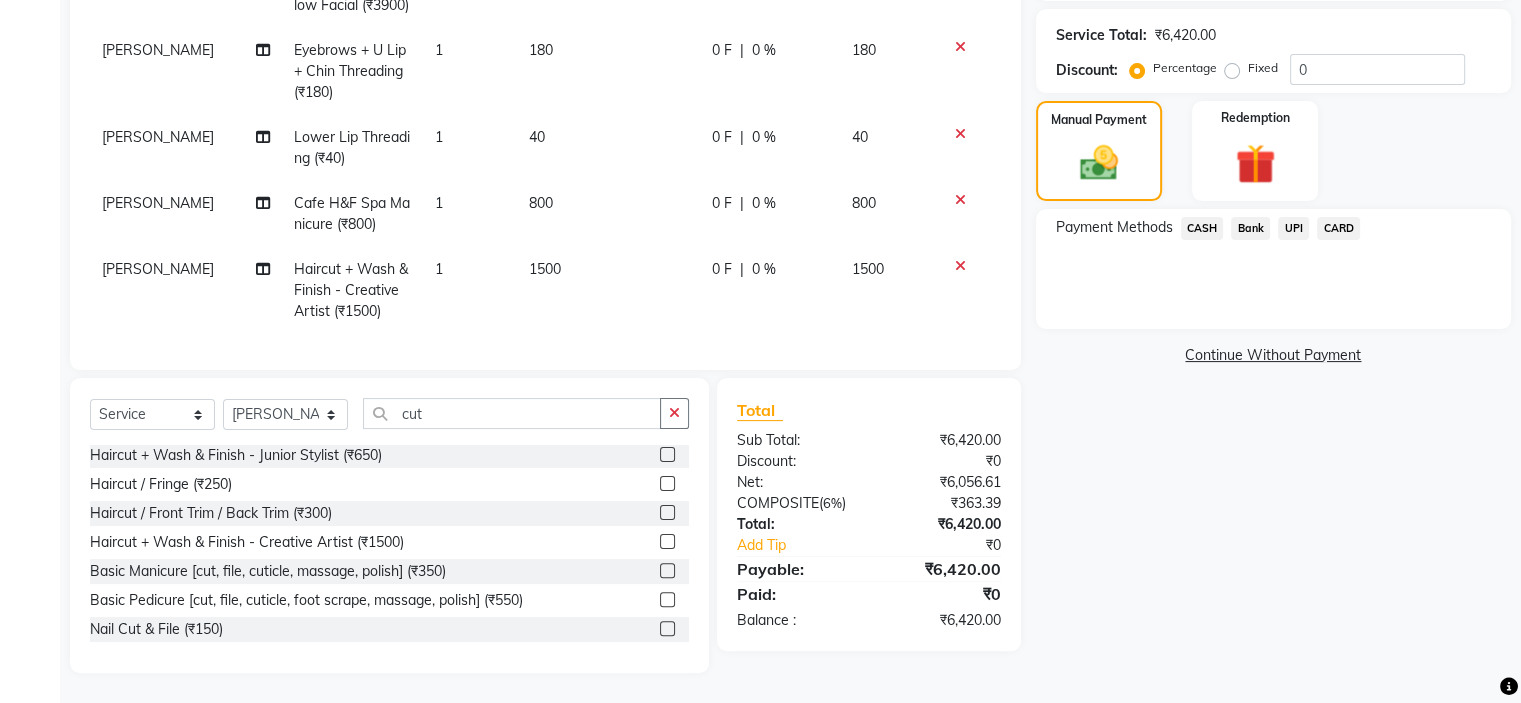 scroll, scrollTop: 0, scrollLeft: 0, axis: both 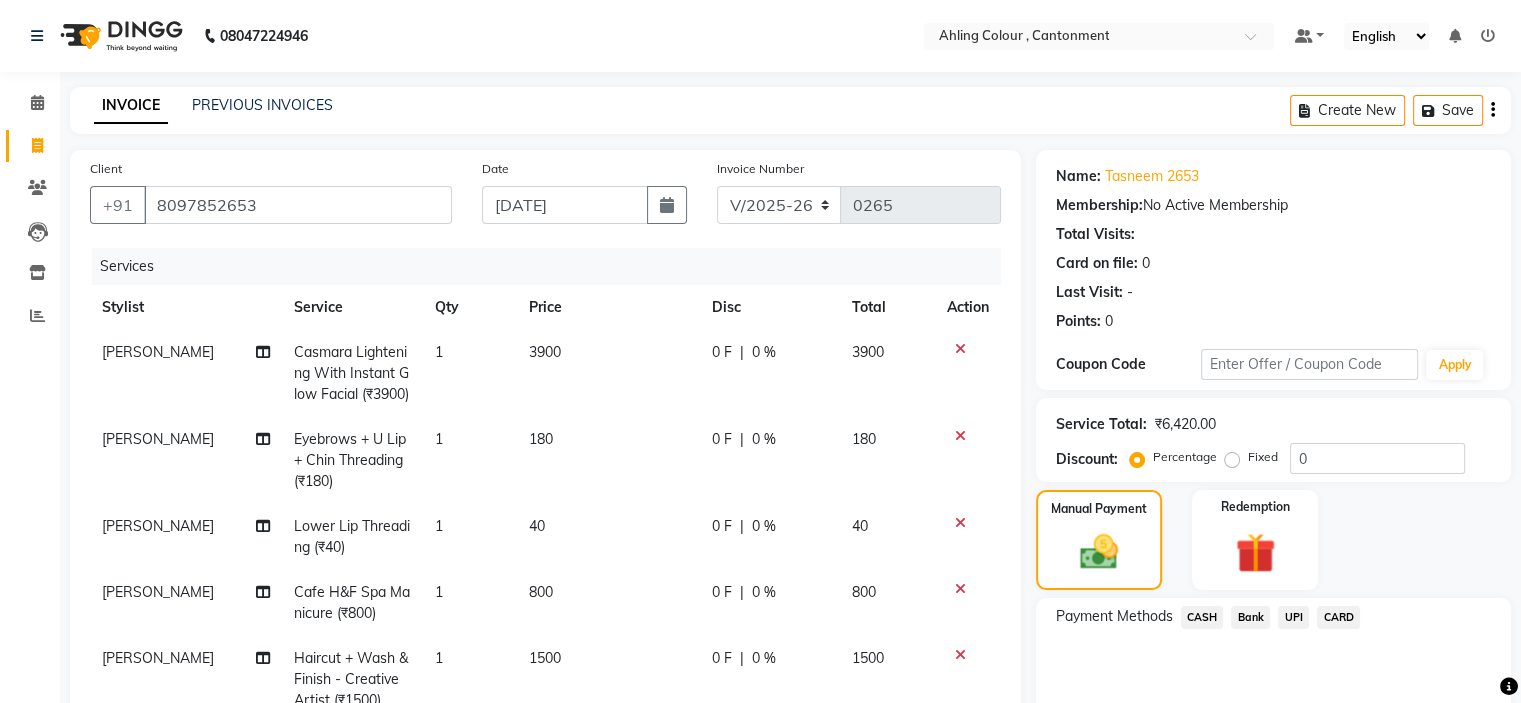 click on "CASH" 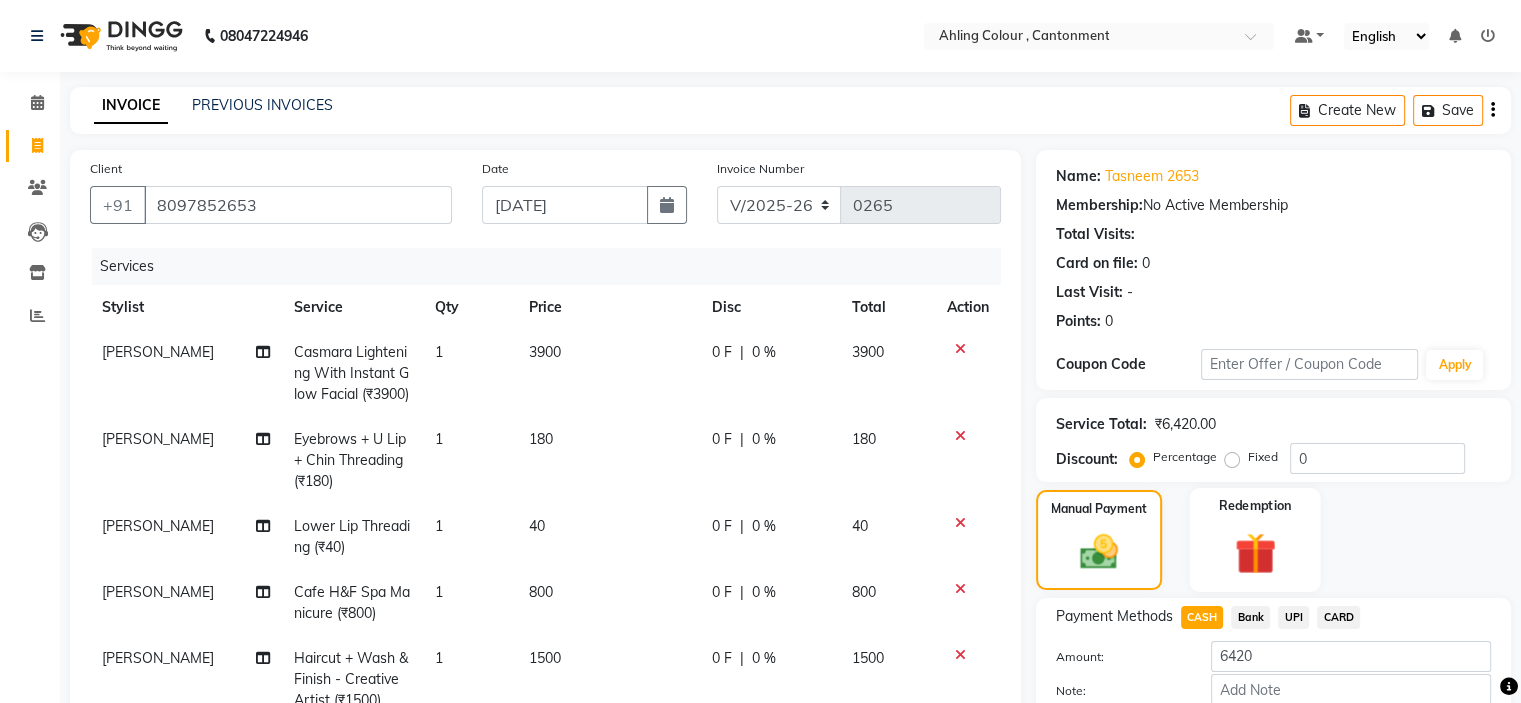 scroll, scrollTop: 398, scrollLeft: 0, axis: vertical 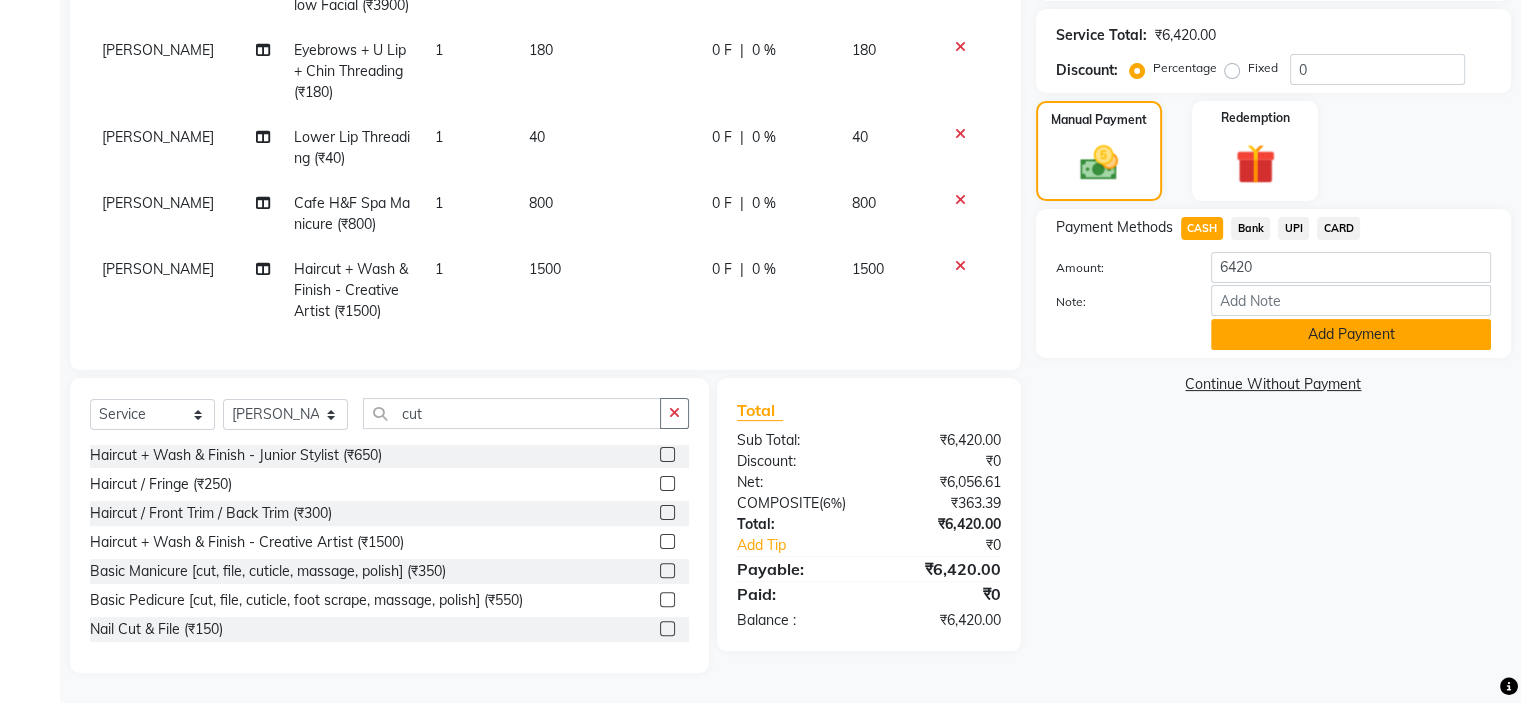 click on "Add Payment" 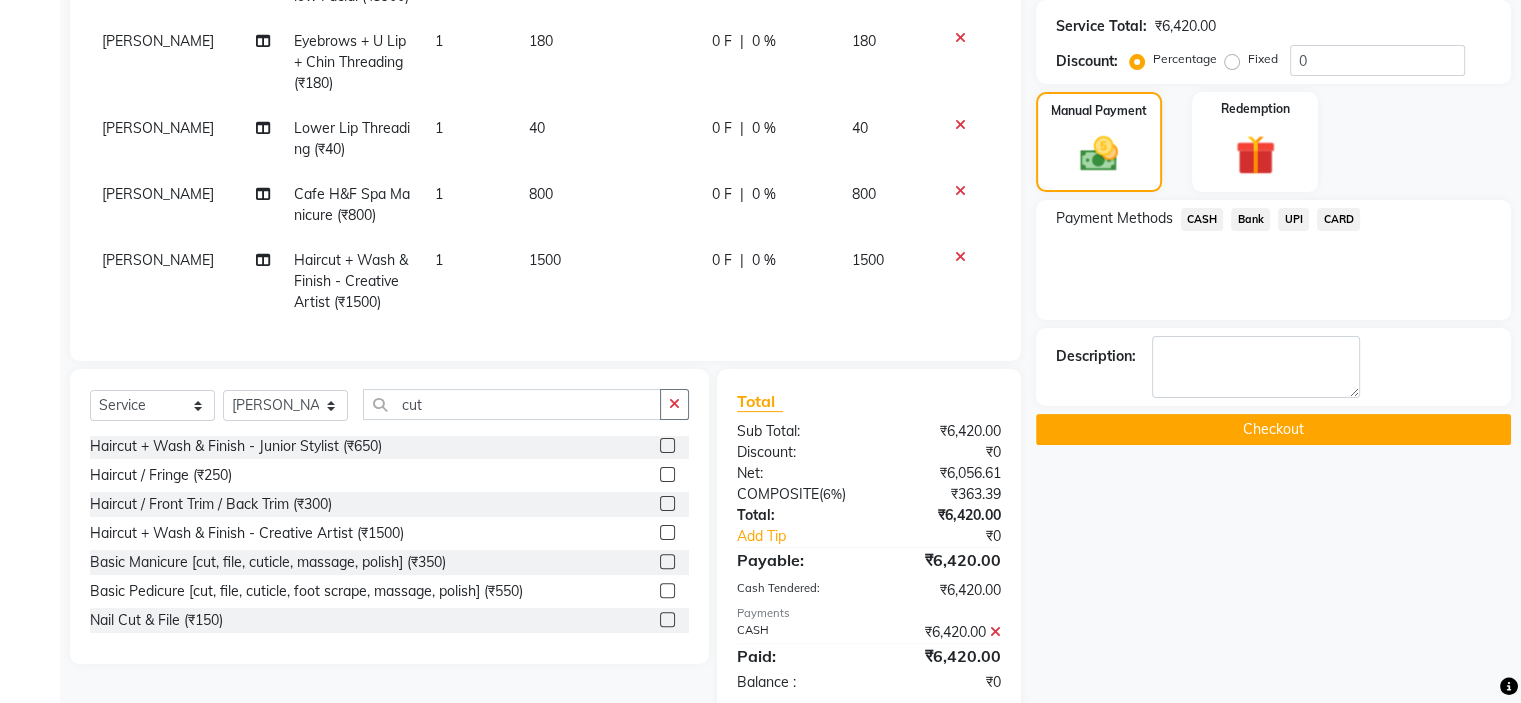 click on "Checkout" 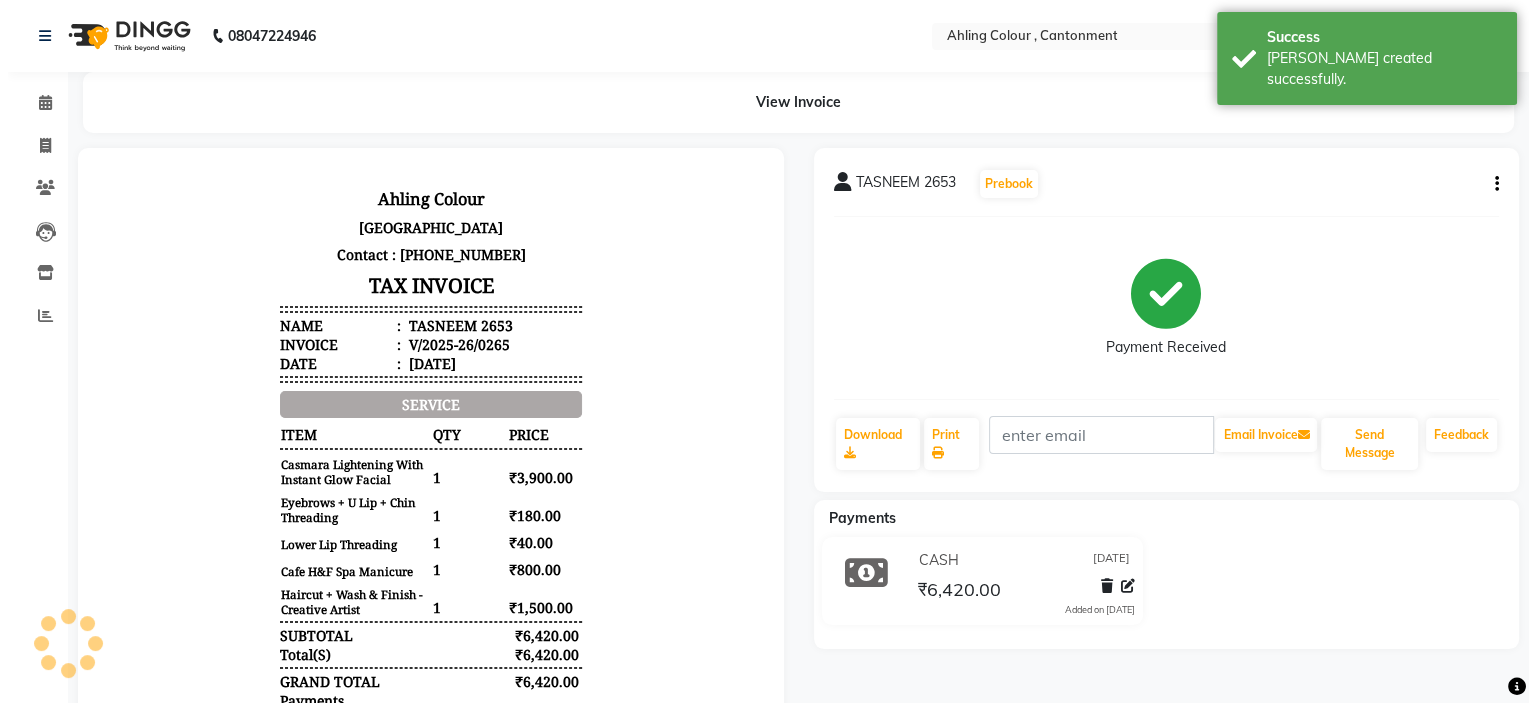 scroll, scrollTop: 0, scrollLeft: 0, axis: both 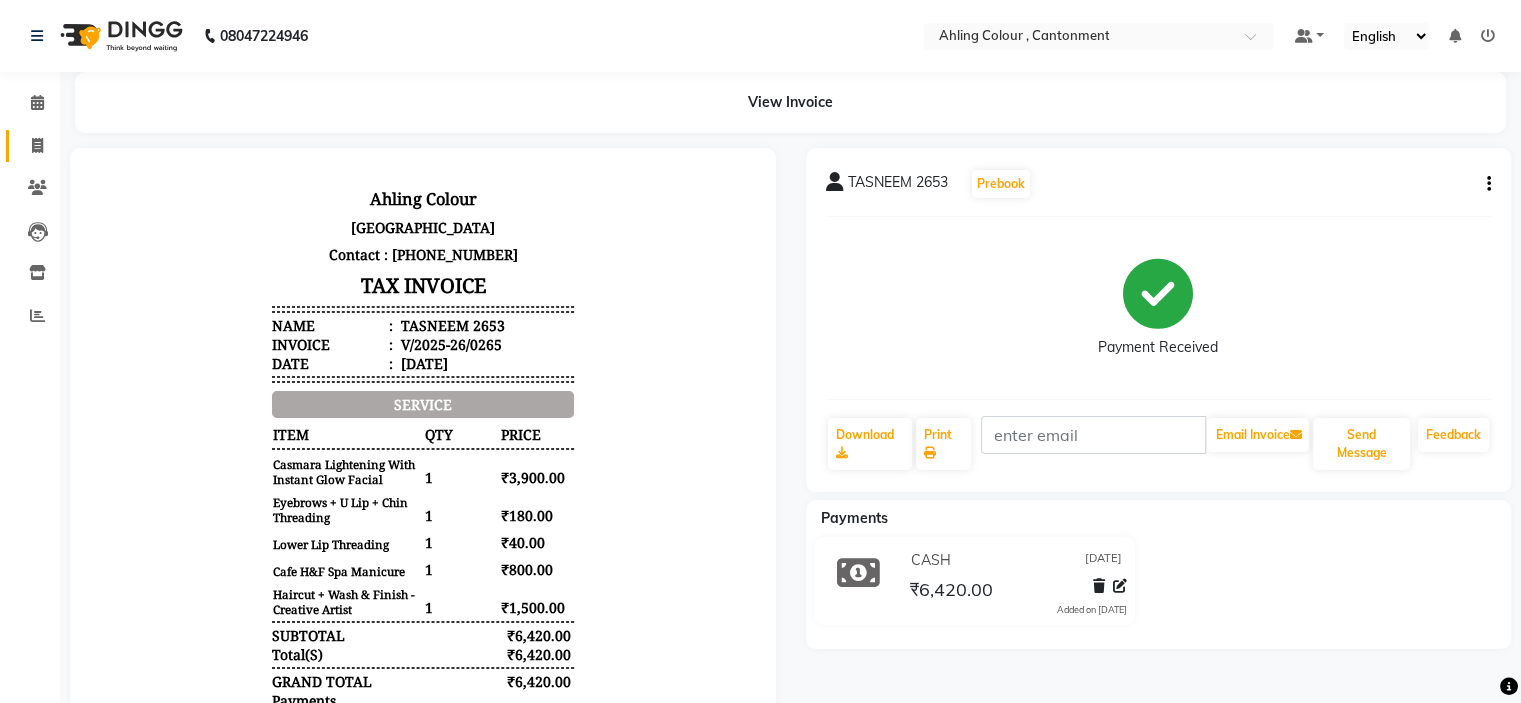 click 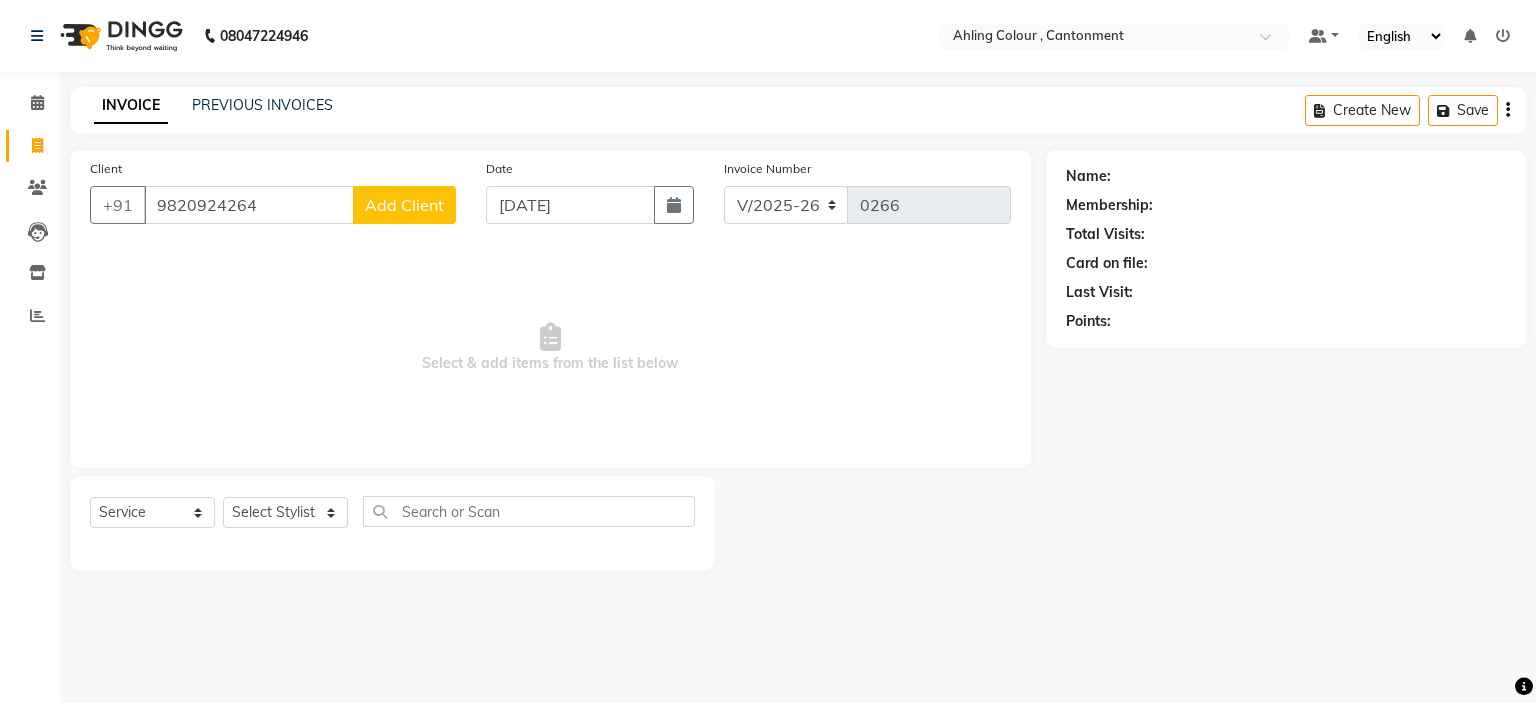 click on "9820924264" at bounding box center (249, 205) 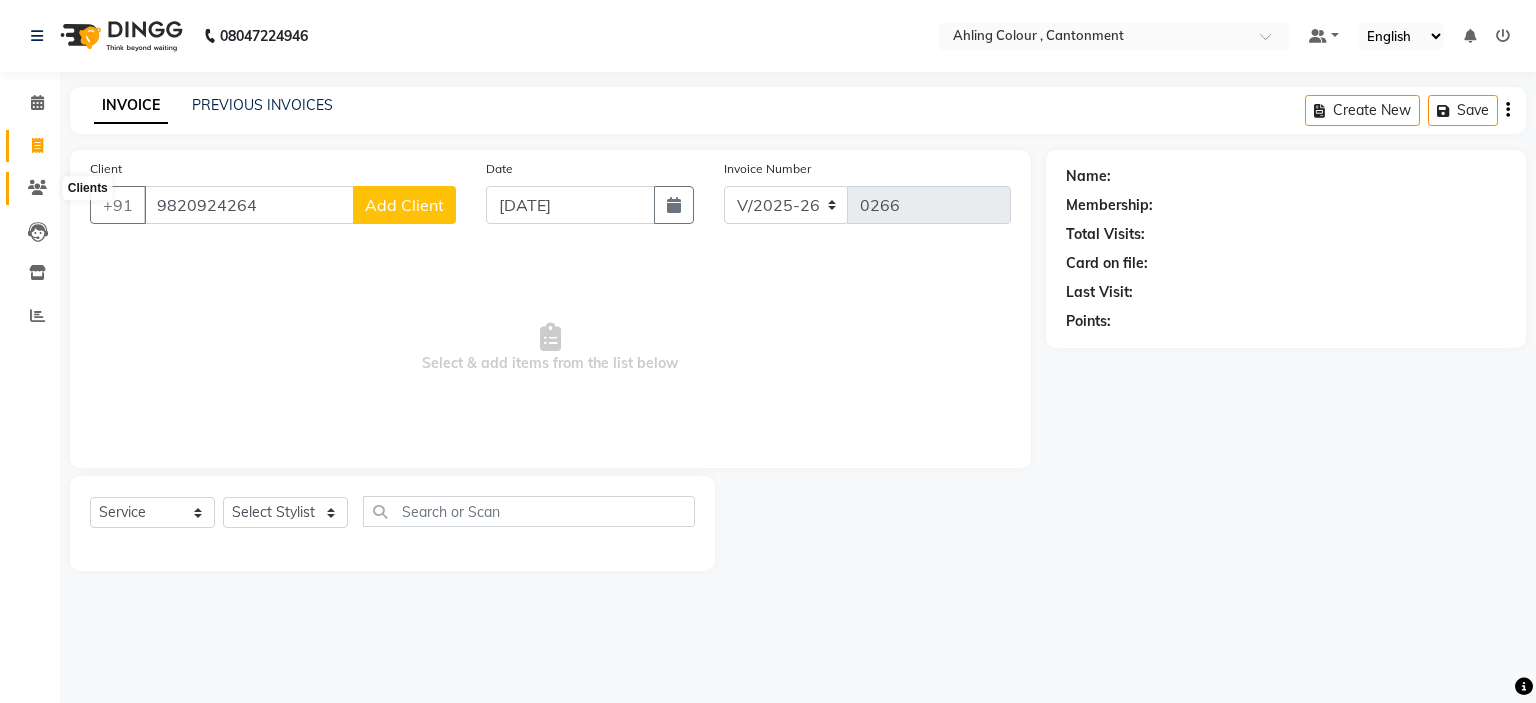 type on "9820924264" 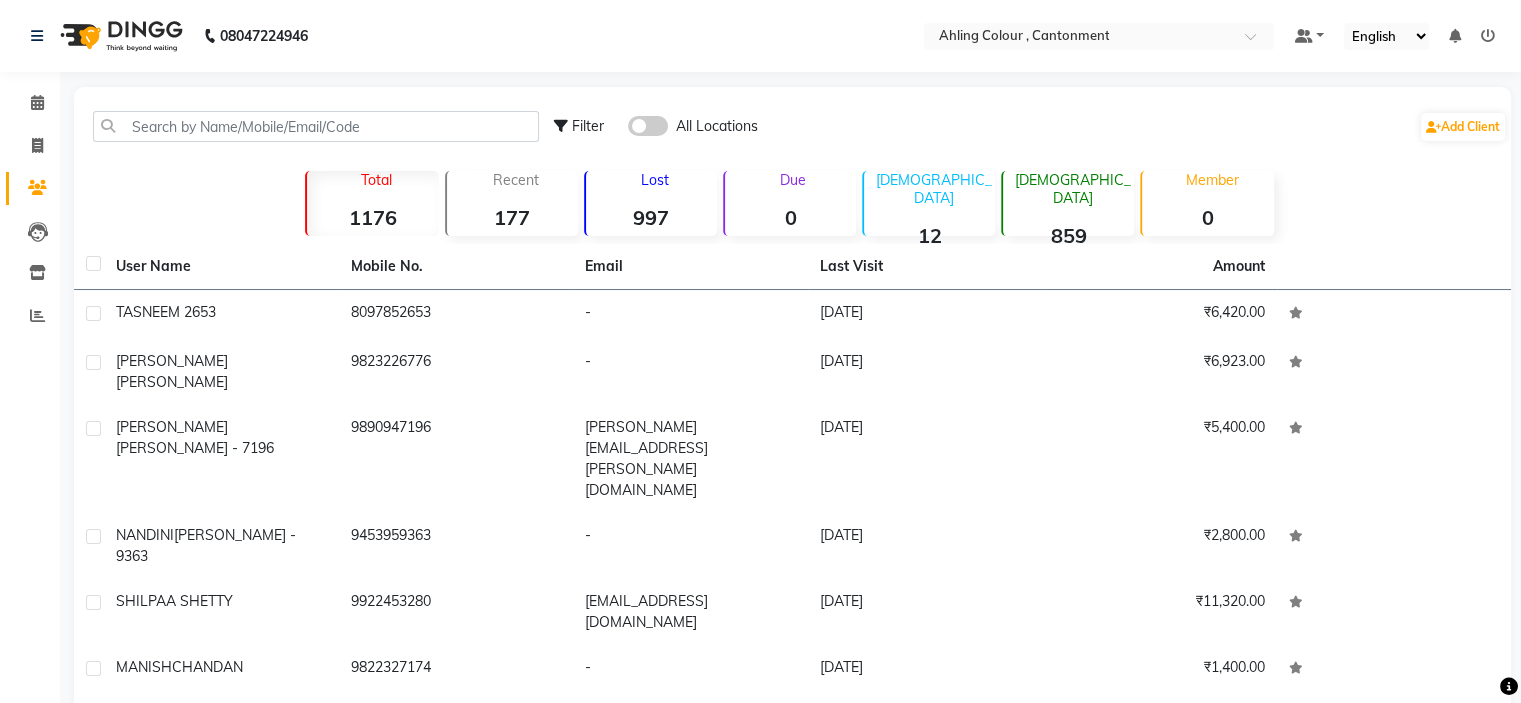 click 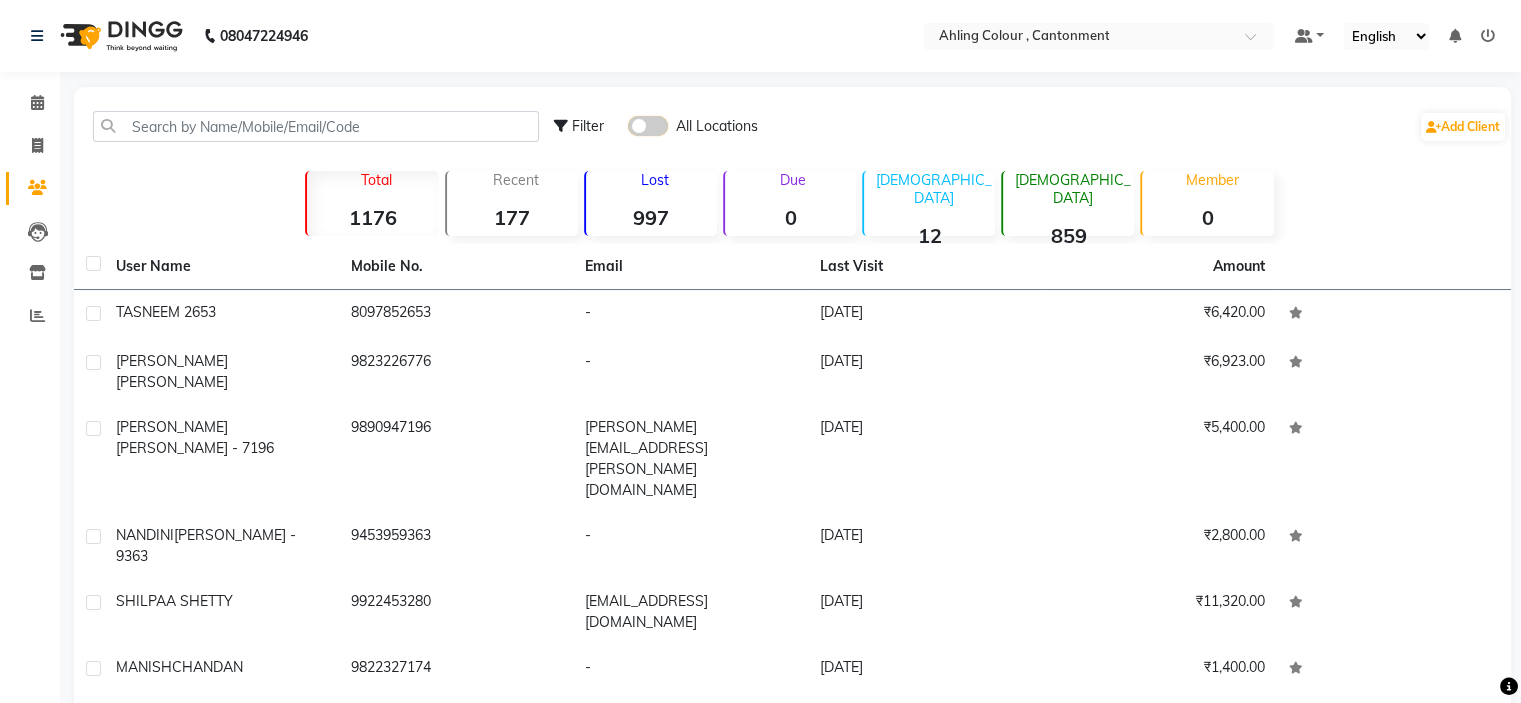 click 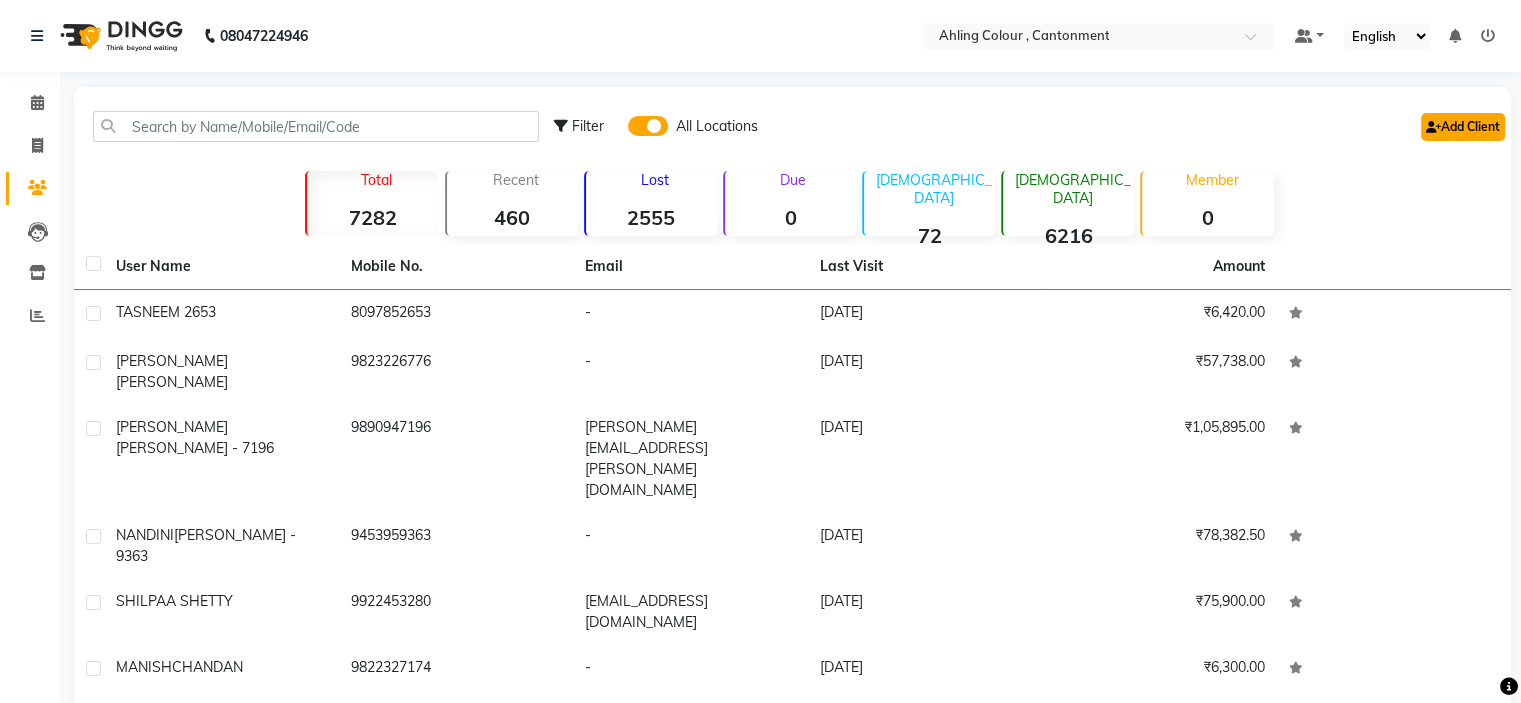 click on "Add Client" 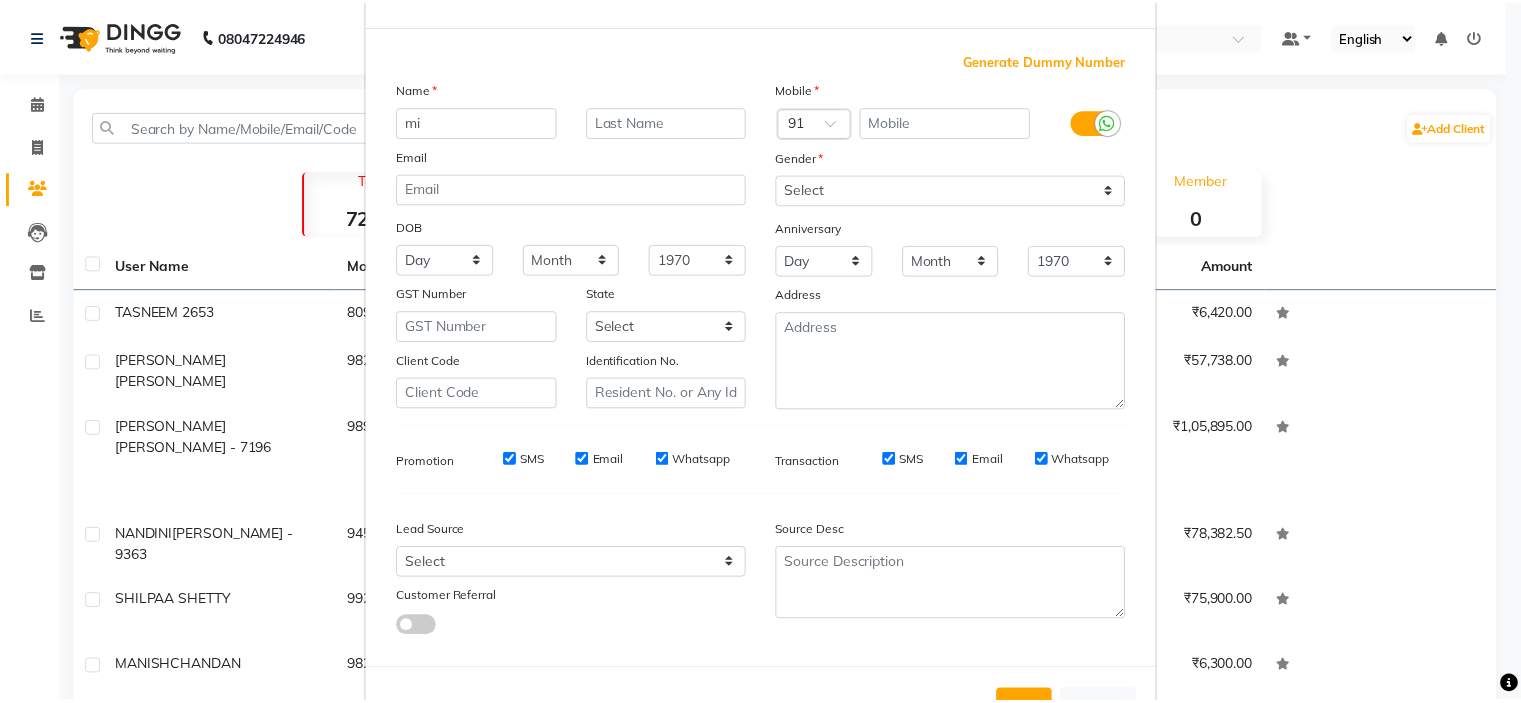 scroll, scrollTop: 153, scrollLeft: 0, axis: vertical 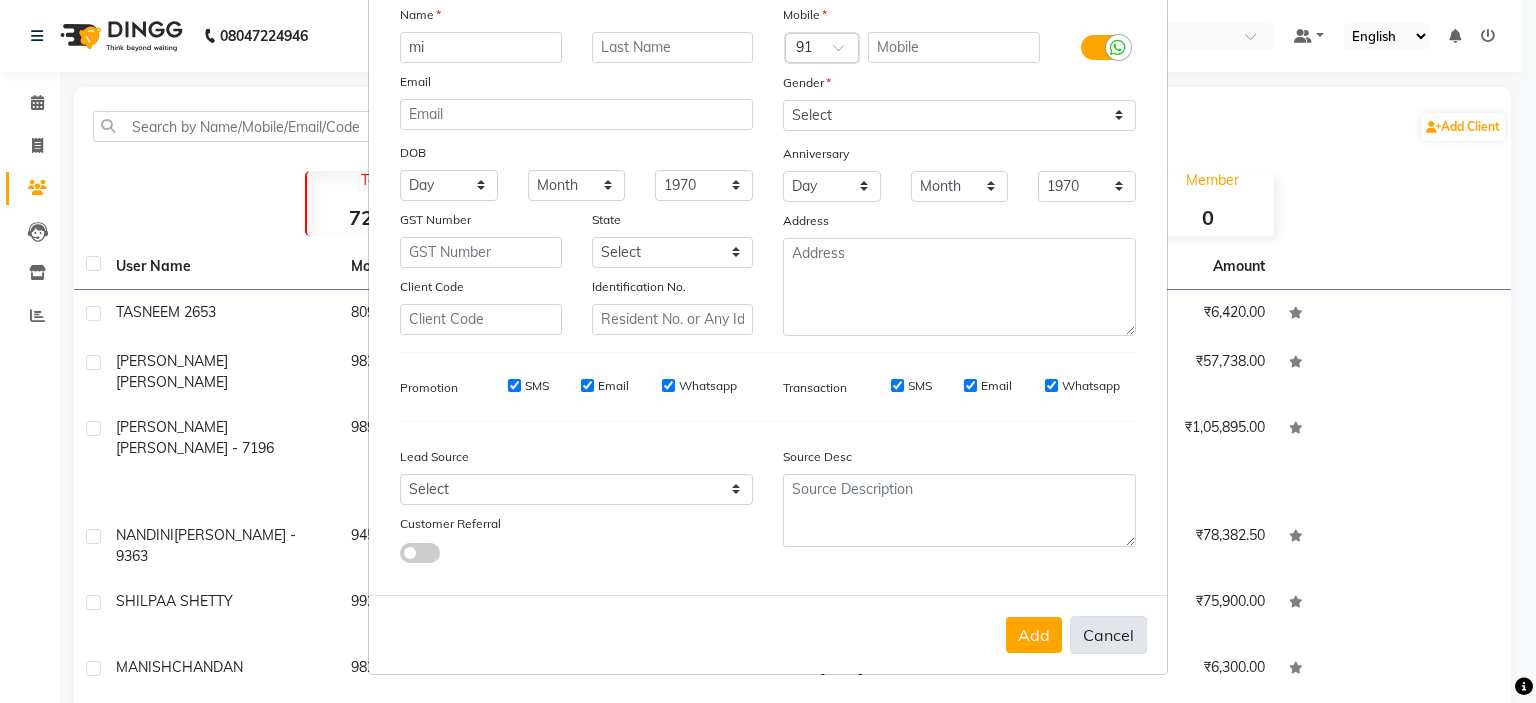 type on "mi" 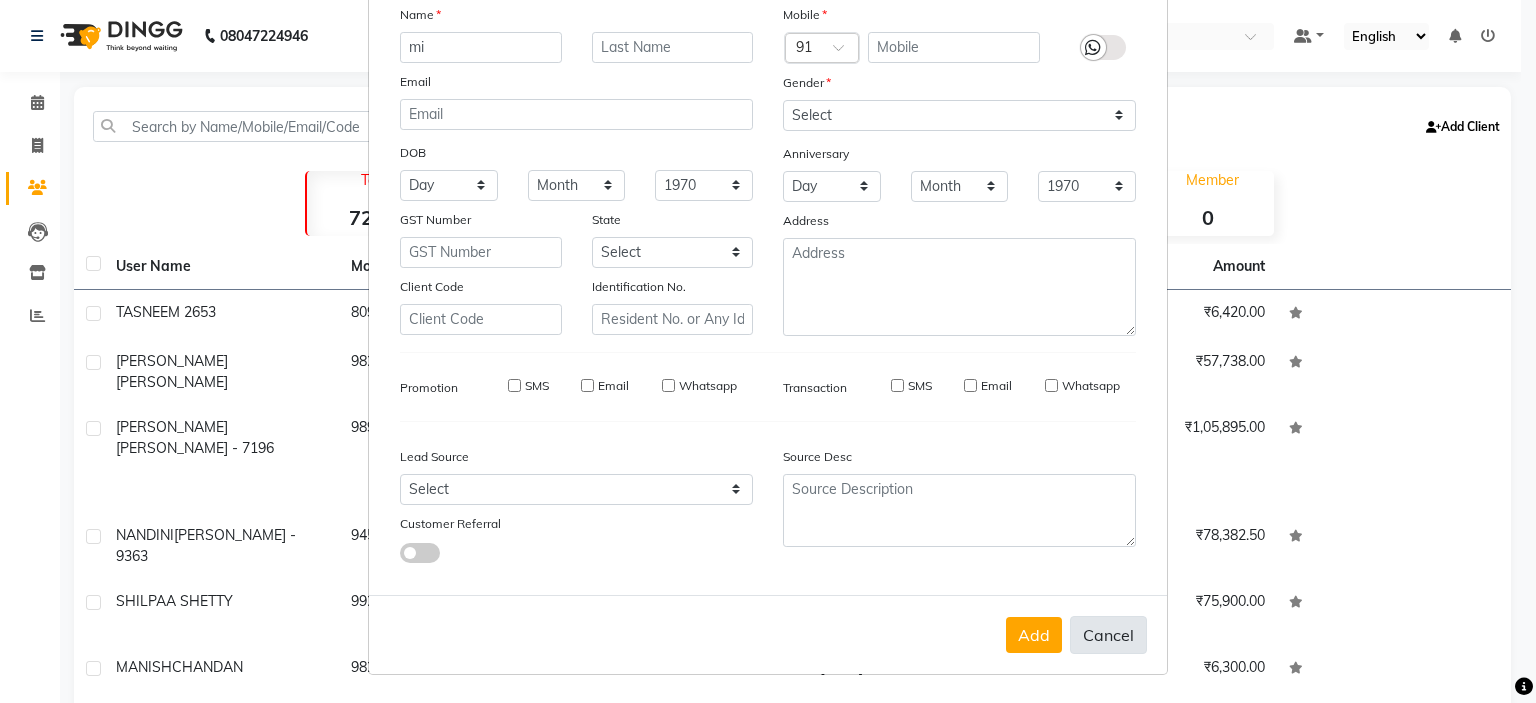 type 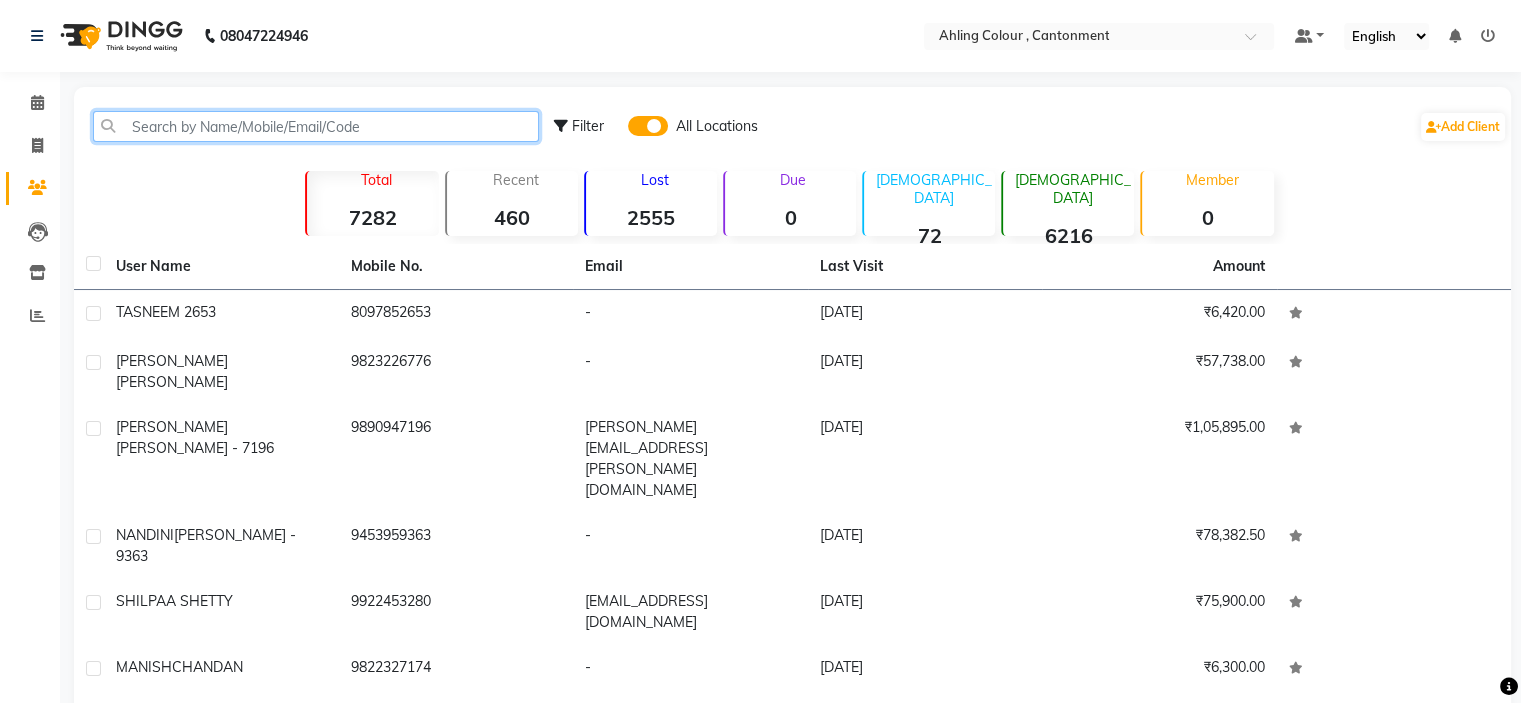 click 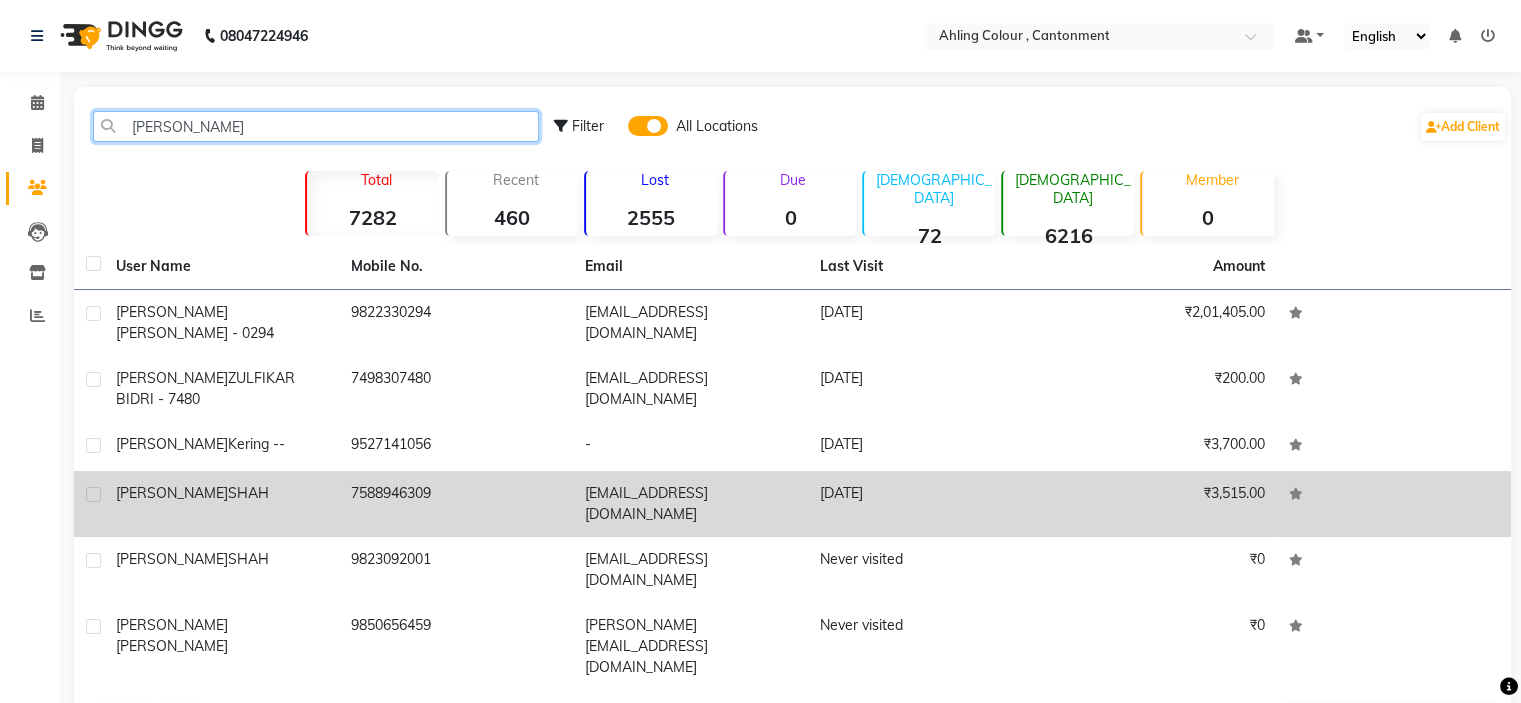 scroll, scrollTop: 13, scrollLeft: 0, axis: vertical 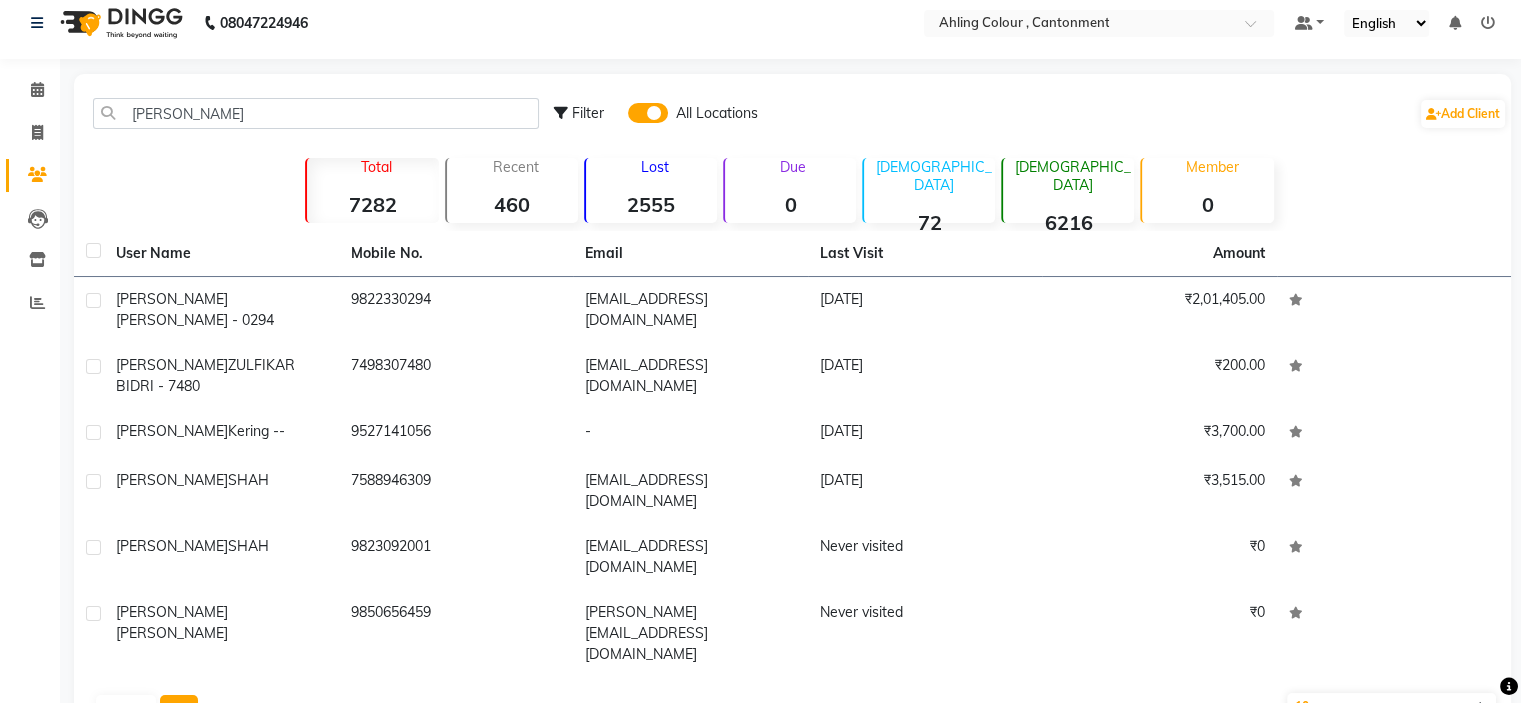 click on "Next" 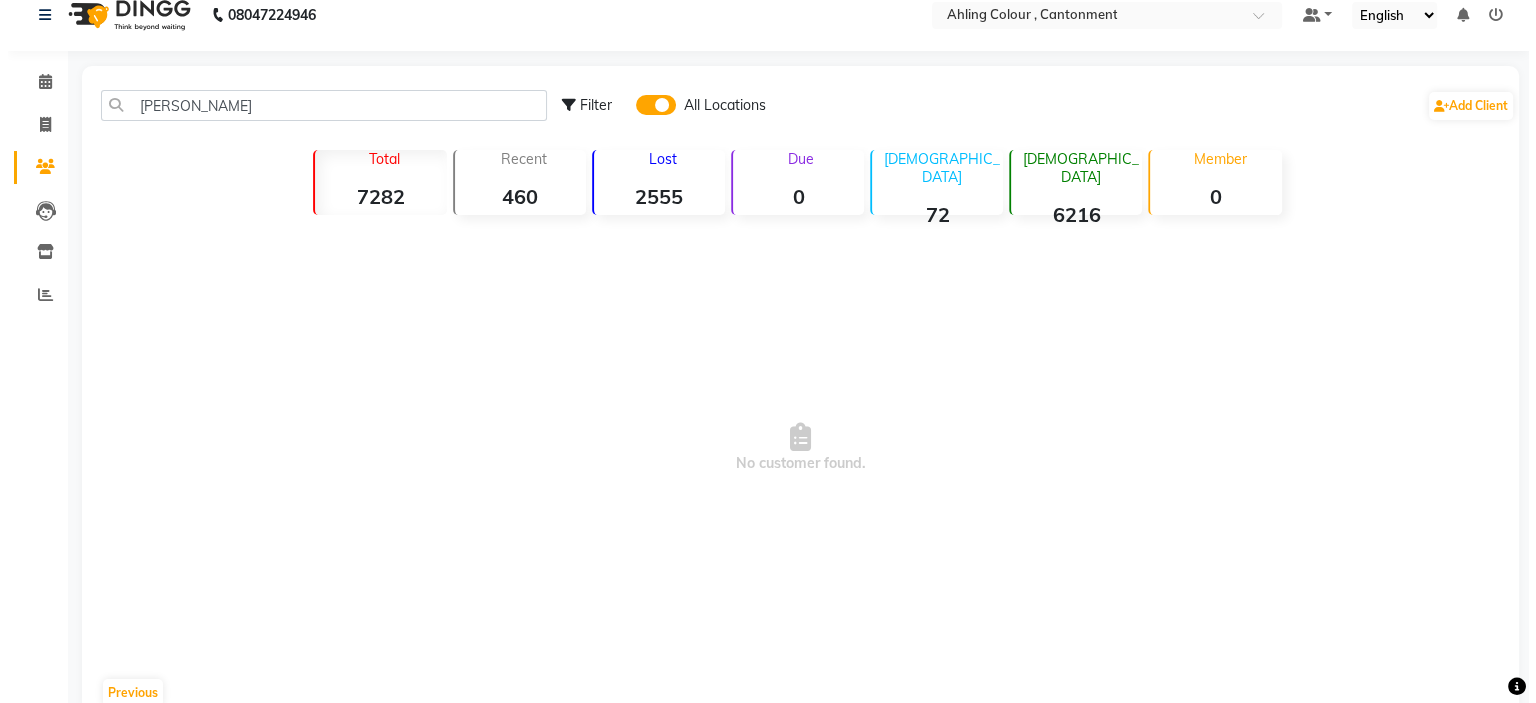 scroll, scrollTop: 0, scrollLeft: 0, axis: both 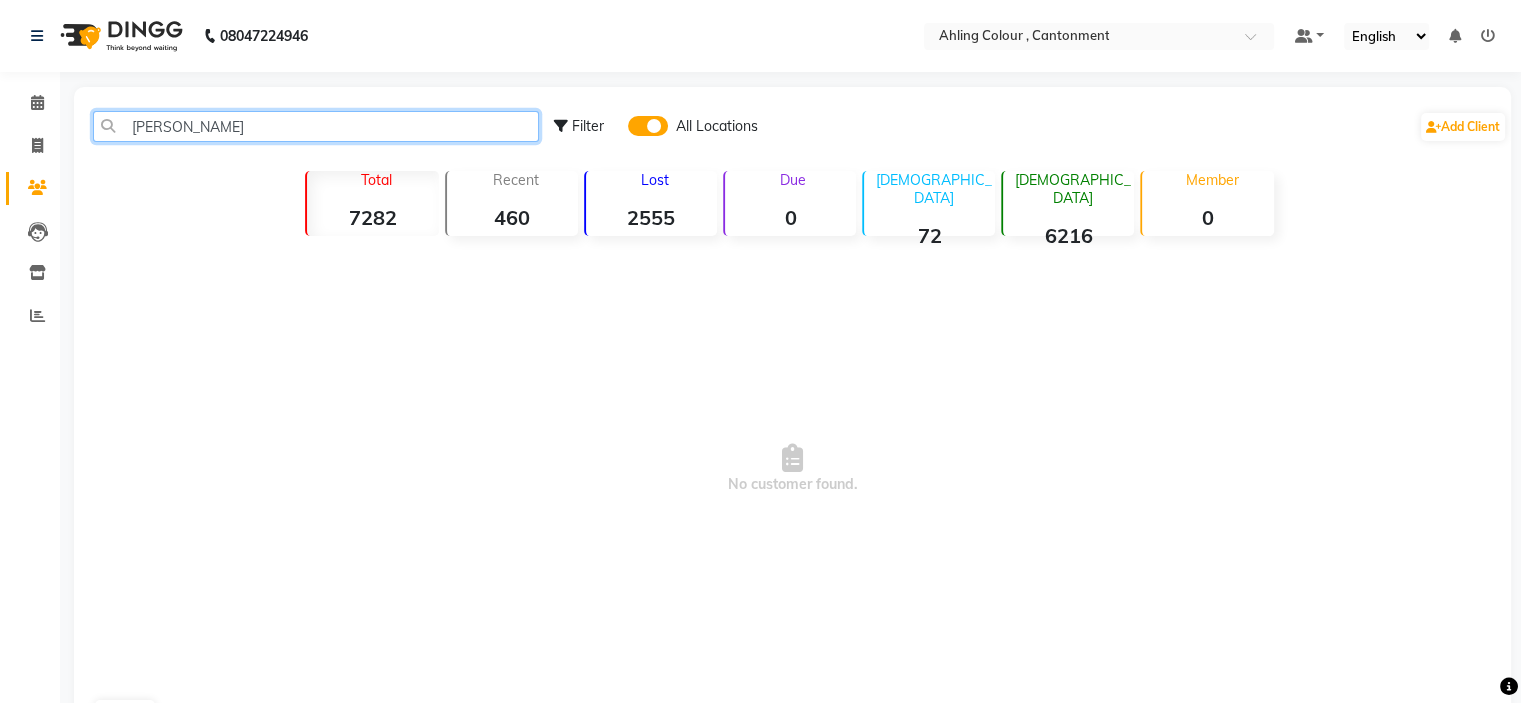 click on "minal" 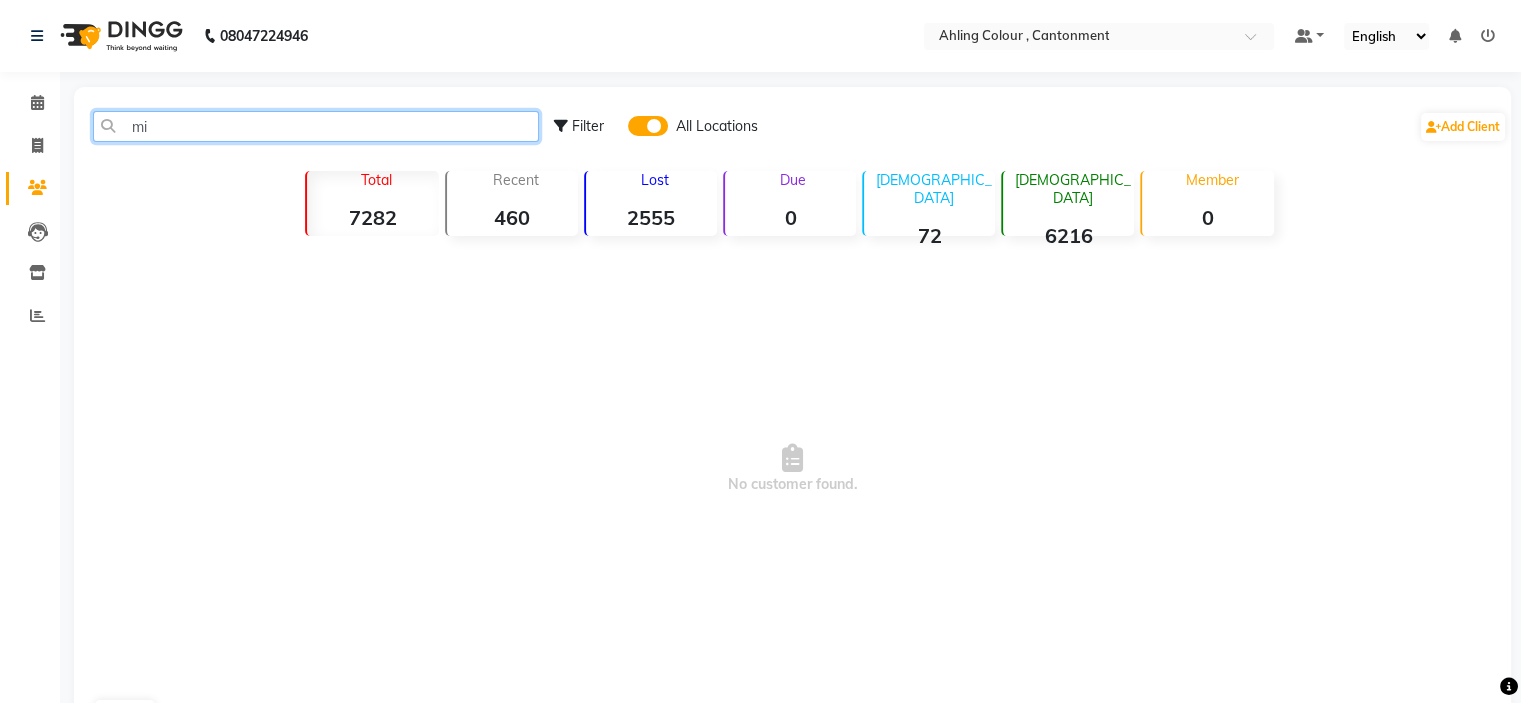 type on "m" 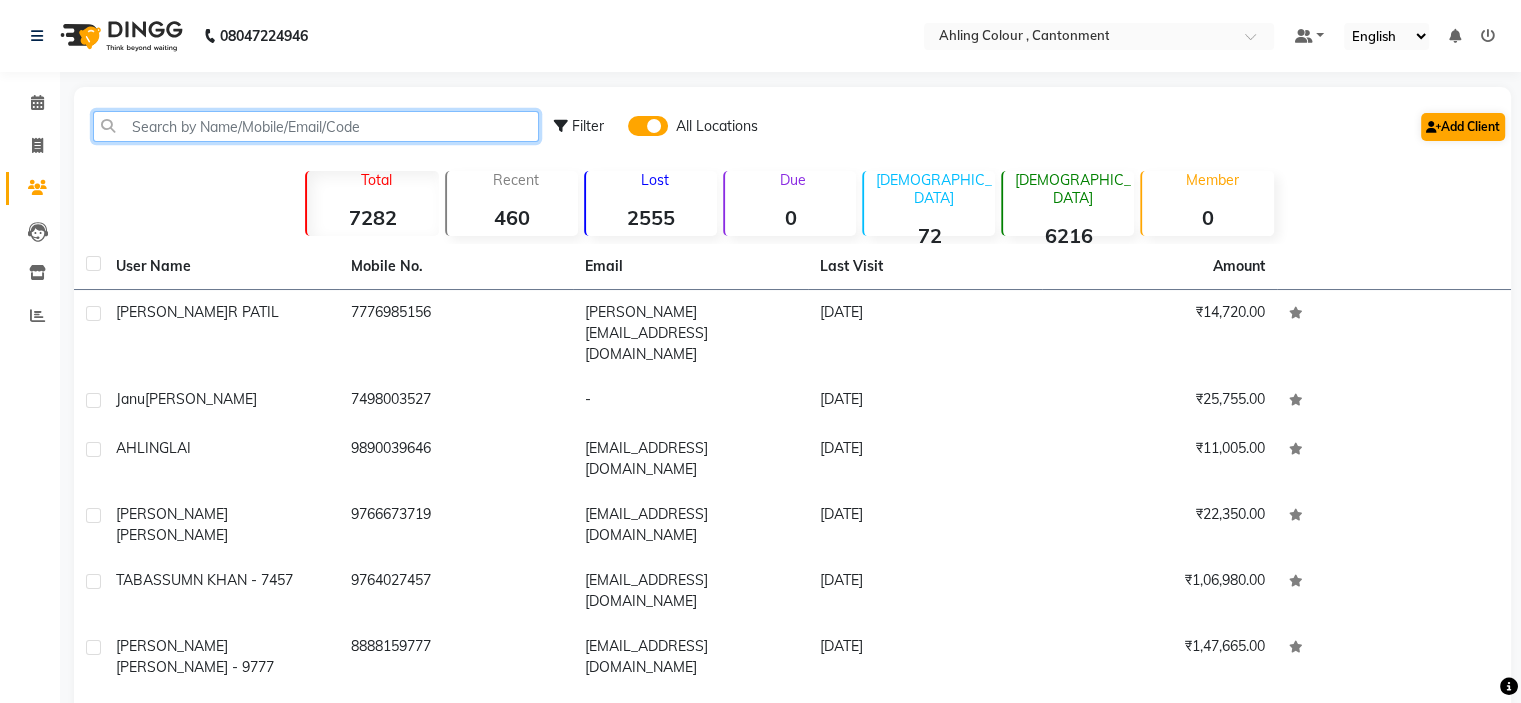 type 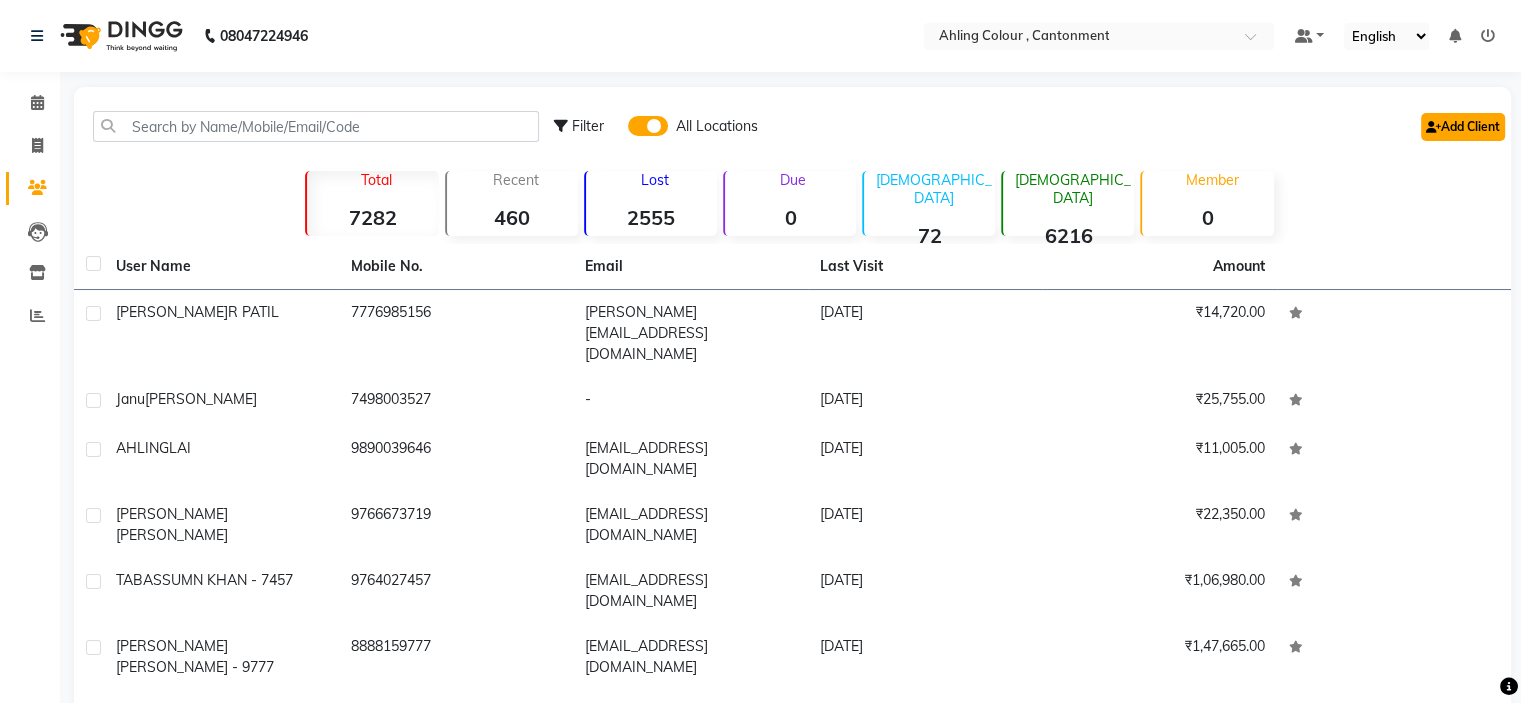 click on "Add Client" 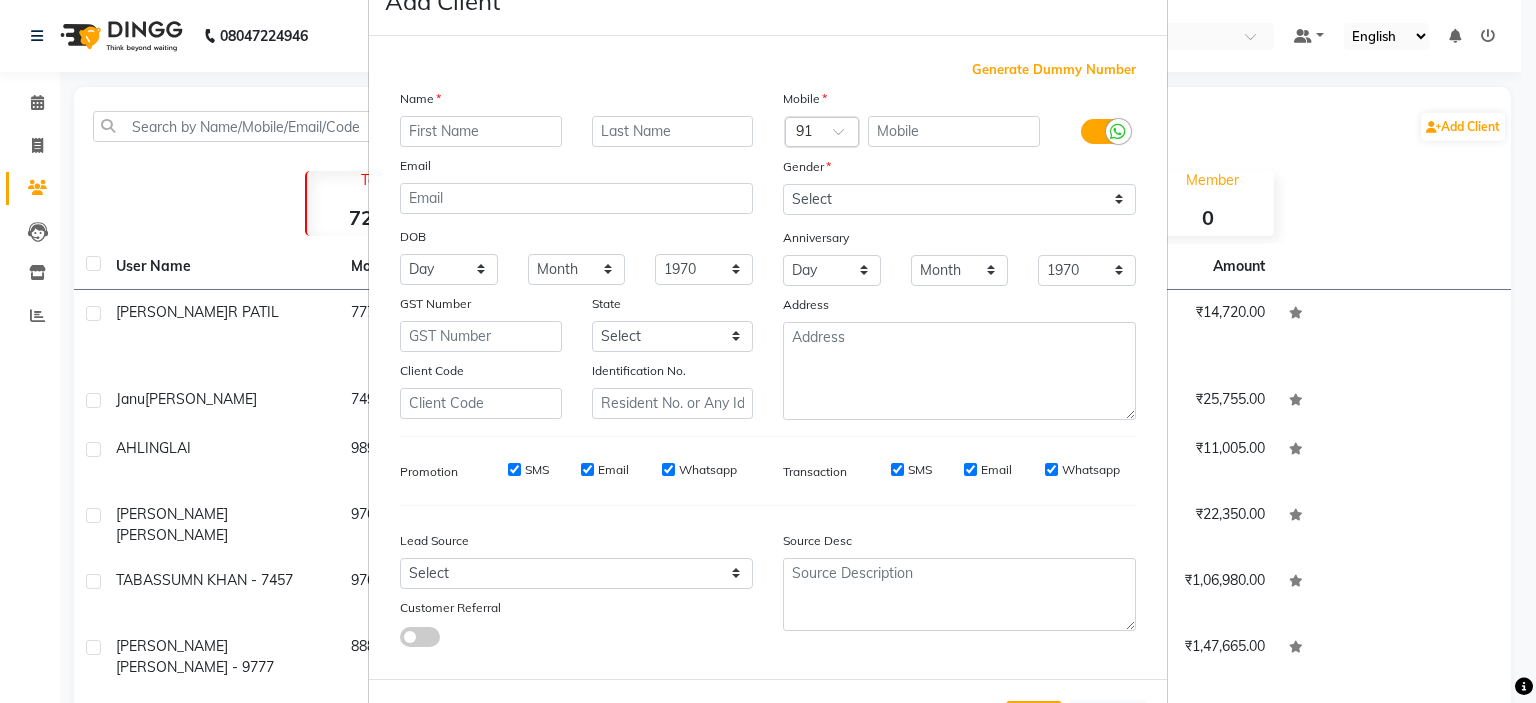 scroll, scrollTop: 153, scrollLeft: 0, axis: vertical 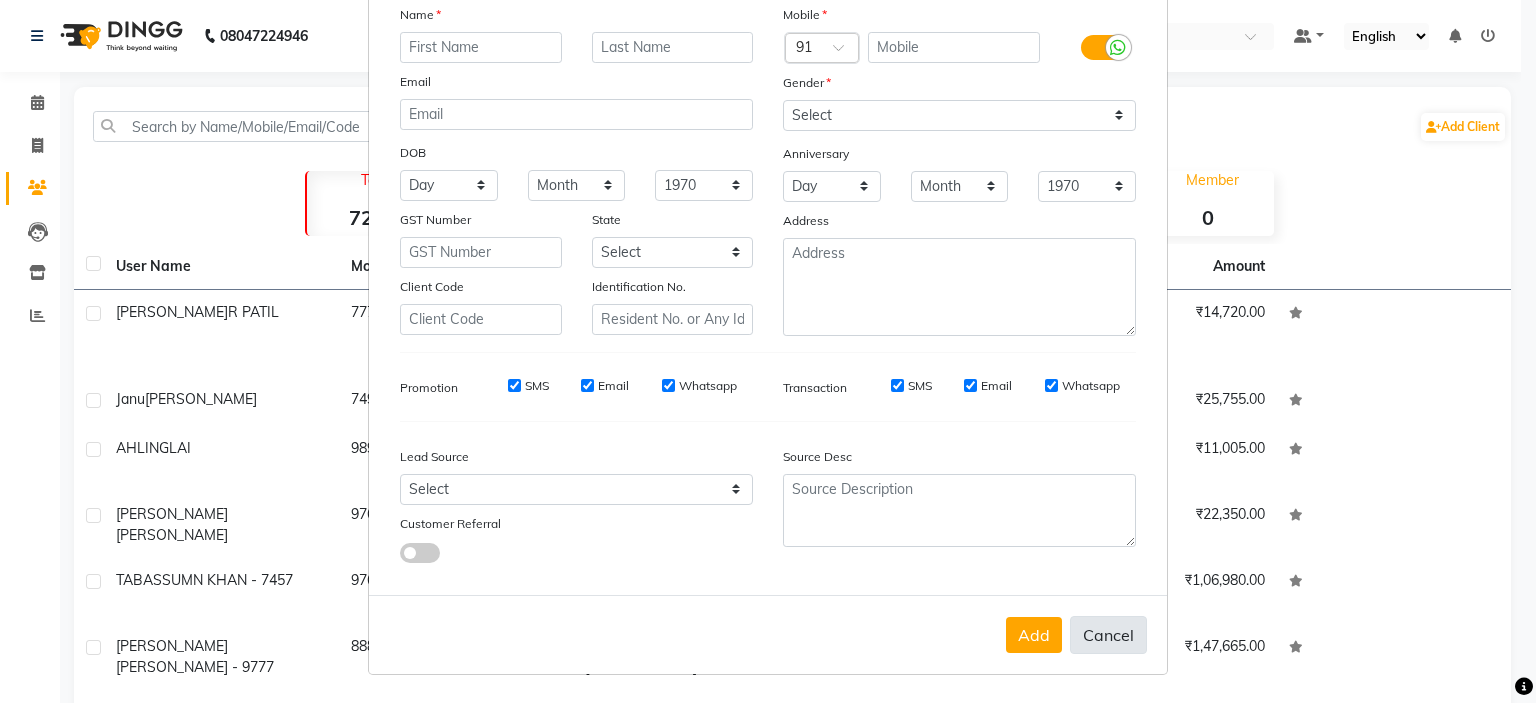 click on "Cancel" at bounding box center [1108, 635] 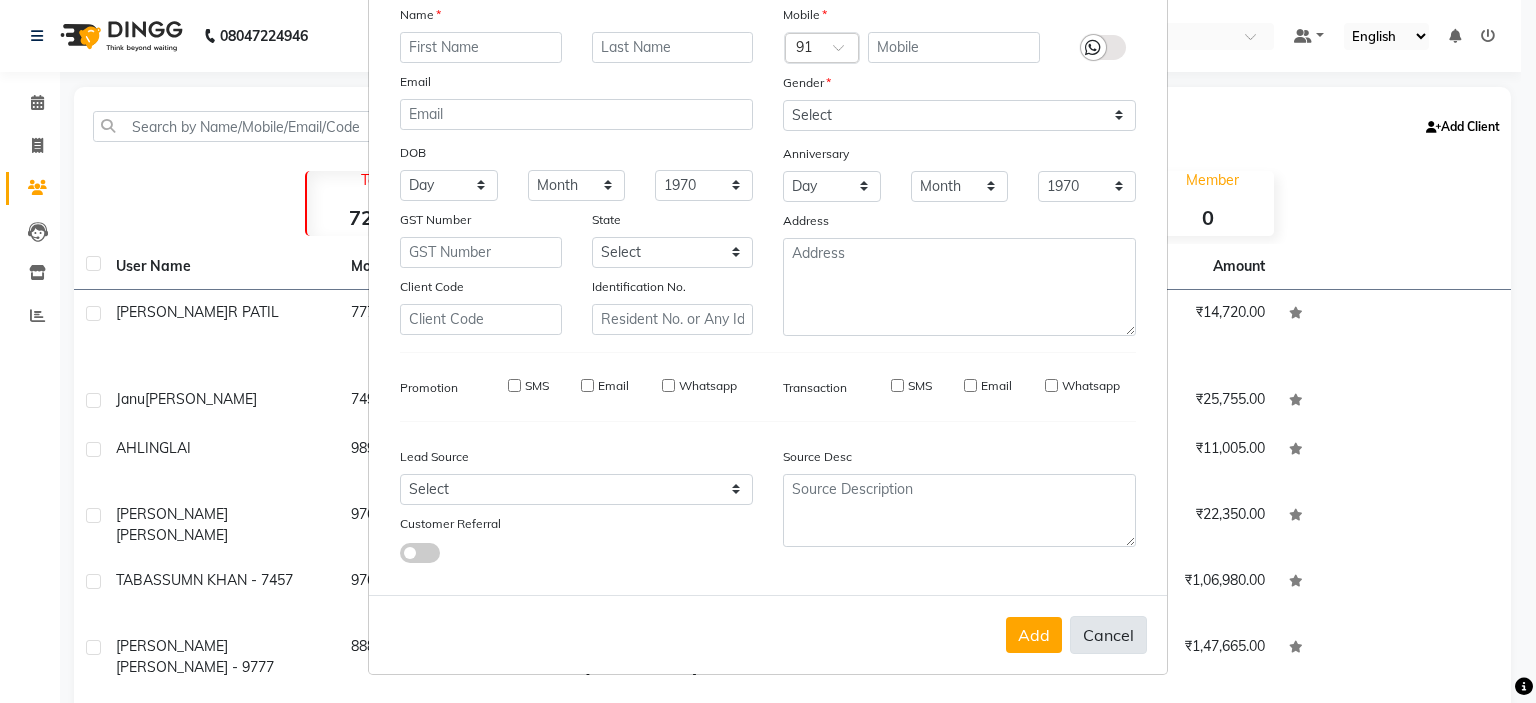 select 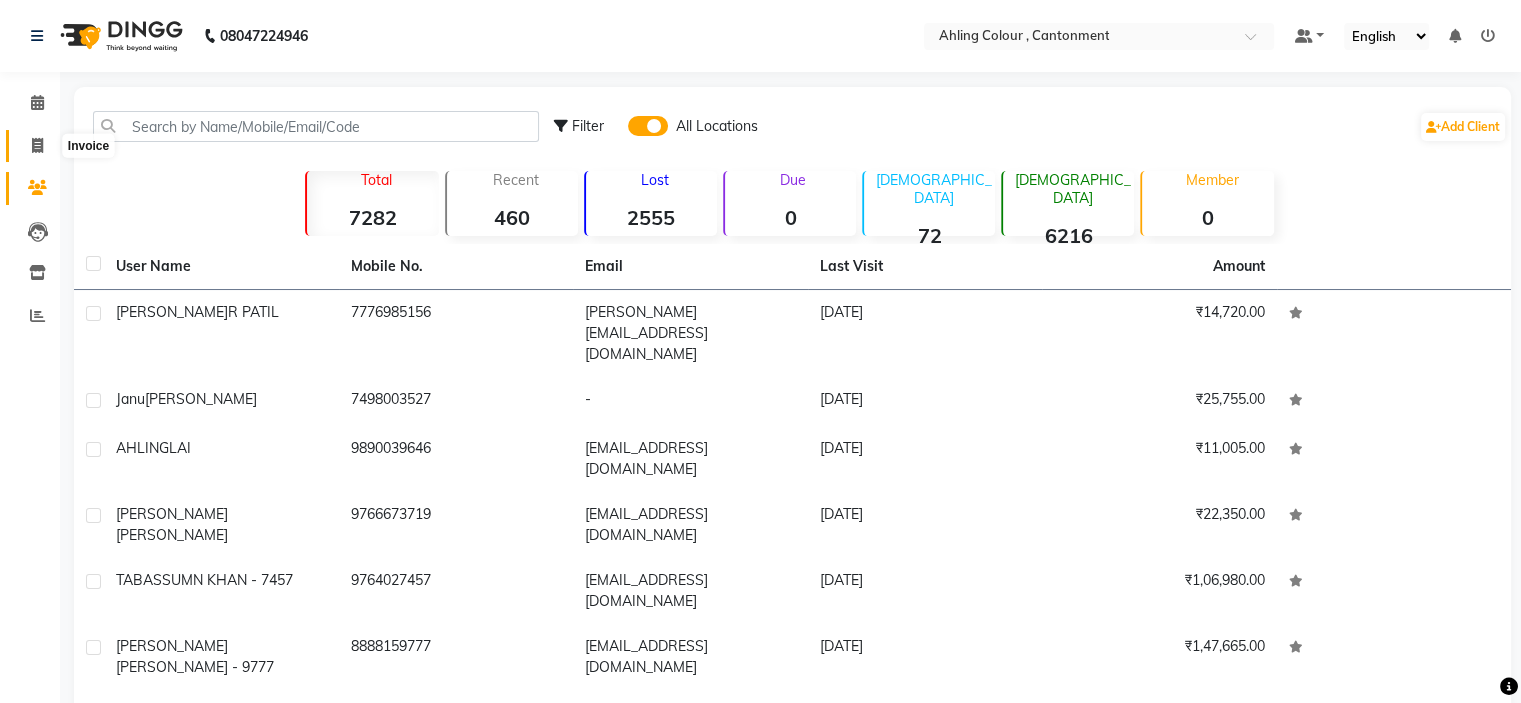click 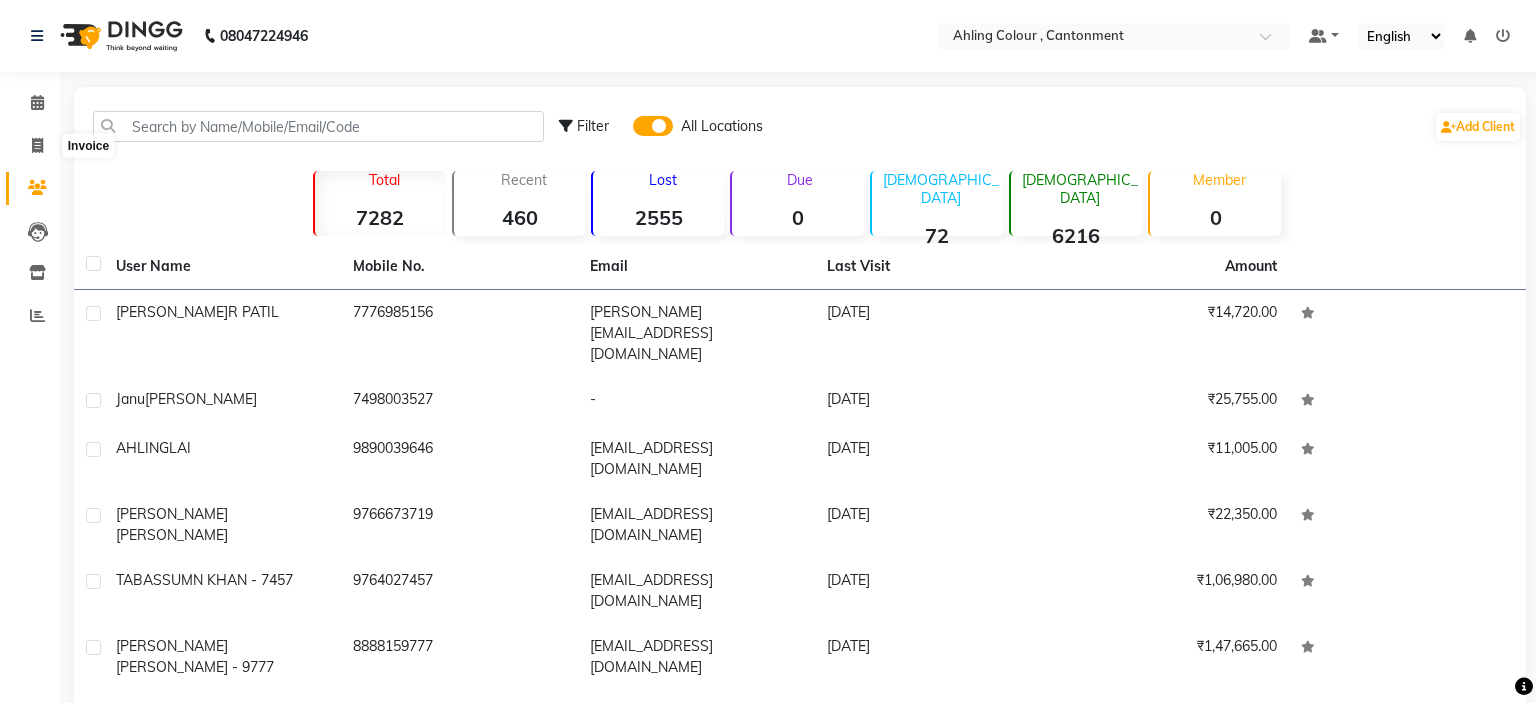 select on "7830" 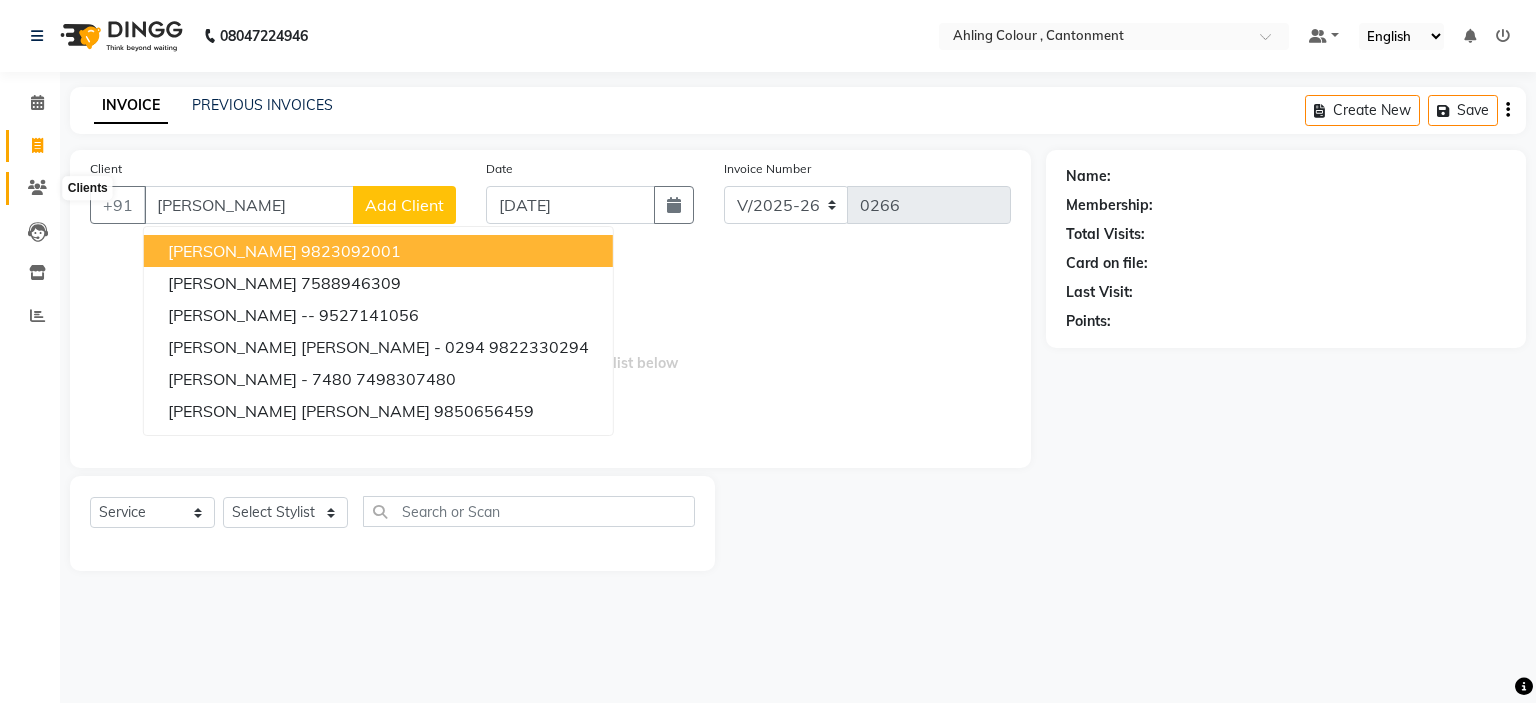 type on "minal" 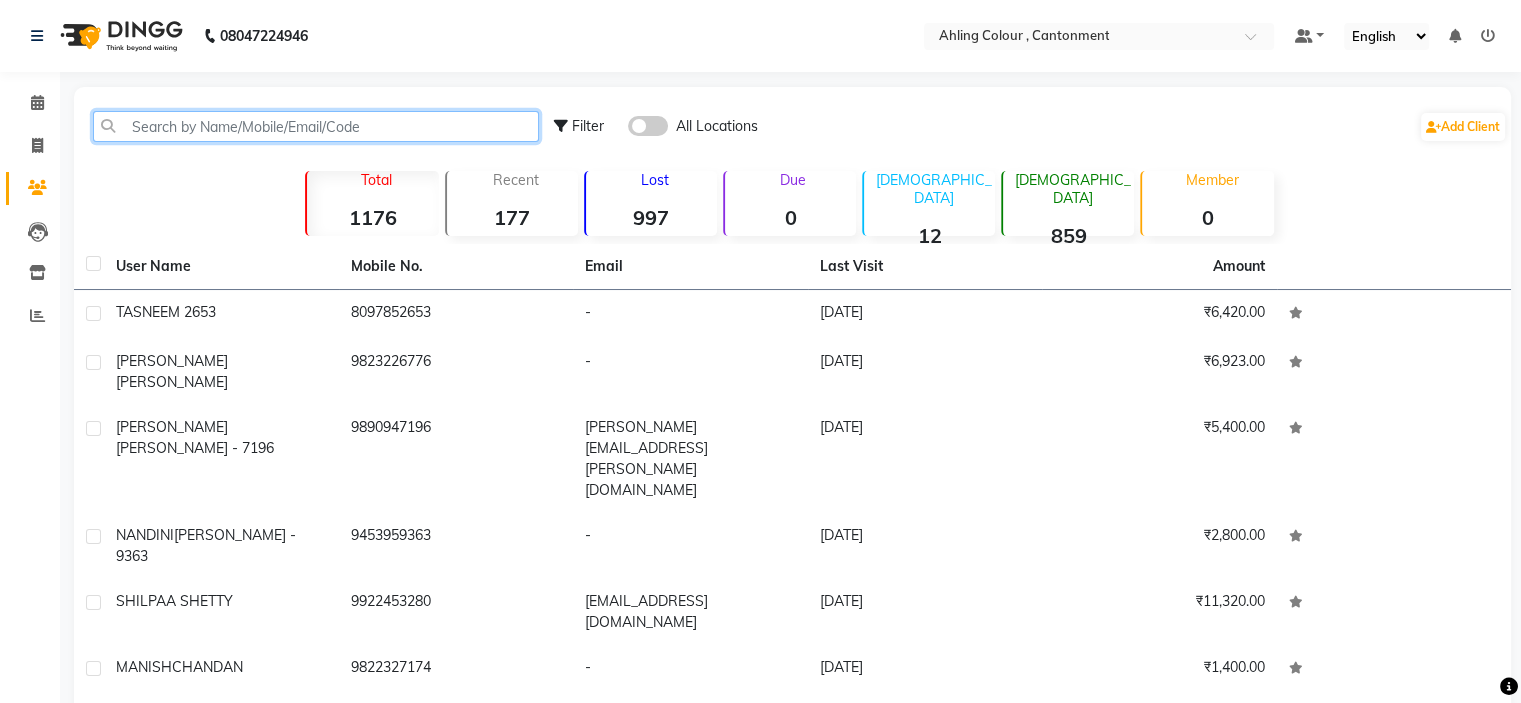 click 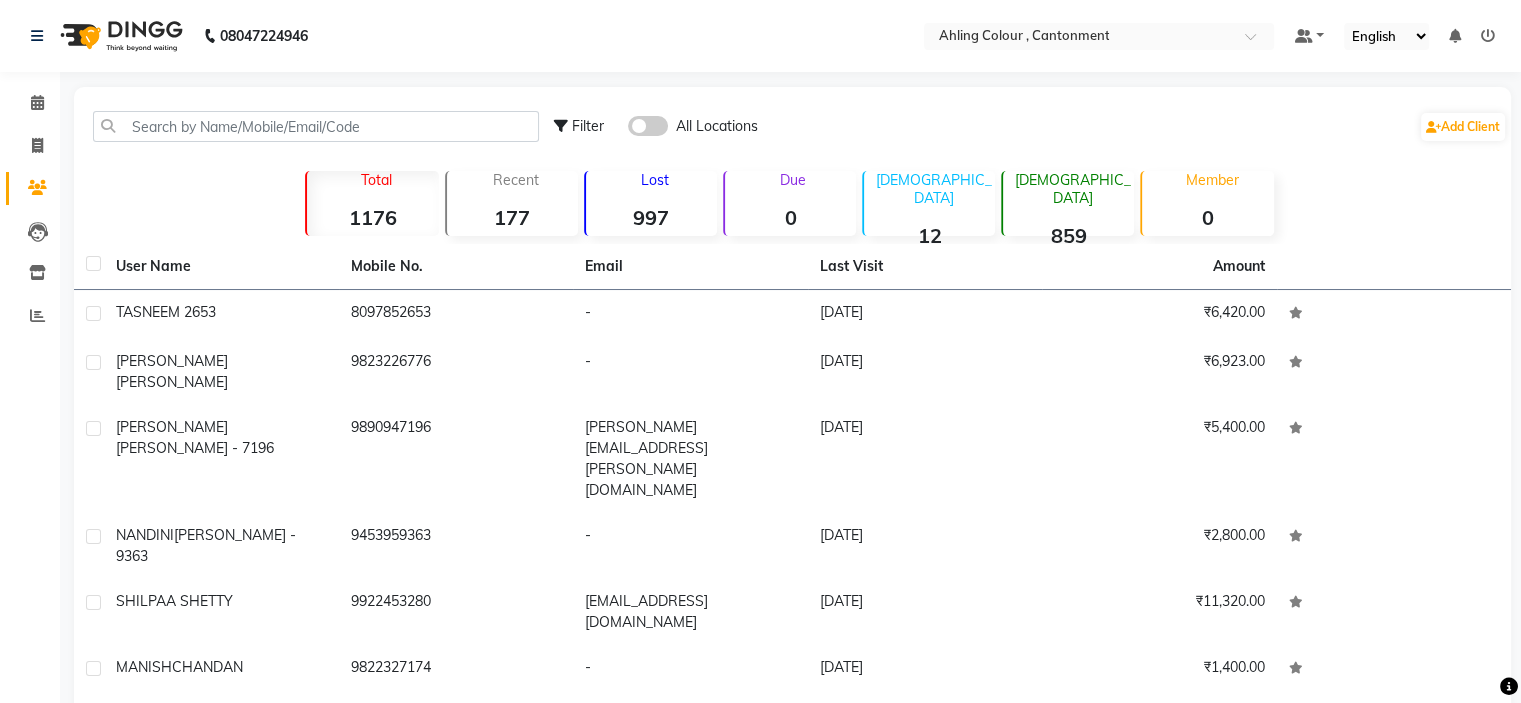 click 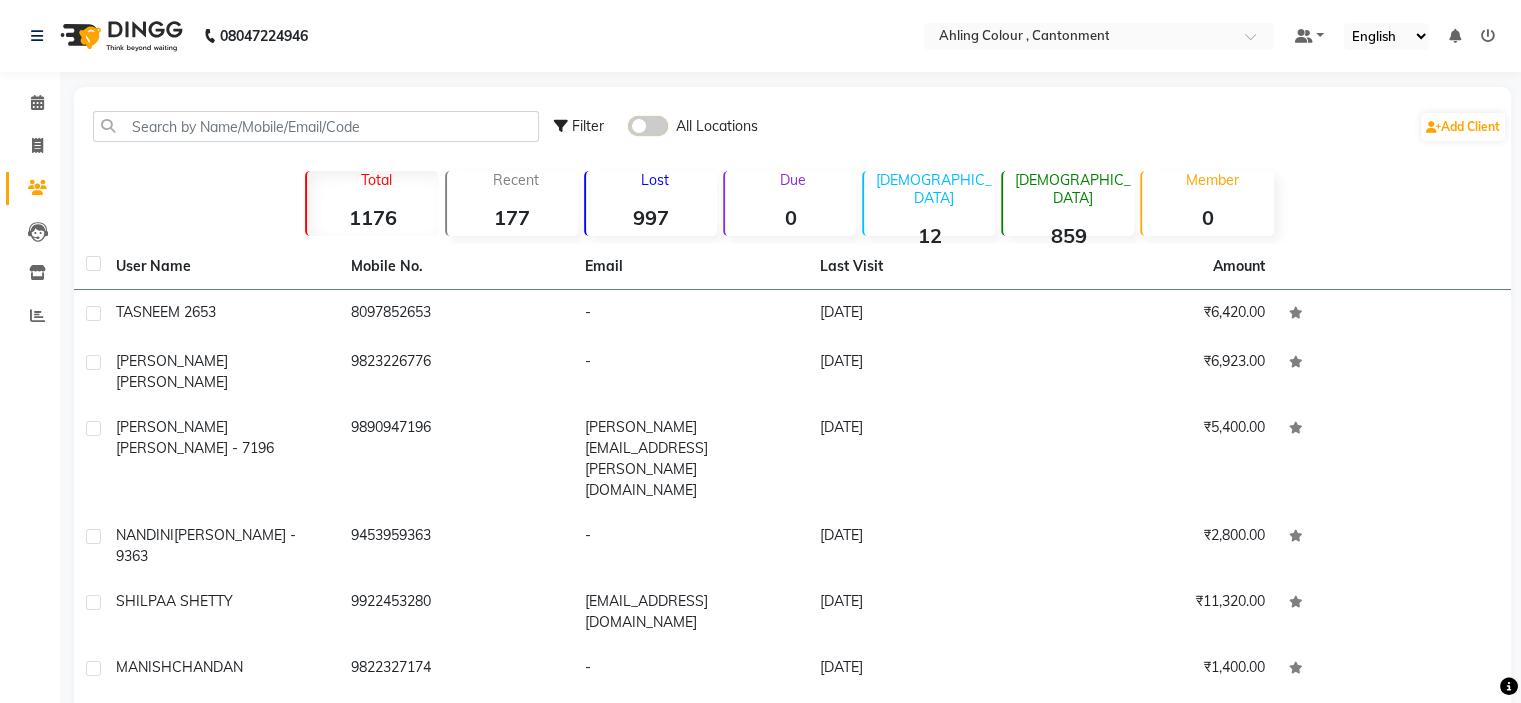 click 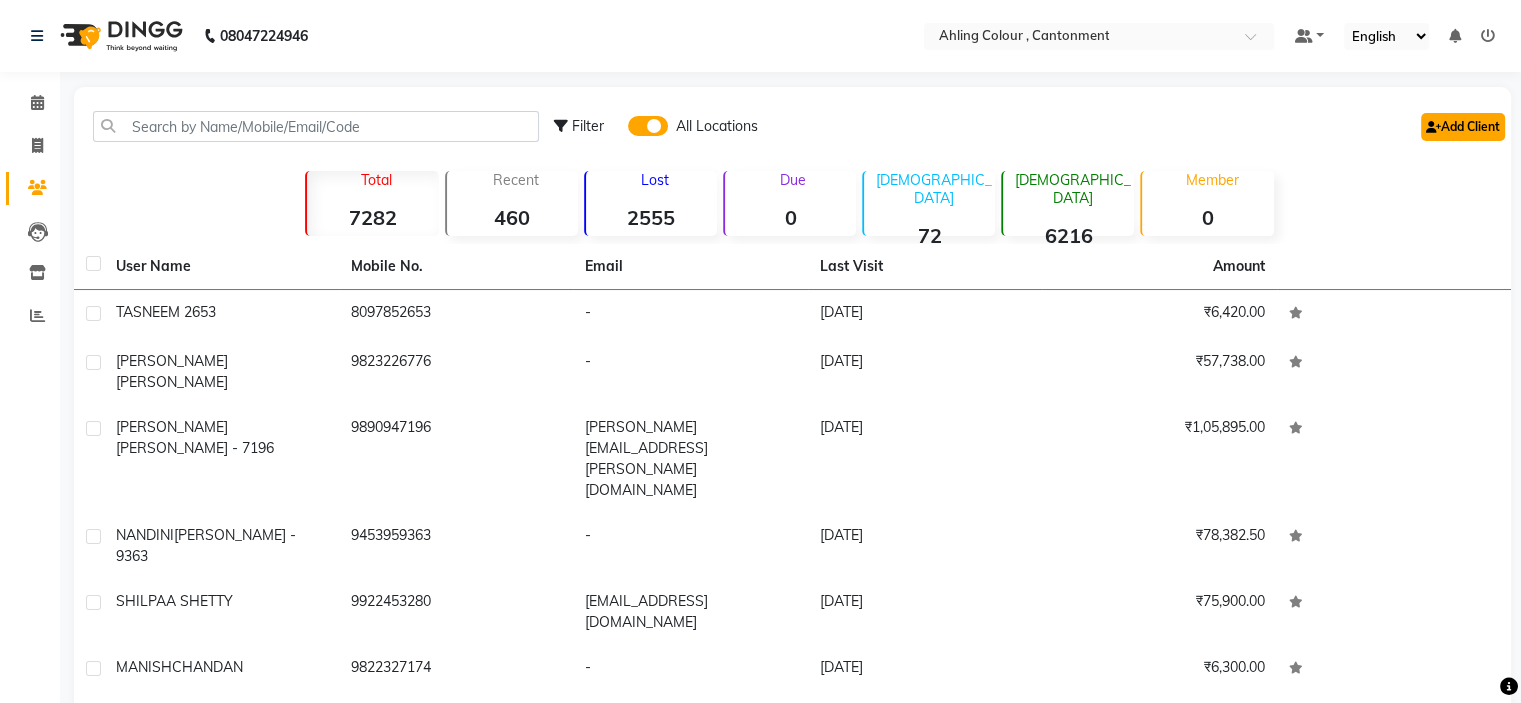 click on "Add Client" 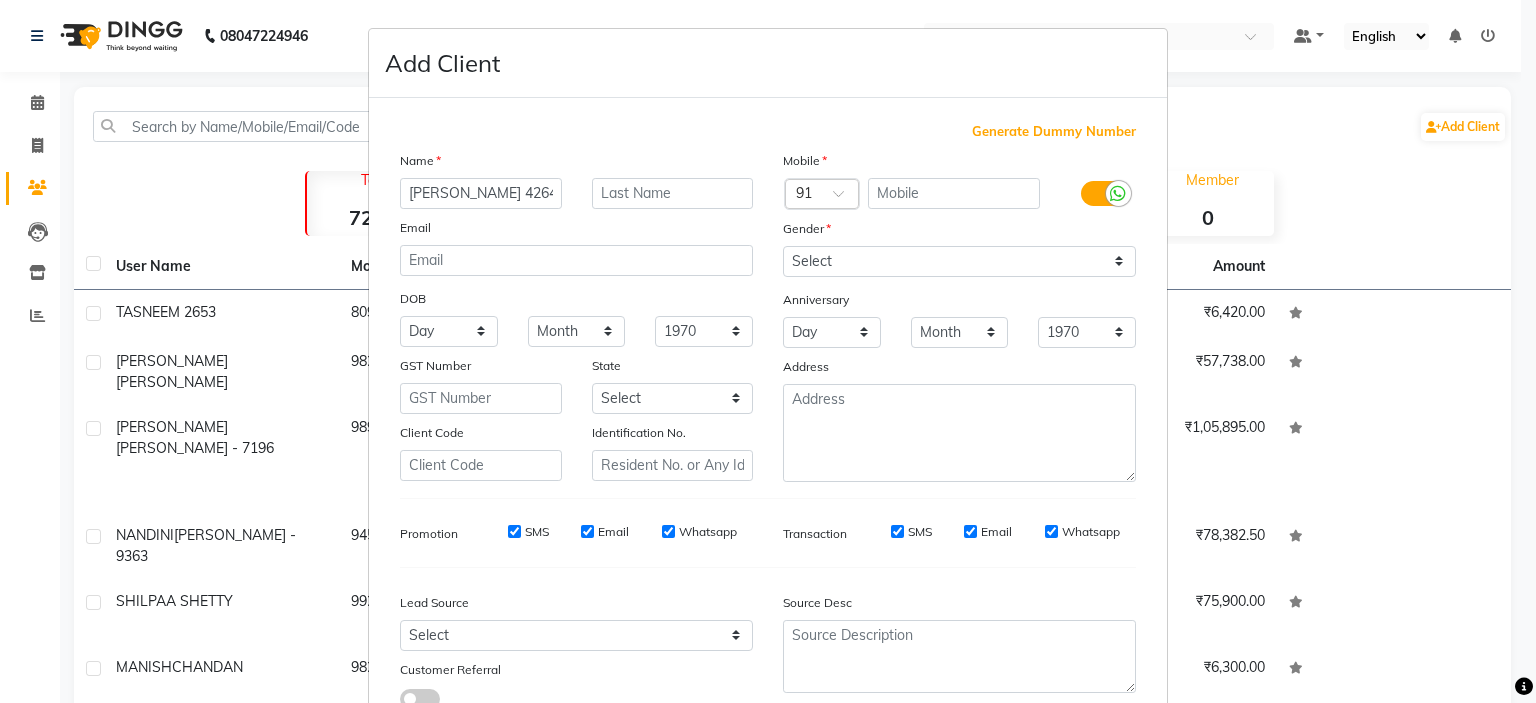 type on "[PERSON_NAME] 4264" 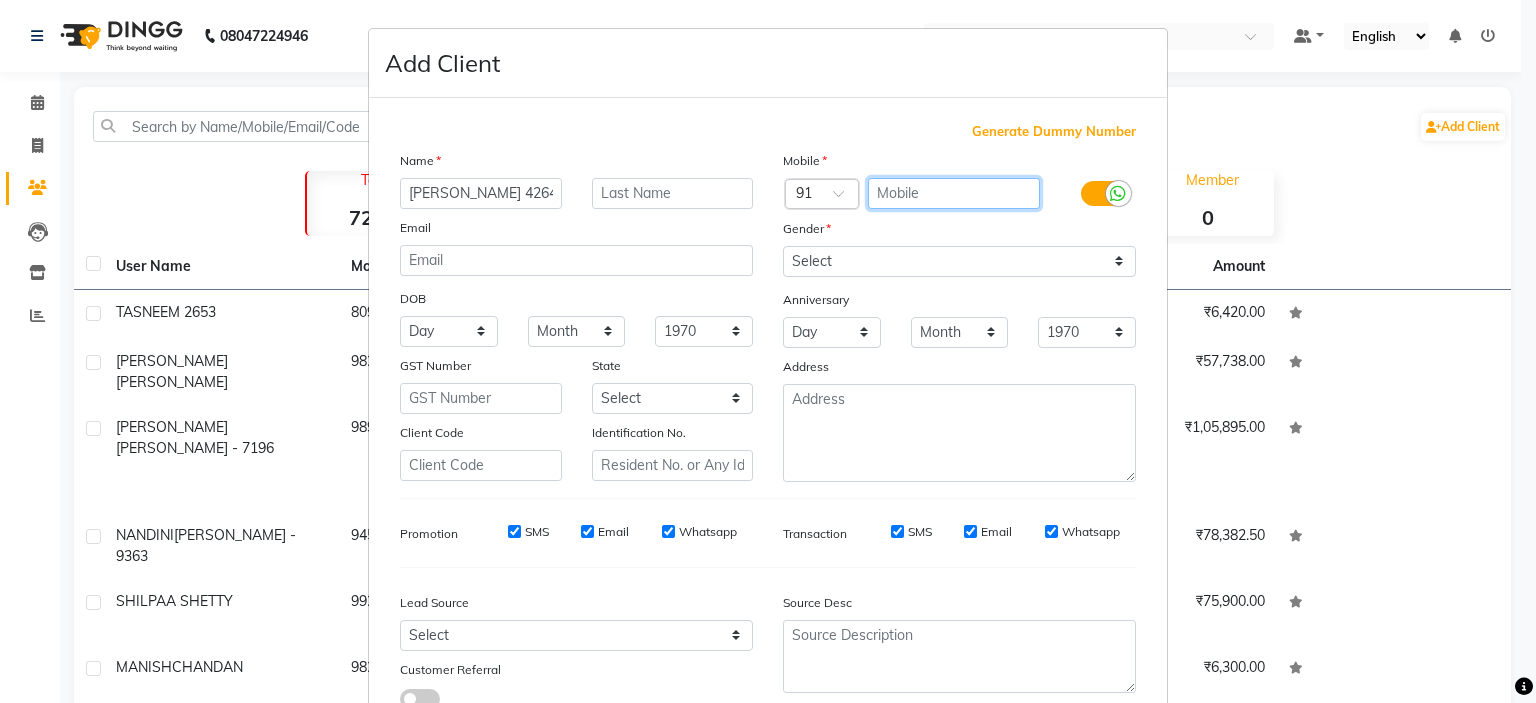 click at bounding box center (954, 193) 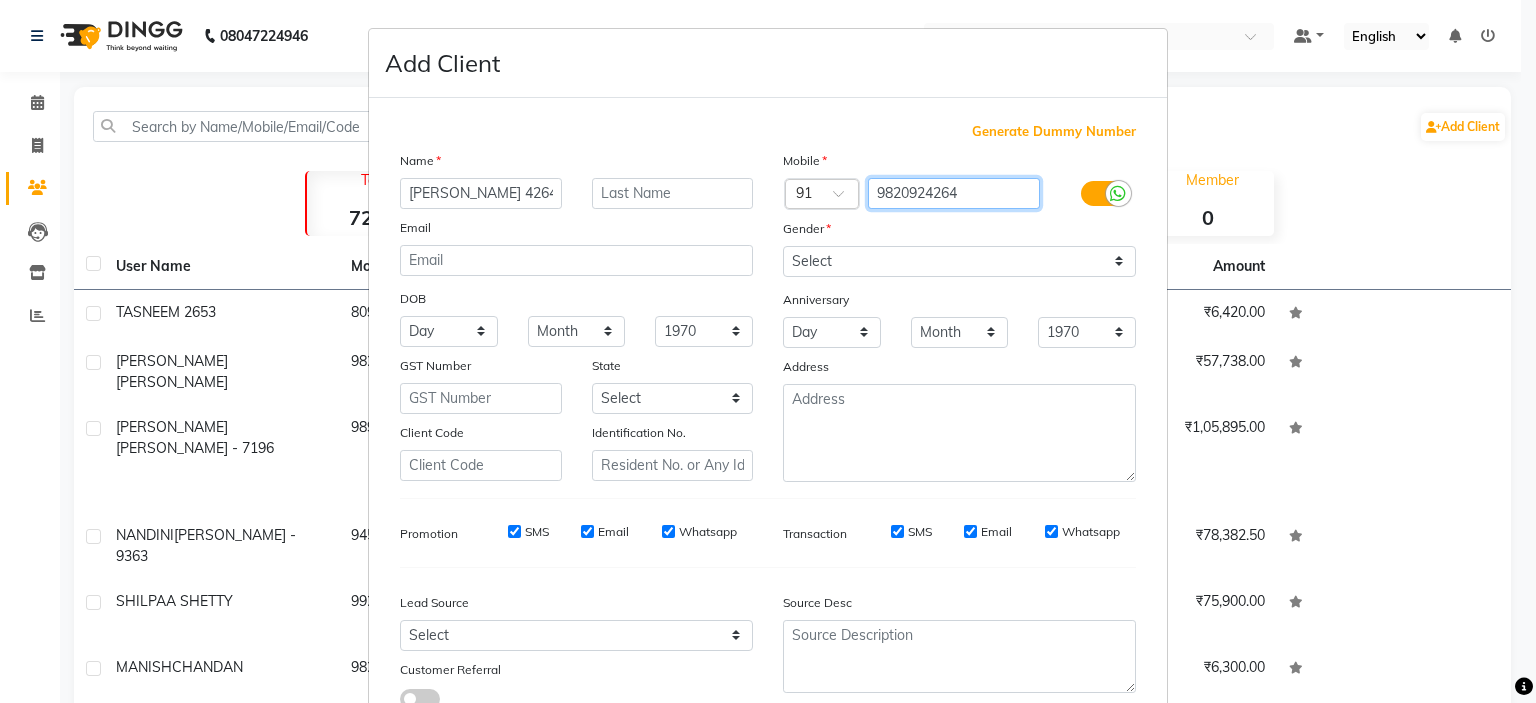 type on "9820924264" 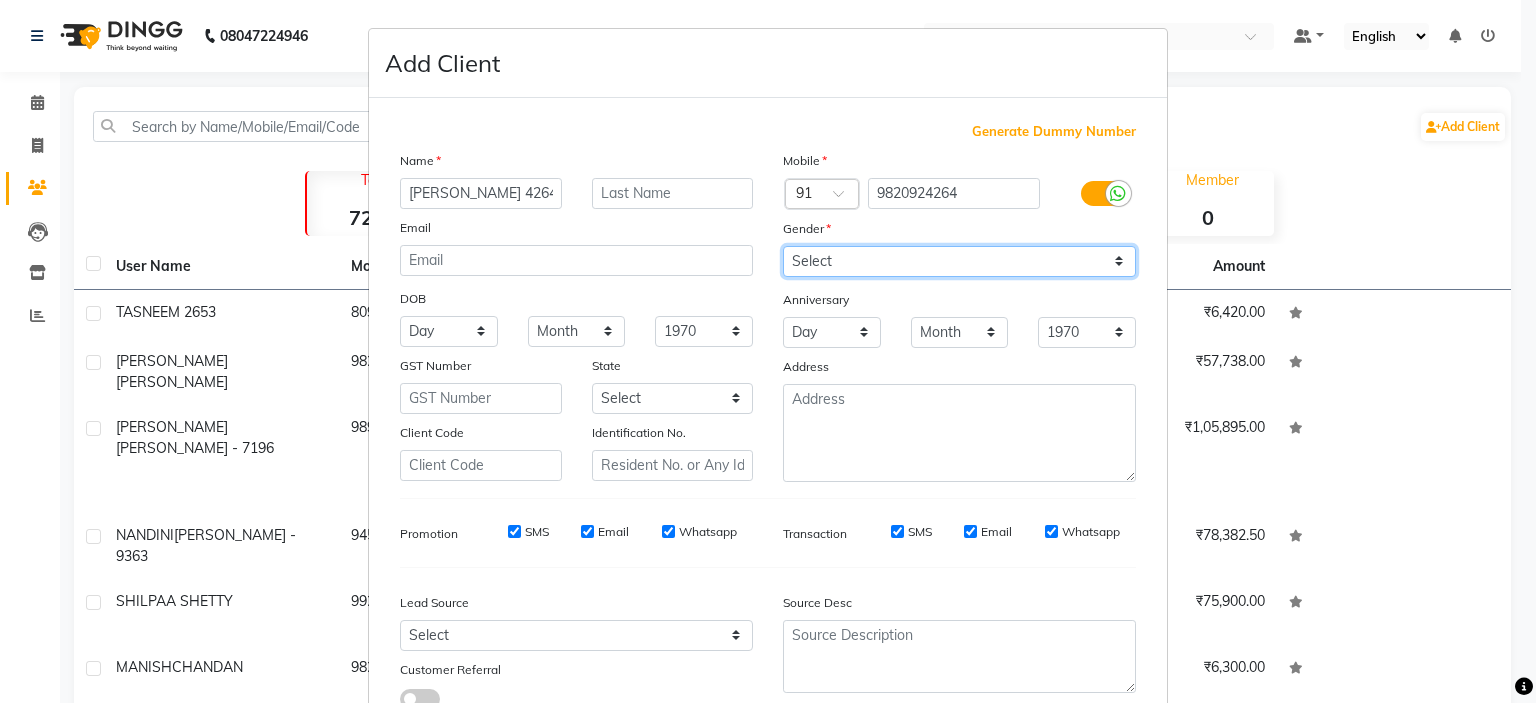 click on "Select [DEMOGRAPHIC_DATA] [DEMOGRAPHIC_DATA] Other Prefer Not To Say" at bounding box center [959, 261] 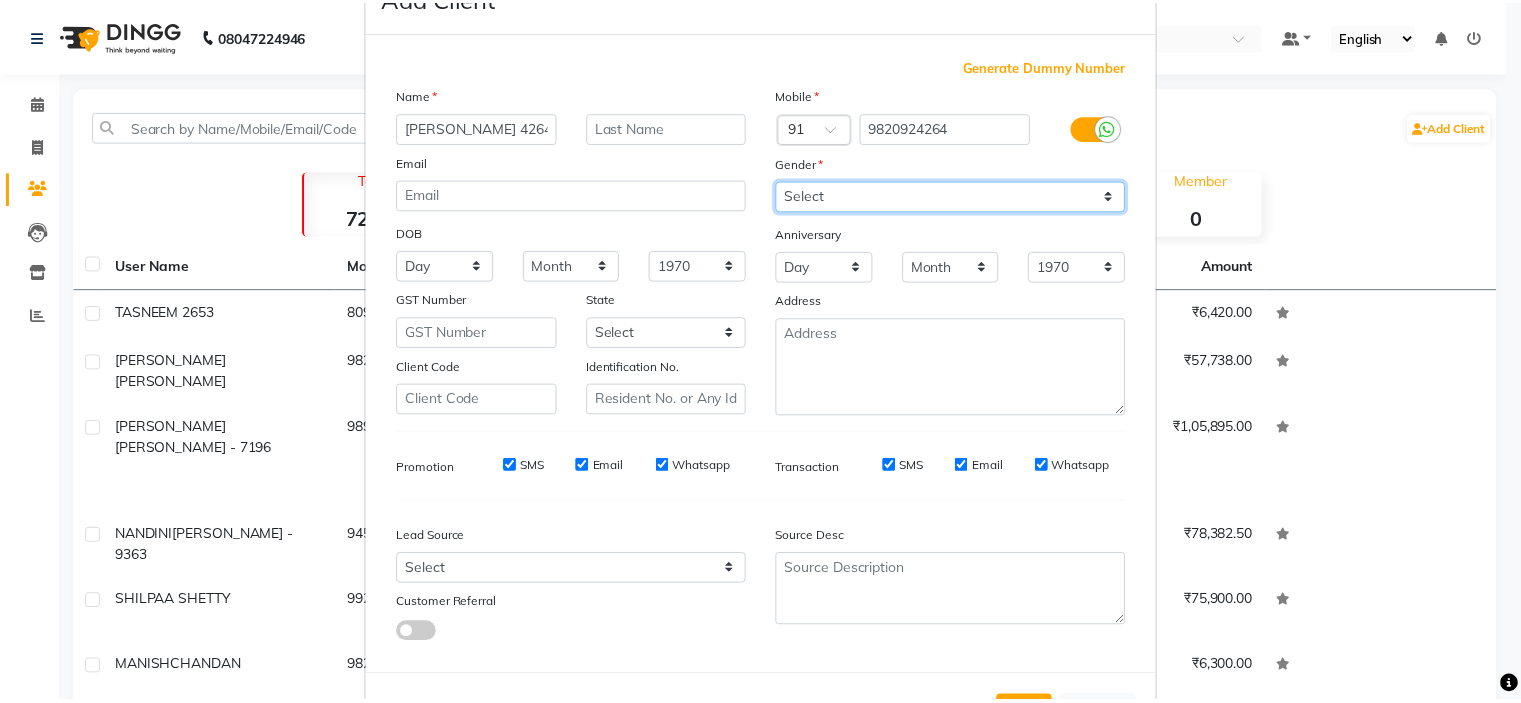 scroll, scrollTop: 153, scrollLeft: 0, axis: vertical 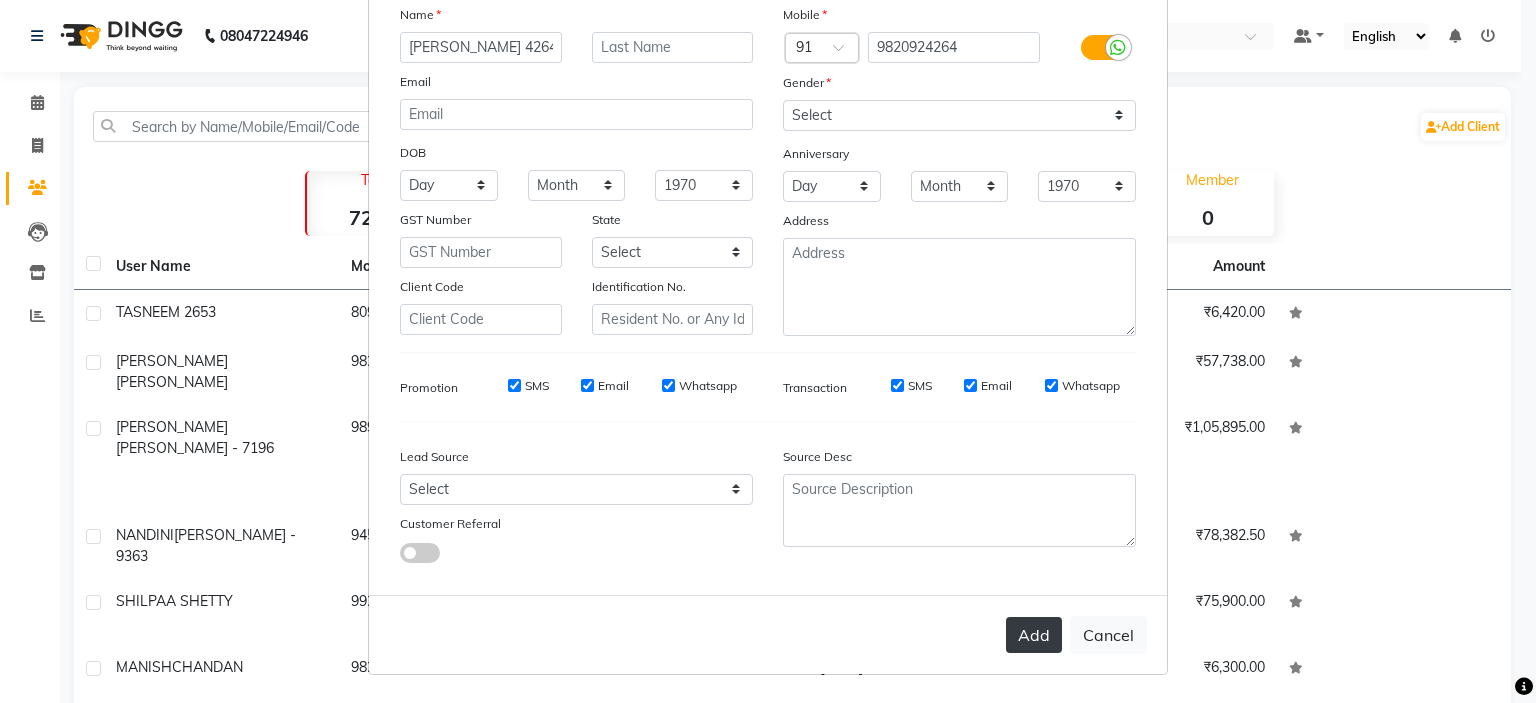 click on "Add" at bounding box center (1034, 635) 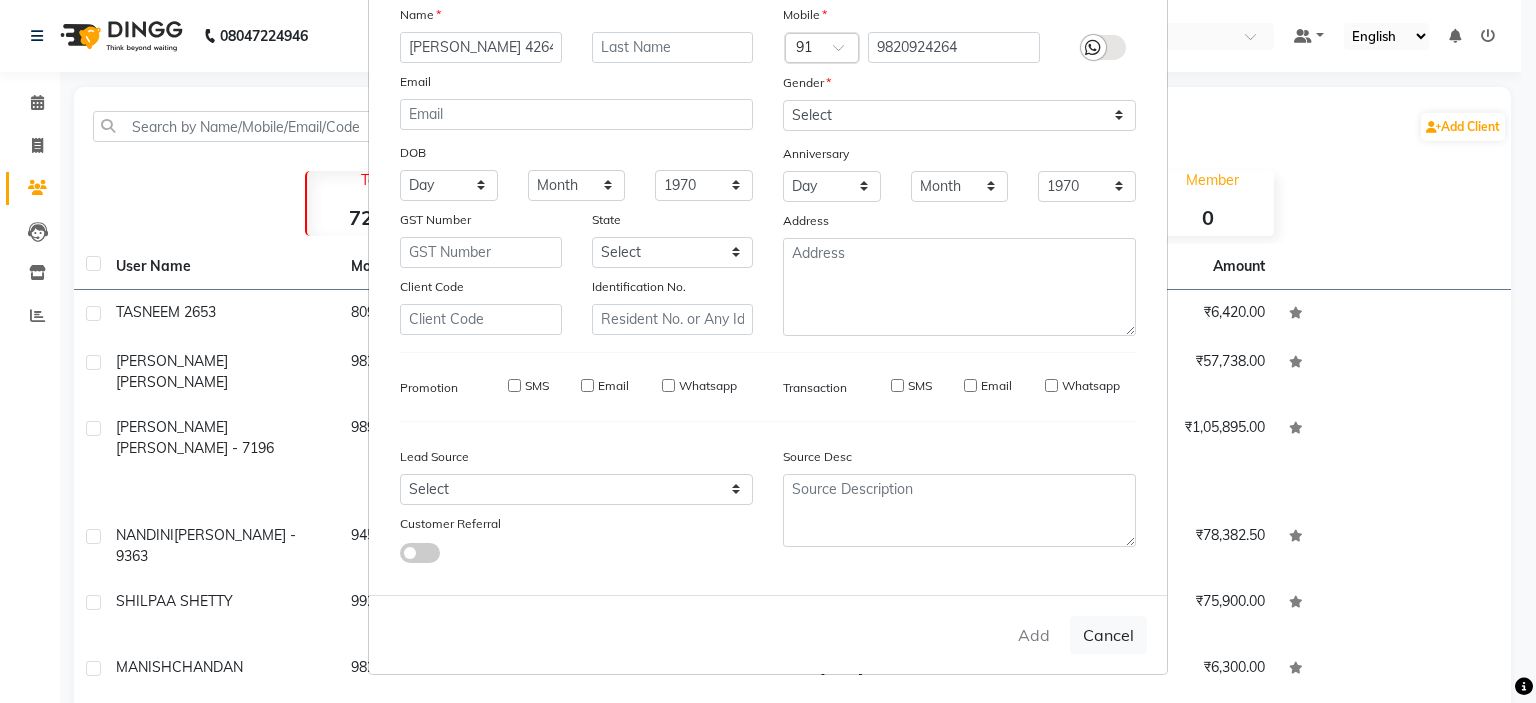 type 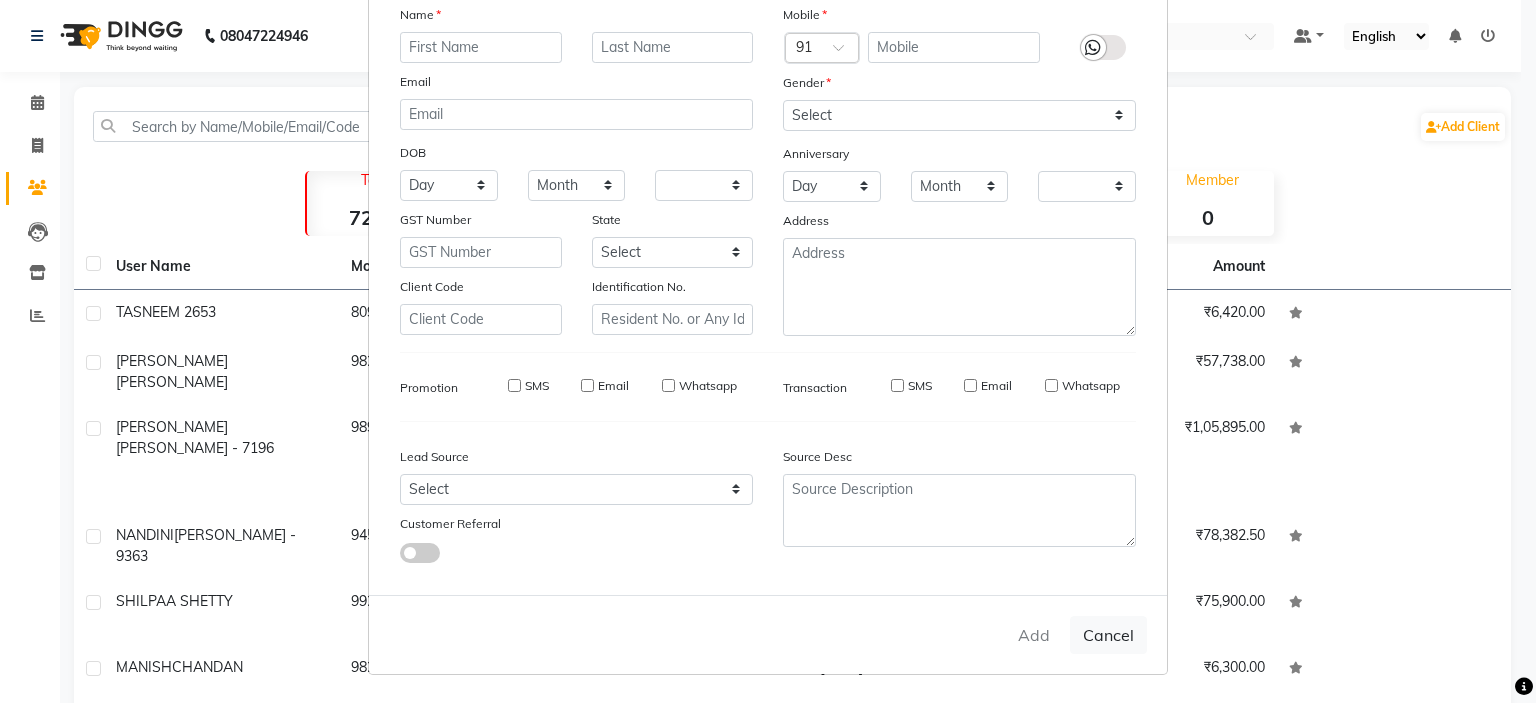 checkbox on "false" 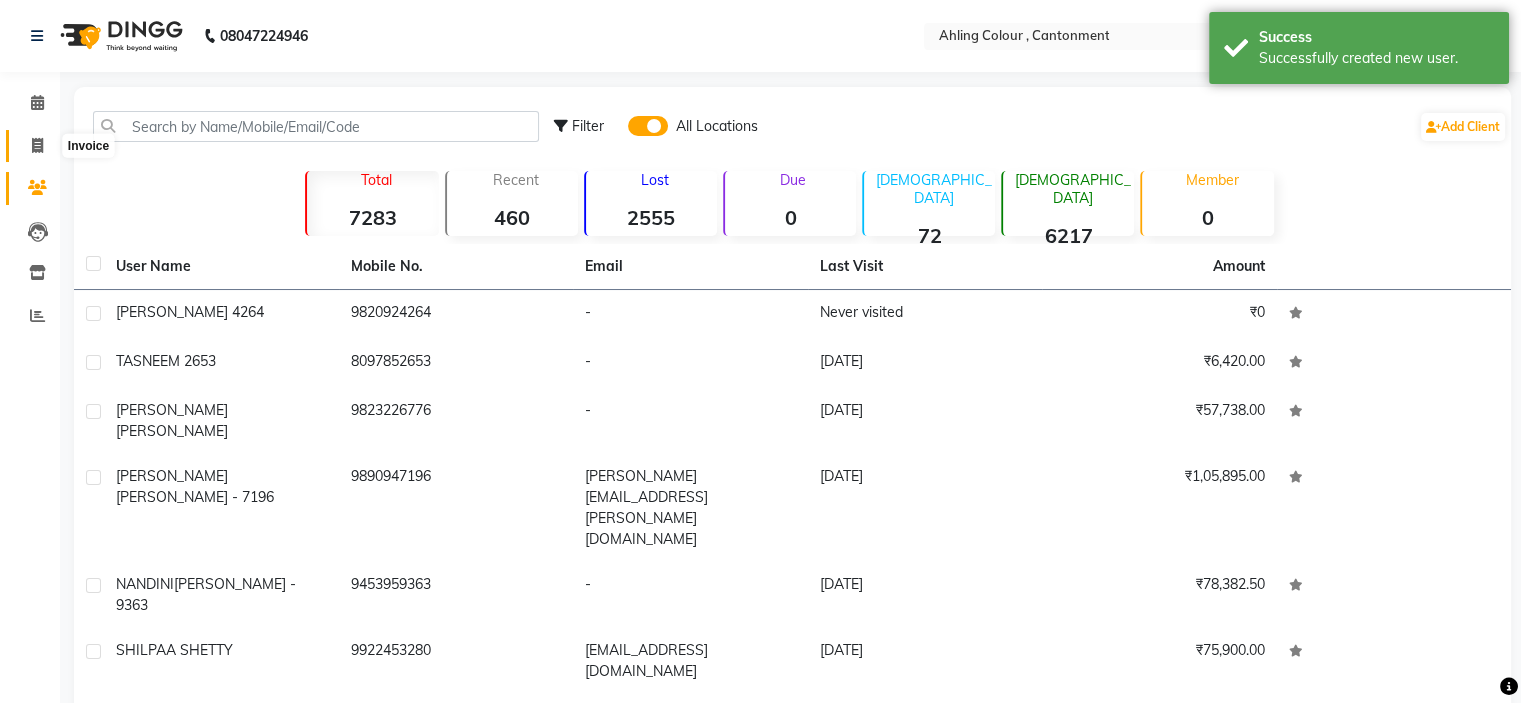 click 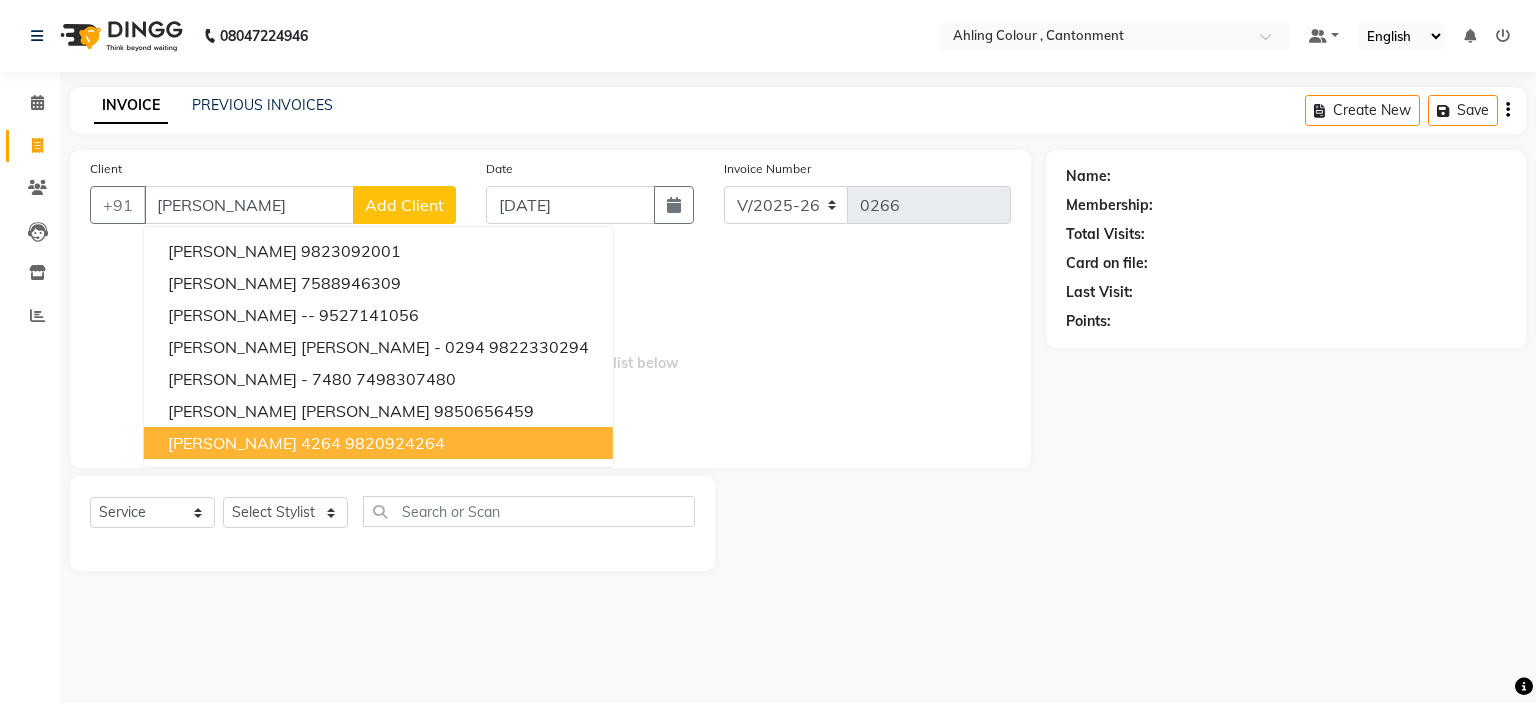 click on "[PERSON_NAME] 4264" at bounding box center (254, 443) 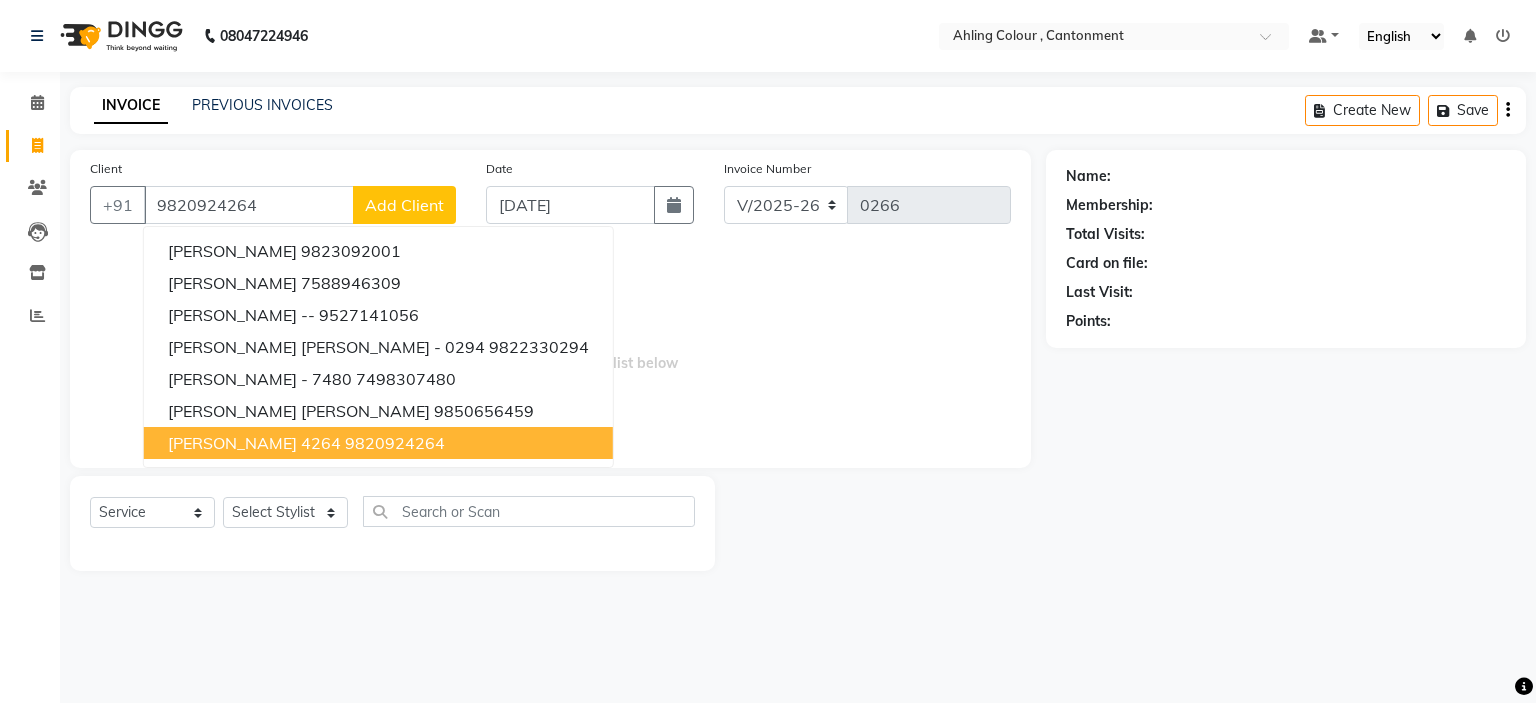 type on "9820924264" 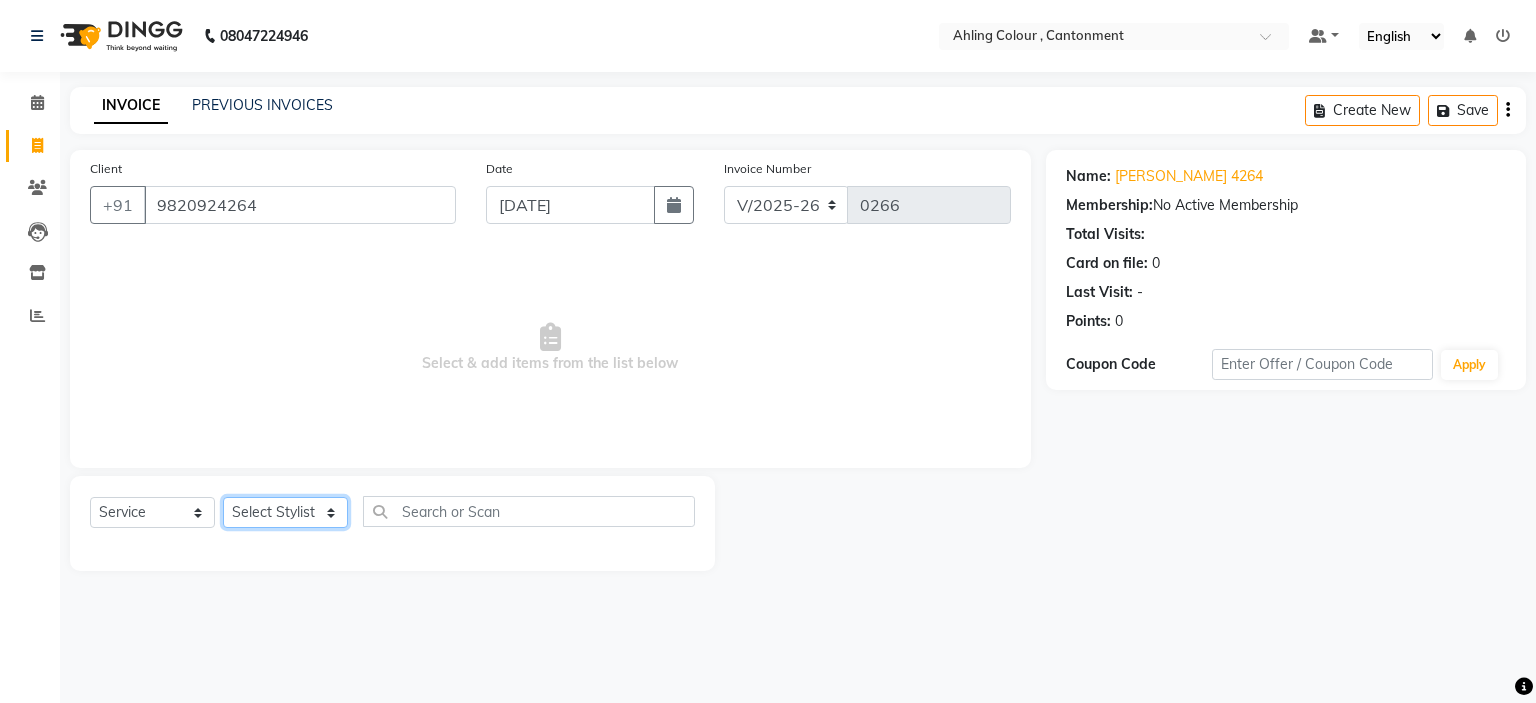 click on "Select Stylist [PERSON_NAME] [PERSON_NAME] [PERSON_NAME]" 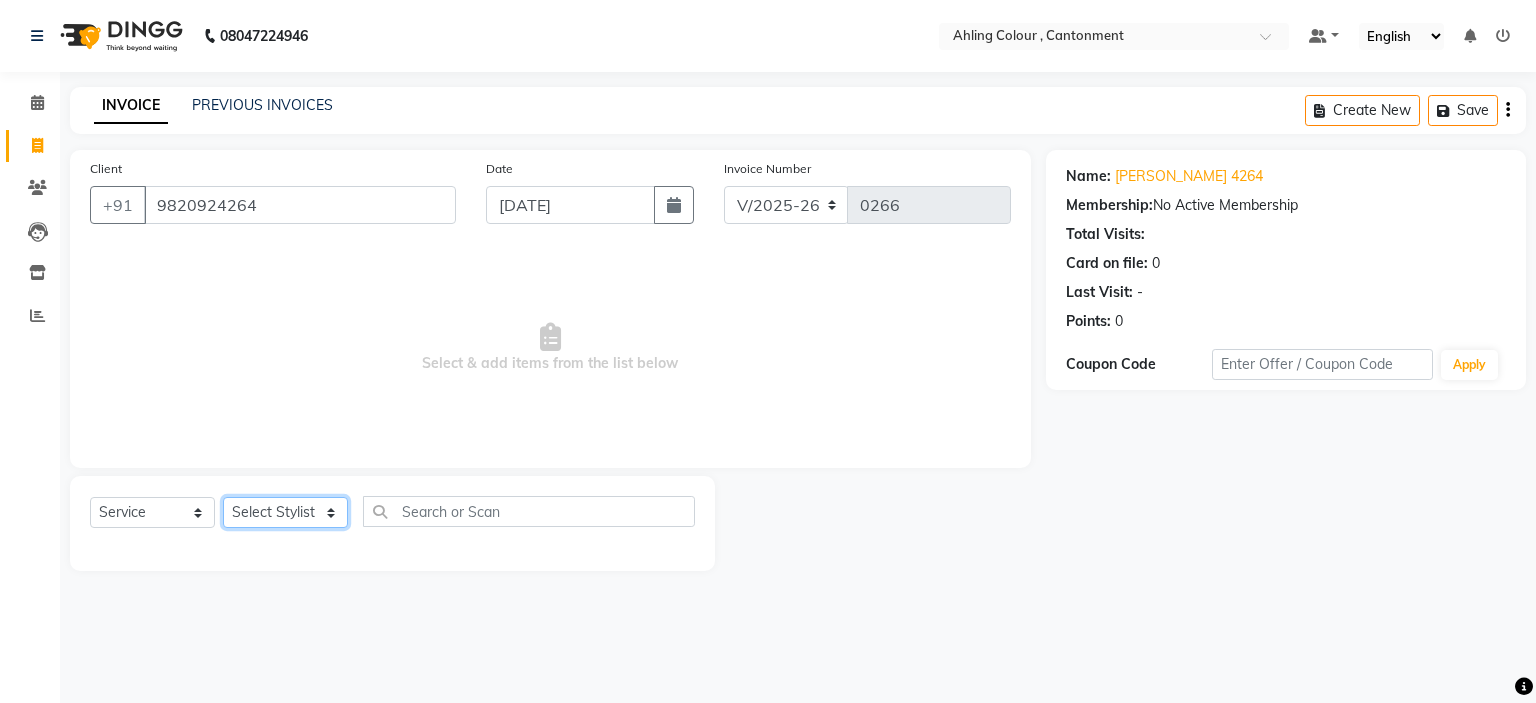 select on "72145" 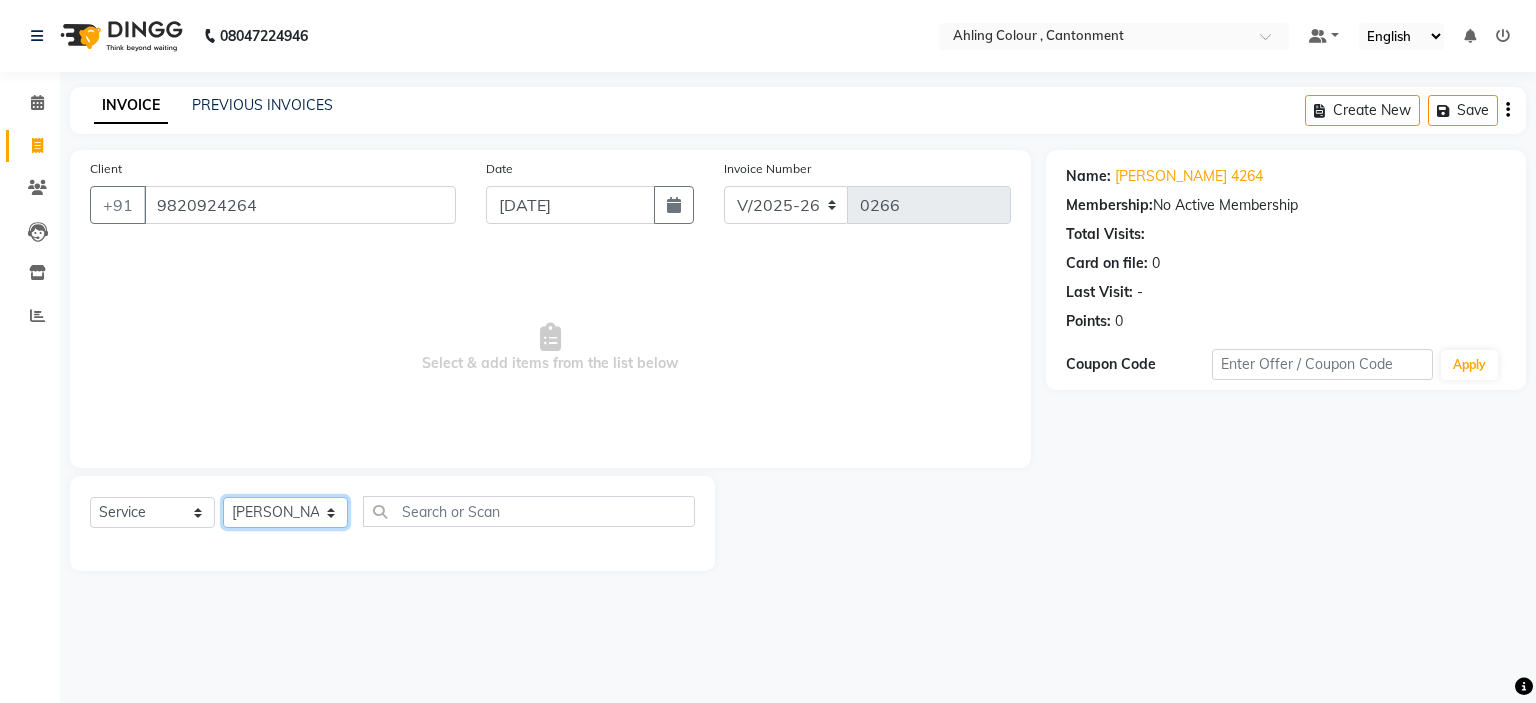 click on "Select Stylist [PERSON_NAME] [PERSON_NAME] [PERSON_NAME]" 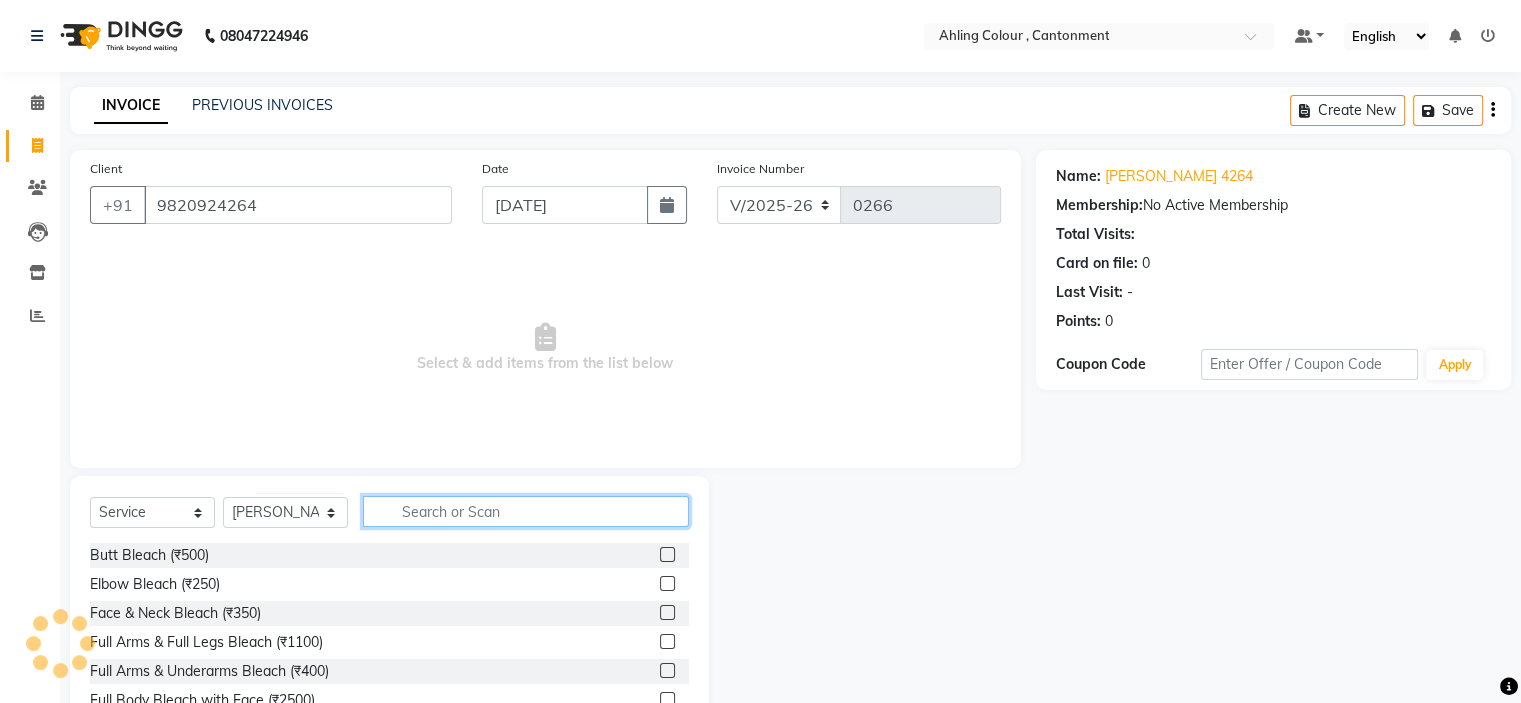 click 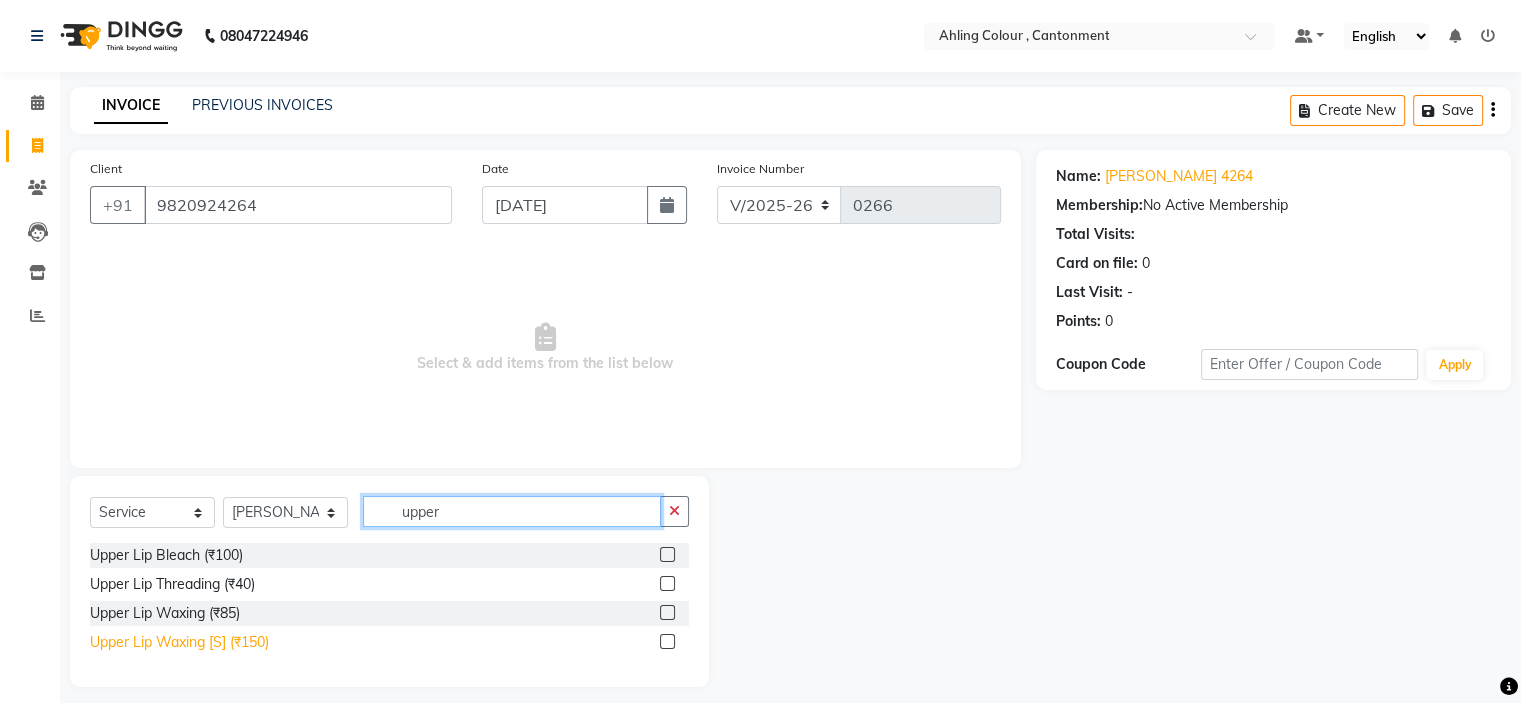 type on "upper" 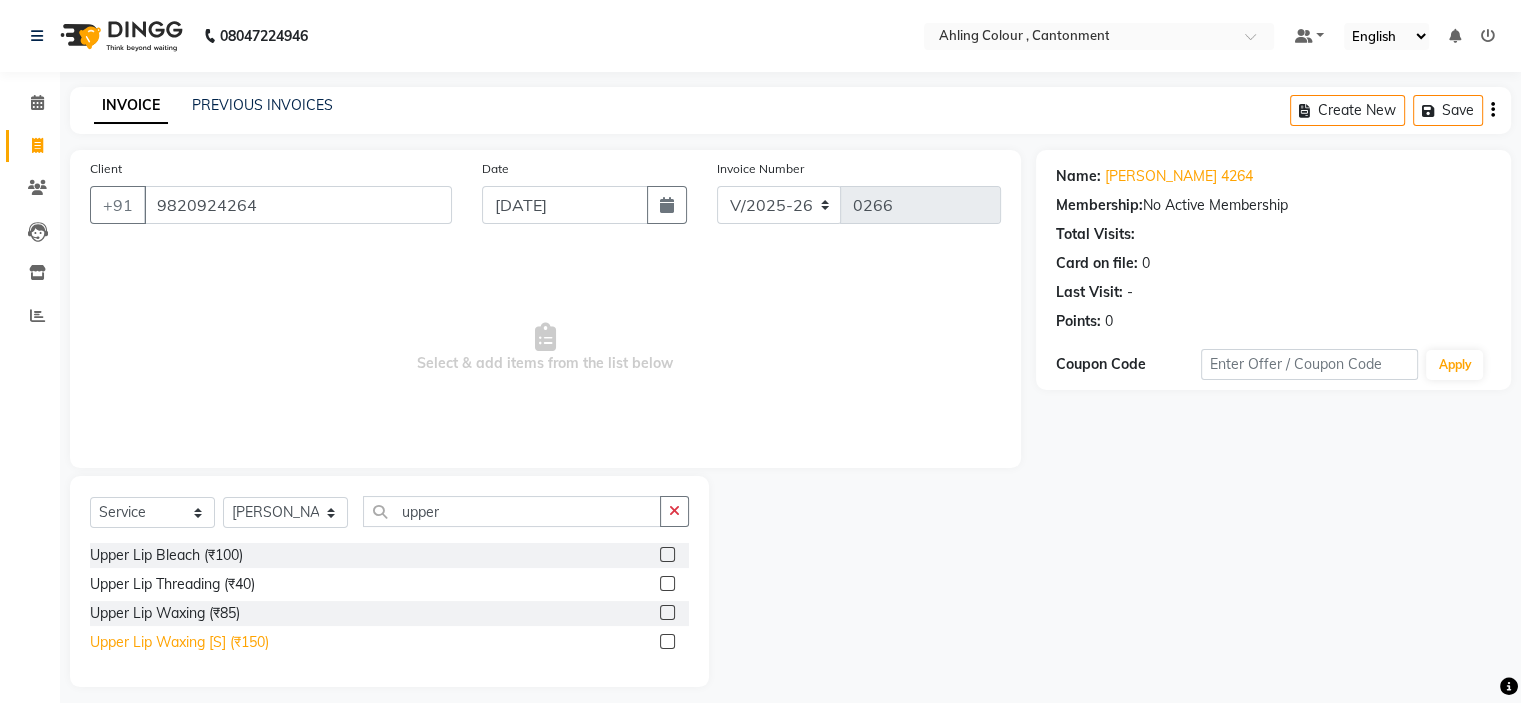 click on "Upper Lip Waxing [S] (₹150)" 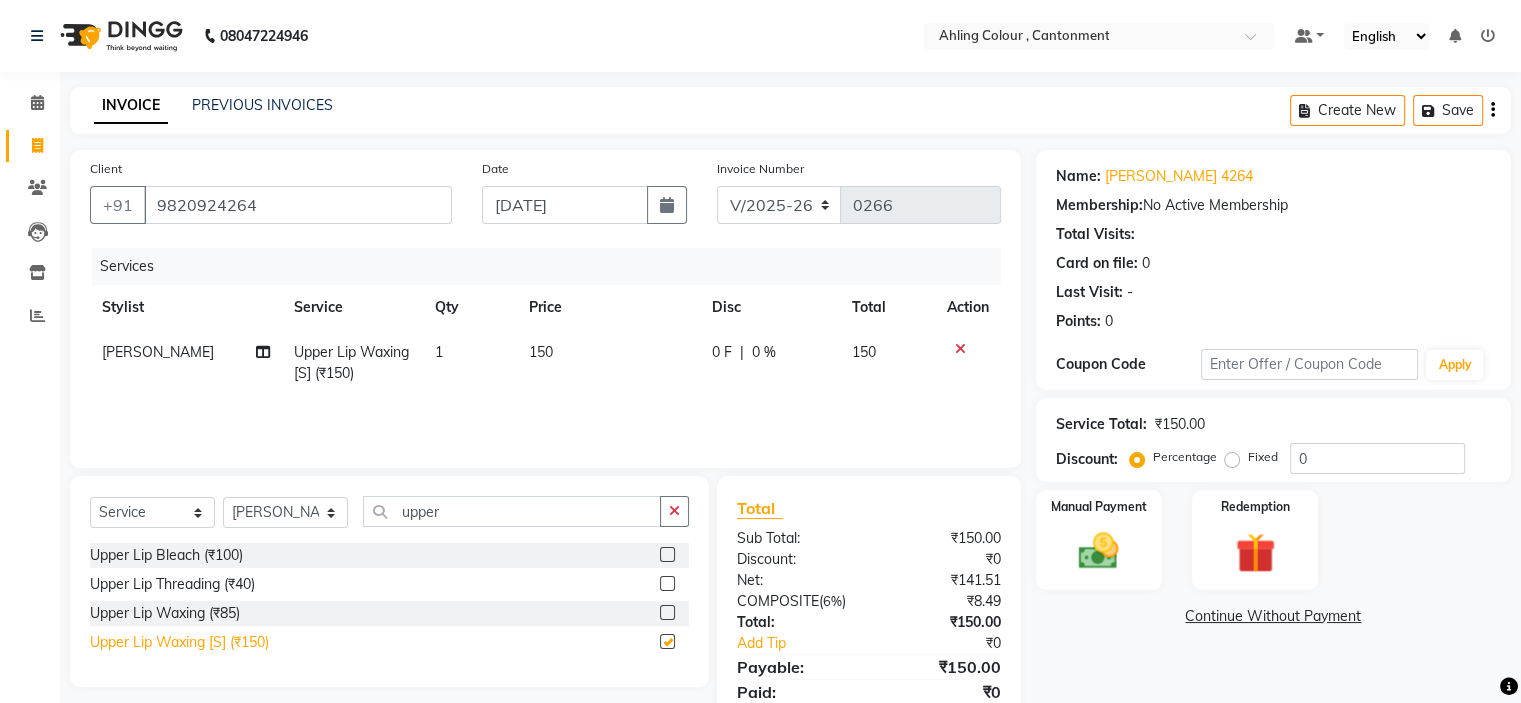 checkbox on "false" 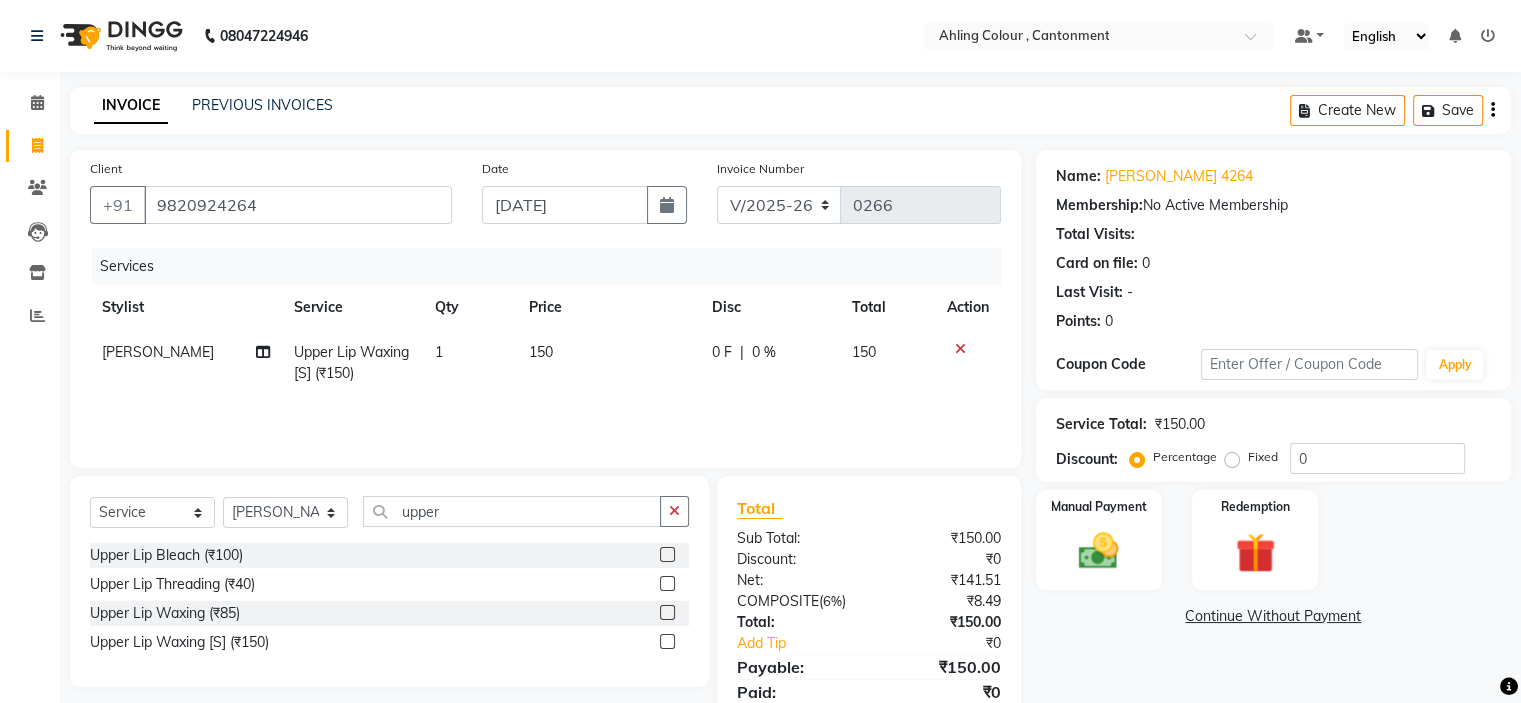 scroll, scrollTop: 76, scrollLeft: 0, axis: vertical 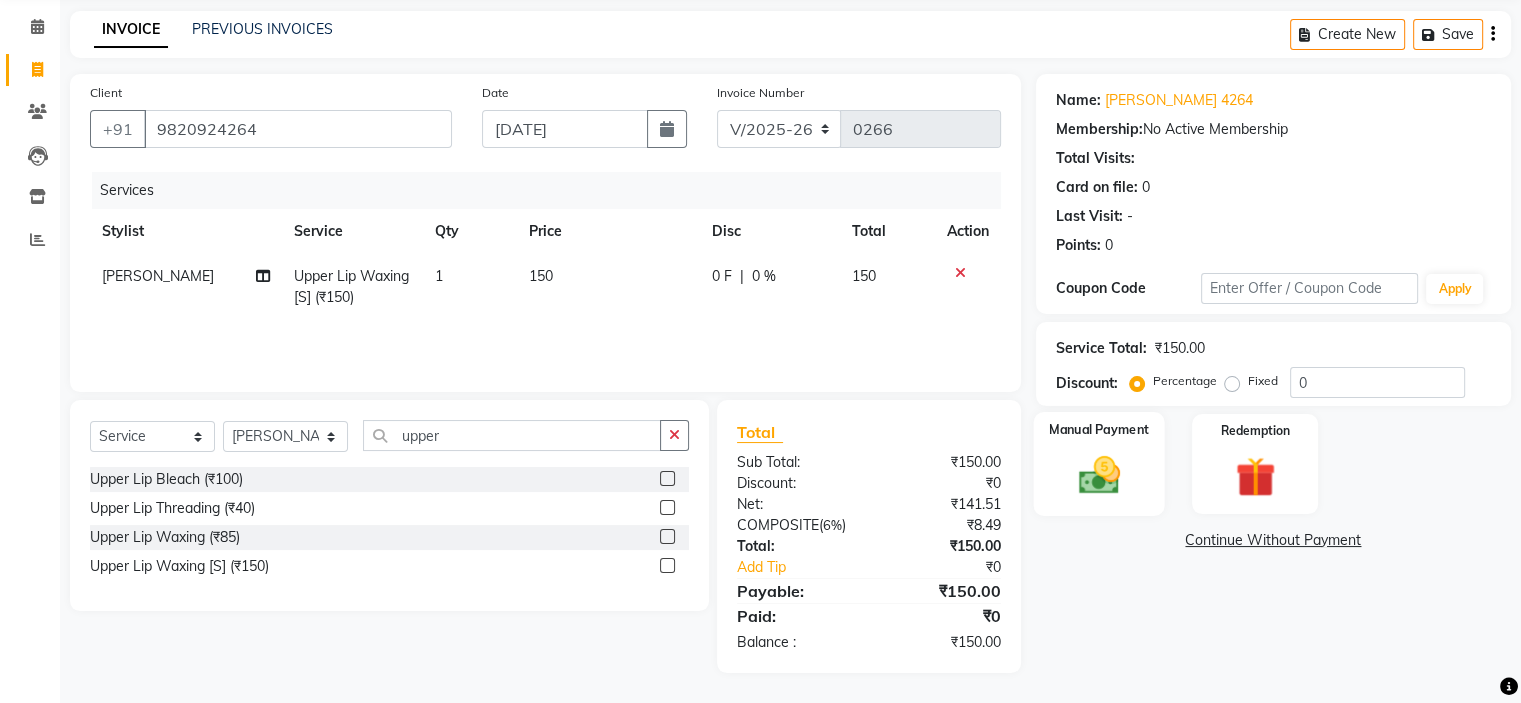 click 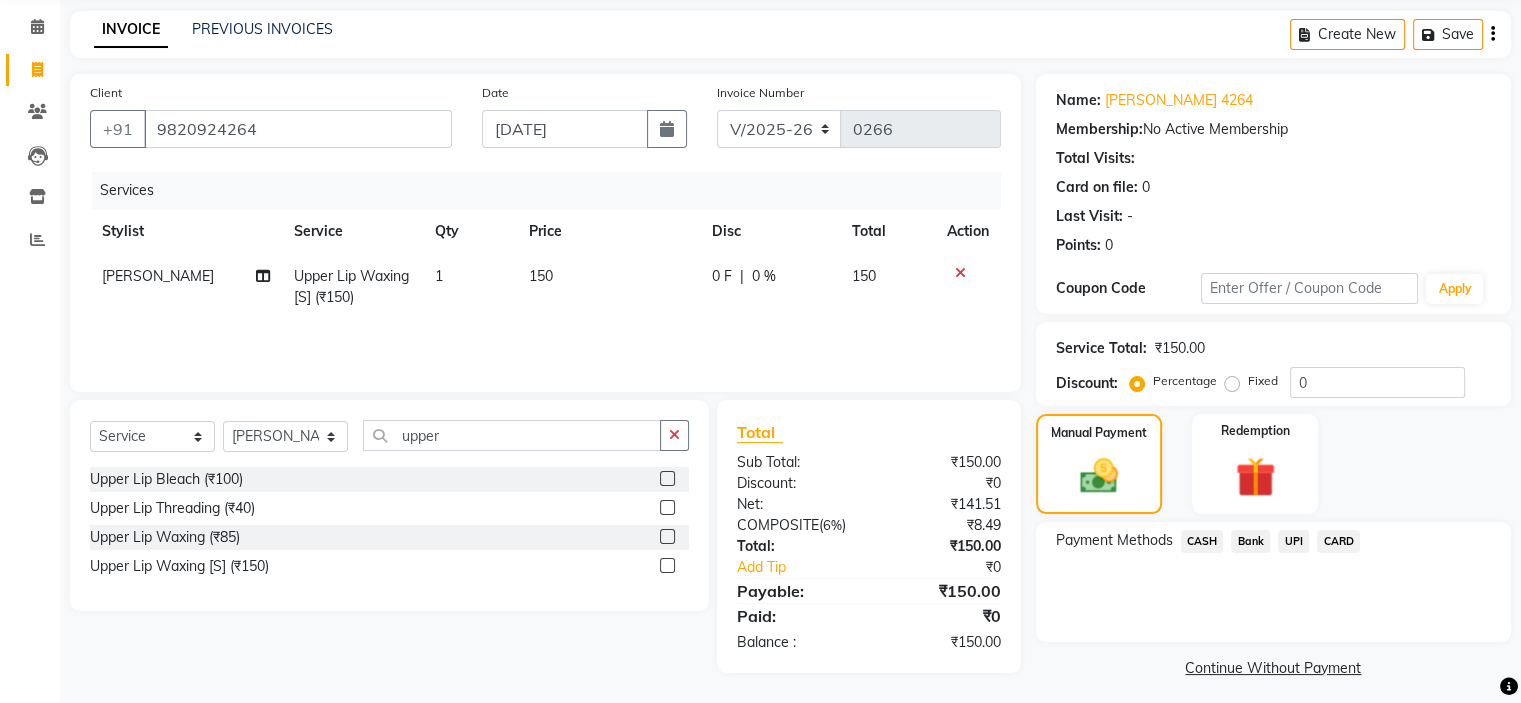 click on "UPI" 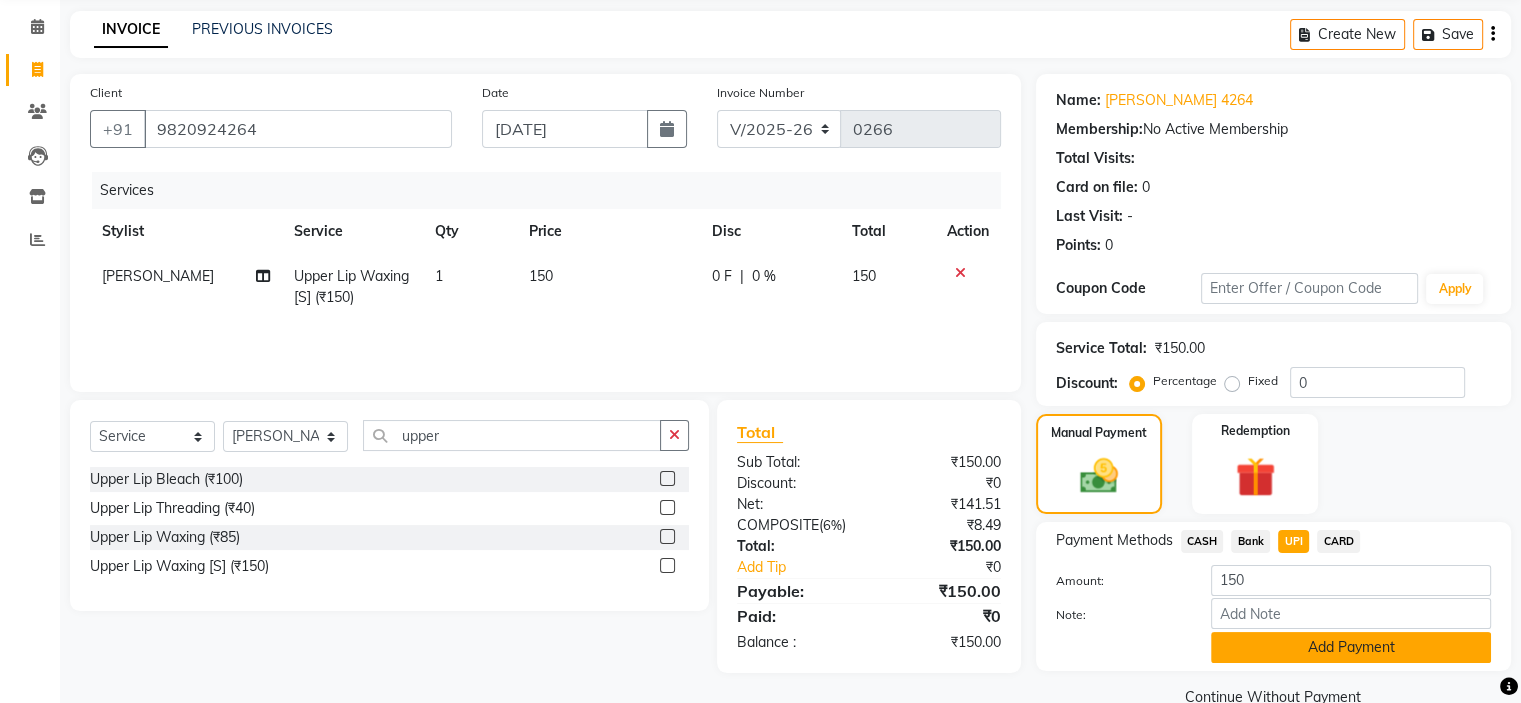 click on "Add Payment" 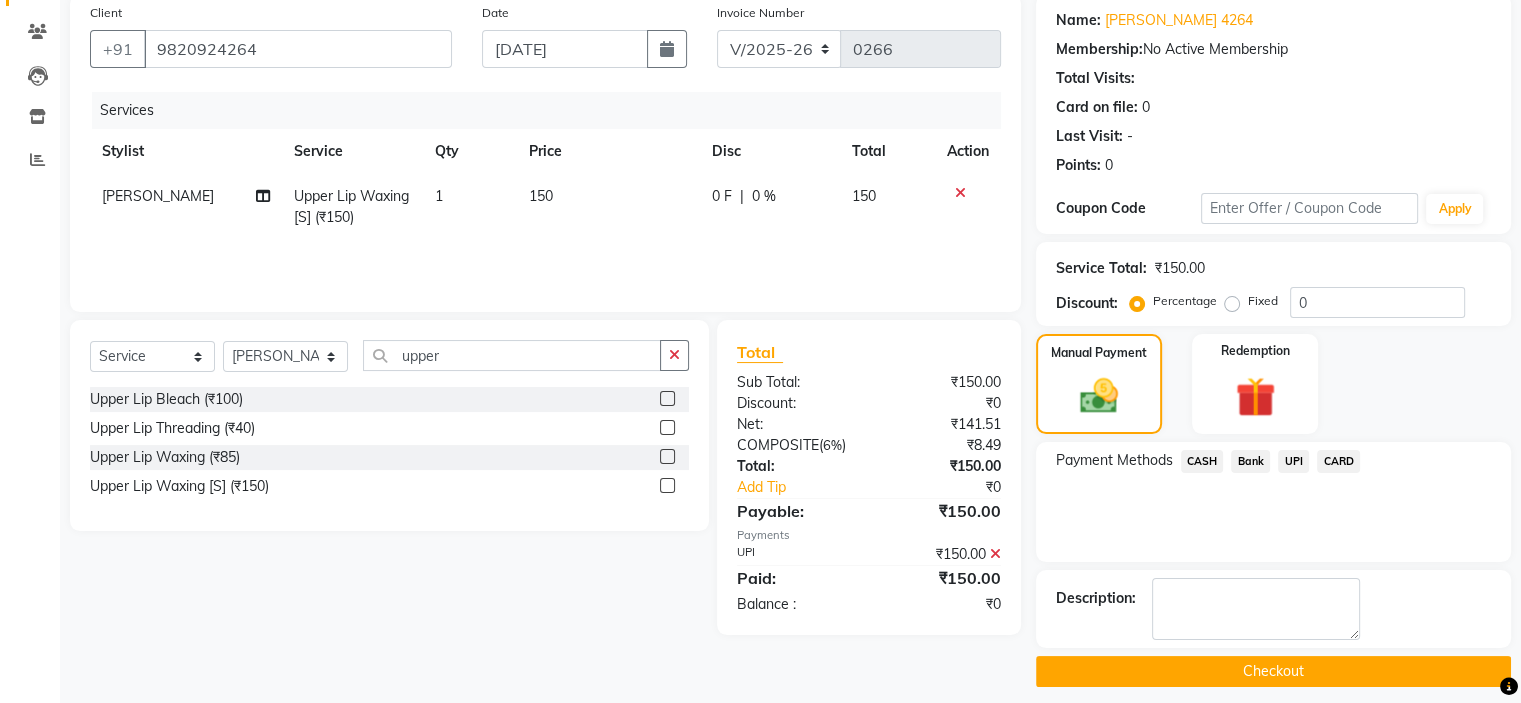 scroll, scrollTop: 168, scrollLeft: 0, axis: vertical 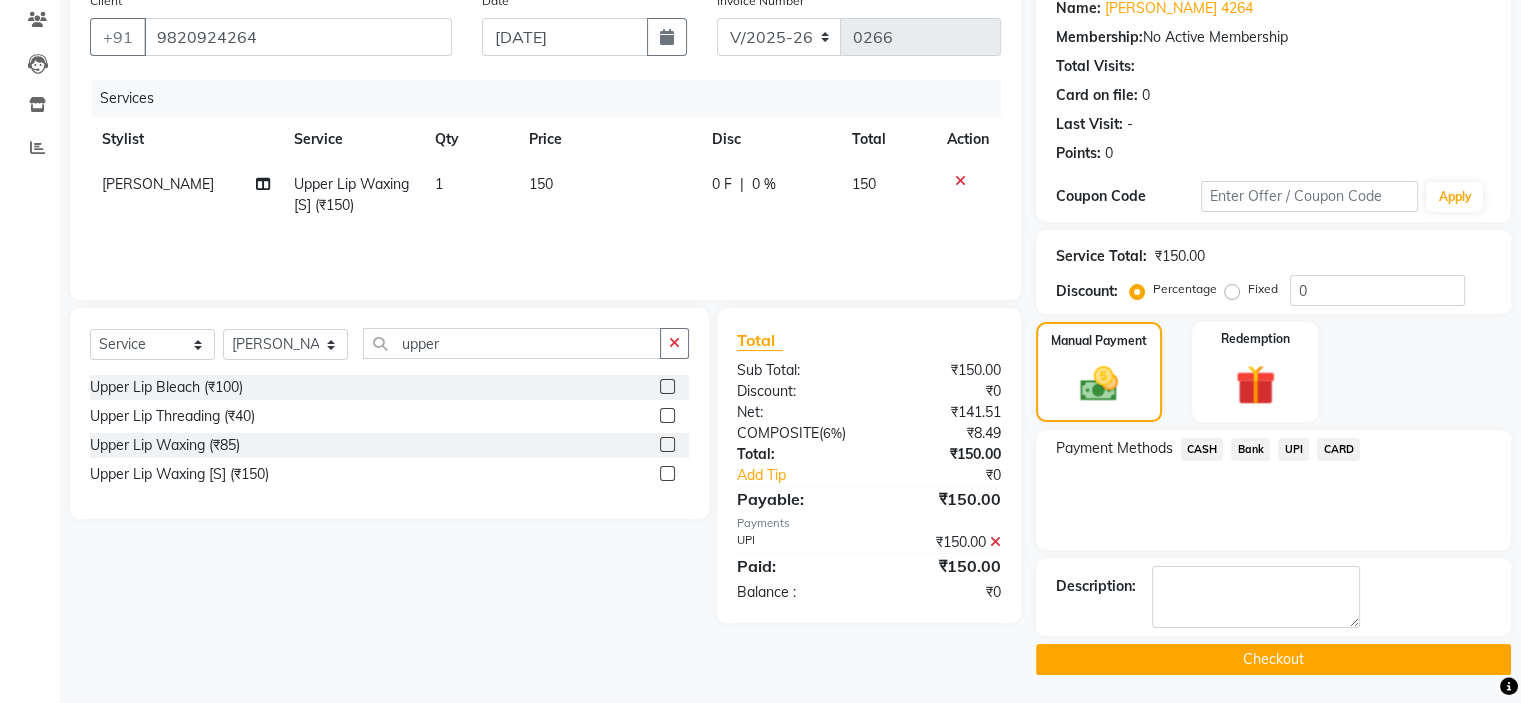 click on "Checkout" 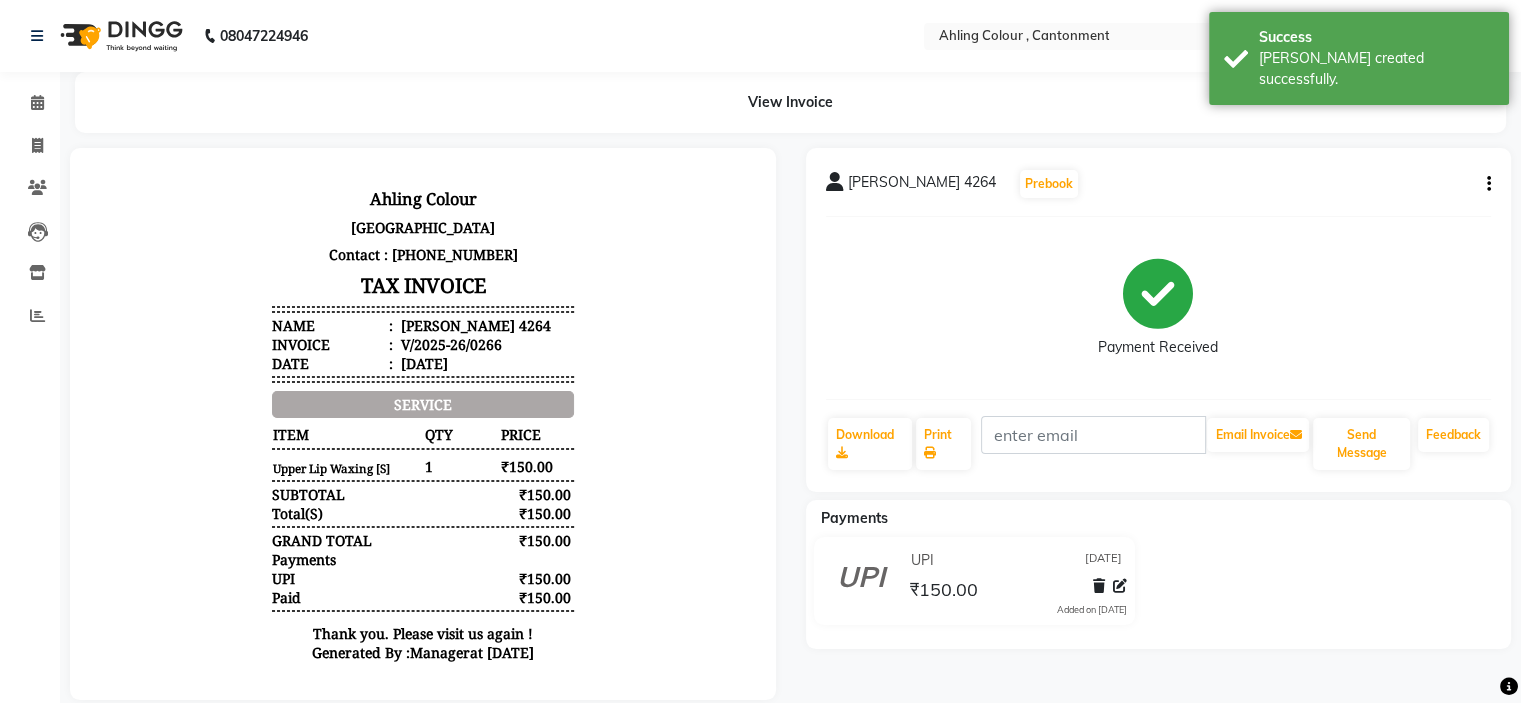 scroll, scrollTop: 0, scrollLeft: 0, axis: both 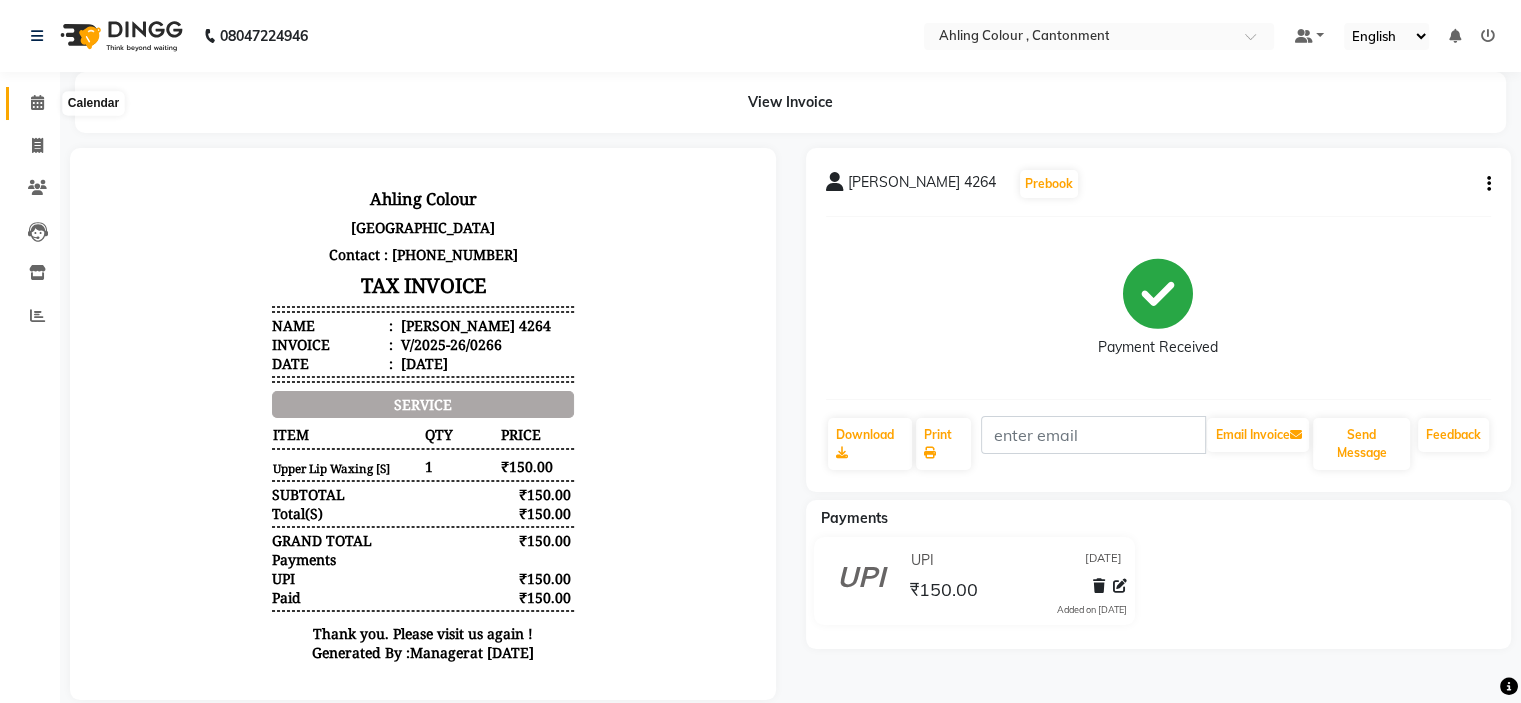 click 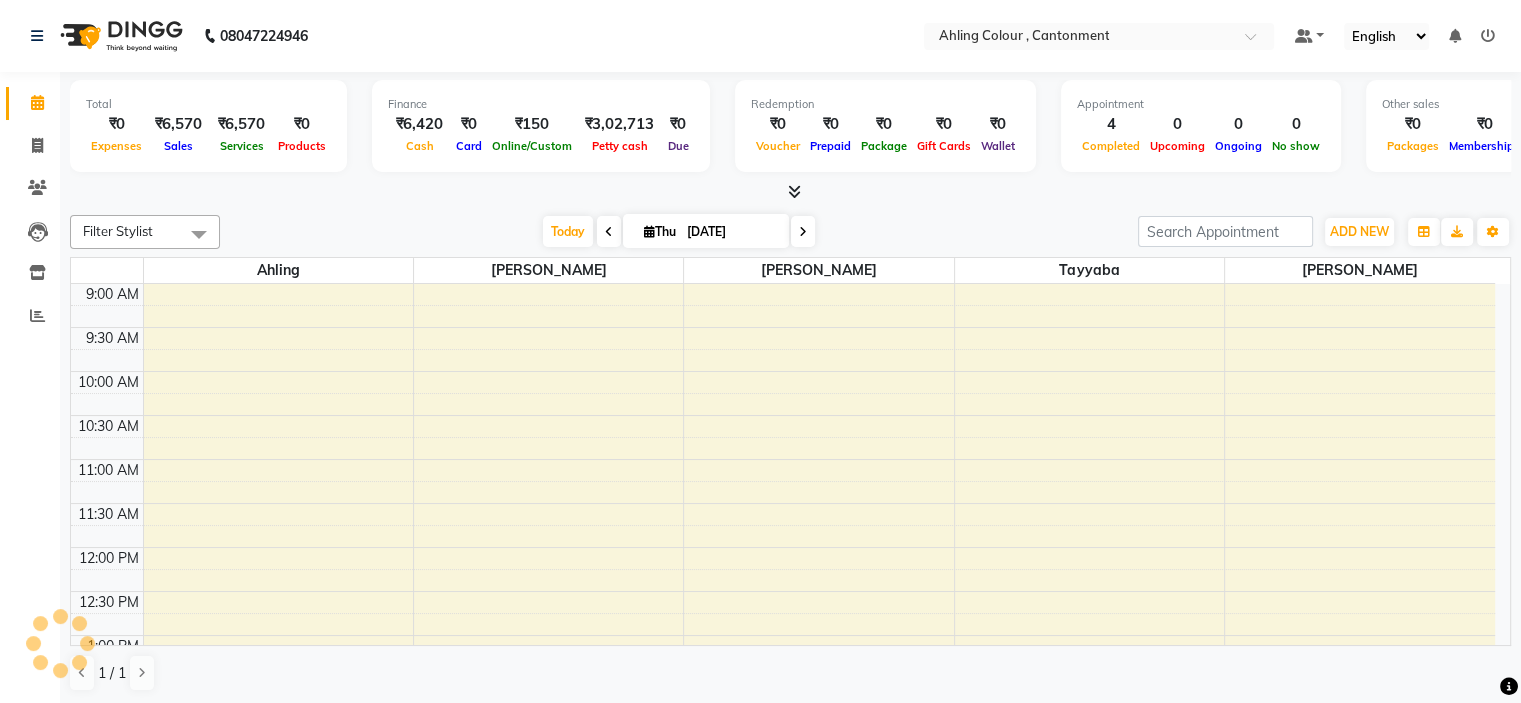 scroll, scrollTop: 0, scrollLeft: 0, axis: both 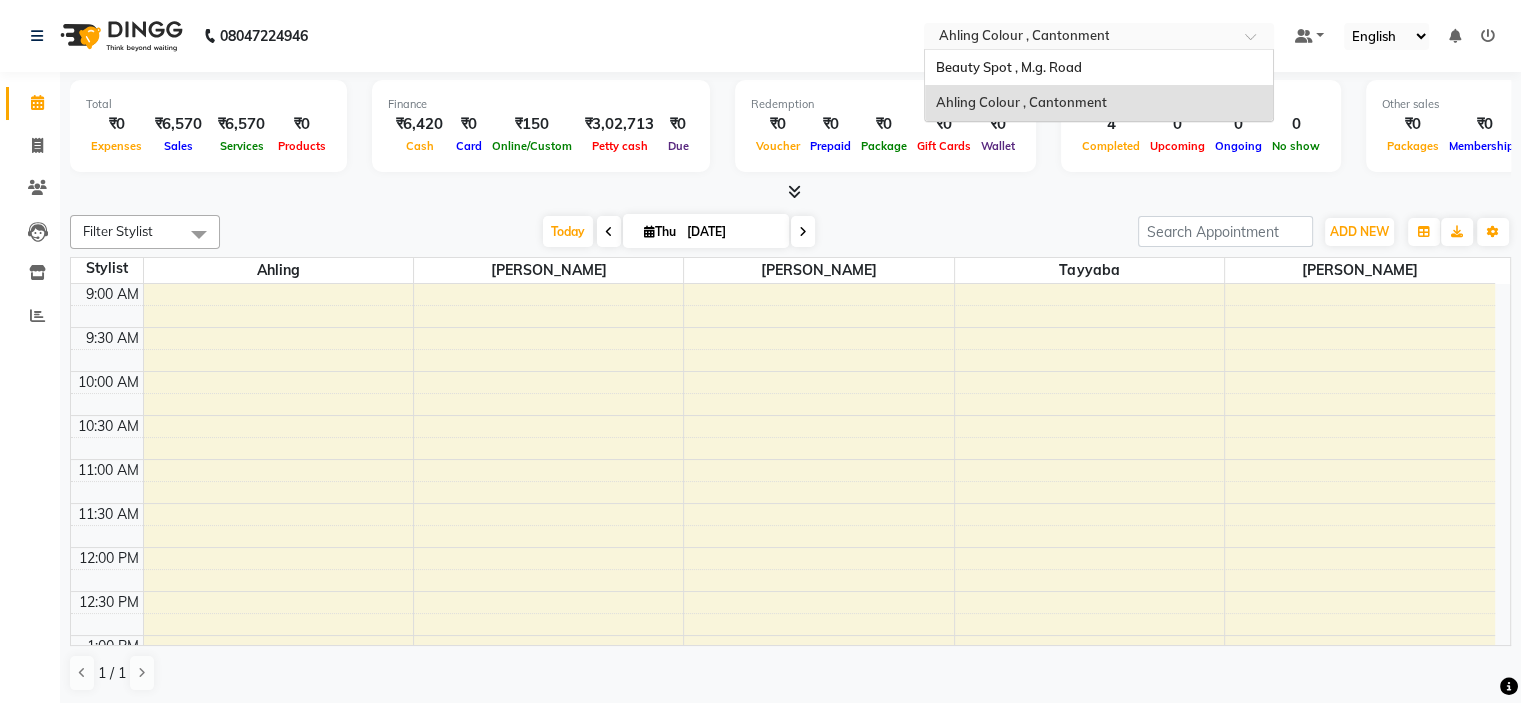 click at bounding box center [1079, 38] 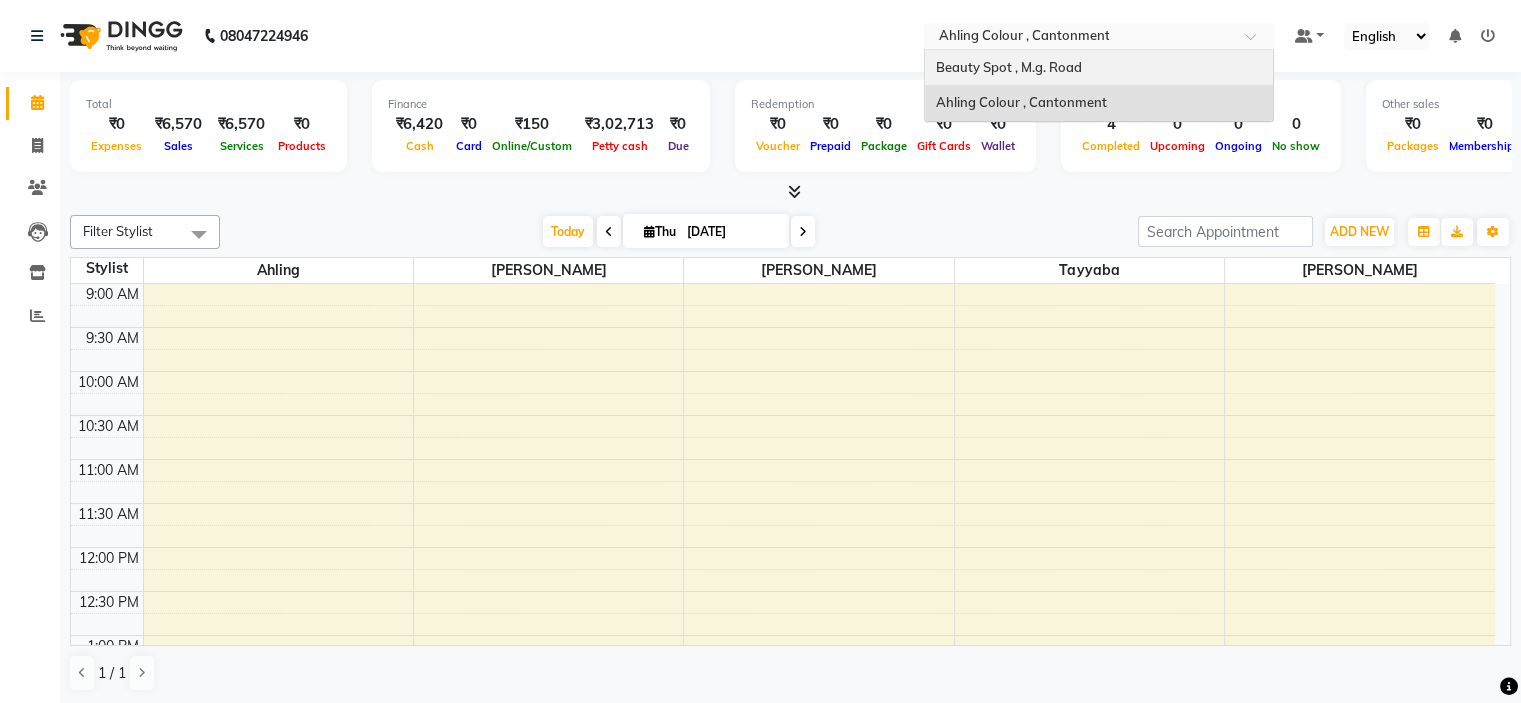 click on "Beauty Spot , M.g. Road" at bounding box center (1008, 67) 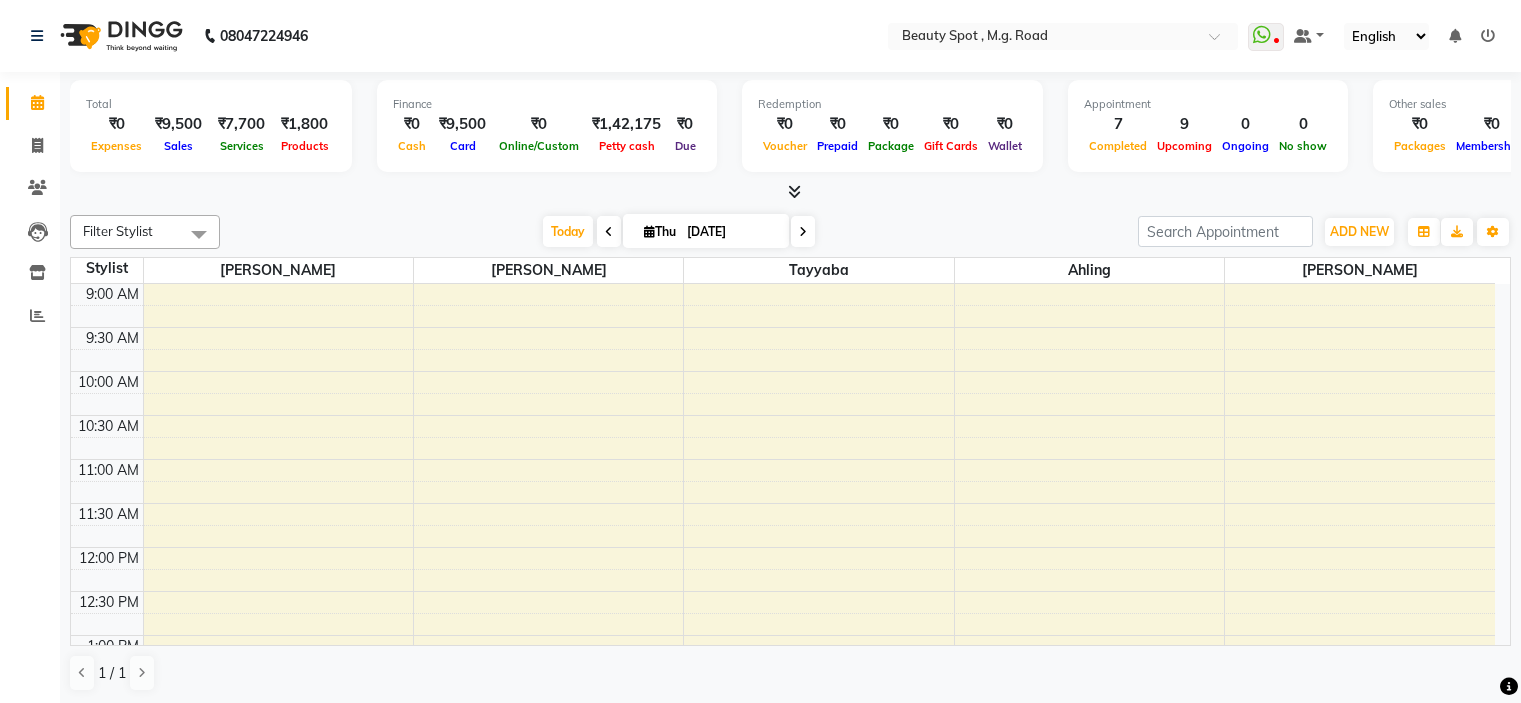 scroll, scrollTop: 0, scrollLeft: 0, axis: both 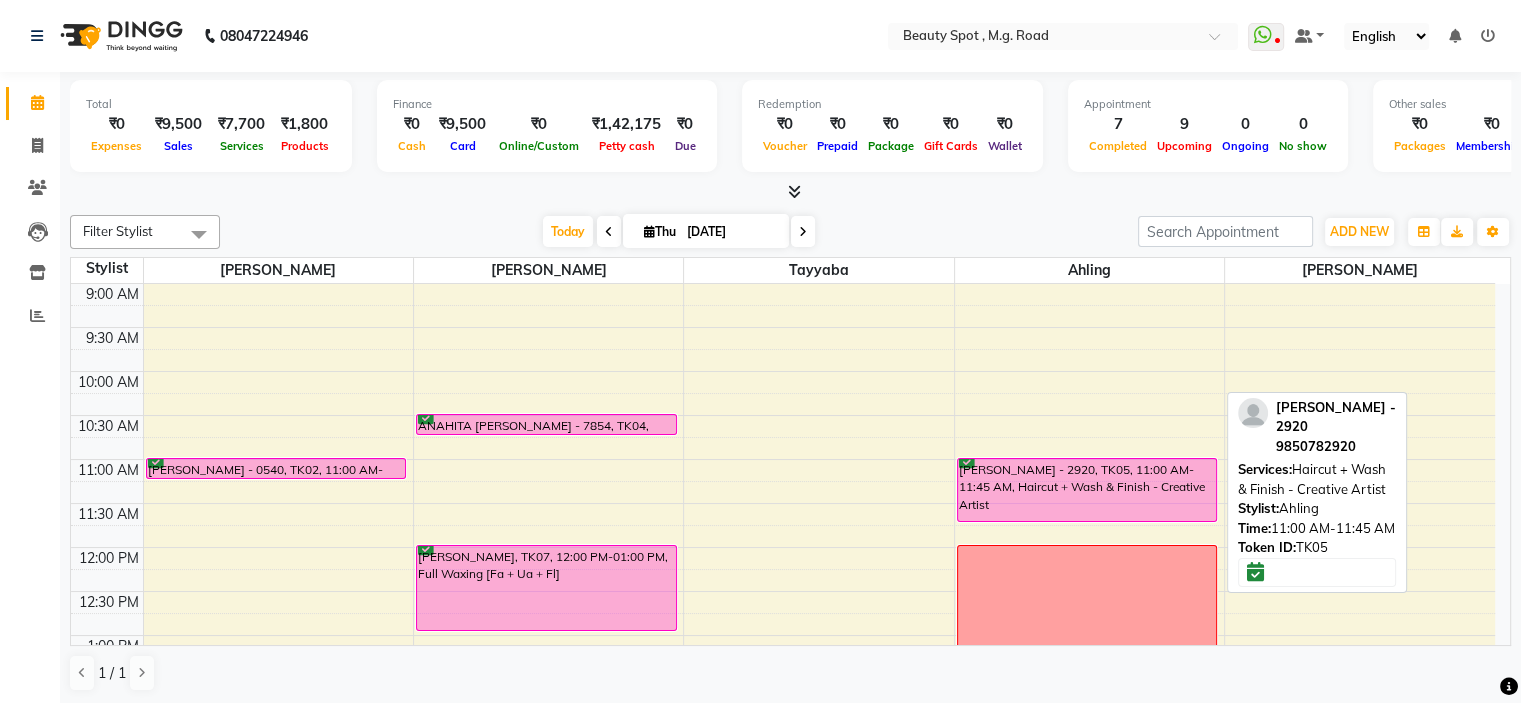 click on "[PERSON_NAME] - 2920, TK05, 11:00 AM-11:45 AM, Haircut + Wash & Finish - Creative Artist" at bounding box center (1087, 490) 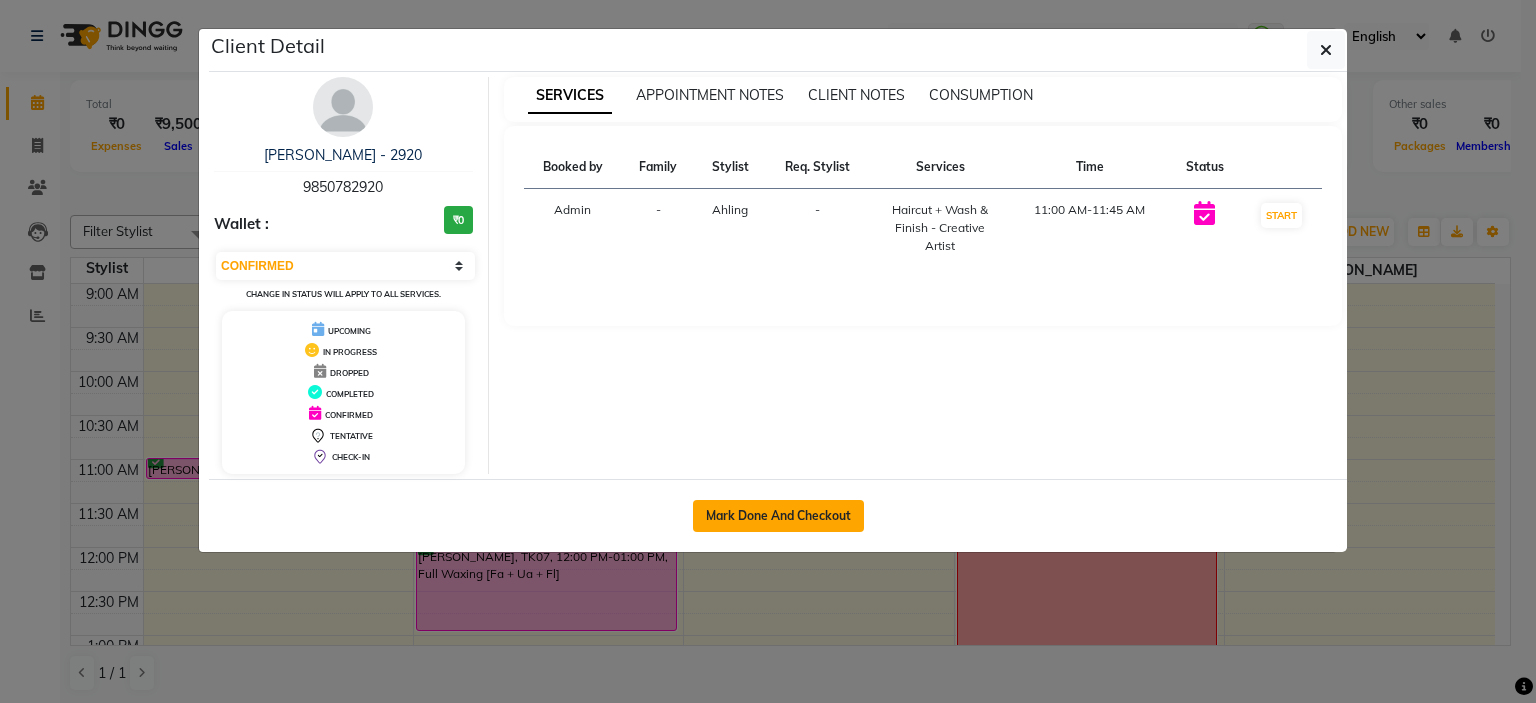 click on "Mark Done And Checkout" 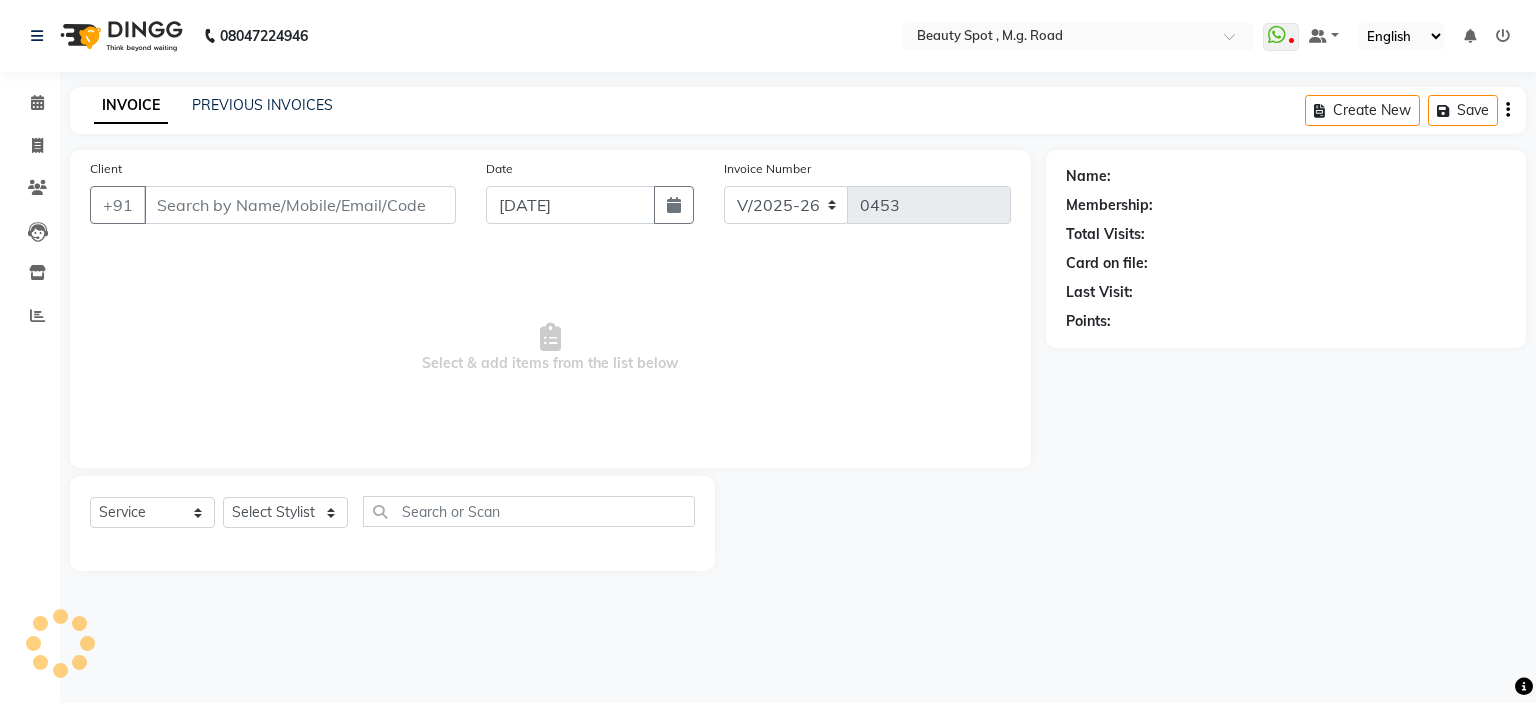 type on "9850782920" 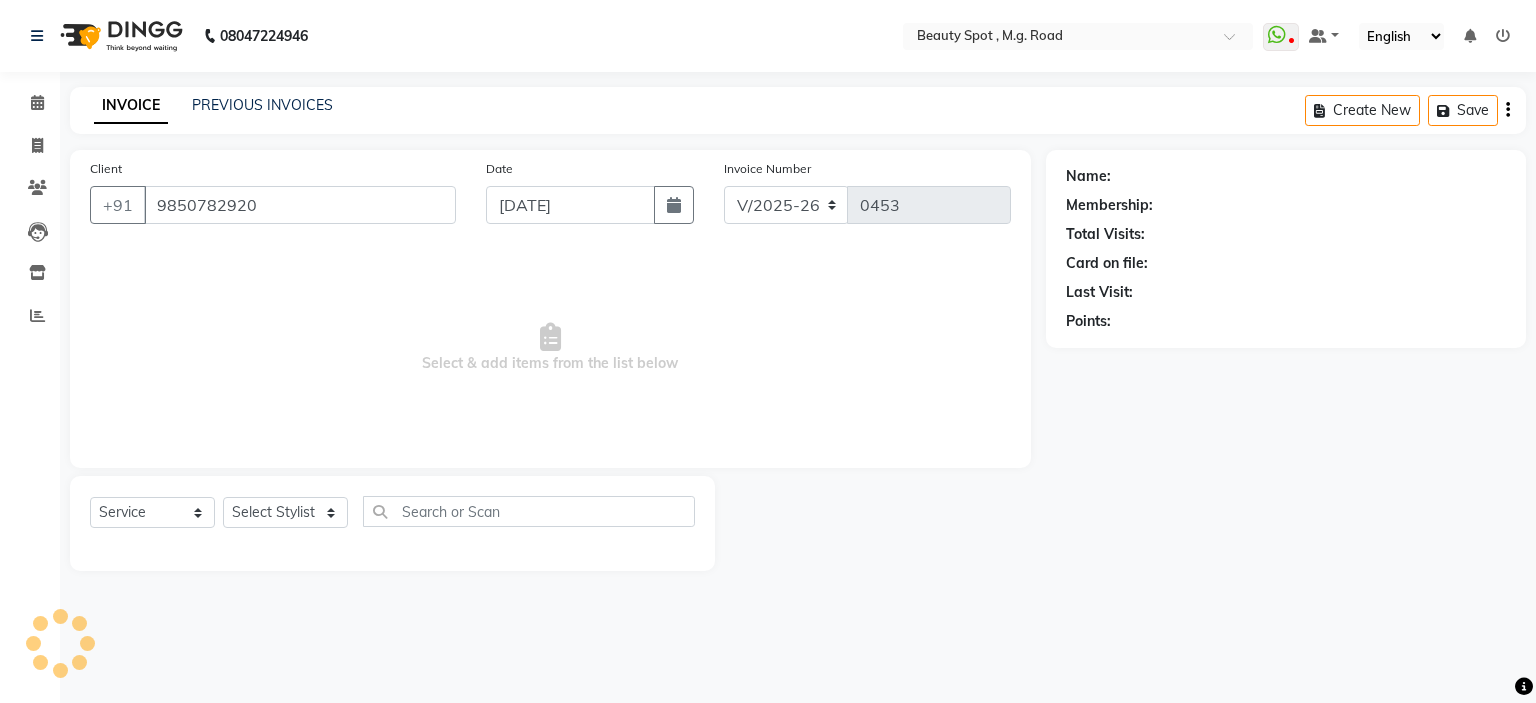 select on "71897" 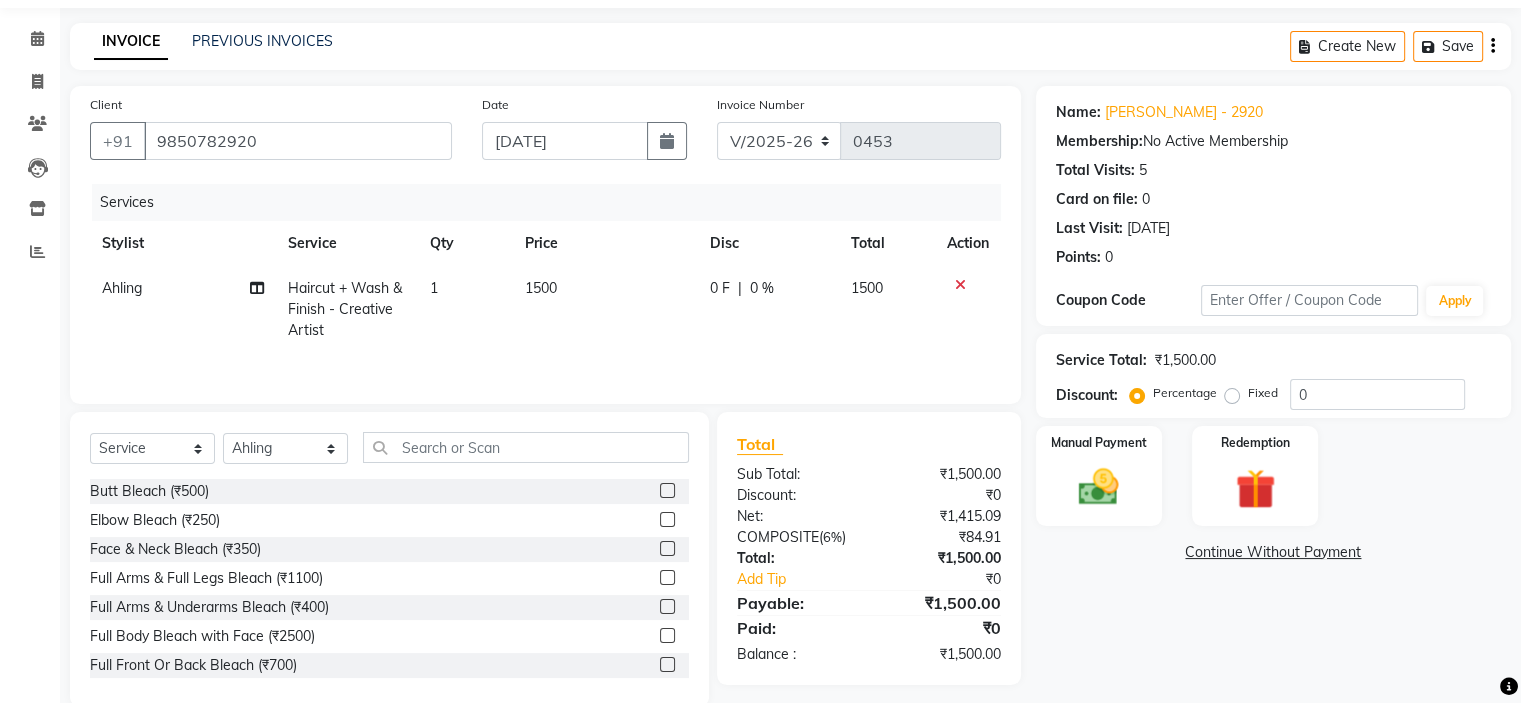 scroll, scrollTop: 99, scrollLeft: 0, axis: vertical 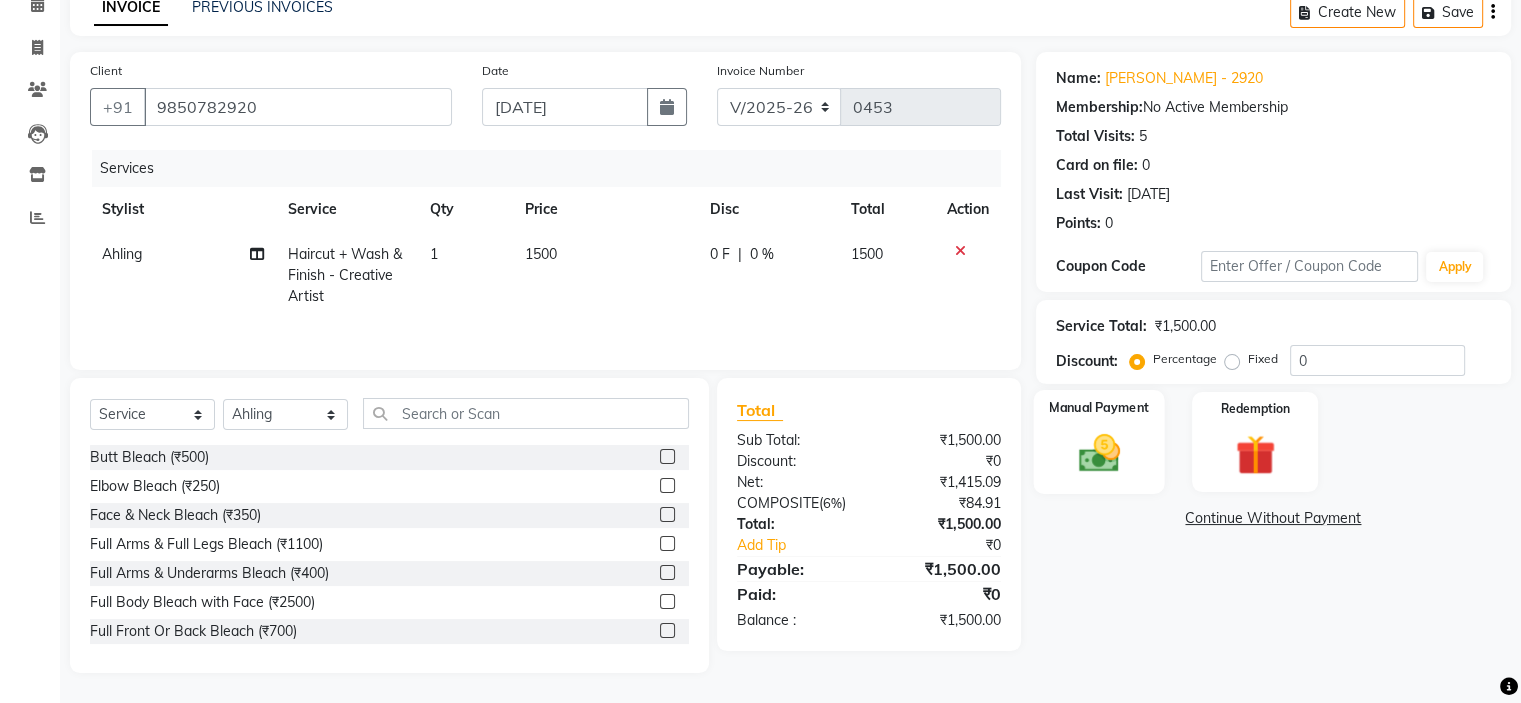 click 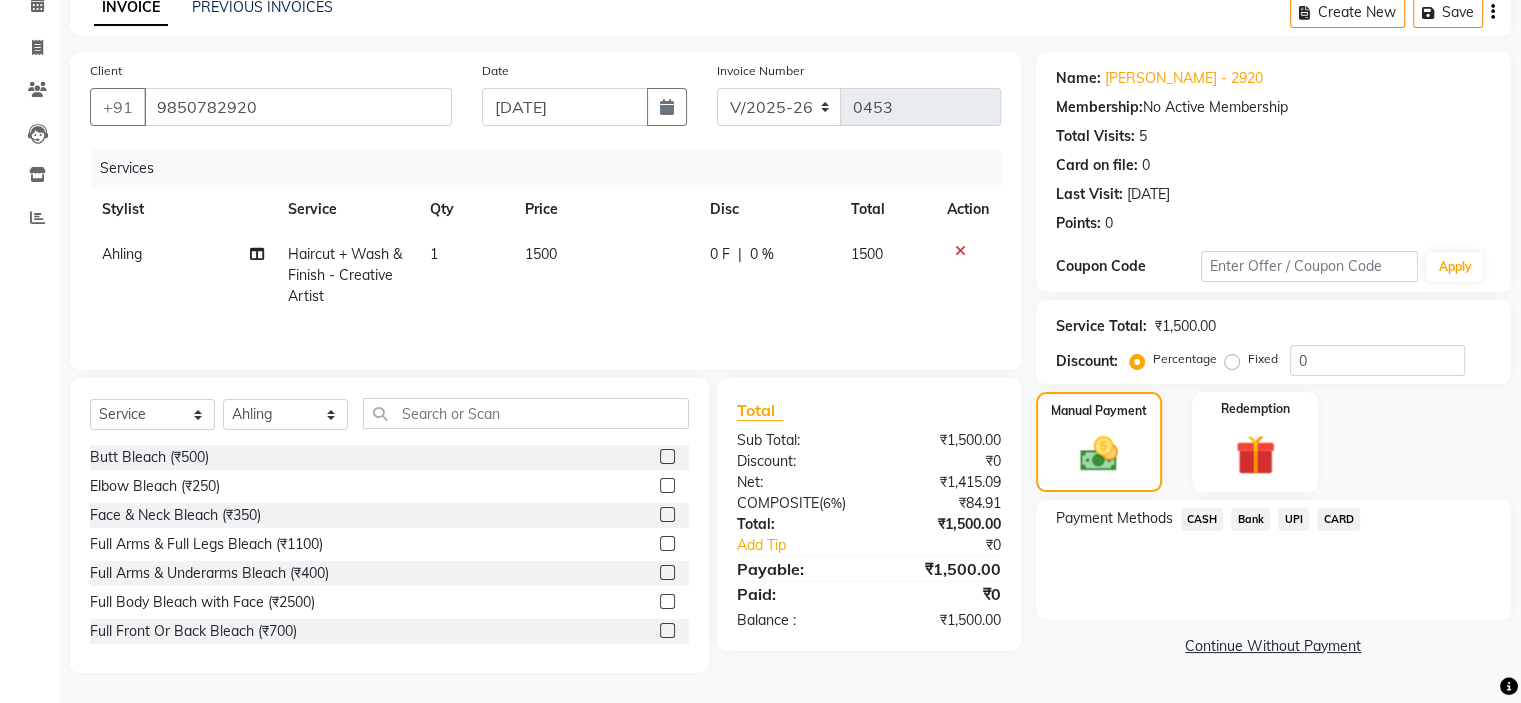 click on "CARD" 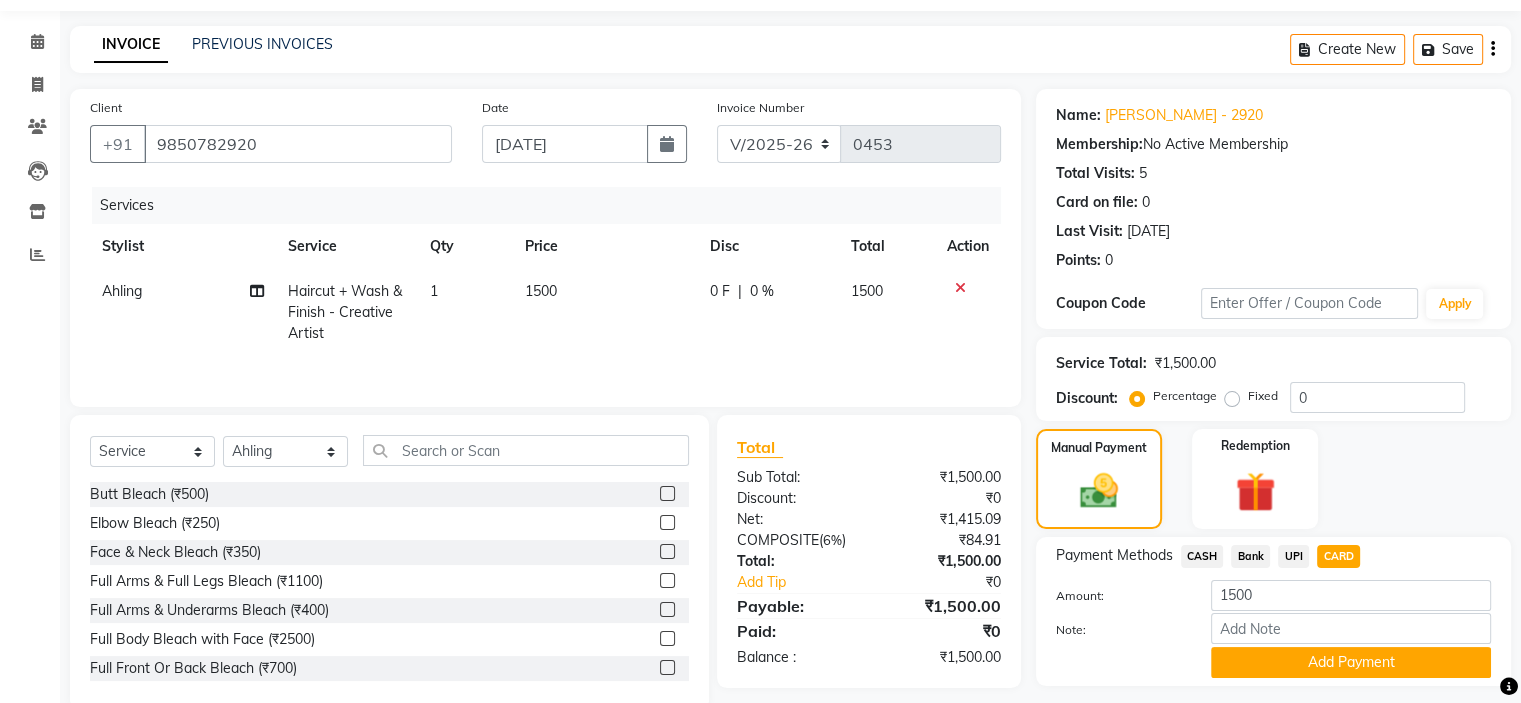 scroll, scrollTop: 116, scrollLeft: 0, axis: vertical 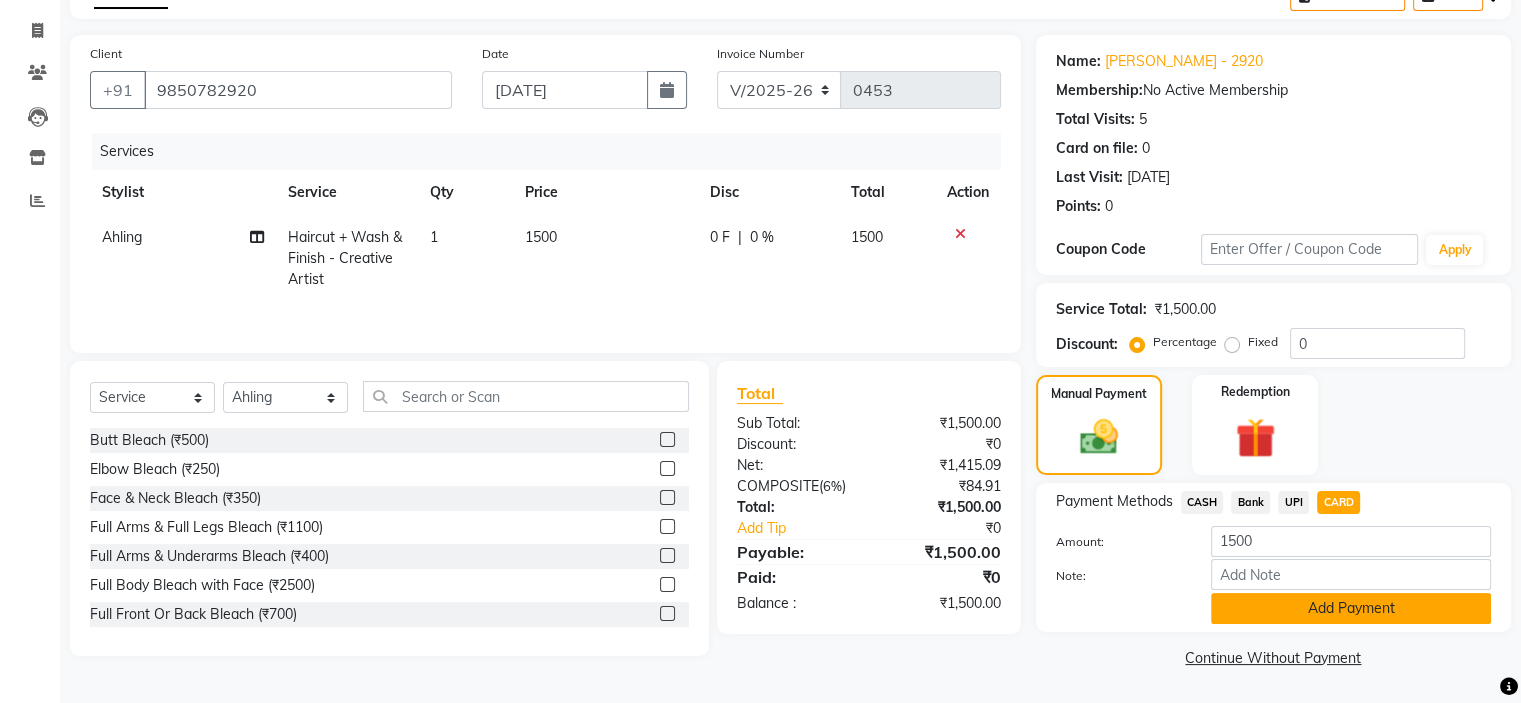 click on "Add Payment" 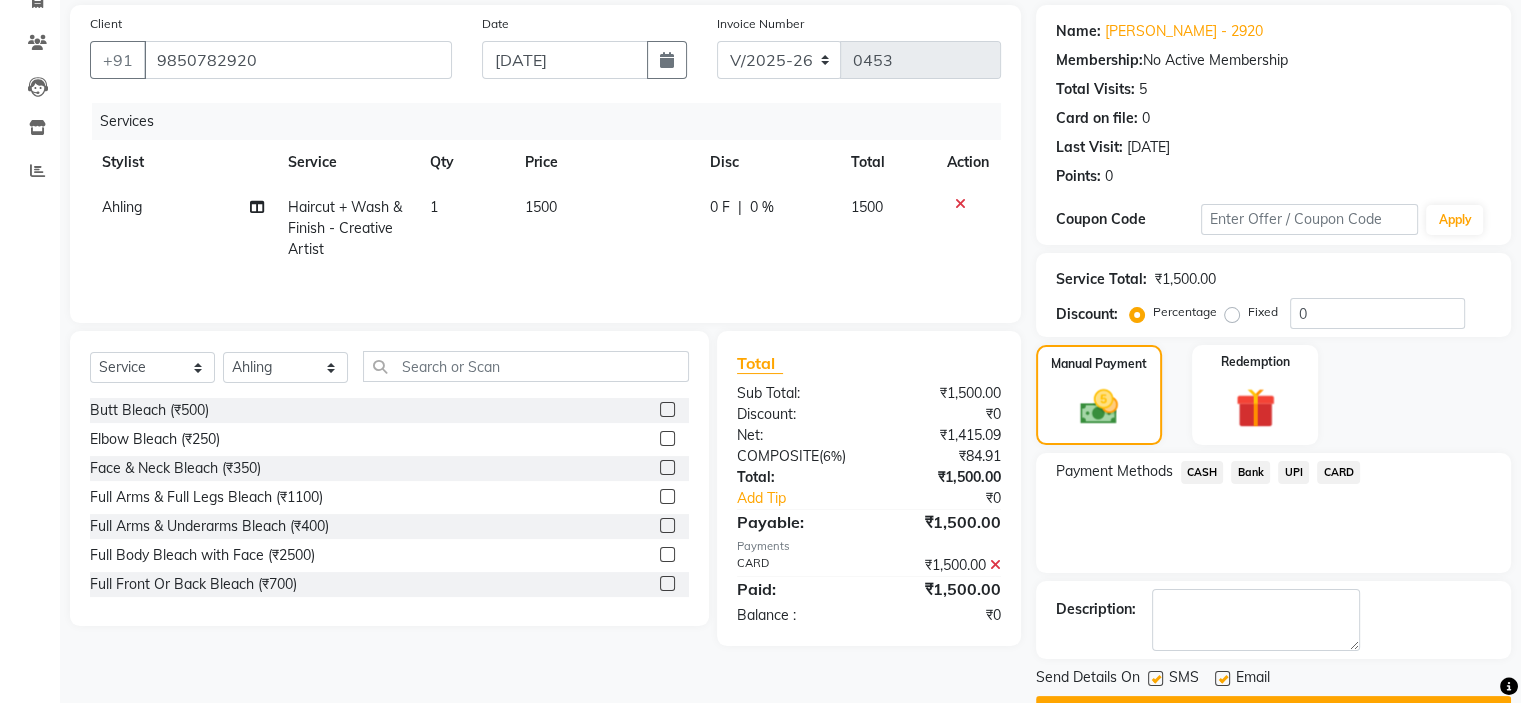 scroll, scrollTop: 197, scrollLeft: 0, axis: vertical 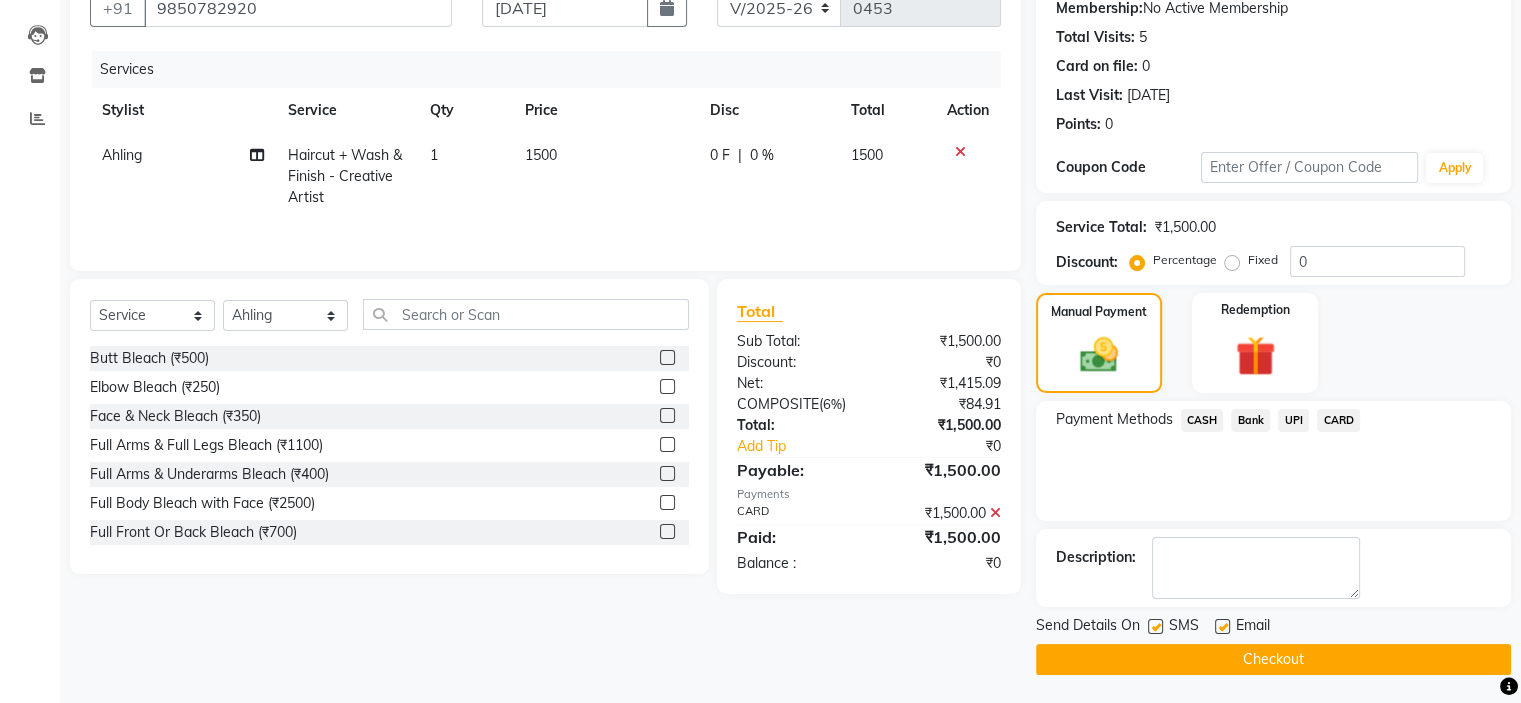 click on "Checkout" 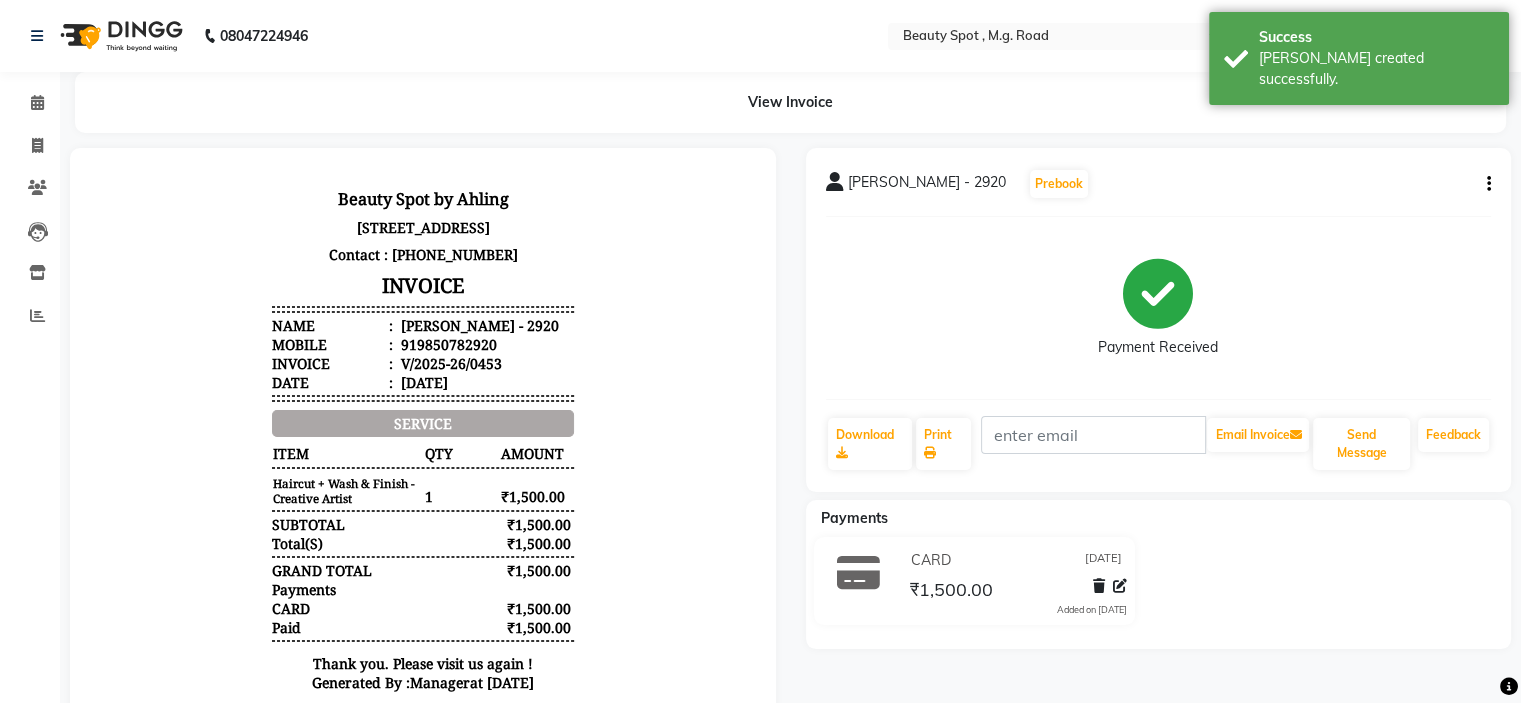 scroll, scrollTop: 0, scrollLeft: 0, axis: both 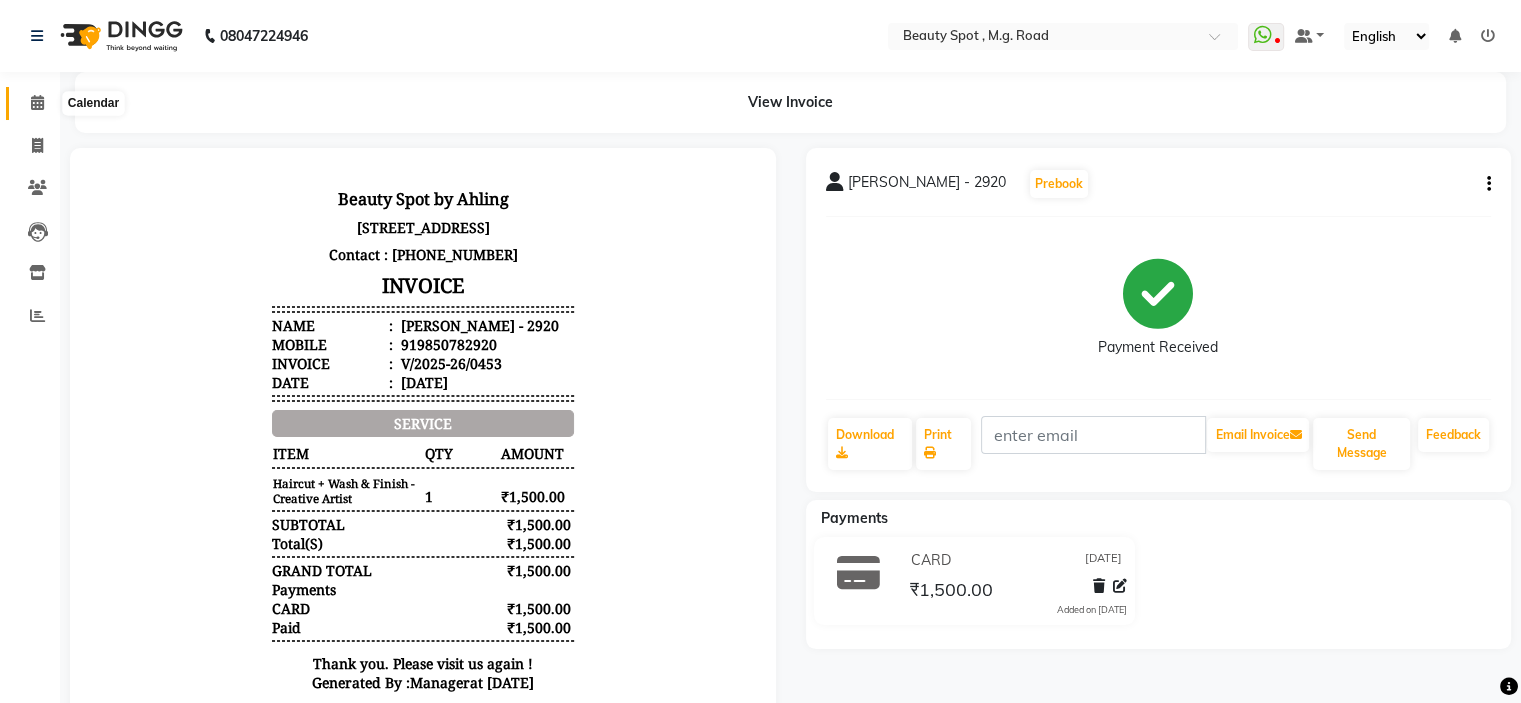 click 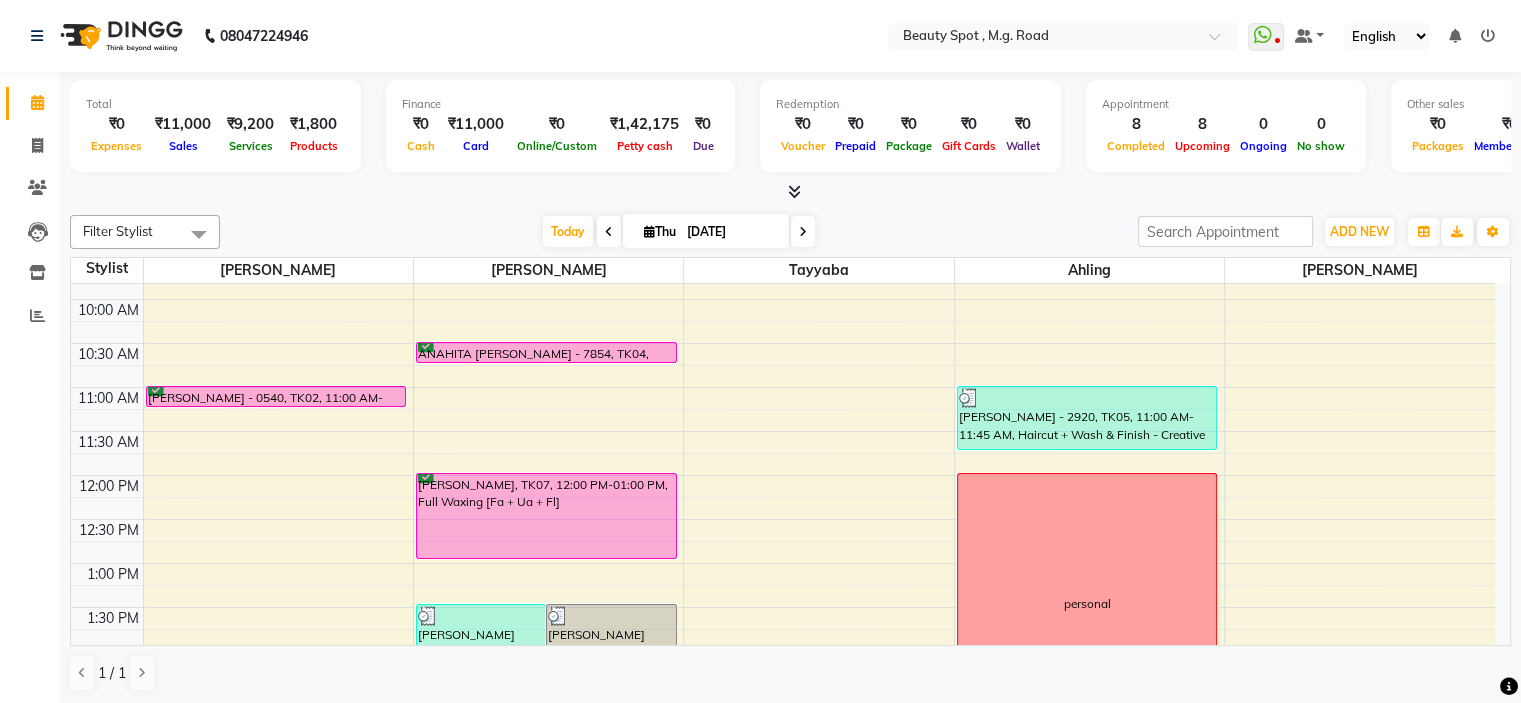 scroll, scrollTop: 100, scrollLeft: 0, axis: vertical 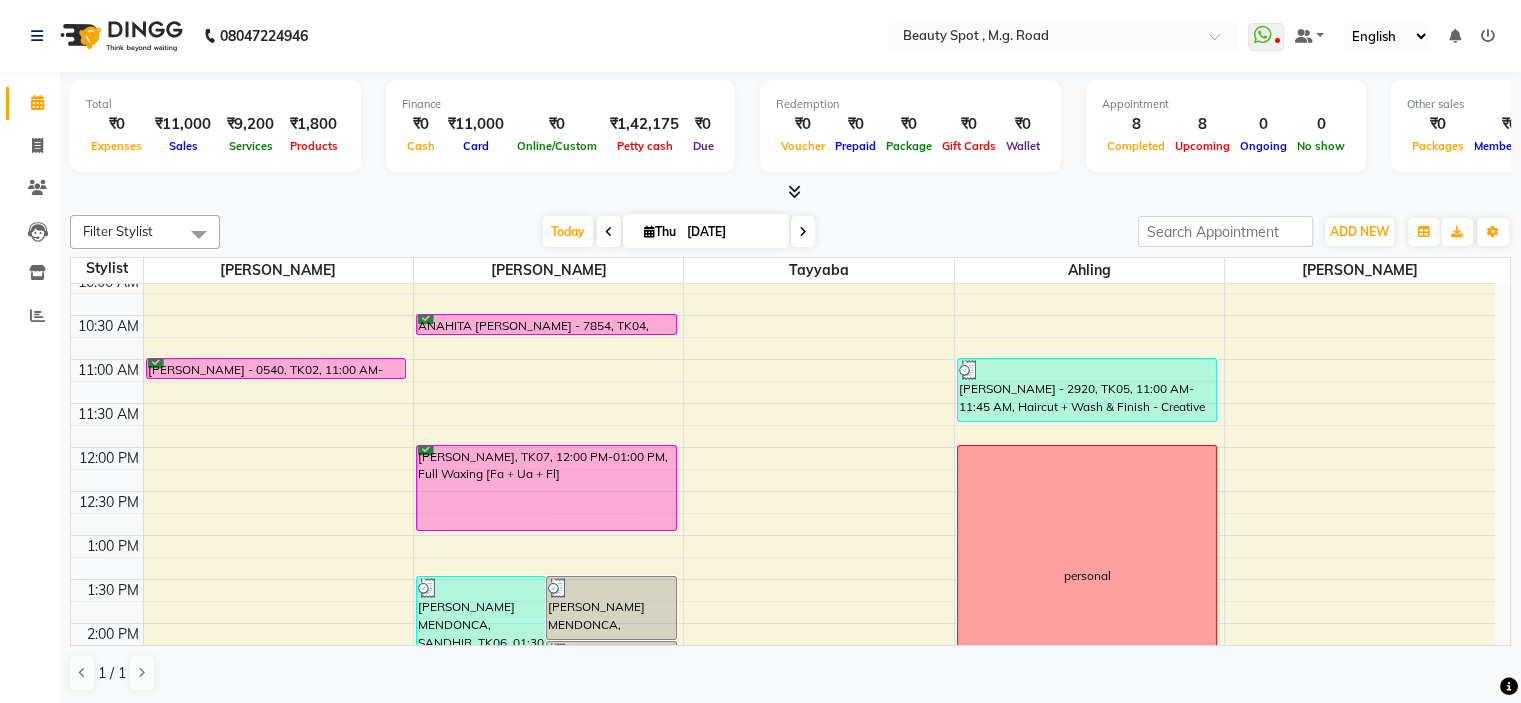 click on "[DATE]" at bounding box center (731, 232) 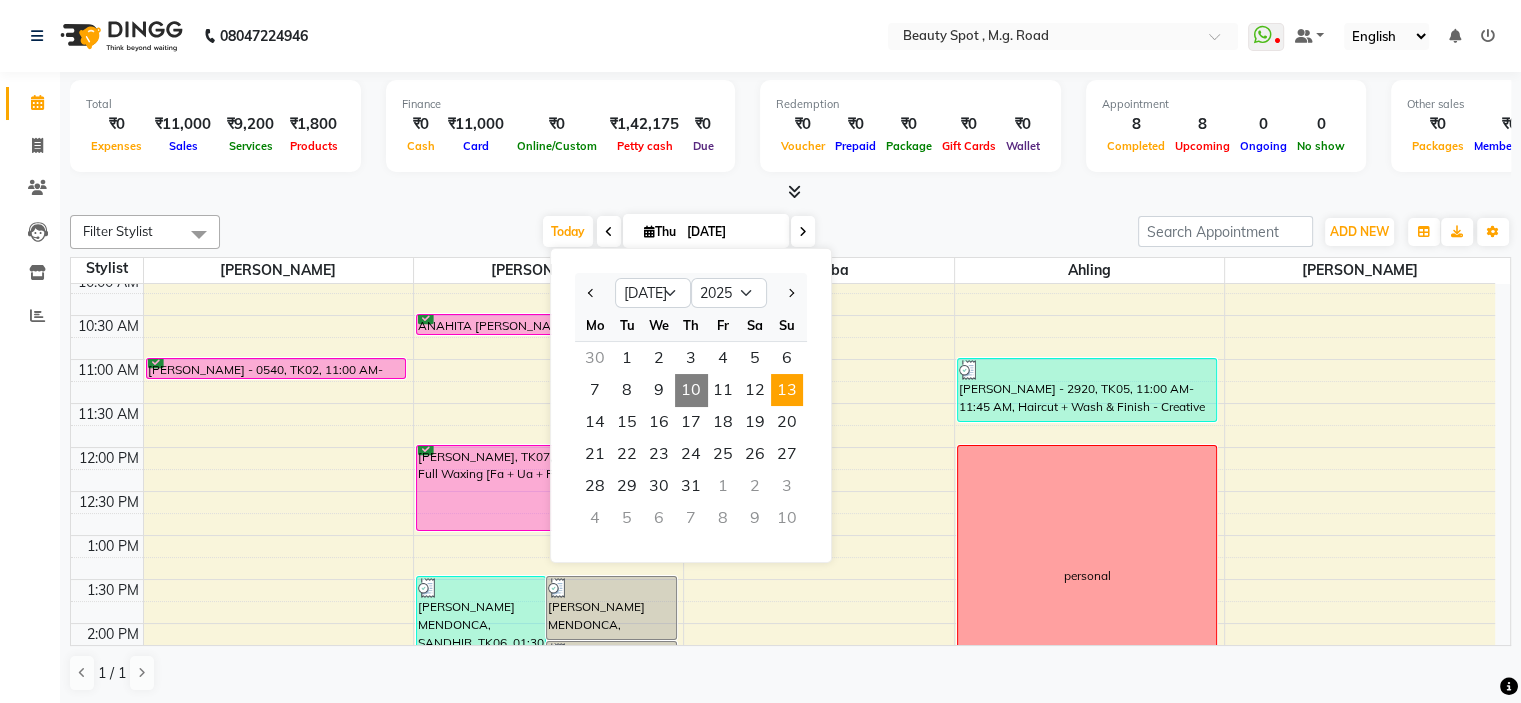 click on "13" at bounding box center [787, 390] 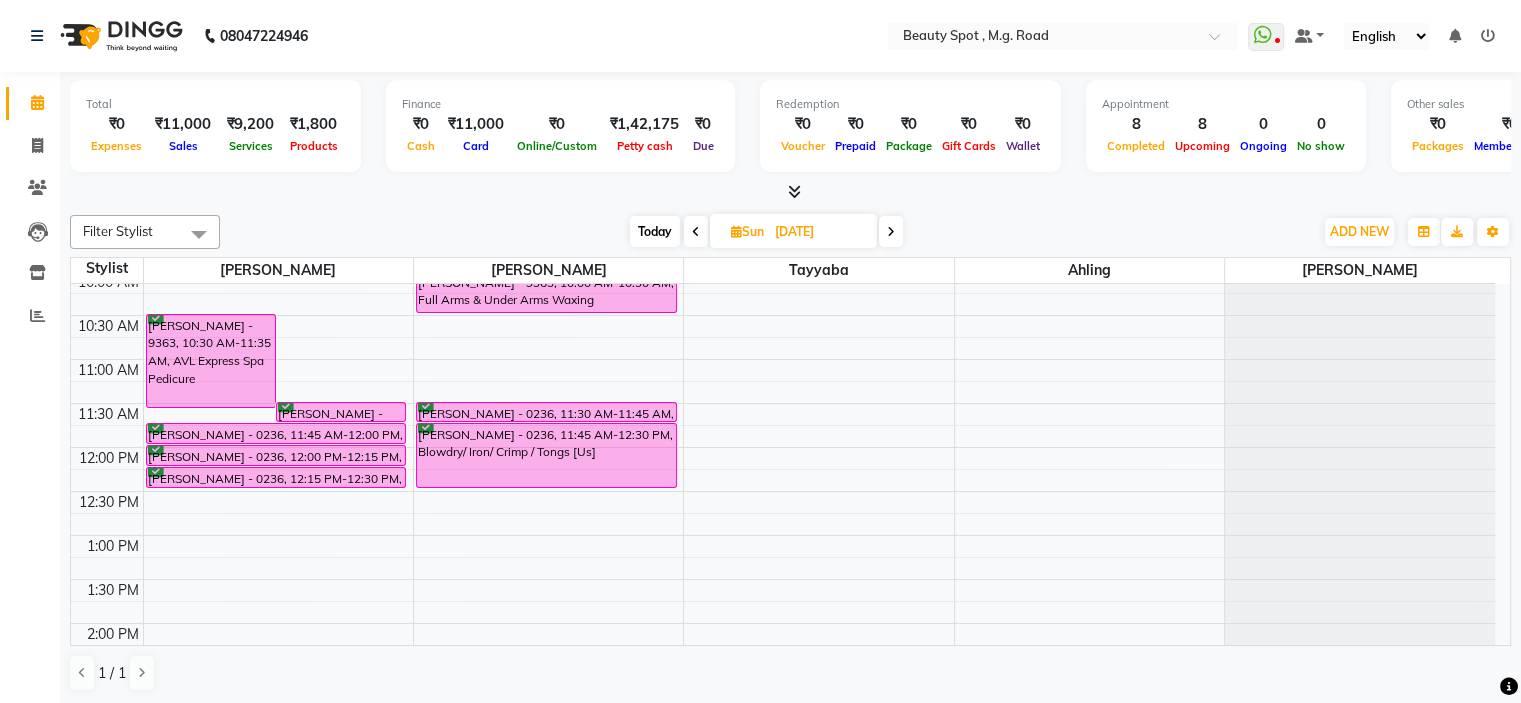 scroll, scrollTop: 200, scrollLeft: 0, axis: vertical 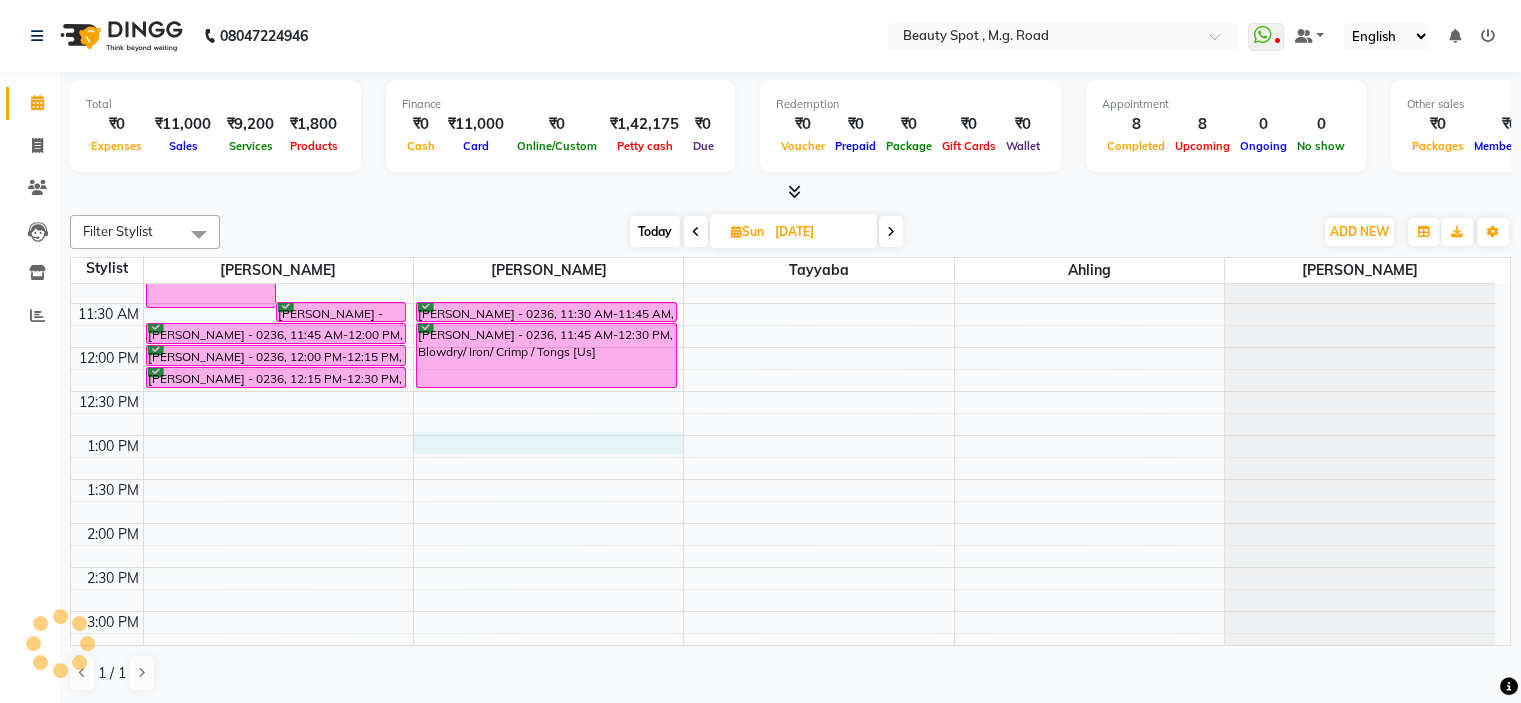 click on "9:00 AM 9:30 AM 10:00 AM 10:30 AM 11:00 AM 11:30 AM 12:00 PM 12:30 PM 1:00 PM 1:30 PM 2:00 PM 2:30 PM 3:00 PM 3:30 PM 4:00 PM 4:30 PM 5:00 PM 5:30 PM 6:00 PM 6:30 PM 7:00 PM 7:30 PM     [PERSON_NAME] - 9363, 10:30 AM-11:35 AM, AVL Express Spa Pedicure     [PERSON_NAME] - 0236, 11:30 AM-11:45 AM, Nail Cut & File     [PERSON_NAME] - 0236, 11:45 AM-12:00 PM, Nail Cut & File     [PERSON_NAME] - 0236, 12:00 PM-12:15 PM, Reg Polish     [PERSON_NAME] - 0236, 12:15 PM-12:30 PM, Reg Polish     [PERSON_NAME] - 9363, 10:00 AM-10:30 AM, Full Arms & Under Arms Waxing     [PERSON_NAME] - 0236, 11:30 AM-11:45 AM, Hair Wash + Cond + Blast Dry [Us]     [PERSON_NAME] - 0236, 11:45 AM-12:30 PM, Blowdry/ Iron/ Crimp / Tongs [Us]     USHA [PERSON_NAME], 04:00 PM-05:00 PM, Root Touch Up - Majirel Full Head     USHA [PERSON_NAME], 05:00 PM-05:15 PM, Vitamino Colour Sealer     USHA [PERSON_NAME], 05:15 PM-06:00 PM, Haircut + Wash & Finish - Creative Artist" at bounding box center [783, 567] 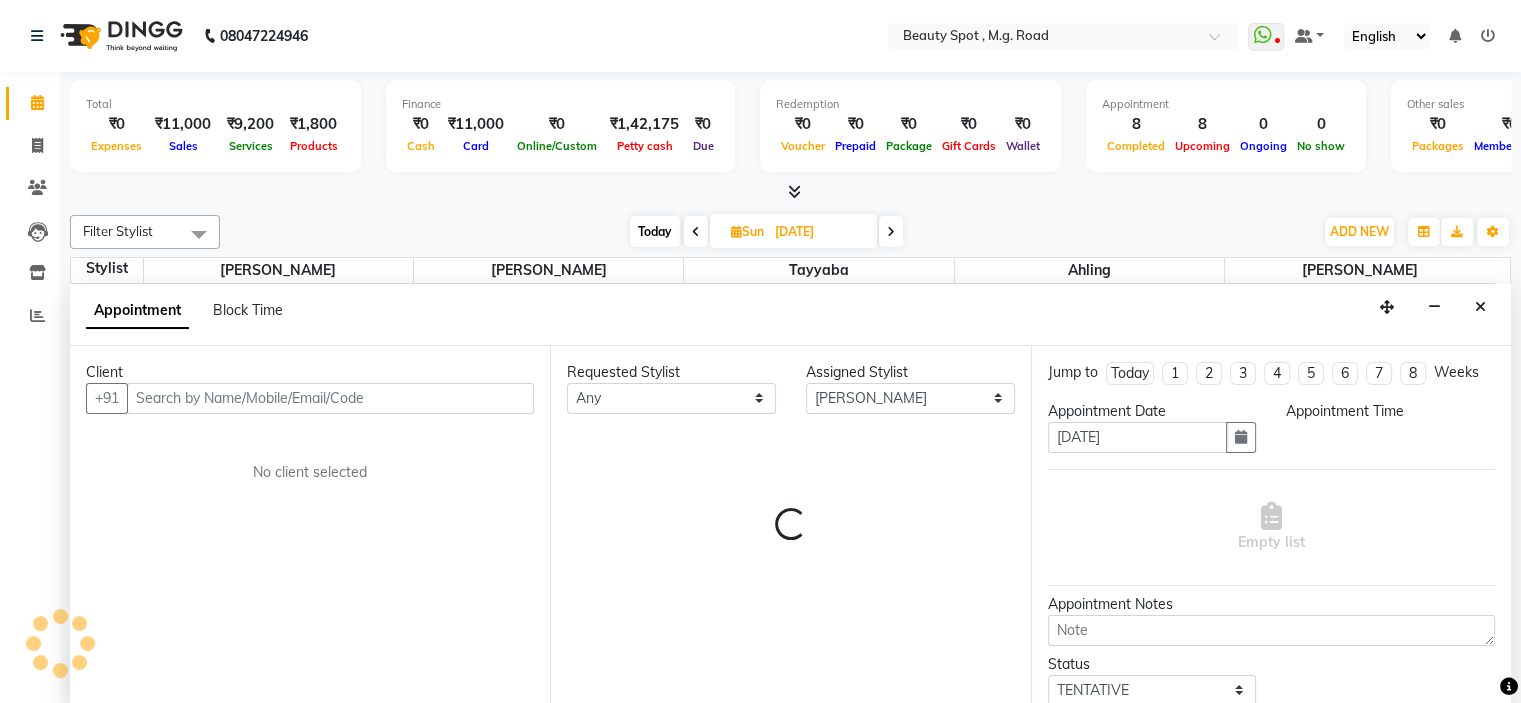 scroll, scrollTop: 0, scrollLeft: 0, axis: both 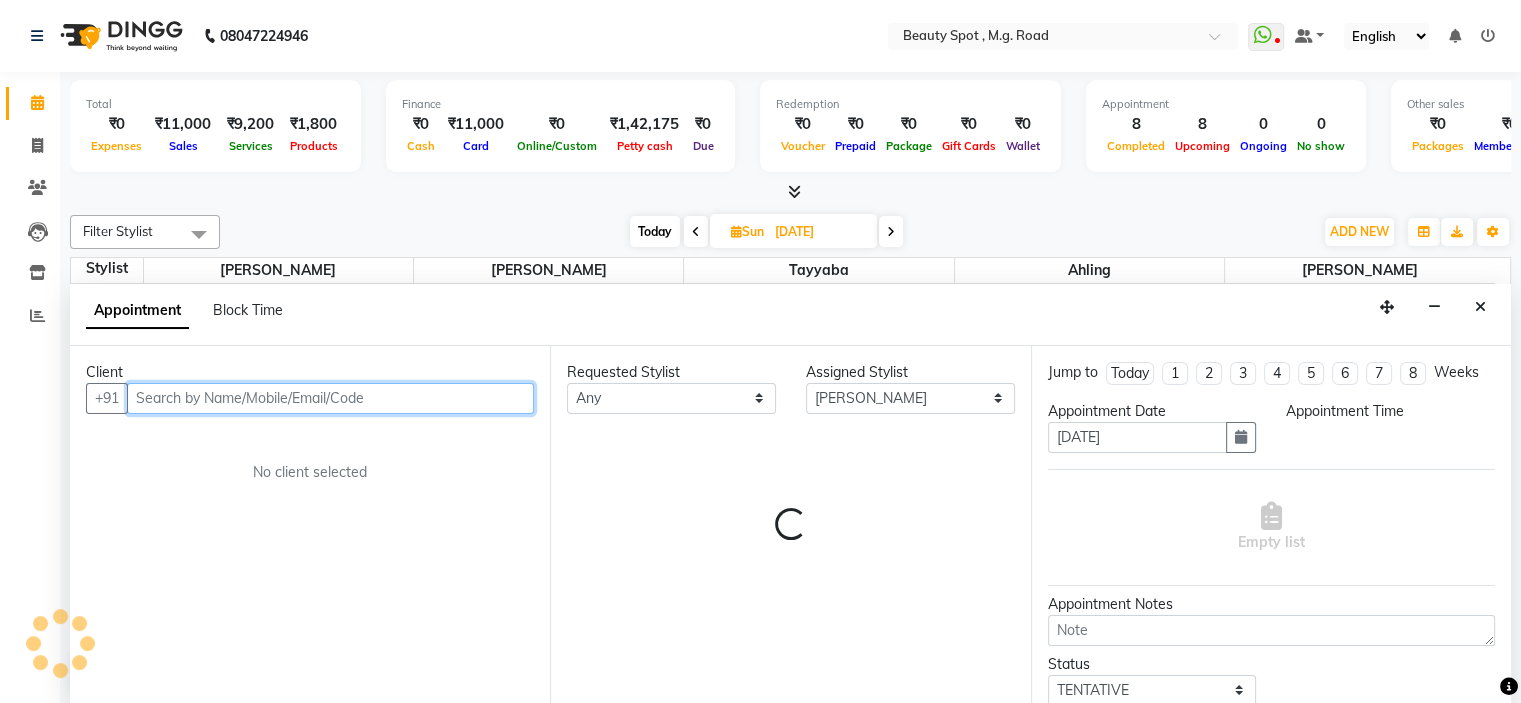 select on "780" 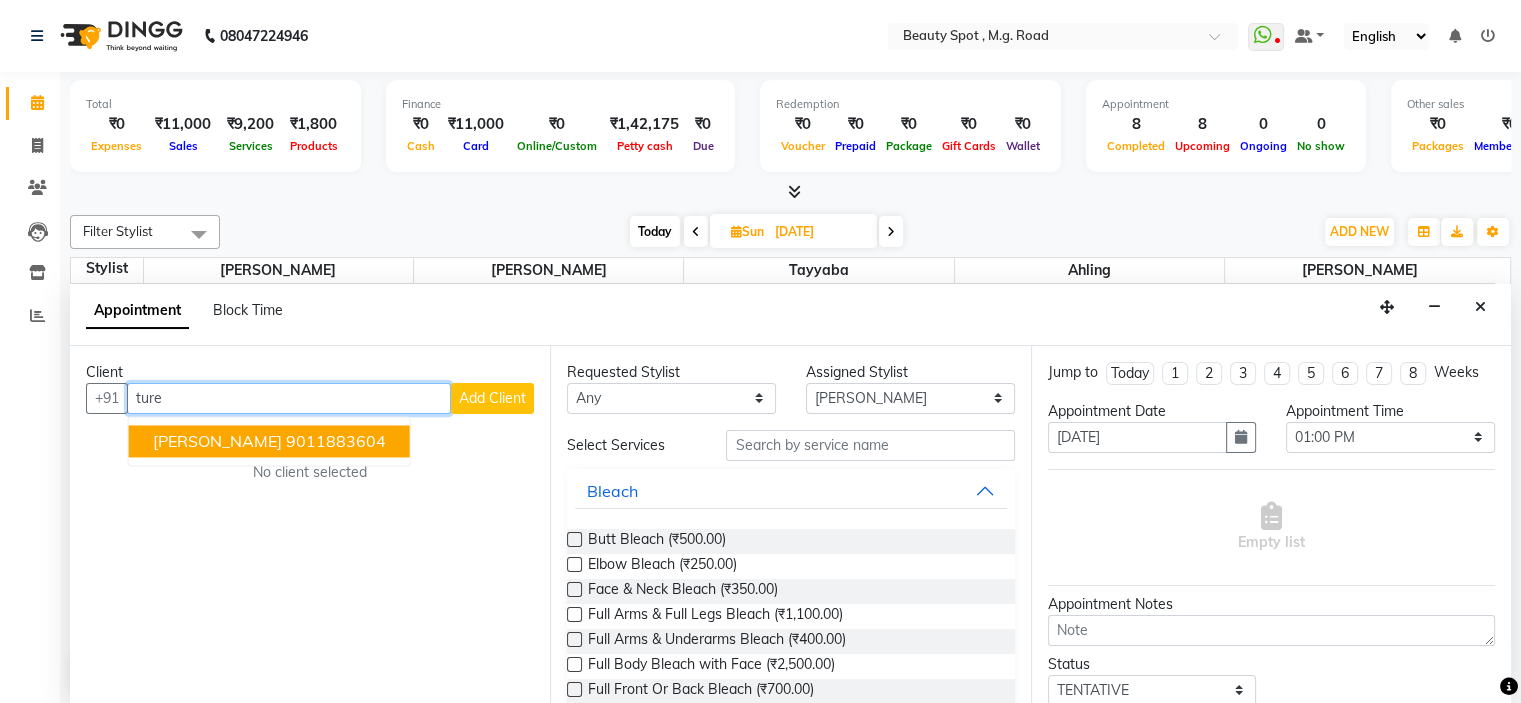 click on "[PERSON_NAME]" at bounding box center (217, 441) 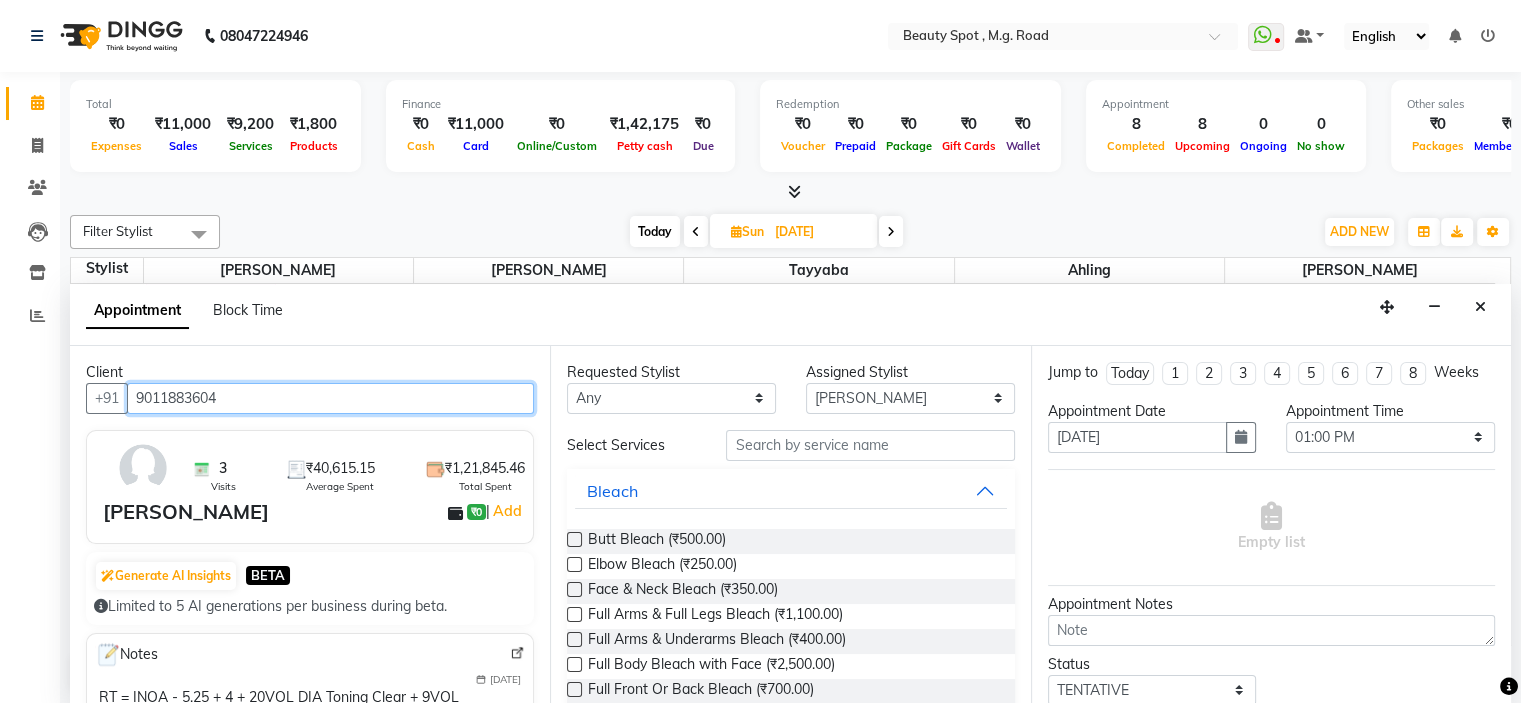 type on "9011883604" 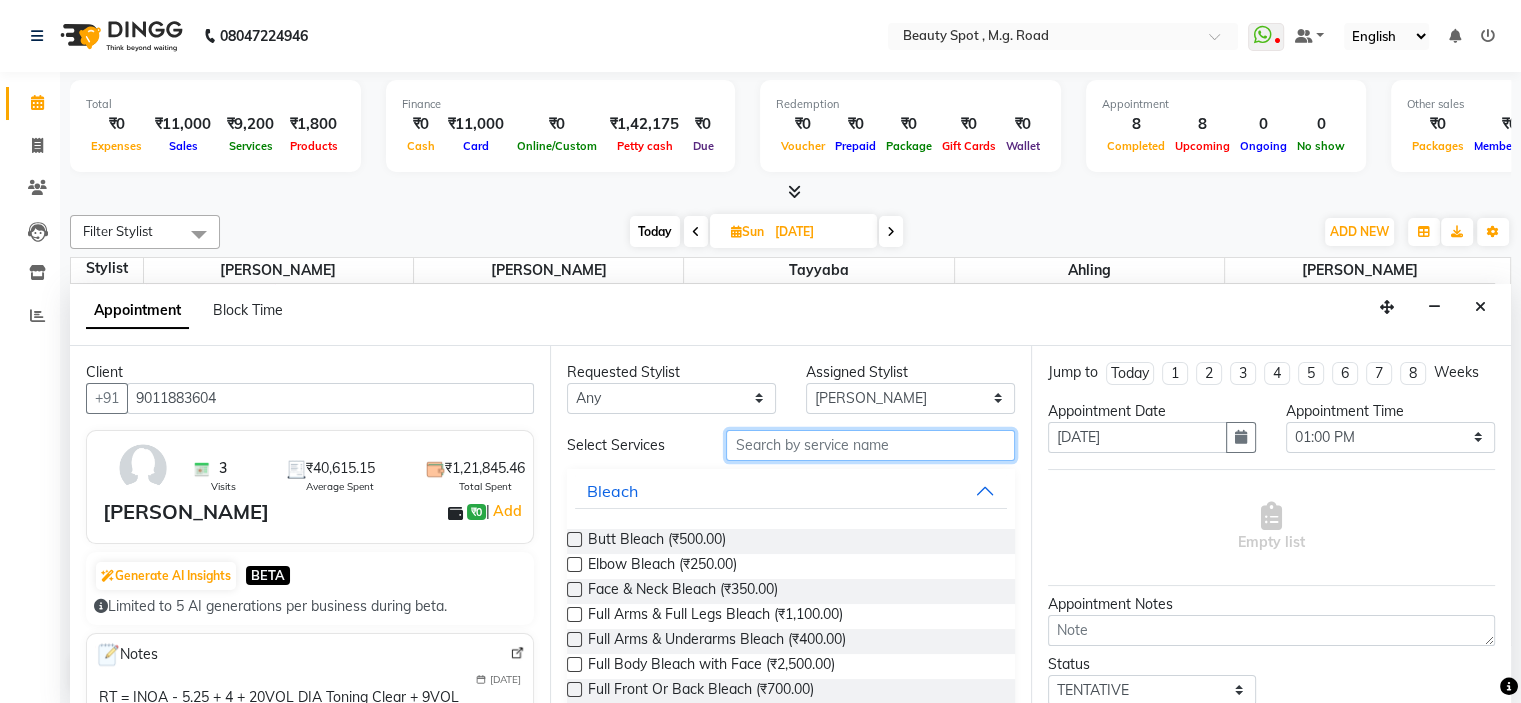 click at bounding box center [870, 445] 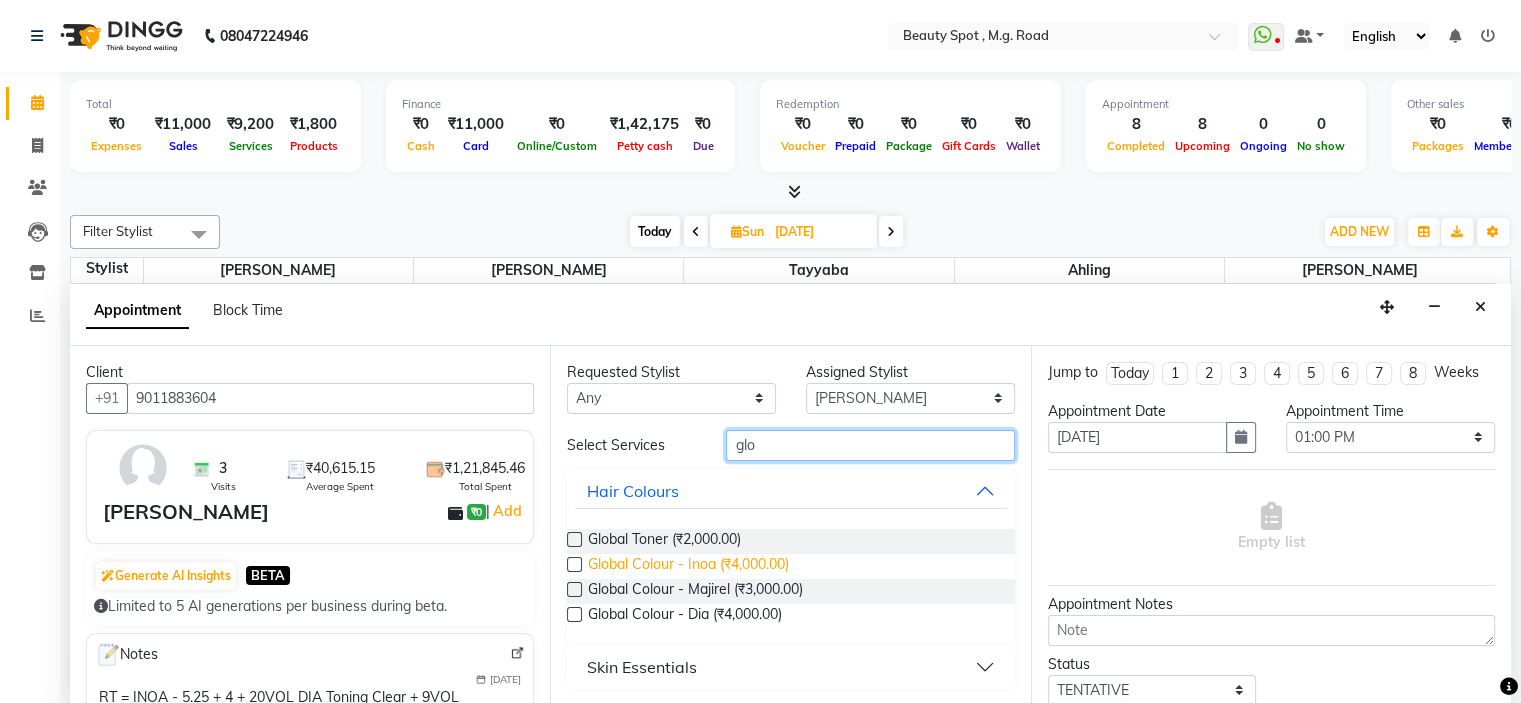 type on "glo" 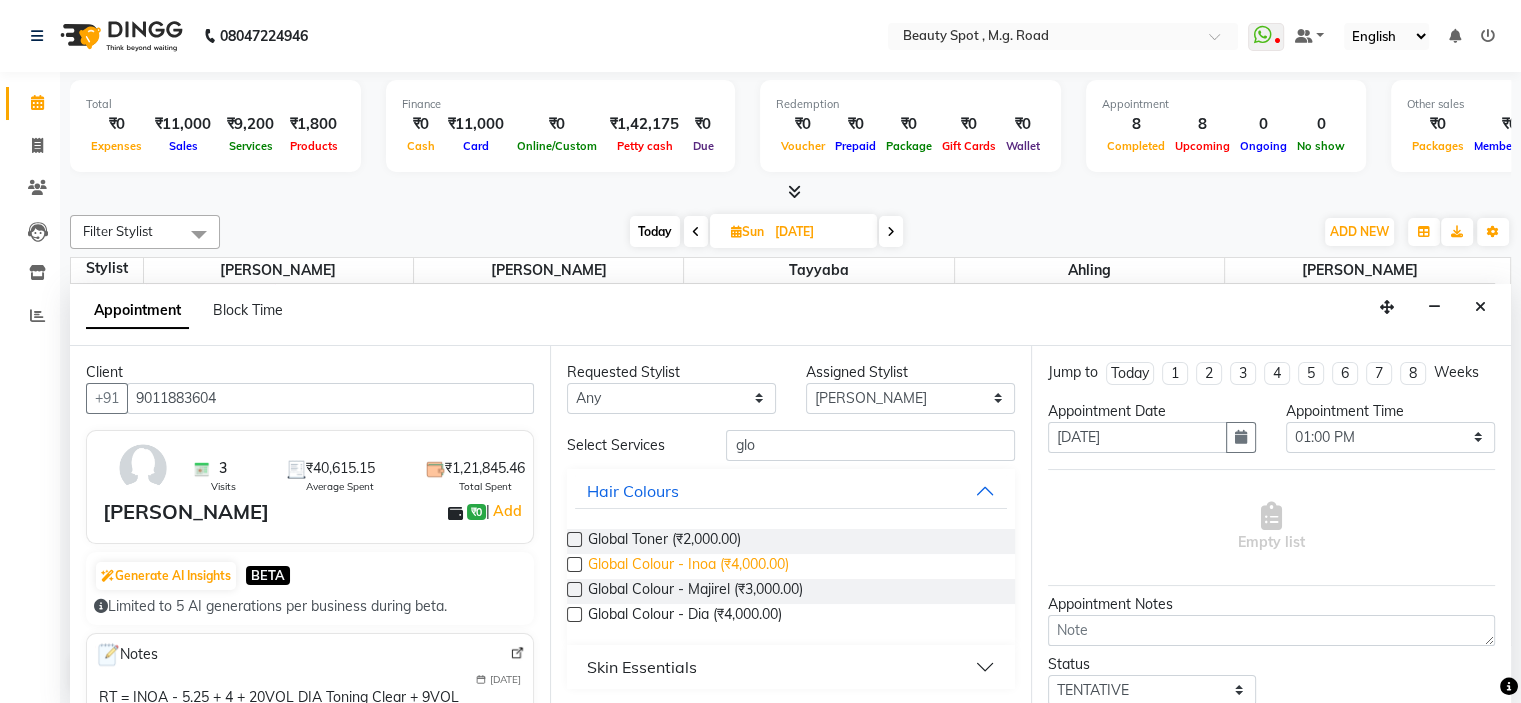click on "Global Colour - Inoa (₹4,000.00)" at bounding box center (688, 566) 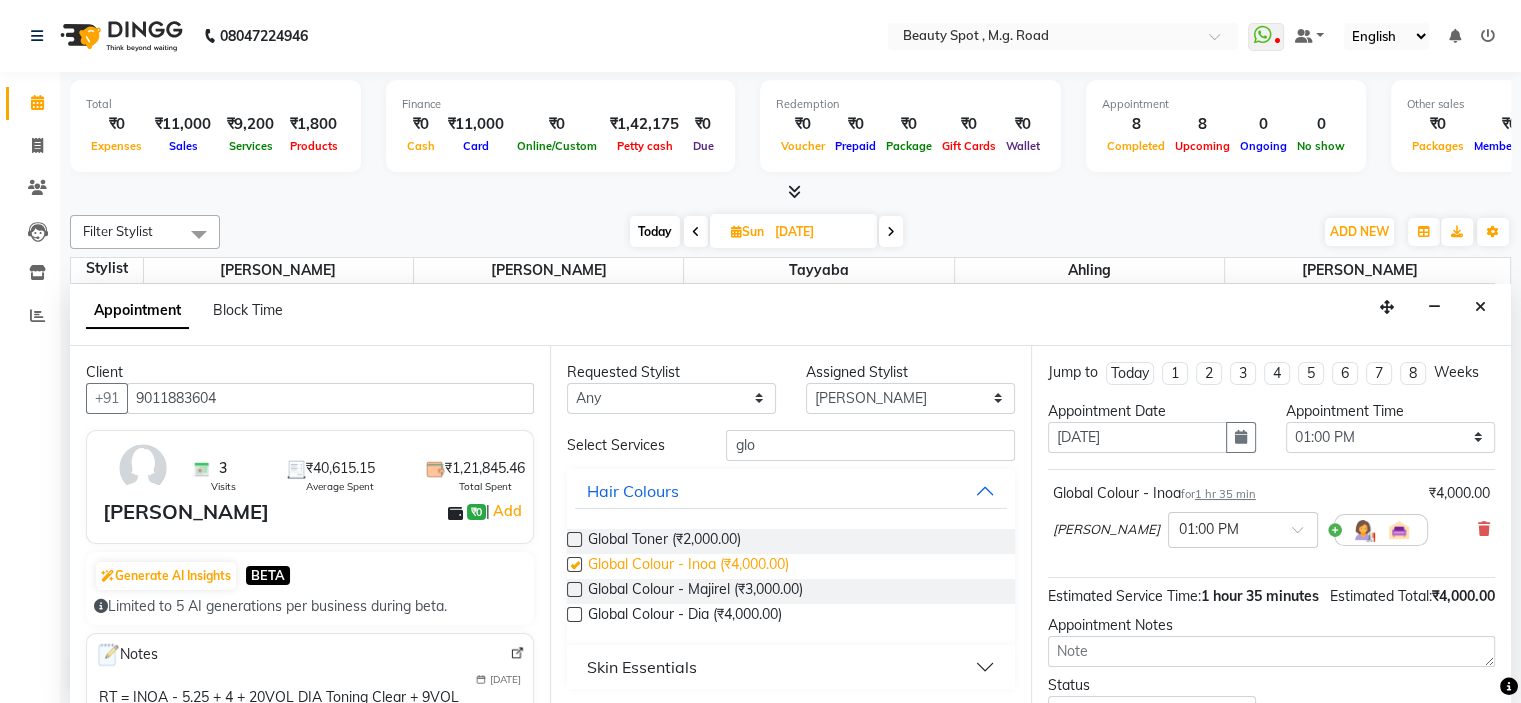 checkbox on "false" 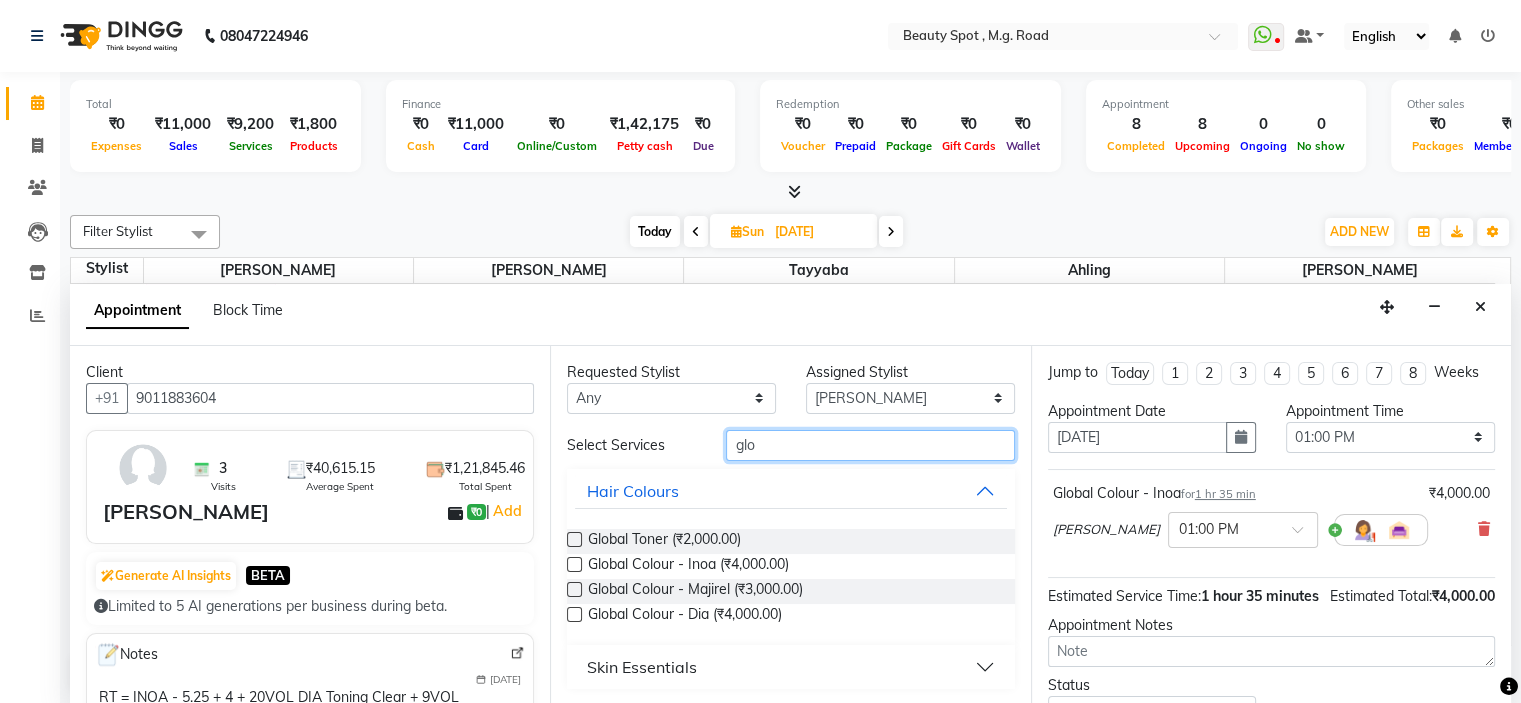 click on "glo" at bounding box center [870, 445] 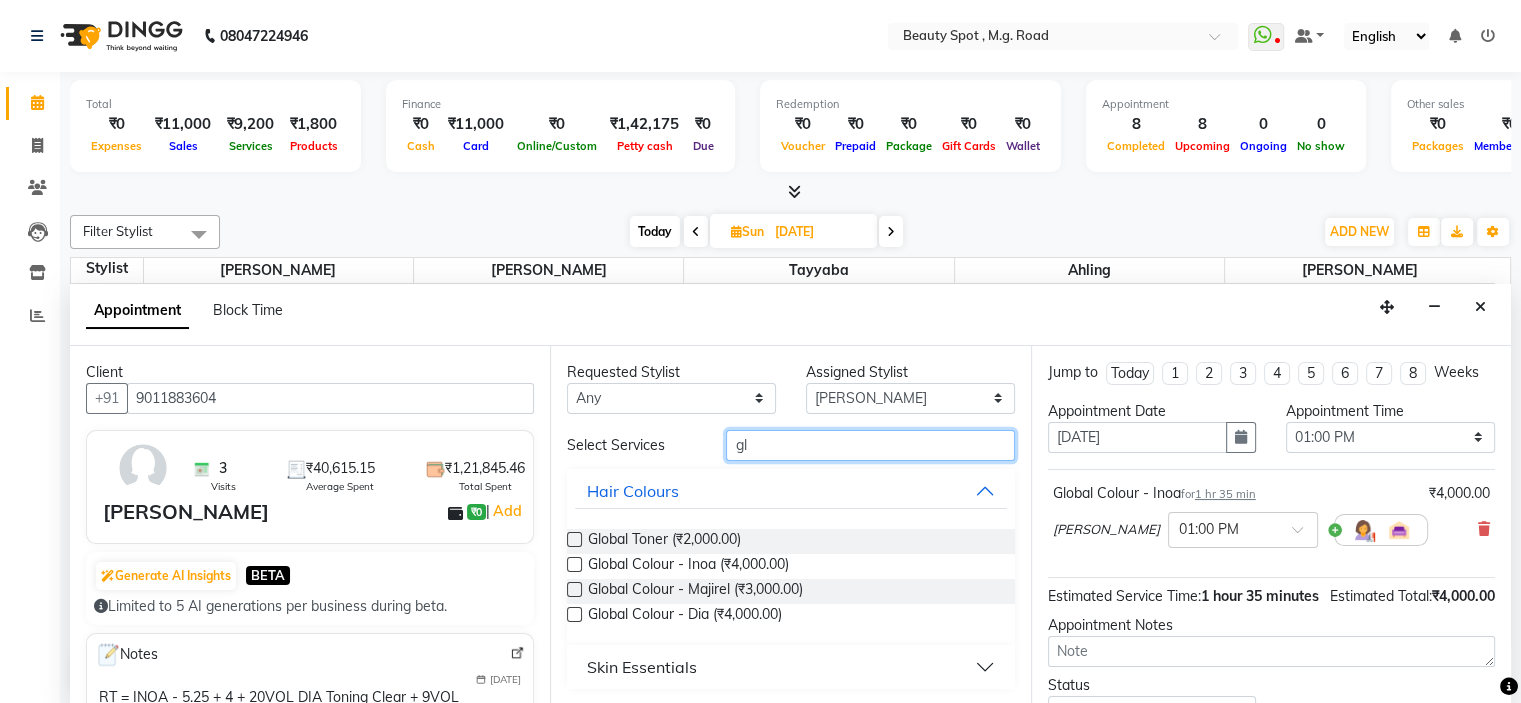type on "g" 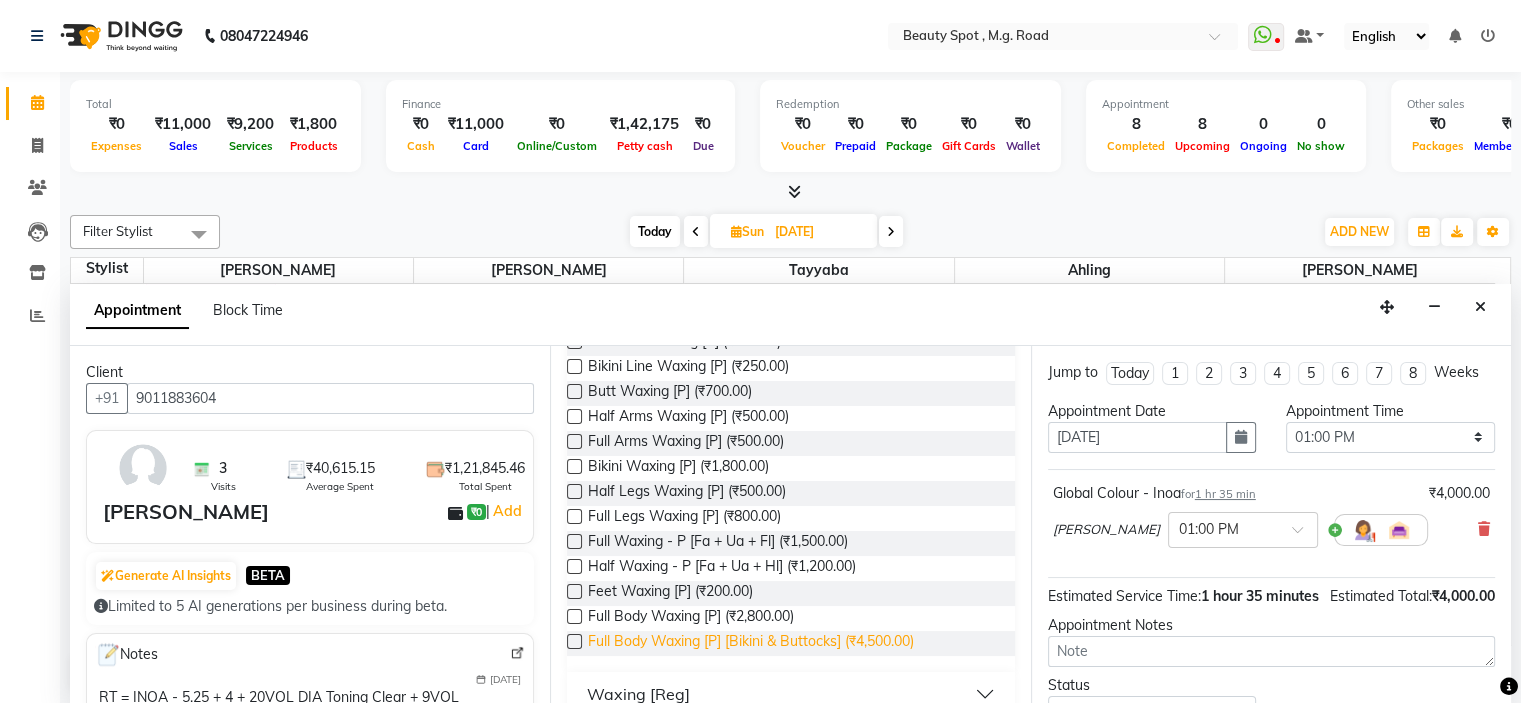 scroll, scrollTop: 417, scrollLeft: 0, axis: vertical 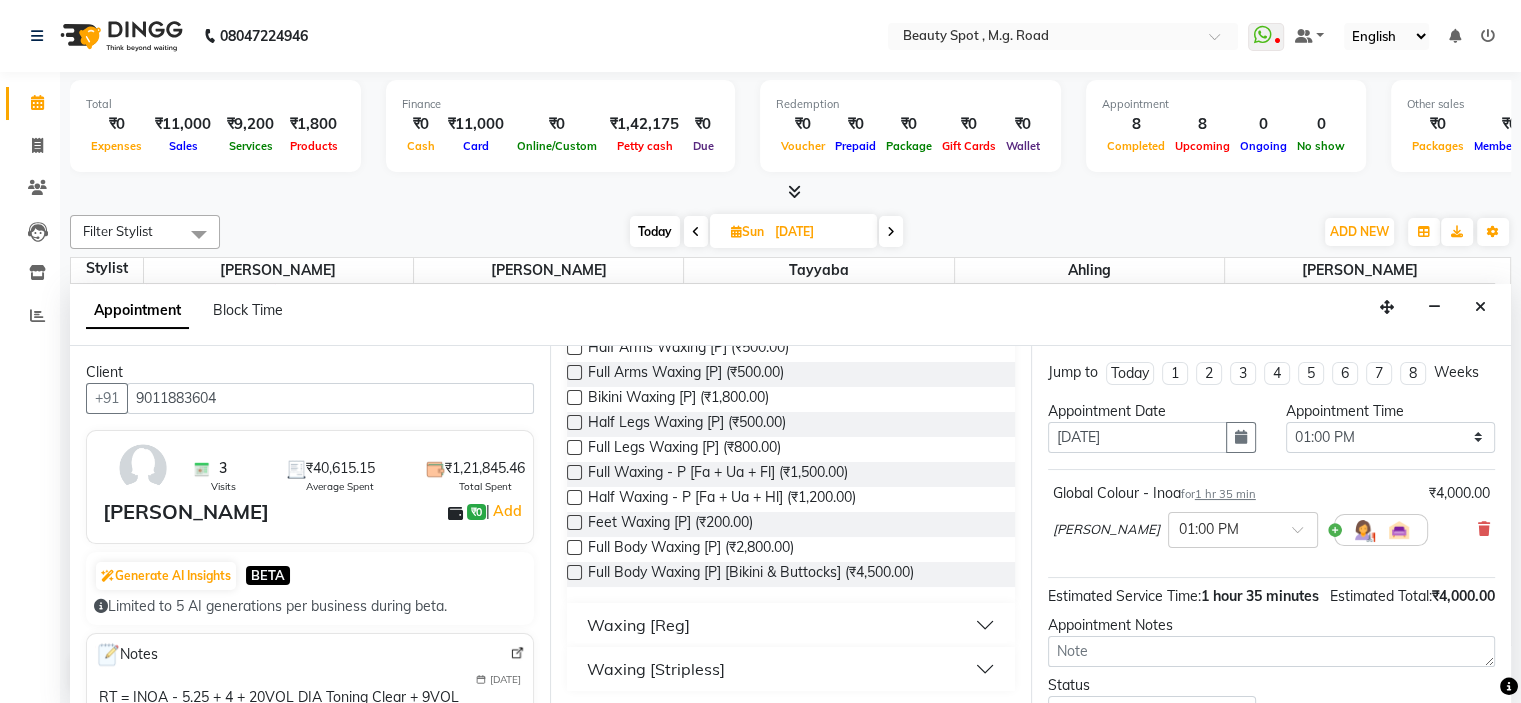 type on "wax" 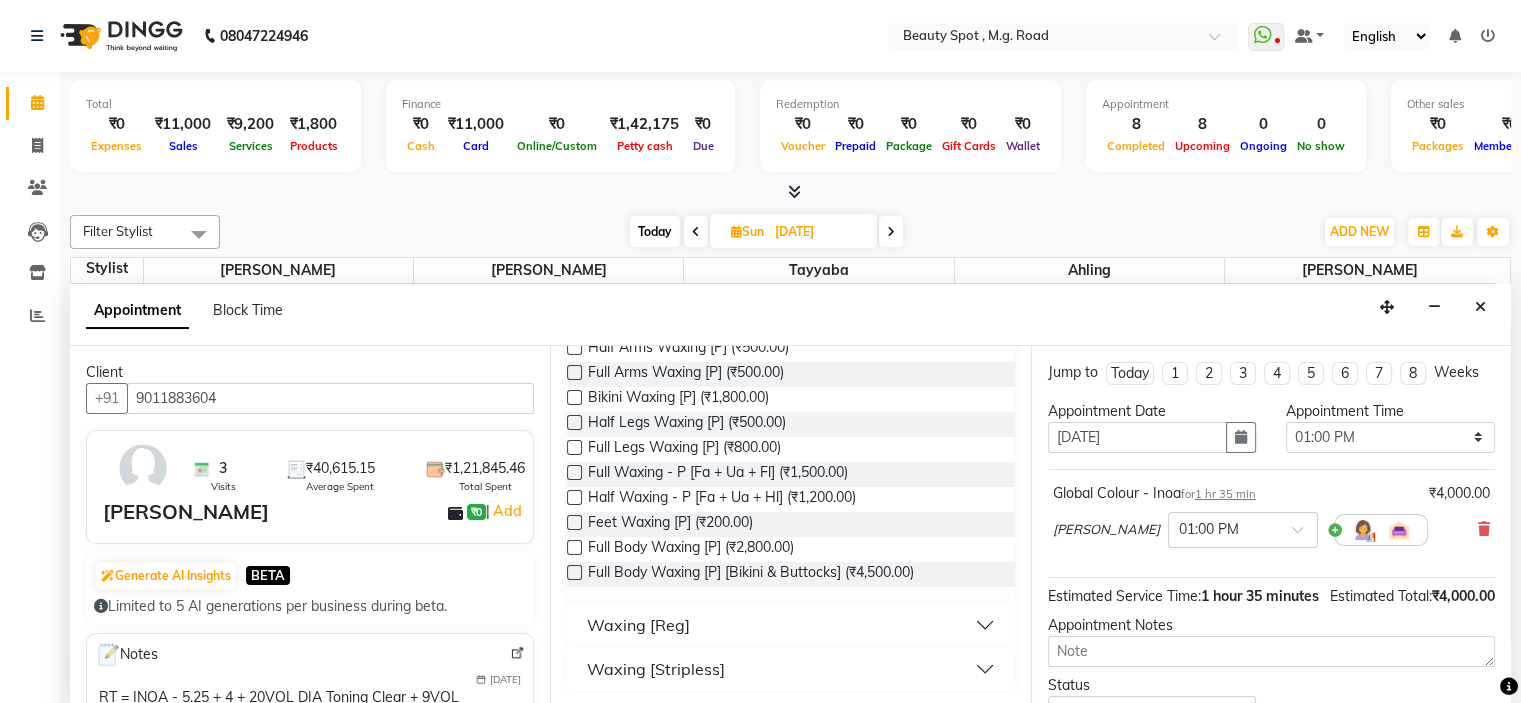 click on "Waxing [Reg]" at bounding box center (790, 625) 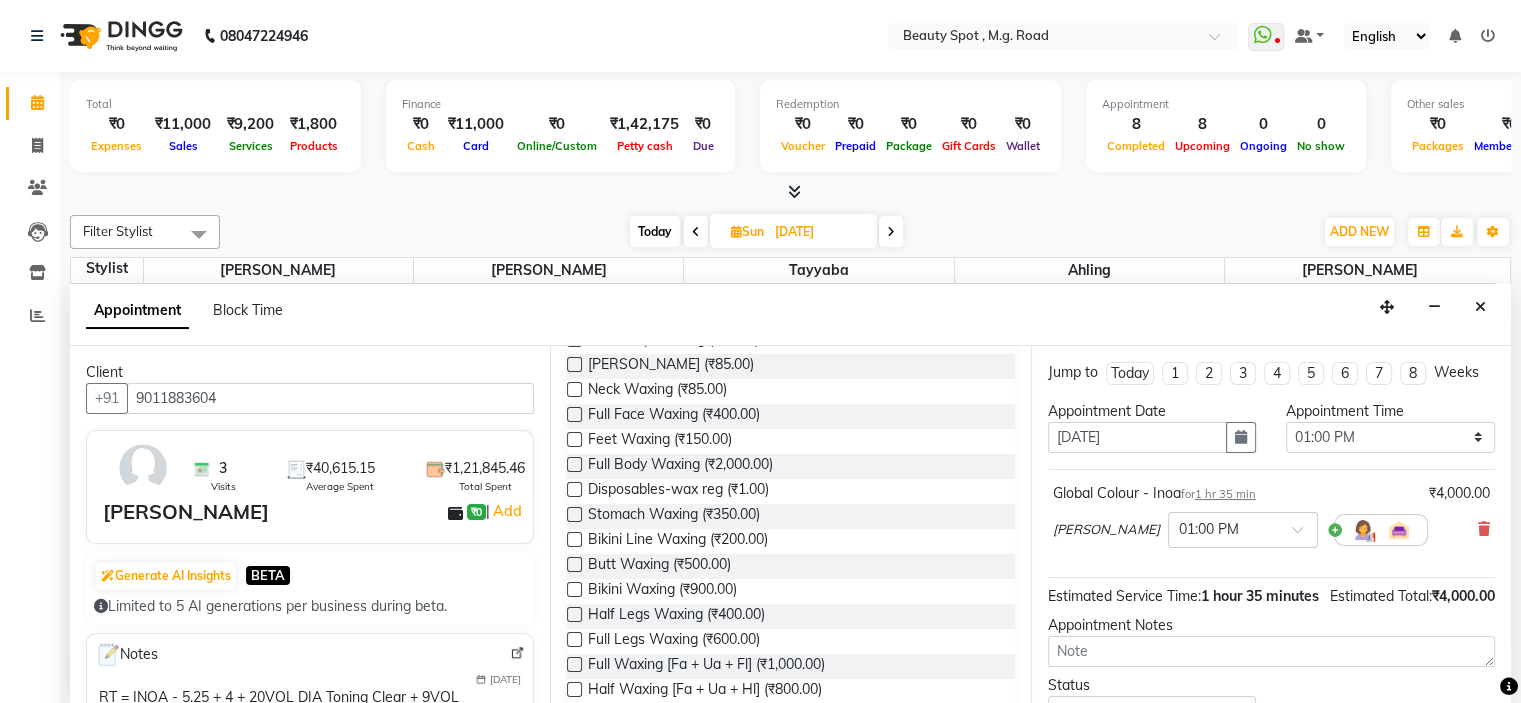 scroll, scrollTop: 1149, scrollLeft: 0, axis: vertical 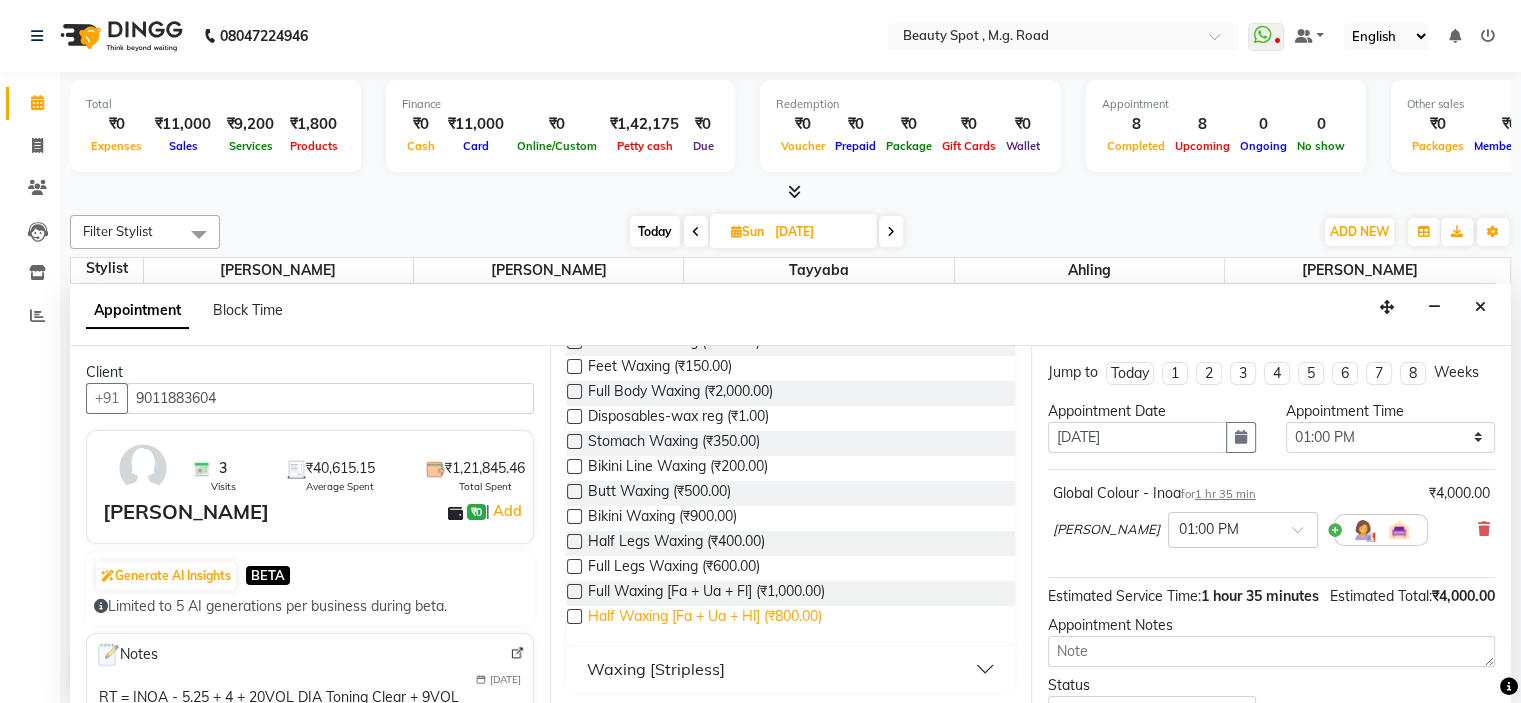 click on "Half Waxing [Fa + Ua + Hl] (₹800.00)" at bounding box center [705, 618] 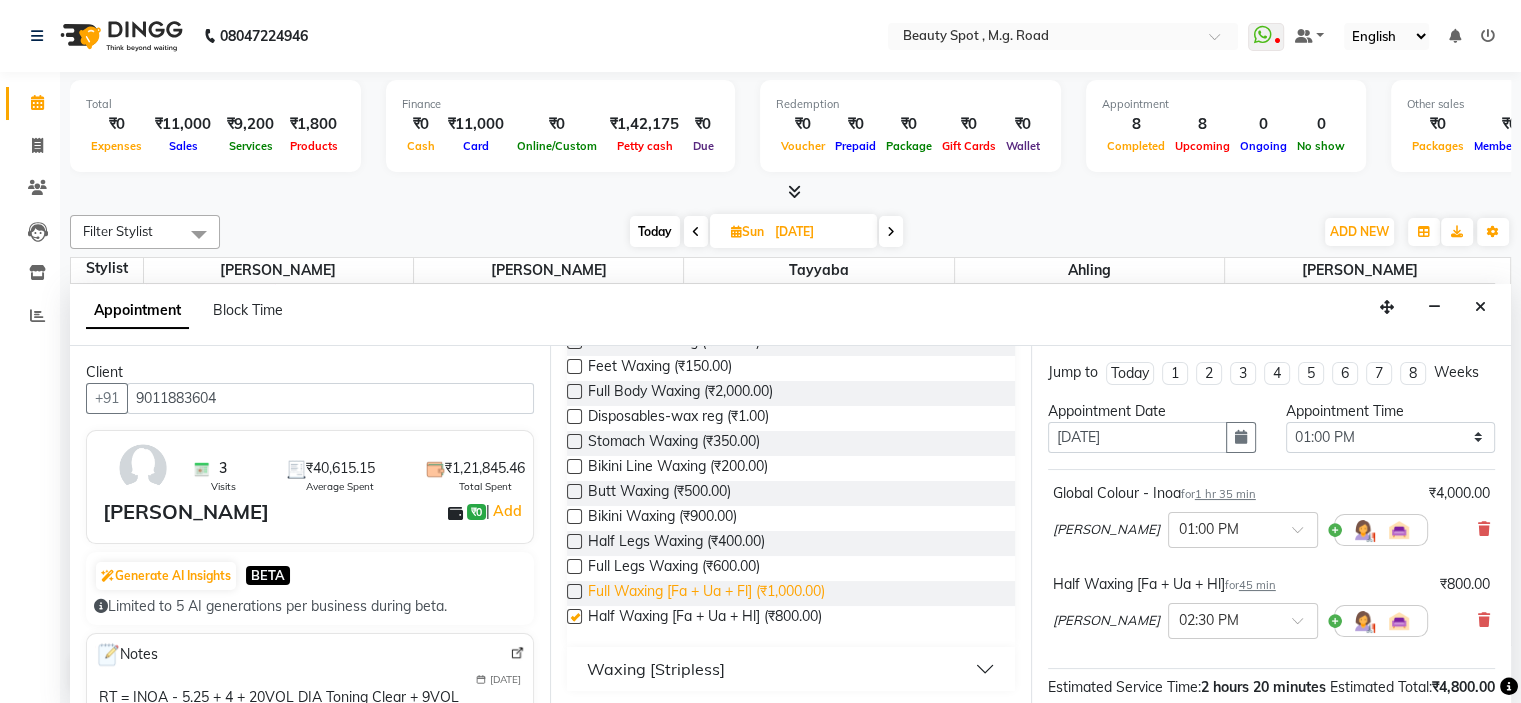 checkbox on "false" 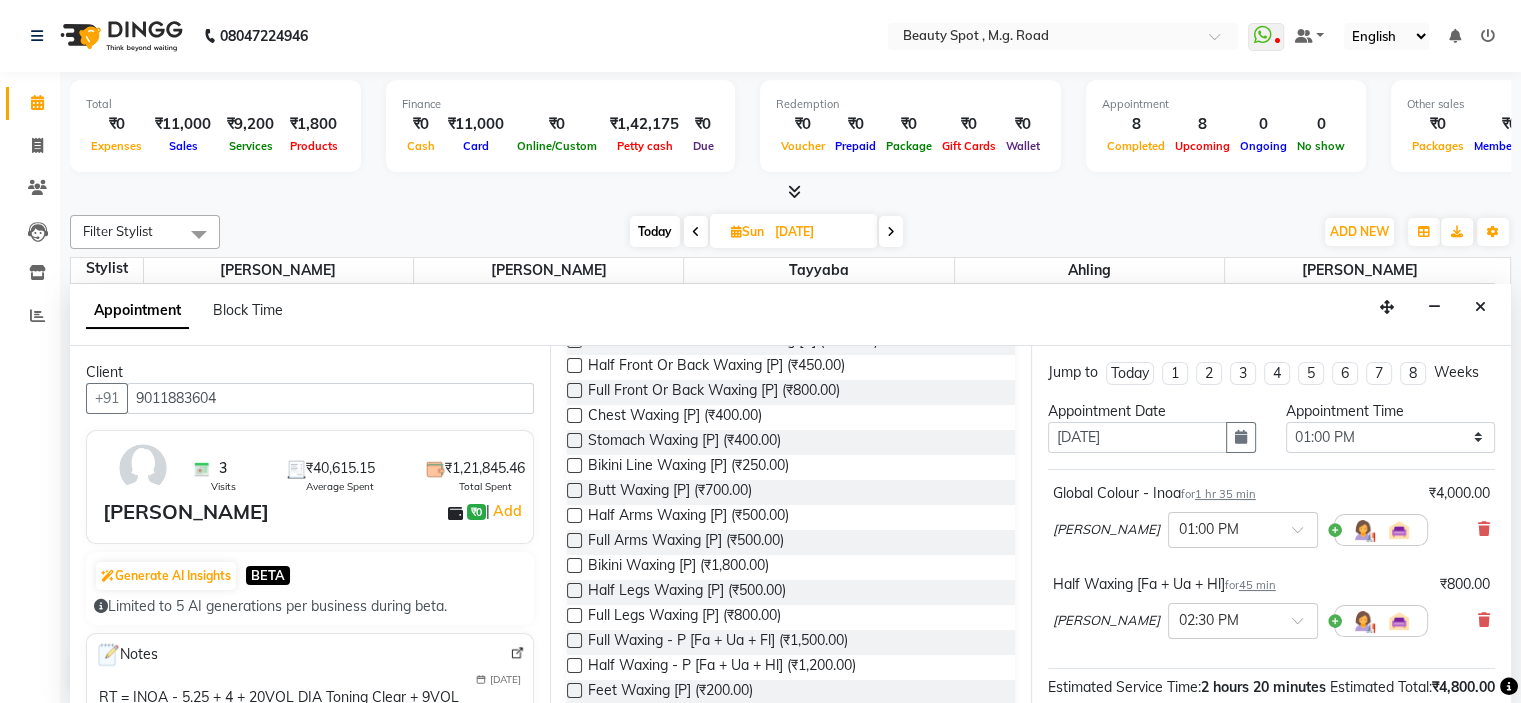 scroll, scrollTop: 0, scrollLeft: 0, axis: both 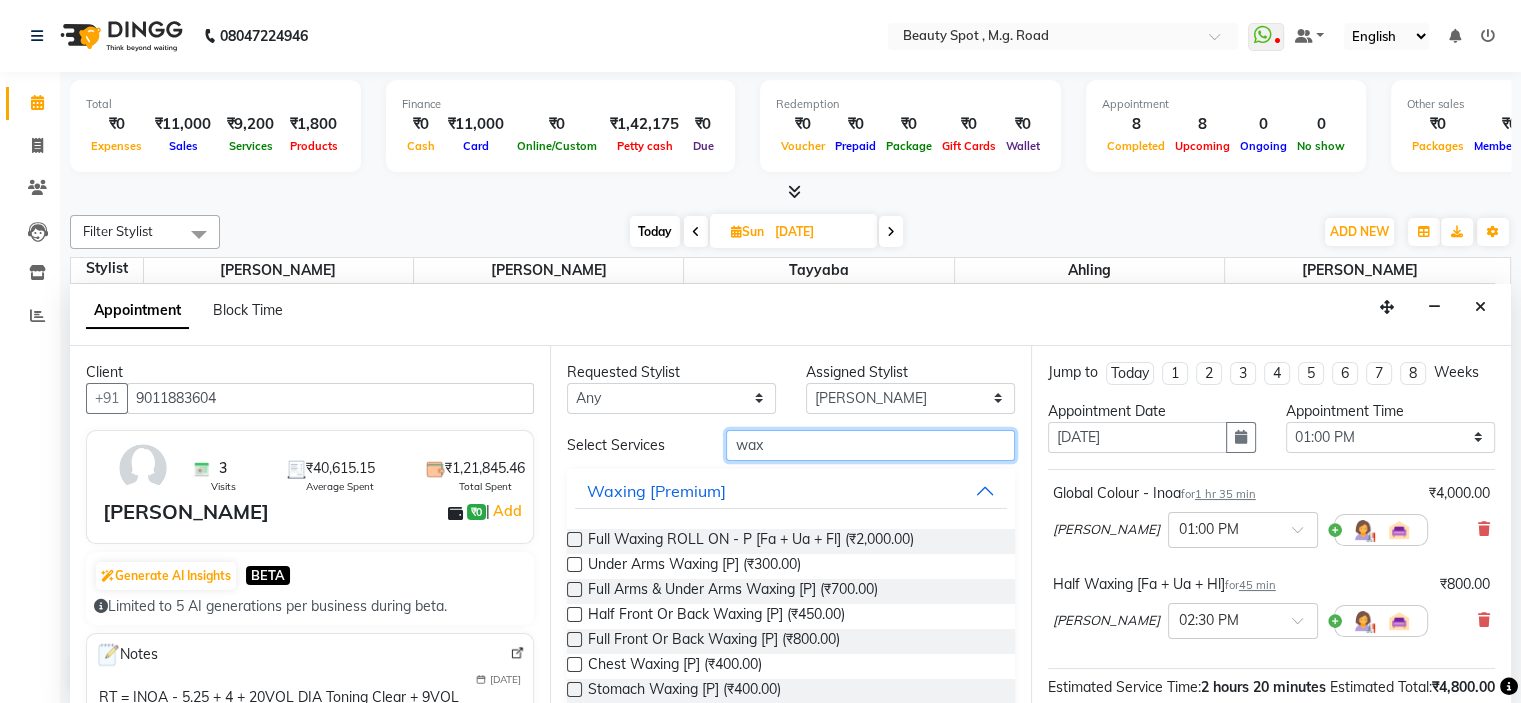 click on "wax" at bounding box center [870, 445] 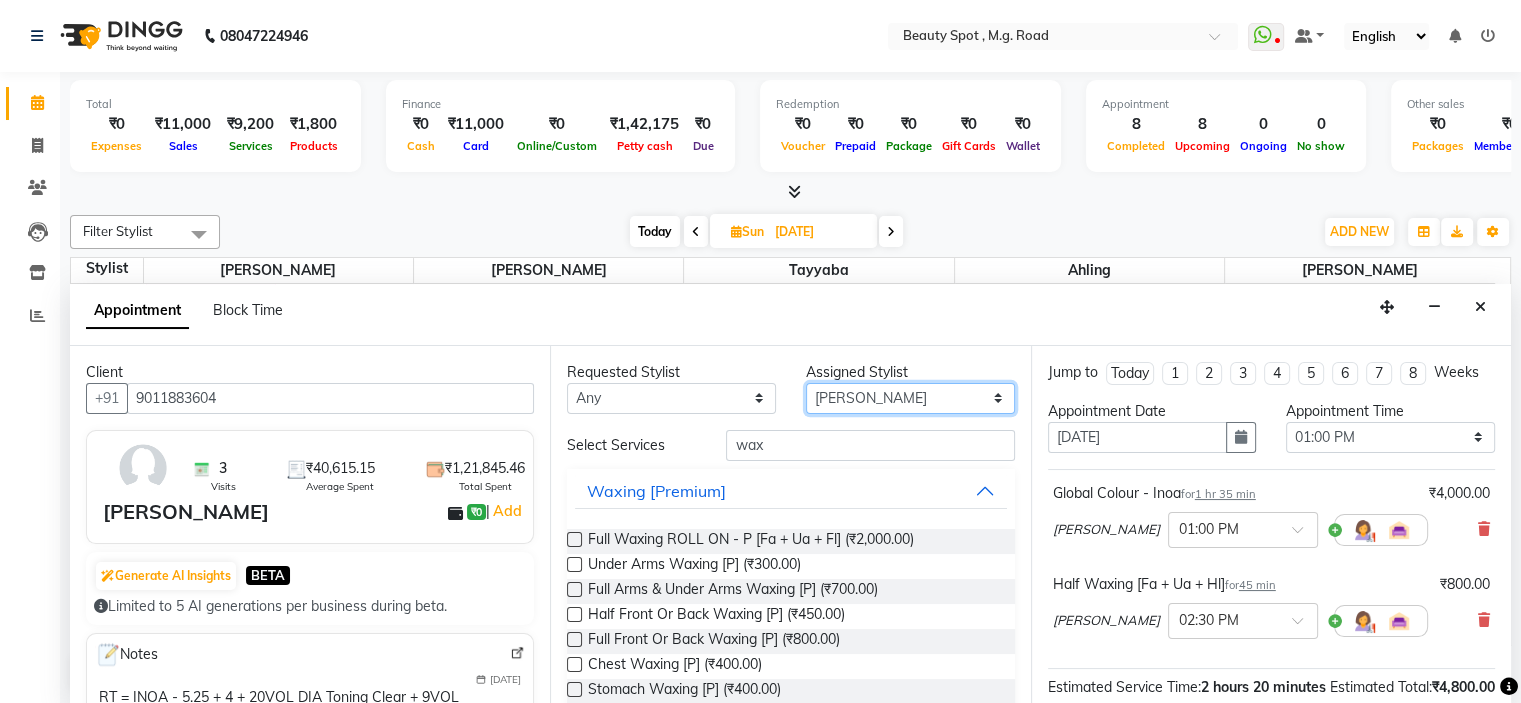 click on "Select [PERSON_NAME]  [PERSON_NAME]  [PERSON_NAME]" at bounding box center (910, 398) 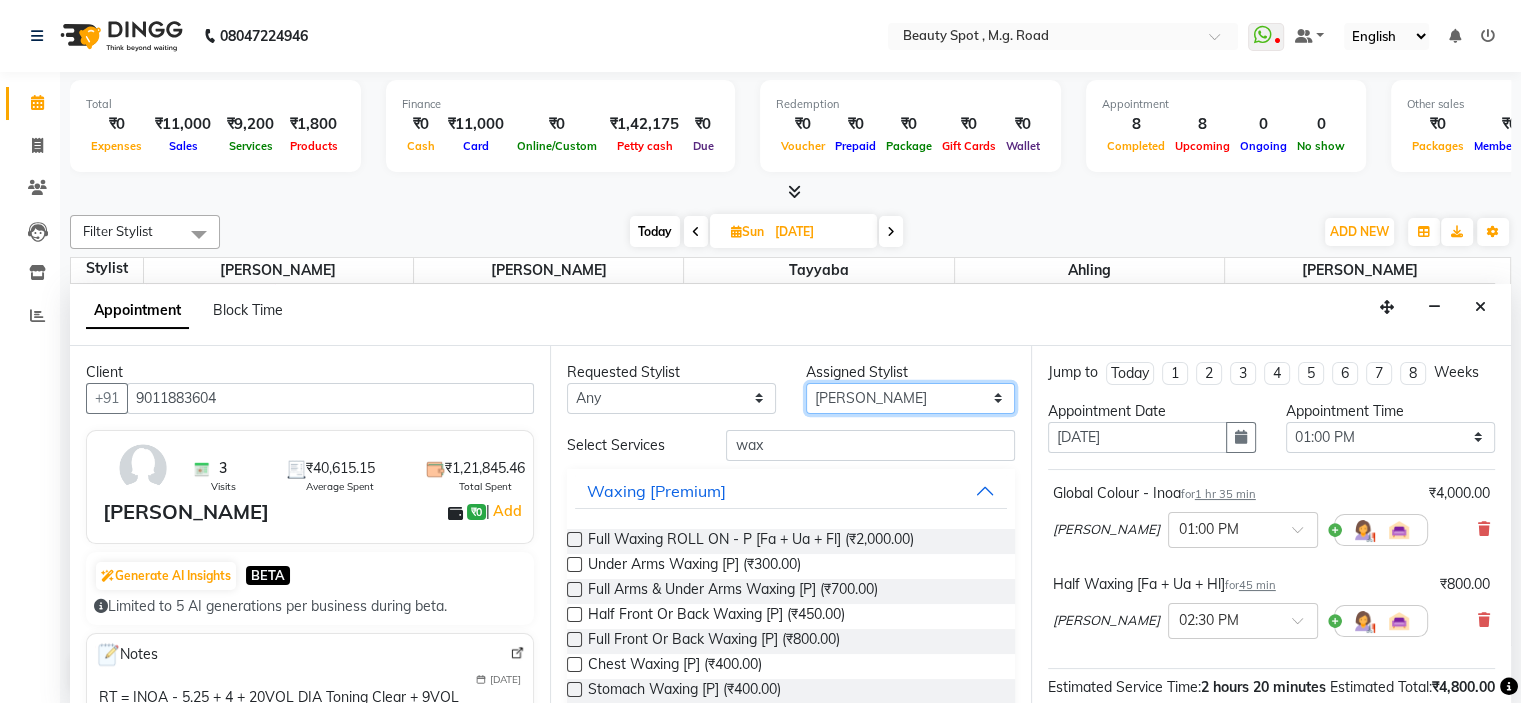 select on "63581" 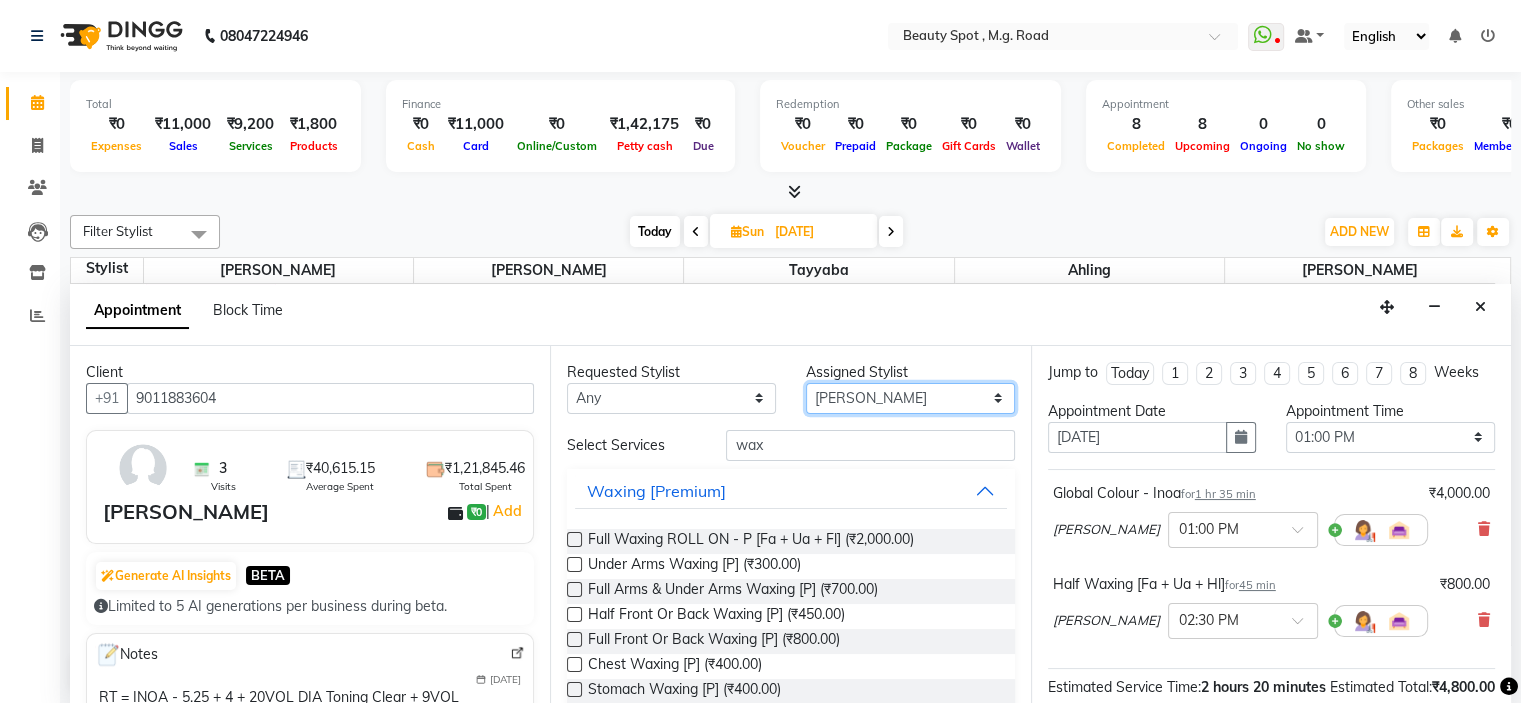 click on "Select Ahling Devika  Sheela  Tayyaba  Yen" at bounding box center [910, 398] 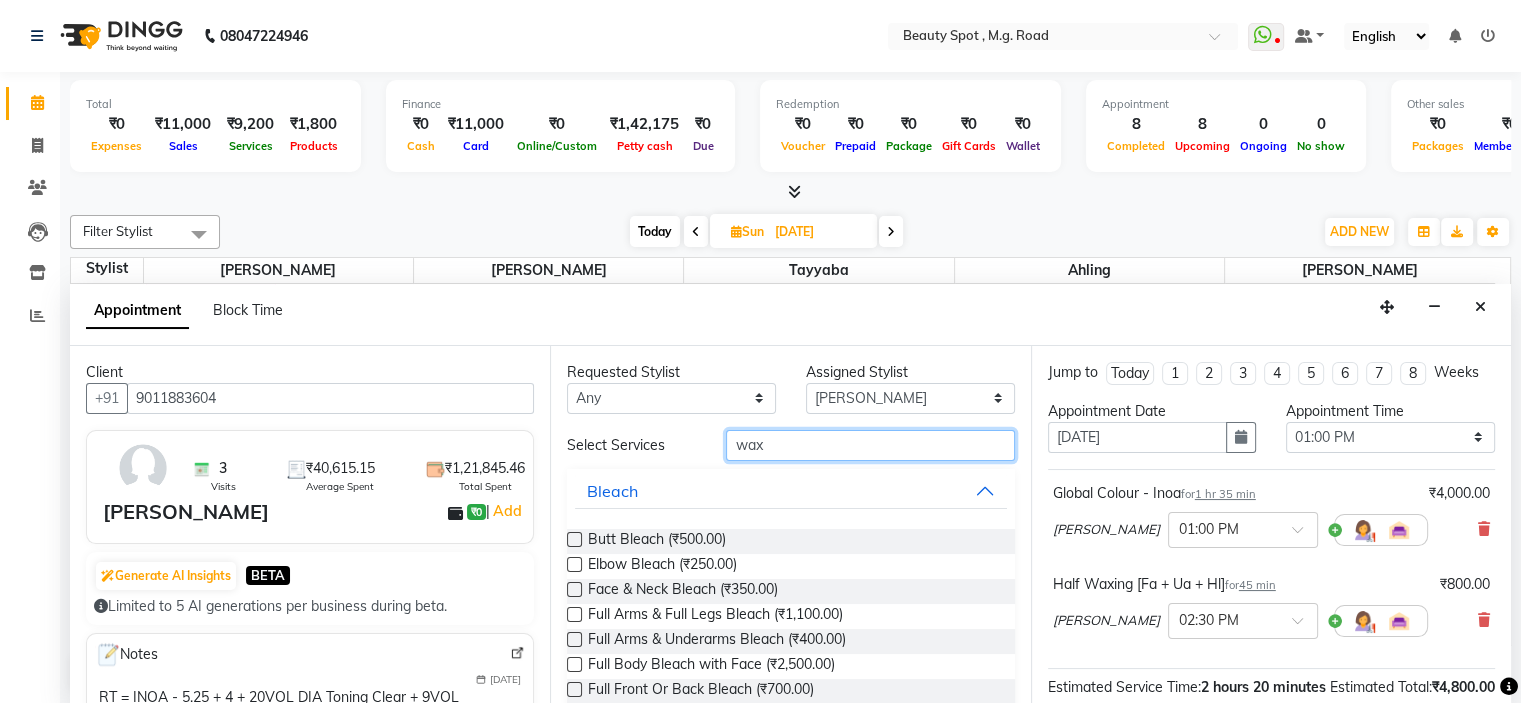 click on "wax" at bounding box center (870, 445) 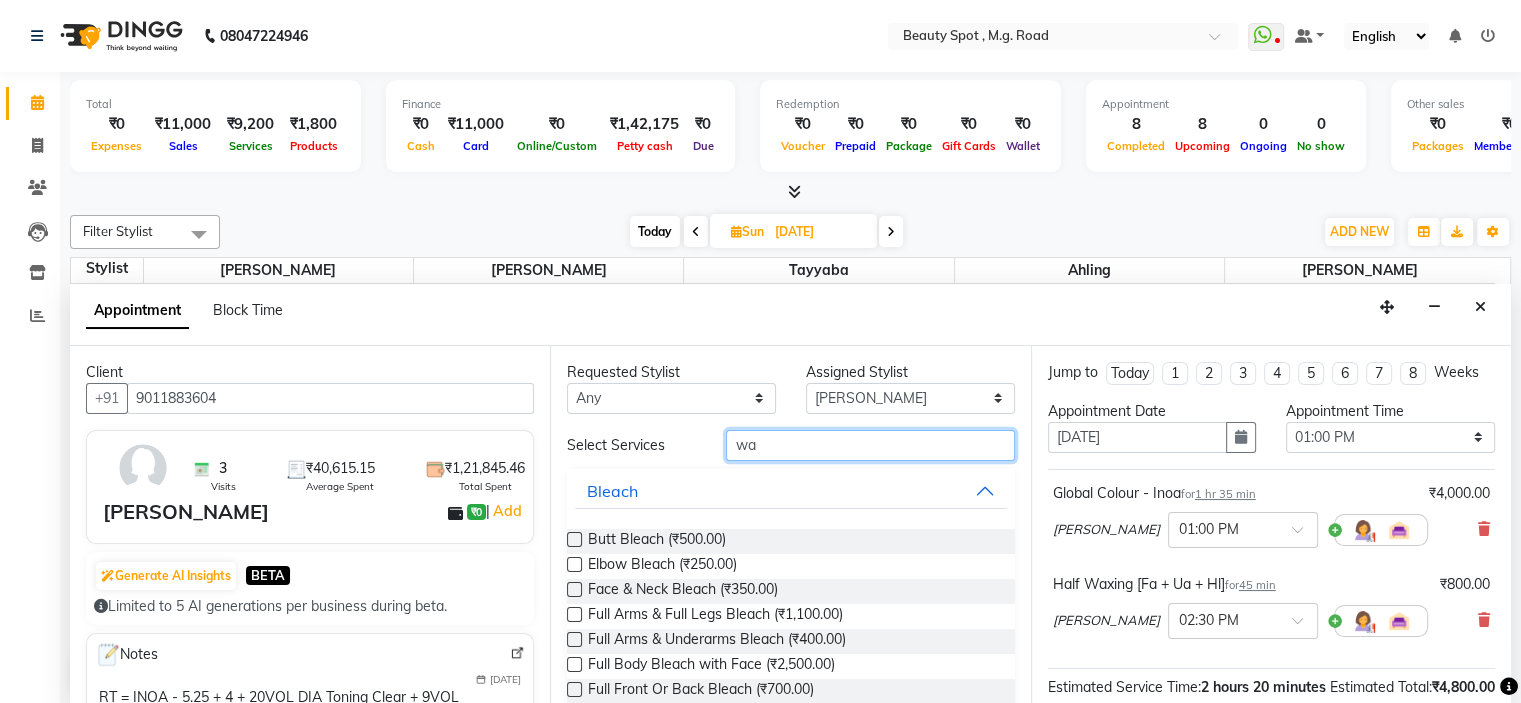 type on "w" 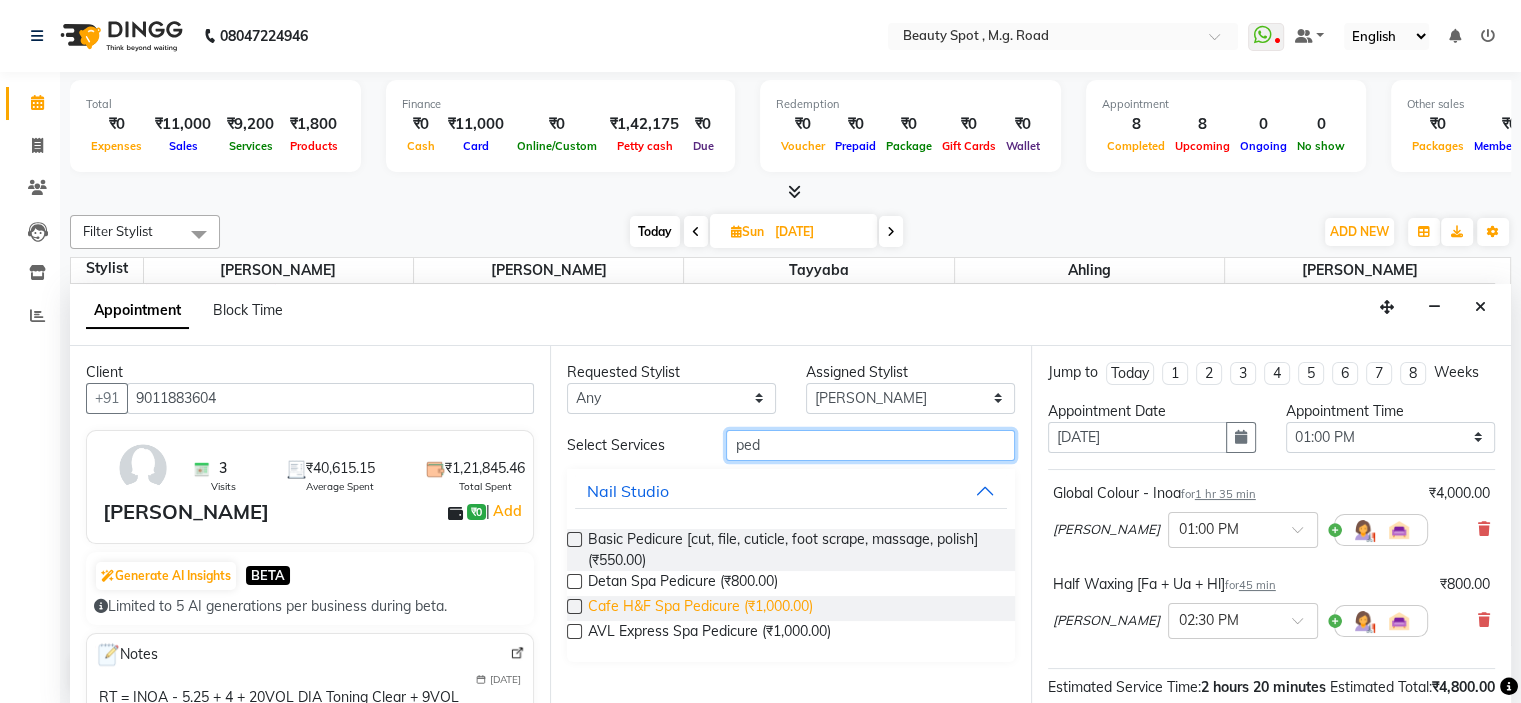 type on "ped" 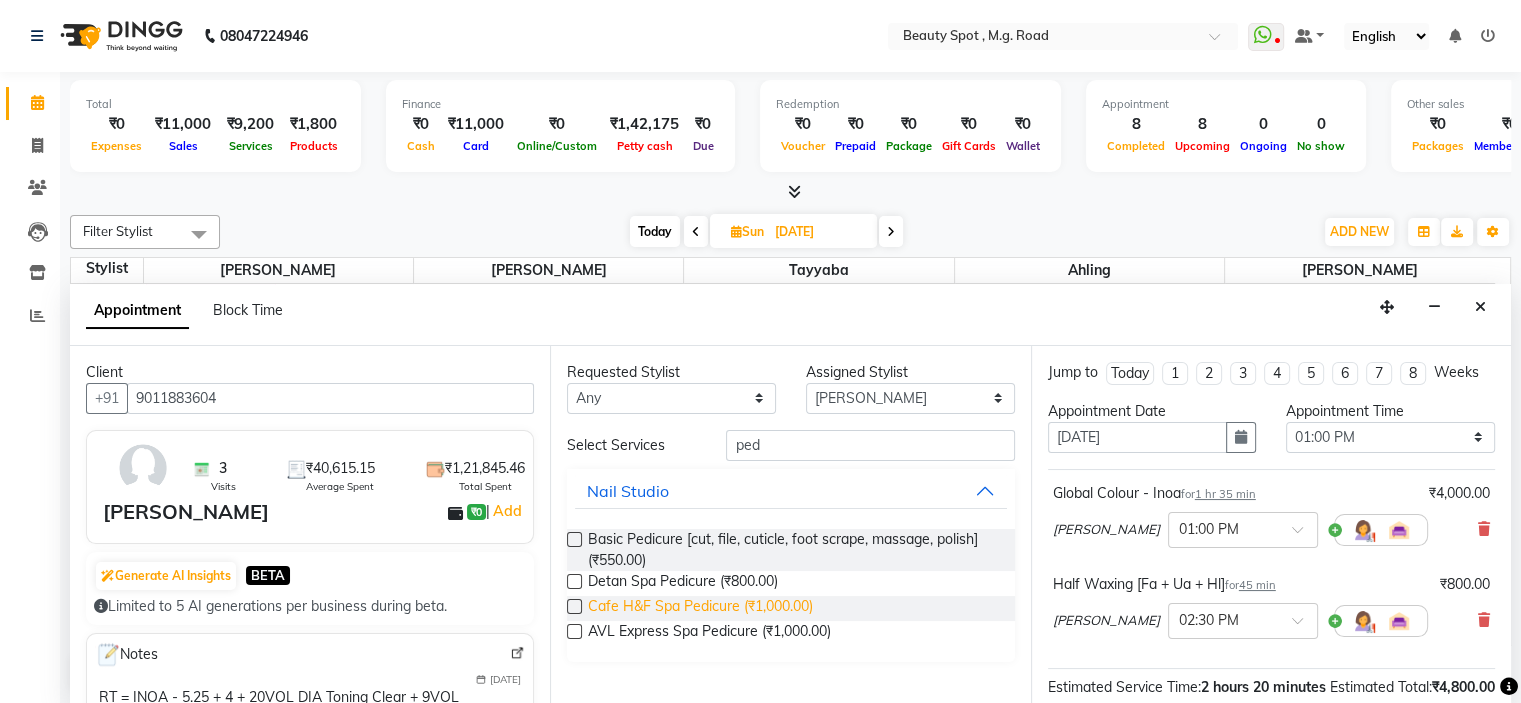 click on "Cafe H&F Spa Pedicure (₹1,000.00)" at bounding box center [700, 608] 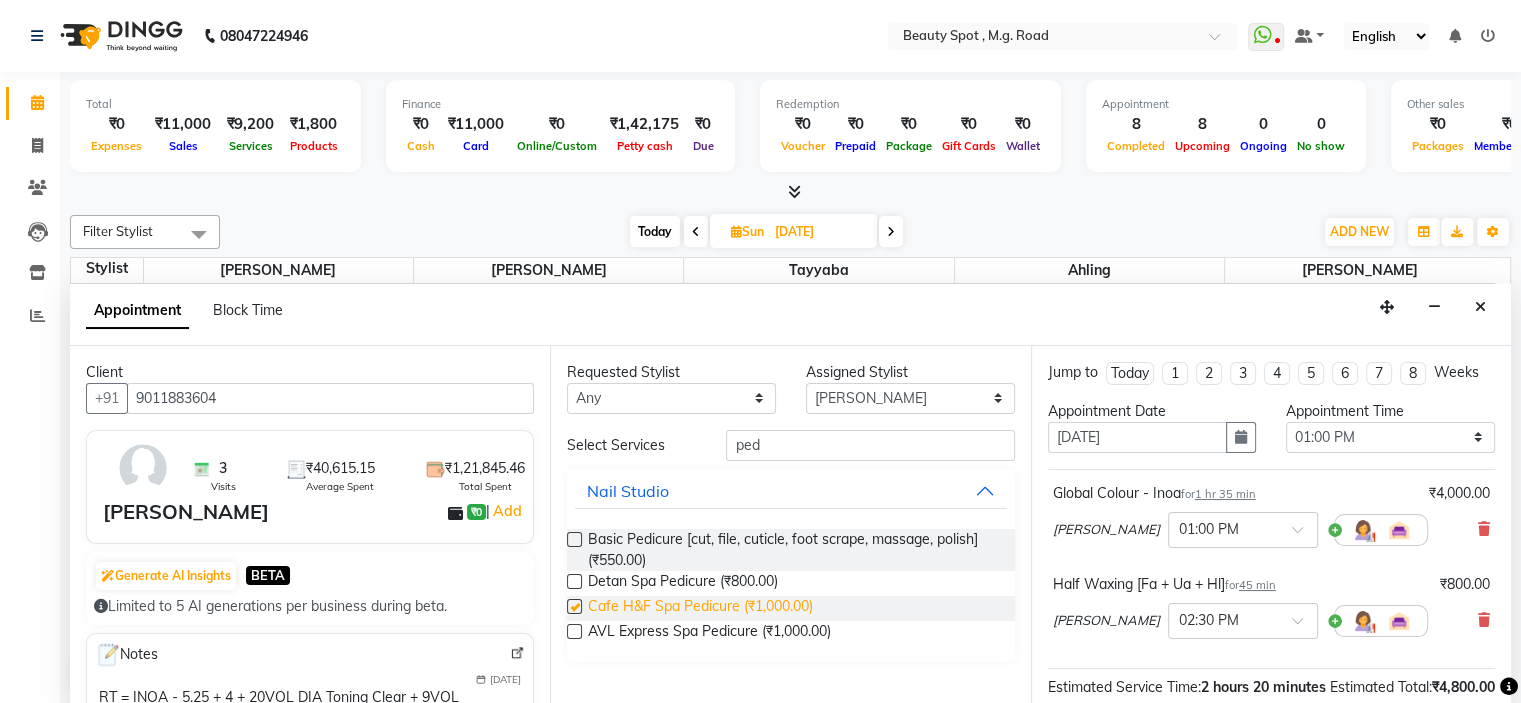 checkbox on "false" 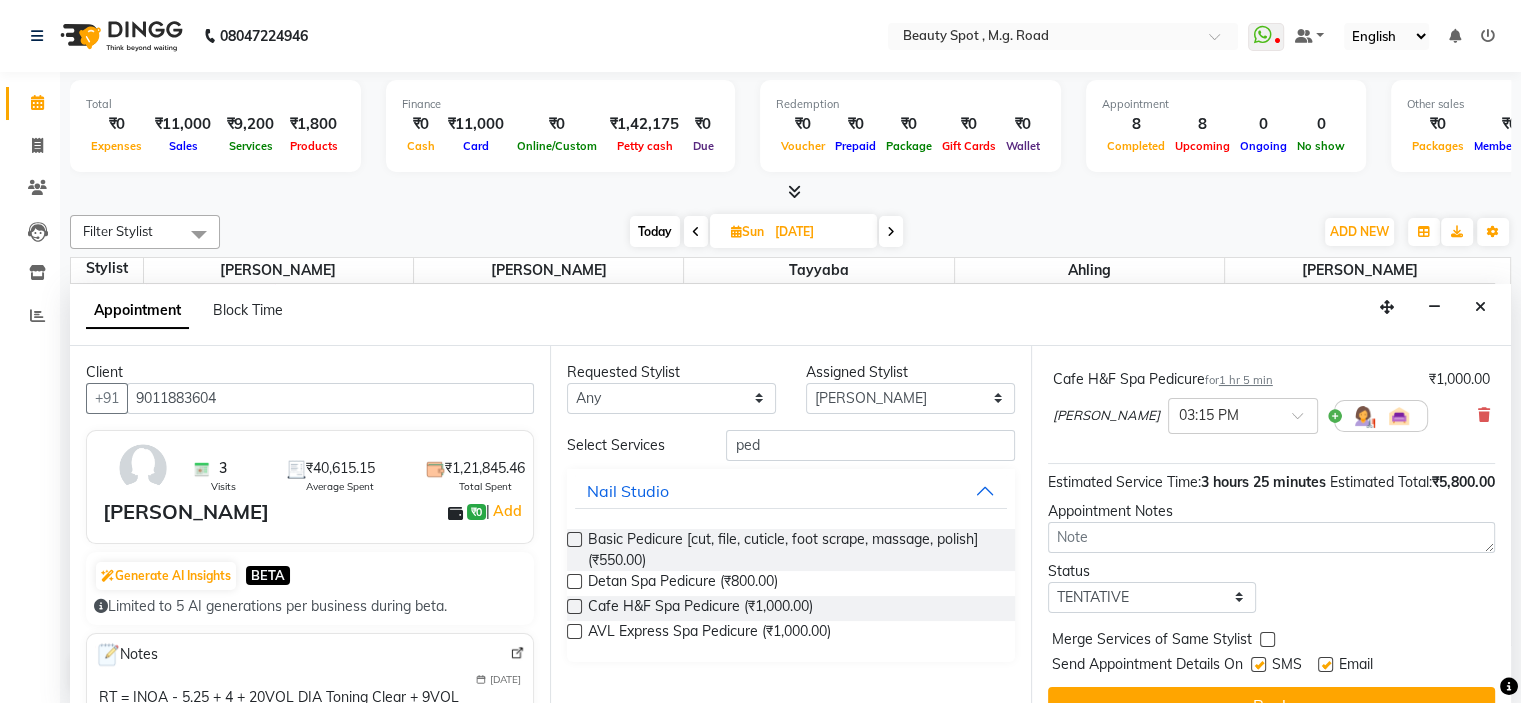 scroll, scrollTop: 348, scrollLeft: 0, axis: vertical 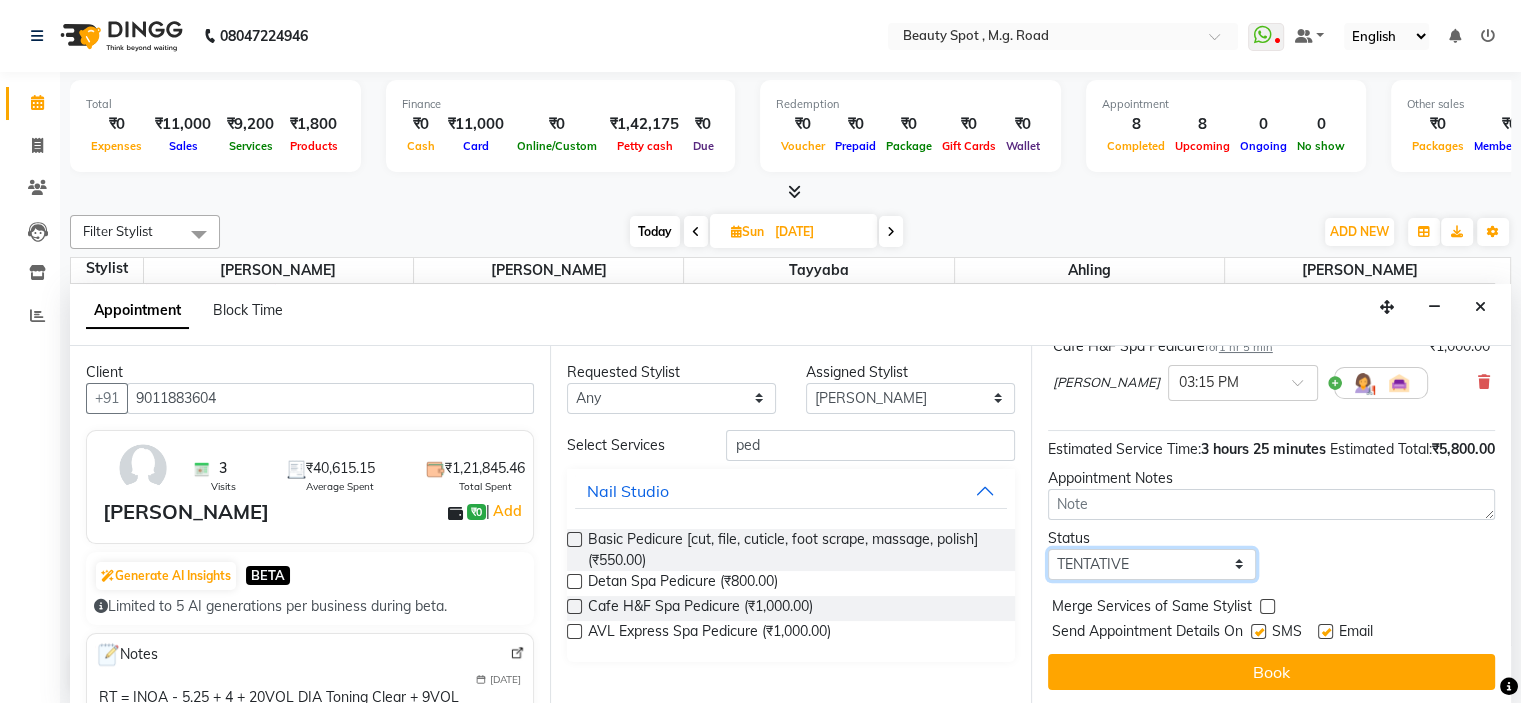 click on "Select TENTATIVE CONFIRM UPCOMING" at bounding box center [1152, 564] 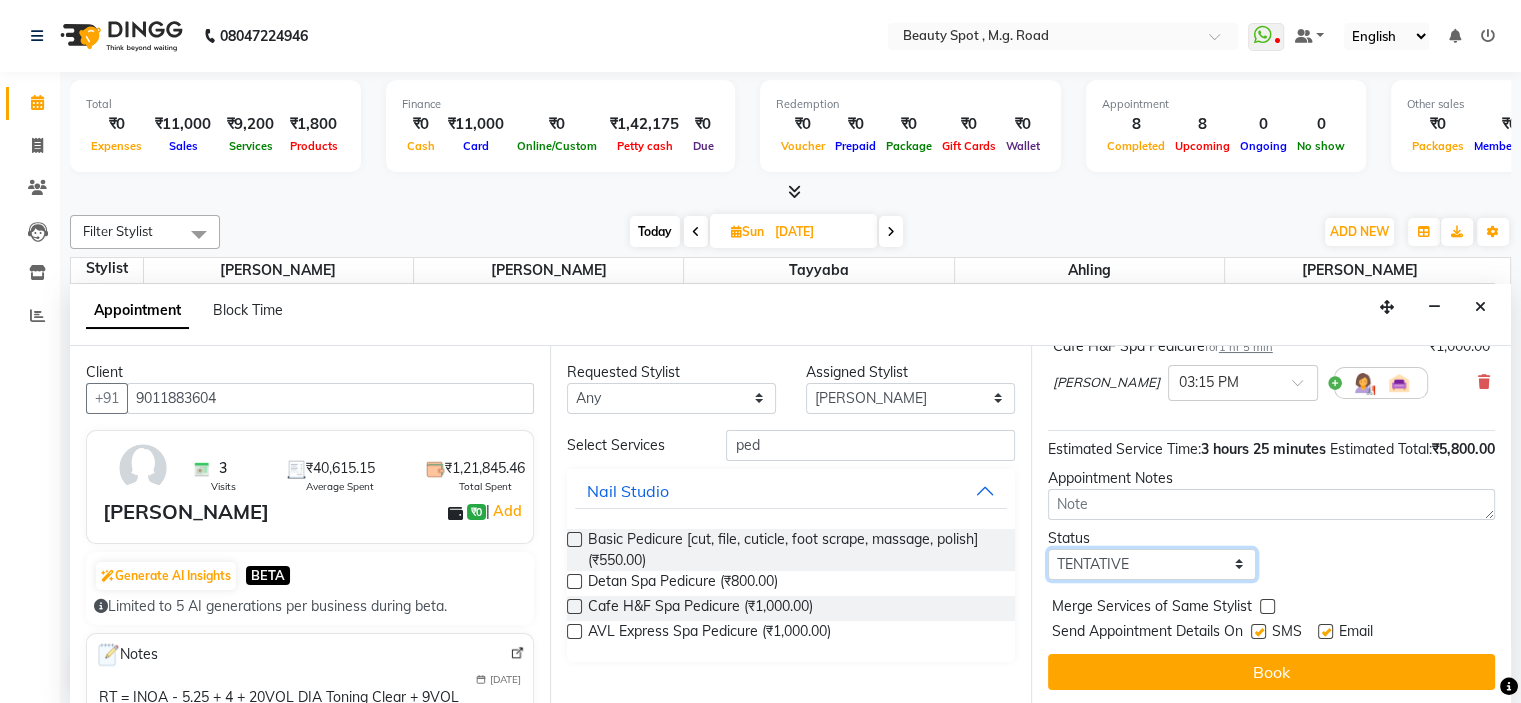 select on "confirm booking" 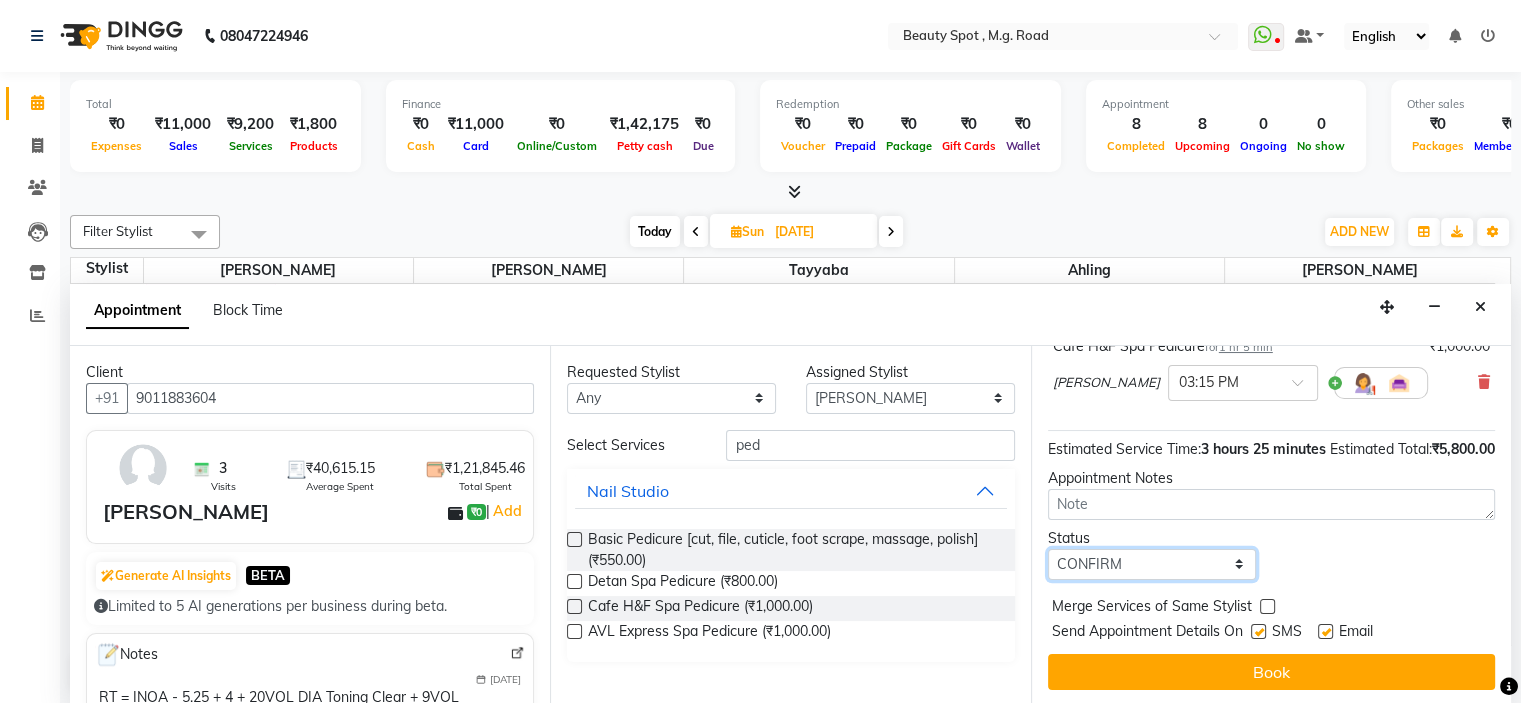 click on "Select TENTATIVE CONFIRM UPCOMING" at bounding box center (1152, 564) 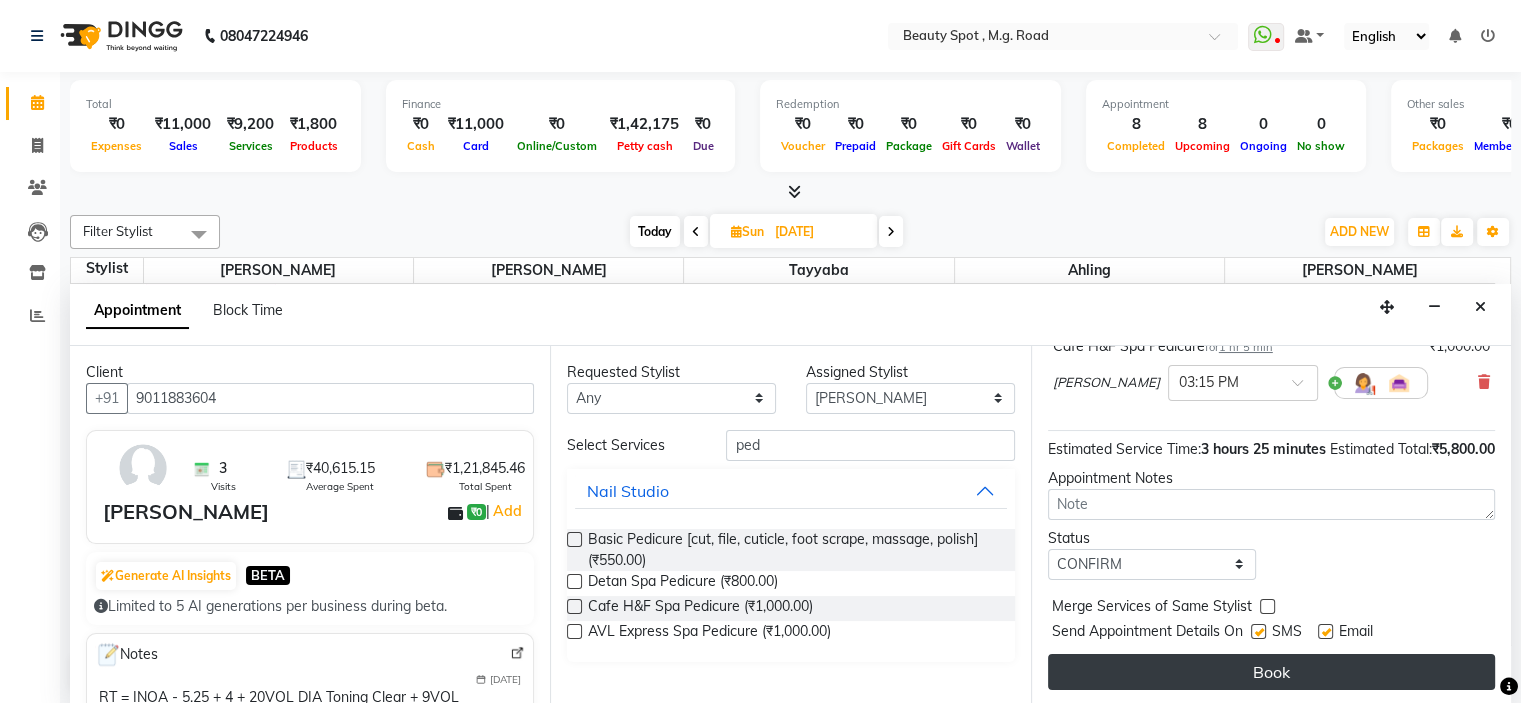 click on "Book" at bounding box center (1271, 672) 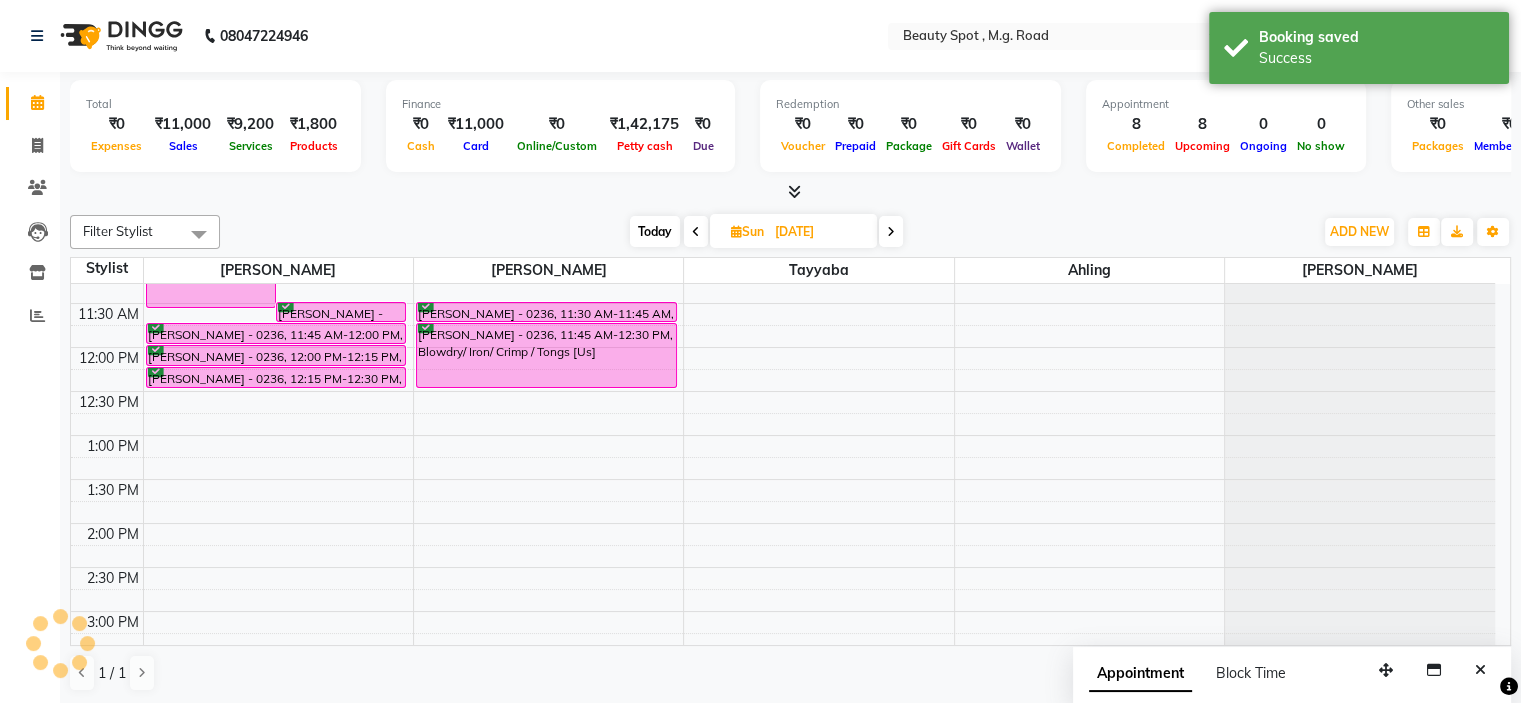 scroll, scrollTop: 0, scrollLeft: 0, axis: both 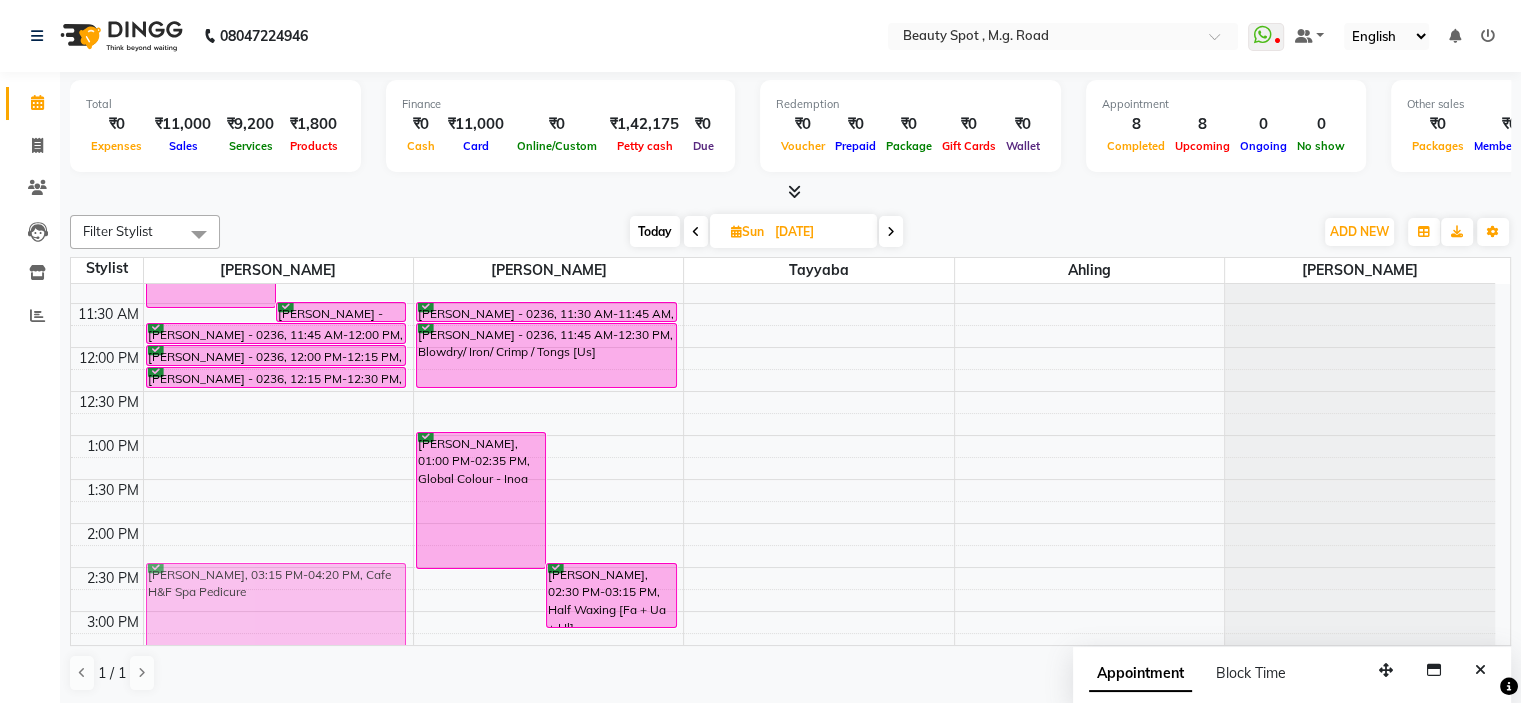 drag, startPoint x: 306, startPoint y: 627, endPoint x: 327, endPoint y: 558, distance: 72.12489 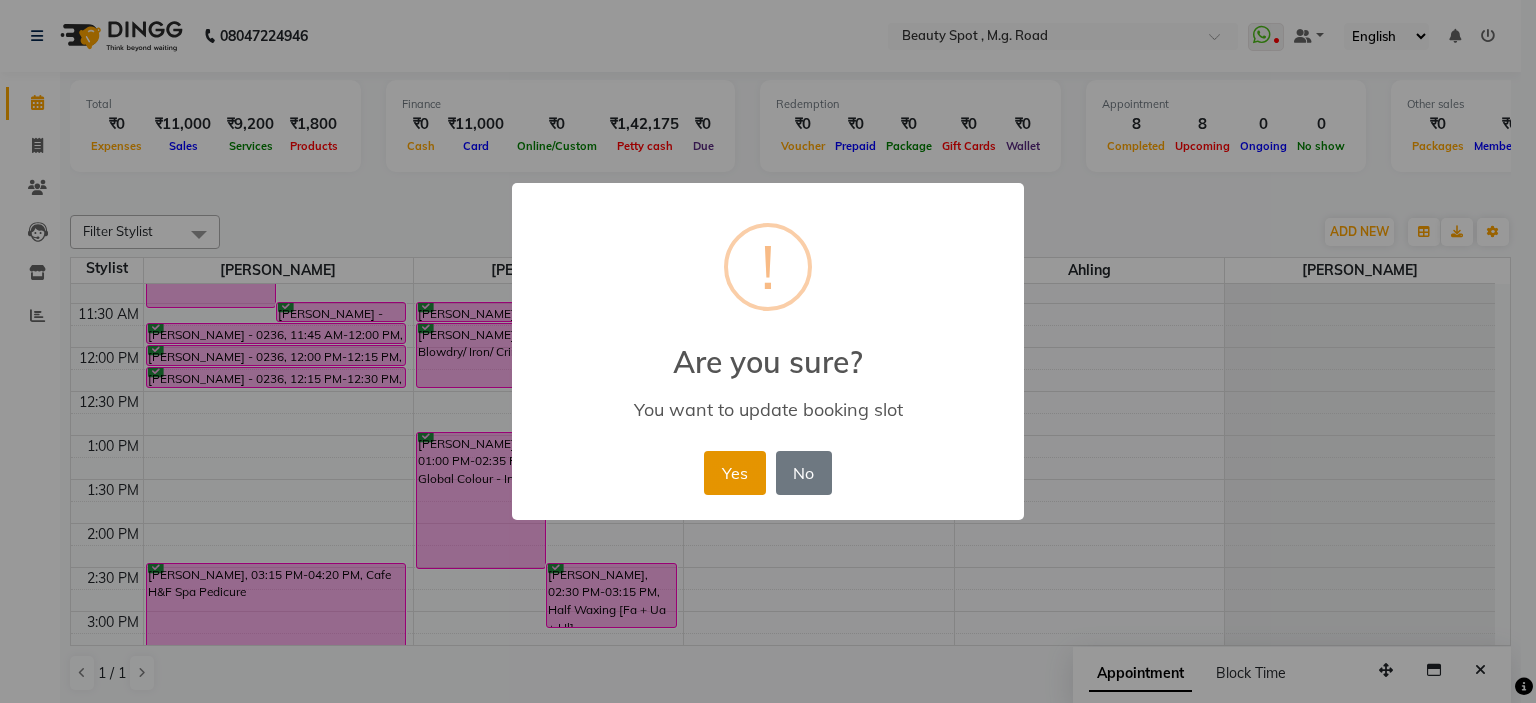 click on "Yes" at bounding box center [734, 473] 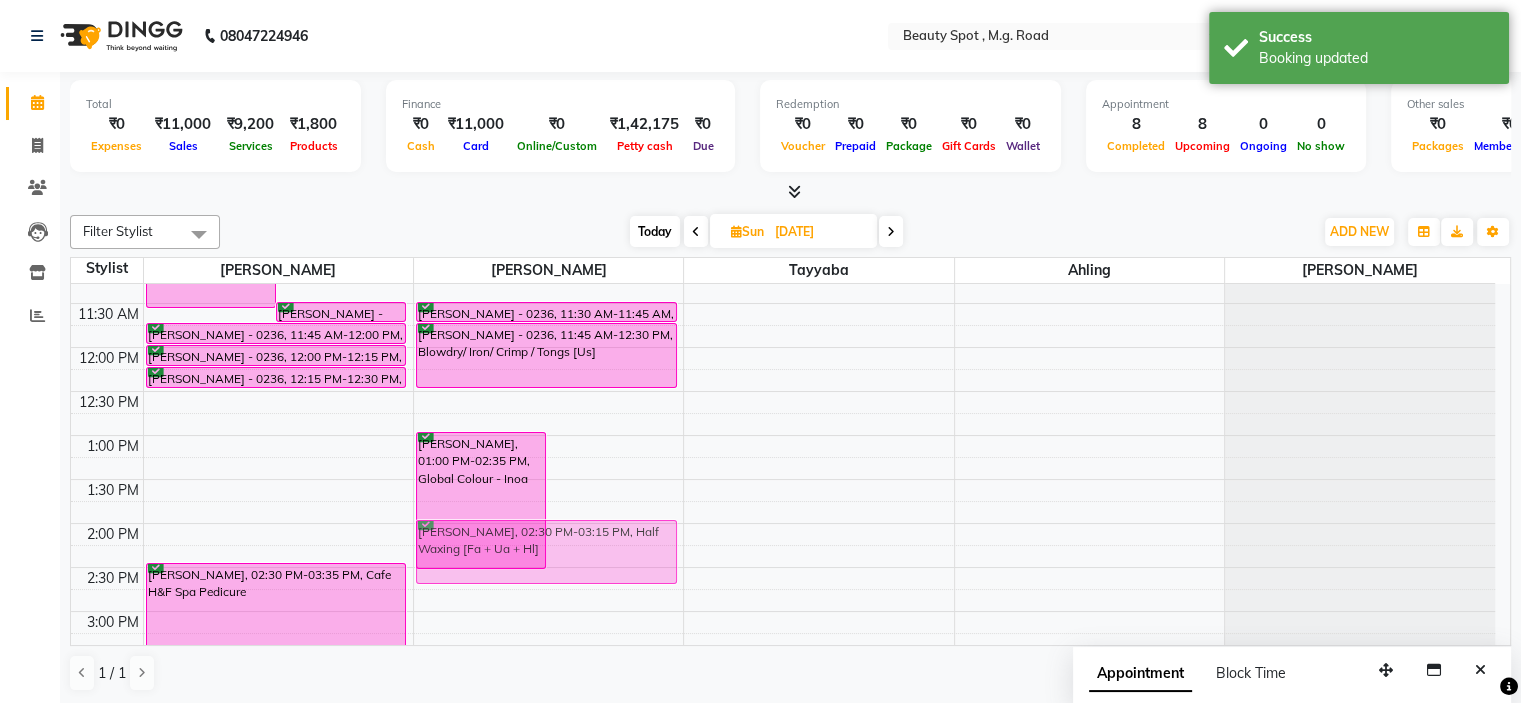 drag, startPoint x: 604, startPoint y: 561, endPoint x: 617, endPoint y: 516, distance: 46.840153 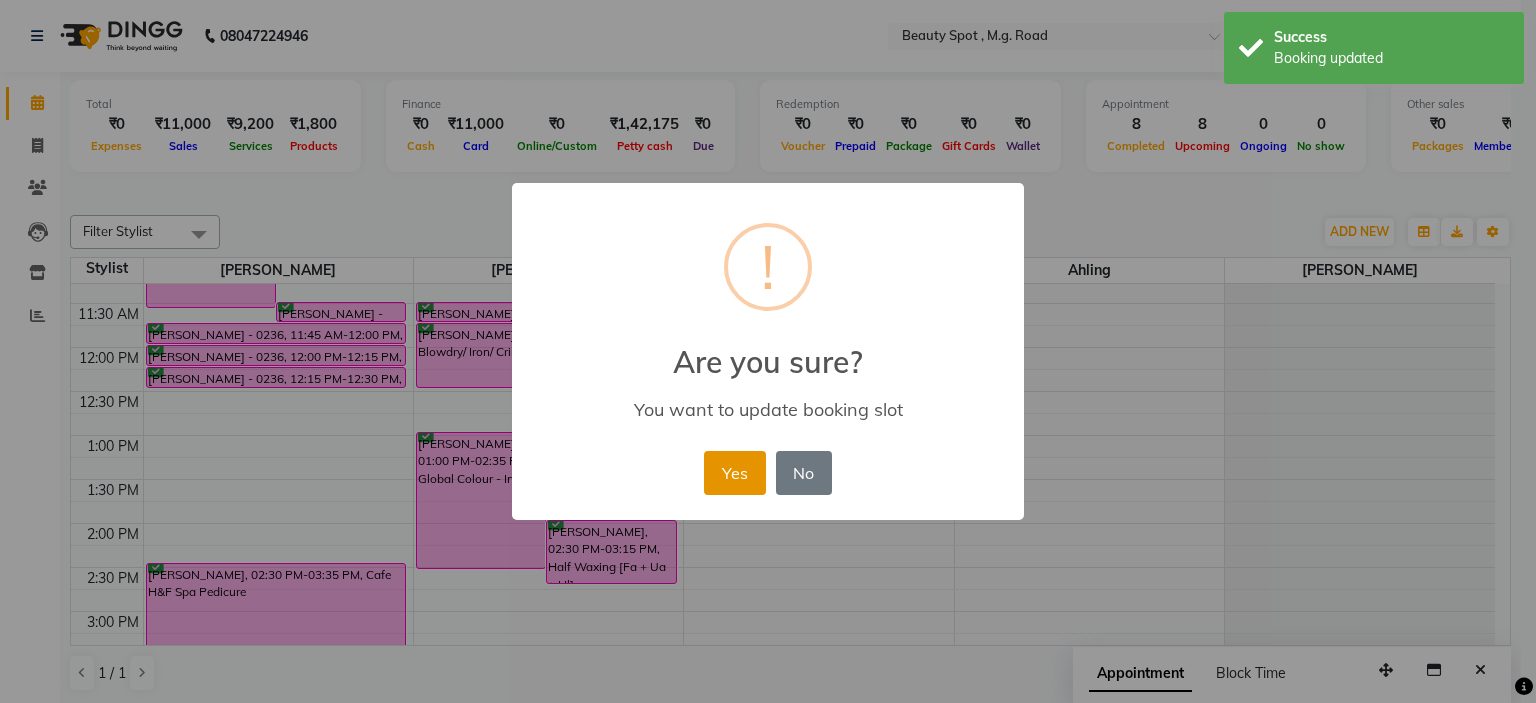 click on "Yes" at bounding box center (734, 473) 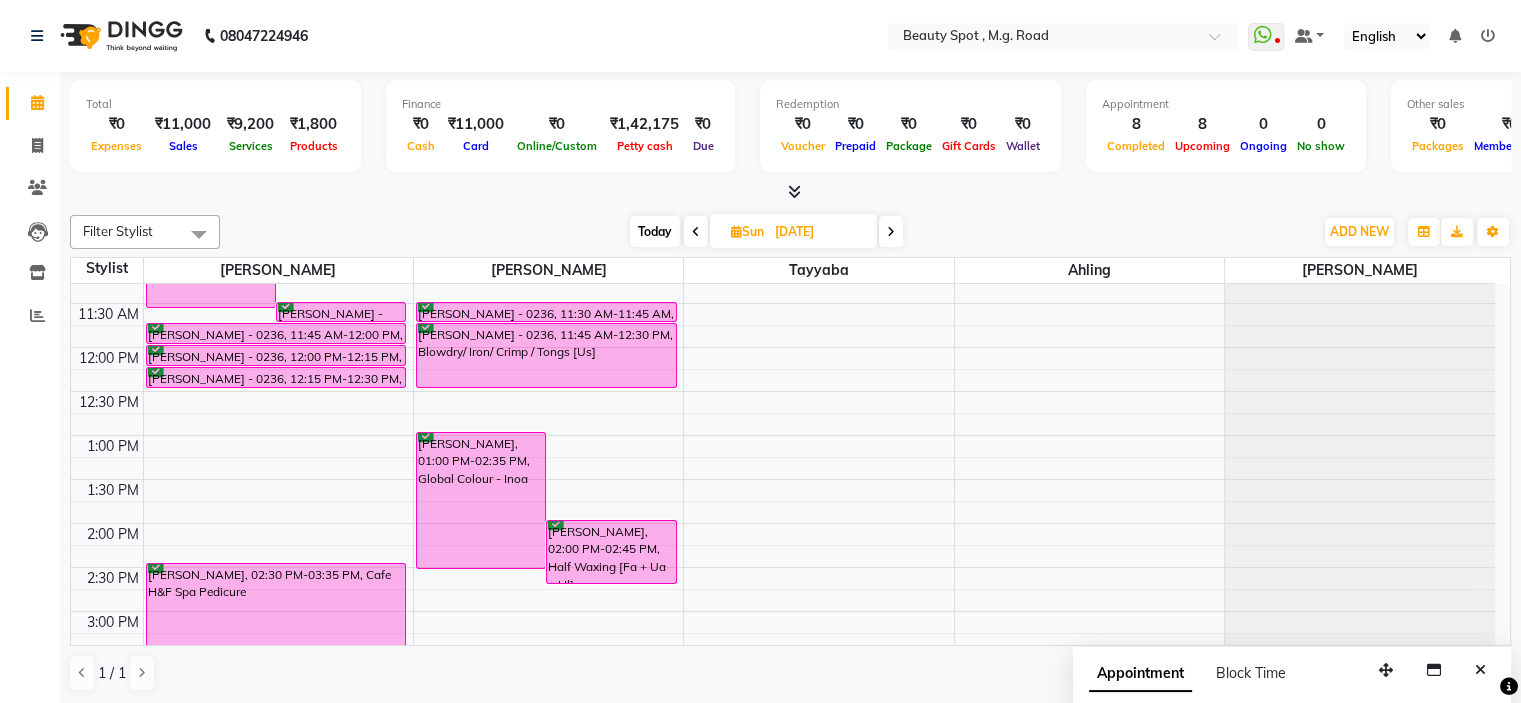 click on "Today" at bounding box center (655, 231) 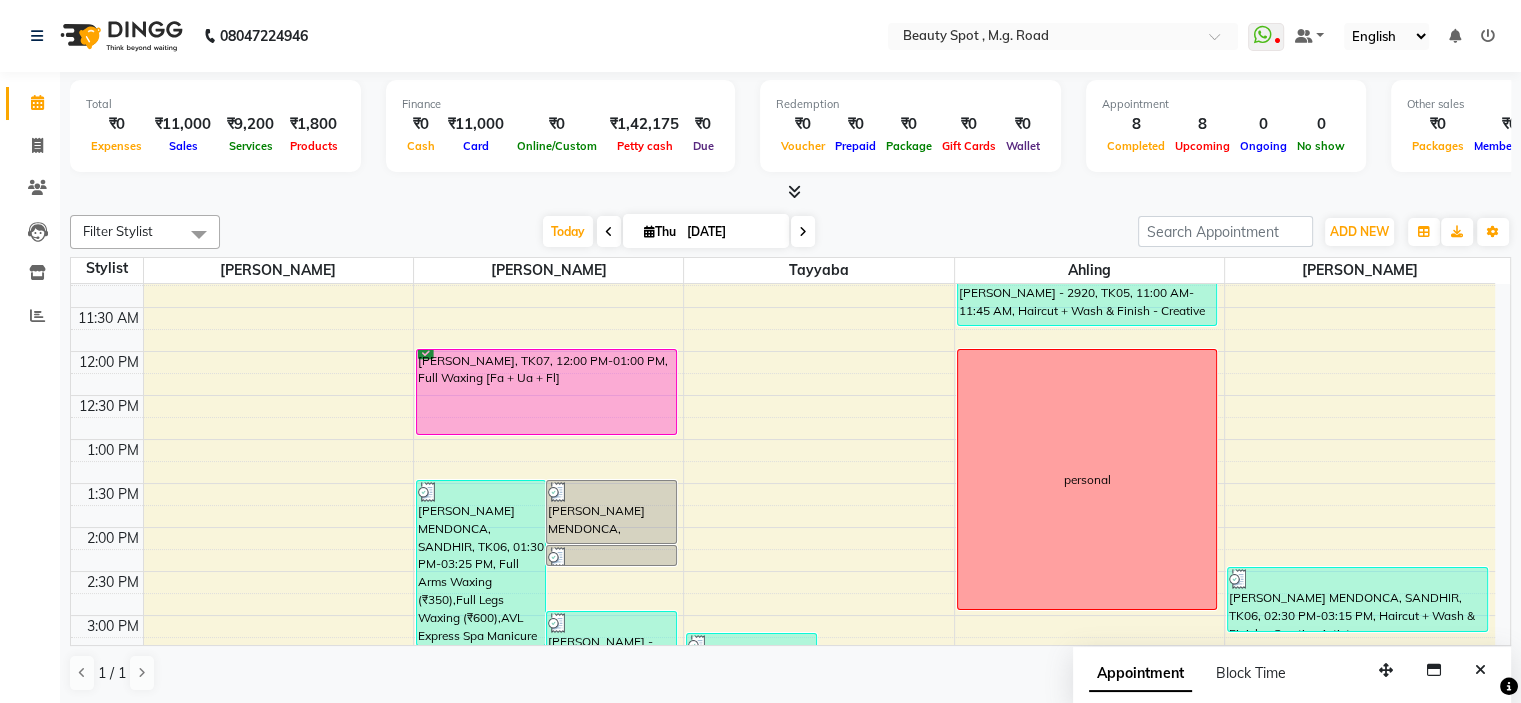 scroll, scrollTop: 0, scrollLeft: 0, axis: both 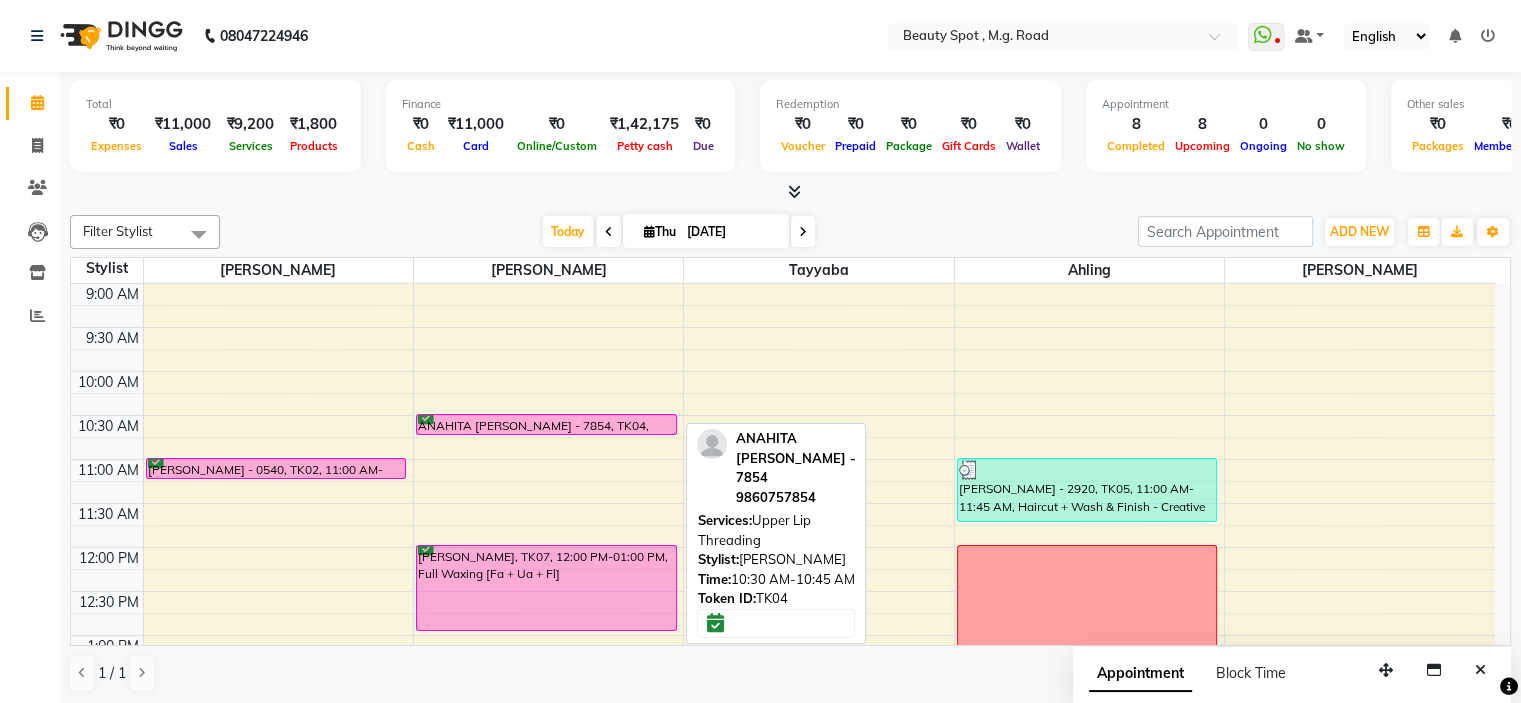 click on "ANAHITA ADI KHAMBATTA - 7854, TK04, 10:30 AM-10:45 AM, Upper Lip Threading" at bounding box center (546, 424) 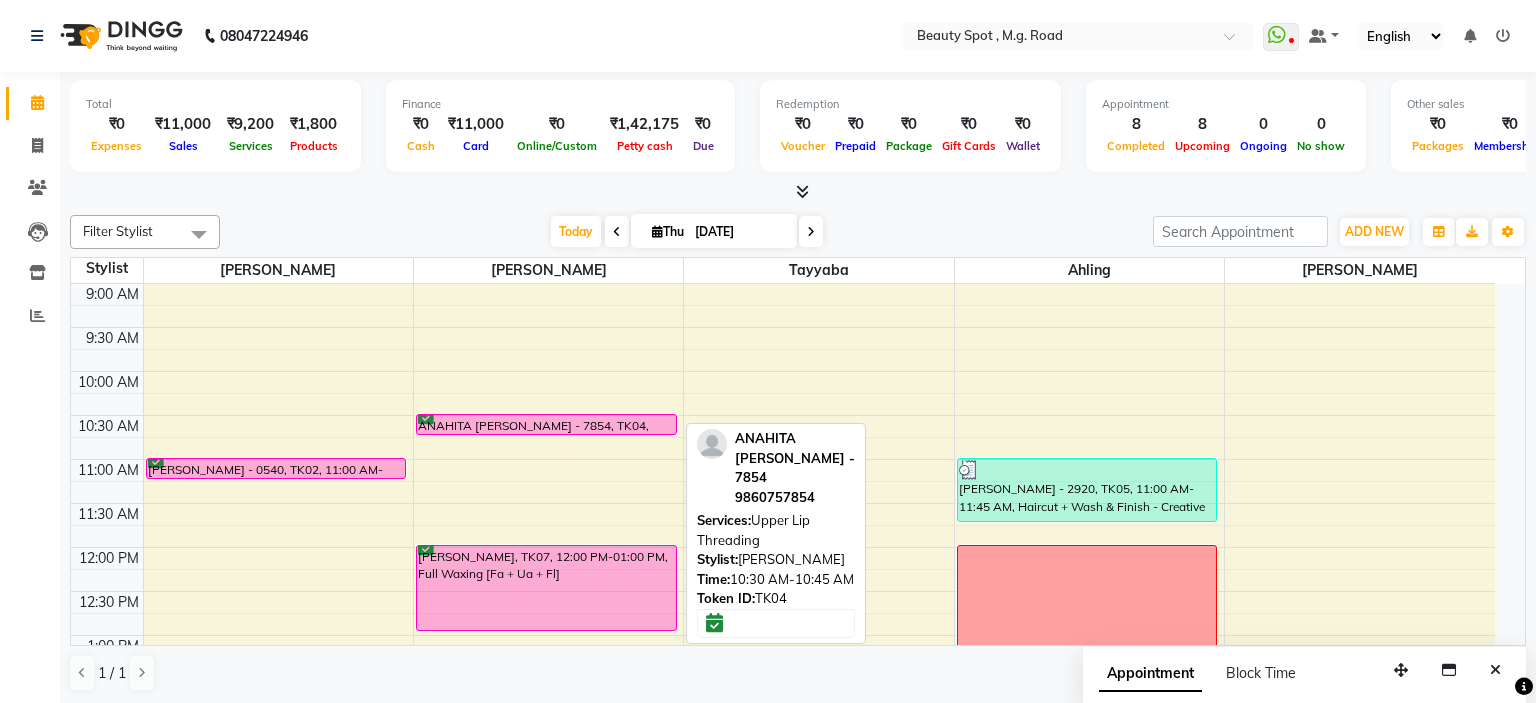 select on "6" 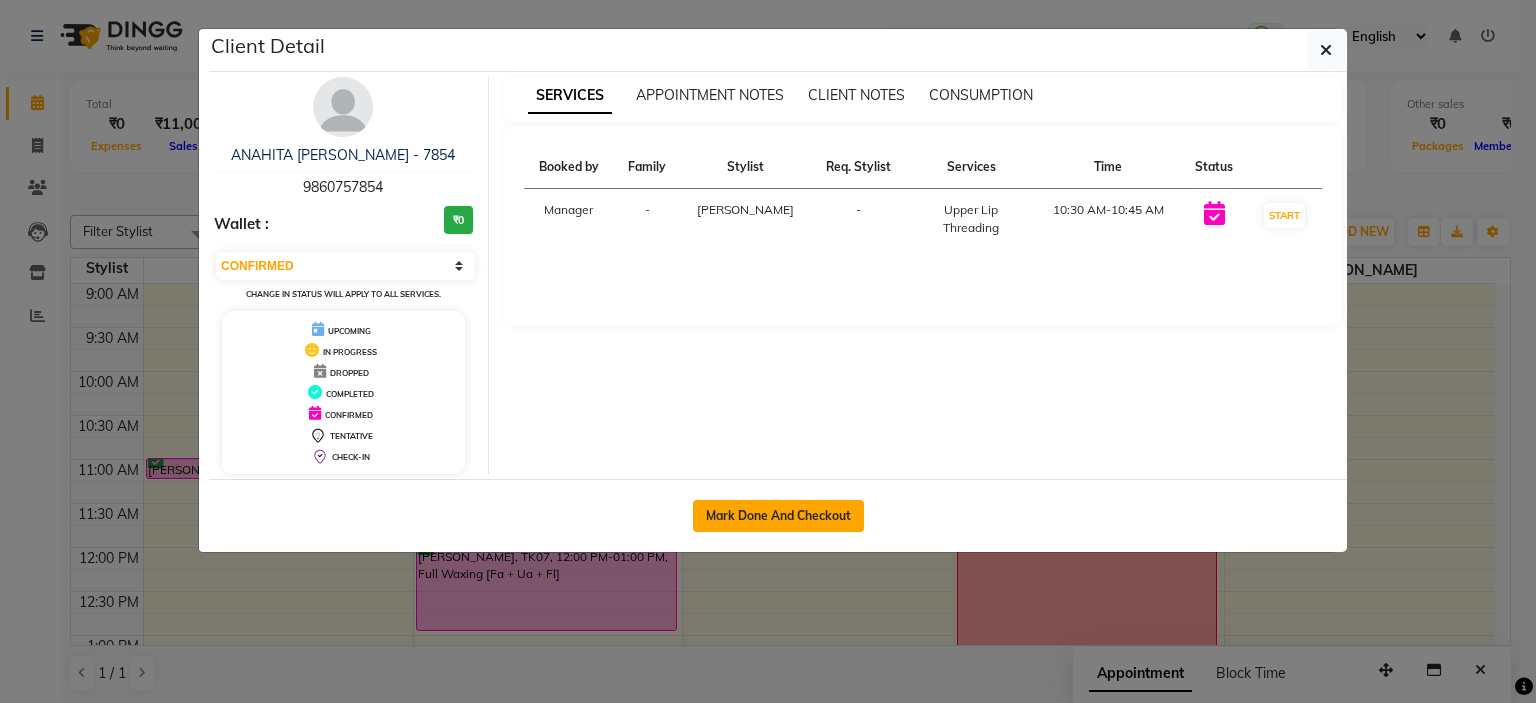click on "Mark Done And Checkout" 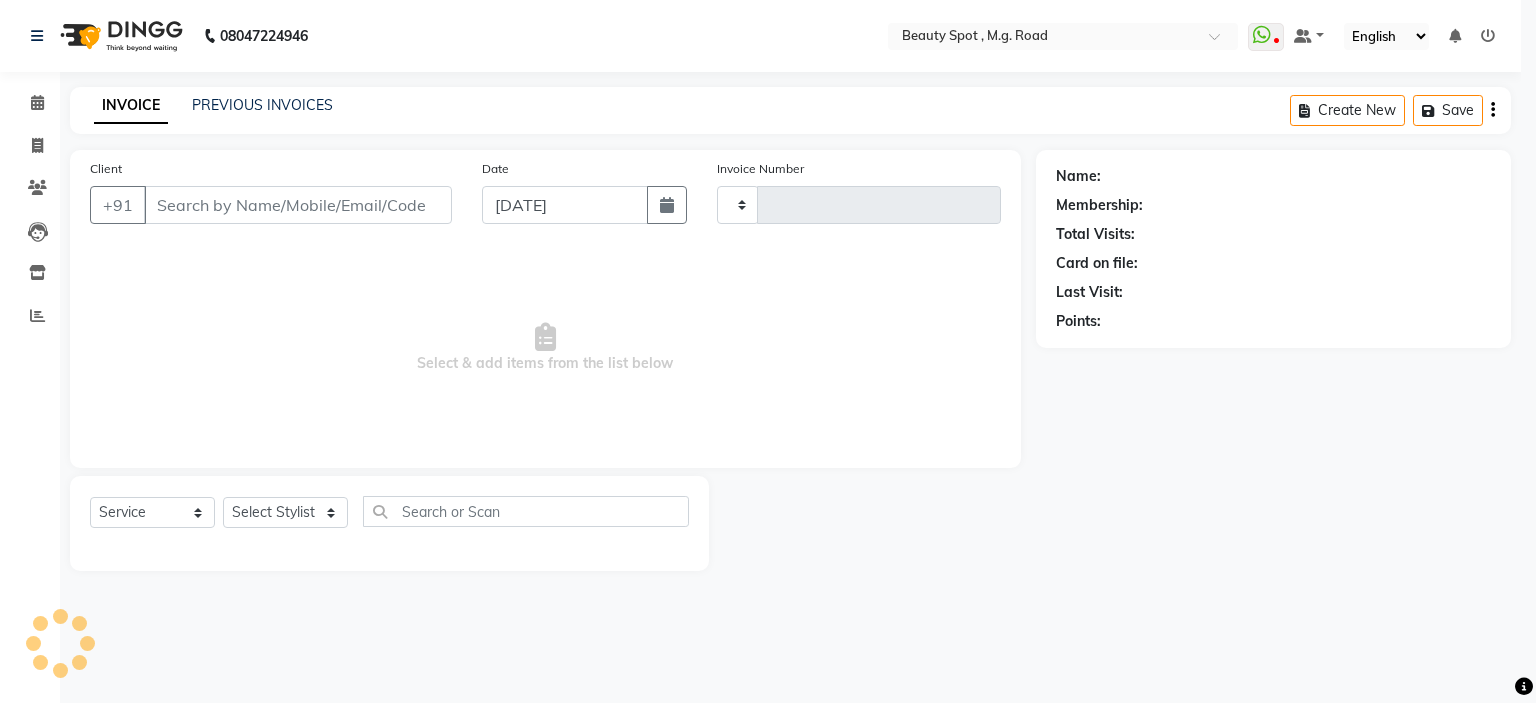 select on "3" 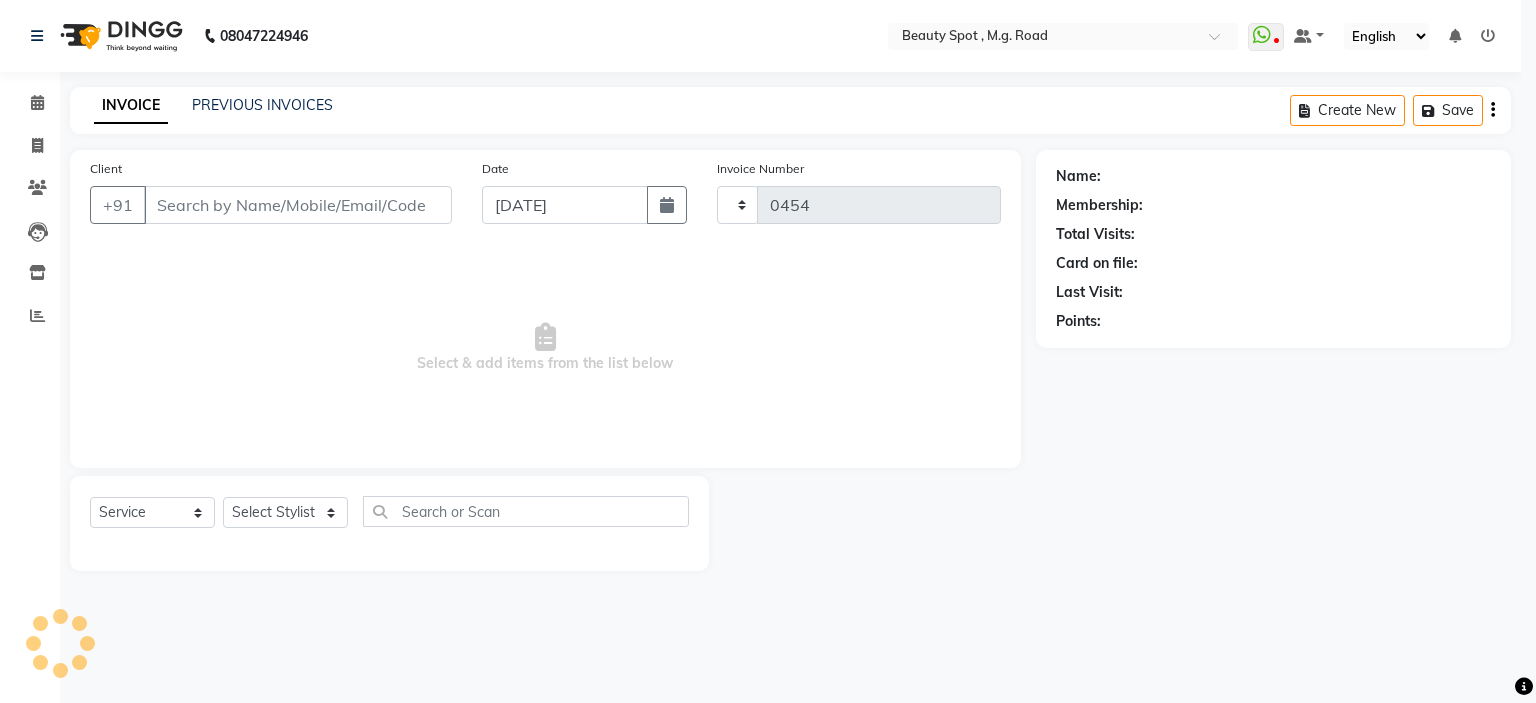 select on "7357" 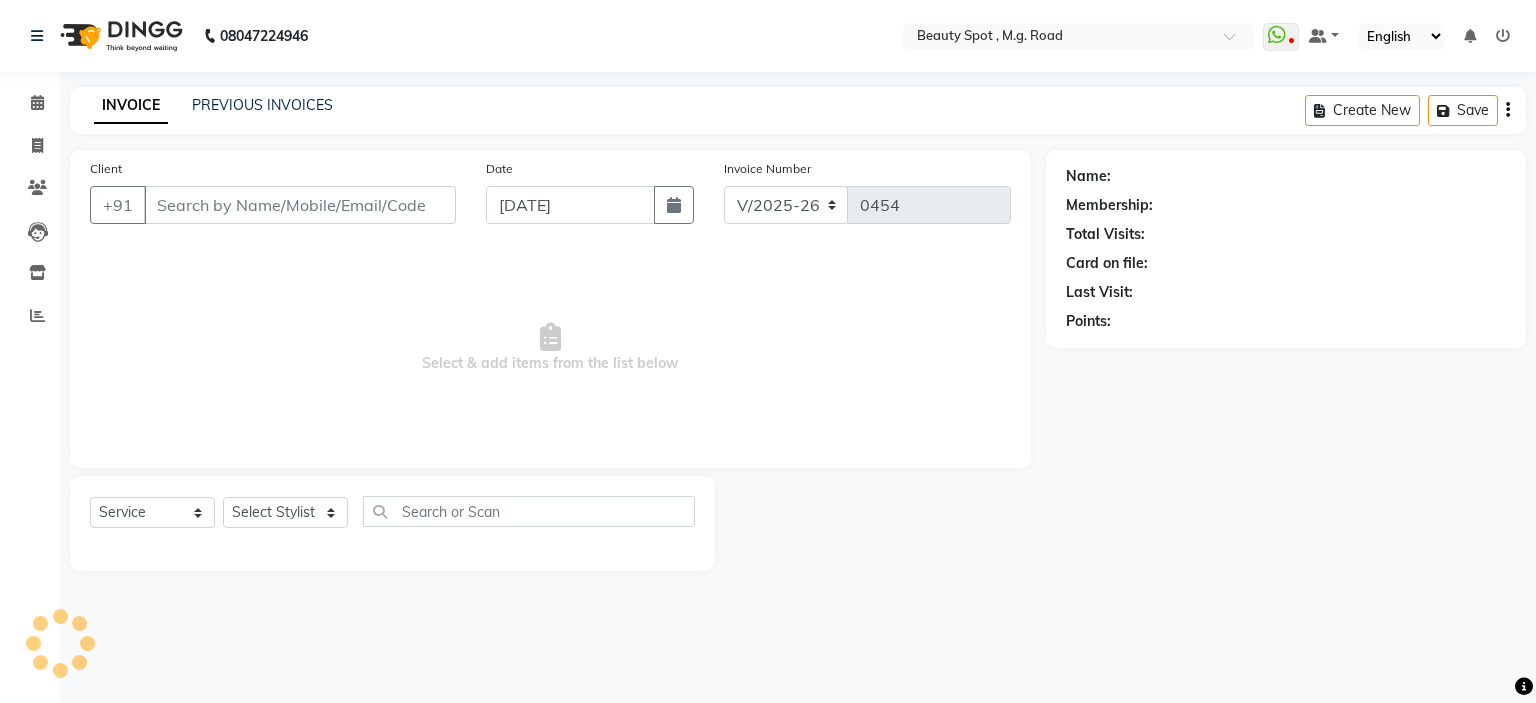 type on "9860757854" 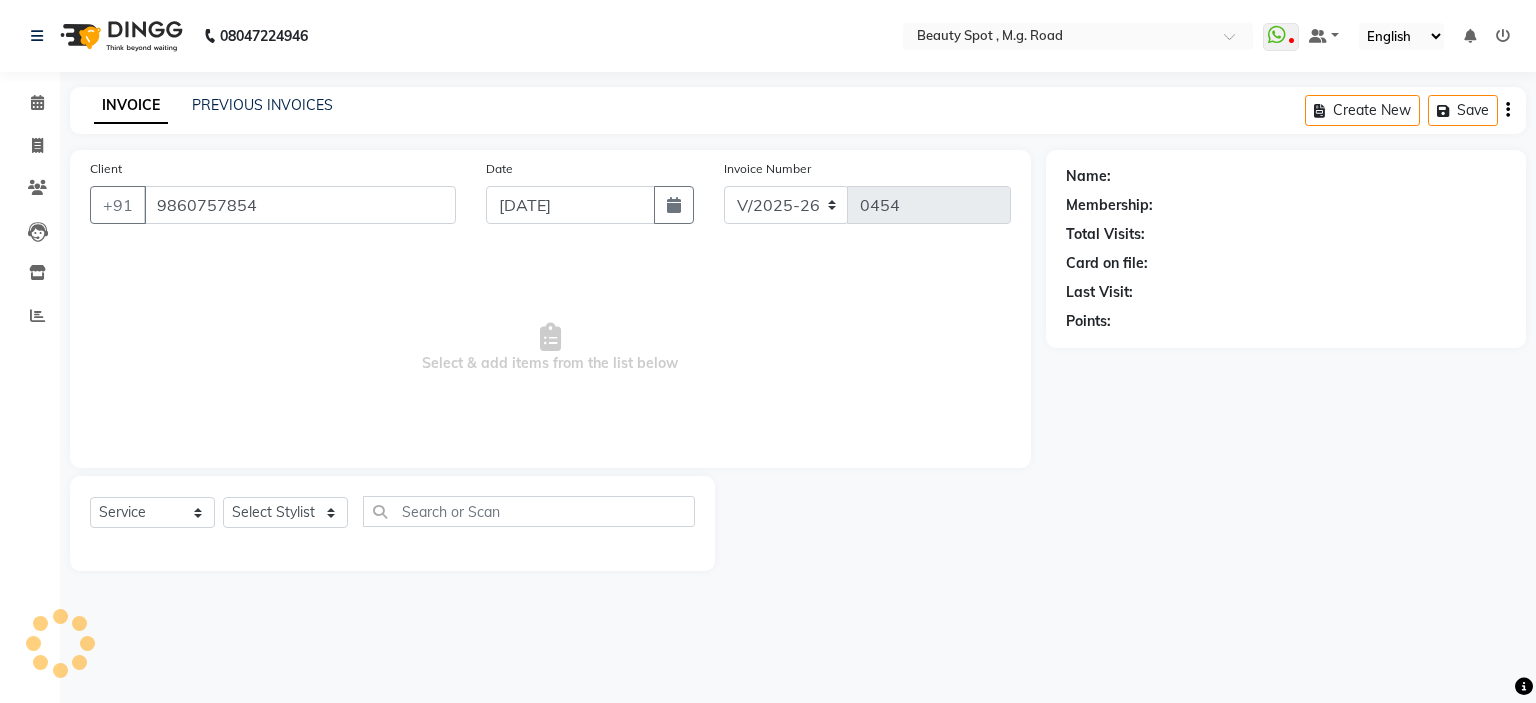 select on "70085" 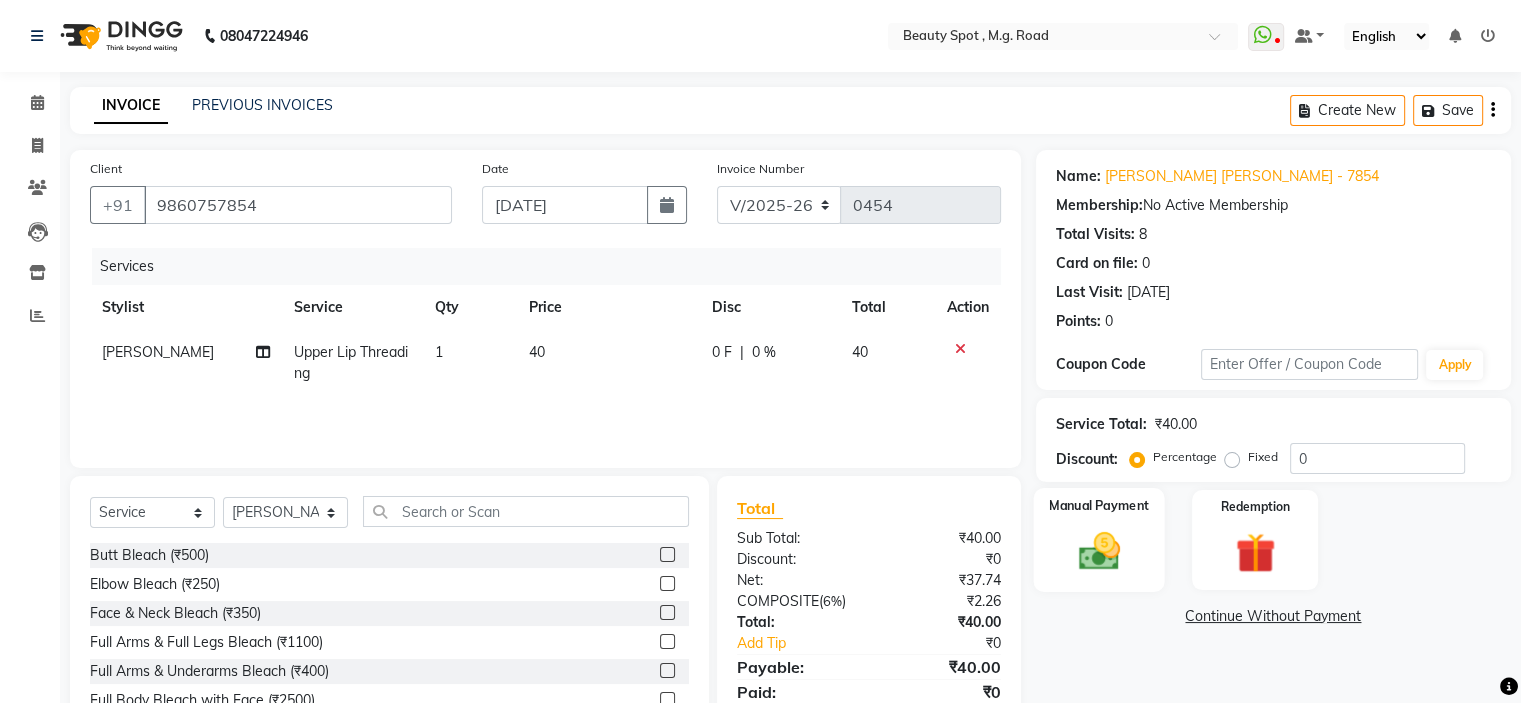 click on "Manual Payment" 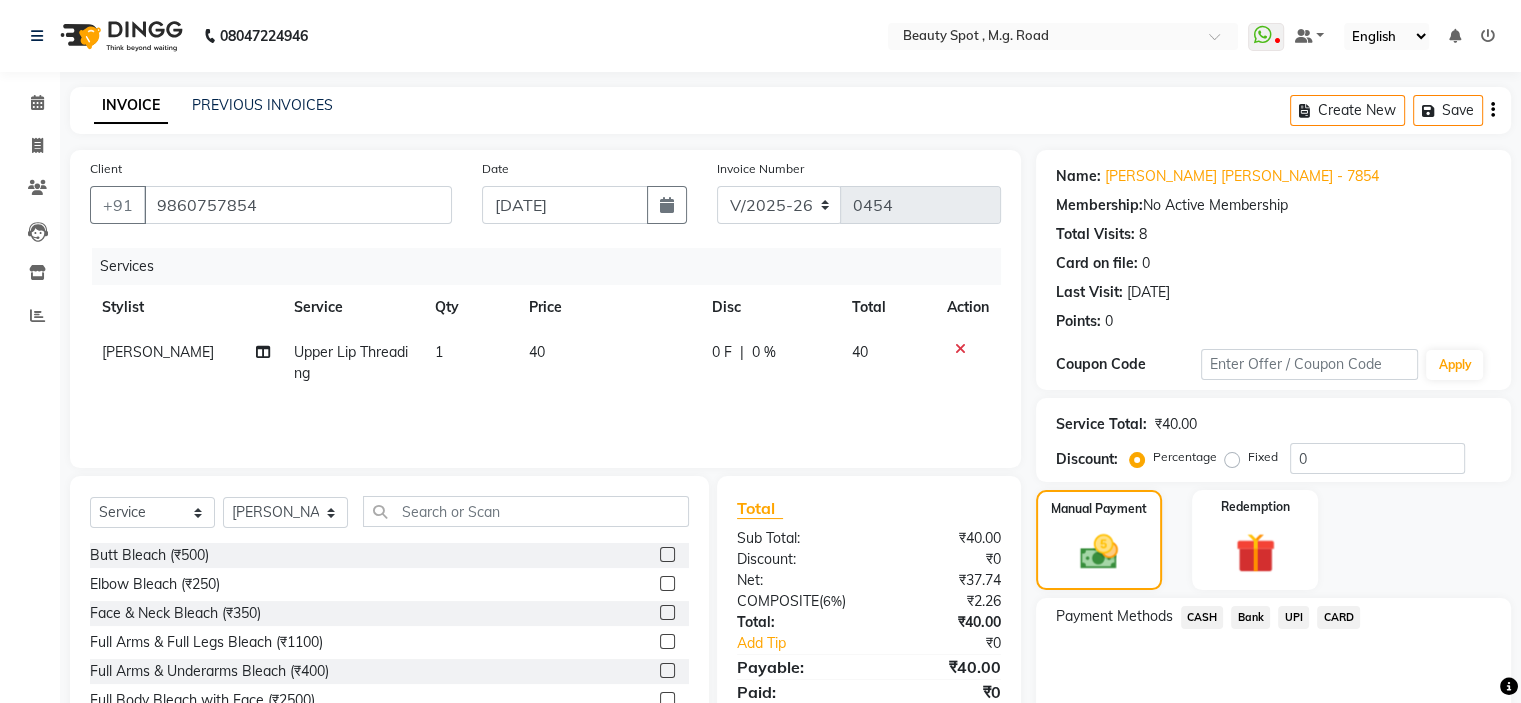 click on "CASH" 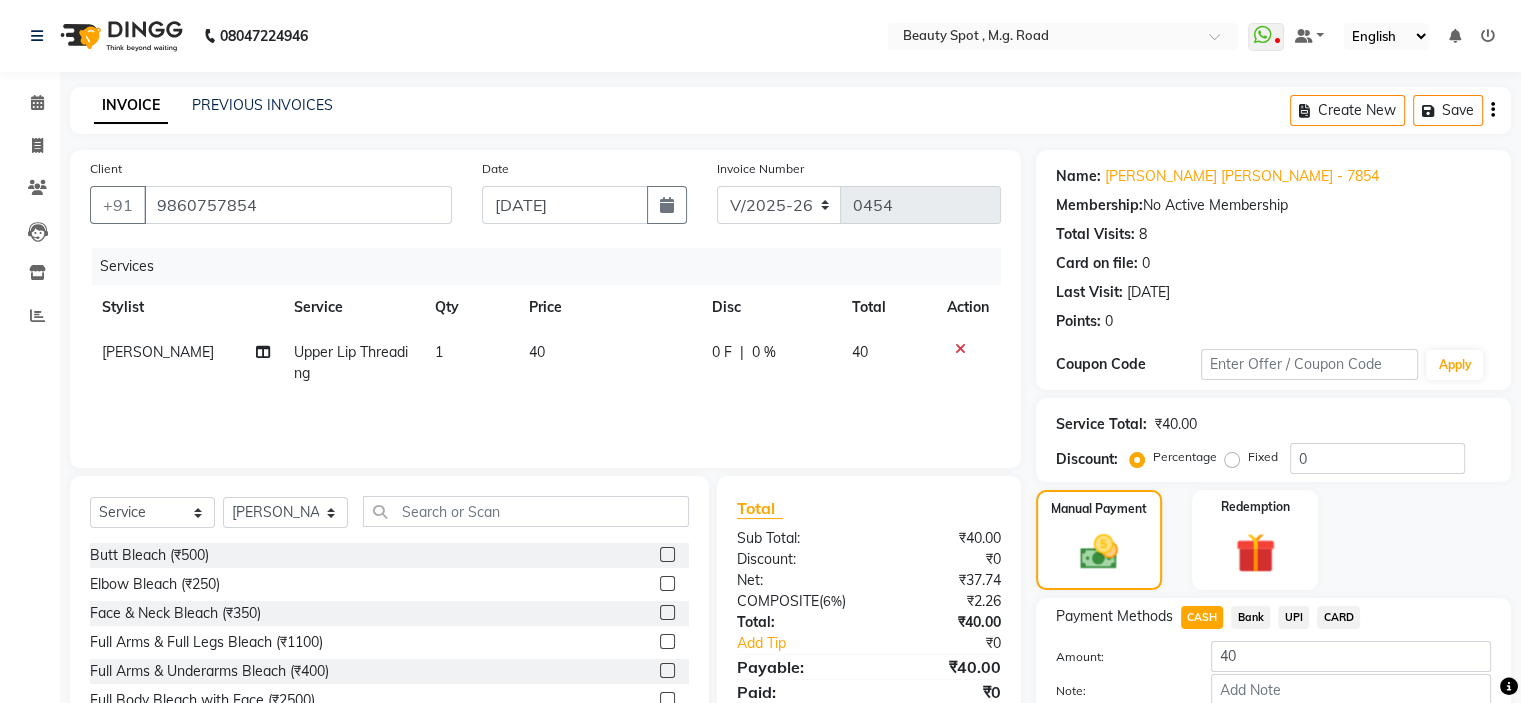 scroll, scrollTop: 116, scrollLeft: 0, axis: vertical 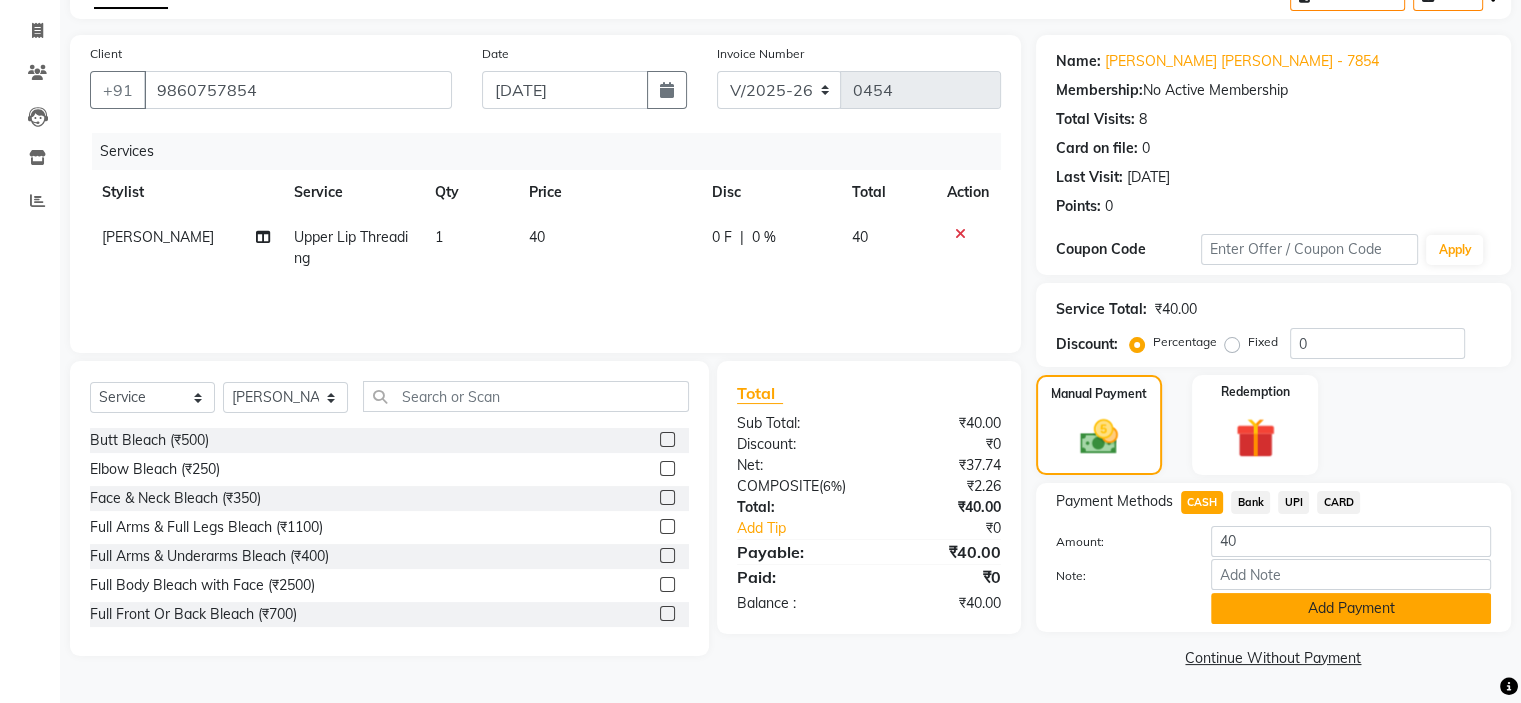 click on "Add Payment" 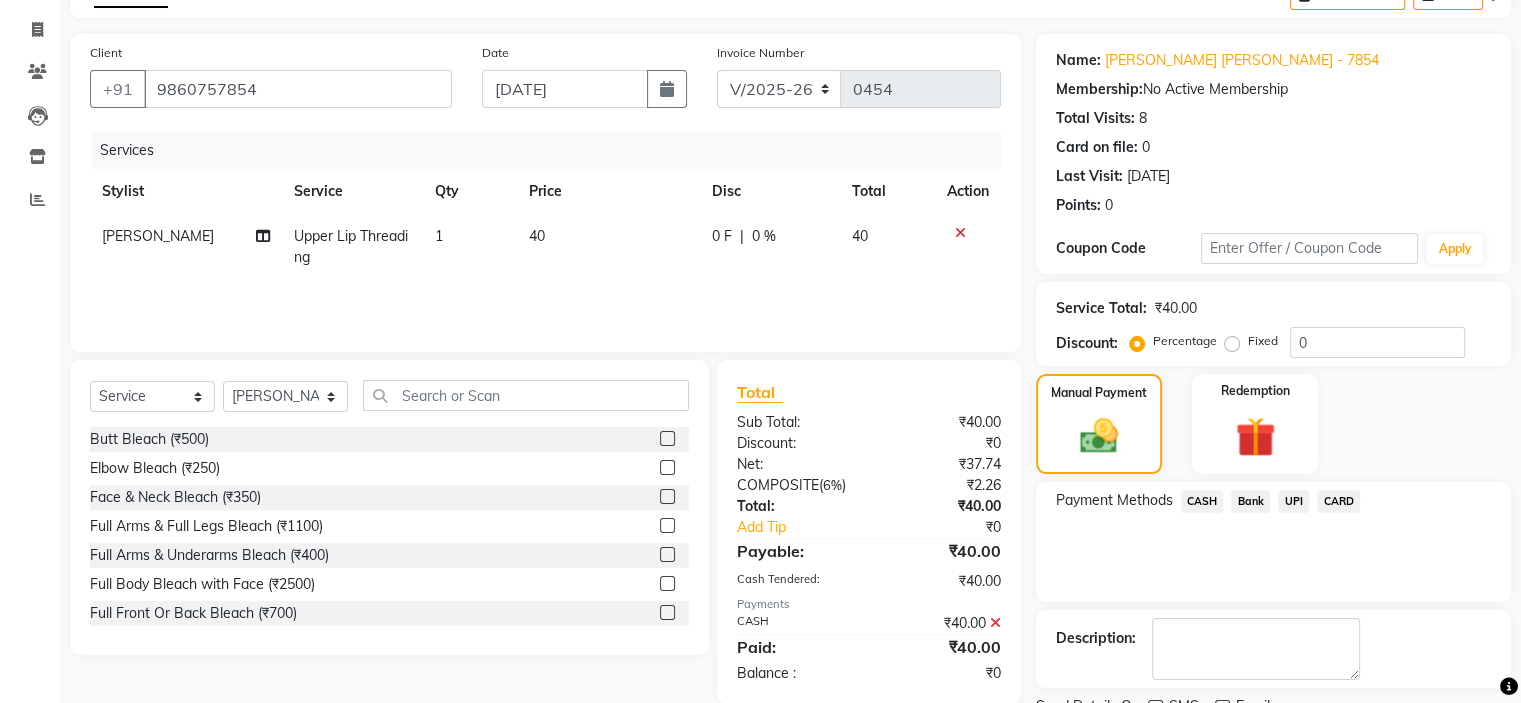 scroll, scrollTop: 197, scrollLeft: 0, axis: vertical 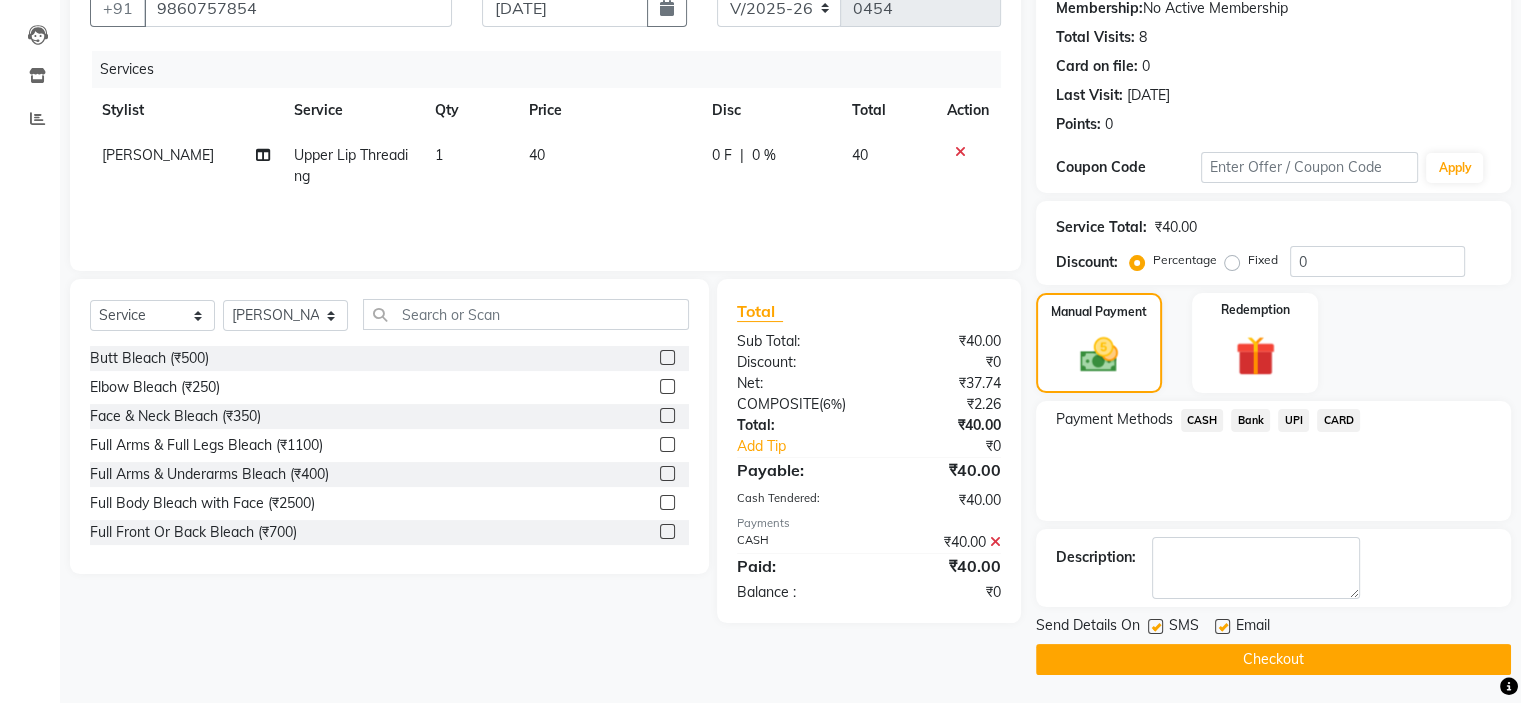 click on "Checkout" 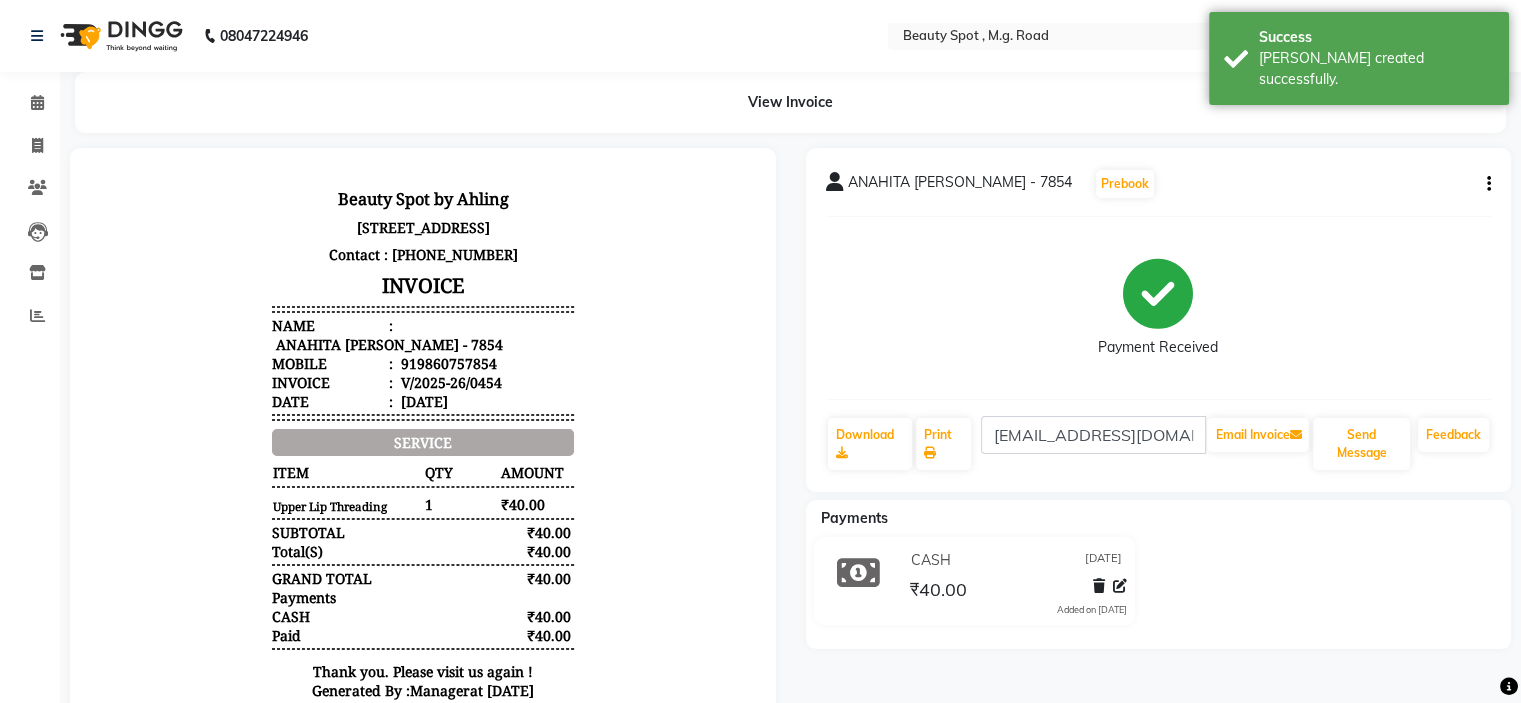 scroll, scrollTop: 0, scrollLeft: 0, axis: both 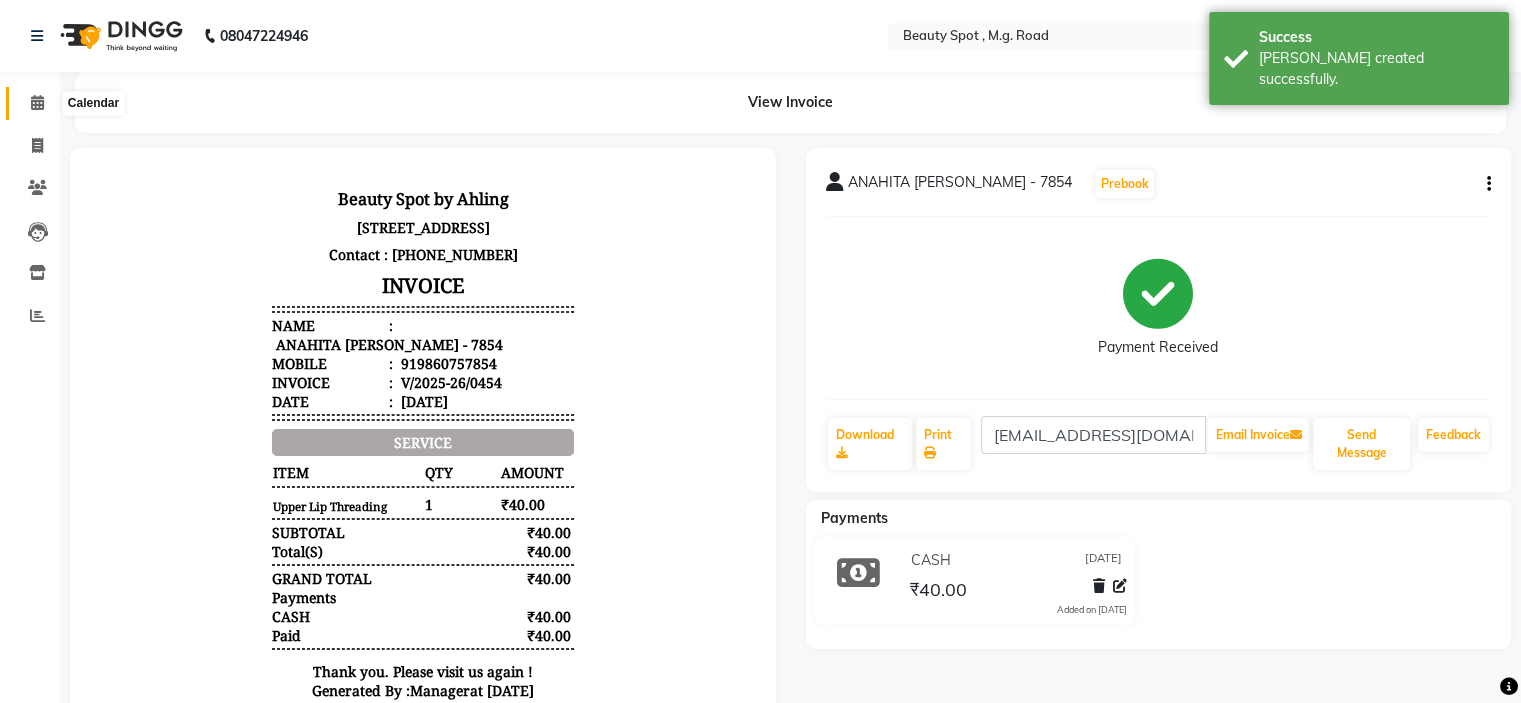 click 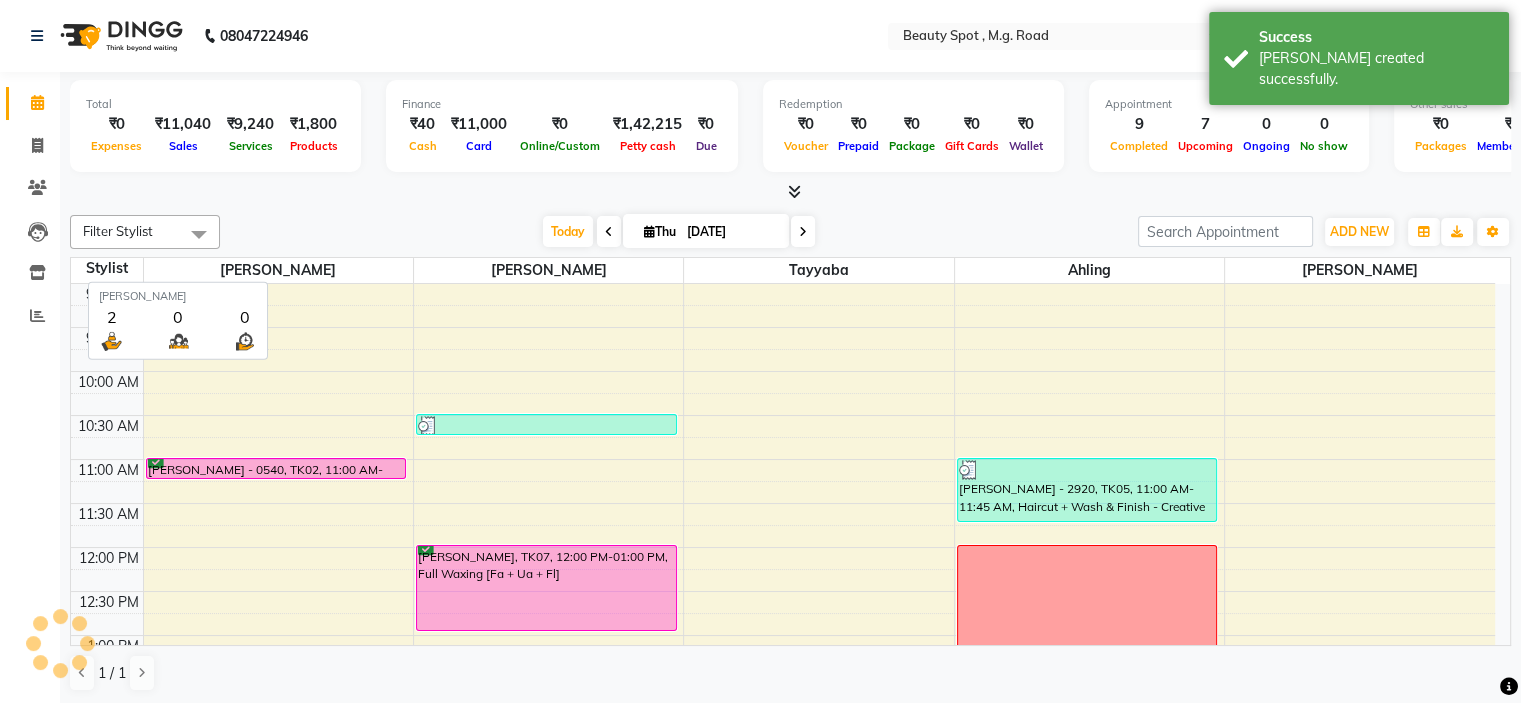 scroll, scrollTop: 0, scrollLeft: 0, axis: both 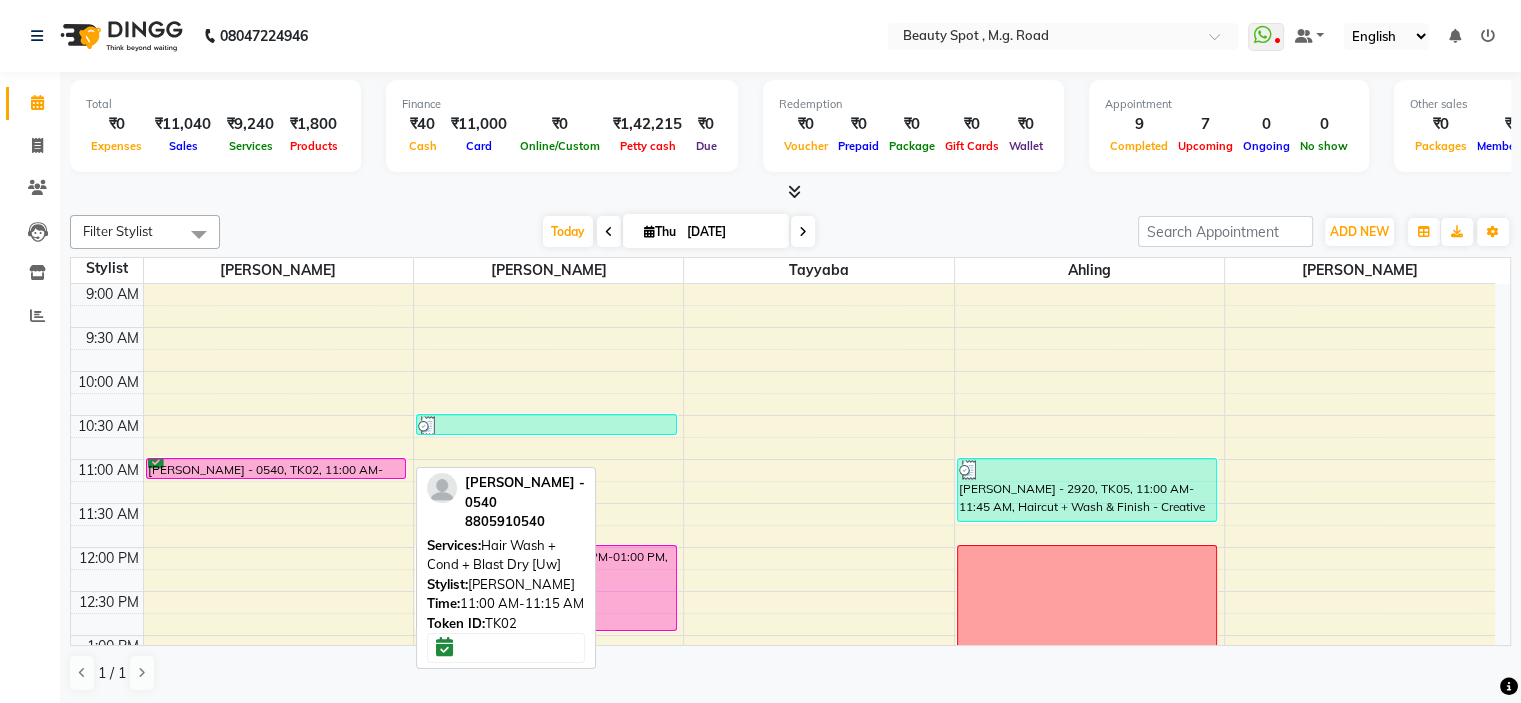 click on "APOORVA MAHENDRA PAGARE - 0540, TK02, 11:00 AM-11:15 AM, Hair Wash + Cond + Blast Dry [Uw]" at bounding box center [276, 468] 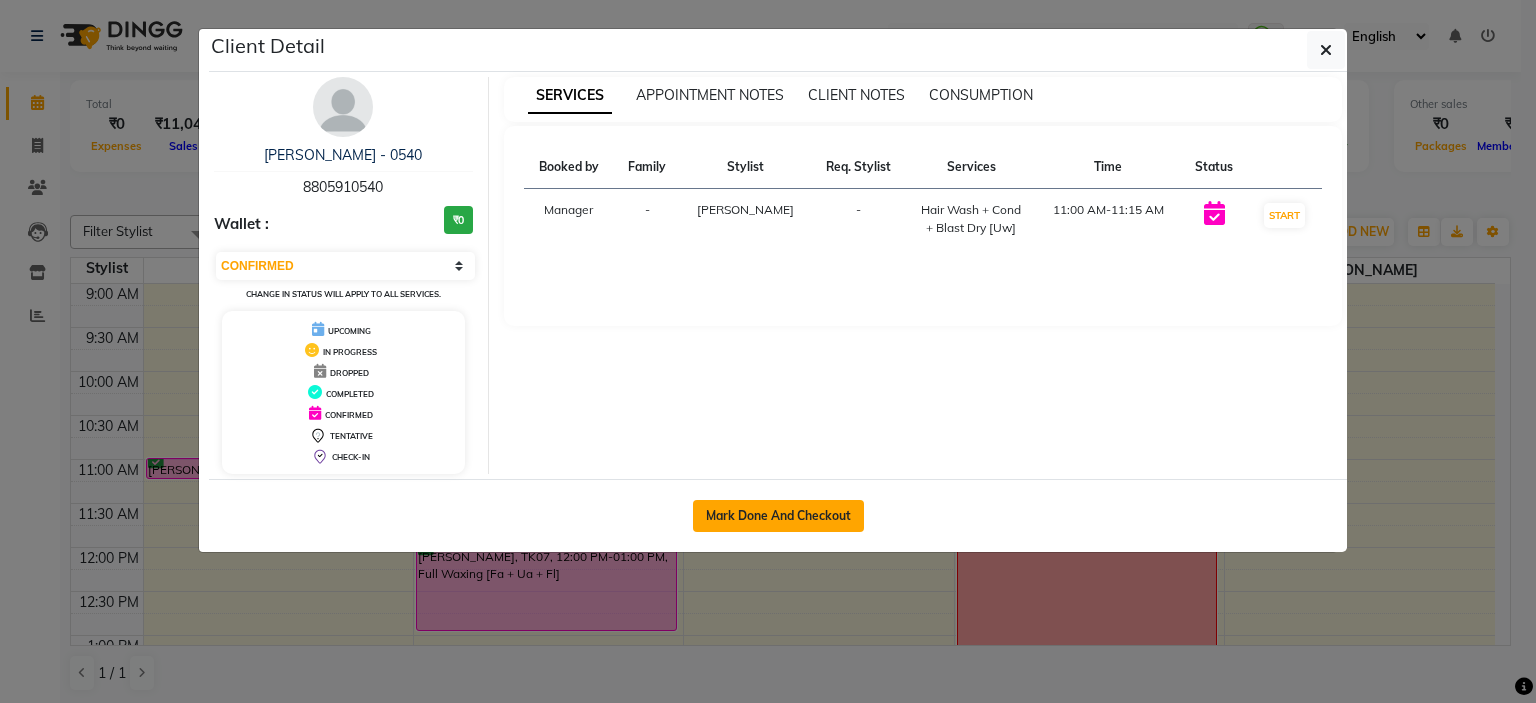 click on "Mark Done And Checkout" 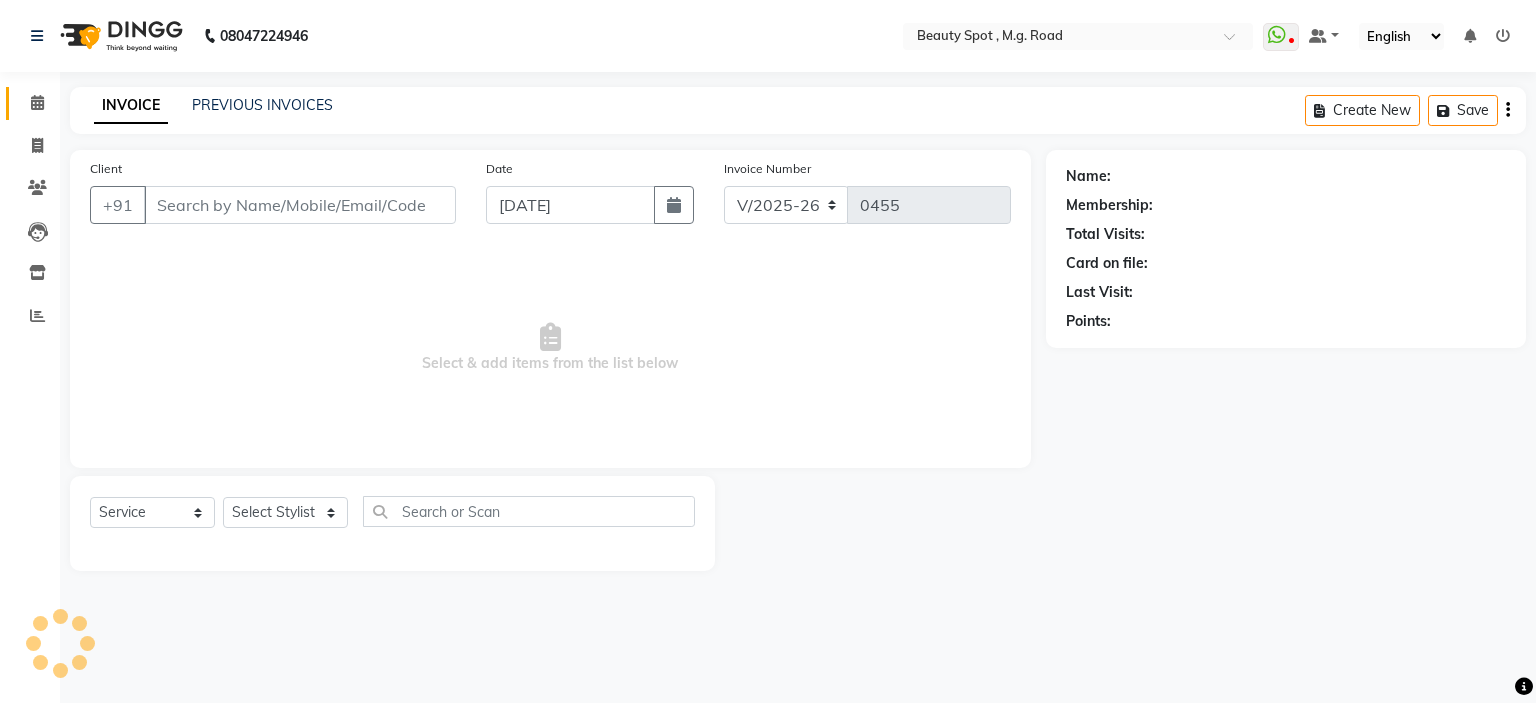 type on "8805910540" 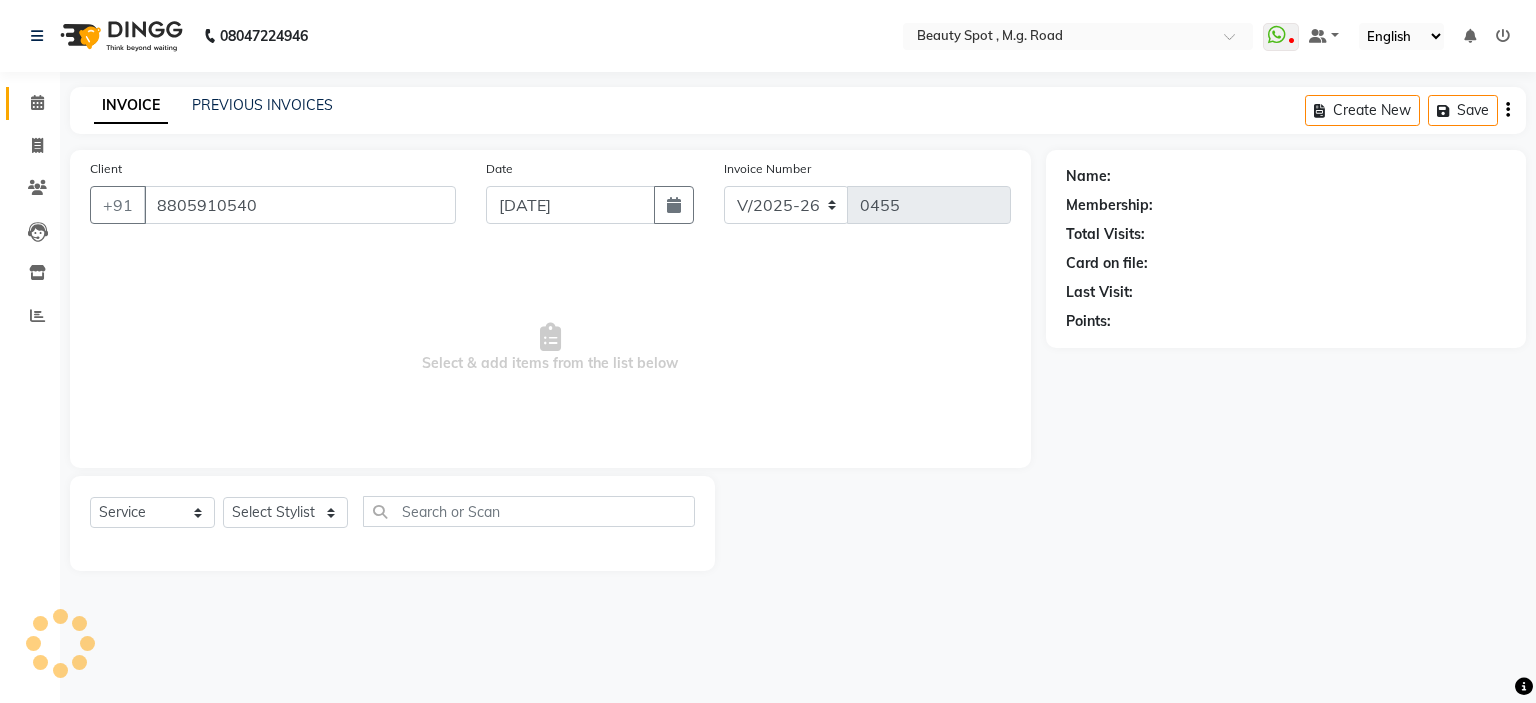 select on "63581" 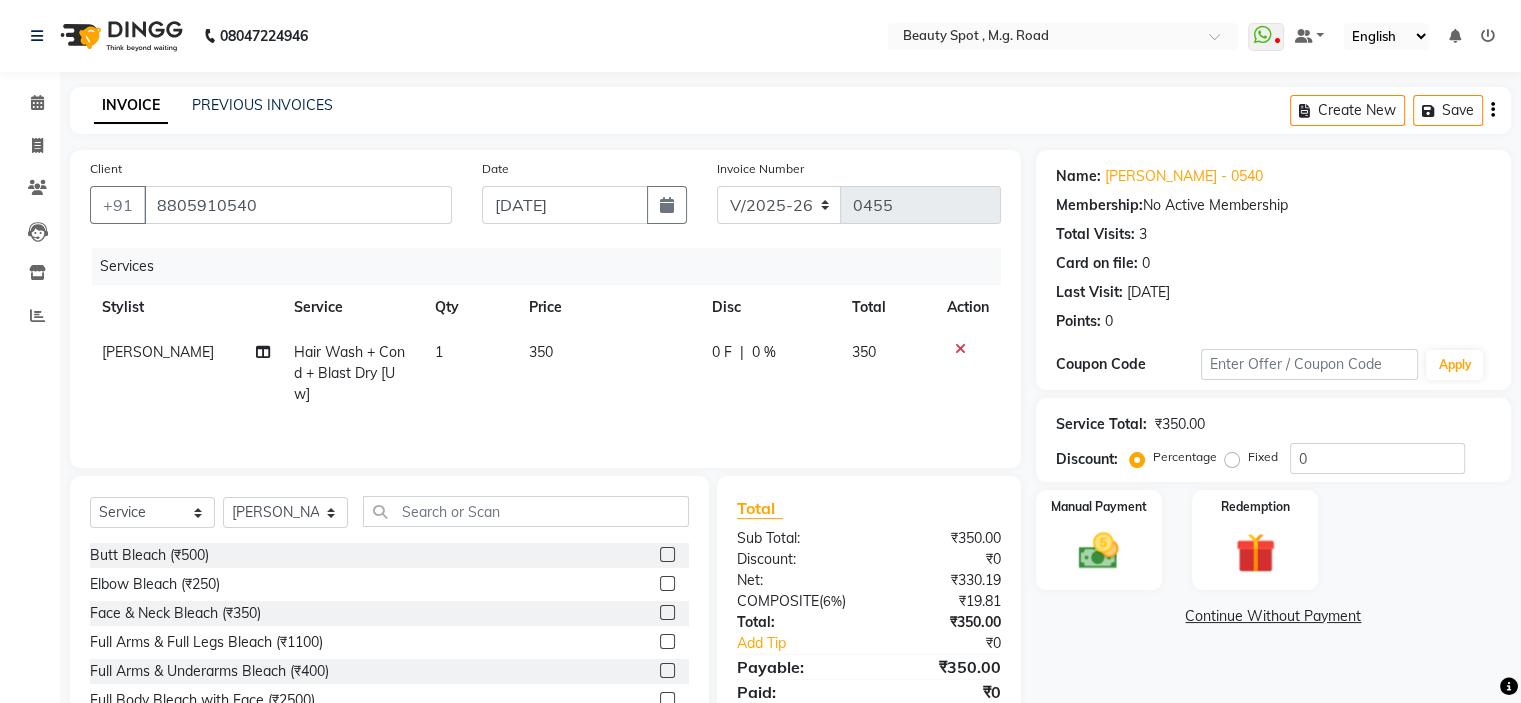 click on "Hair Wash + Cond + Blast Dry [Uw]" 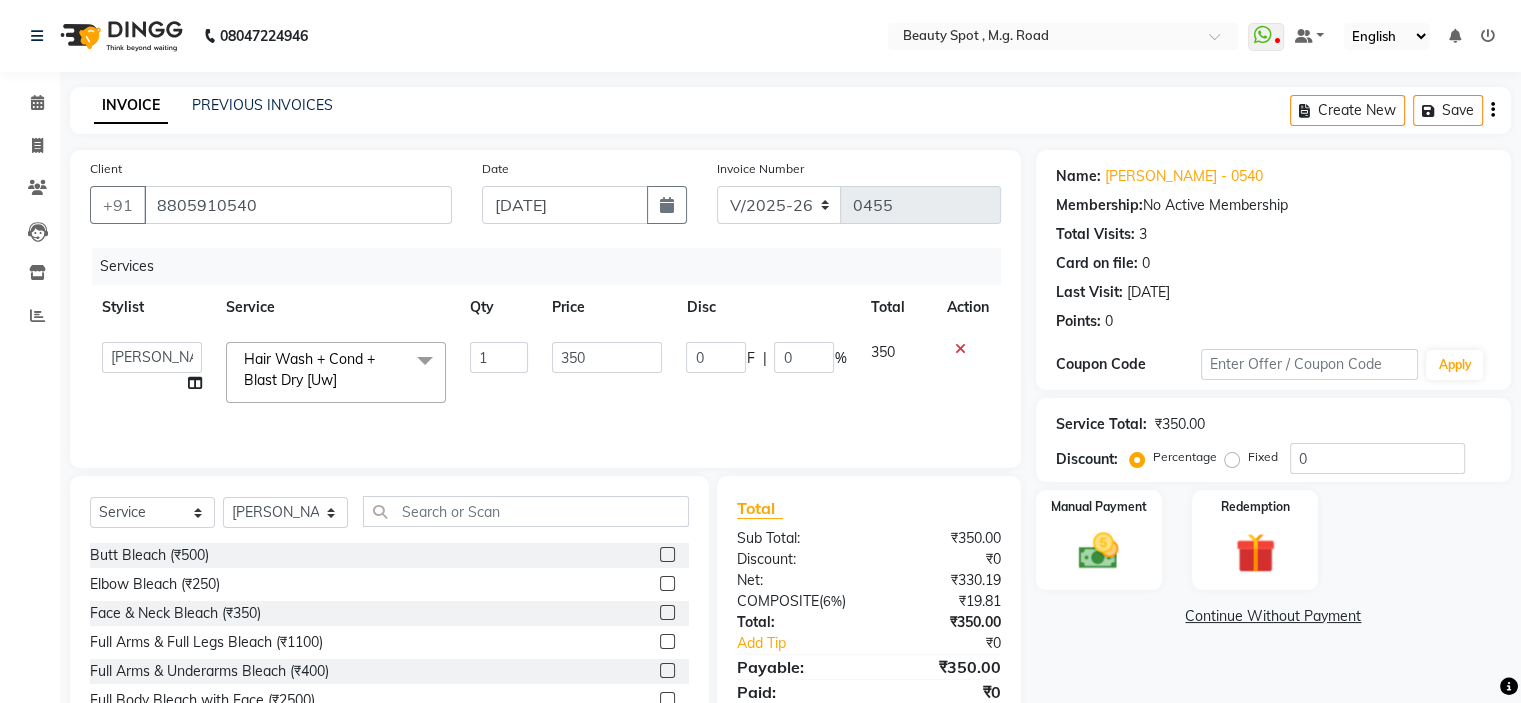 click 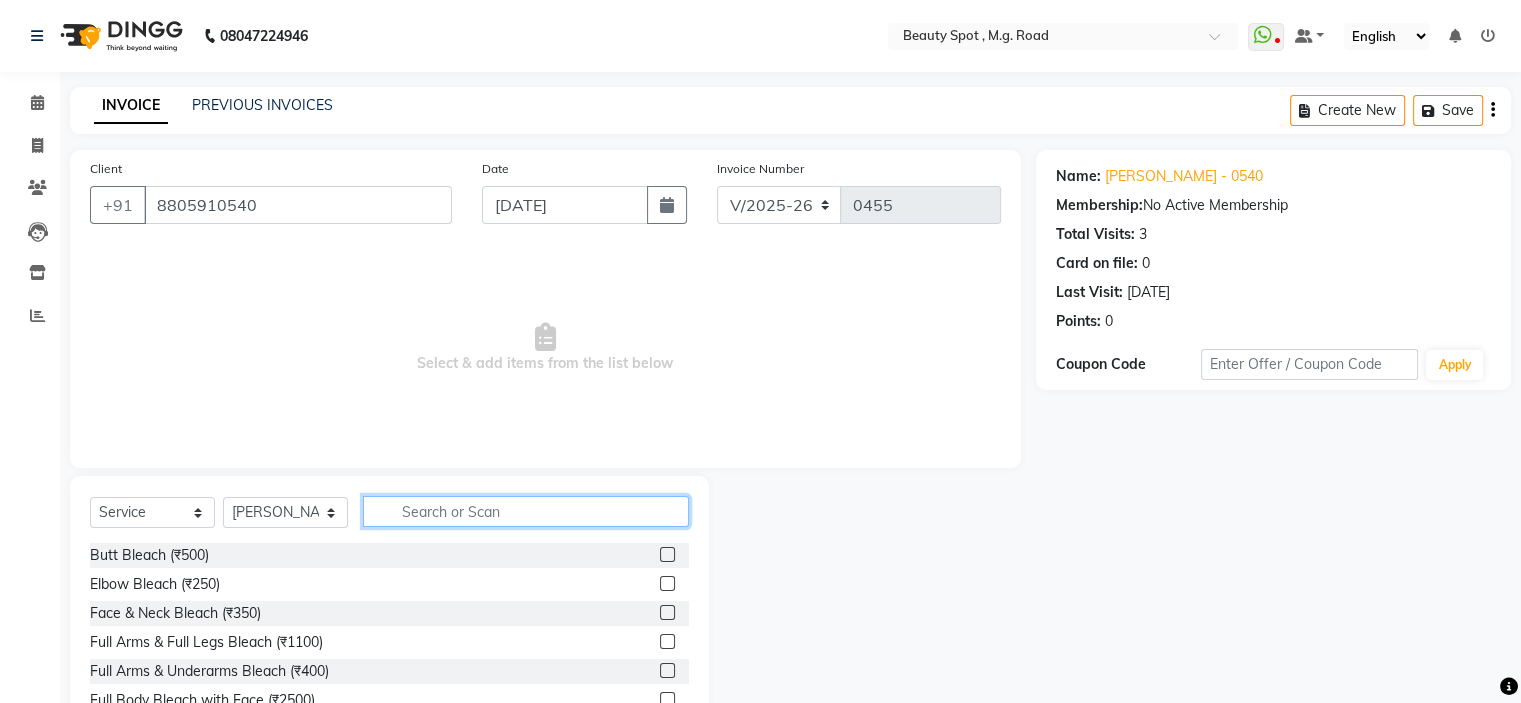 click 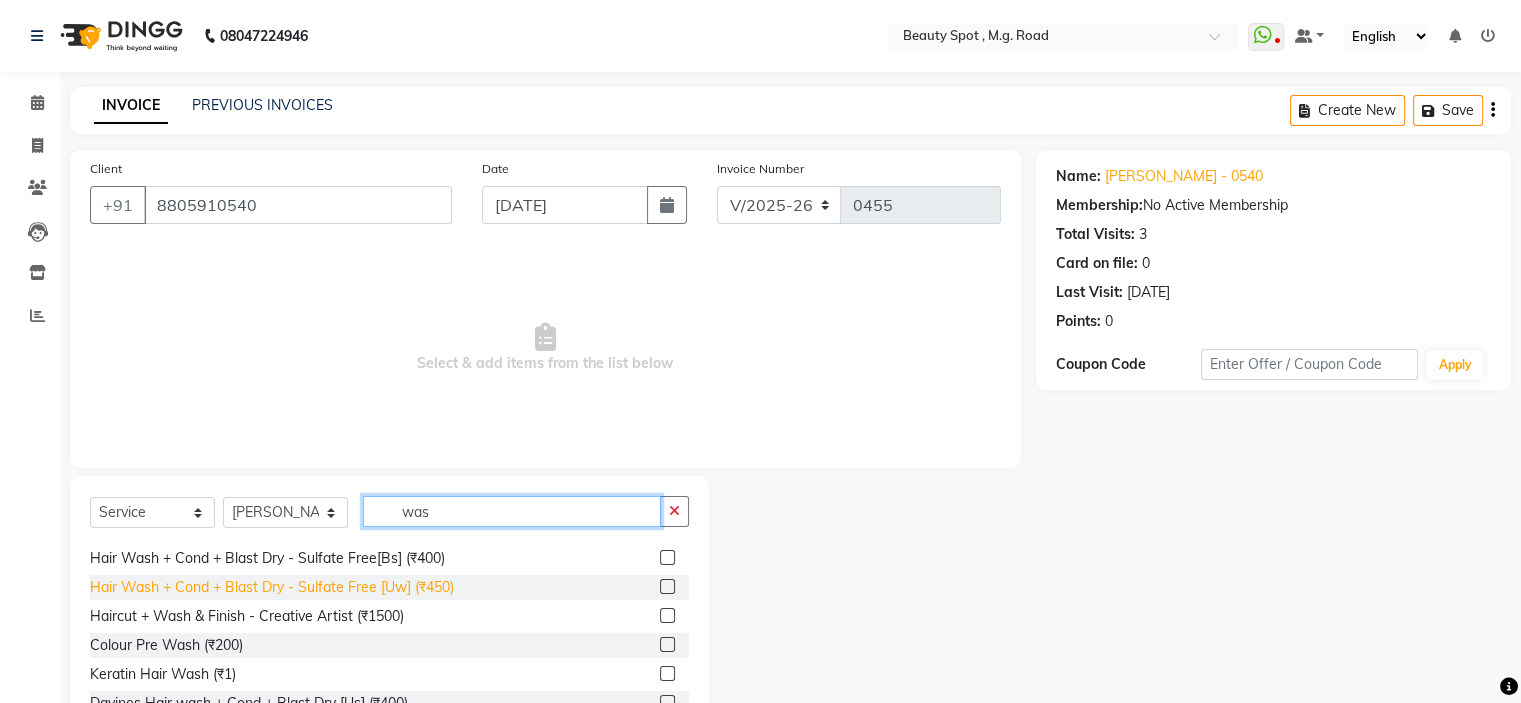 scroll, scrollTop: 235, scrollLeft: 0, axis: vertical 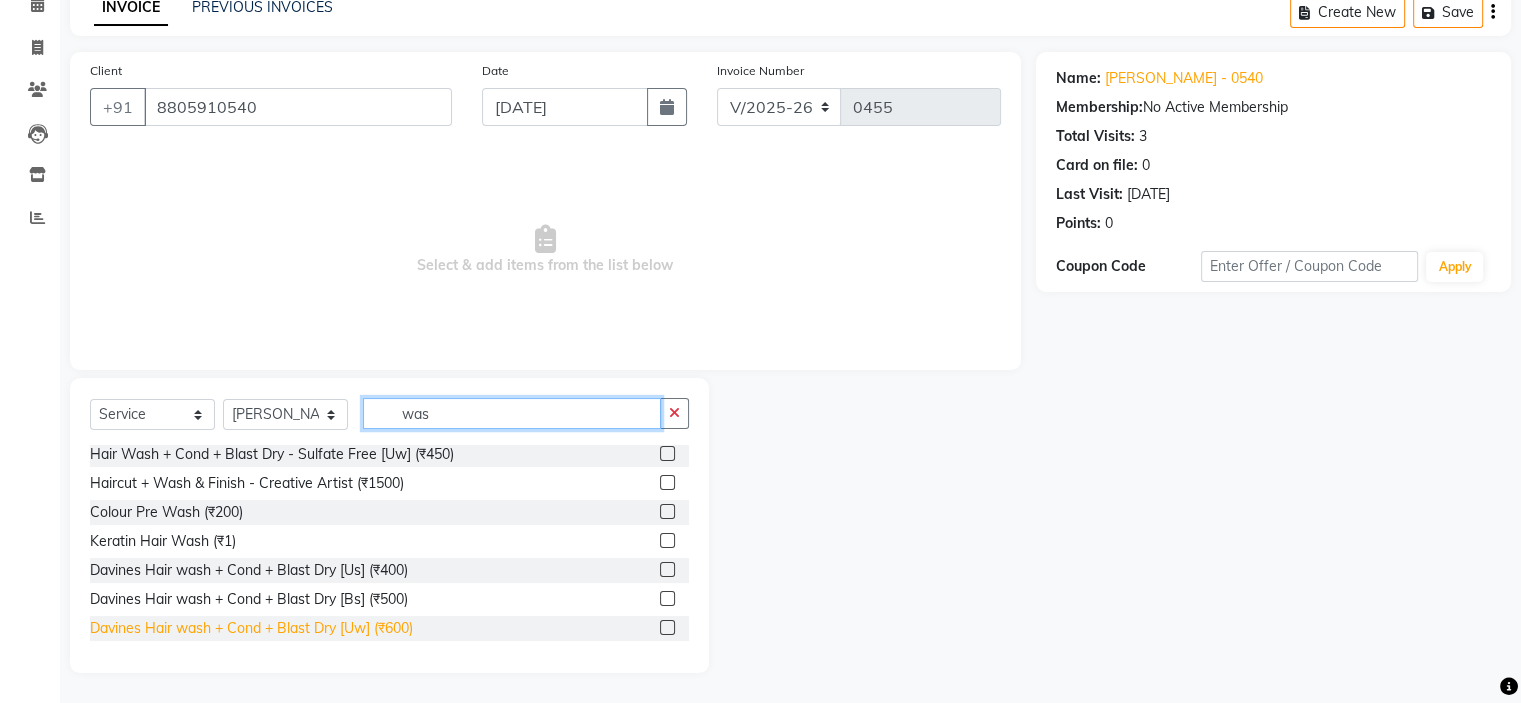 type on "was" 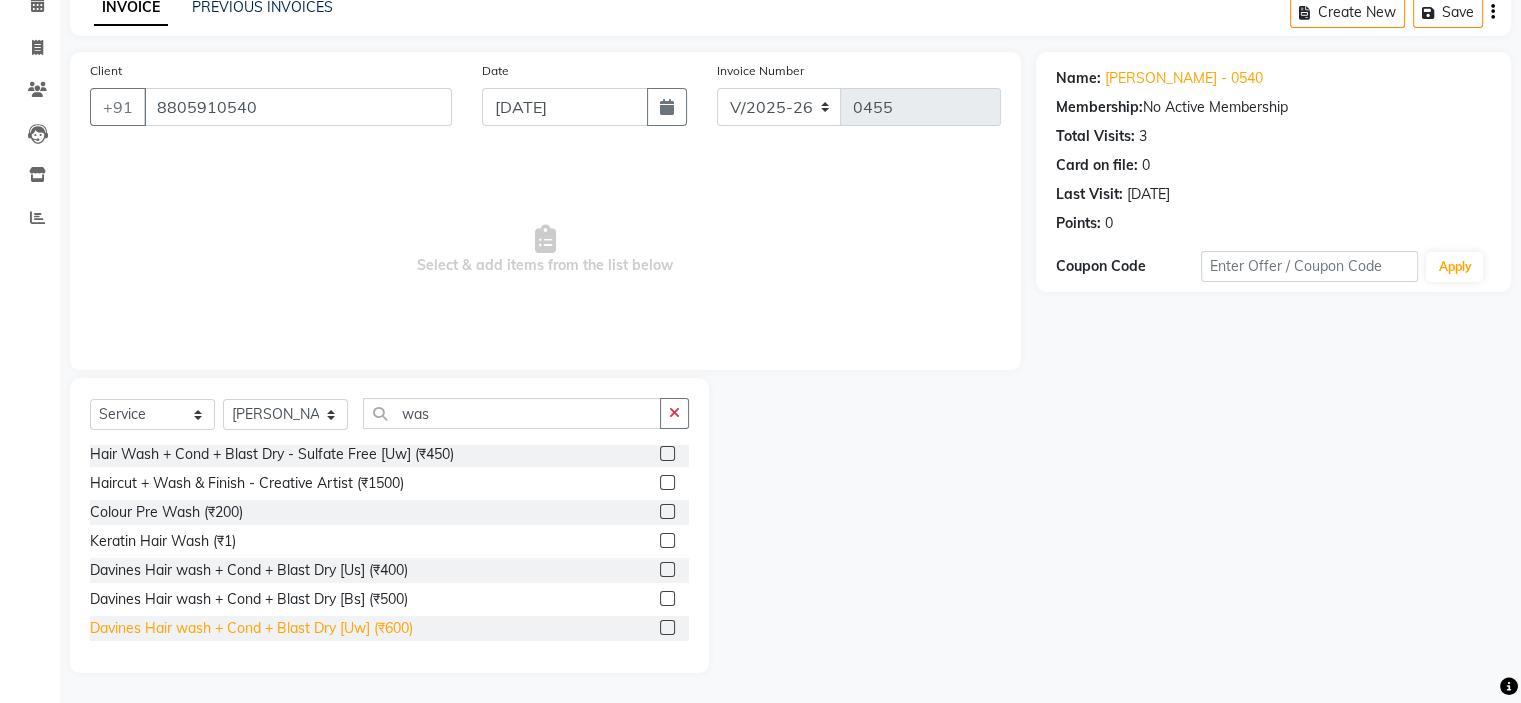 click on "Davines Hair wash + Cond + Blast Dry [Uw] (₹600)" 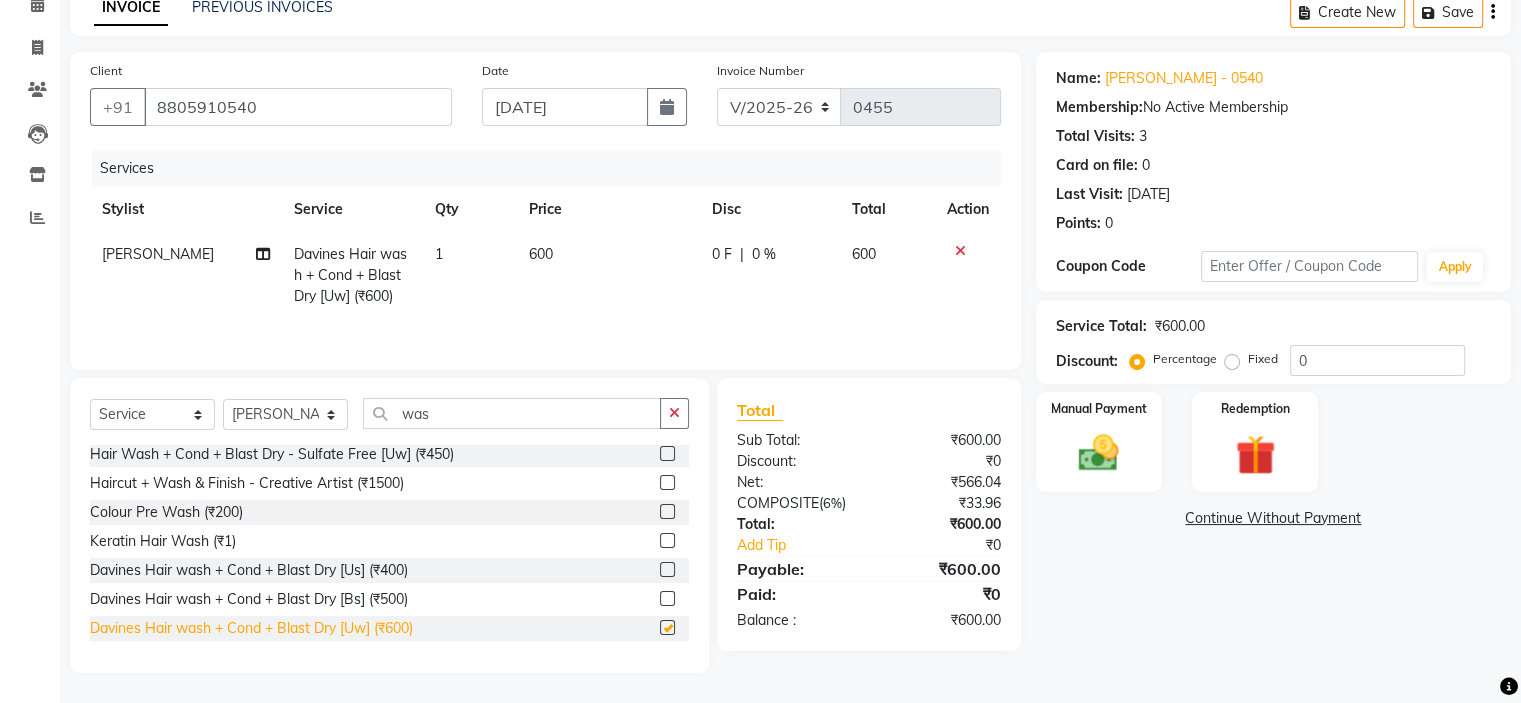 checkbox on "false" 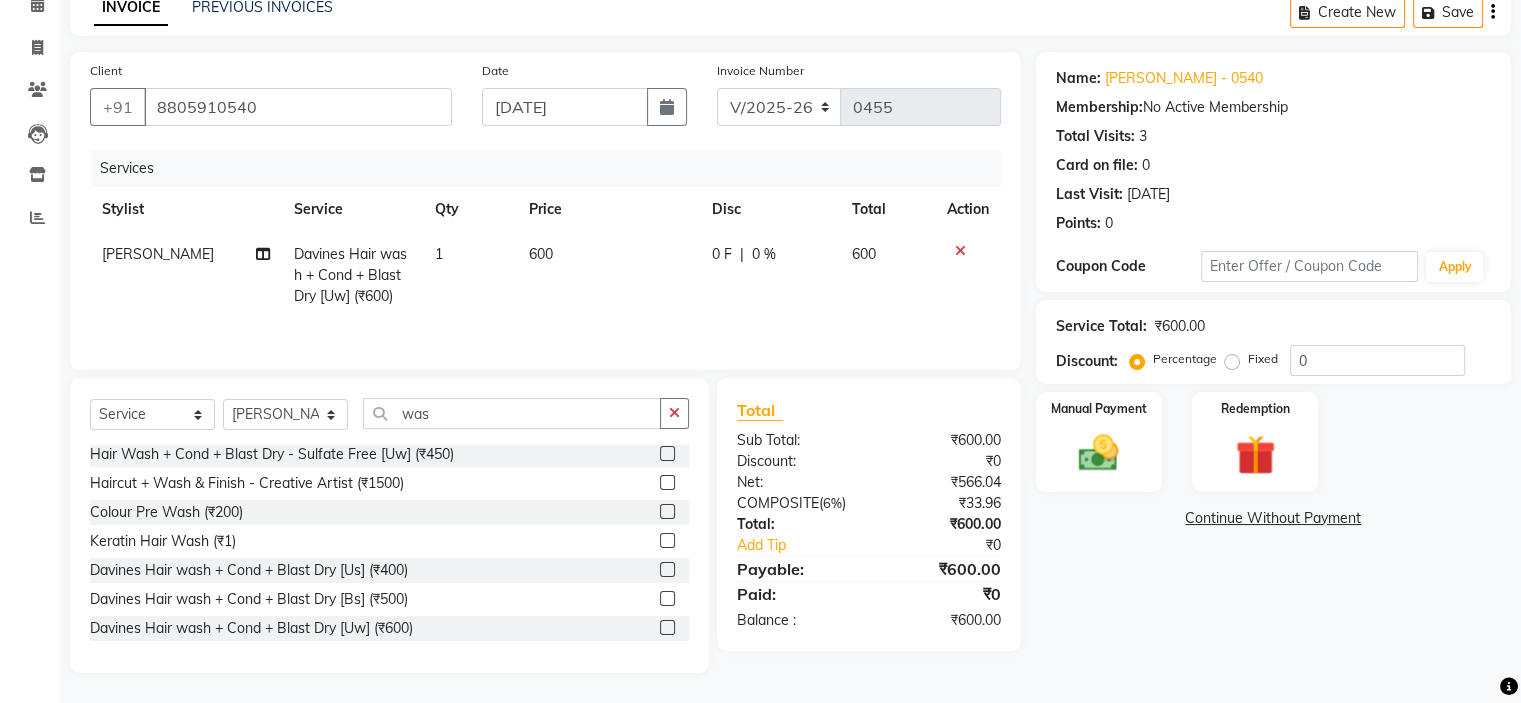 click on "600" 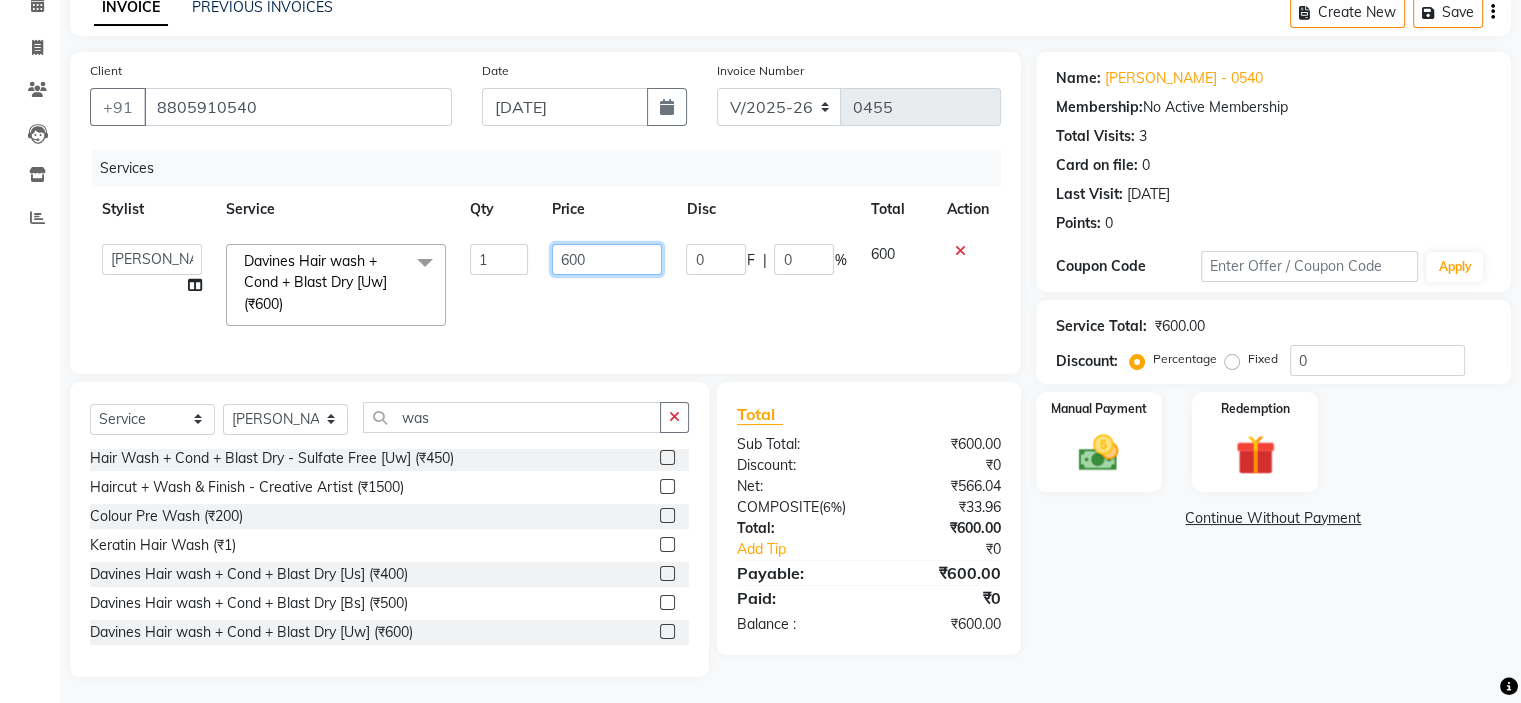 click on "600" 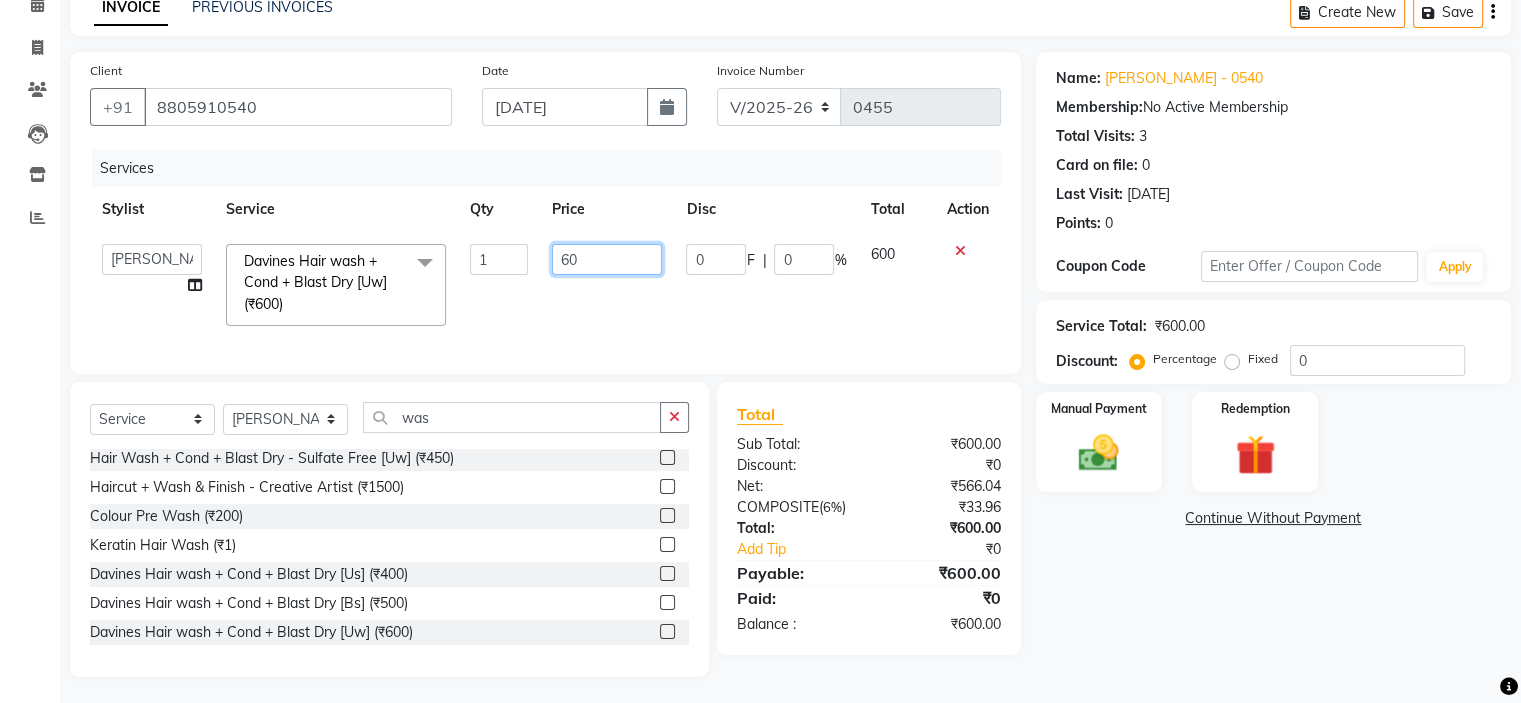 type on "650" 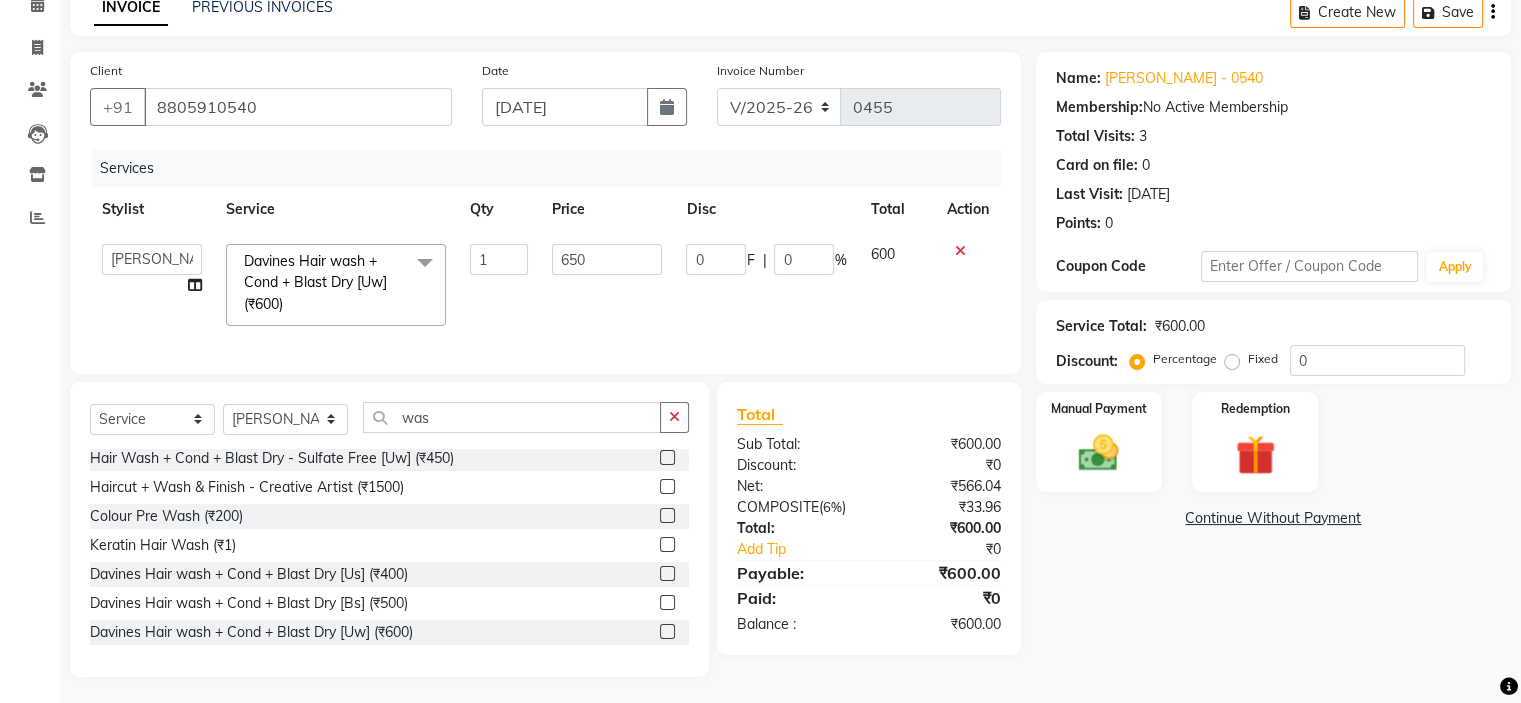 click on "Name: Apoorva Mahendra Pagare - 0540 Membership:  No Active Membership  Total Visits:  3 Card on file:  0 Last Visit:   22-06-2025 Points:   0  Coupon Code Apply Service Total:  ₹600.00  Discount:  Percentage   Fixed  0 Manual Payment Redemption  Continue Without Payment" 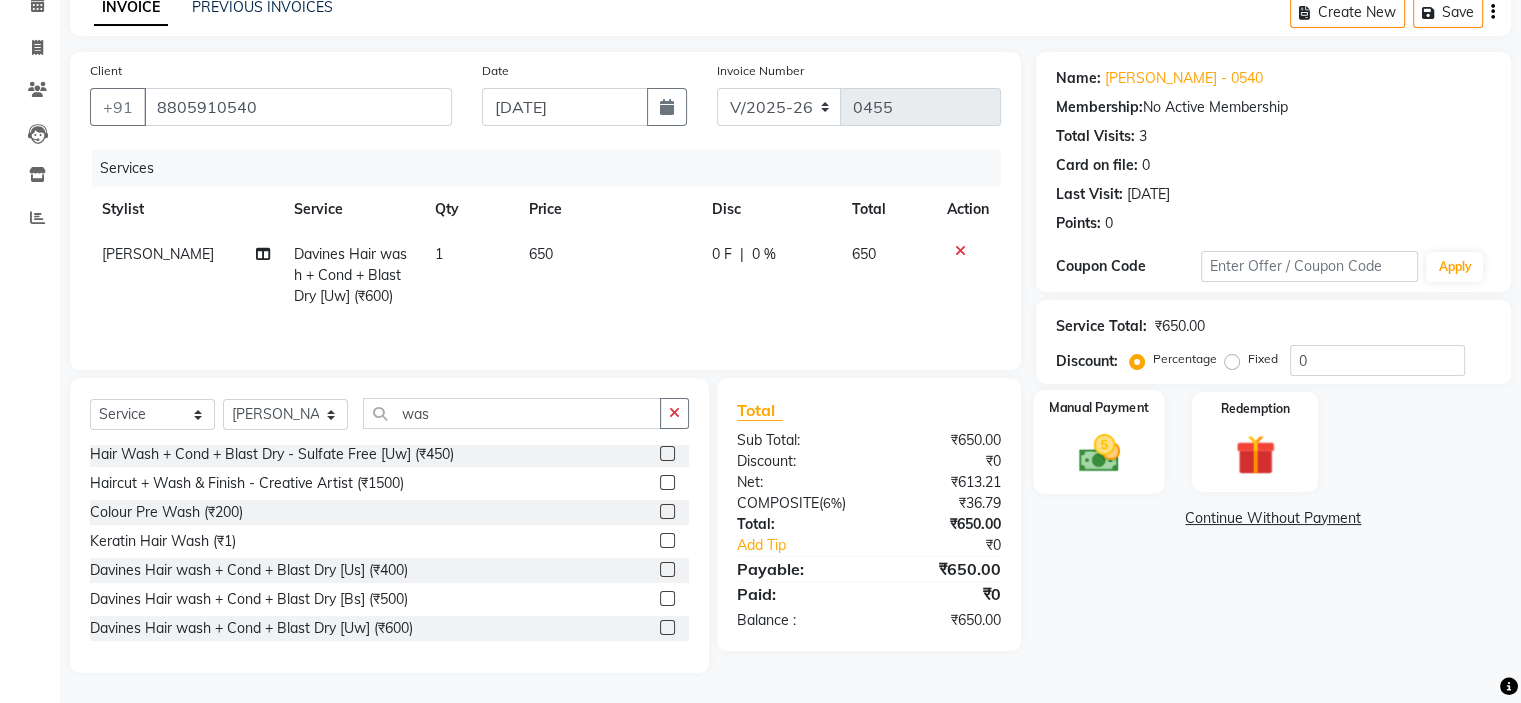 click 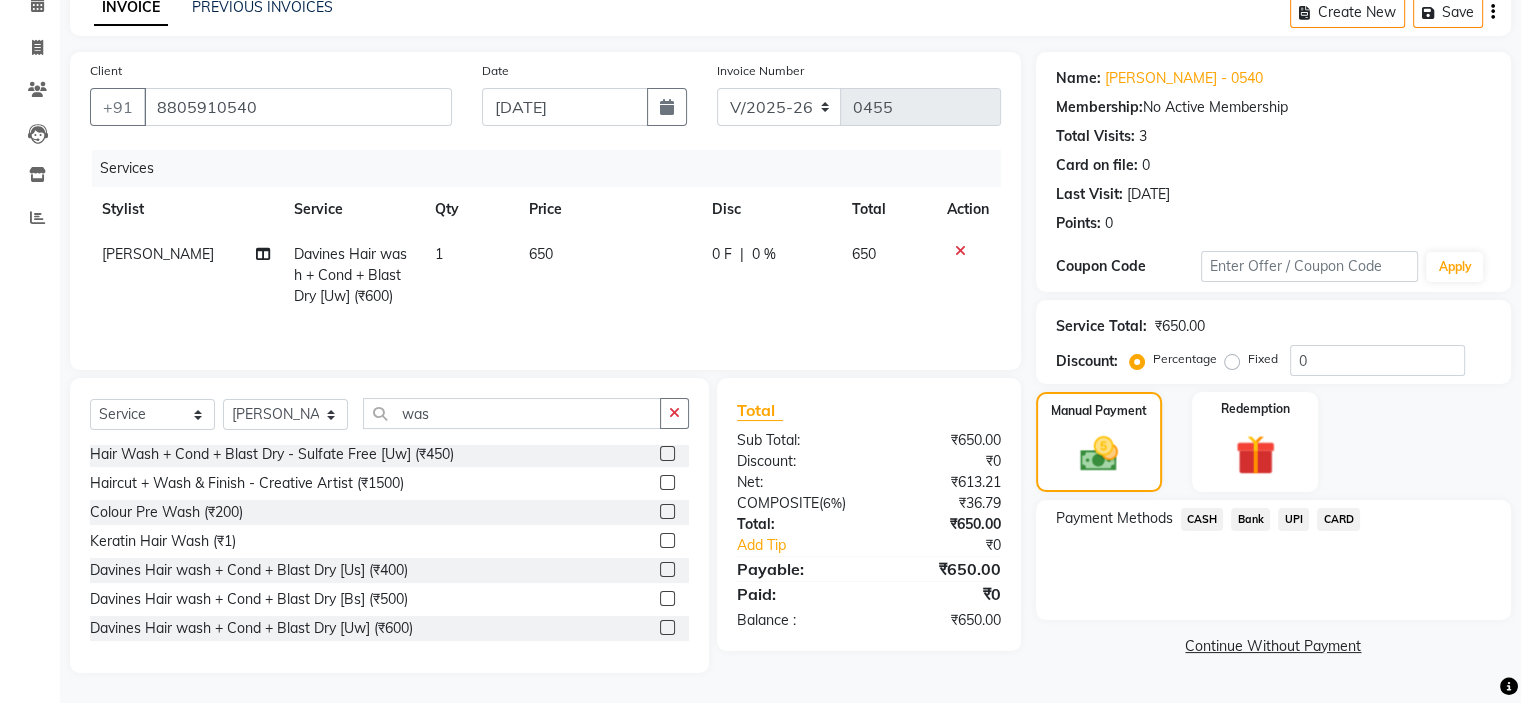 click on "CARD" 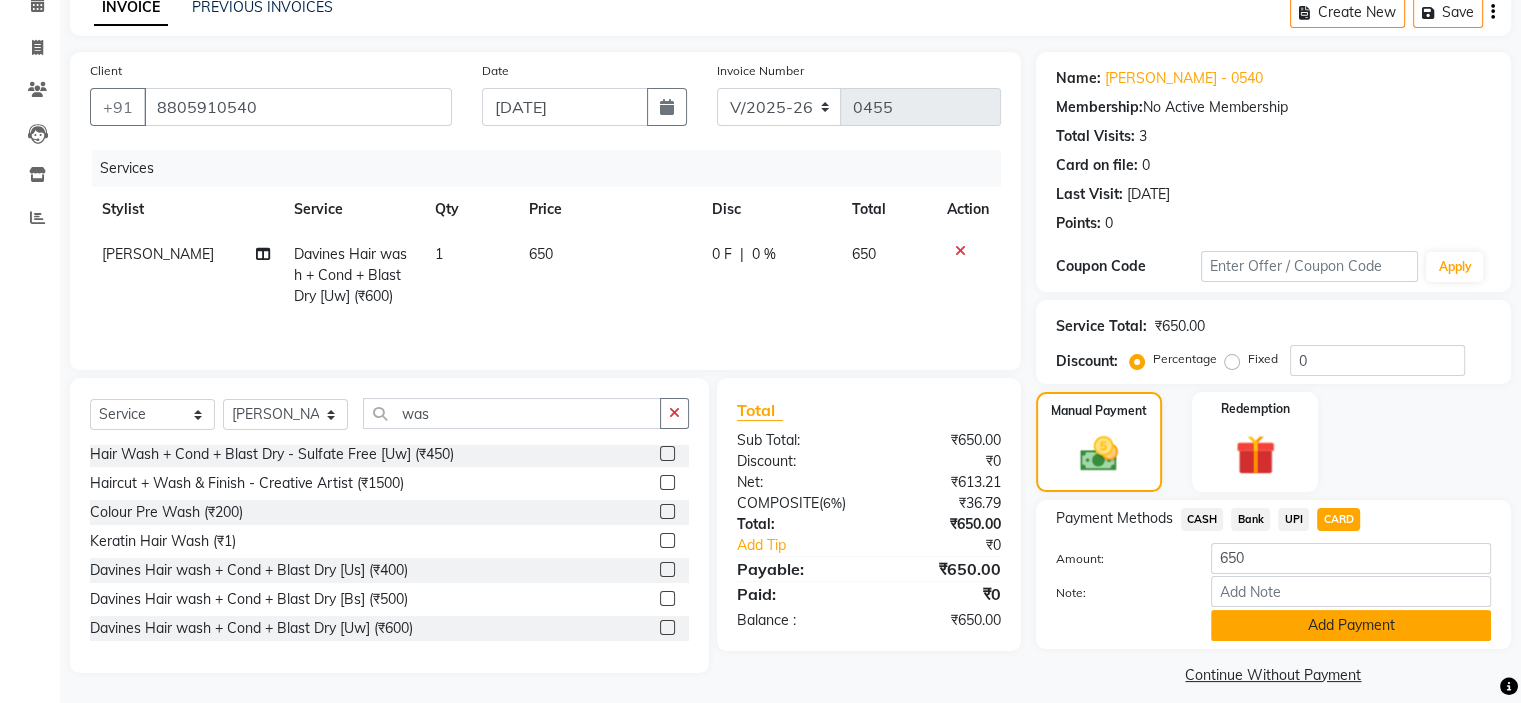 click on "Add Payment" 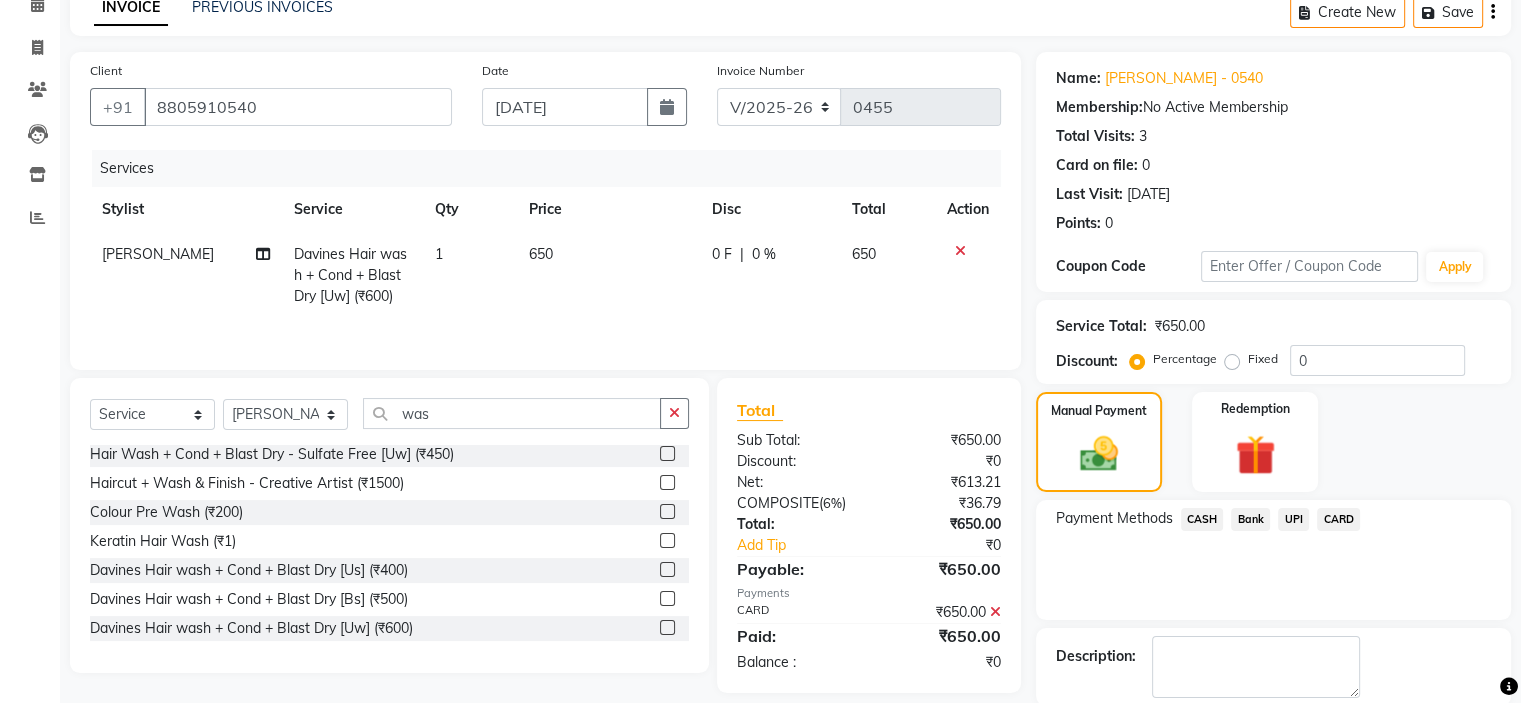 scroll, scrollTop: 197, scrollLeft: 0, axis: vertical 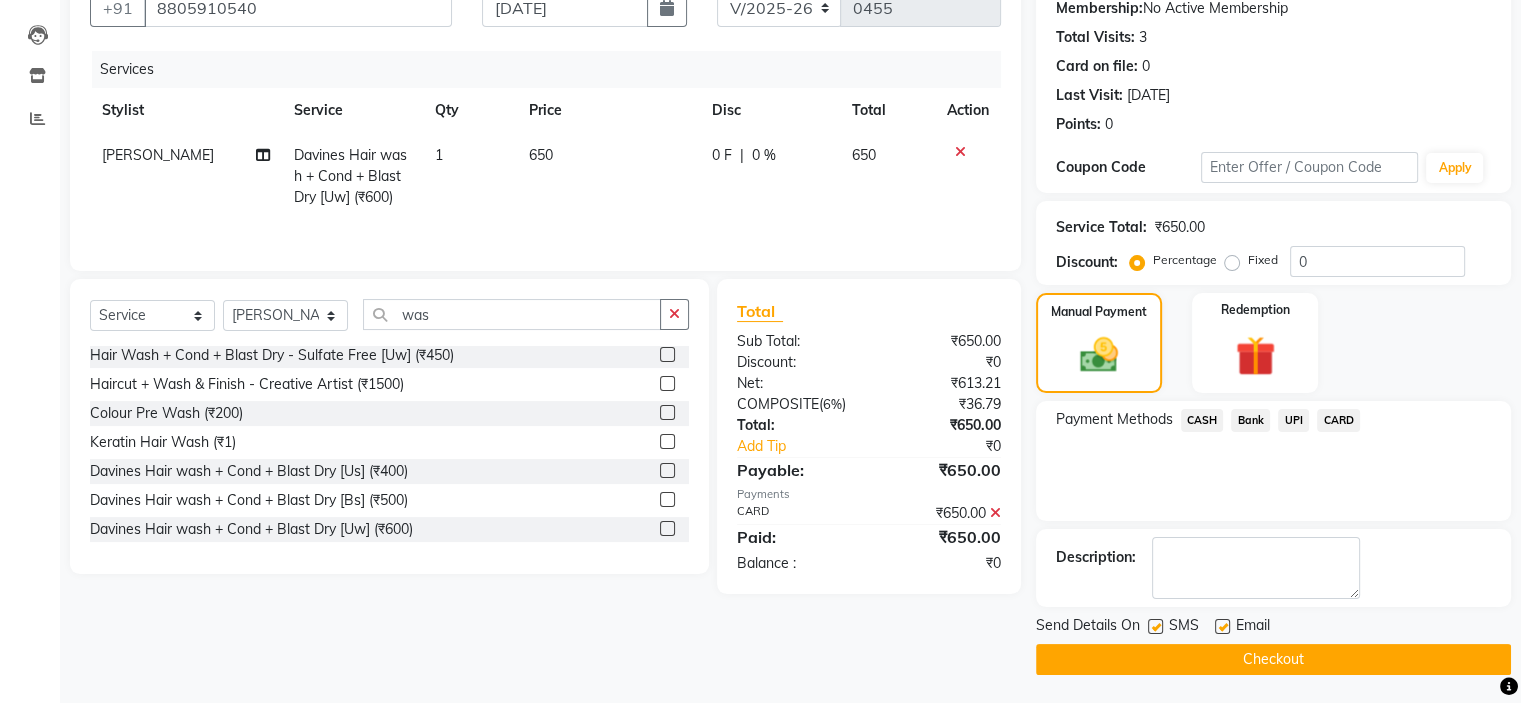 click on "Checkout" 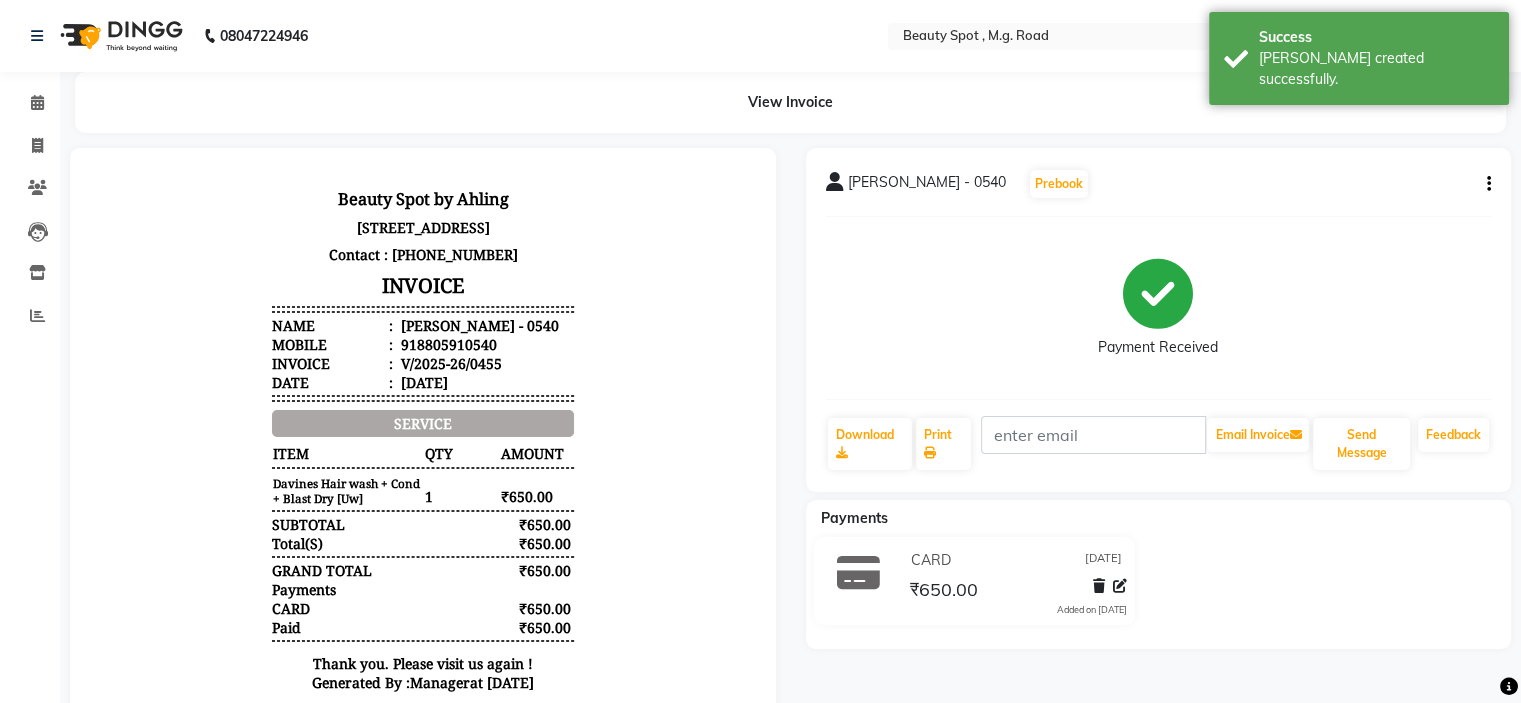 scroll, scrollTop: 0, scrollLeft: 0, axis: both 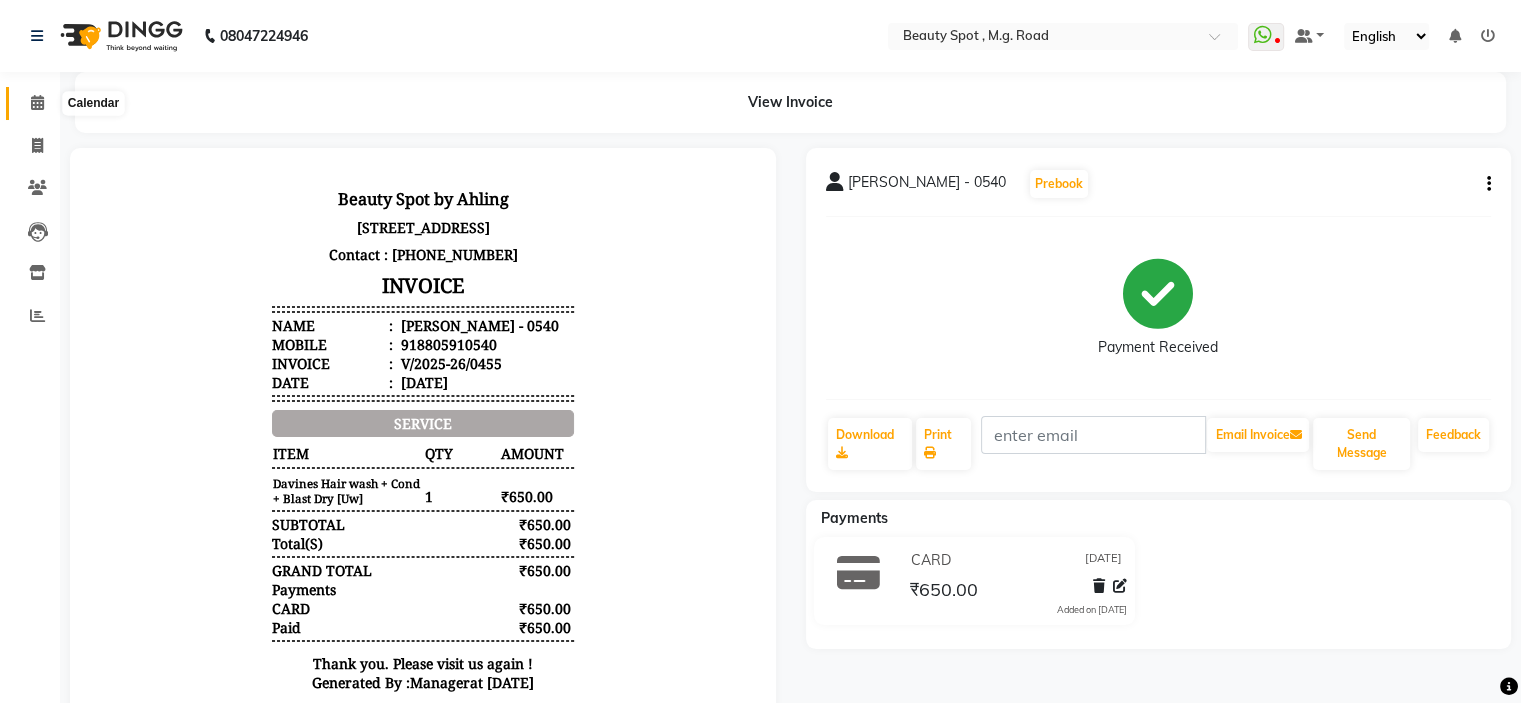 click 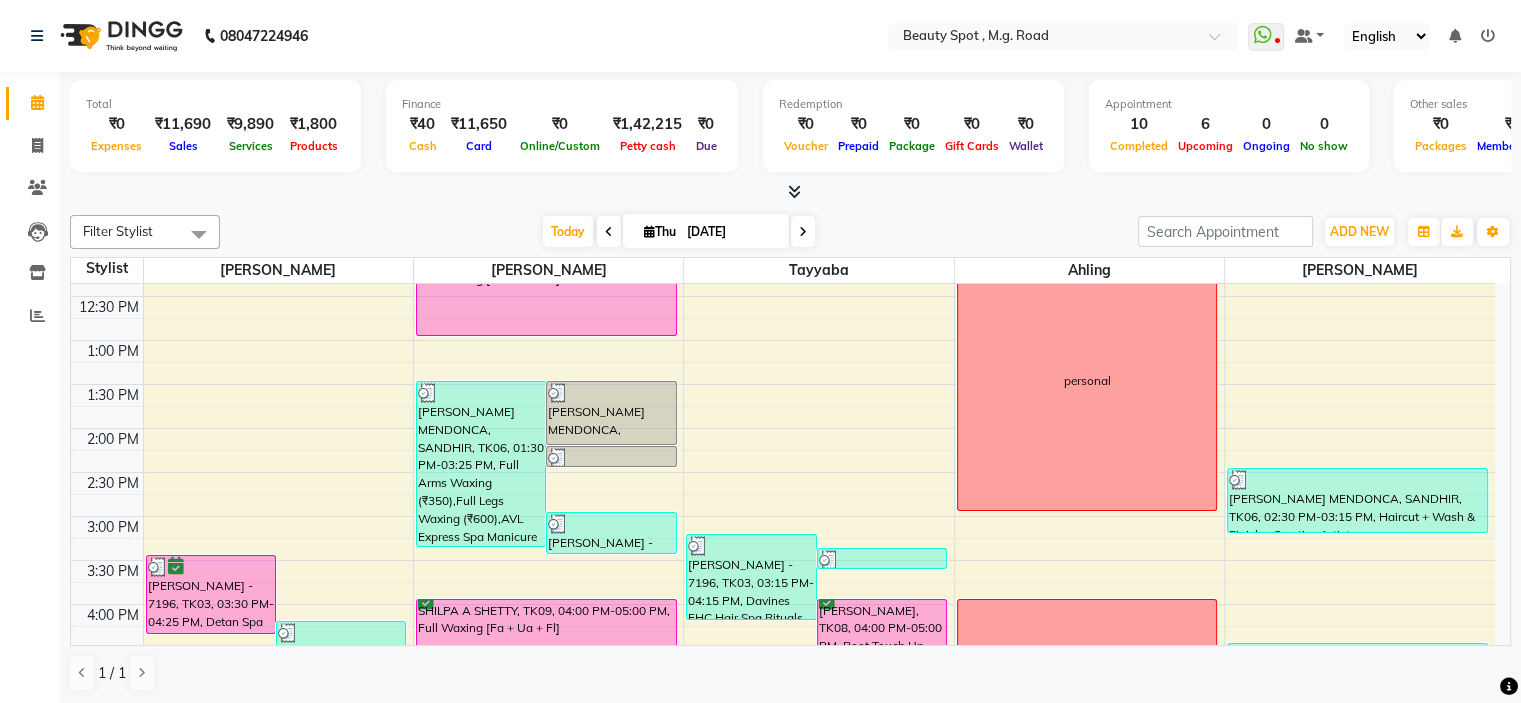scroll, scrollTop: 300, scrollLeft: 0, axis: vertical 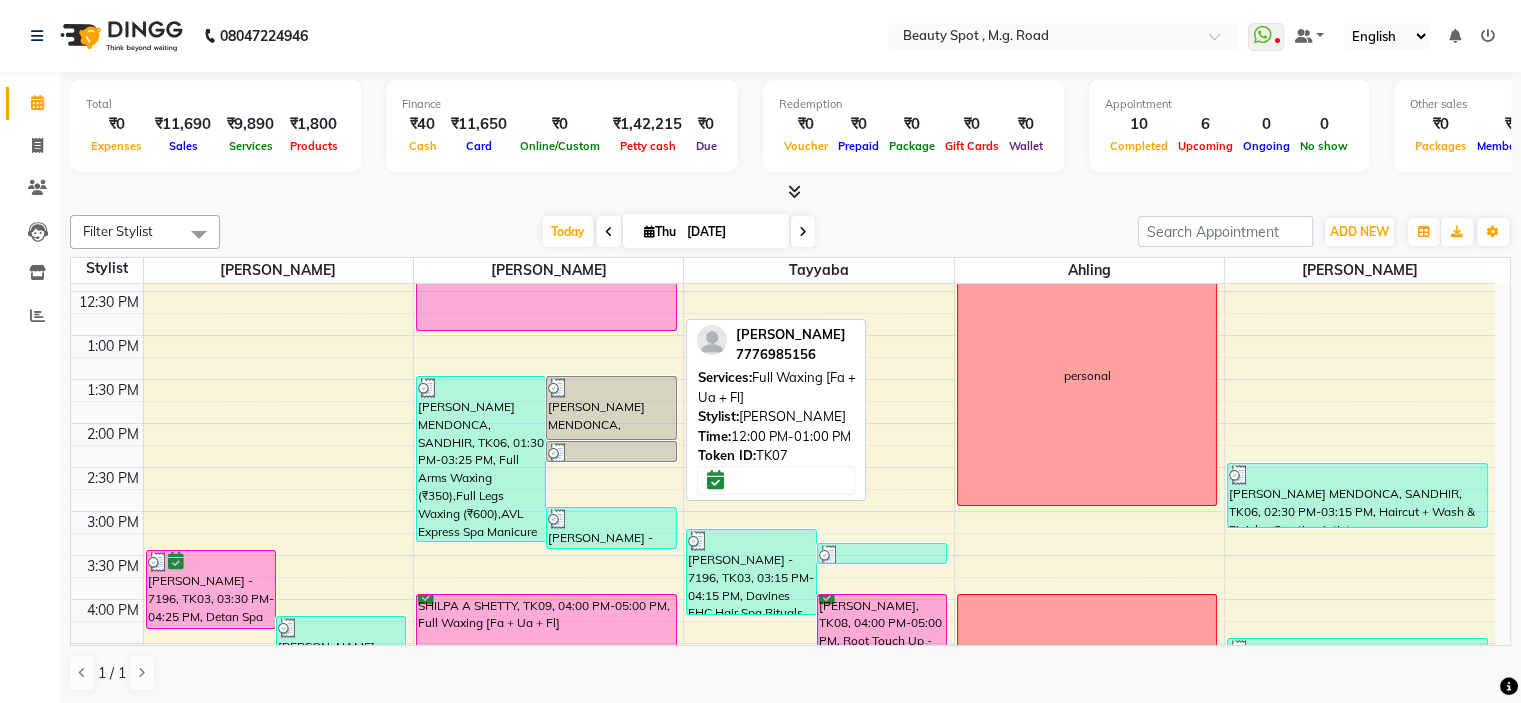 click on "YOGITA R PATIL, TK07, 12:00 PM-01:00 PM, Full Waxing [Fa + Ua + Fl]" at bounding box center (546, 288) 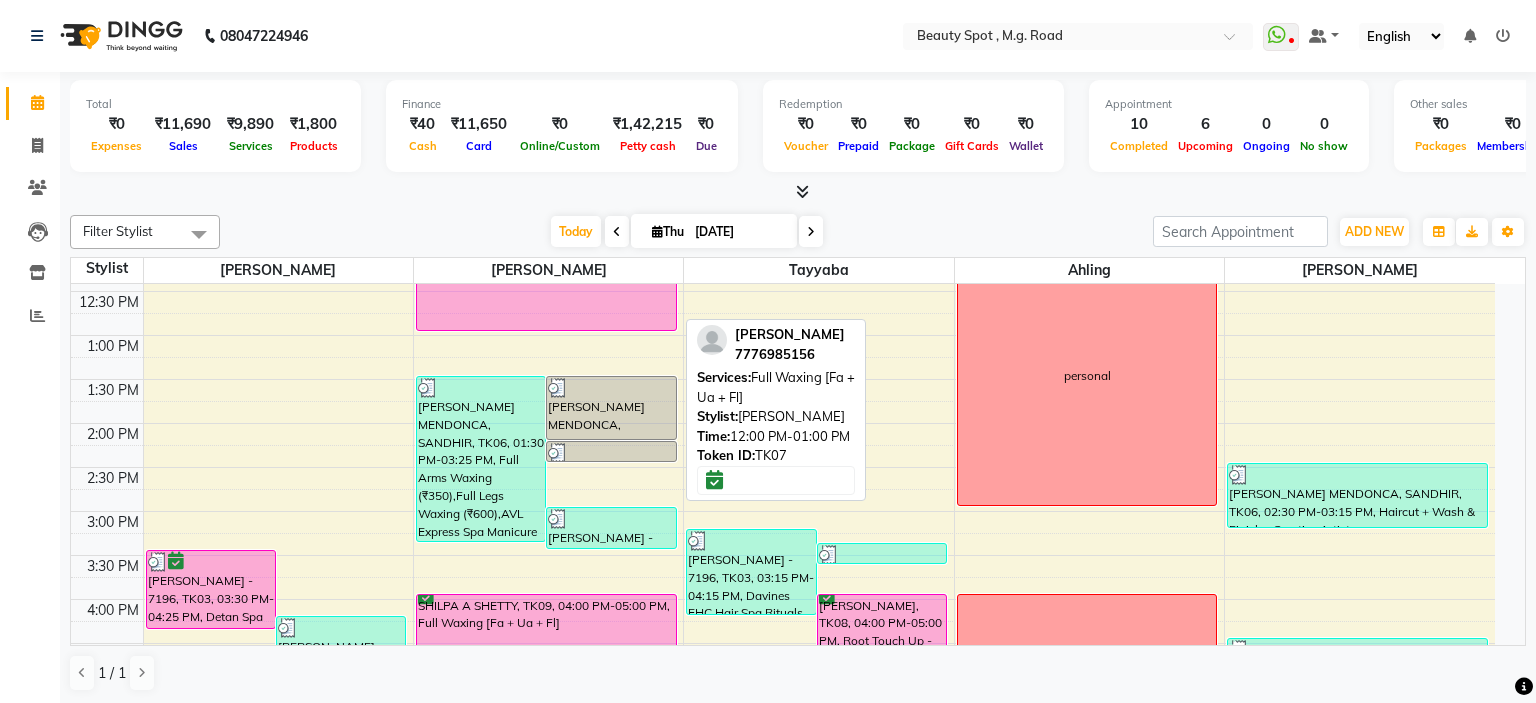select on "6" 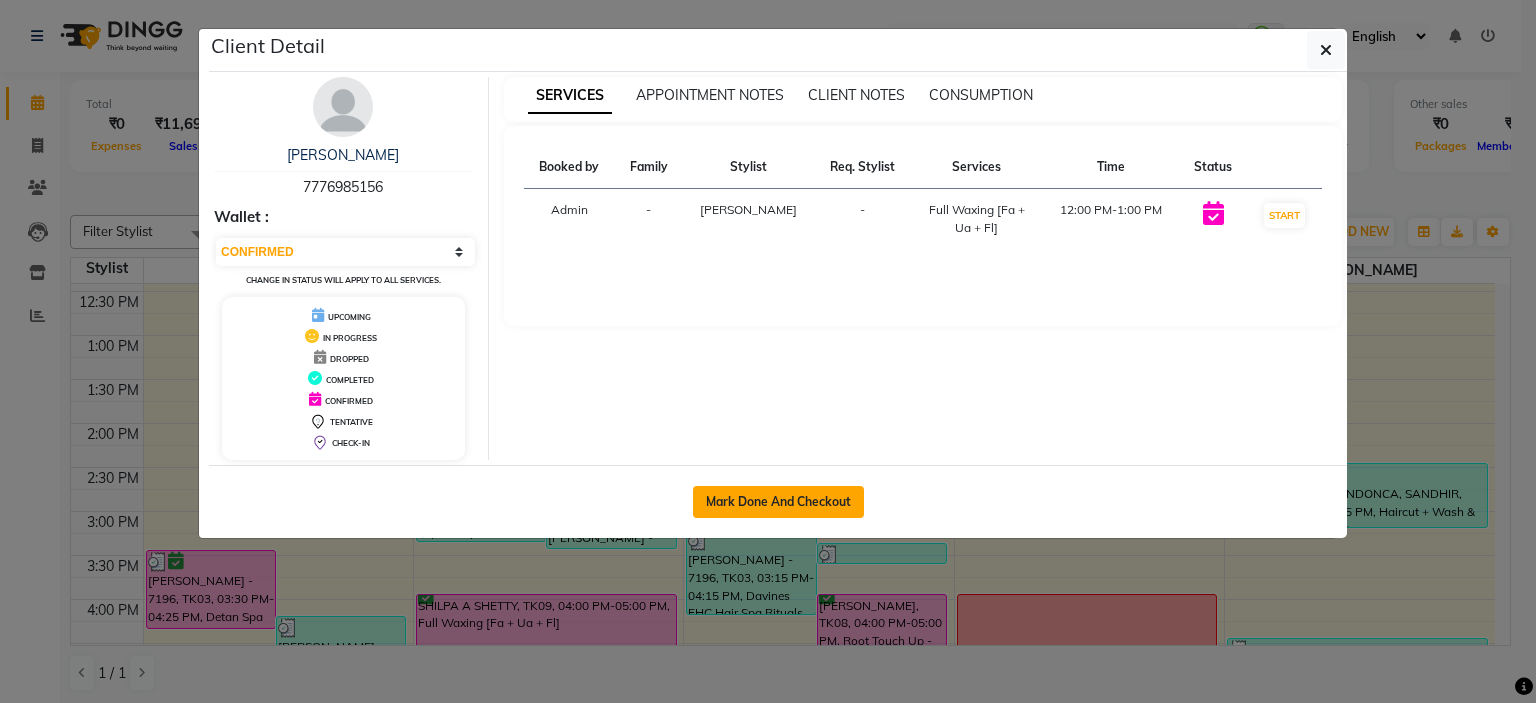 click on "Mark Done And Checkout" 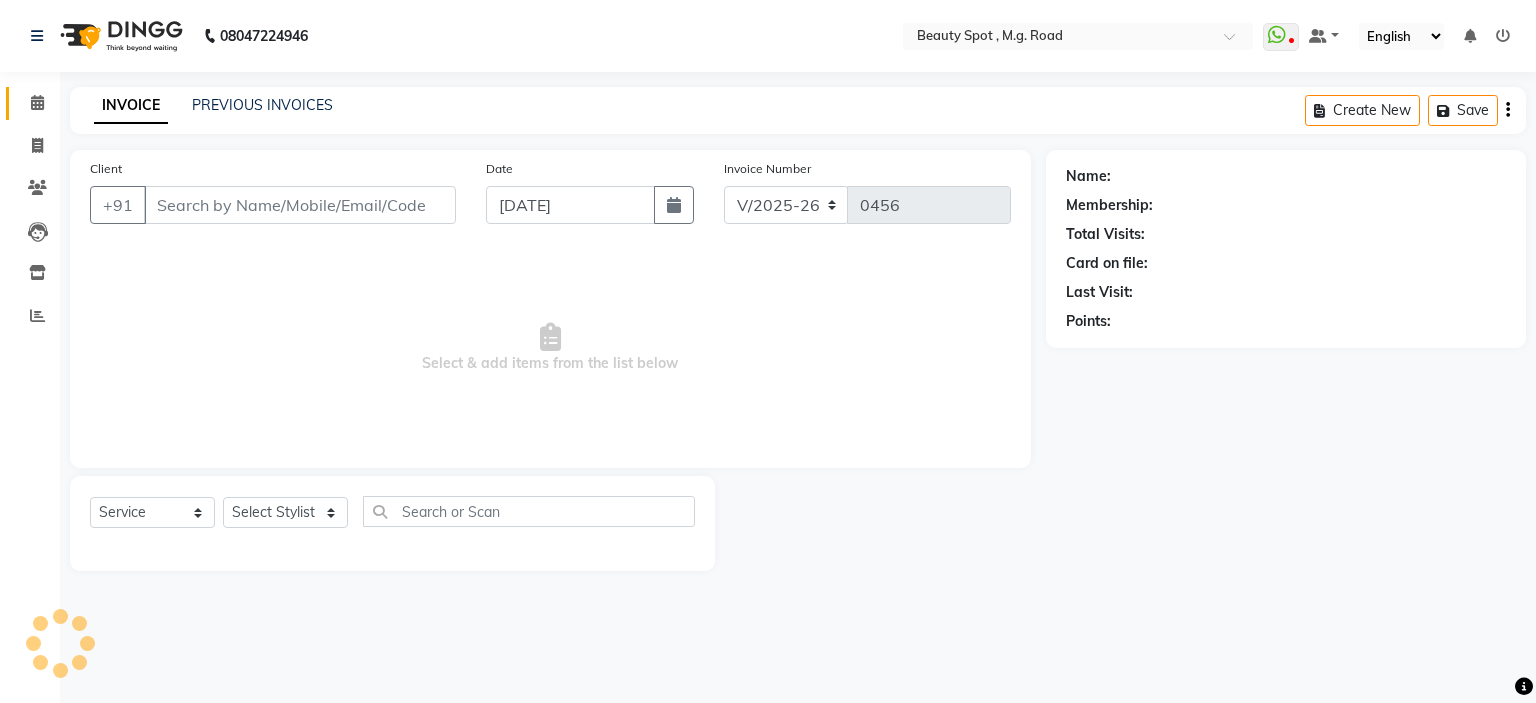 type on "7776985156" 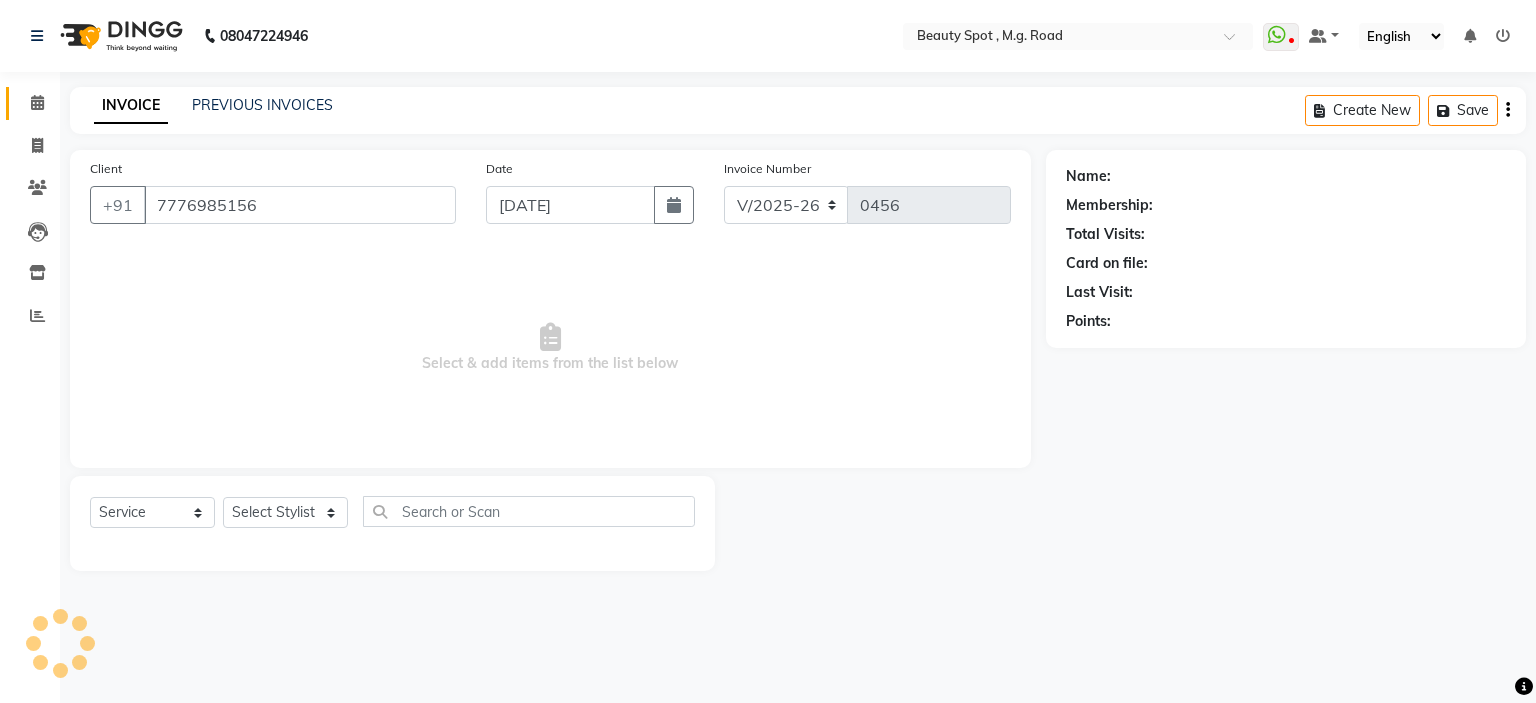 select on "70085" 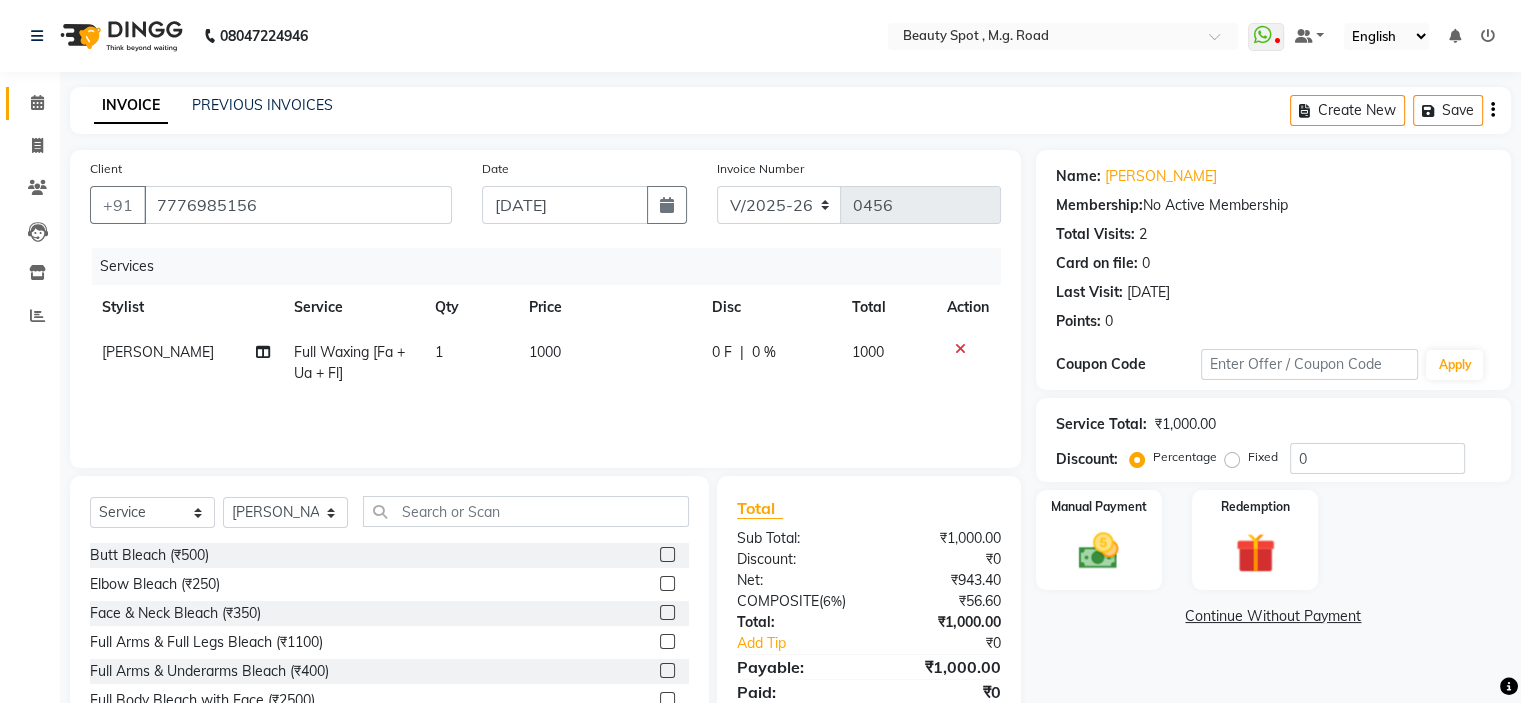 scroll, scrollTop: 98, scrollLeft: 0, axis: vertical 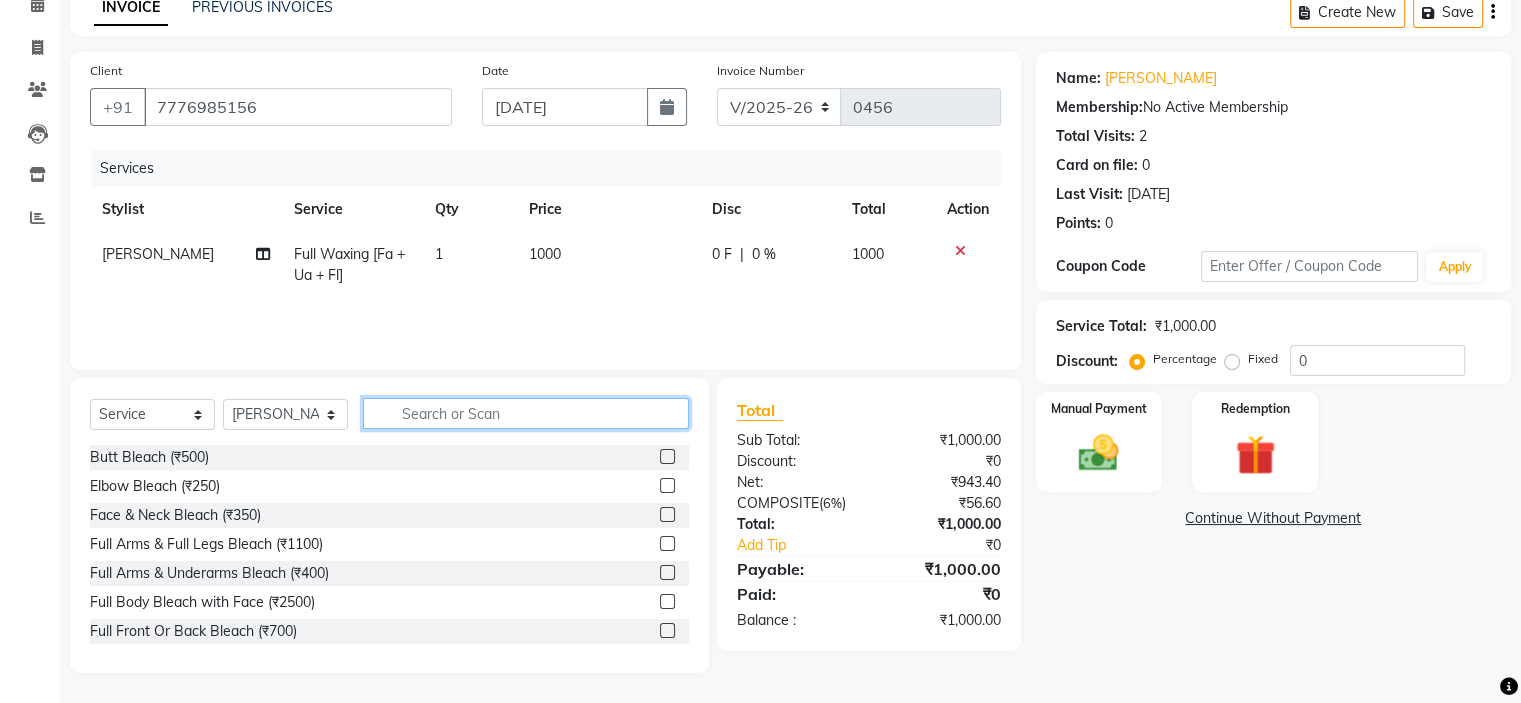 click 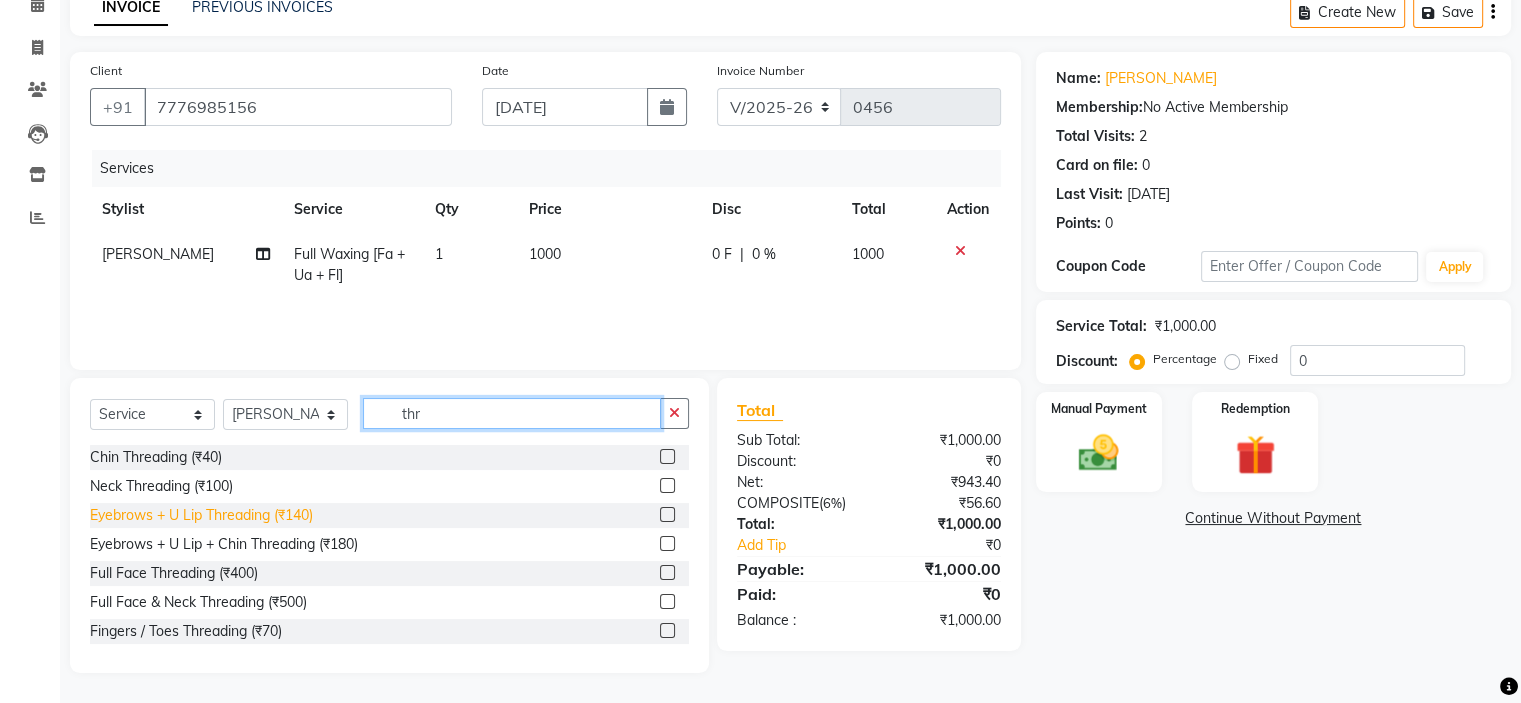 type on "thr" 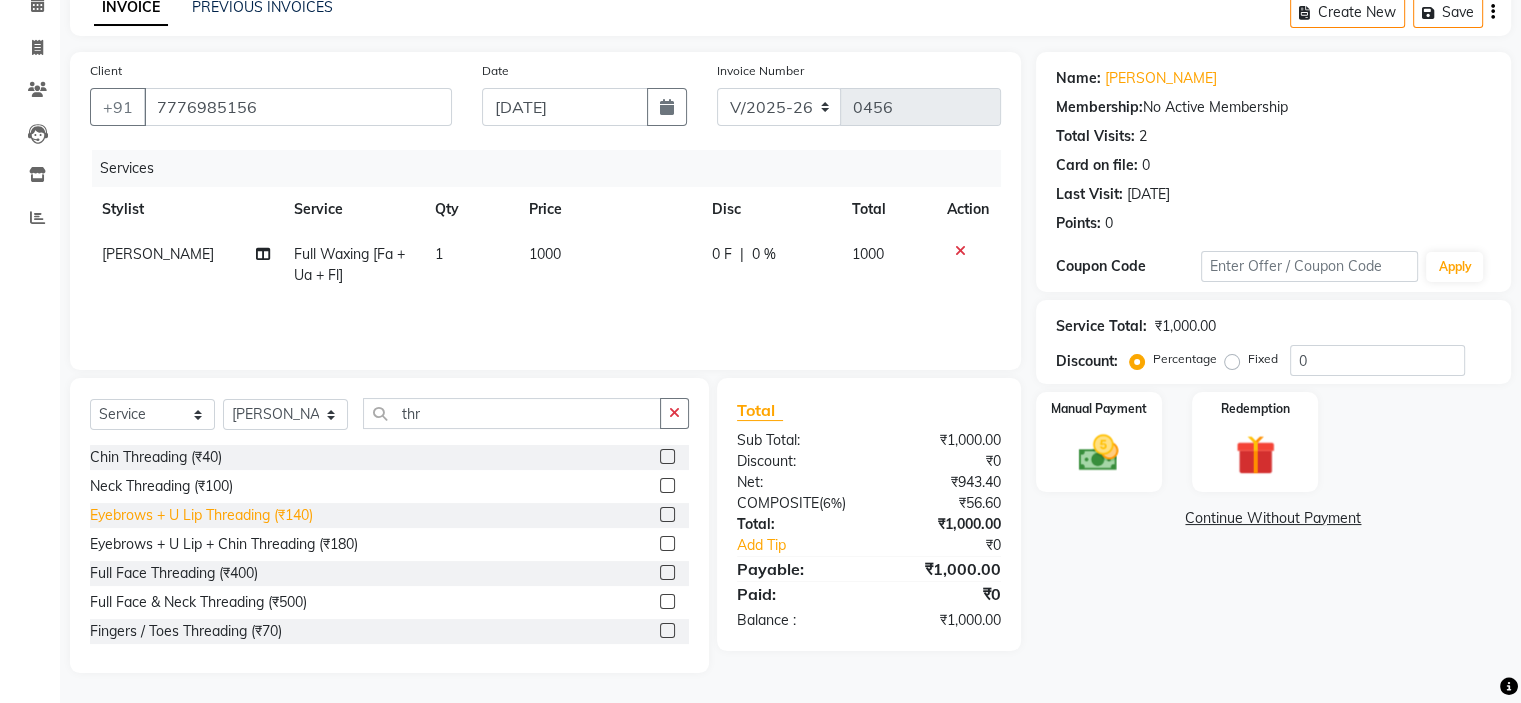 click on "Eyebrows + U Lip Threading (₹140)" 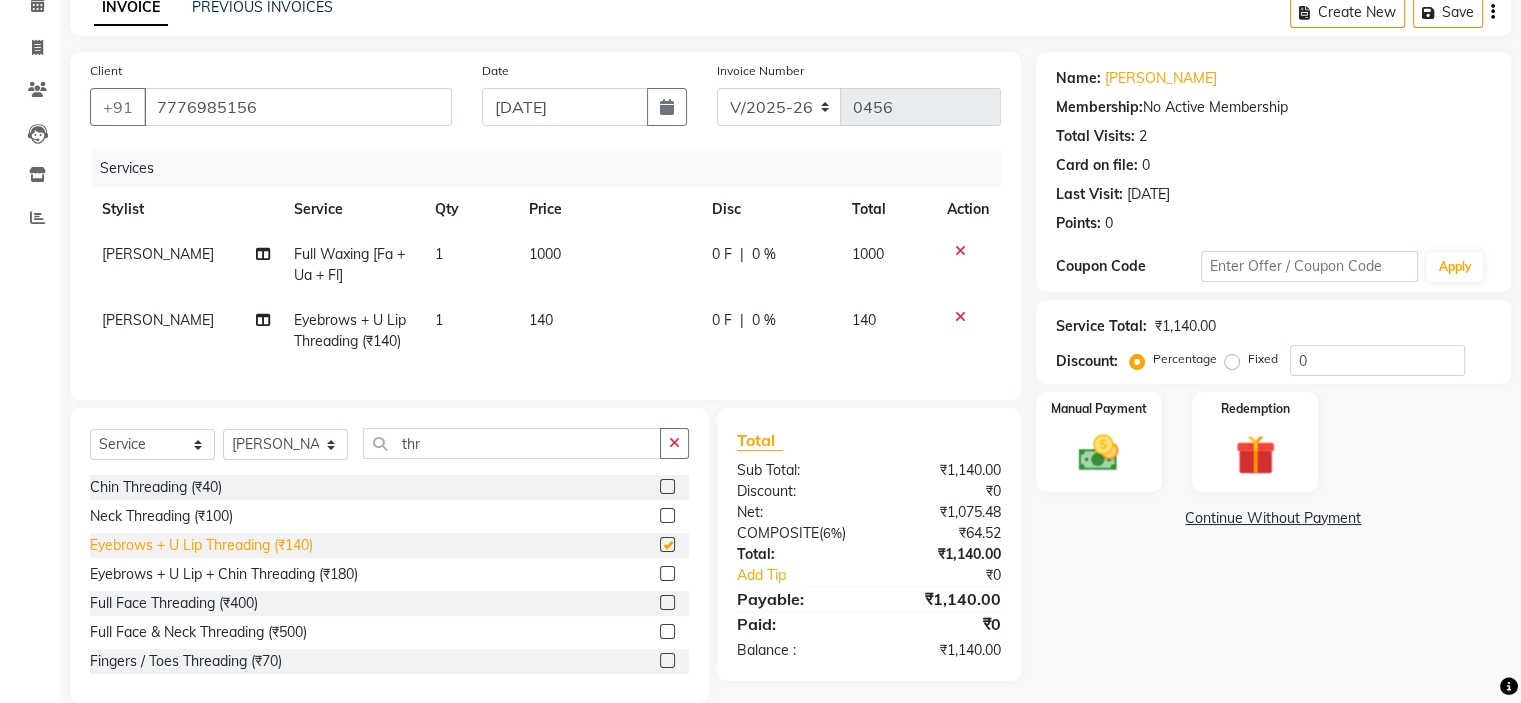 checkbox on "false" 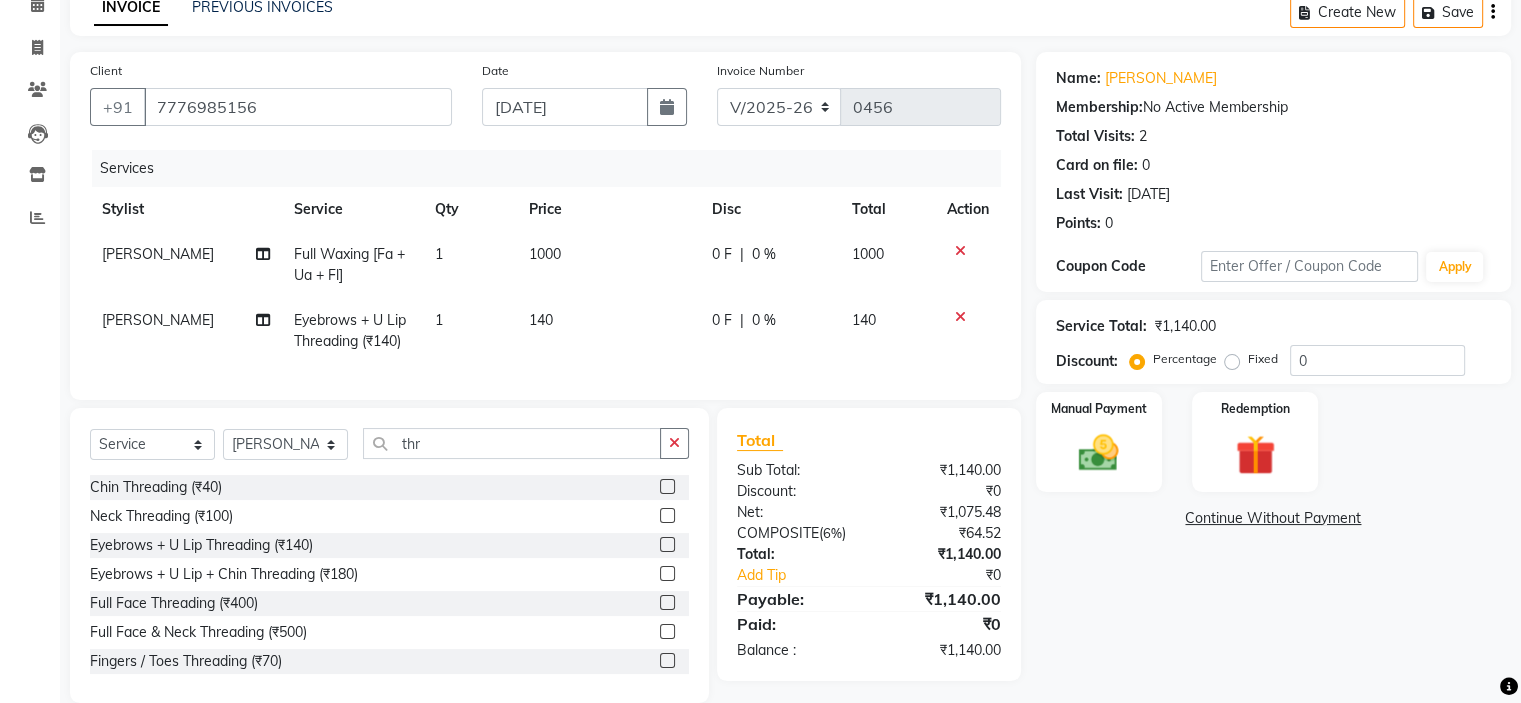 scroll, scrollTop: 144, scrollLeft: 0, axis: vertical 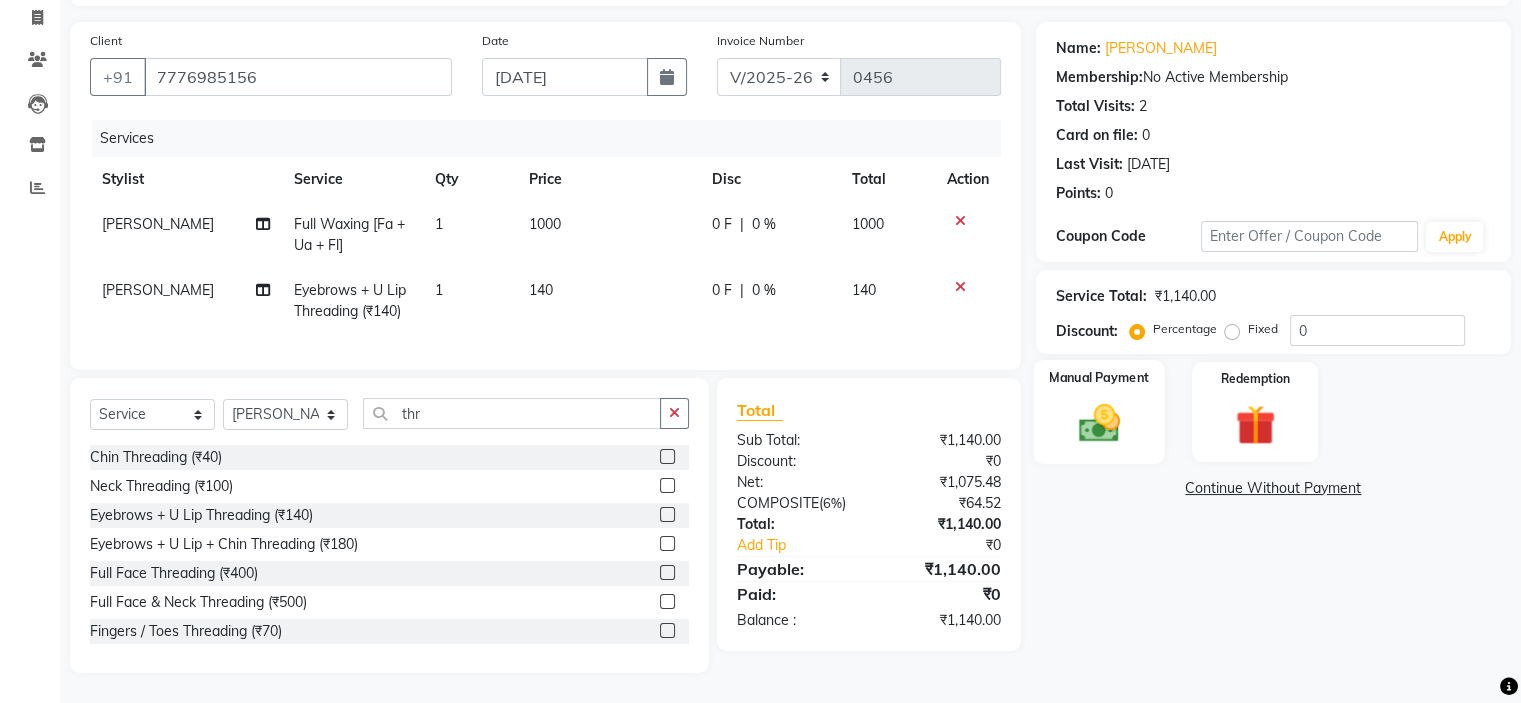 click 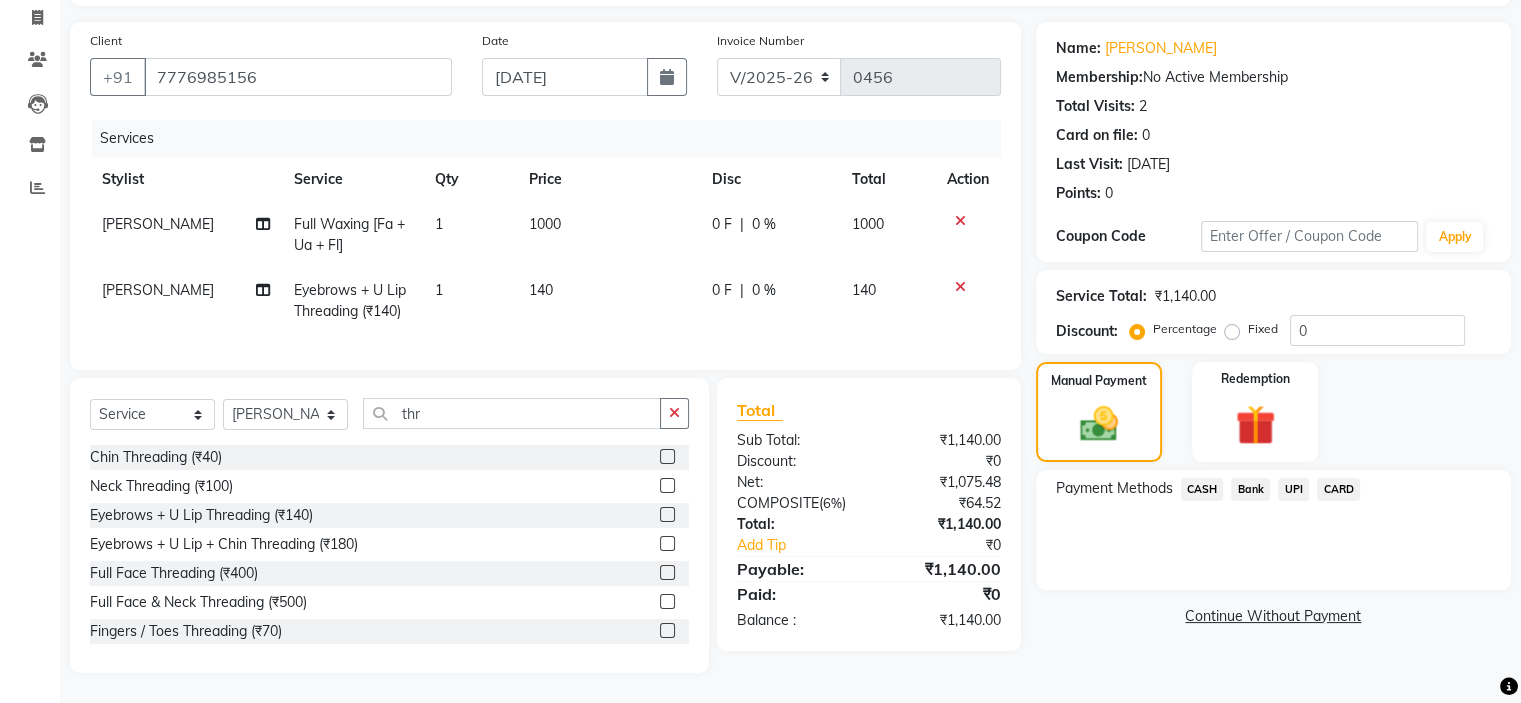 click on "CASH" 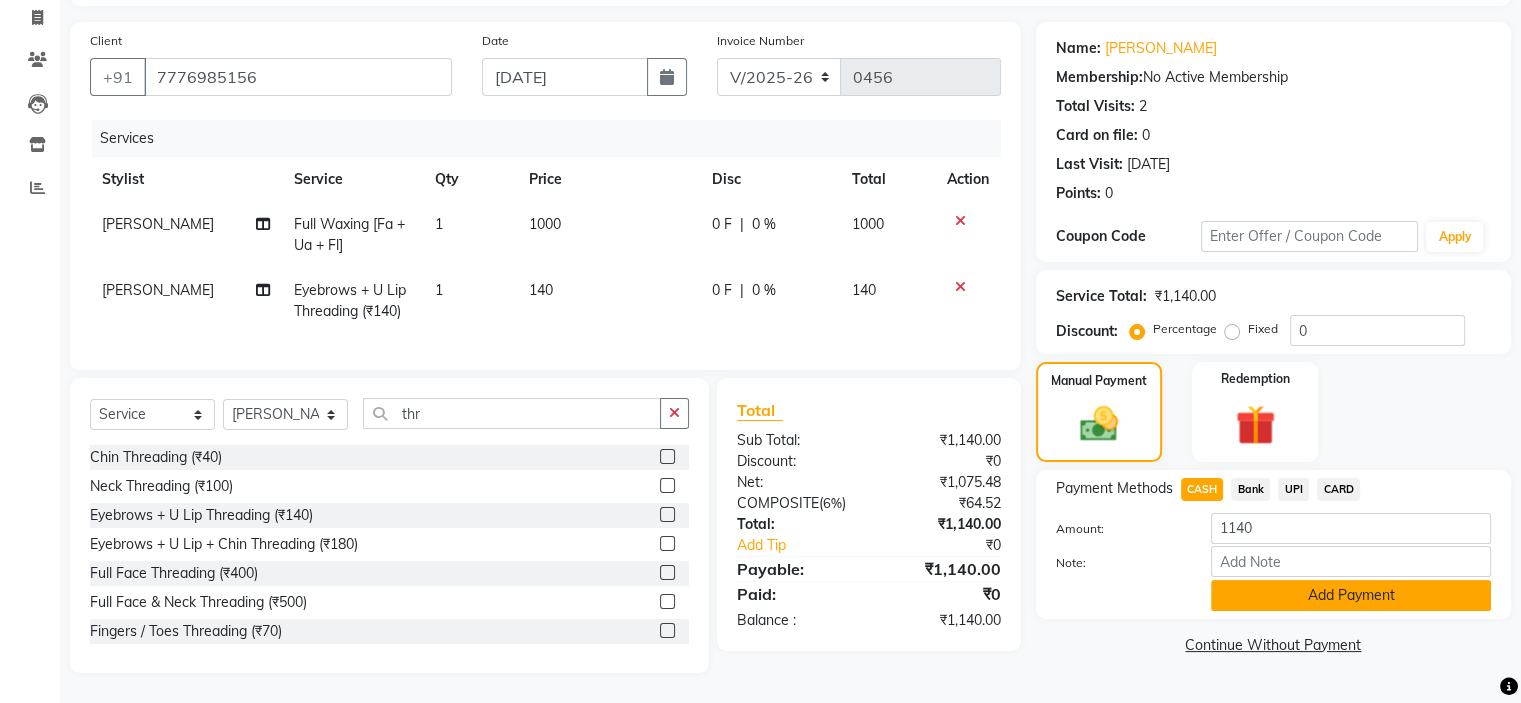 click on "Add Payment" 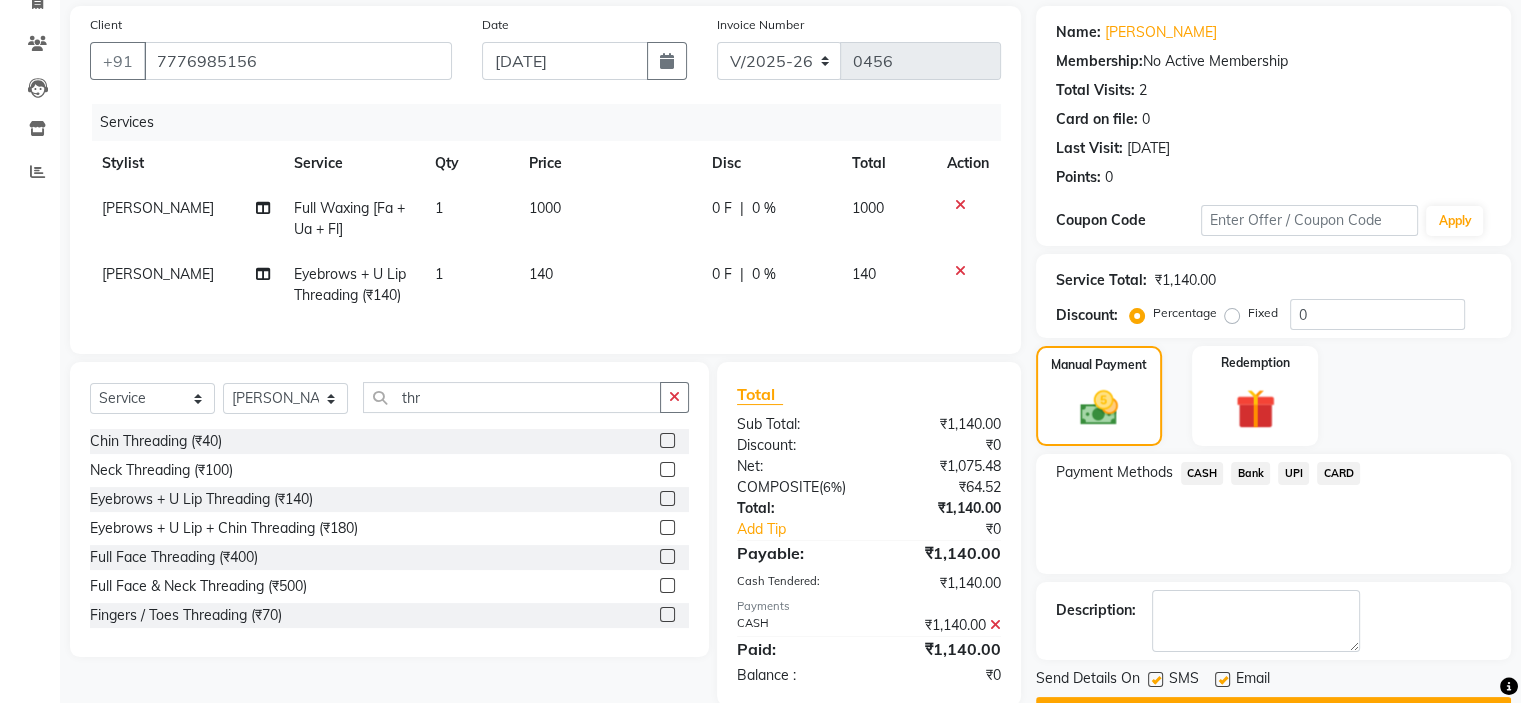 scroll, scrollTop: 197, scrollLeft: 0, axis: vertical 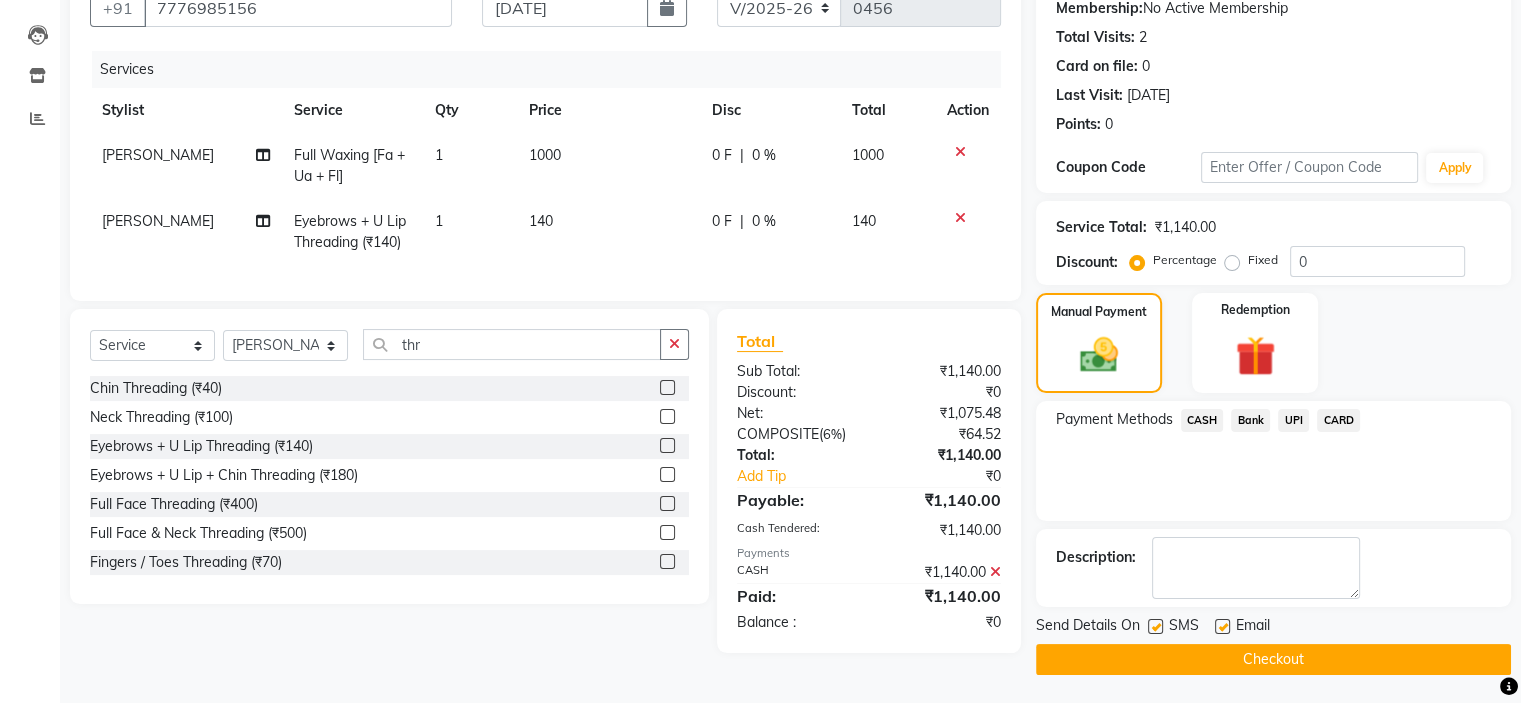 click on "Checkout" 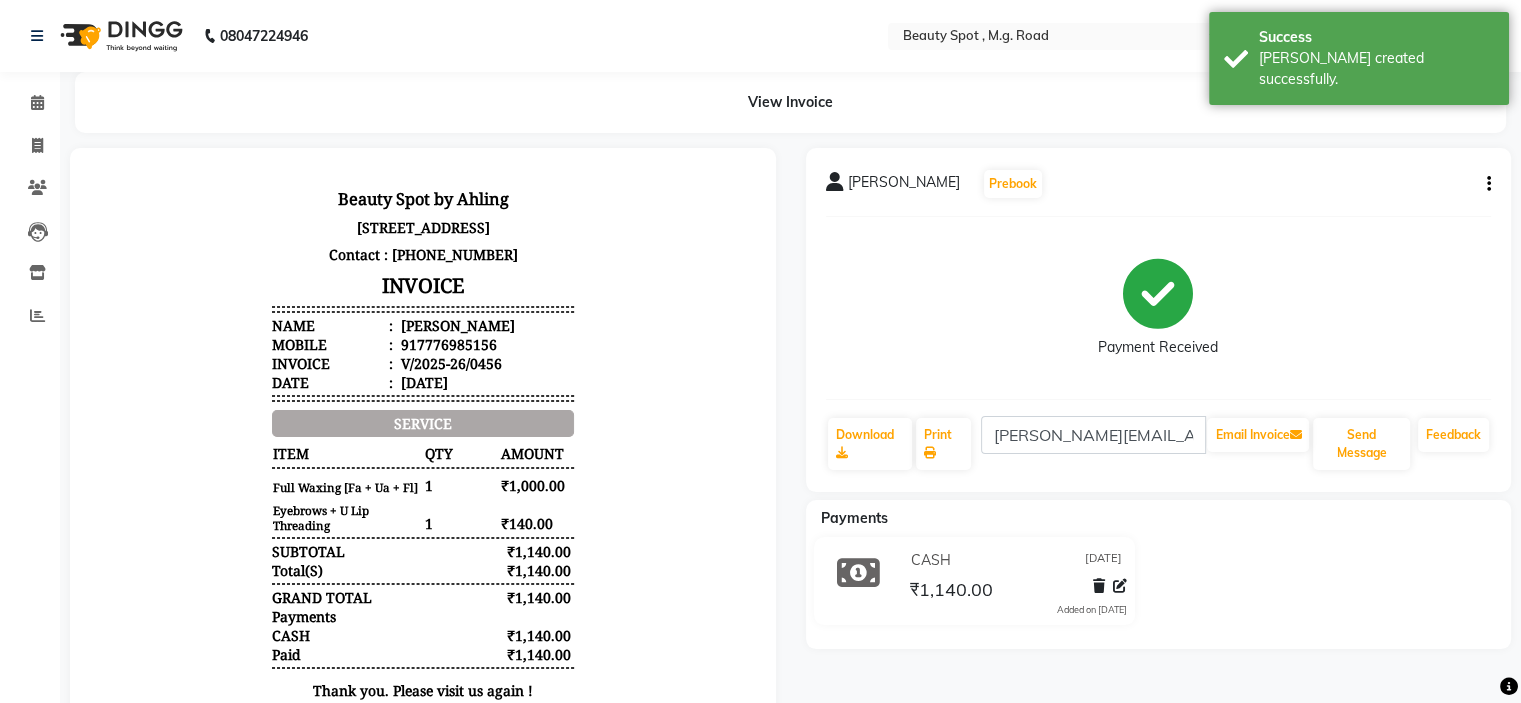 scroll, scrollTop: 0, scrollLeft: 0, axis: both 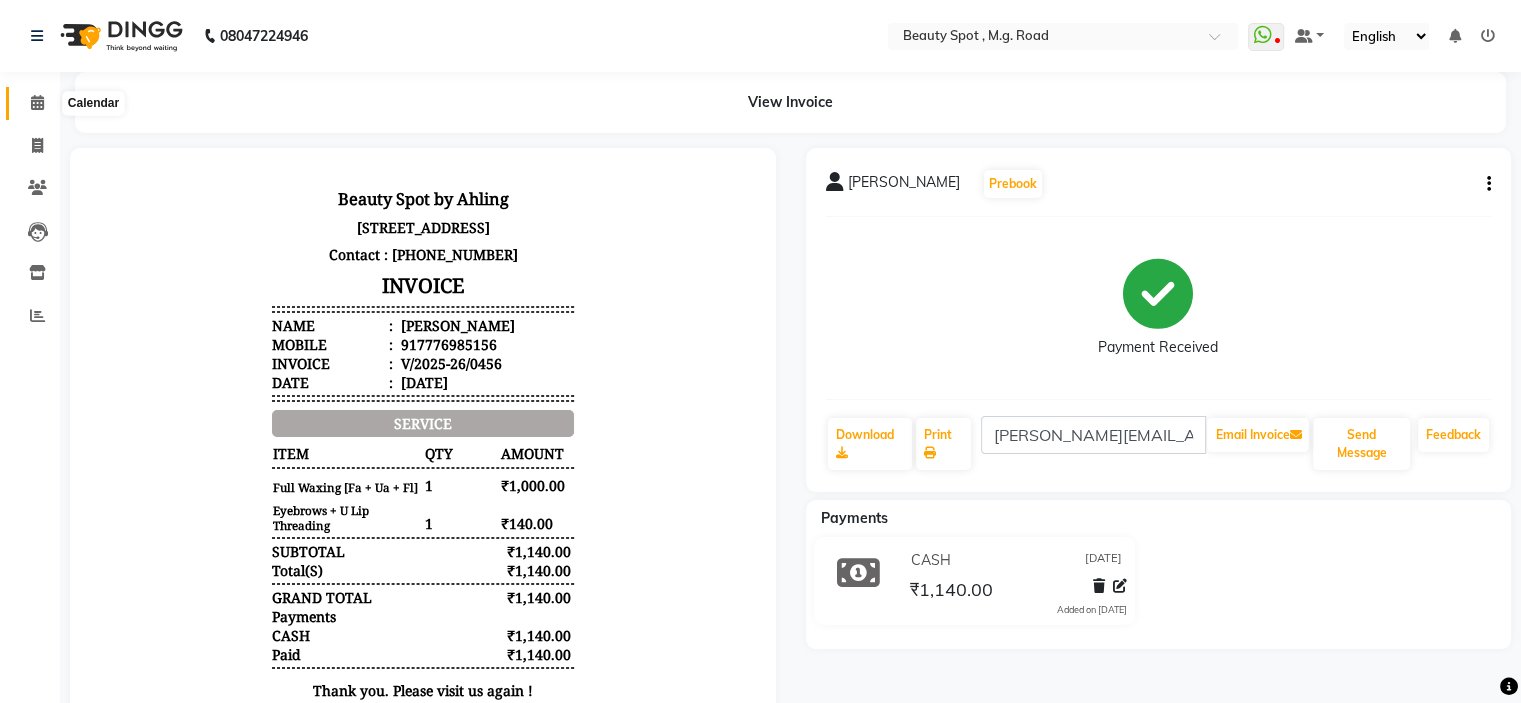 click 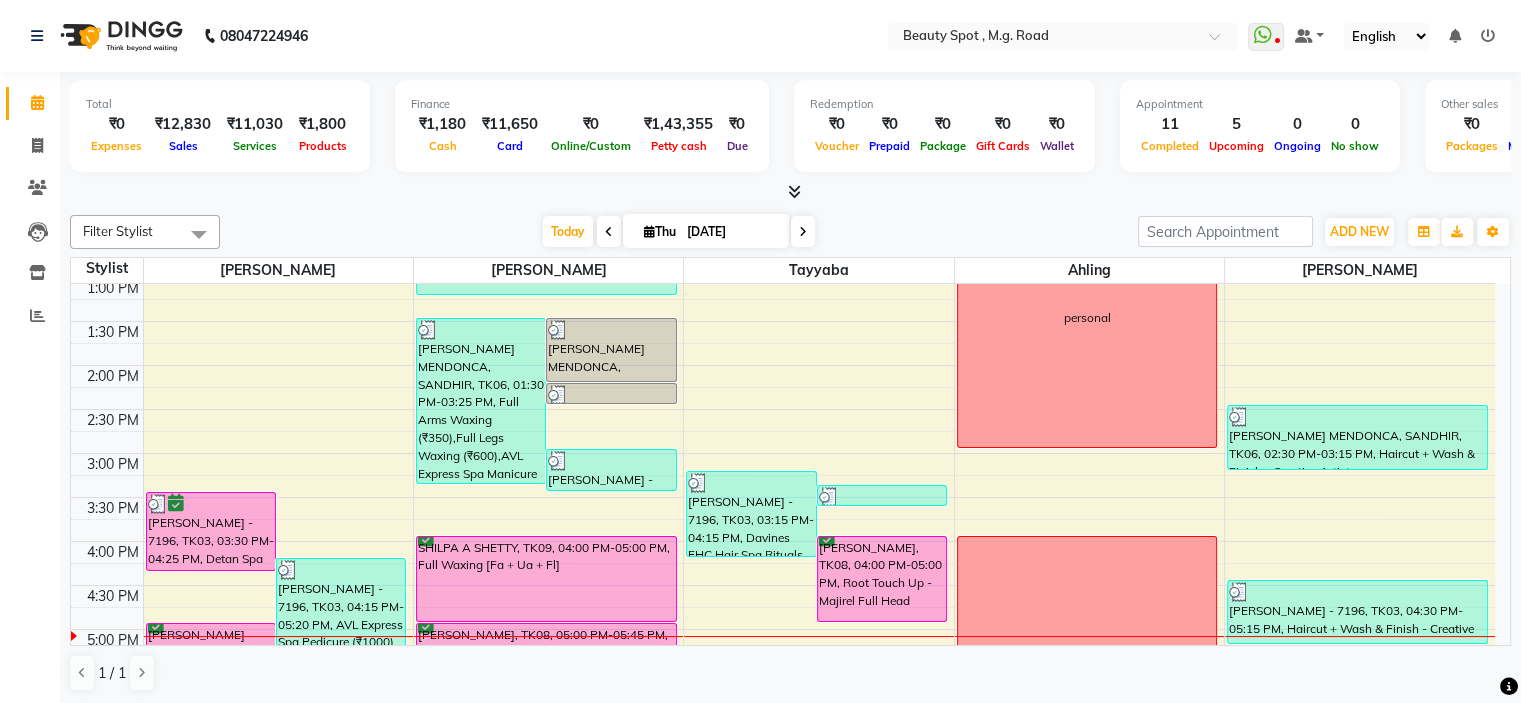 scroll, scrollTop: 400, scrollLeft: 0, axis: vertical 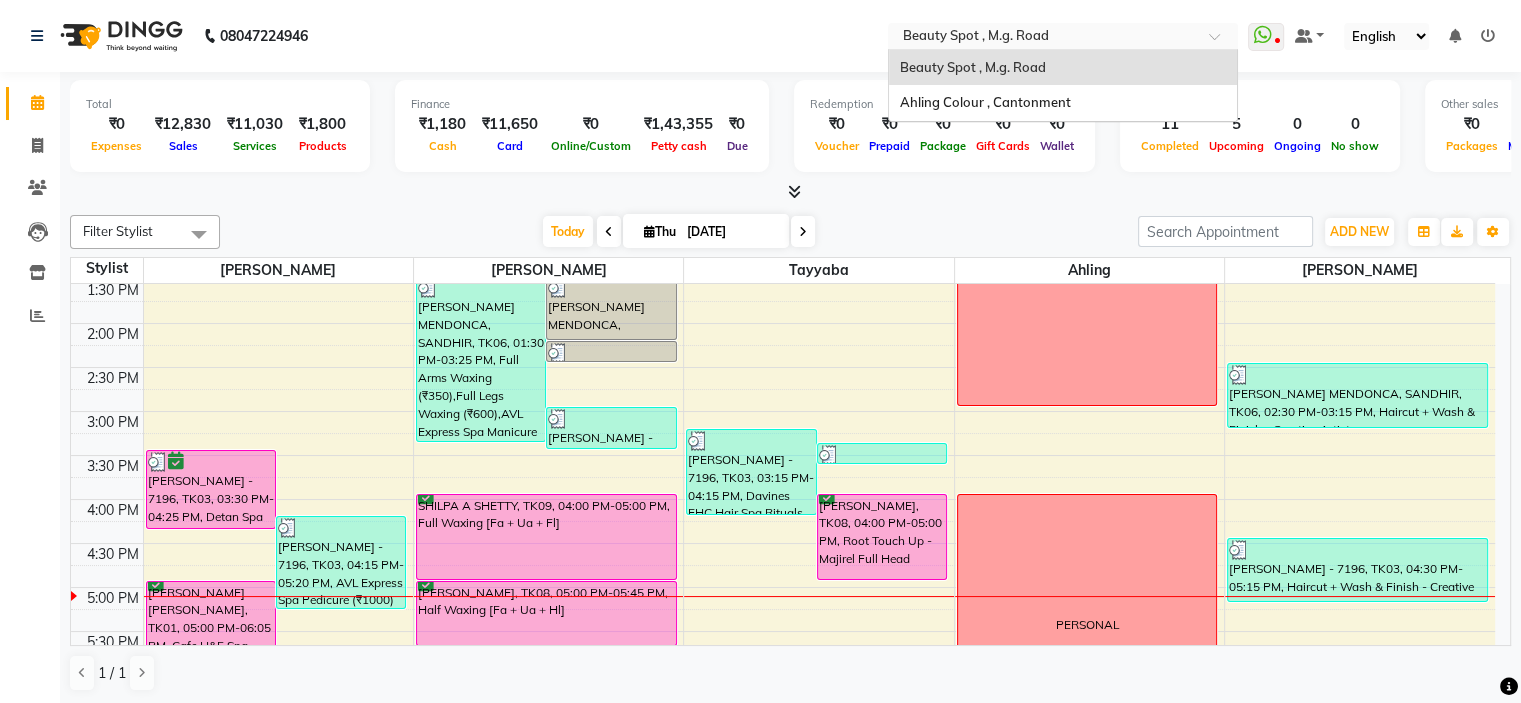 click at bounding box center (1043, 38) 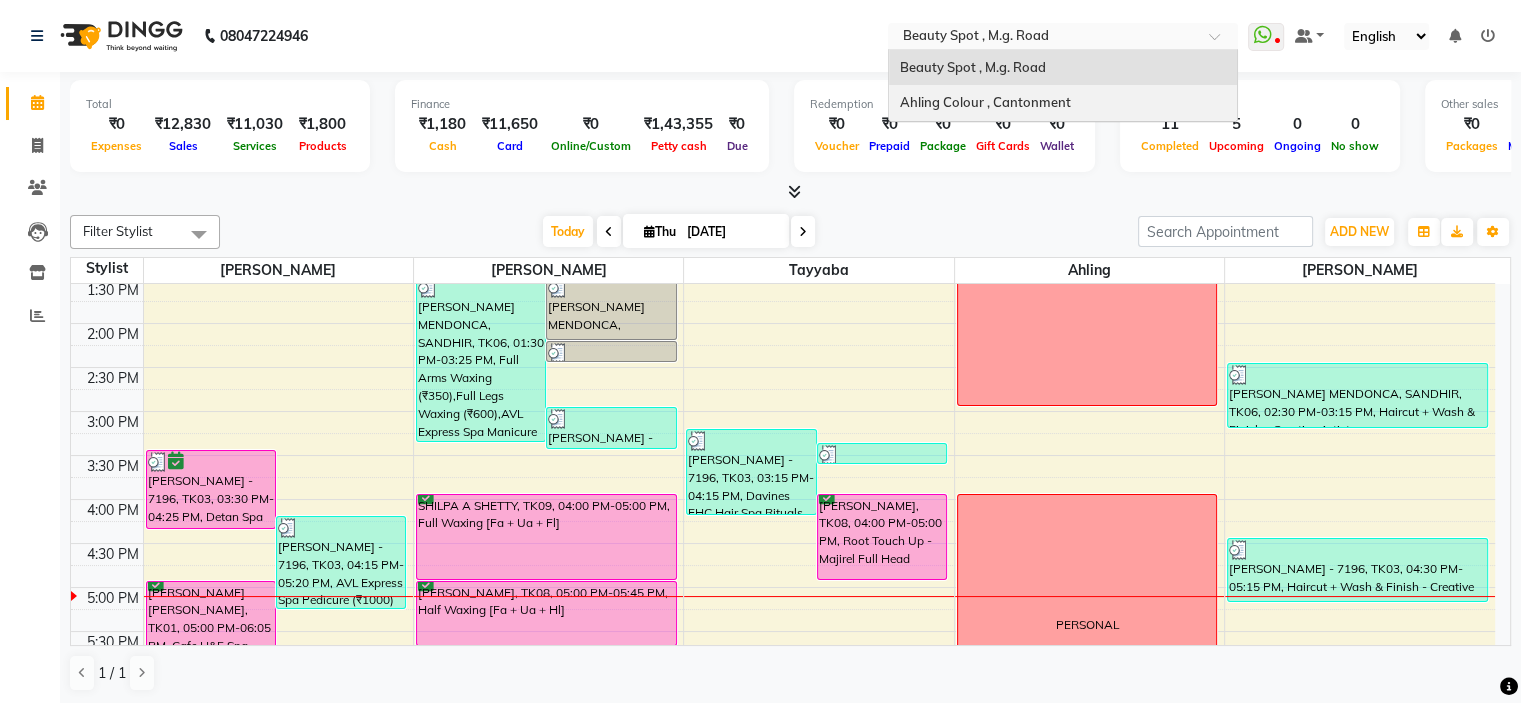 click on "Ahling Colour , Cantonment" at bounding box center [984, 102] 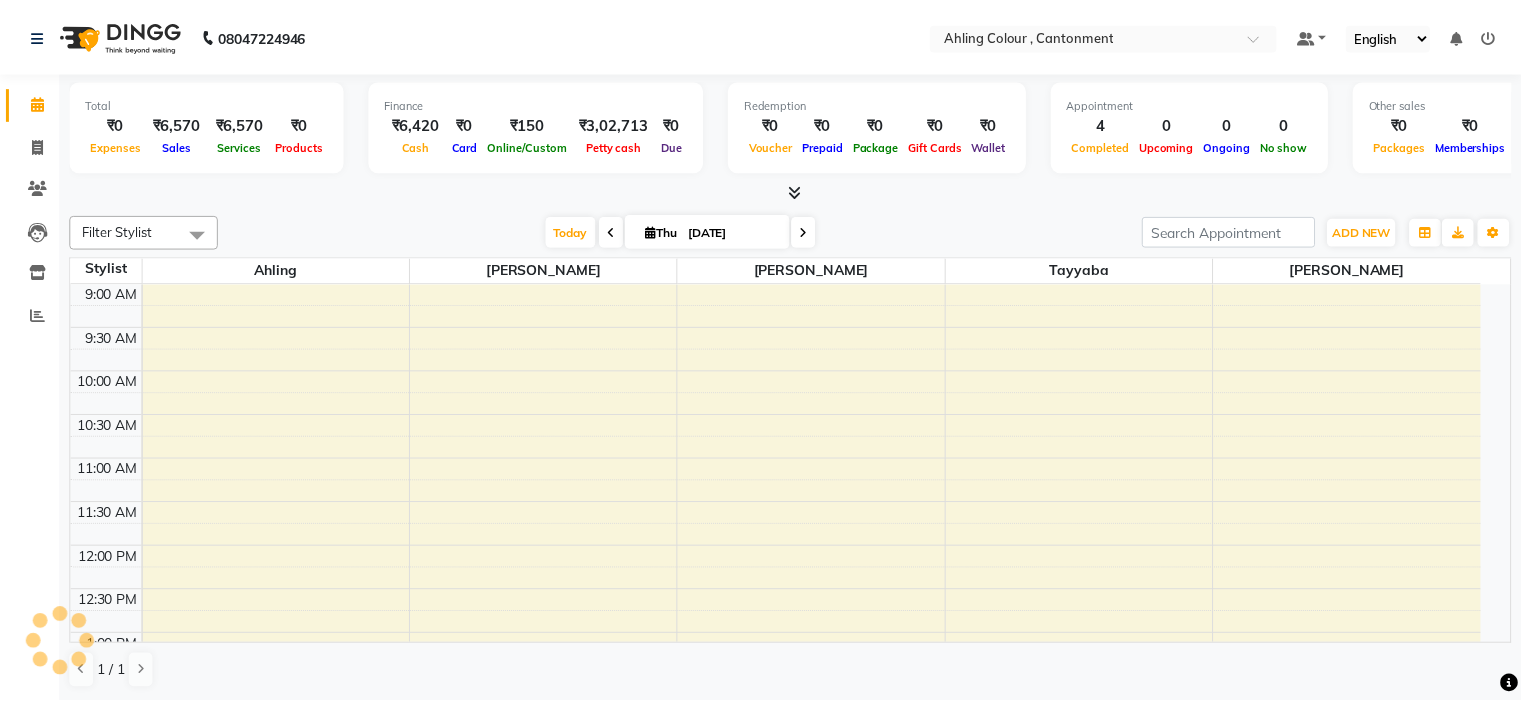 scroll, scrollTop: 0, scrollLeft: 0, axis: both 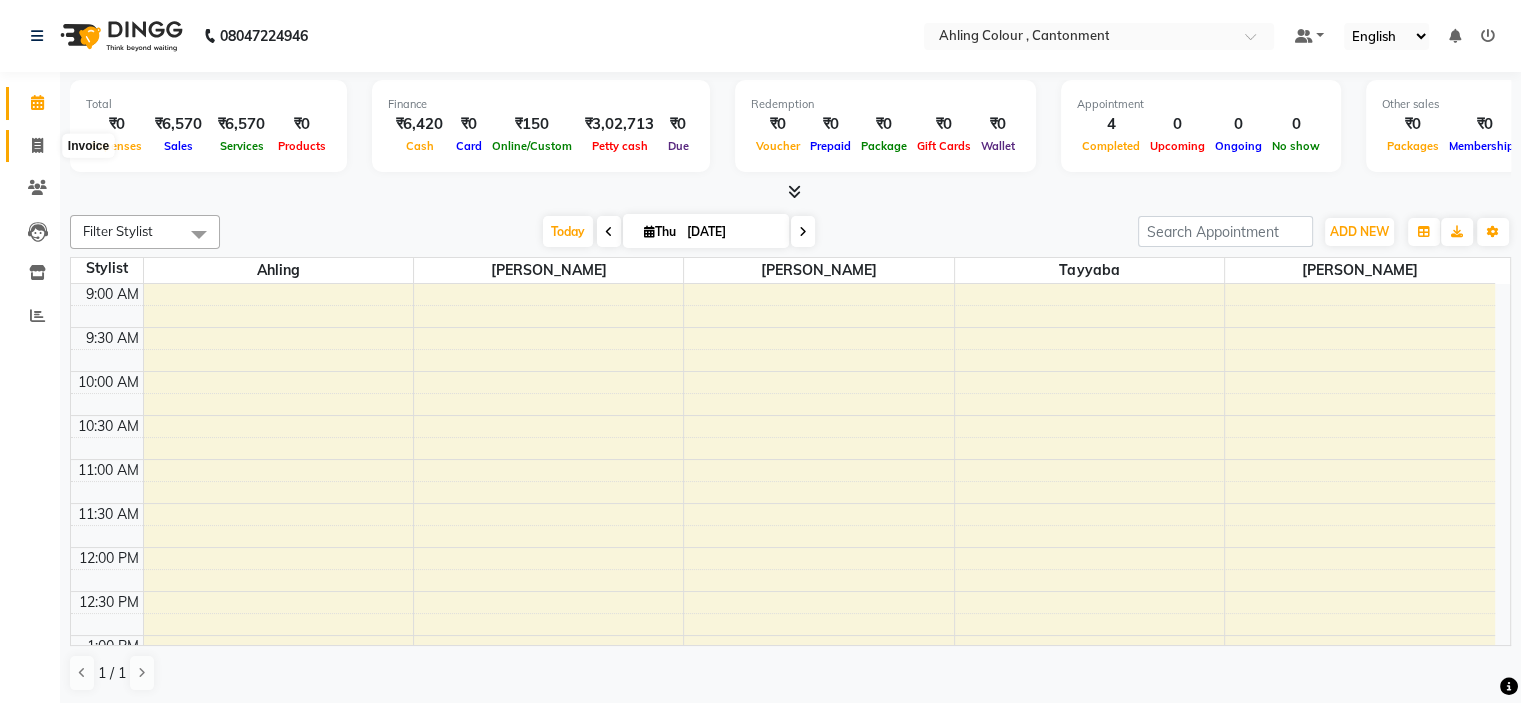 click 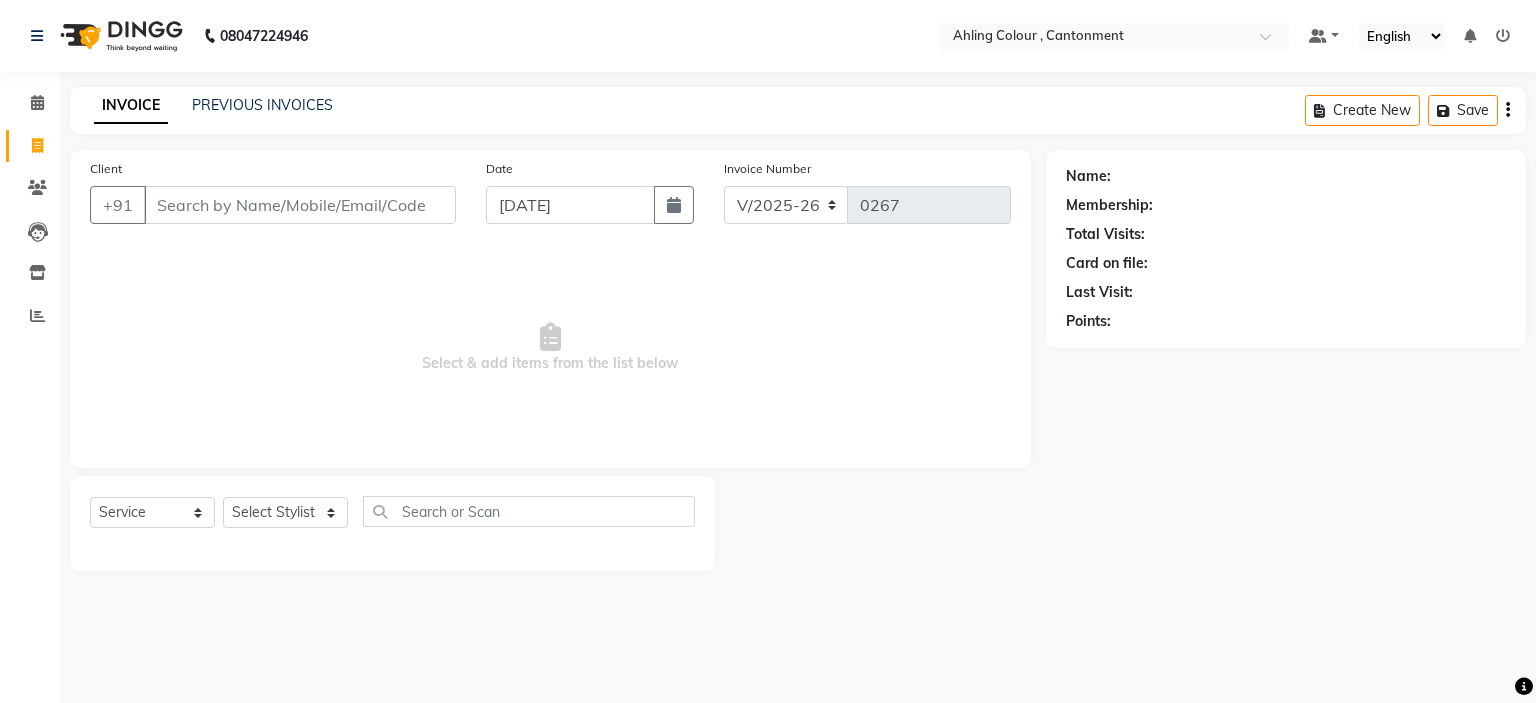 click on "Client" at bounding box center [300, 205] 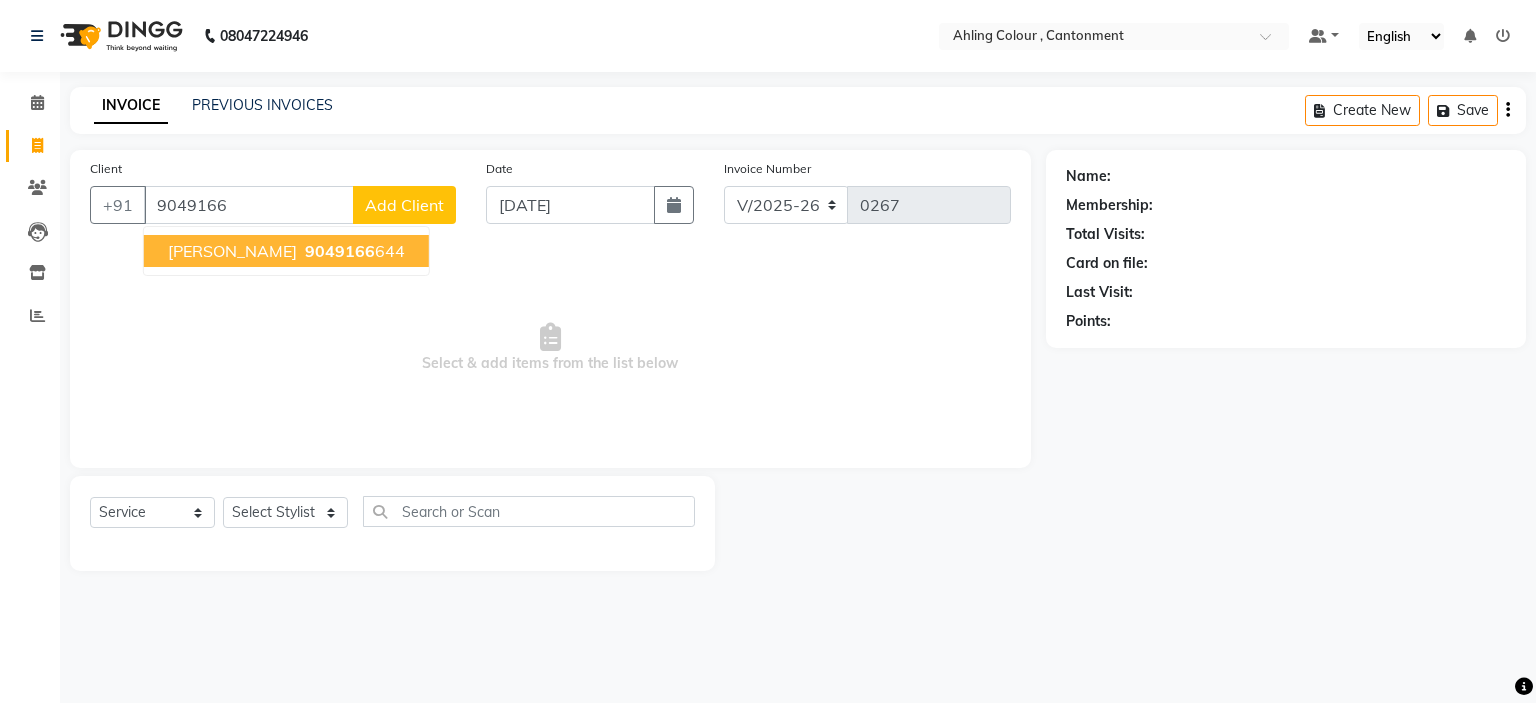 click on "[PERSON_NAME]" at bounding box center (232, 251) 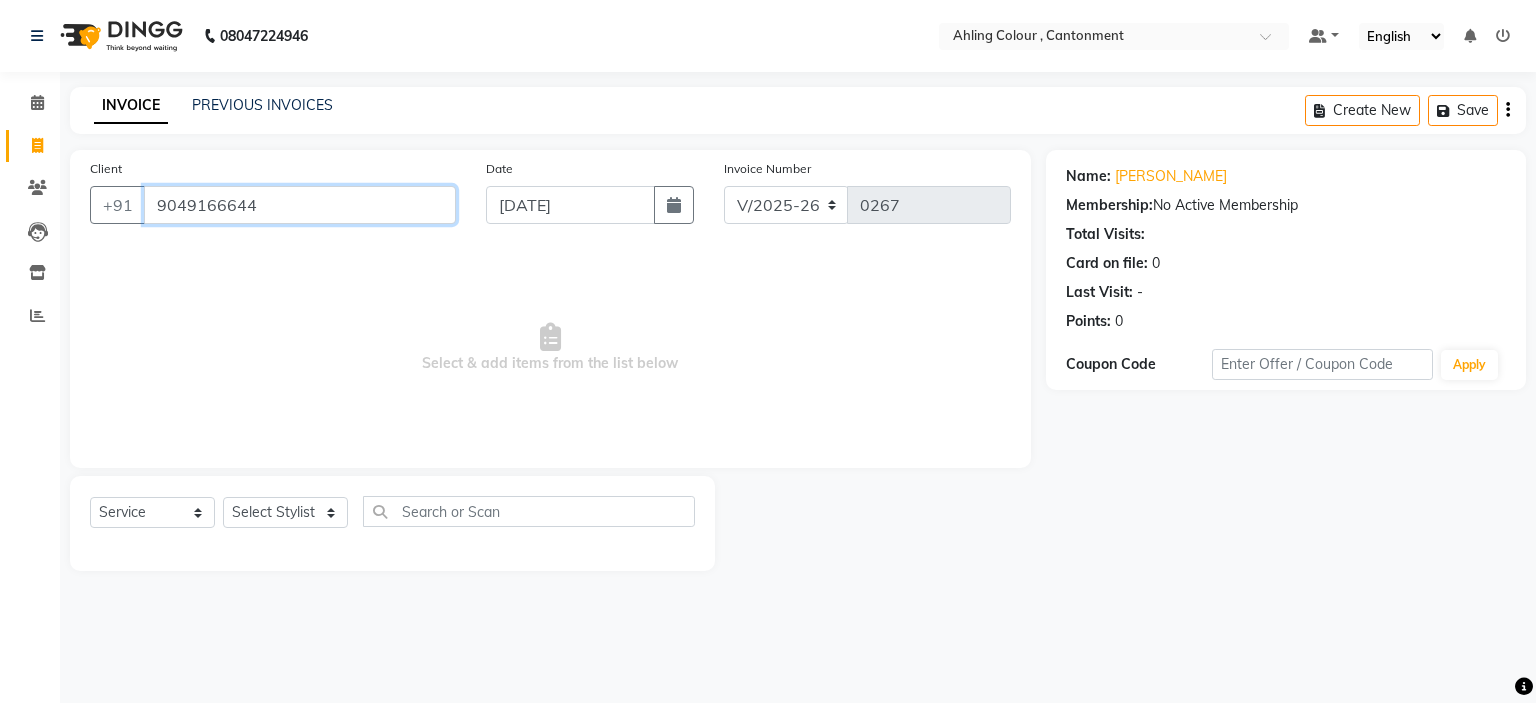 click on "9049166644" at bounding box center [300, 205] 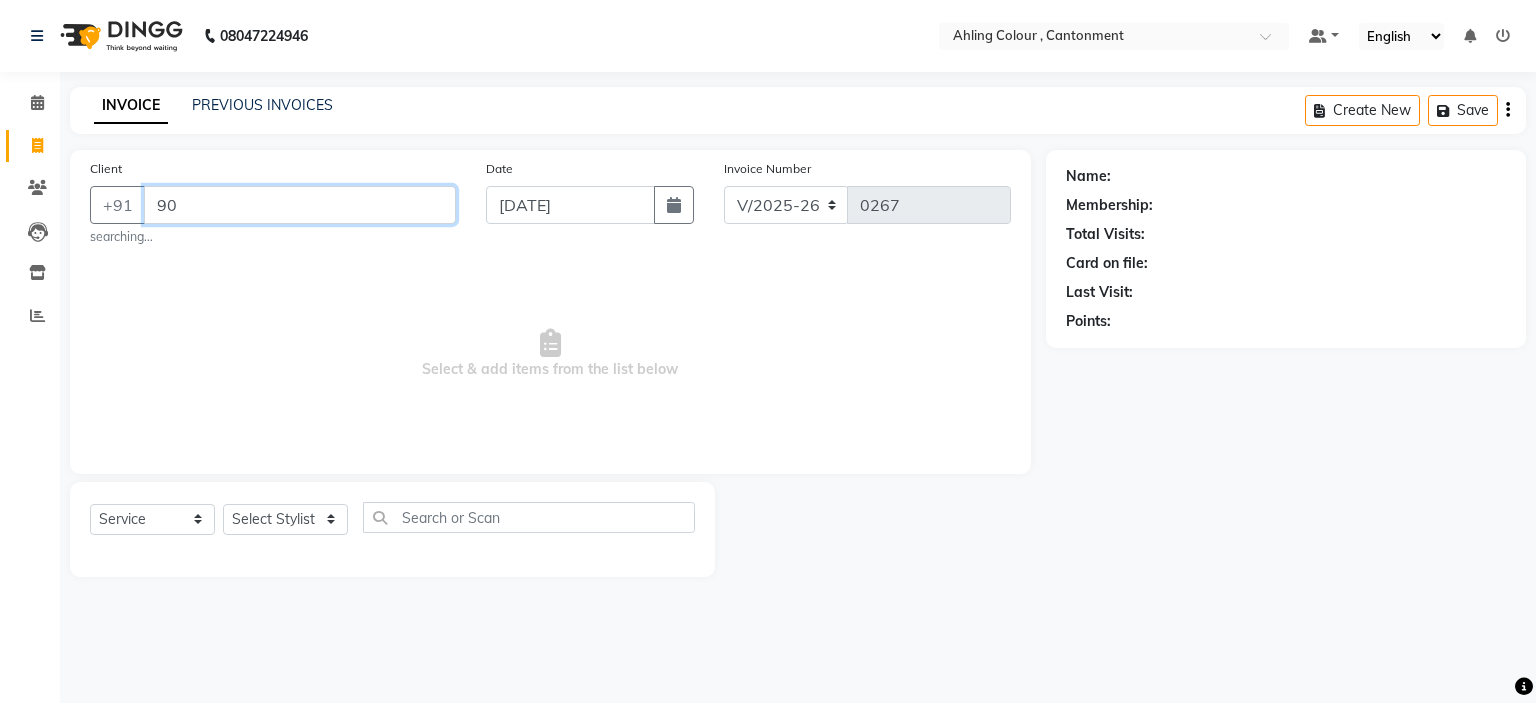 type on "9" 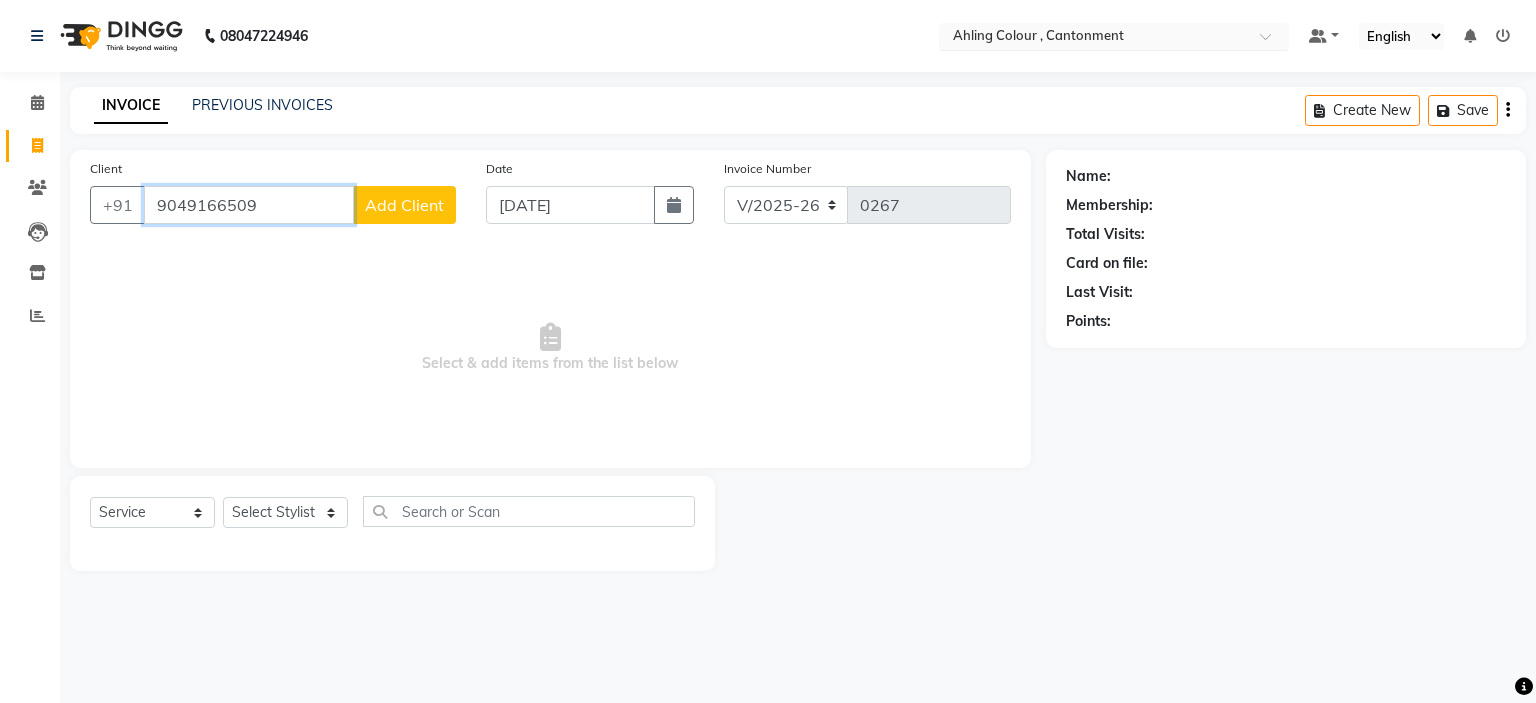 type on "9049166509" 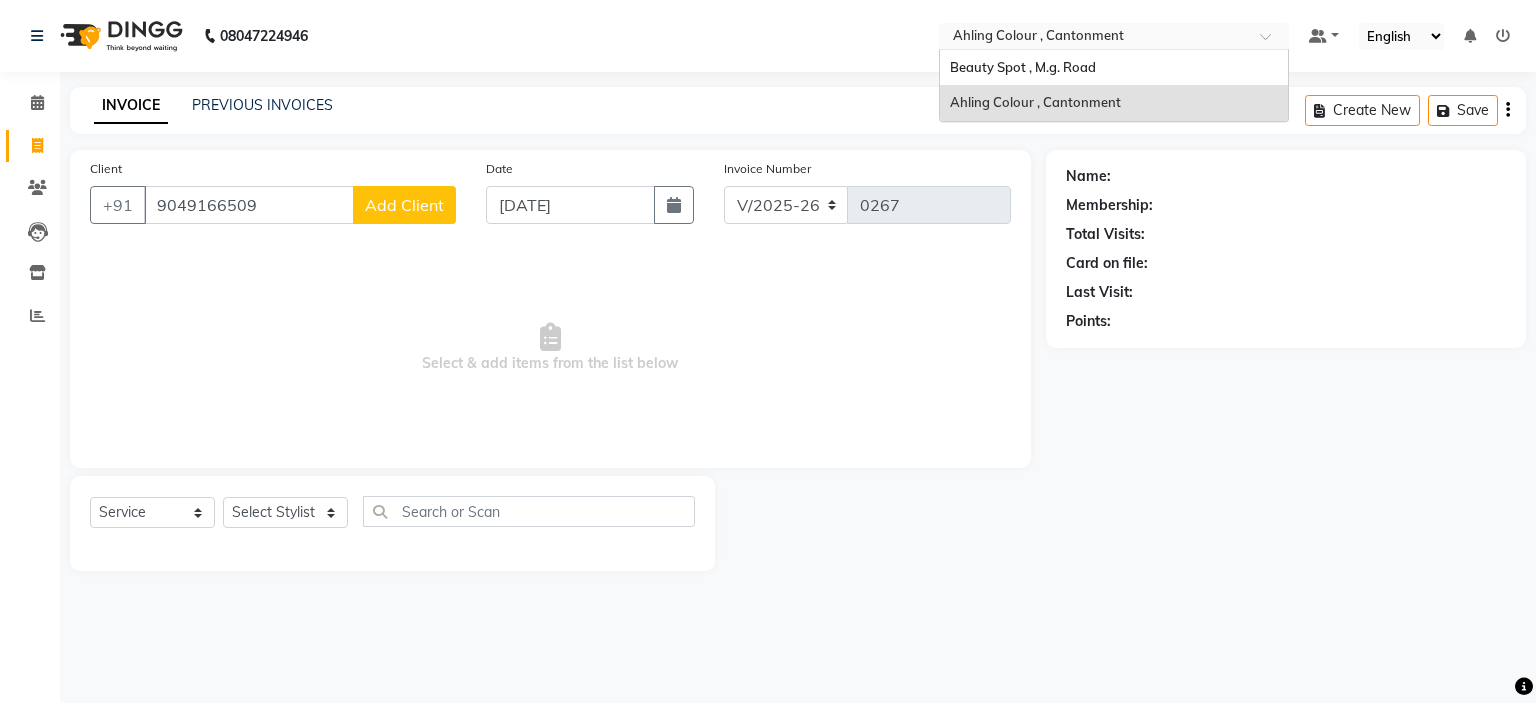 click at bounding box center (1094, 38) 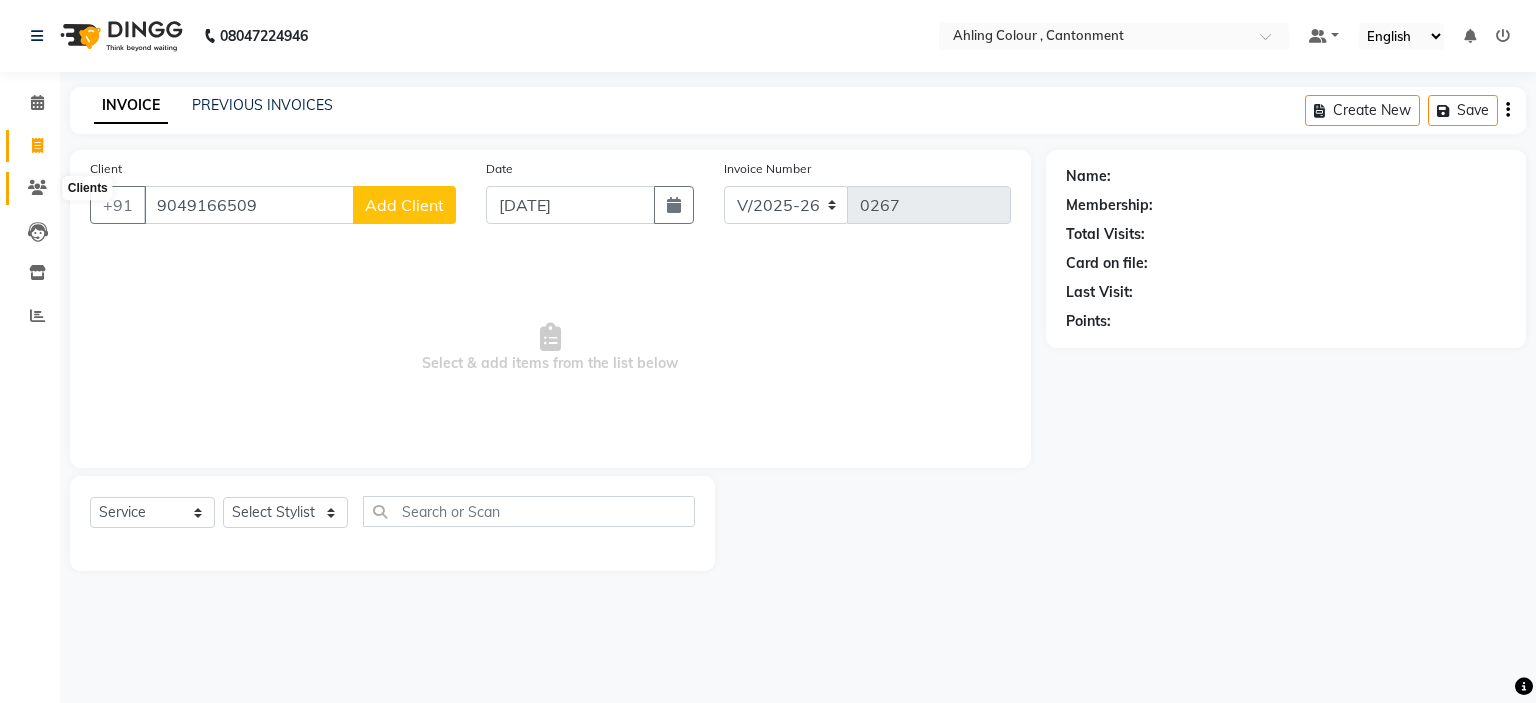 click 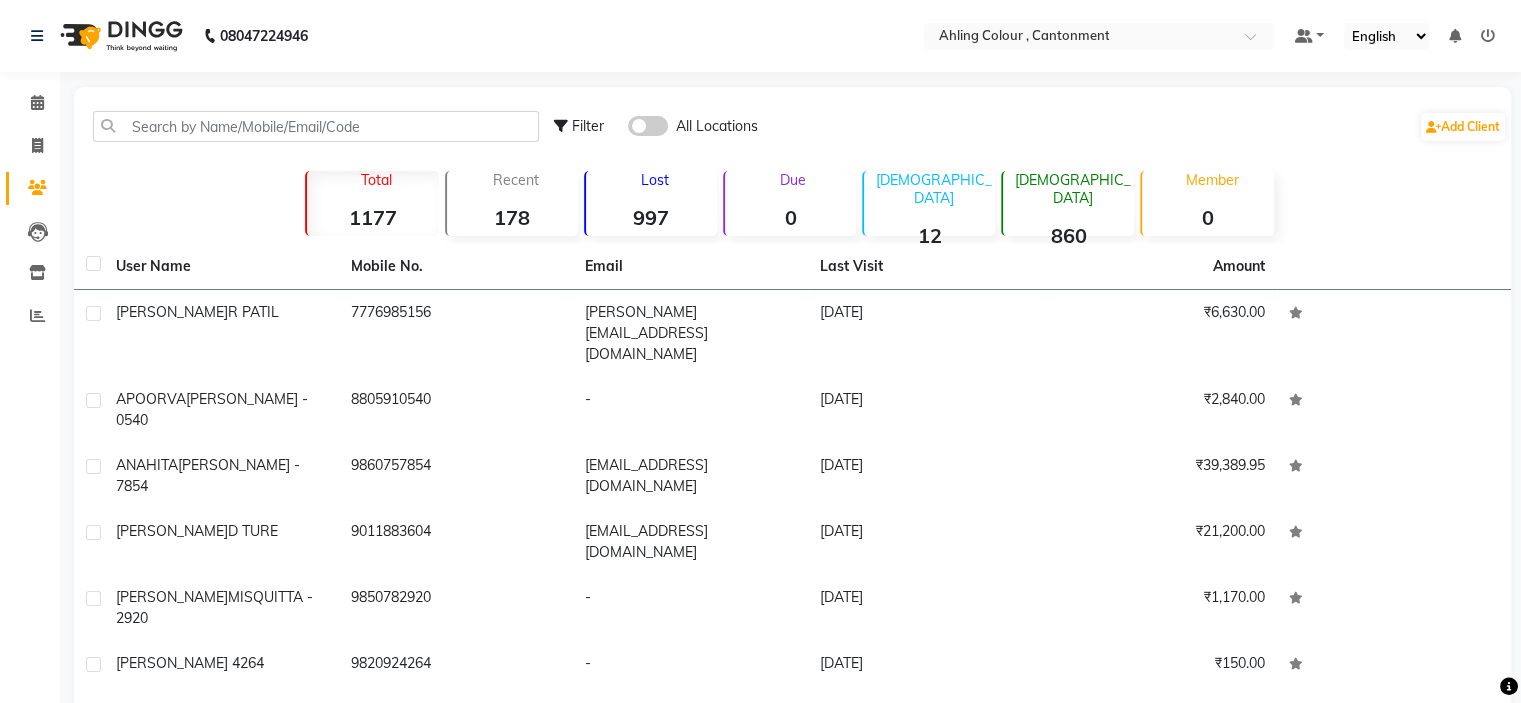 click 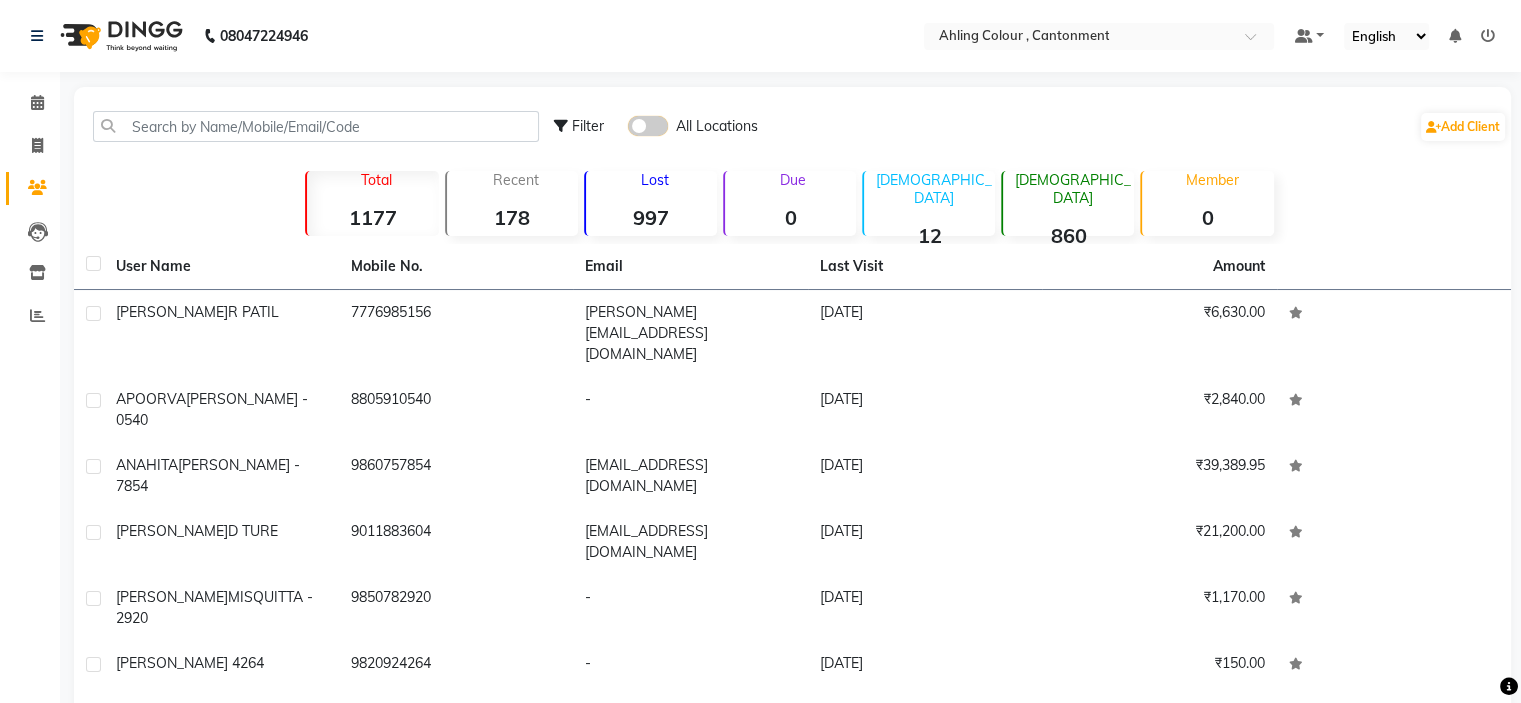 click 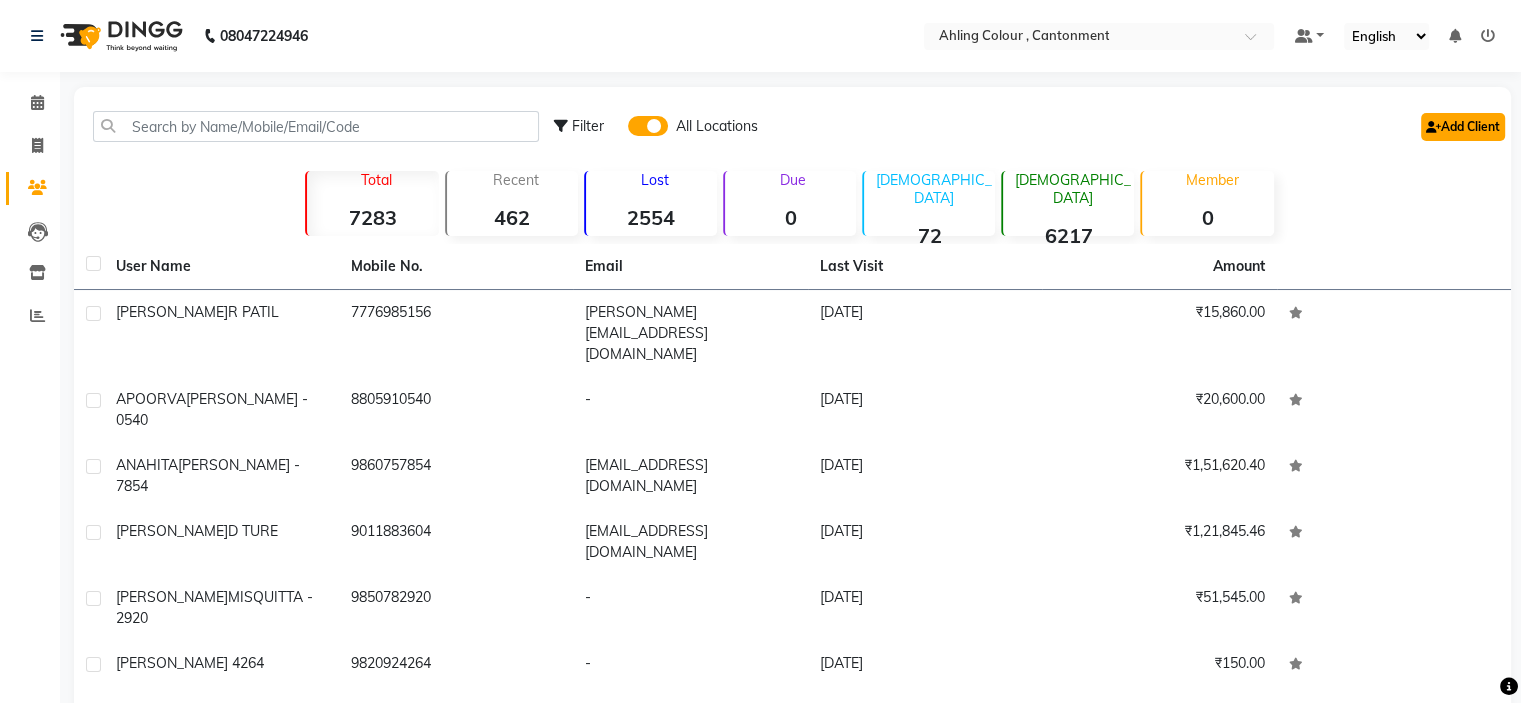 click on "Add Client" 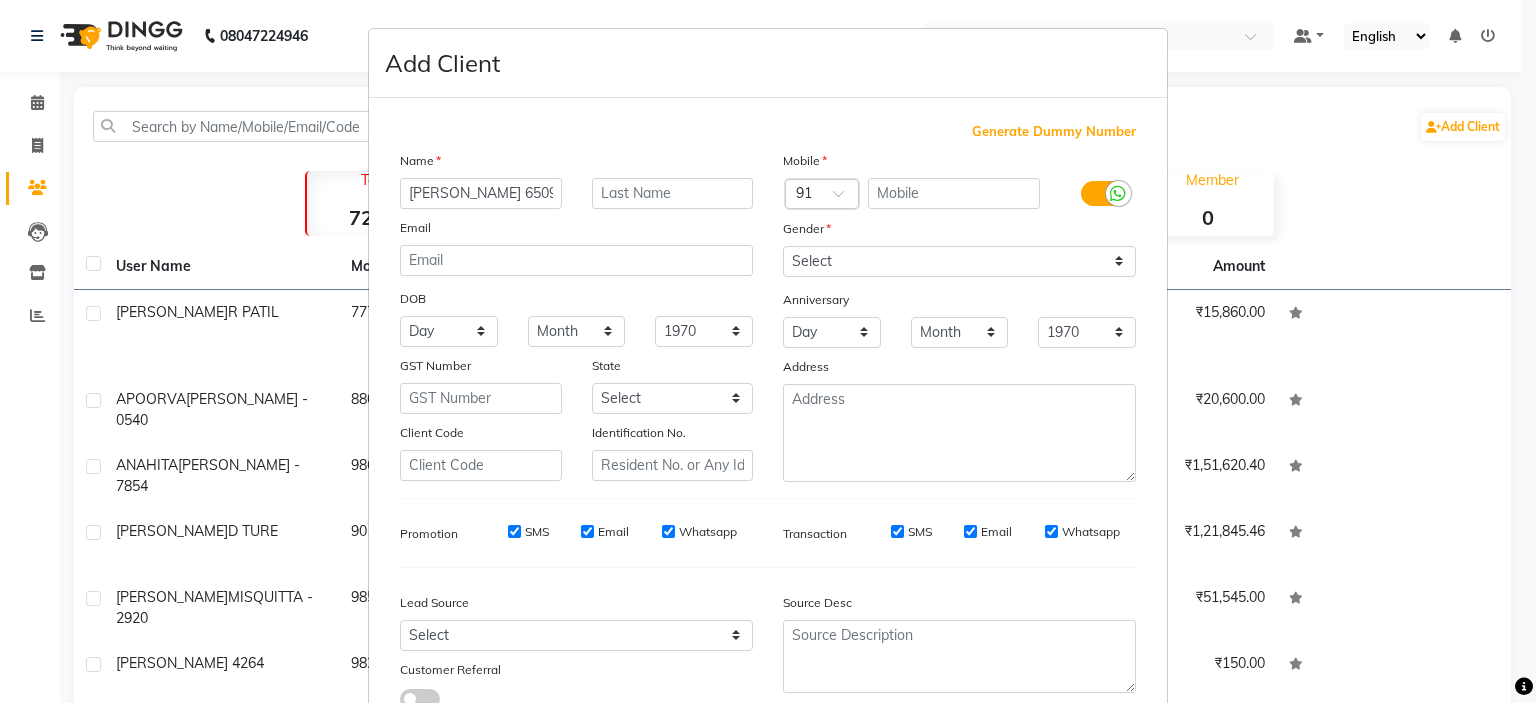 type on "[PERSON_NAME] 6509" 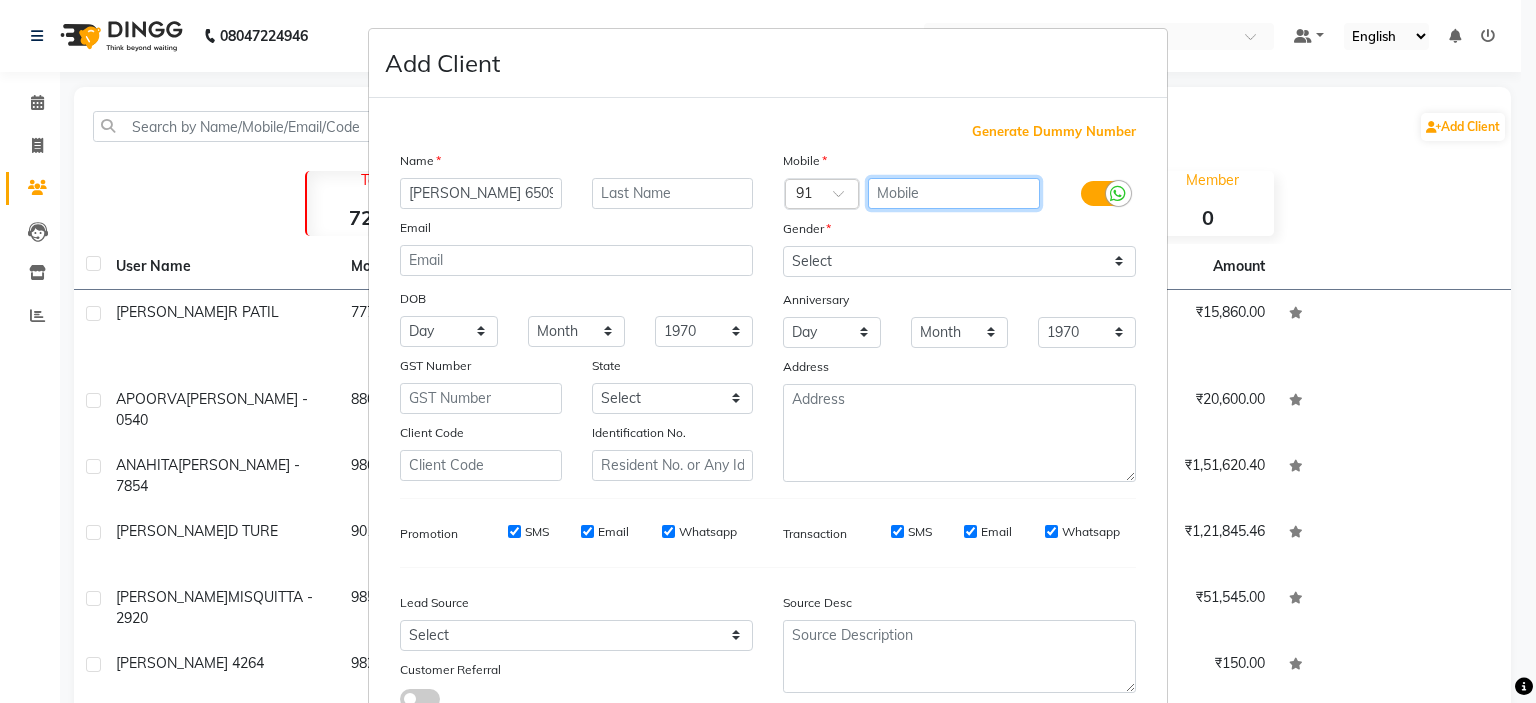 click at bounding box center (954, 193) 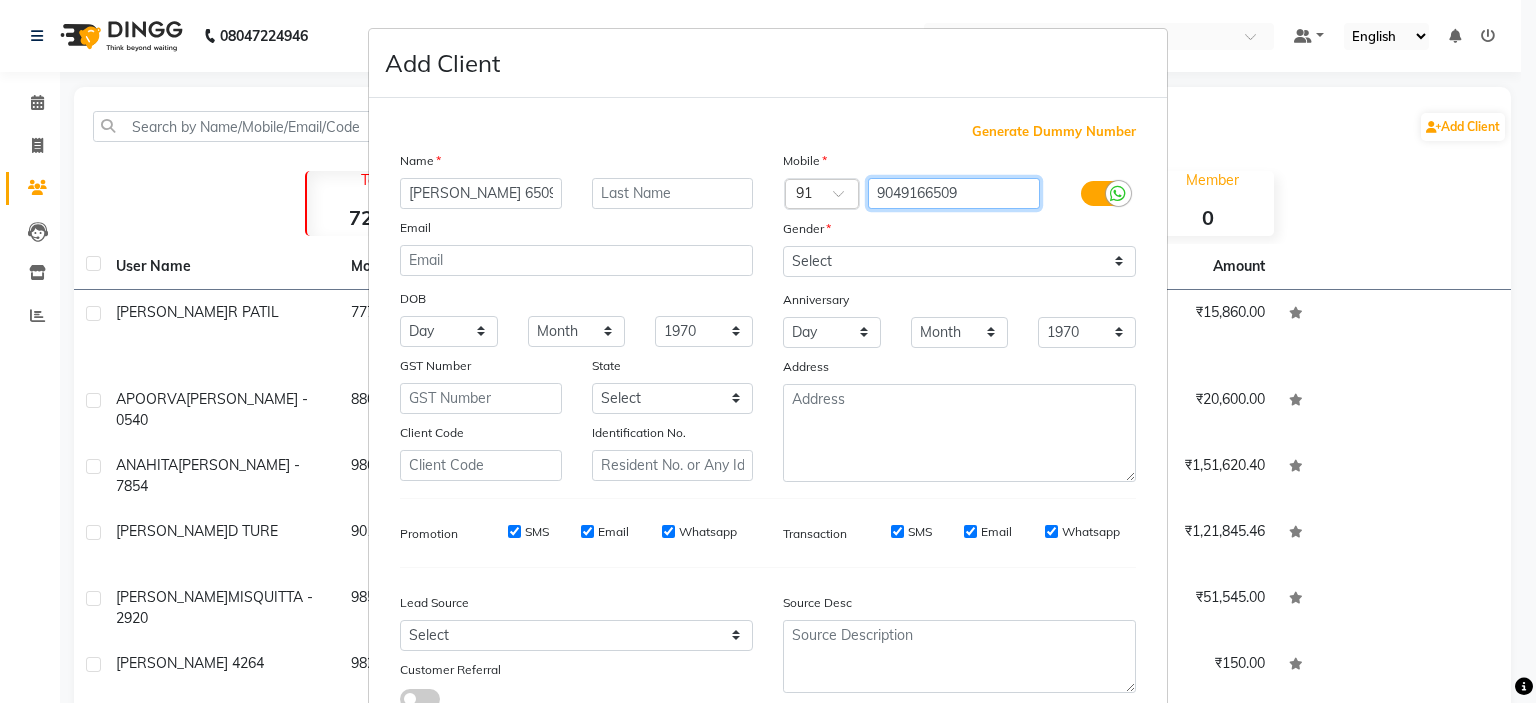 type on "9049166509" 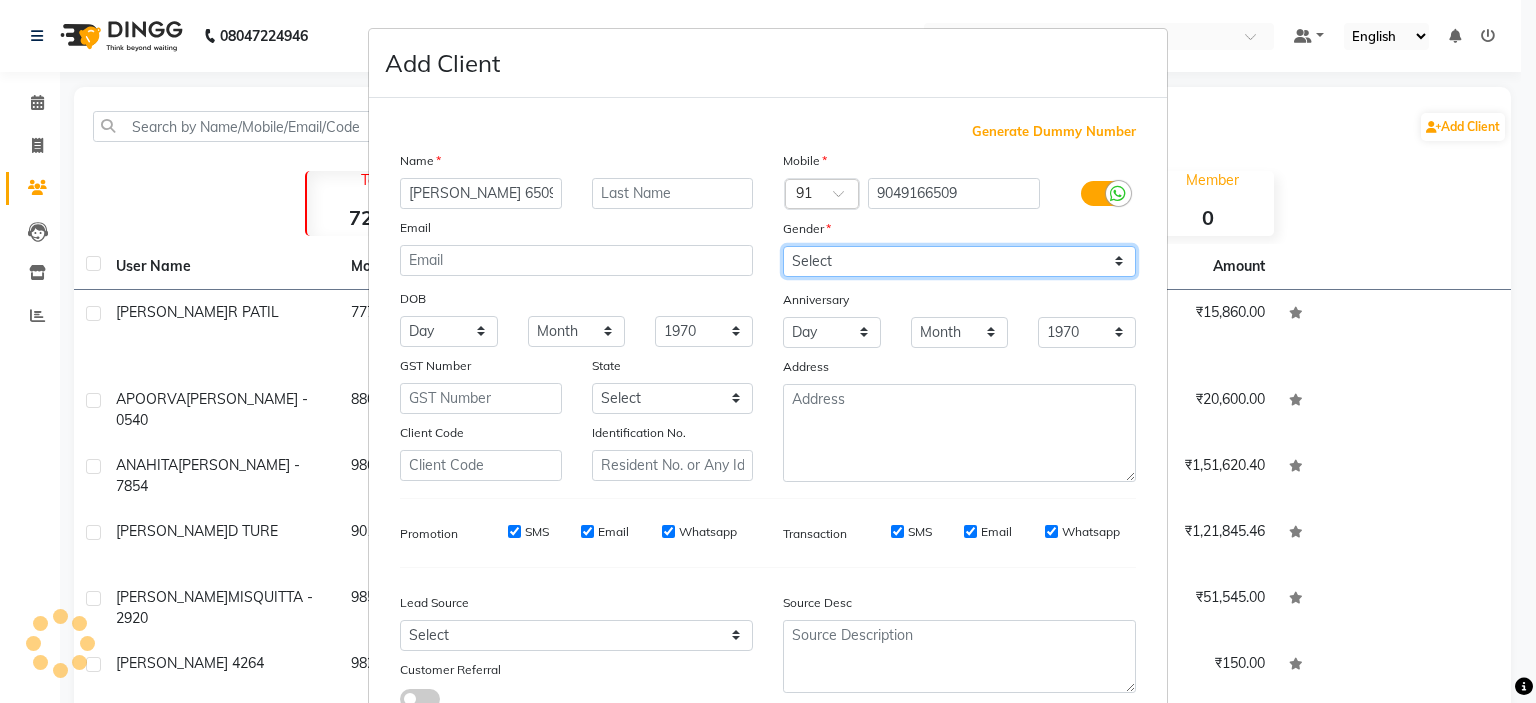 click on "Select [DEMOGRAPHIC_DATA] [DEMOGRAPHIC_DATA] Other Prefer Not To Say" at bounding box center [959, 261] 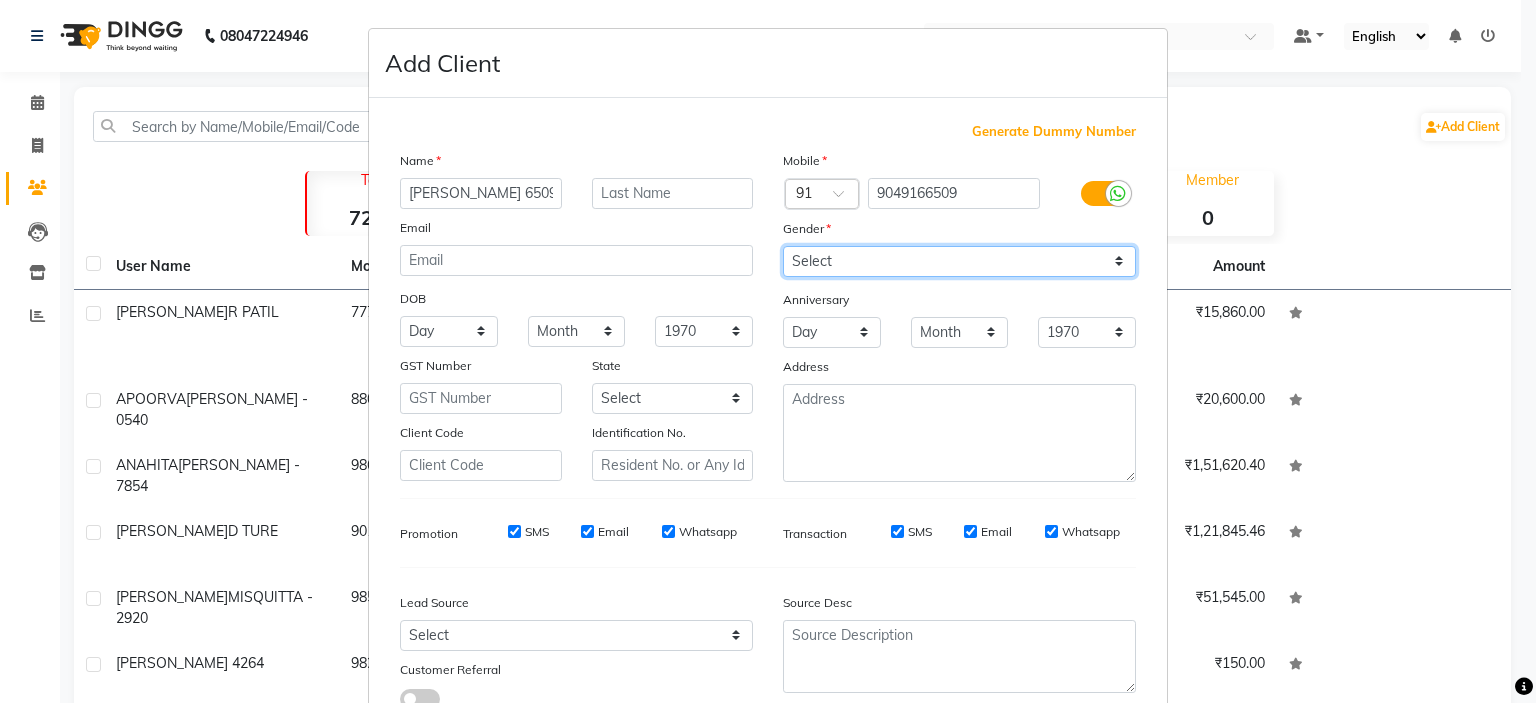 select on "[DEMOGRAPHIC_DATA]" 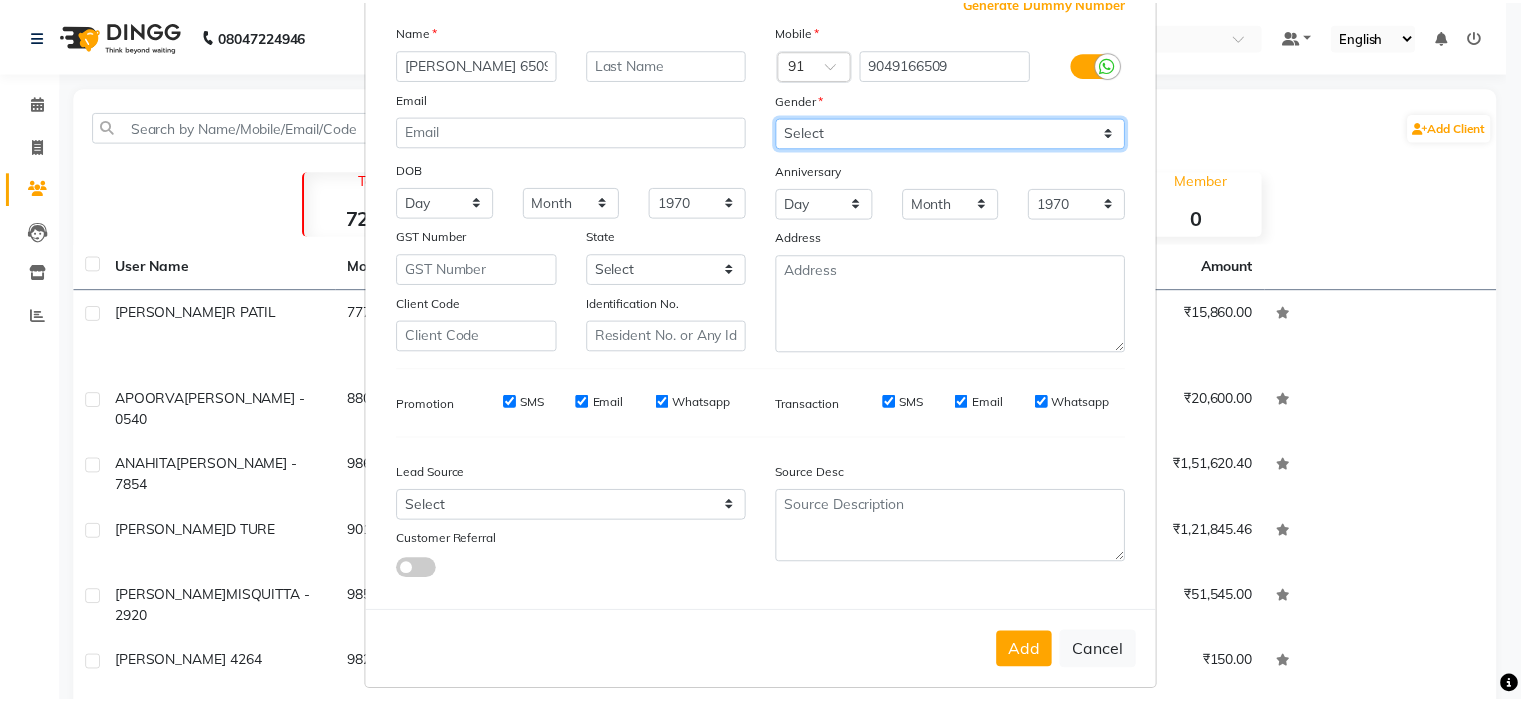 scroll, scrollTop: 153, scrollLeft: 0, axis: vertical 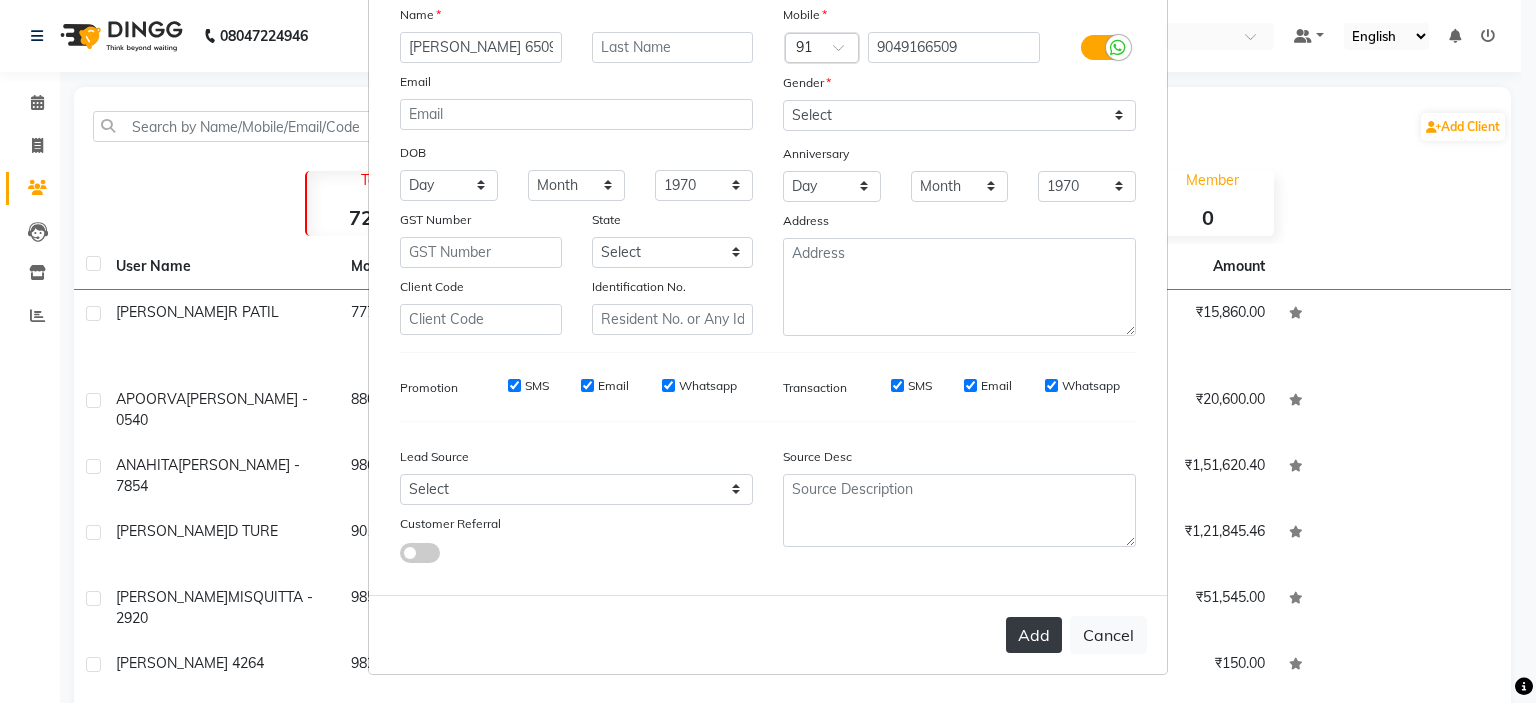 click on "Add" at bounding box center [1034, 635] 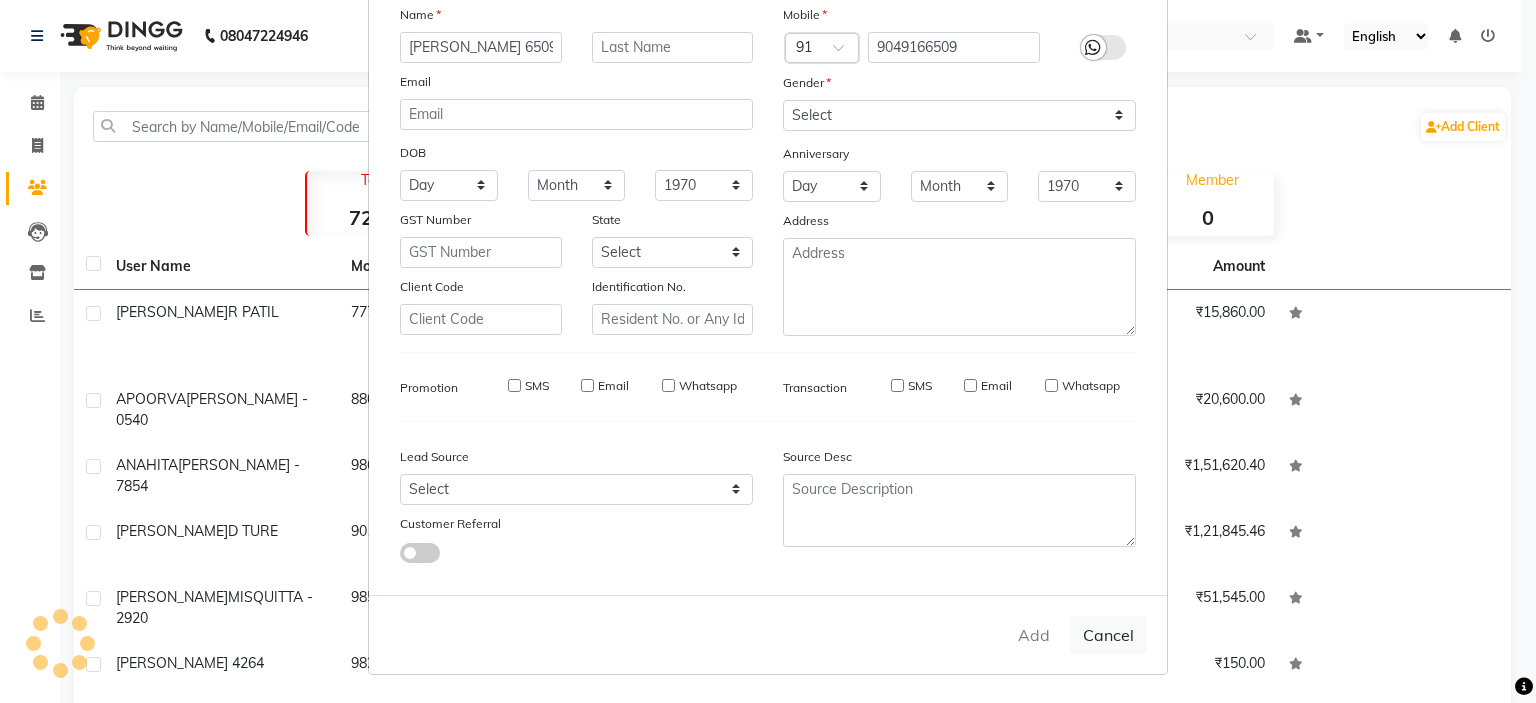 type 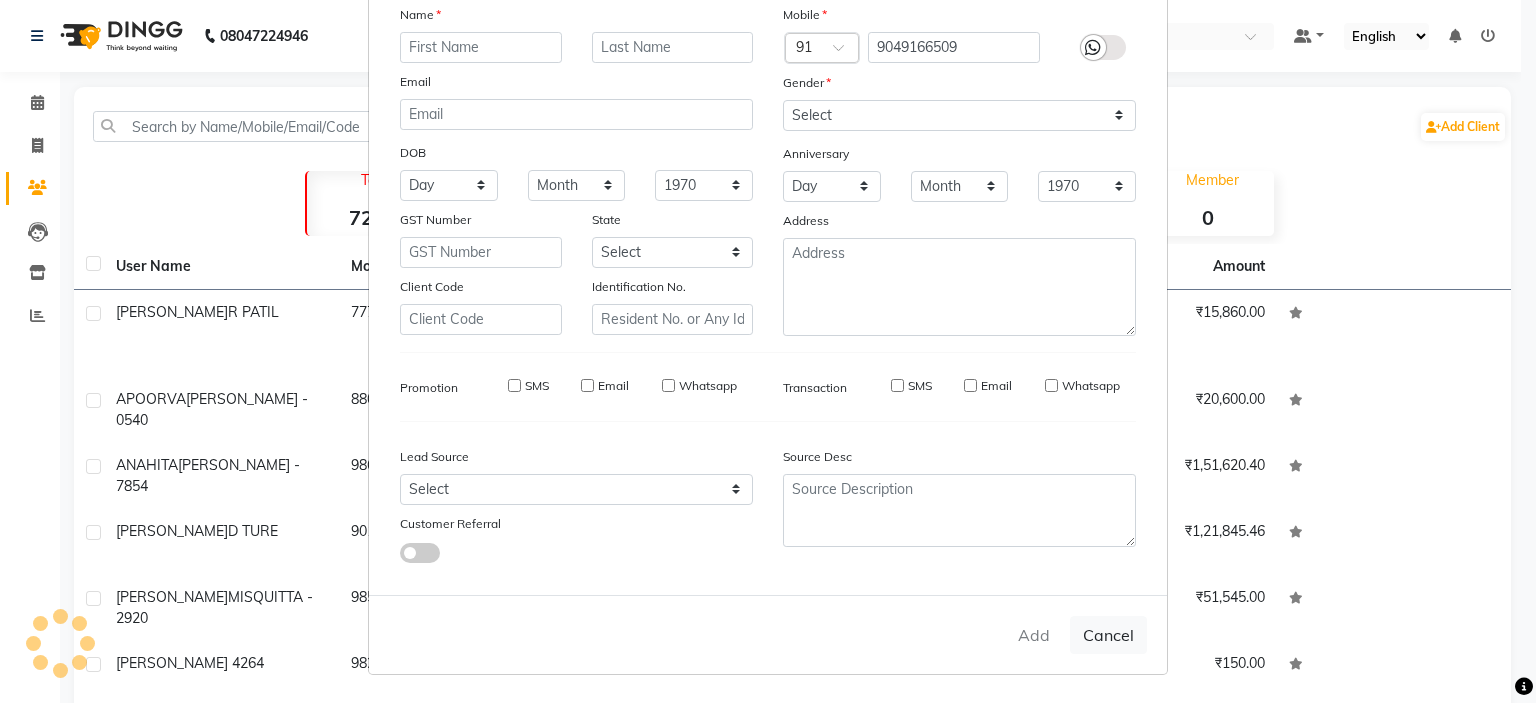 select 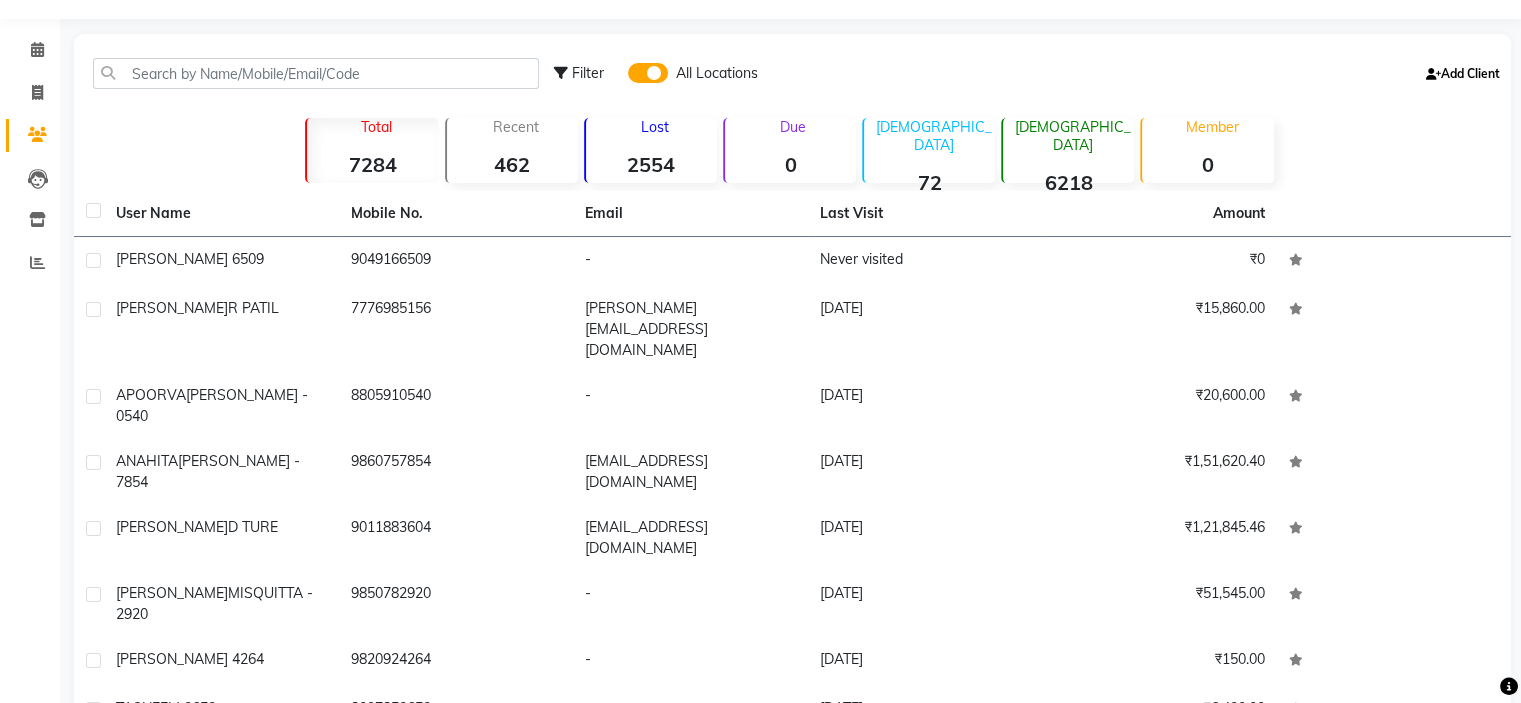 scroll, scrollTop: 100, scrollLeft: 0, axis: vertical 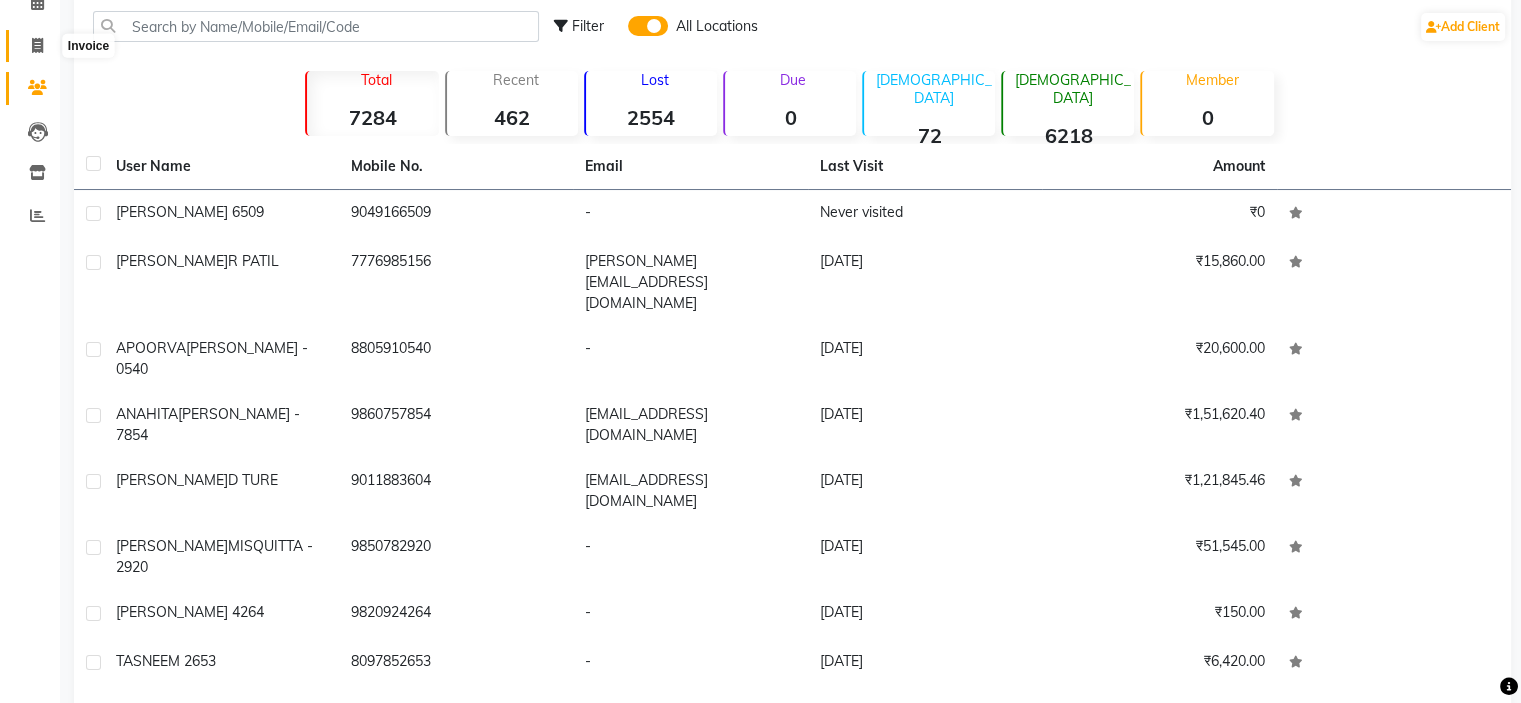 click 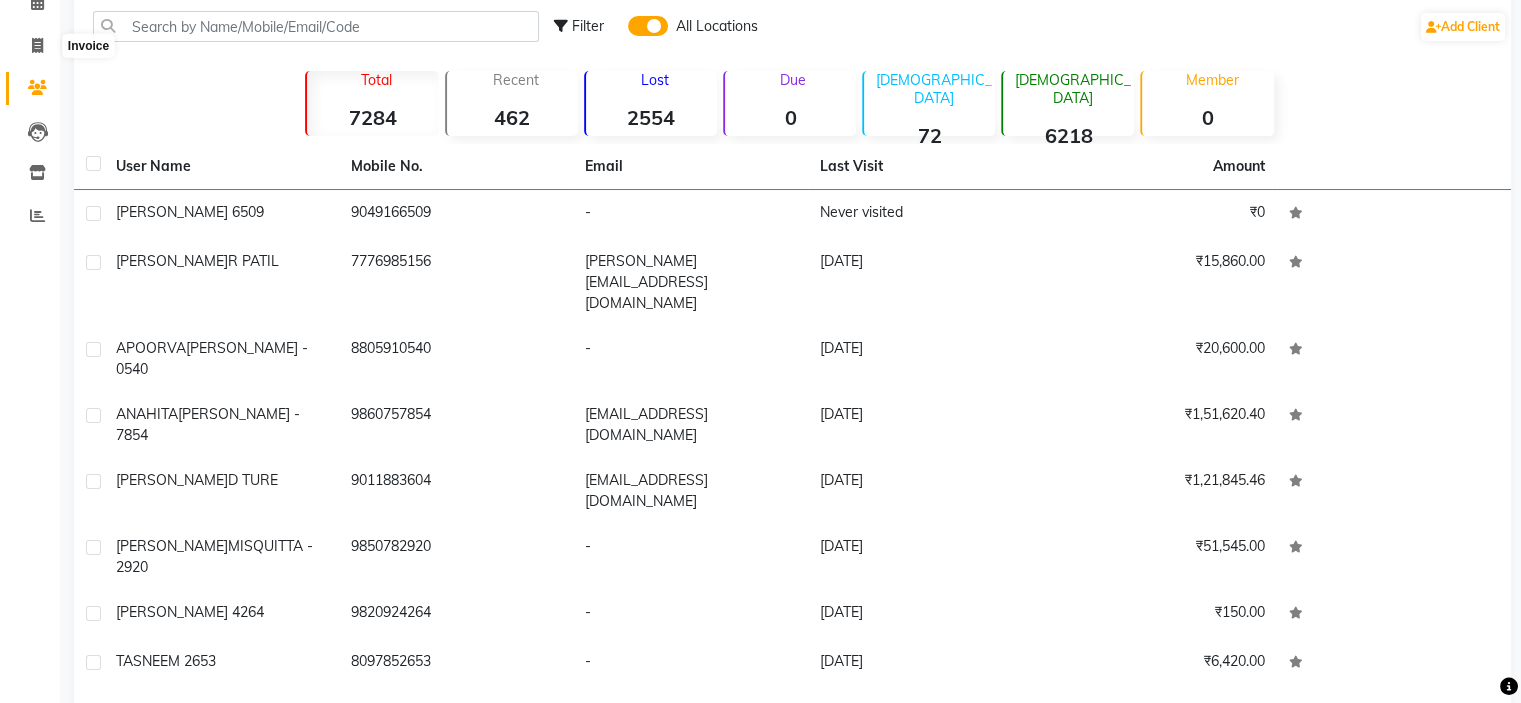 select on "7830" 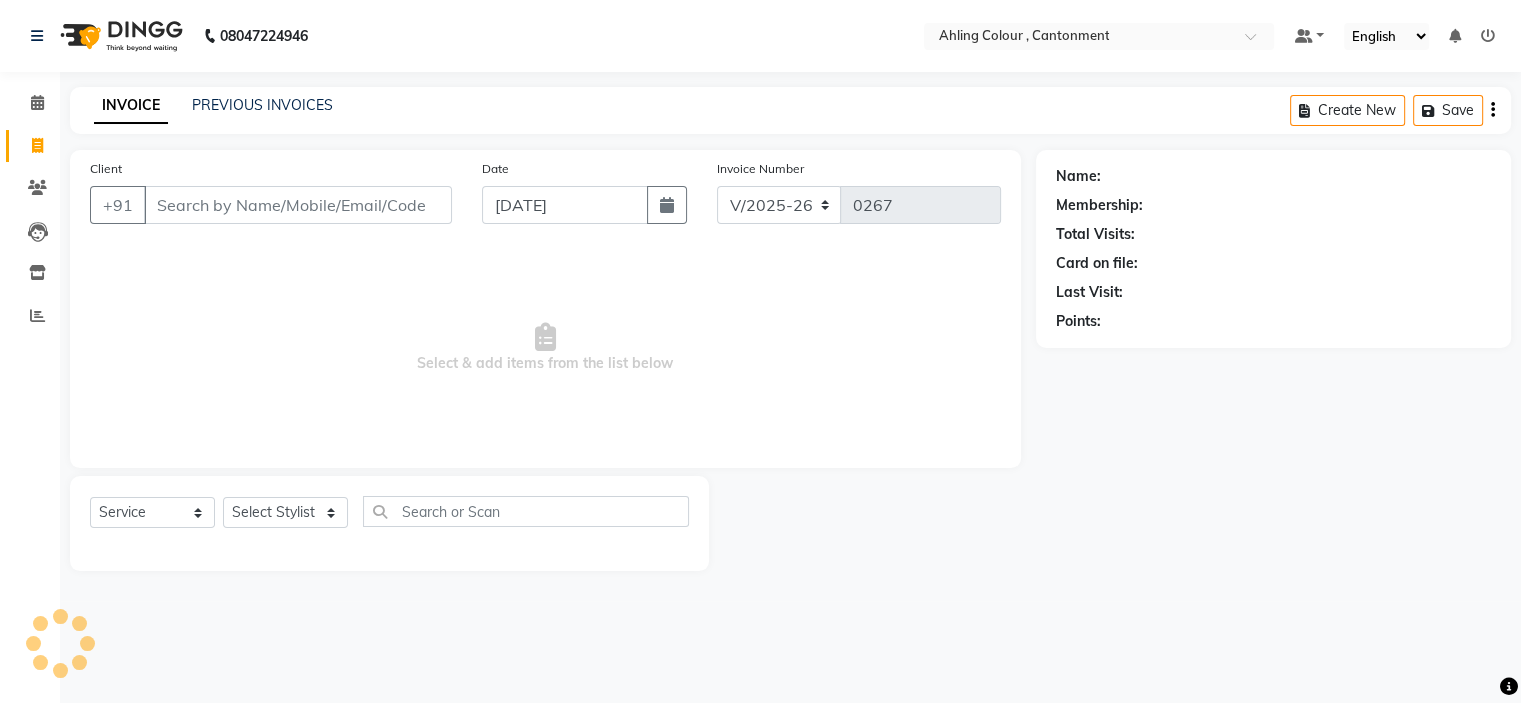 scroll, scrollTop: 0, scrollLeft: 0, axis: both 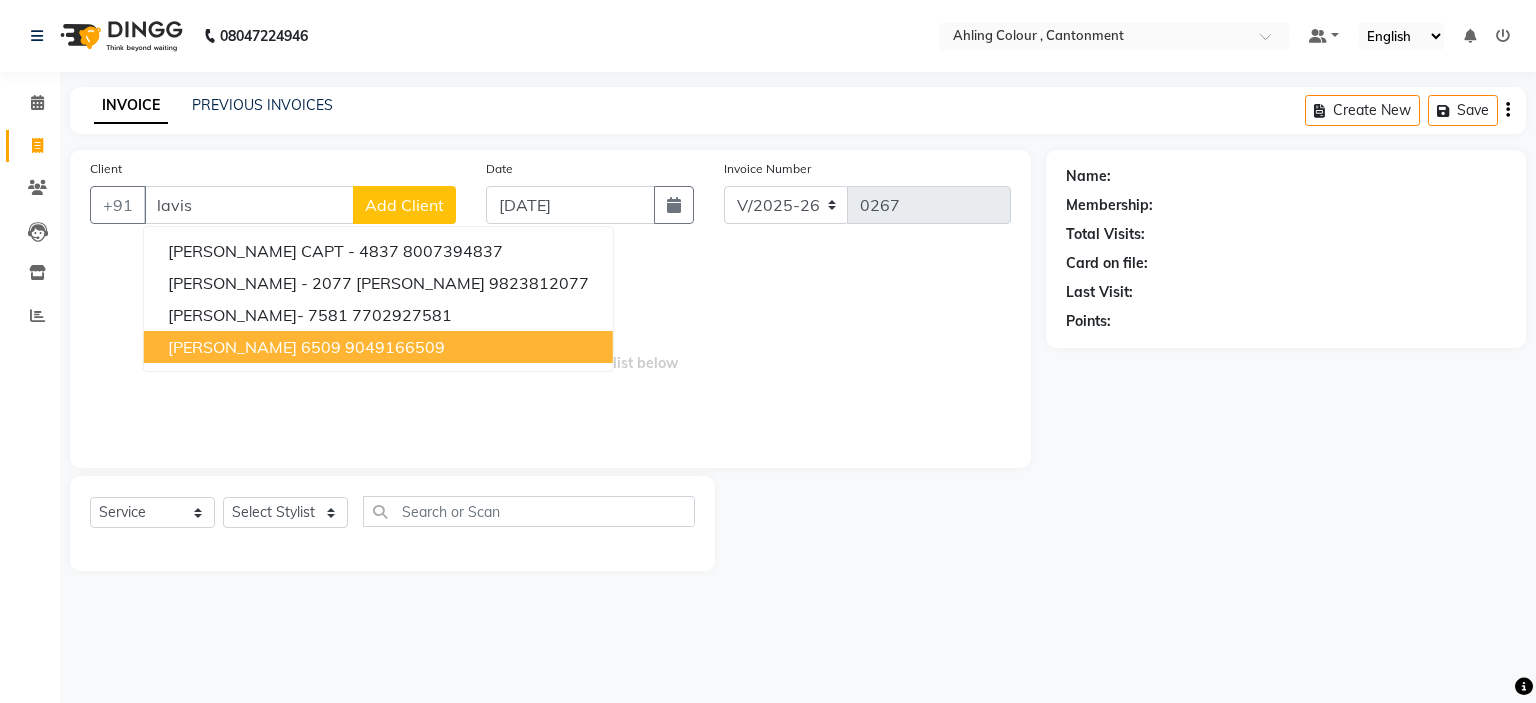 click on "9049166509" at bounding box center (395, 347) 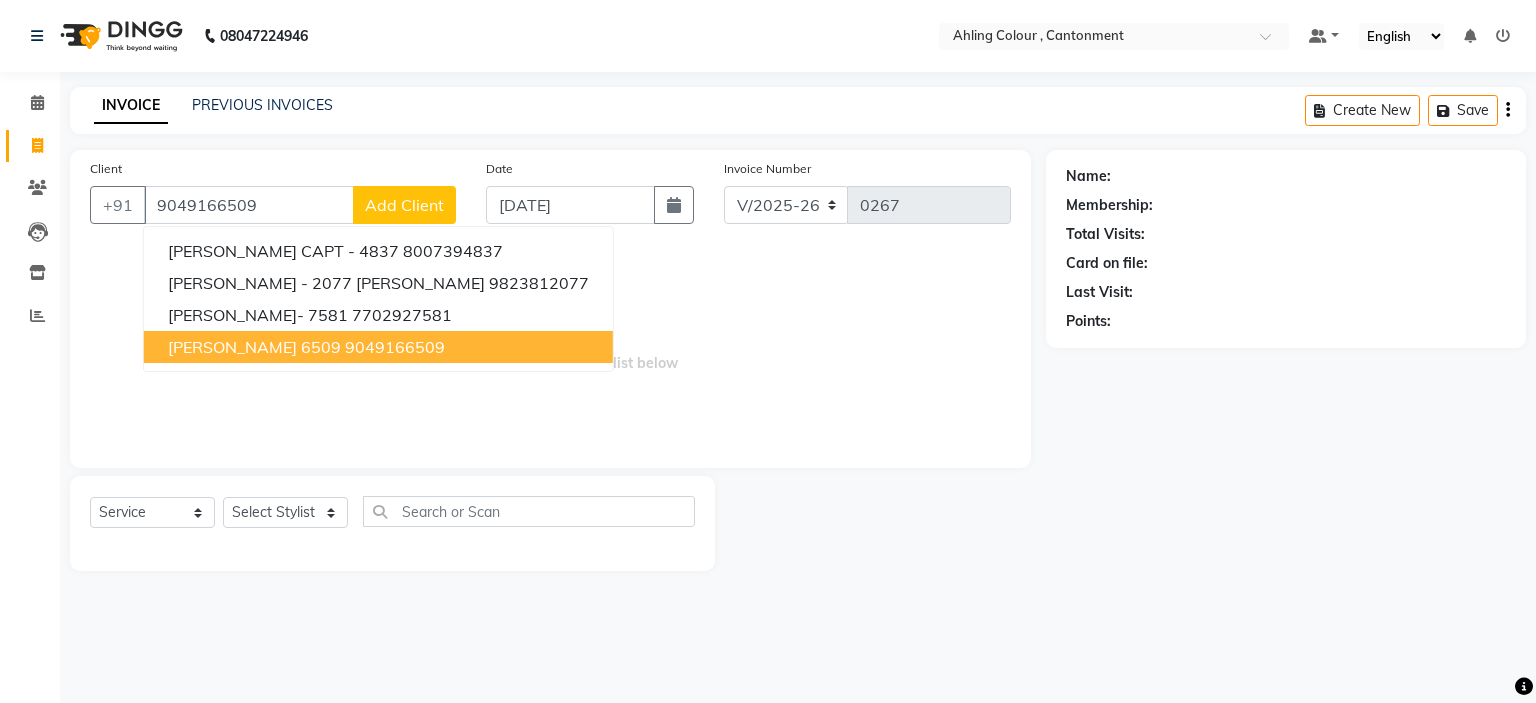 type on "9049166509" 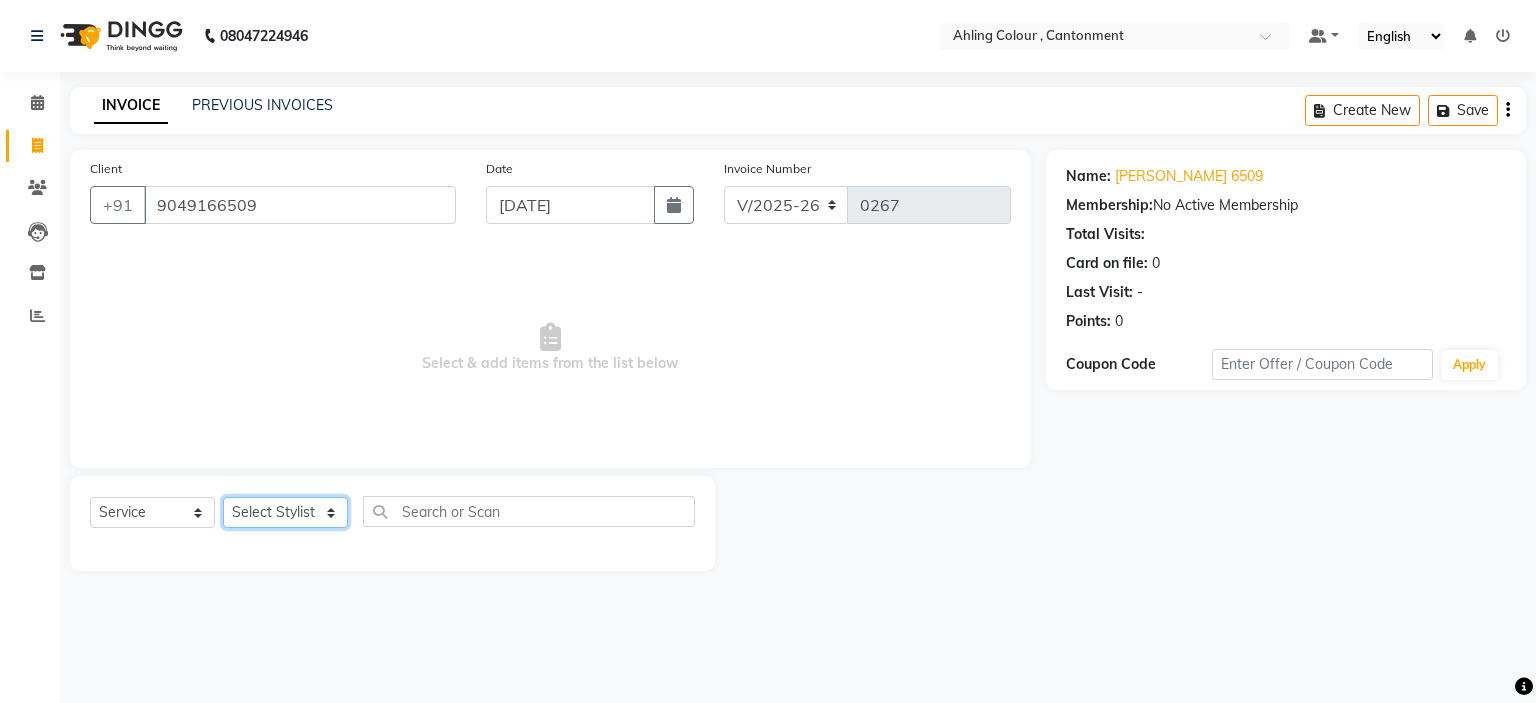 click on "Select Stylist [PERSON_NAME] [PERSON_NAME] [PERSON_NAME]" 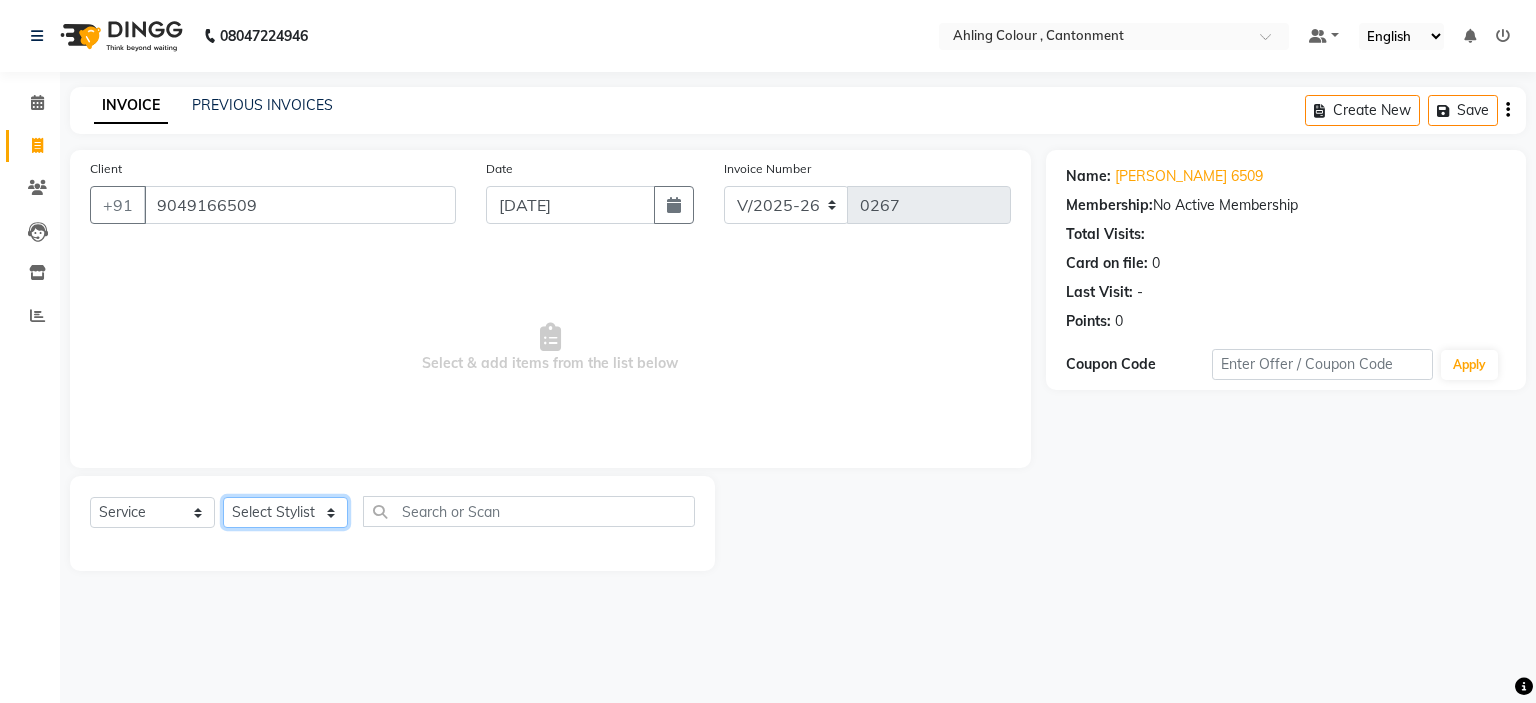 select on "72145" 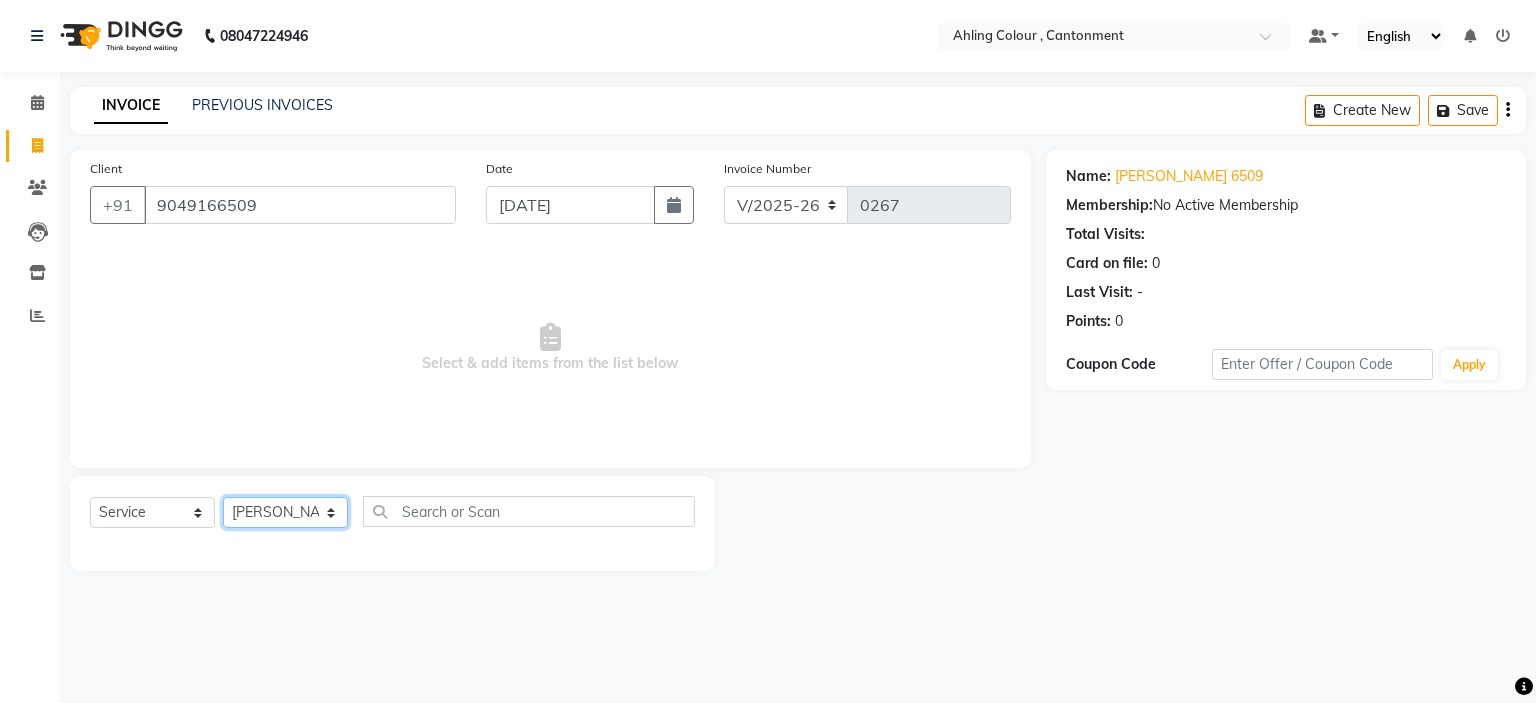 click on "Select Stylist [PERSON_NAME] [PERSON_NAME] [PERSON_NAME]" 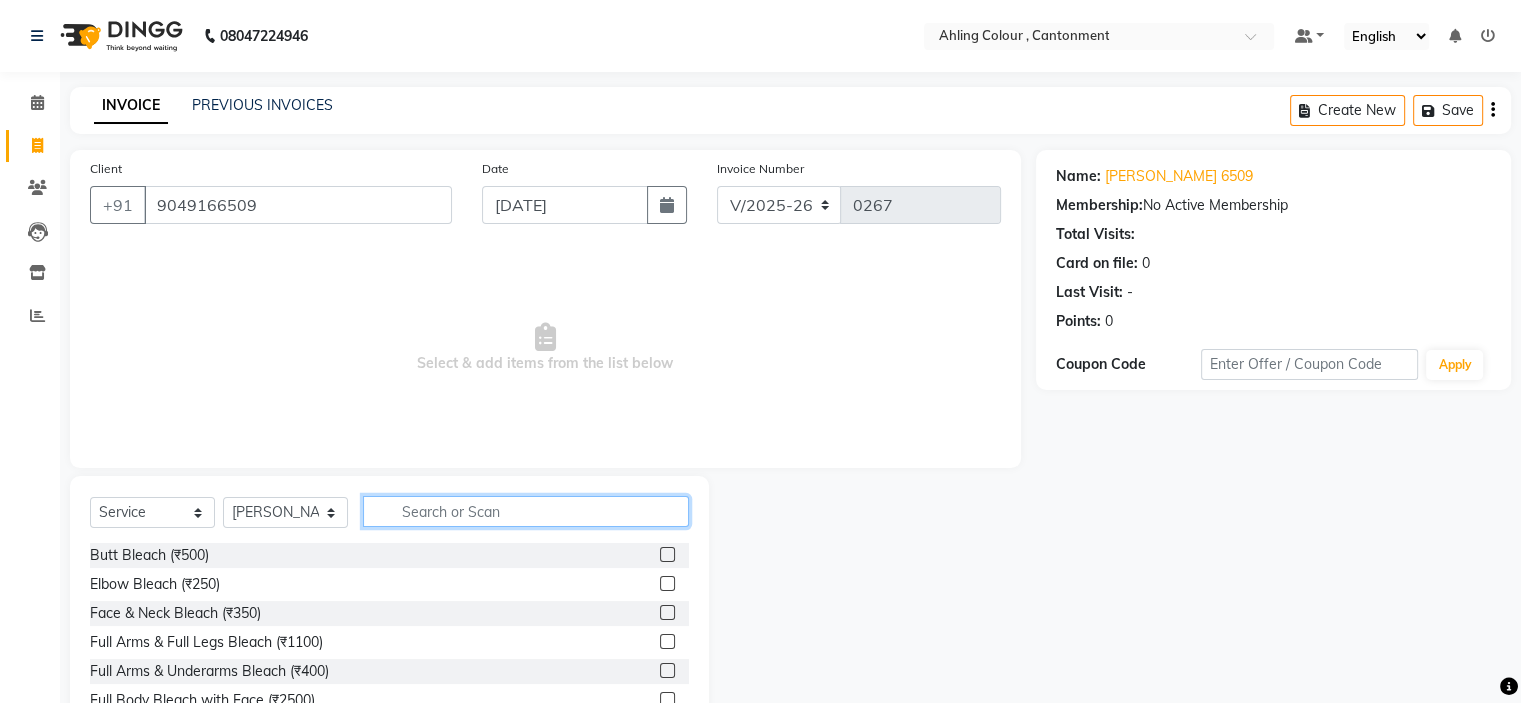 click 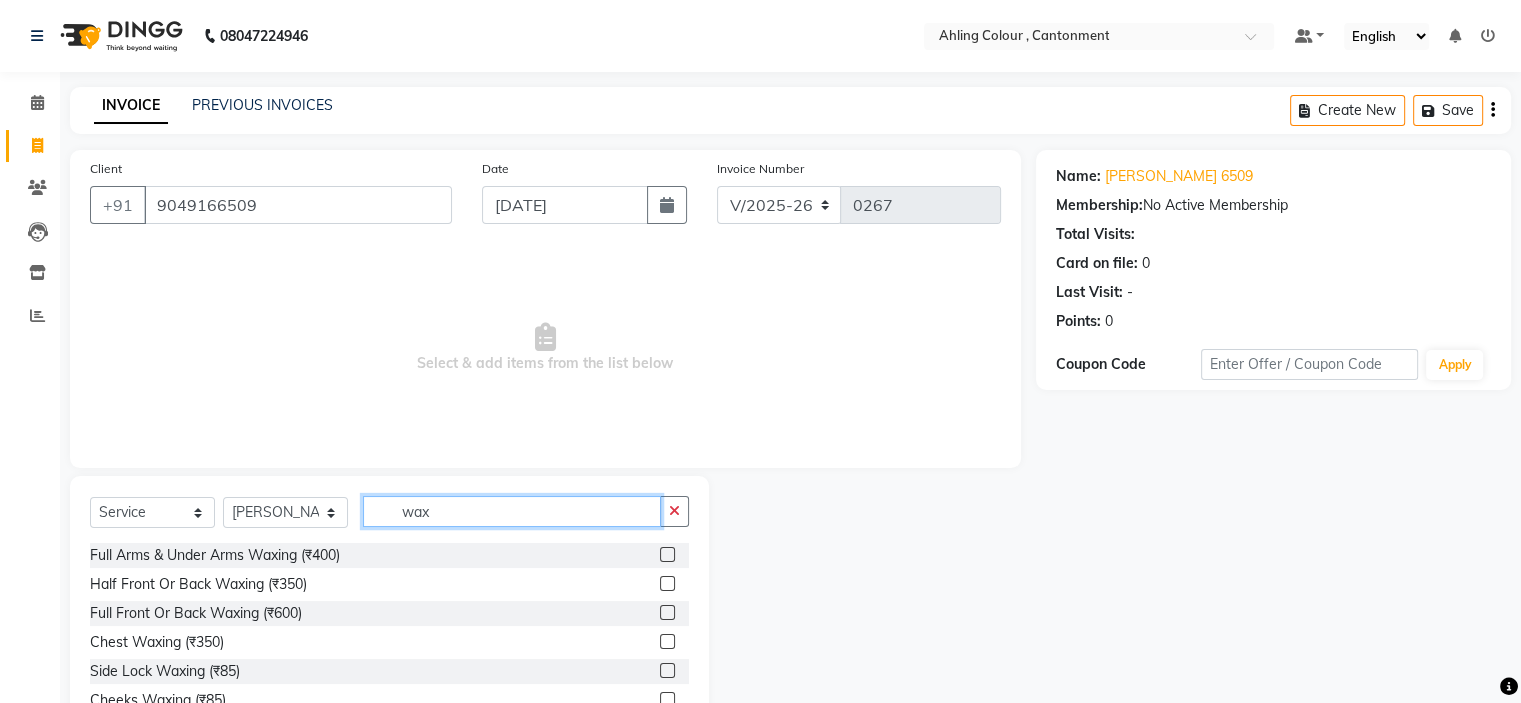 scroll, scrollTop: 649, scrollLeft: 0, axis: vertical 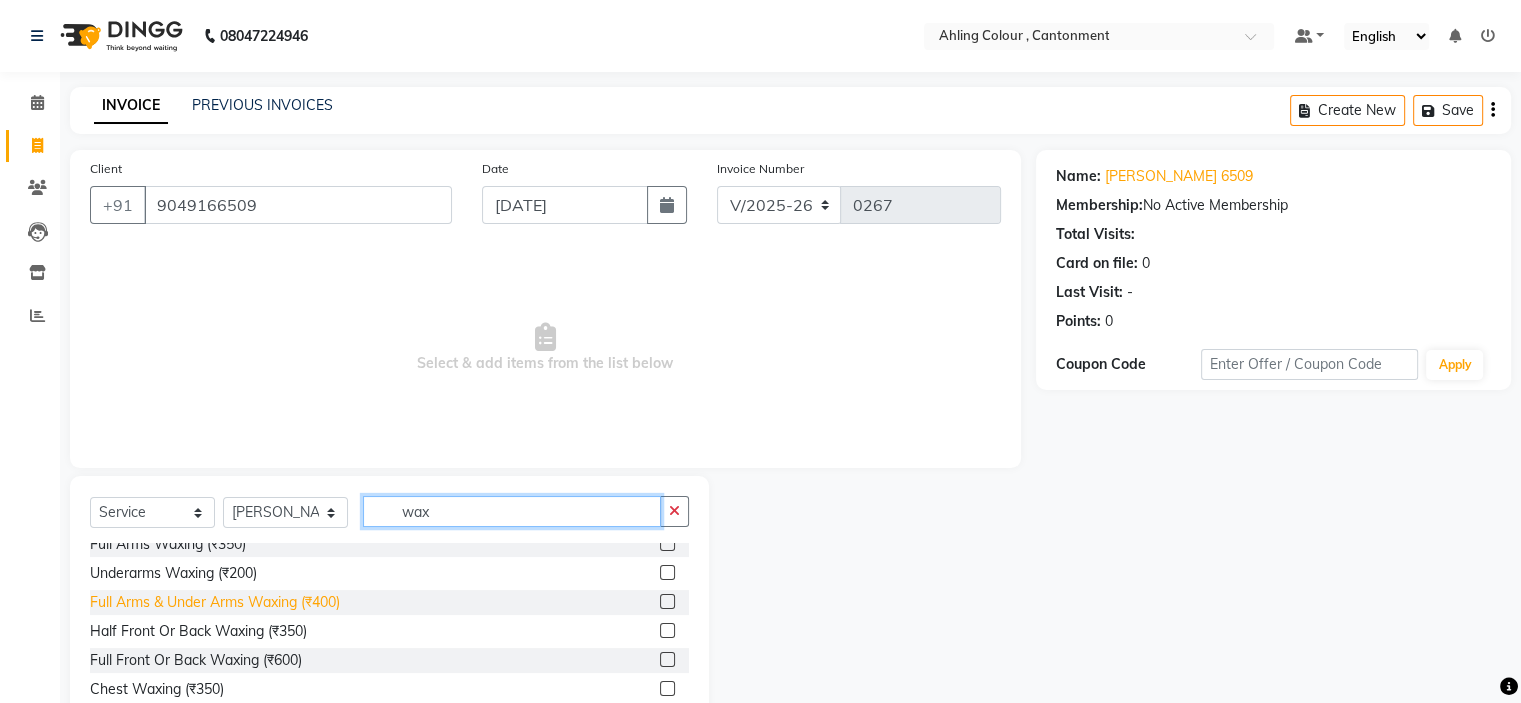 type on "wax" 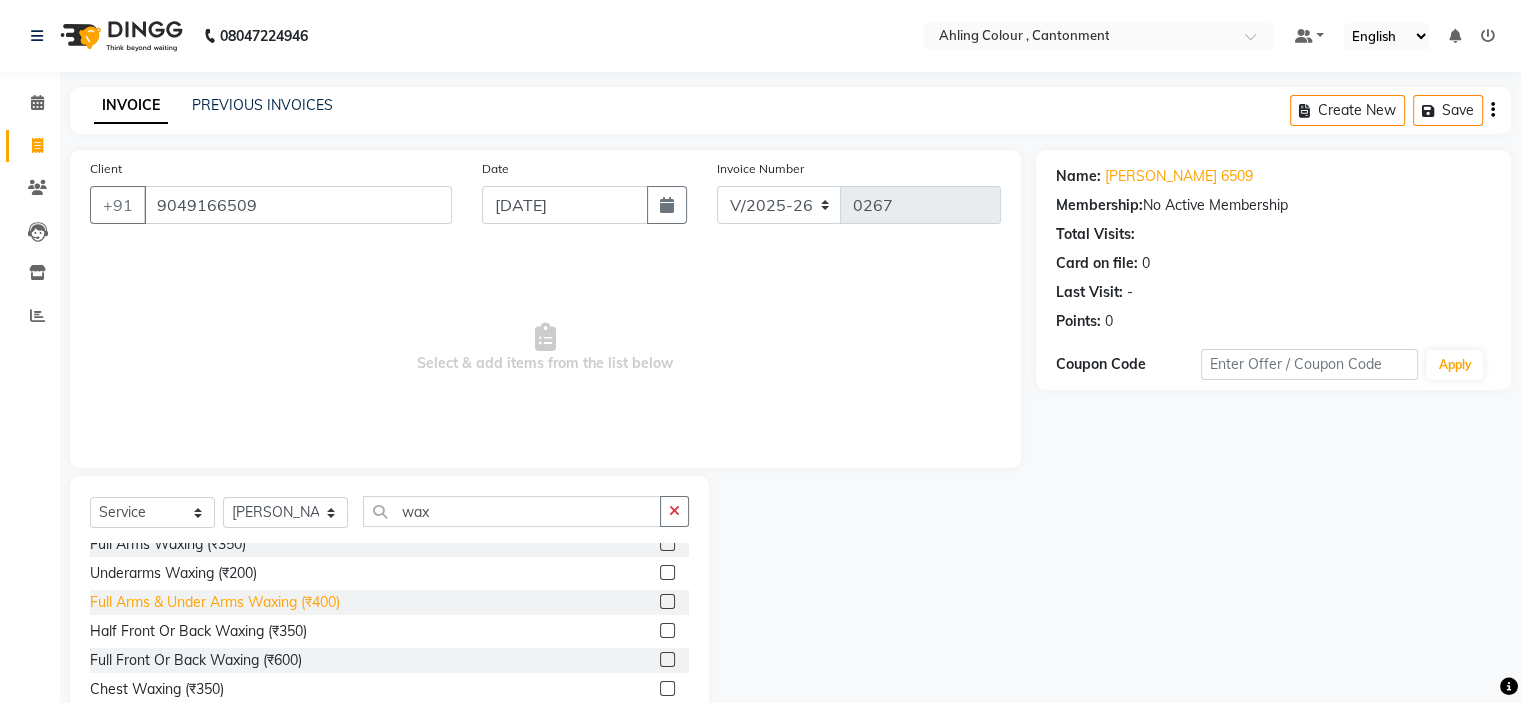 click on "Full Arms & Under Arms Waxing (₹400)" 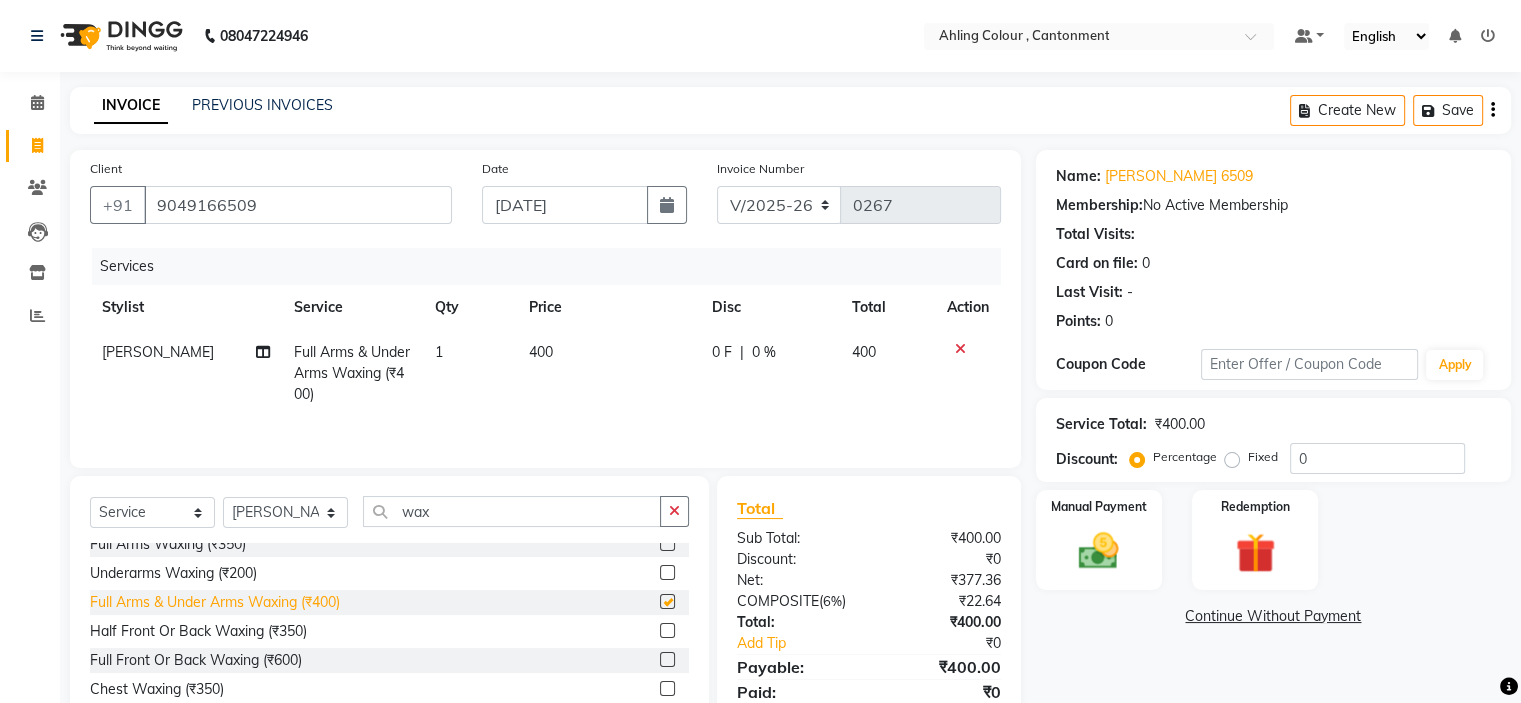 checkbox on "false" 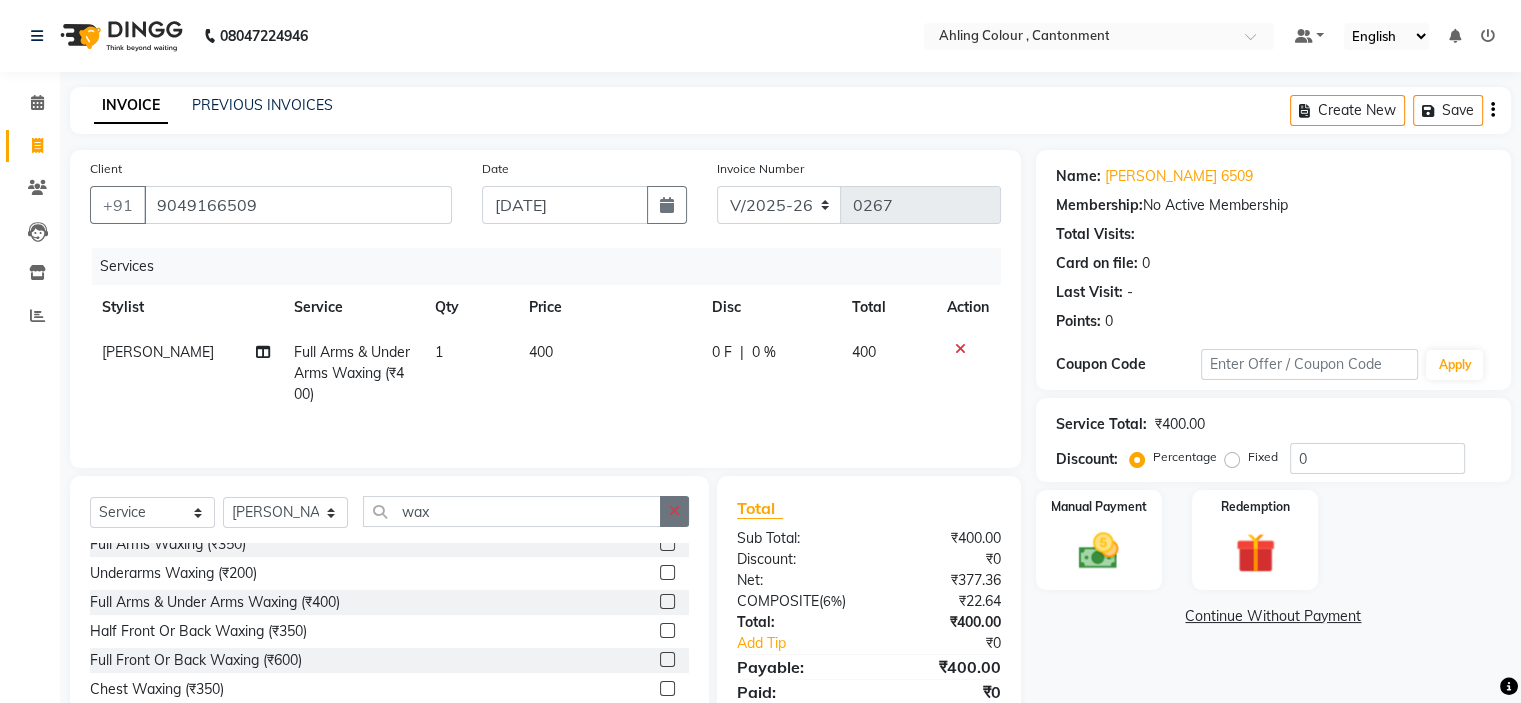 click 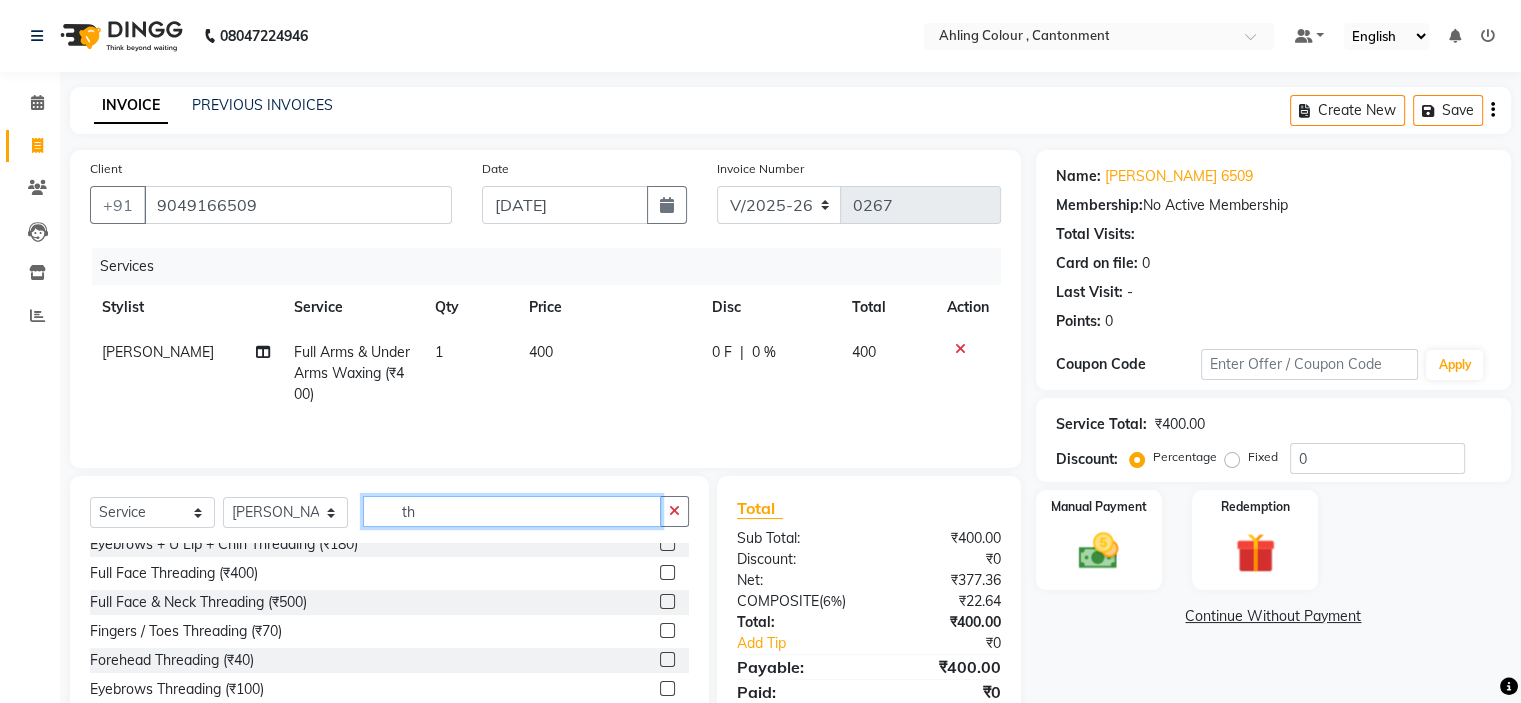 scroll, scrollTop: 0, scrollLeft: 0, axis: both 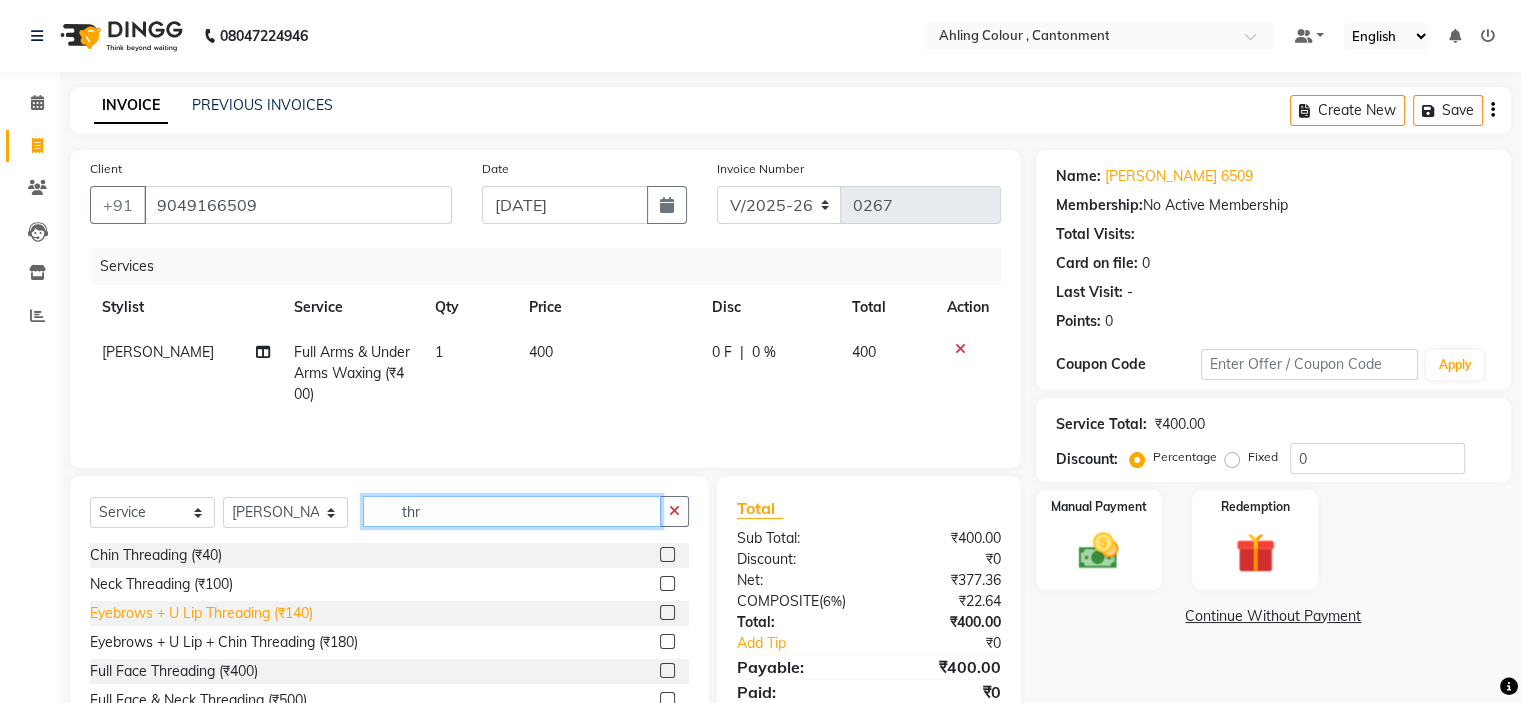 type on "thr" 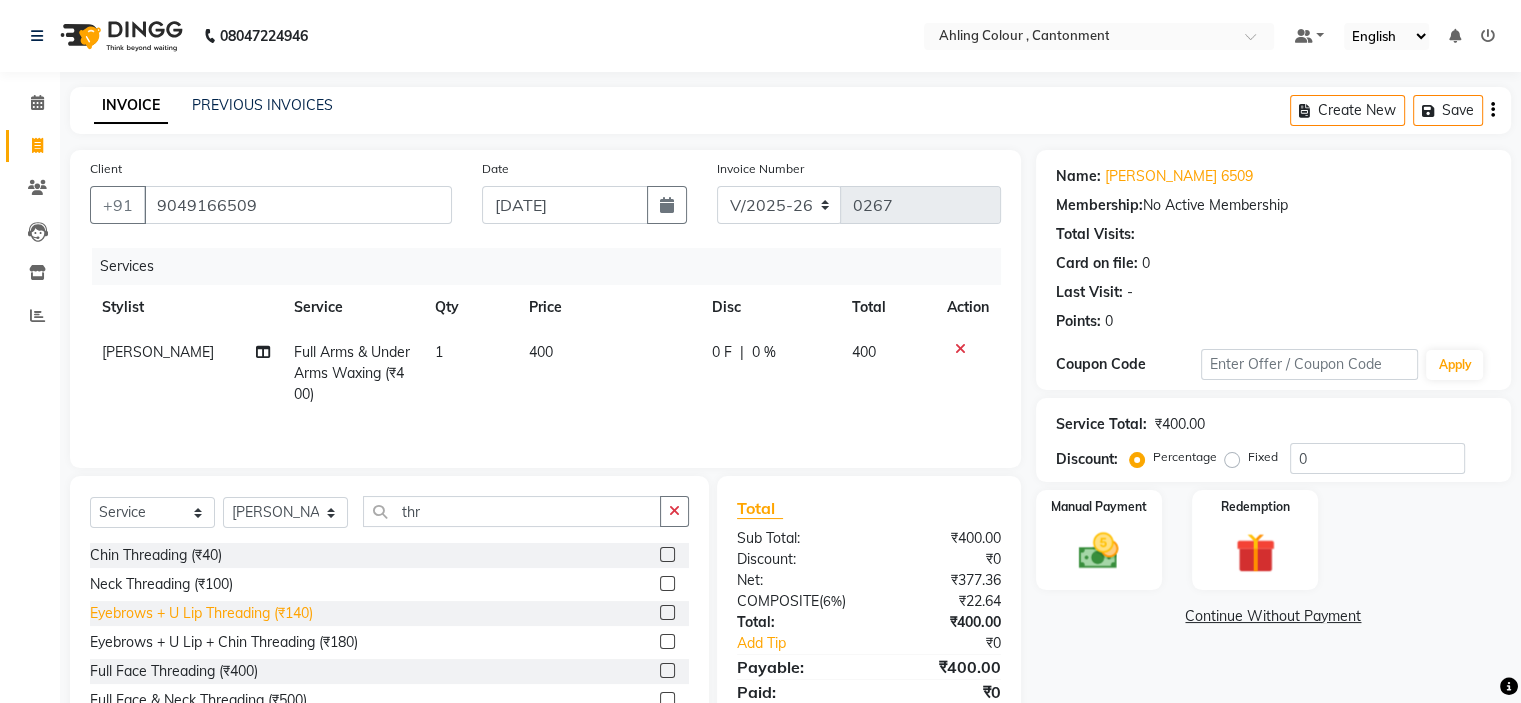 click on "Eyebrows + U Lip Threading (₹140)" 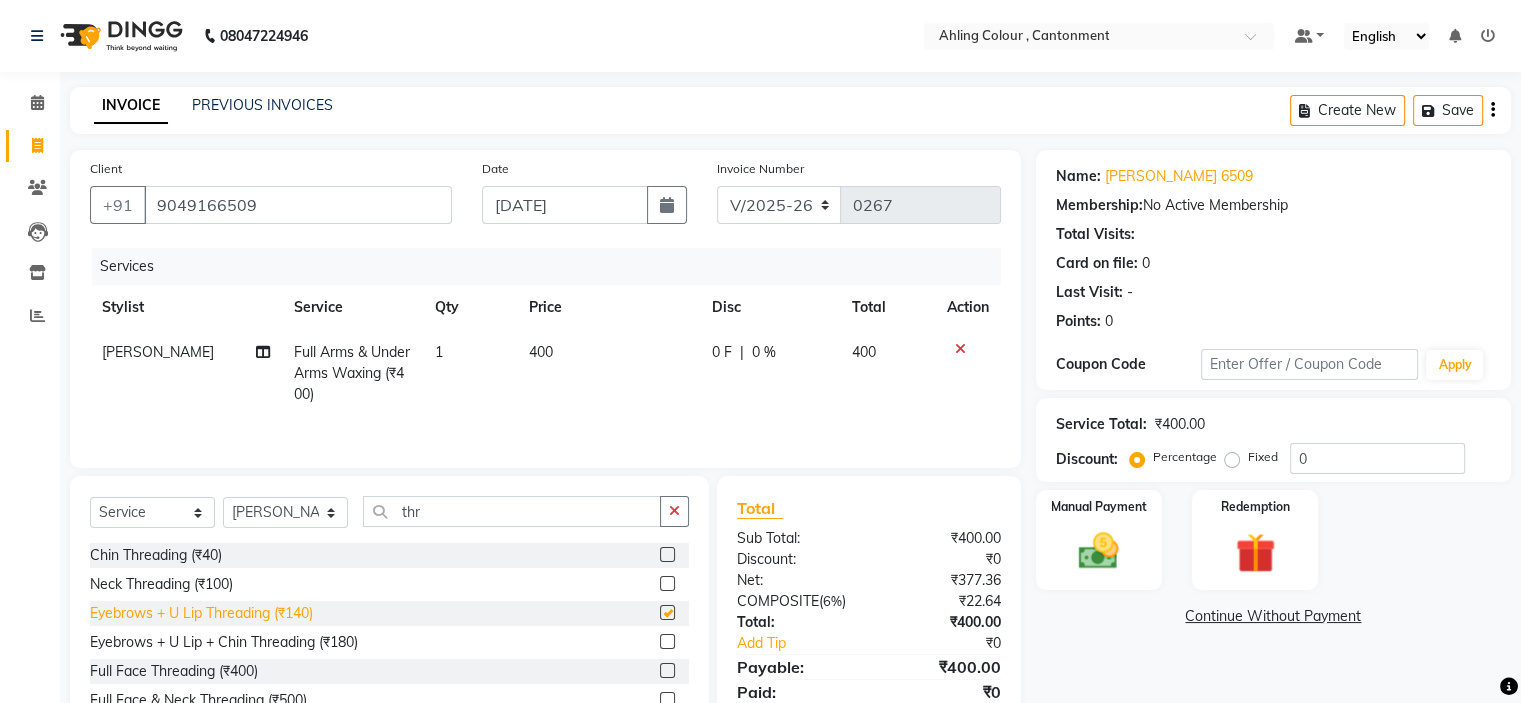 checkbox on "false" 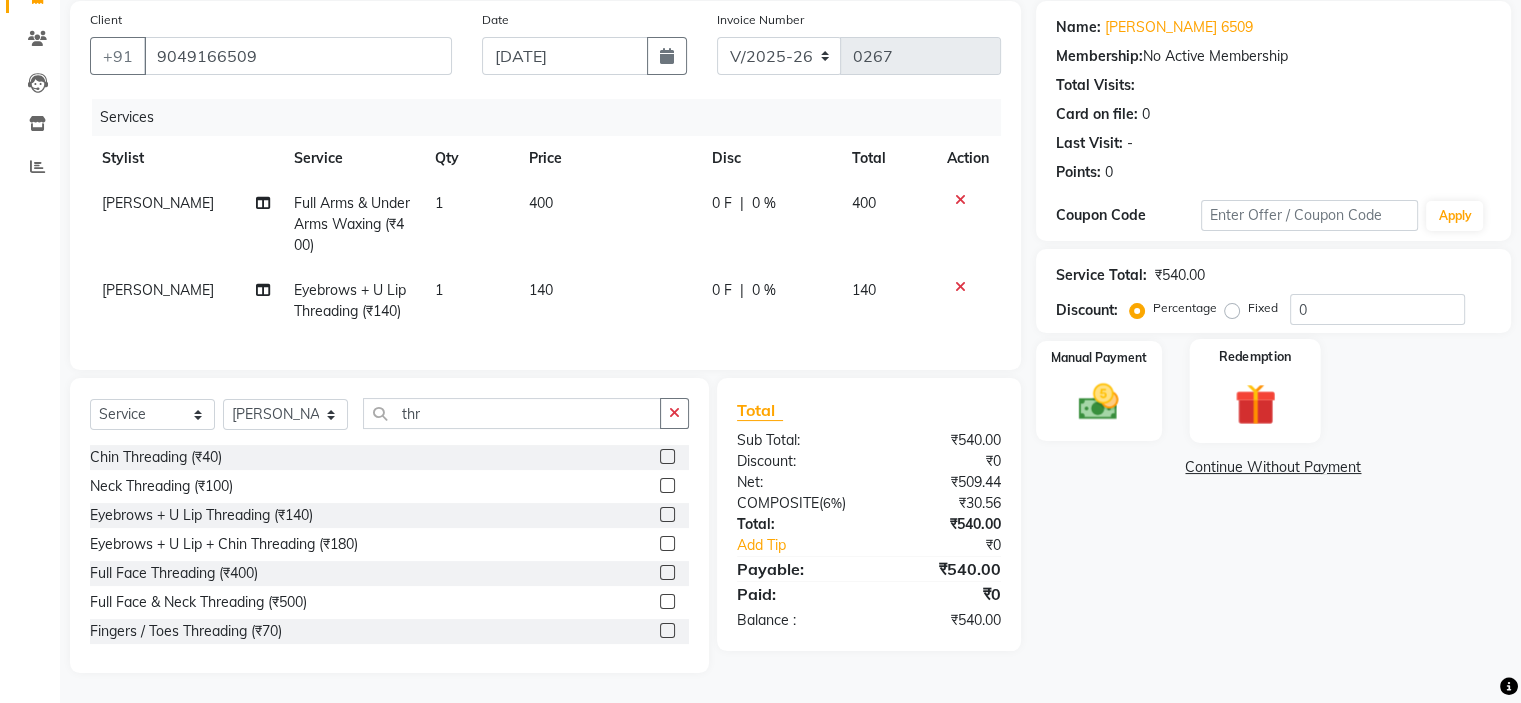 scroll, scrollTop: 164, scrollLeft: 0, axis: vertical 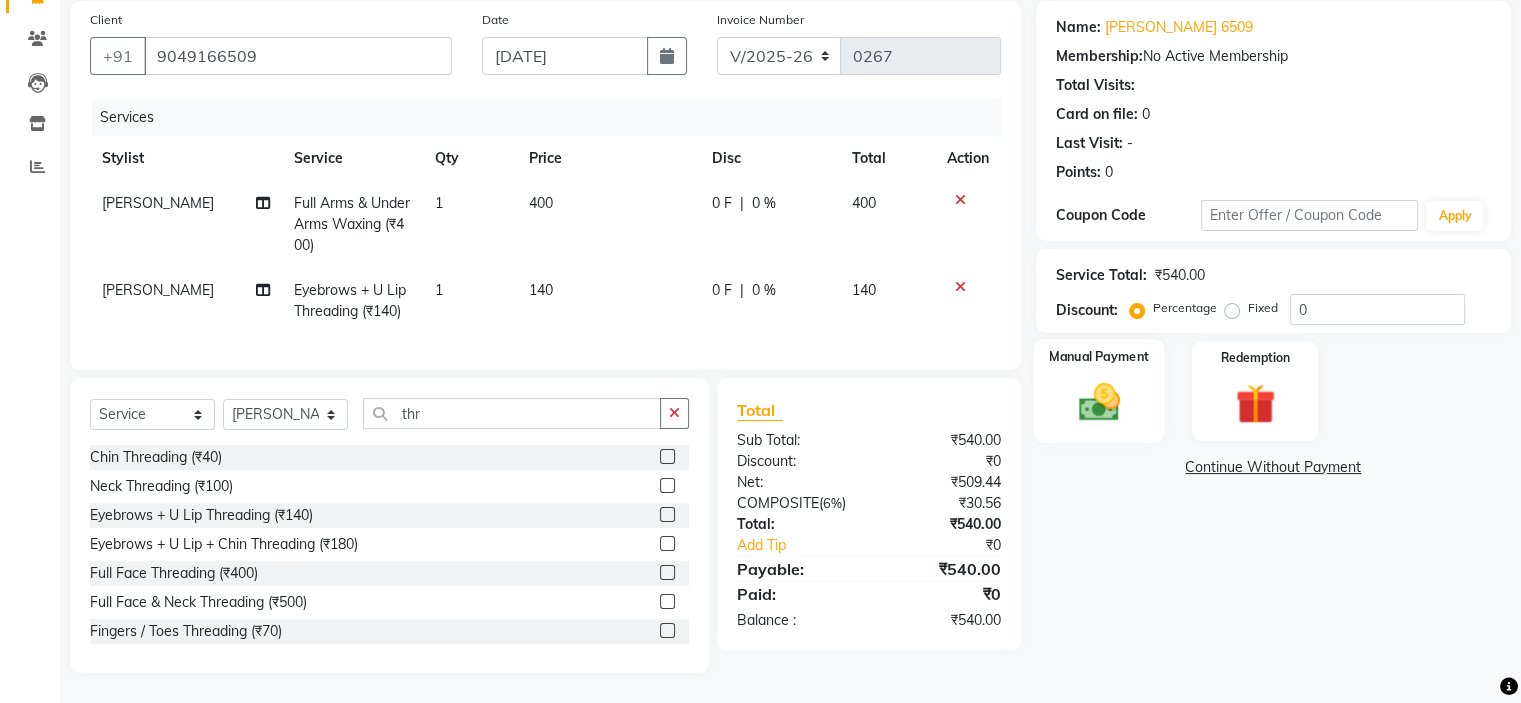 click 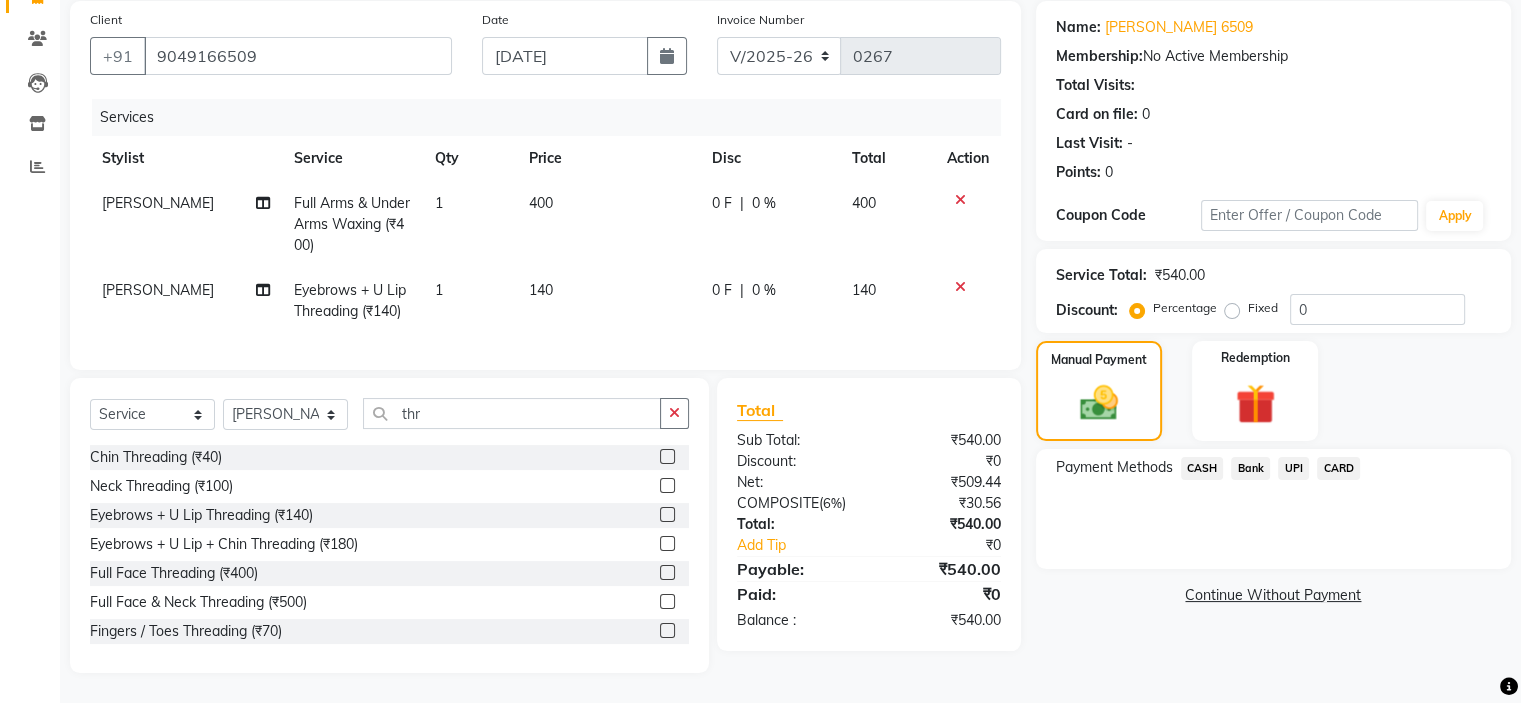 click on "CASH" 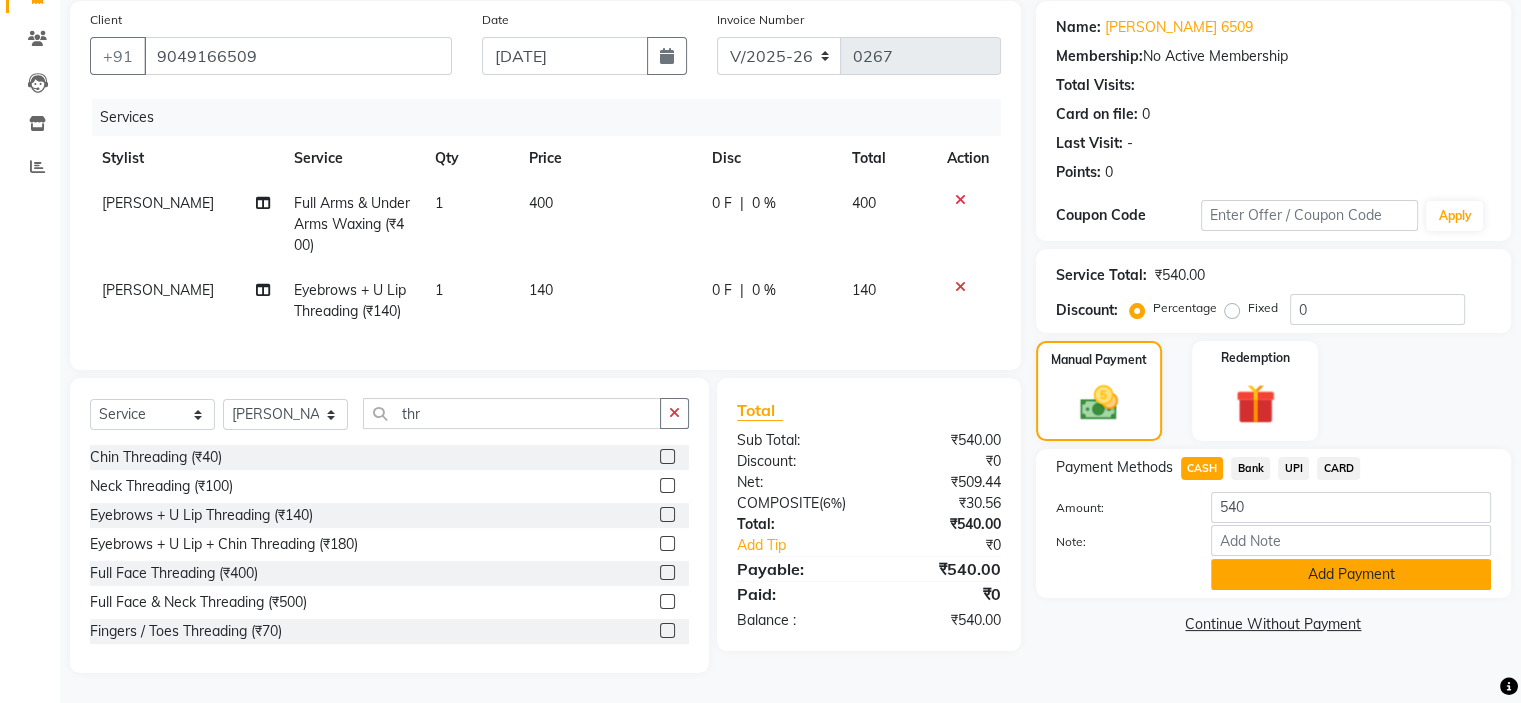 click on "Add Payment" 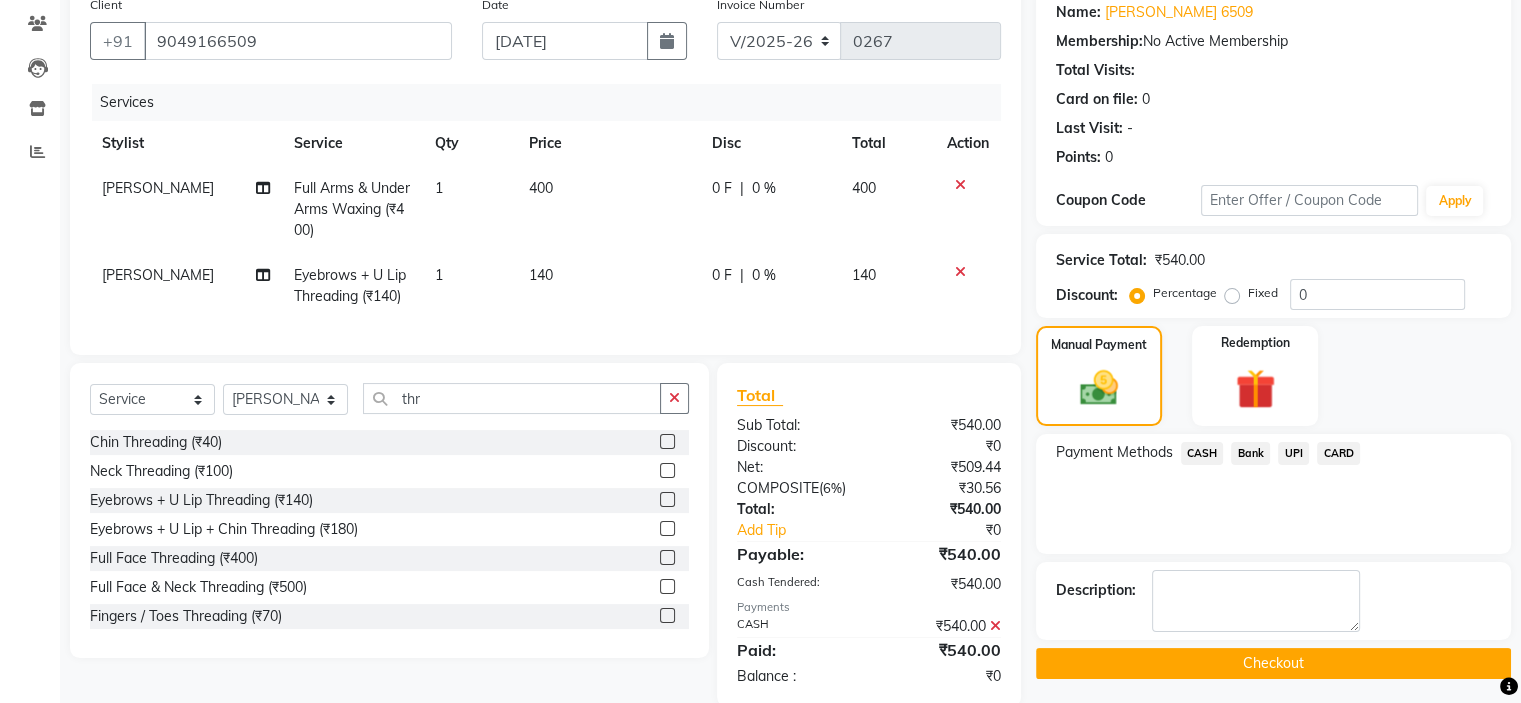 click on "Checkout" 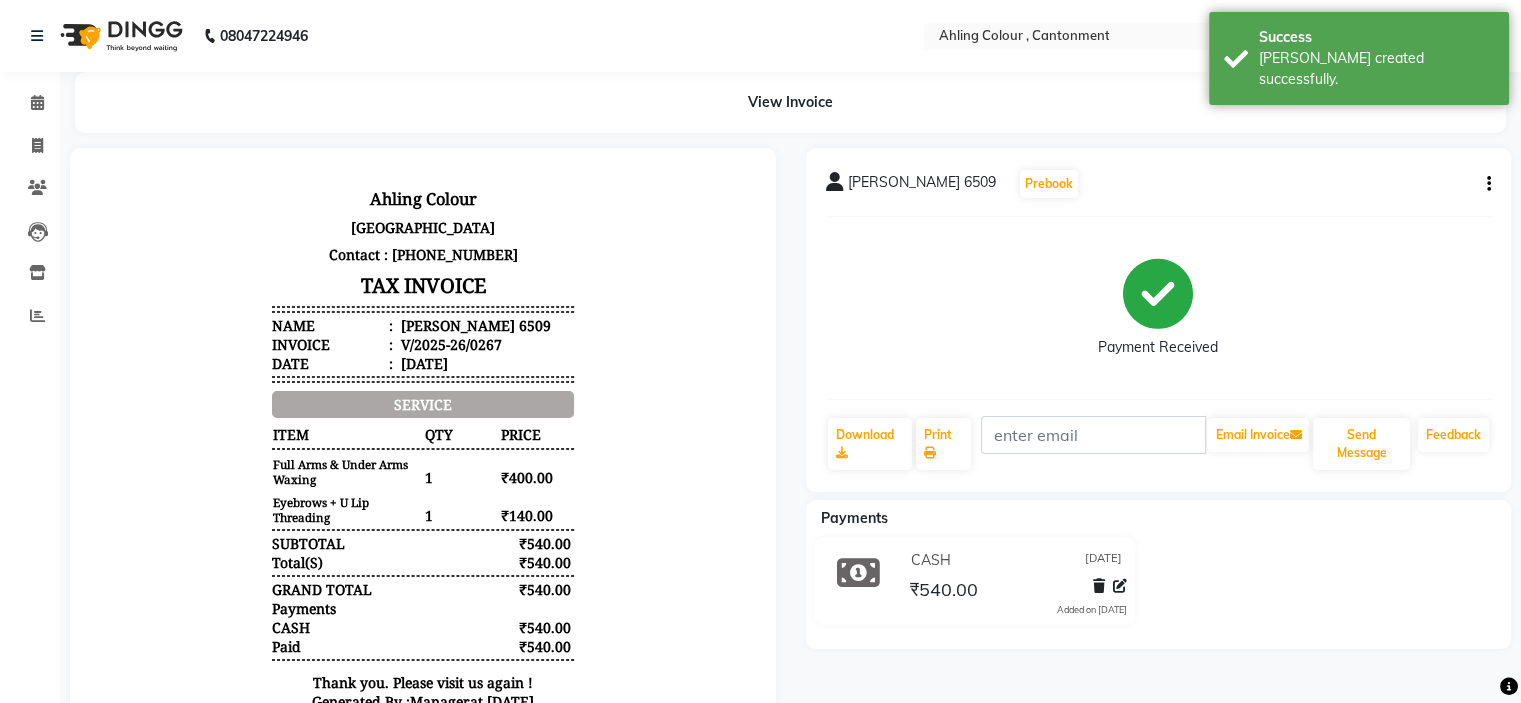 scroll, scrollTop: 0, scrollLeft: 0, axis: both 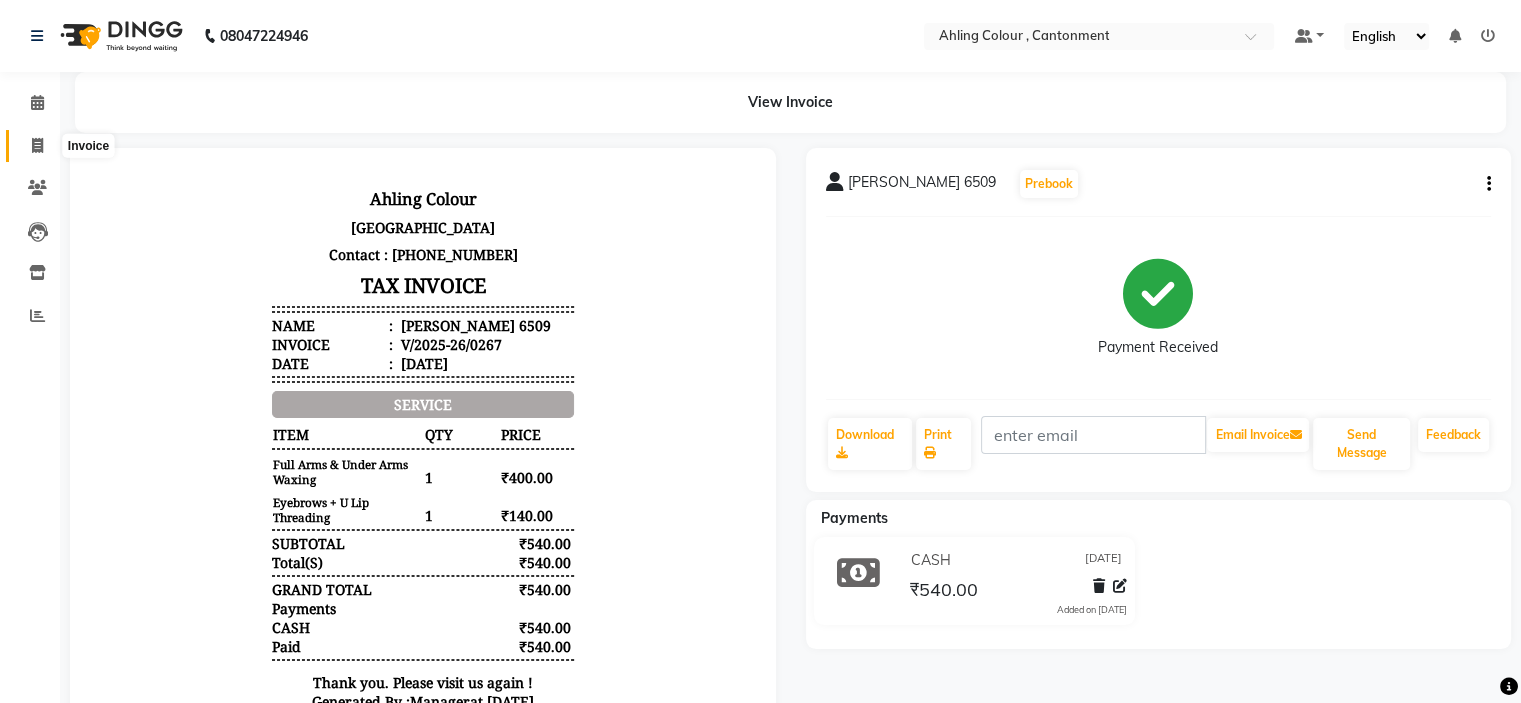 click 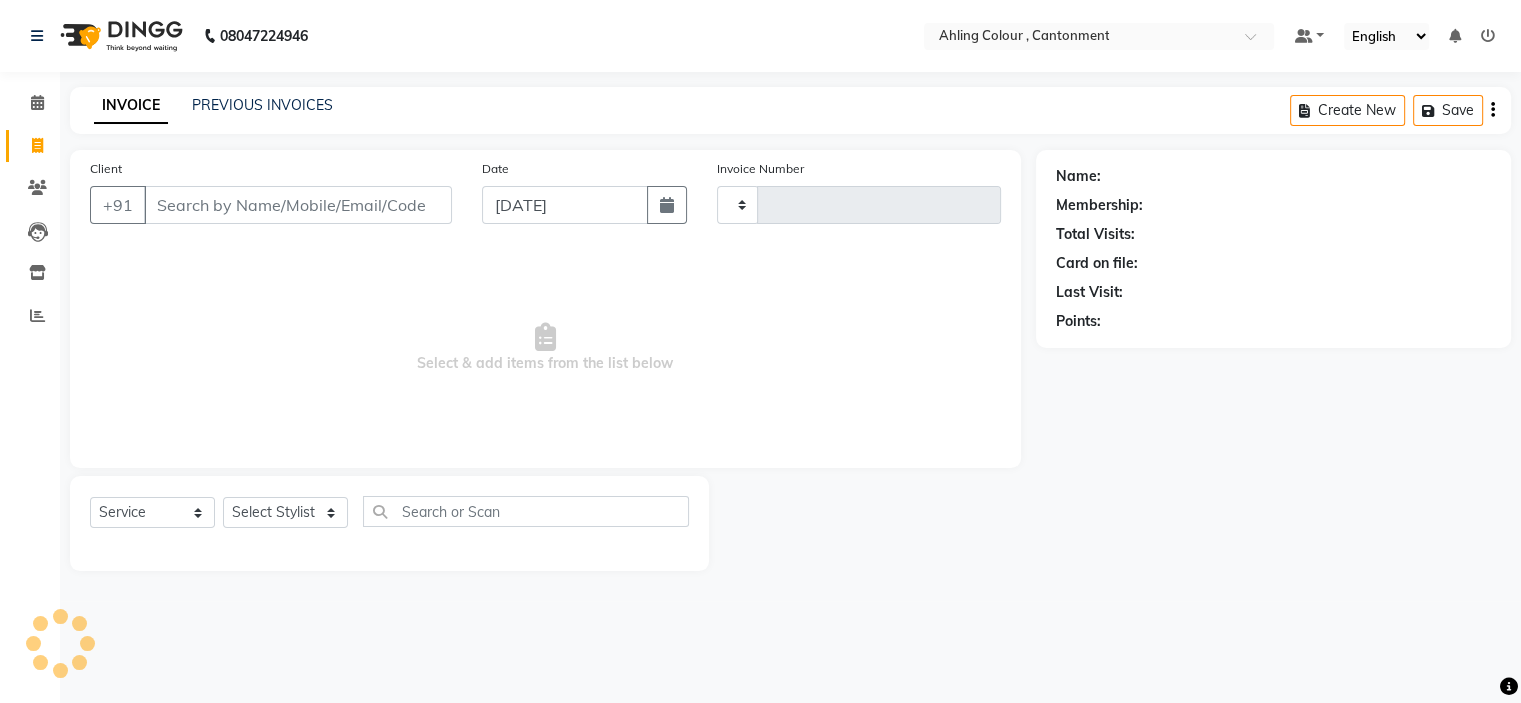 type on "0268" 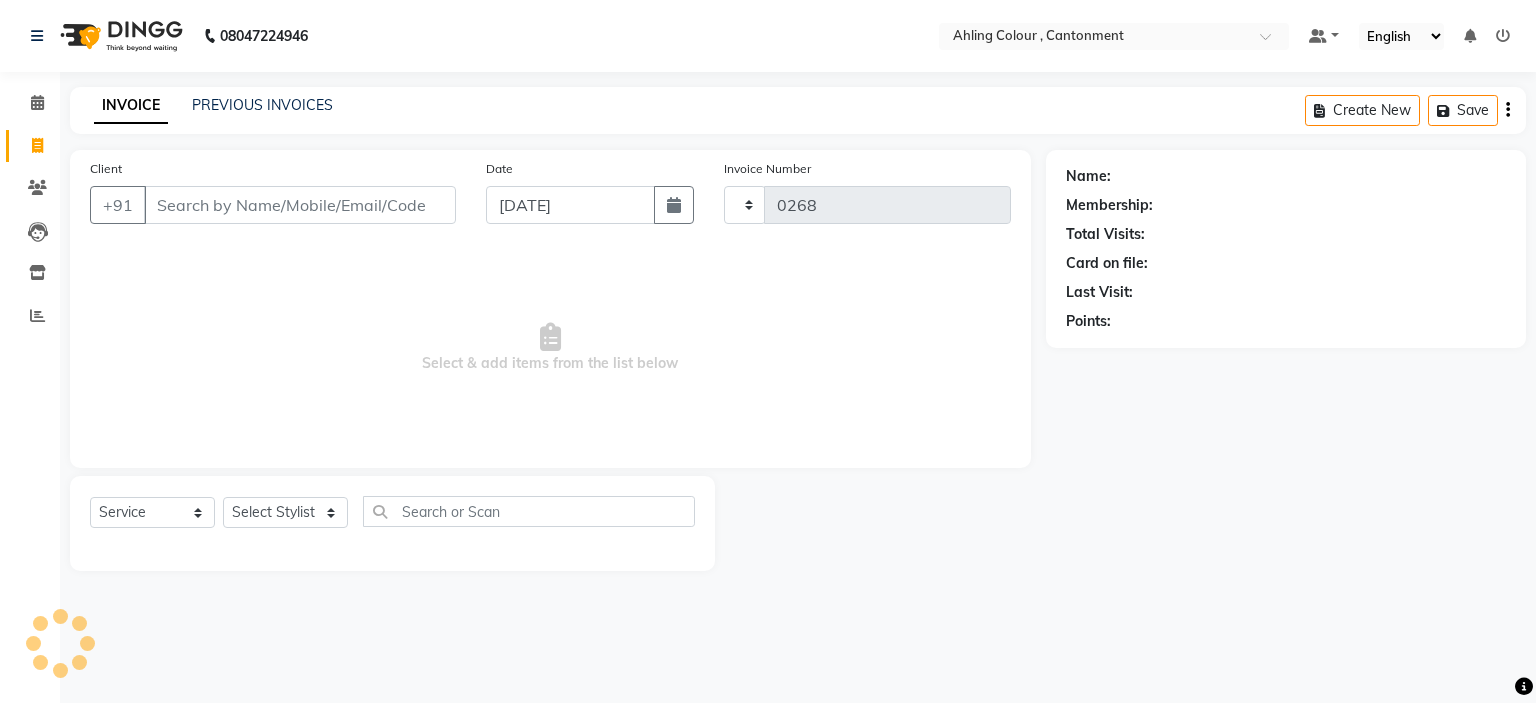 select on "7830" 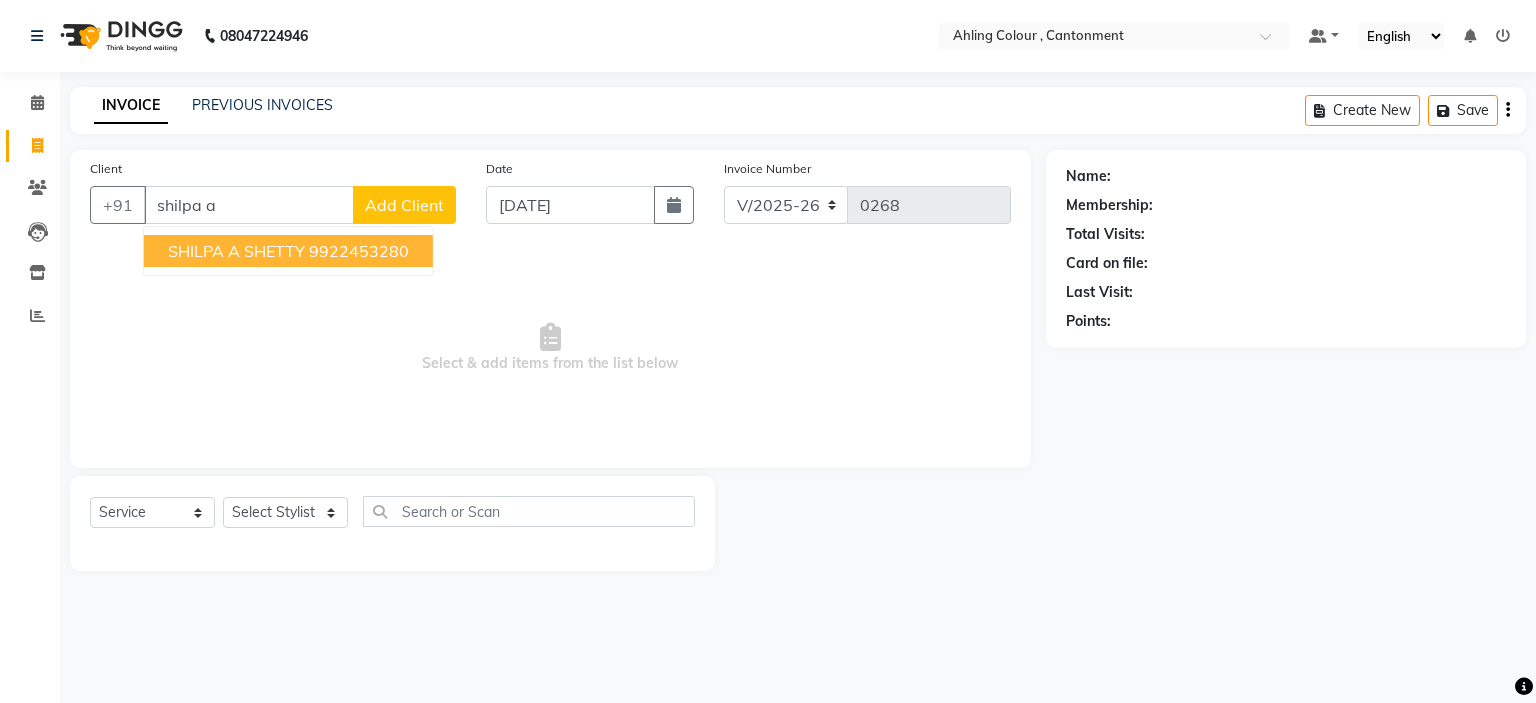 click on "SHILPA A SHETTY" at bounding box center (236, 251) 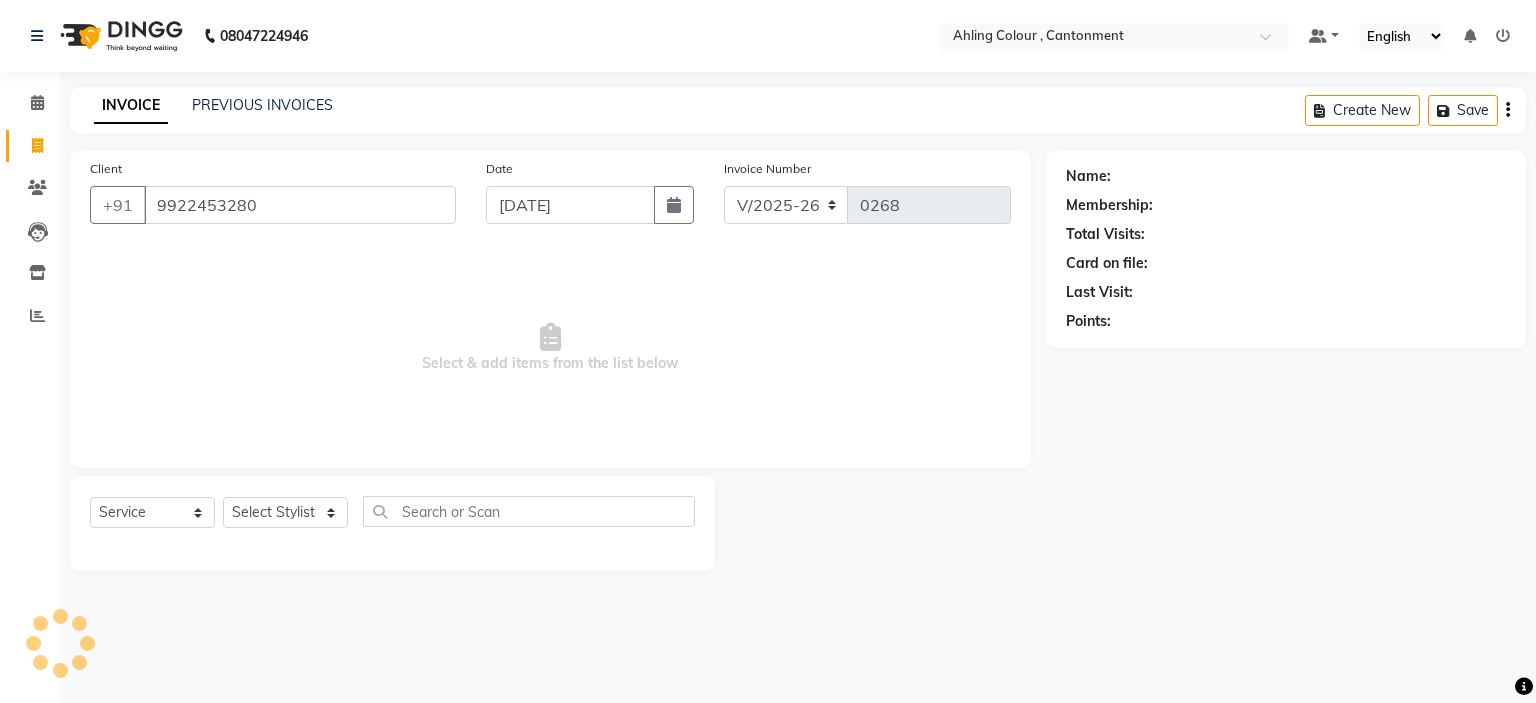 type on "9922453280" 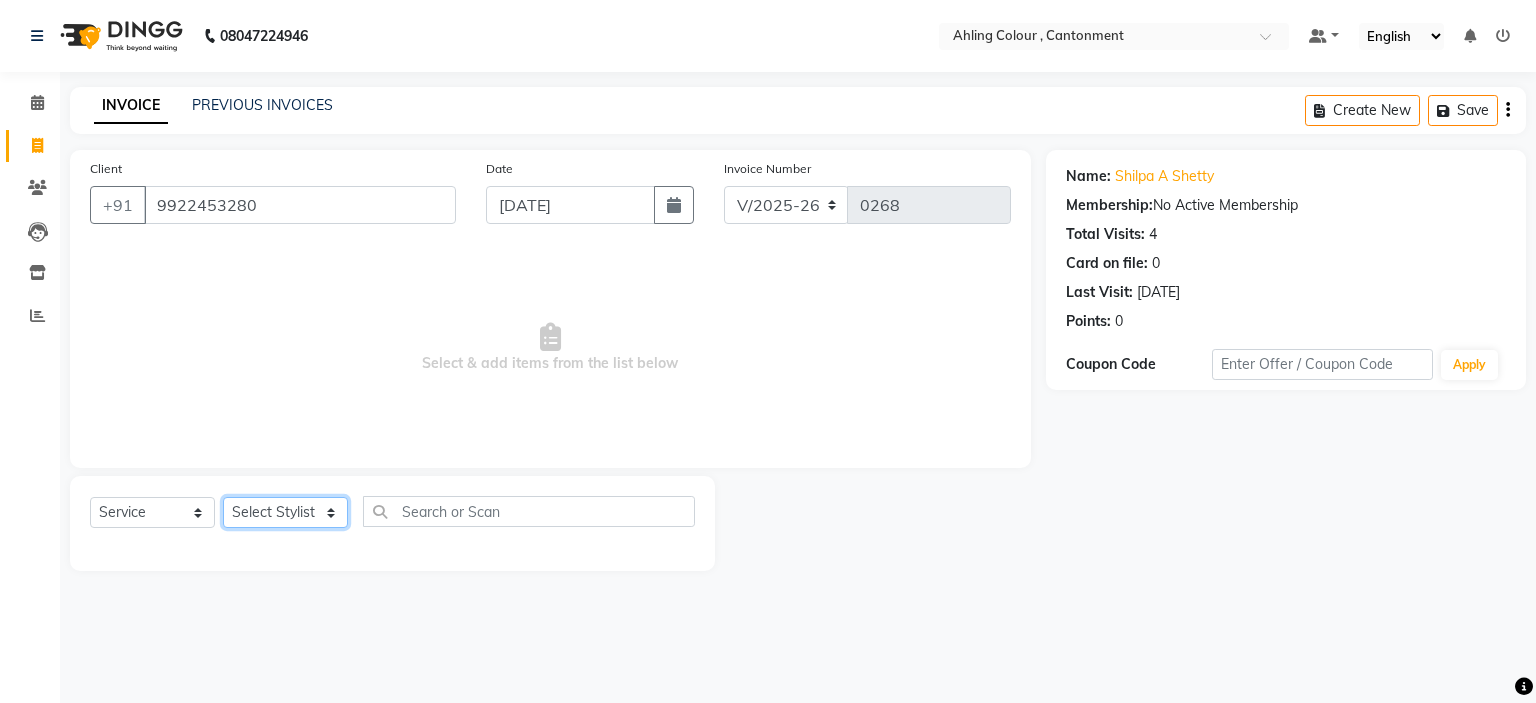 click on "Select Stylist [PERSON_NAME] [PERSON_NAME] [PERSON_NAME]" 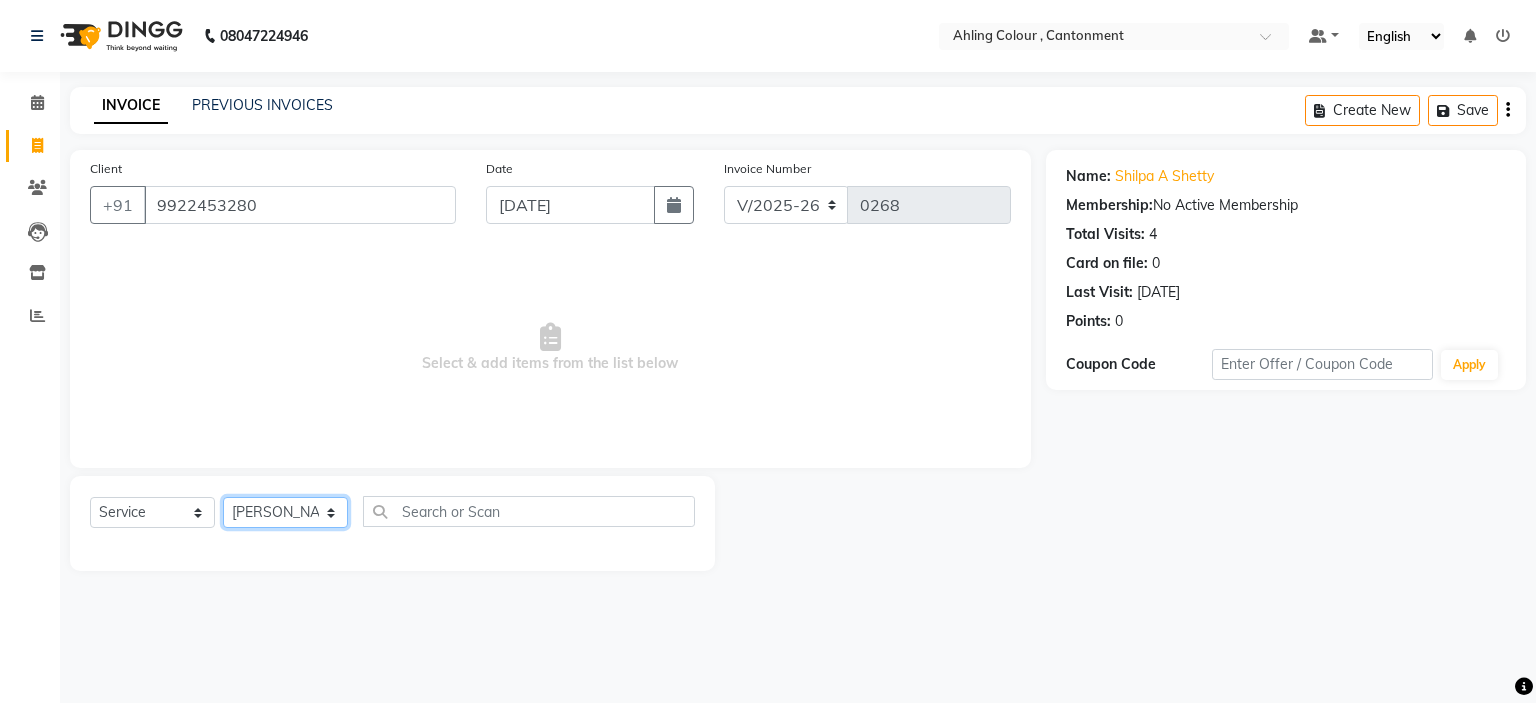 click on "Select Stylist [PERSON_NAME] [PERSON_NAME] [PERSON_NAME]" 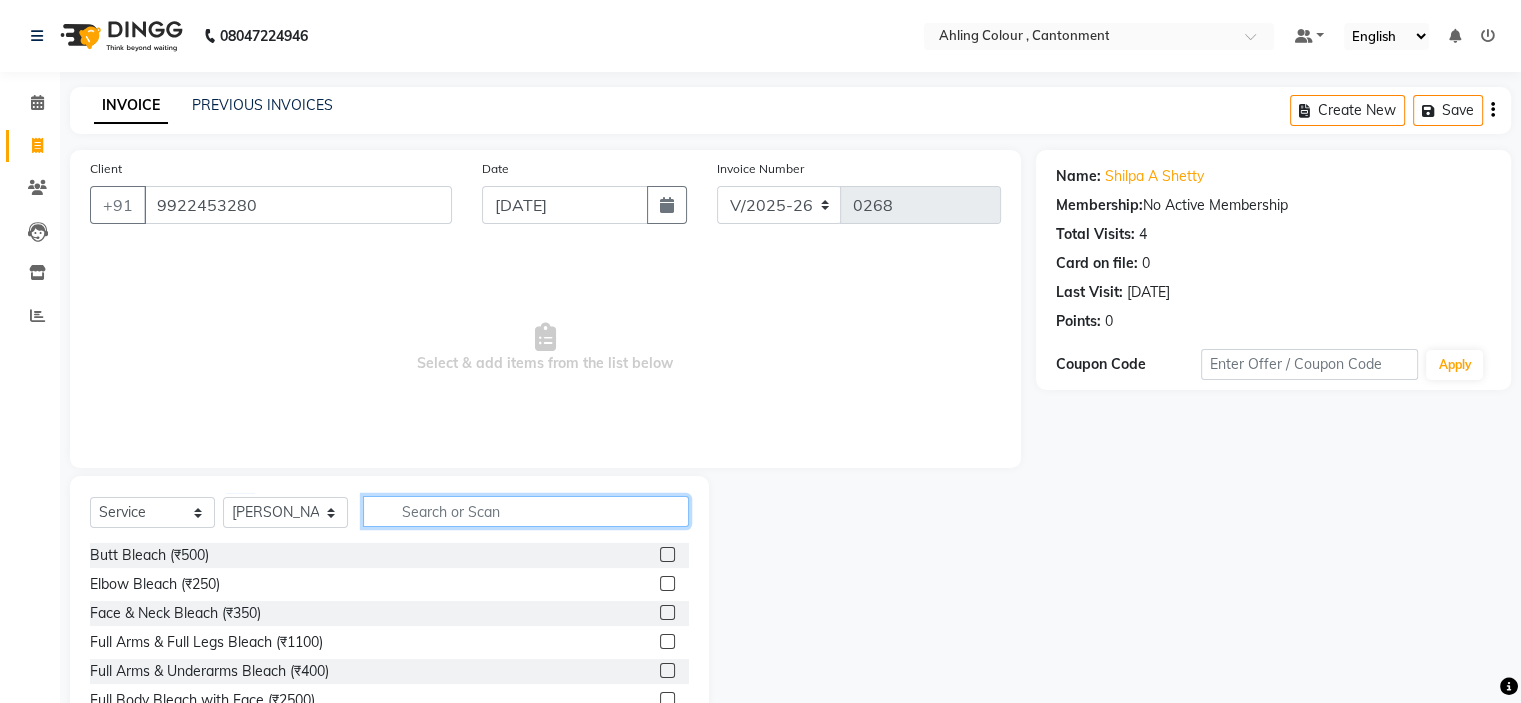 click 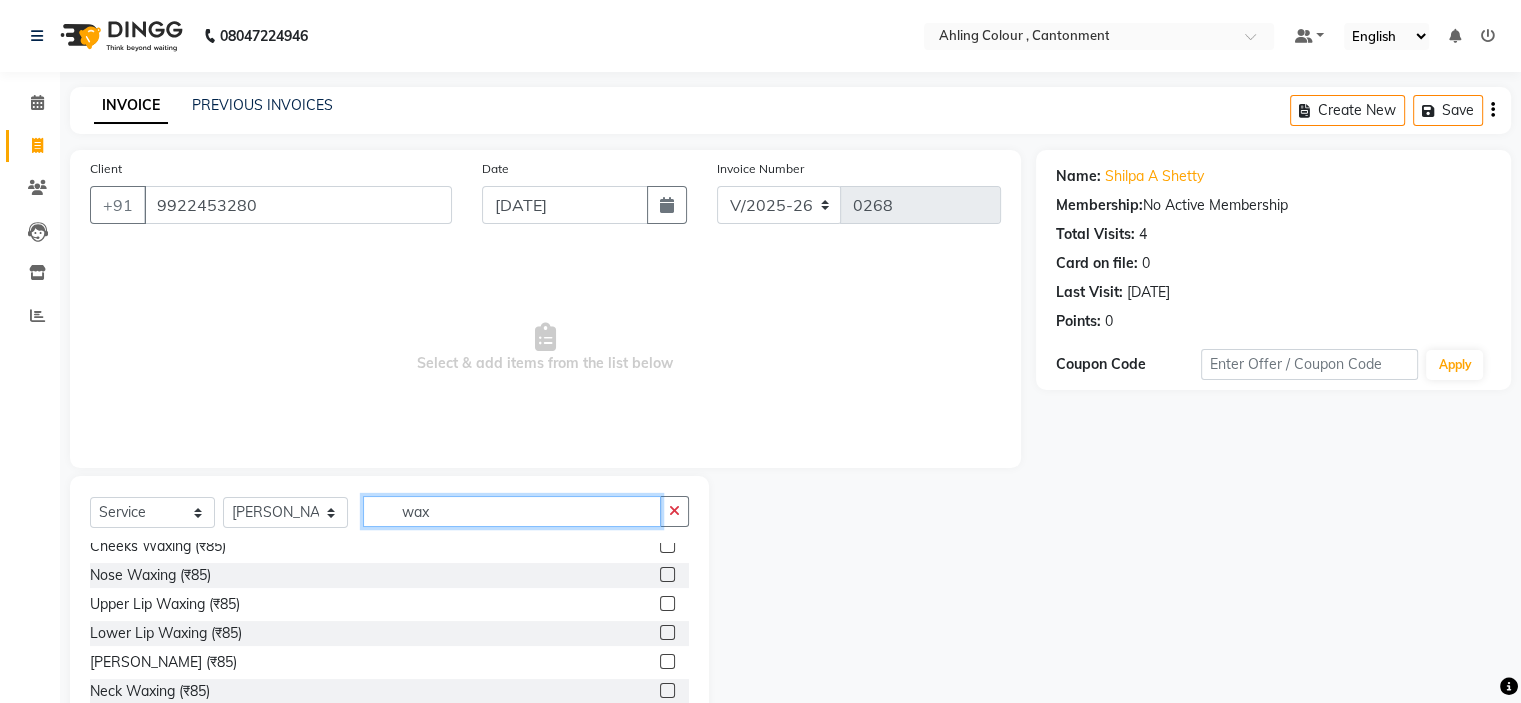 scroll, scrollTop: 1200, scrollLeft: 0, axis: vertical 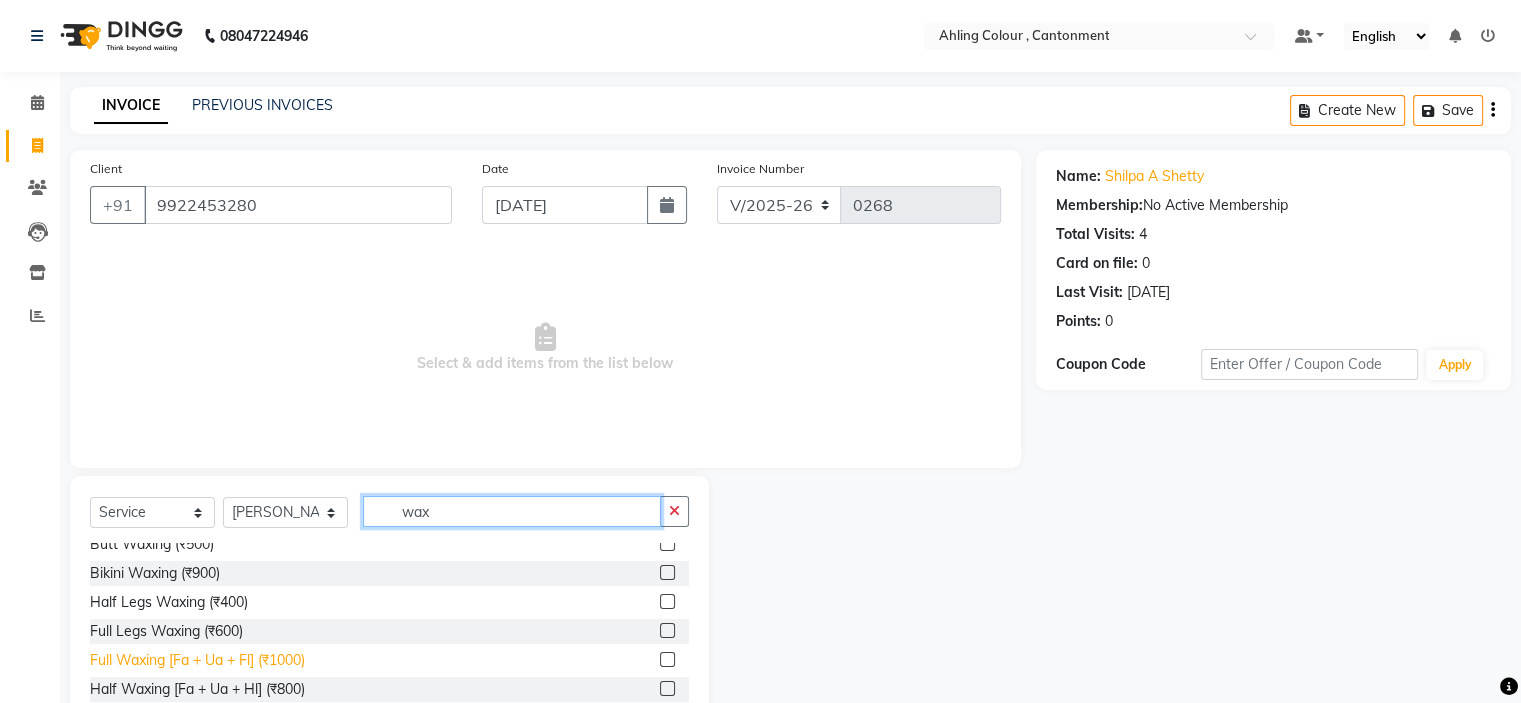 type on "wax" 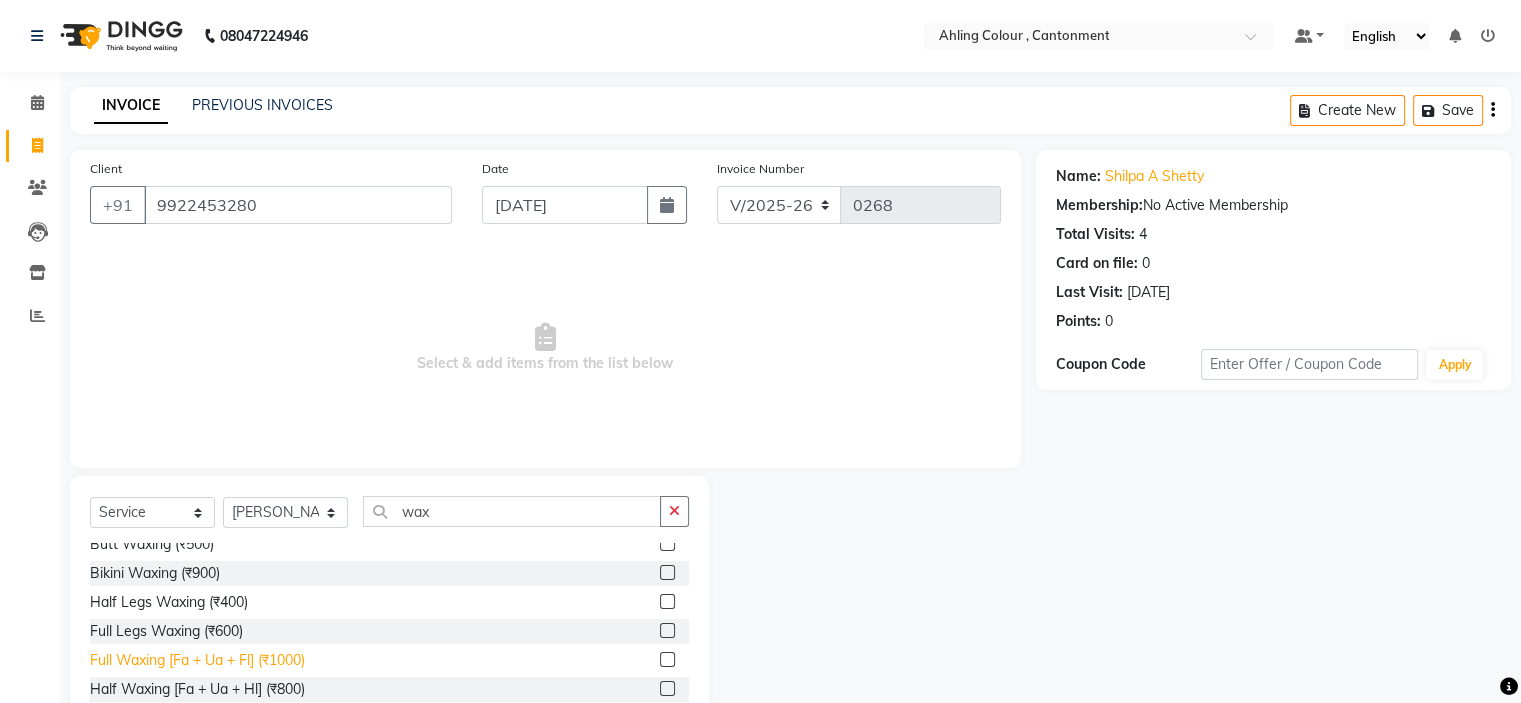 click on "Full Waxing [Fa + Ua + Fl] (₹1000)" 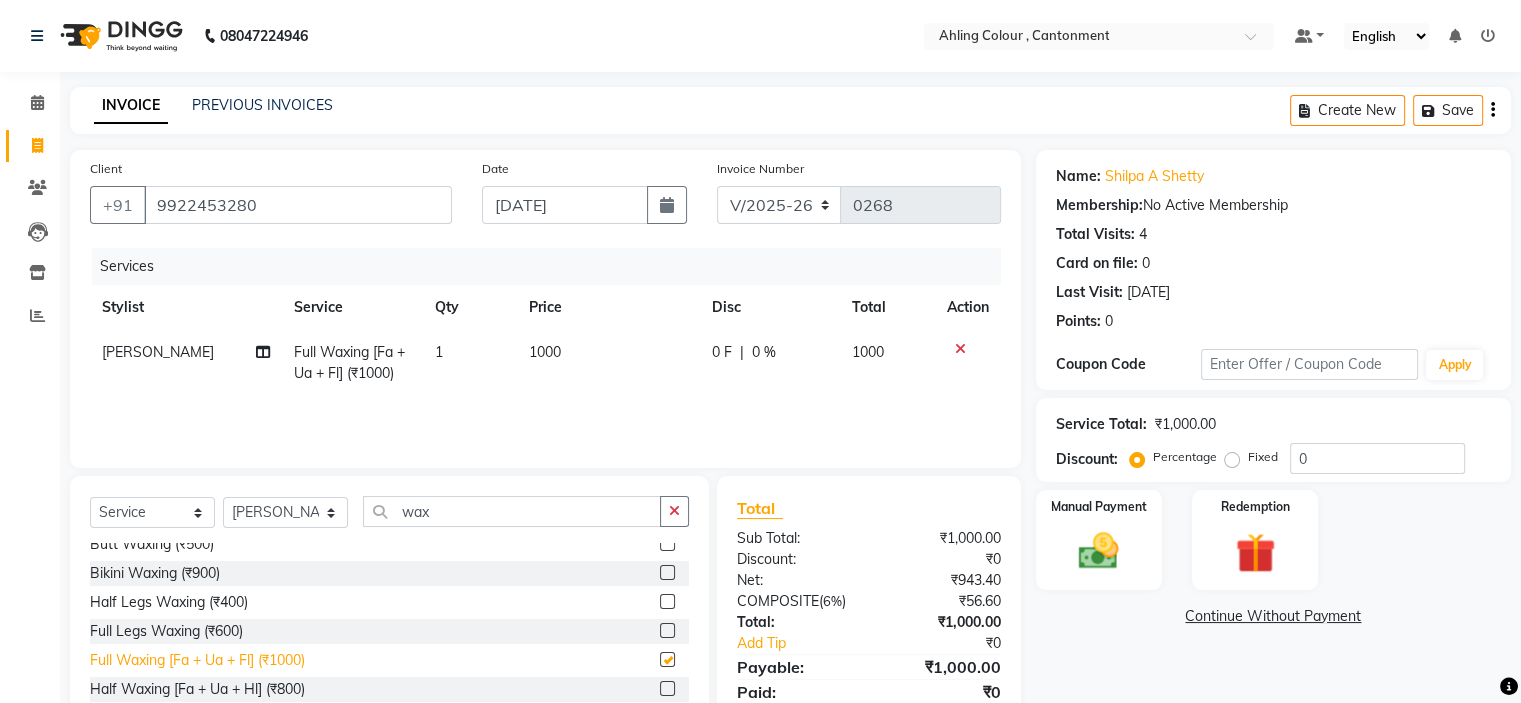 checkbox on "false" 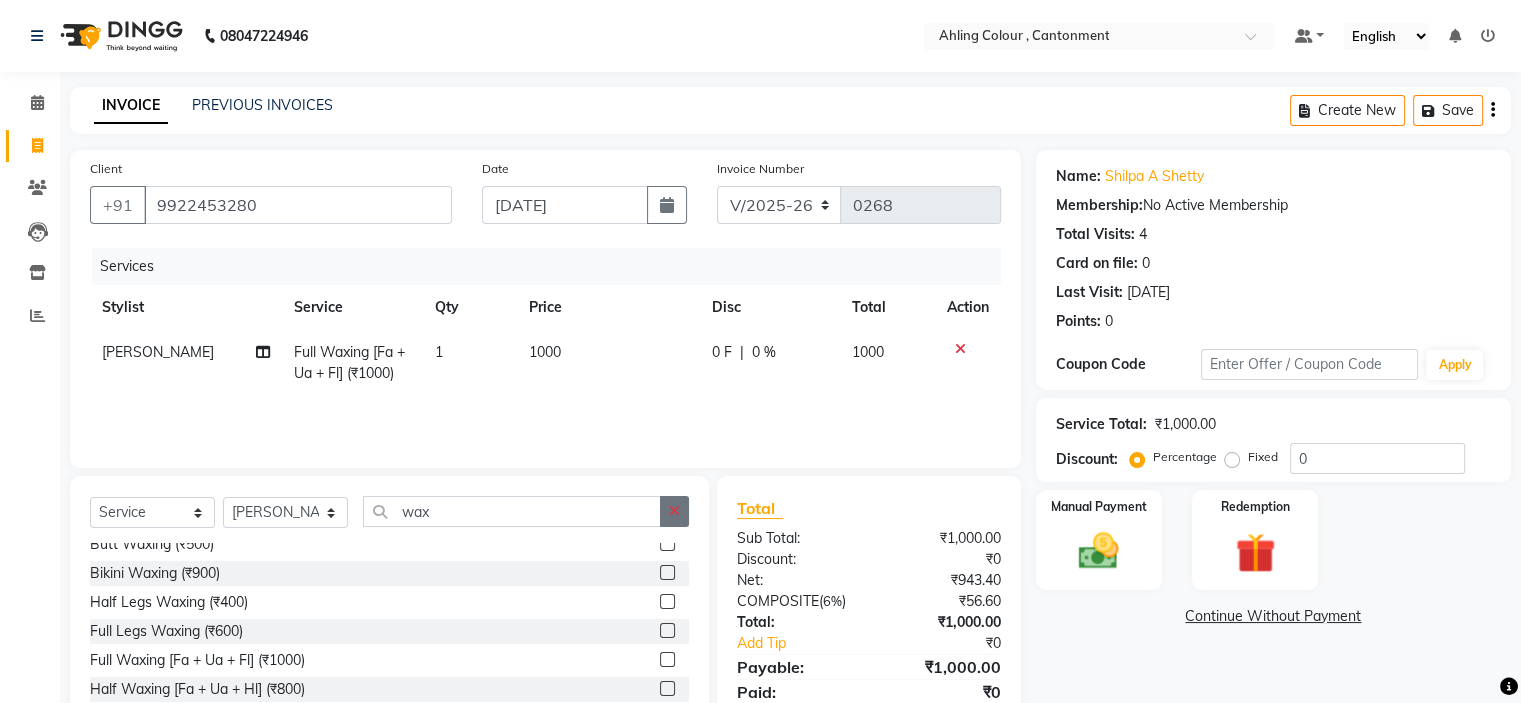 click 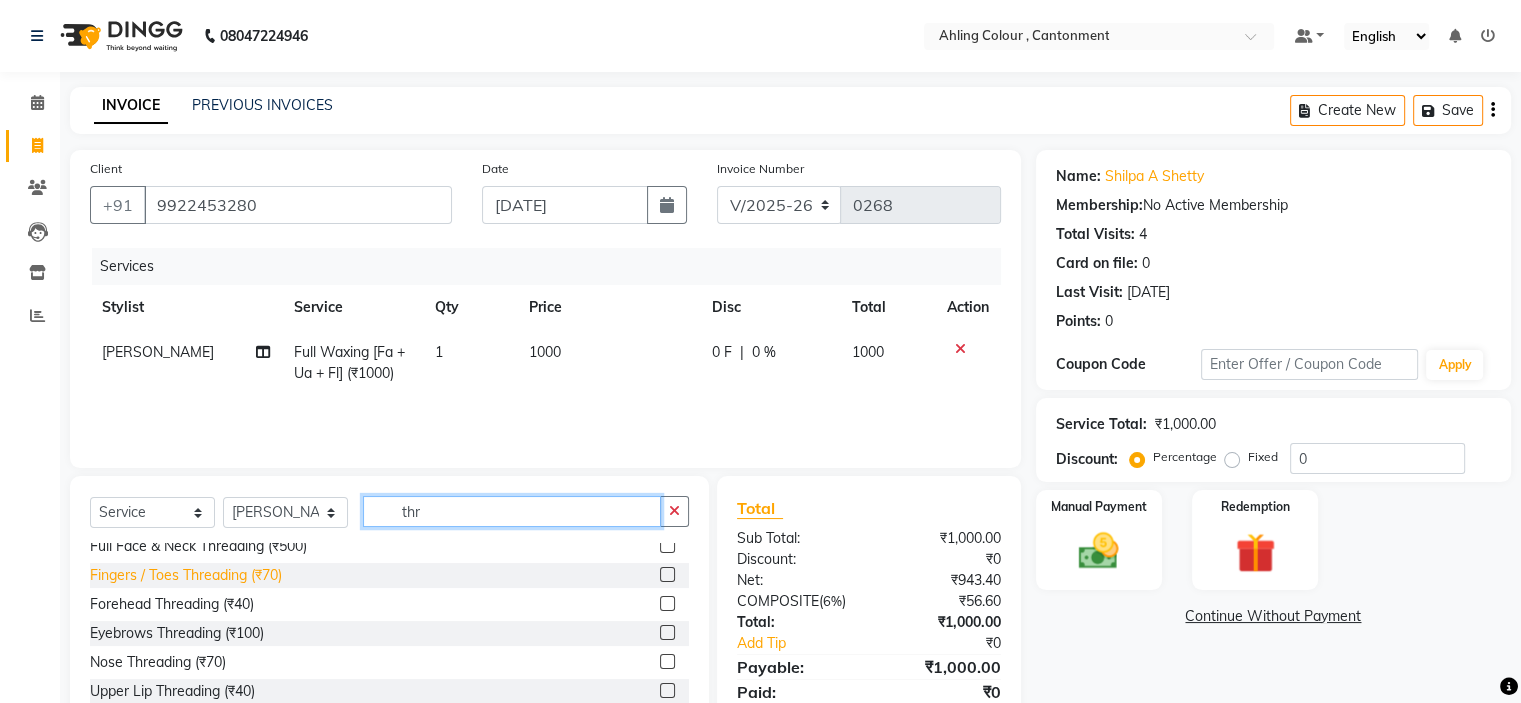 scroll, scrollTop: 105, scrollLeft: 0, axis: vertical 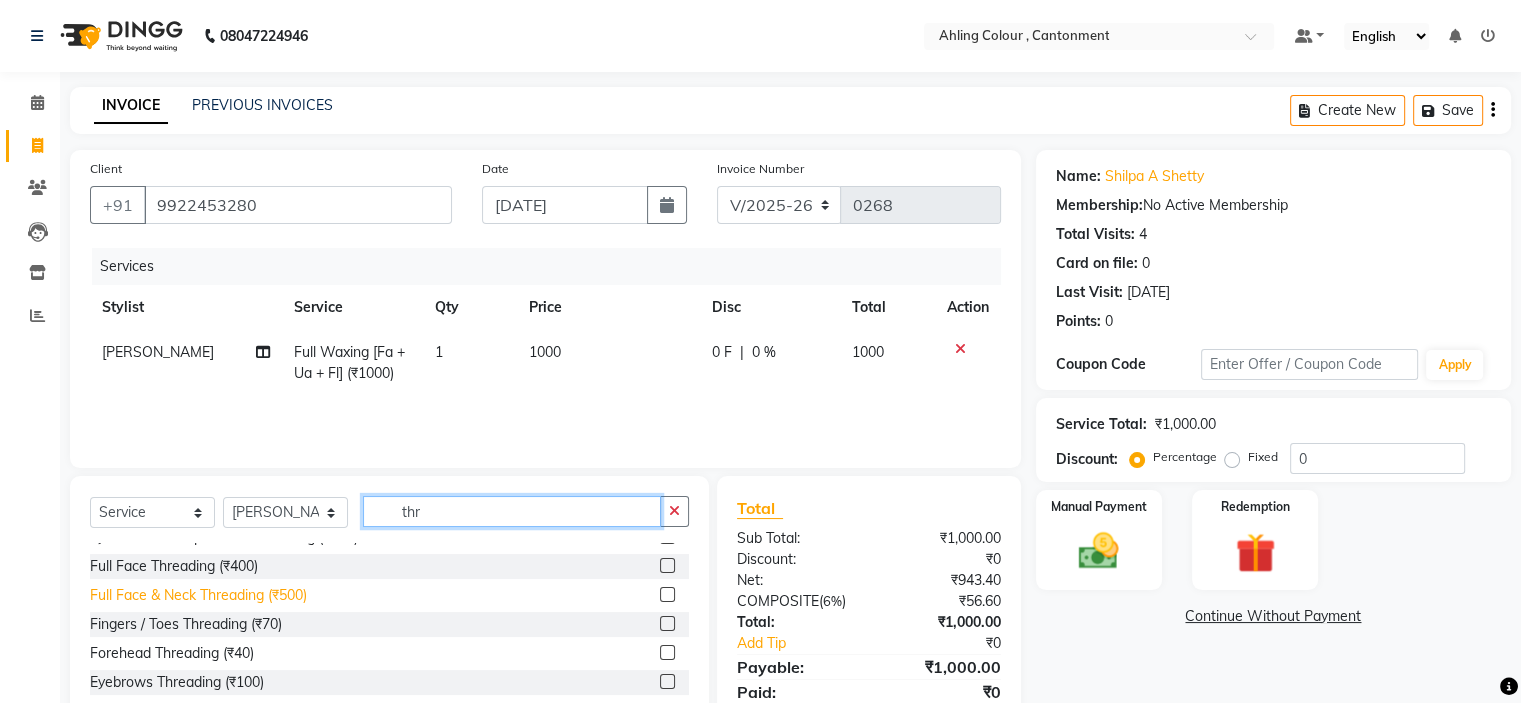 type on "thr" 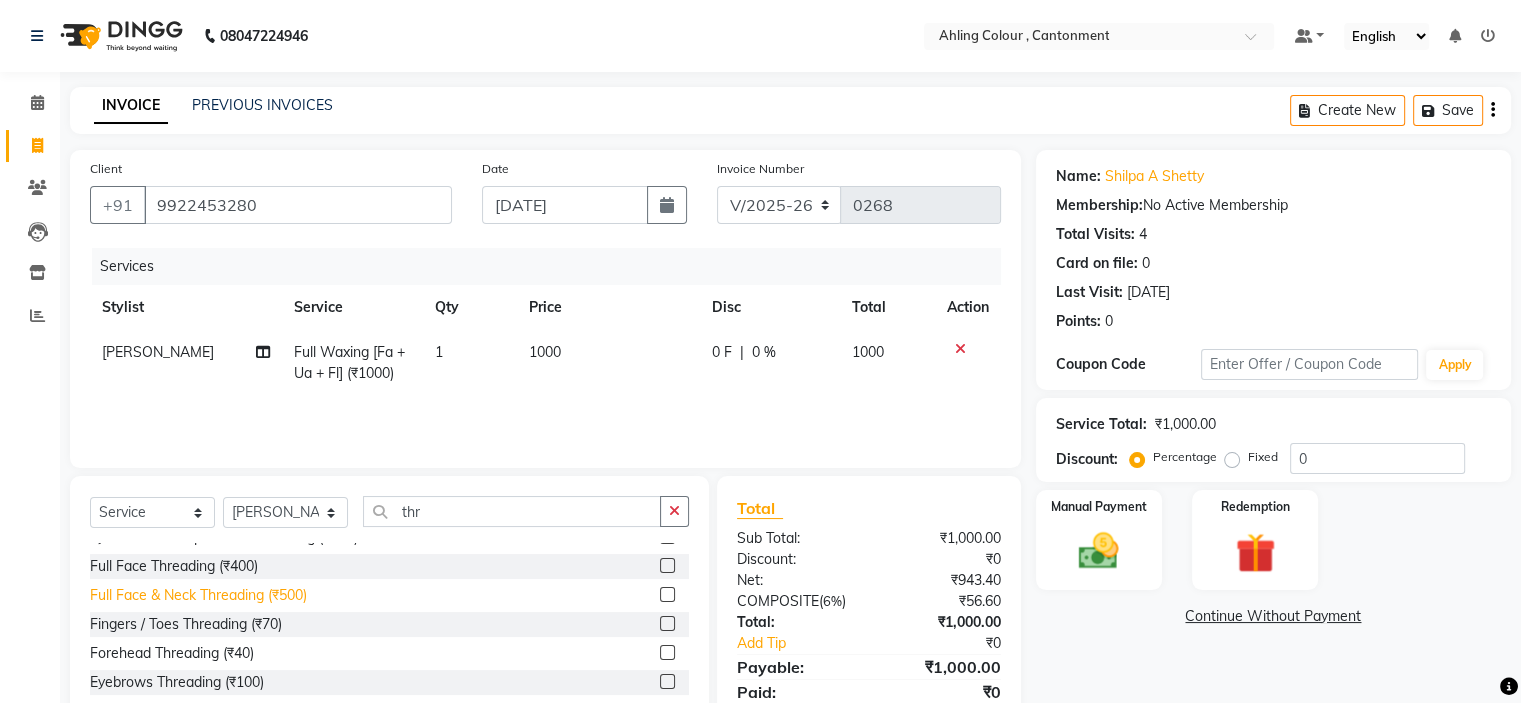click on "Full Face & Neck Threading (₹500)" 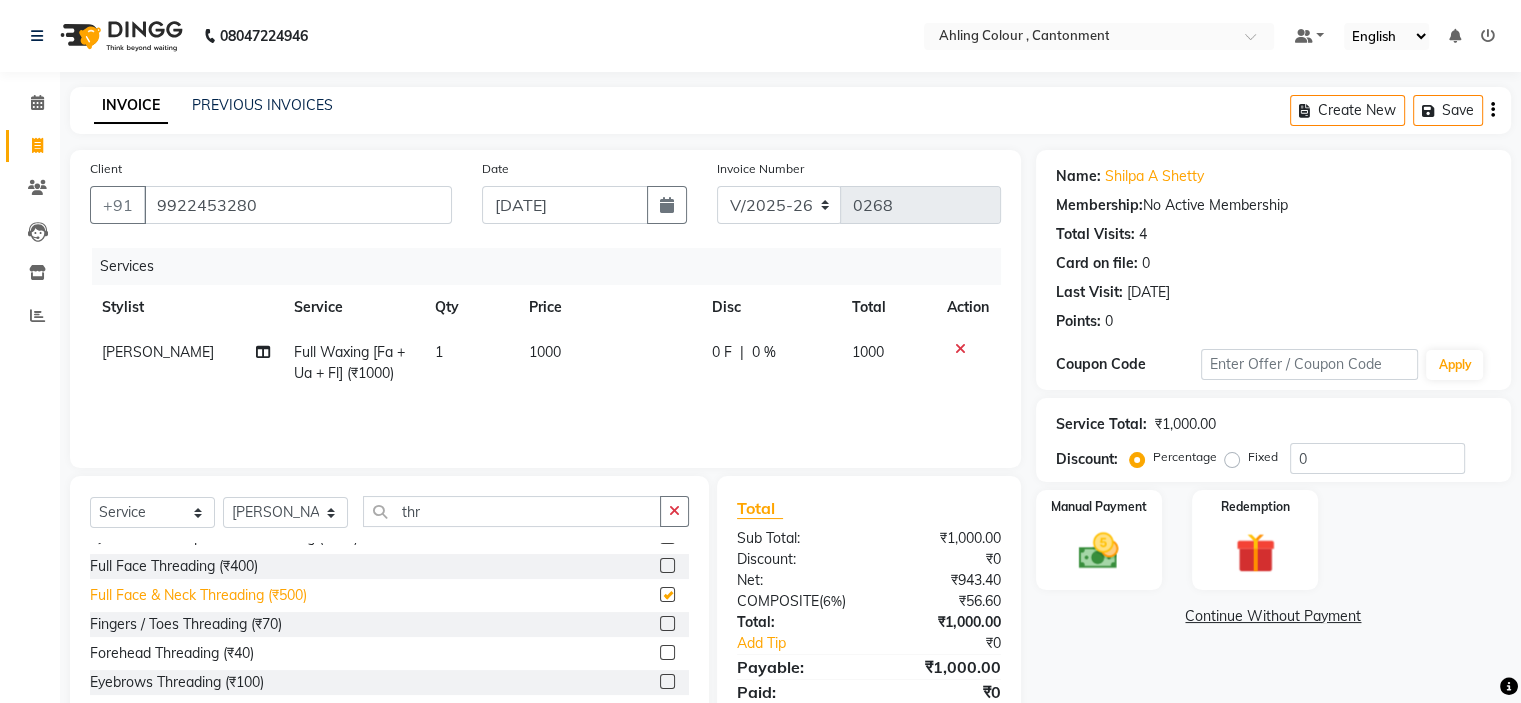 checkbox on "false" 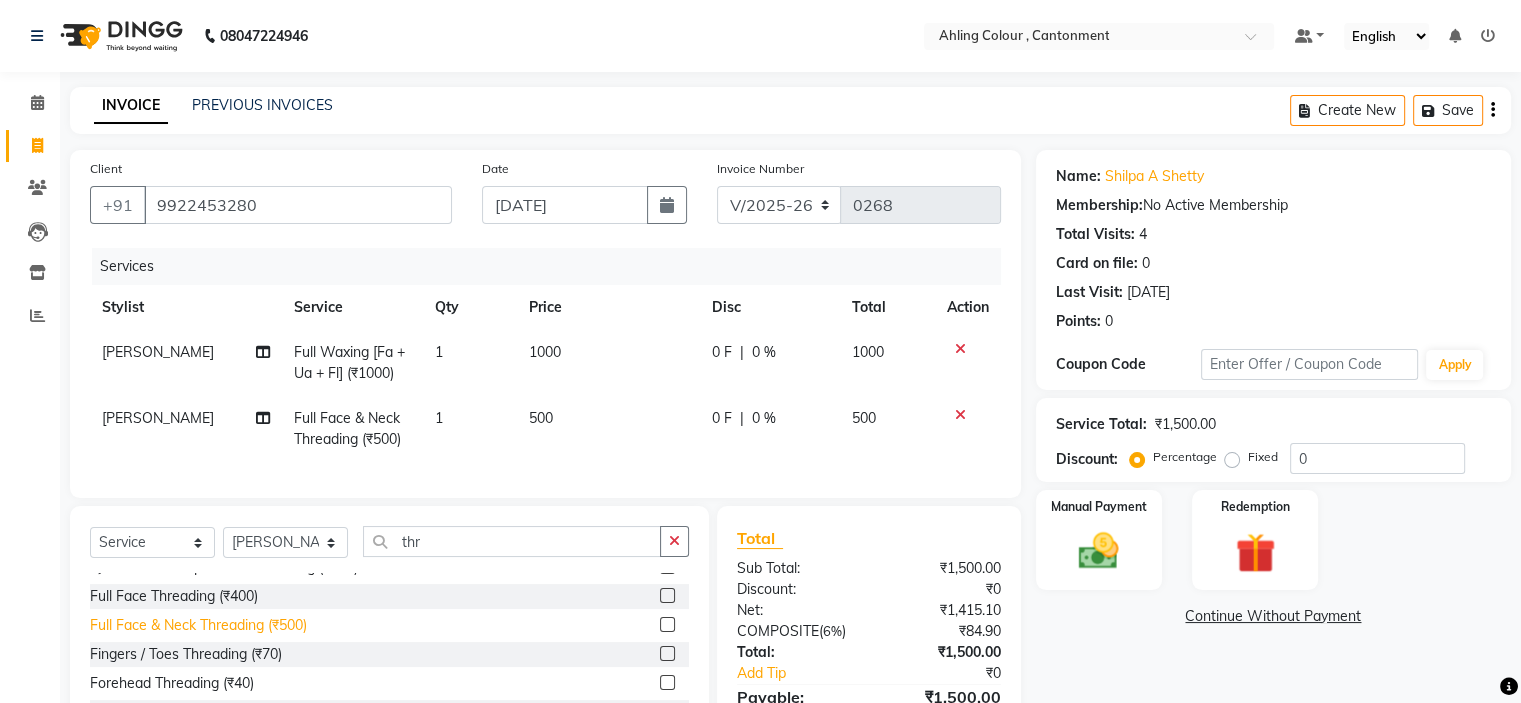 scroll, scrollTop: 5, scrollLeft: 0, axis: vertical 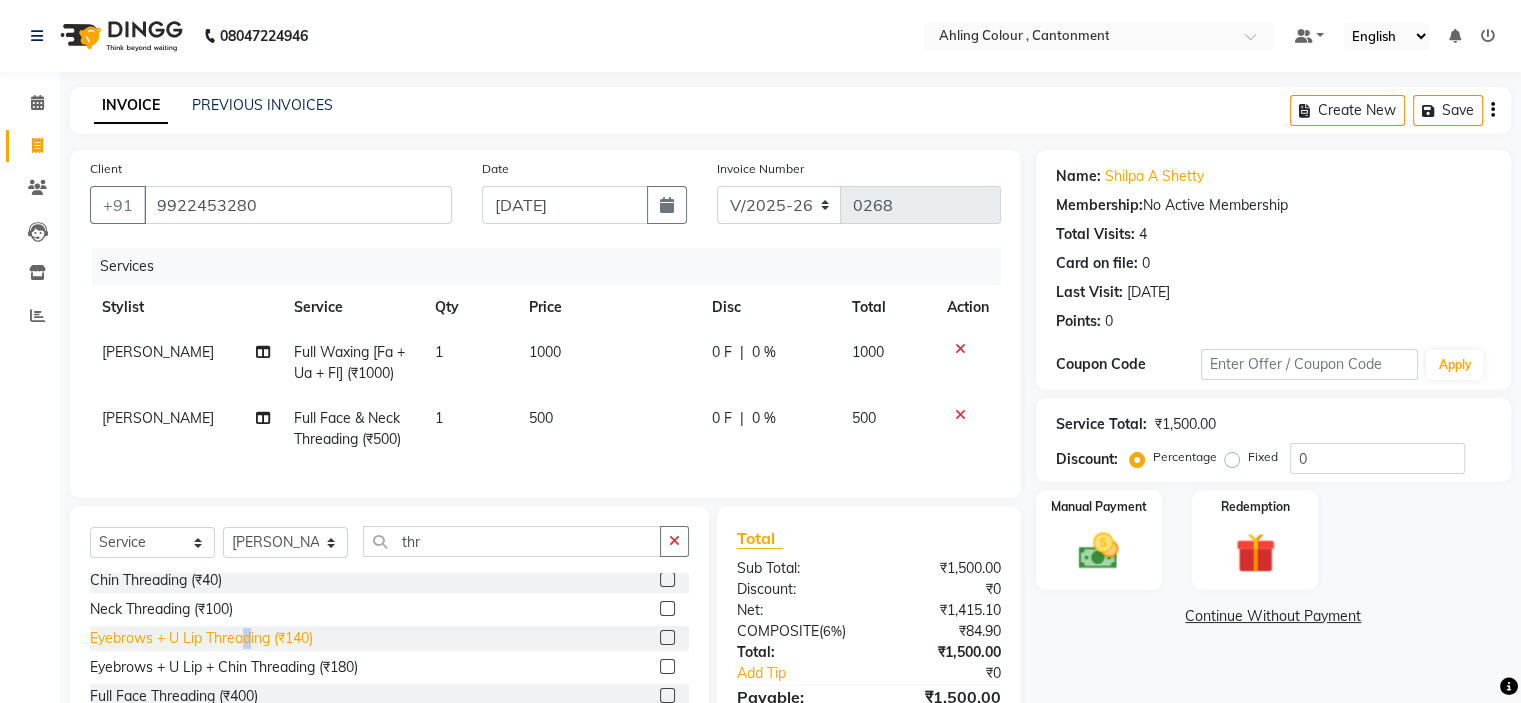 click on "Eyebrows + U Lip Threading (₹140)" 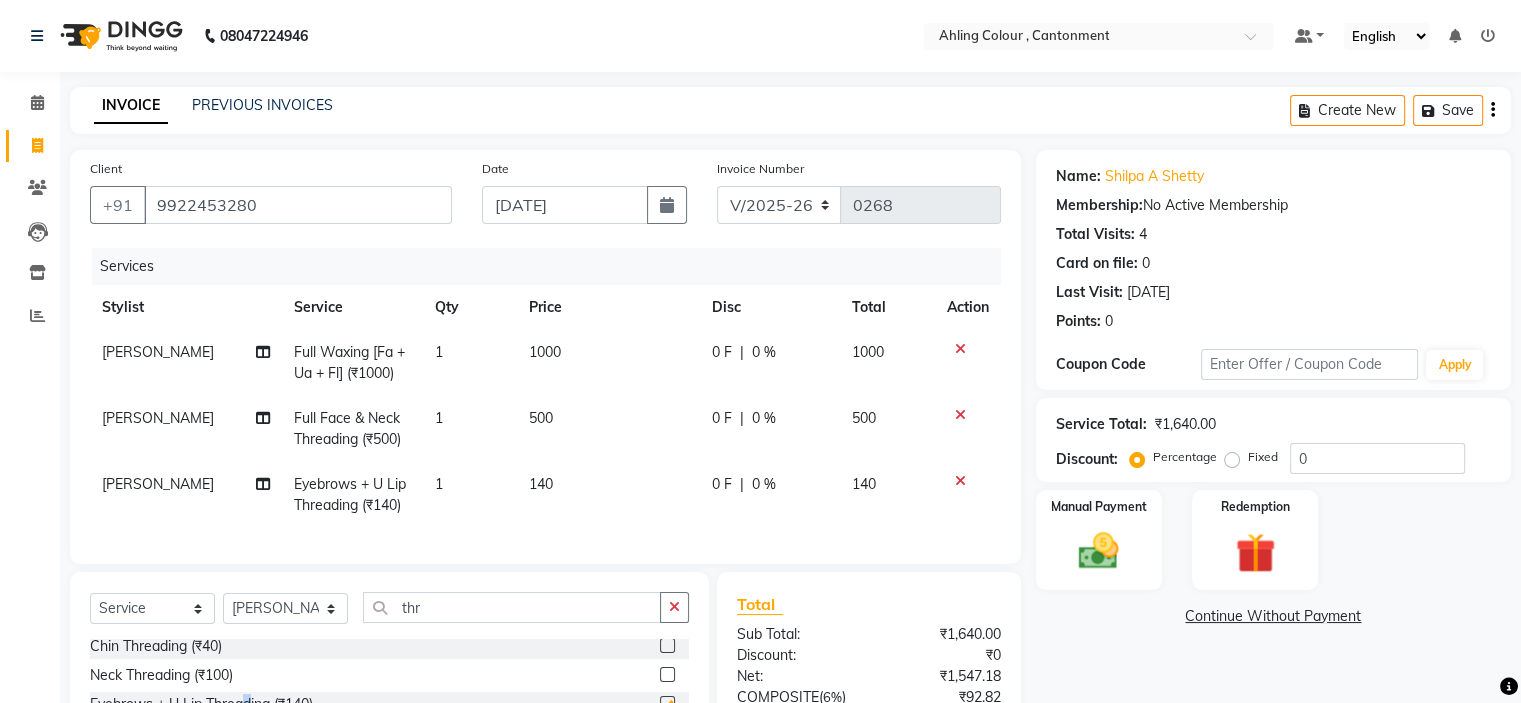 checkbox on "false" 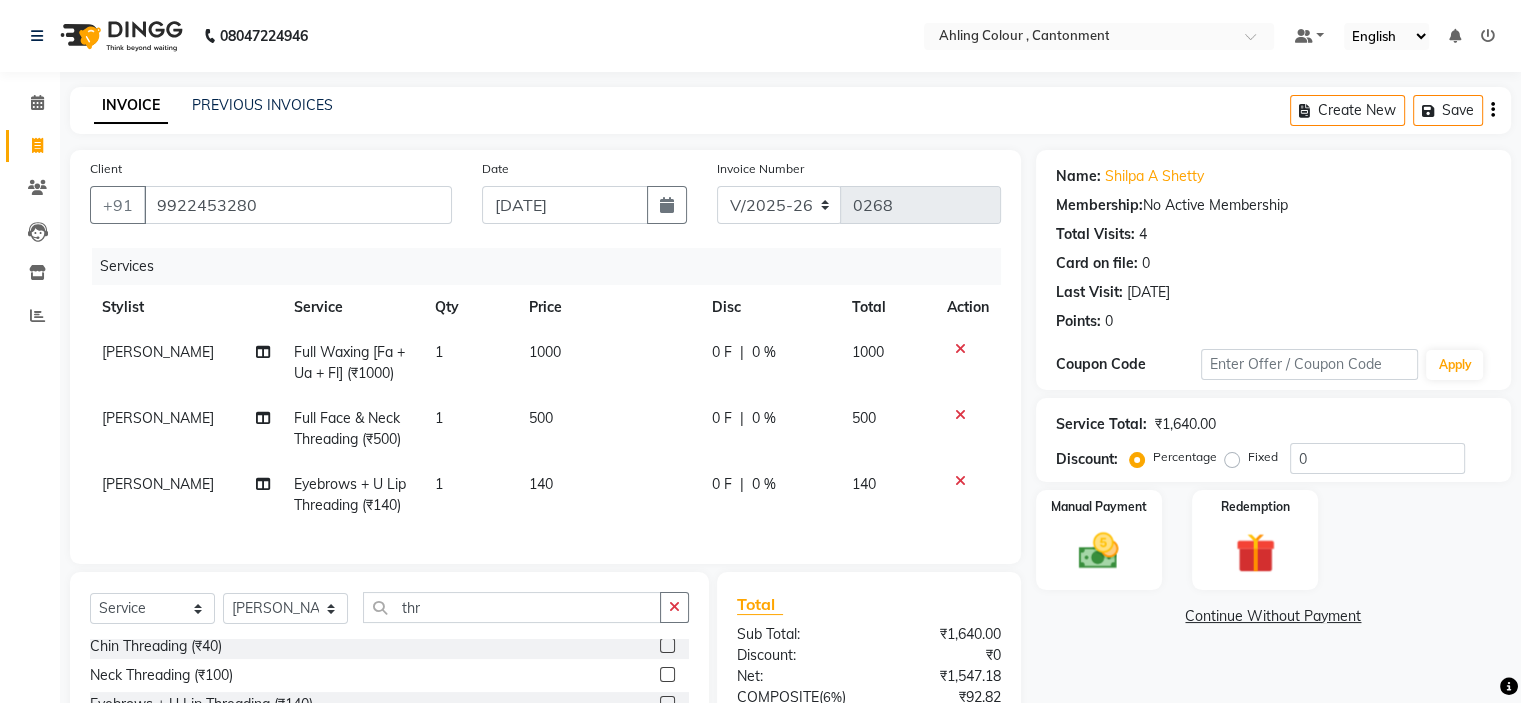click 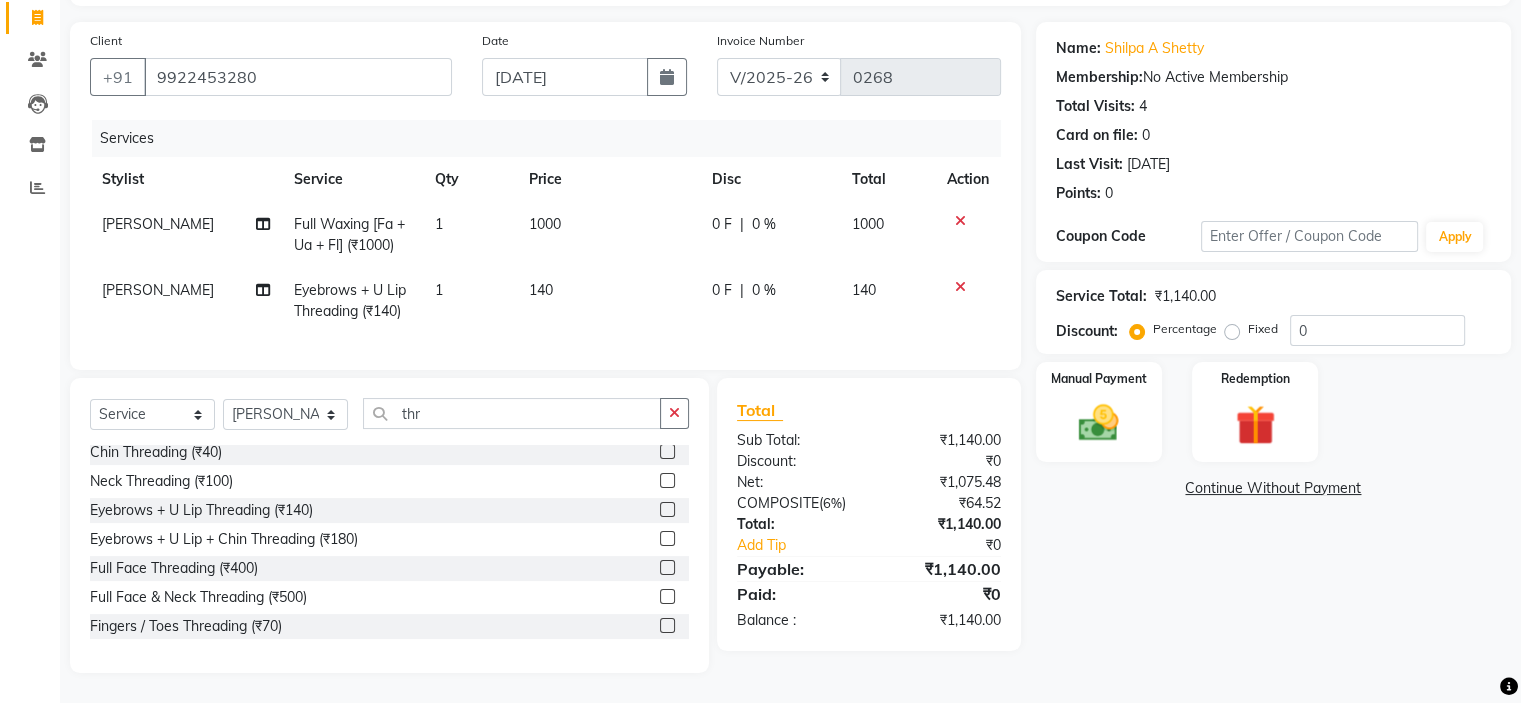 scroll, scrollTop: 144, scrollLeft: 0, axis: vertical 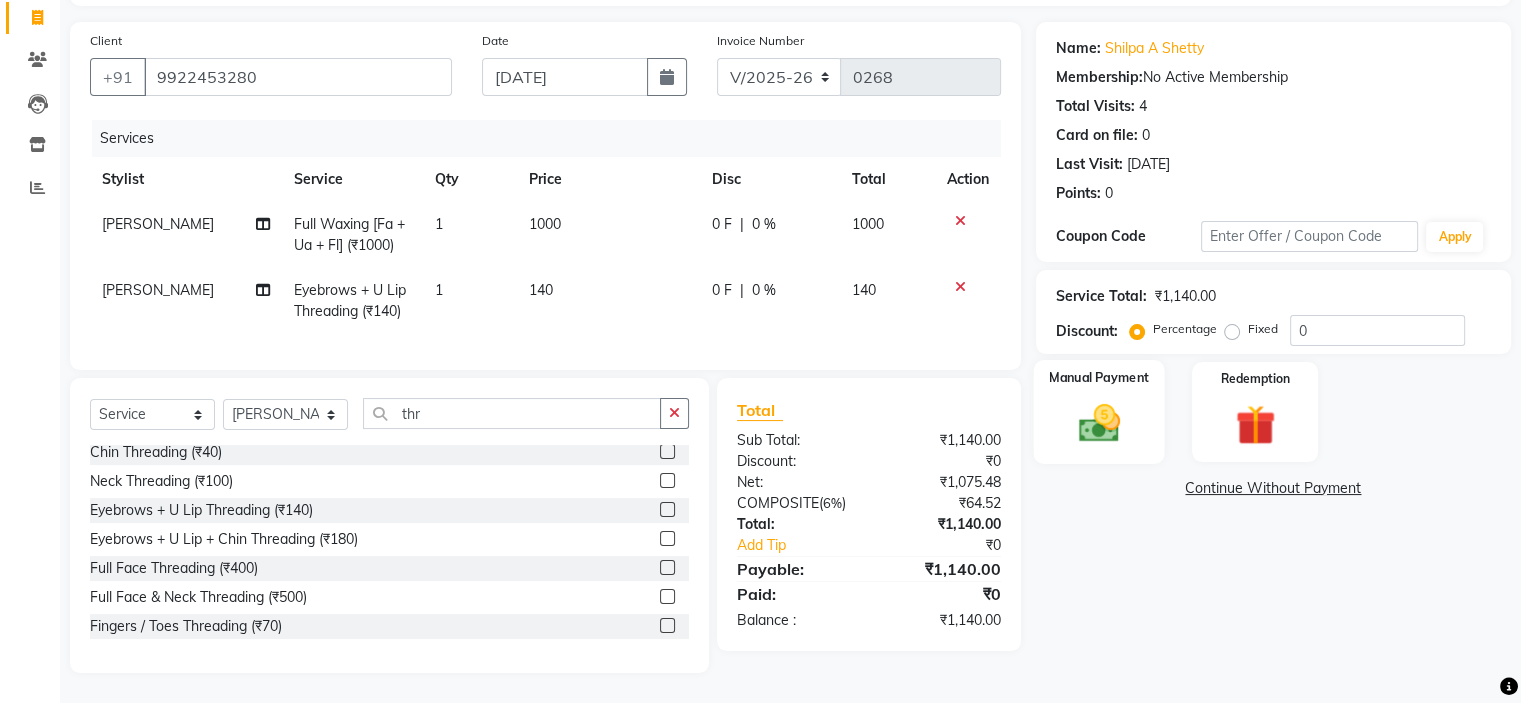 click 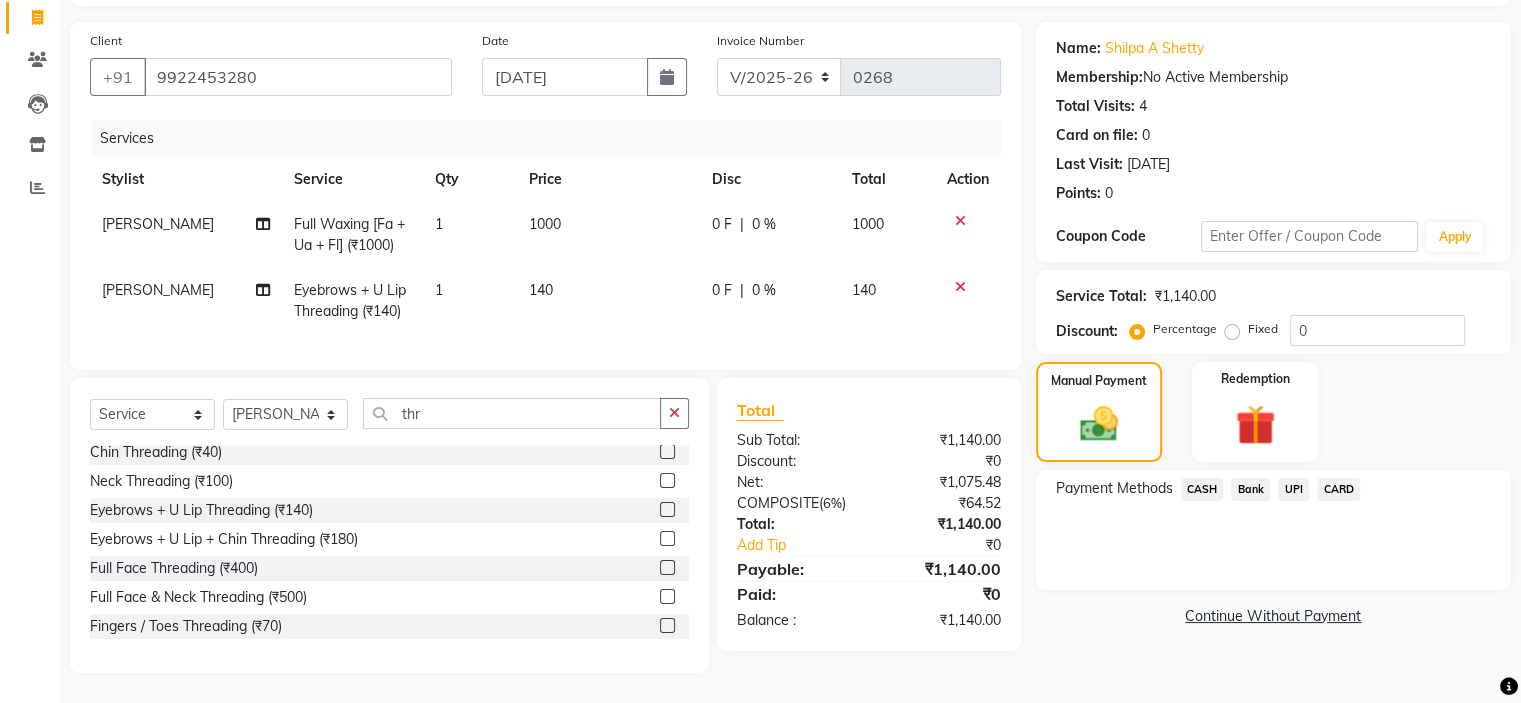 click on "CASH" 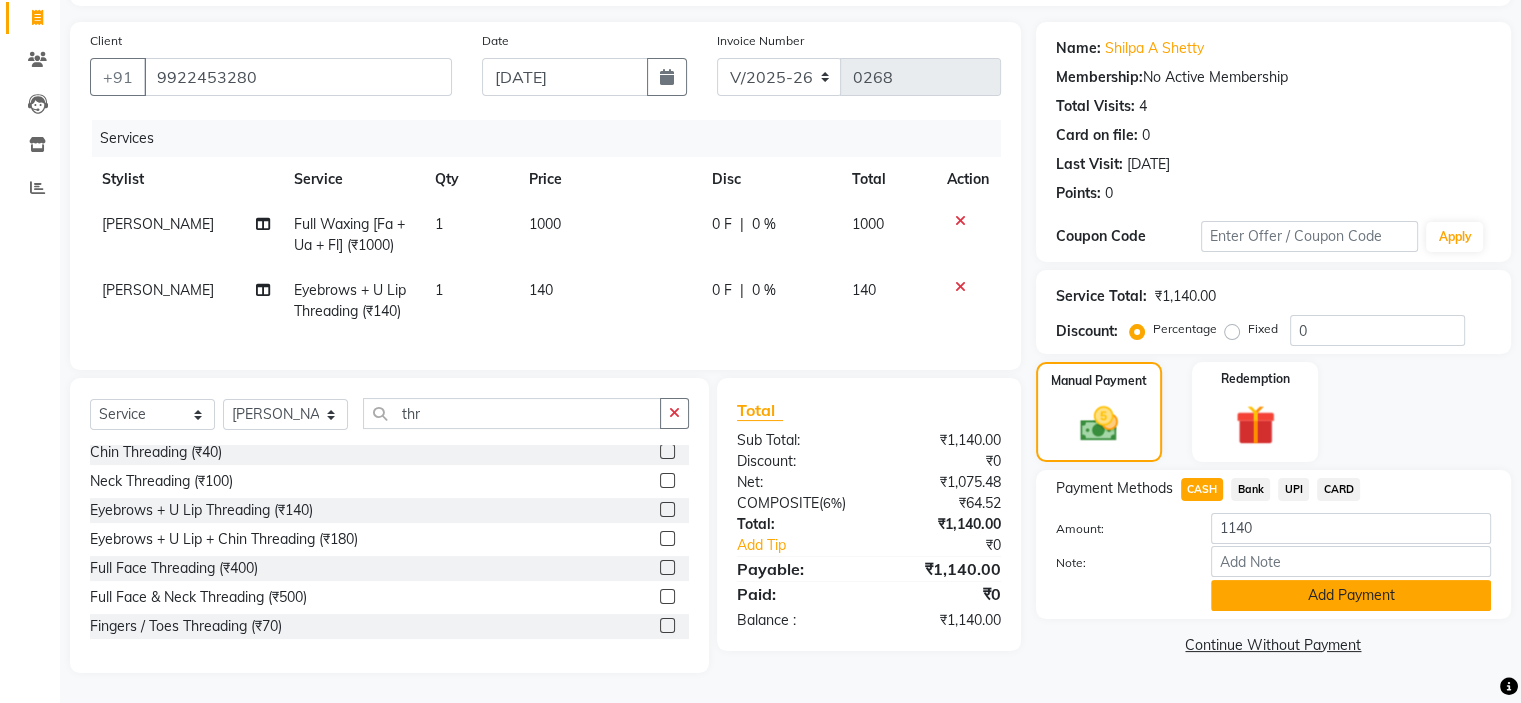 click on "Add Payment" 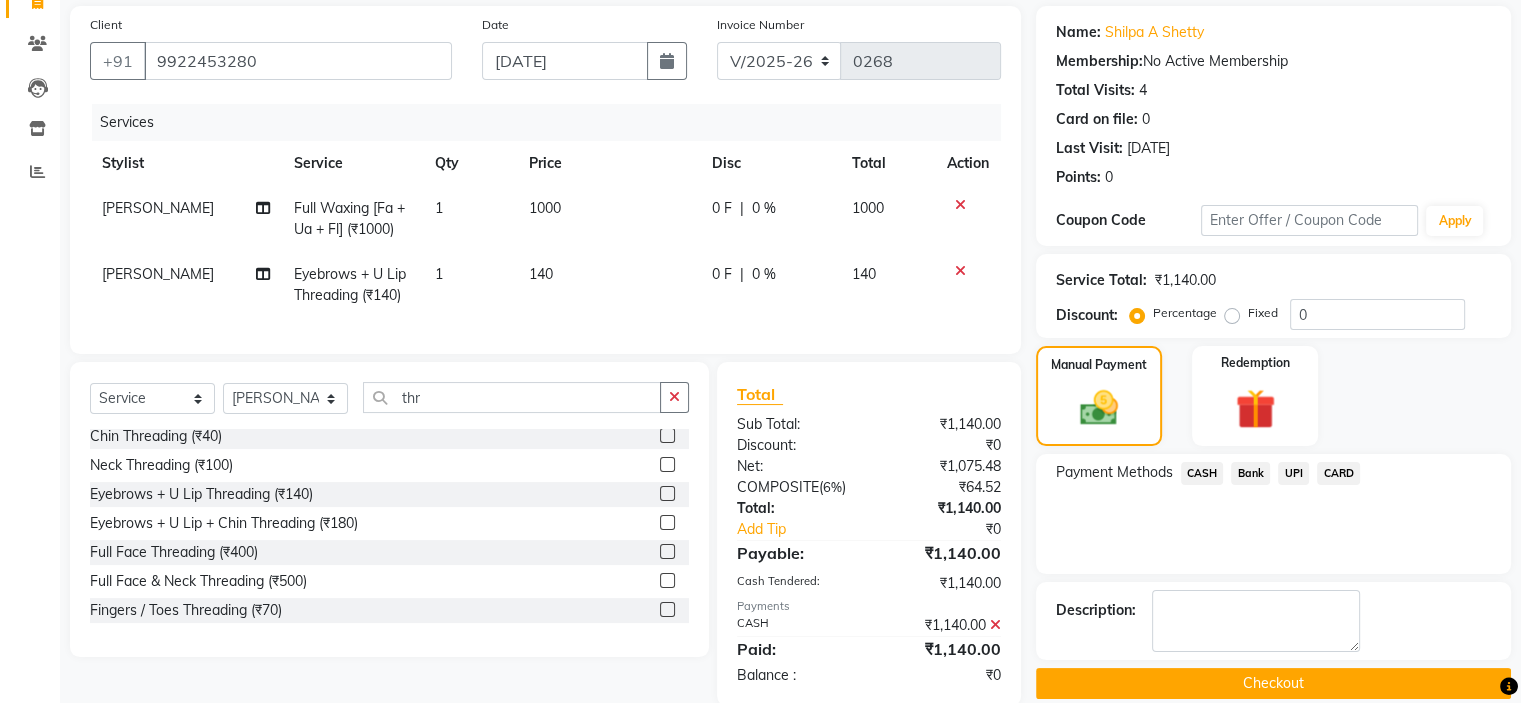 click on "Checkout" 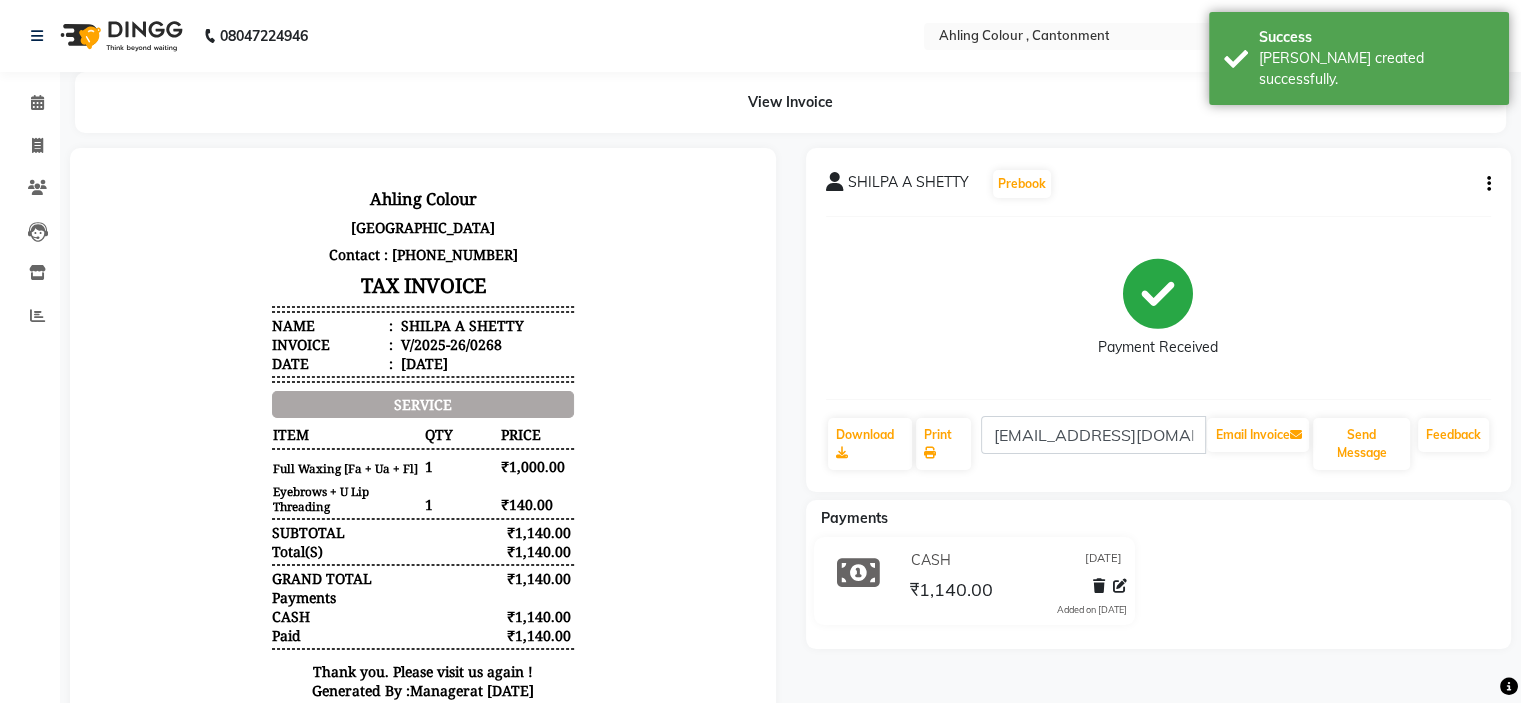 scroll, scrollTop: 0, scrollLeft: 0, axis: both 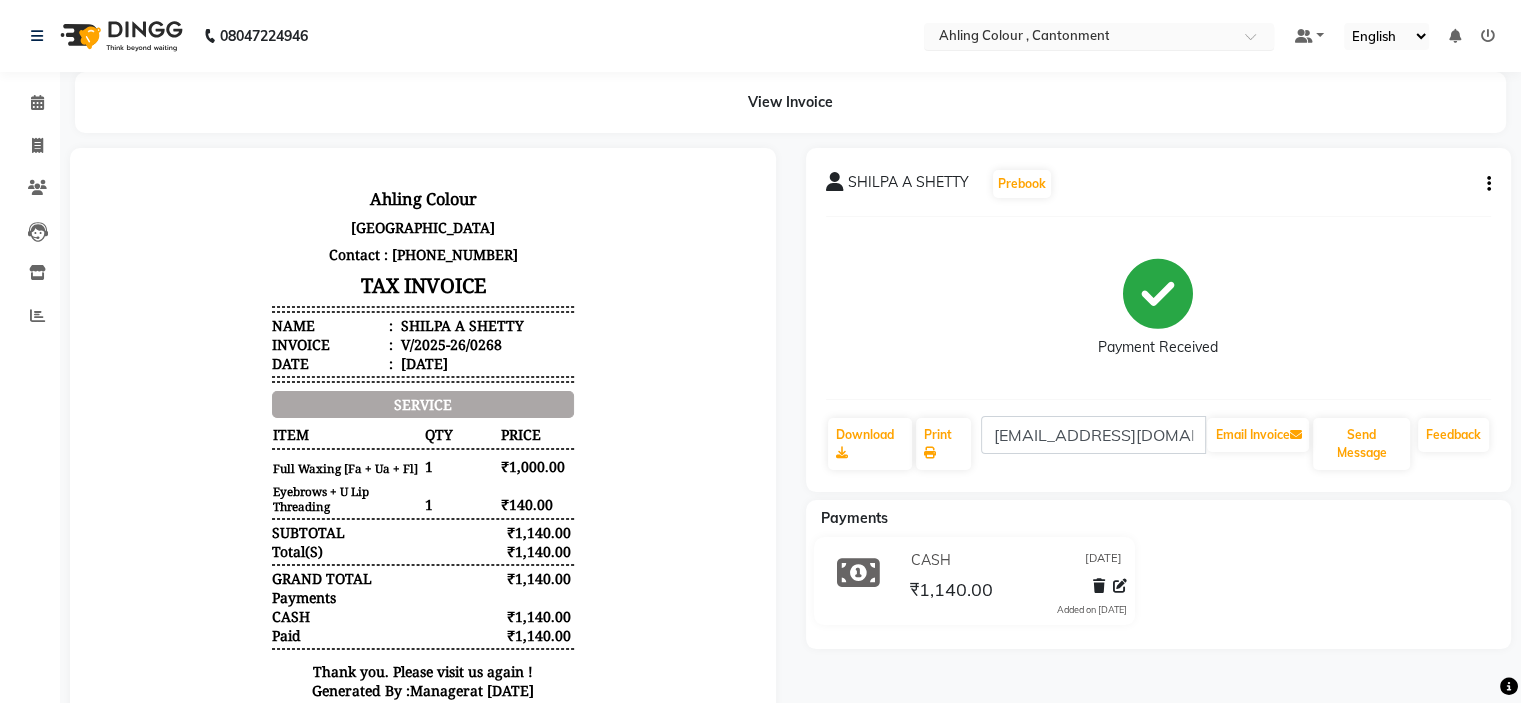 click at bounding box center [1079, 38] 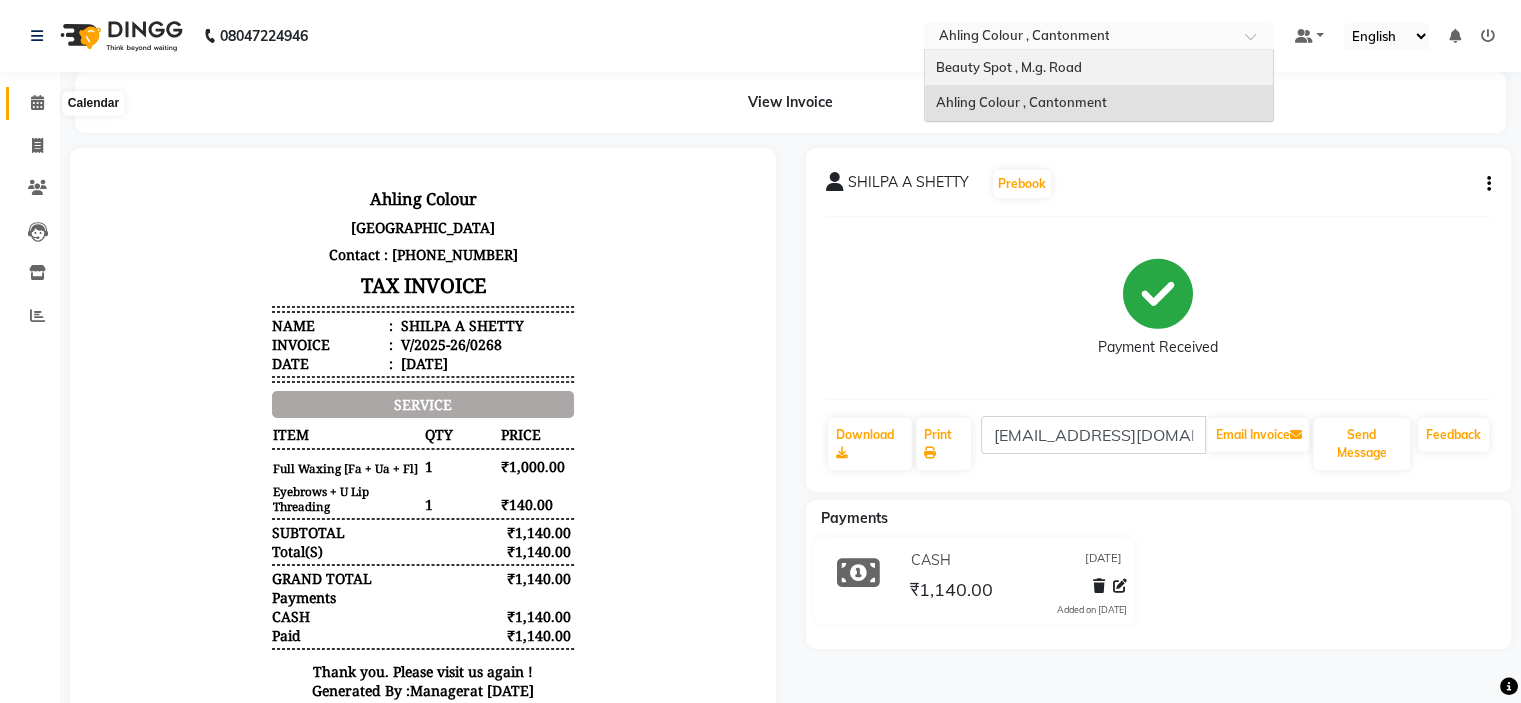 drag, startPoint x: 44, startPoint y: 103, endPoint x: 98, endPoint y: 108, distance: 54.230988 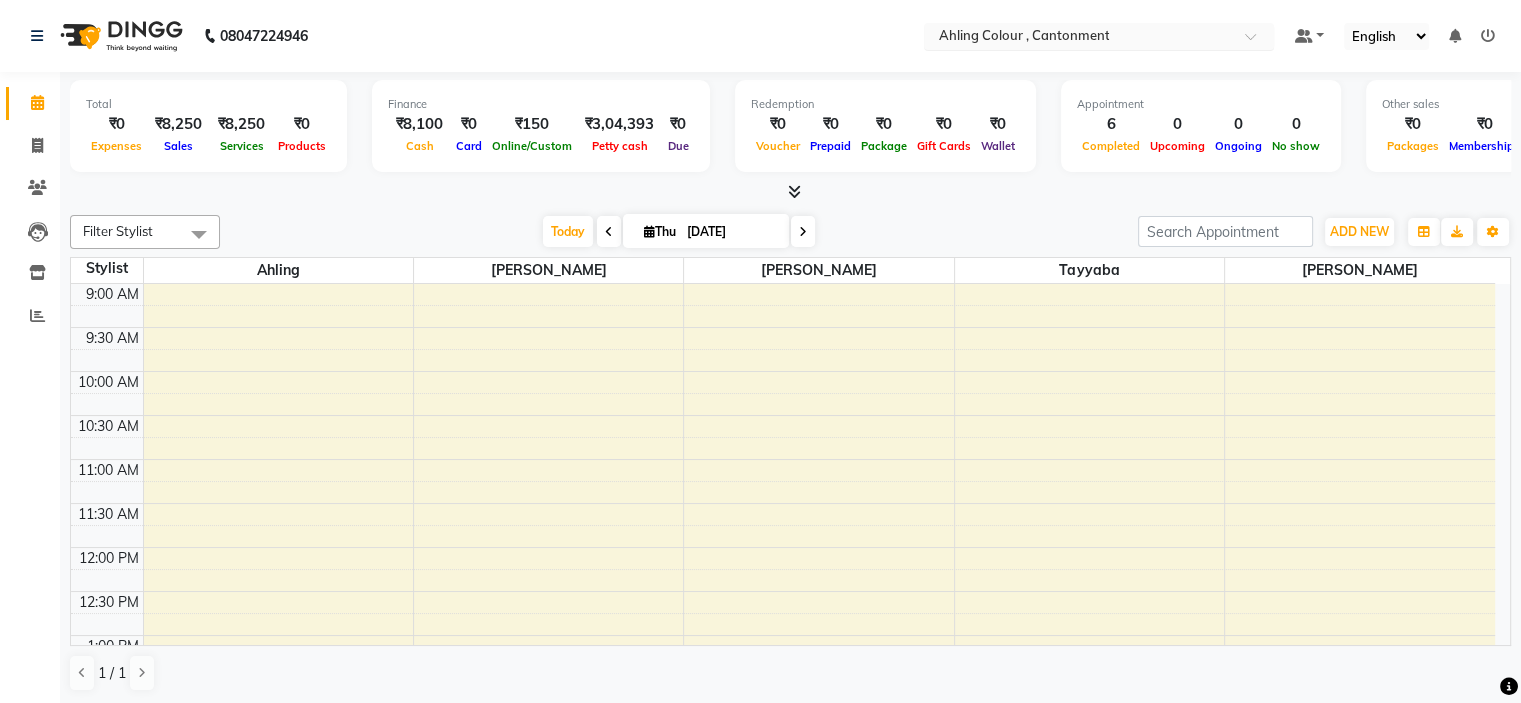 click at bounding box center (1079, 38) 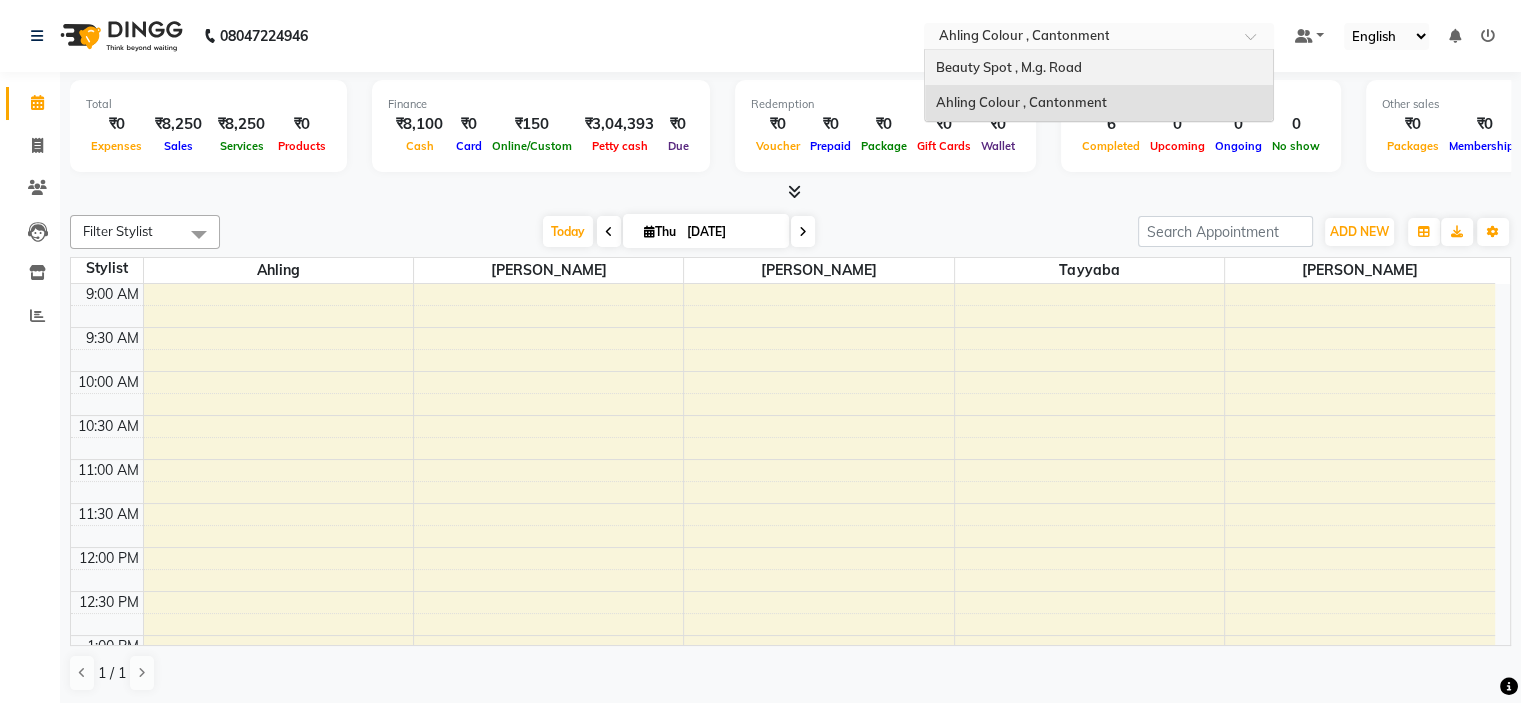 click on "Beauty Spot , M.g. Road" at bounding box center [1008, 67] 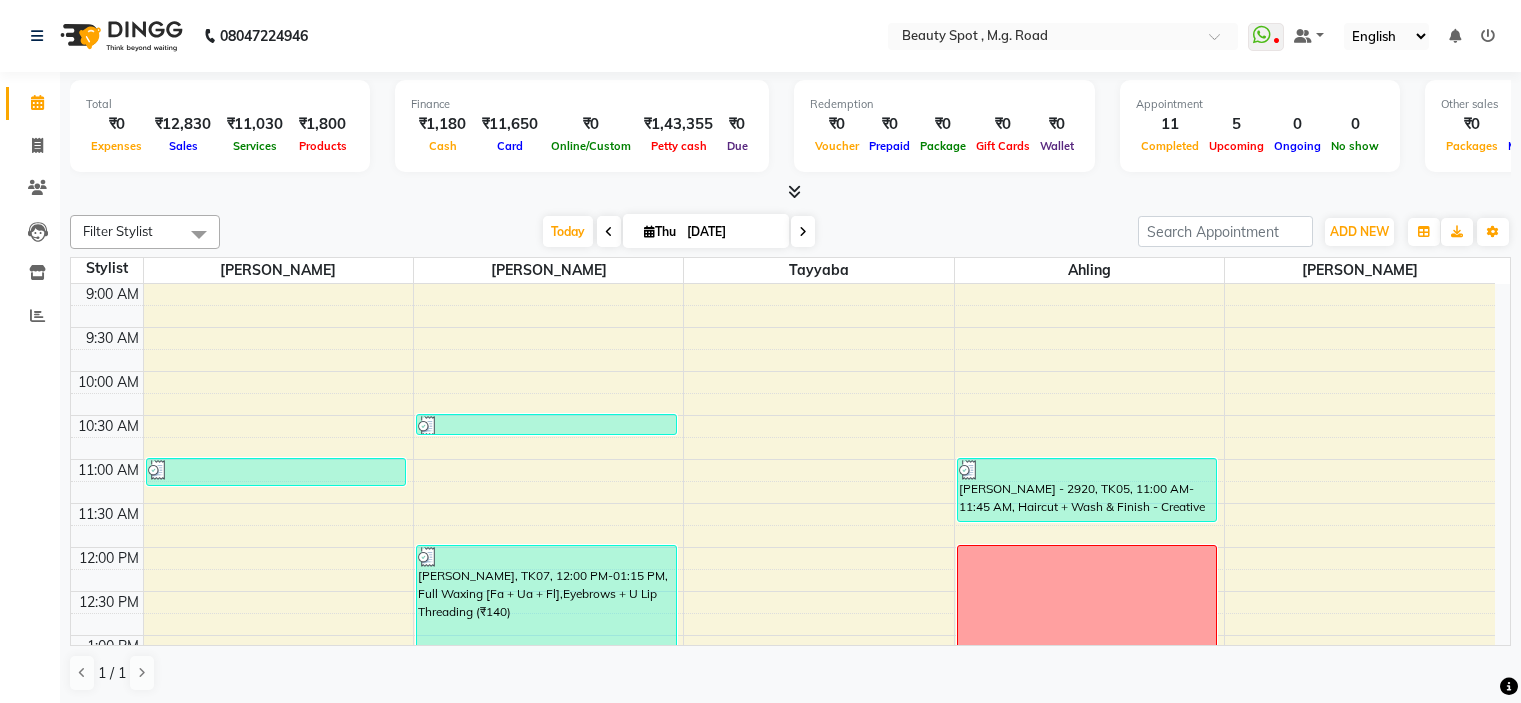 scroll, scrollTop: 0, scrollLeft: 0, axis: both 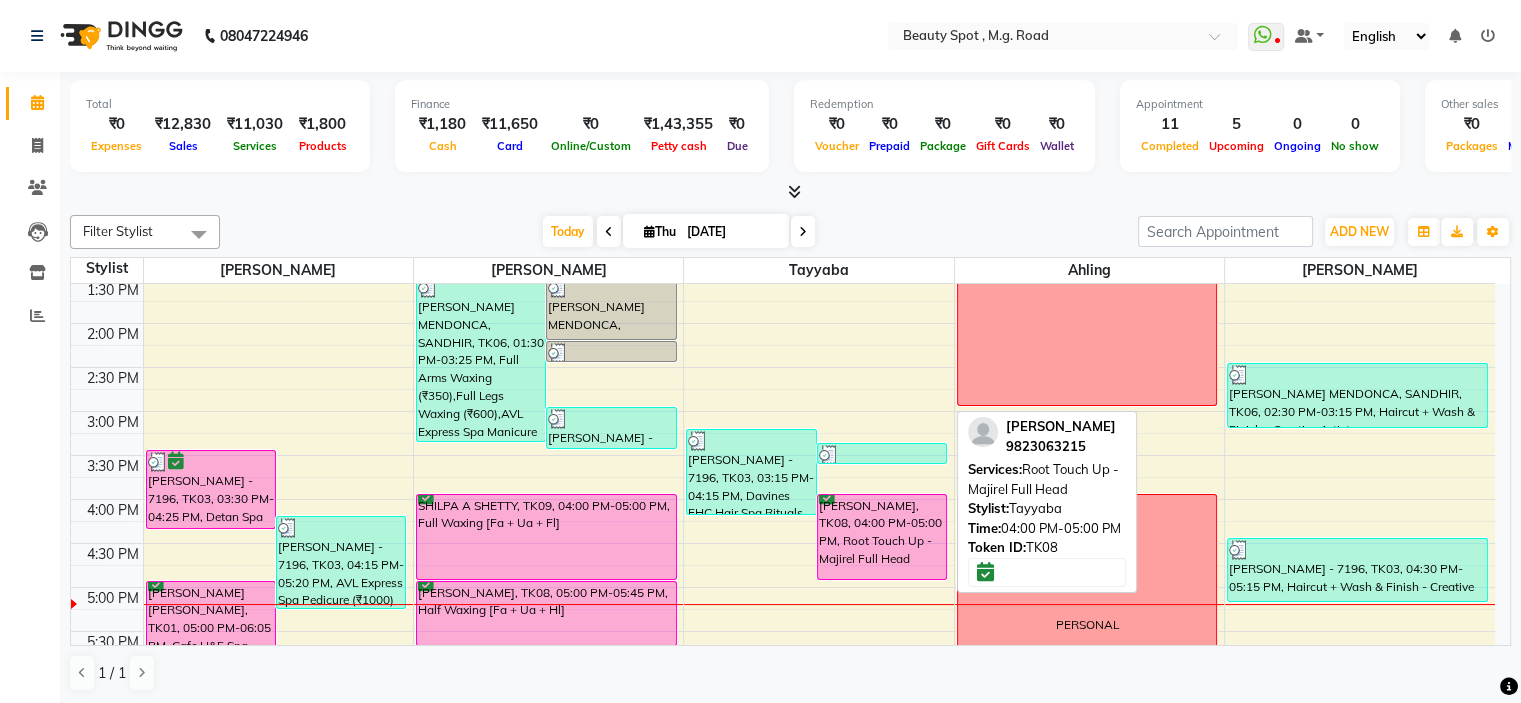 click on "[PERSON_NAME], TK08, 04:00 PM-05:00 PM, Root Touch Up - Majirel Full Head" at bounding box center (882, 537) 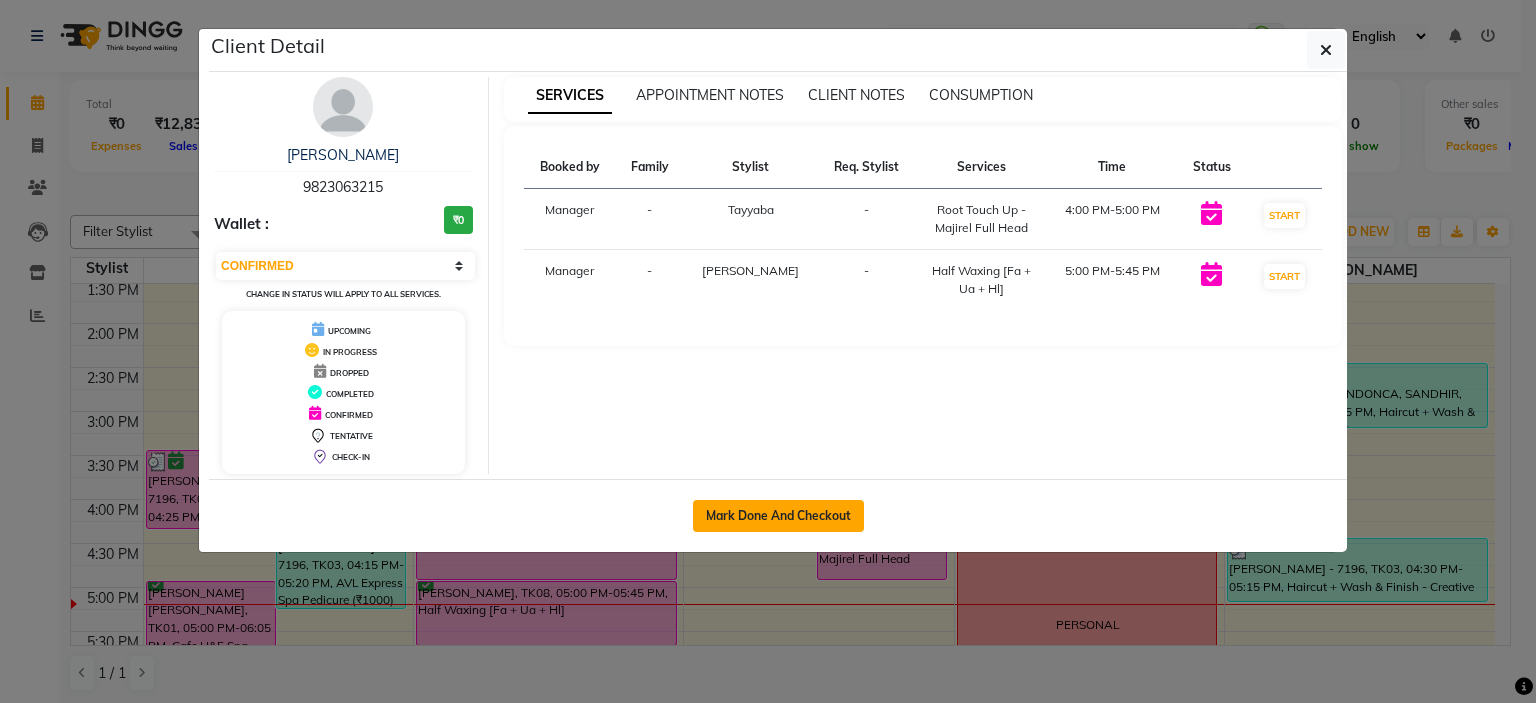 click on "Mark Done And Checkout" 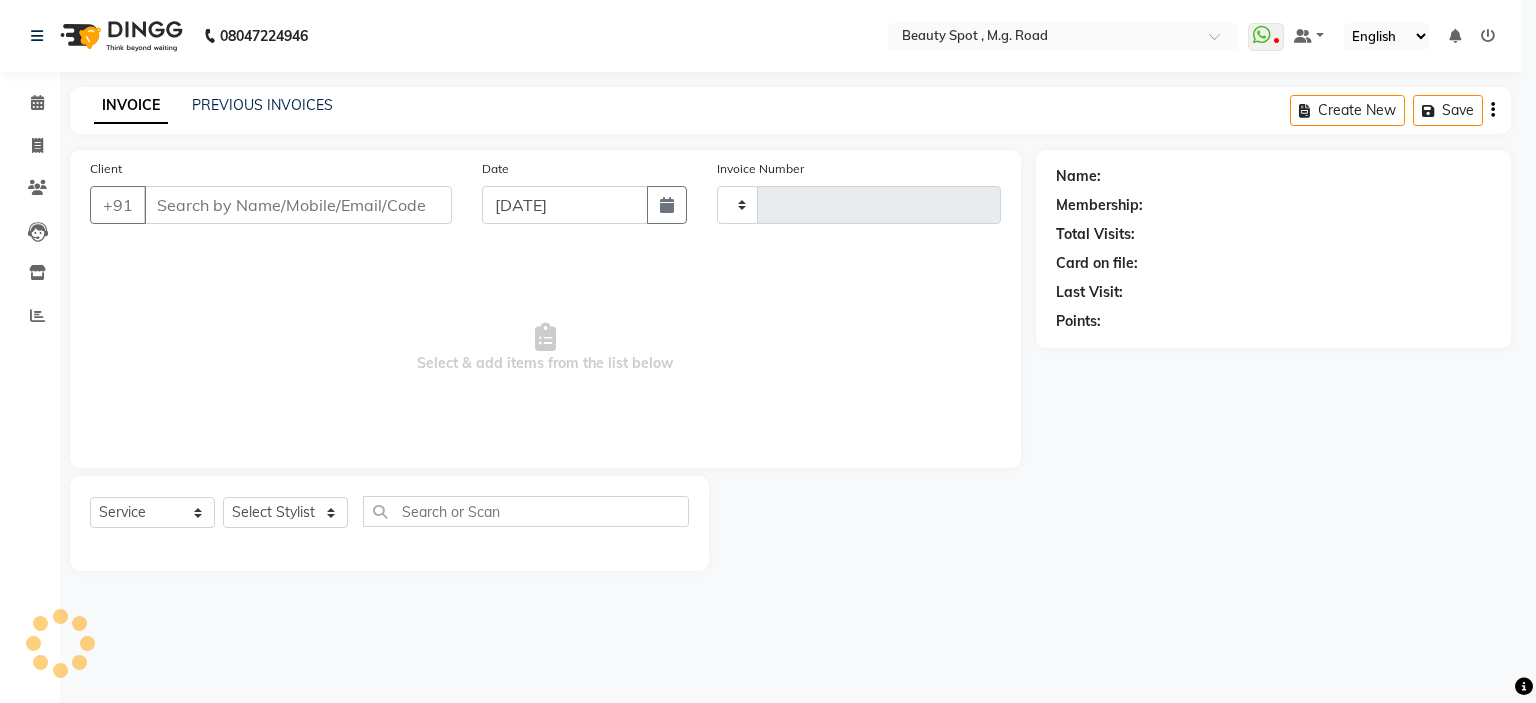 type on "0457" 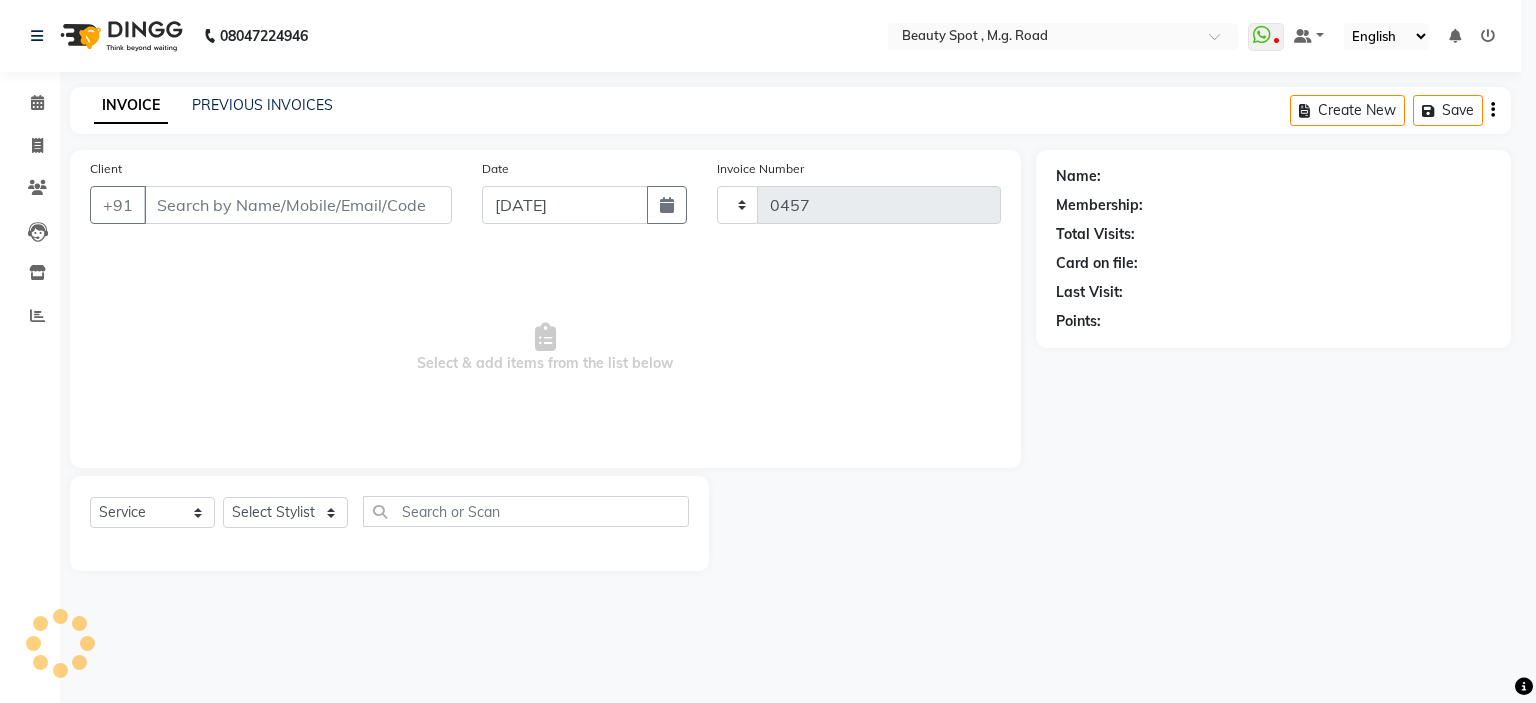 select on "7357" 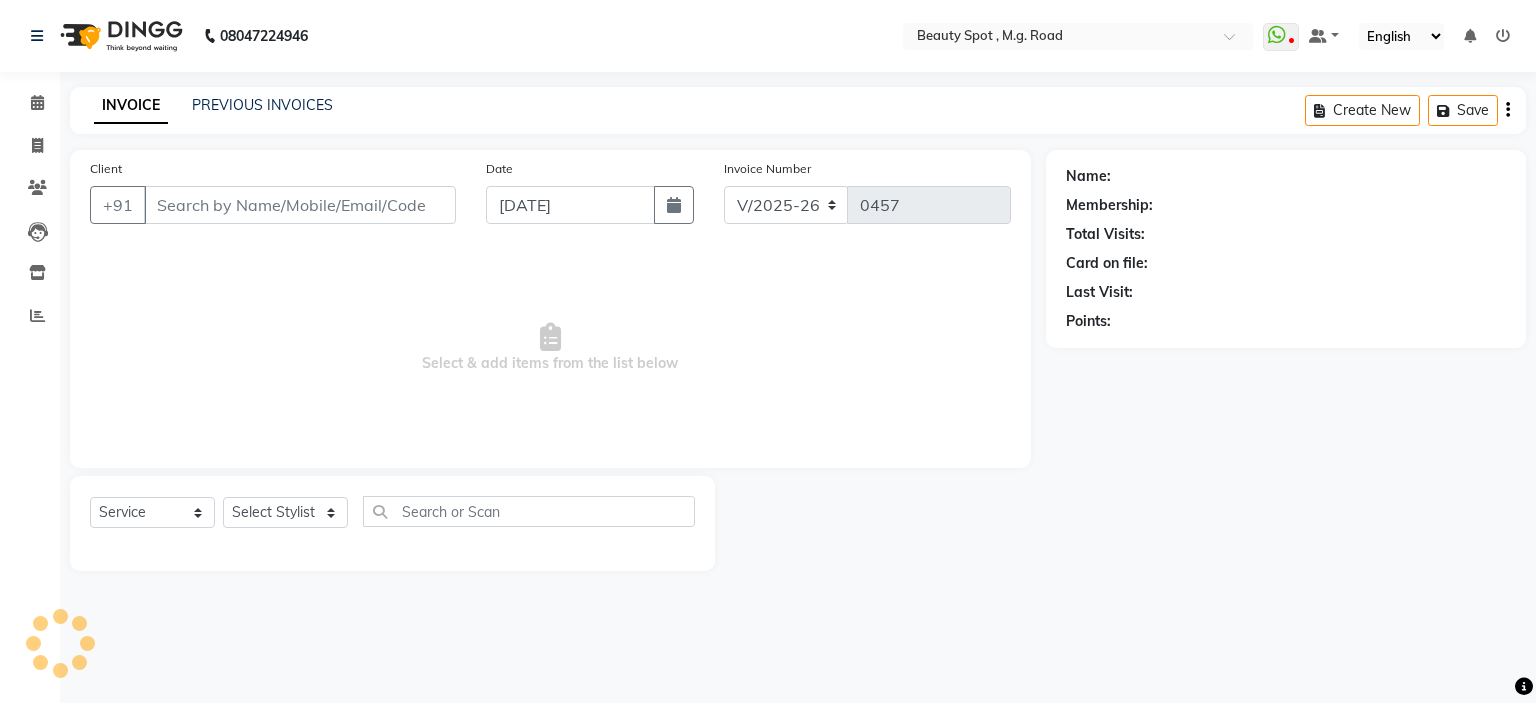type on "9823063215" 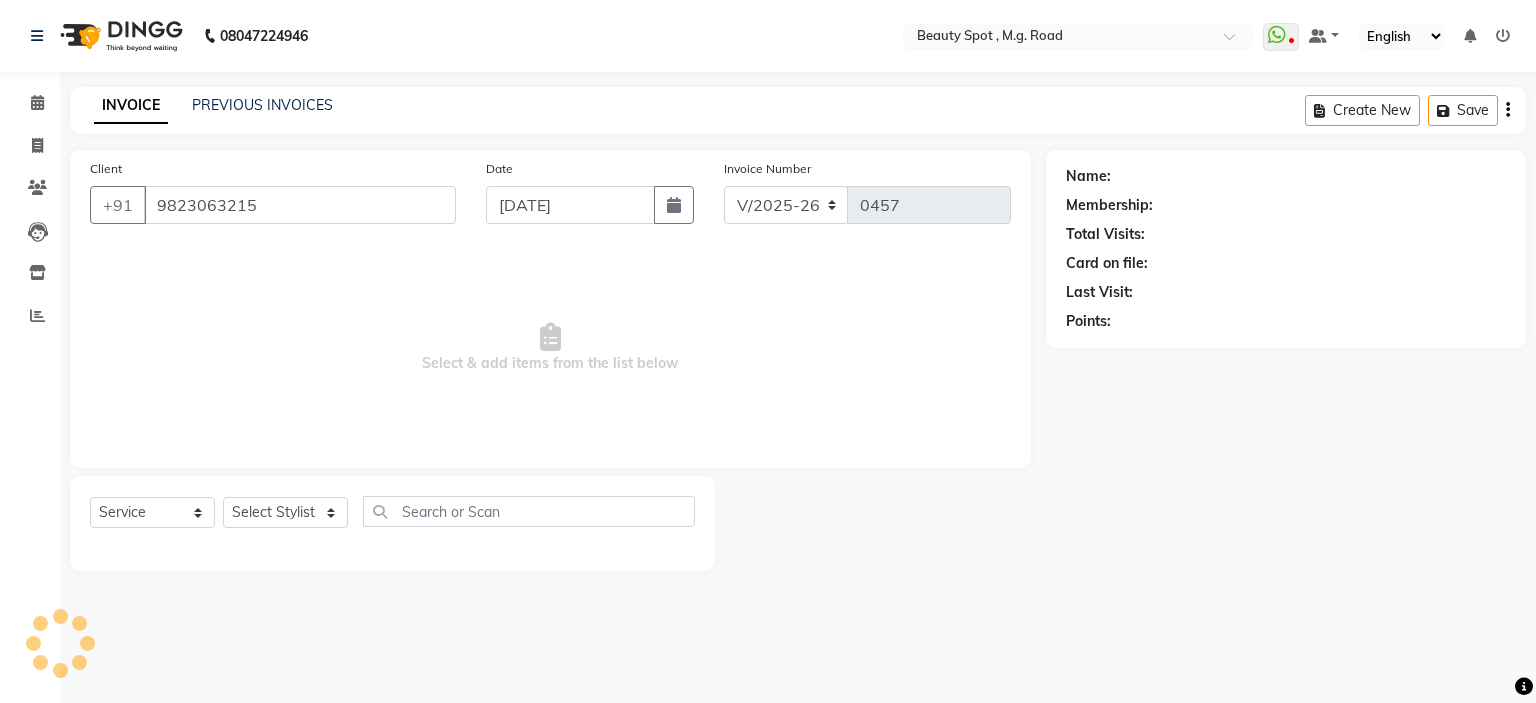 select on "70086" 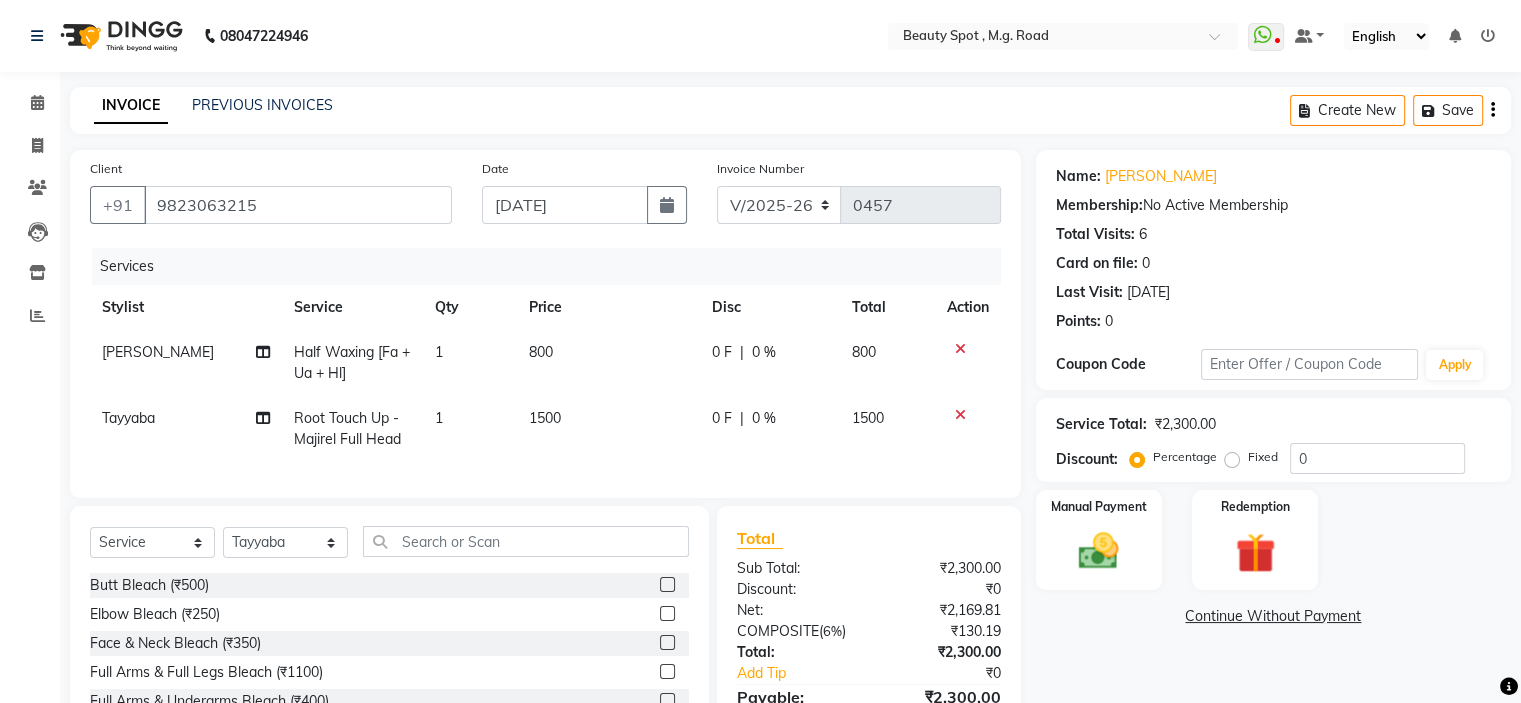 click 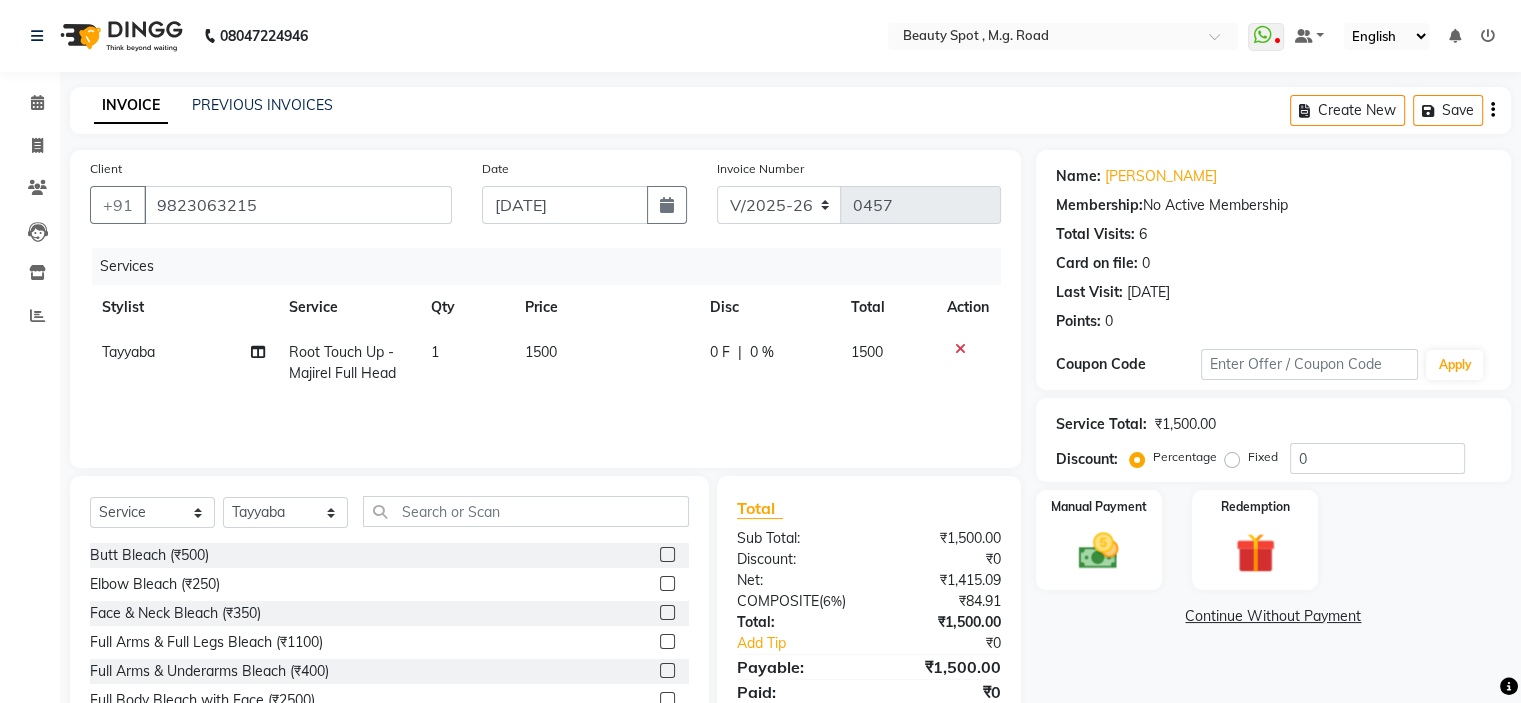 click on "1500" 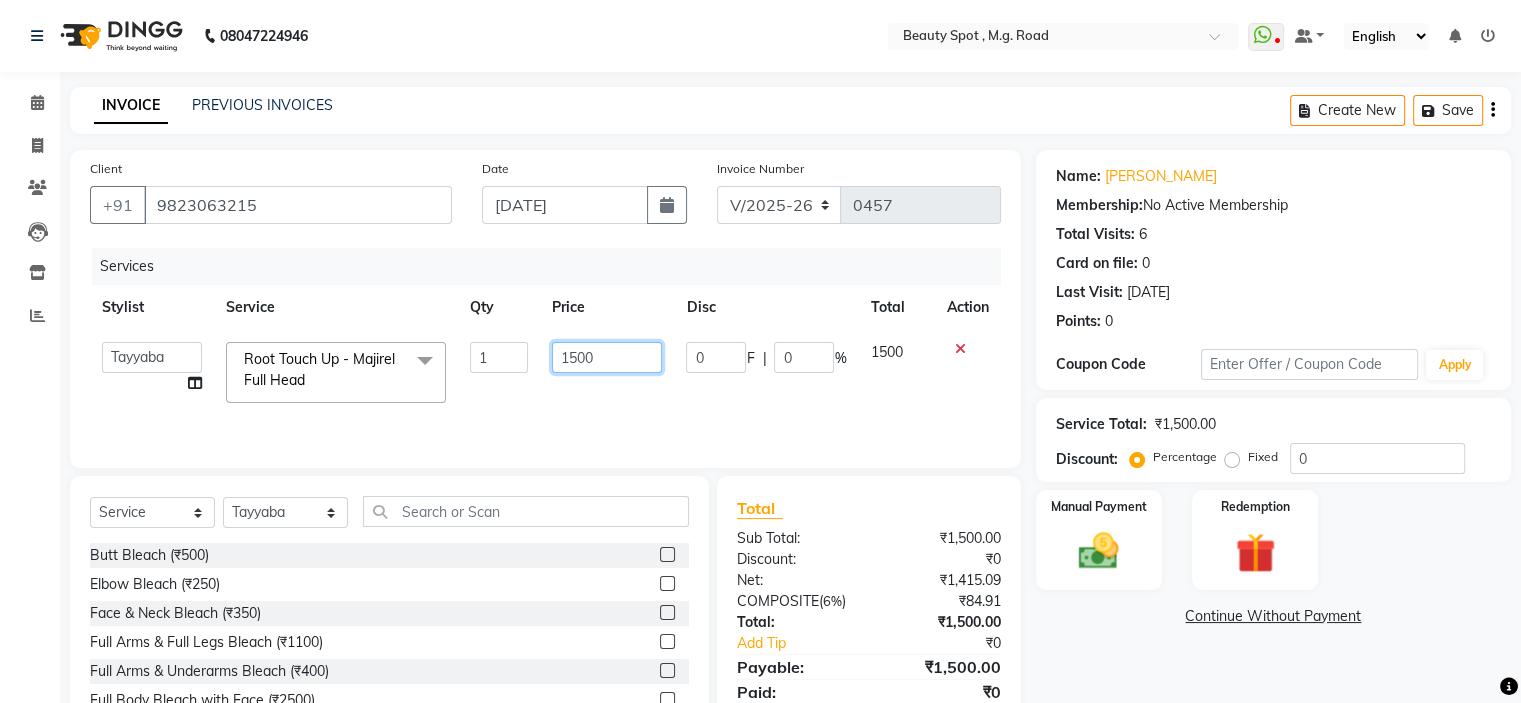 click on "1500" 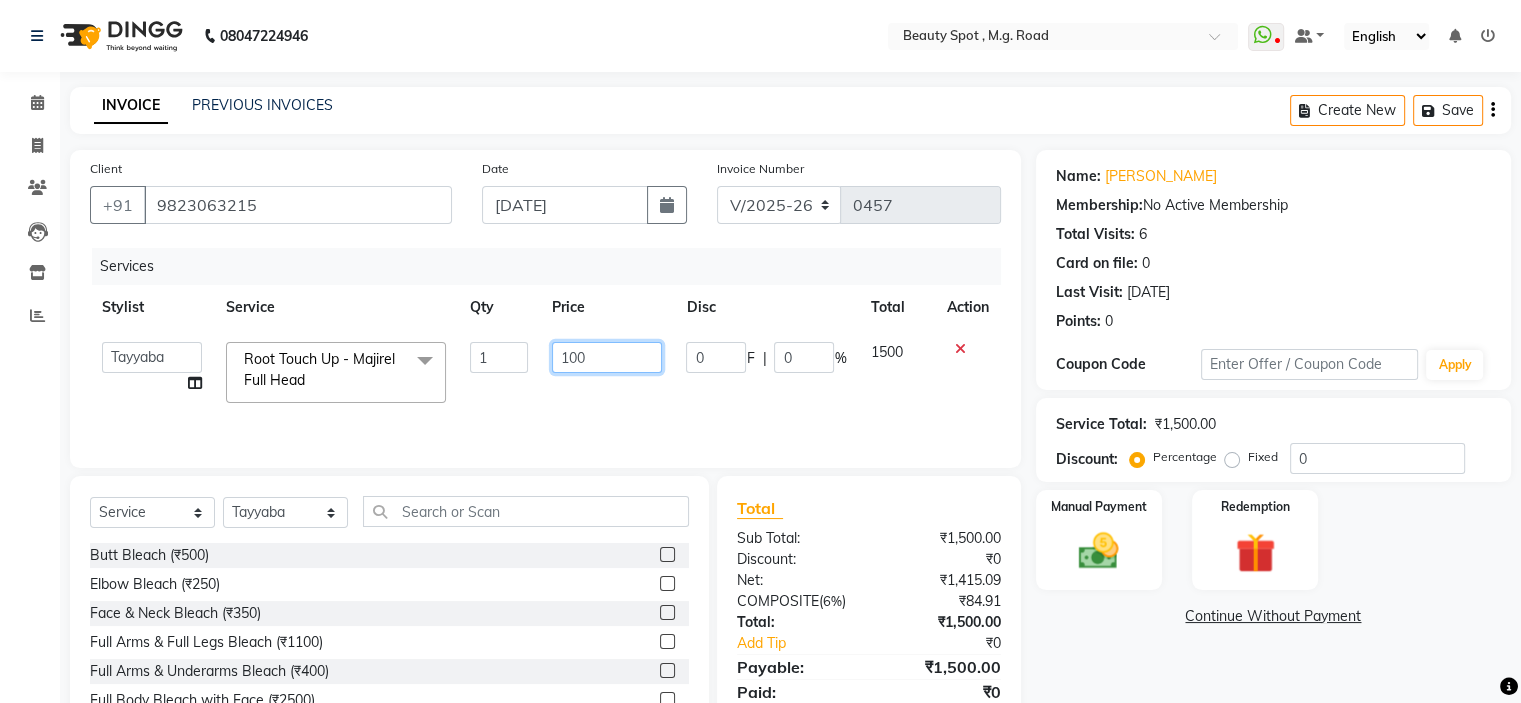 type on "1800" 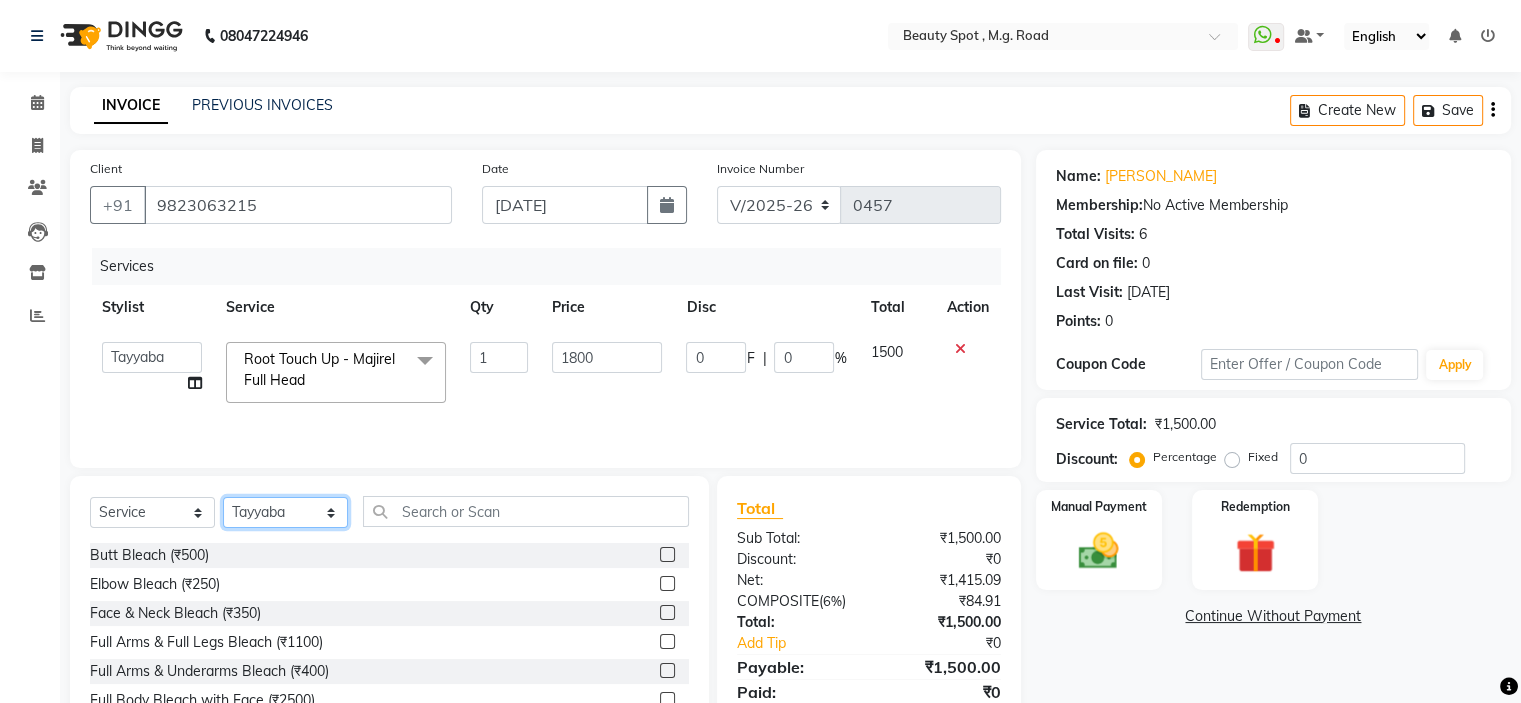 click on "Select Stylist Ahling Devika  Manager Sheela  Tayyaba  Yen" 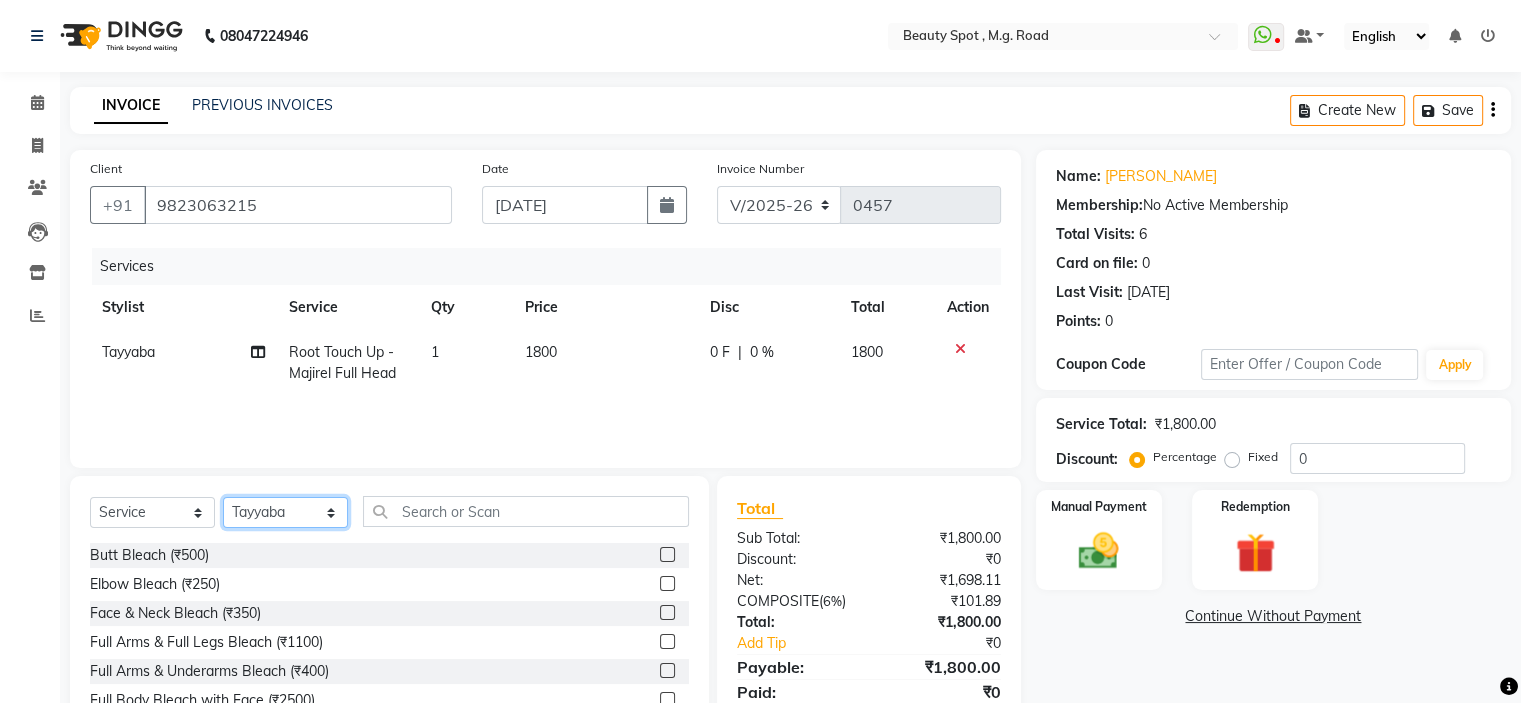 select on "70085" 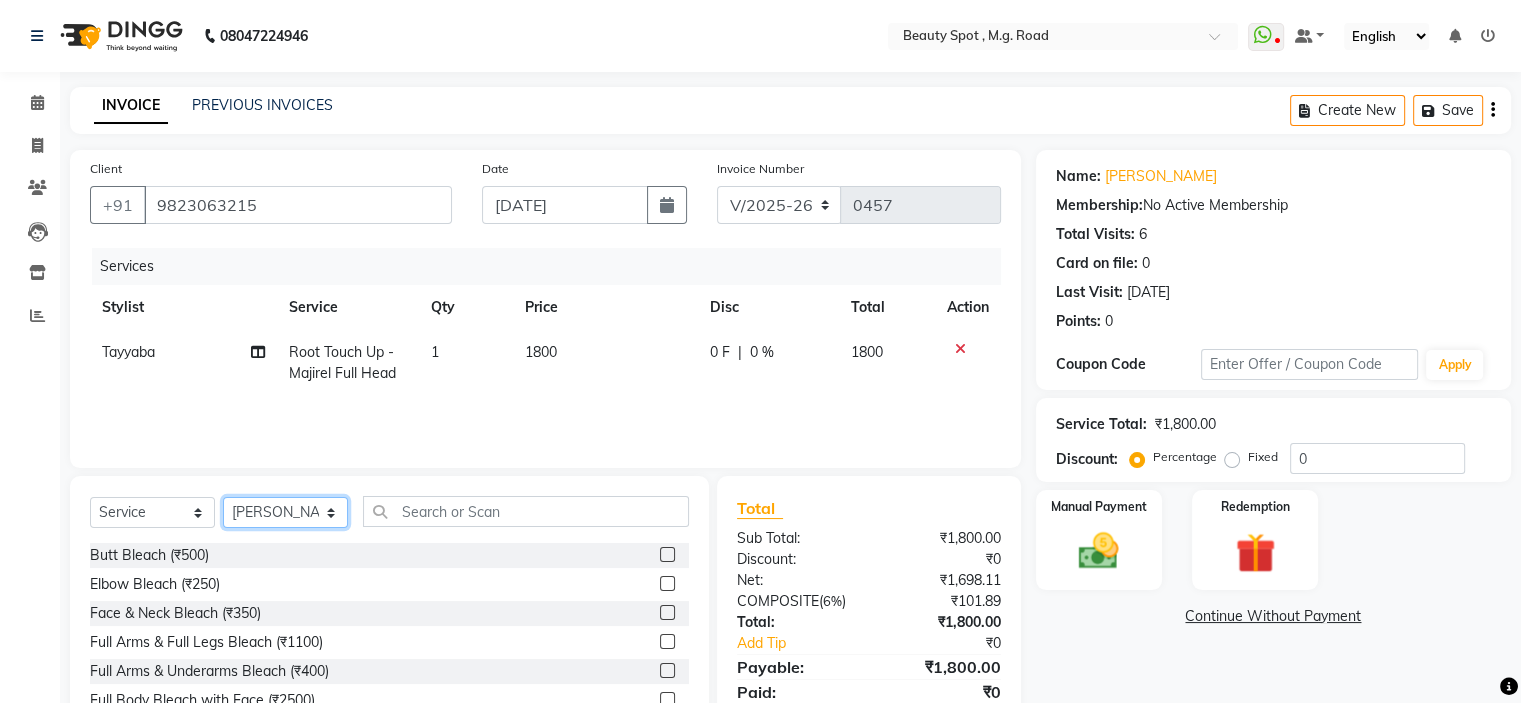 click on "Select Stylist Ahling Devika  Manager Sheela  Tayyaba  Yen" 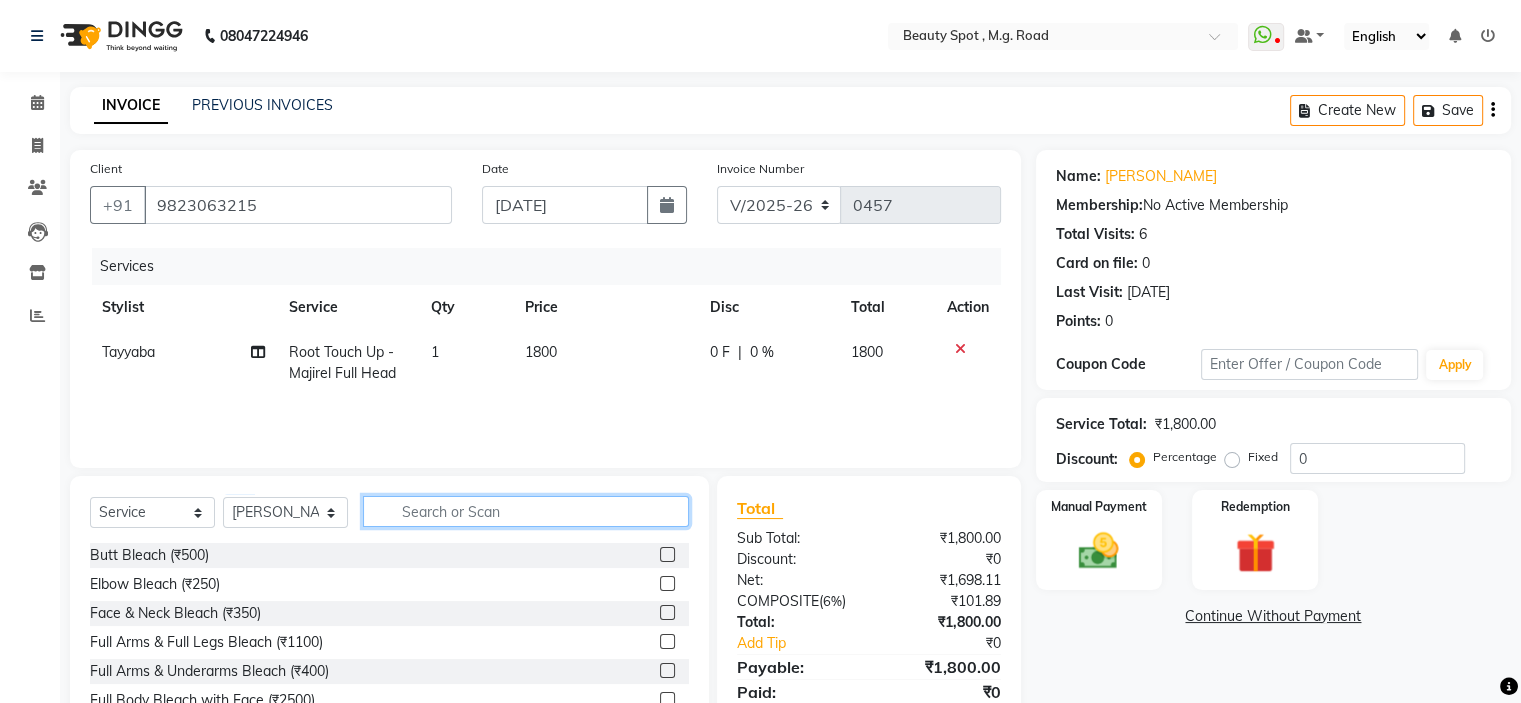 click 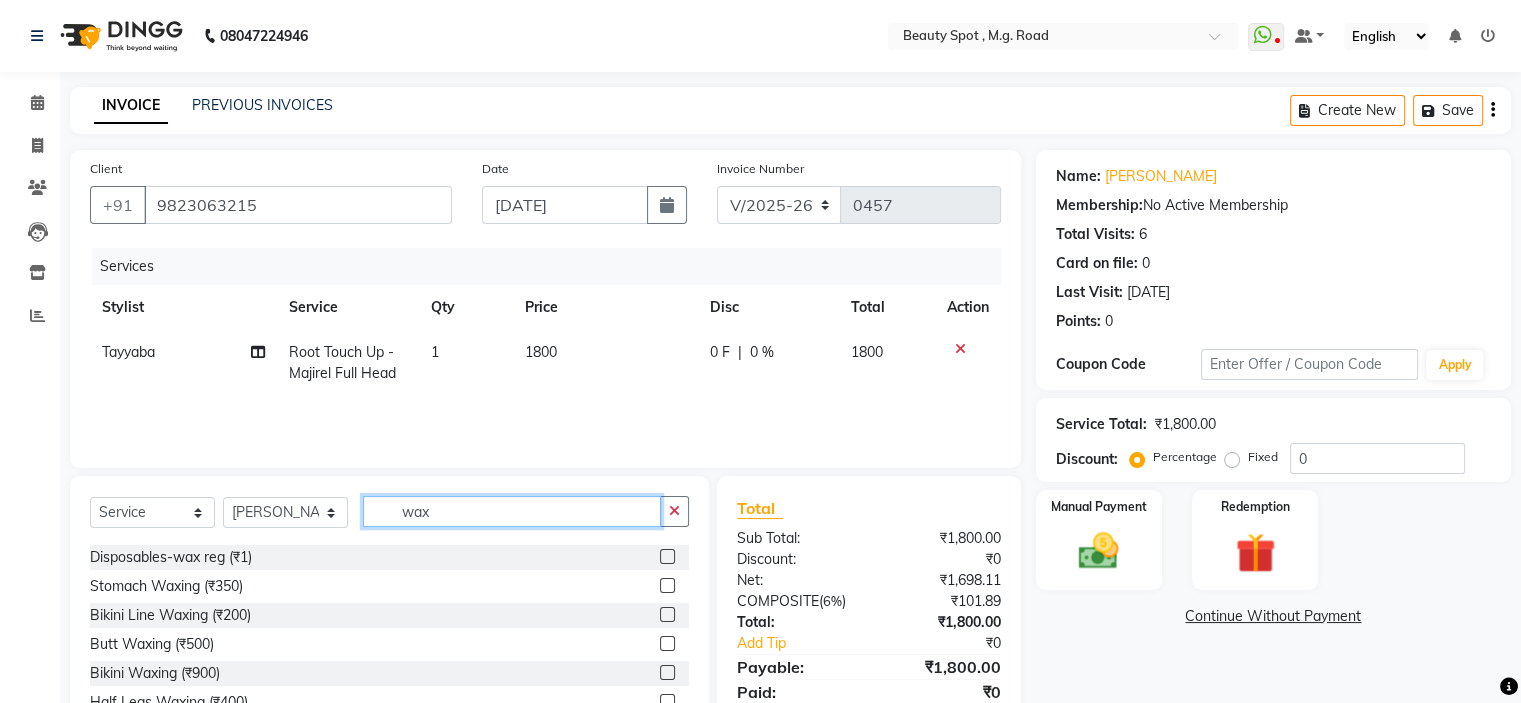 scroll, scrollTop: 1200, scrollLeft: 0, axis: vertical 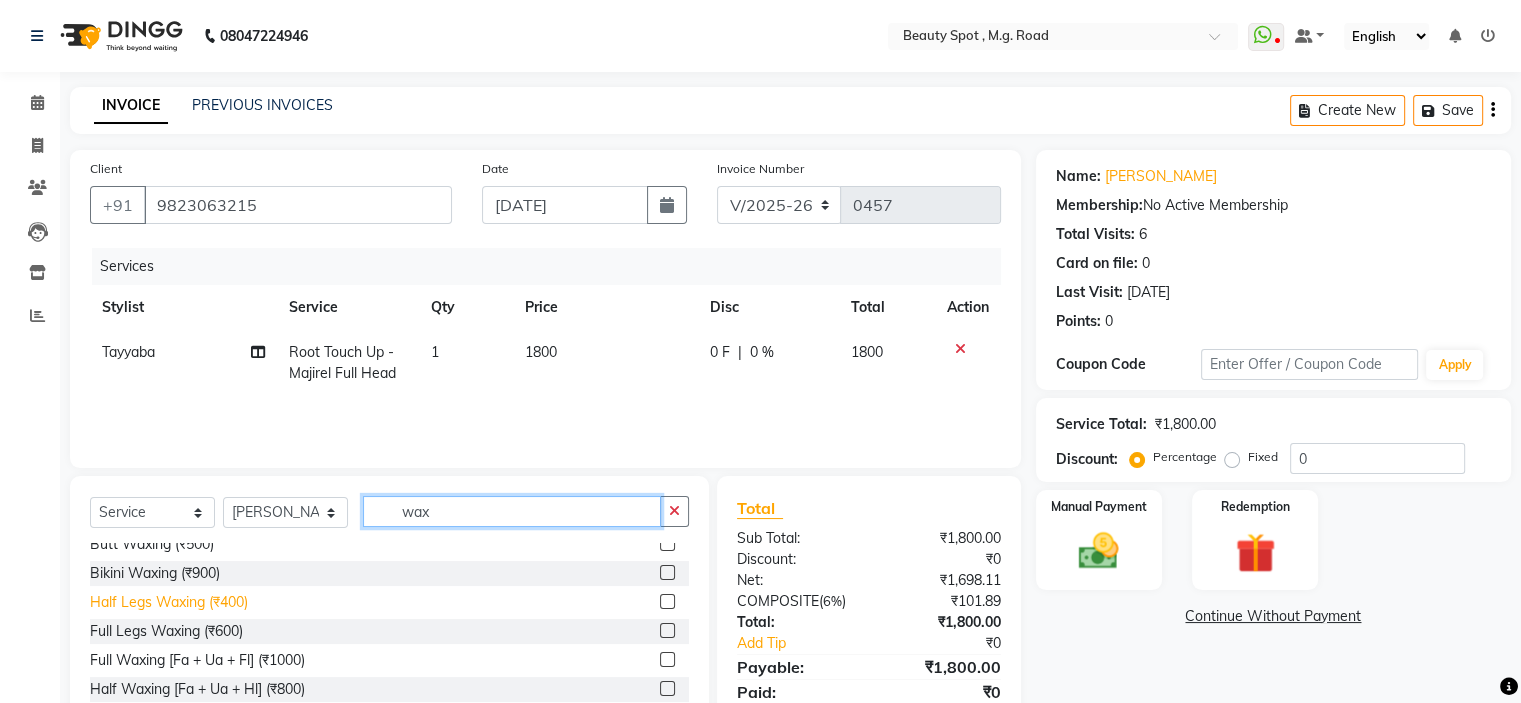 type on "wax" 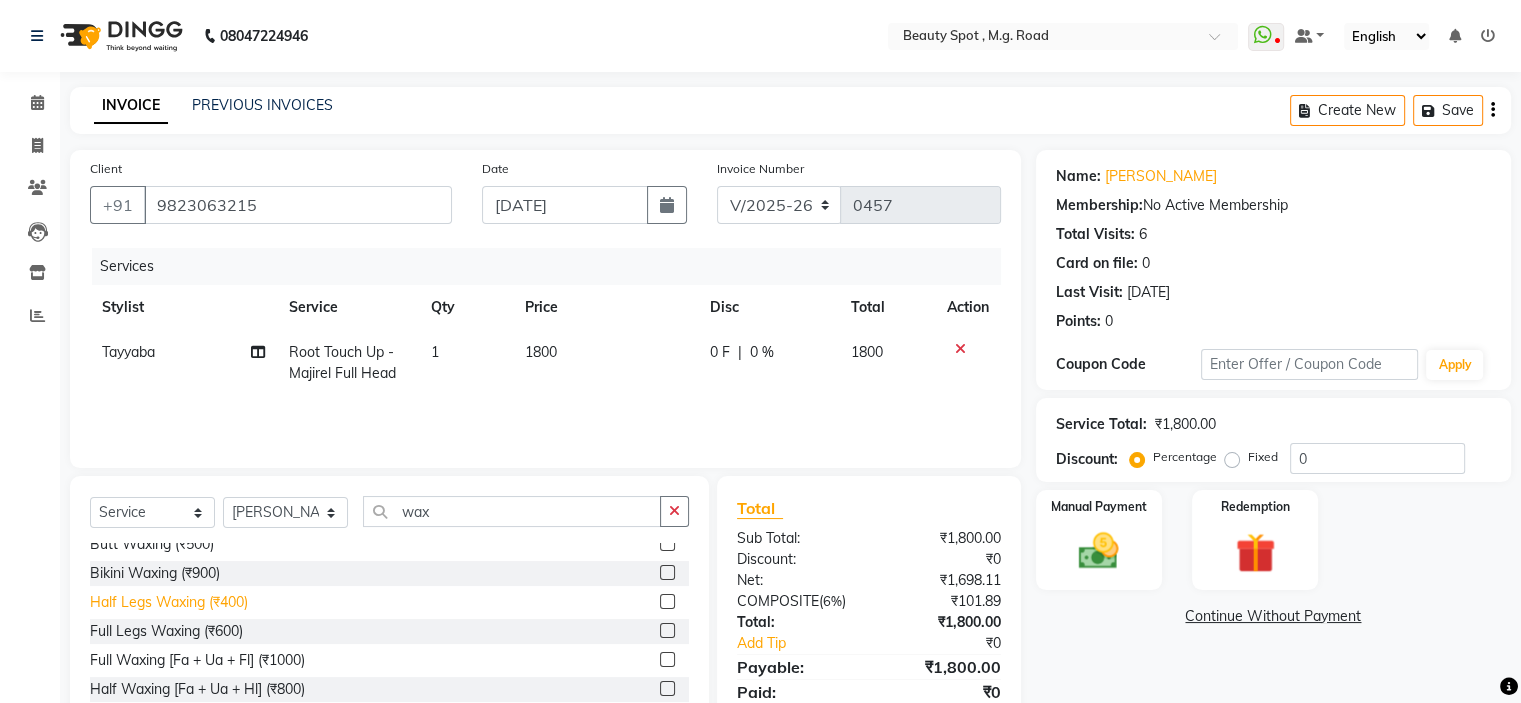 click on "Half Legs Waxing (₹400)" 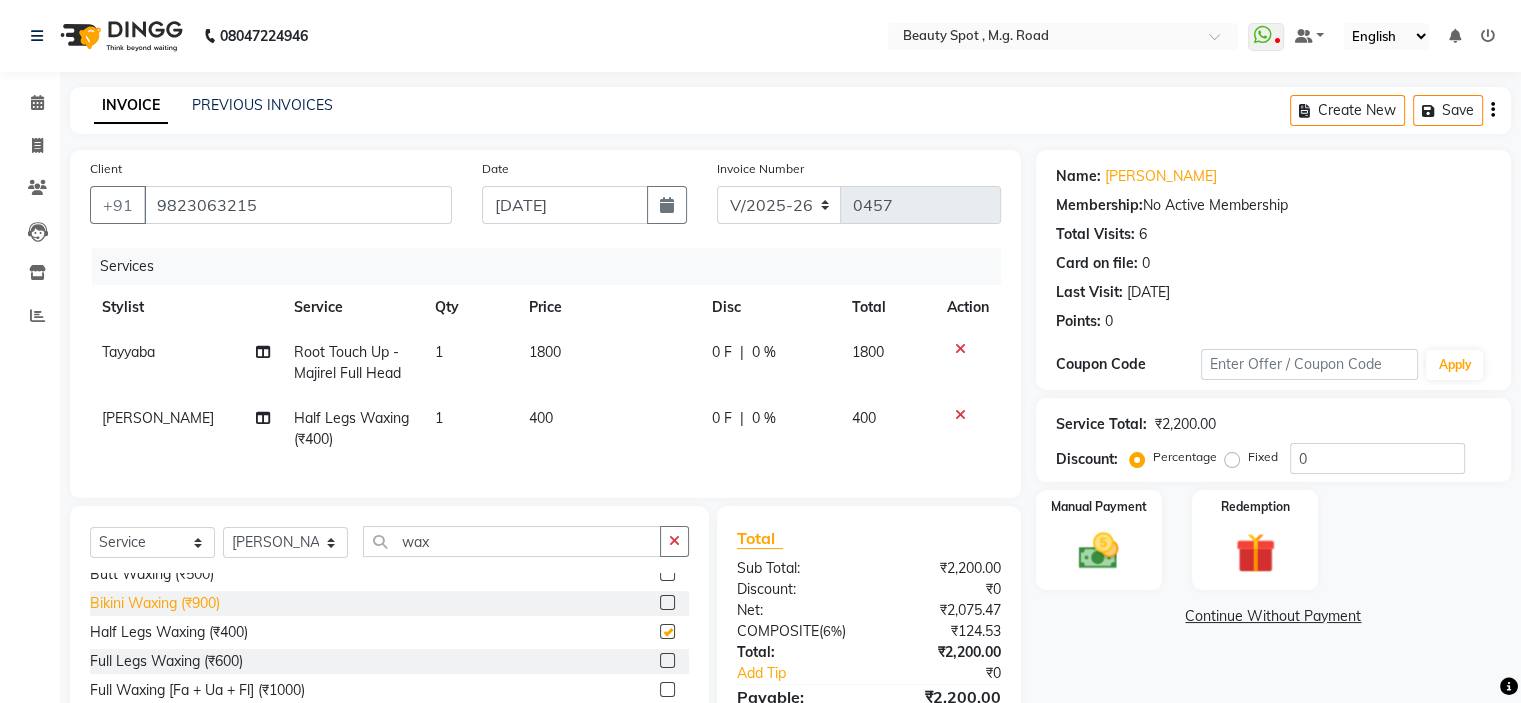 checkbox on "false" 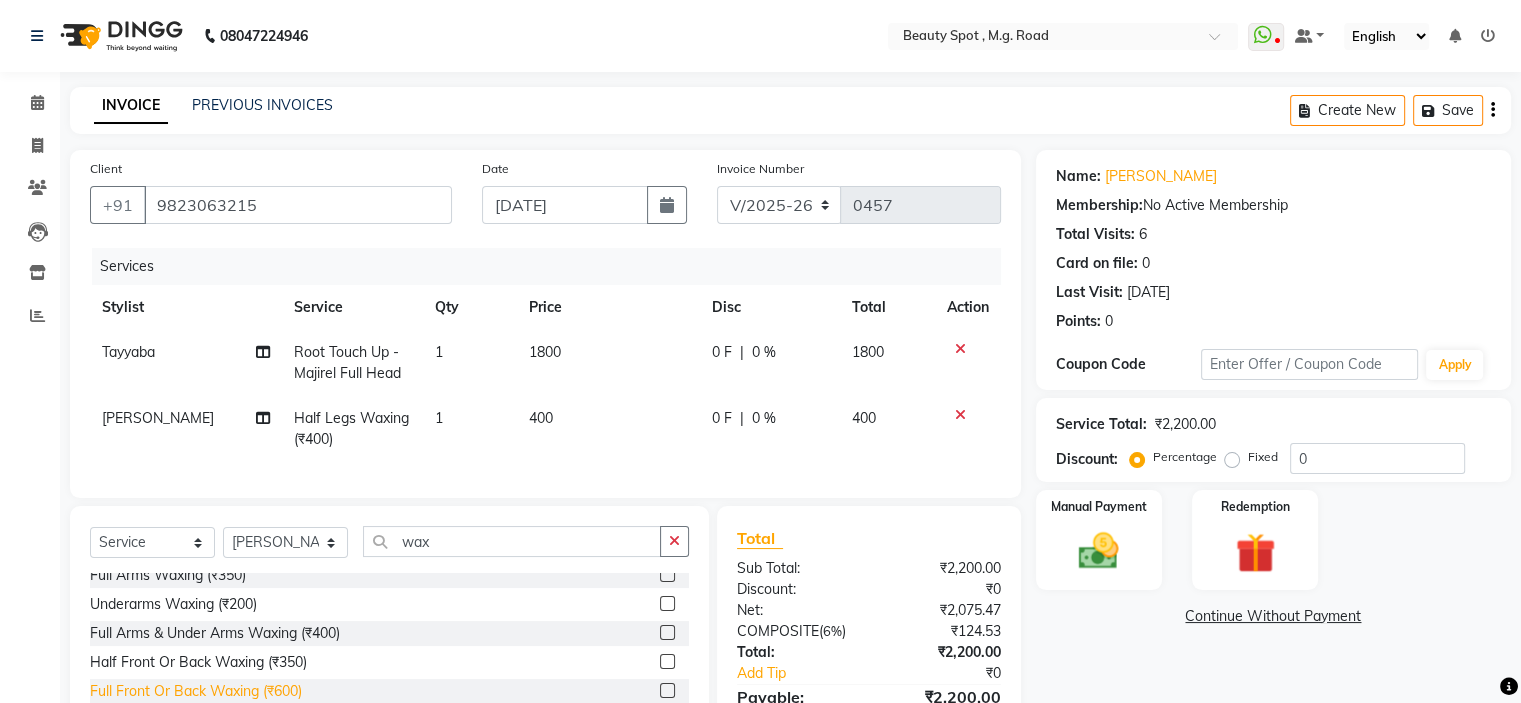 scroll, scrollTop: 600, scrollLeft: 0, axis: vertical 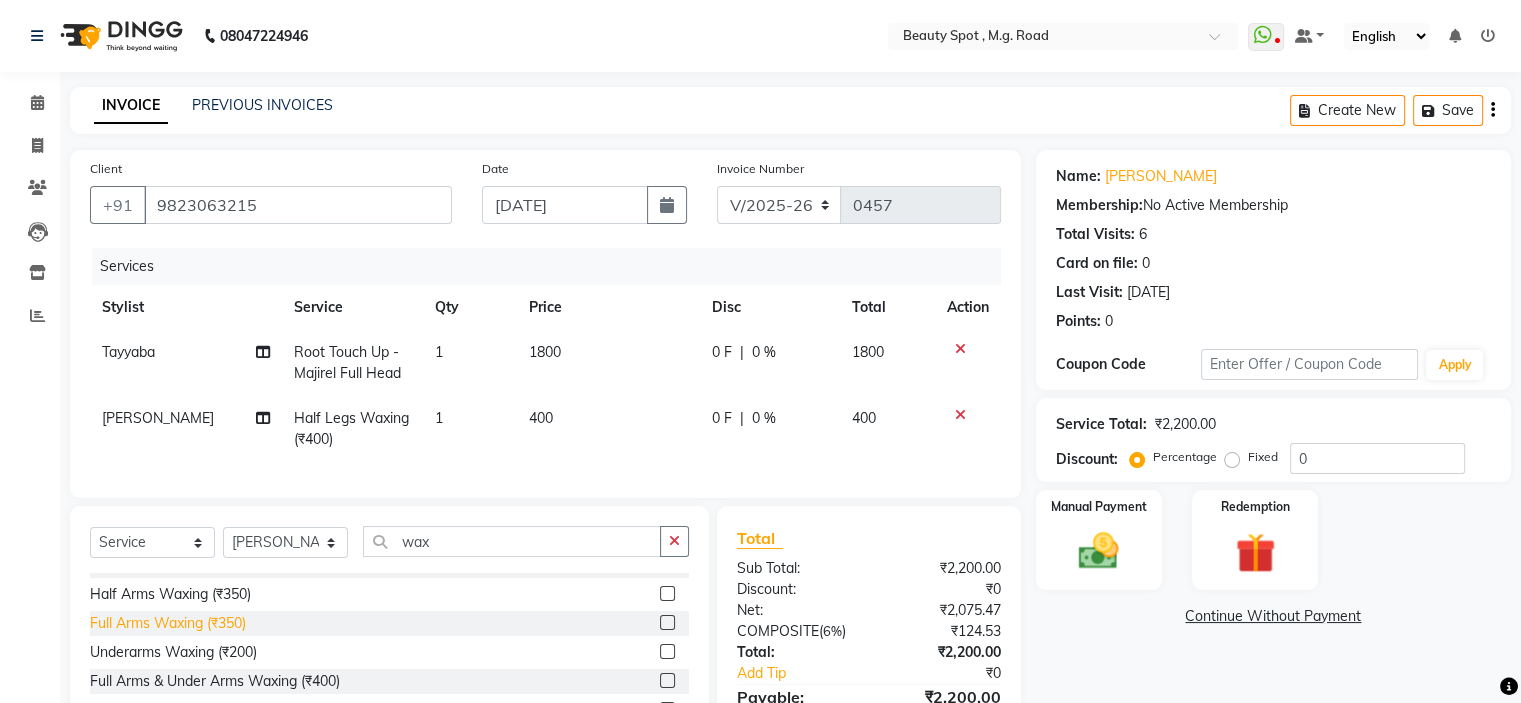 click on "Full Arms Waxing (₹350)" 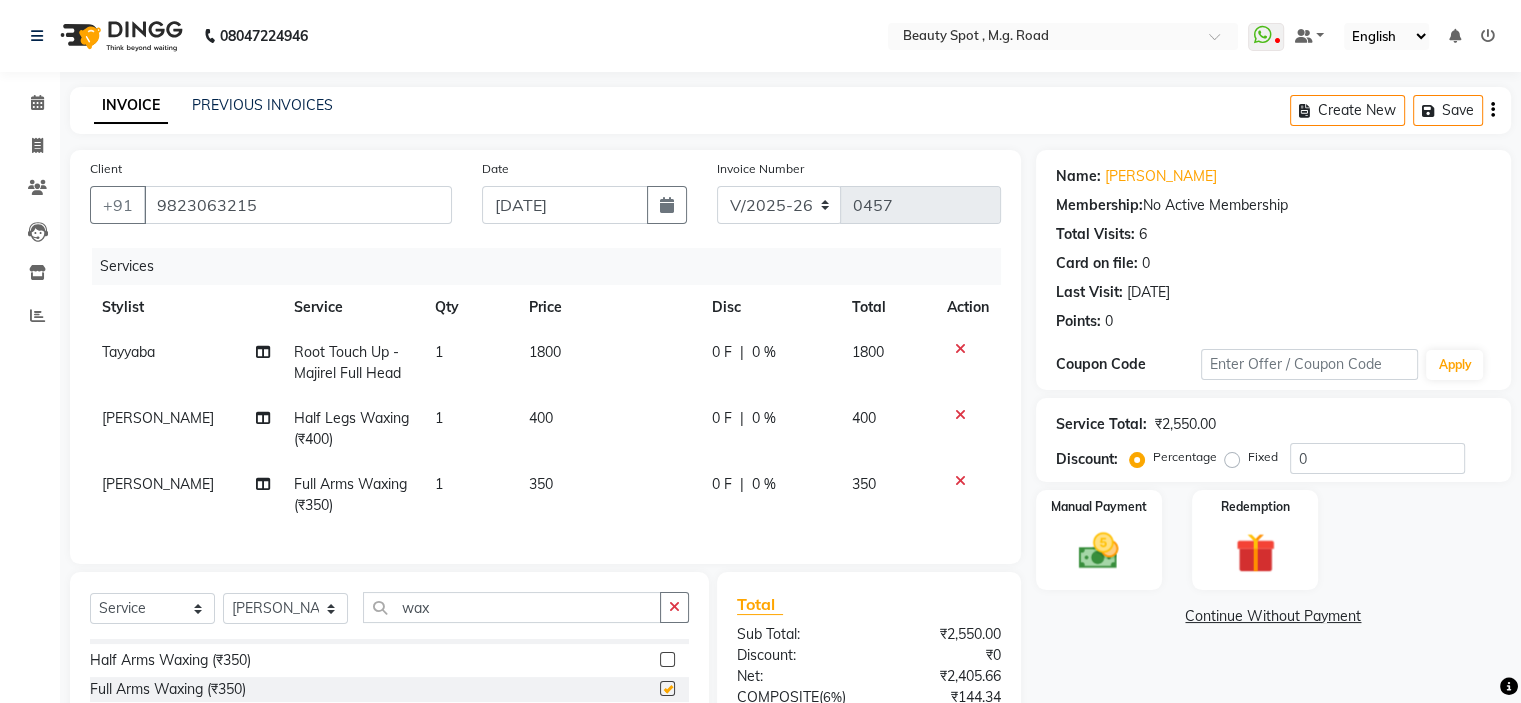 checkbox on "false" 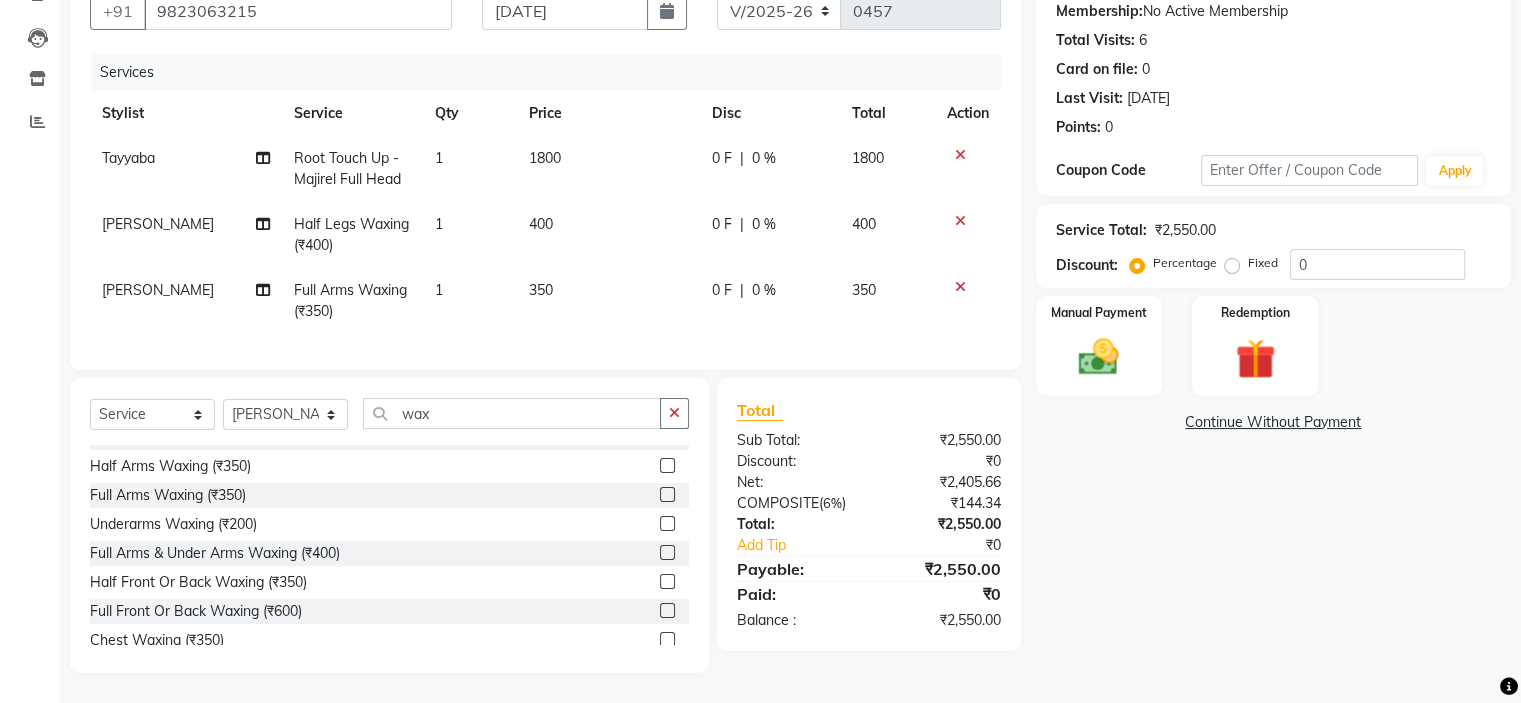 scroll, scrollTop: 209, scrollLeft: 0, axis: vertical 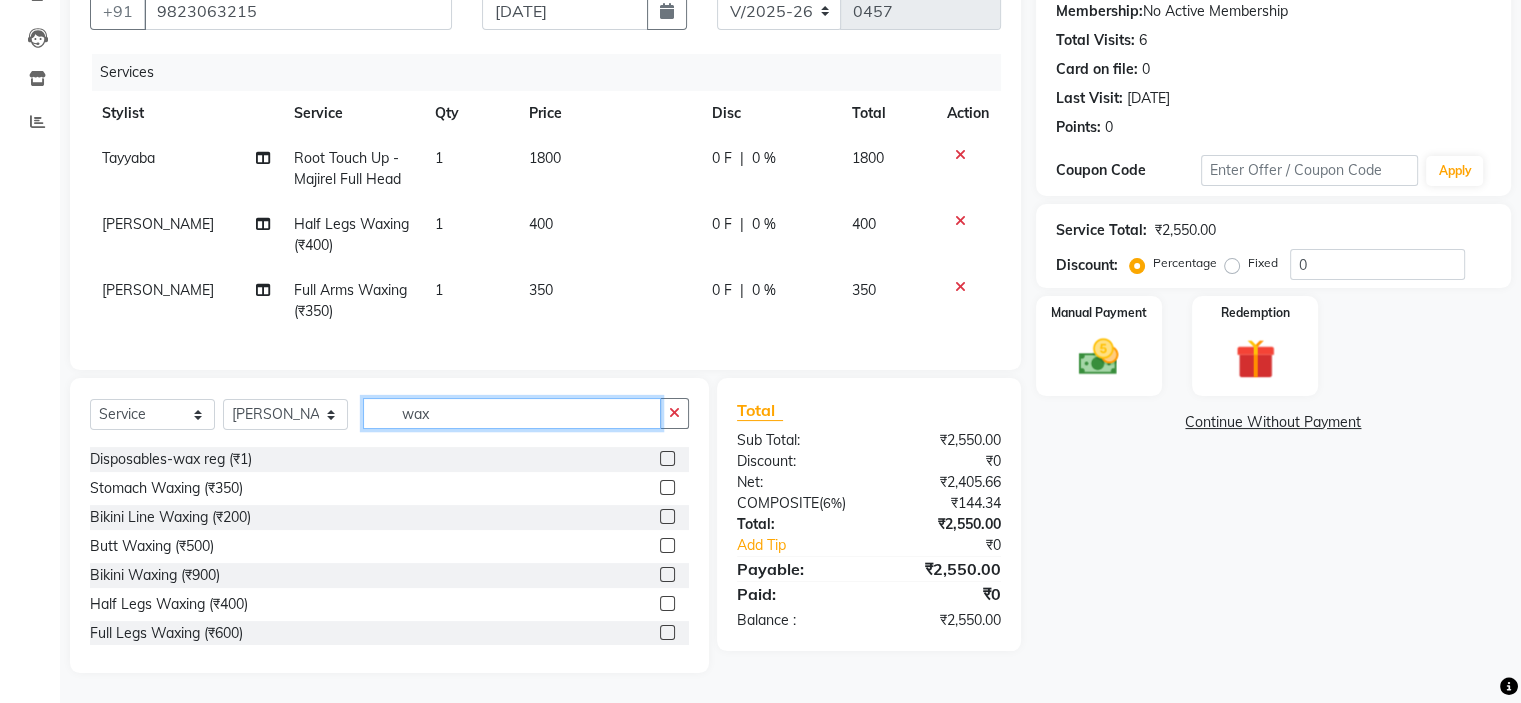 click on "wax" 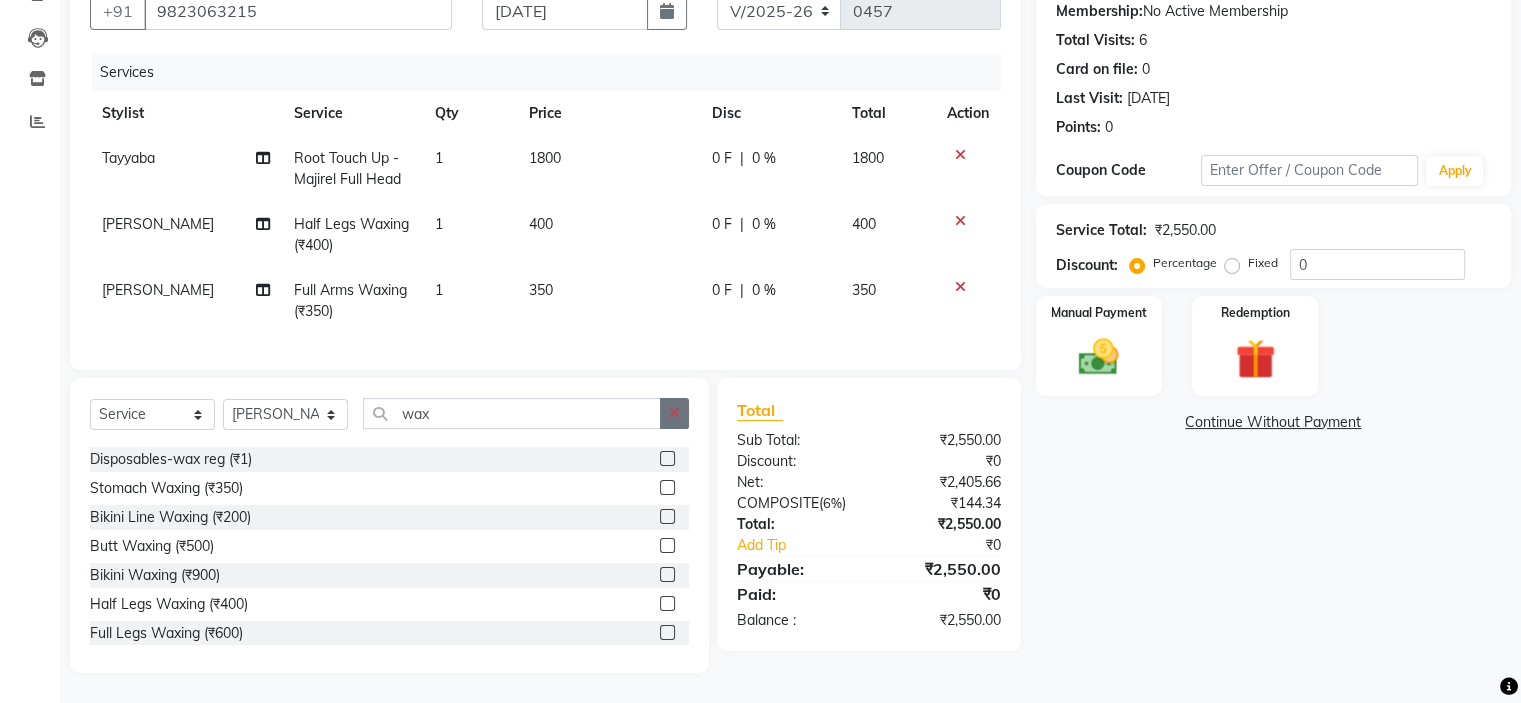 click 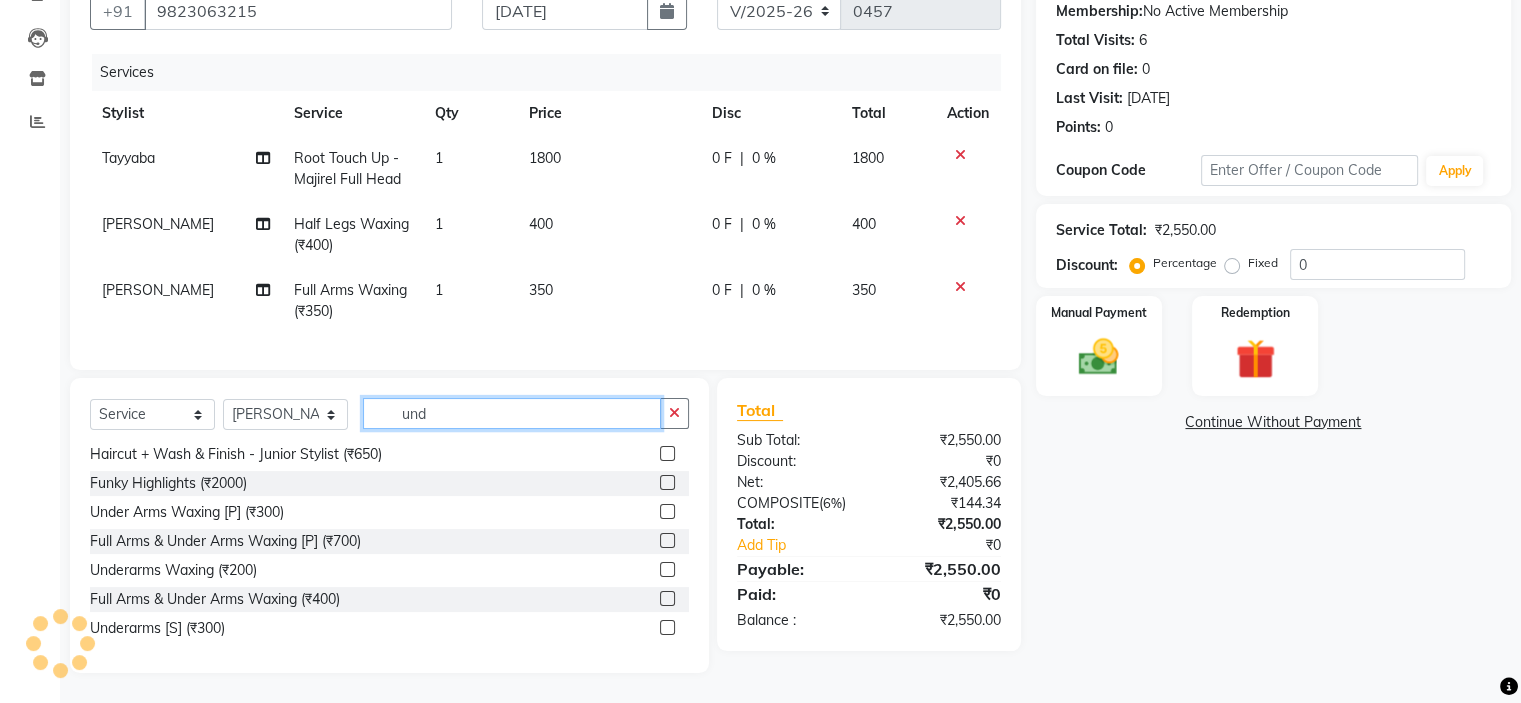 scroll, scrollTop: 32, scrollLeft: 0, axis: vertical 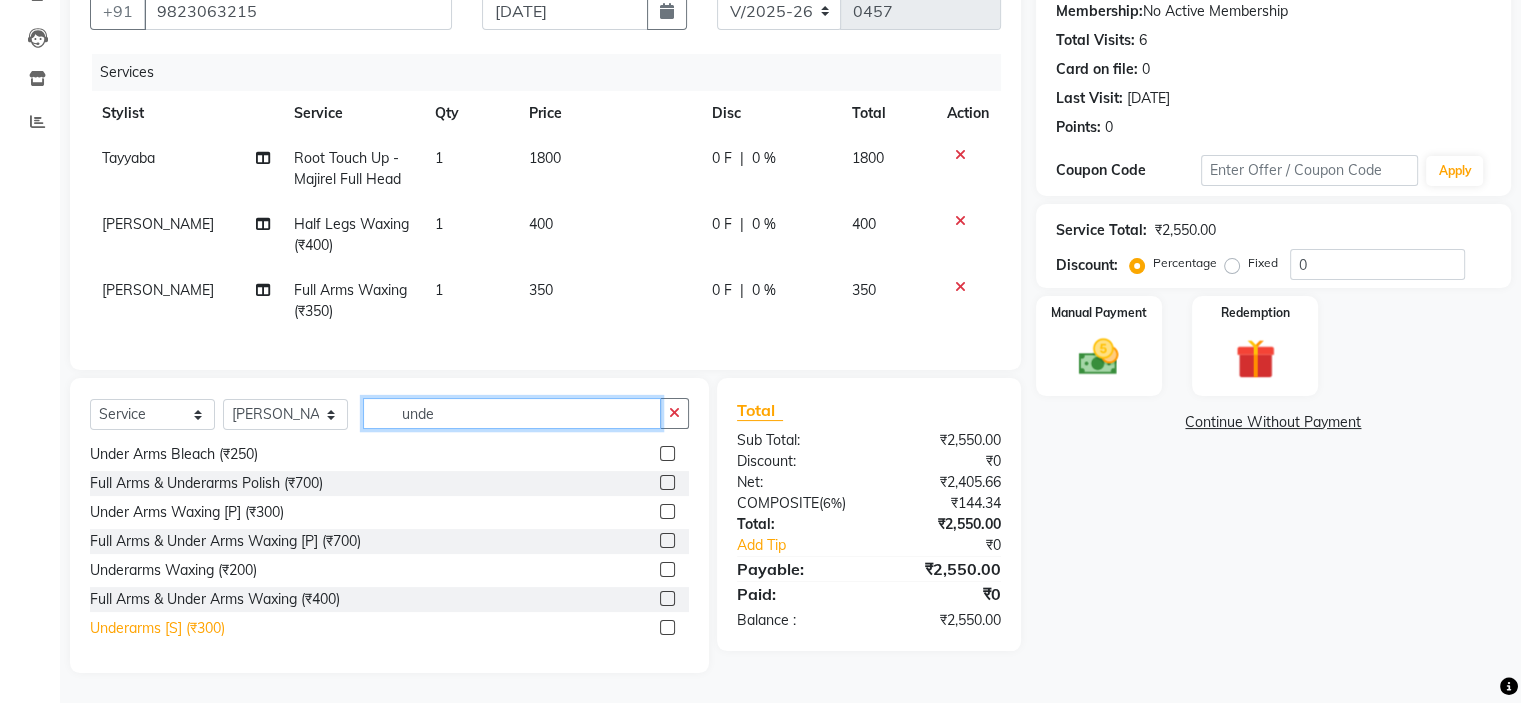 type on "unde" 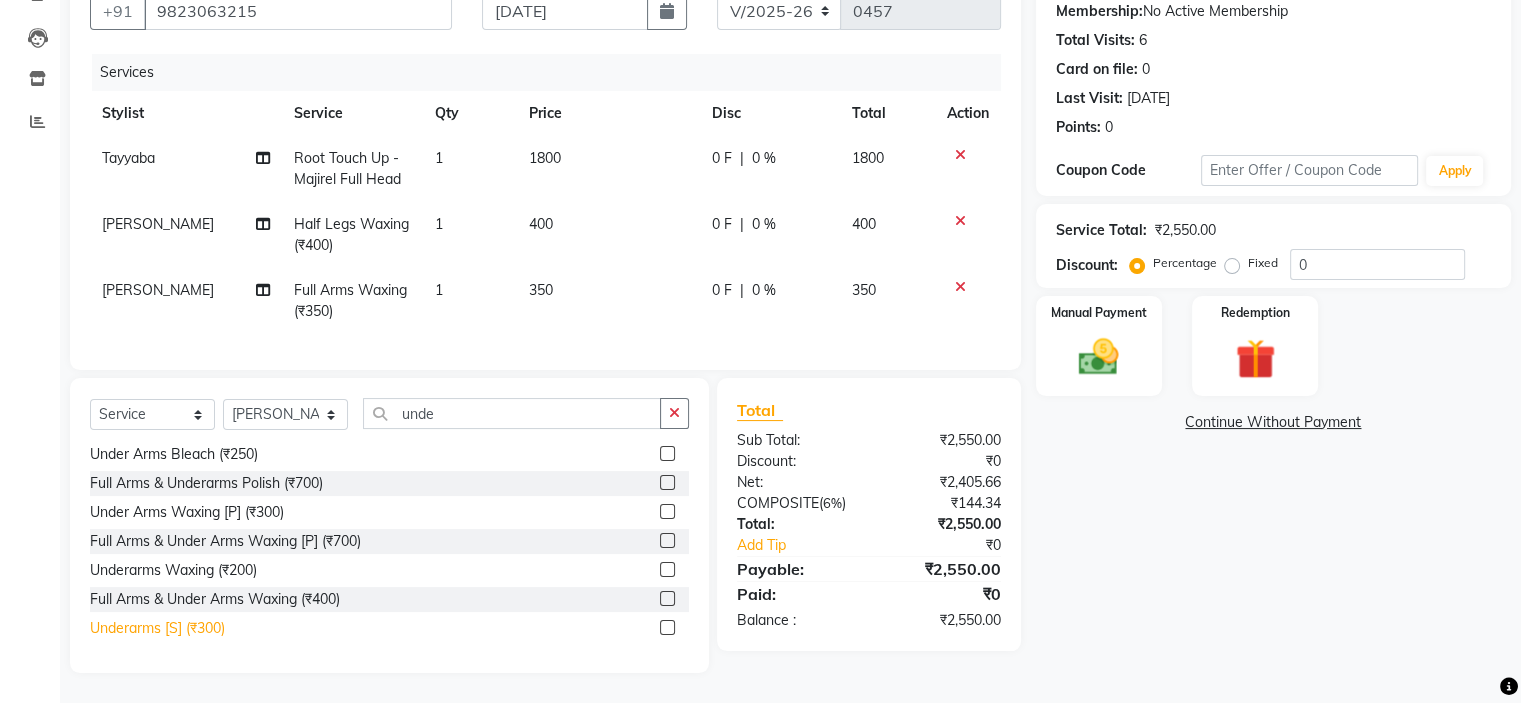 click on "Underarms [S] (₹300)" 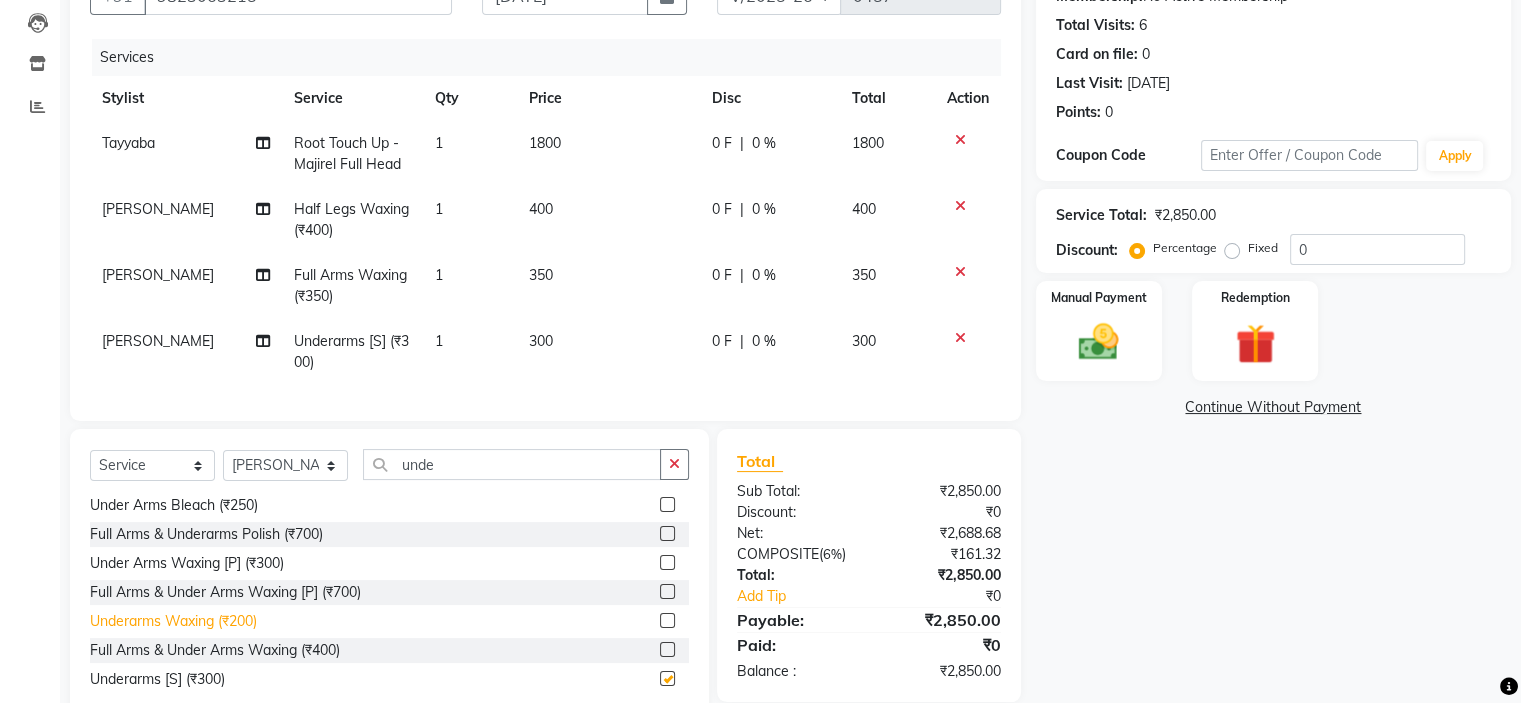 checkbox on "false" 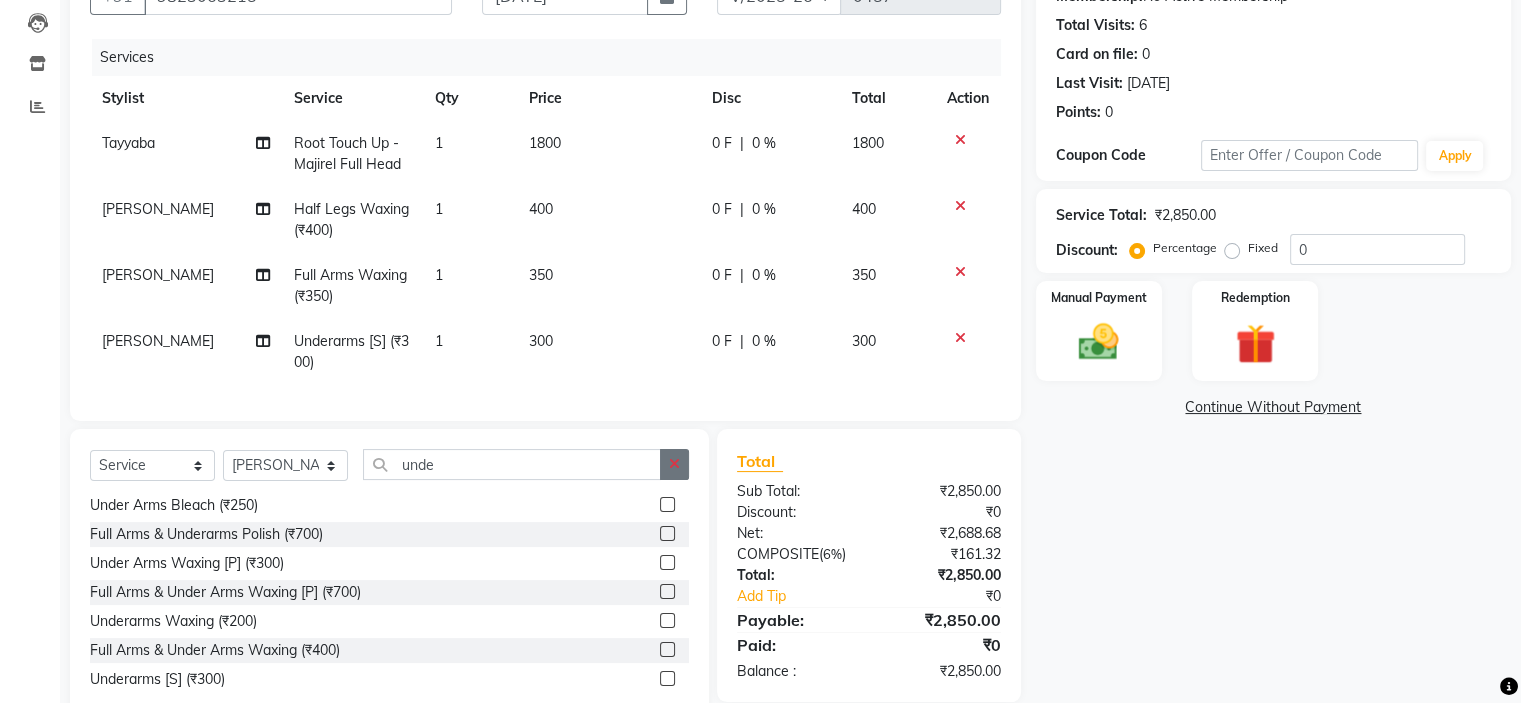 click 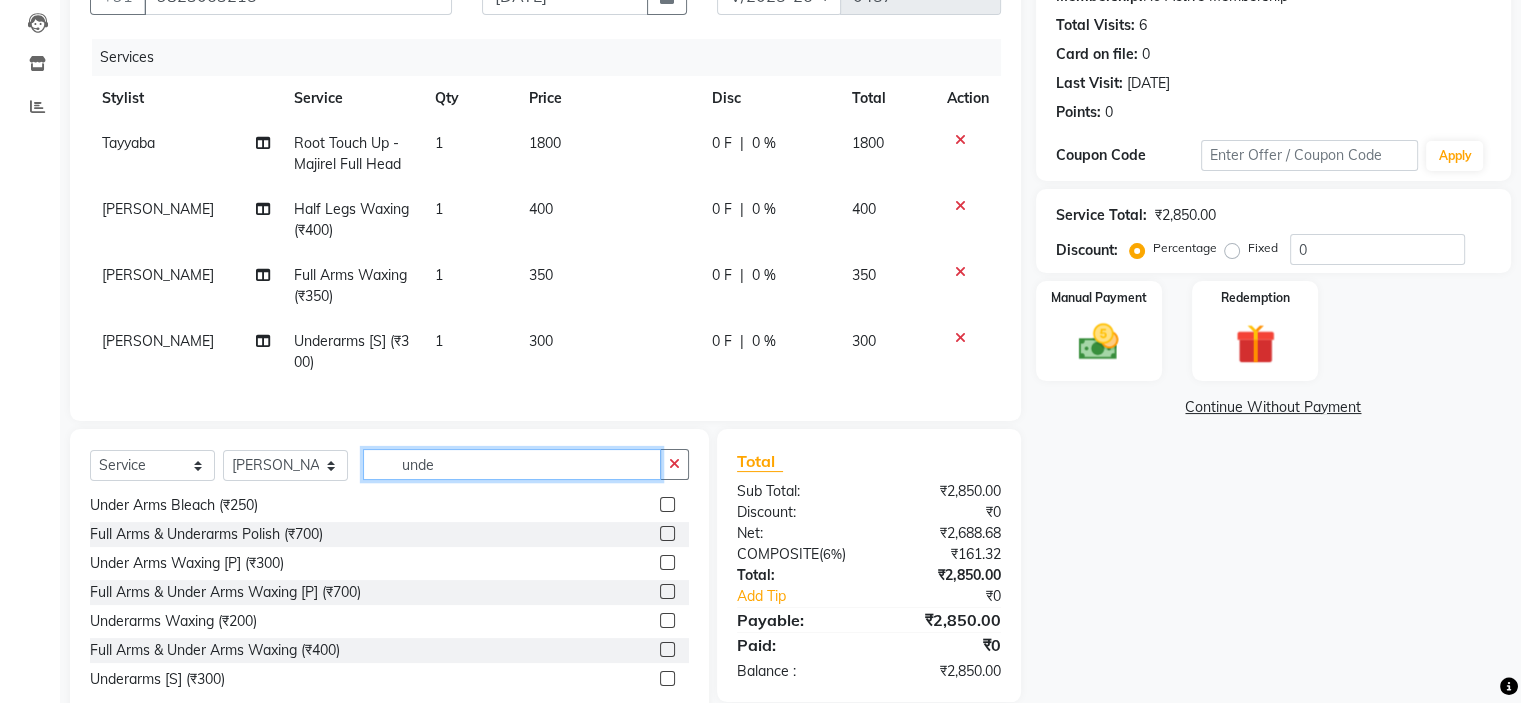 type 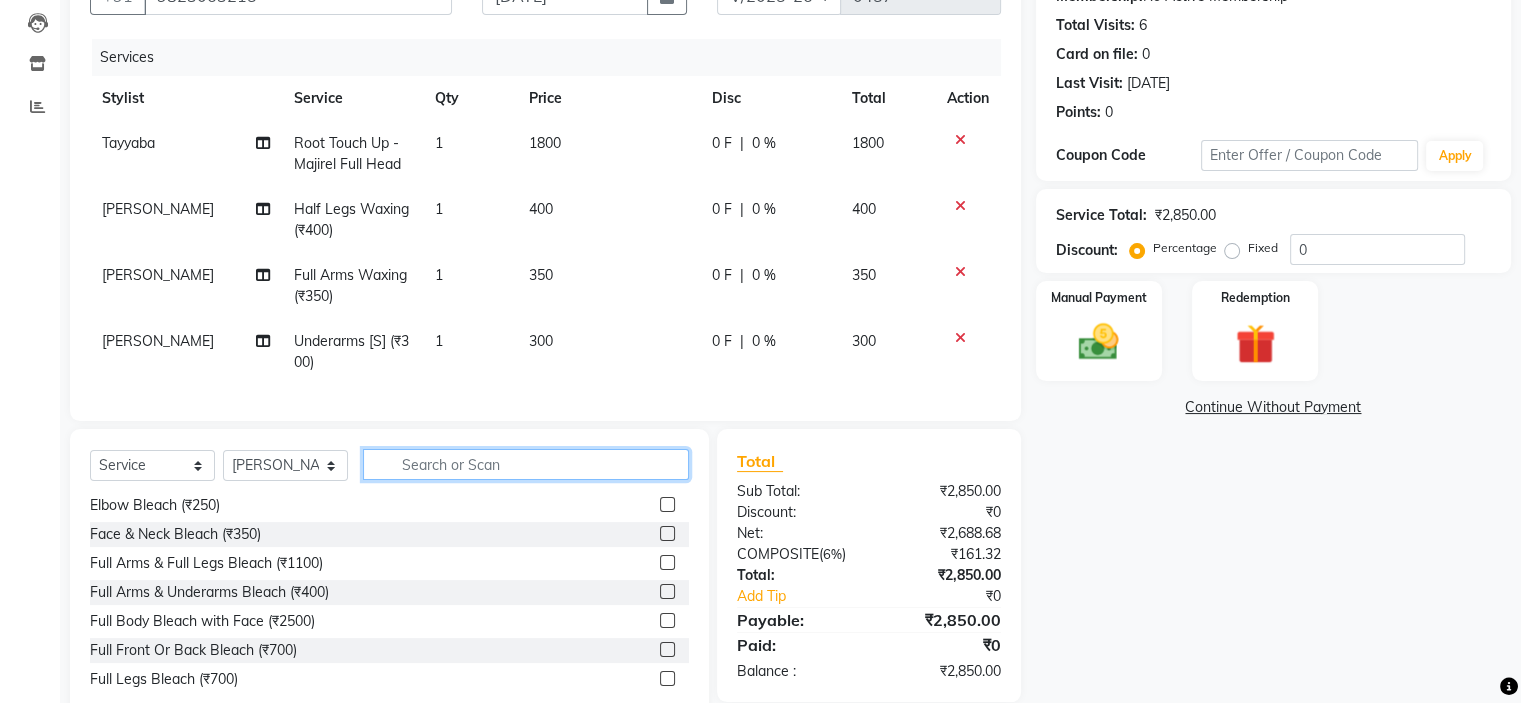 scroll, scrollTop: 437, scrollLeft: 0, axis: vertical 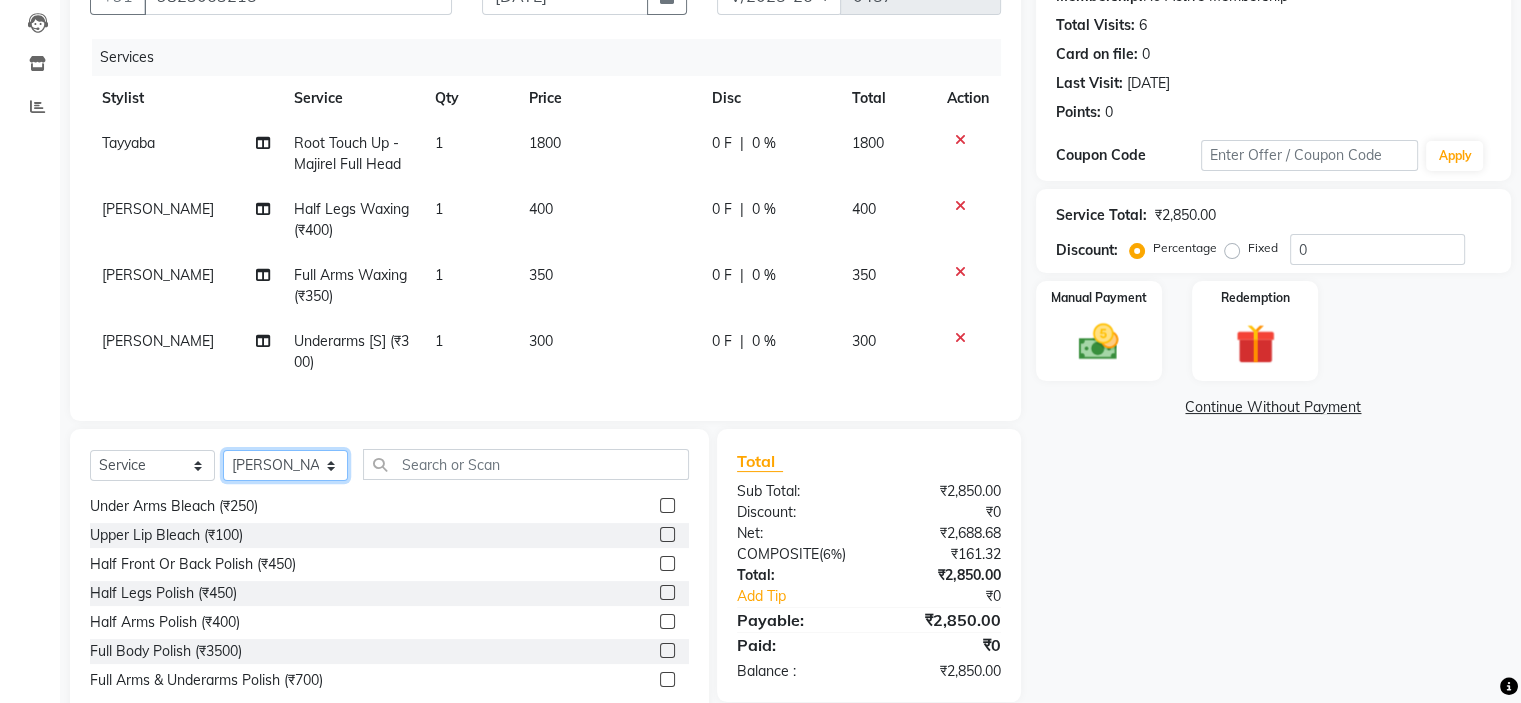 click on "Select Stylist Ahling Devika  Manager Sheela  Tayyaba  Yen" 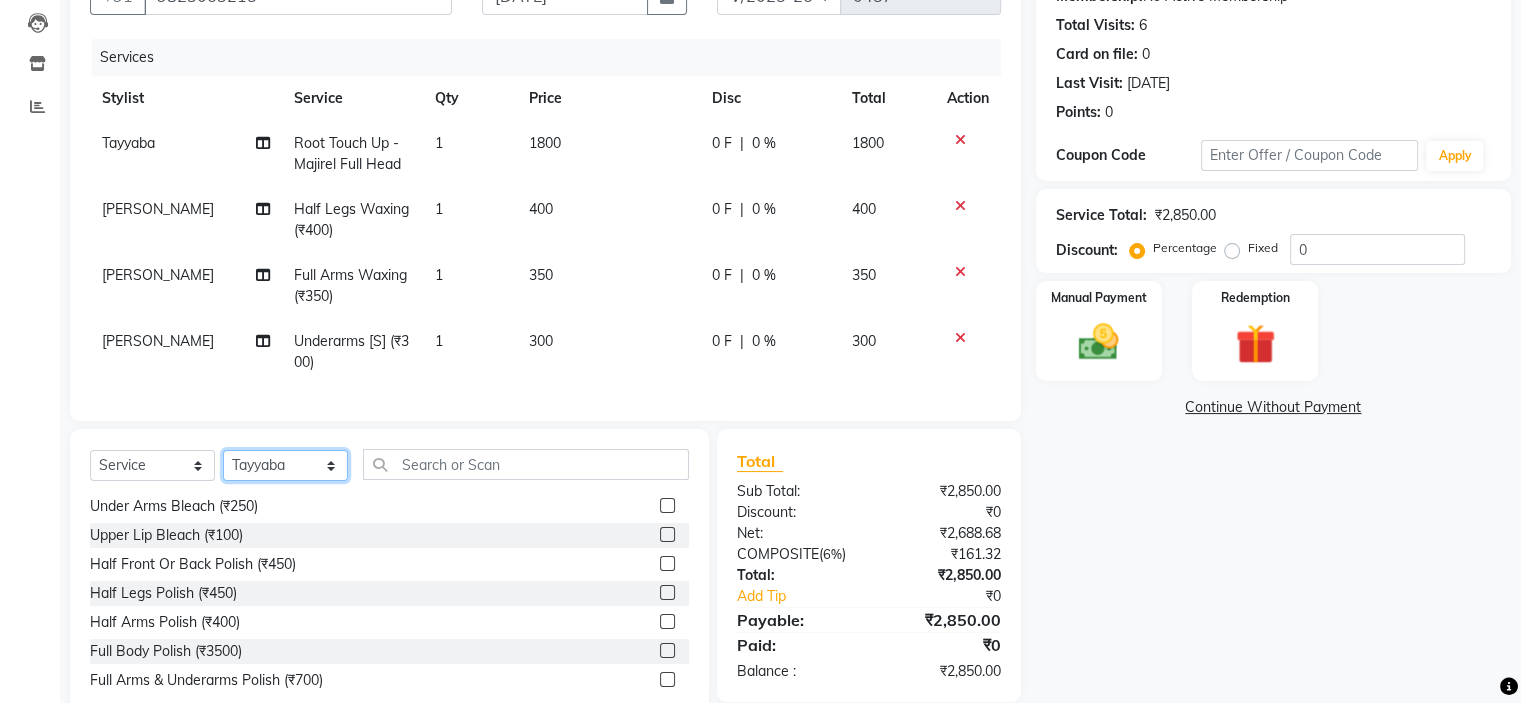 click on "Select Stylist Ahling Devika  Manager Sheela  Tayyaba  Yen" 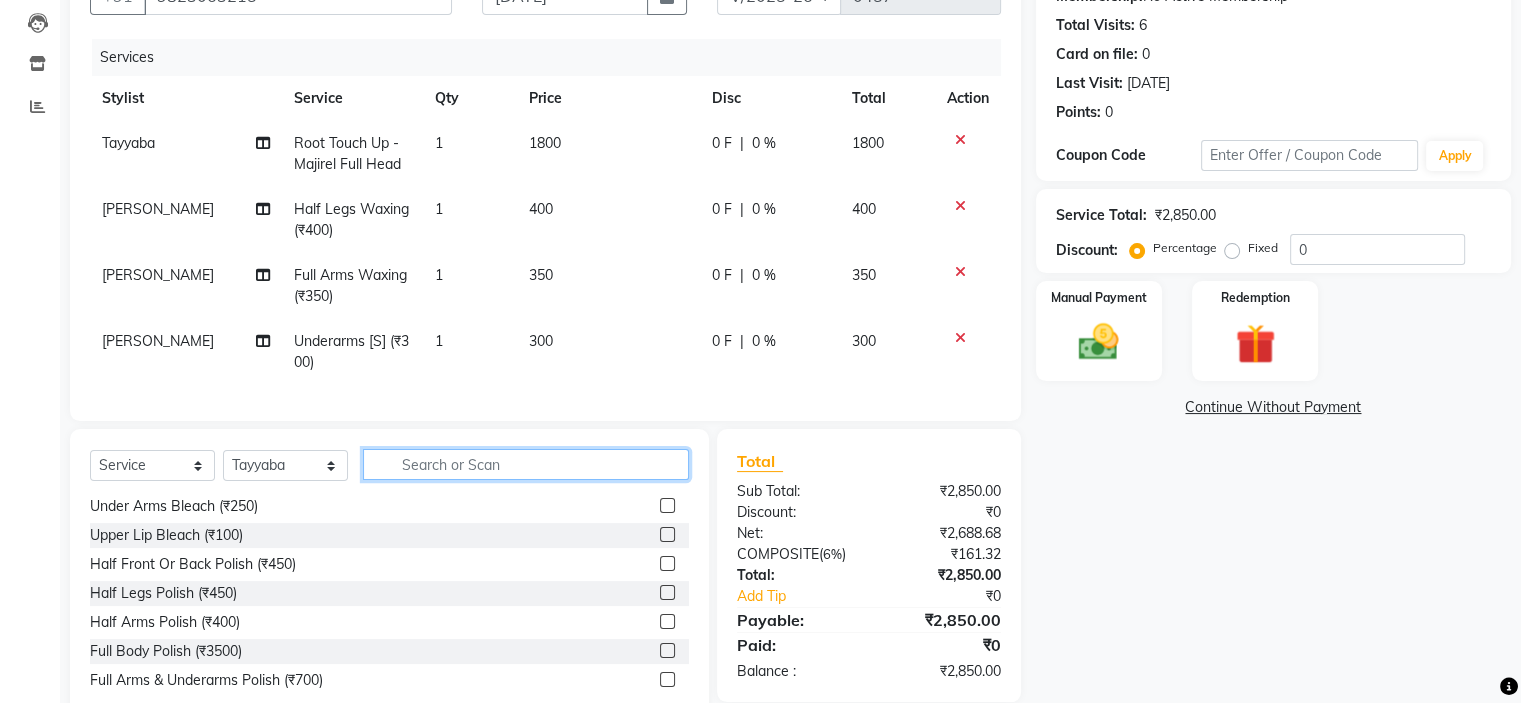 click 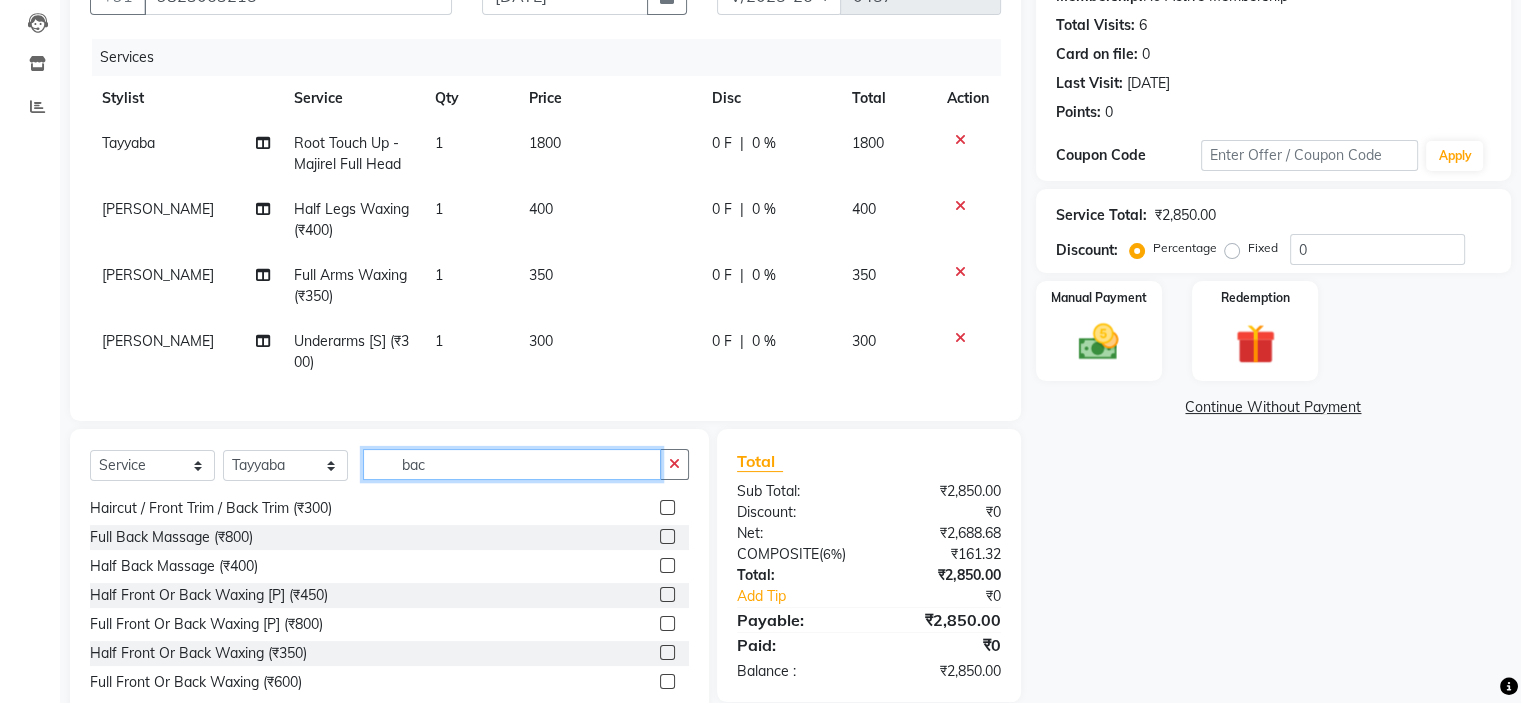scroll, scrollTop: 148, scrollLeft: 0, axis: vertical 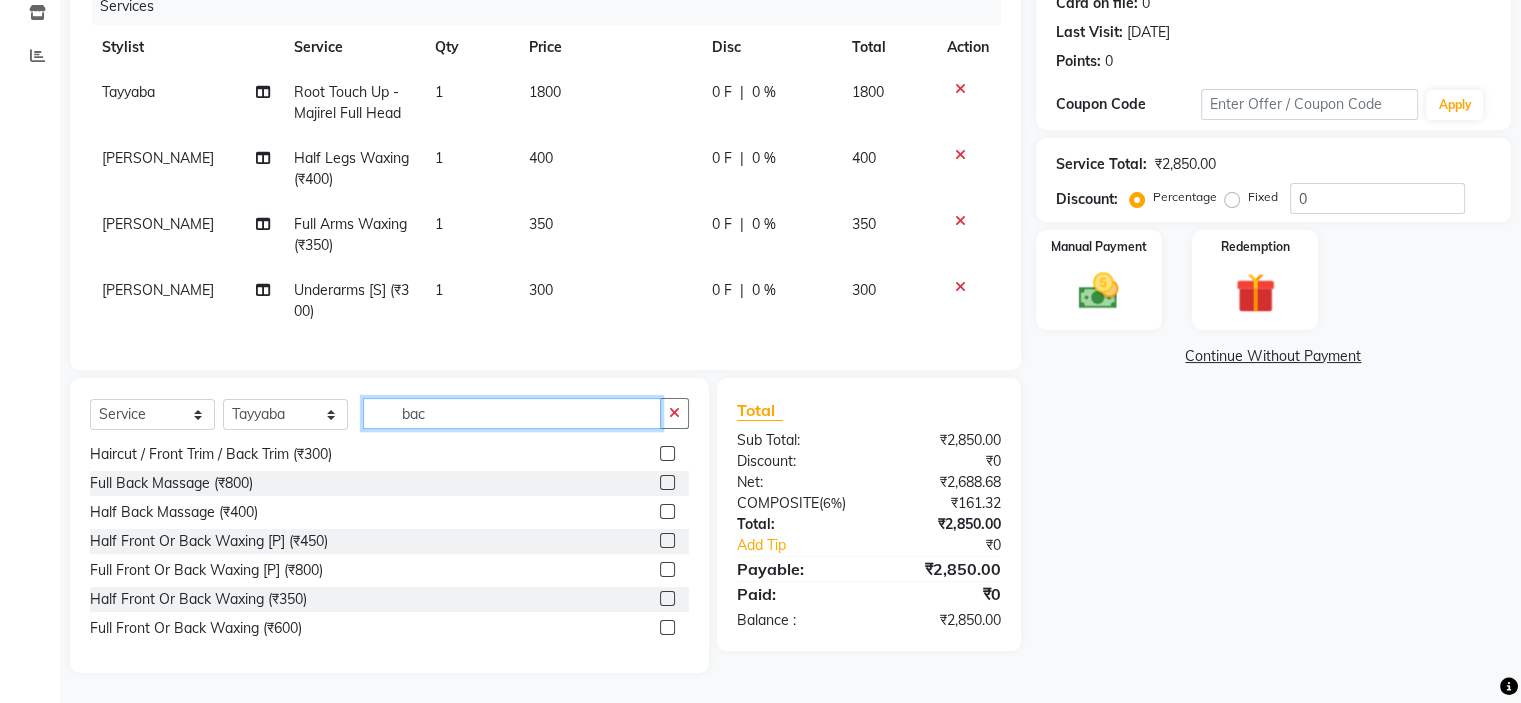 click on "bac" 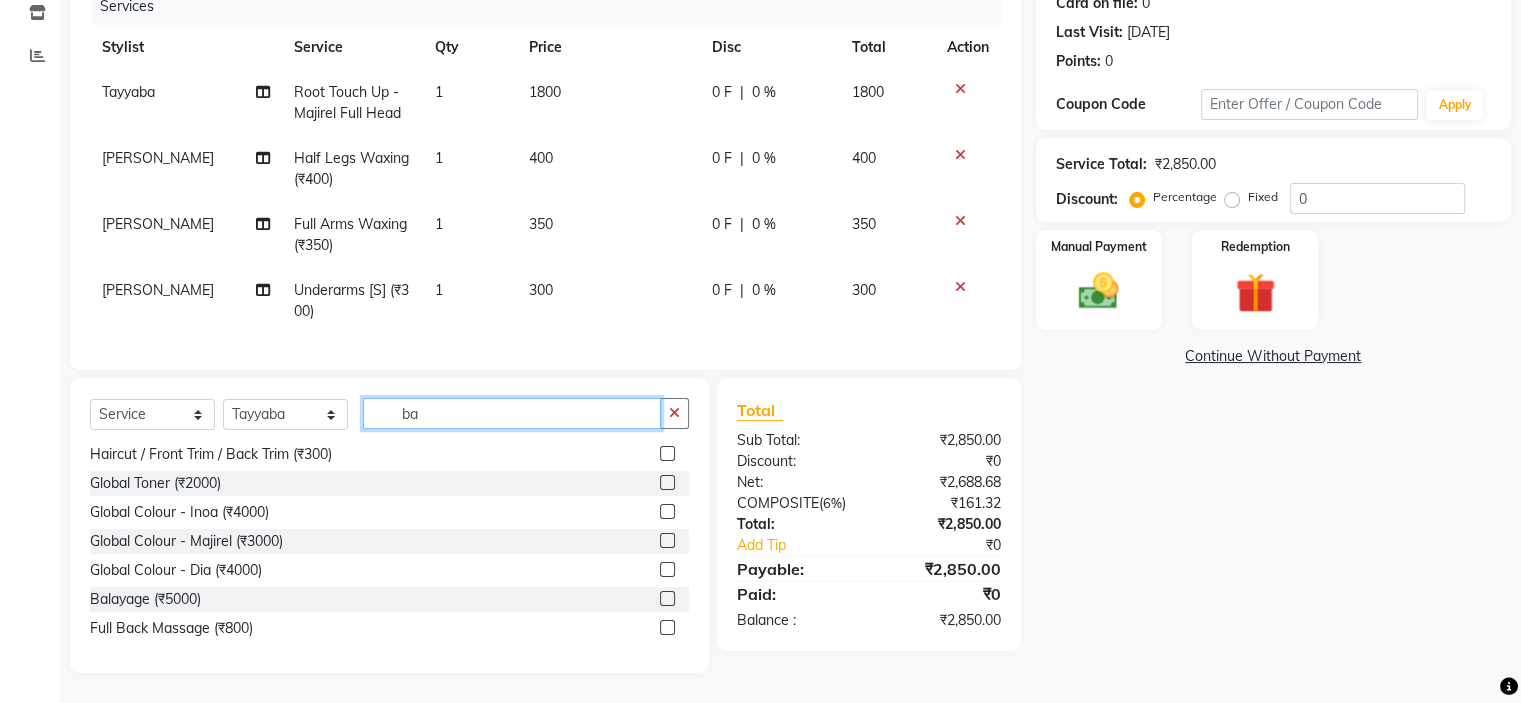 type on "b" 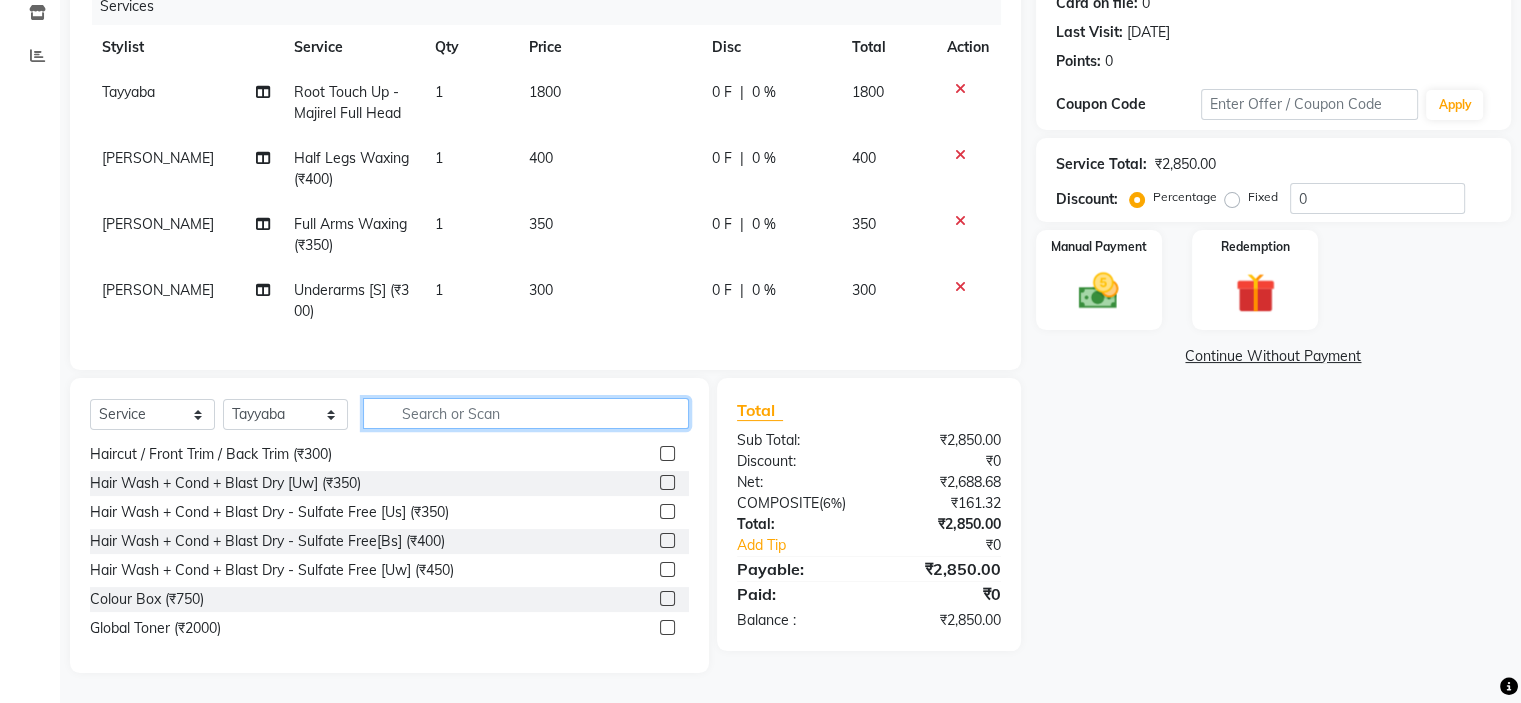 scroll, scrollTop: 960, scrollLeft: 0, axis: vertical 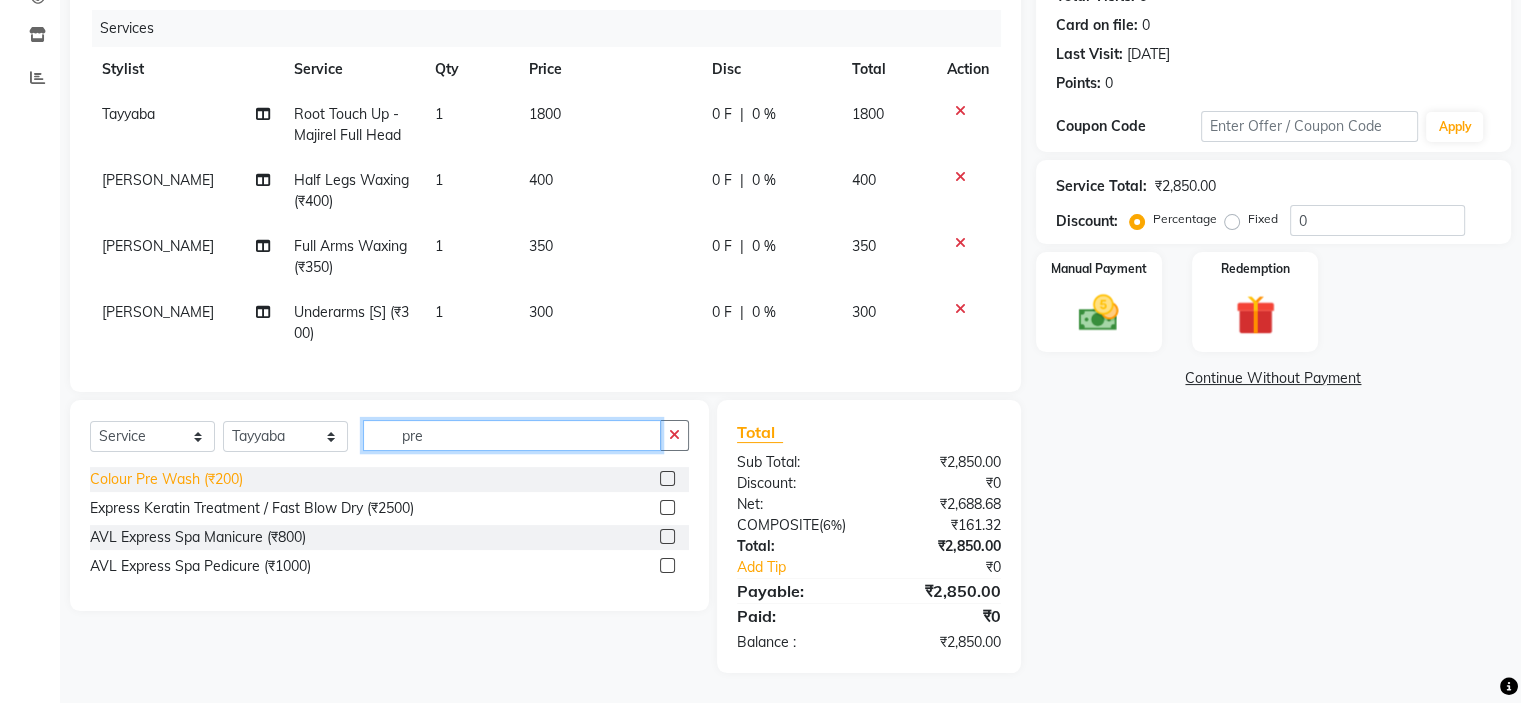 type on "pre" 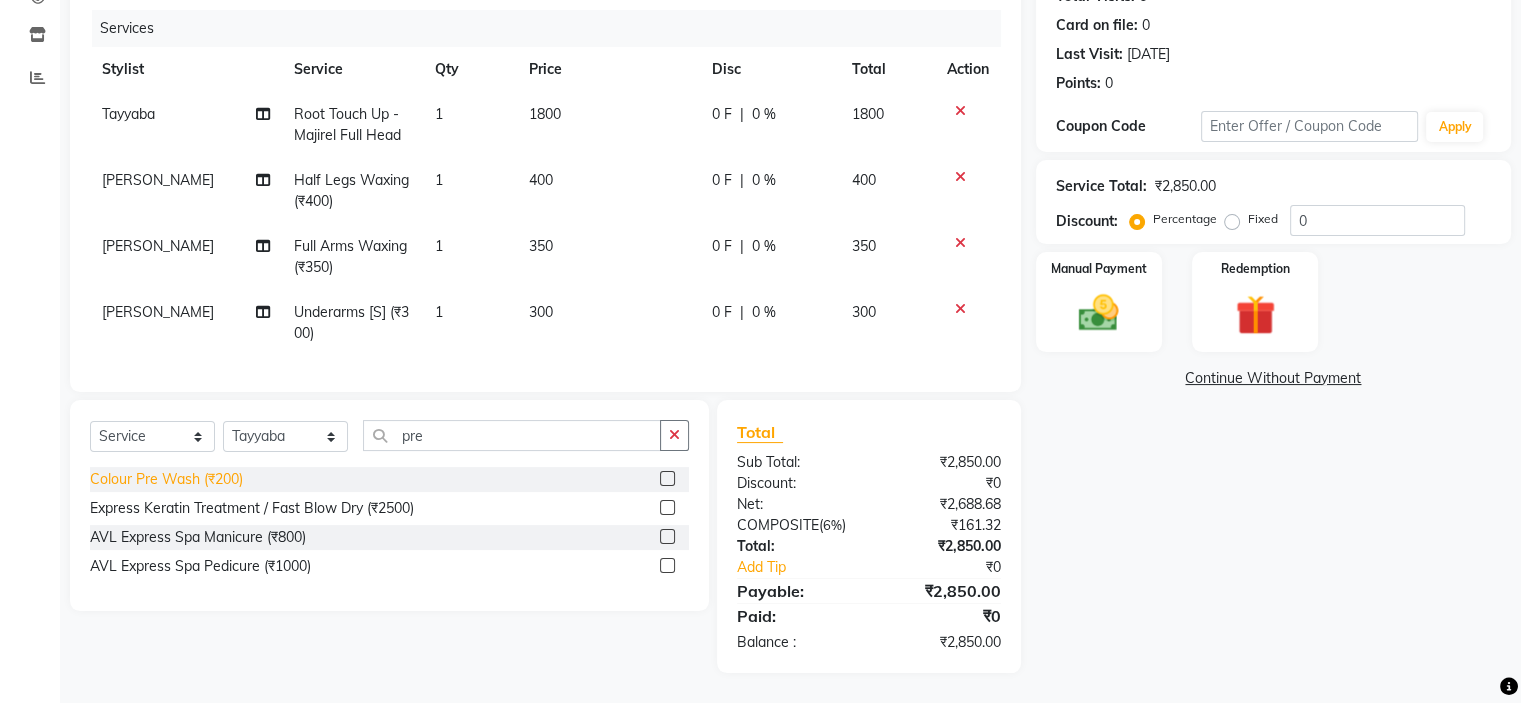 click on "Colour Pre Wash (₹200)" 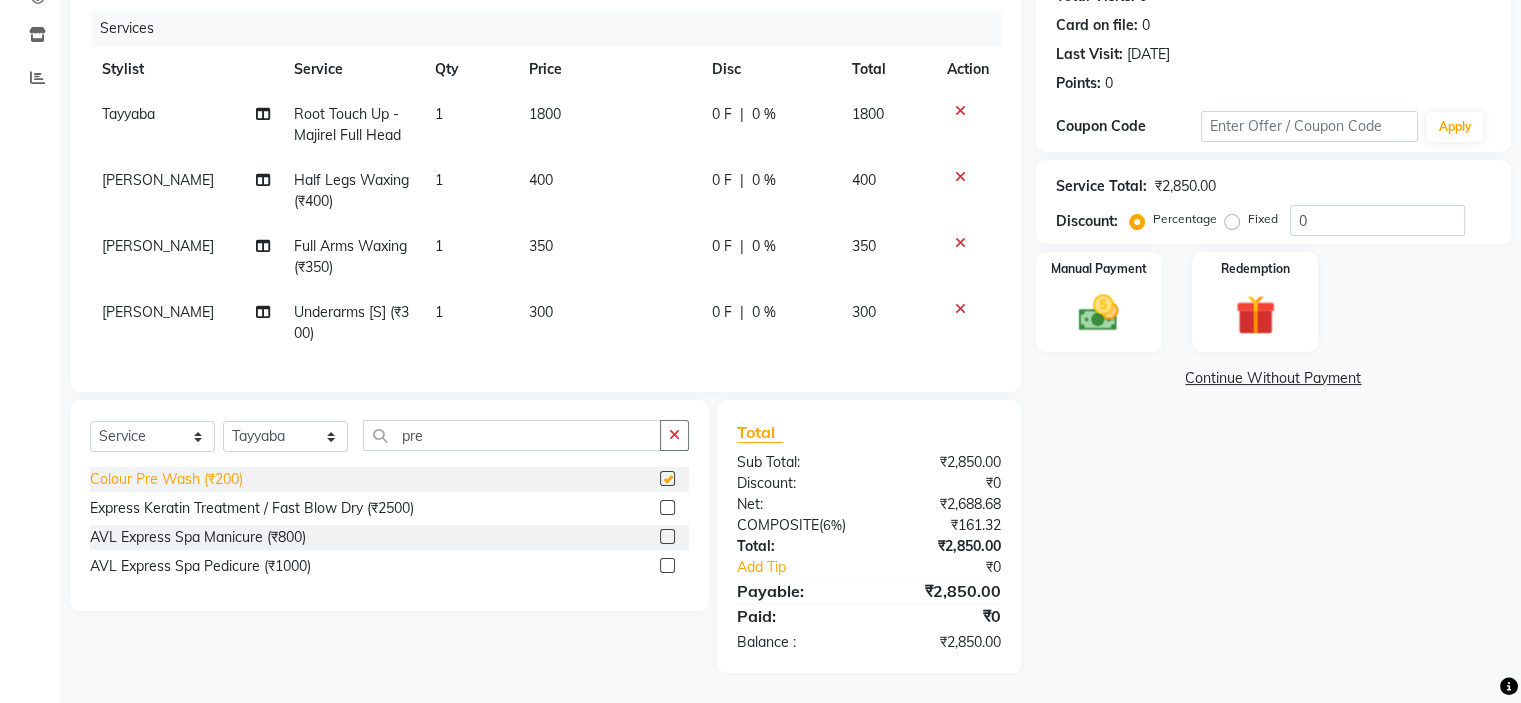 checkbox on "false" 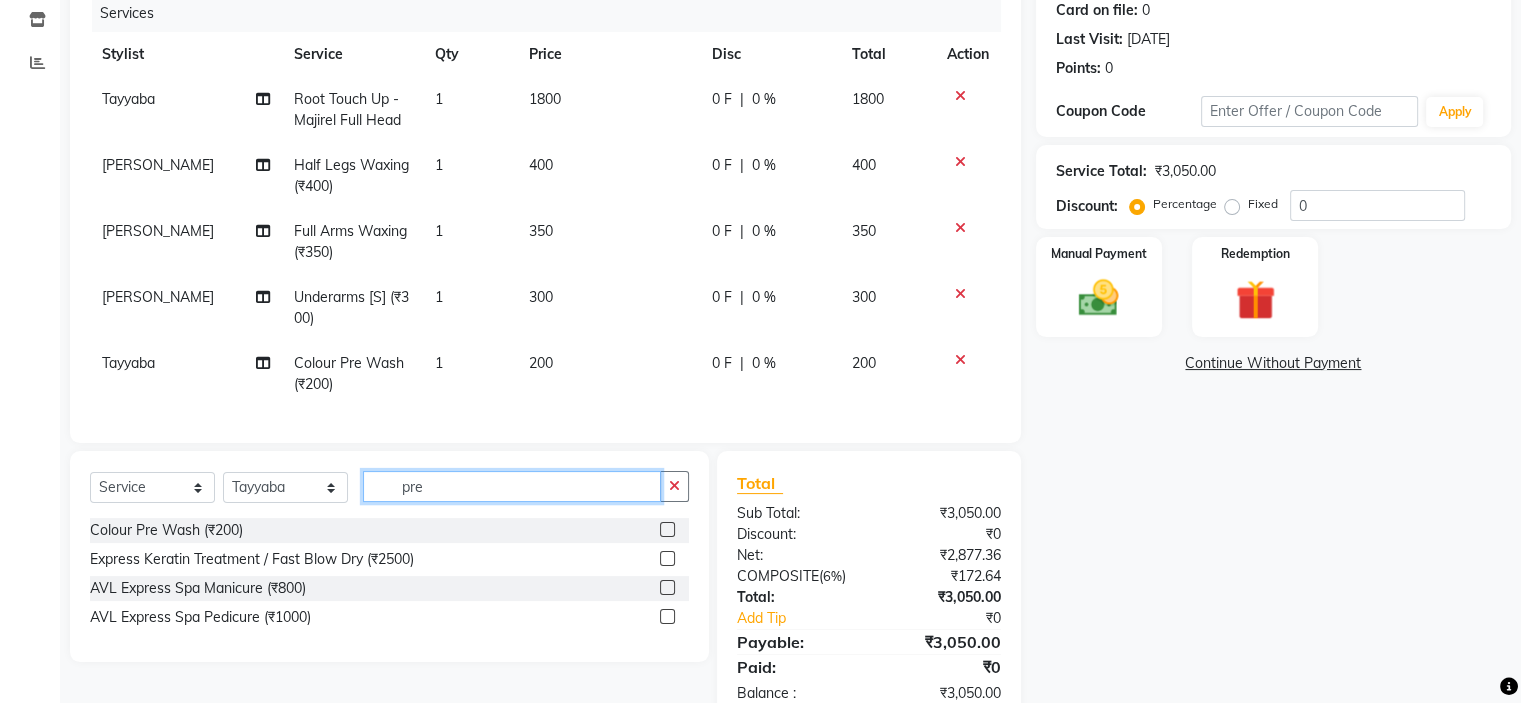 click on "pre" 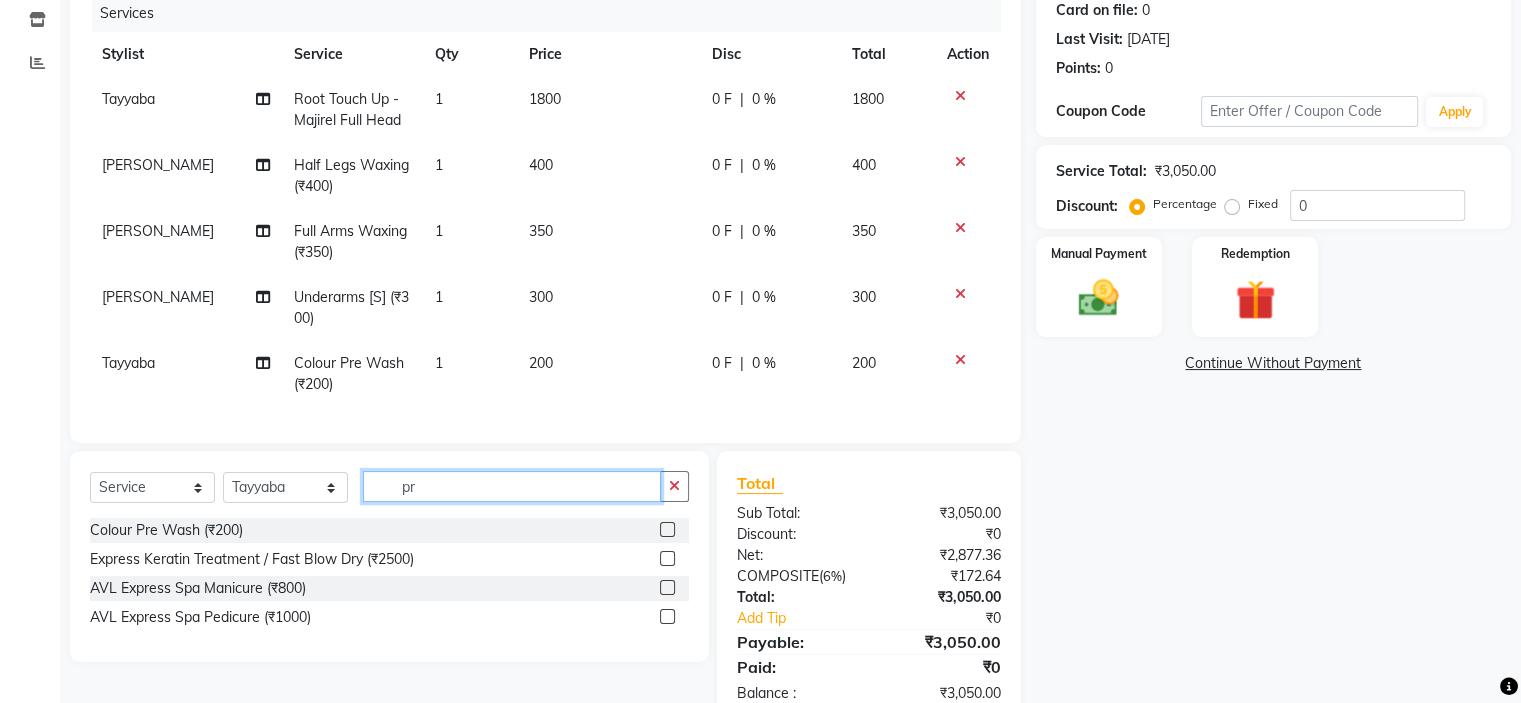type on "p" 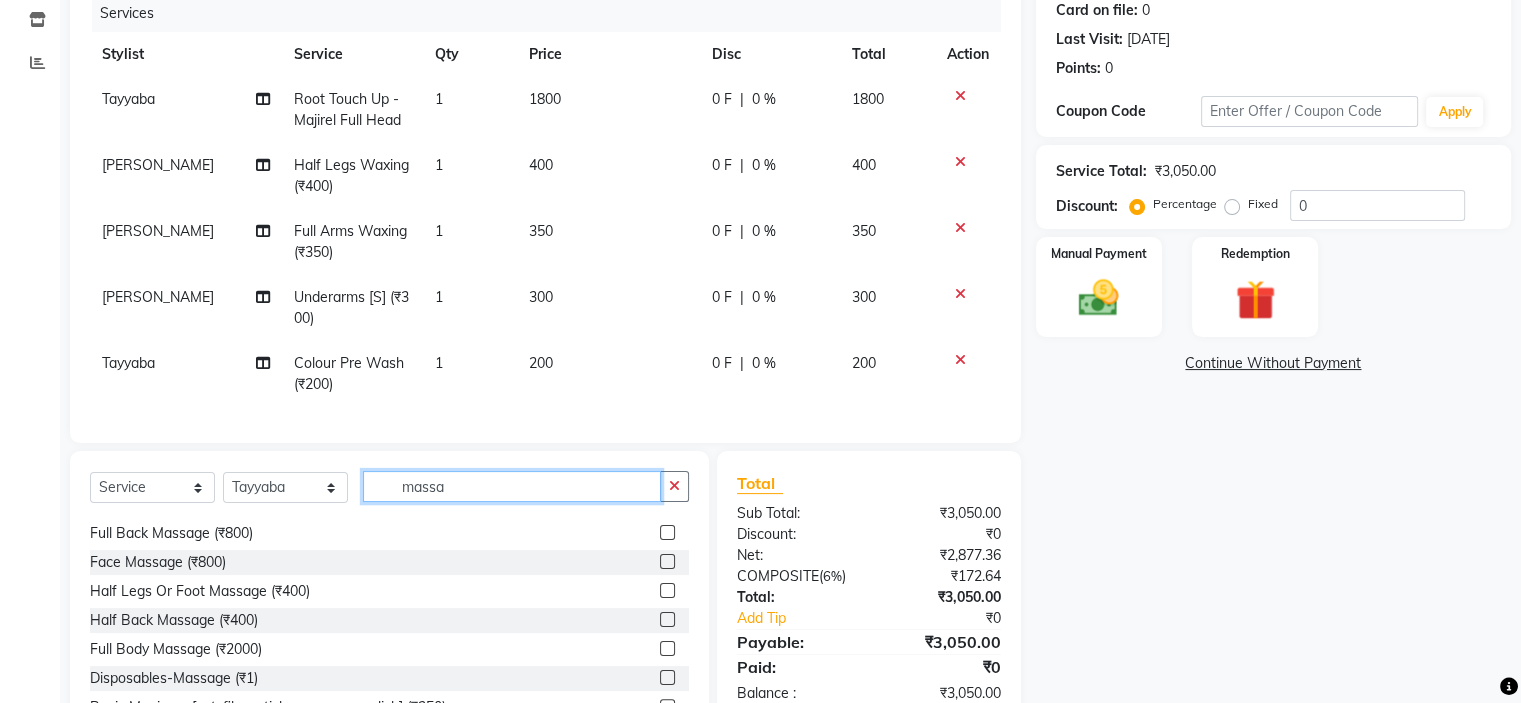 scroll, scrollTop: 176, scrollLeft: 0, axis: vertical 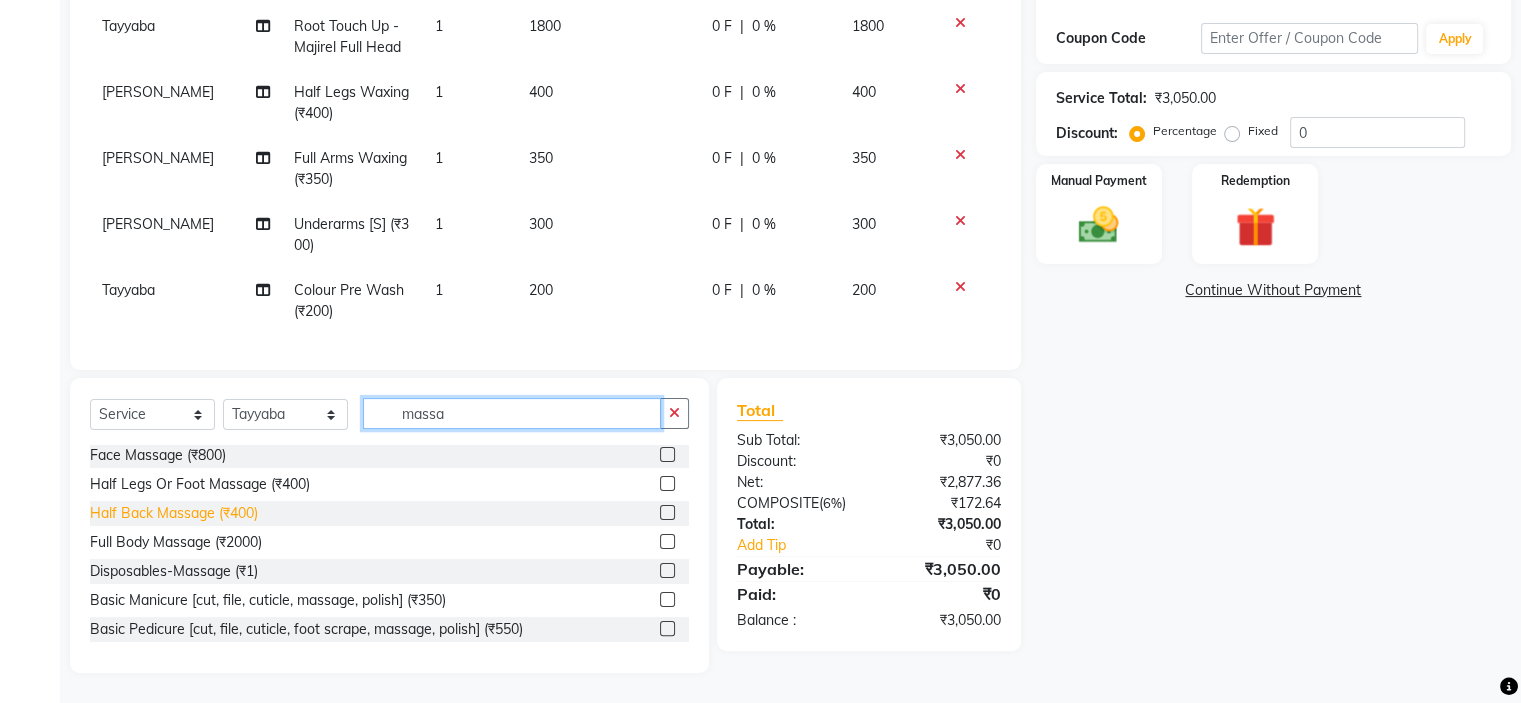 type on "massa" 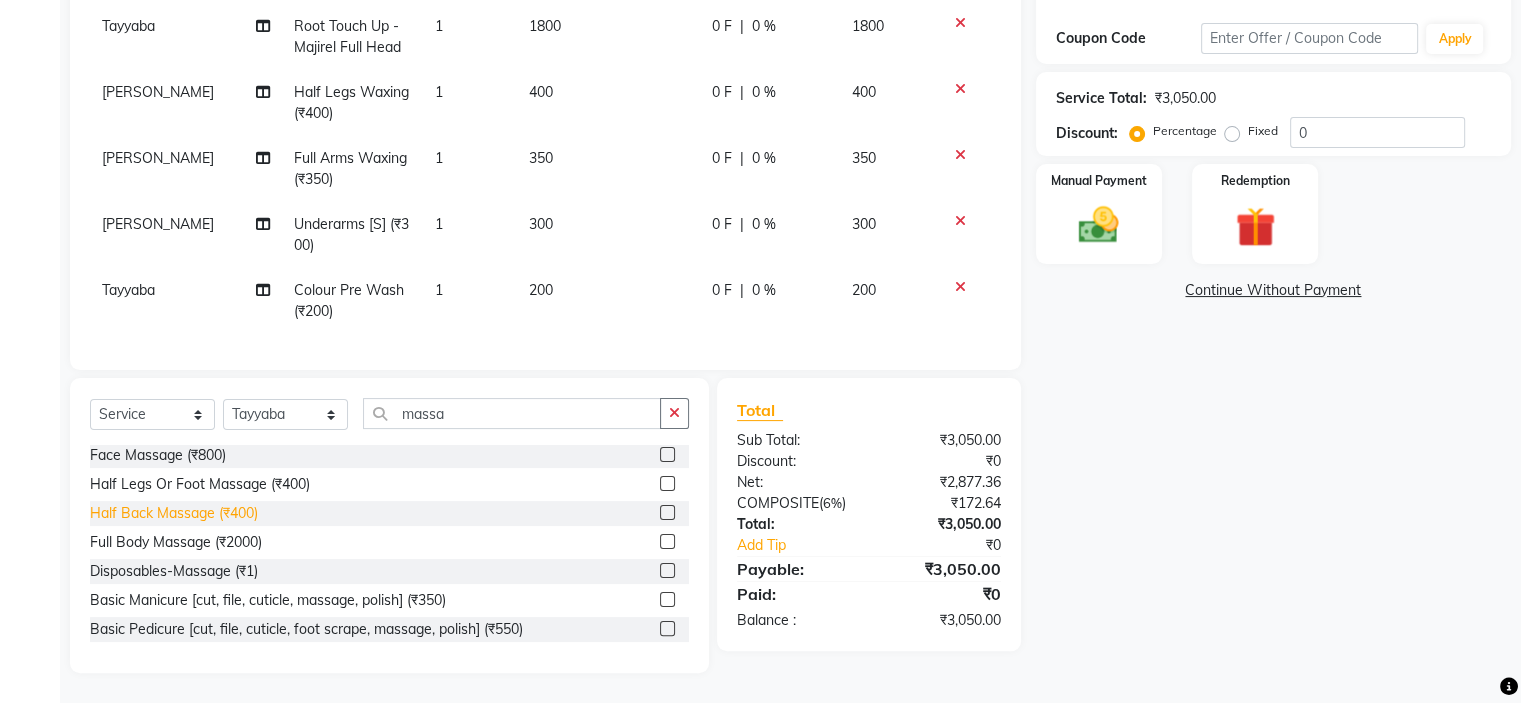 click on "Half Back Massage (₹400)" 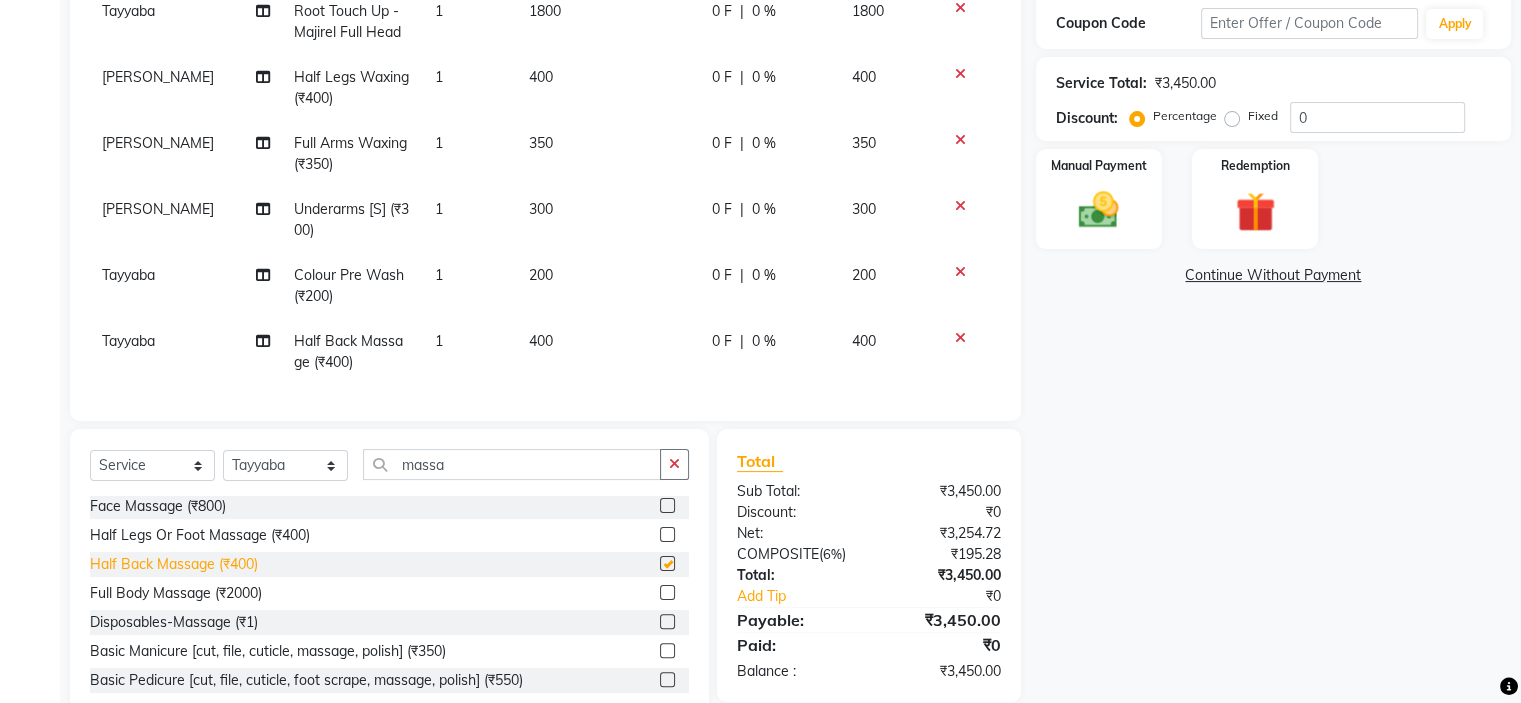 checkbox on "false" 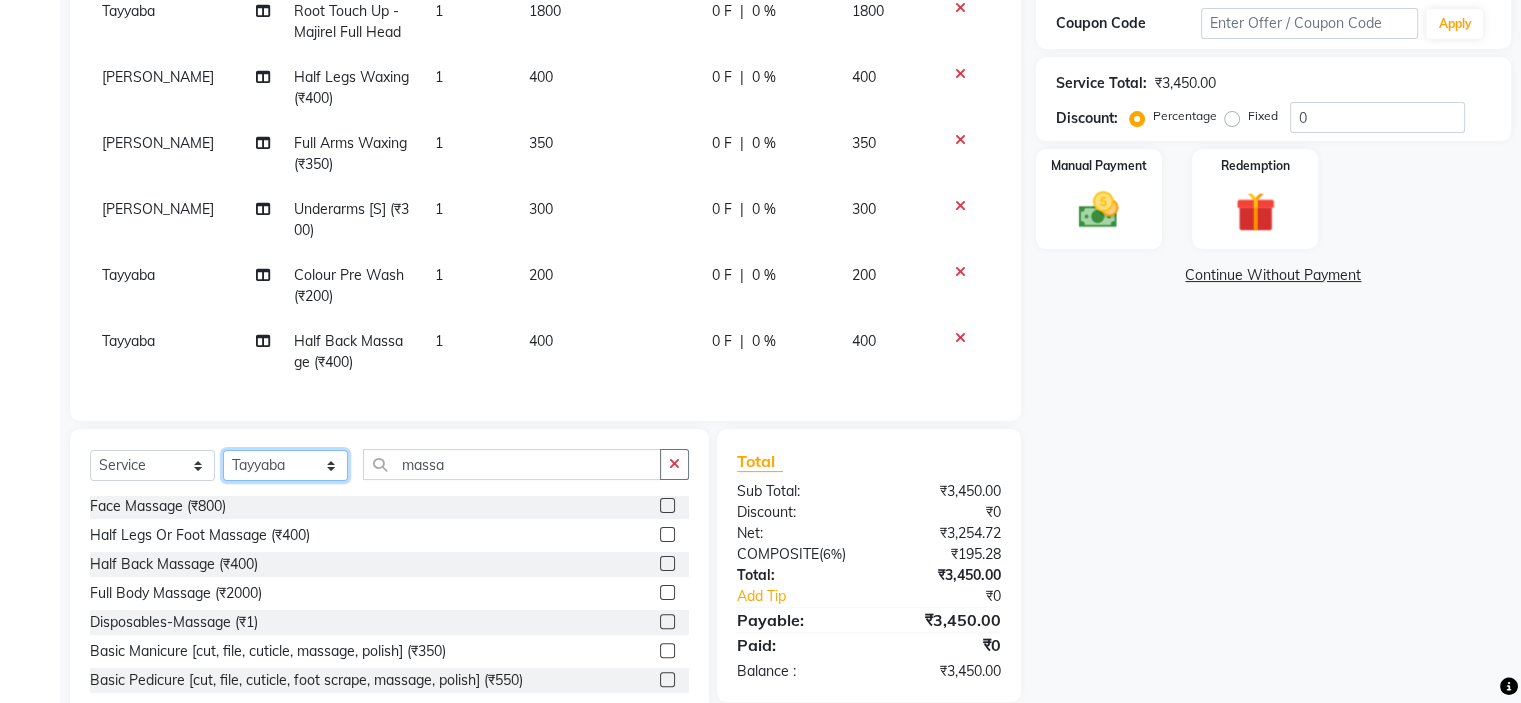 click on "Select Stylist Ahling Devika  Manager Sheela  Tayyaba  Yen" 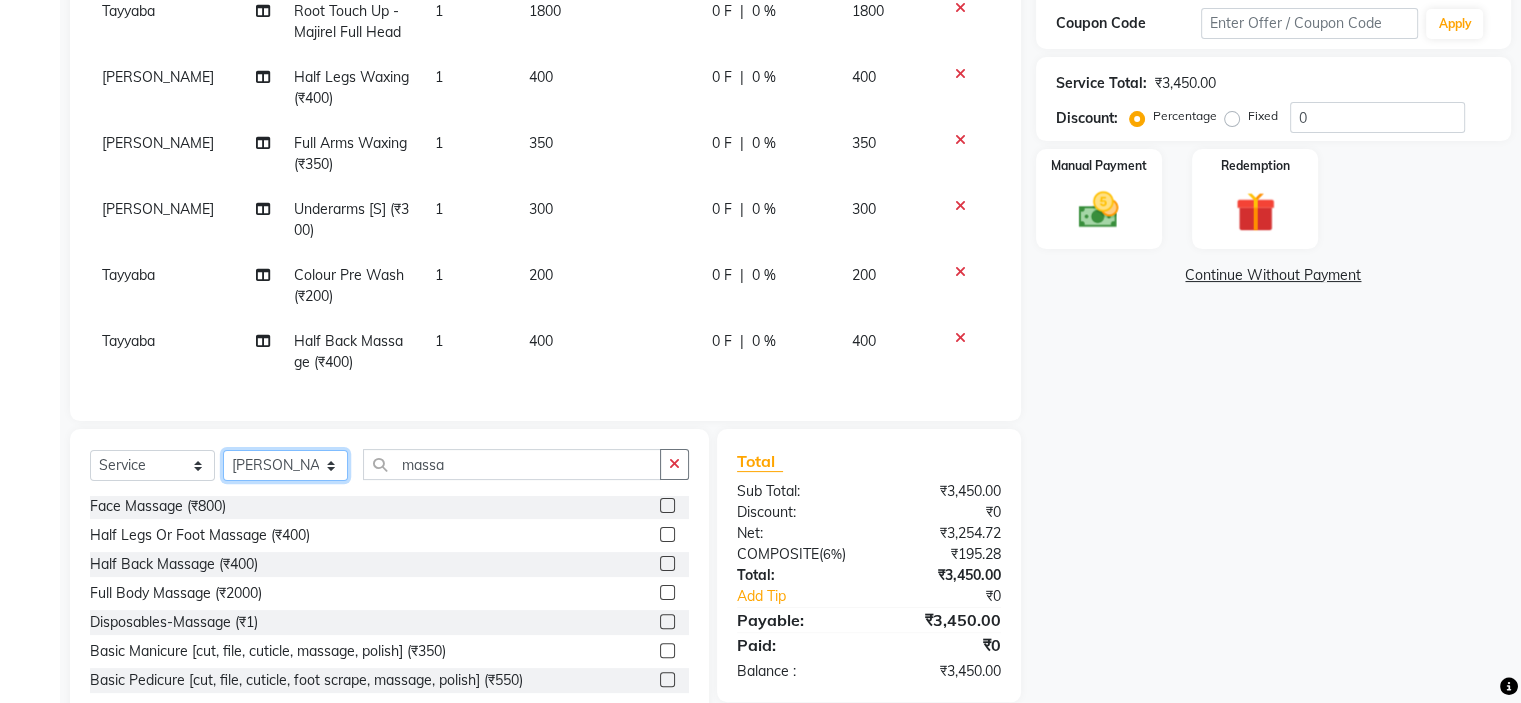 click on "Select Stylist Ahling Devika  Manager Sheela  Tayyaba  Yen" 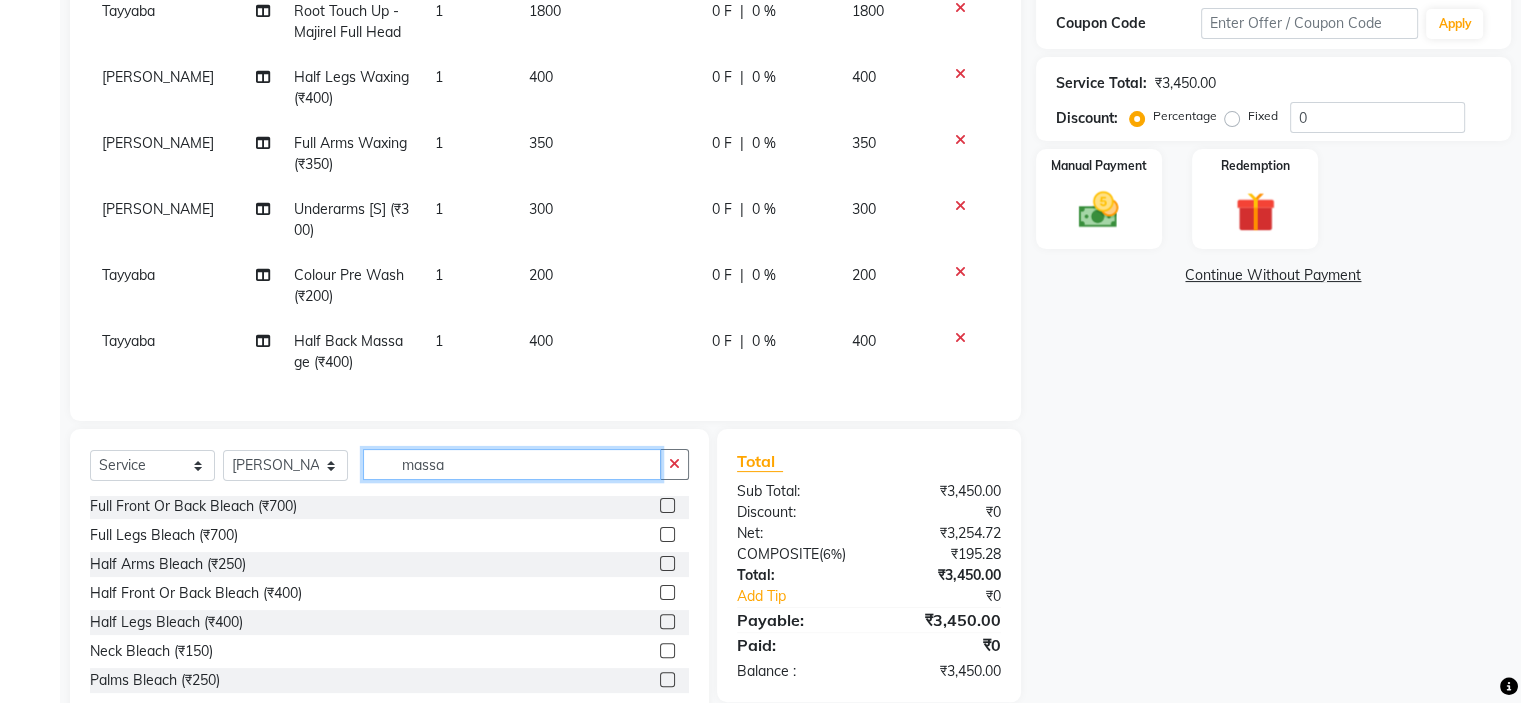 click on "massa" 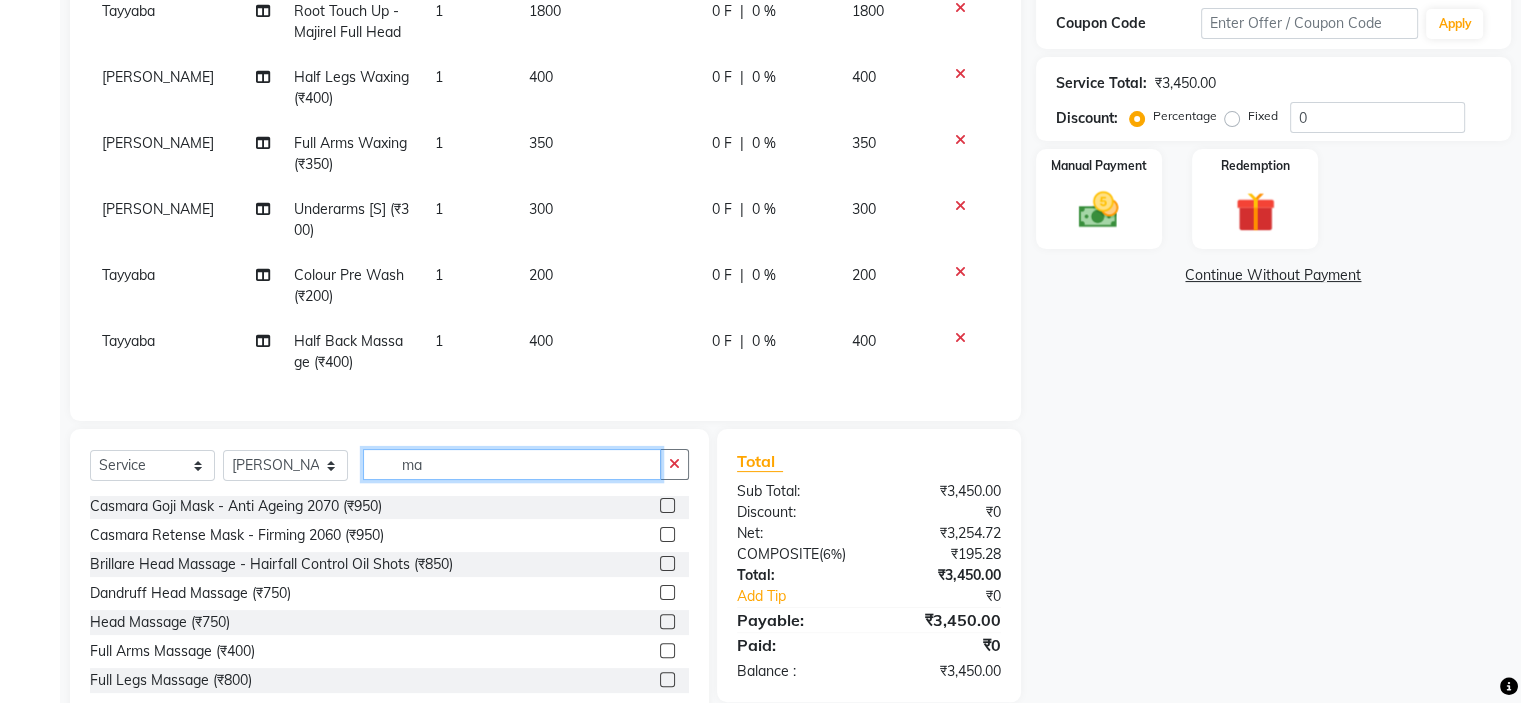 type on "m" 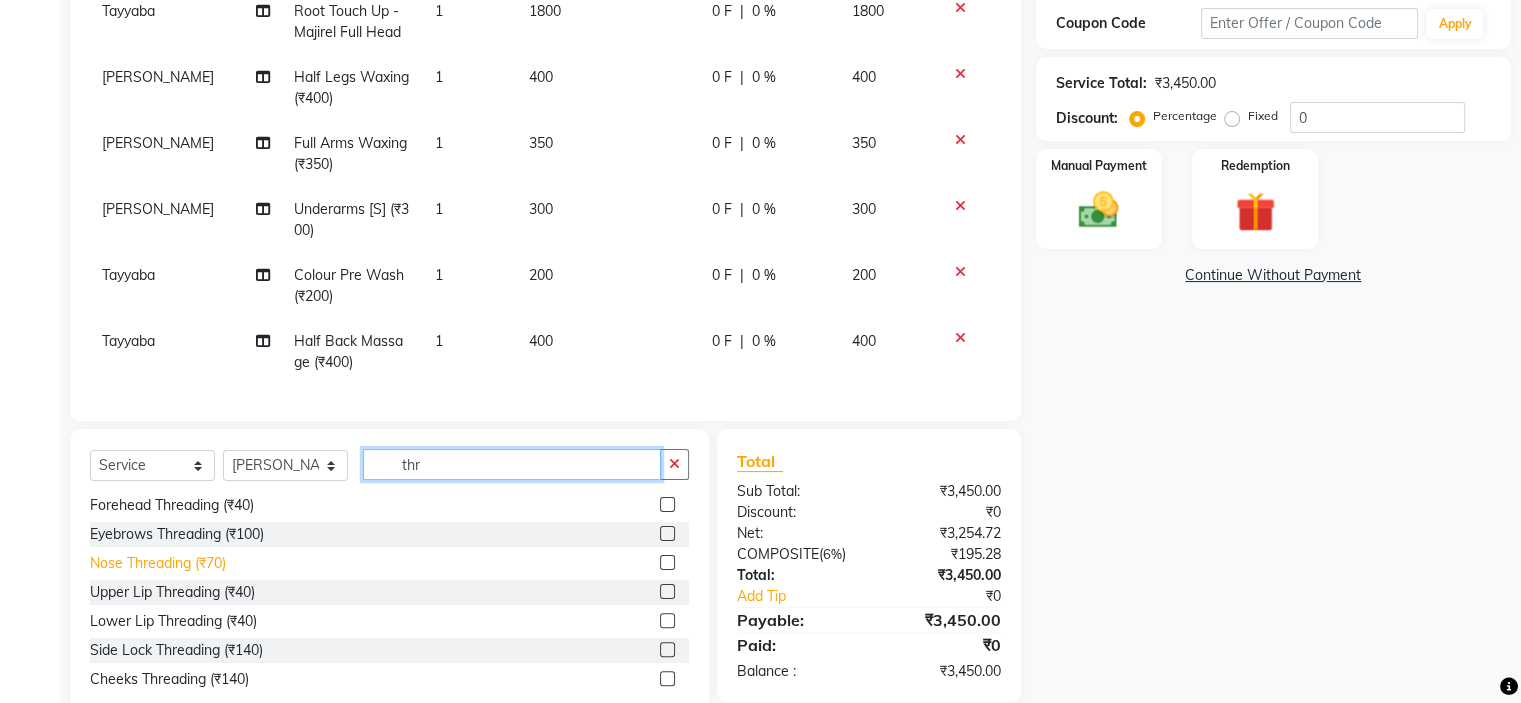 scroll, scrollTop: 205, scrollLeft: 0, axis: vertical 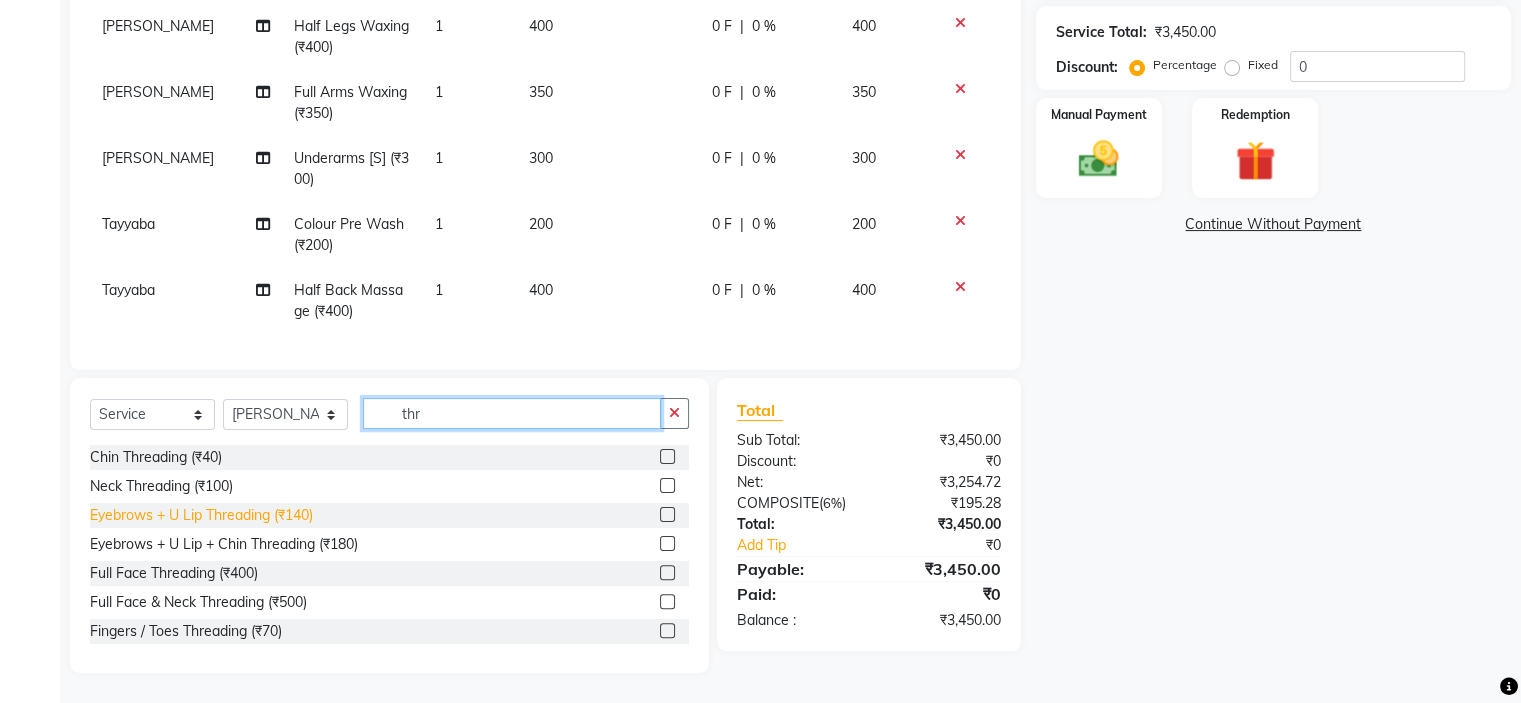 type on "thr" 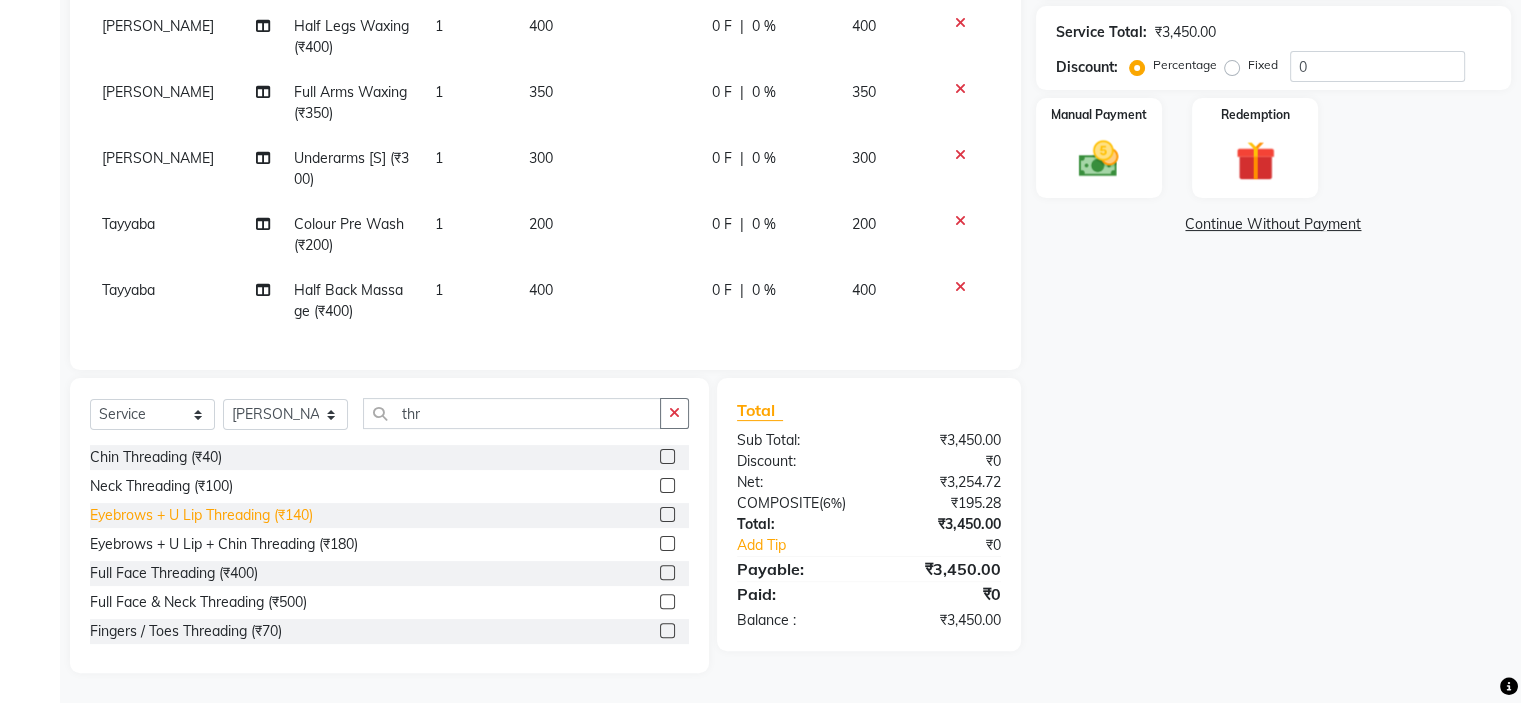 click on "Eyebrows + U Lip Threading (₹140)" 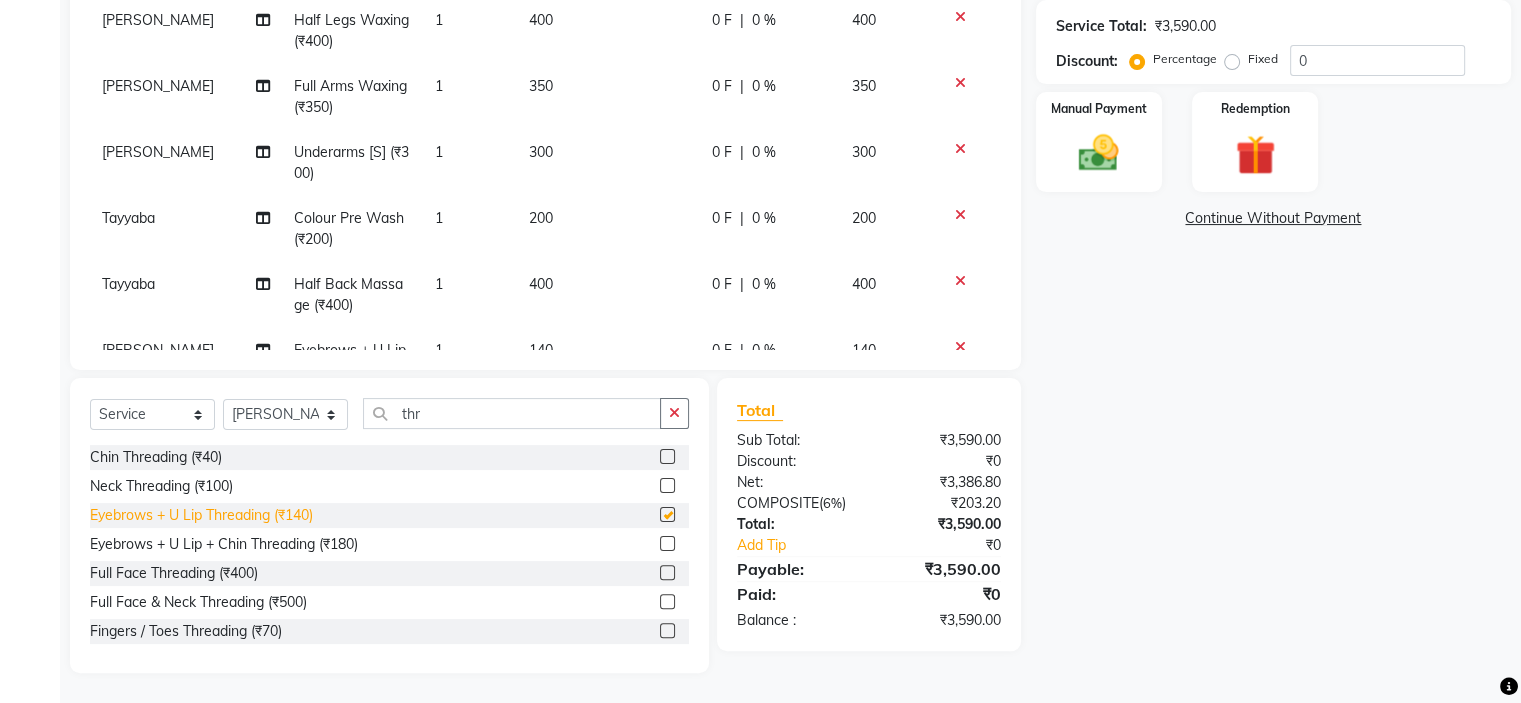 checkbox on "false" 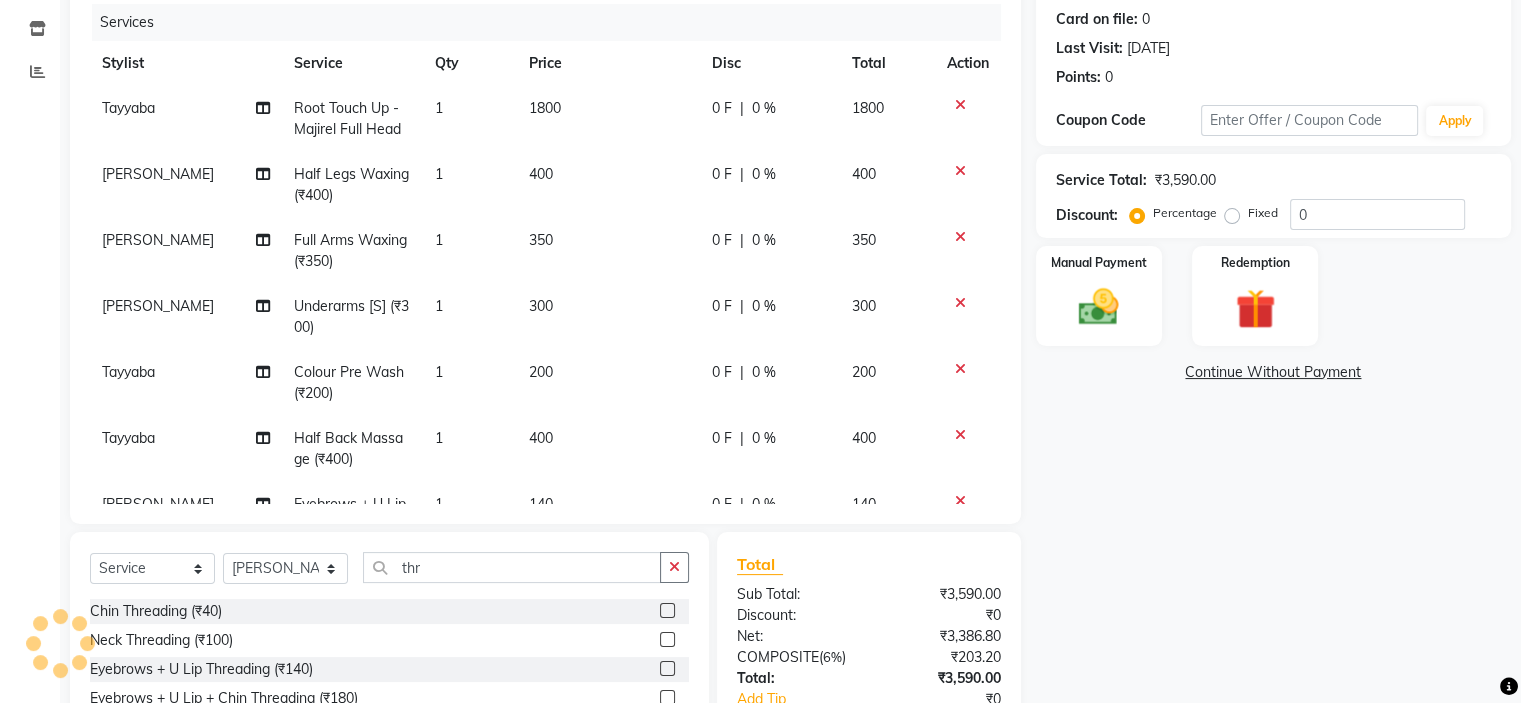 scroll, scrollTop: 98, scrollLeft: 0, axis: vertical 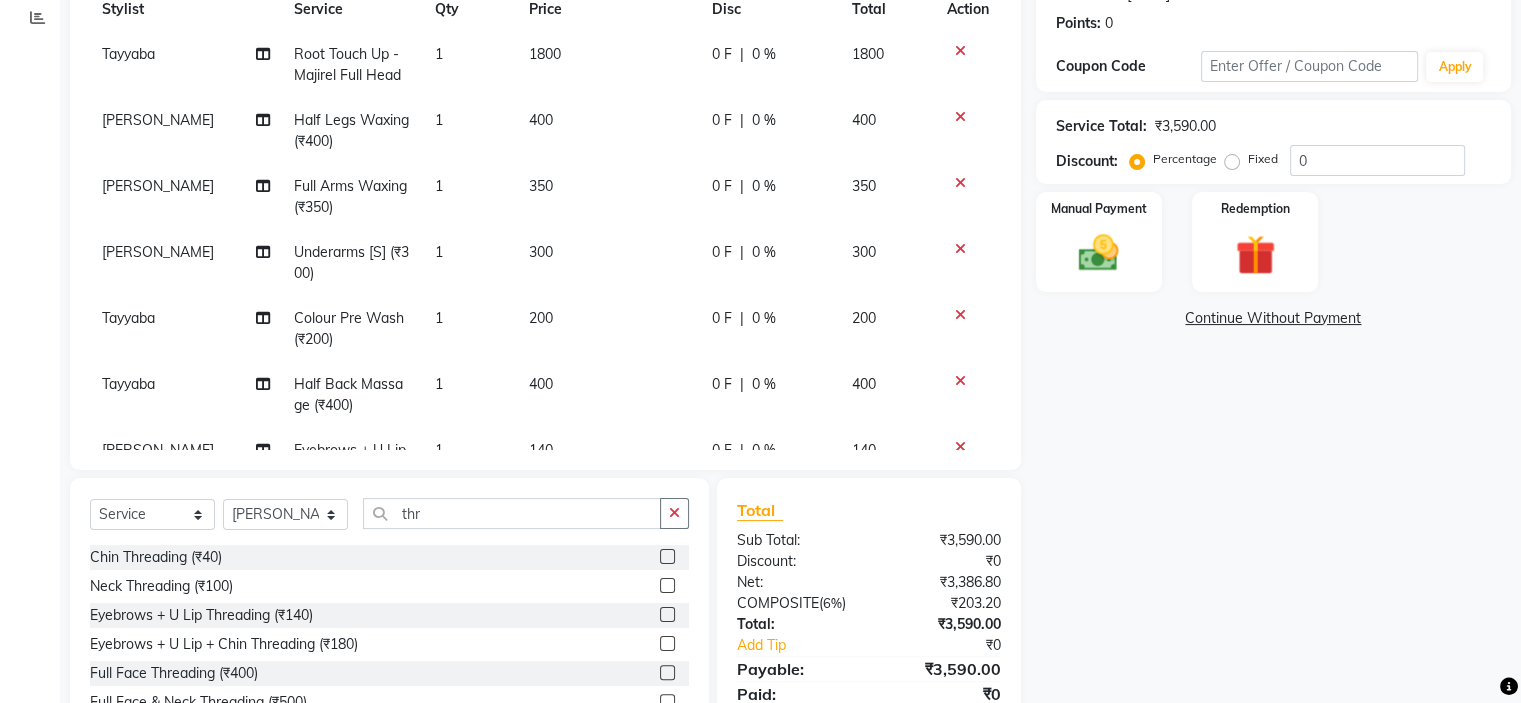 click 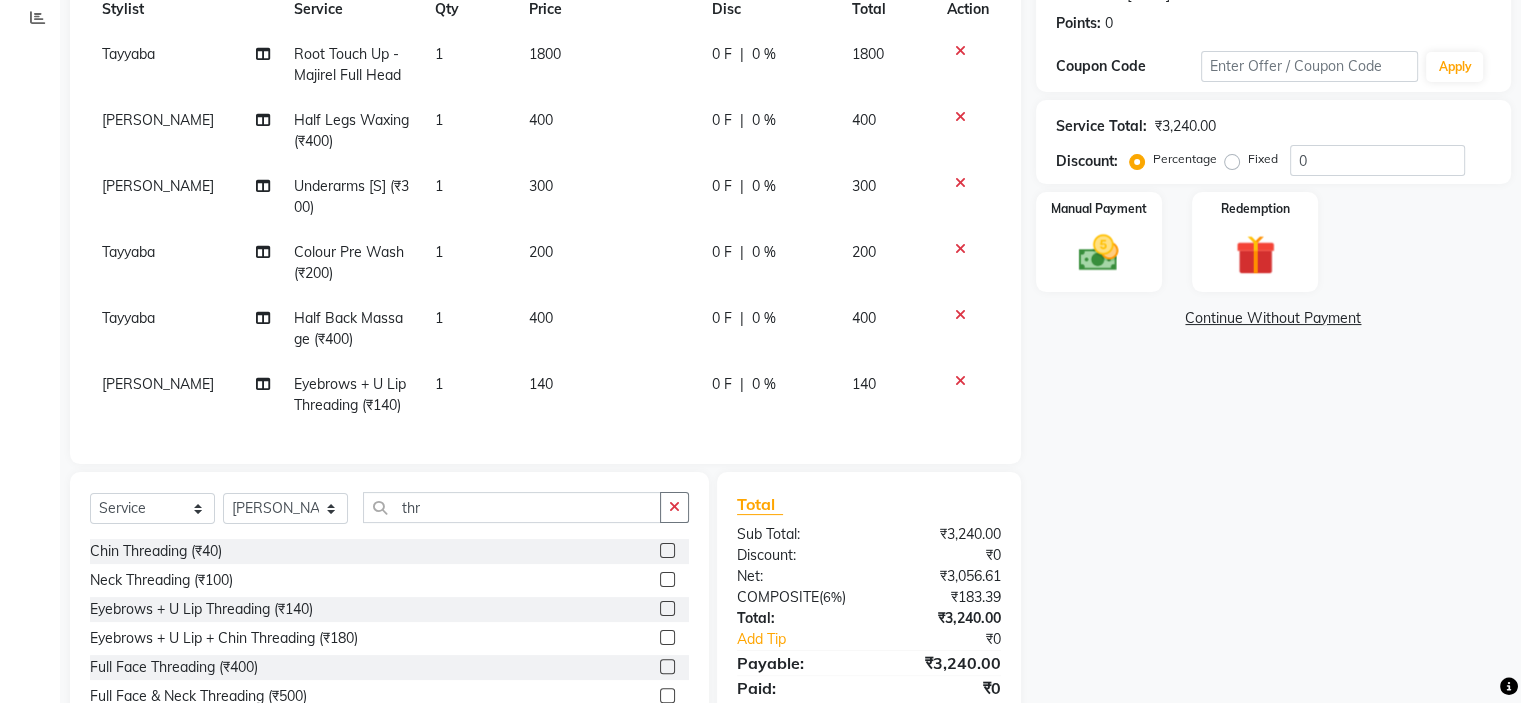 click 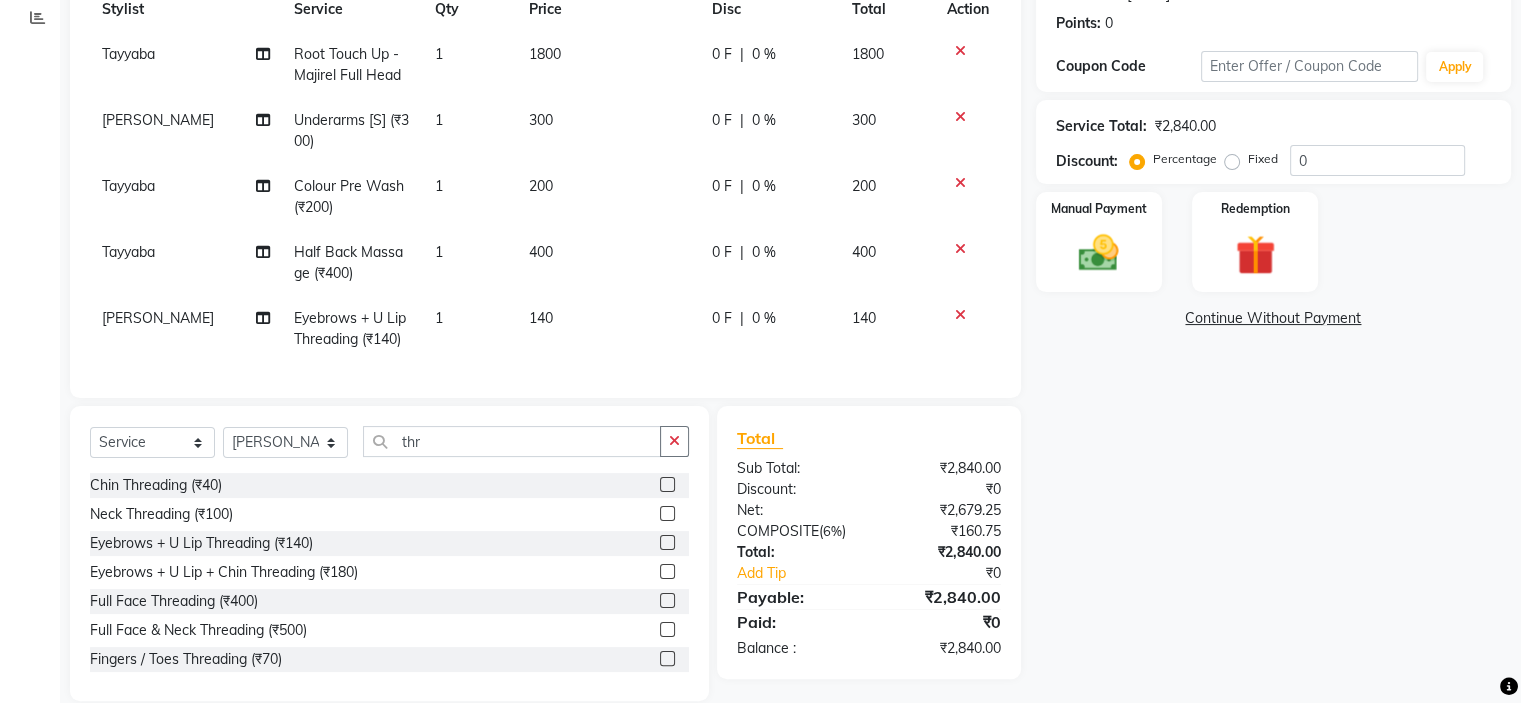 click 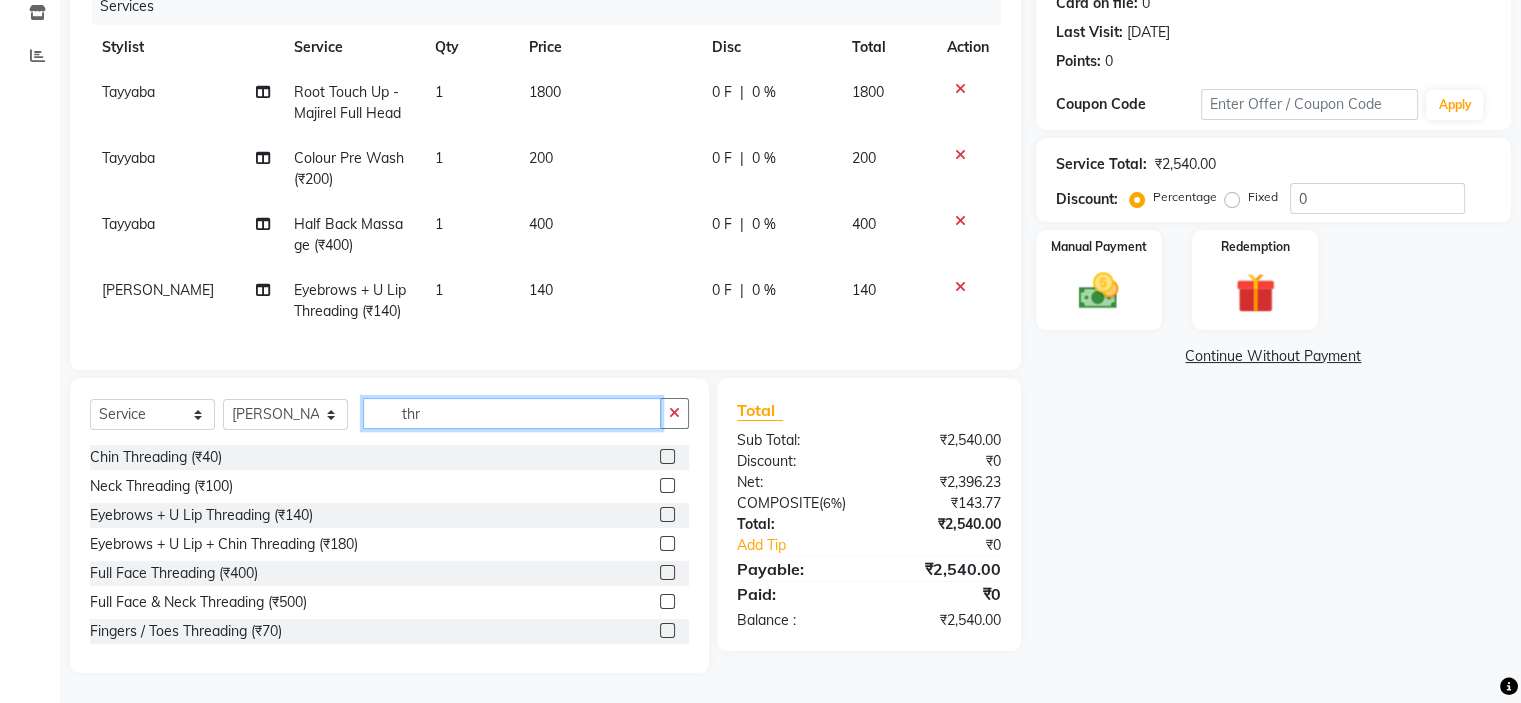 click on "thr" 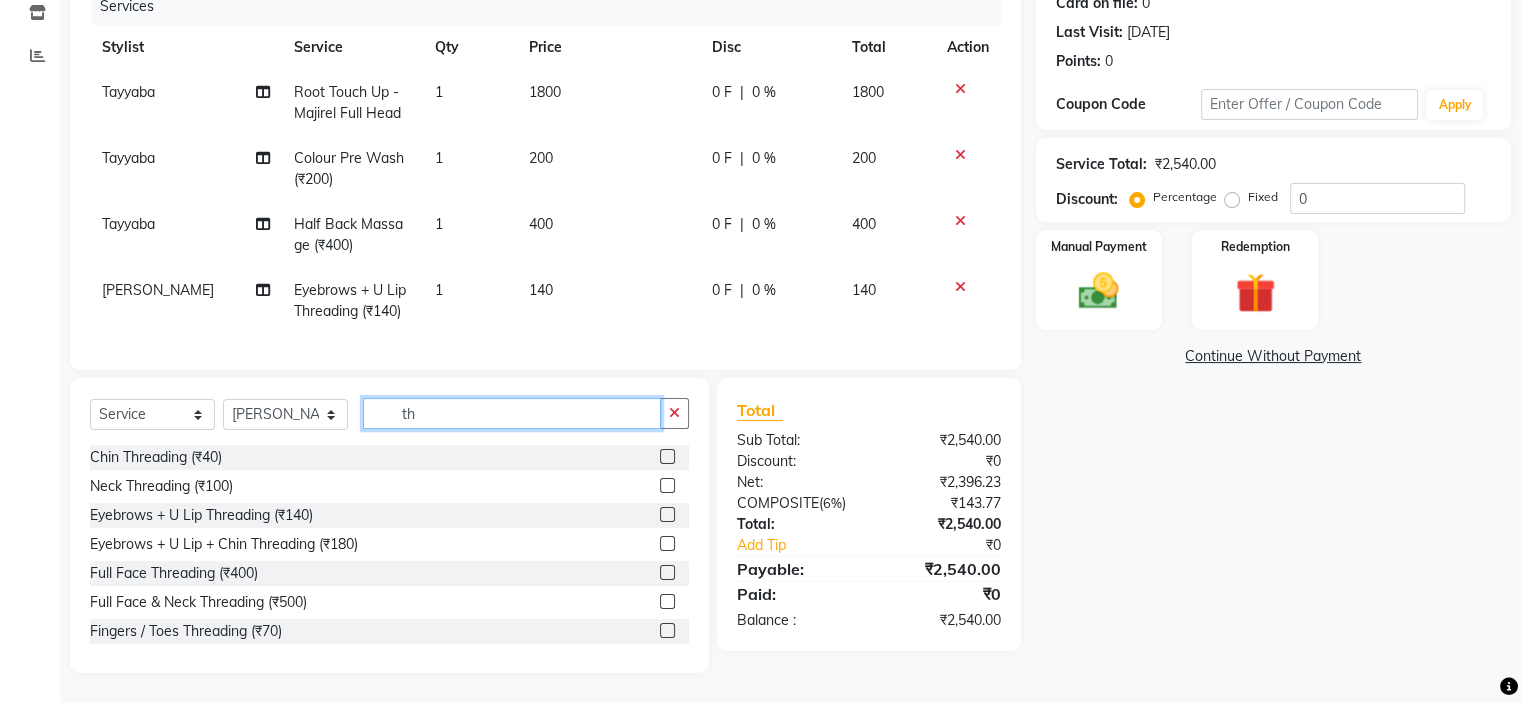 type on "t" 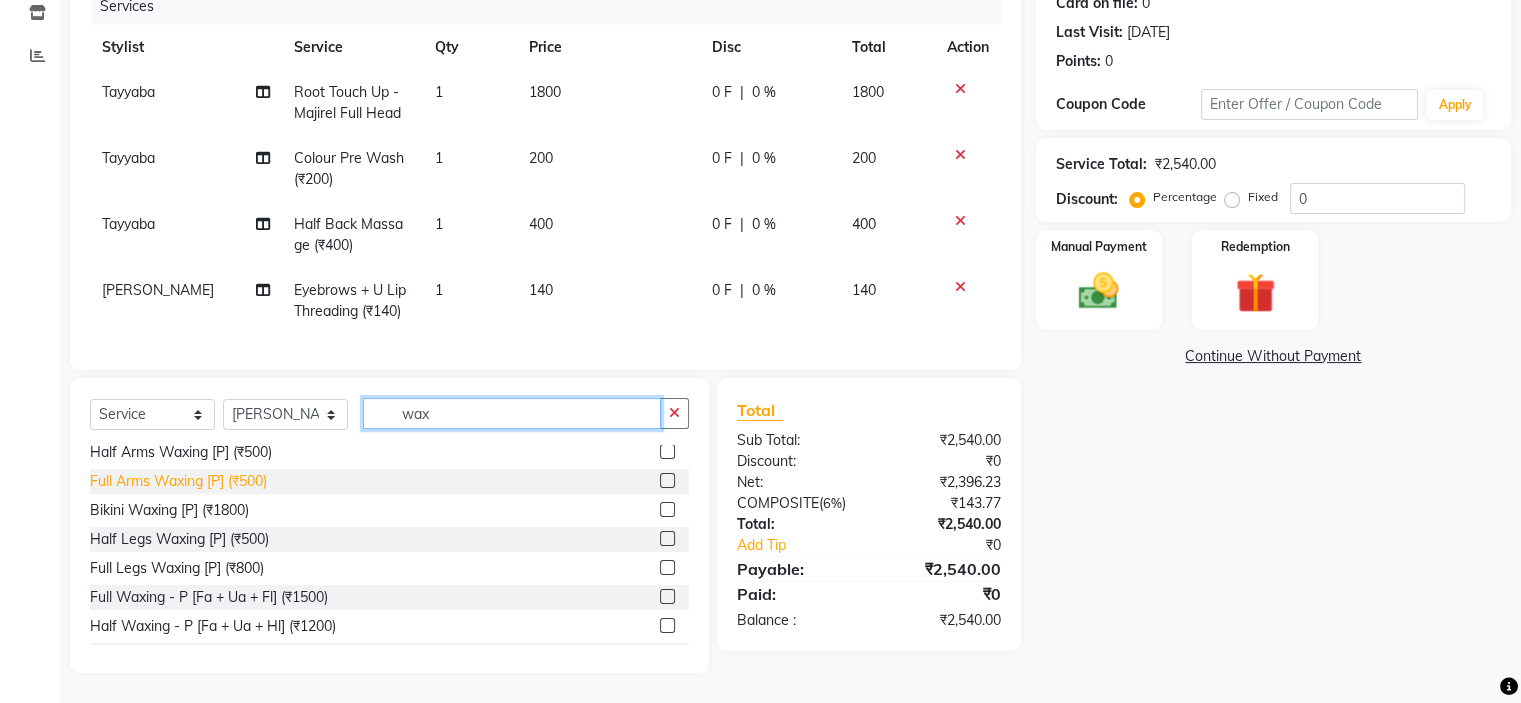 scroll, scrollTop: 300, scrollLeft: 0, axis: vertical 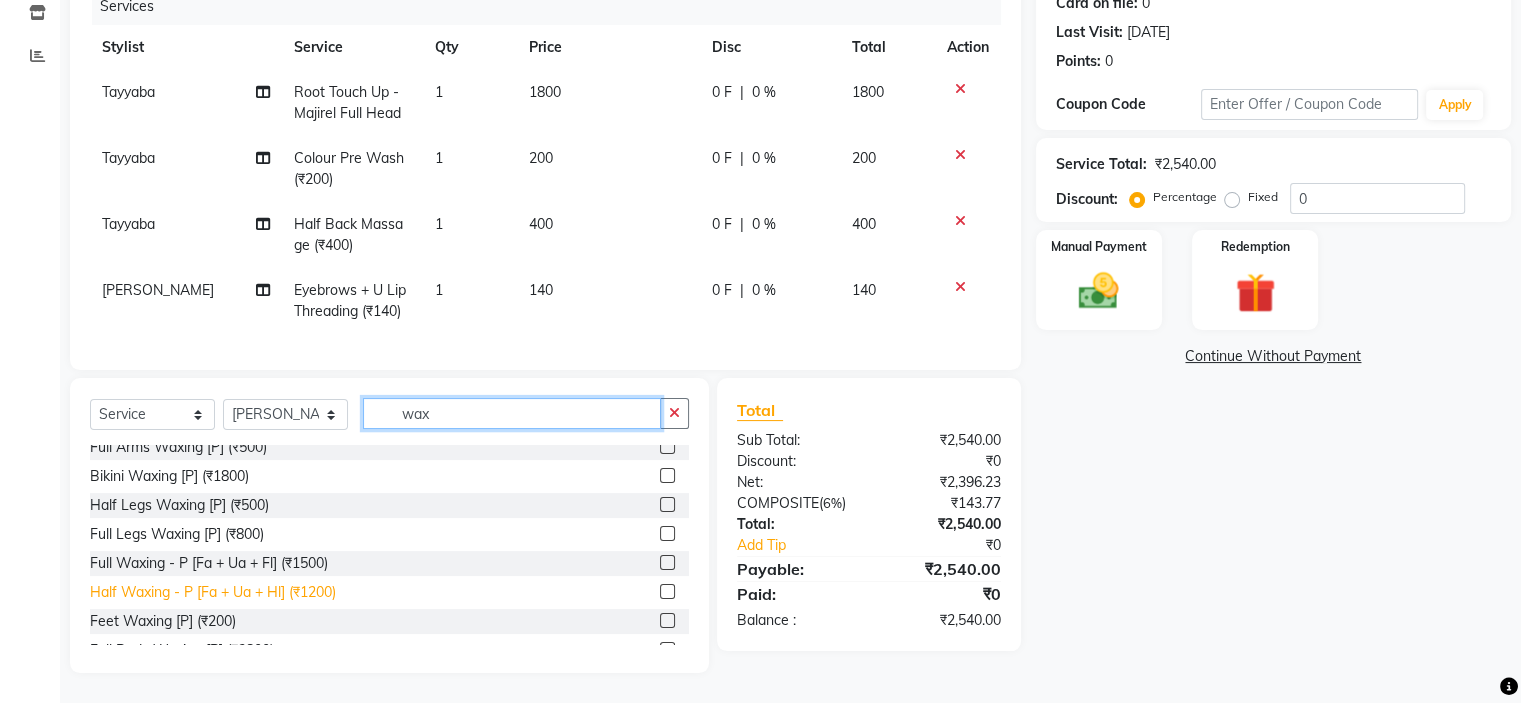 type on "wax" 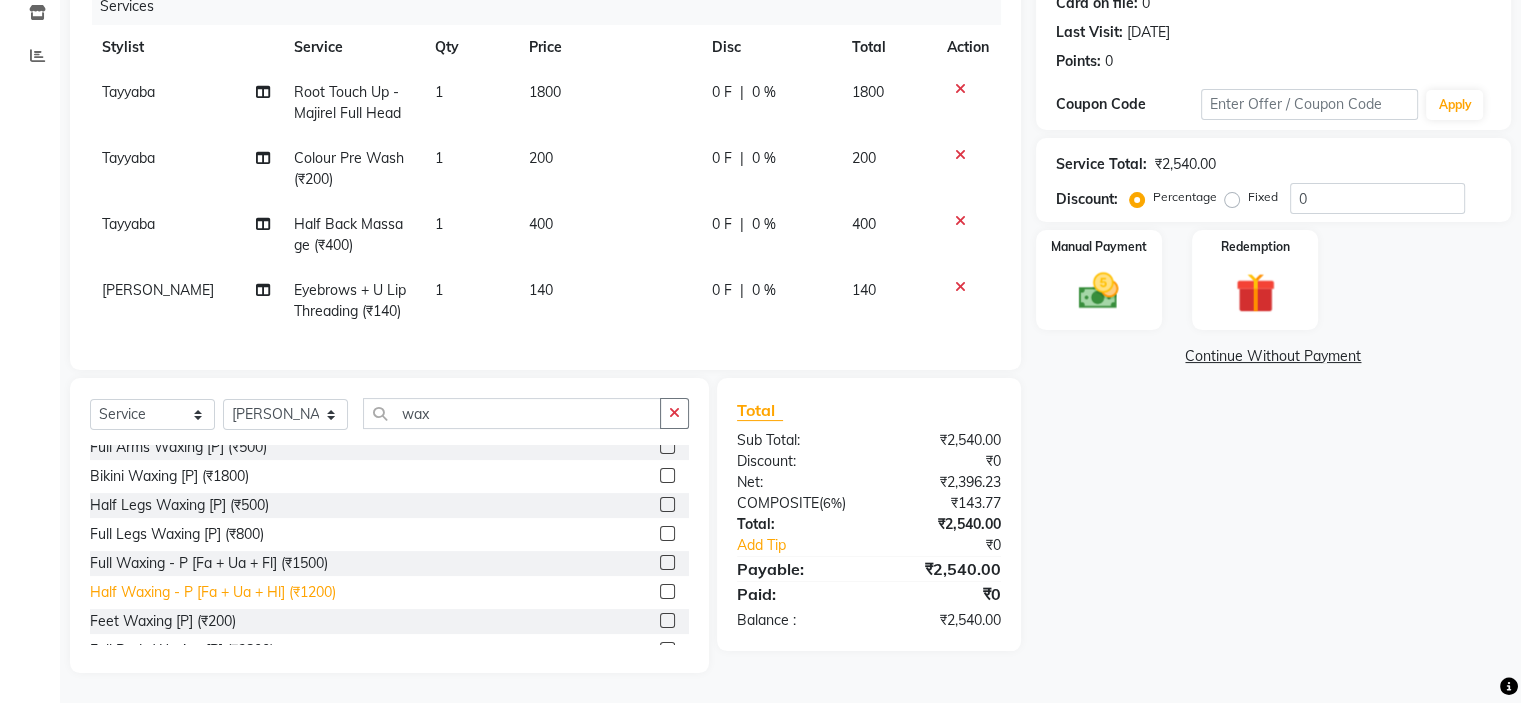 click on "Half Waxing - P [Fa + Ua + Hl] (₹1200)" 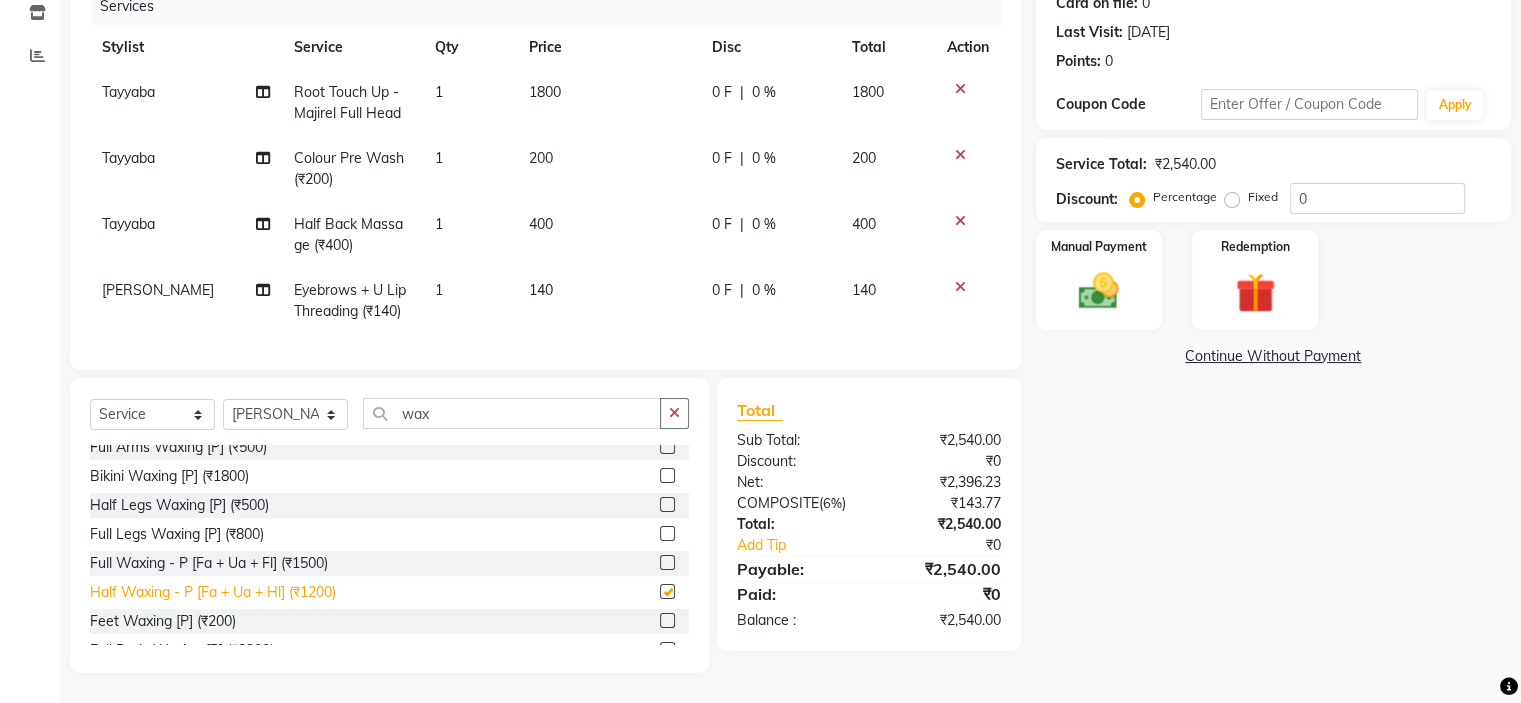 checkbox on "false" 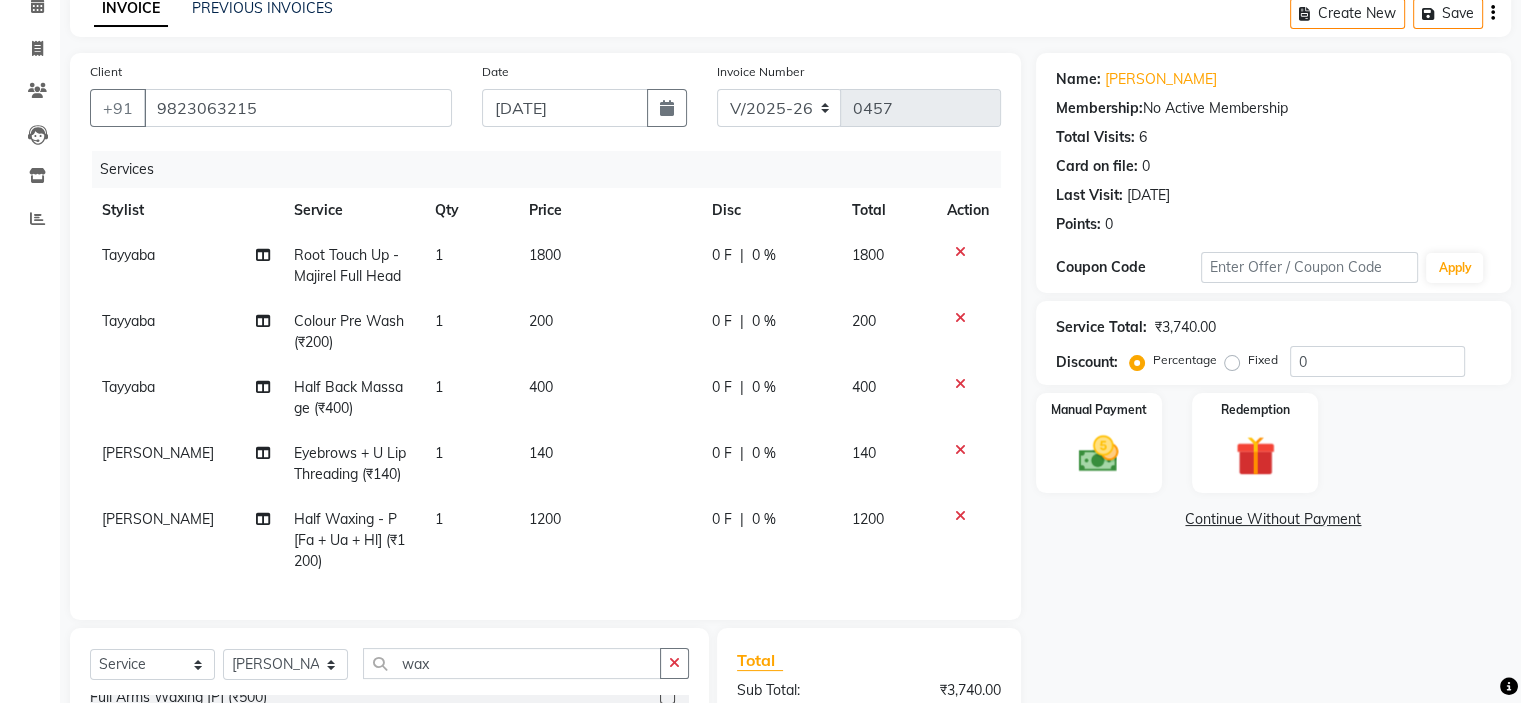scroll, scrollTop: 0, scrollLeft: 0, axis: both 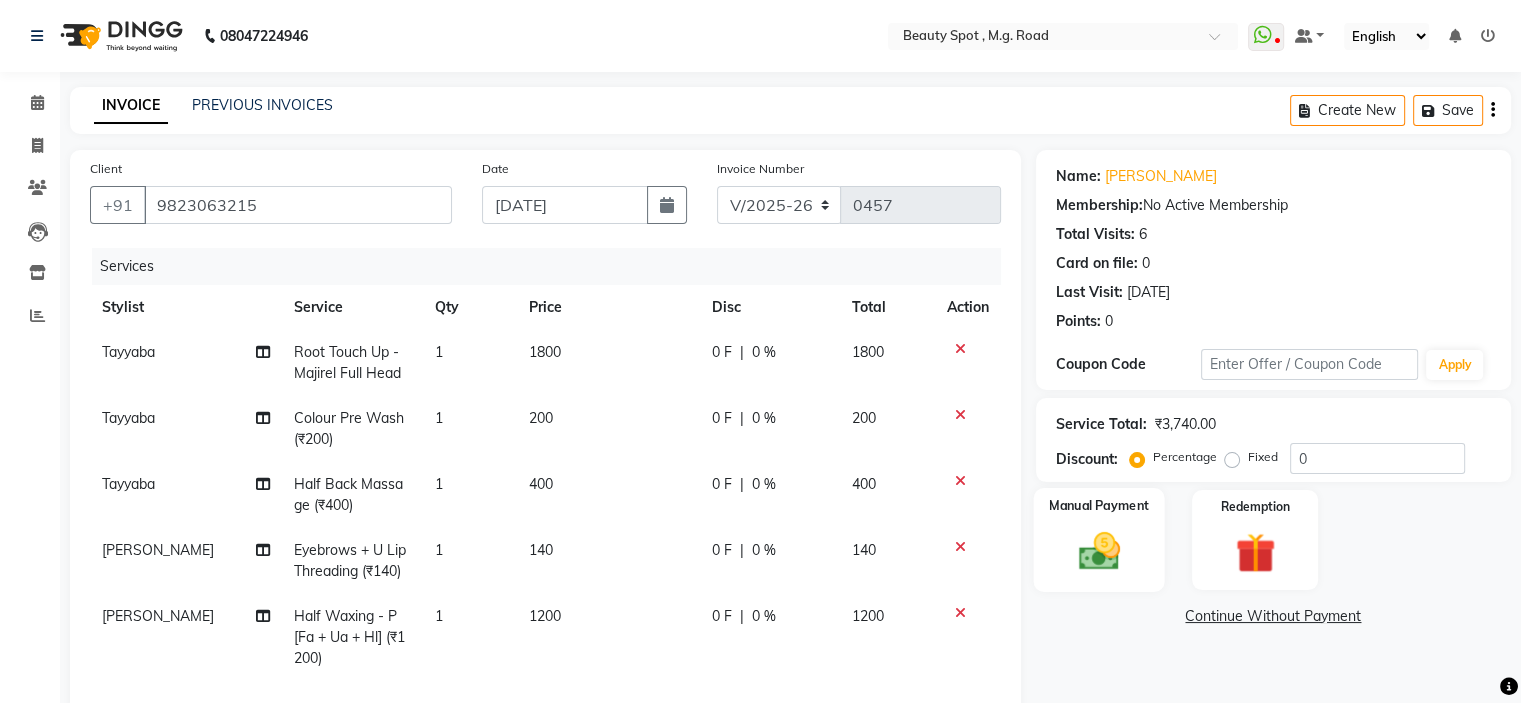 click 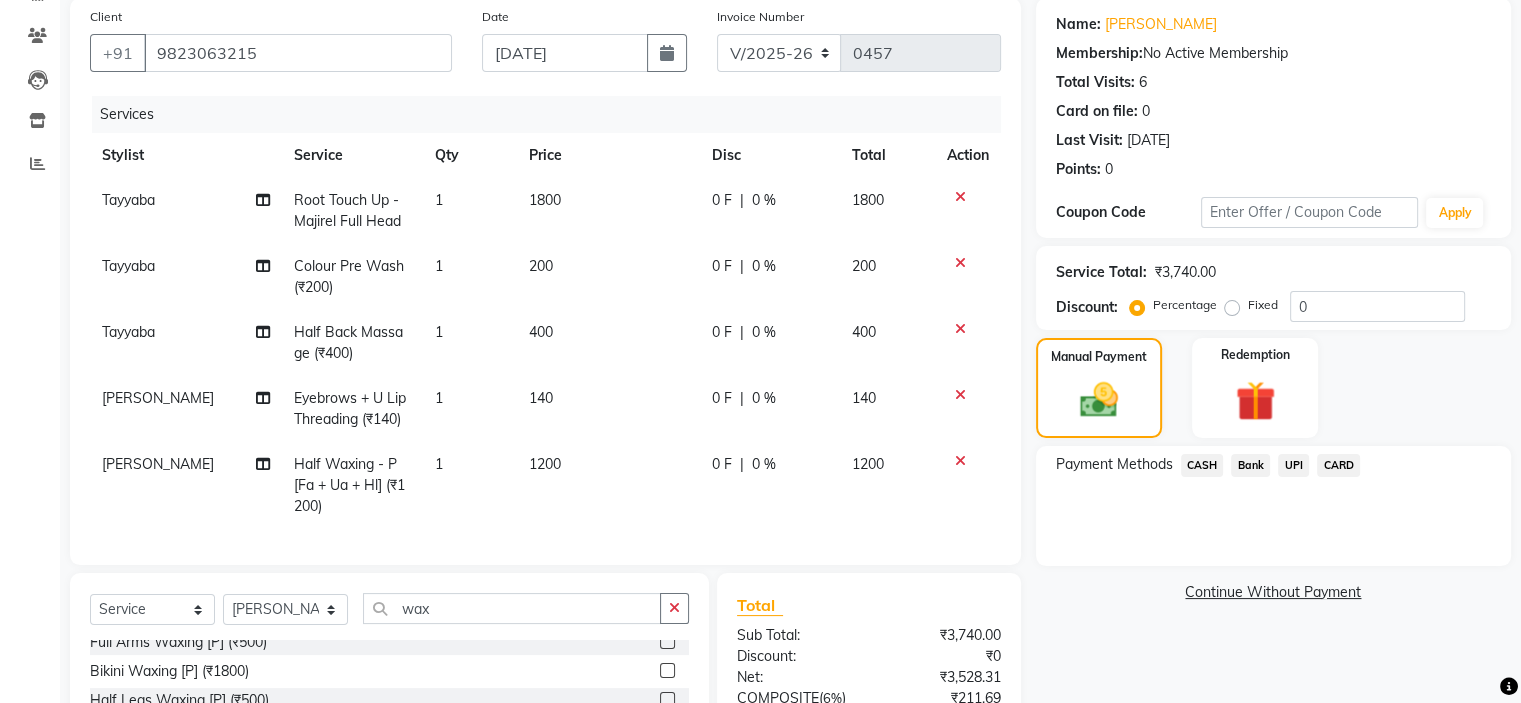 scroll, scrollTop: 200, scrollLeft: 0, axis: vertical 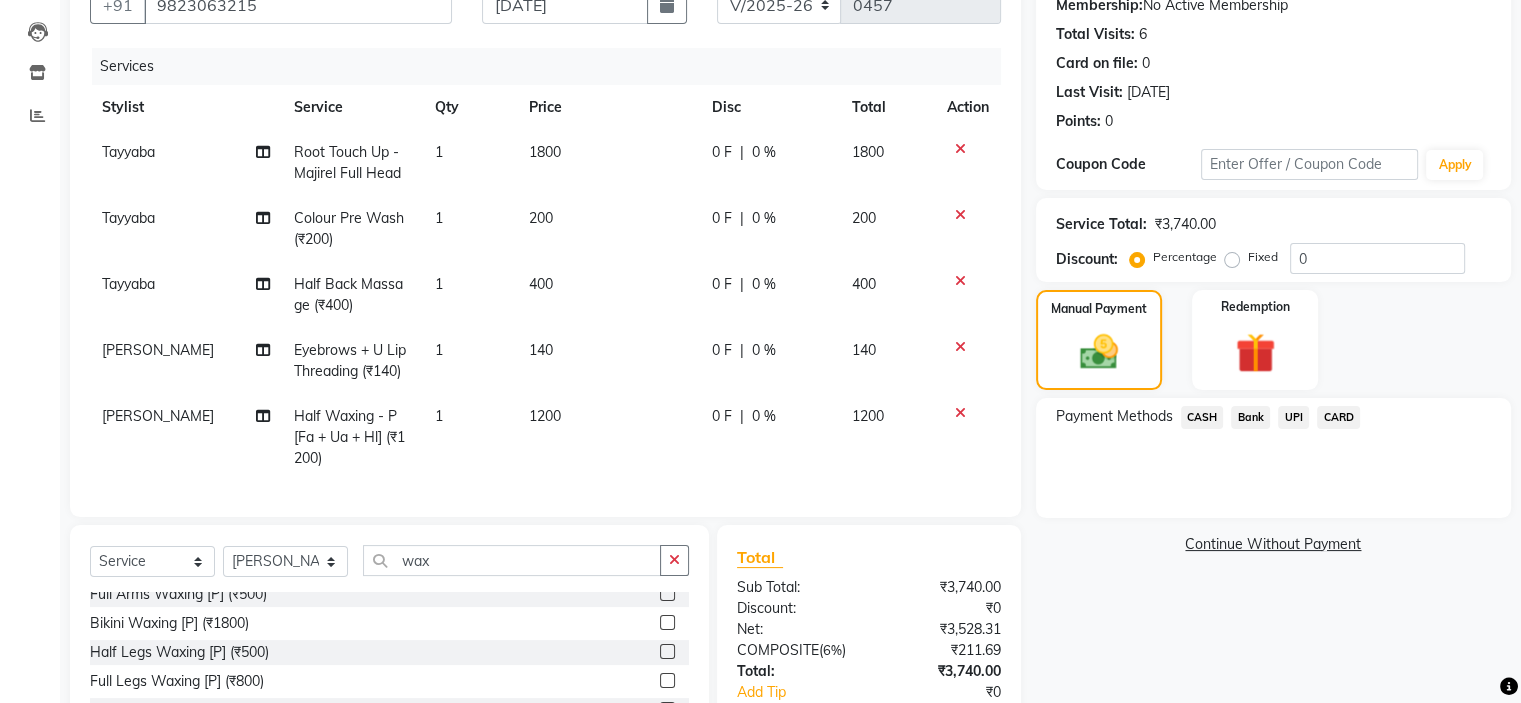 click on "UPI" 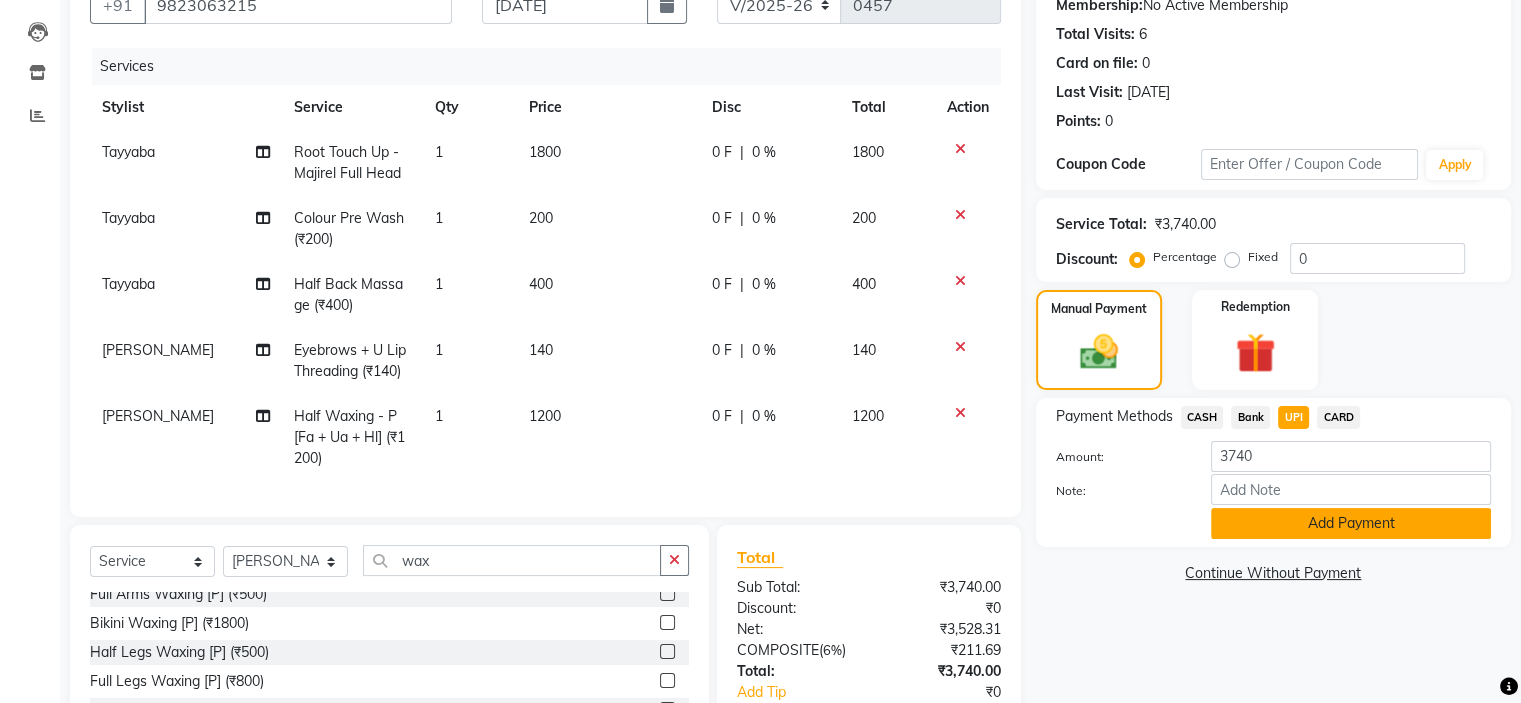 click on "Add Payment" 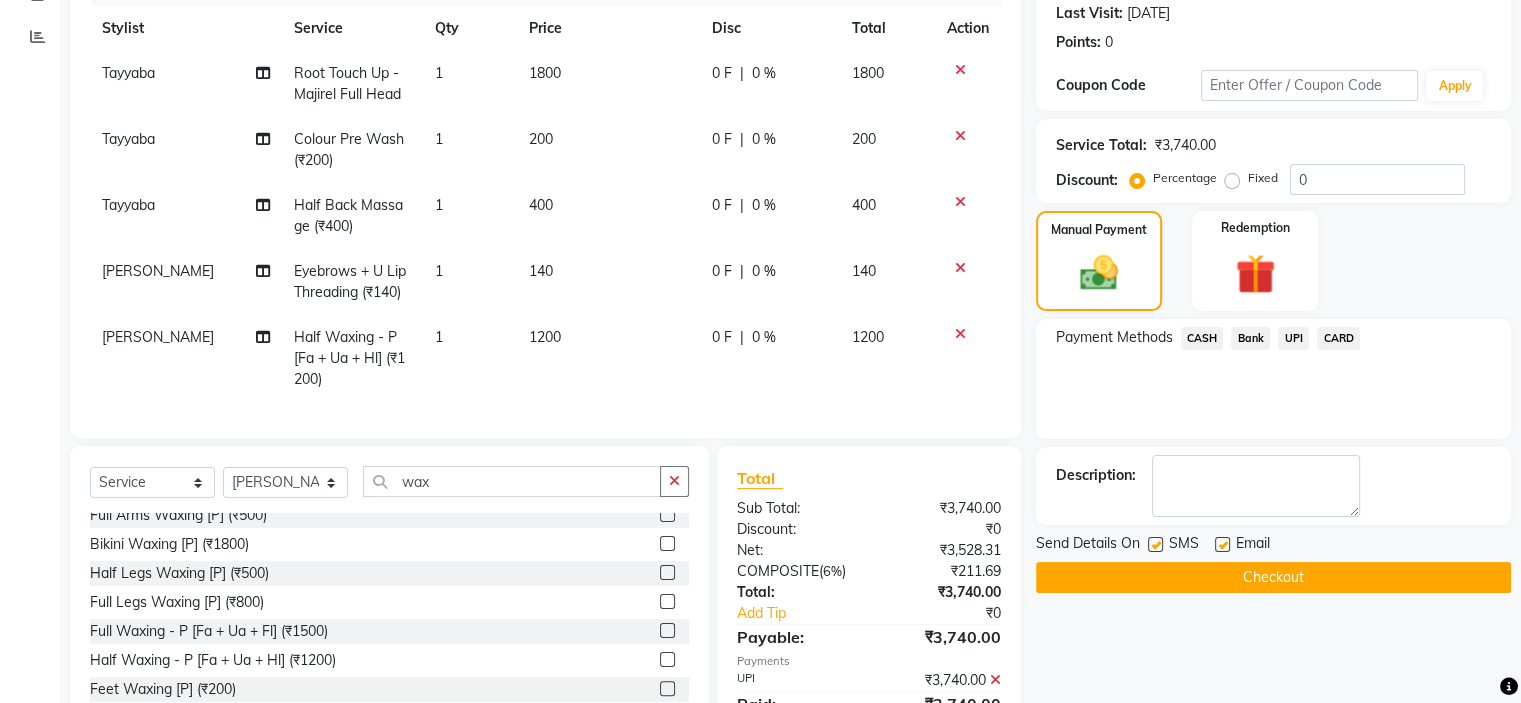 scroll, scrollTop: 382, scrollLeft: 0, axis: vertical 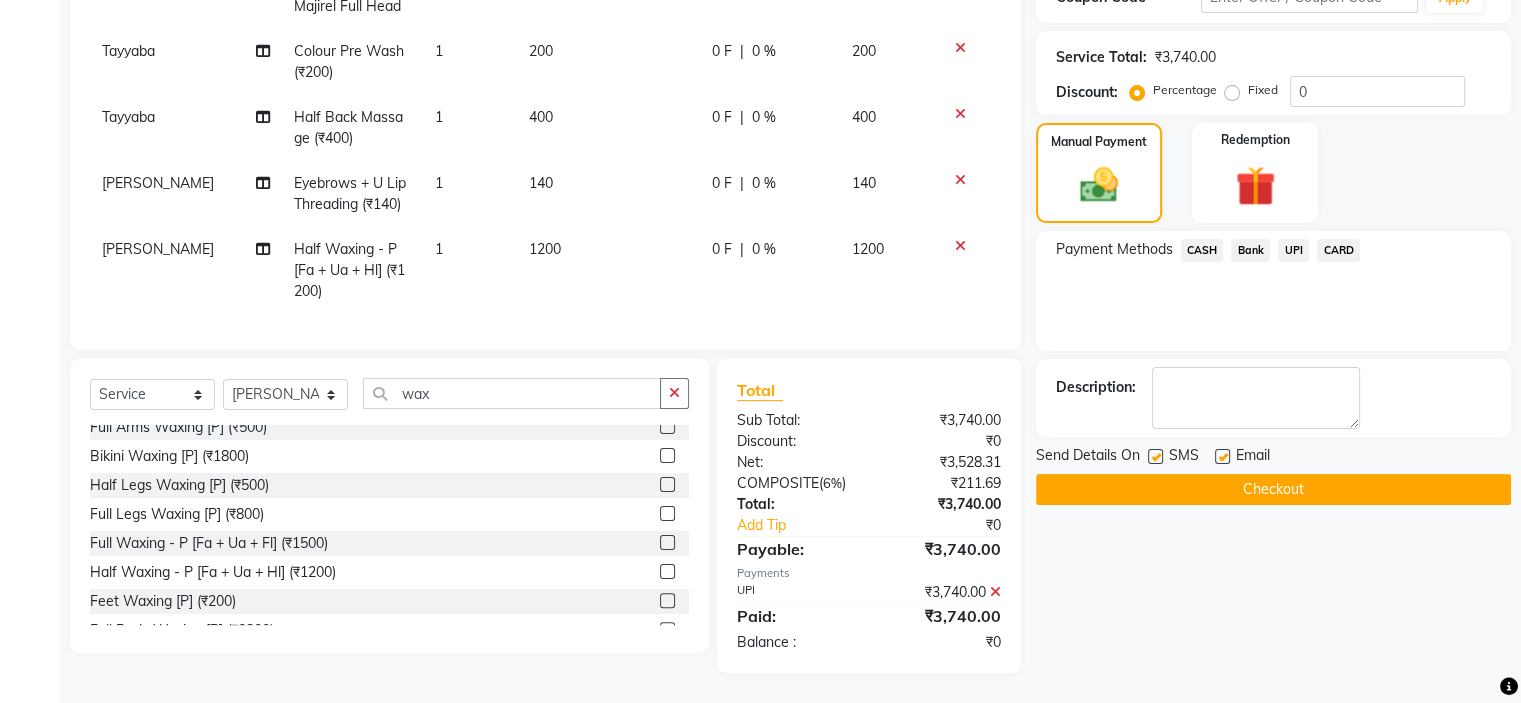 click on "Checkout" 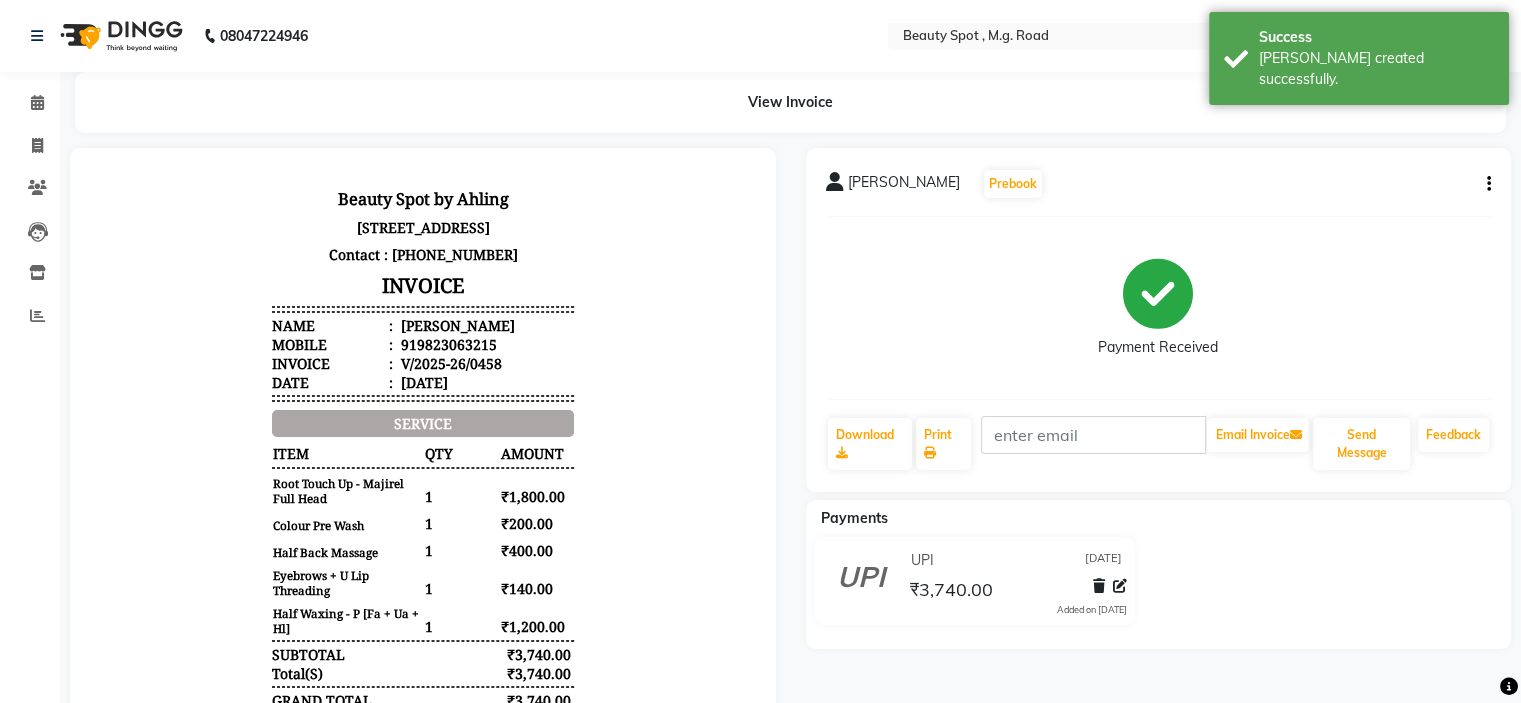 scroll, scrollTop: 0, scrollLeft: 0, axis: both 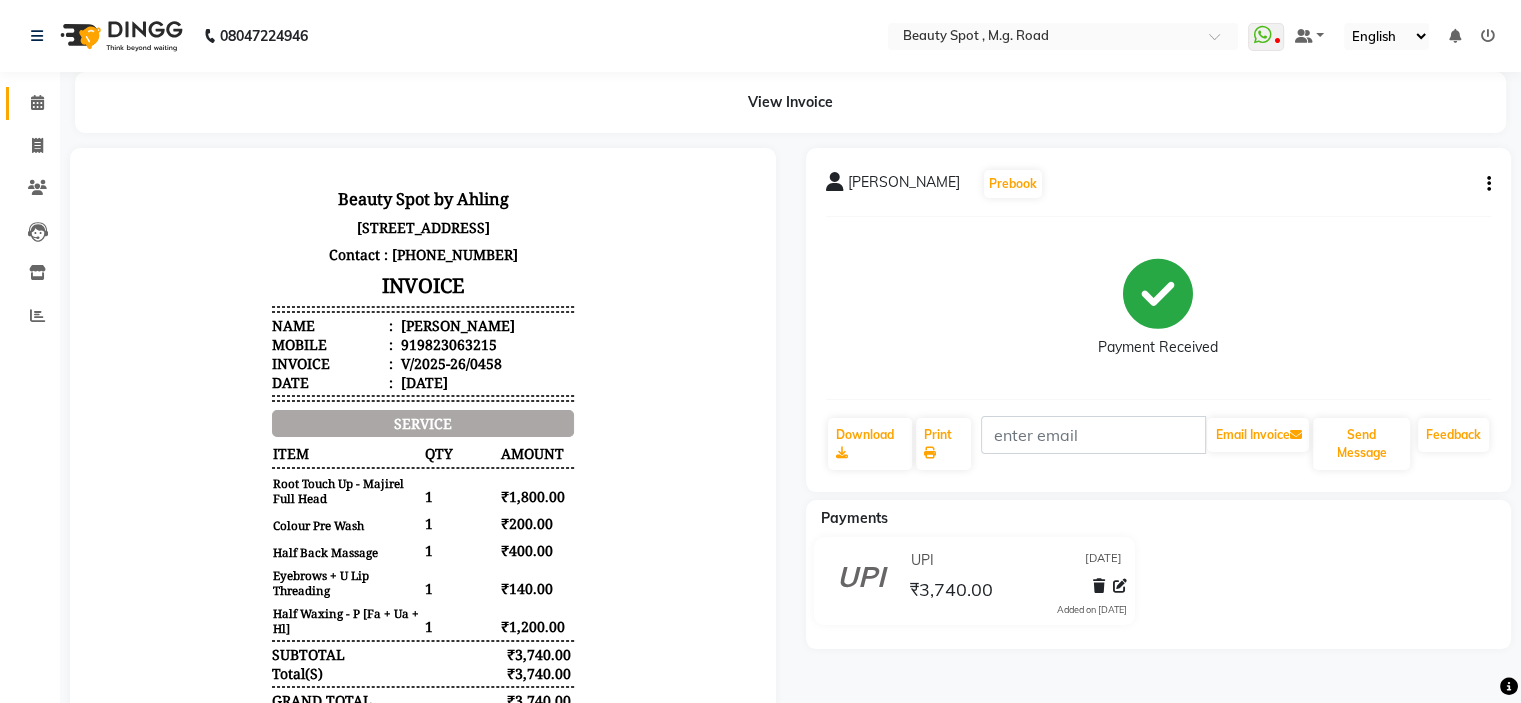 click 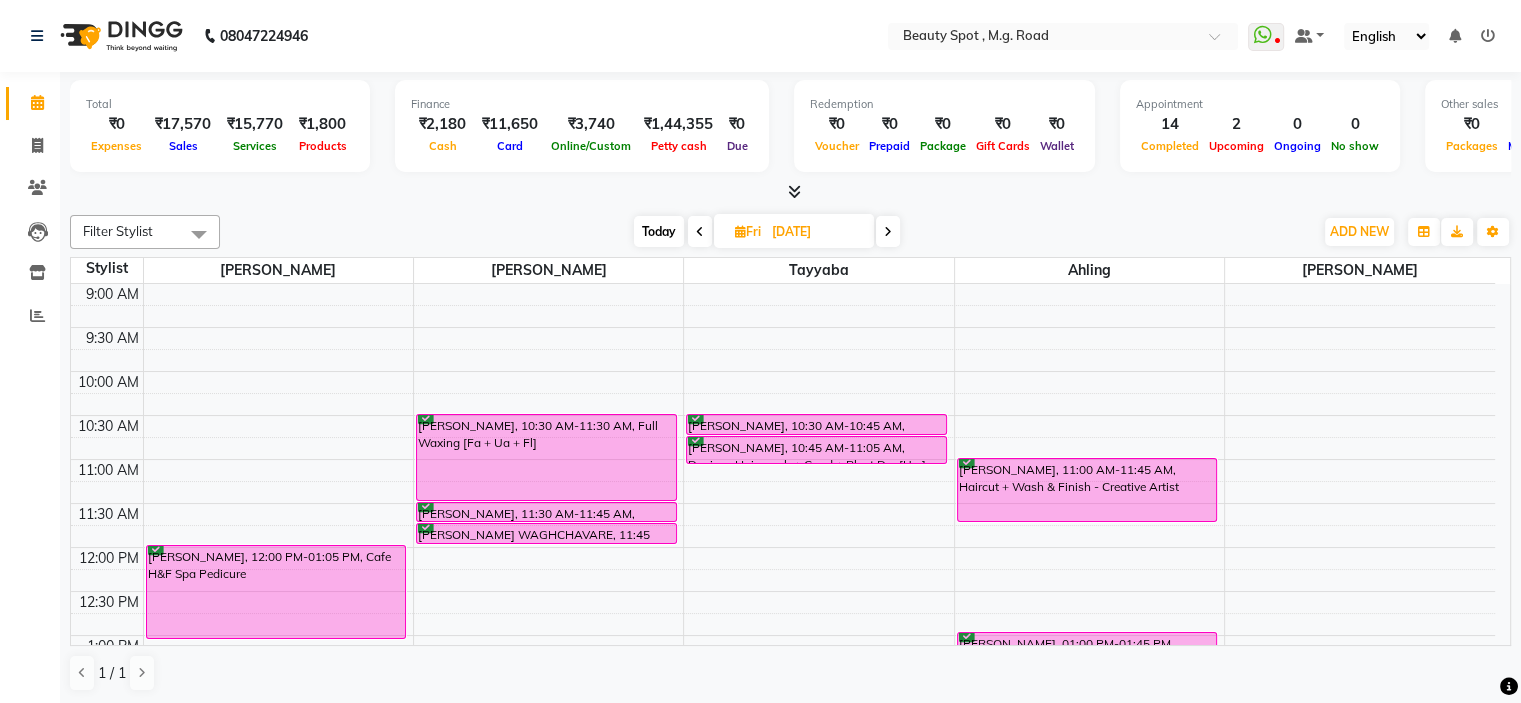 click on "Today" at bounding box center (659, 231) 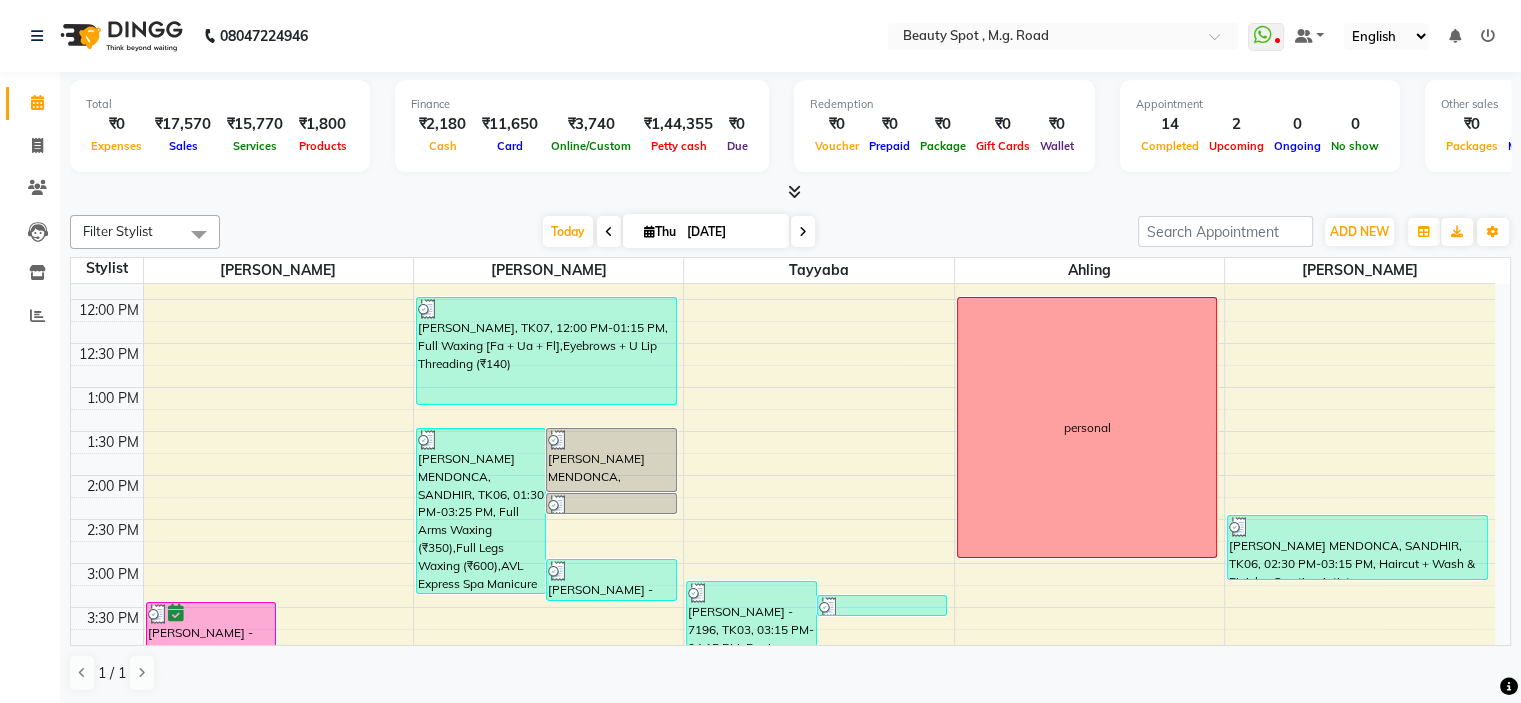 scroll, scrollTop: 196, scrollLeft: 0, axis: vertical 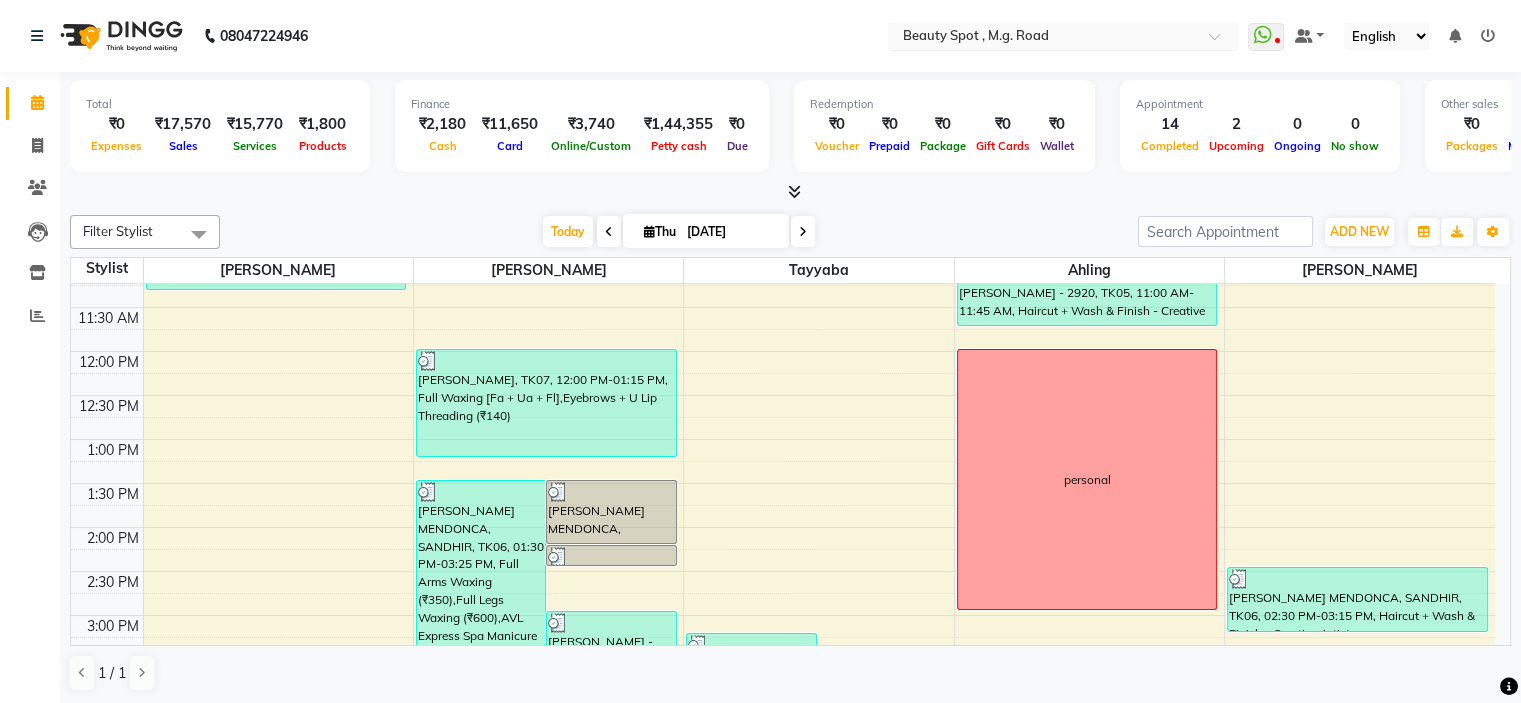 click at bounding box center (1043, 38) 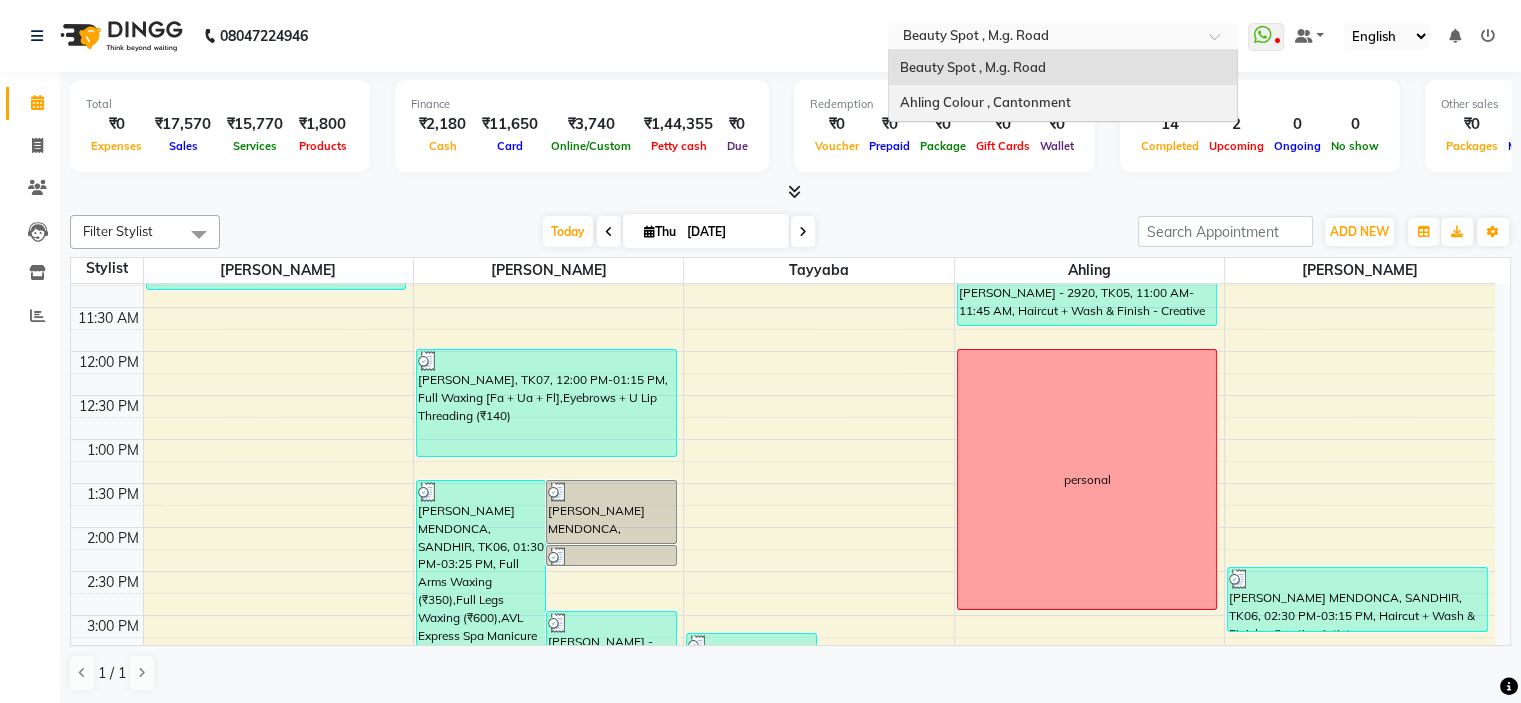 click on "Ahling Colour , Cantonment" at bounding box center (984, 102) 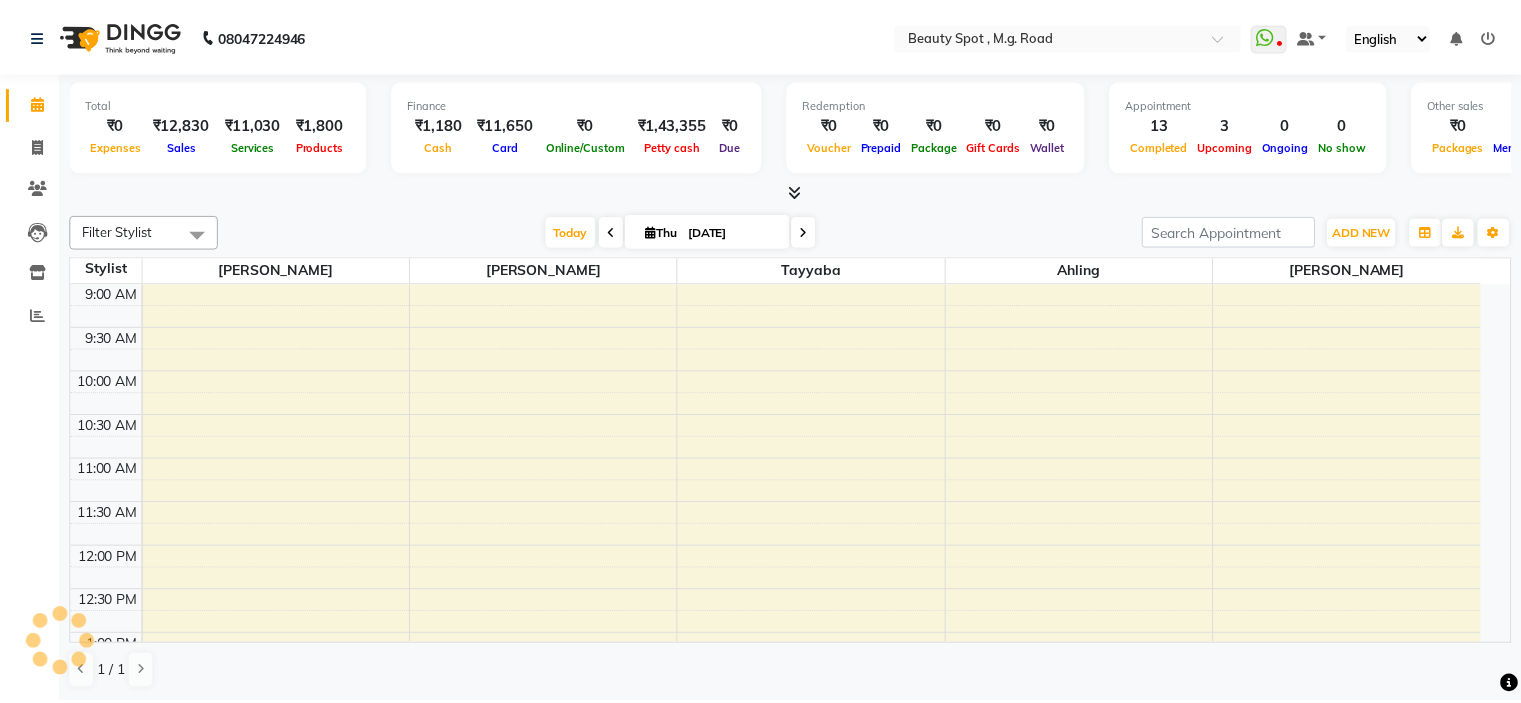 scroll, scrollTop: 0, scrollLeft: 0, axis: both 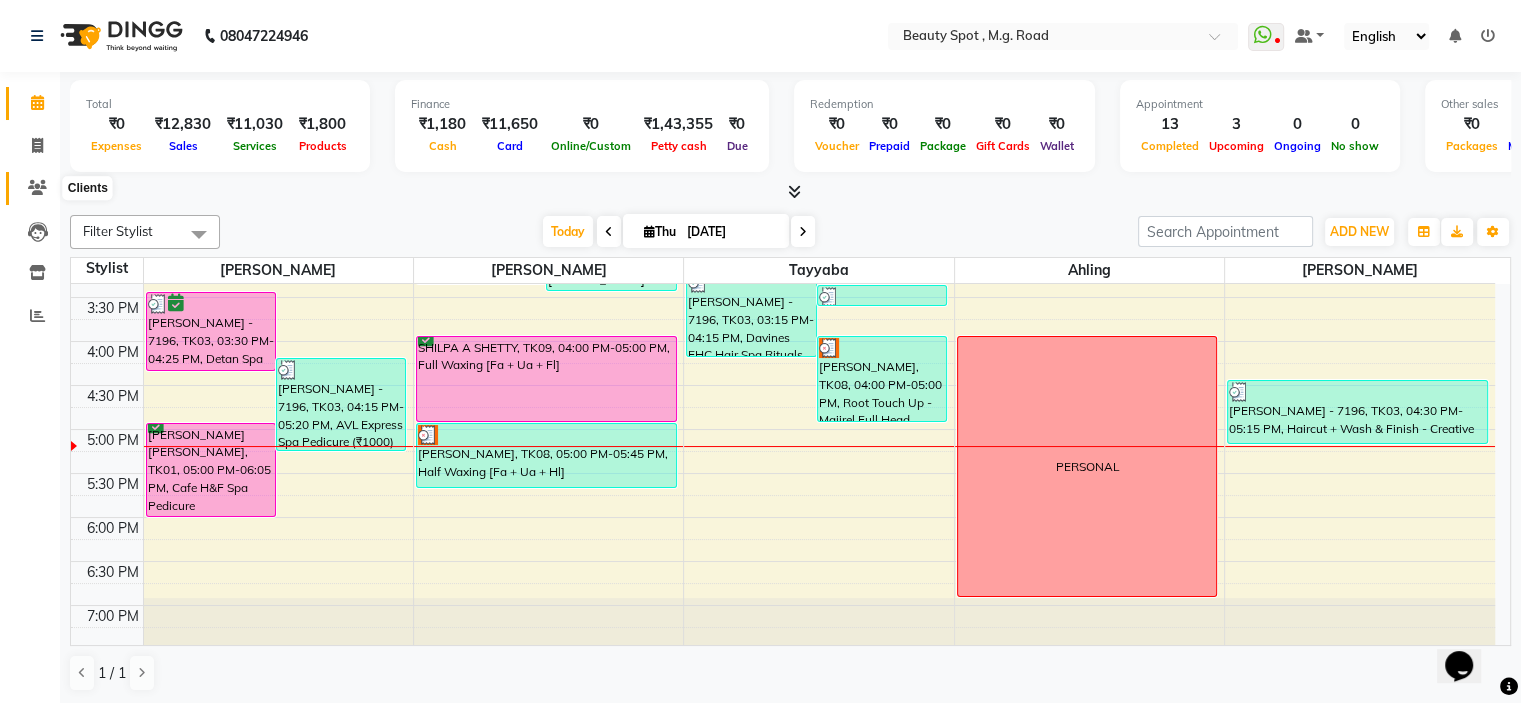 click 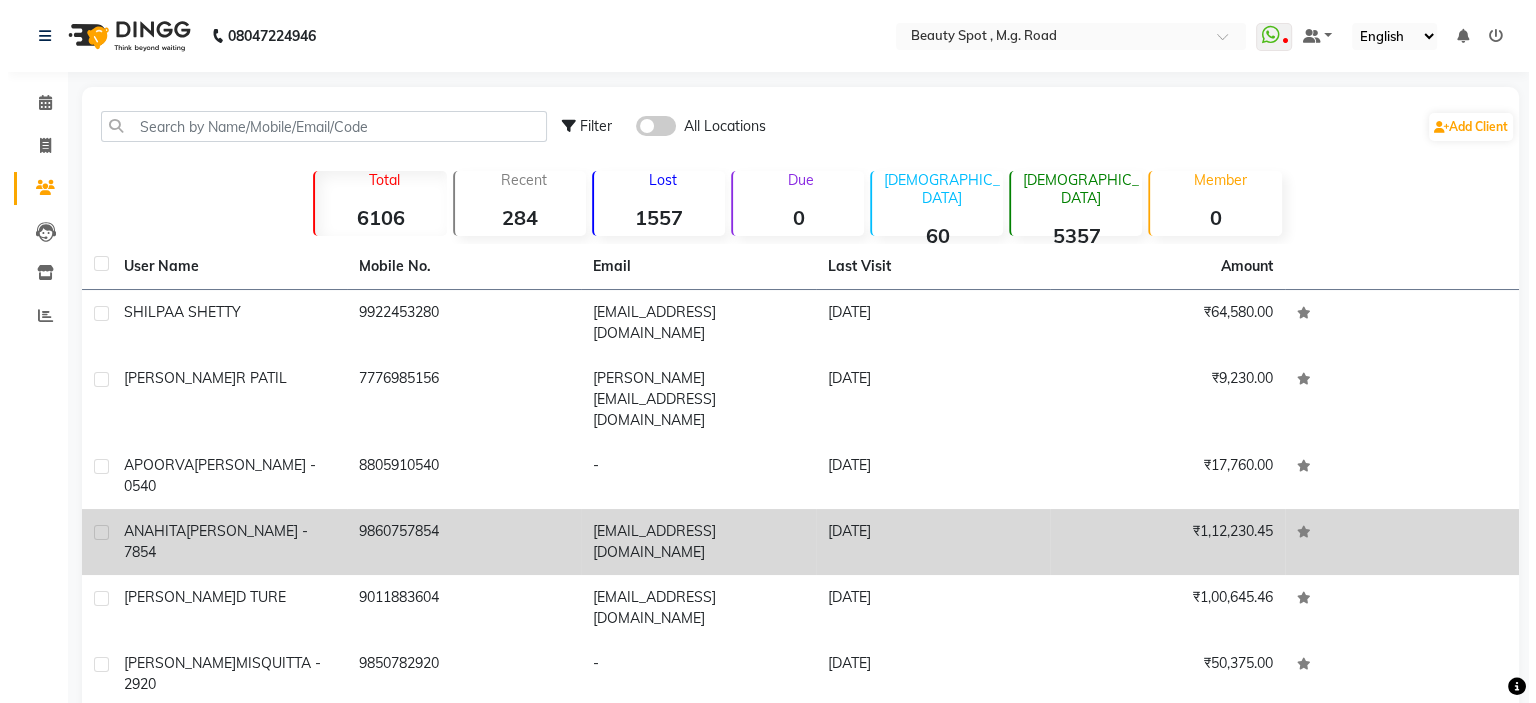 scroll, scrollTop: 0, scrollLeft: 0, axis: both 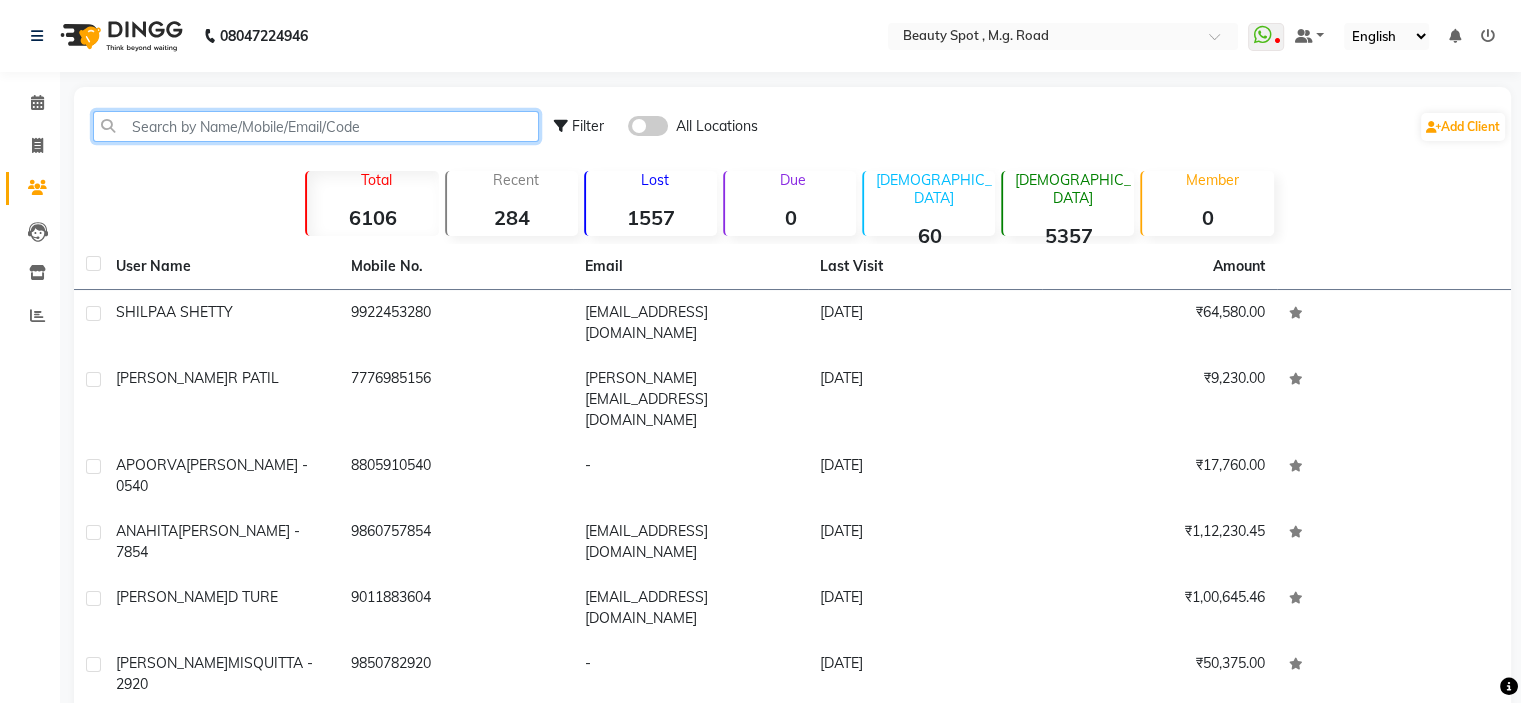 click 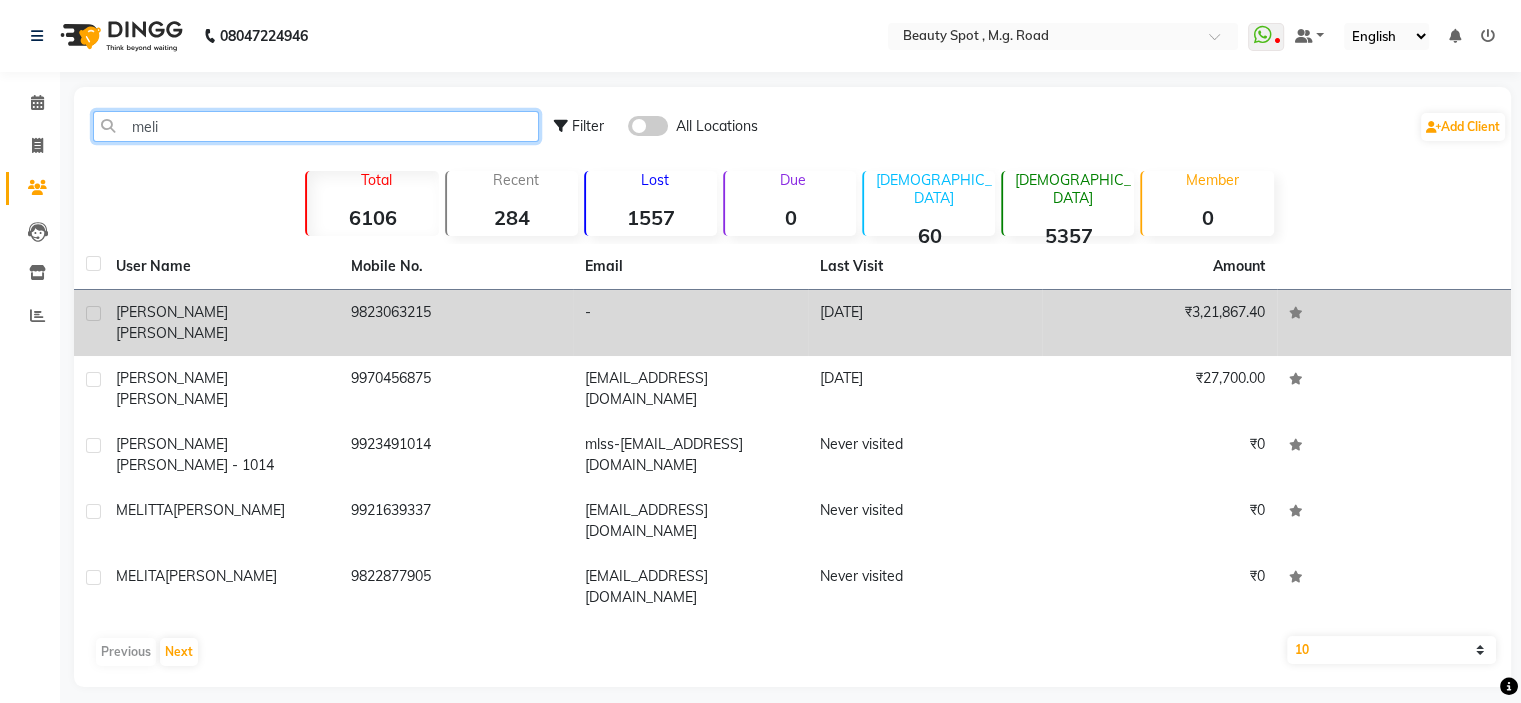 type on "meli" 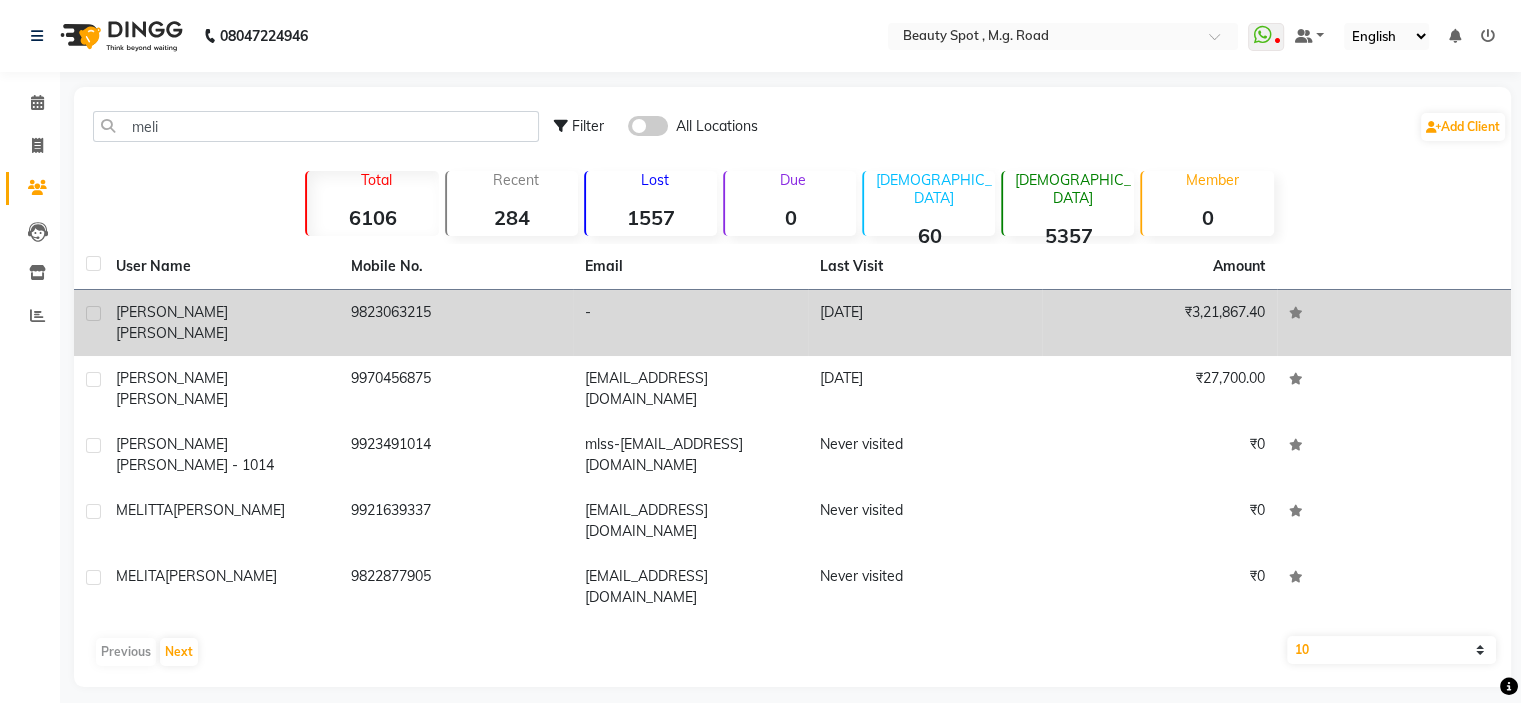 click on "FERNANDES" 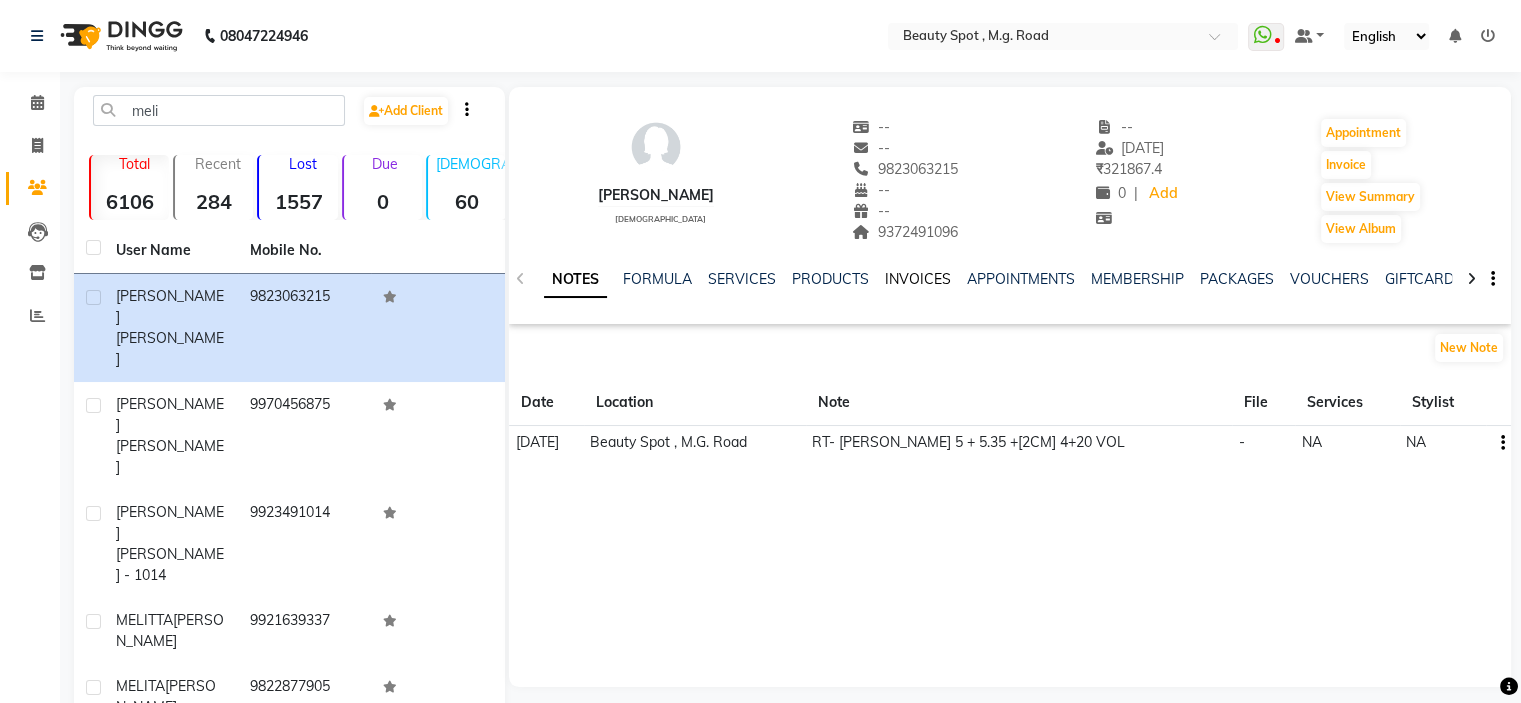 click on "INVOICES" 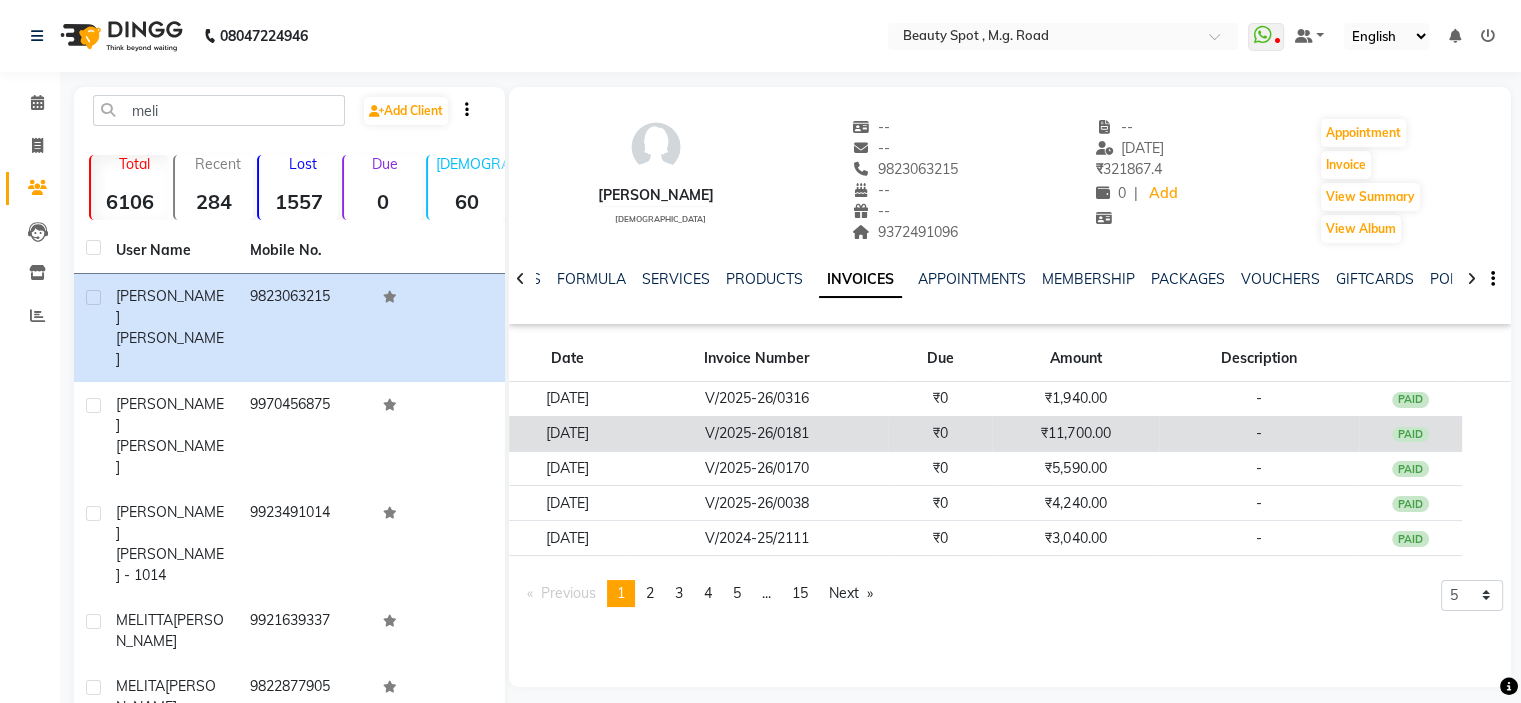 click on "V/2025-26/0181" 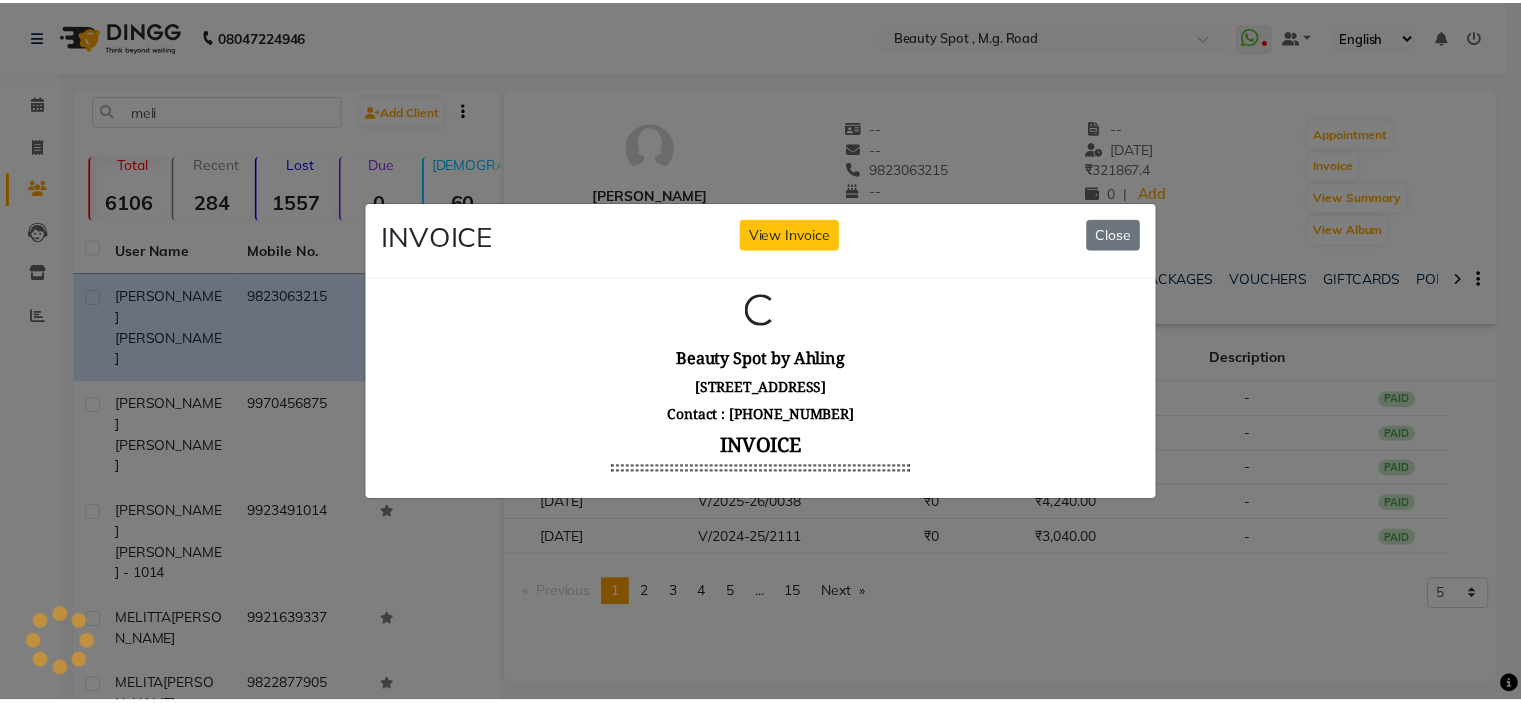 scroll, scrollTop: 0, scrollLeft: 0, axis: both 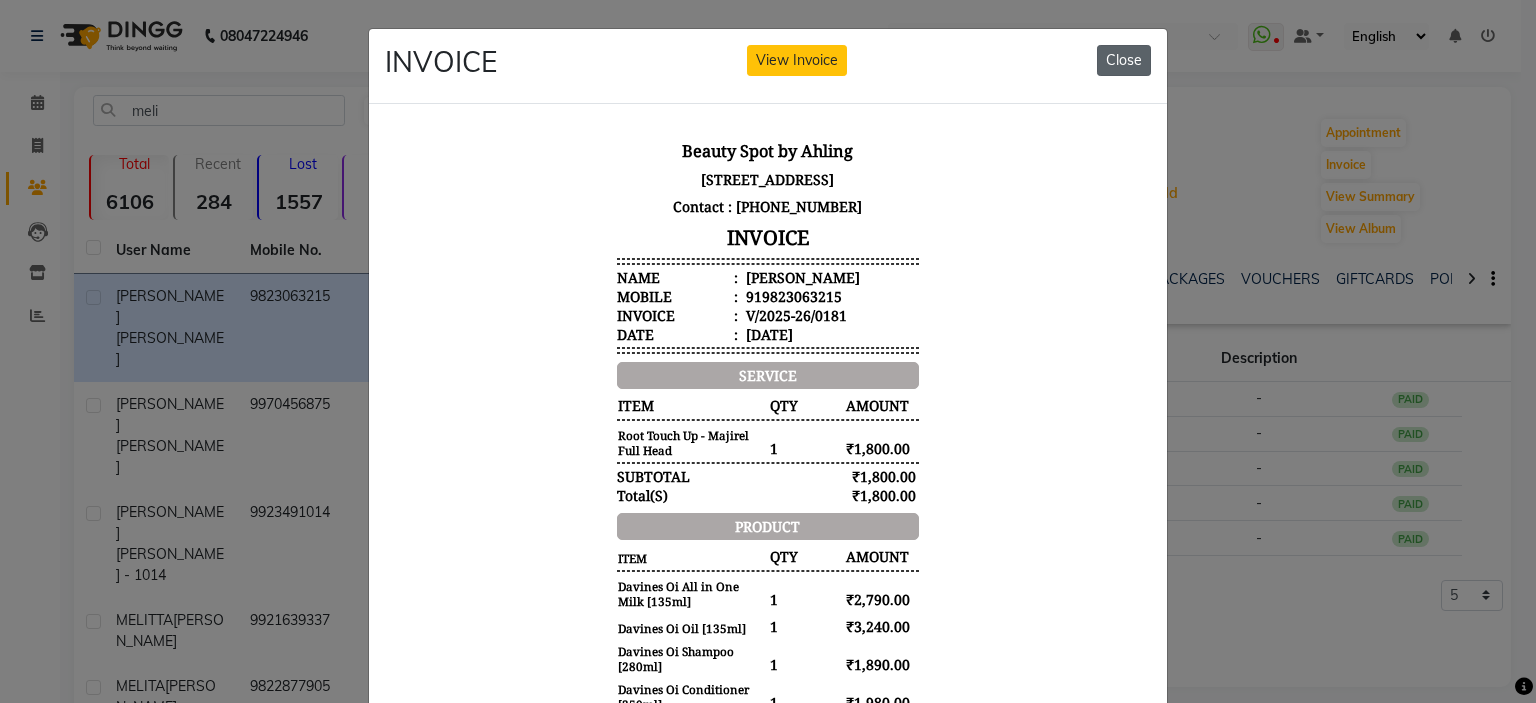click on "Close" 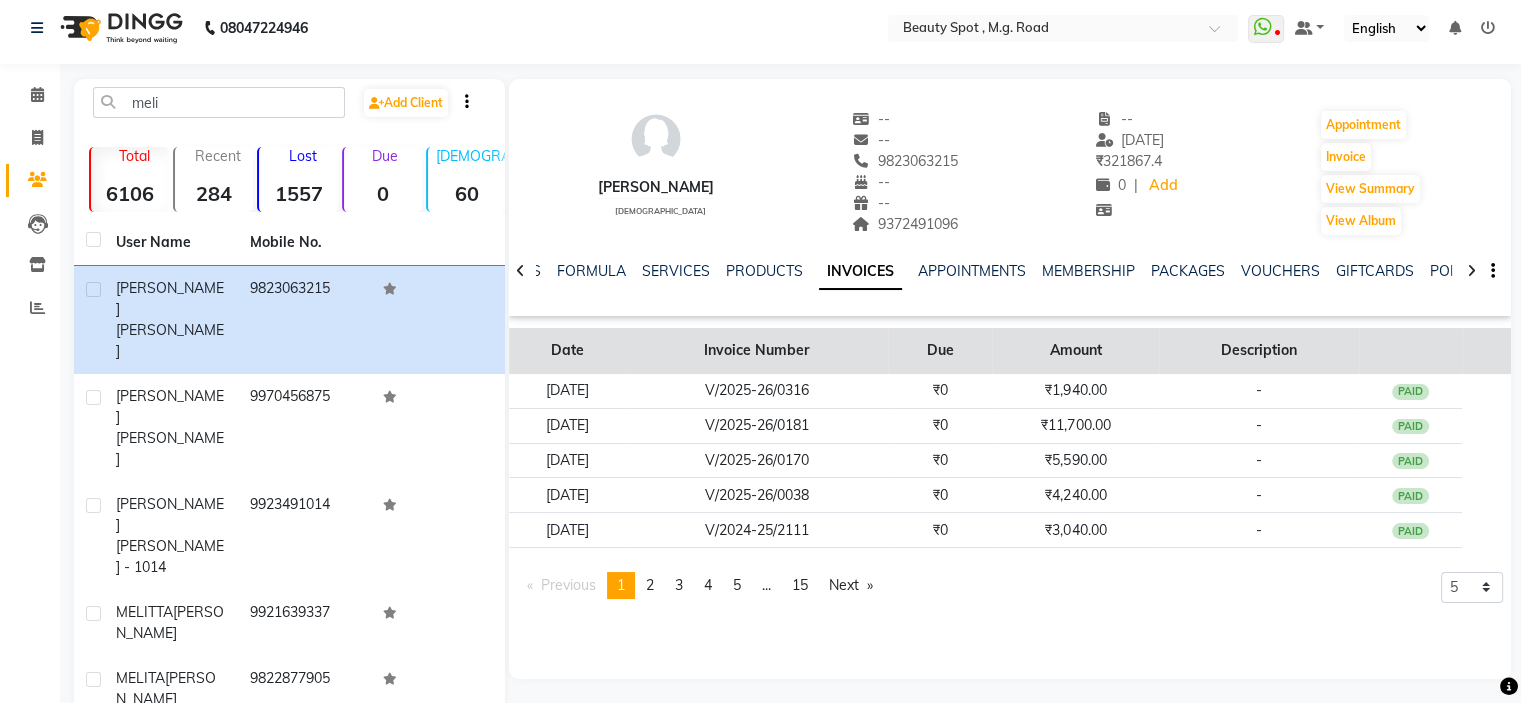 scroll, scrollTop: 13, scrollLeft: 0, axis: vertical 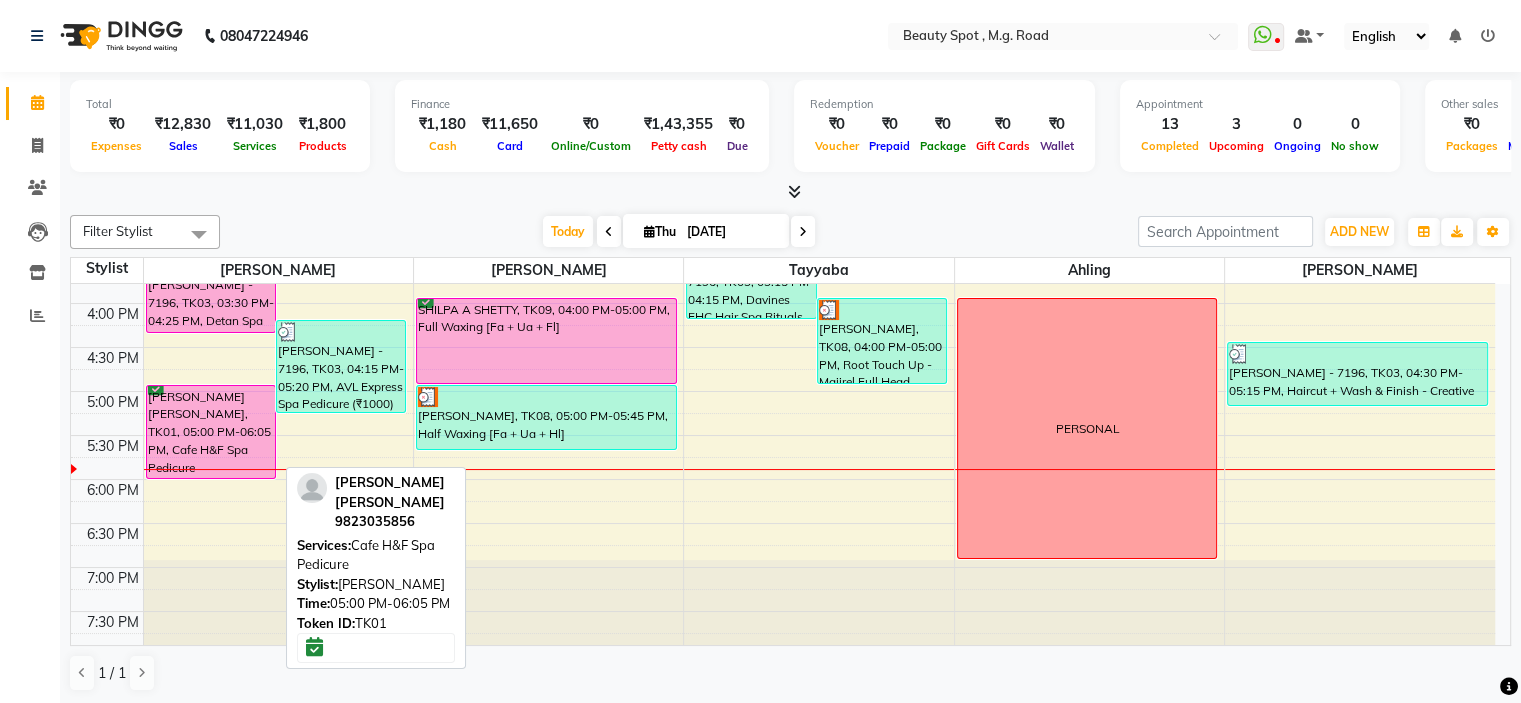 click on "[PERSON_NAME] [PERSON_NAME], TK01, 05:00 PM-06:05 PM, Cafe H&F Spa Pedicure" at bounding box center (211, 432) 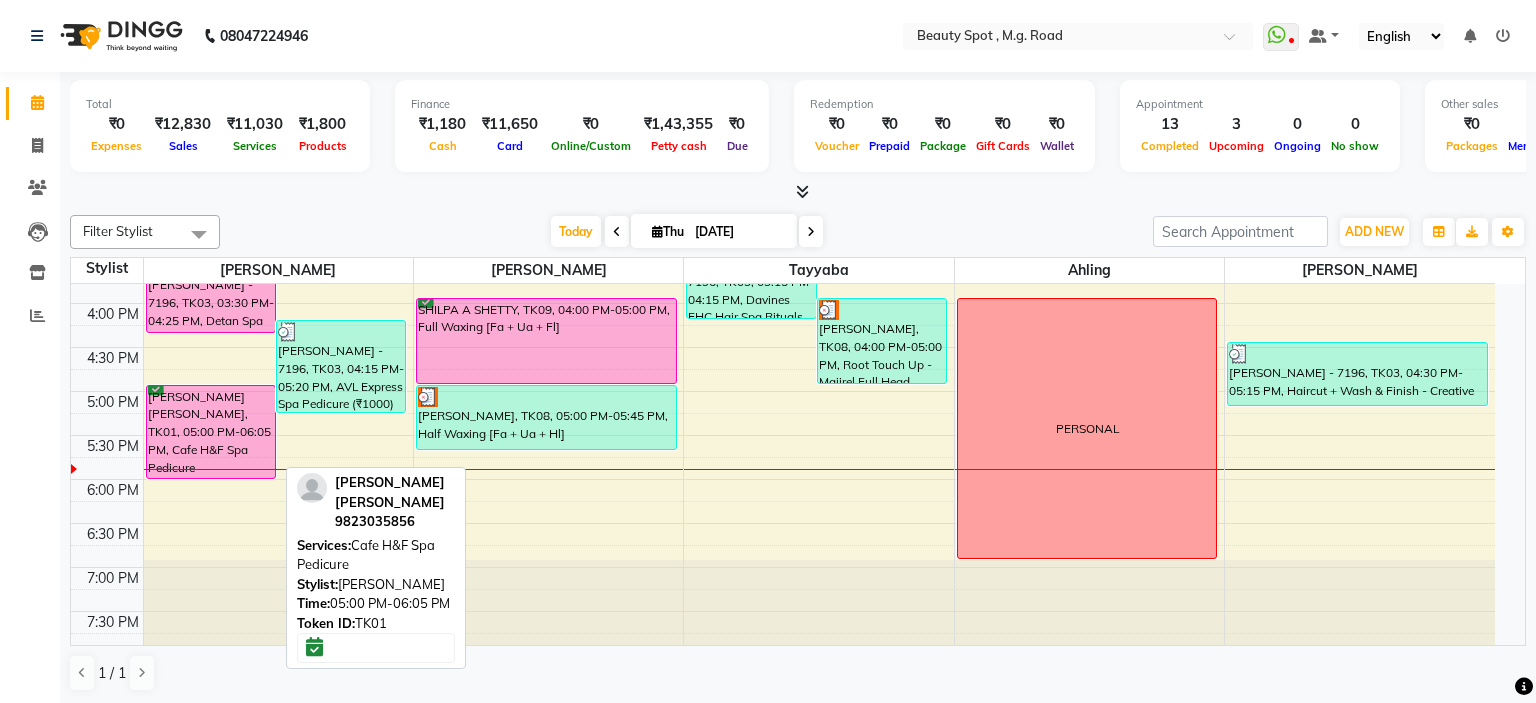 select on "6" 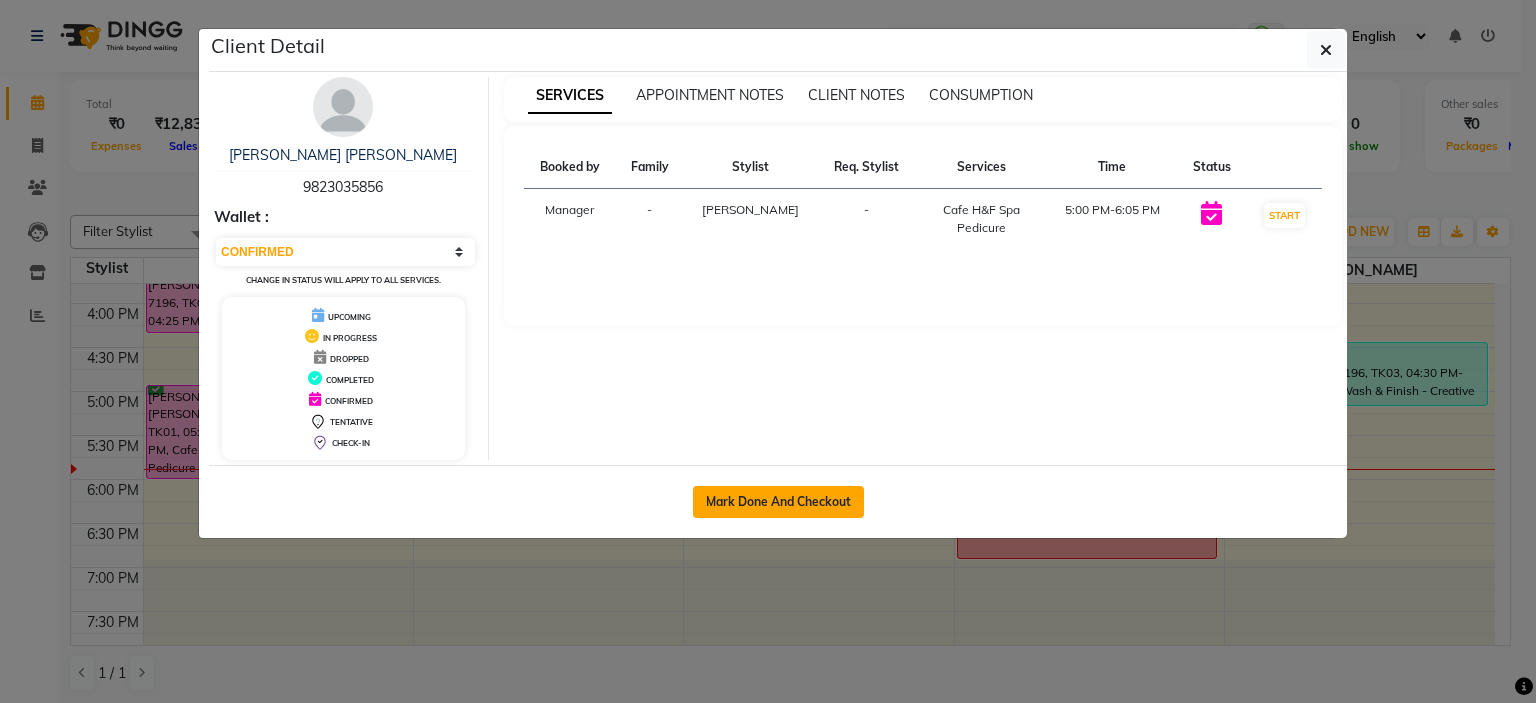click on "Mark Done And Checkout" 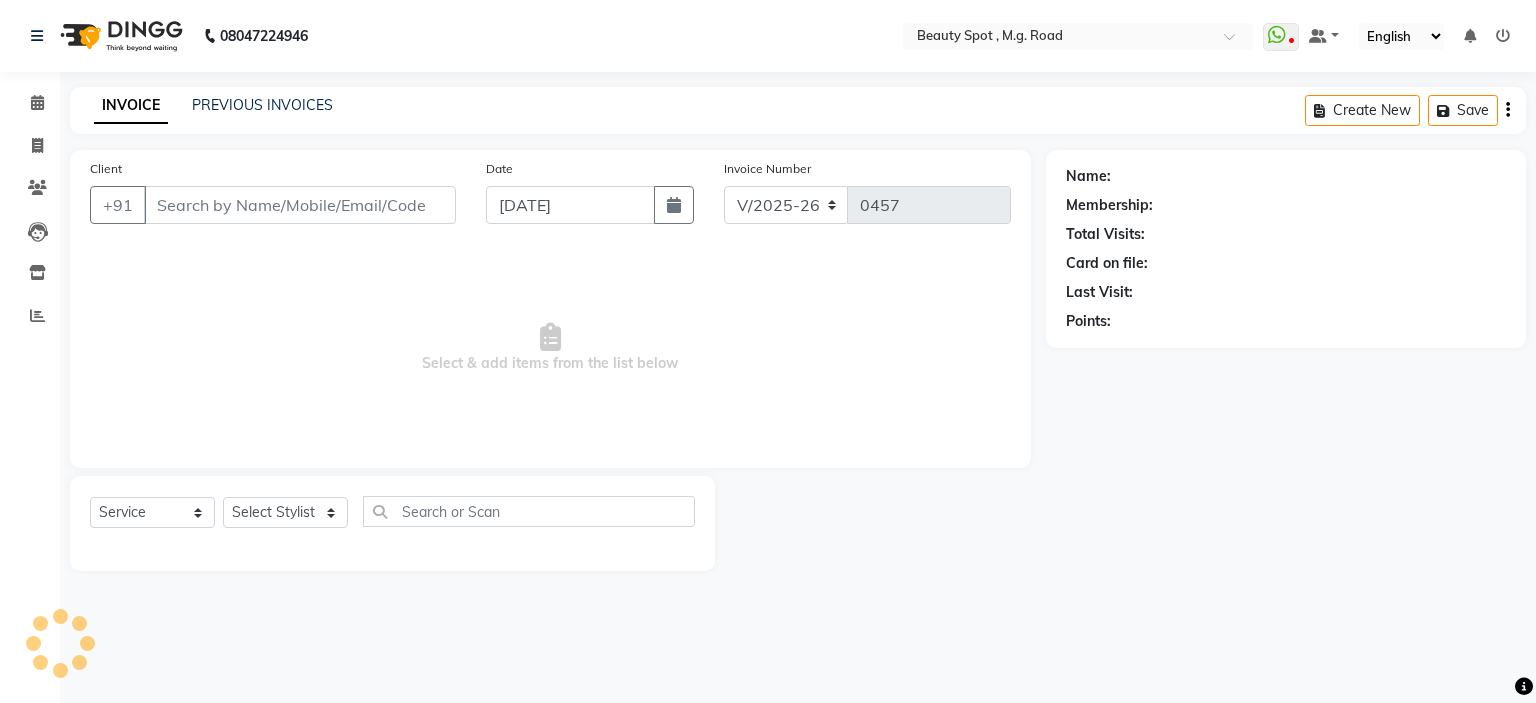 type on "9823035856" 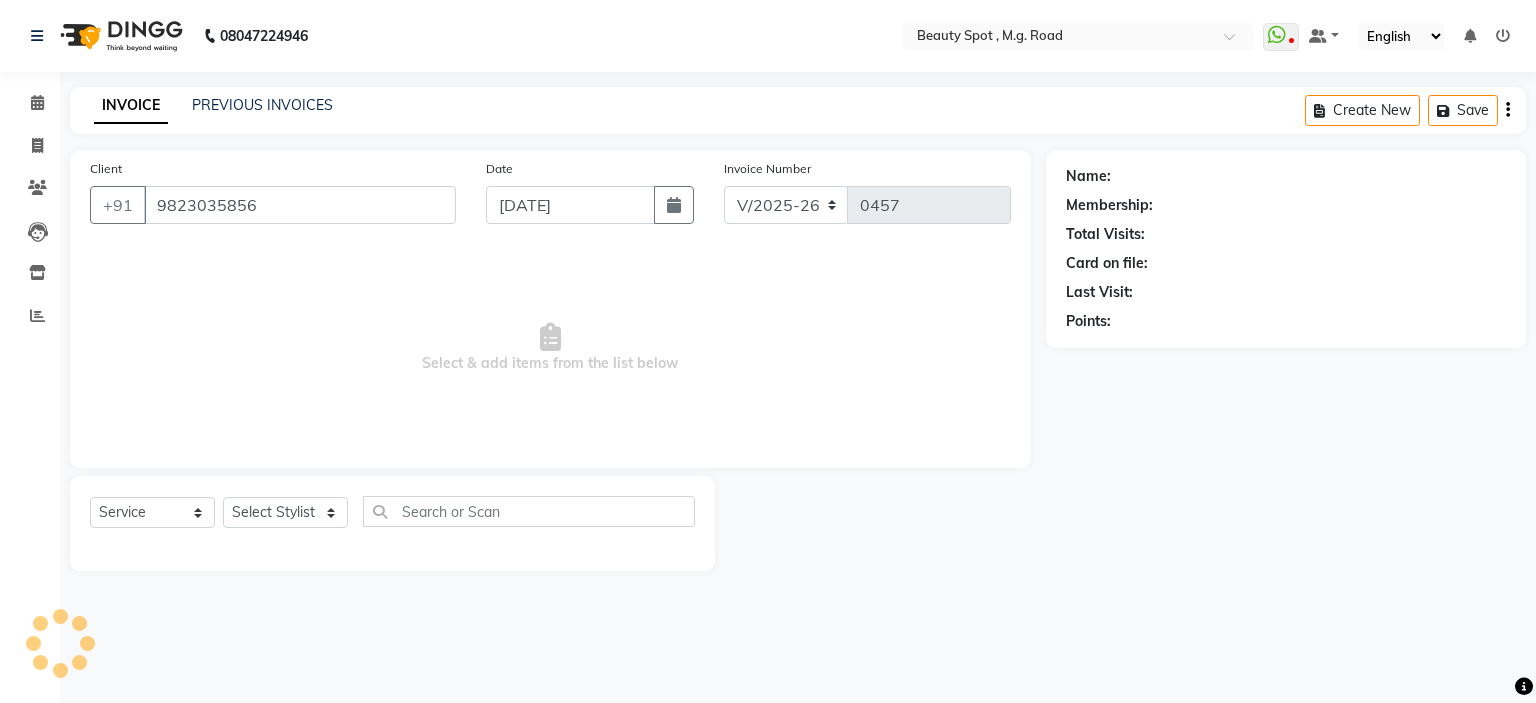 select on "63581" 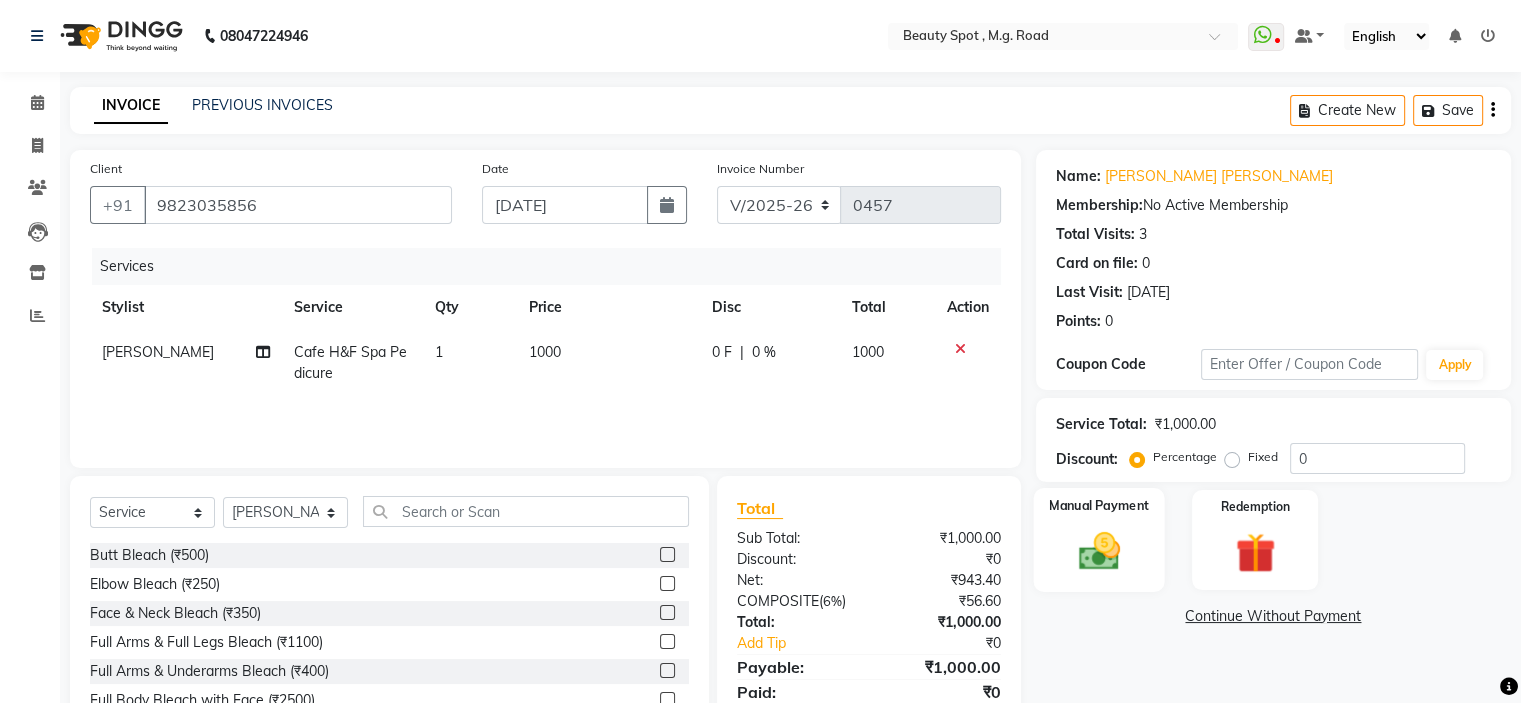 click 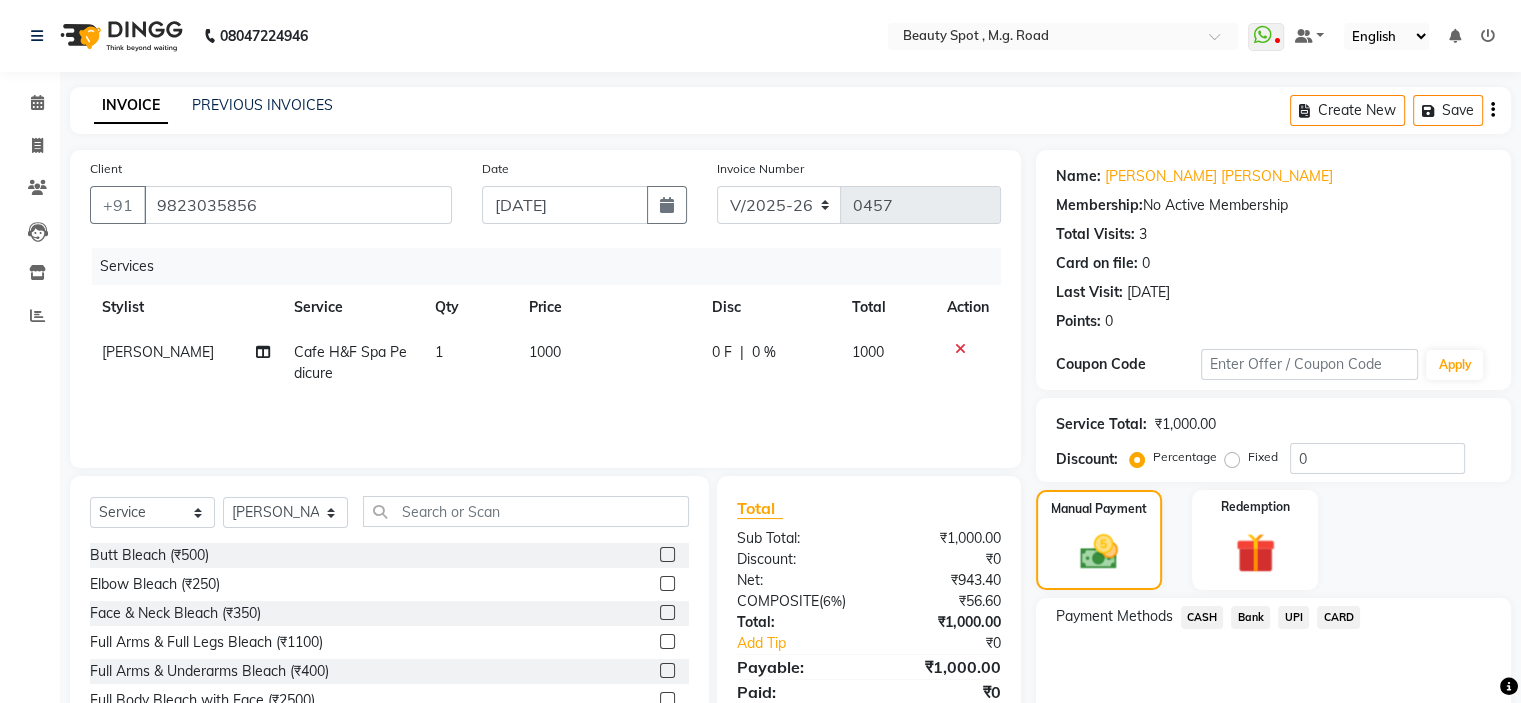 click on "CASH" 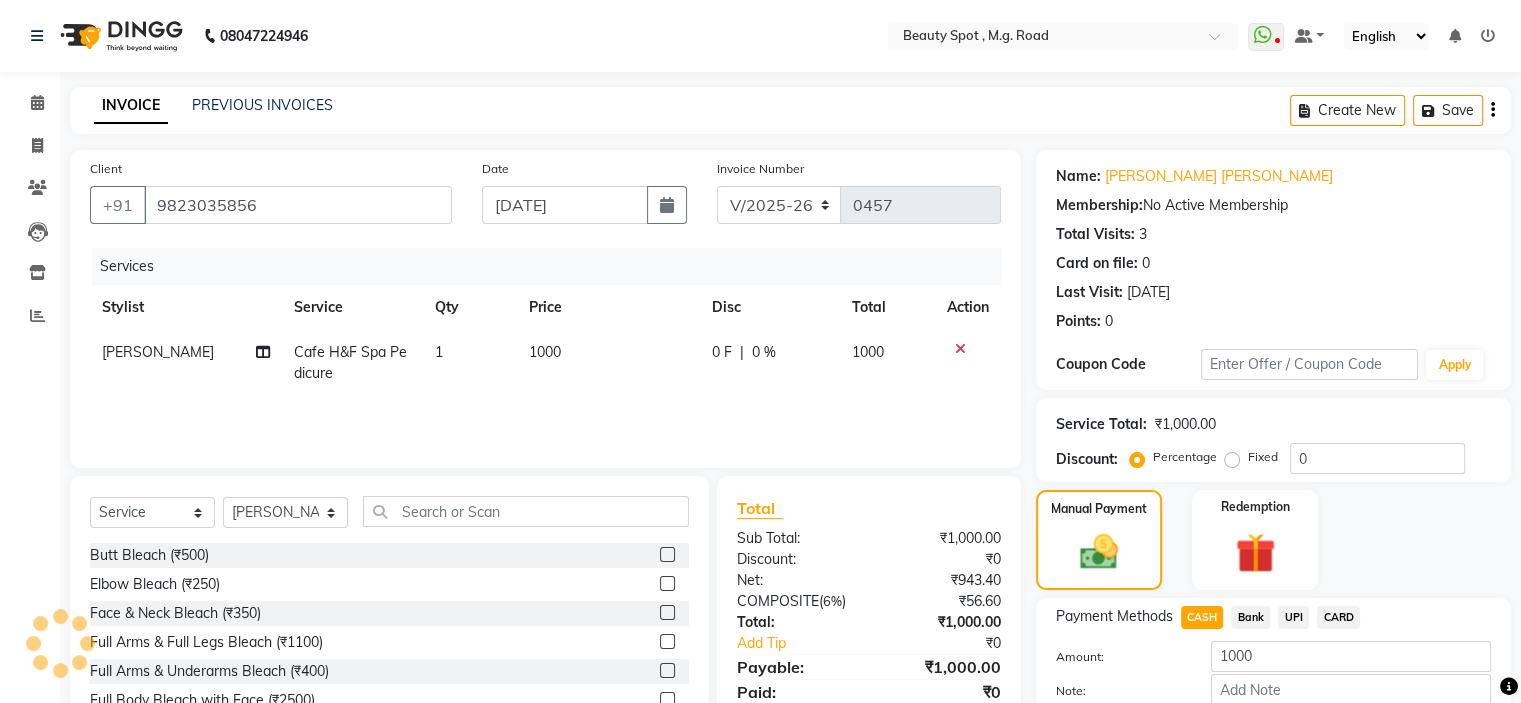 scroll, scrollTop: 116, scrollLeft: 0, axis: vertical 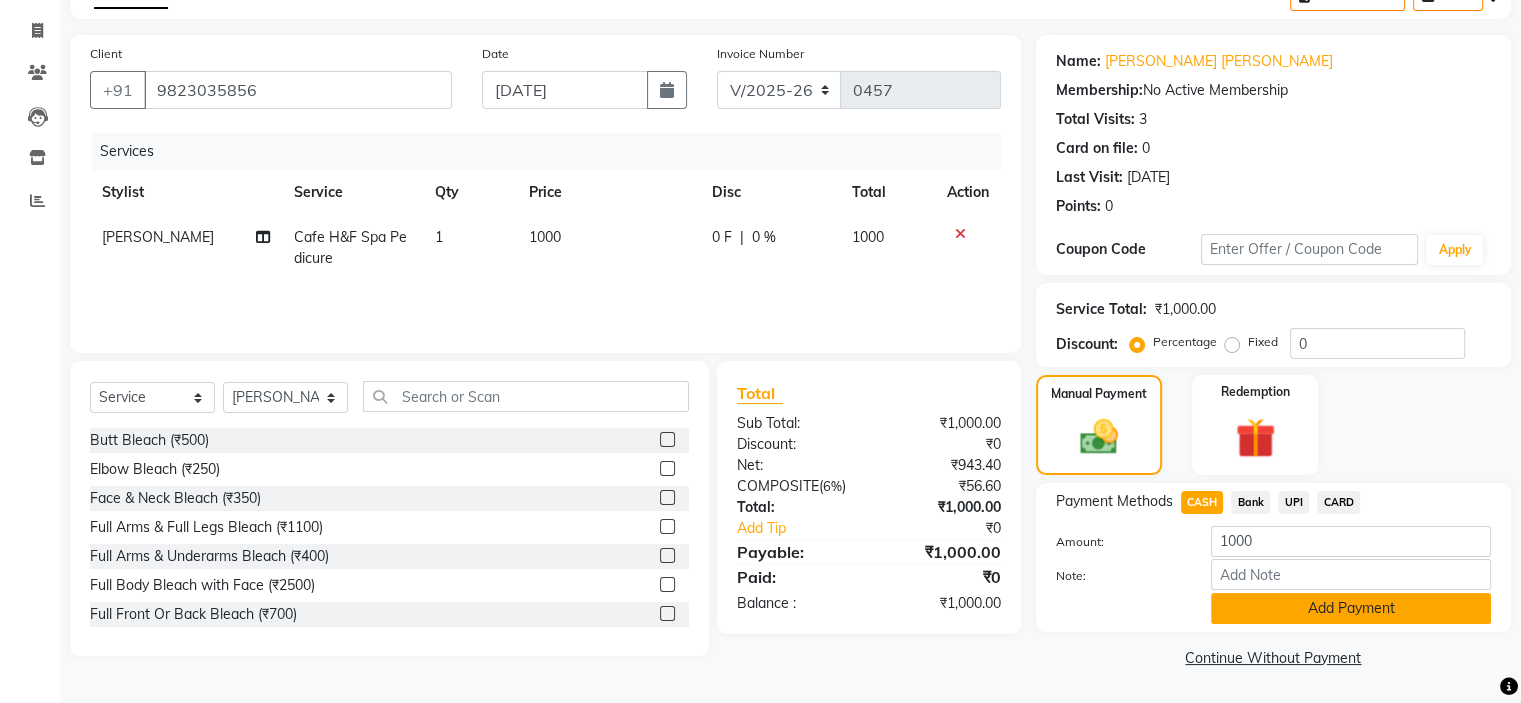click on "Add Payment" 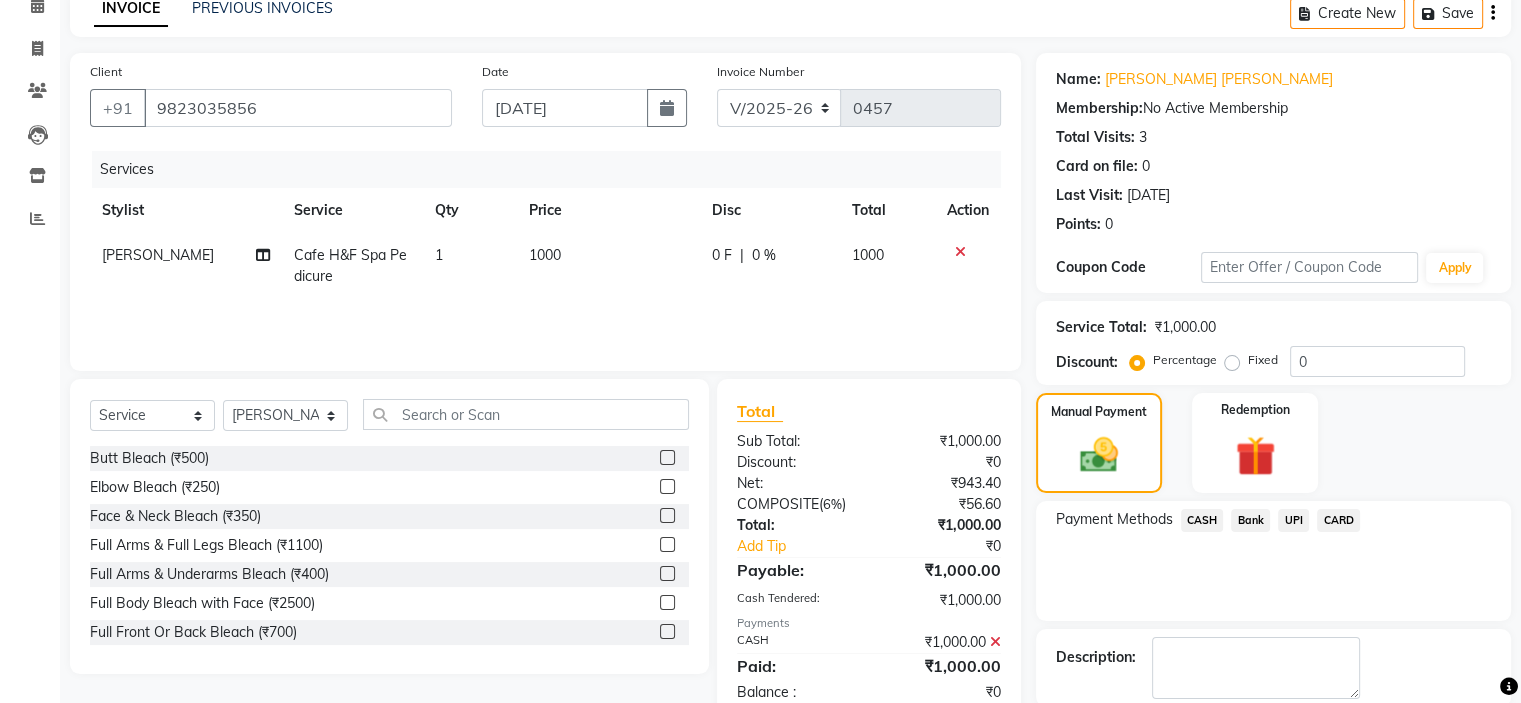 scroll, scrollTop: 197, scrollLeft: 0, axis: vertical 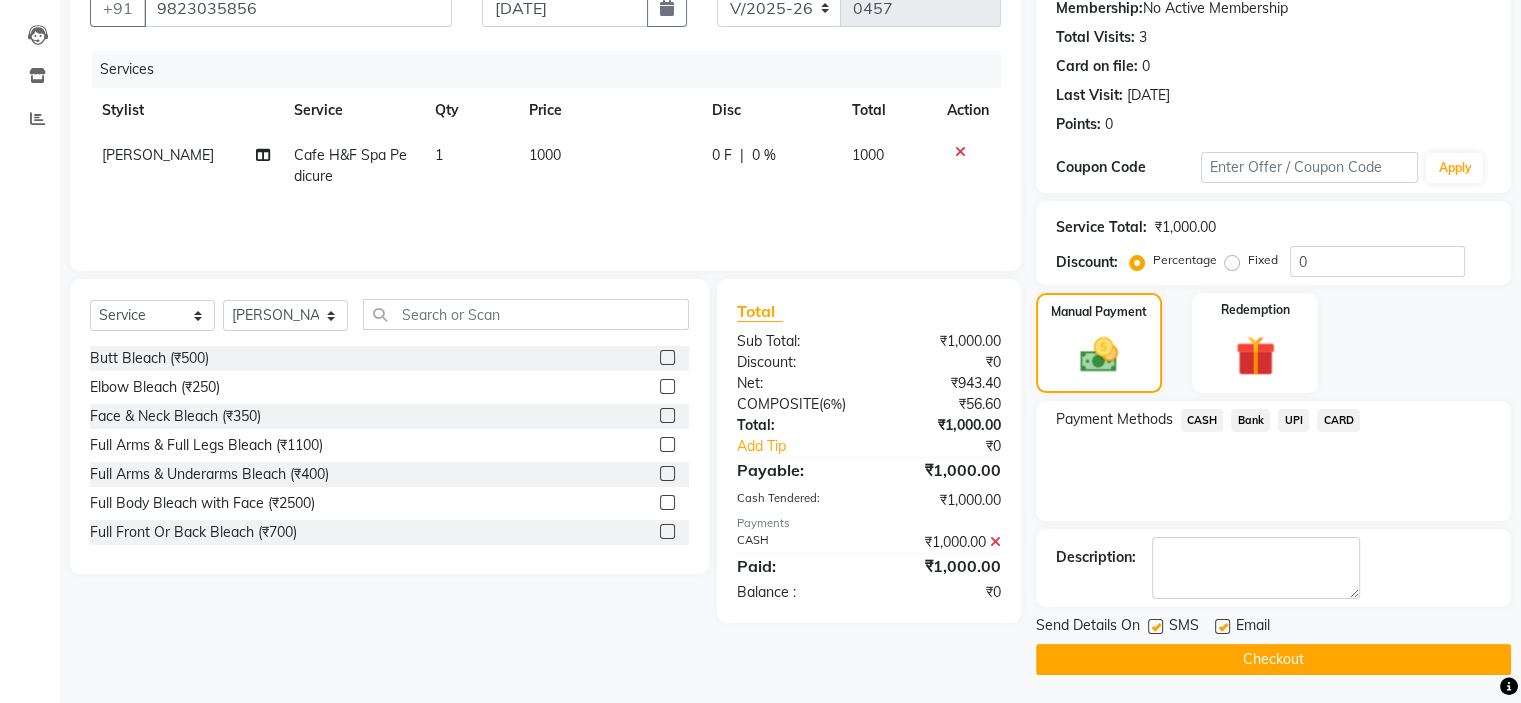 click on "Checkout" 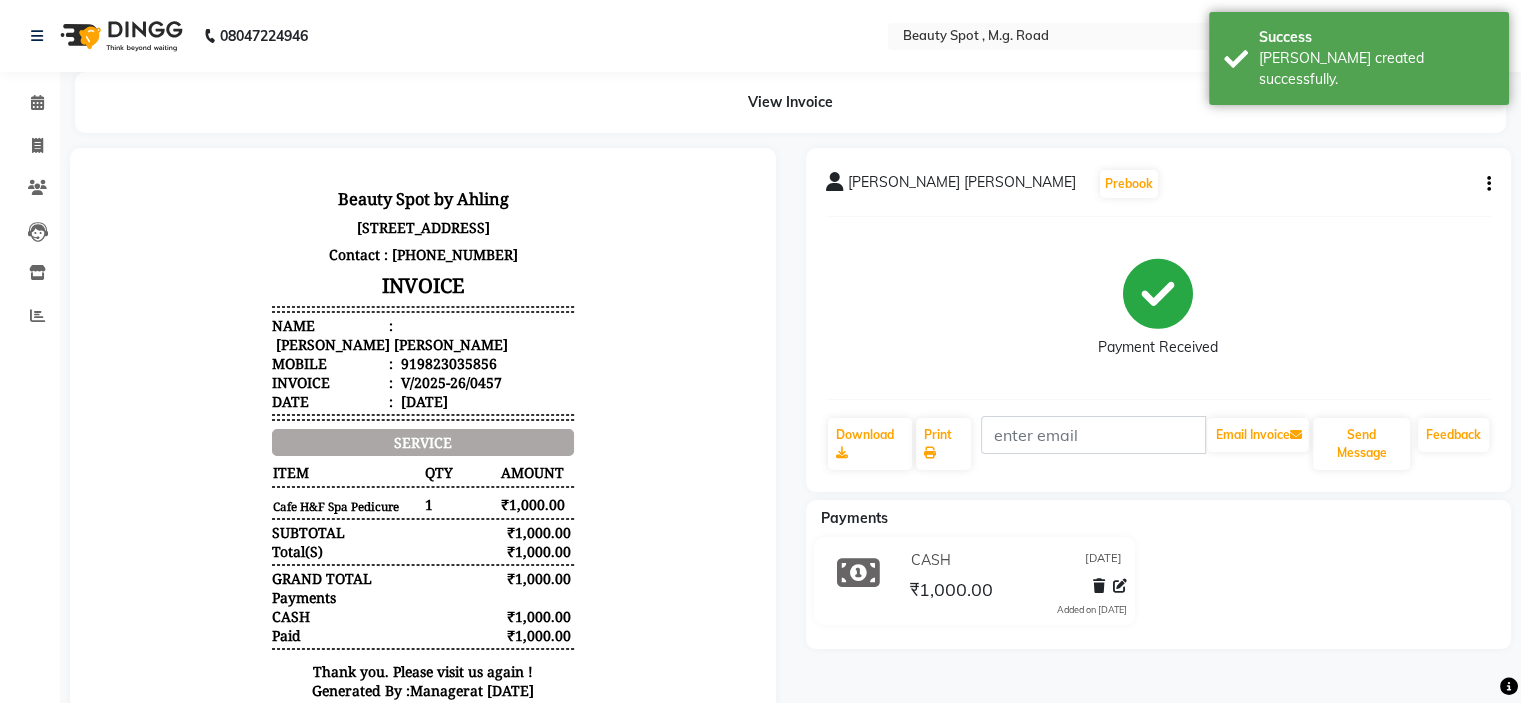 scroll, scrollTop: 0, scrollLeft: 0, axis: both 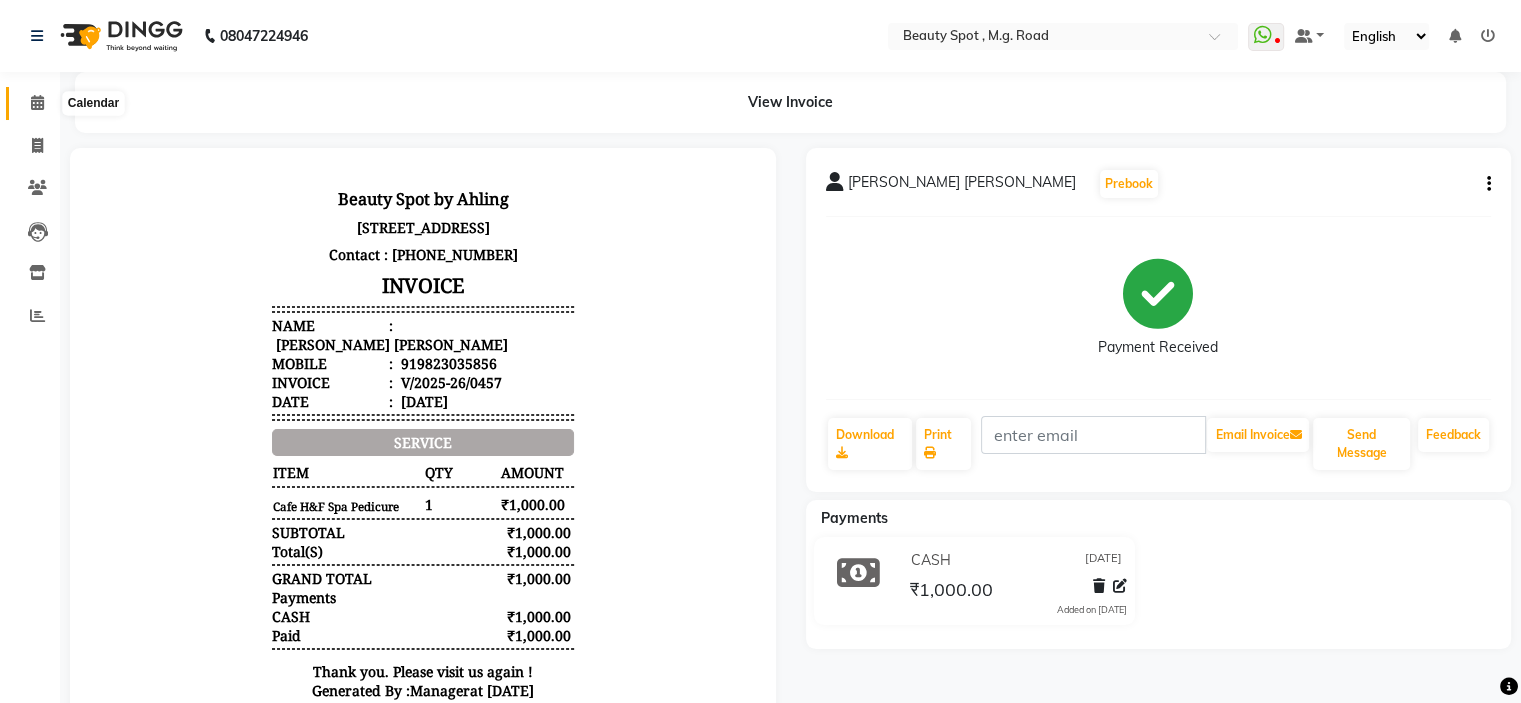 click 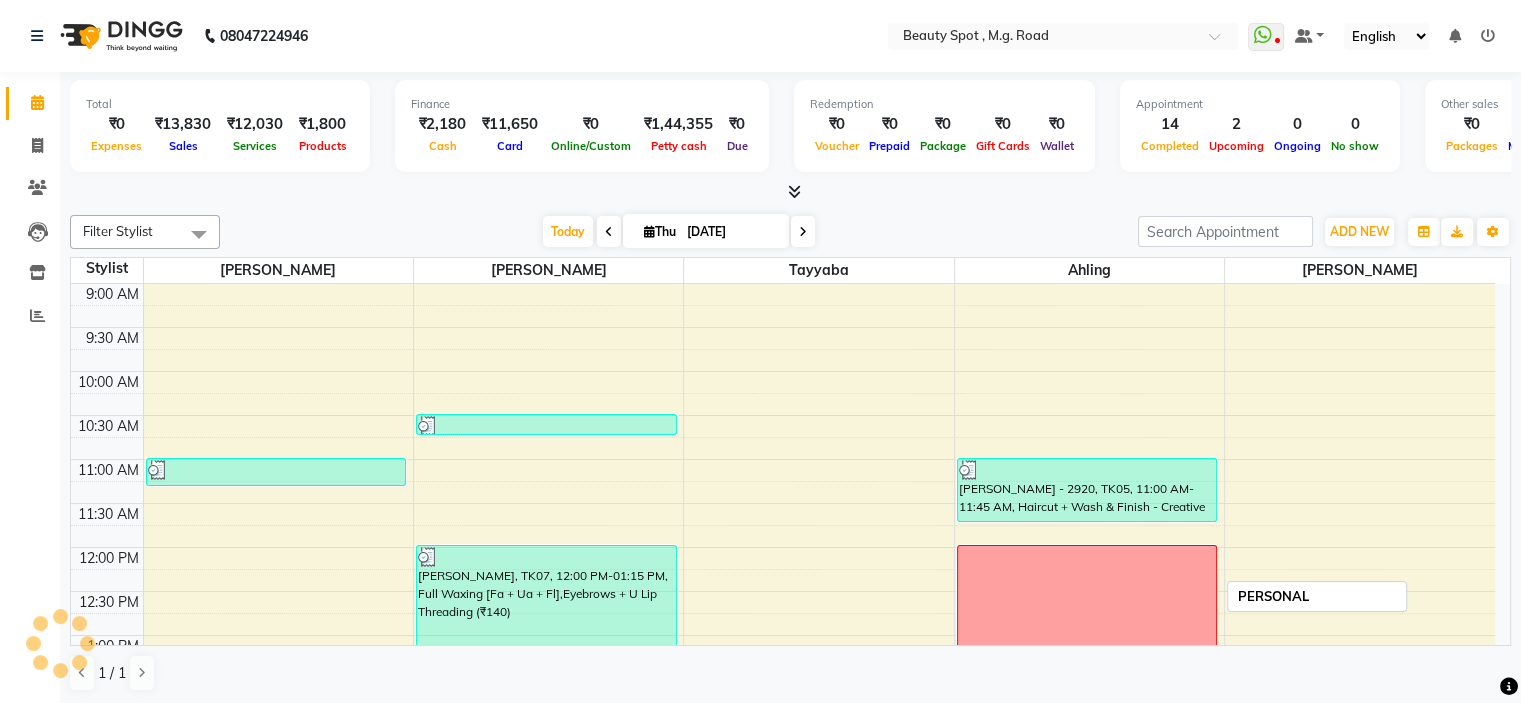 scroll, scrollTop: 558, scrollLeft: 0, axis: vertical 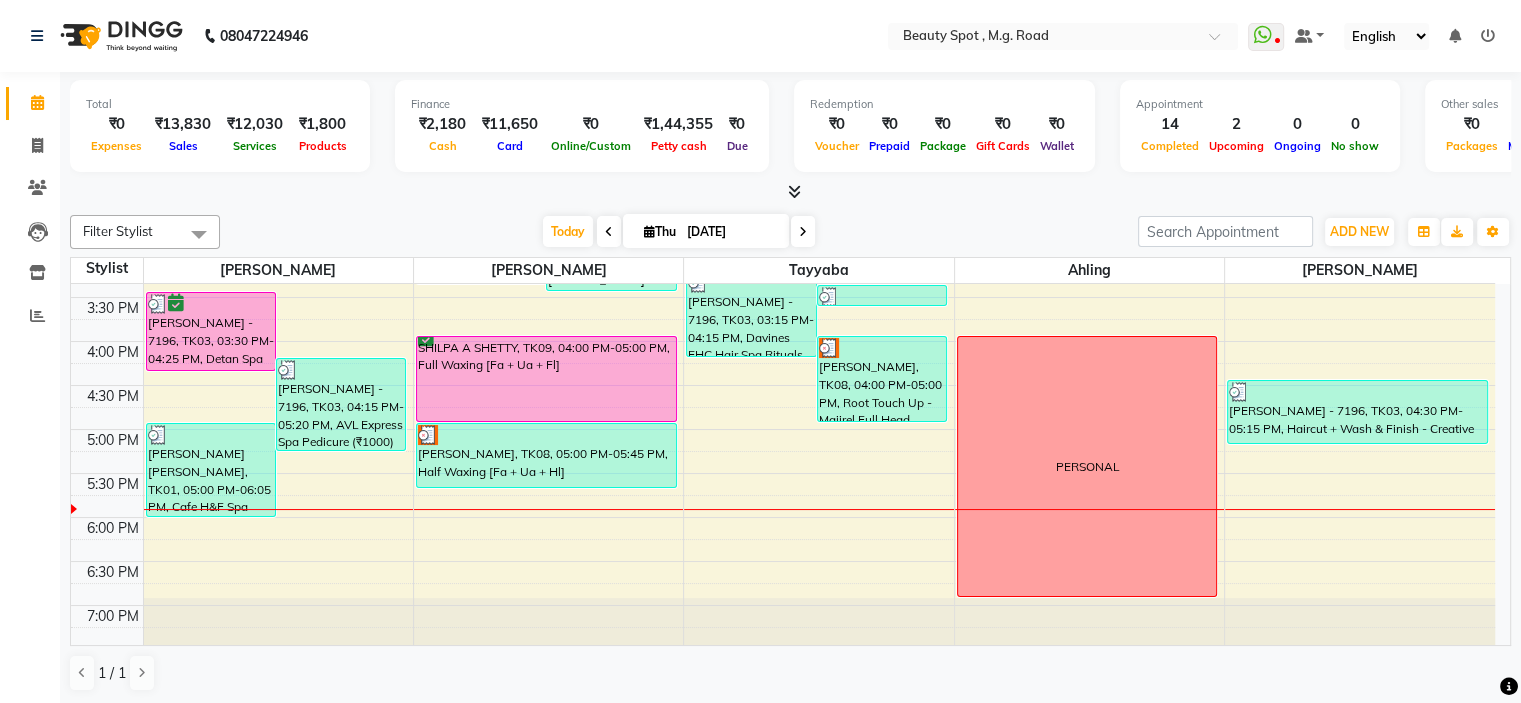 click at bounding box center (803, 231) 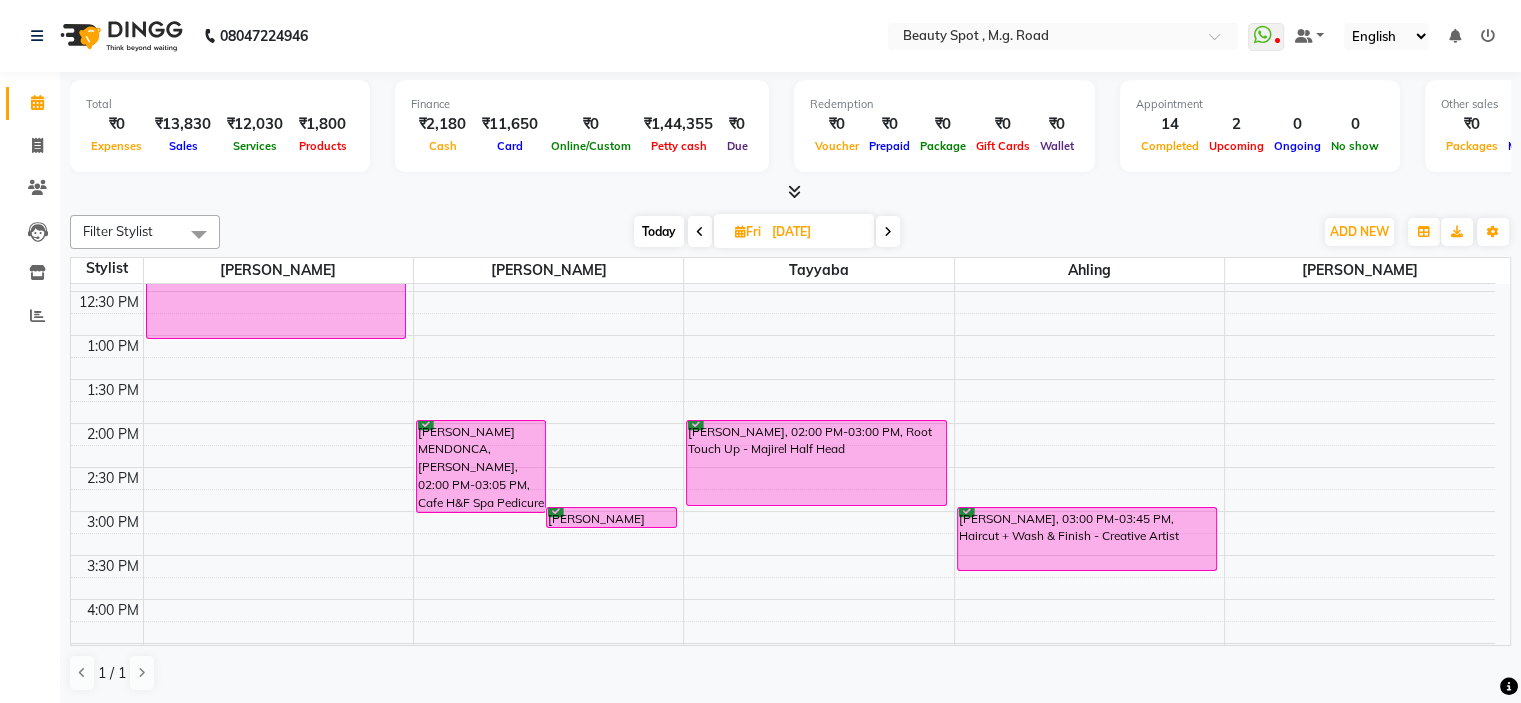 scroll, scrollTop: 100, scrollLeft: 0, axis: vertical 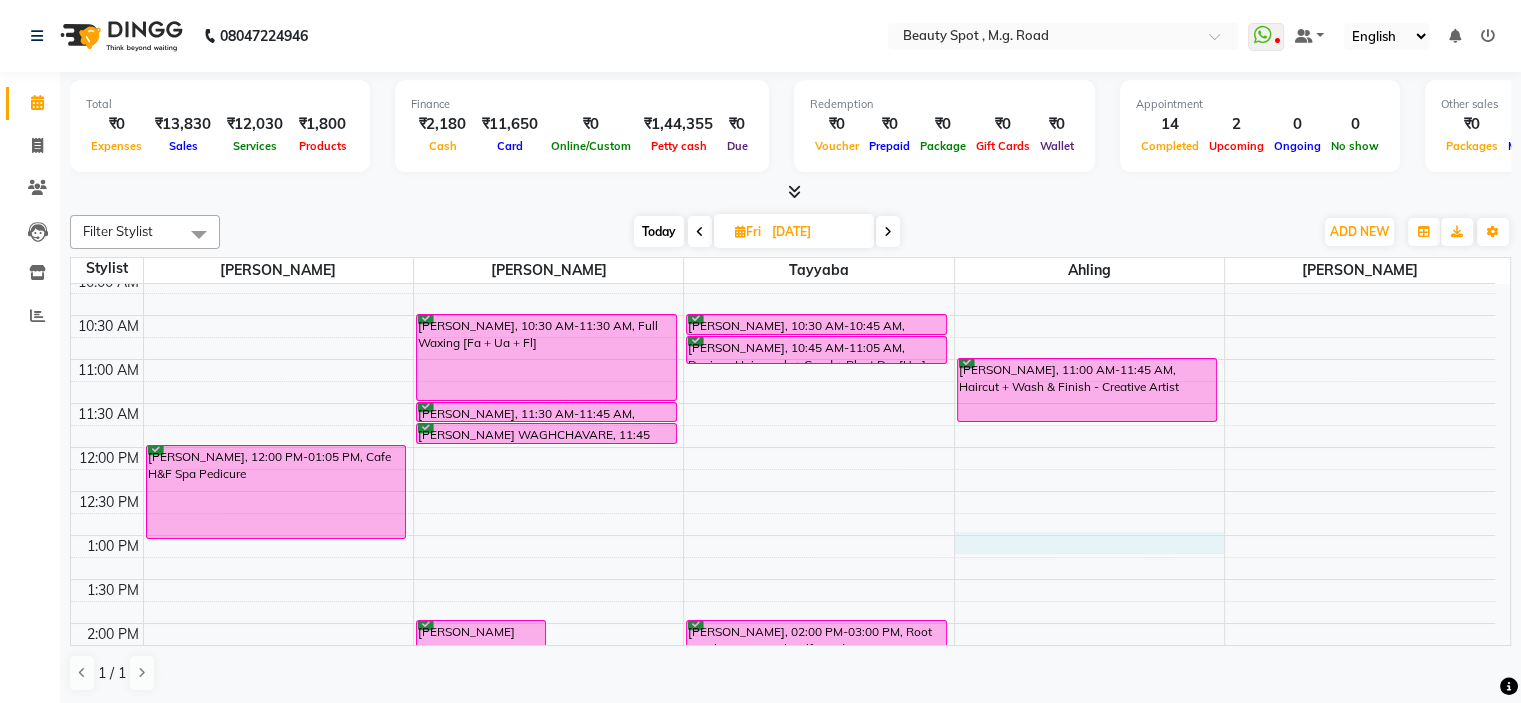 click on "9:00 AM 9:30 AM 10:00 AM 10:30 AM 11:00 AM 11:30 AM 12:00 PM 12:30 PM 1:00 PM 1:30 PM 2:00 PM 2:30 PM 3:00 PM 3:30 PM 4:00 PM 4:30 PM 5:00 PM 5:30 PM 6:00 PM 6:30 PM 7:00 PM 7:30 PM     DEEPTI  SULAKHE, 12:00 PM-01:05 PM, Cafe H&F Spa Pedicure     ASSUNTA MENDONCA,  SANDHIR, 02:00 PM-03:05 PM, Cafe H&F Spa Pedicure     ASSUNTA MENDONCA,  SANDHIR, 03:00 PM-03:15 PM, Eyebrows + U Lip Threading     DEEPTI  SULAKHE, 10:30 AM-11:30 AM, Full Waxing [Fa + Ua + Fl]     DEEPTI  SULAKHE, 11:30 AM-11:45 AM, Eyebrows Threading     GEETALI PRANAV WAGHCHAVARE, 11:45 AM-12:00 PM, Eyebrows + U Lip + Chin Threading     DEEPTI  SULAKHE, 10:30 AM-10:45 AM, Davines Solu Scalp Sea Salt Scrub Add On     DEEPTI  SULAKHE, 10:45 AM-11:05 AM, Davines Hair wash + Cond + Blast Dry [Uw]     MANISH CHANDAN, 02:00 PM-03:00 PM, Root Touch Up - Majirel Half Head     GEETALI PRANAV WAGHCHAVARE, 11:00 AM-11:45 AM, Haircut + Wash & Finish - Creative Artist     DARSHANA GODAMBE, 03:00 PM-03:45 PM, Haircut + Wash & Finish - Creative Artist" at bounding box center (783, 667) 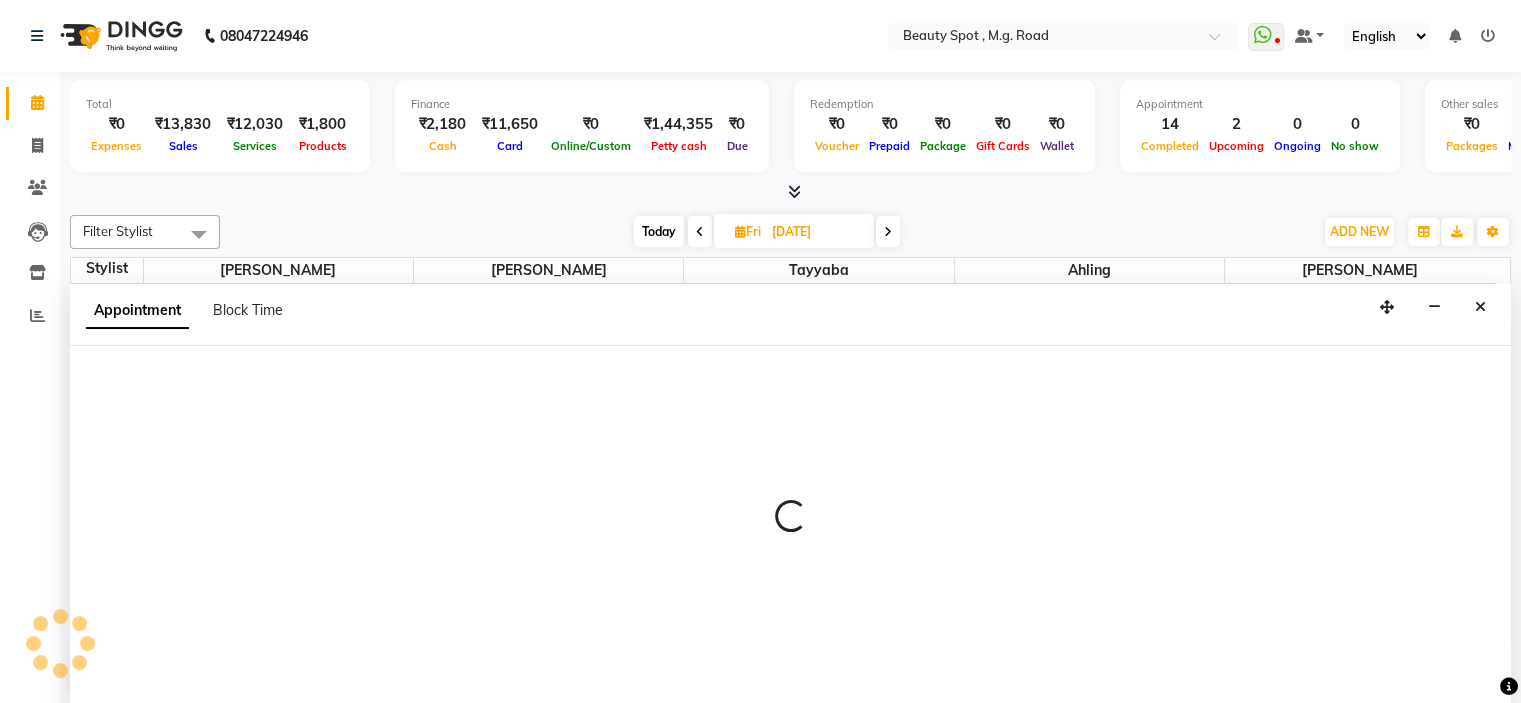 scroll, scrollTop: 0, scrollLeft: 0, axis: both 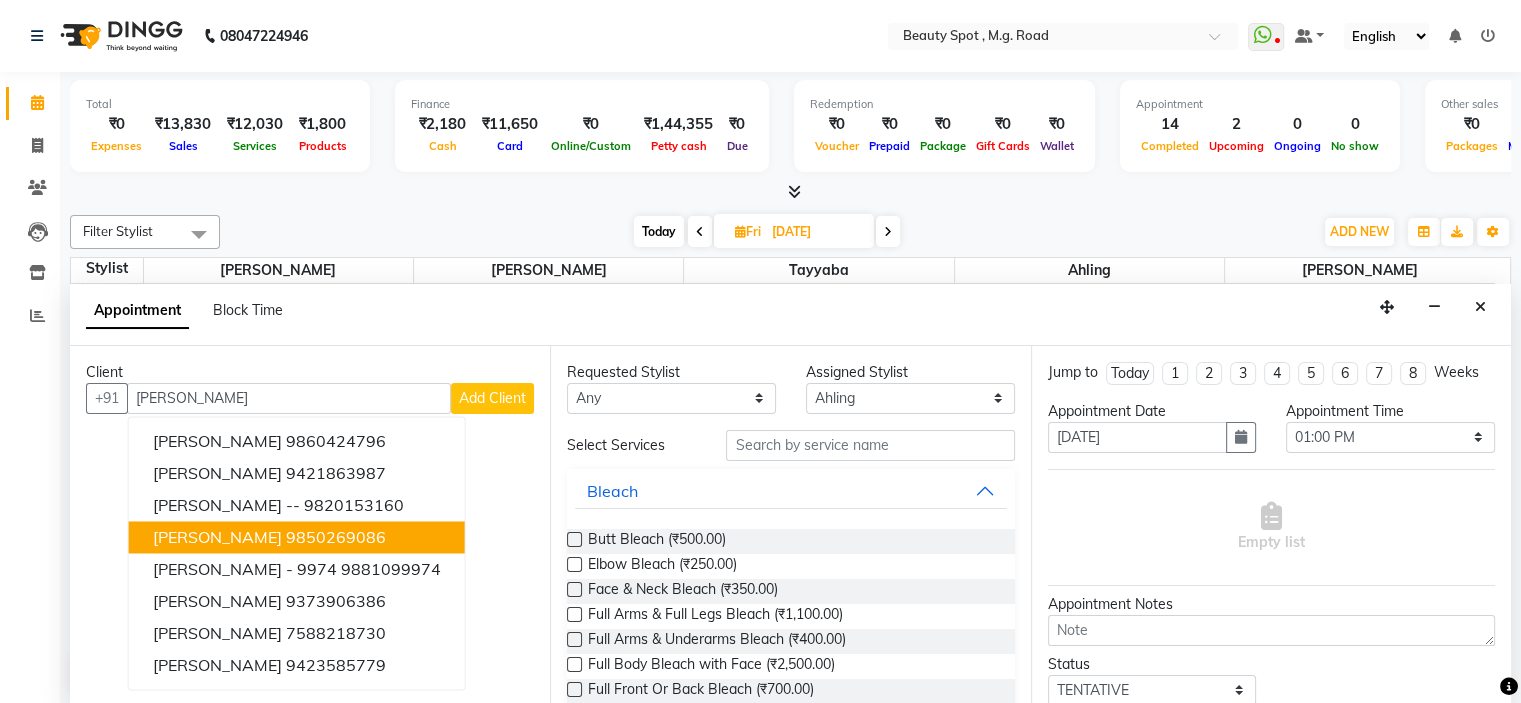 click on "[PERSON_NAME]" at bounding box center [217, 537] 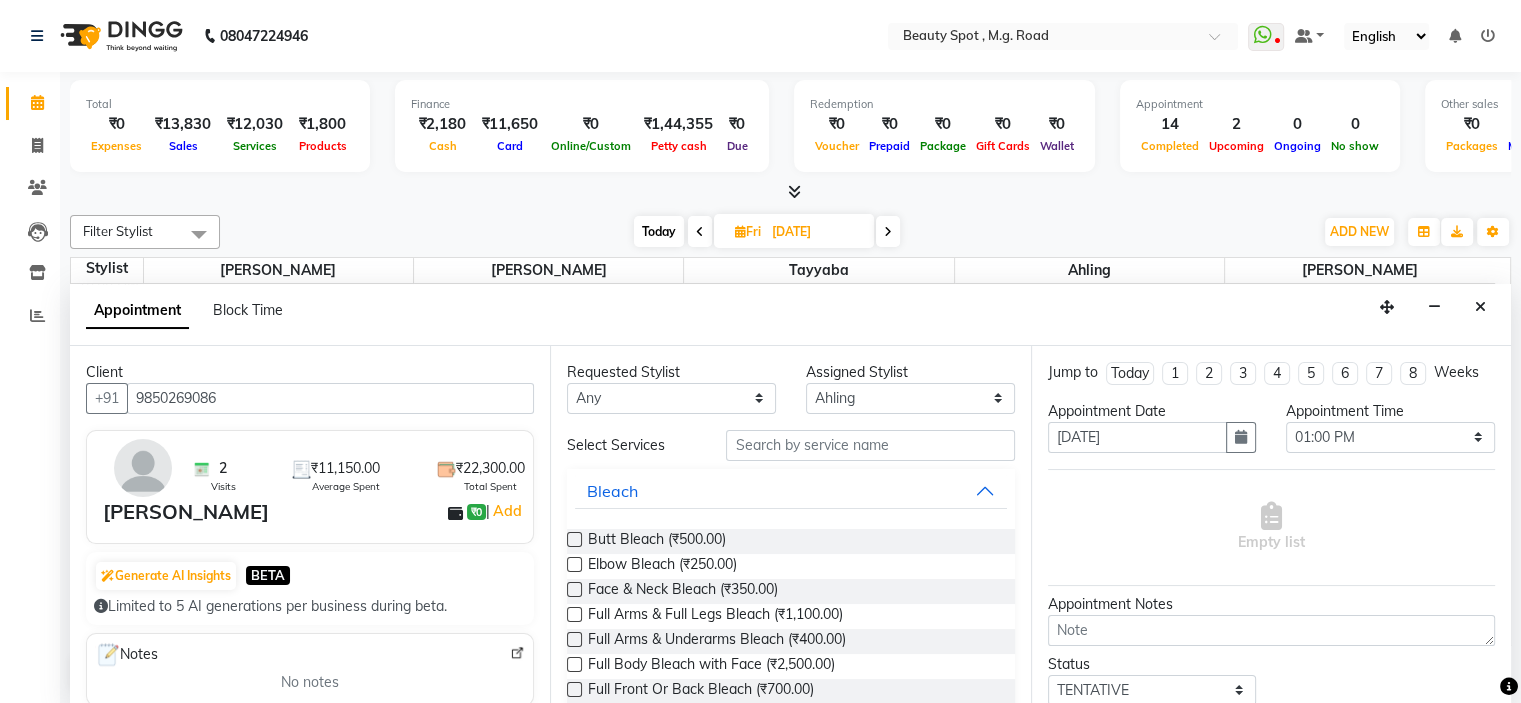 type on "9850269086" 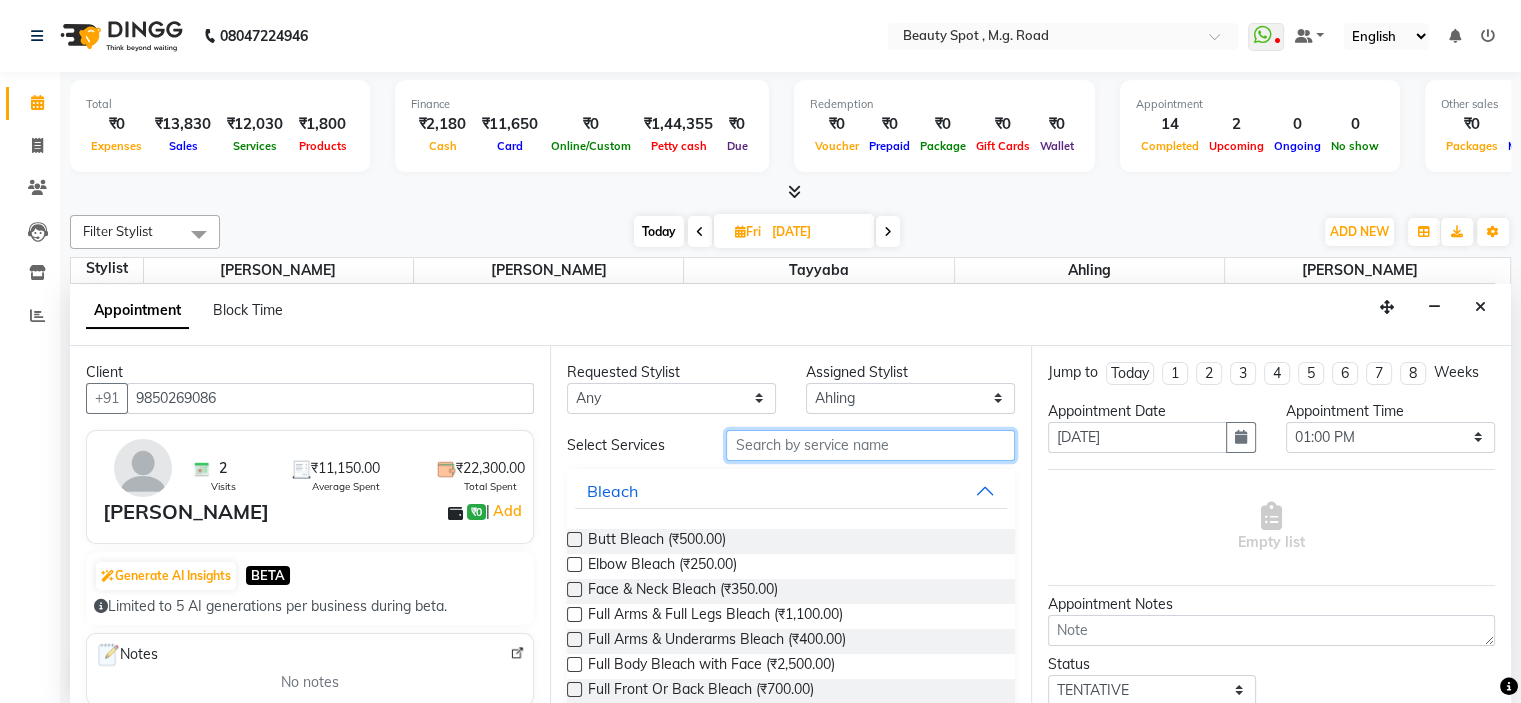 click at bounding box center [870, 445] 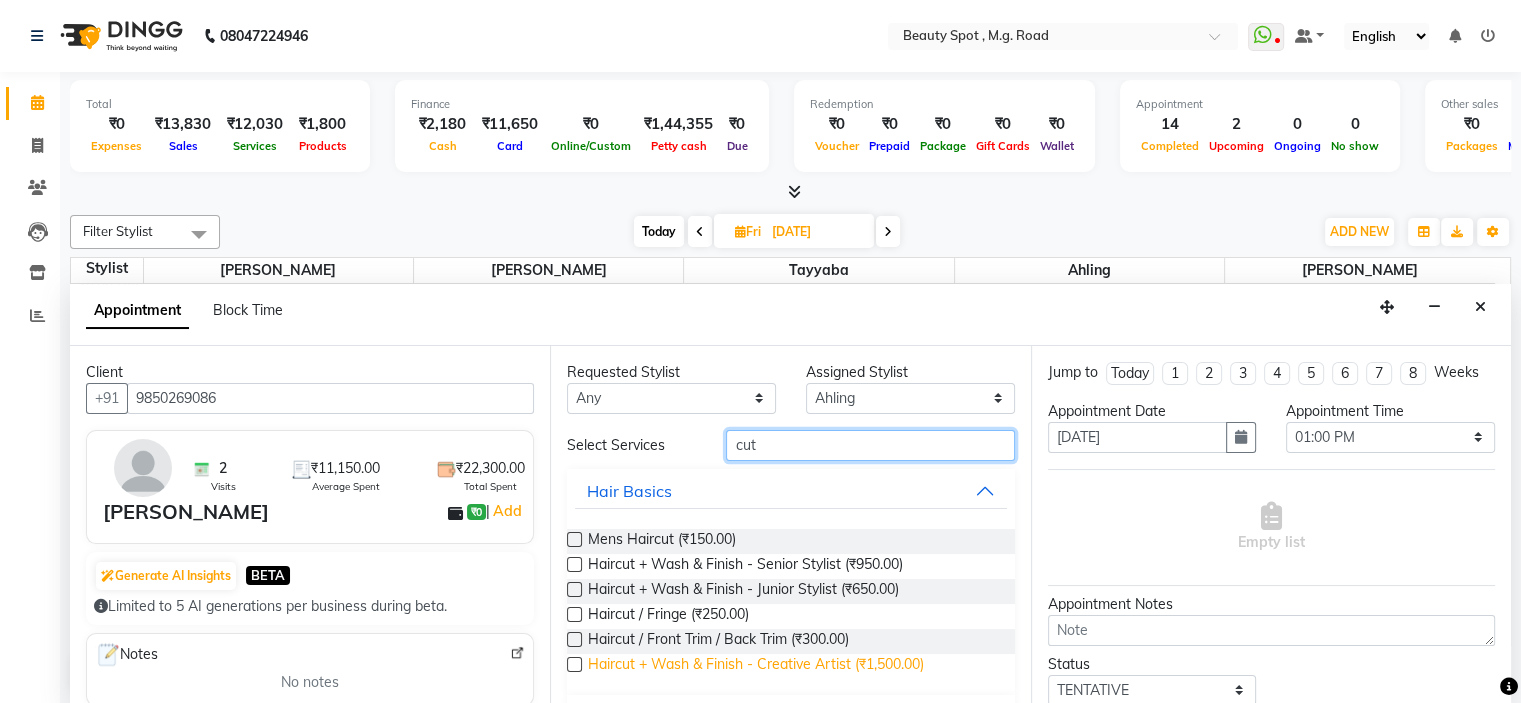 type on "cut" 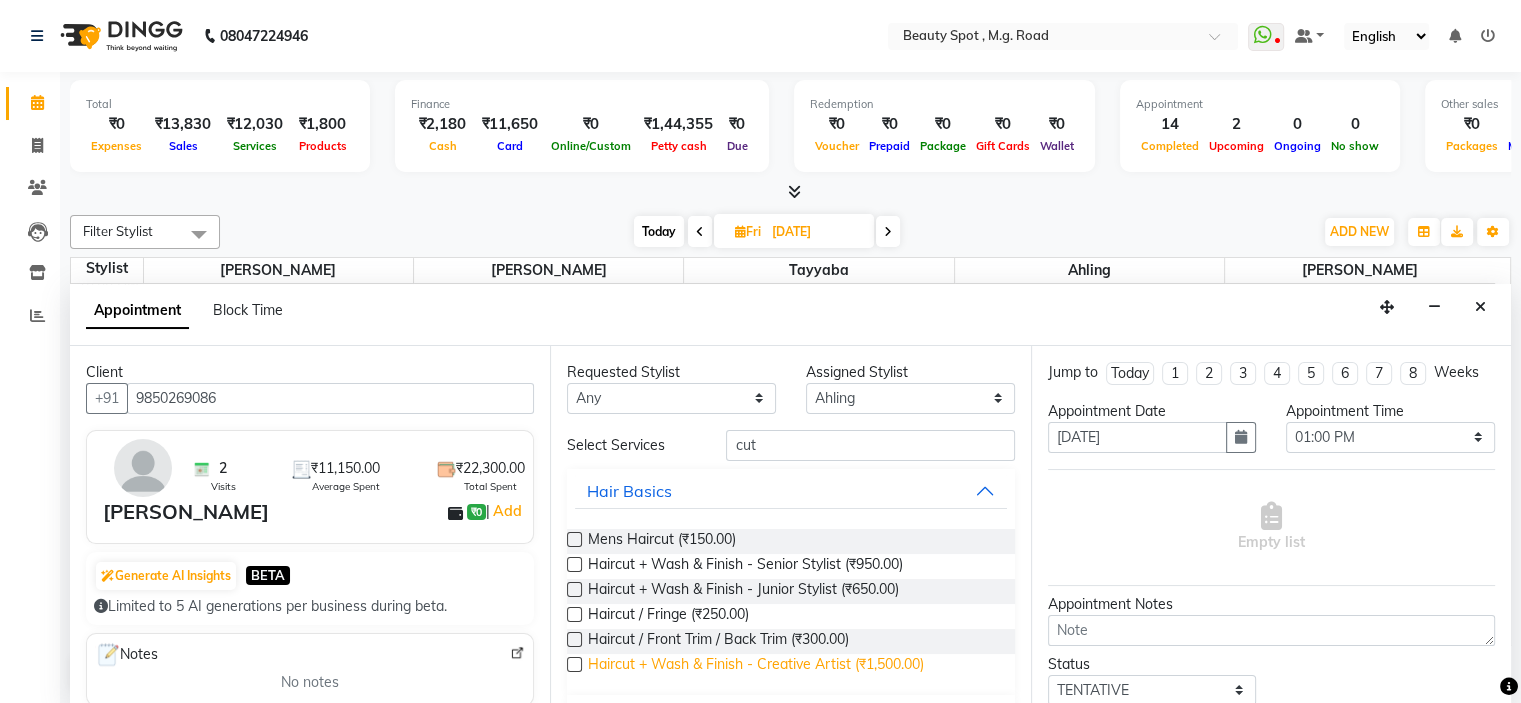 click on "Haircut + Wash & Finish - Creative Artist (₹1,500.00)" at bounding box center (756, 666) 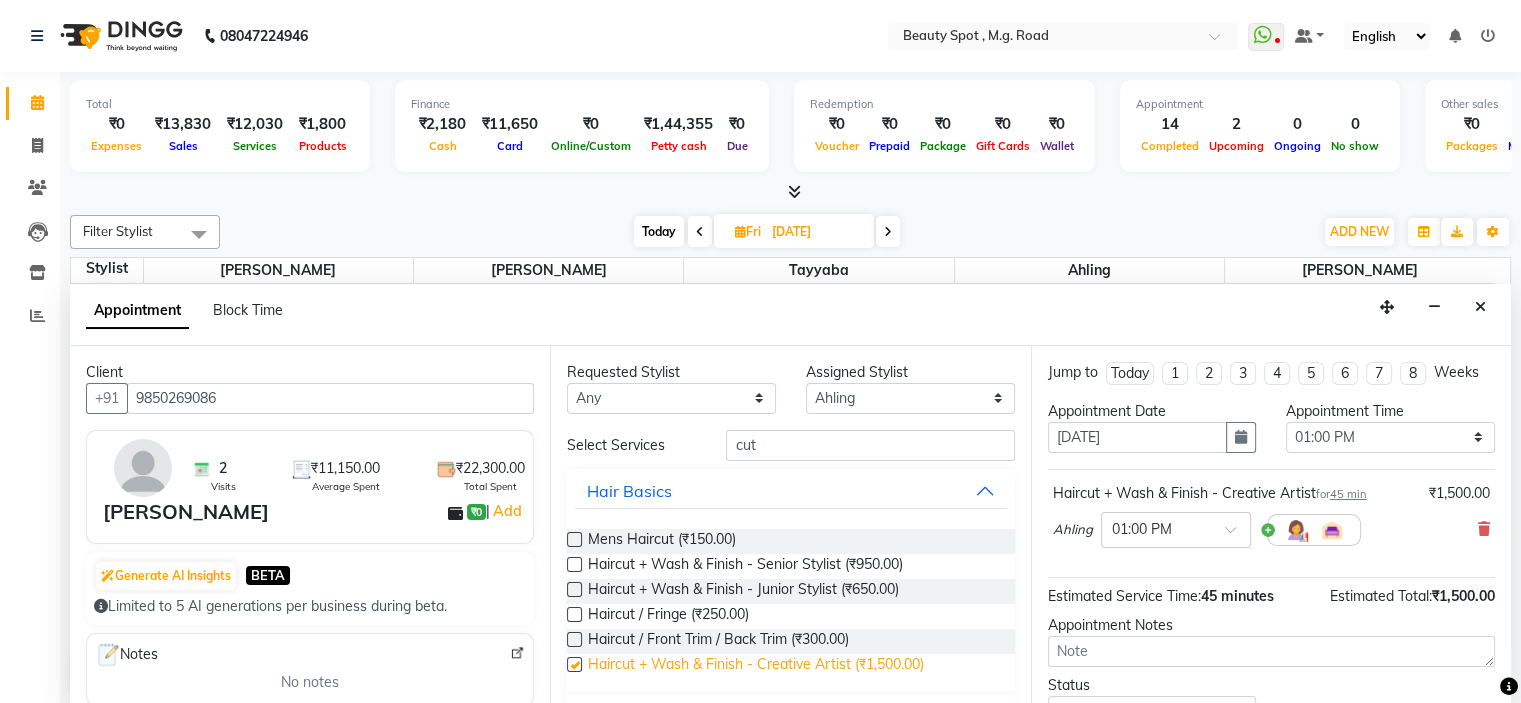 checkbox on "false" 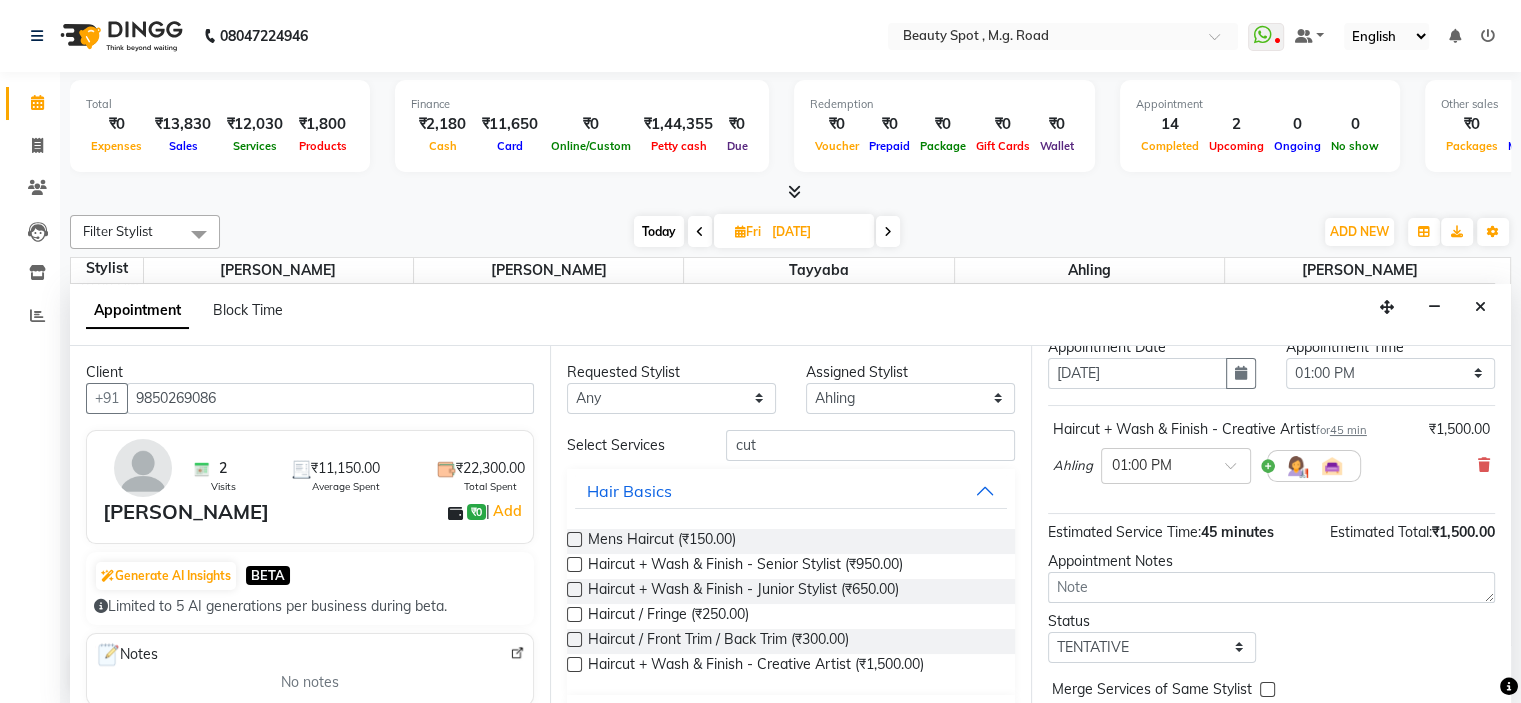 scroll, scrollTop: 146, scrollLeft: 0, axis: vertical 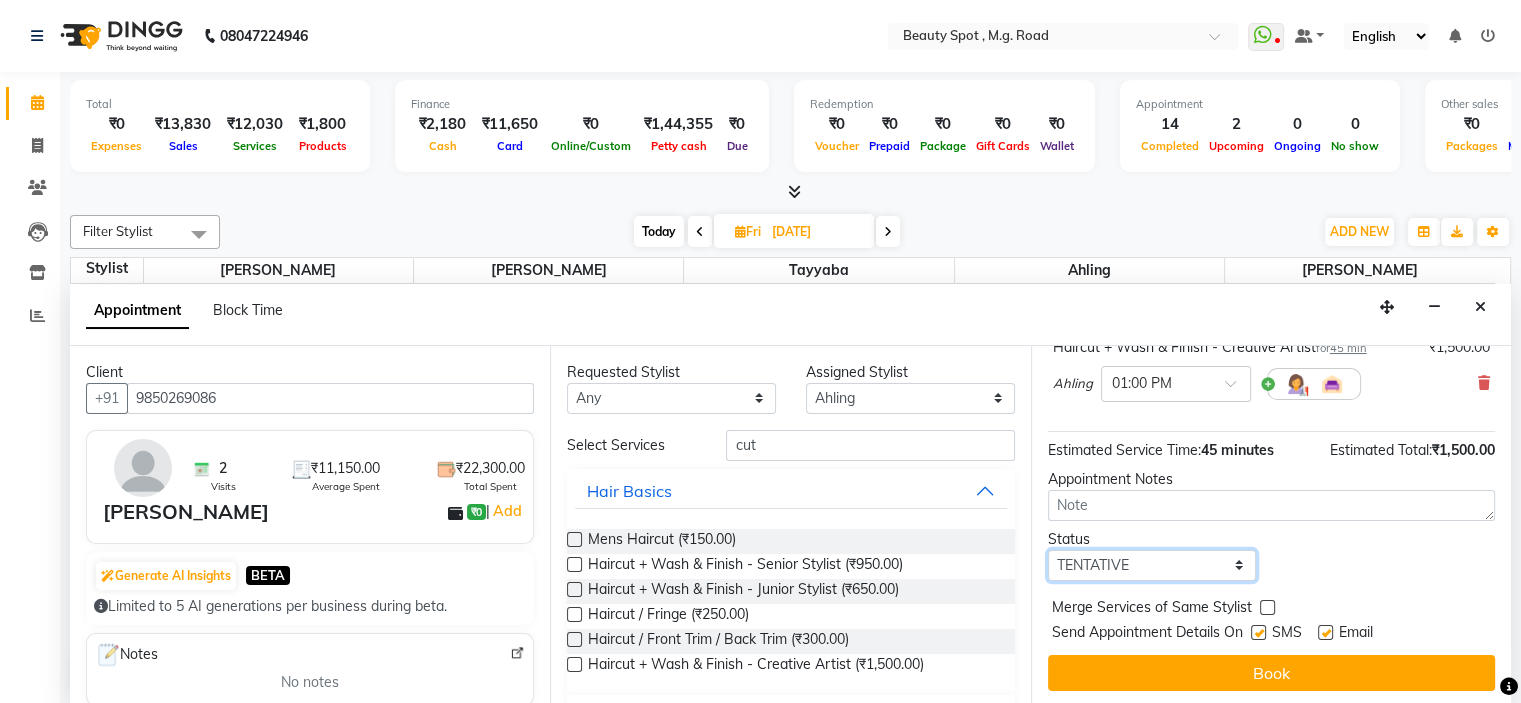click on "Select TENTATIVE CONFIRM UPCOMING" at bounding box center (1152, 565) 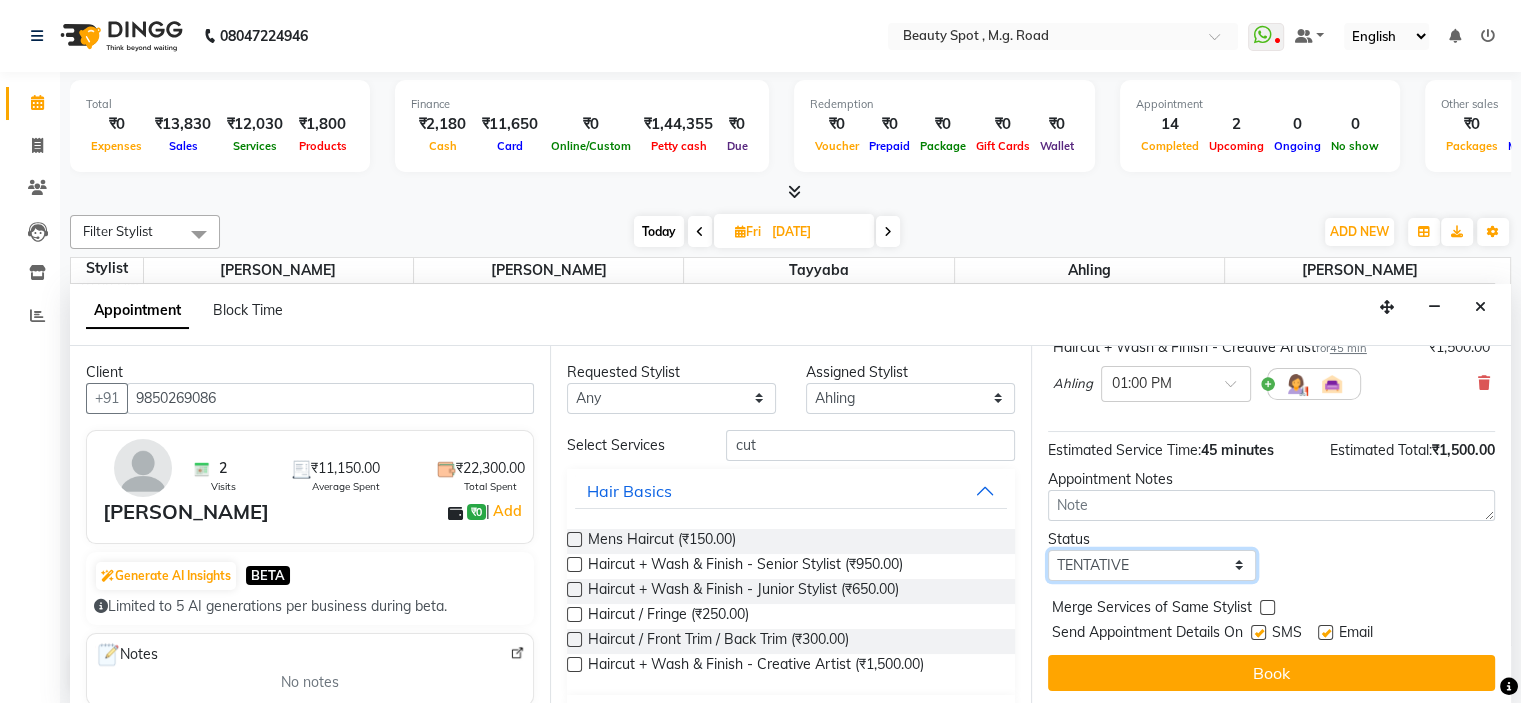 select on "confirm booking" 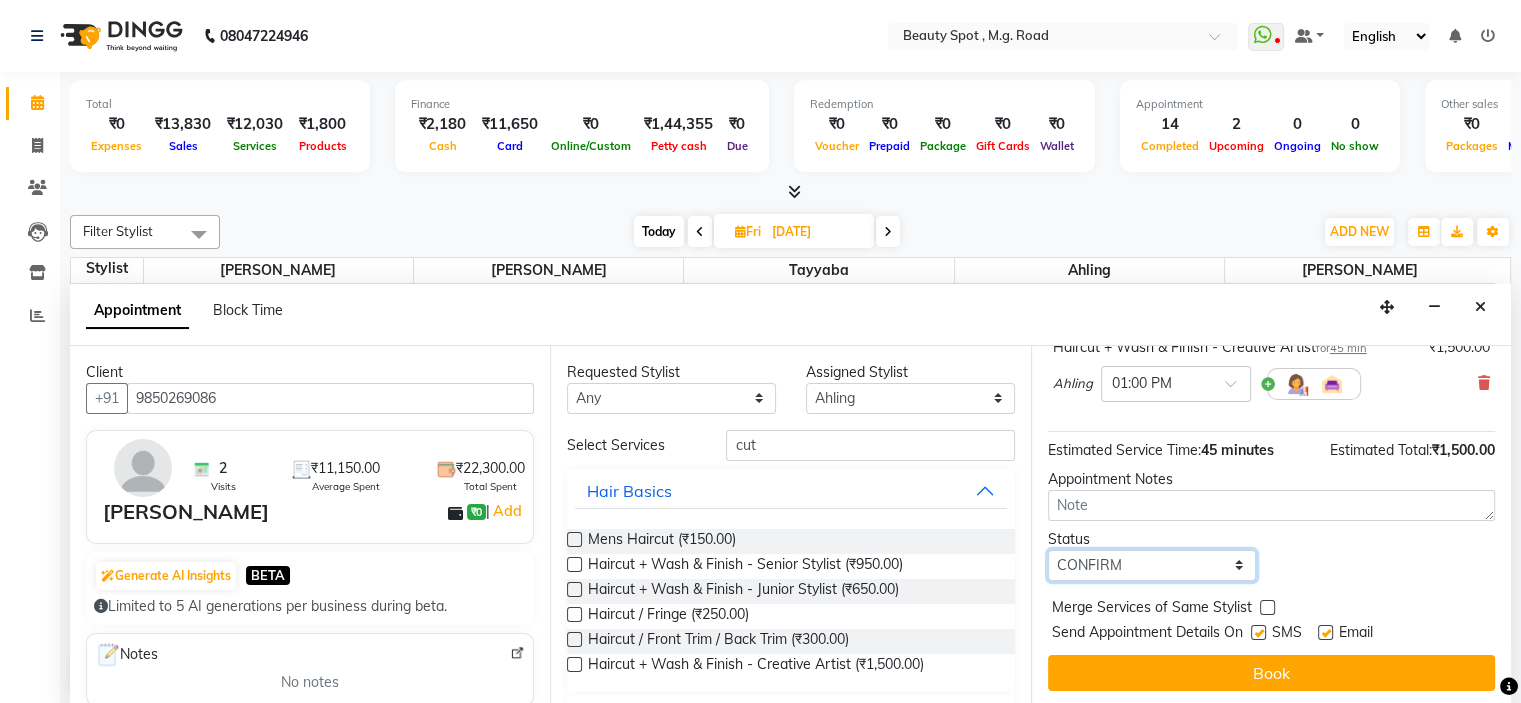 click on "Select TENTATIVE CONFIRM UPCOMING" at bounding box center [1152, 565] 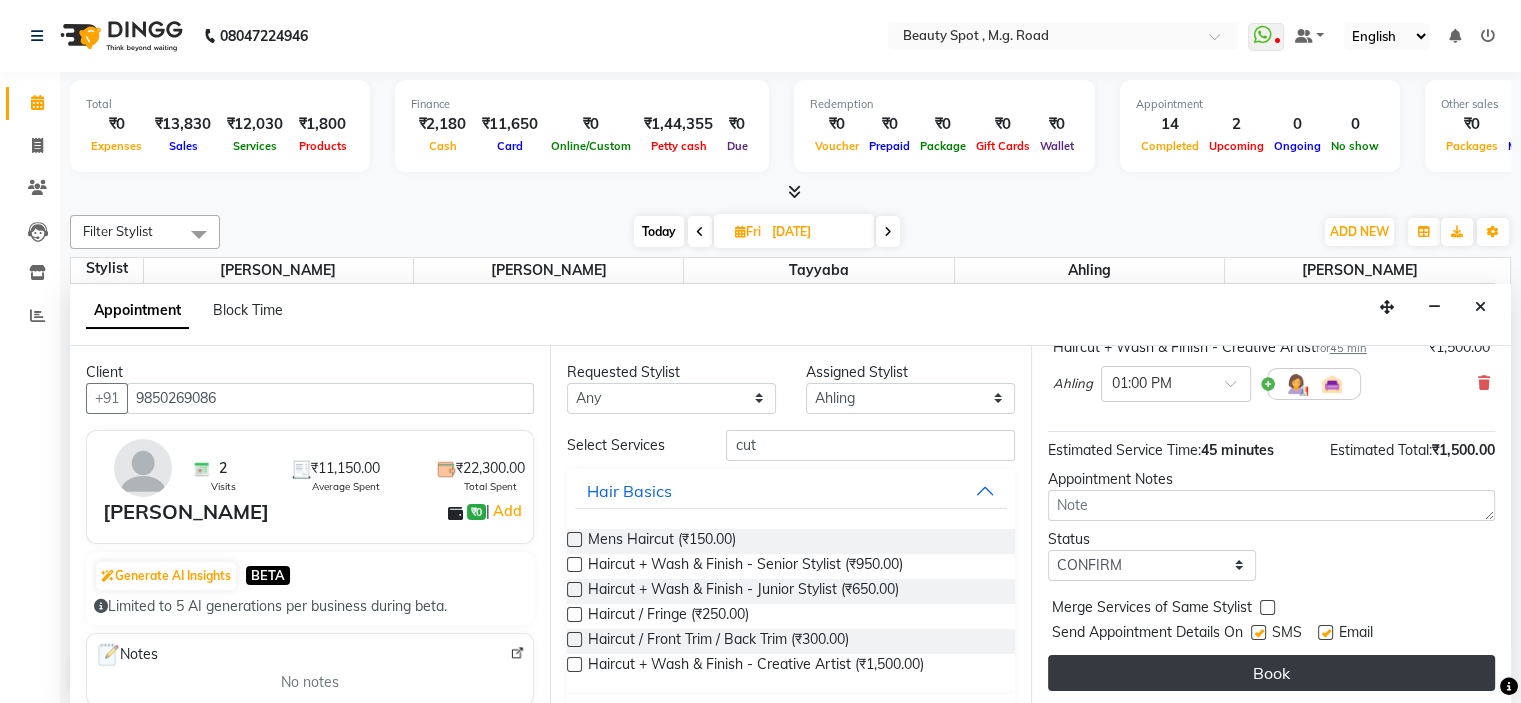 click on "Book" at bounding box center [1271, 673] 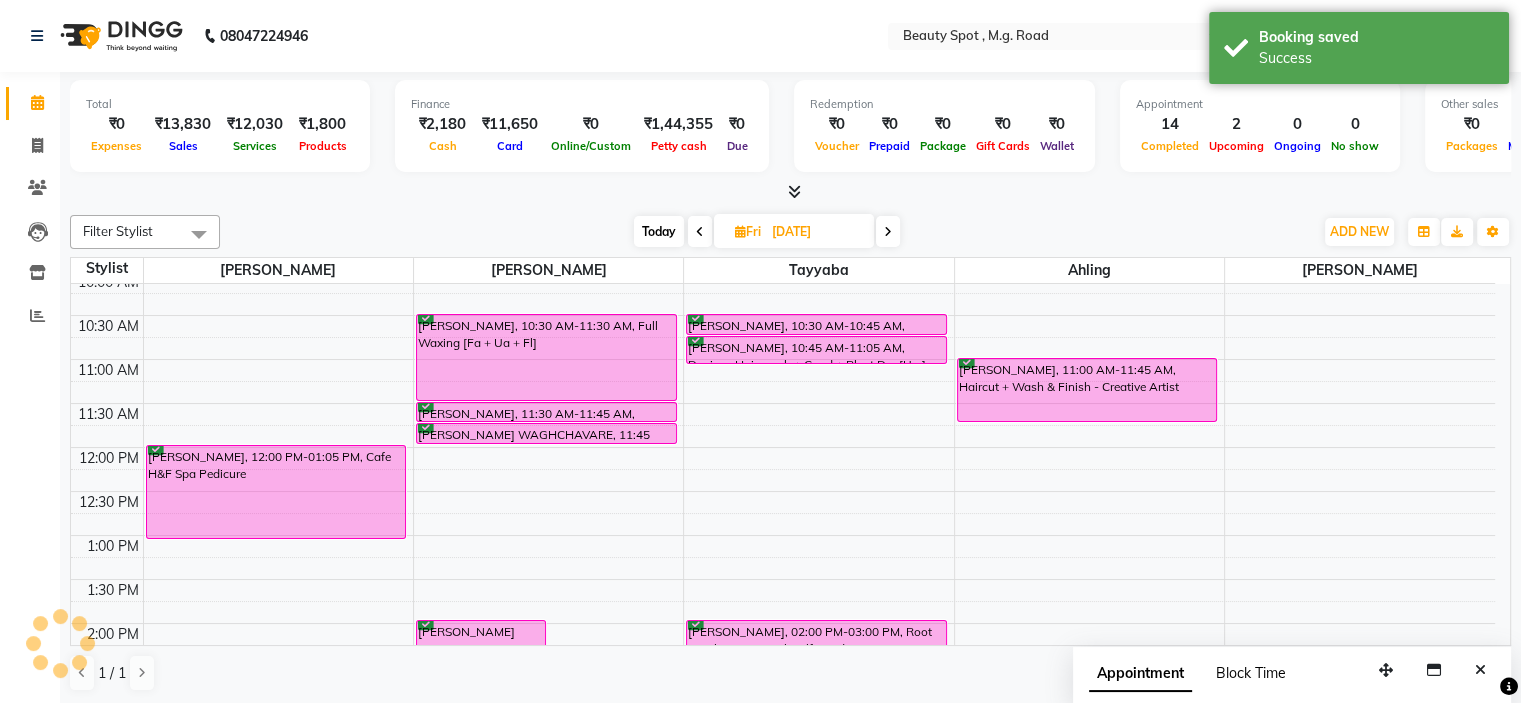 scroll, scrollTop: 0, scrollLeft: 0, axis: both 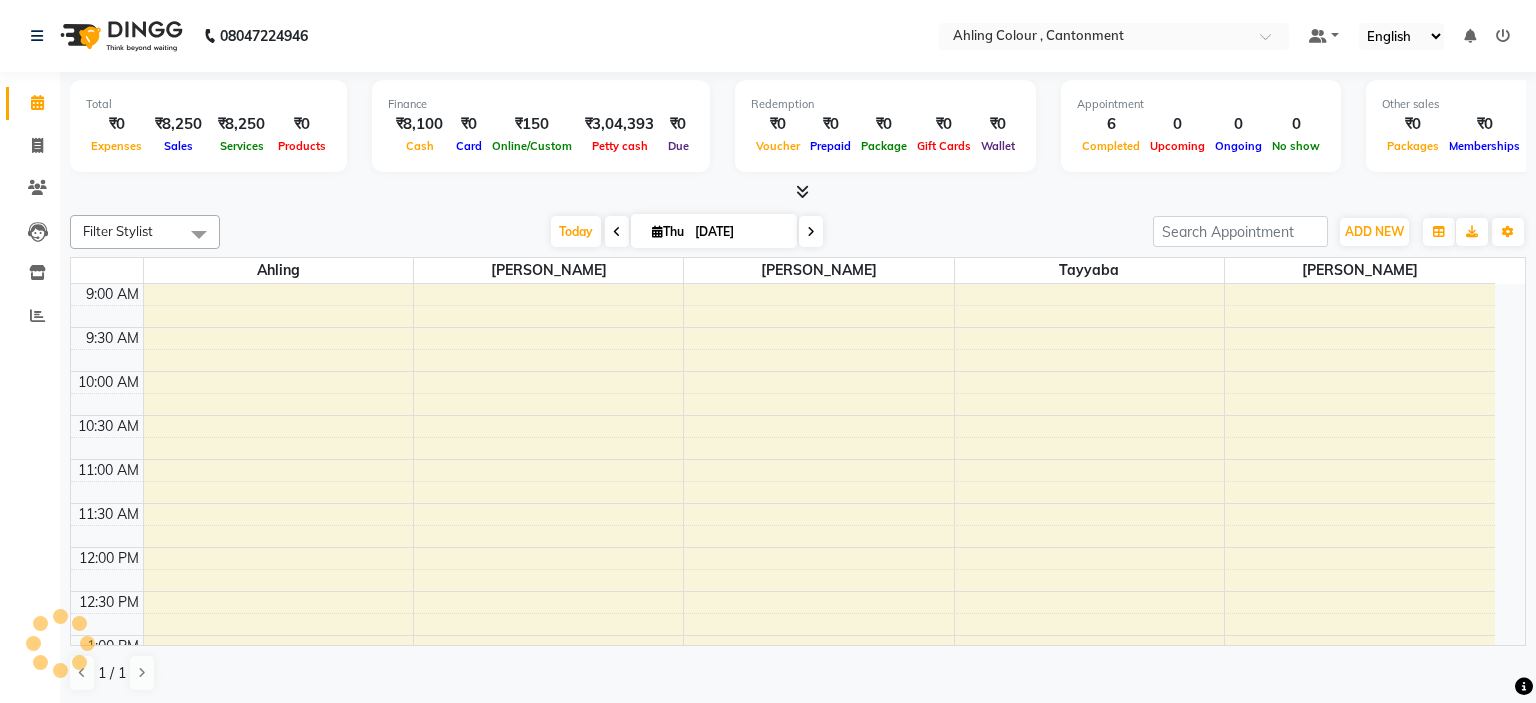 select on "en" 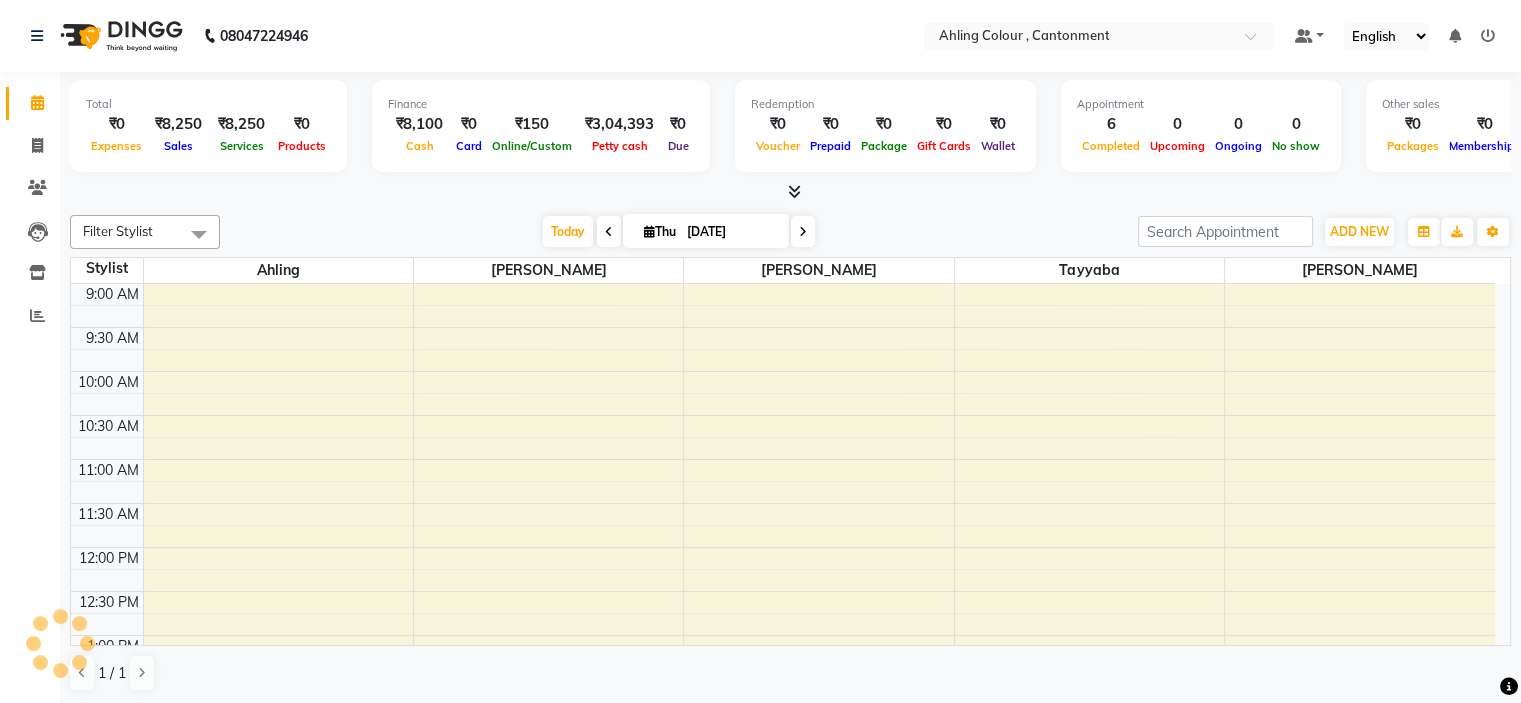scroll, scrollTop: 0, scrollLeft: 0, axis: both 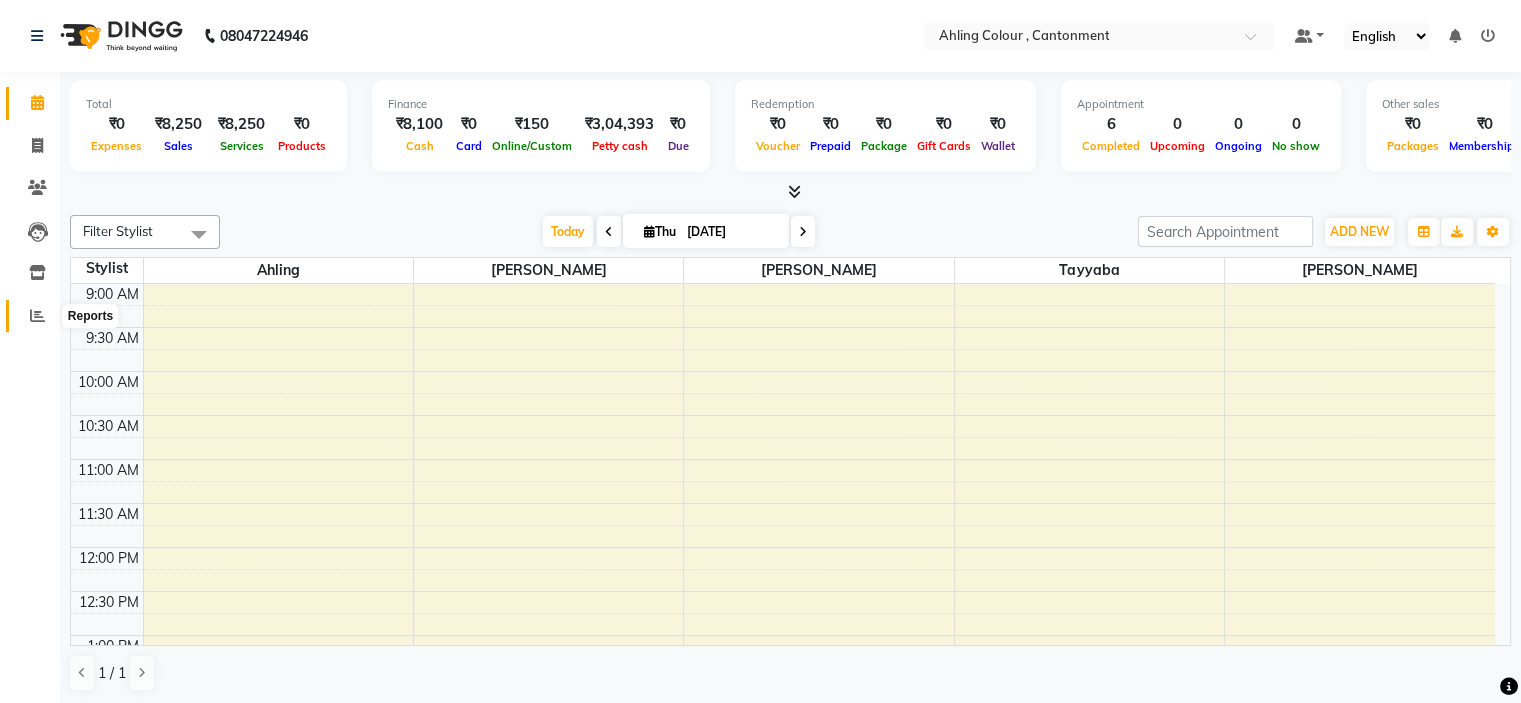 click 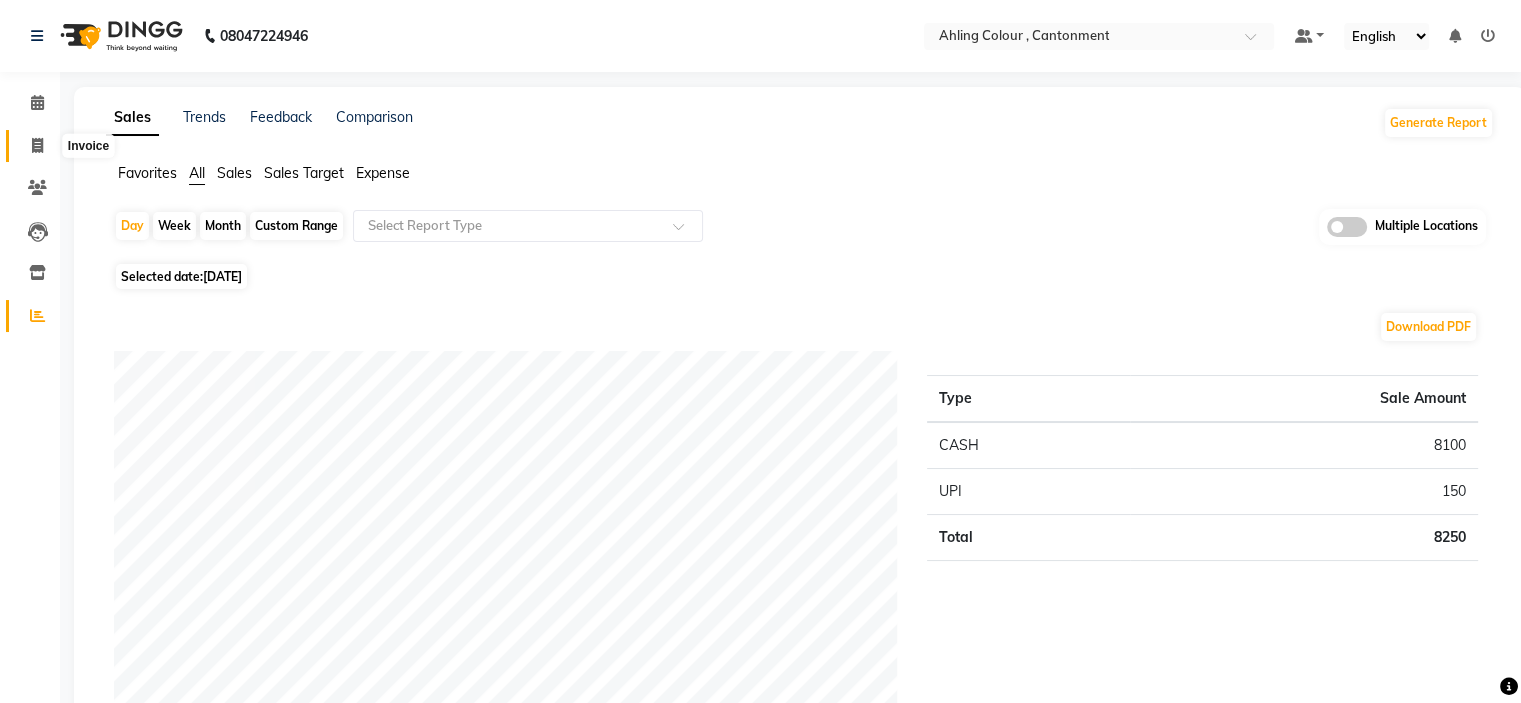 click 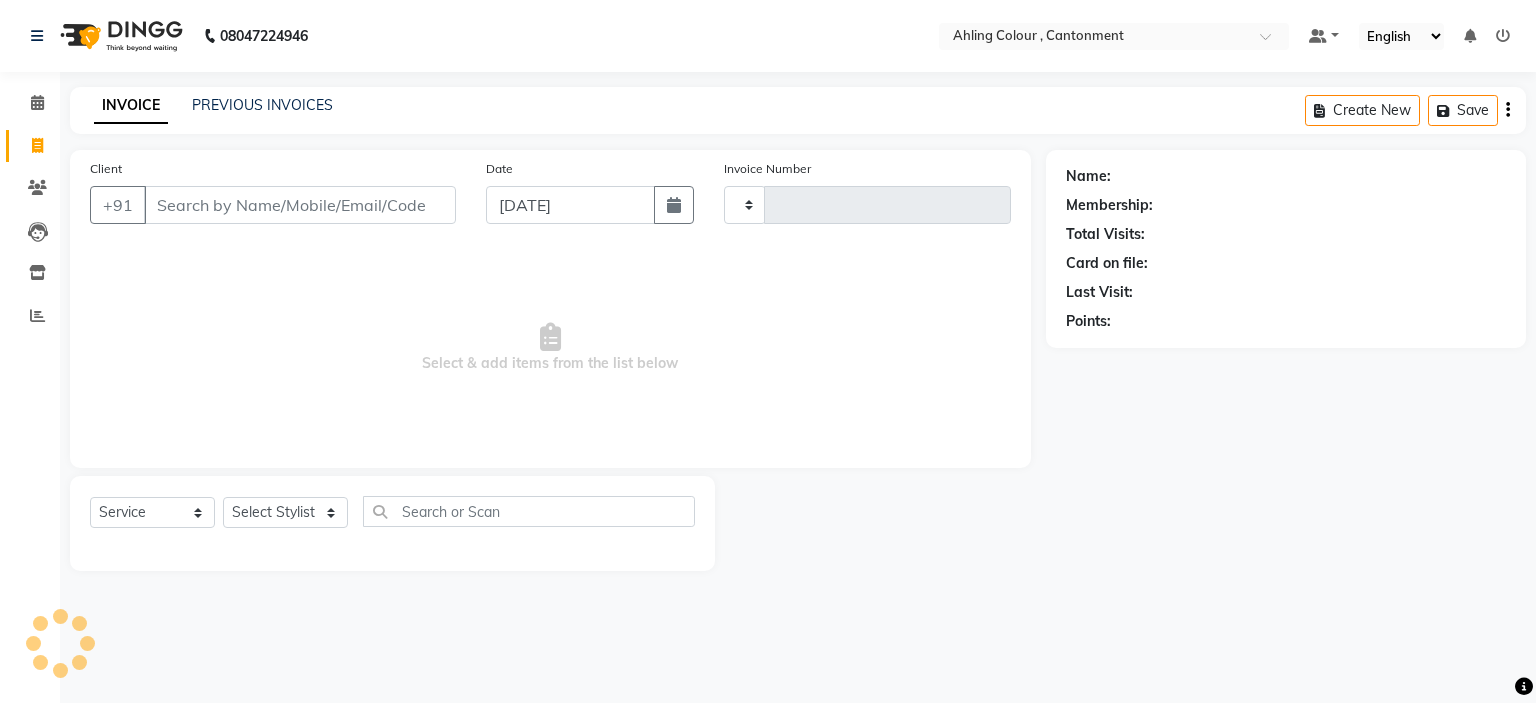 type on "0269" 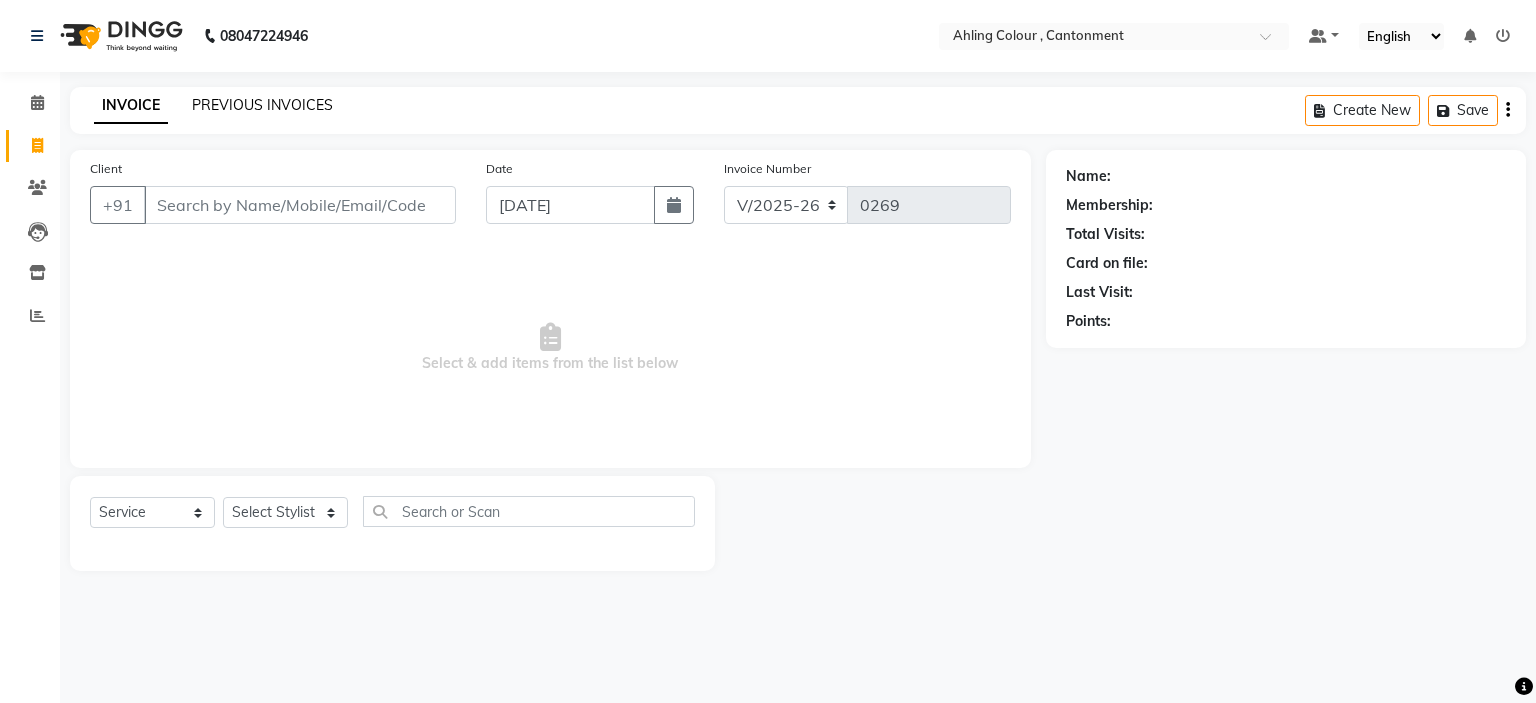 click on "PREVIOUS INVOICES" 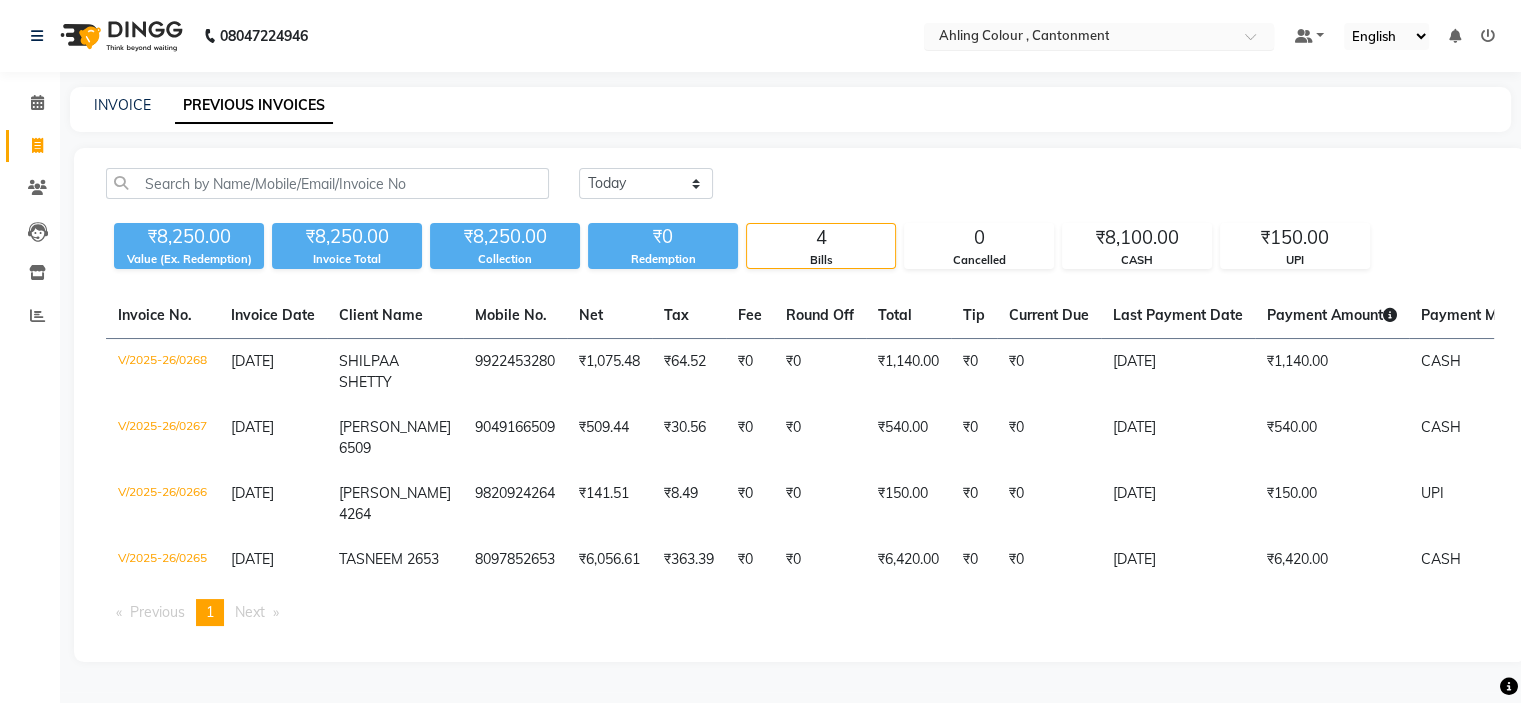 click at bounding box center [1079, 38] 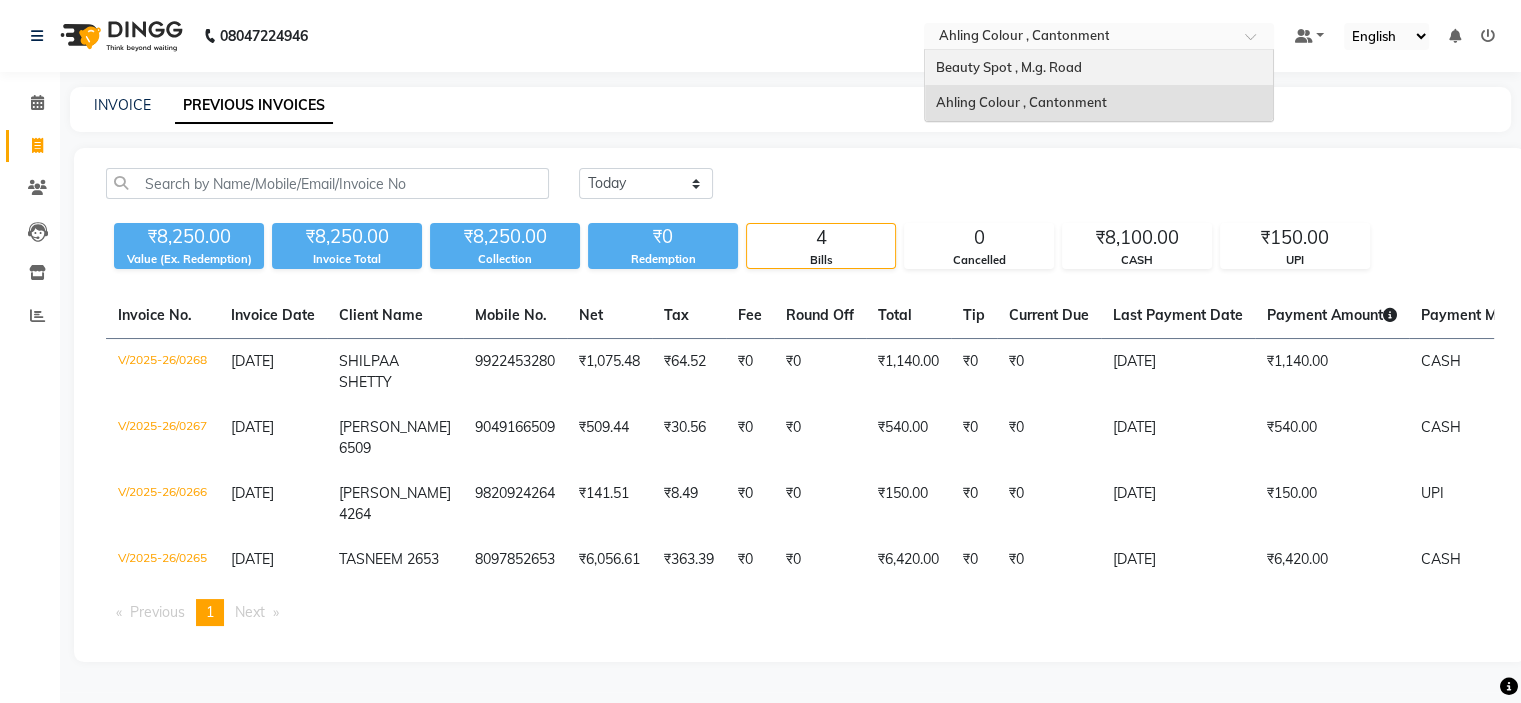 click on "Beauty Spot , M.g. Road" at bounding box center (1008, 67) 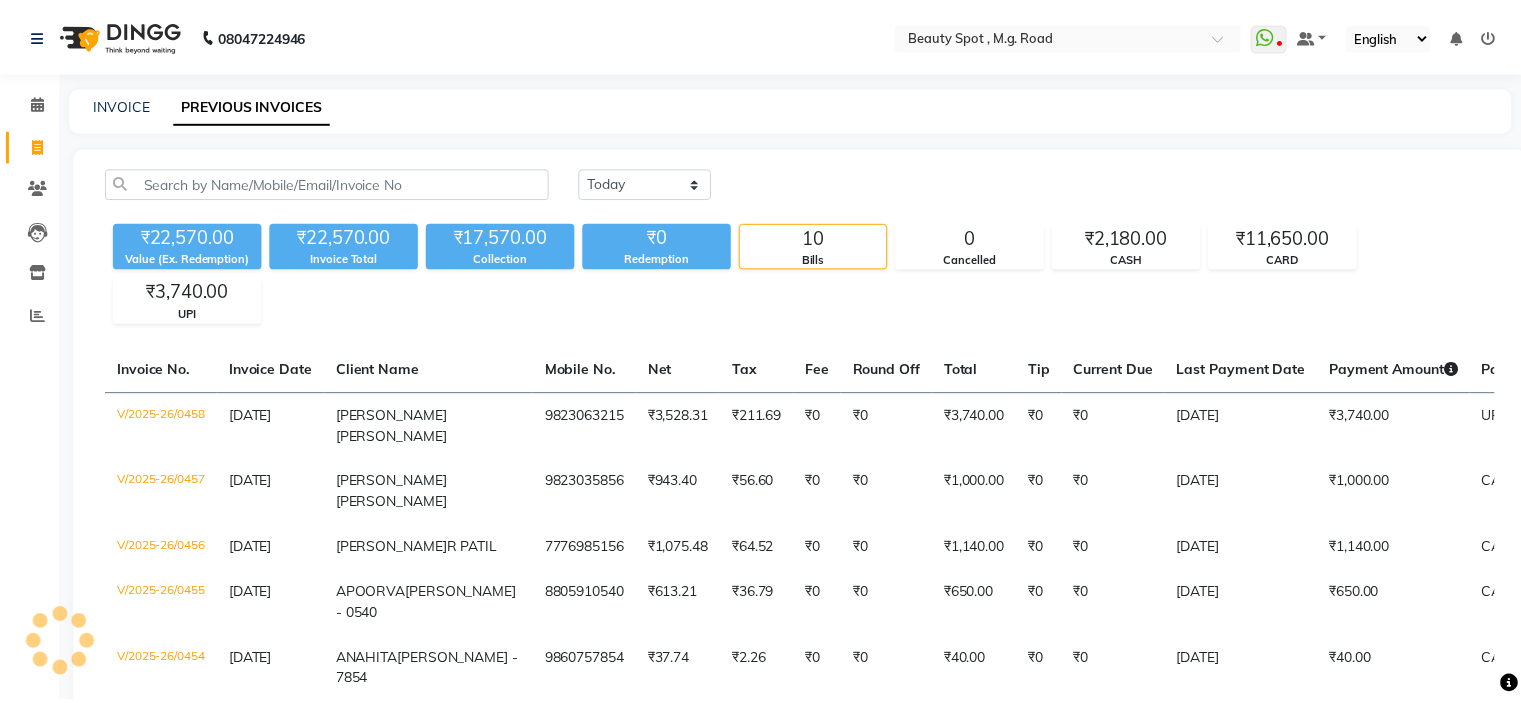 scroll, scrollTop: 0, scrollLeft: 0, axis: both 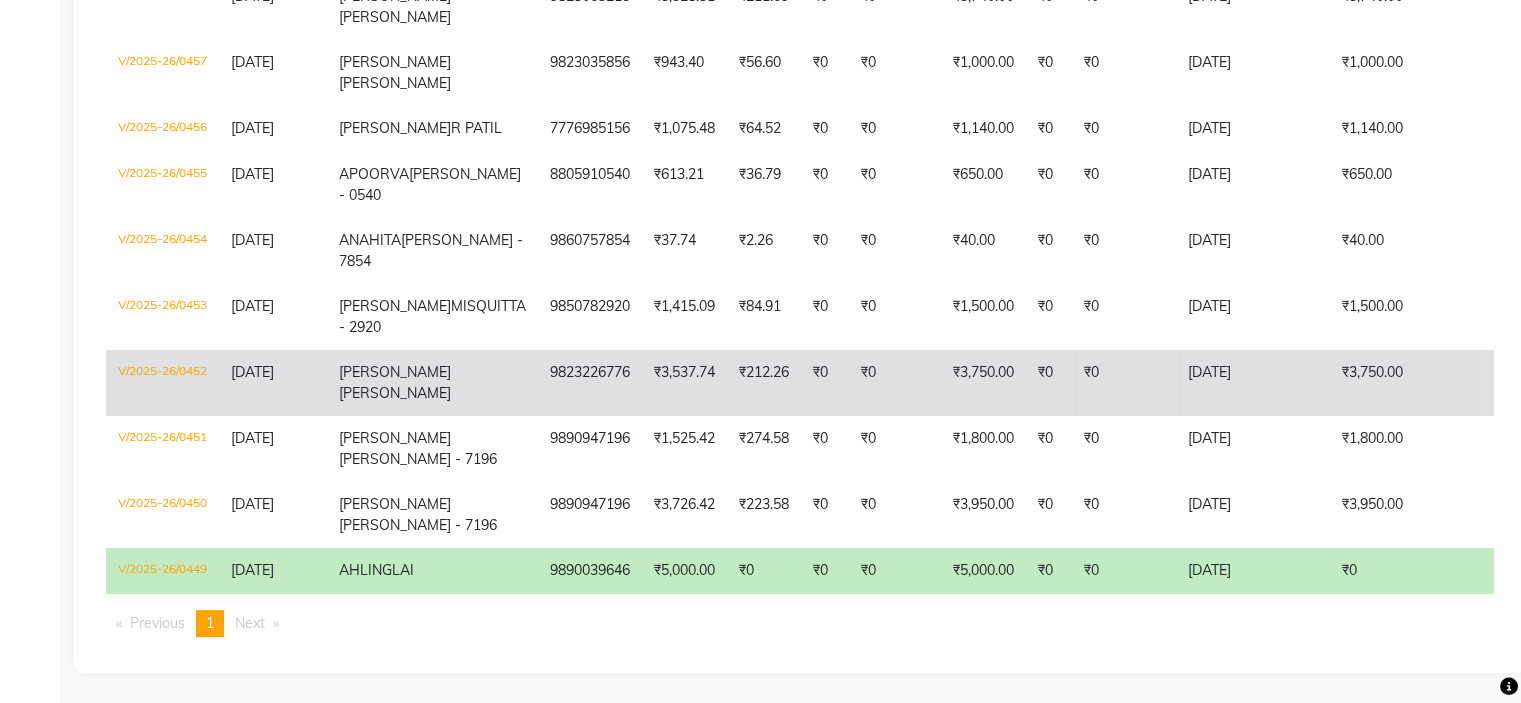 click on "9823226776" 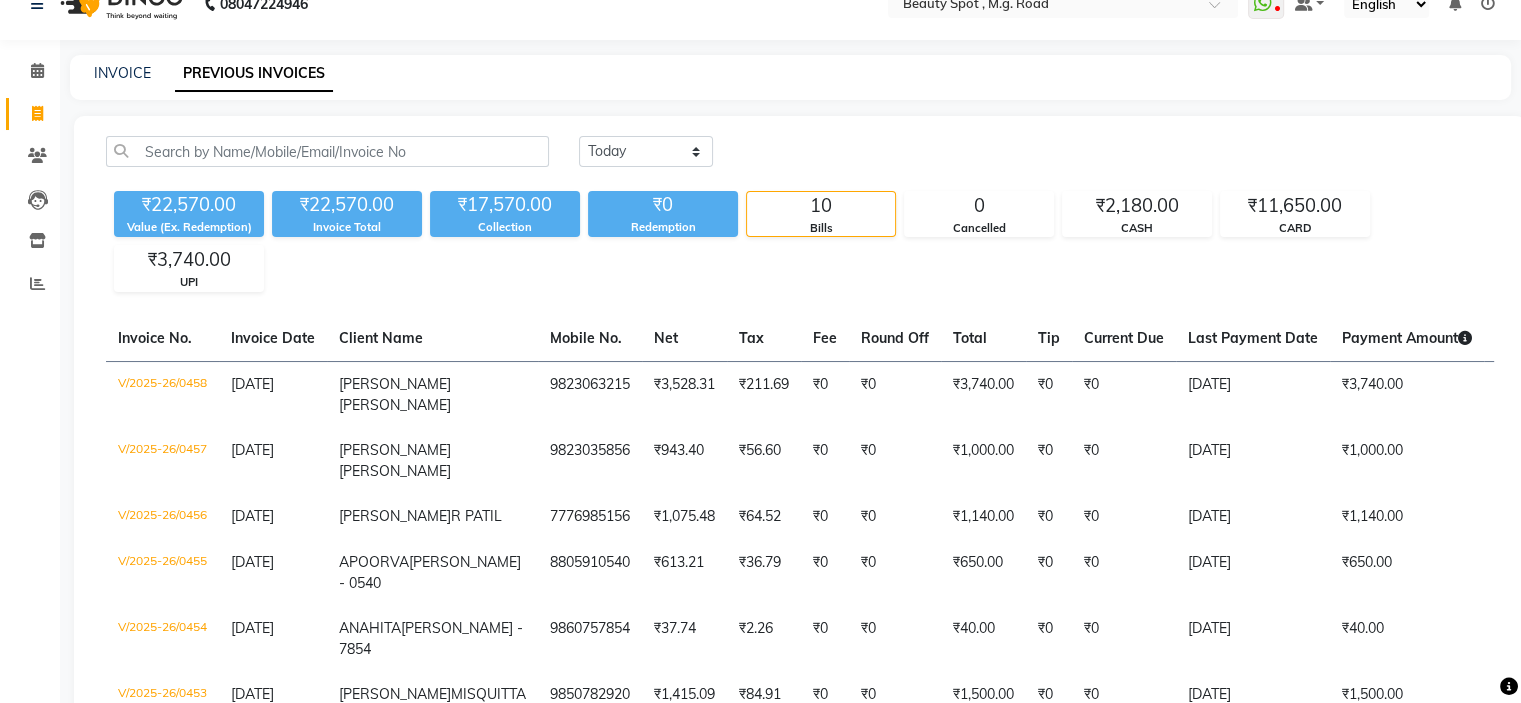 scroll, scrollTop: 0, scrollLeft: 0, axis: both 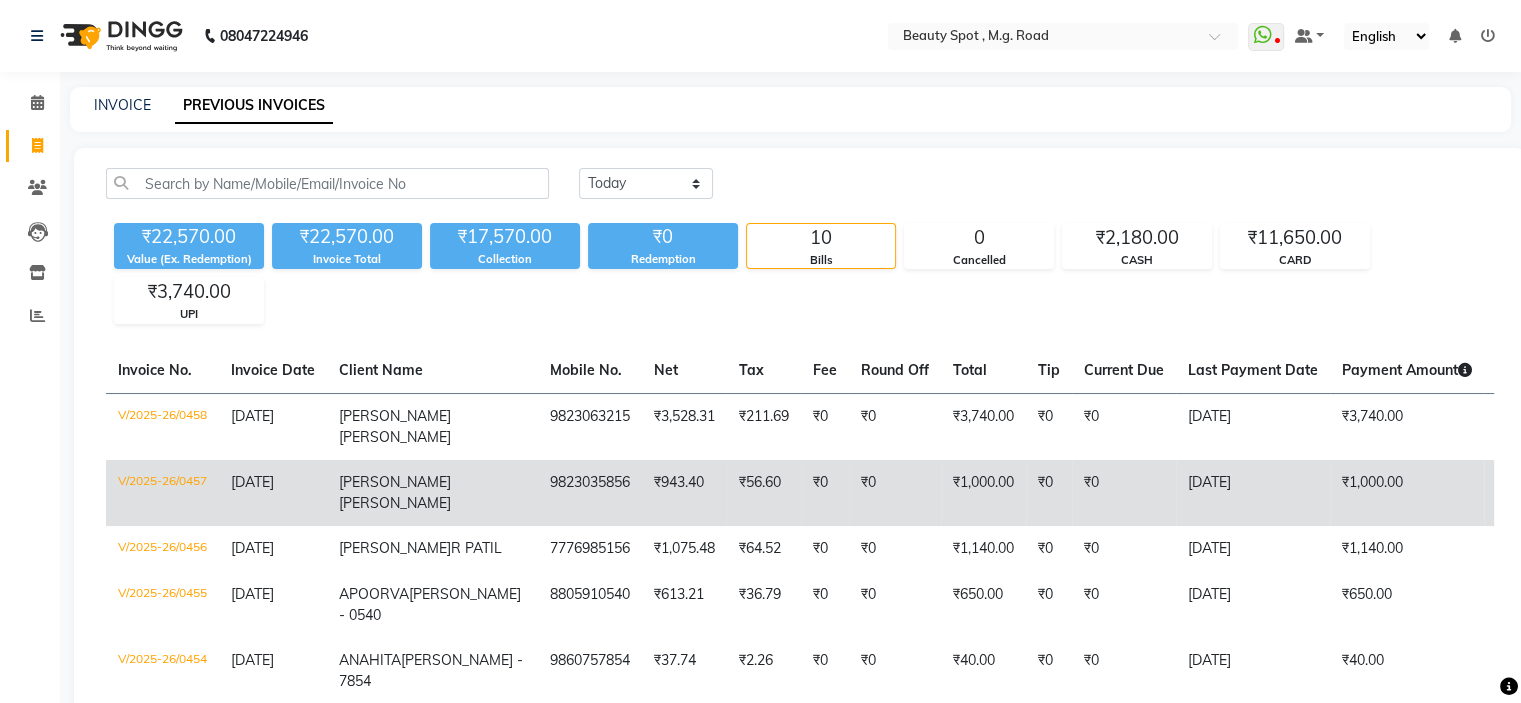 click on "[PERSON_NAME]" 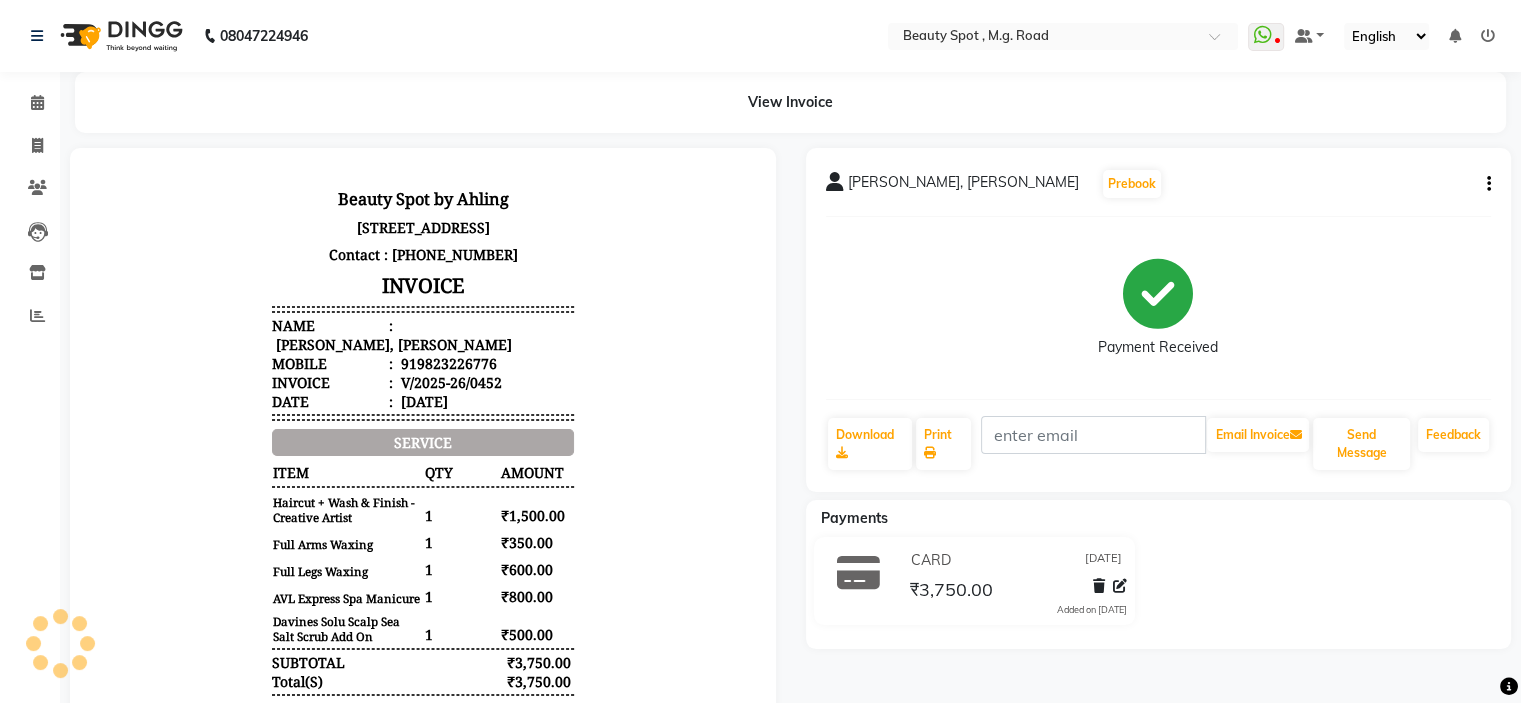 scroll, scrollTop: 0, scrollLeft: 0, axis: both 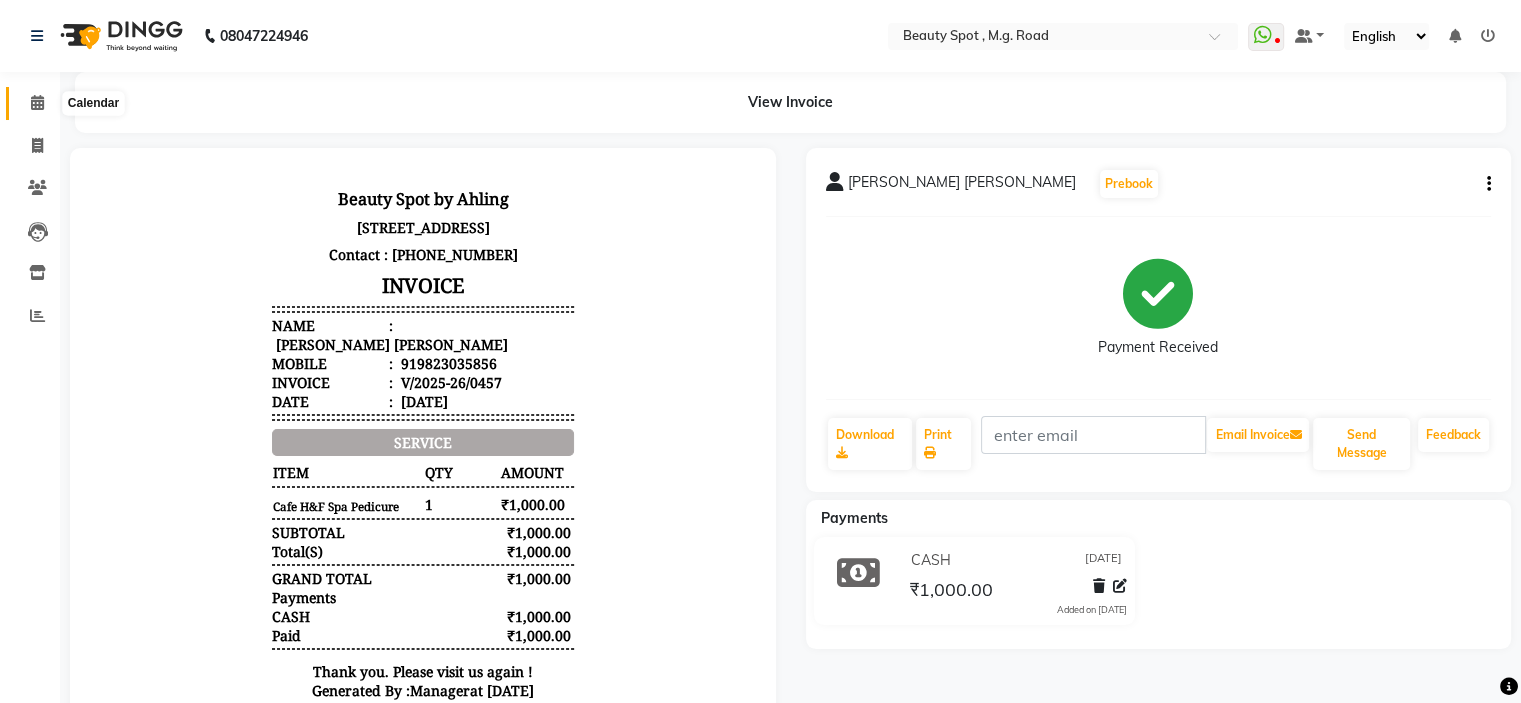 click 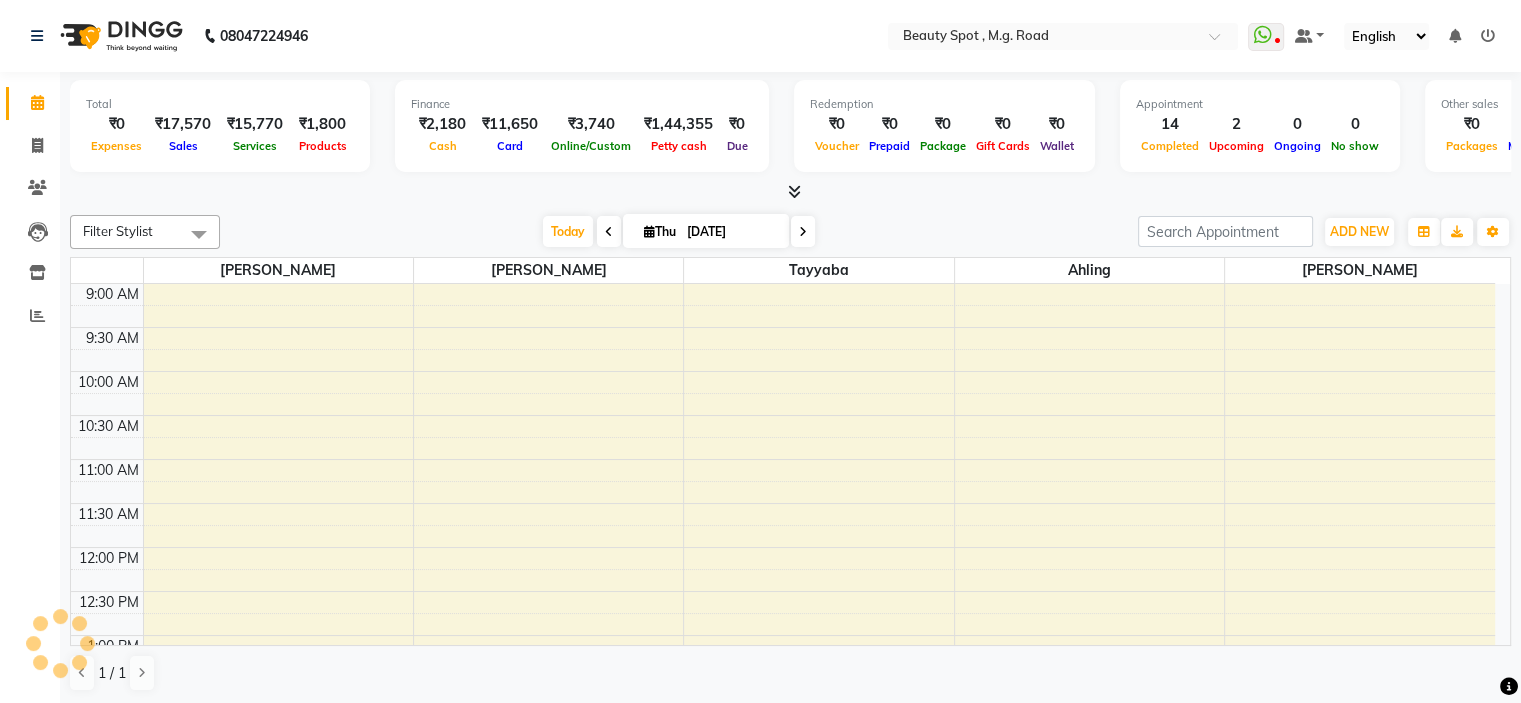 scroll, scrollTop: 0, scrollLeft: 0, axis: both 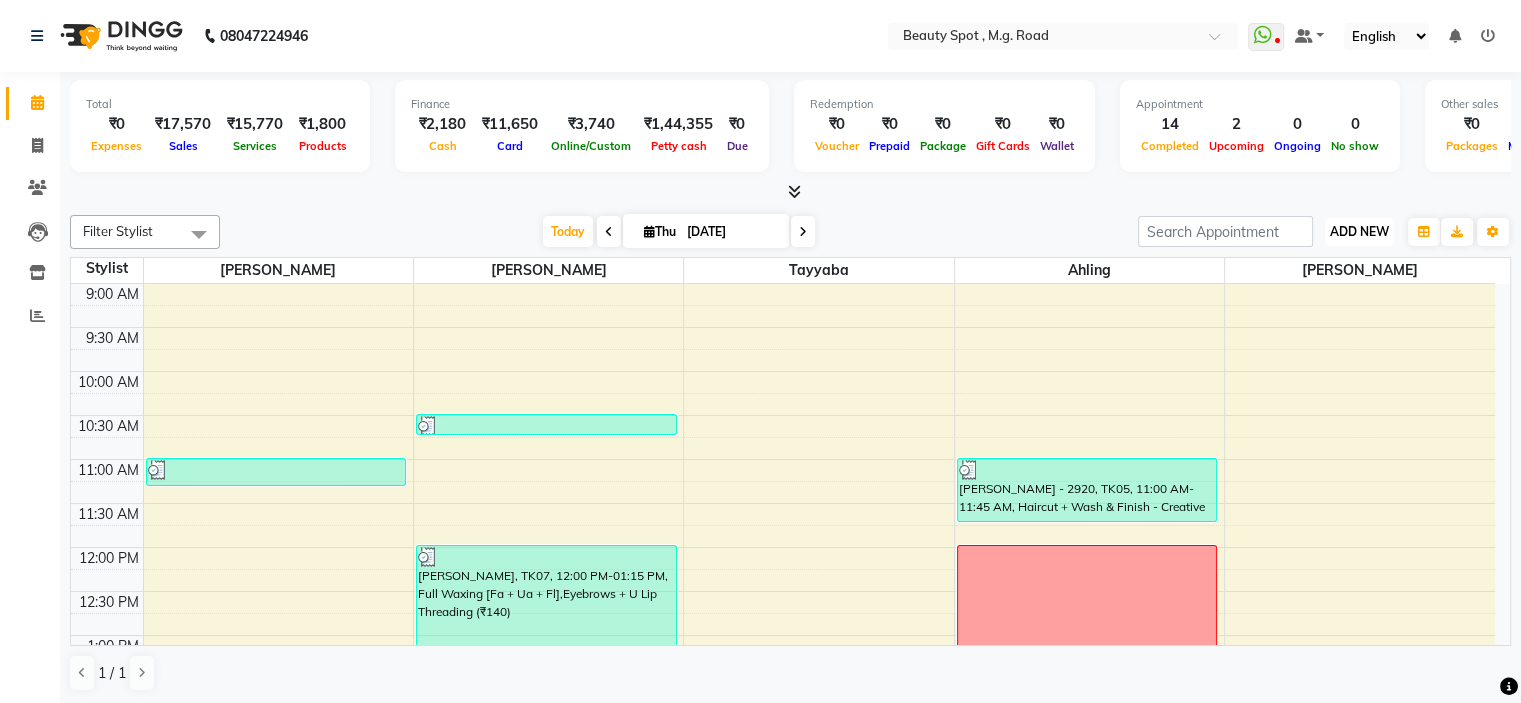 click on "ADD NEW" at bounding box center [1359, 231] 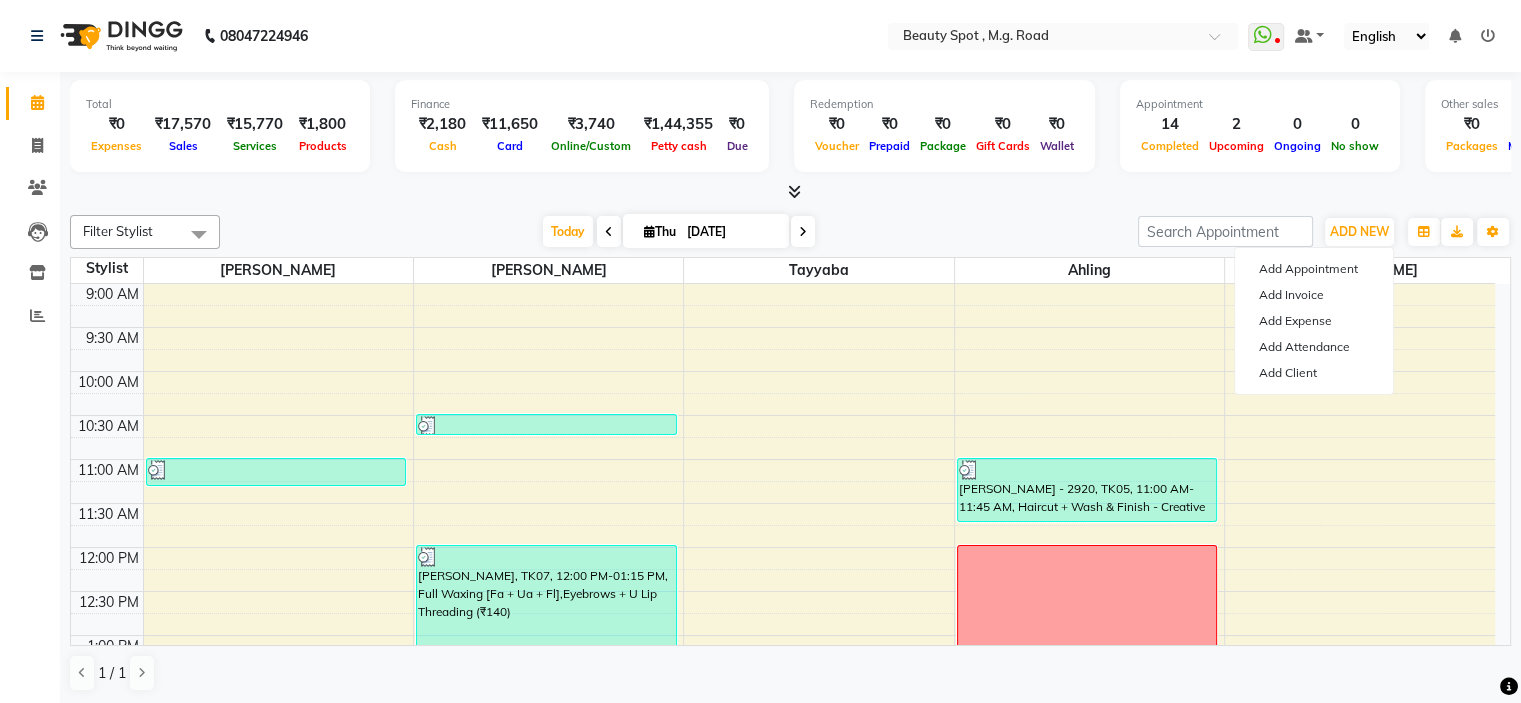 click at bounding box center (803, 232) 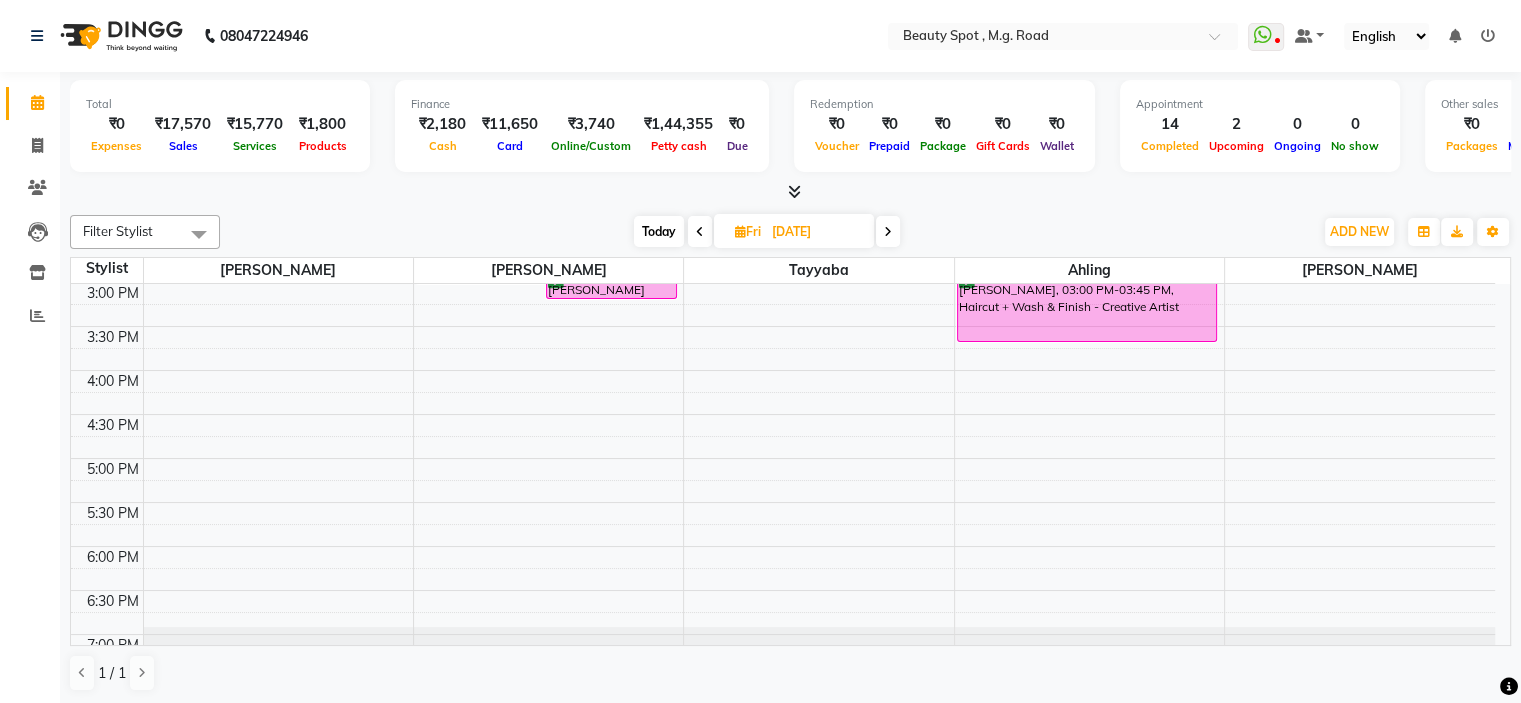 scroll, scrollTop: 396, scrollLeft: 0, axis: vertical 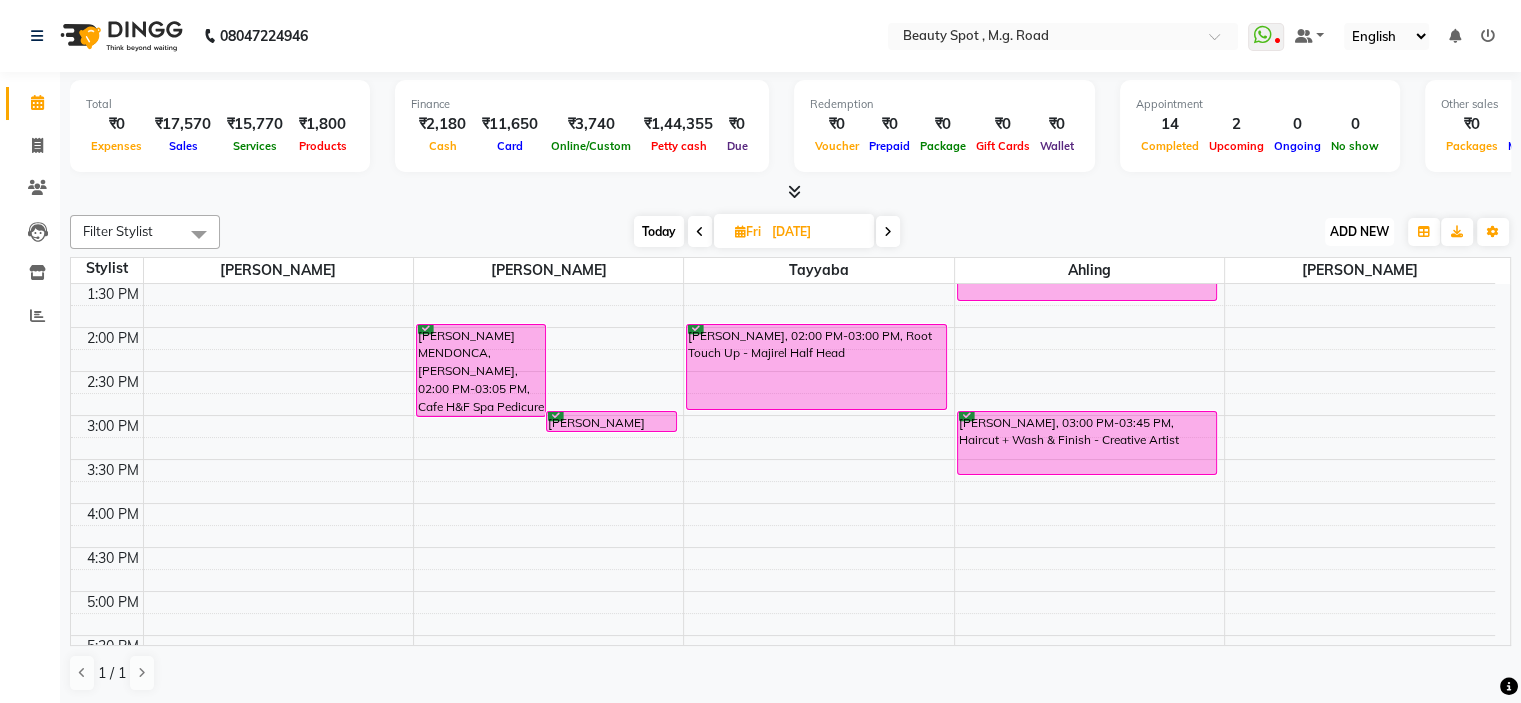 click on "ADD NEW" at bounding box center (1359, 231) 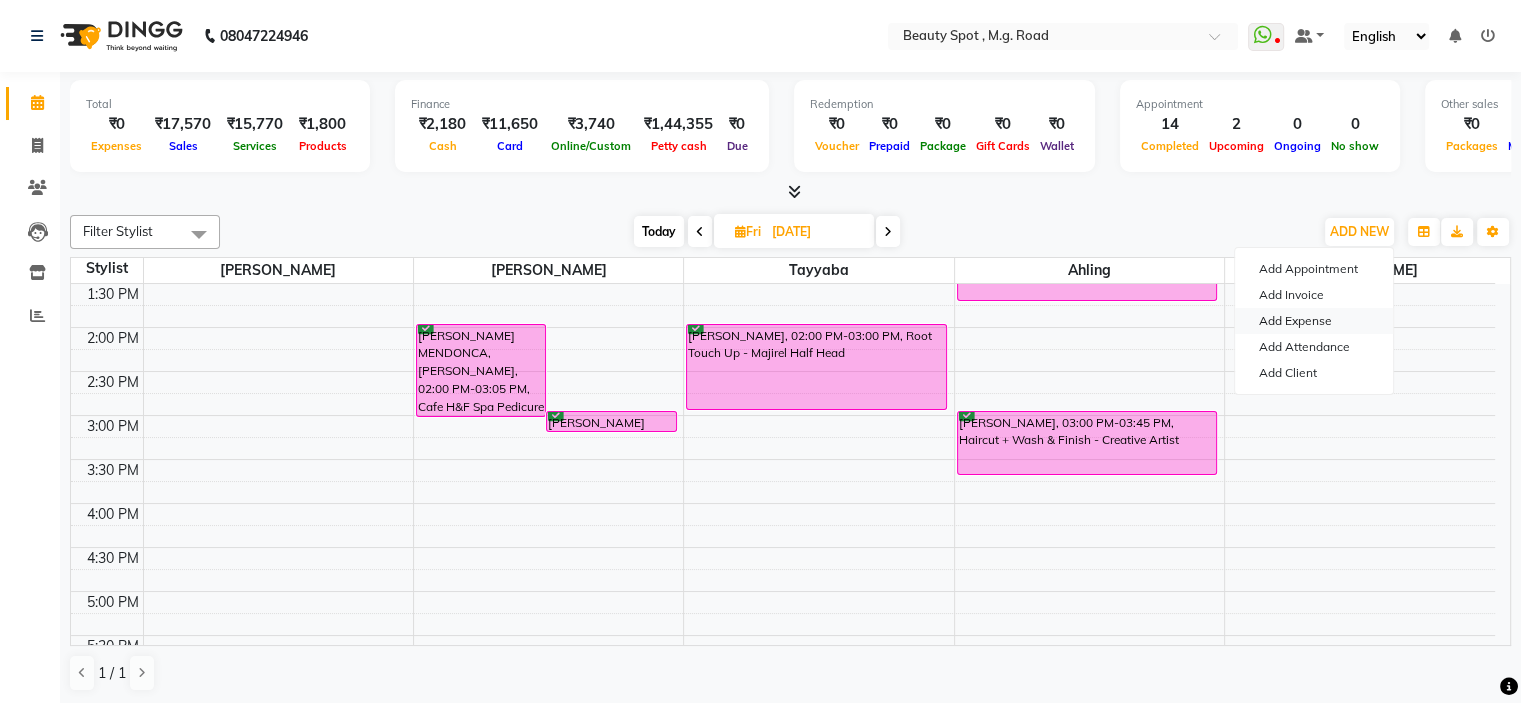 click on "Add Expense" at bounding box center [1314, 321] 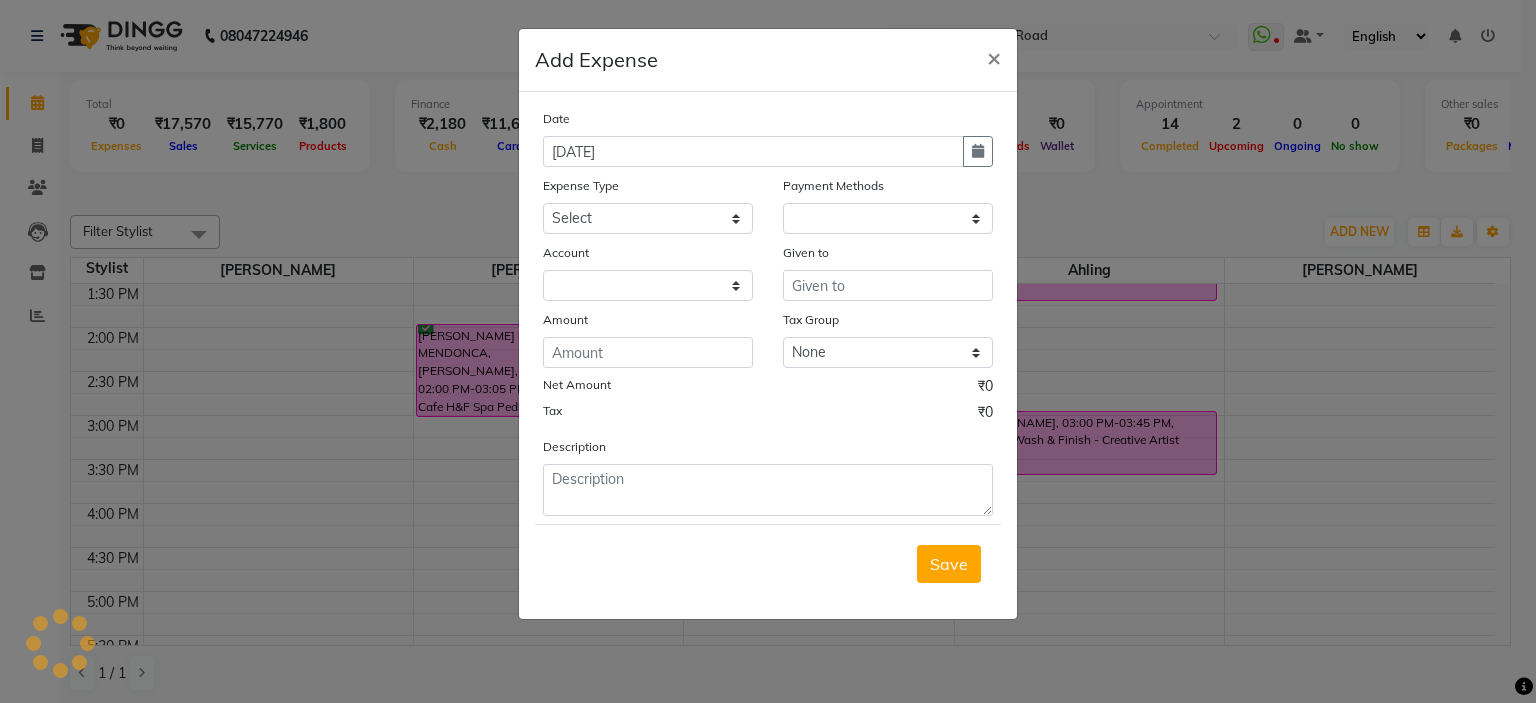 select on "1" 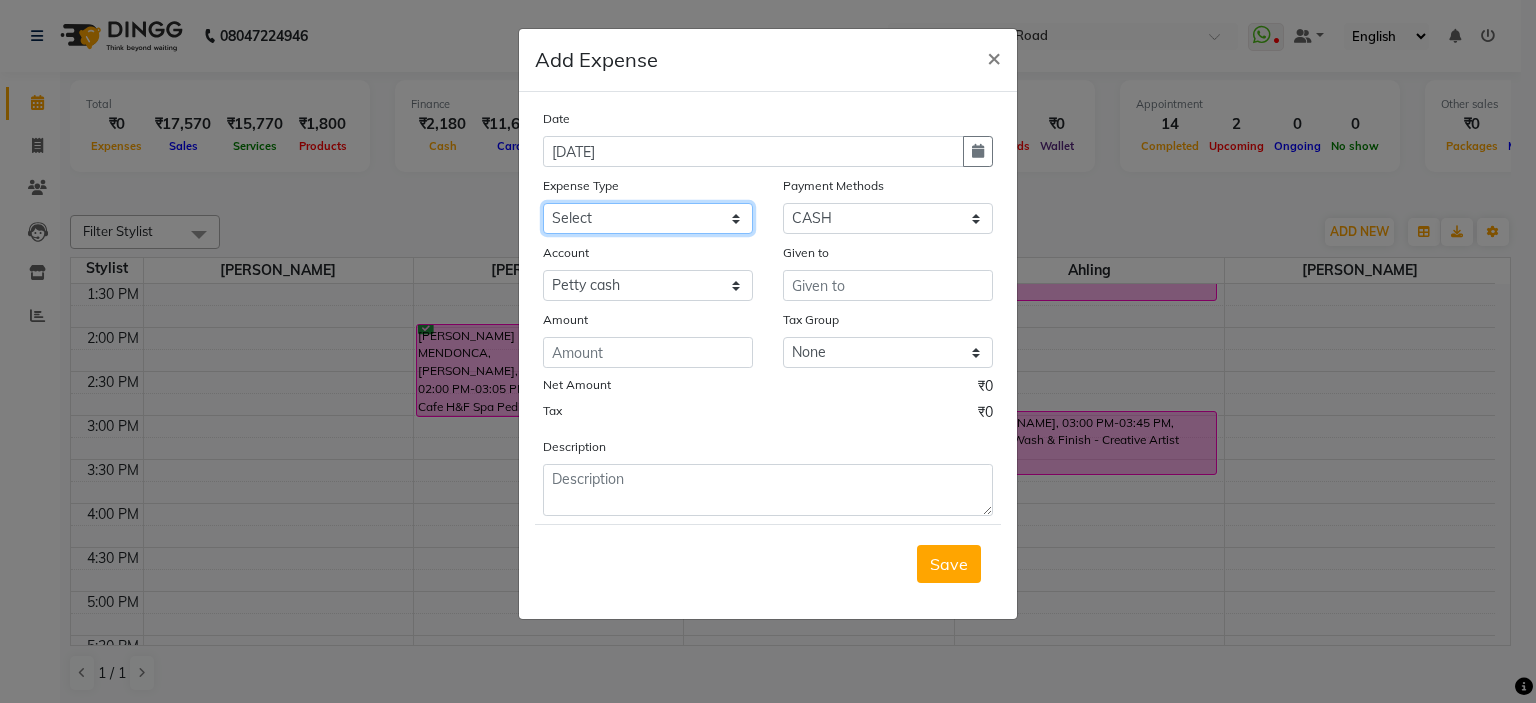 click on "Select Advance Salary Bank charges Bank Deposit Car maintenance  Cash transfer to bank Cash transfer to hub Client Snacks Conveyance Donation and Delivery Tip Equipment Fuel Govt fee Incentive Insurance International purchase Laundry Legal Fees Loan Repayment Maintenance Marketing Miscellaneous Pantry Petty Cash Reimbursement Print and Stationery Product Rent Salary Staff Snacks Staff Tiffin Service Tax Tea & Refreshment Utilities" 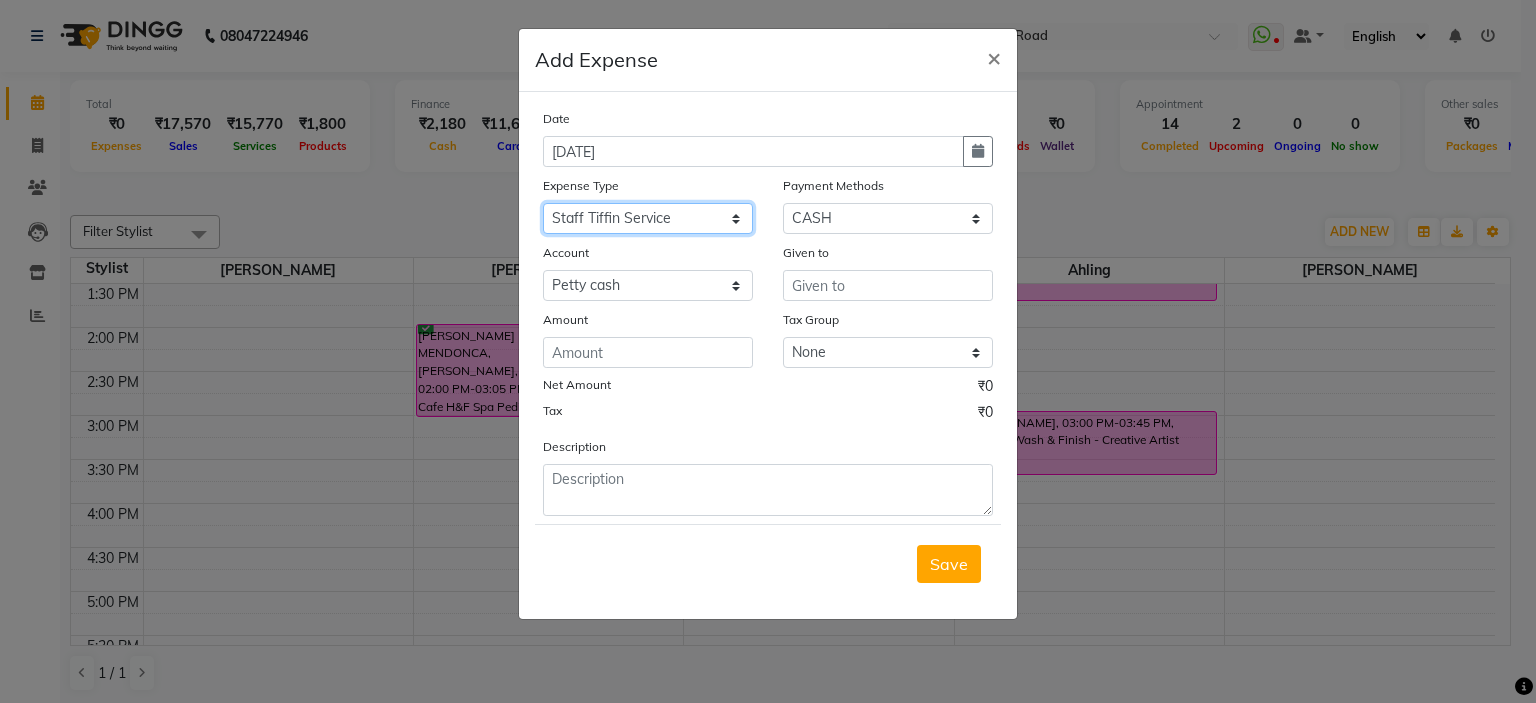 click on "Select Advance Salary Bank charges Bank Deposit Car maintenance  Cash transfer to bank Cash transfer to hub Client Snacks Conveyance Donation and Delivery Tip Equipment Fuel Govt fee Incentive Insurance International purchase Laundry Legal Fees Loan Repayment Maintenance Marketing Miscellaneous Pantry Petty Cash Reimbursement Print and Stationery Product Rent Salary Staff Snacks Staff Tiffin Service Tax Tea & Refreshment Utilities" 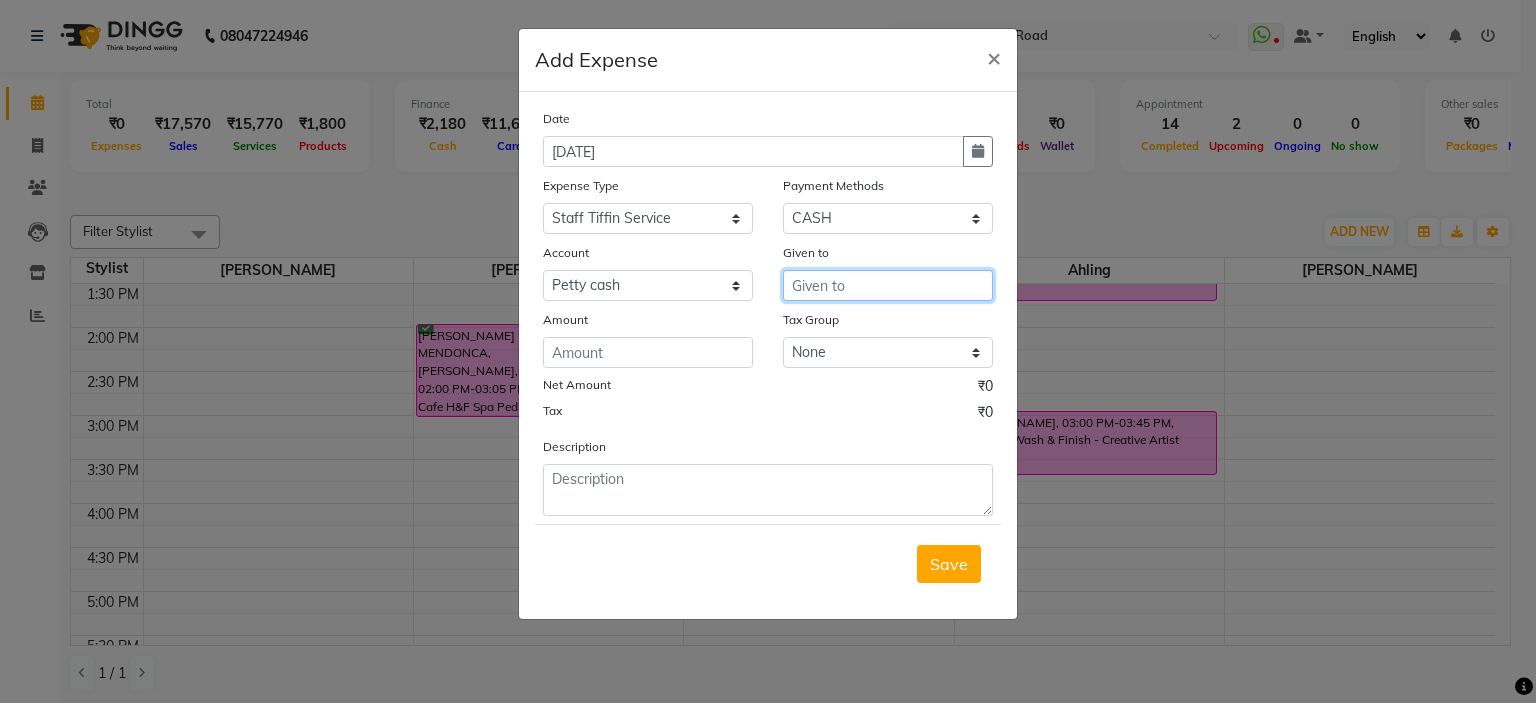 click at bounding box center (888, 285) 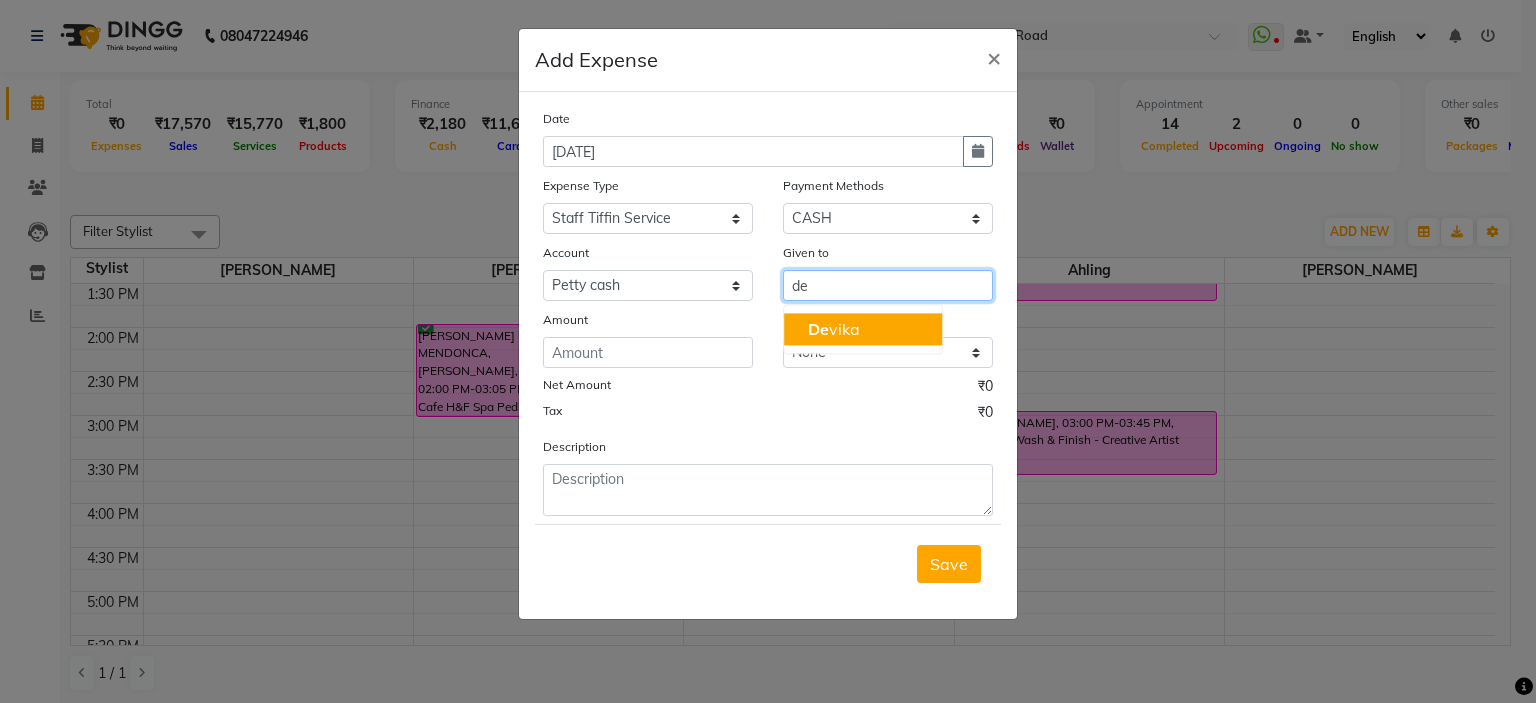 click on "De vika" at bounding box center [834, 329] 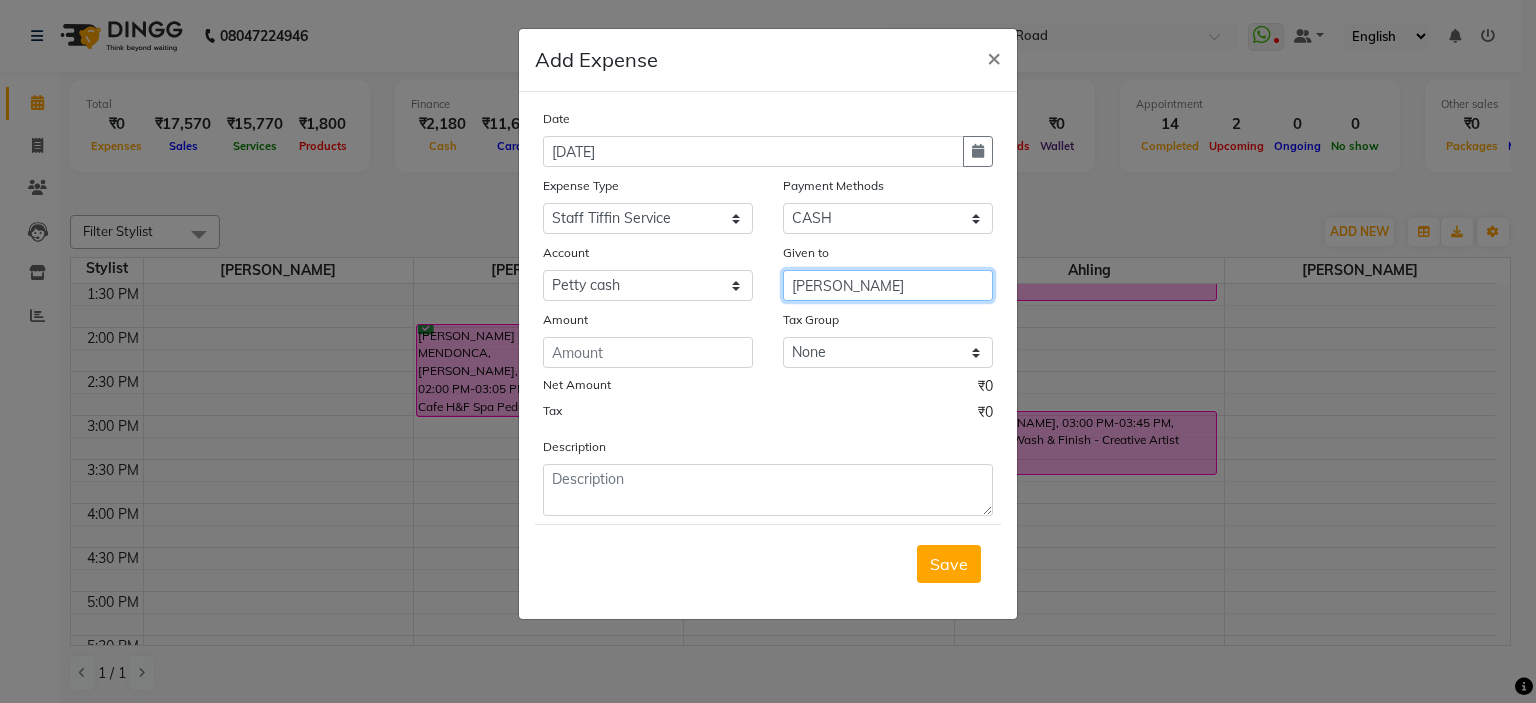 type on "Devika n tayaba" 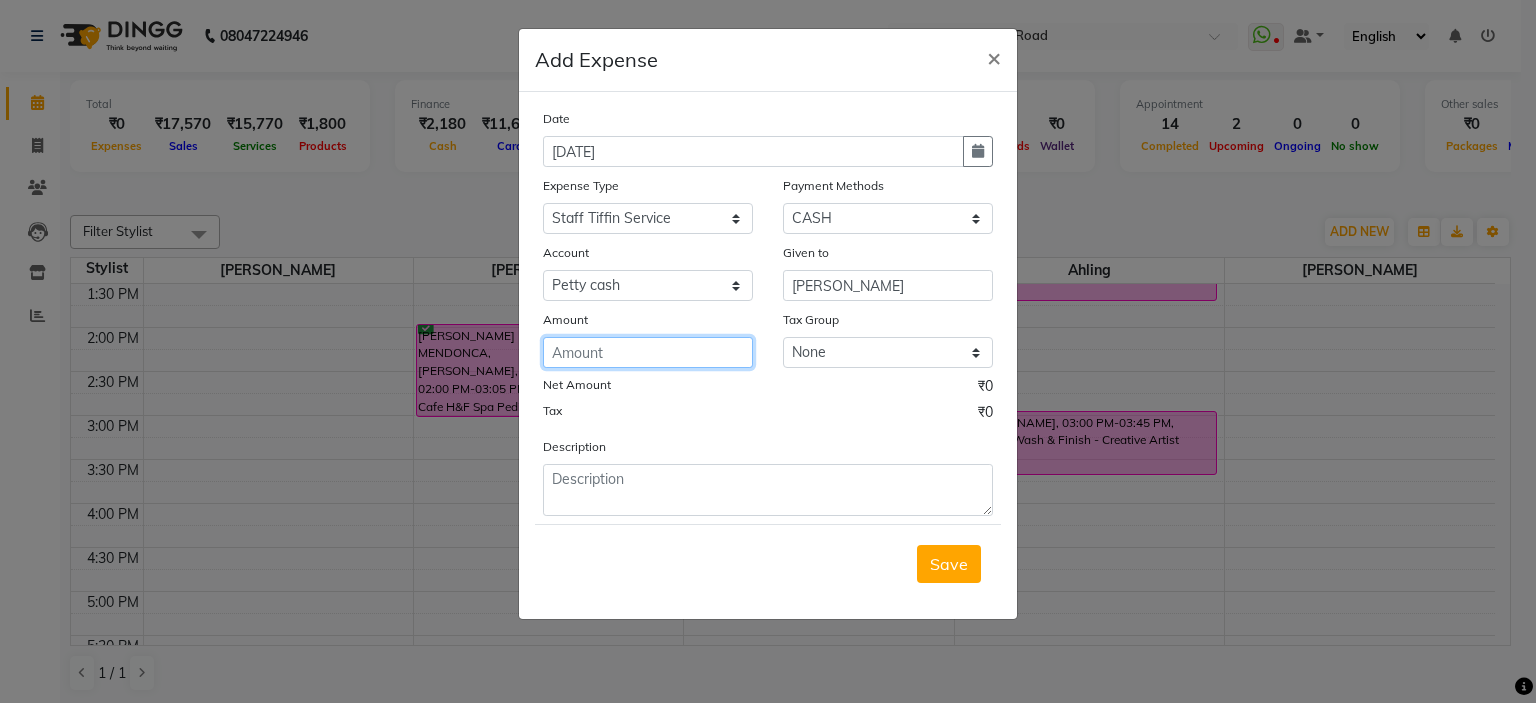 click 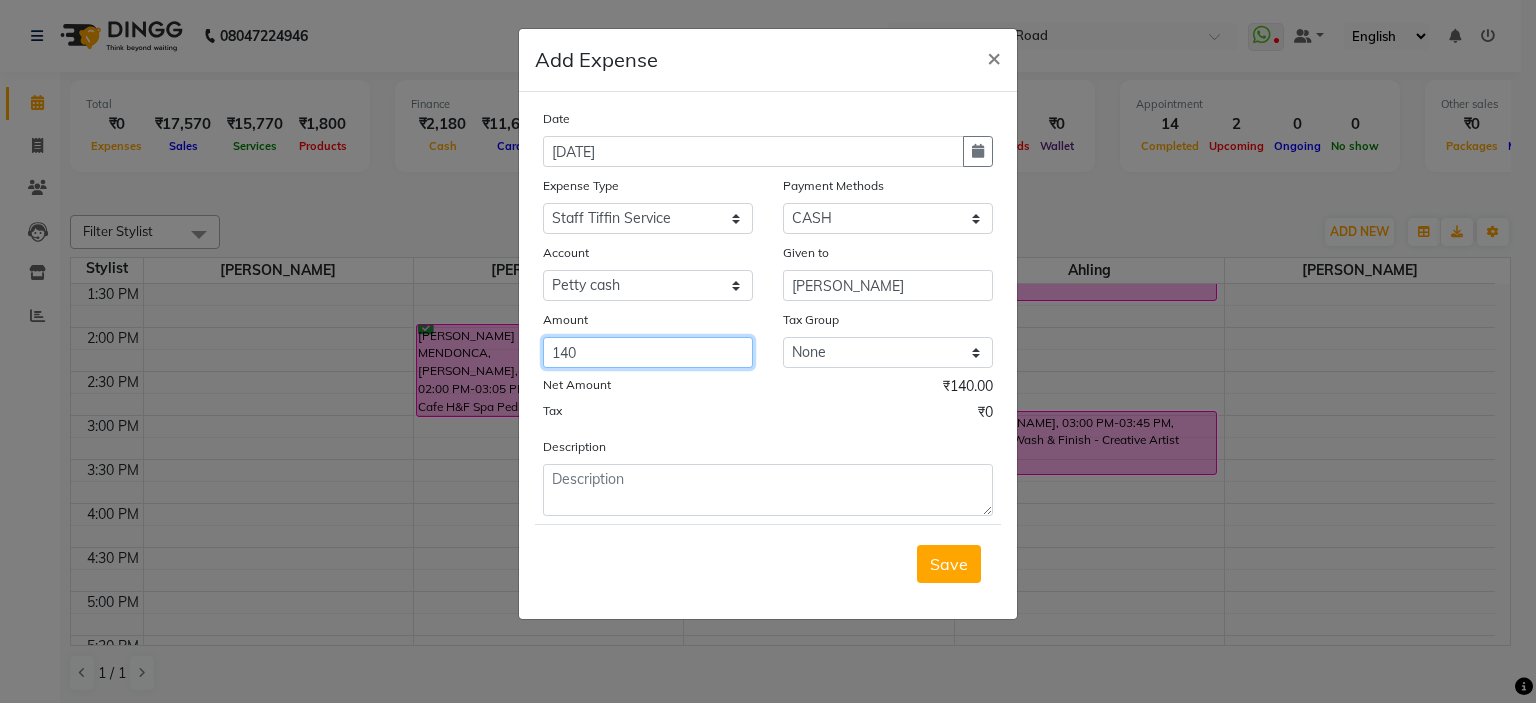 type on "140" 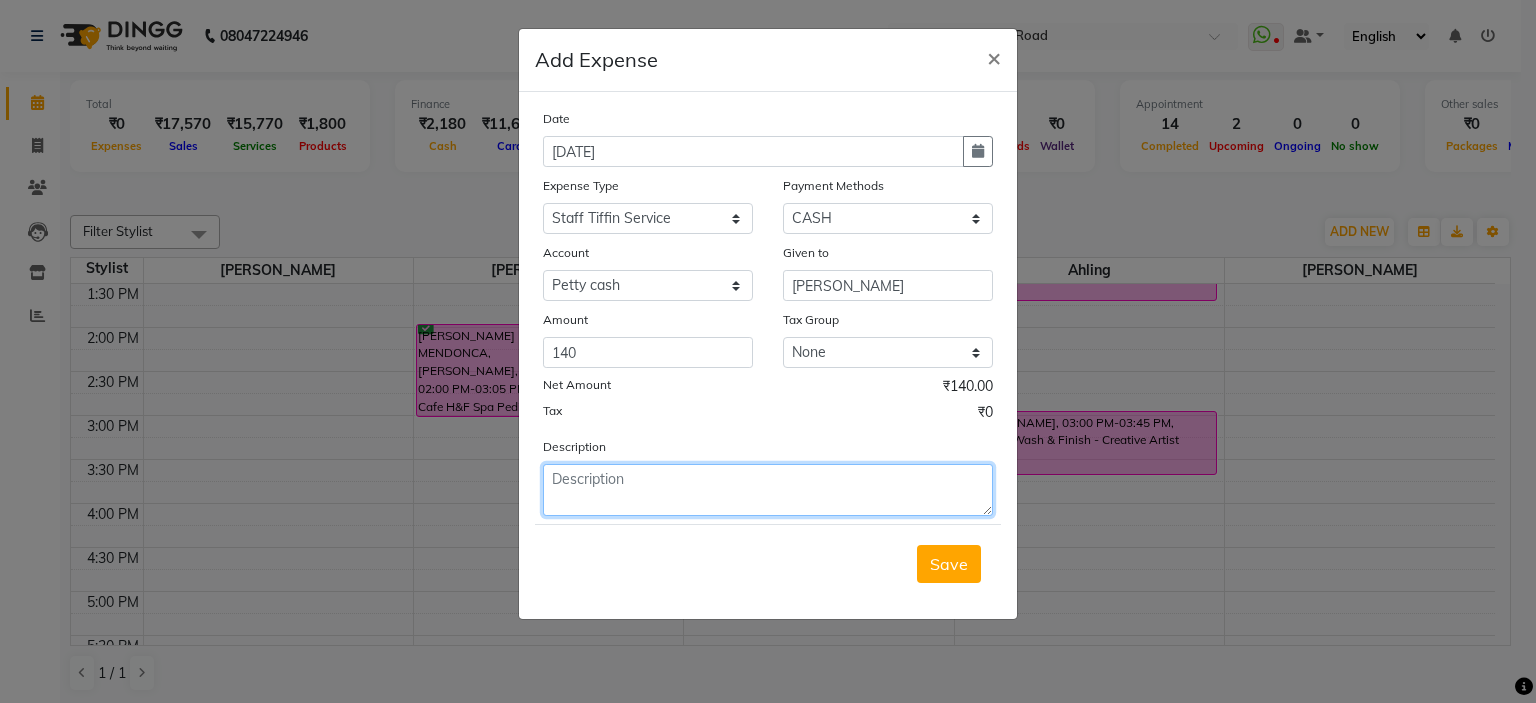 click 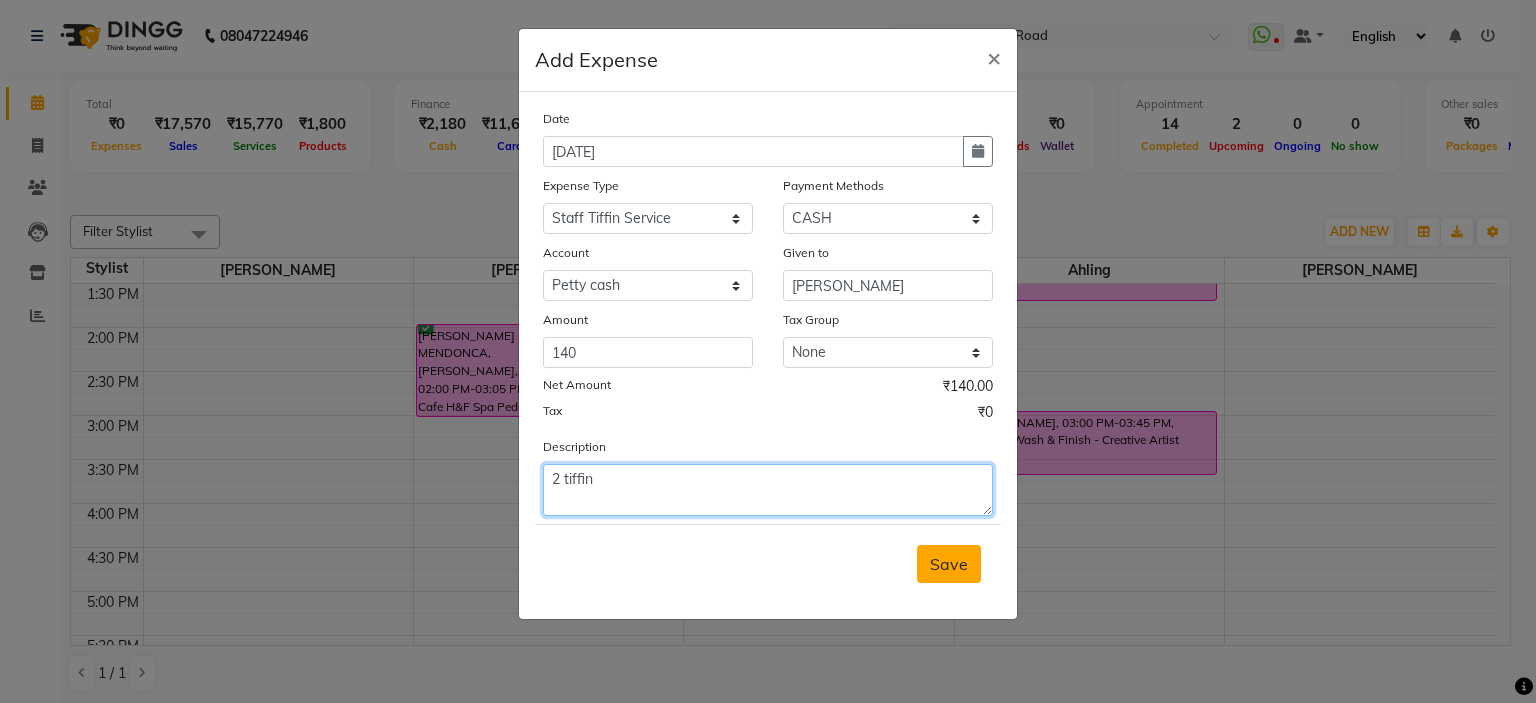 type on "2 tiffin" 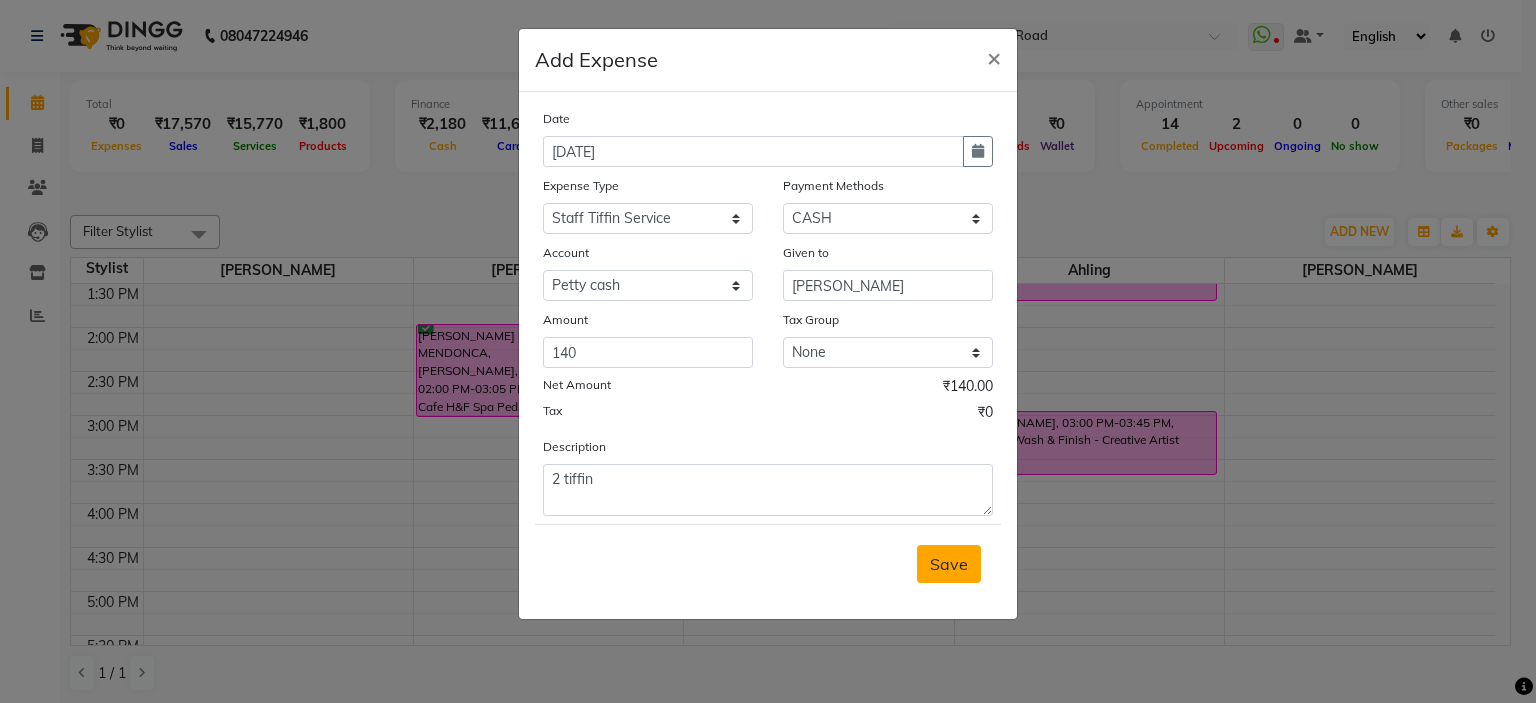 click on "Save" at bounding box center [949, 564] 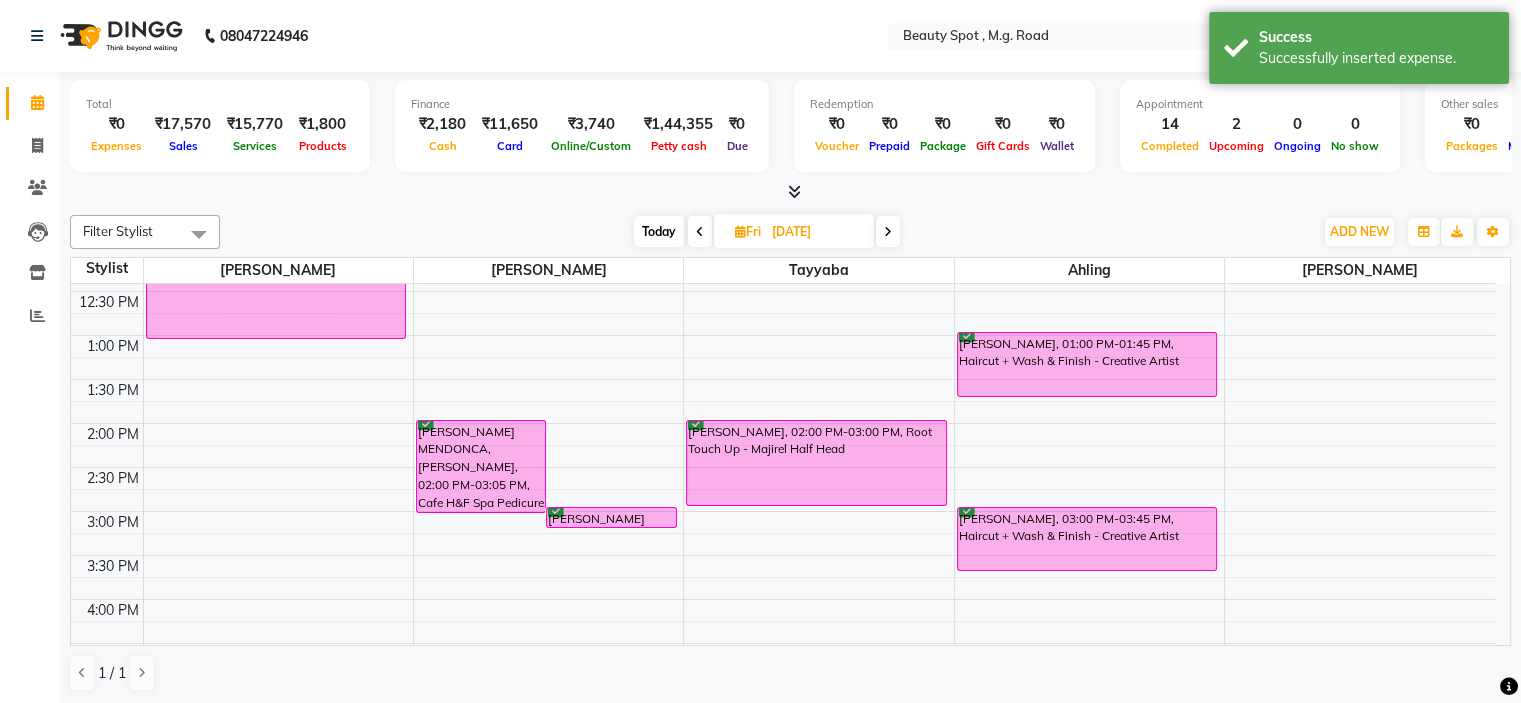 scroll, scrollTop: 496, scrollLeft: 0, axis: vertical 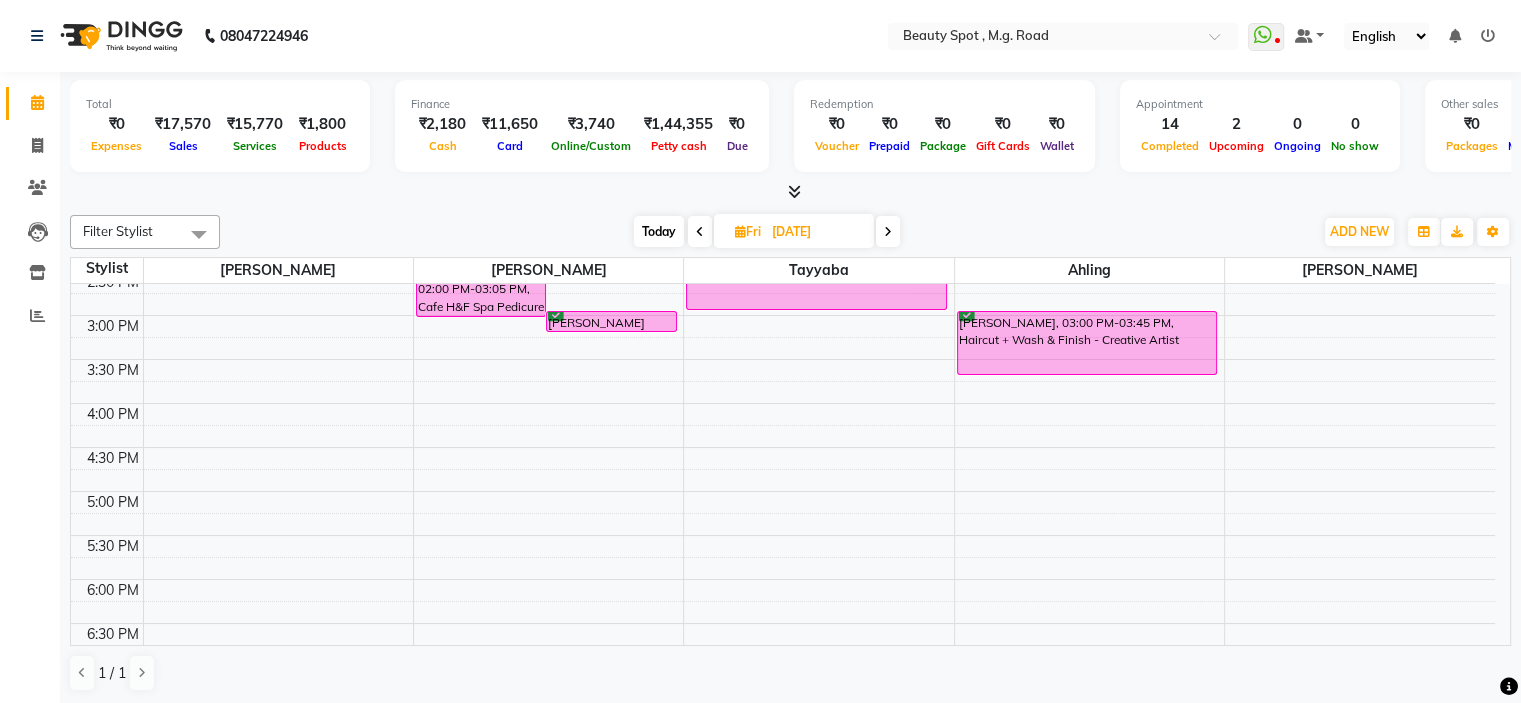 click on "9:00 AM 9:30 AM 10:00 AM 10:30 AM 11:00 AM 11:30 AM 12:00 PM 12:30 PM 1:00 PM 1:30 PM 2:00 PM 2:30 PM 3:00 PM 3:30 PM 4:00 PM 4:30 PM 5:00 PM 5:30 PM 6:00 PM 6:30 PM 7:00 PM 7:30 PM     DEEPTI  SULAKHE, 12:00 PM-01:05 PM, Cafe H&F Spa Pedicure     ASSUNTA MENDONCA,  SANDHIR, 02:00 PM-03:05 PM, Cafe H&F Spa Pedicure     ASSUNTA MENDONCA,  SANDHIR, 03:00 PM-03:15 PM, Eyebrows + U Lip Threading     DEEPTI  SULAKHE, 10:30 AM-11:30 AM, Full Waxing [Fa + Ua + Fl]     DEEPTI  SULAKHE, 11:30 AM-11:45 AM, Eyebrows Threading     GEETALI PRANAV WAGHCHAVARE, 11:45 AM-12:00 PM, Eyebrows + U Lip + Chin Threading     DEEPTI  SULAKHE, 10:30 AM-10:45 AM, Davines Solu Scalp Sea Salt Scrub Add On     DEEPTI  SULAKHE, 10:45 AM-11:05 AM, Davines Hair wash + Cond + Blast Dry [Uw]     MANISH CHANDAN, 02:00 PM-03:00 PM, Root Touch Up - Majirel Half Head     GEETALI PRANAV WAGHCHAVARE, 11:00 AM-11:45 AM, Haircut + Wash & Finish - Creative Artist     SANGITA SHAH, 01:00 PM-01:45 PM, Haircut + Wash & Finish - Creative Artist" at bounding box center (783, 271) 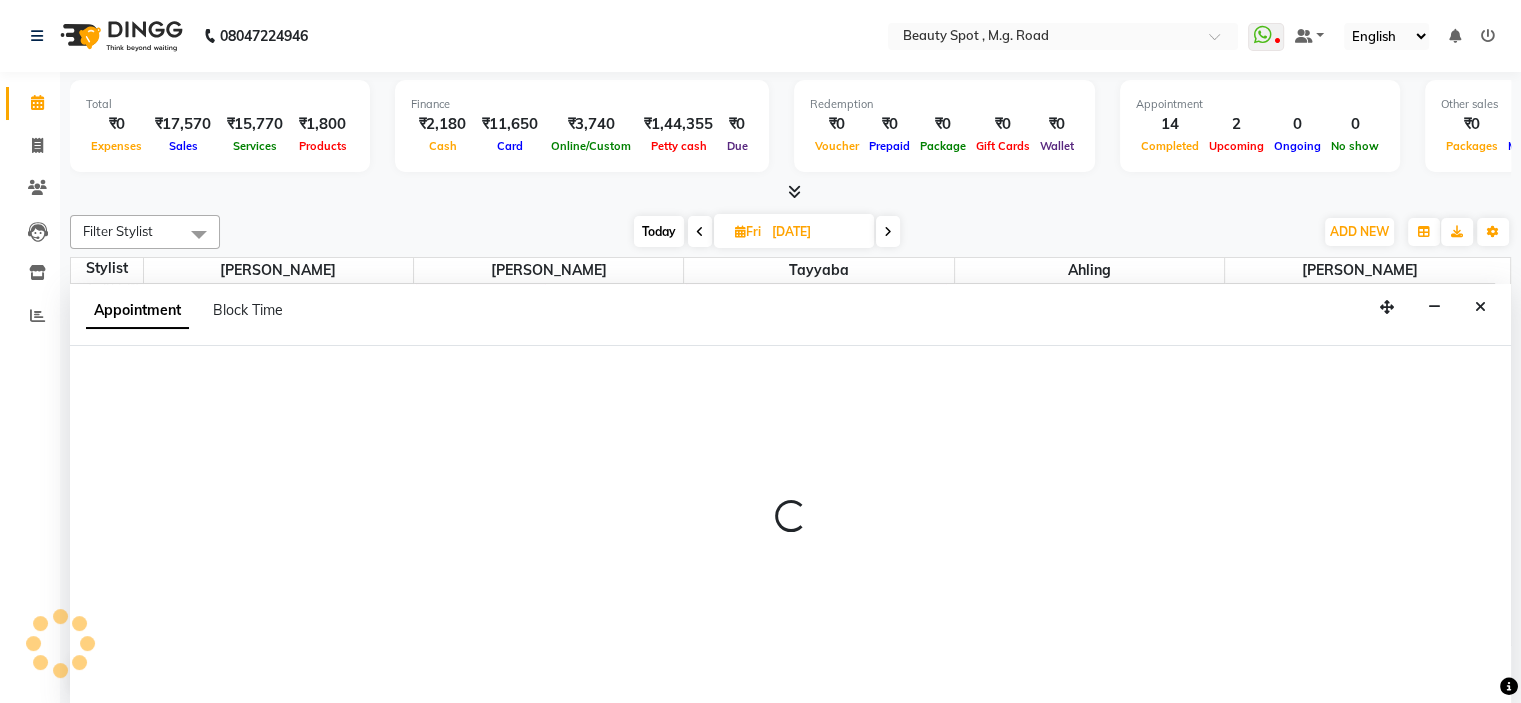 scroll, scrollTop: 0, scrollLeft: 0, axis: both 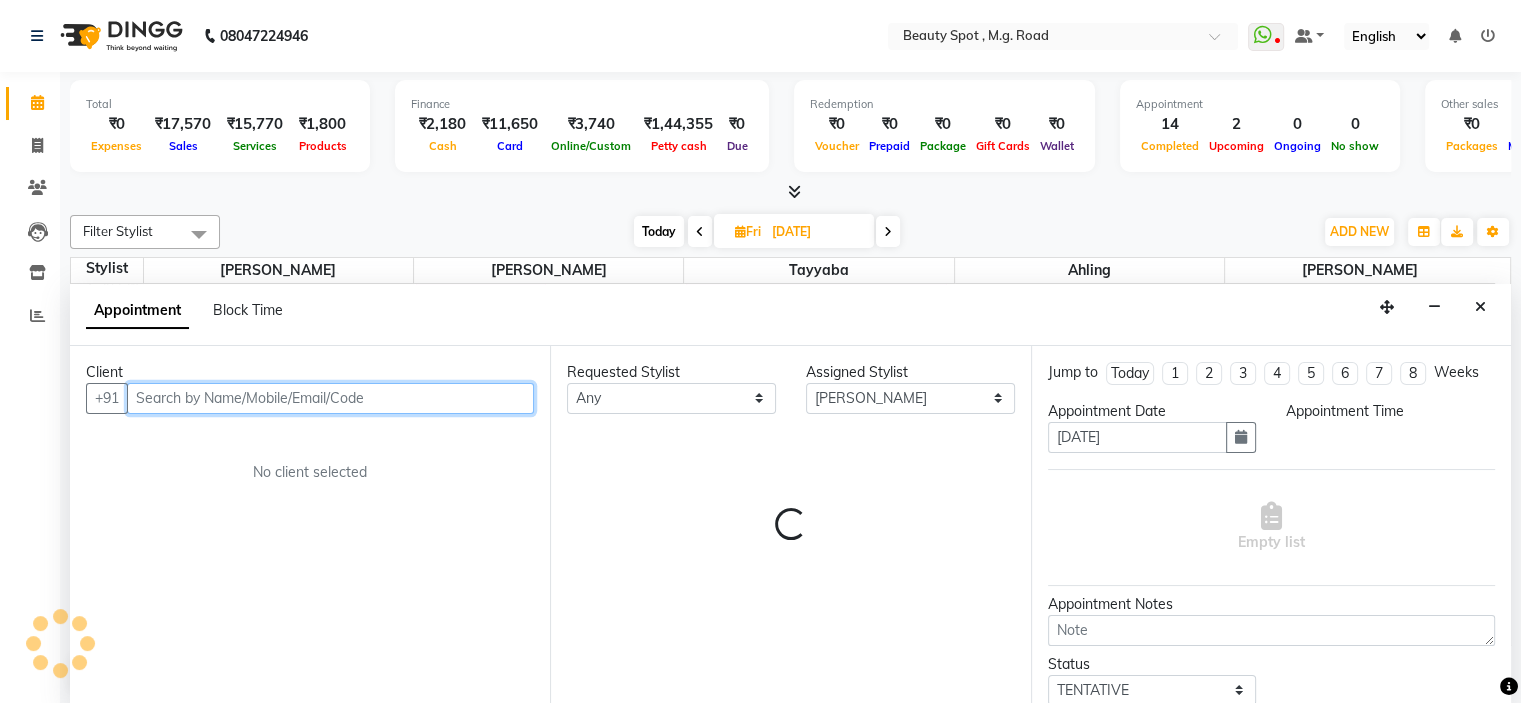 select on "960" 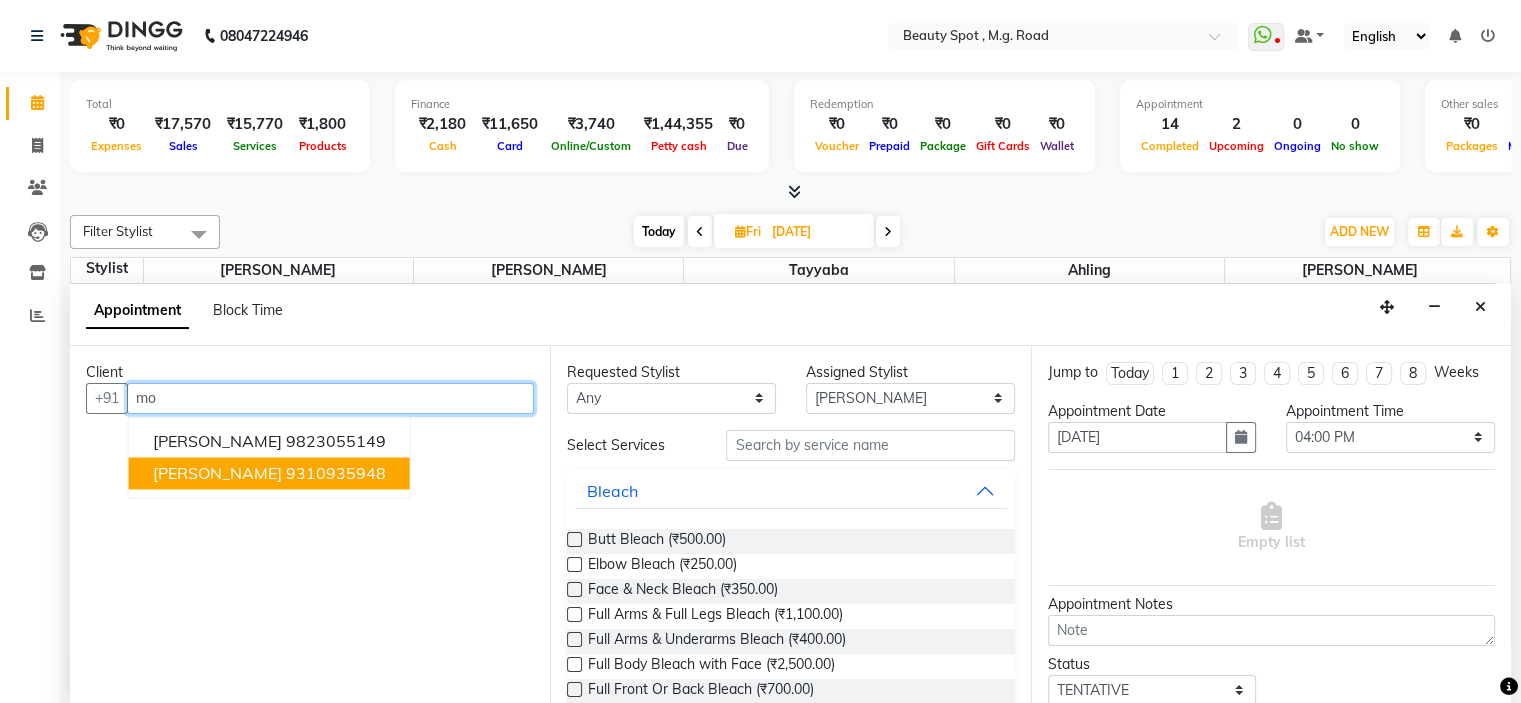 type on "m" 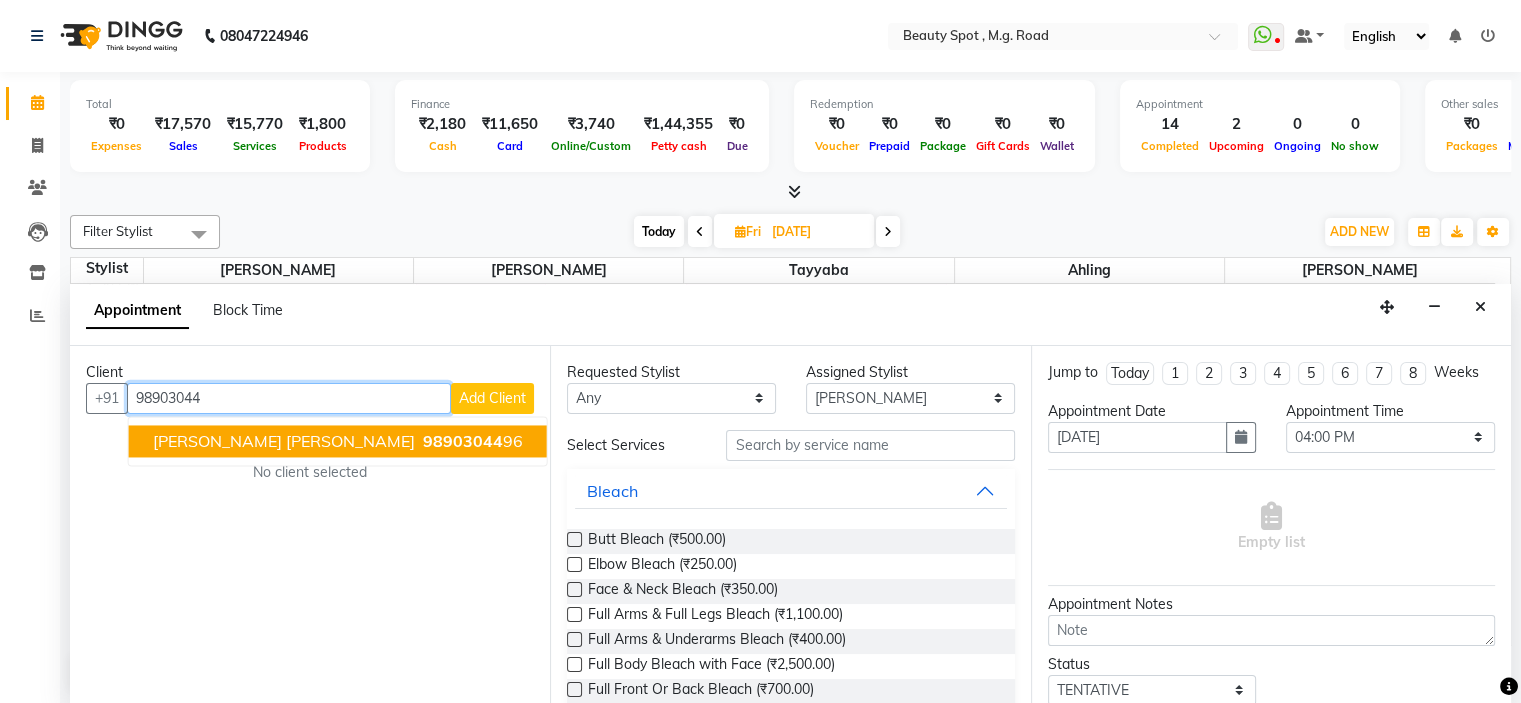 click on "MONIKA ARORA DESAI" at bounding box center [284, 441] 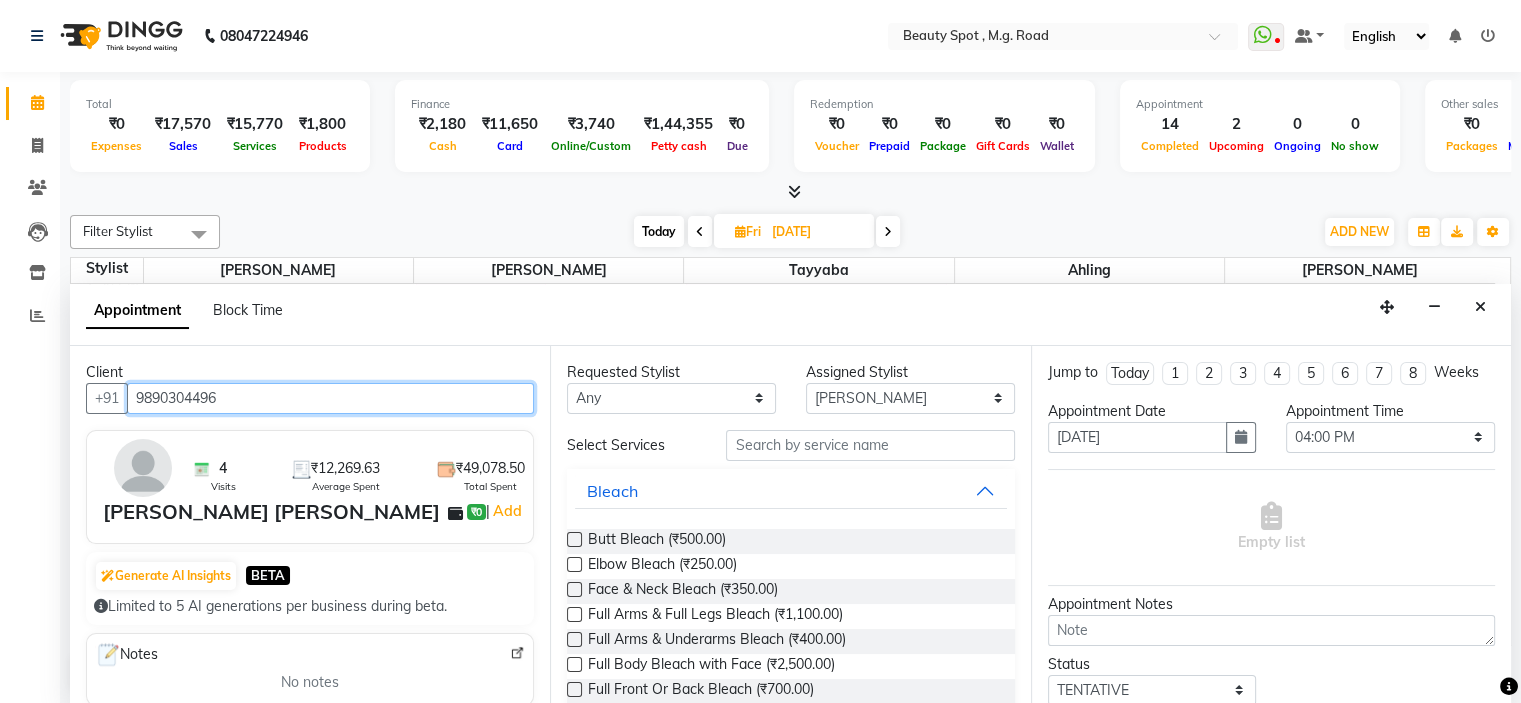 type on "9890304496" 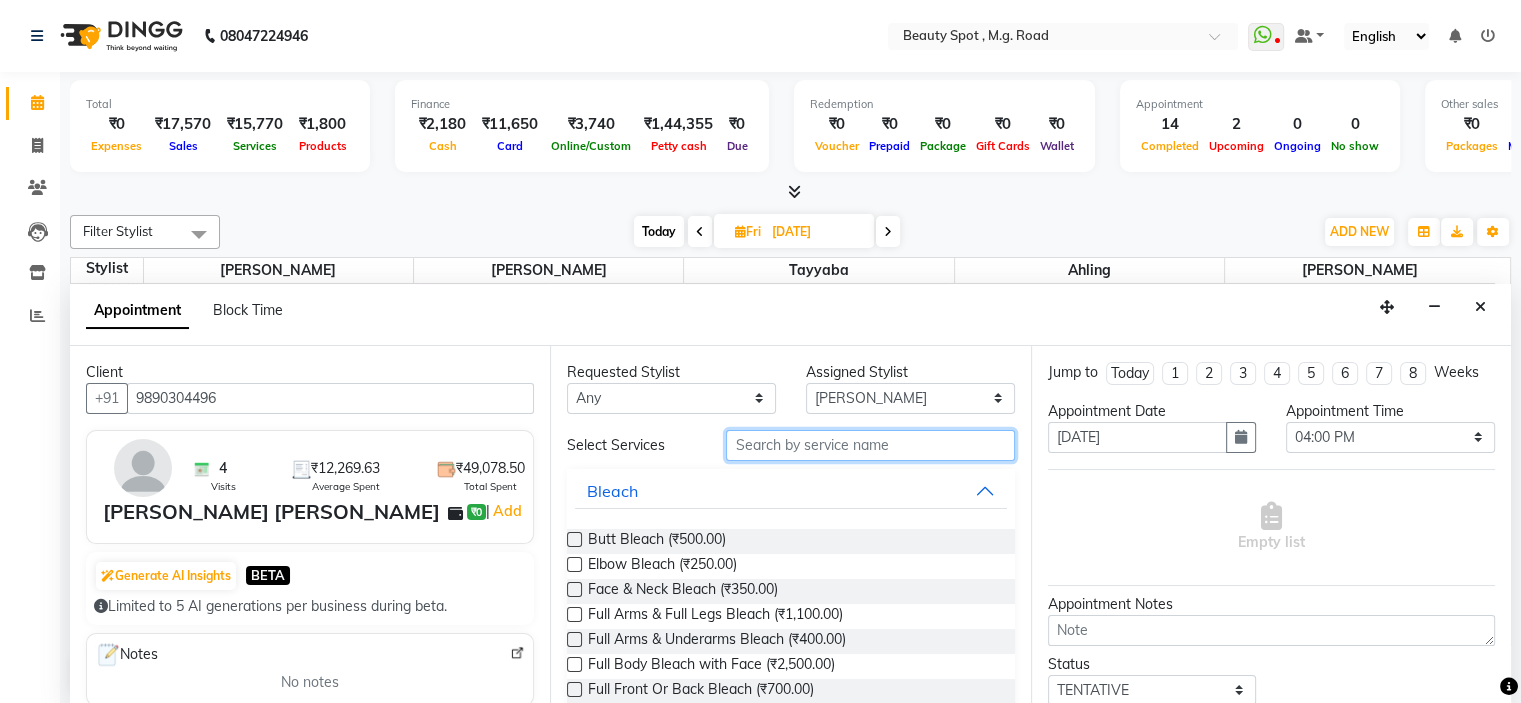 click at bounding box center (870, 445) 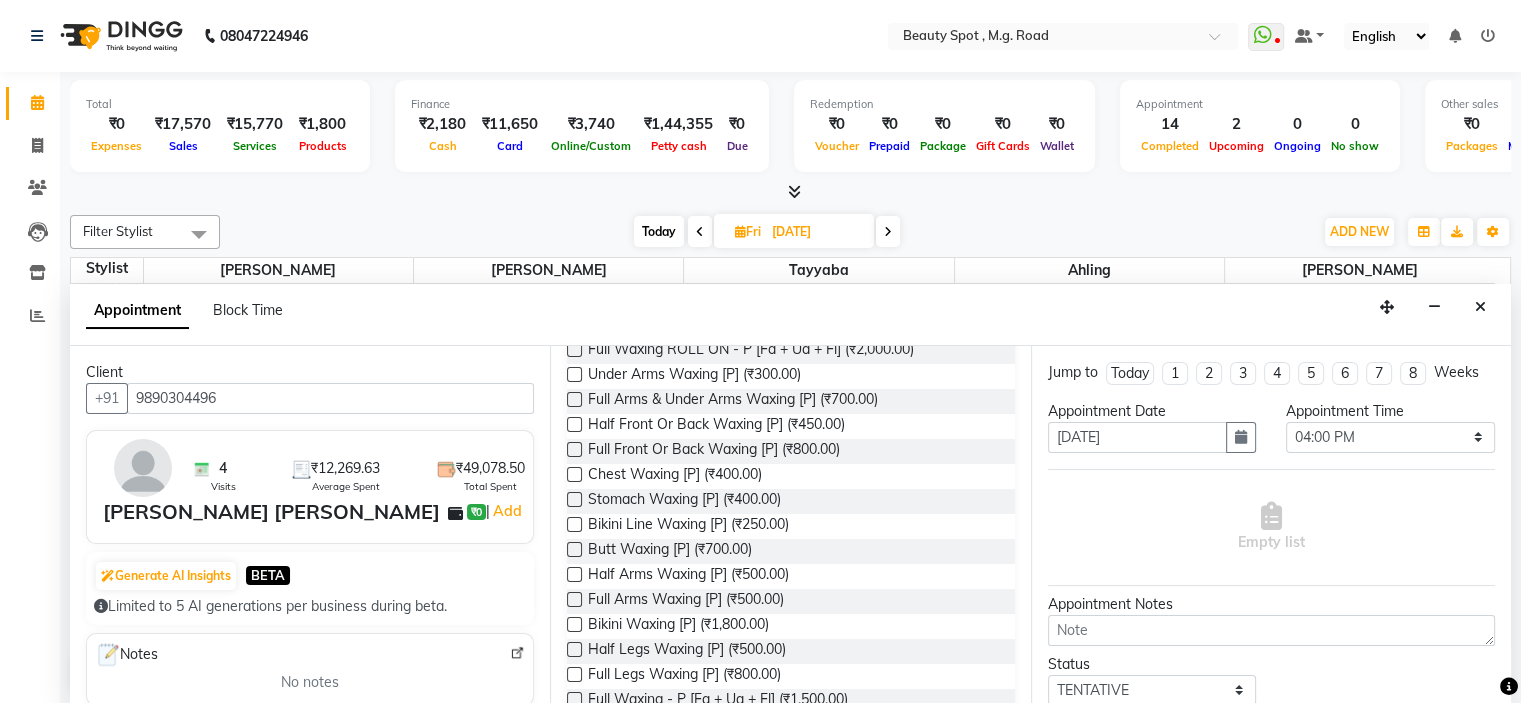 scroll, scrollTop: 400, scrollLeft: 0, axis: vertical 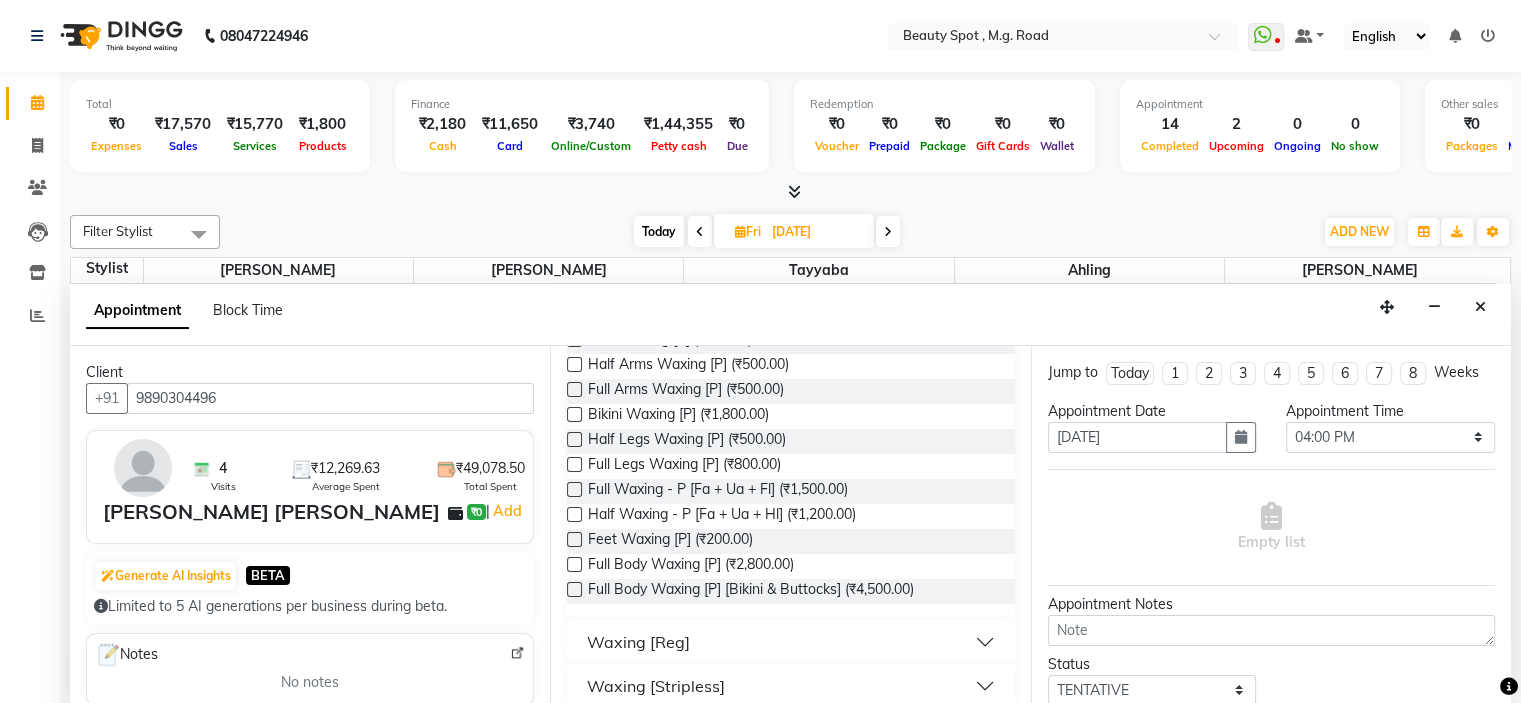 type on "wax" 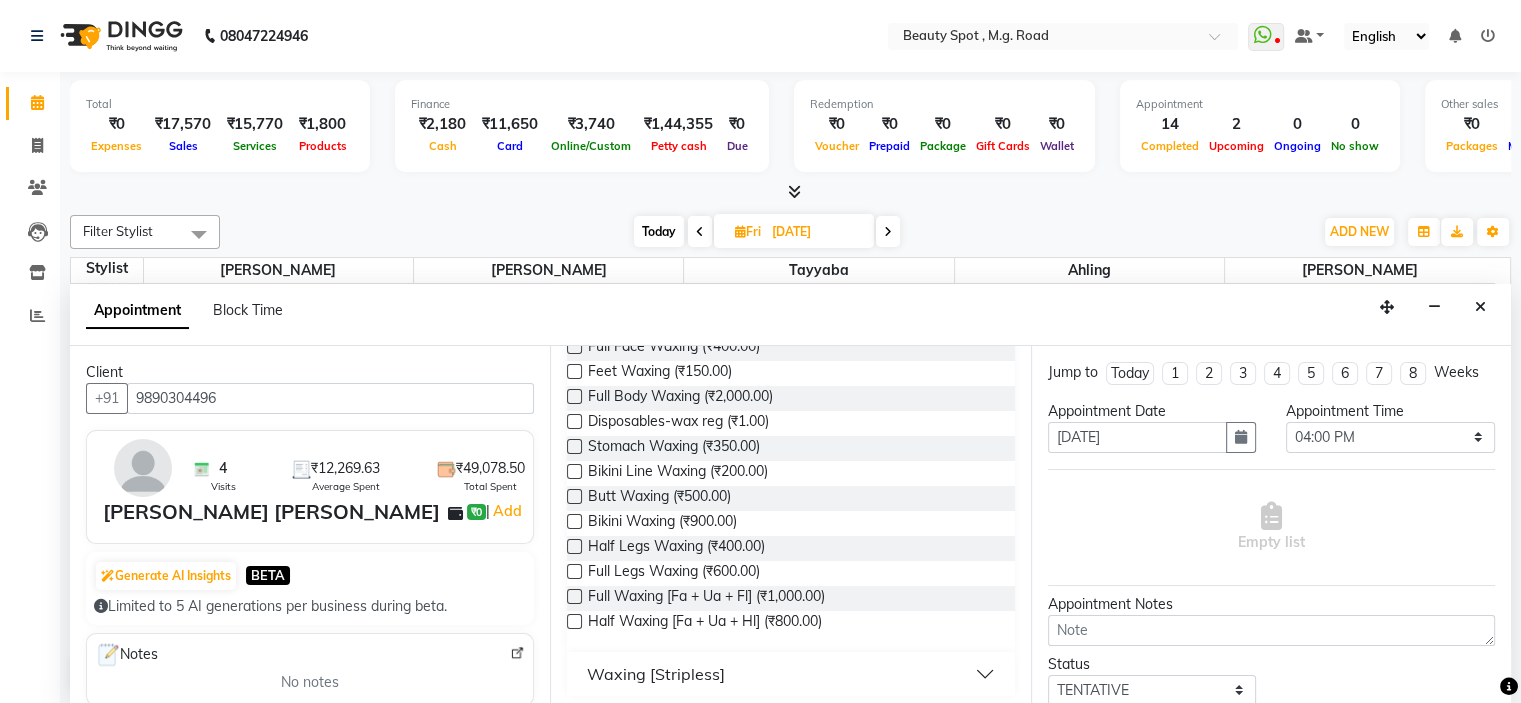 scroll, scrollTop: 1149, scrollLeft: 0, axis: vertical 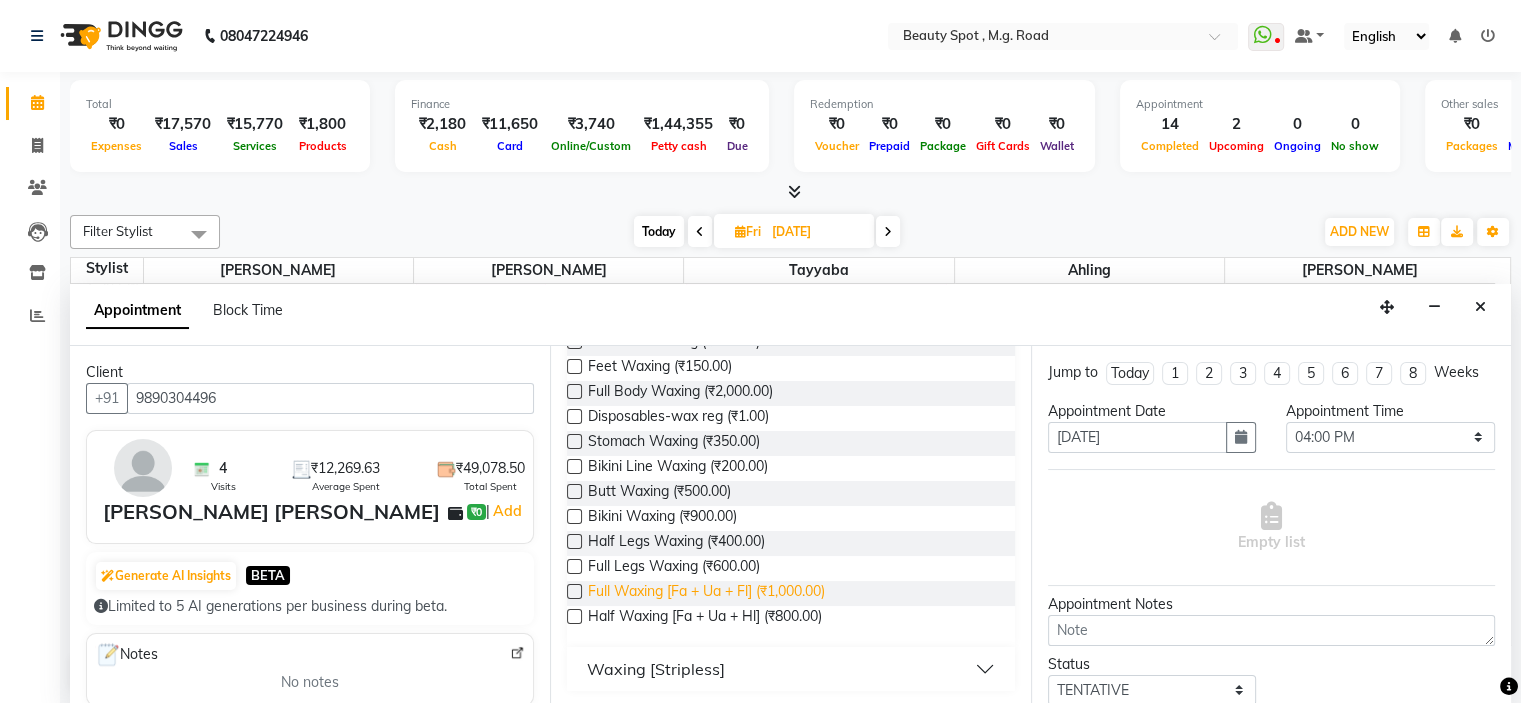 click on "Full Waxing [Fa + Ua + Fl] (₹1,000.00)" at bounding box center (706, 593) 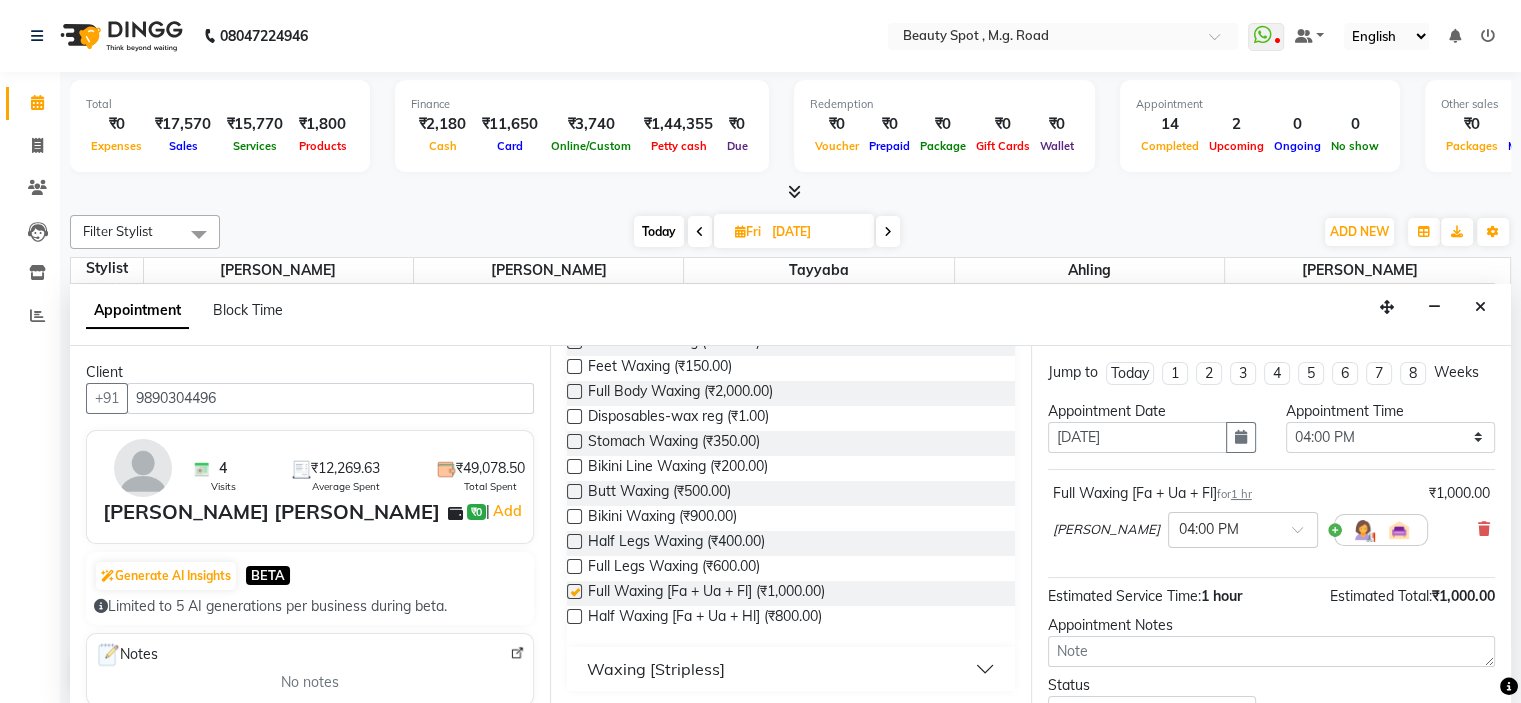 checkbox on "false" 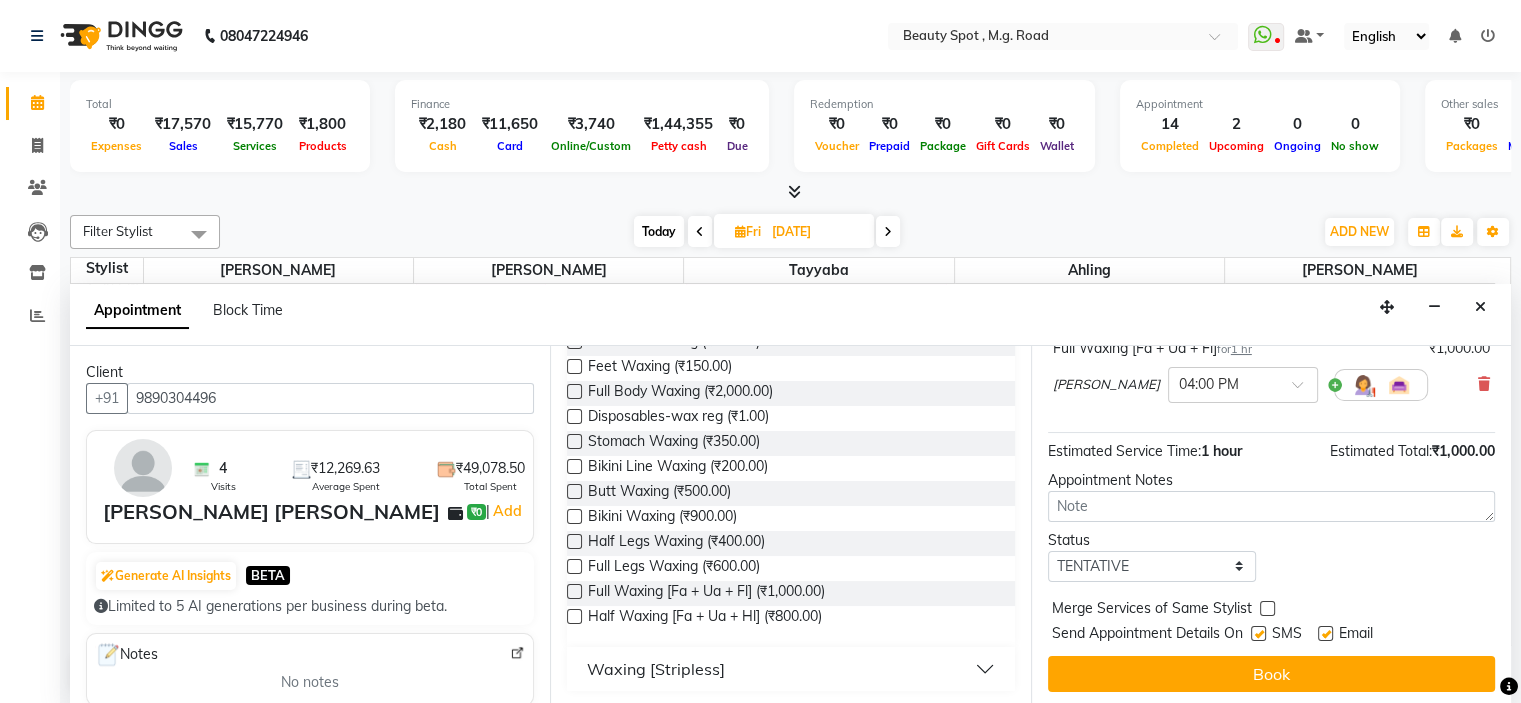 scroll, scrollTop: 146, scrollLeft: 0, axis: vertical 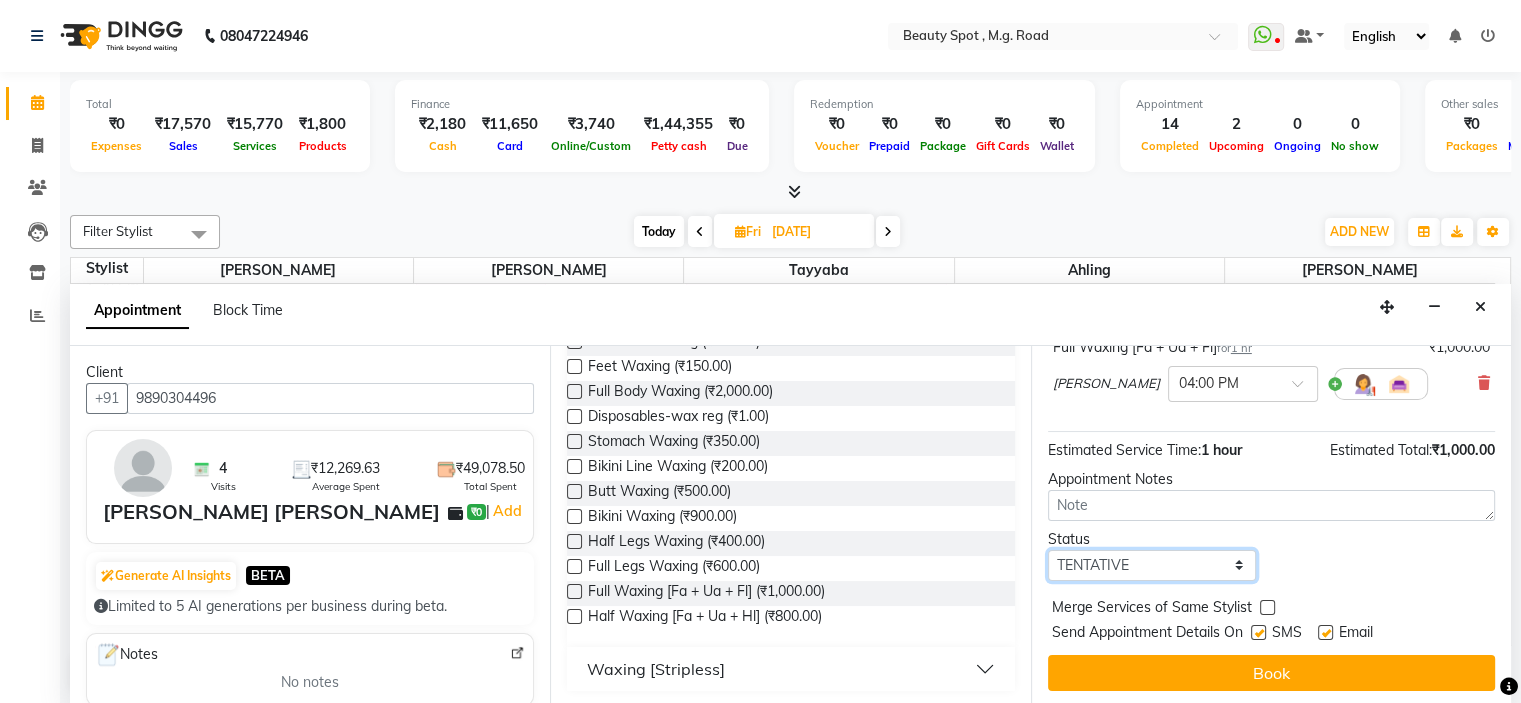 click on "Select TENTATIVE CONFIRM UPCOMING" at bounding box center (1152, 565) 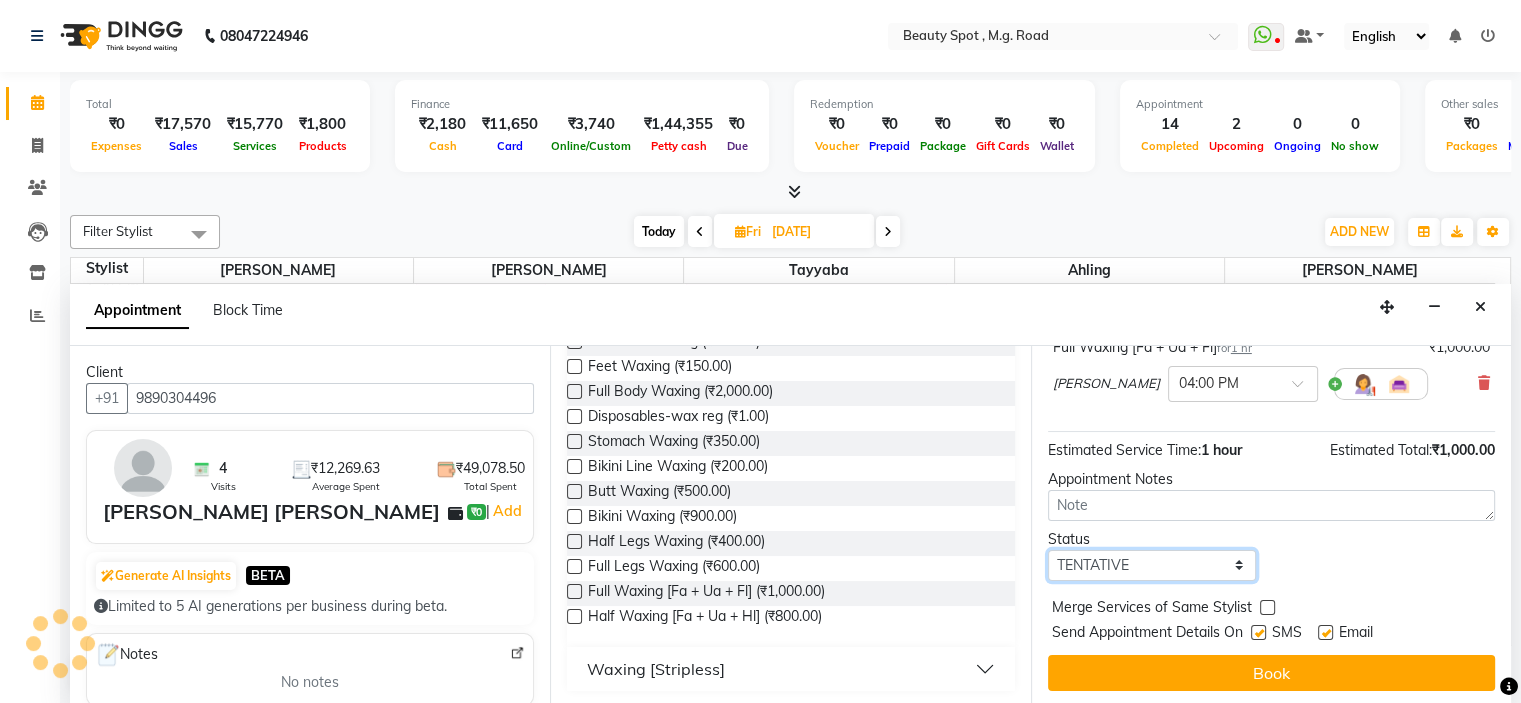 select on "confirm booking" 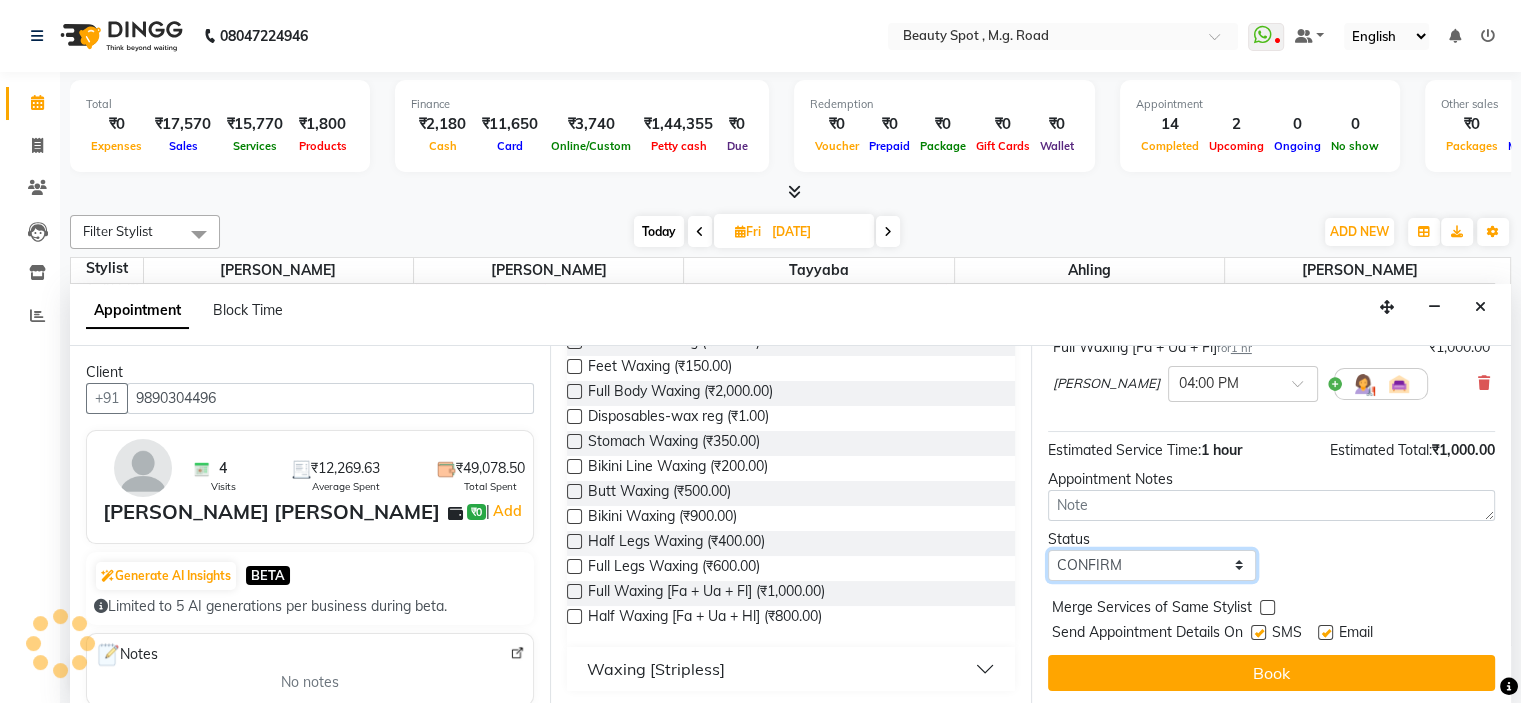 click on "Select TENTATIVE CONFIRM UPCOMING" at bounding box center [1152, 565] 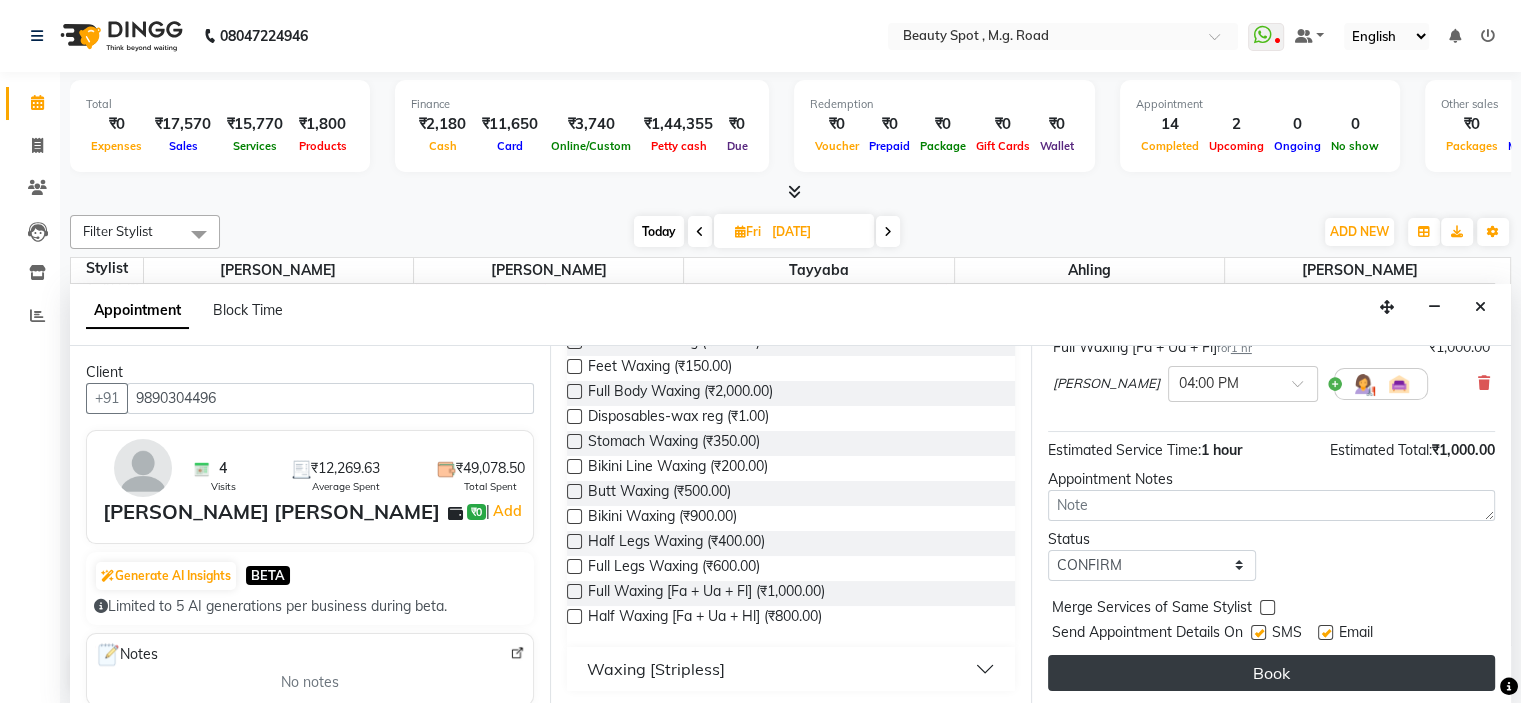 click on "Book" at bounding box center [1271, 673] 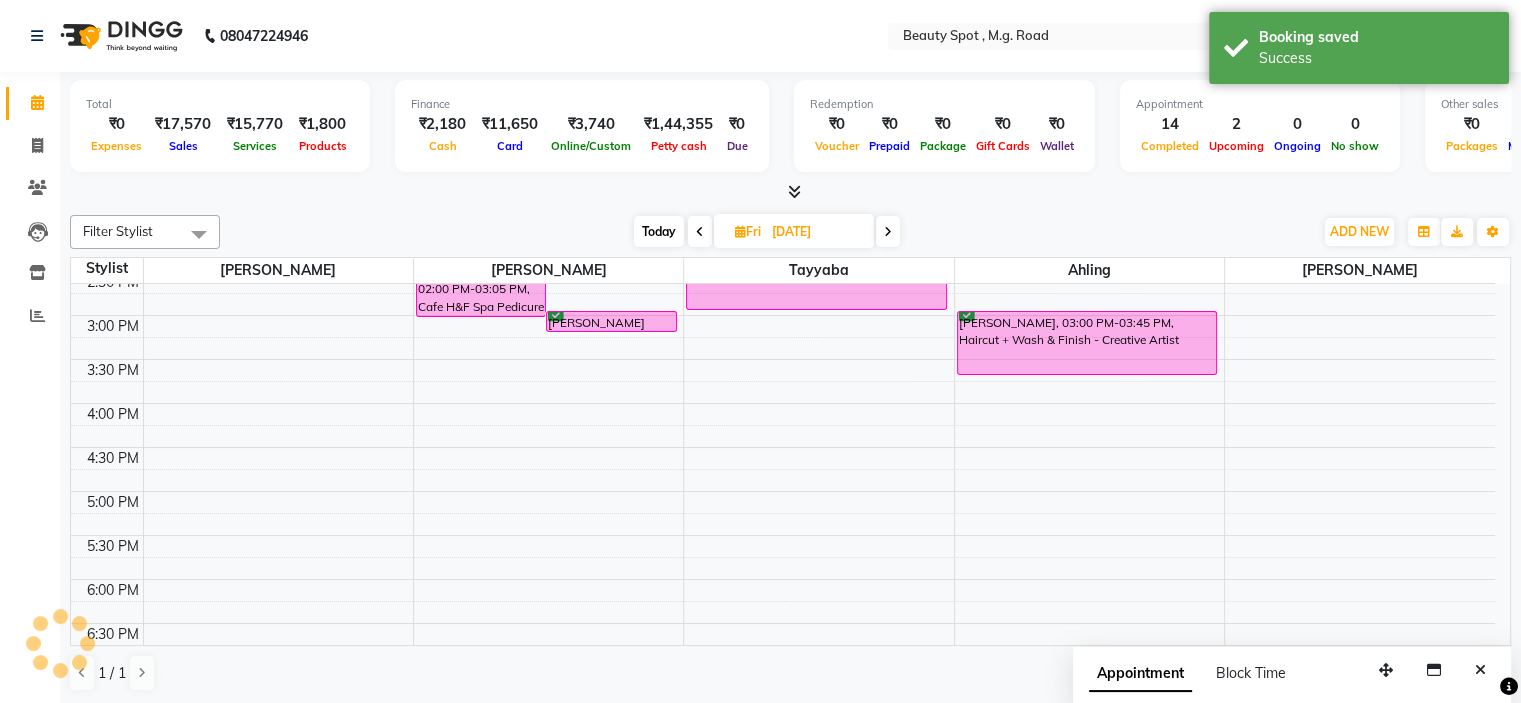 scroll, scrollTop: 0, scrollLeft: 0, axis: both 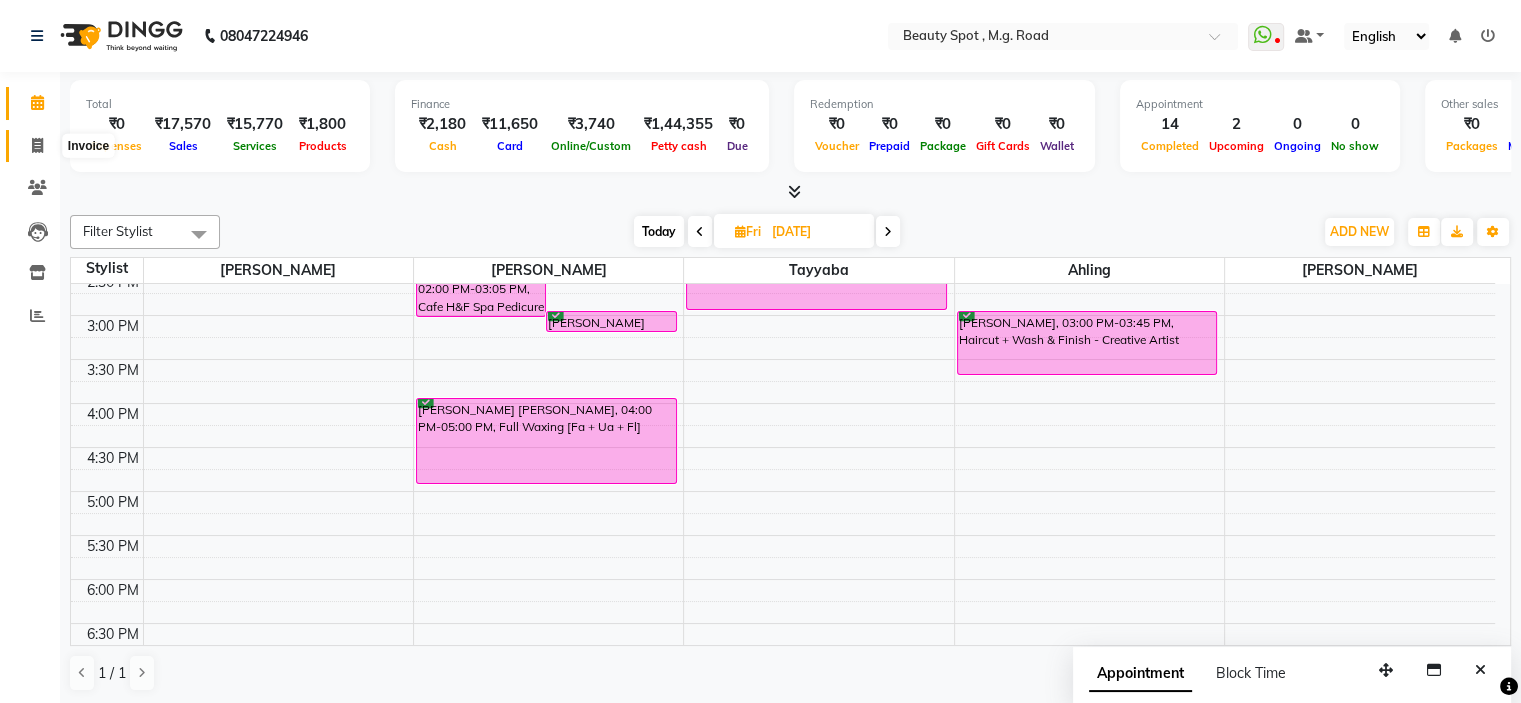 click 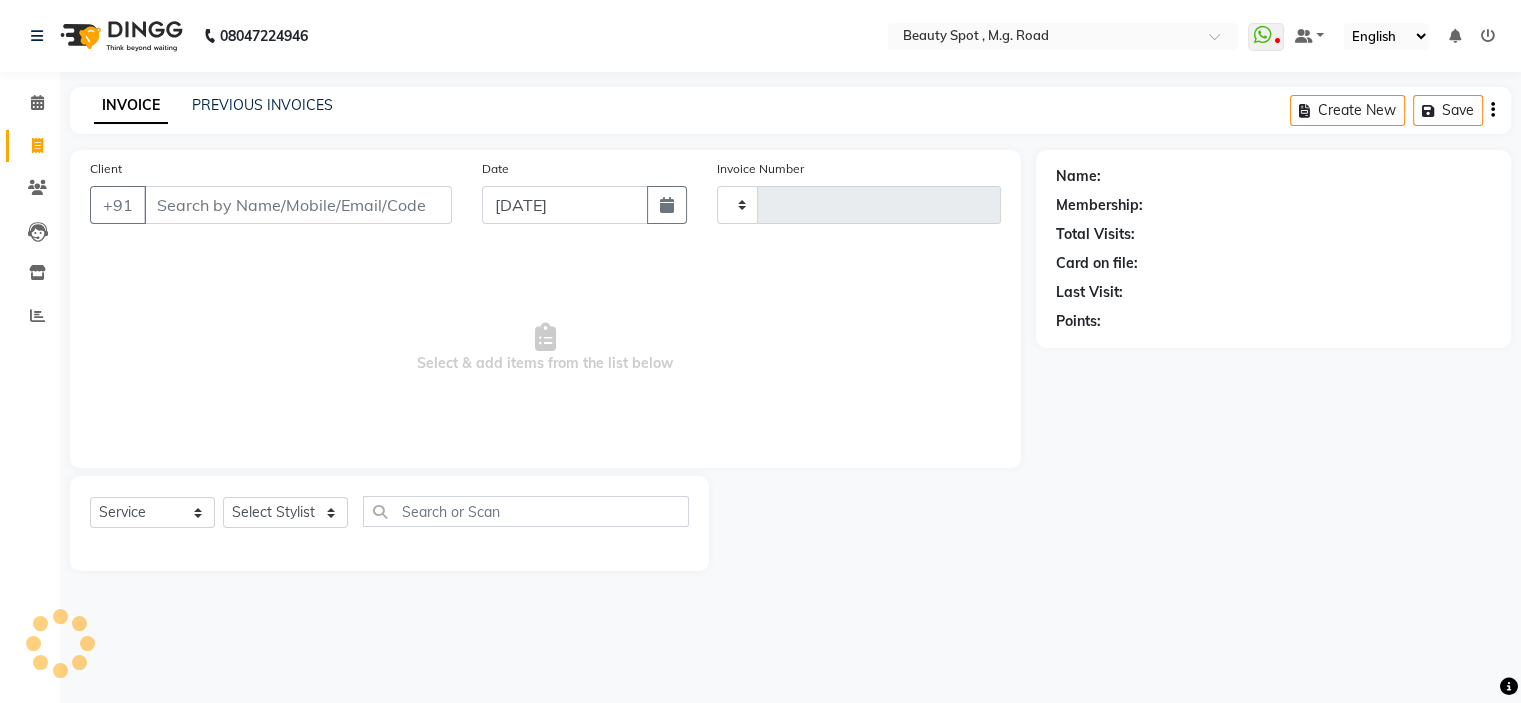 type on "0459" 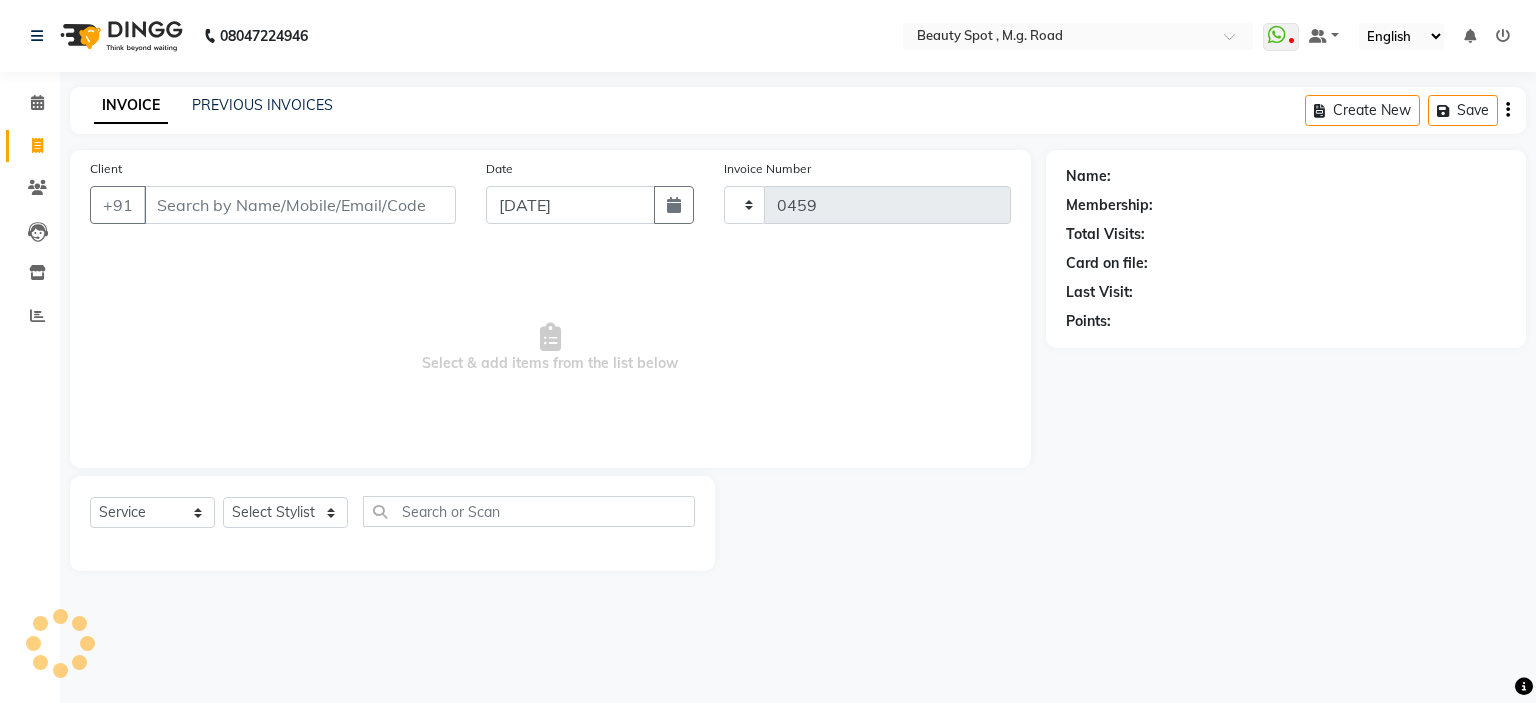 select on "7357" 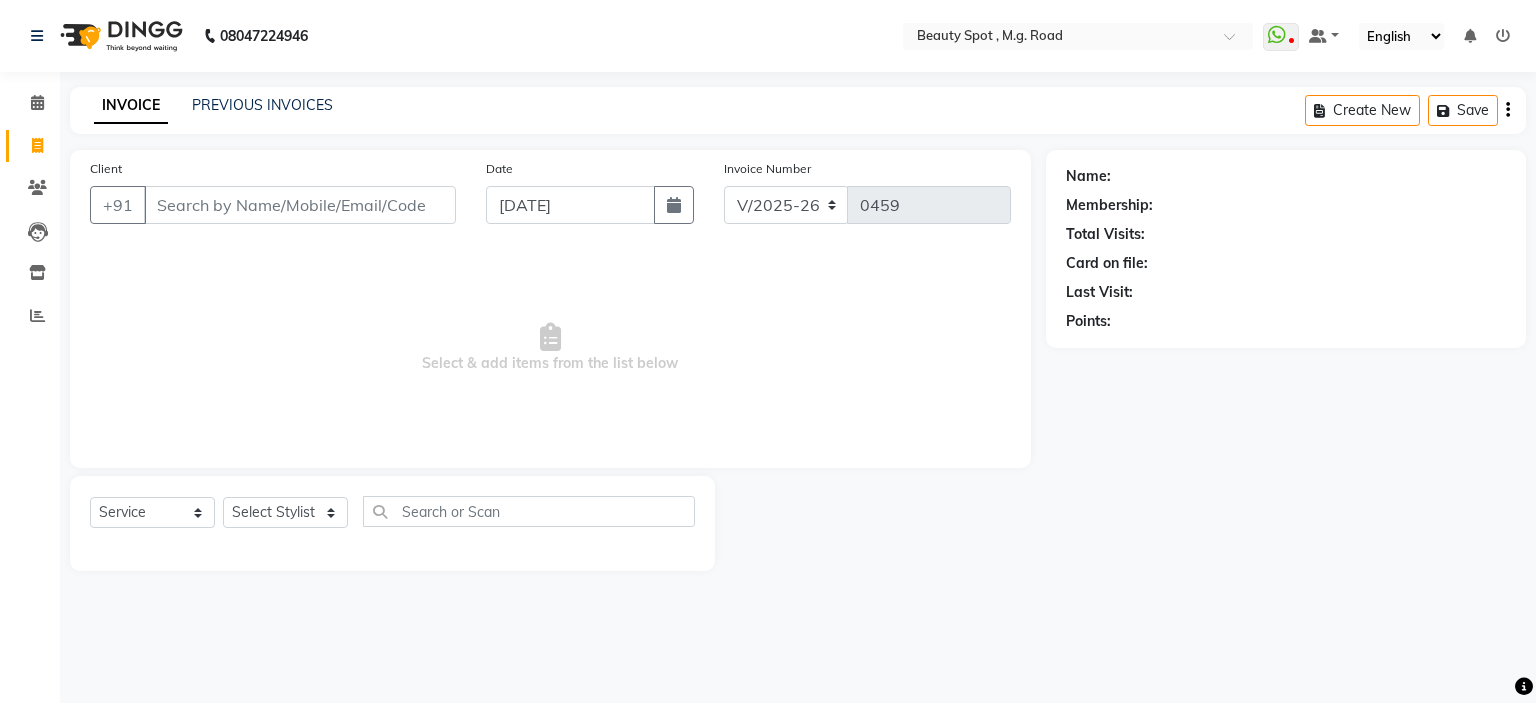 click on "Client" at bounding box center [300, 205] 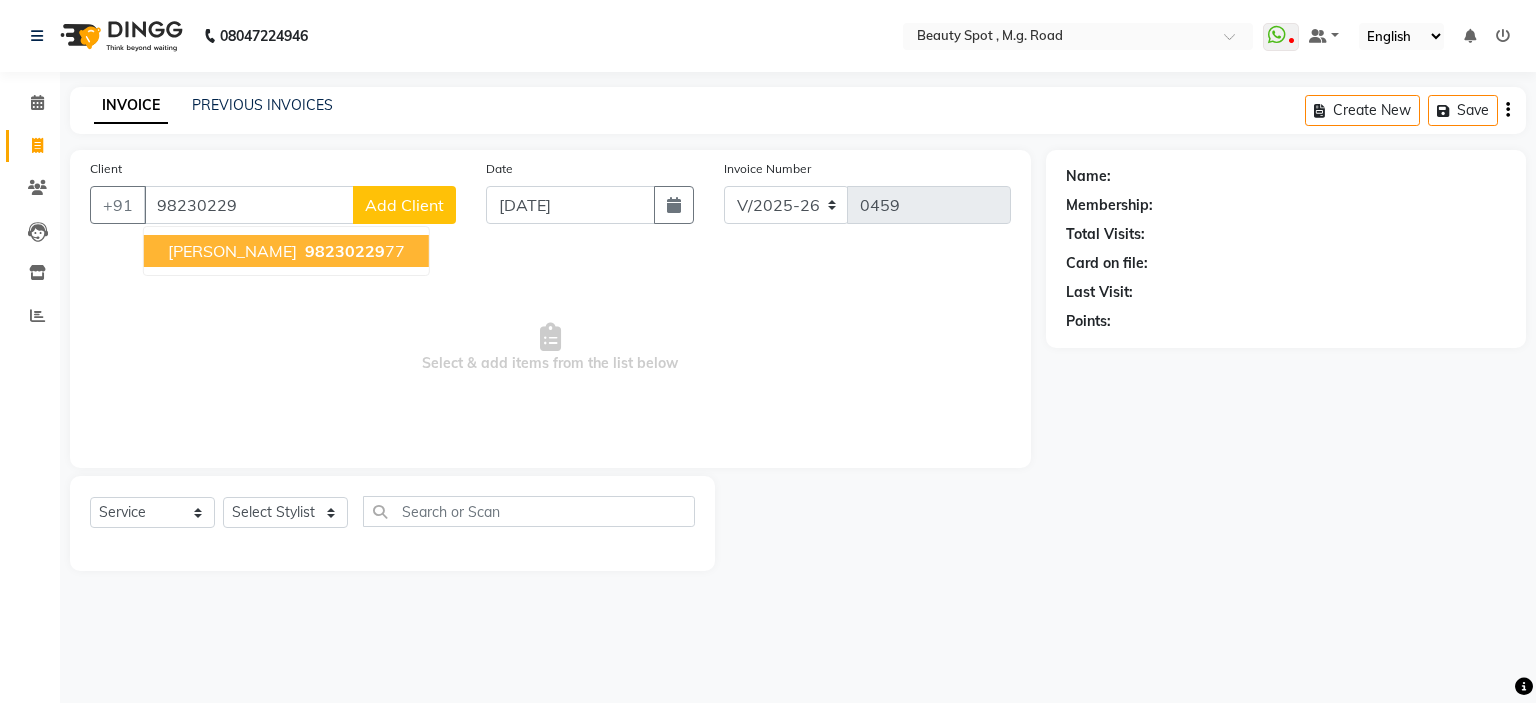 click on "CHANDA GANDHI" at bounding box center (232, 251) 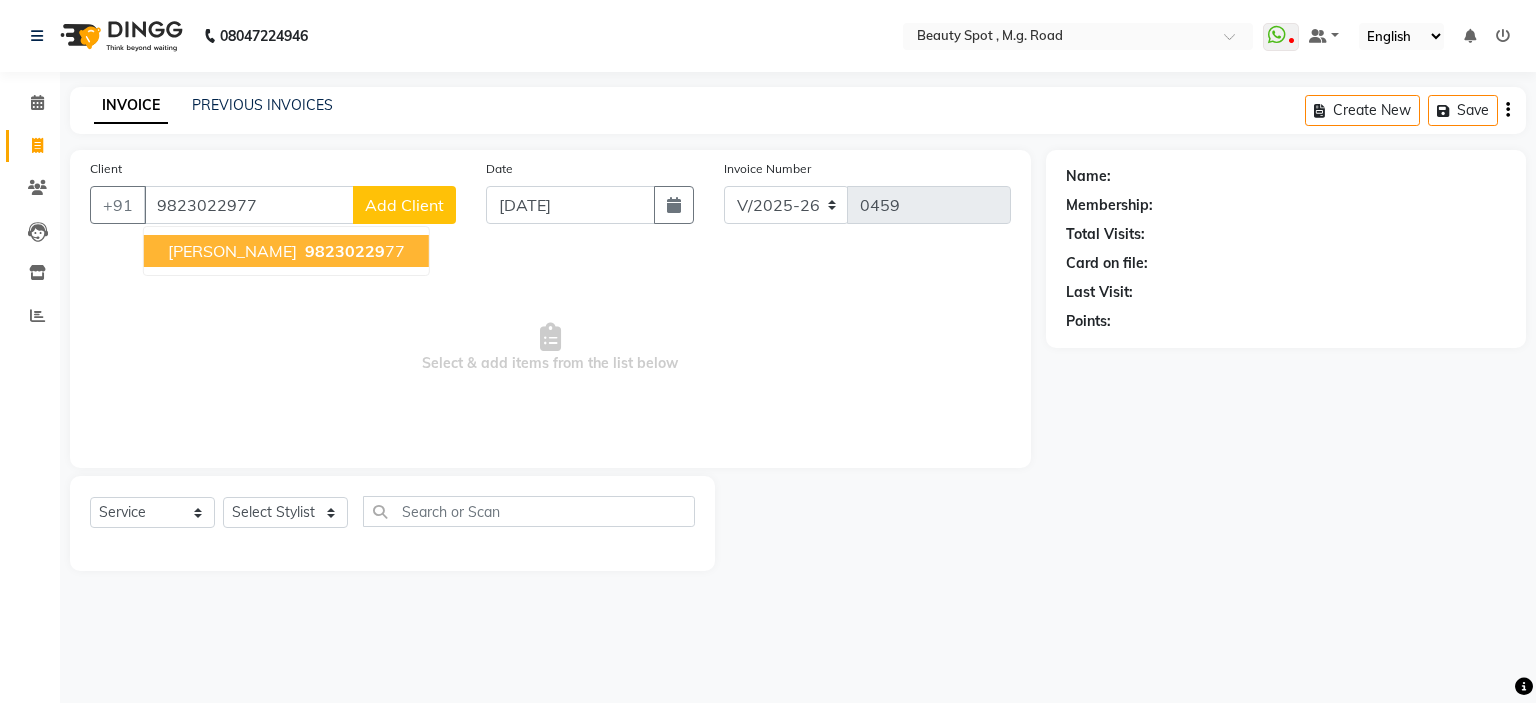 type on "9823022977" 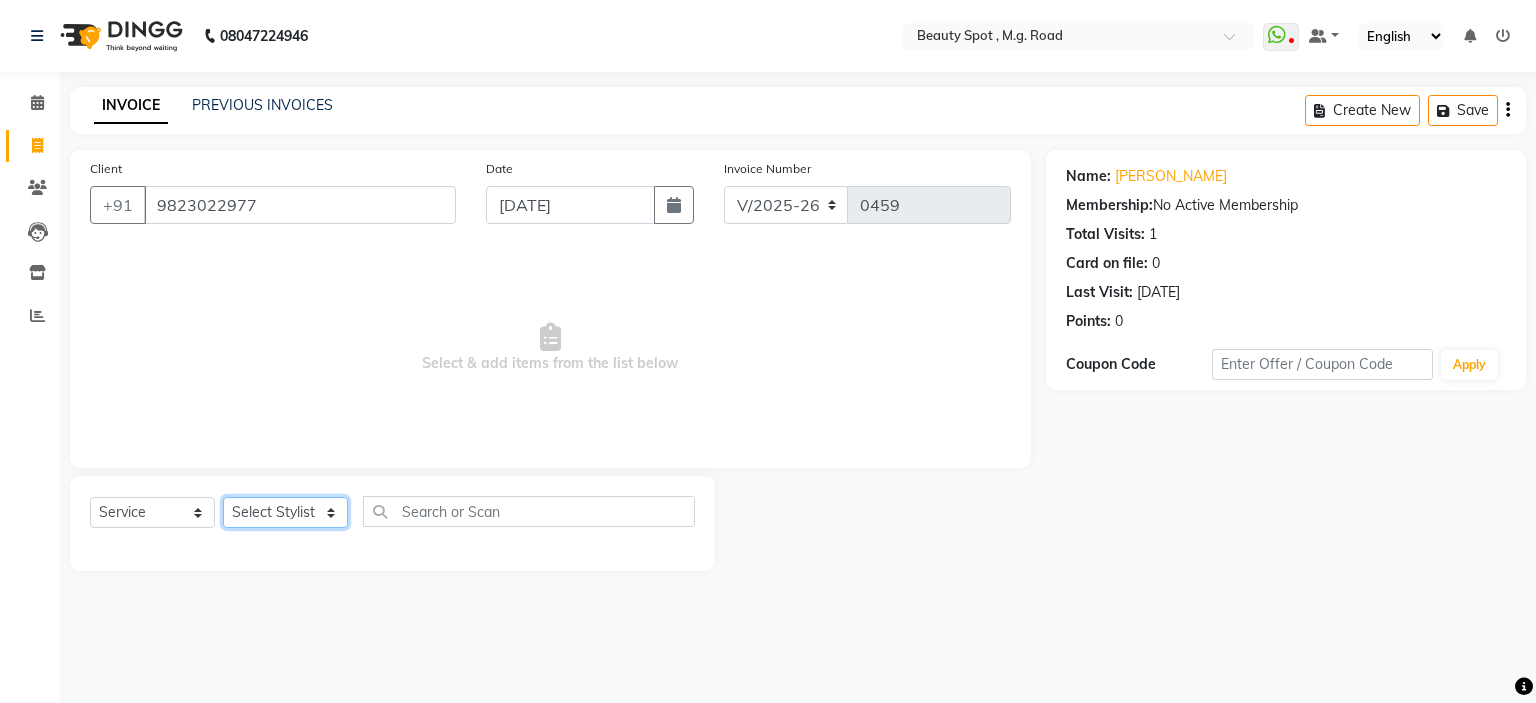 click on "Select Stylist Ahling Devika  Manager Sheela  Tayyaba  Yen" 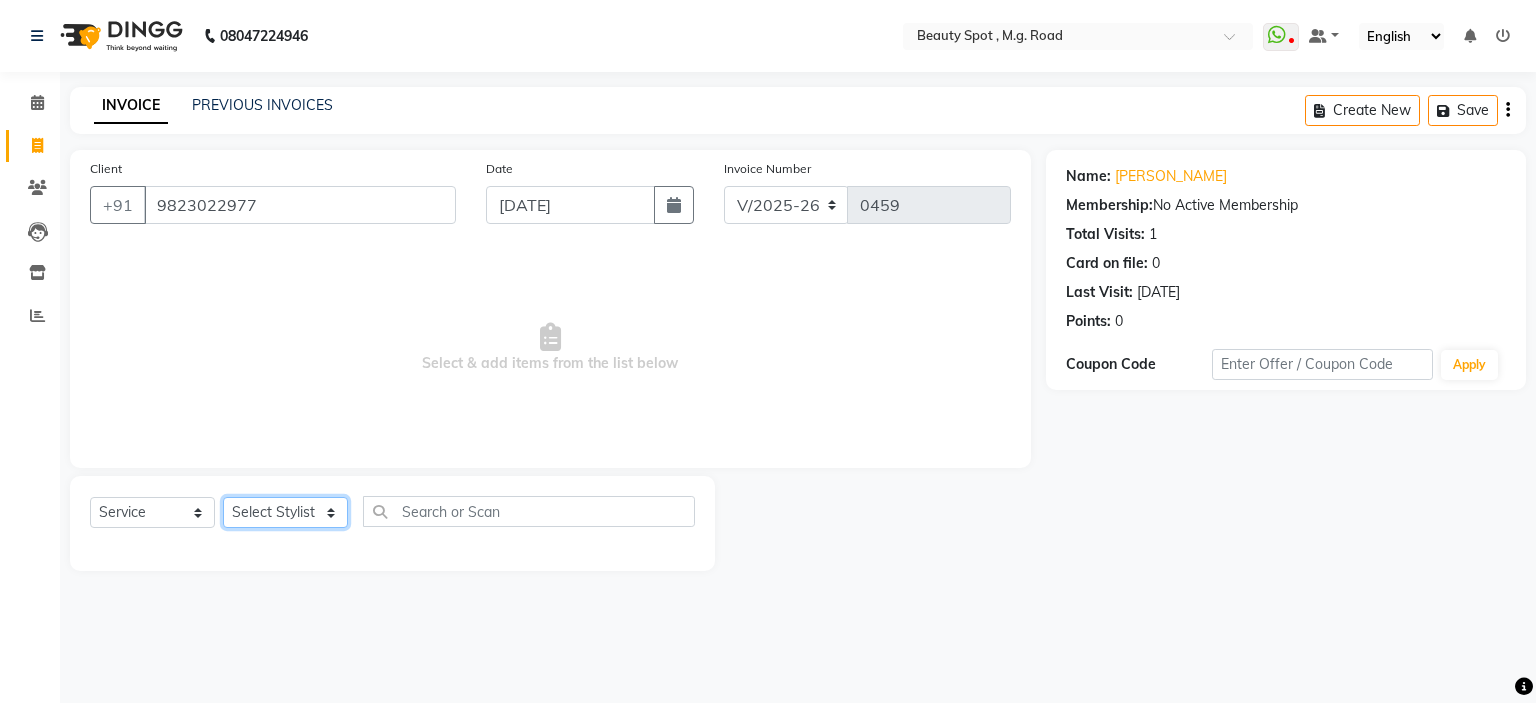 select on "70085" 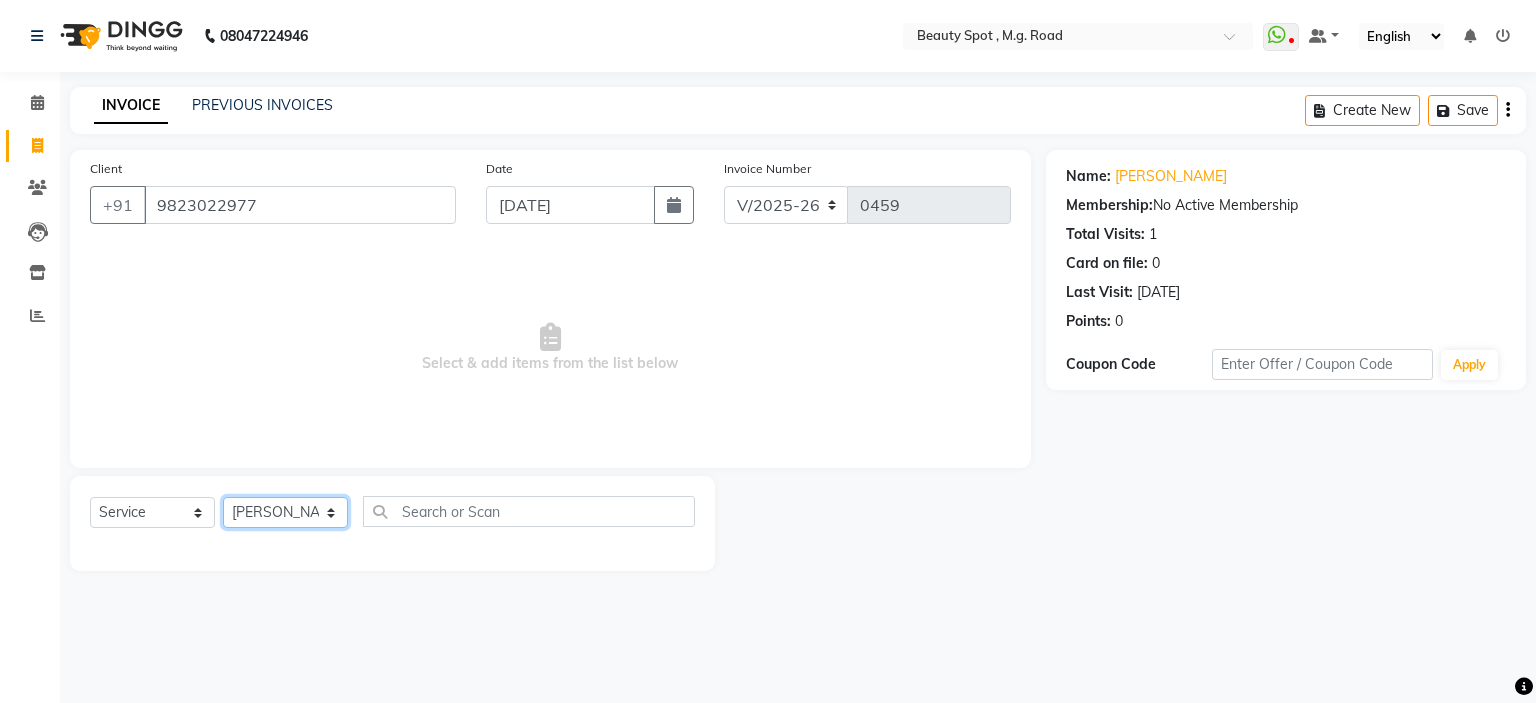 click on "Select Stylist Ahling Devika  Manager Sheela  Tayyaba  Yen" 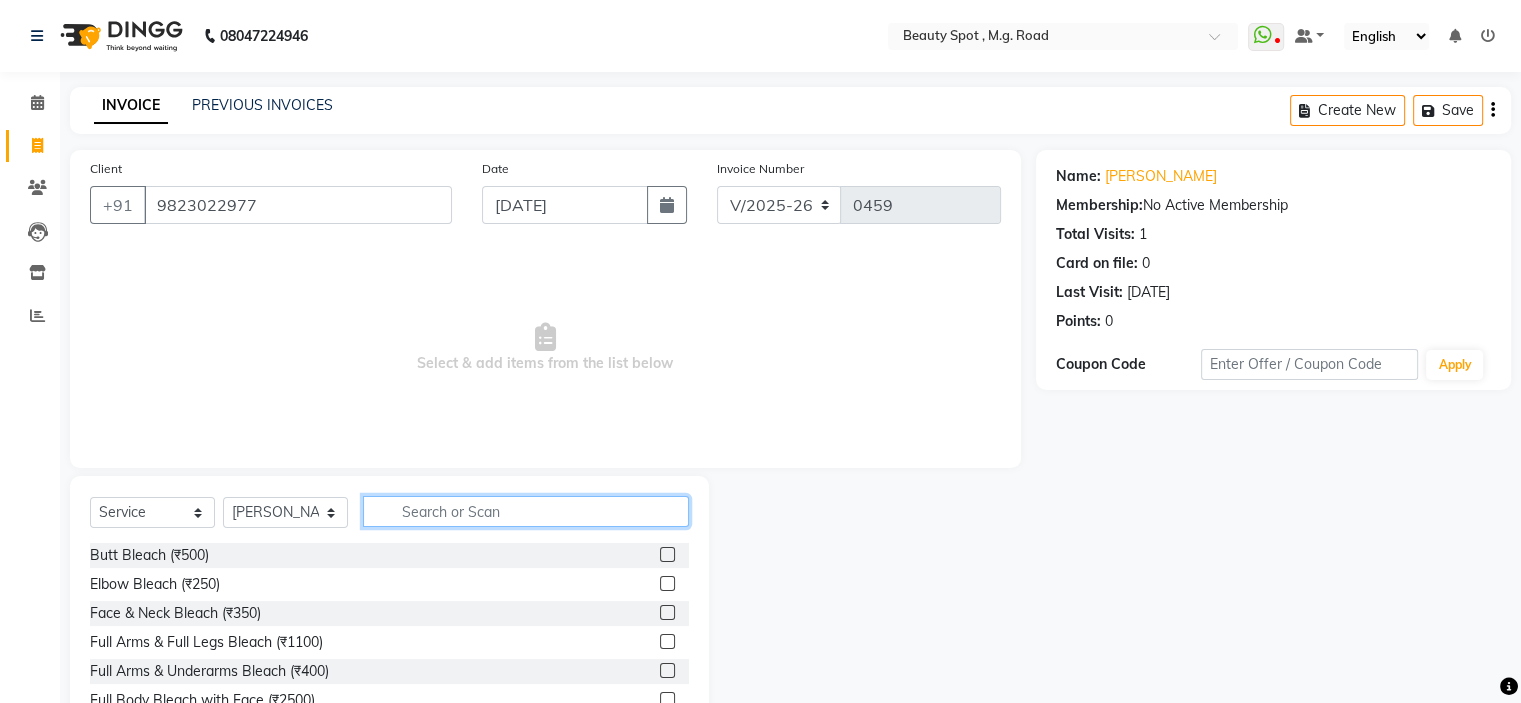 click 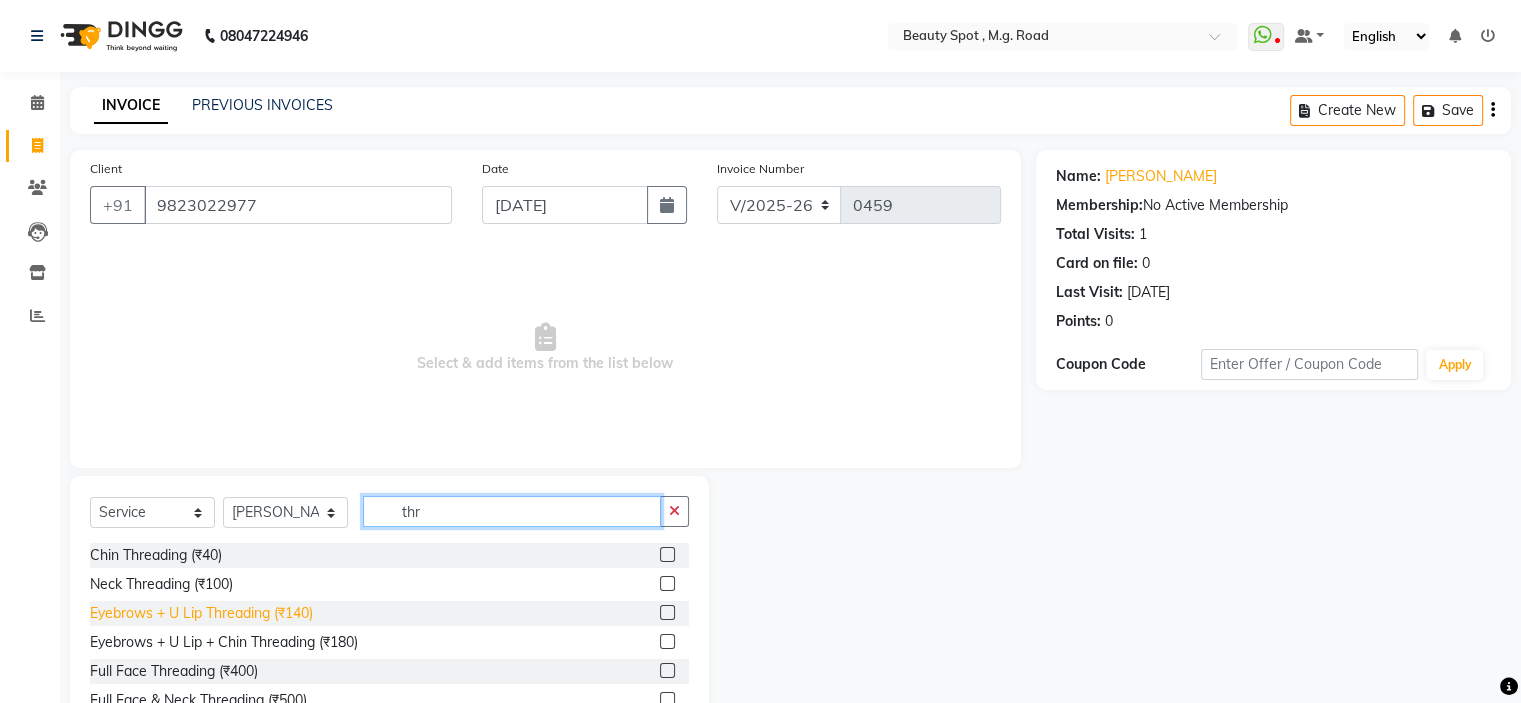 type on "thr" 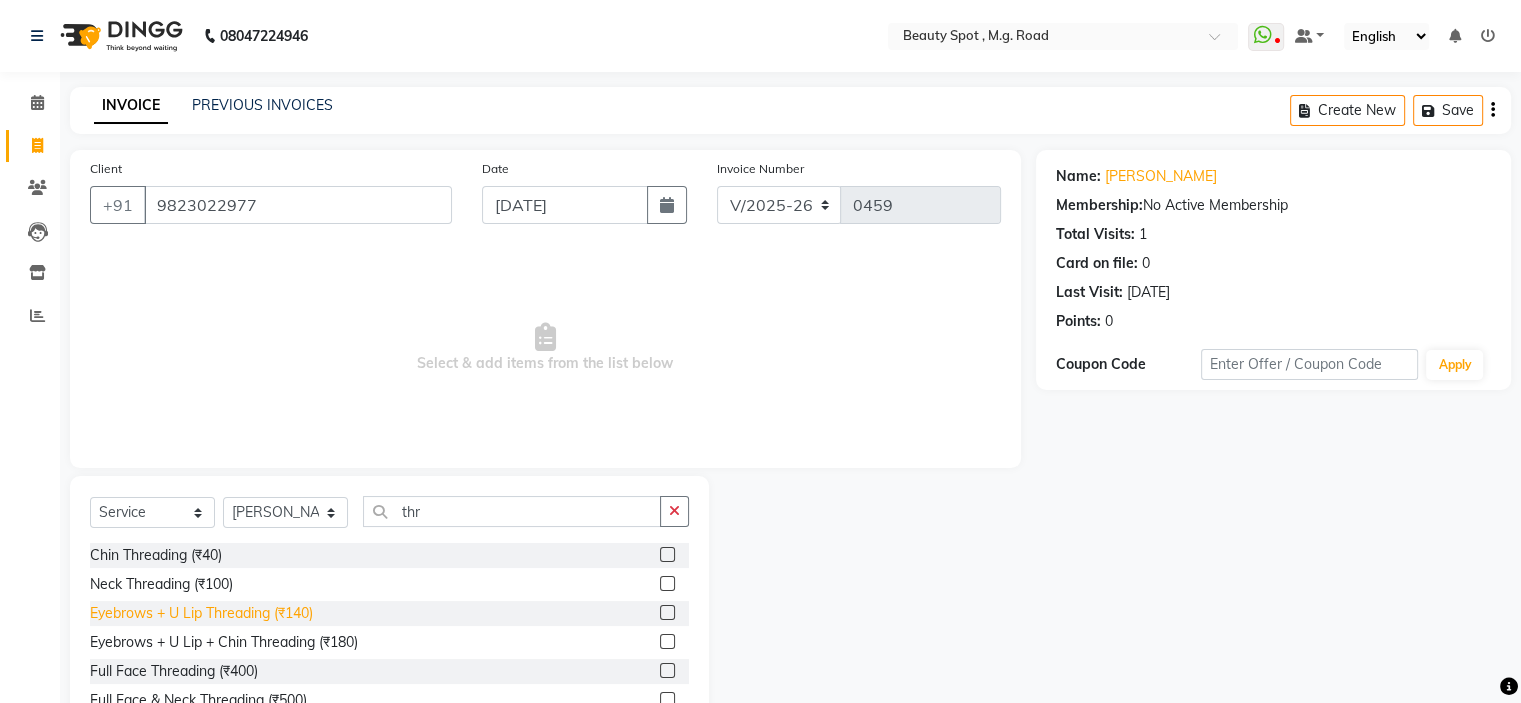 click on "Eyebrows + U Lip Threading (₹140)" 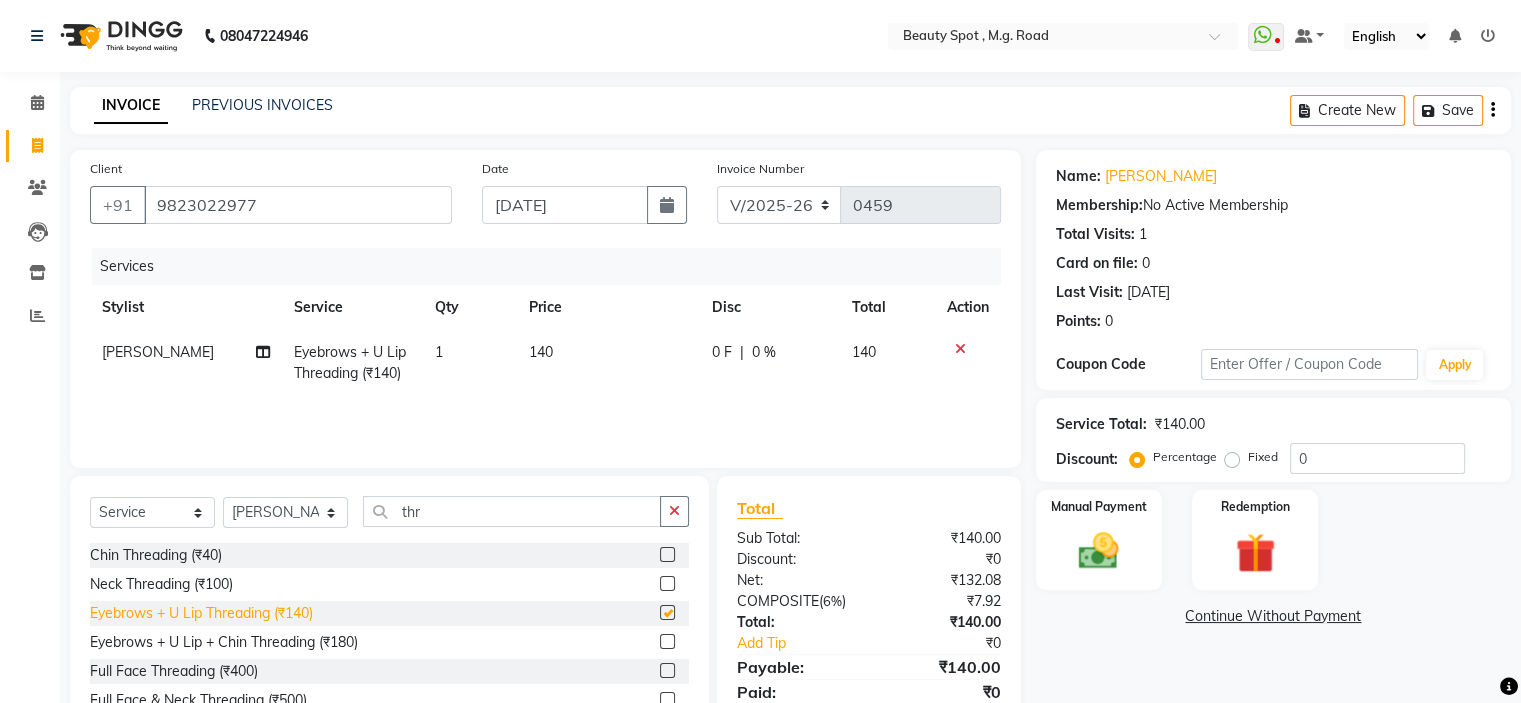 checkbox on "false" 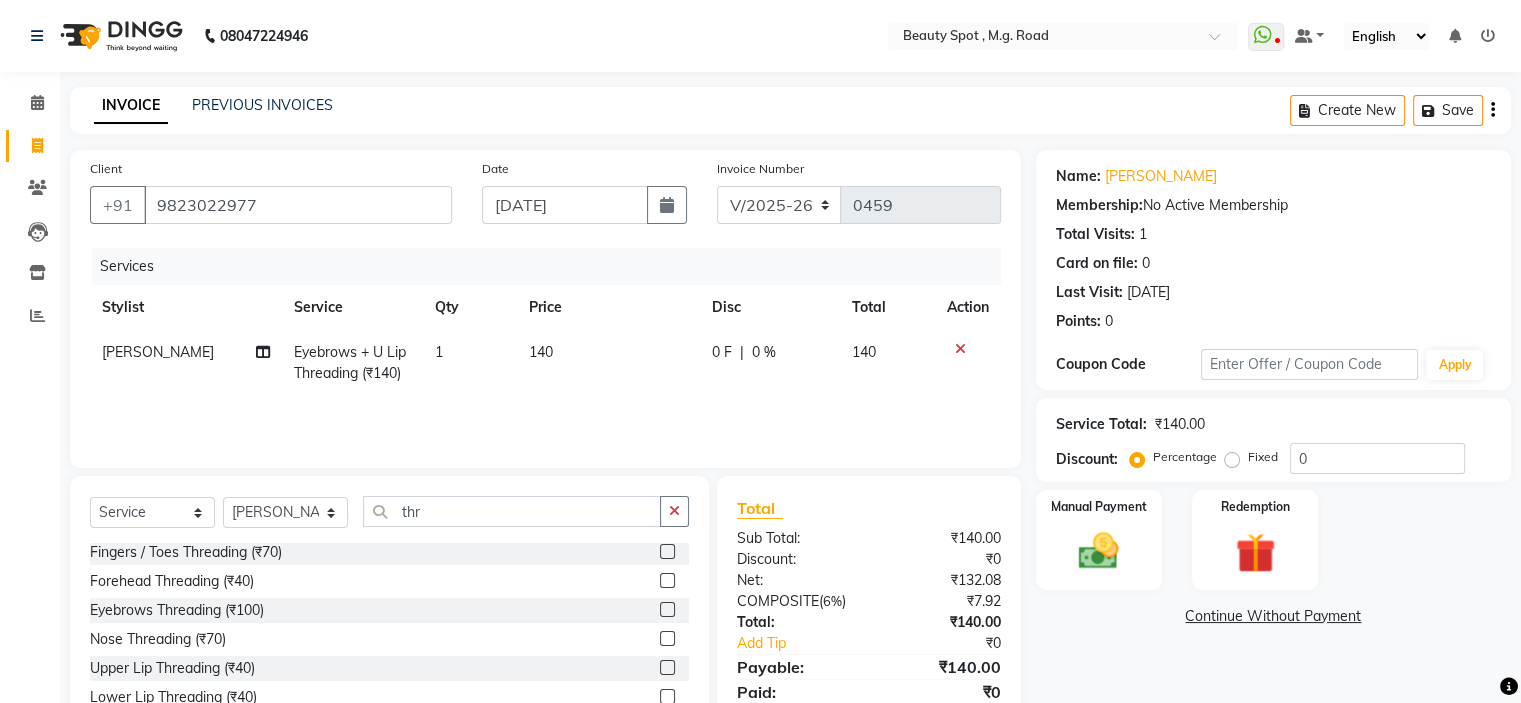 scroll, scrollTop: 200, scrollLeft: 0, axis: vertical 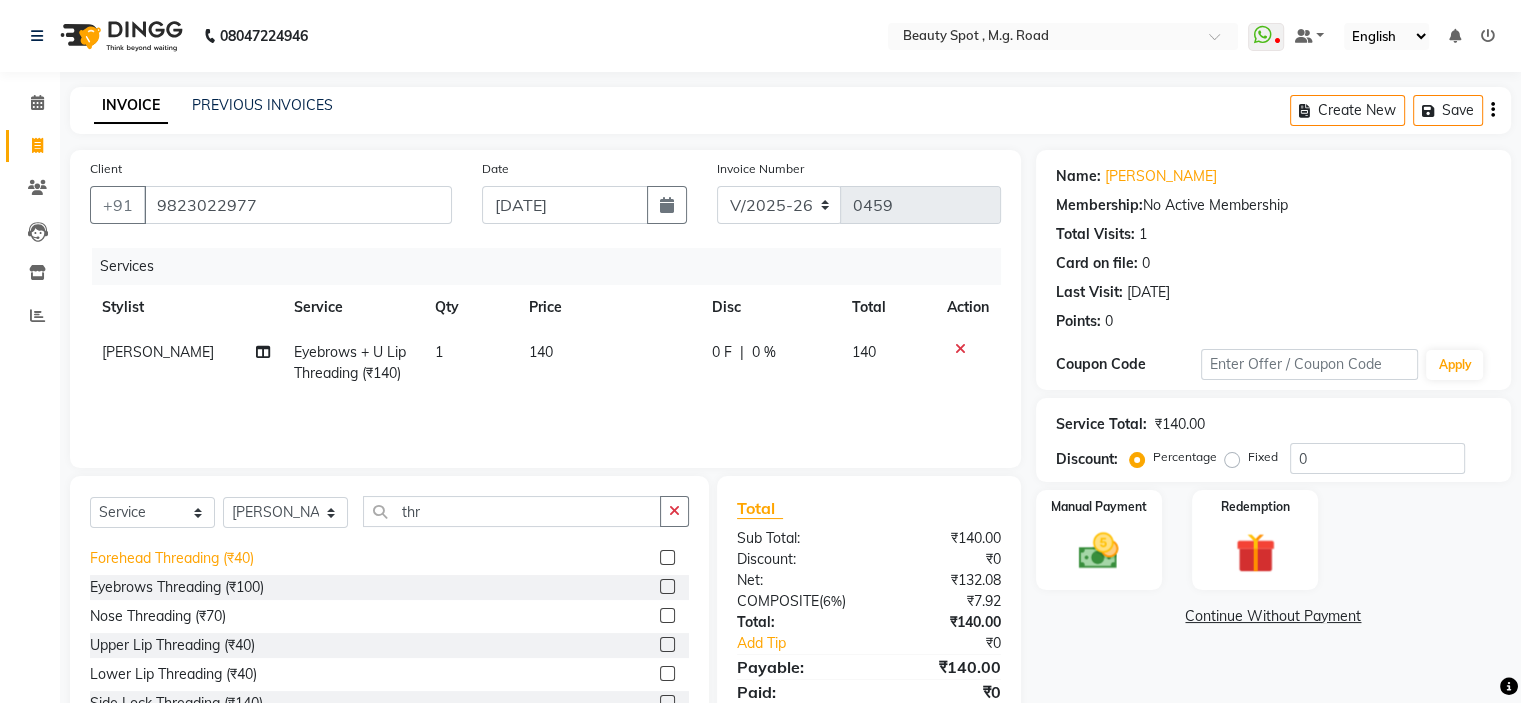 click on "Forehead Threading (₹40)" 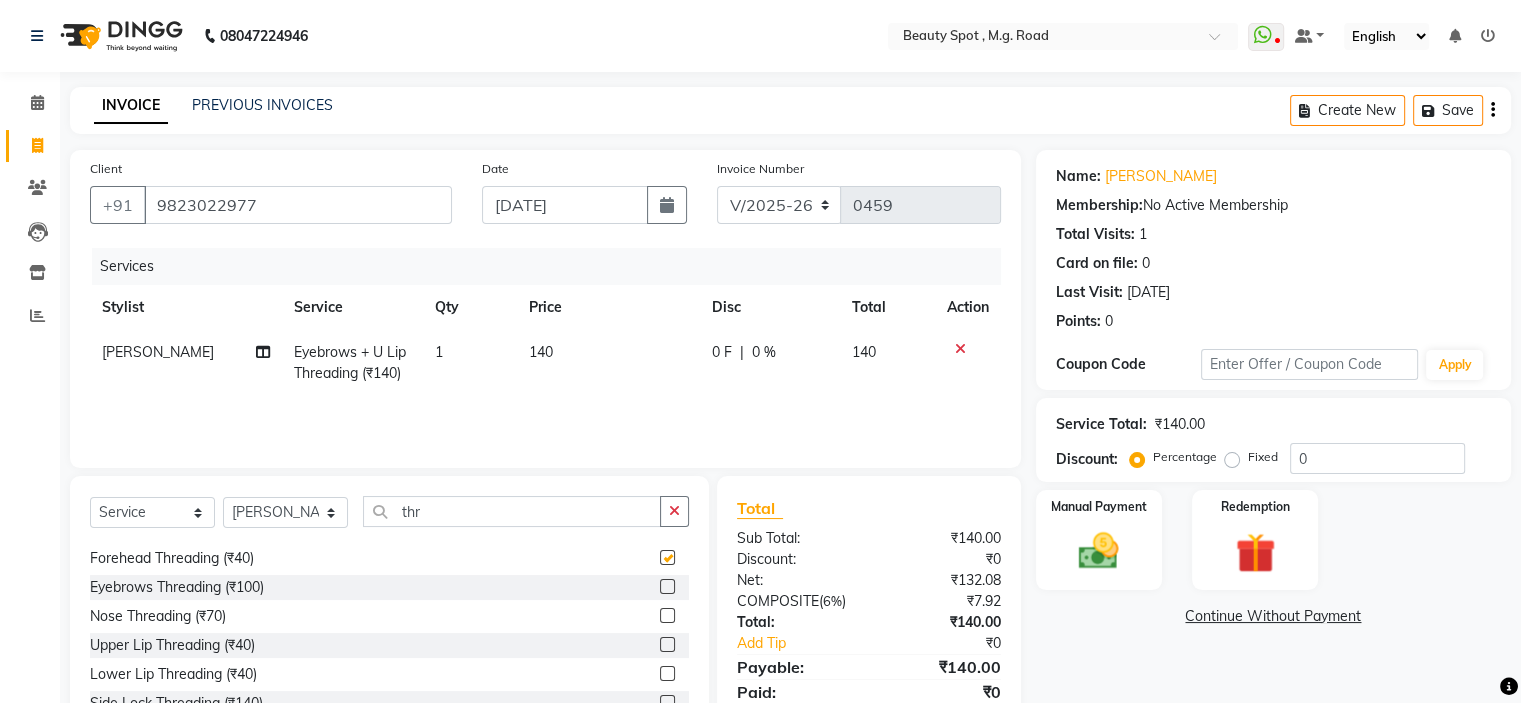 checkbox on "false" 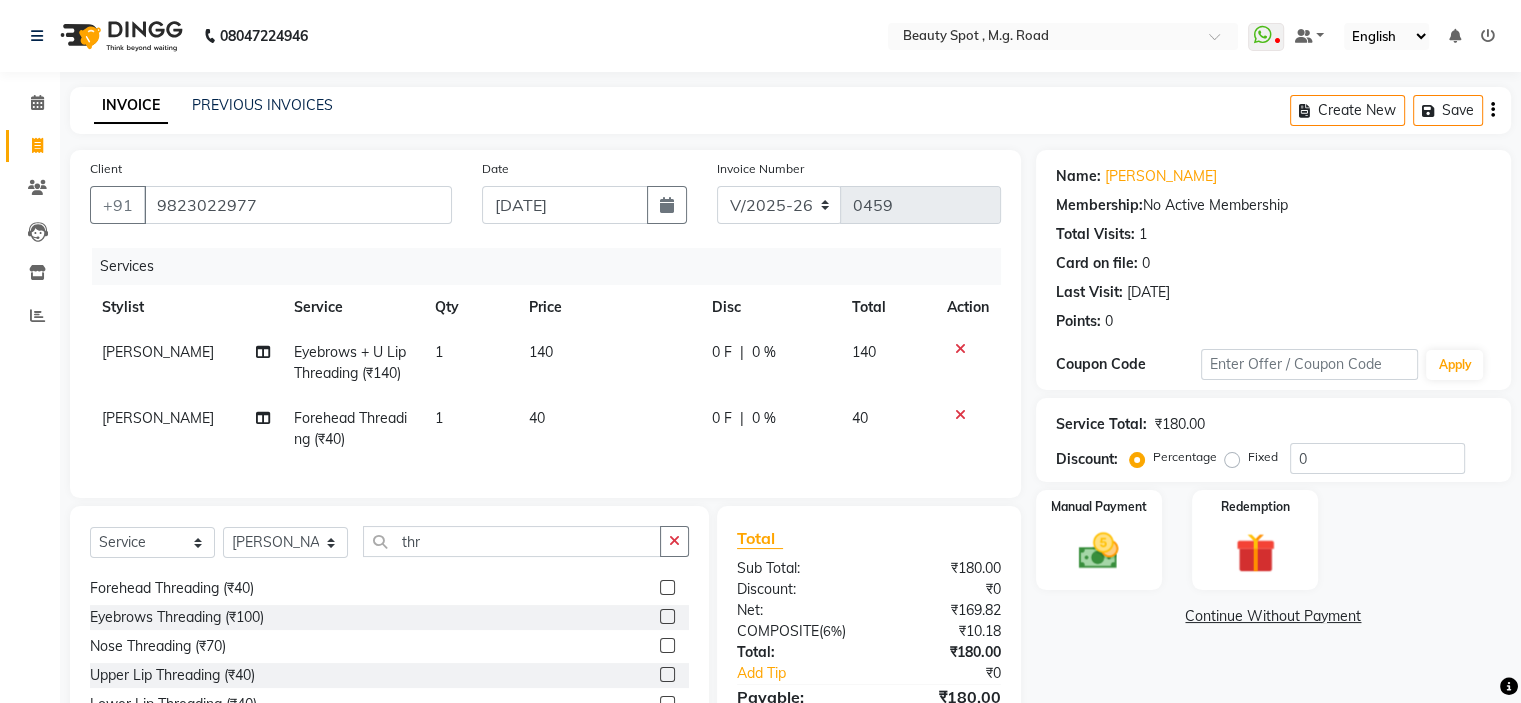 scroll, scrollTop: 144, scrollLeft: 0, axis: vertical 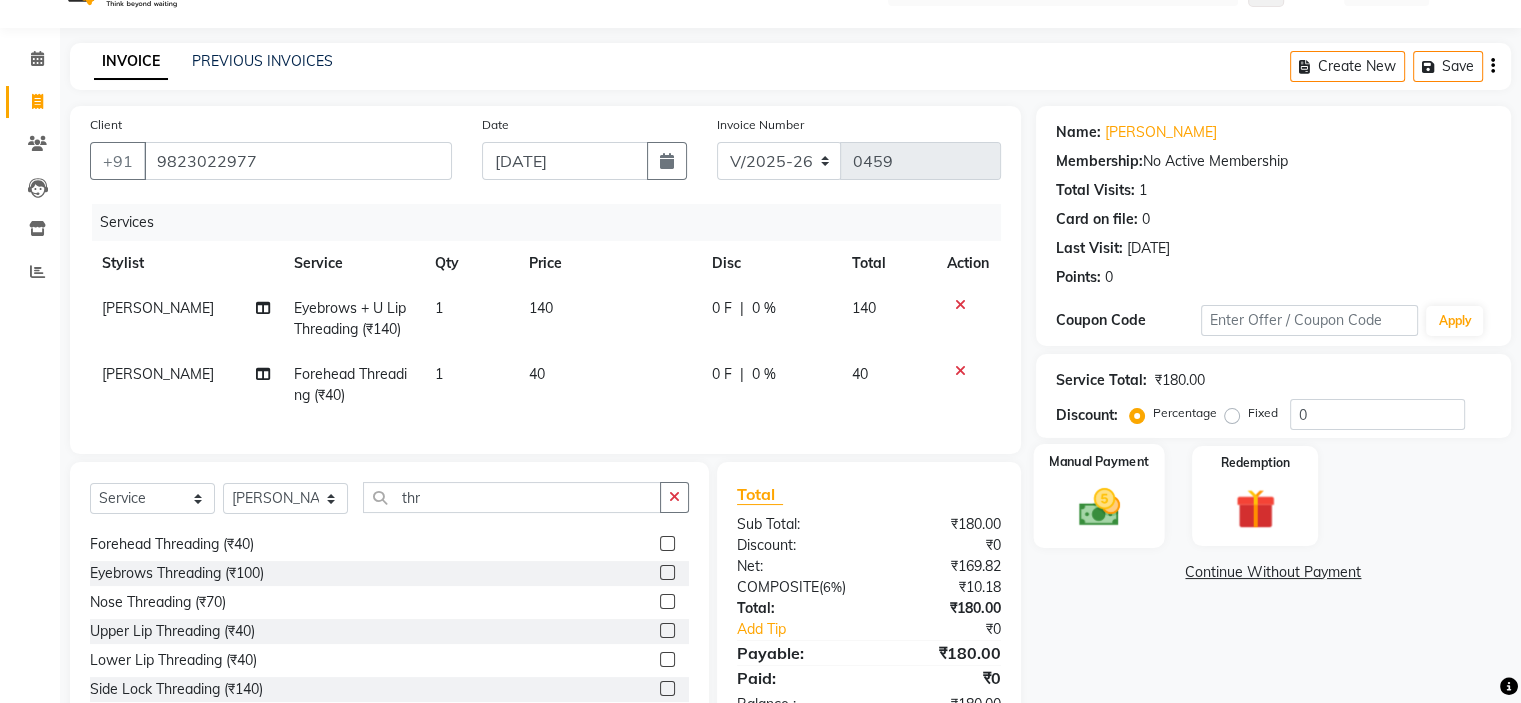 click on "Service Total:  ₹180.00  Discount:  Percentage   Fixed  0" 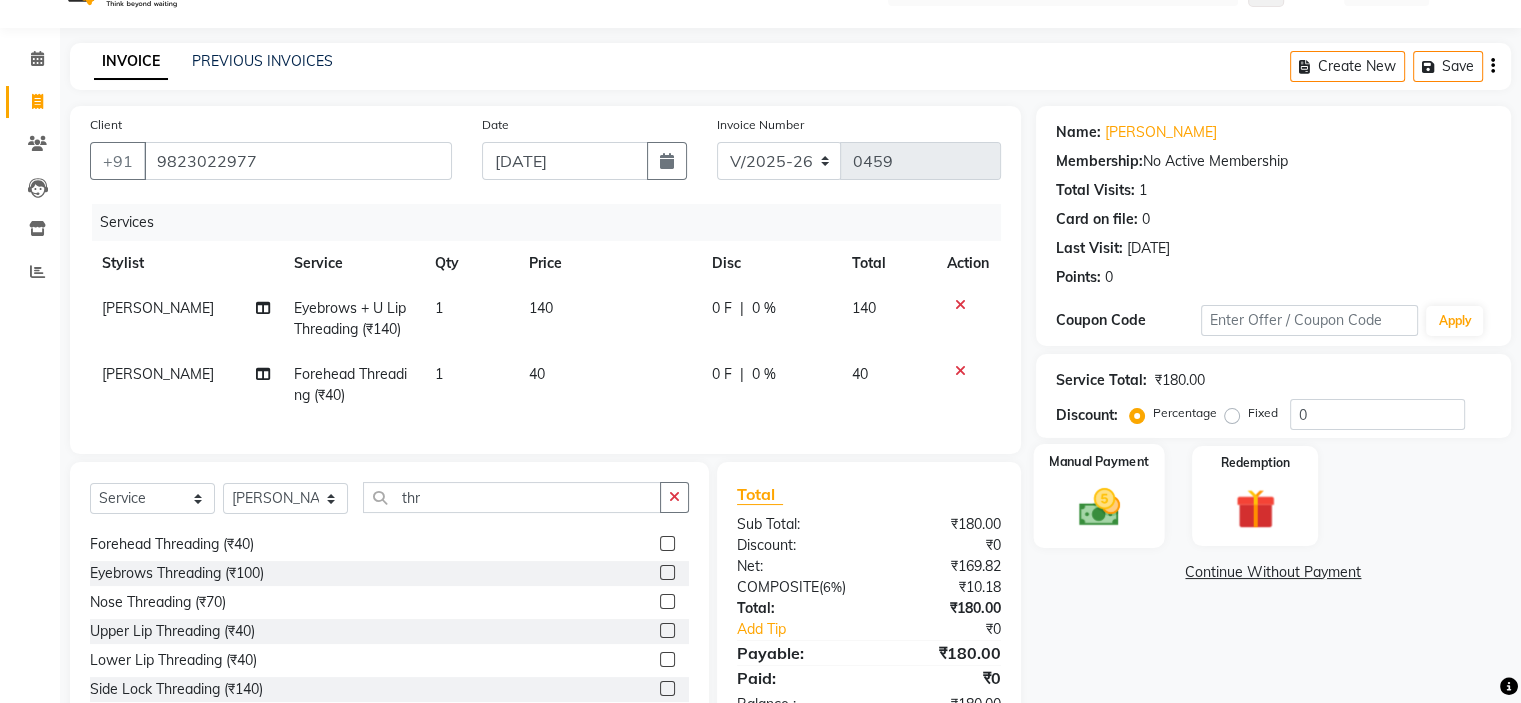 click 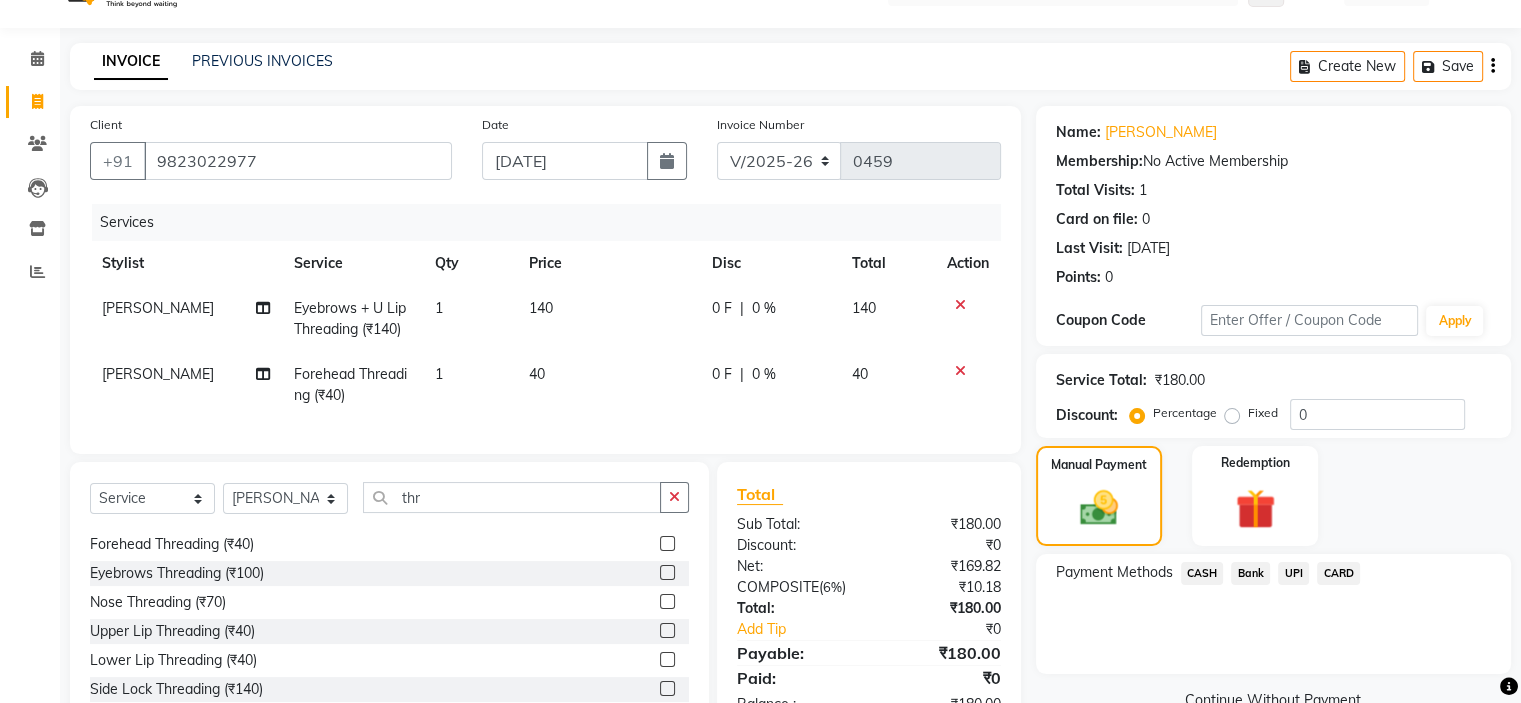 click on "CASH" 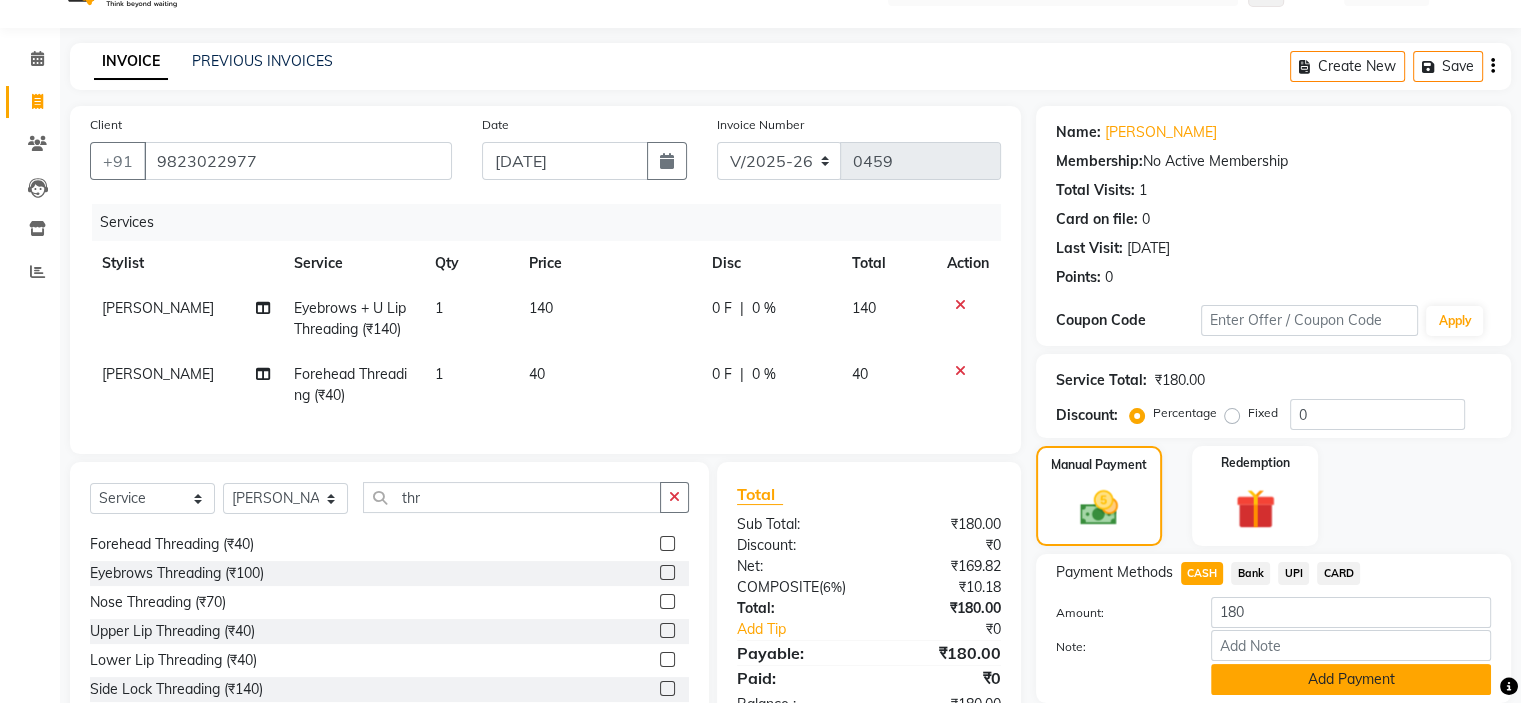 click on "Add Payment" 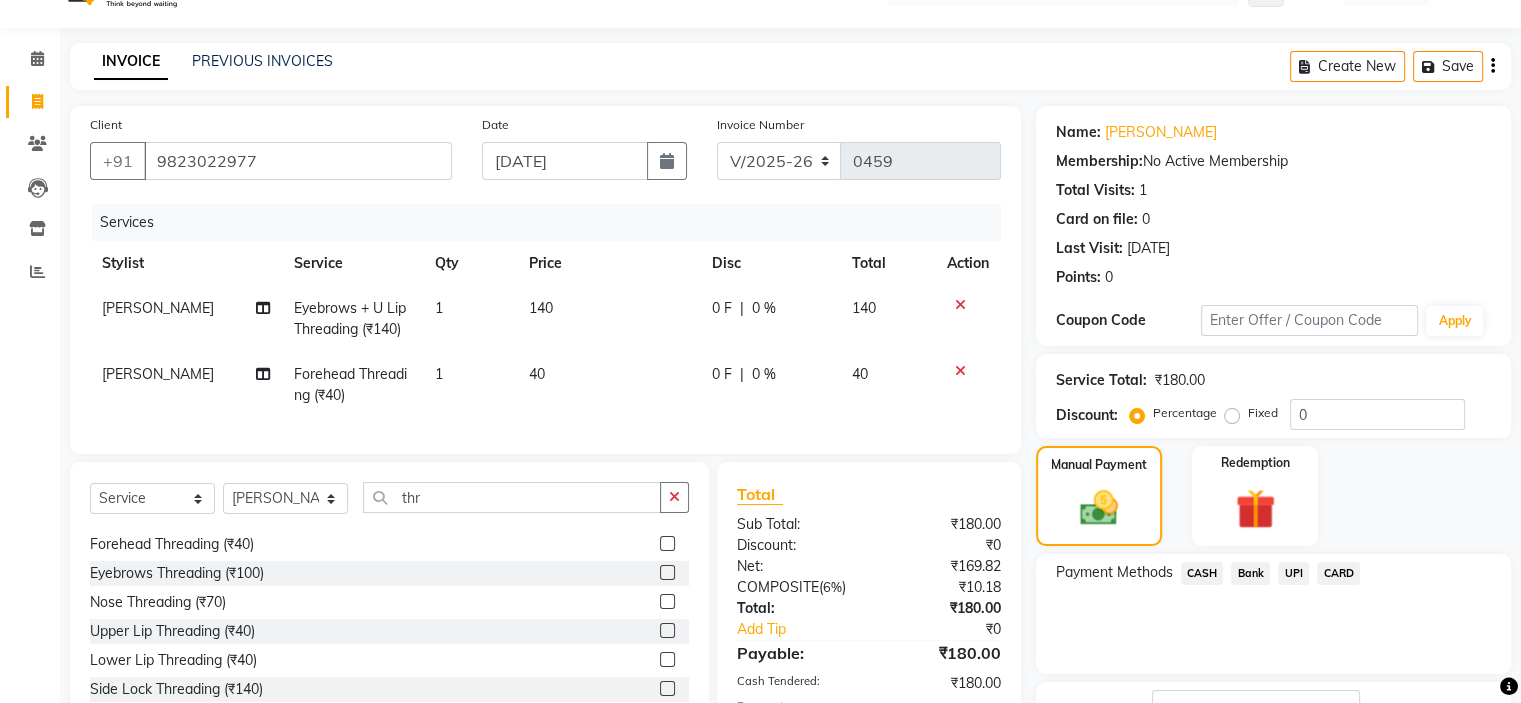 scroll, scrollTop: 197, scrollLeft: 0, axis: vertical 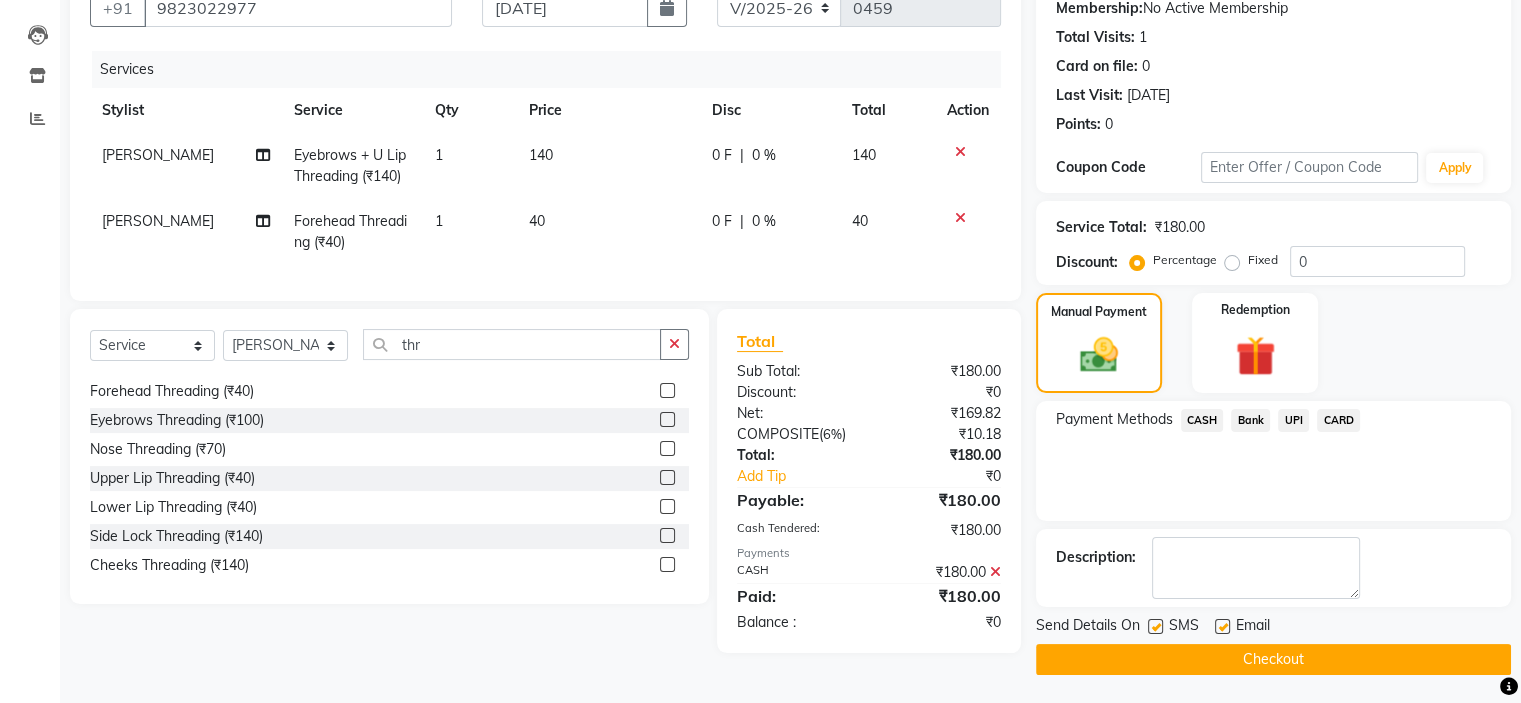 click on "Checkout" 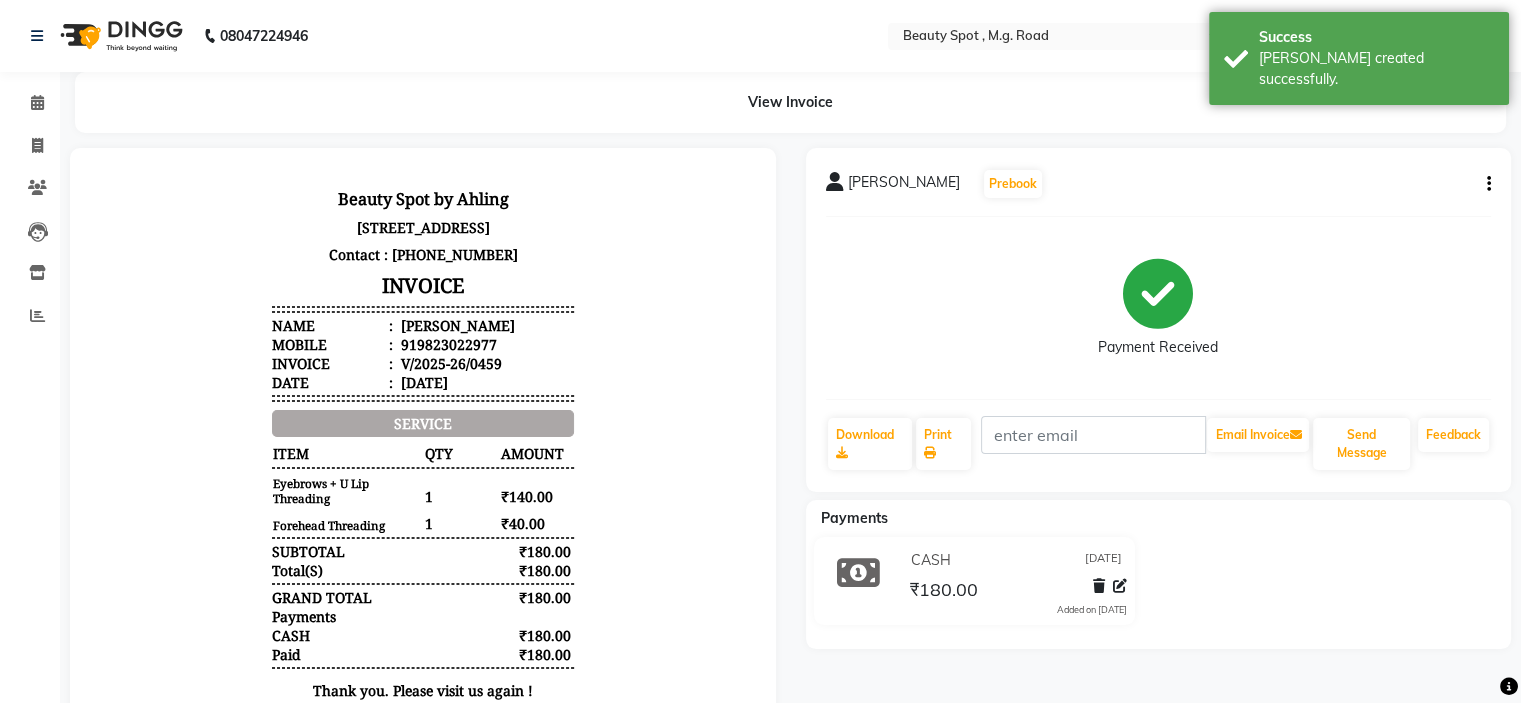 scroll, scrollTop: 0, scrollLeft: 0, axis: both 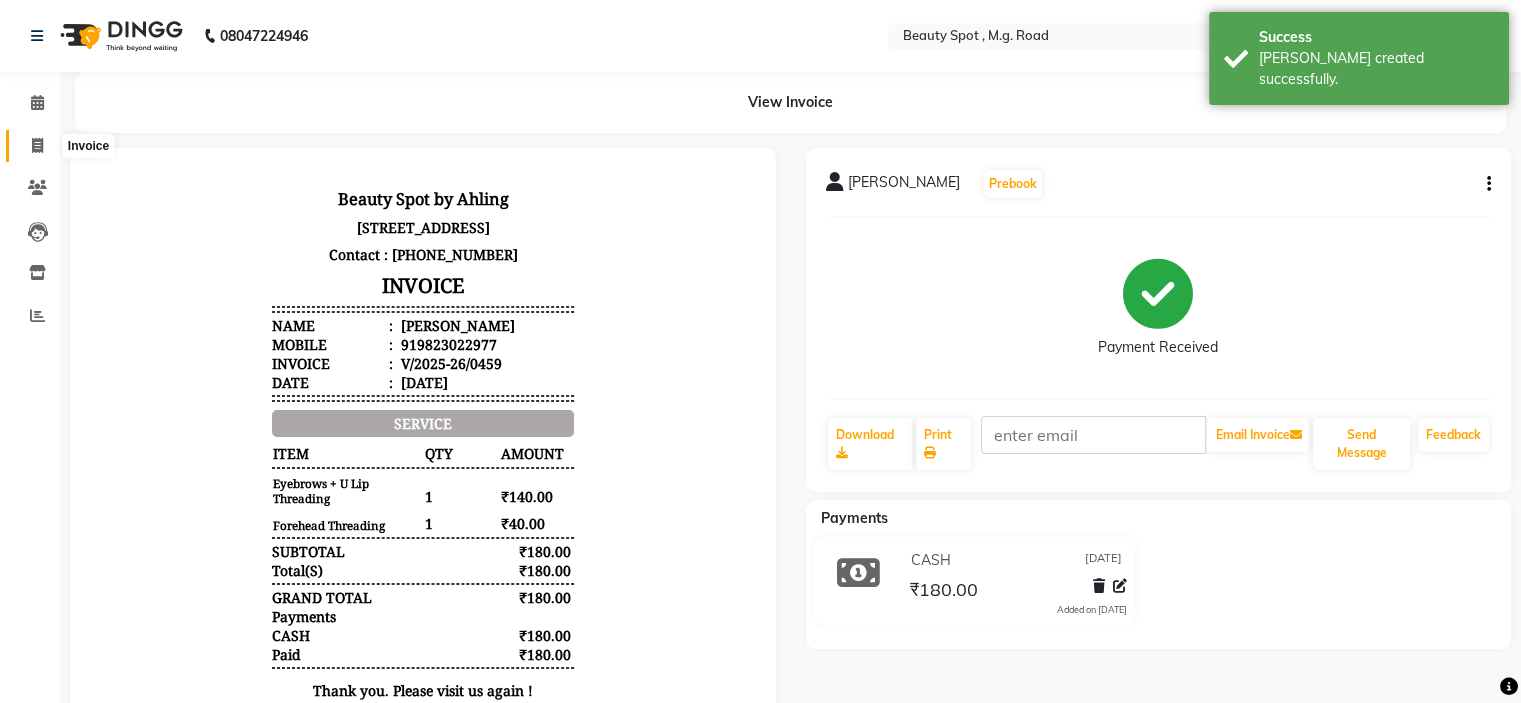 click 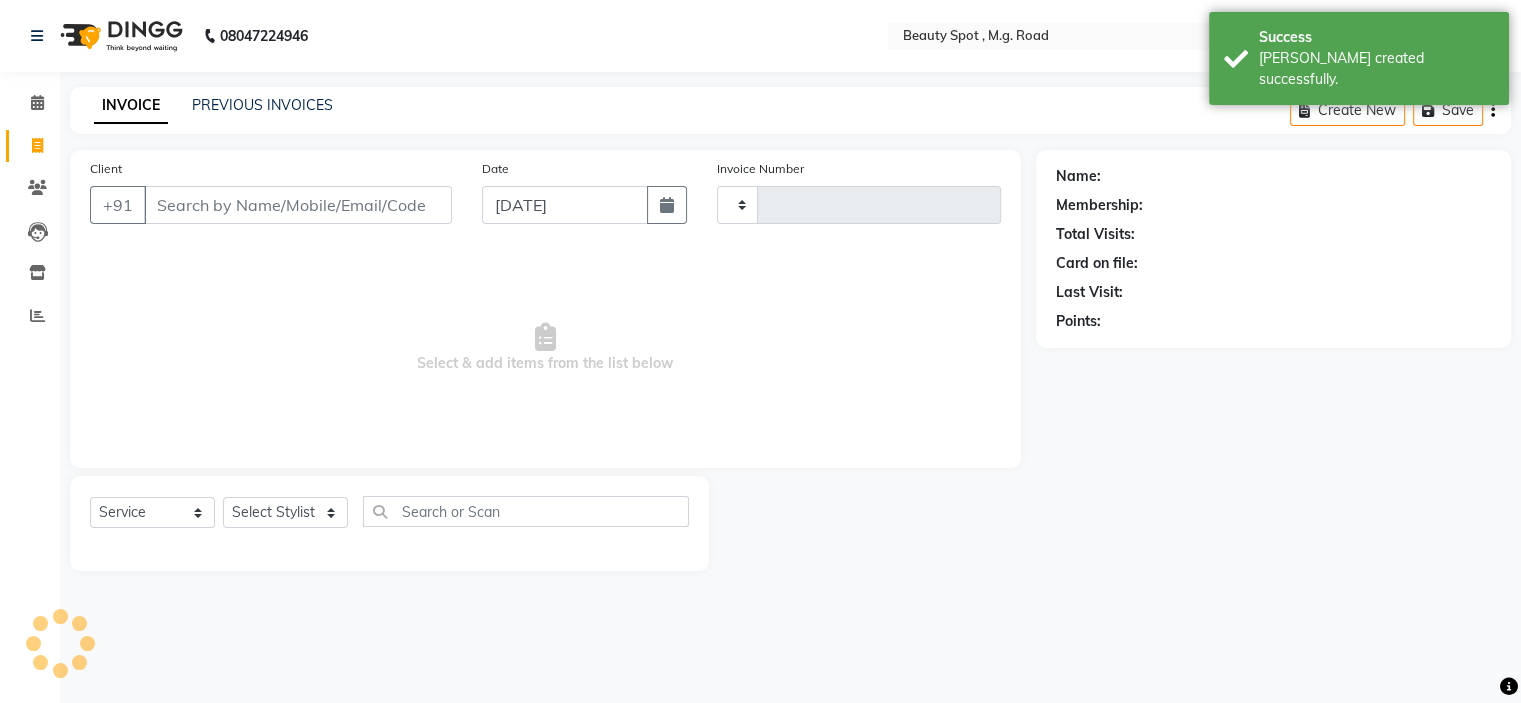 type on "0460" 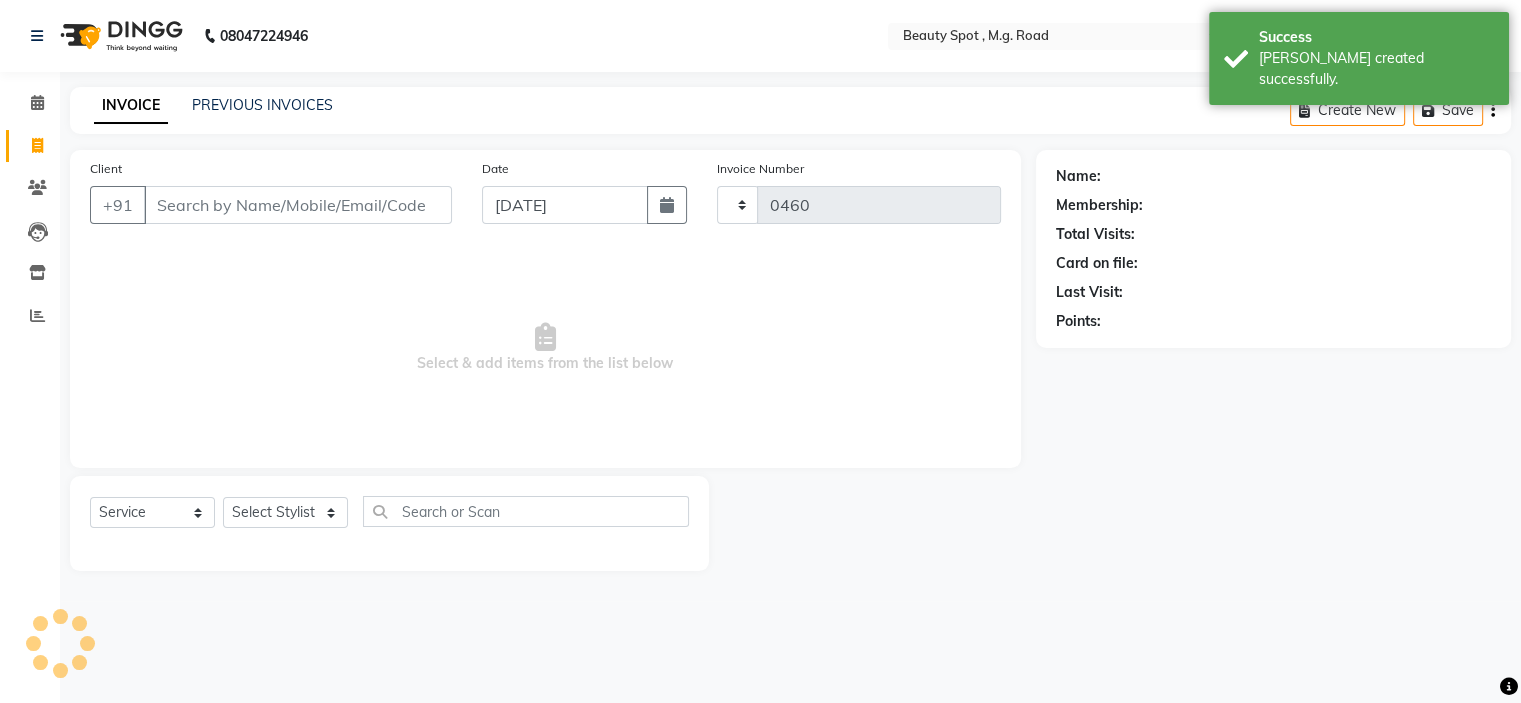 select on "7357" 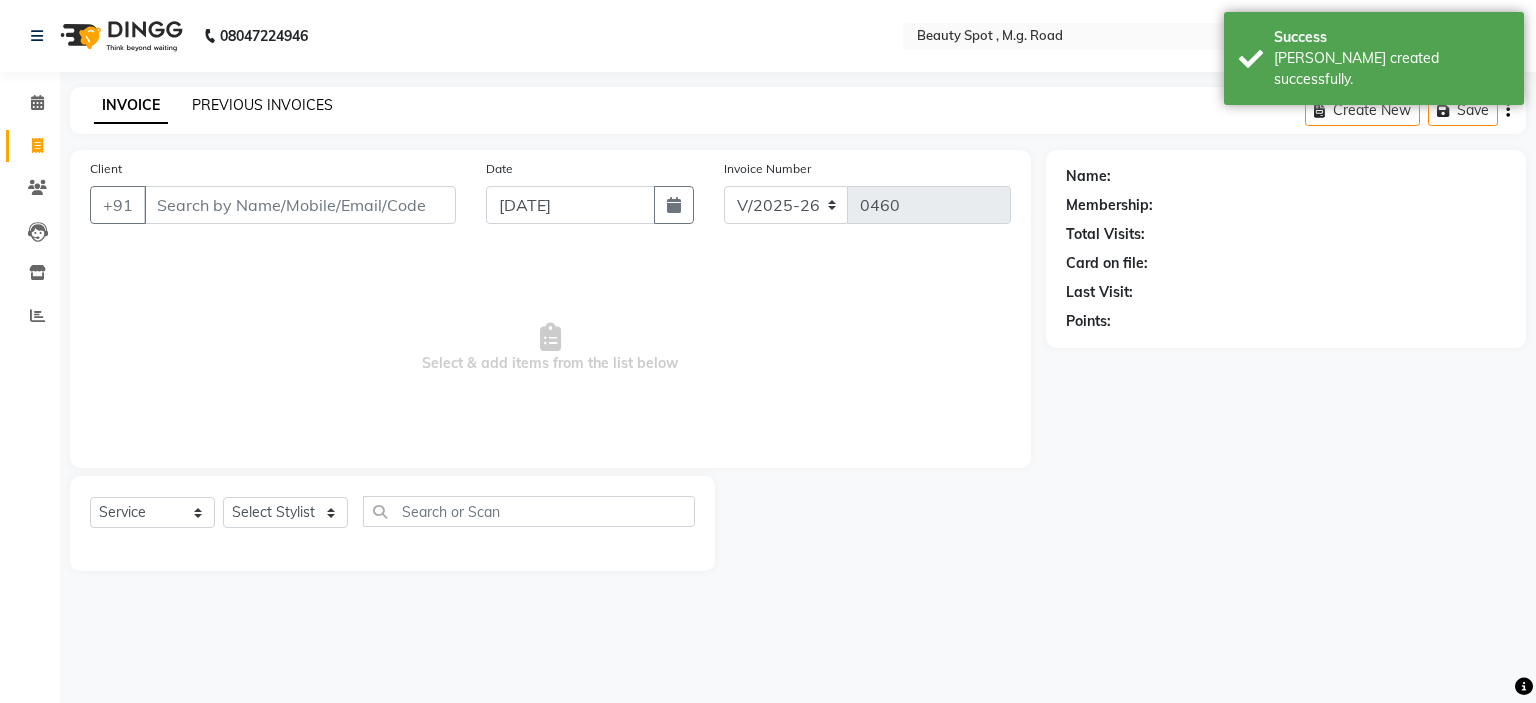 click on "PREVIOUS INVOICES" 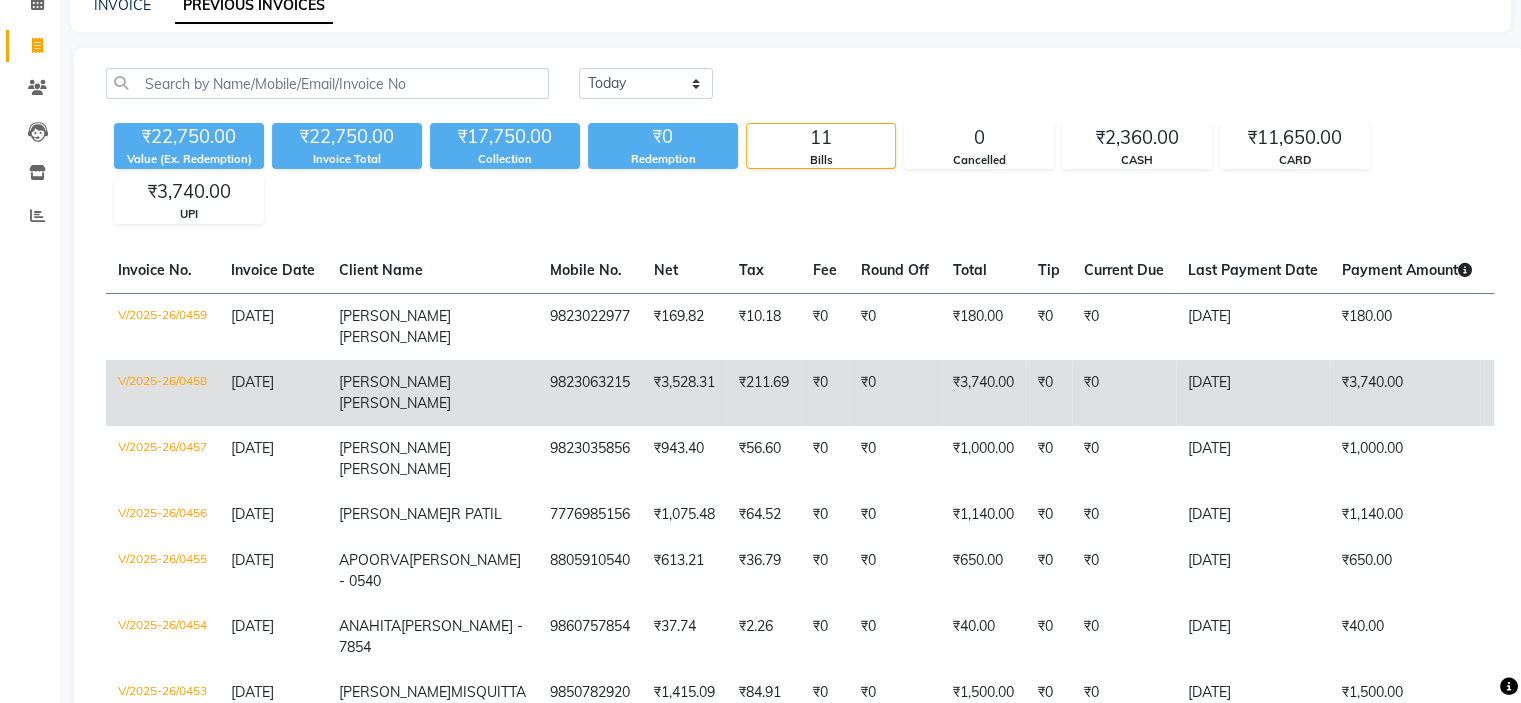 scroll, scrollTop: 0, scrollLeft: 0, axis: both 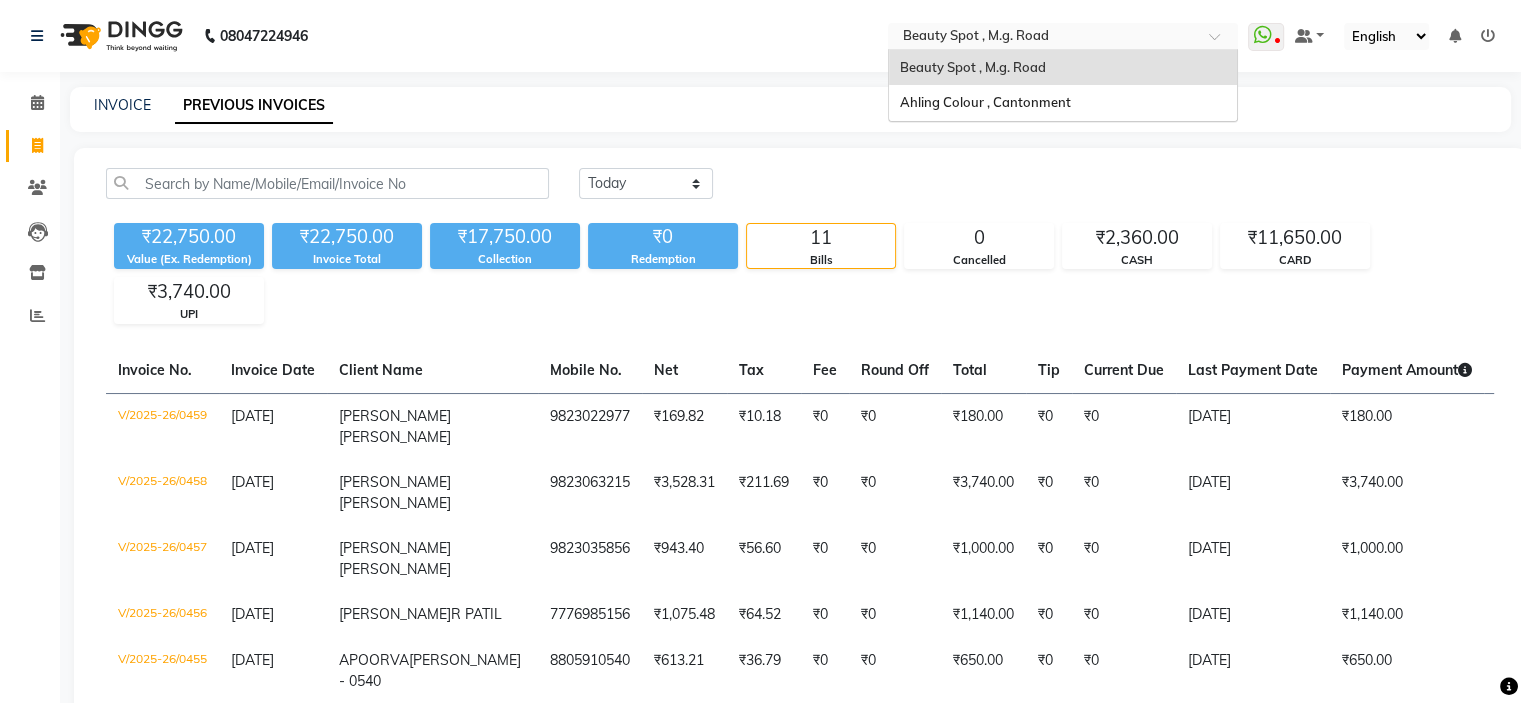 click at bounding box center [1043, 38] 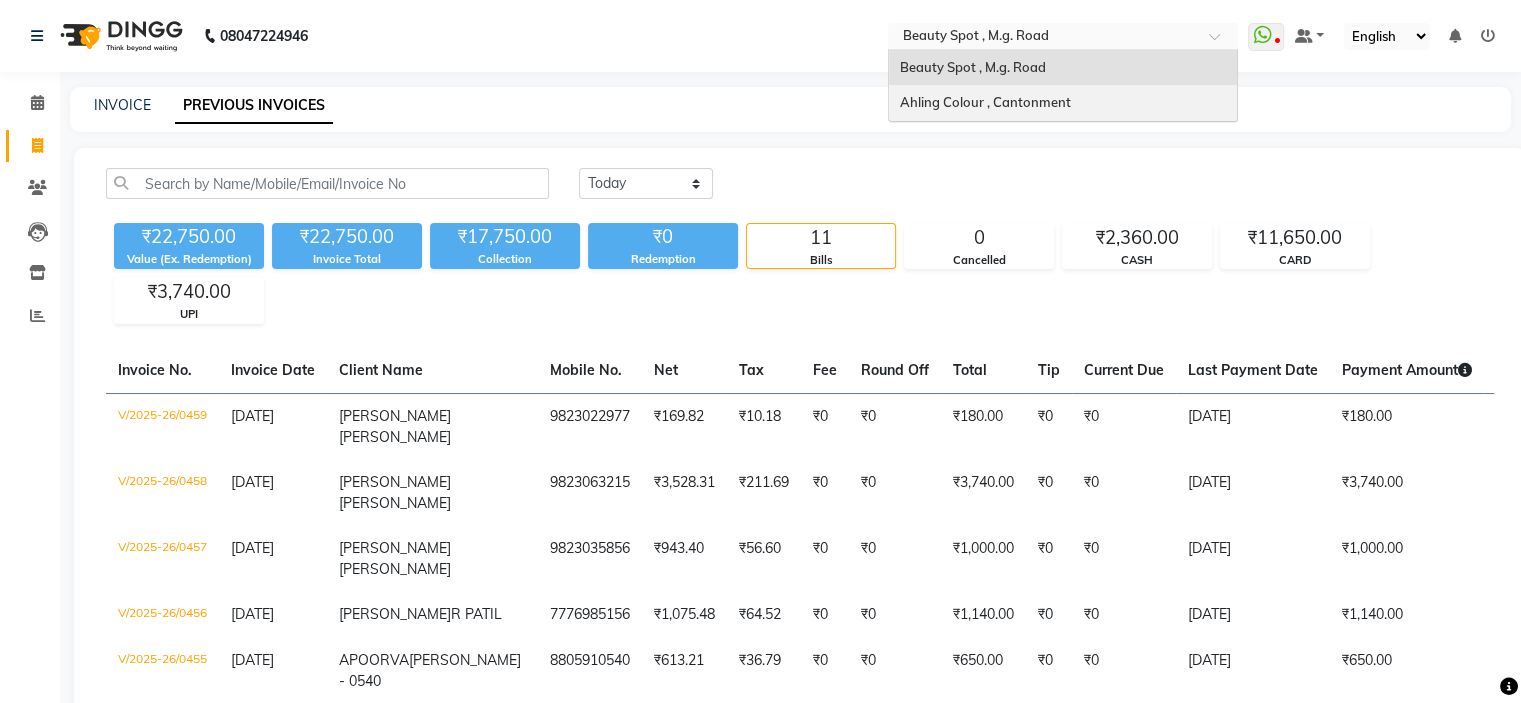 click on "Ahling Colour , Cantonment" at bounding box center [984, 102] 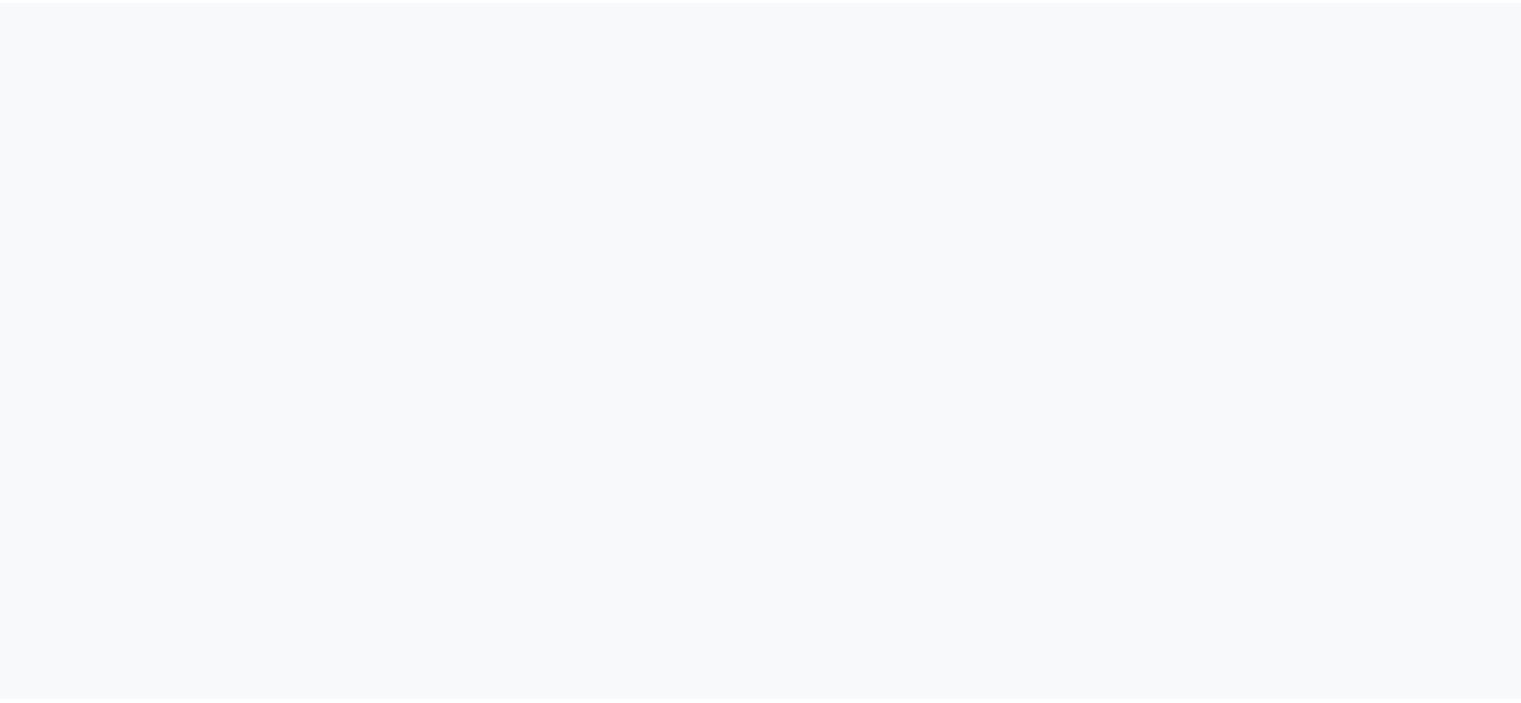 scroll, scrollTop: 0, scrollLeft: 0, axis: both 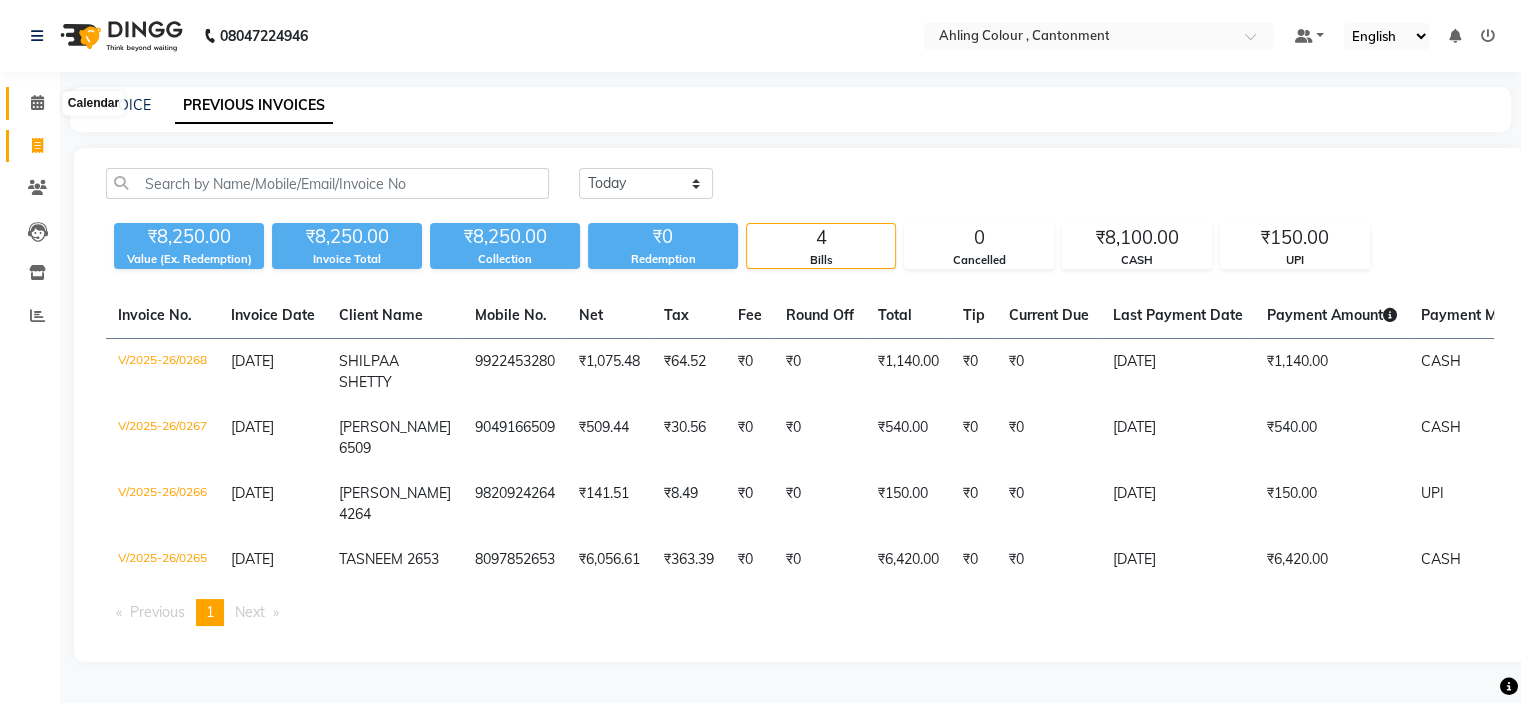 click 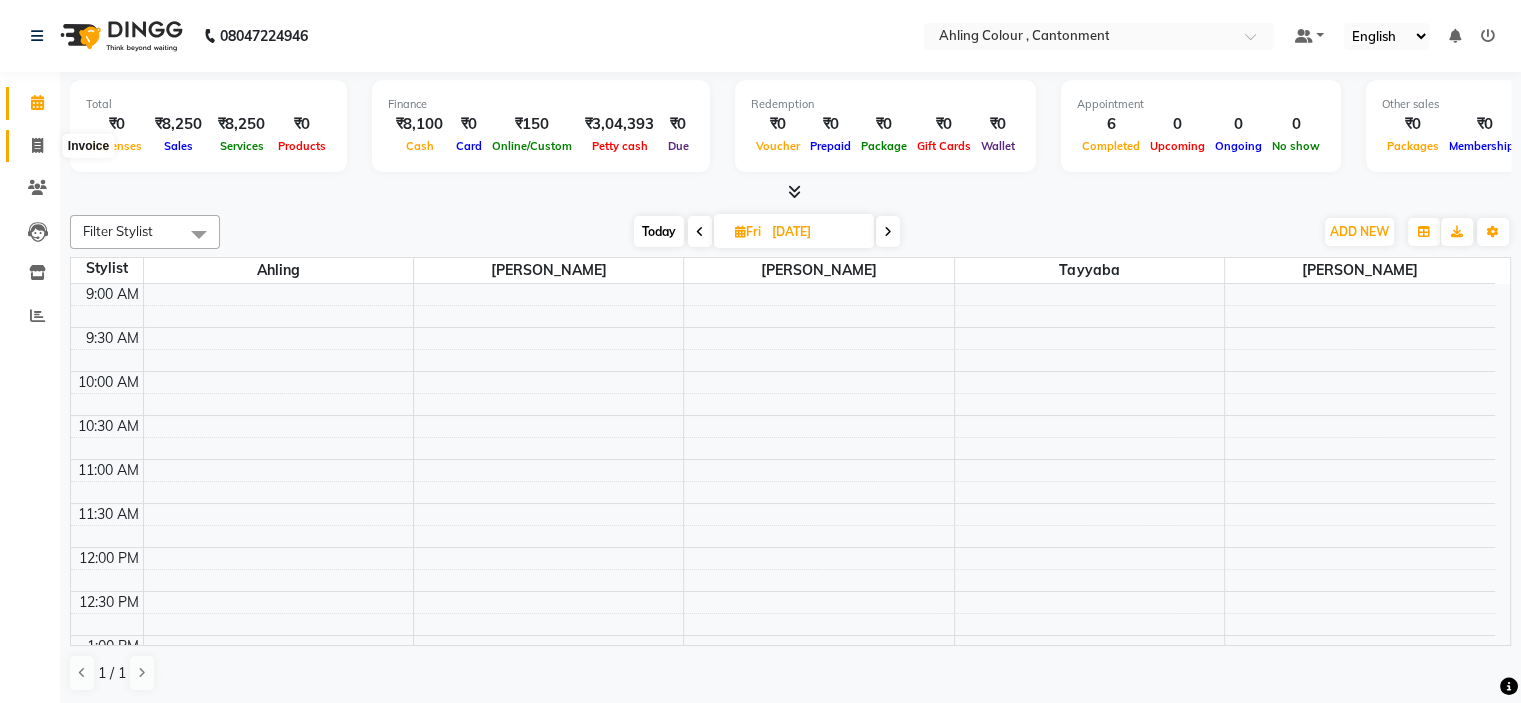 click 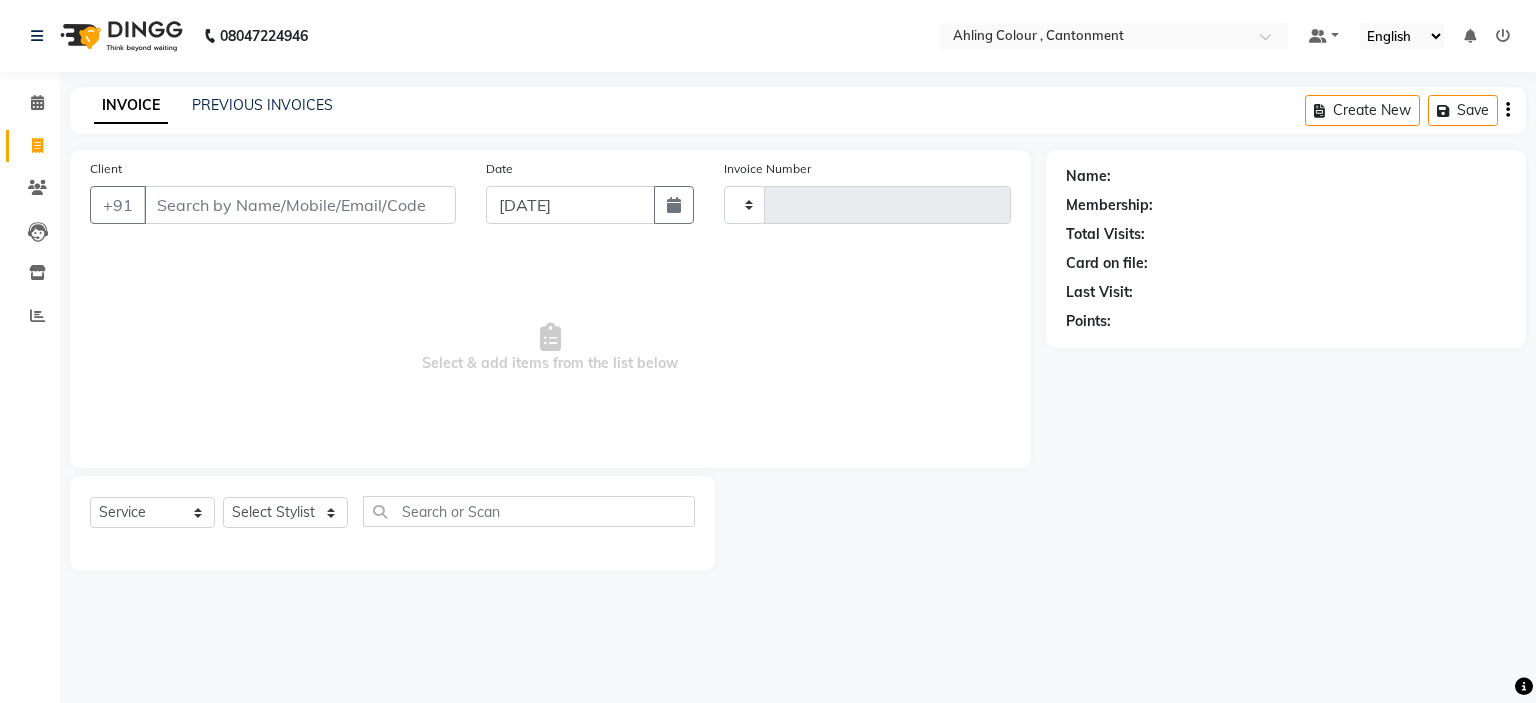 type on "0269" 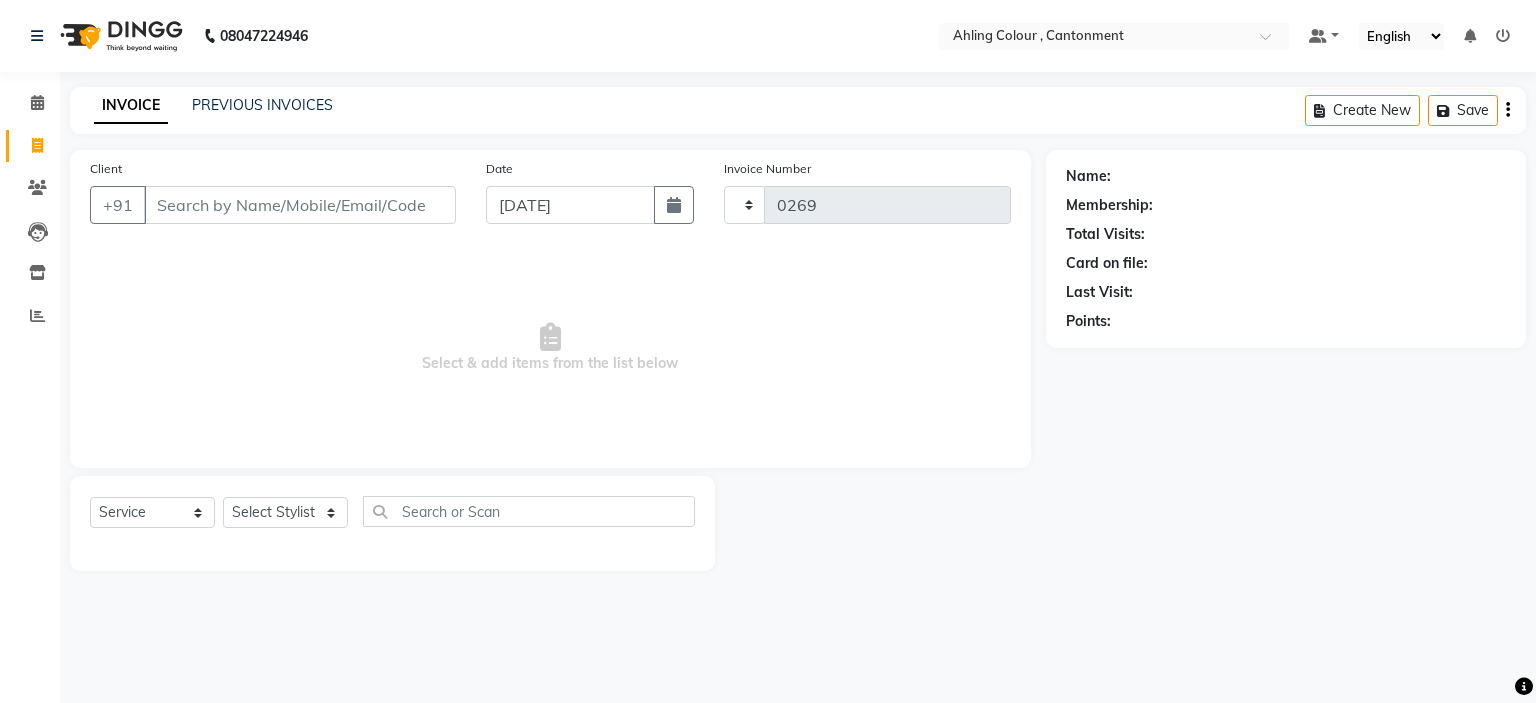 select on "7830" 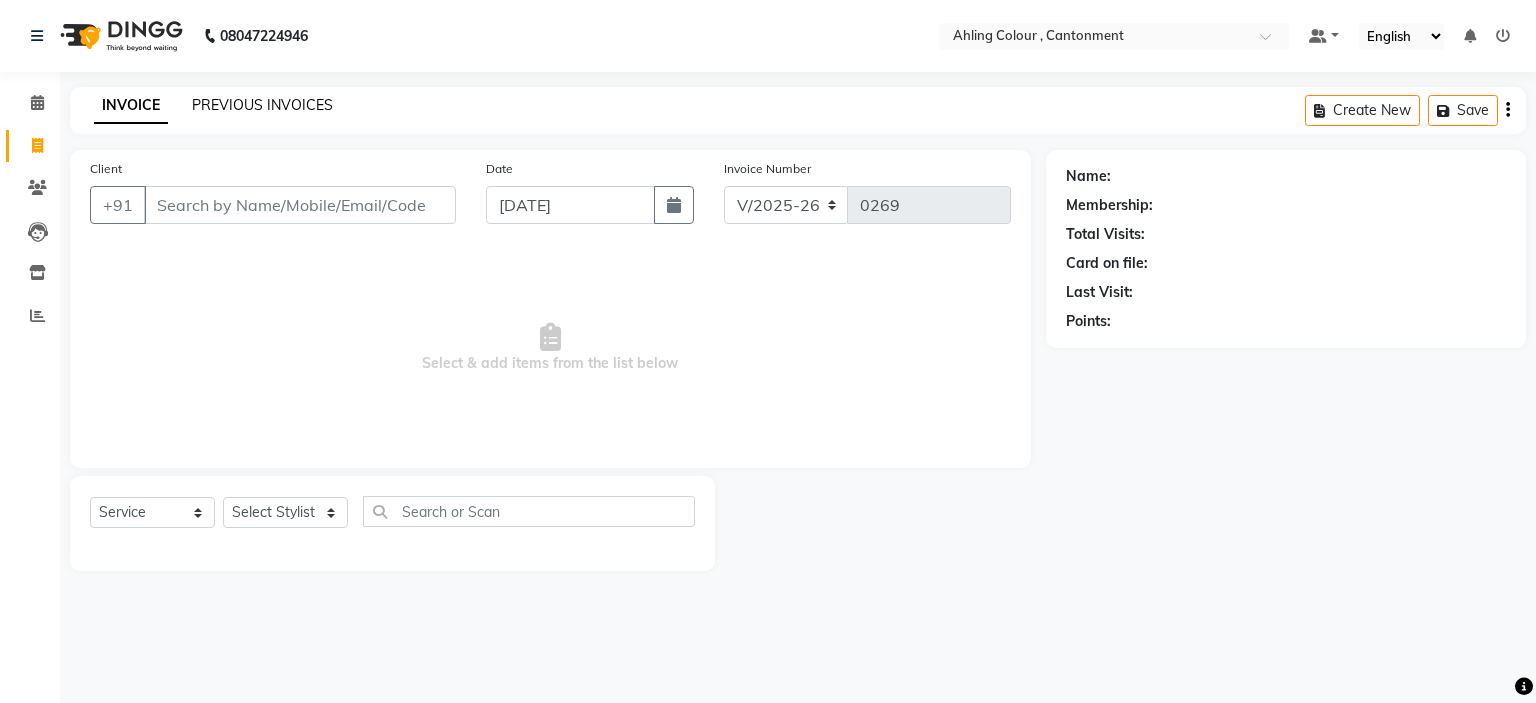 click on "PREVIOUS INVOICES" 